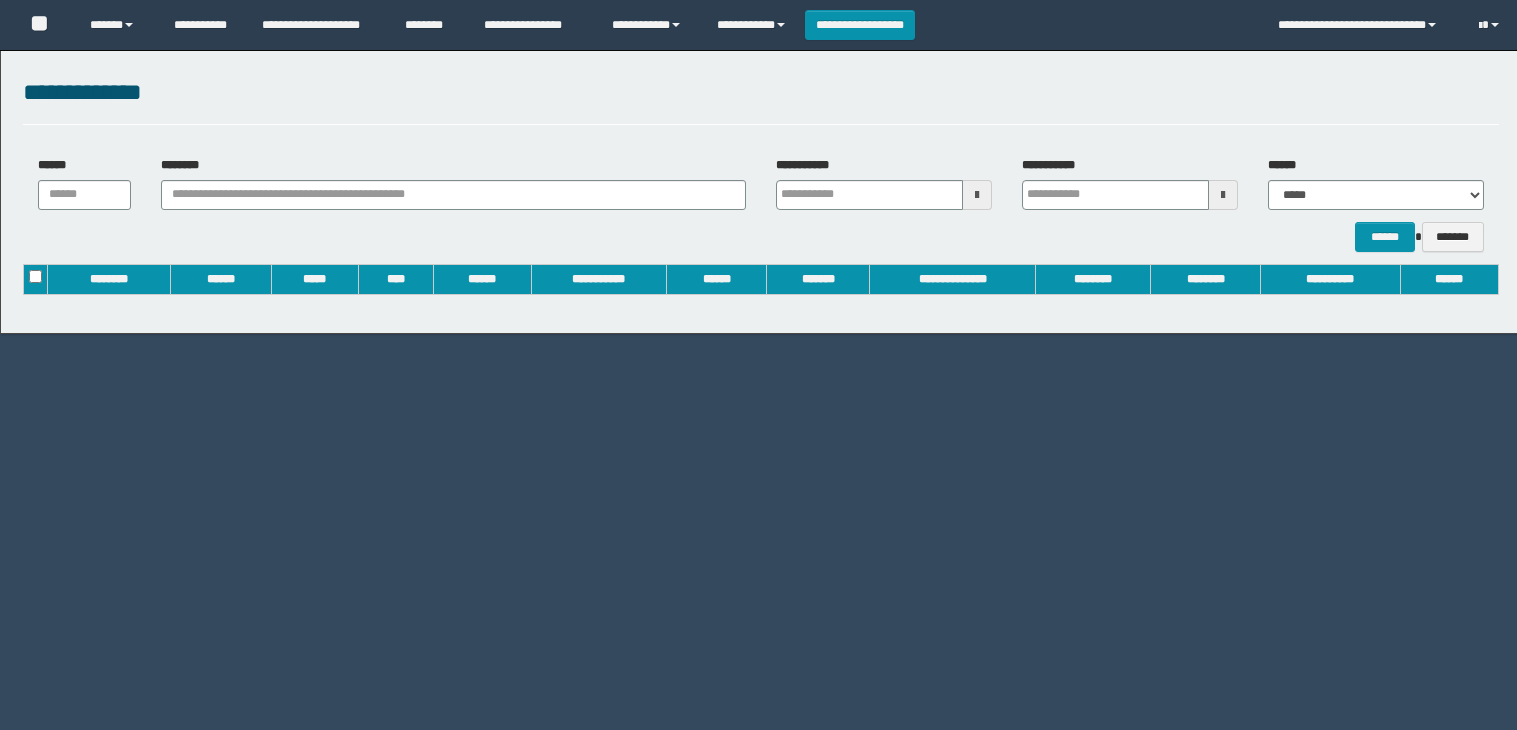 scroll, scrollTop: 0, scrollLeft: 0, axis: both 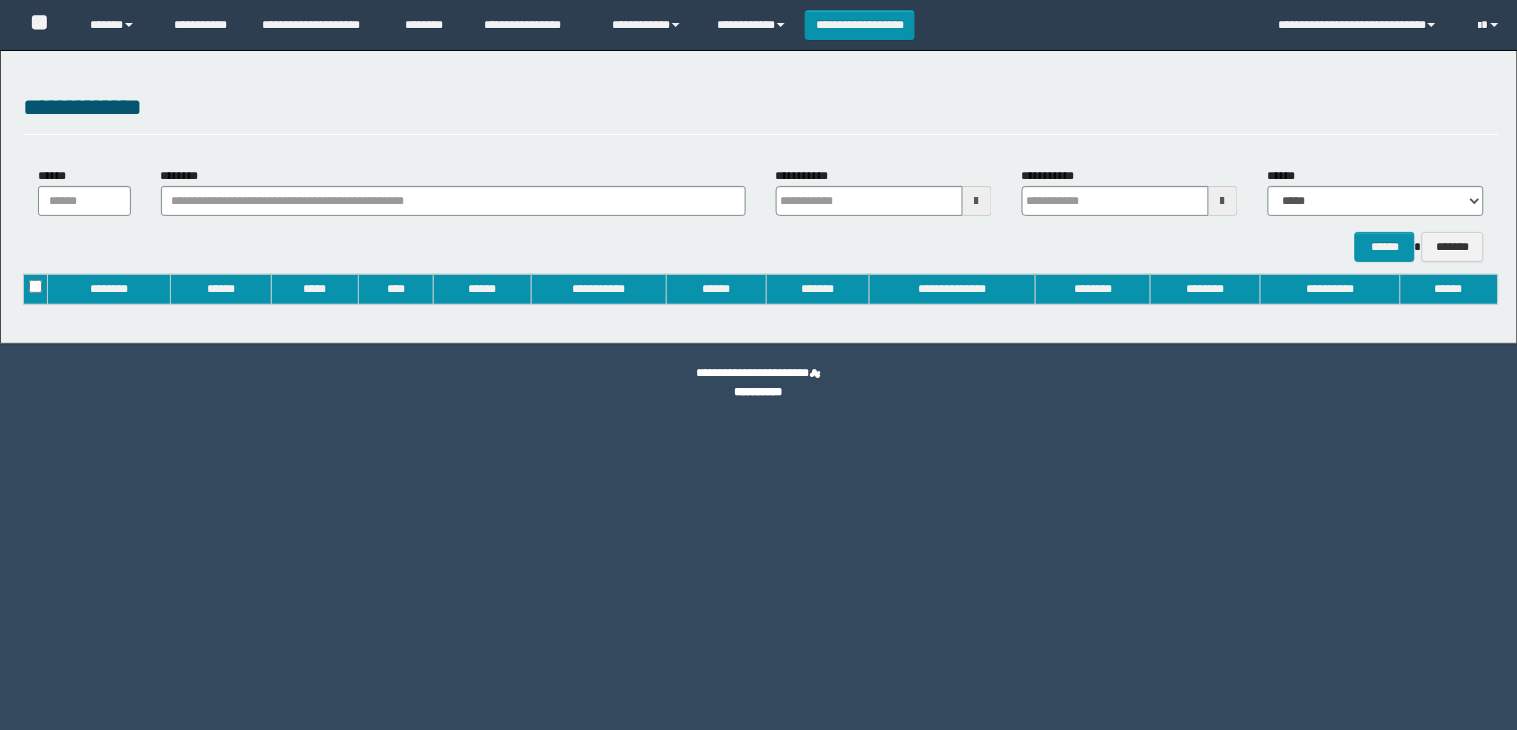 type on "**********" 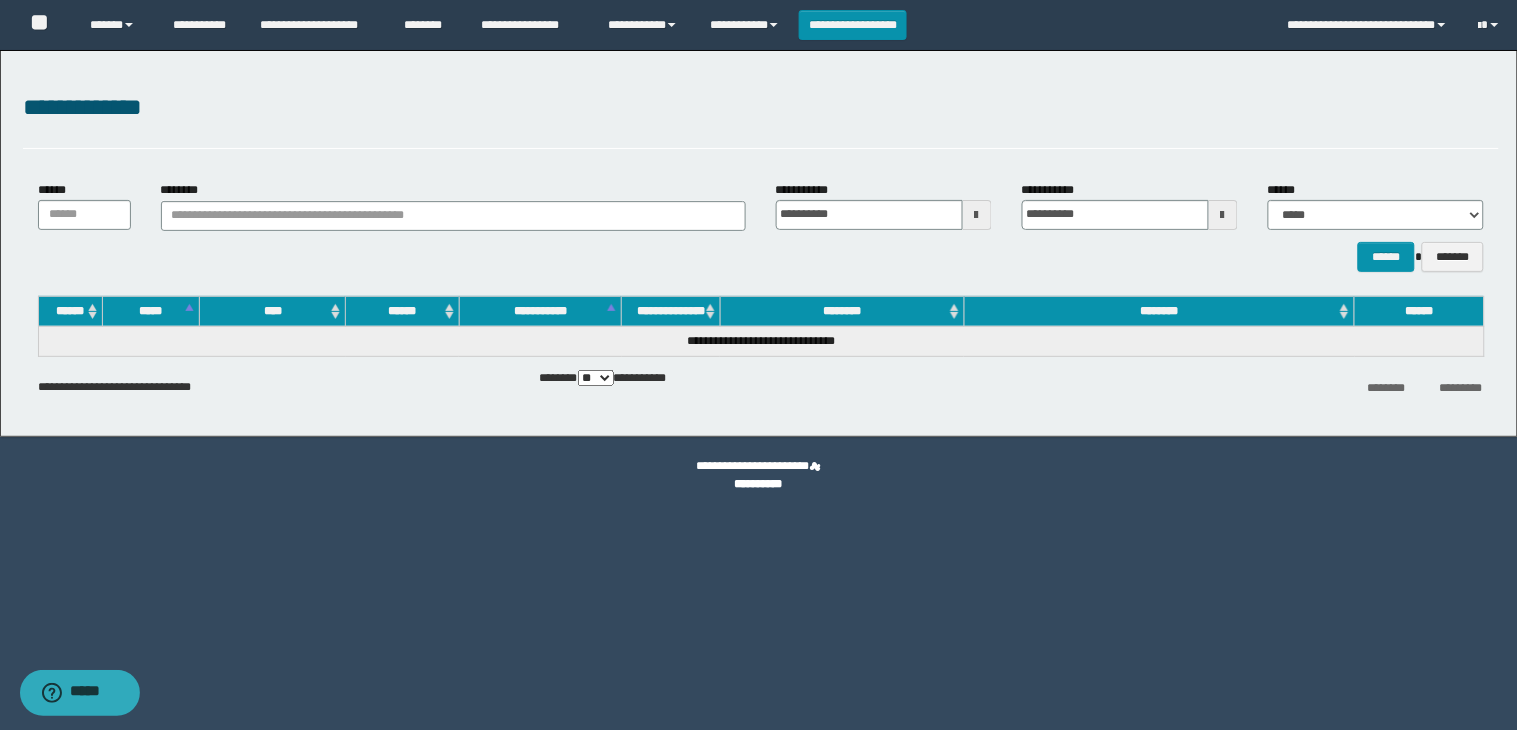 scroll, scrollTop: 0, scrollLeft: 0, axis: both 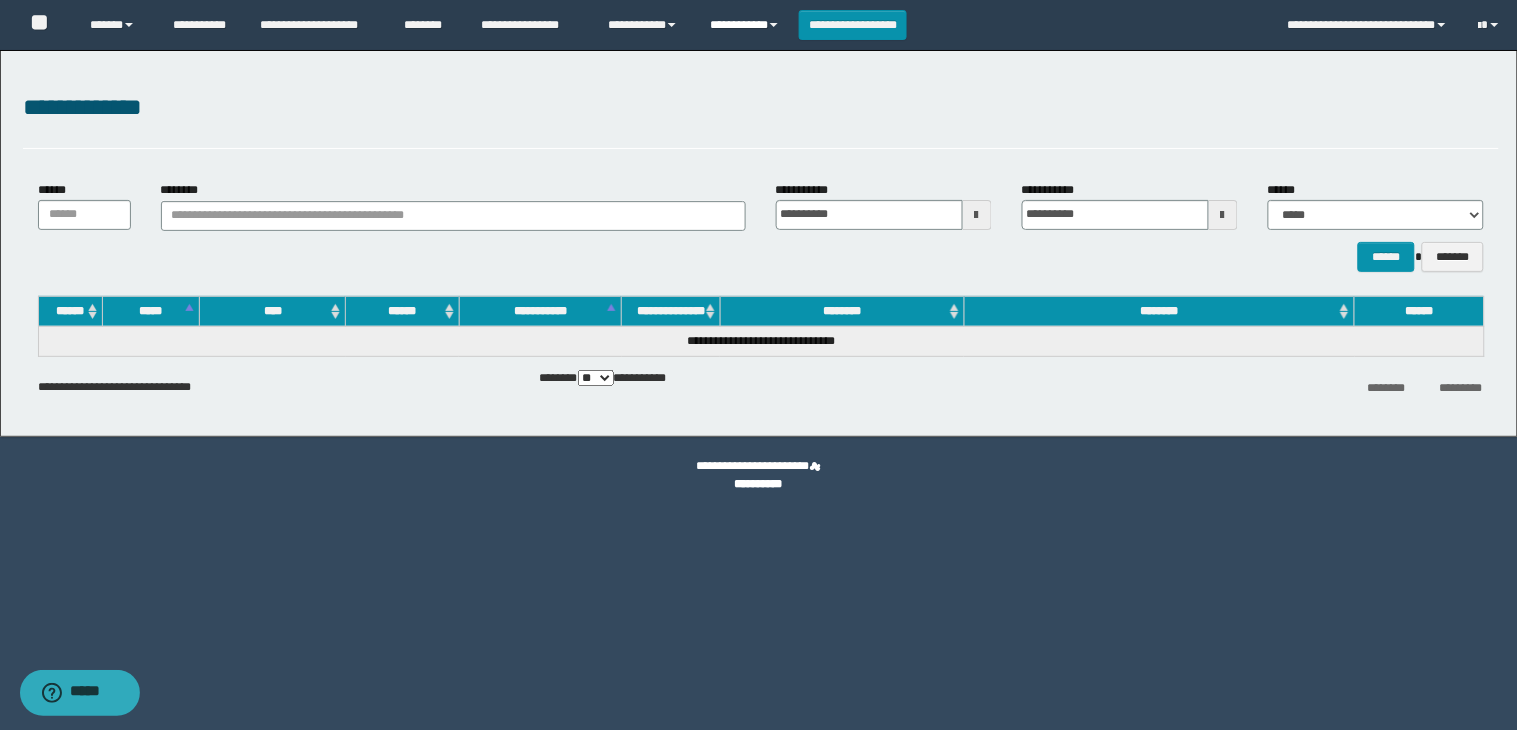 click on "**********" at bounding box center [746, 25] 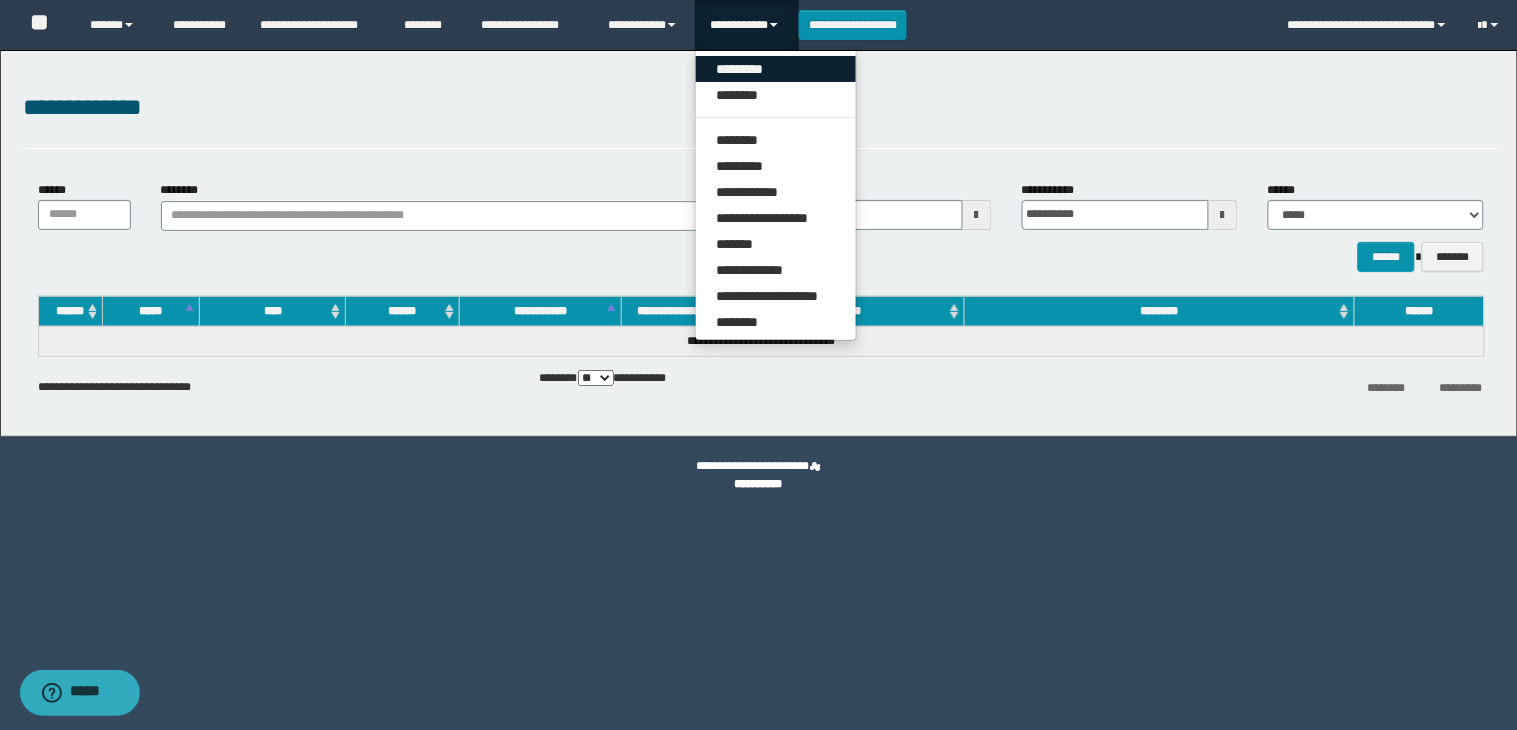 click on "*********" at bounding box center (776, 69) 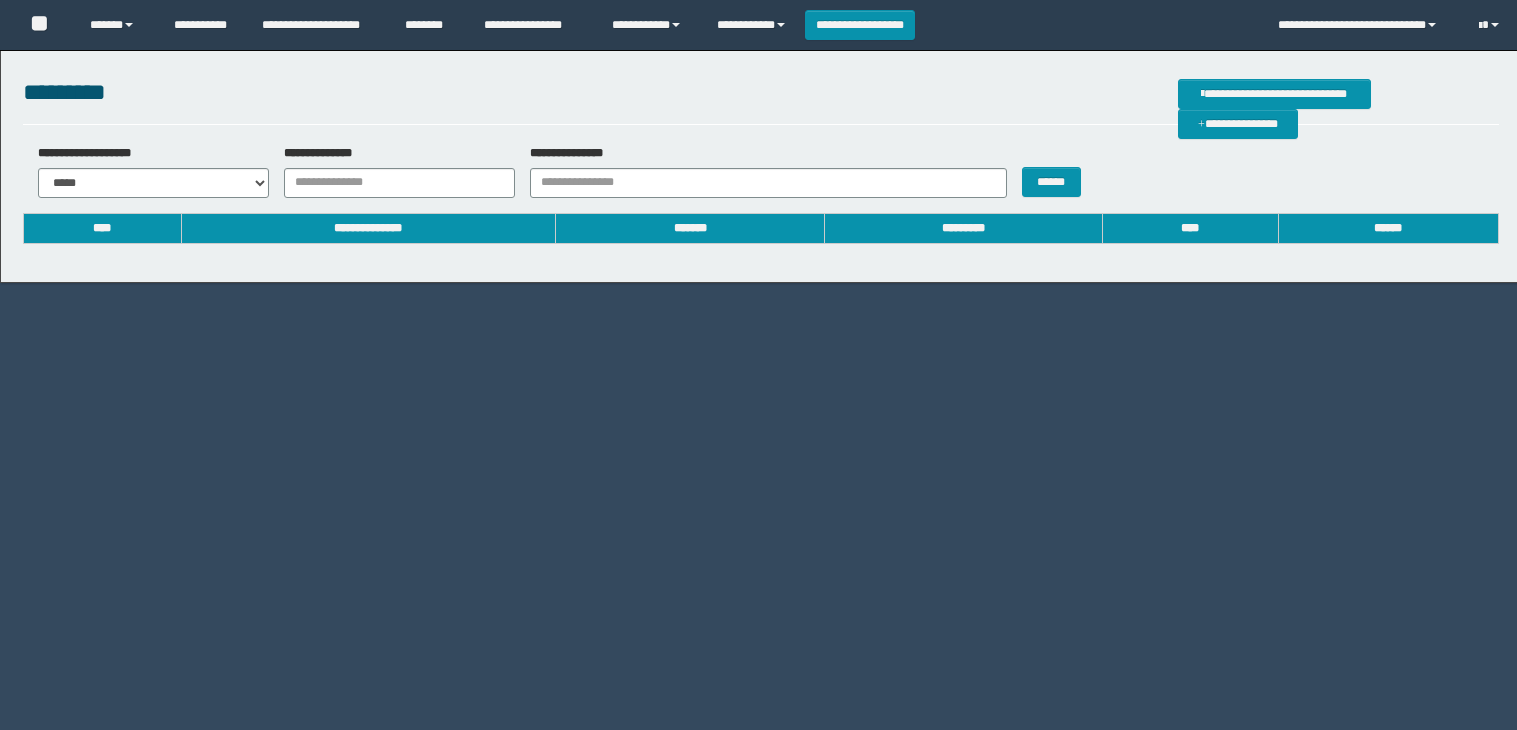 scroll, scrollTop: 0, scrollLeft: 0, axis: both 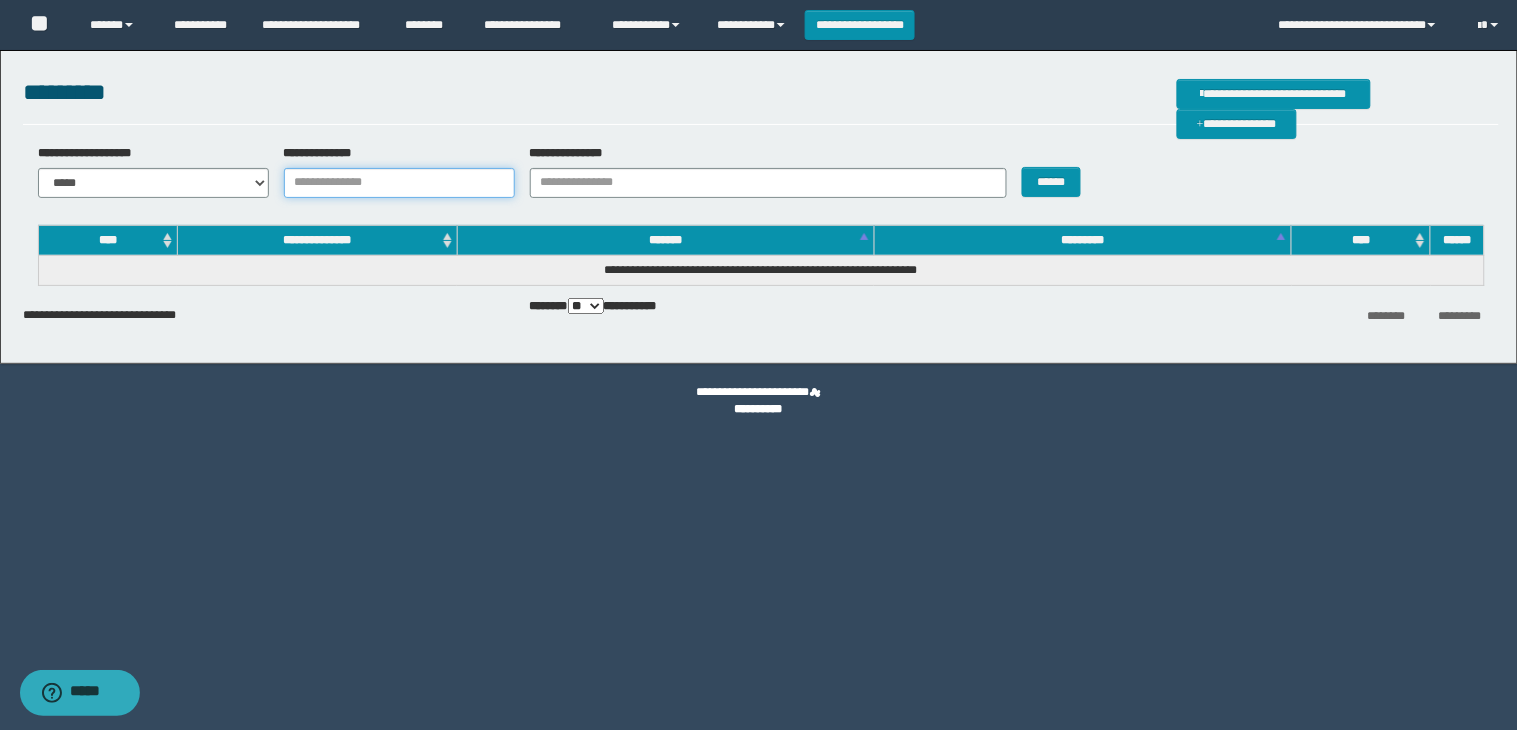 click on "**********" at bounding box center (399, 183) 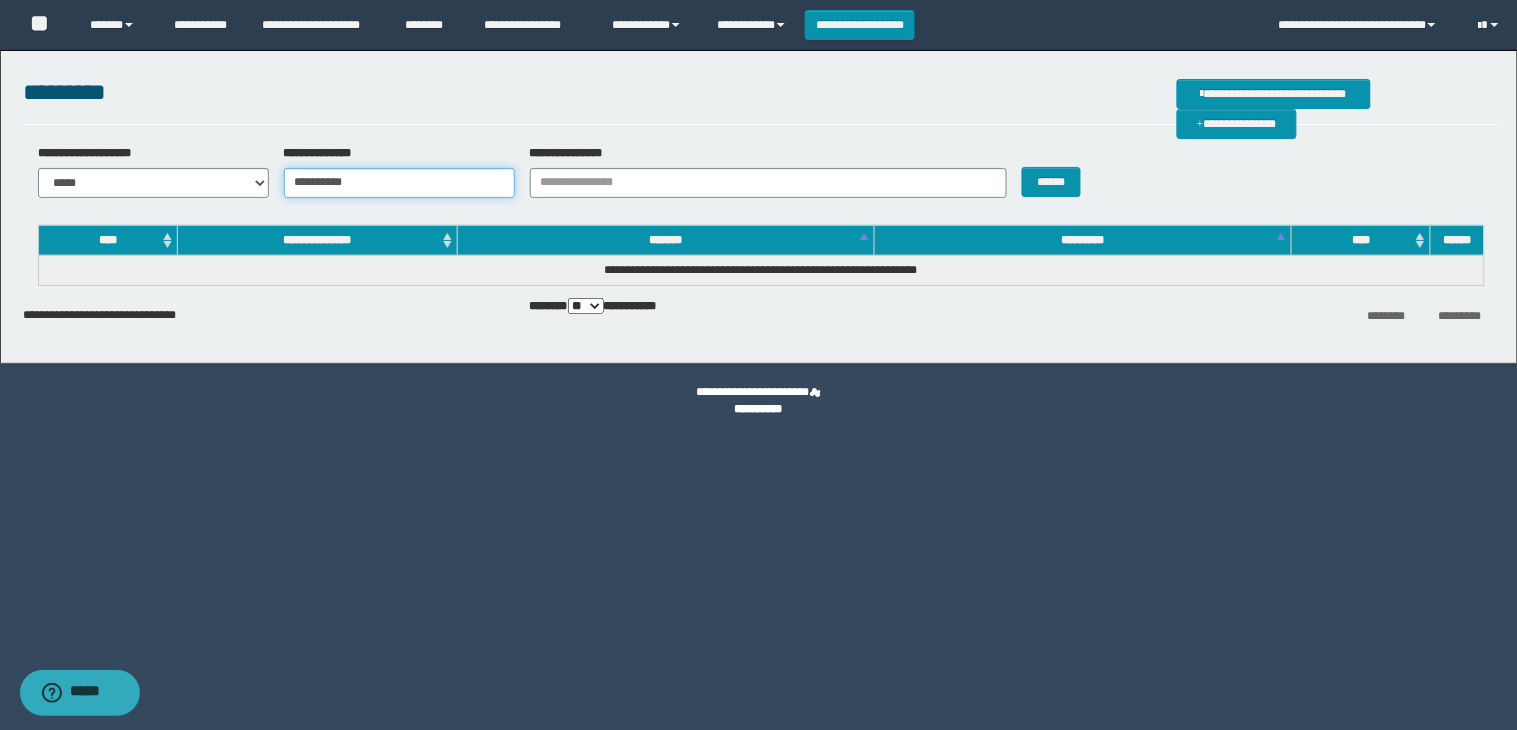 click on "**********" at bounding box center [399, 183] 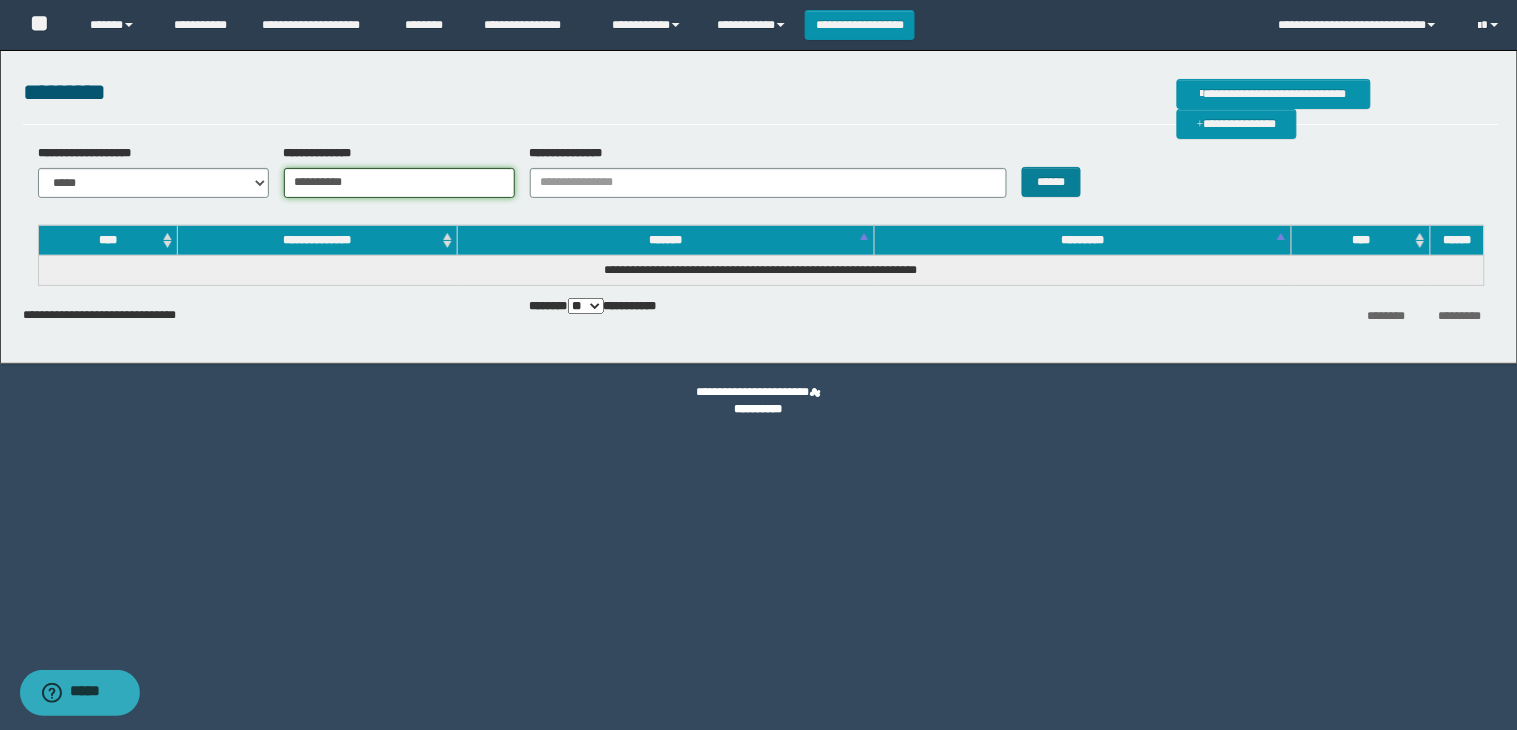 type on "**********" 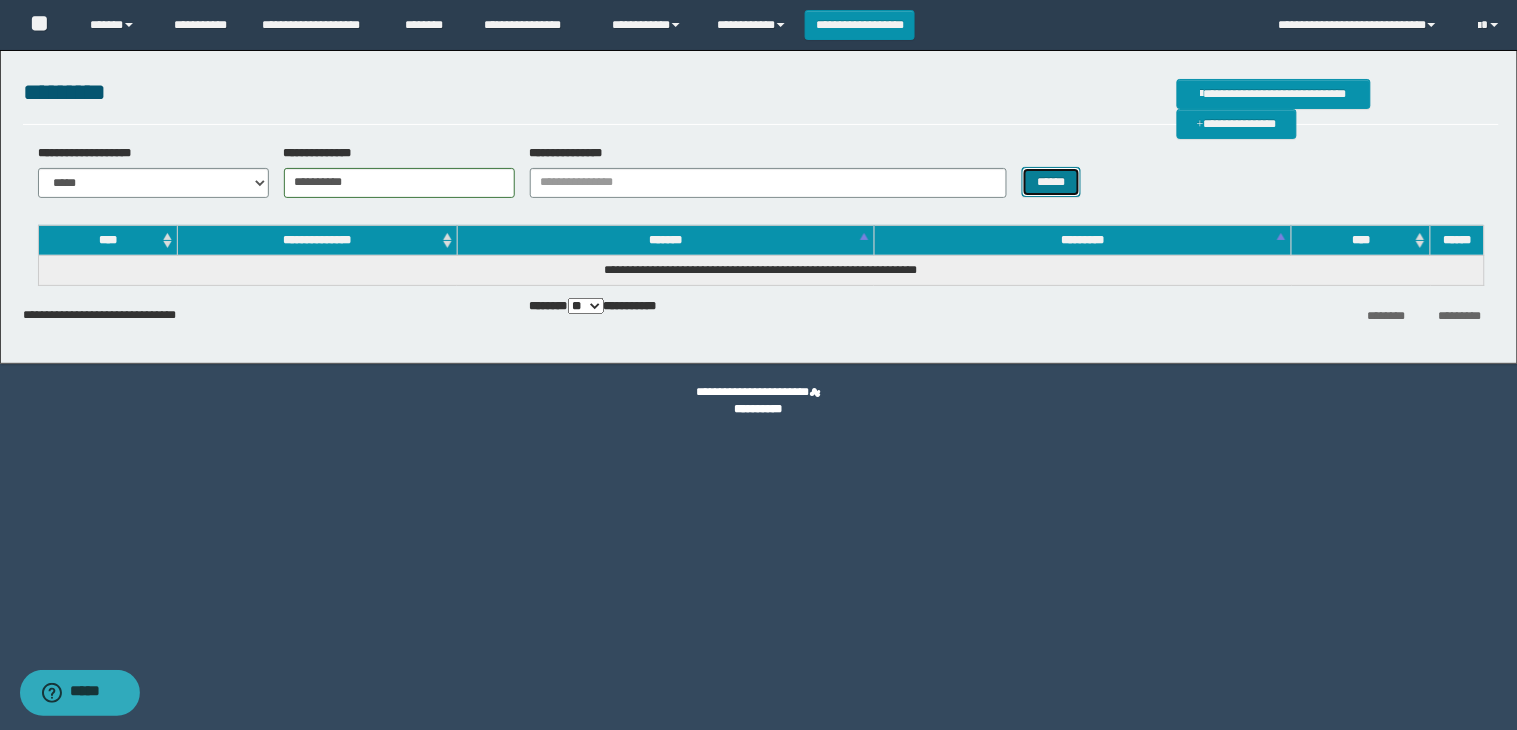 click on "******" at bounding box center [1052, 182] 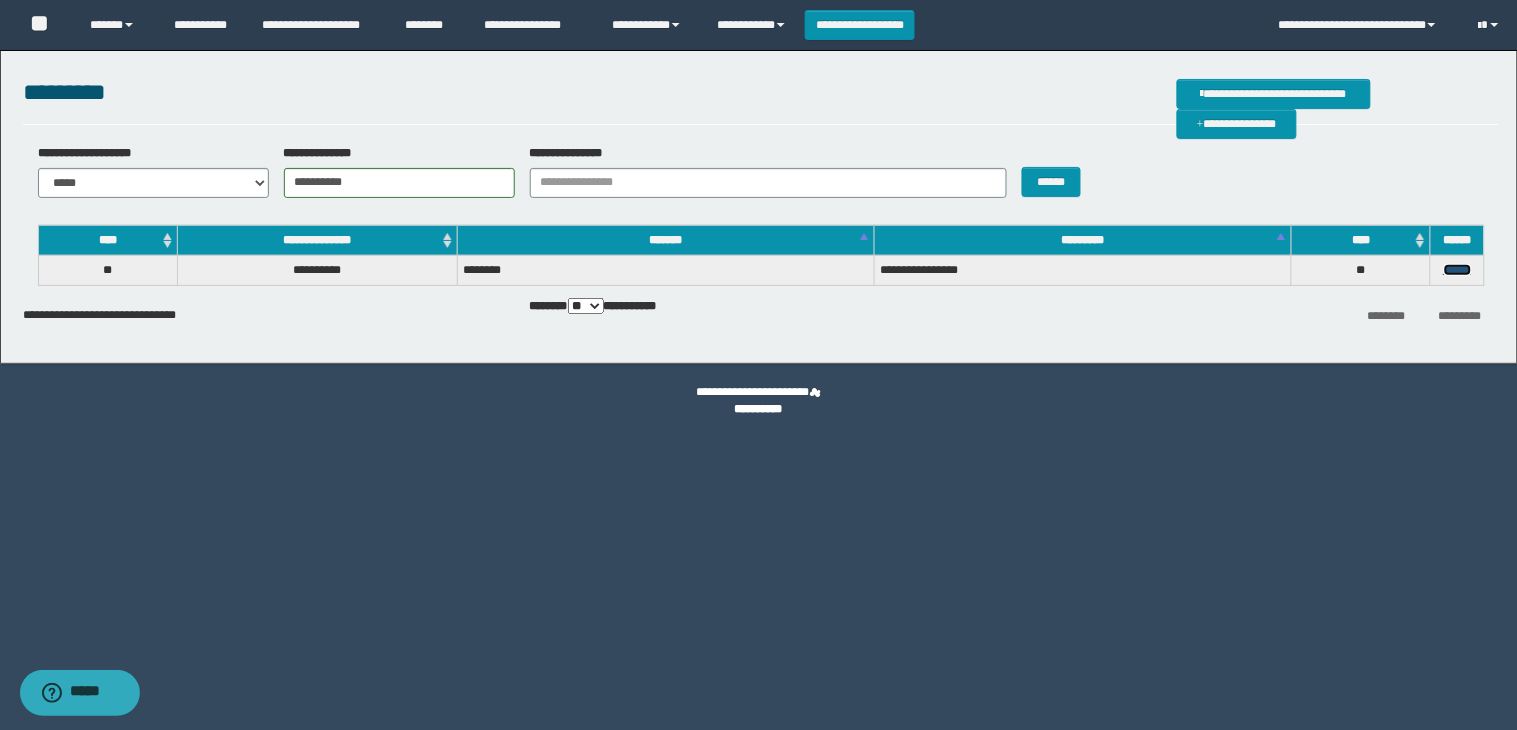 click on "******" at bounding box center (1458, 270) 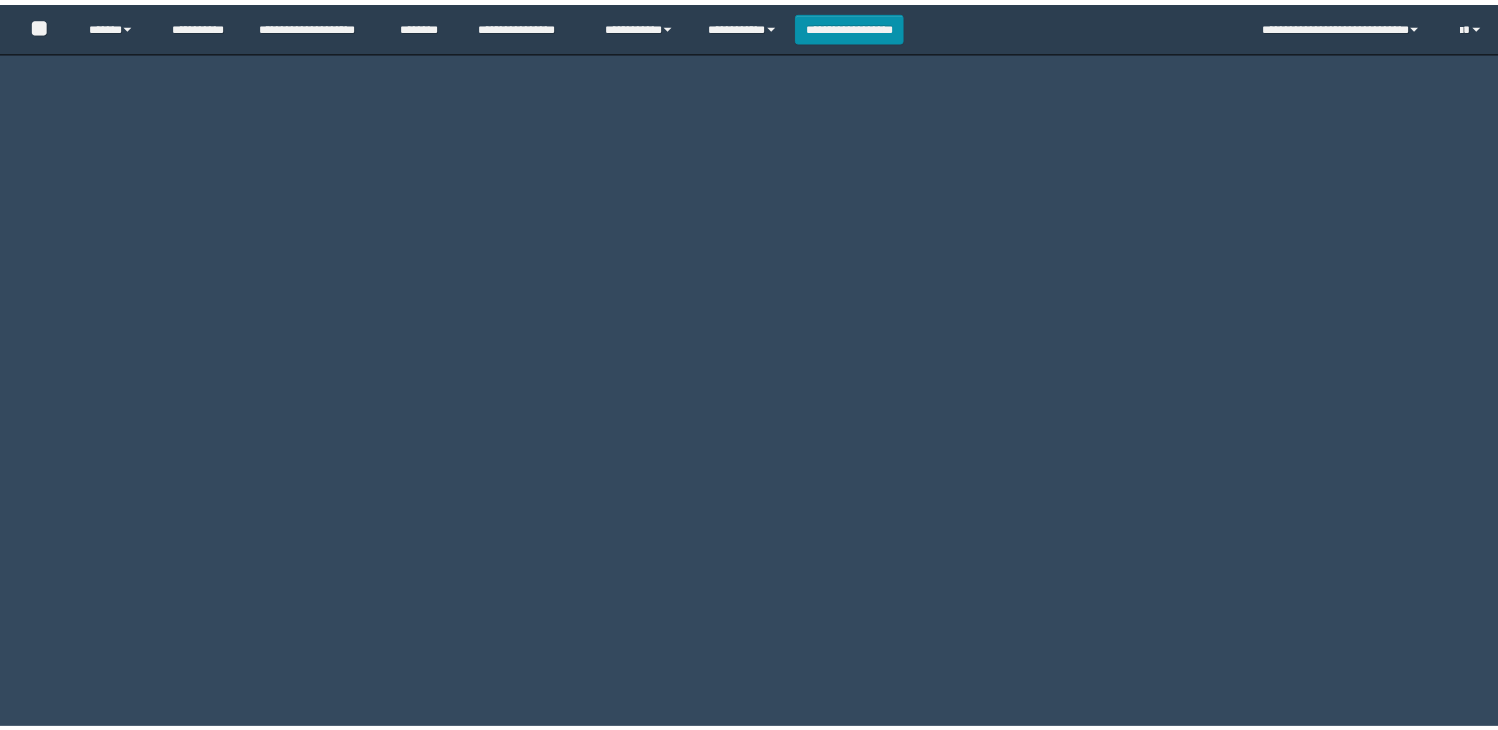 scroll, scrollTop: 0, scrollLeft: 0, axis: both 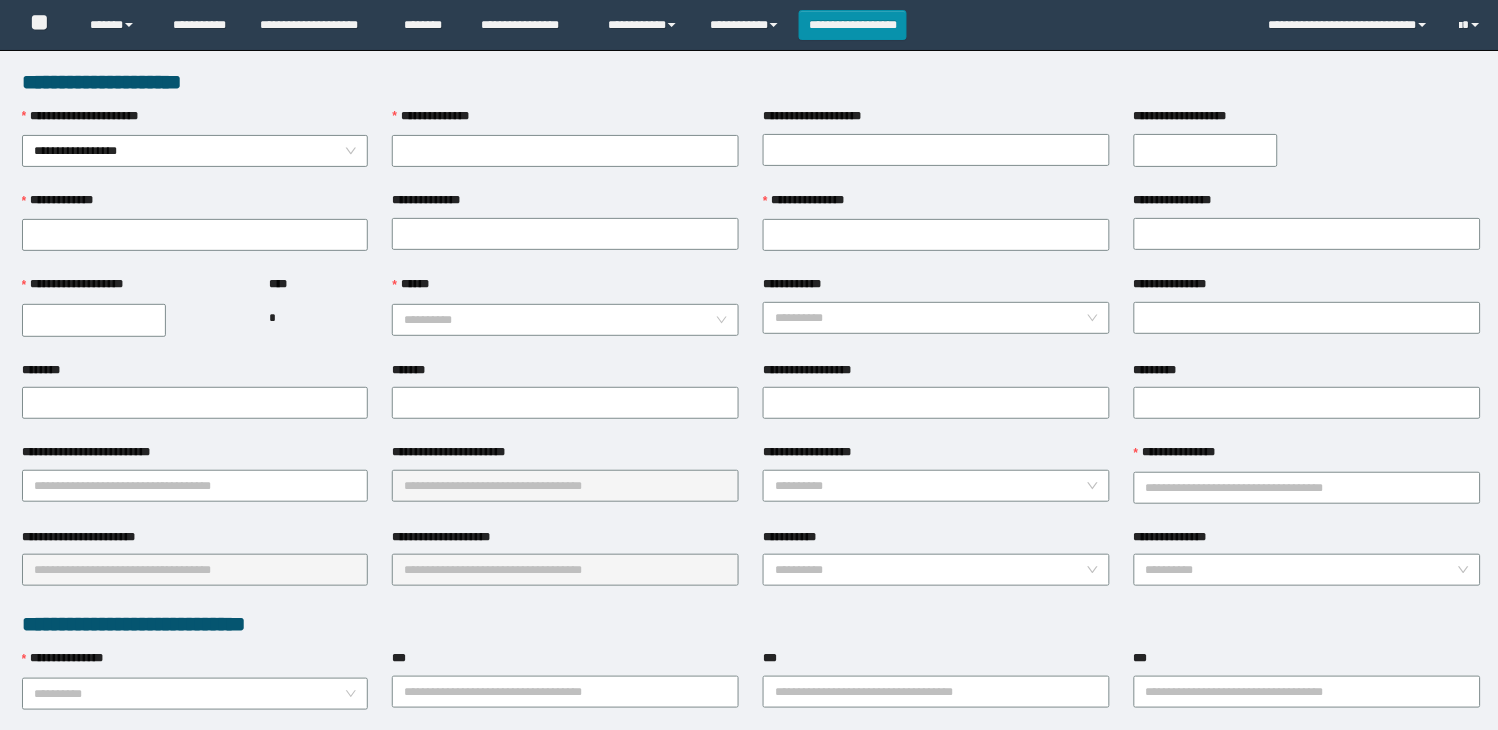 click on "**********" at bounding box center [565, 121] 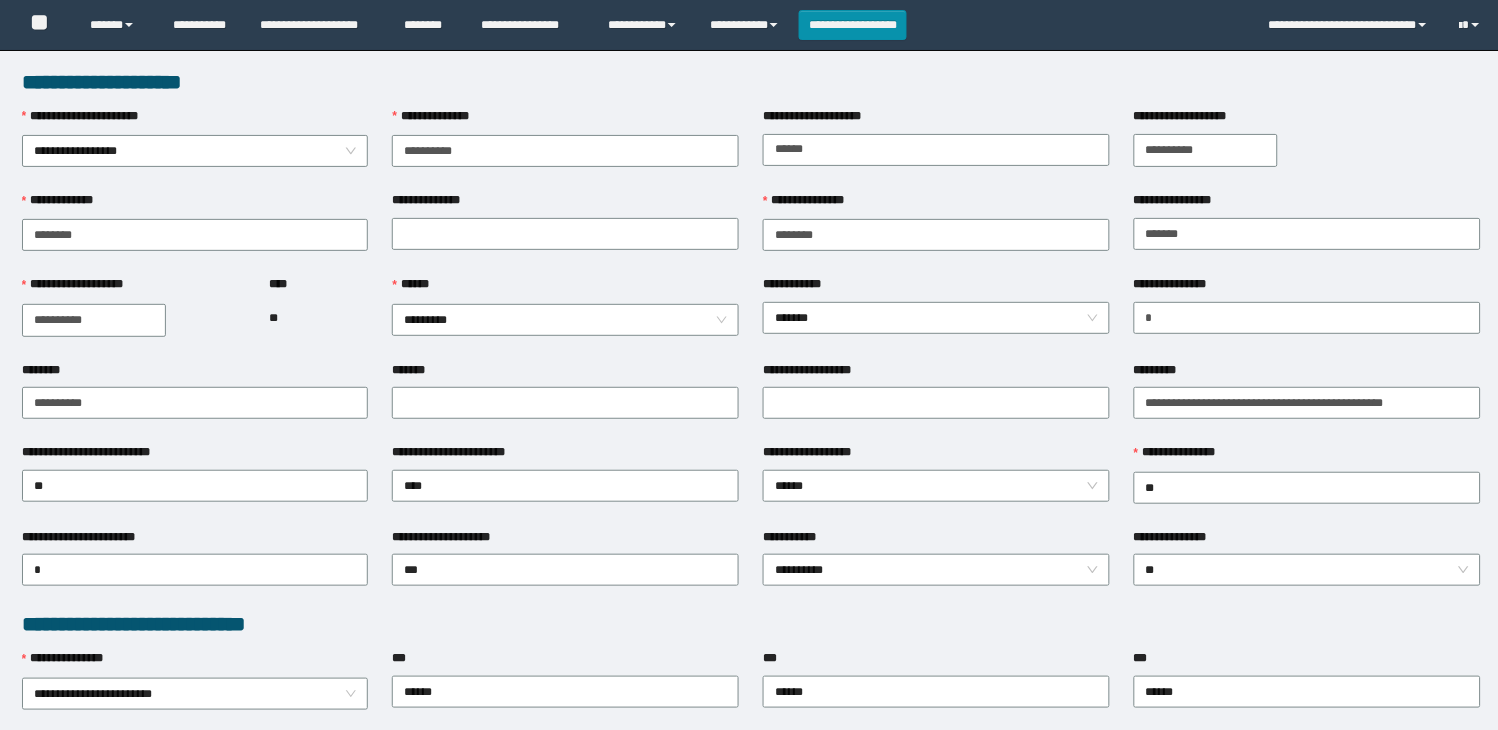 type on "**********" 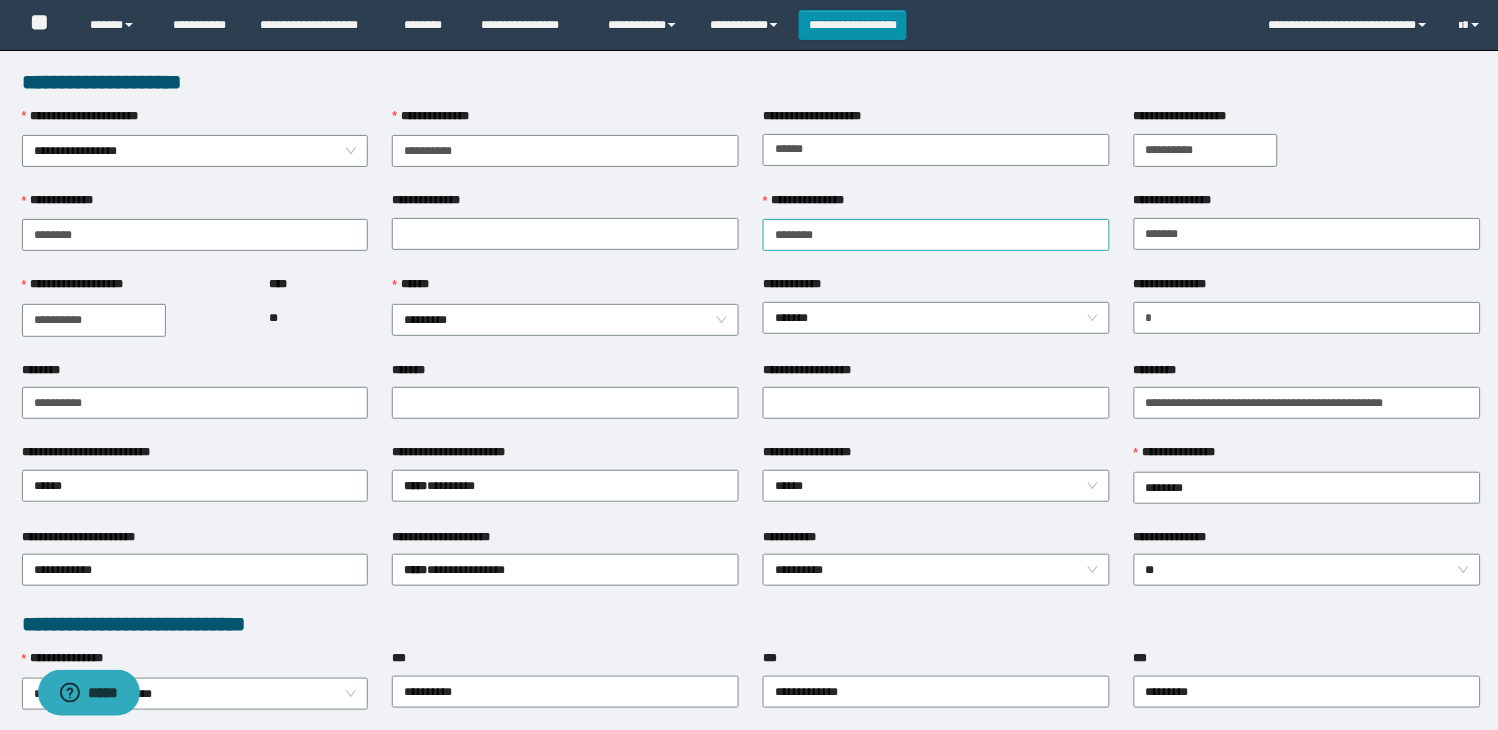 scroll, scrollTop: 0, scrollLeft: 0, axis: both 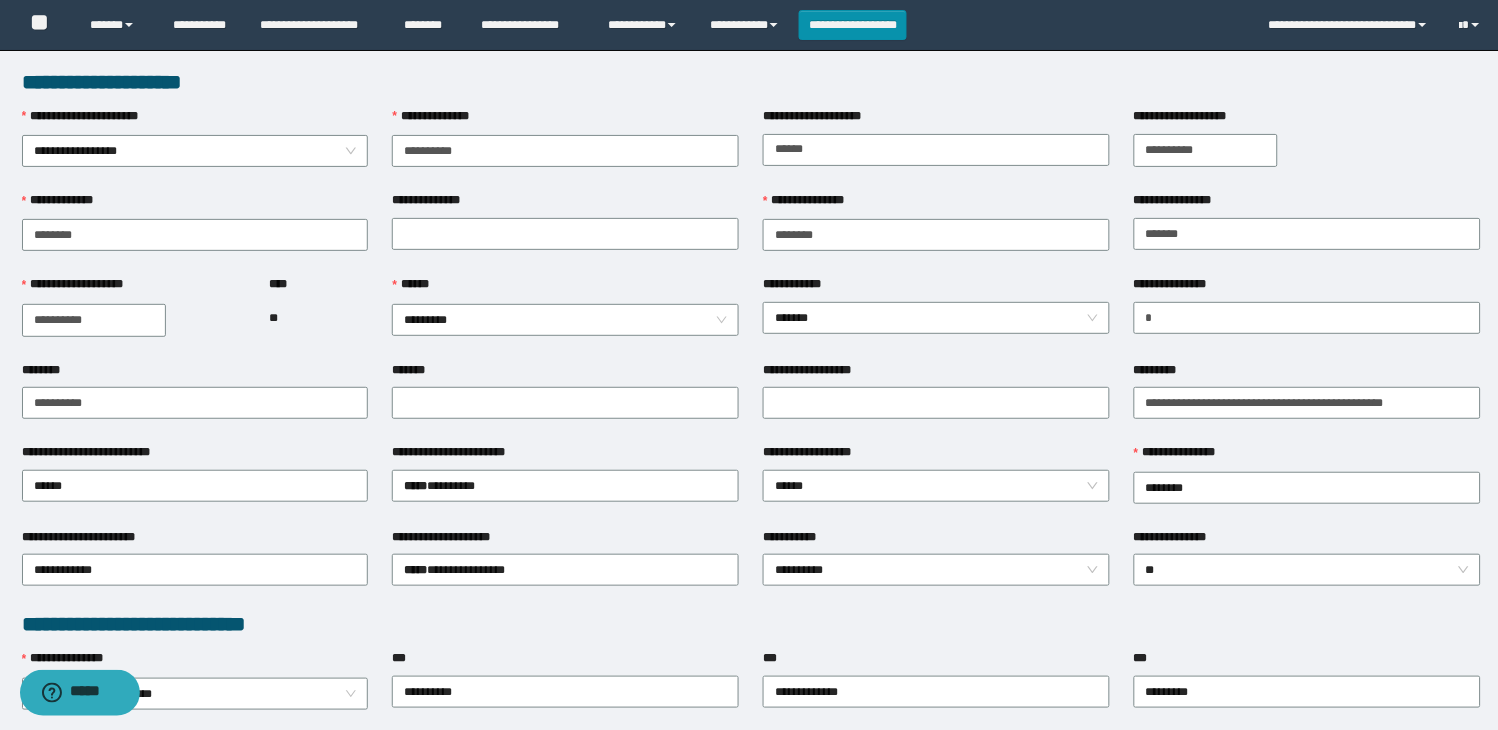 click on "**********" at bounding box center [936, 288] 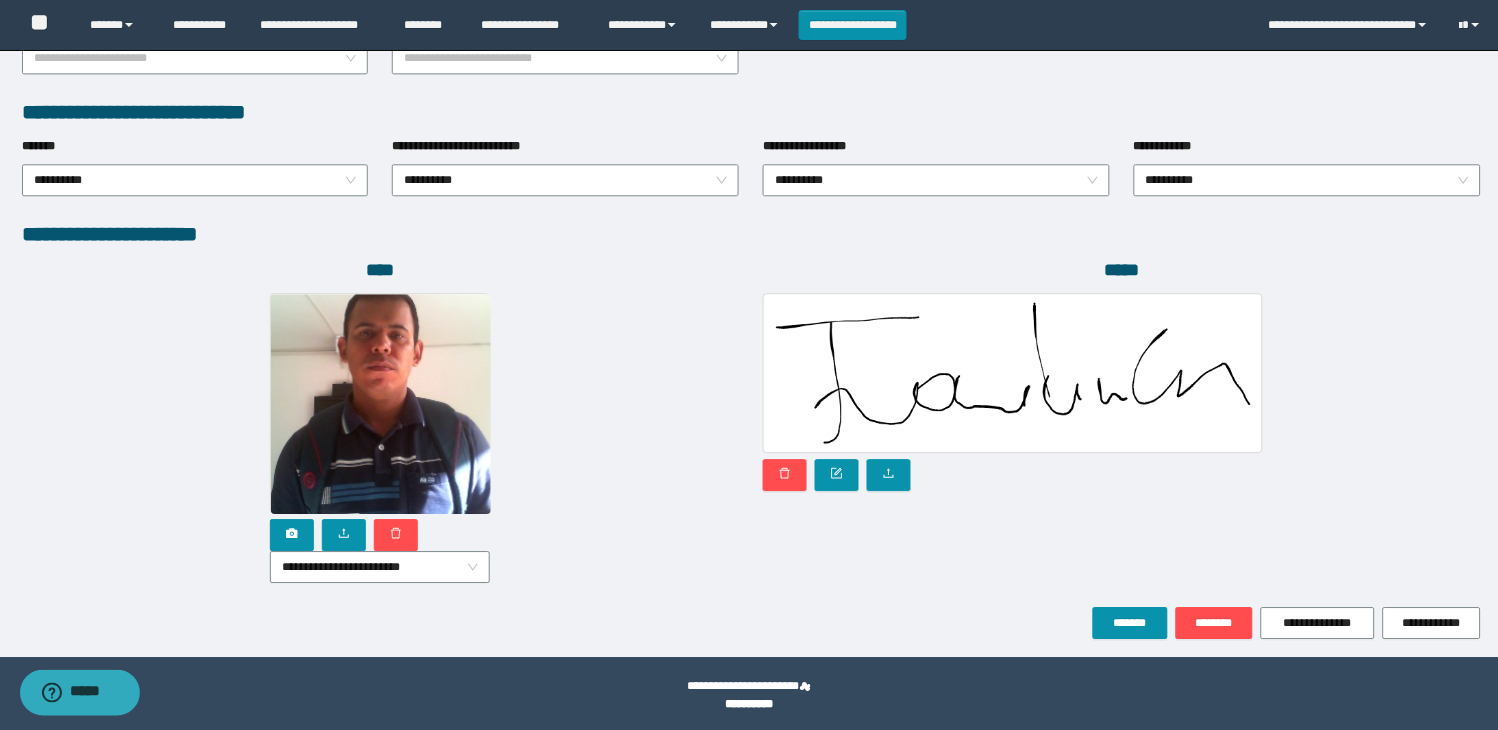 scroll, scrollTop: 1010, scrollLeft: 0, axis: vertical 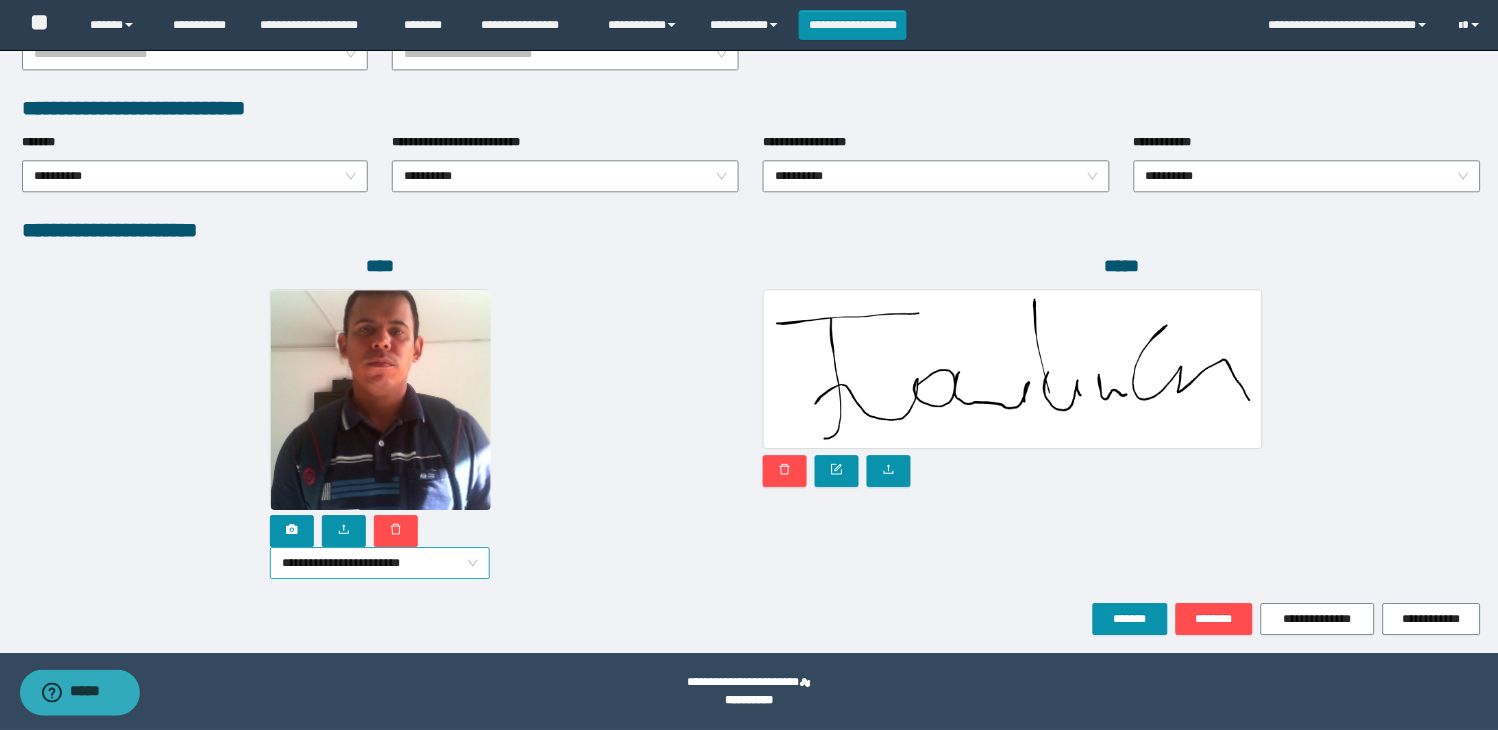 click on "**********" at bounding box center (380, 563) 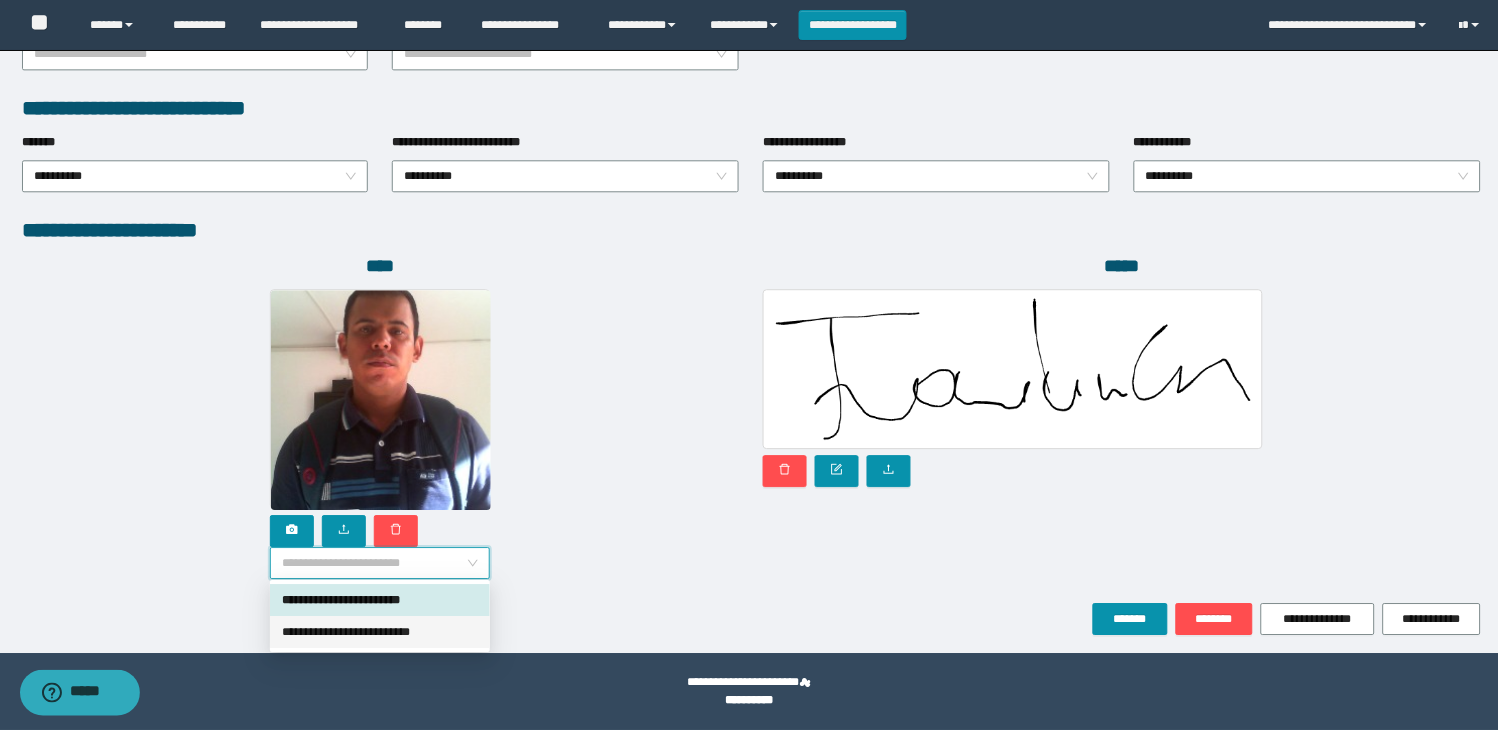 click on "**********" at bounding box center (380, 632) 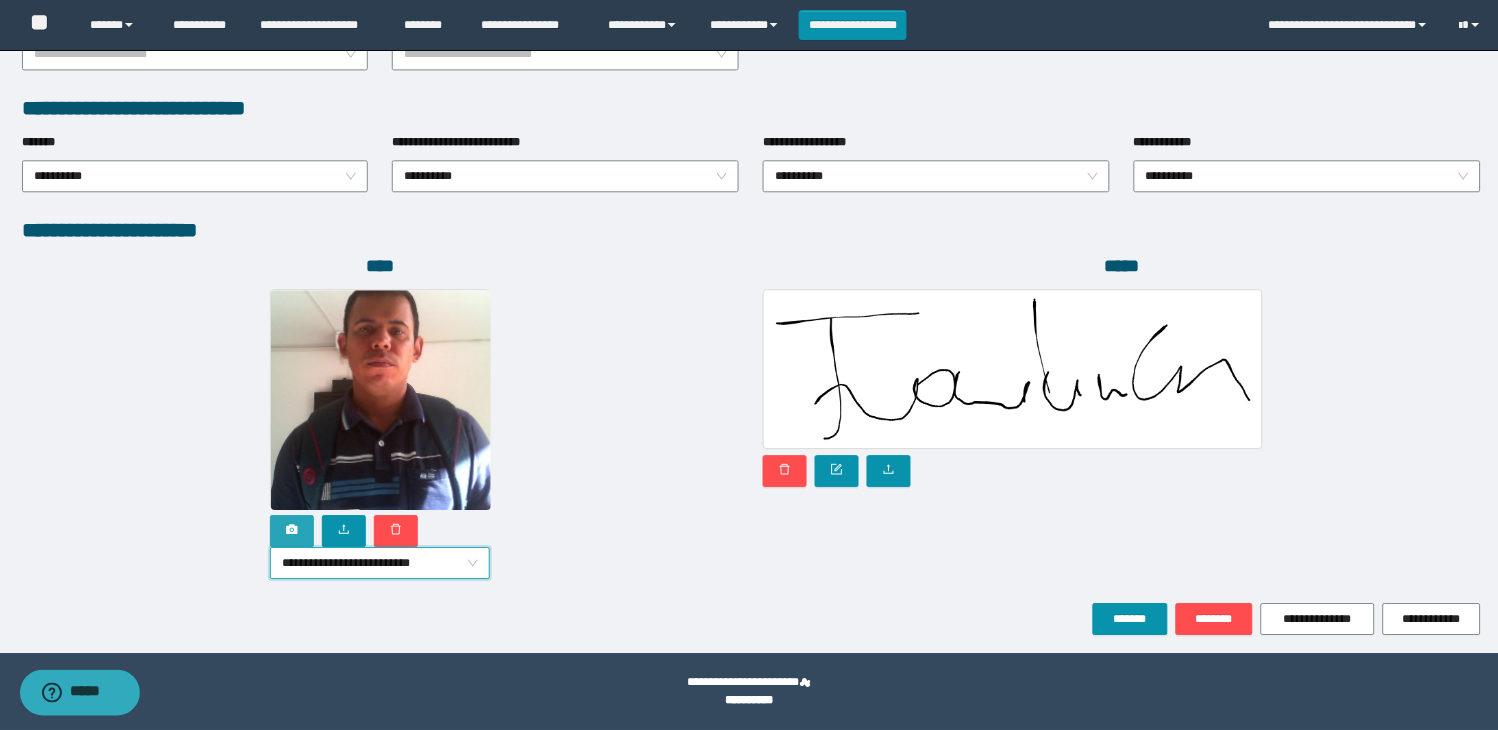 click 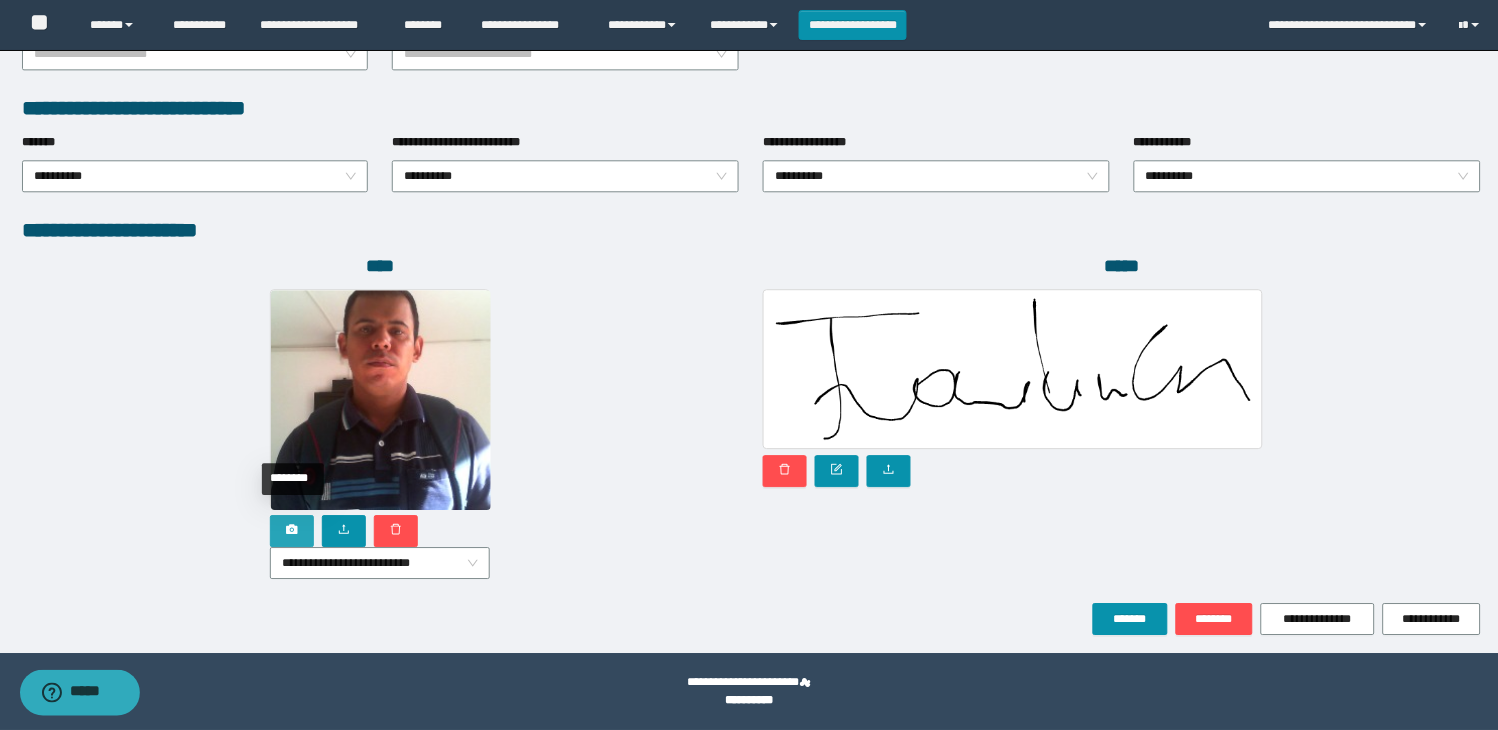 click 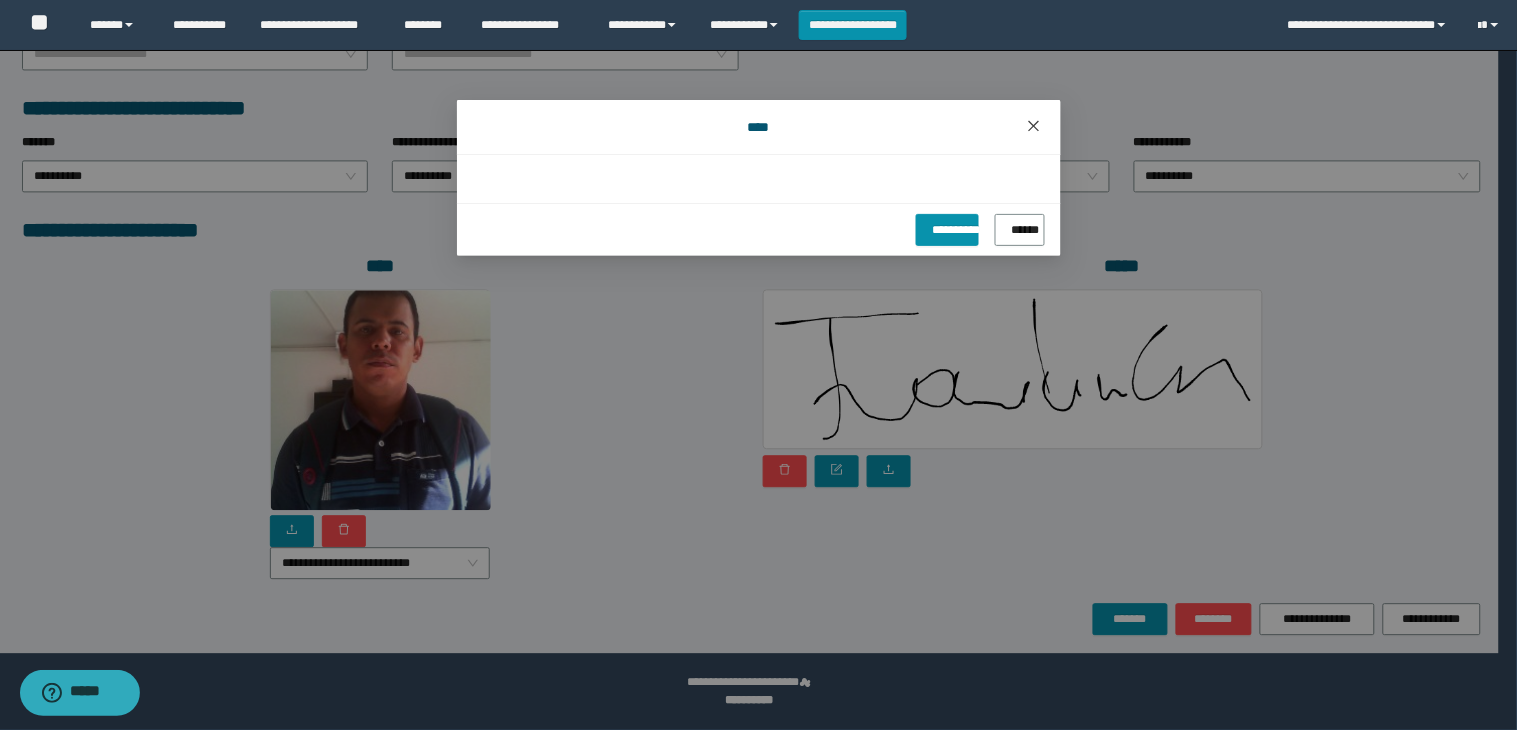 click 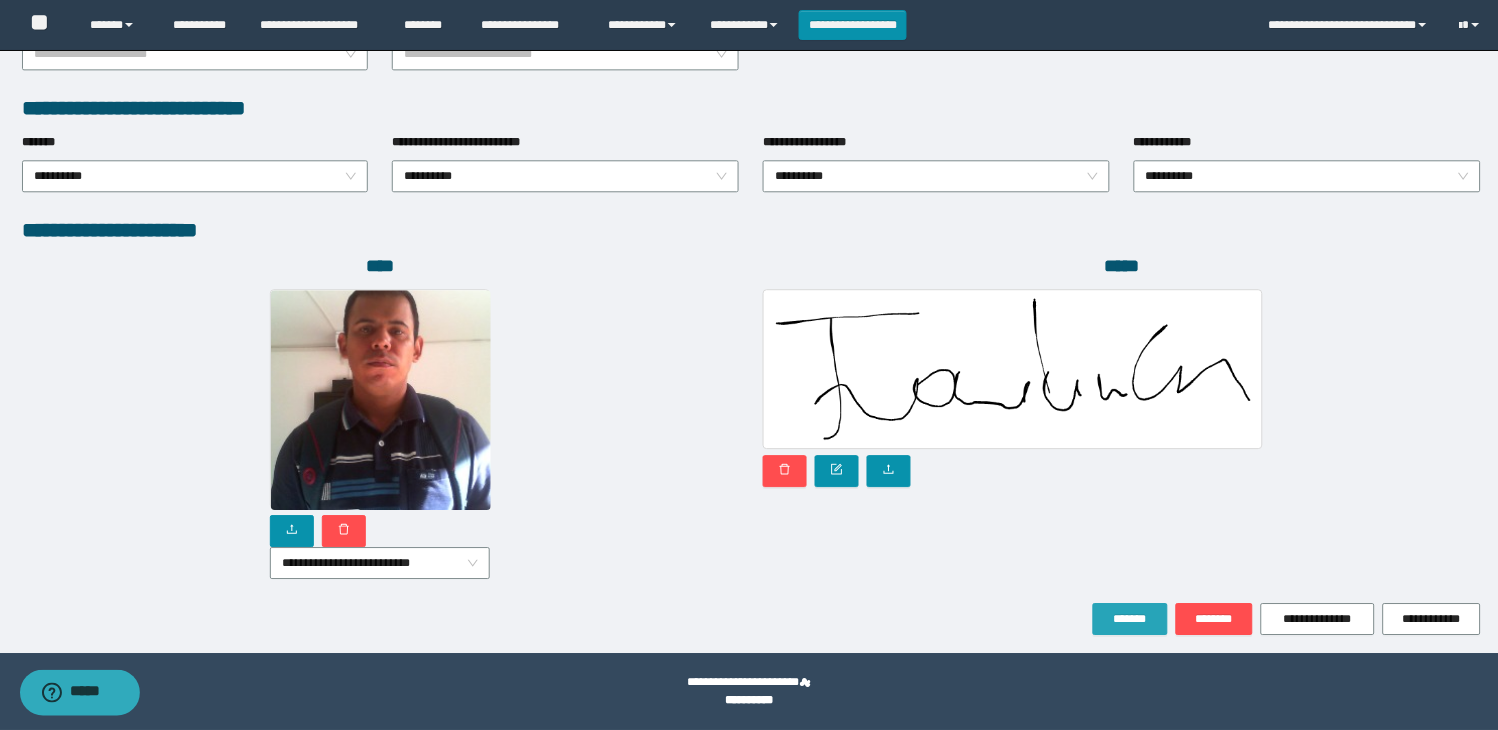 click on "*******" at bounding box center [1130, 619] 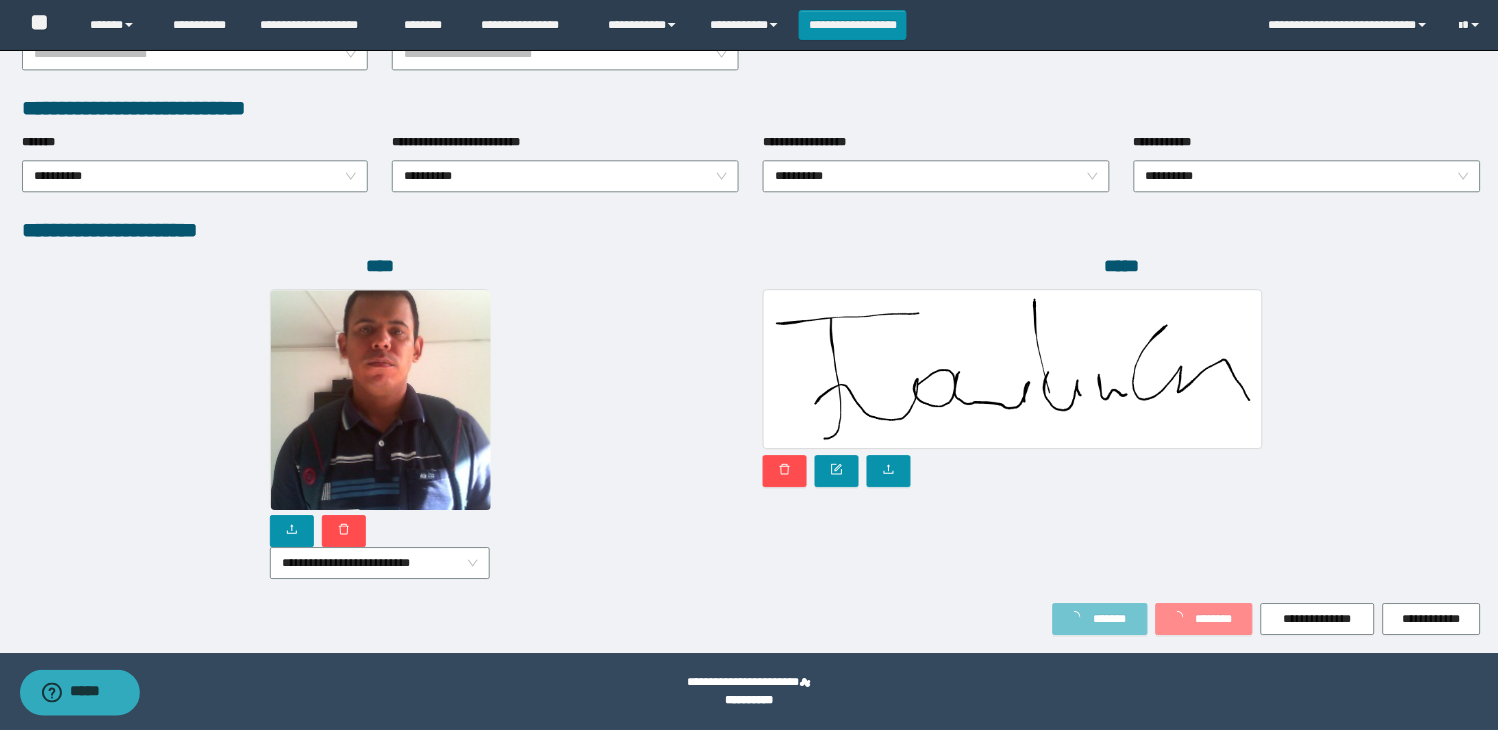 scroll, scrollTop: 0, scrollLeft: 0, axis: both 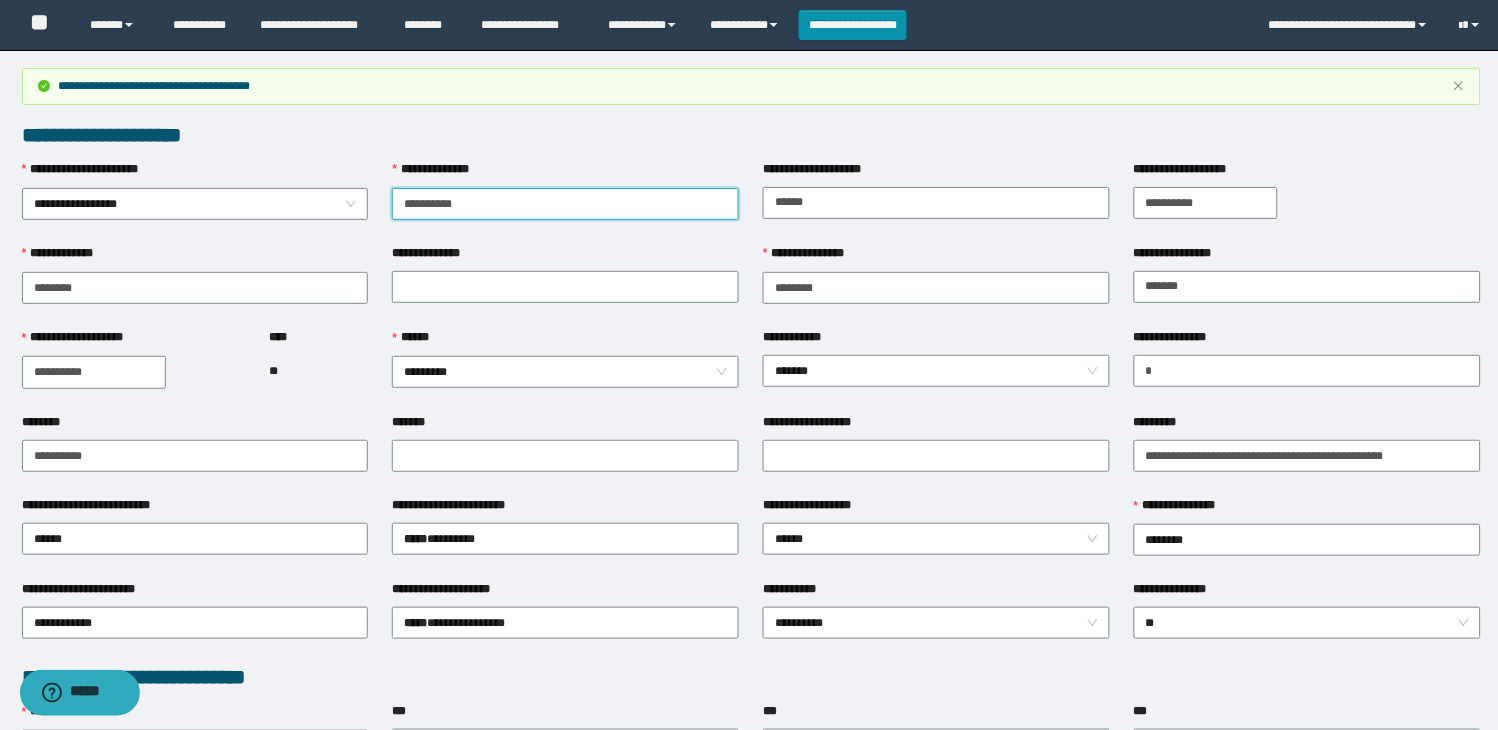 drag, startPoint x: 566, startPoint y: 200, endPoint x: 461, endPoint y: 212, distance: 105.68349 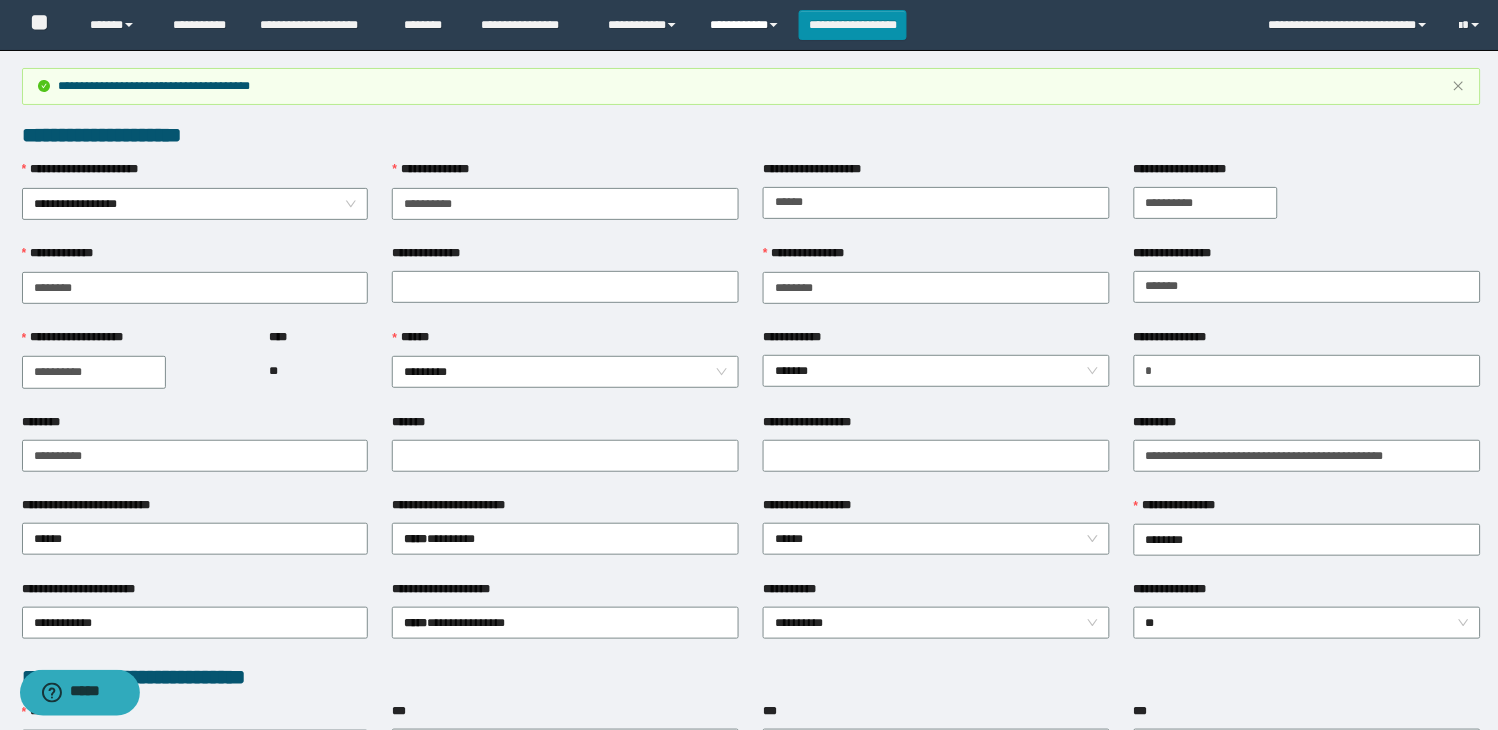 drag, startPoint x: 452, startPoint y: 197, endPoint x: 732, endPoint y: 33, distance: 324.49344 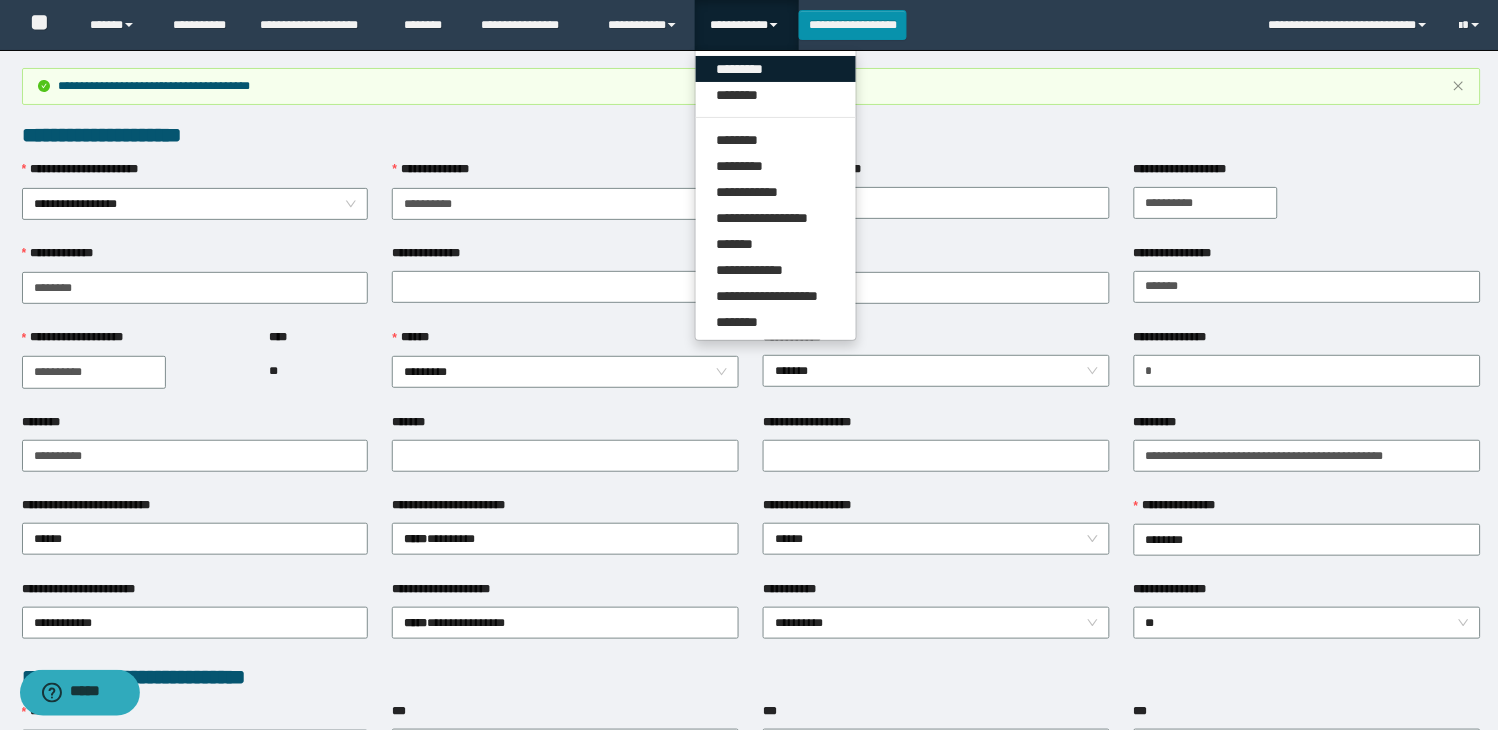 click on "*********" at bounding box center [776, 69] 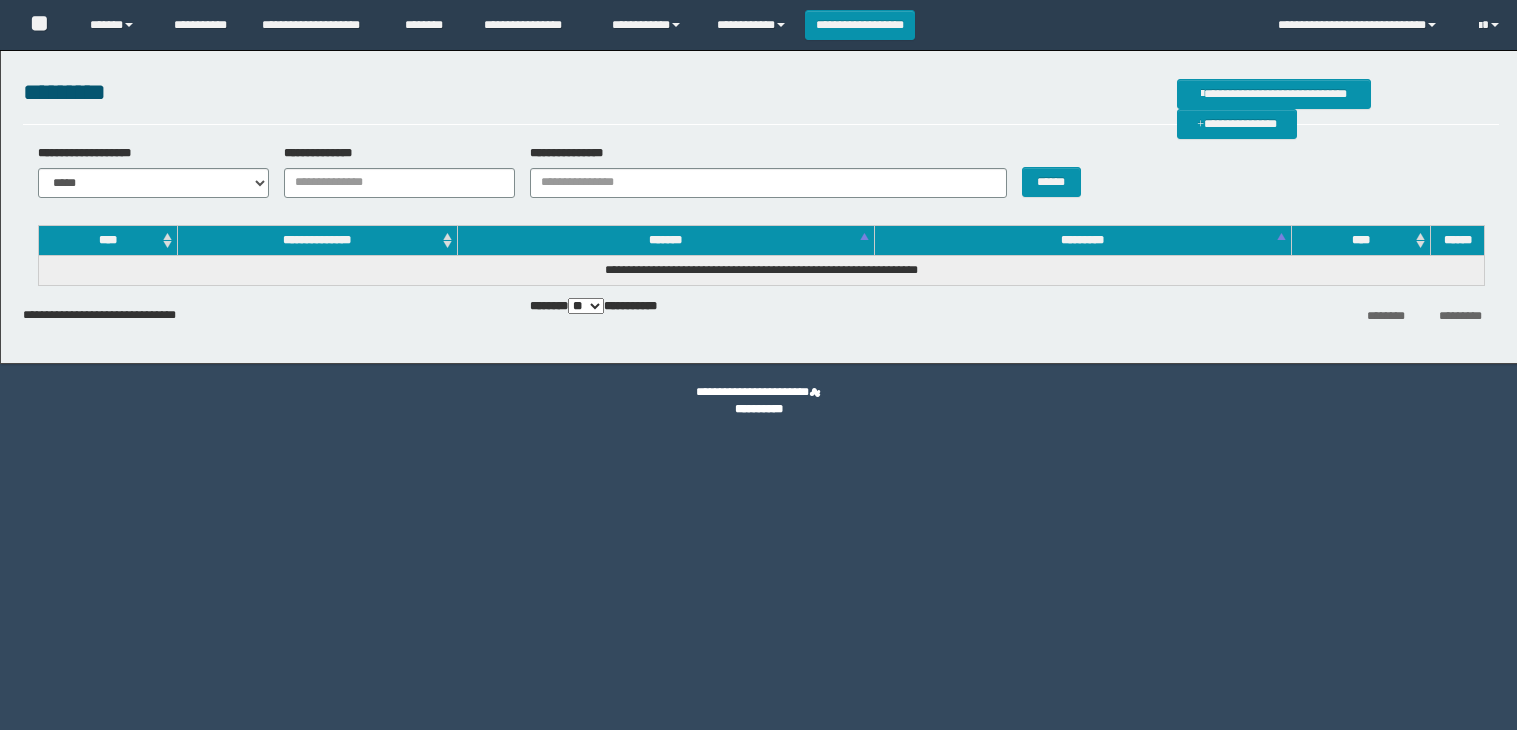 scroll, scrollTop: 0, scrollLeft: 0, axis: both 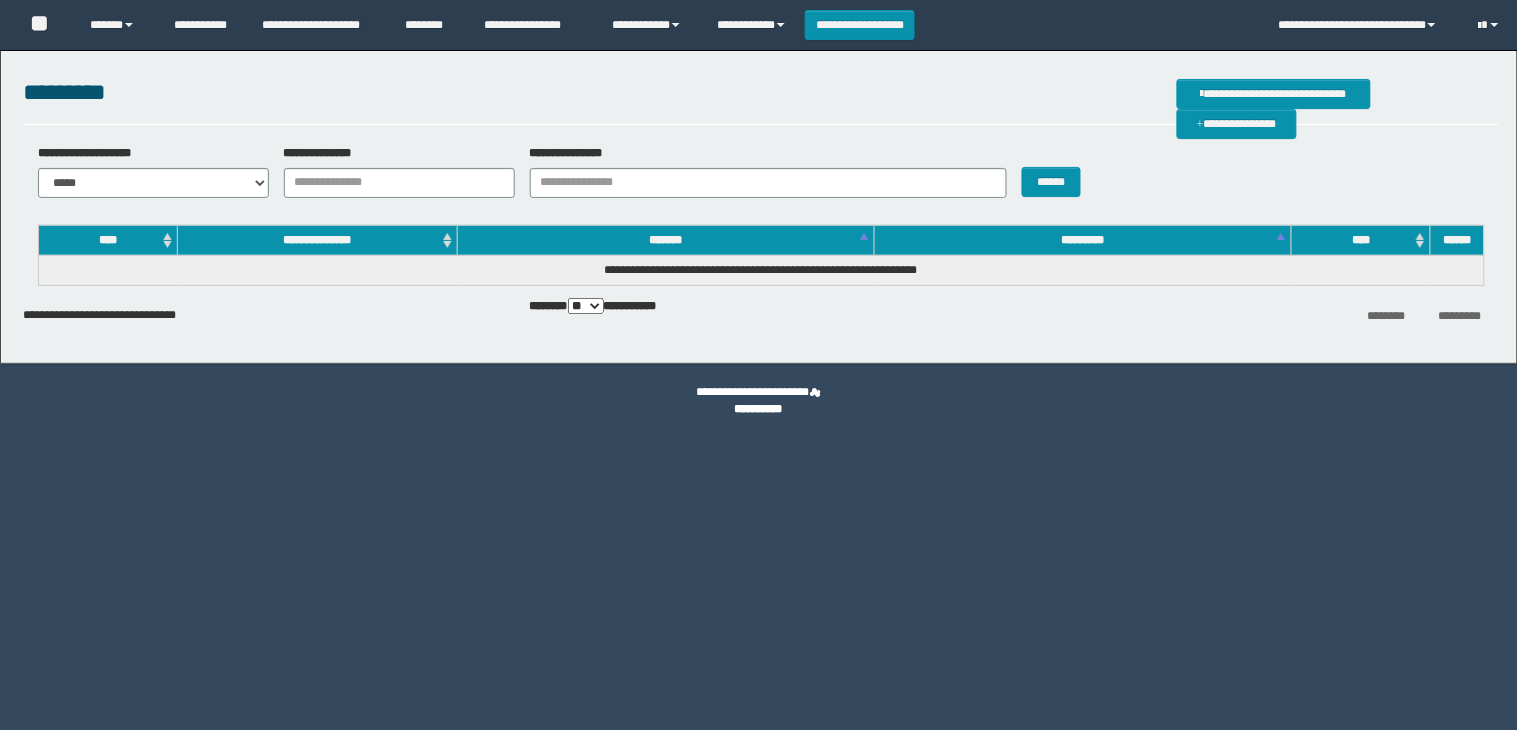 click on "**********" at bounding box center [399, 183] 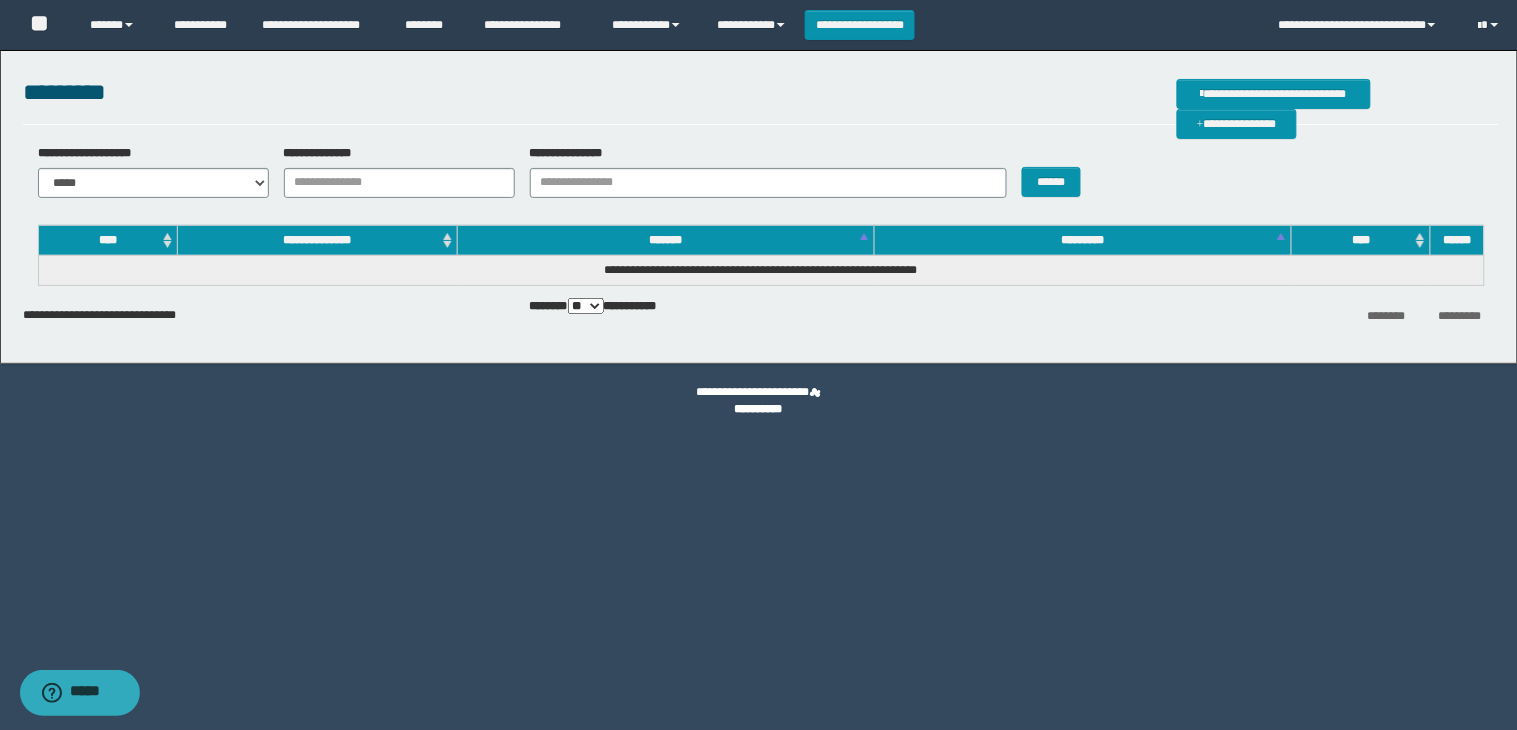 scroll, scrollTop: 0, scrollLeft: 0, axis: both 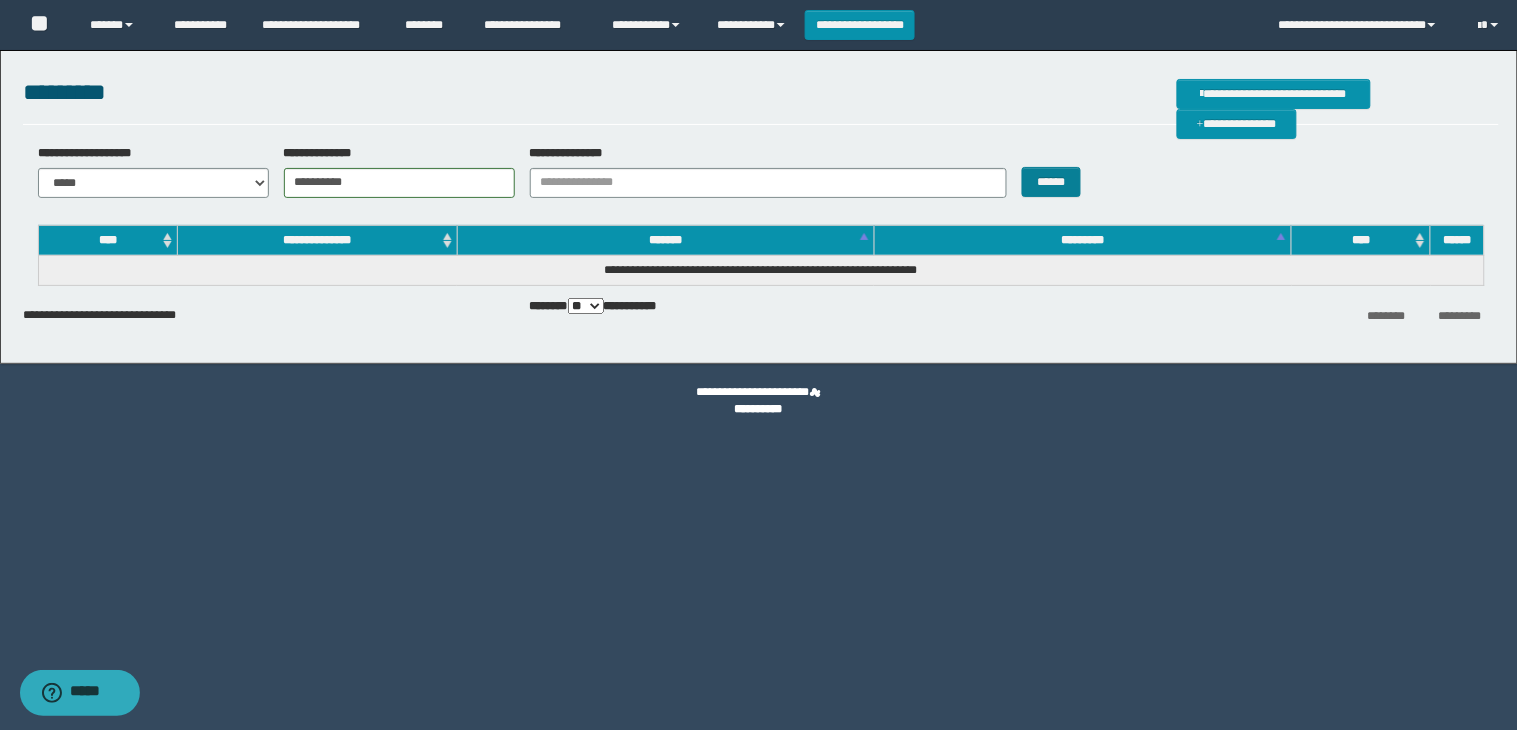 type on "**********" 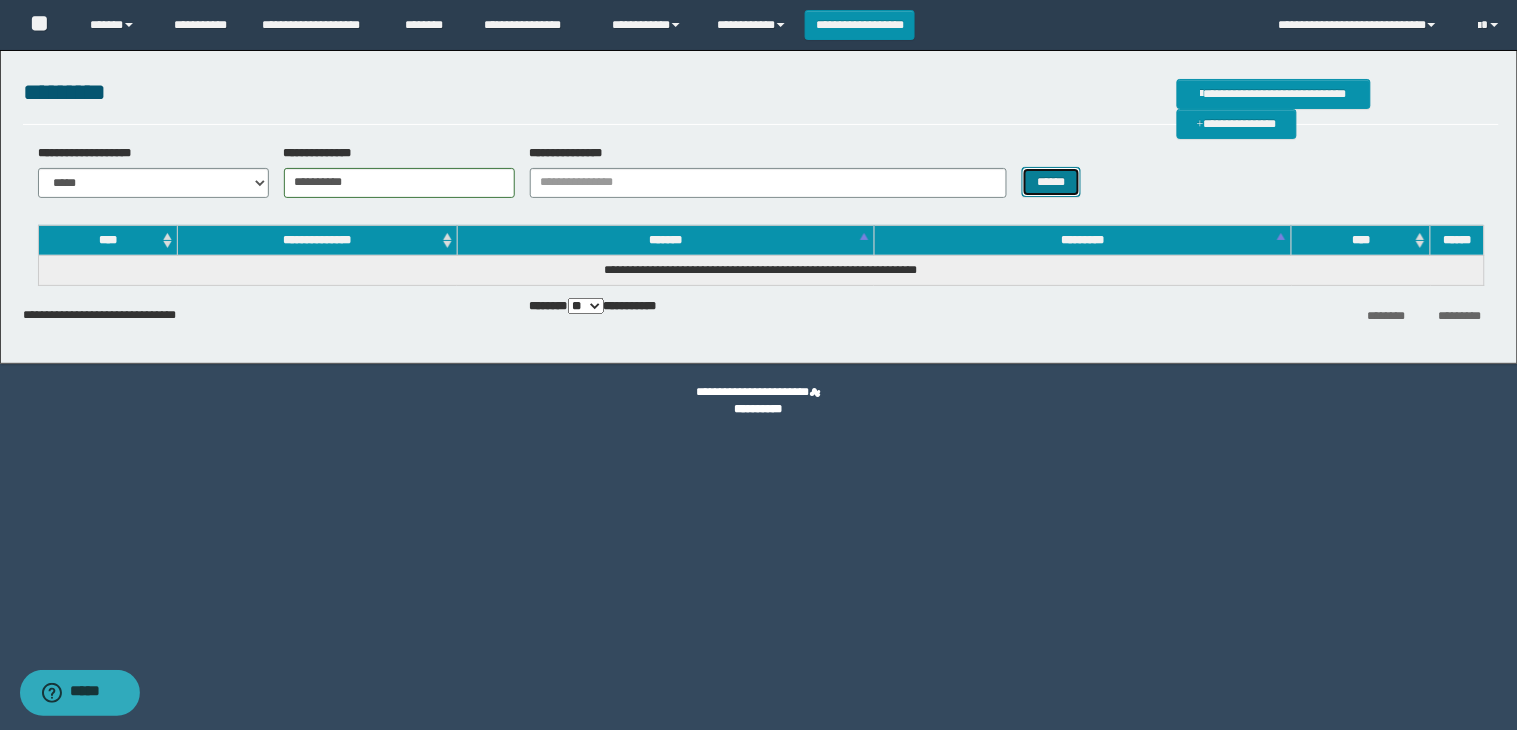click on "******" at bounding box center [1052, 182] 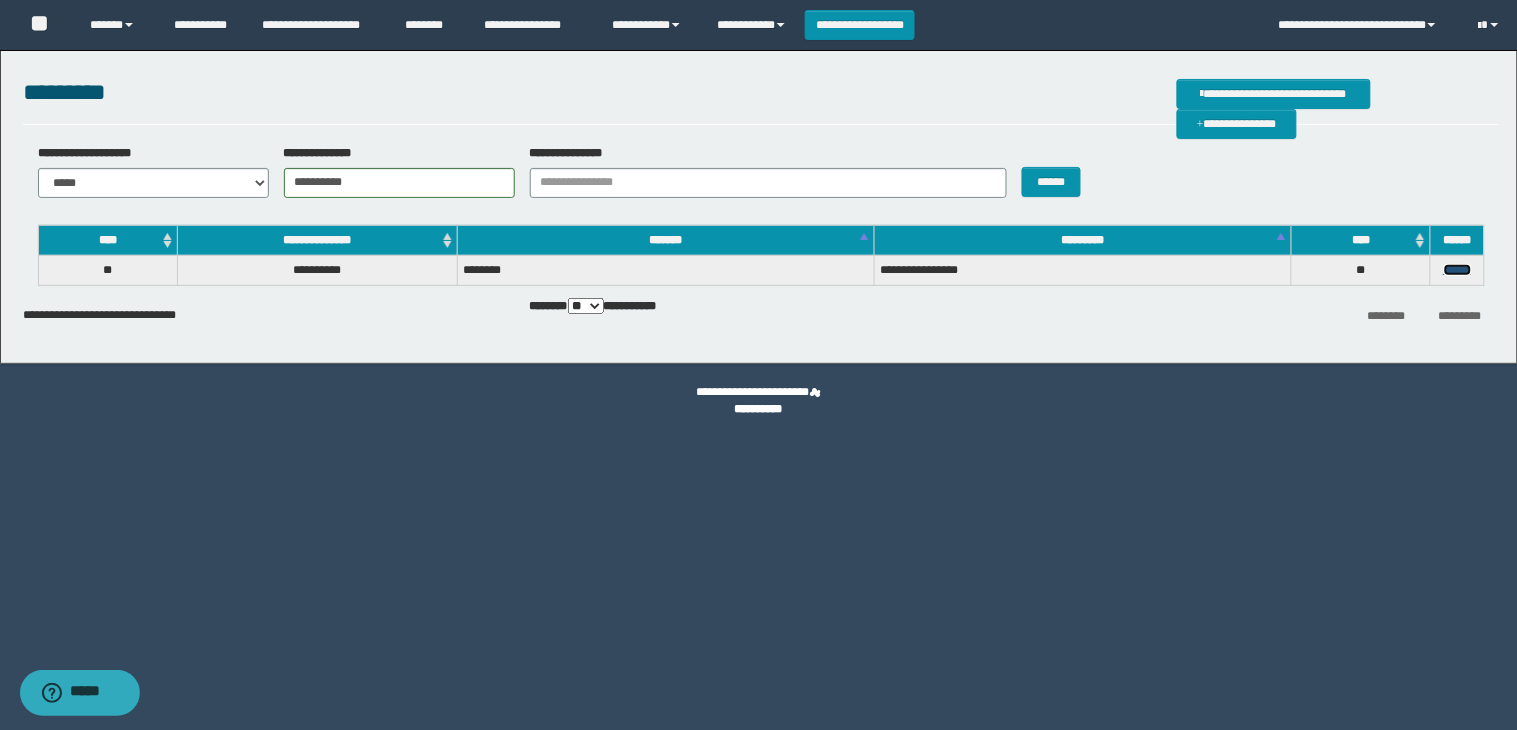 click on "******" at bounding box center [1458, 270] 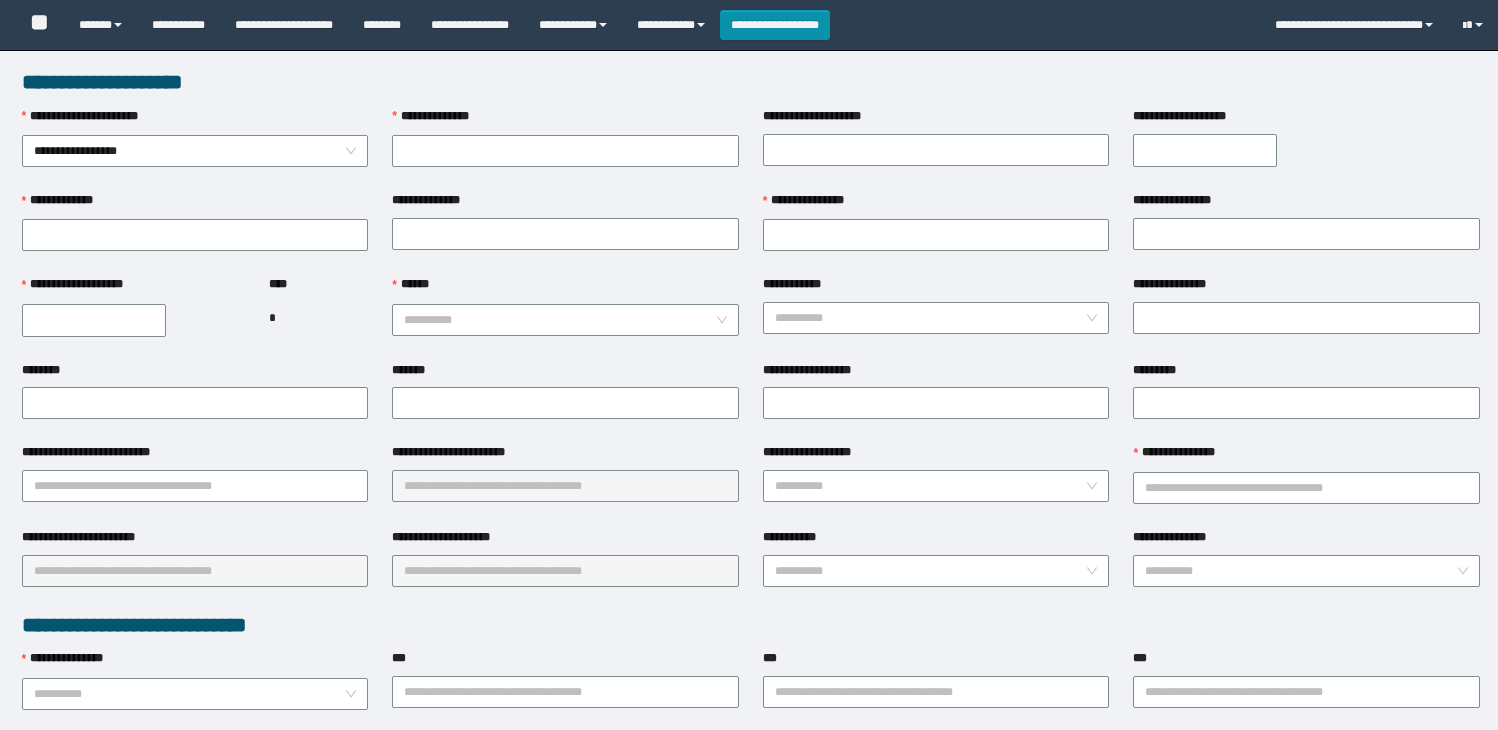 scroll, scrollTop: 0, scrollLeft: 0, axis: both 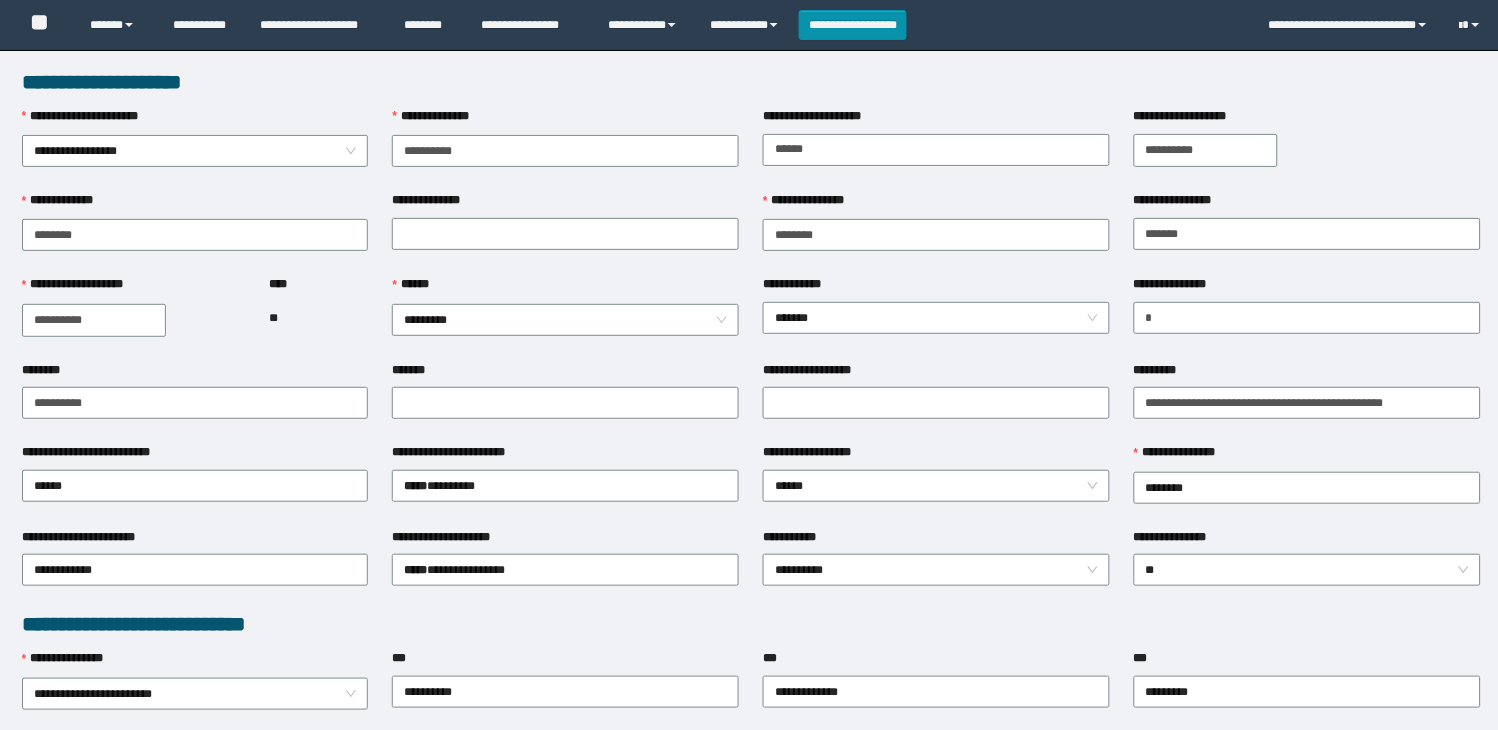 click on "**********" at bounding box center (380, 1573) 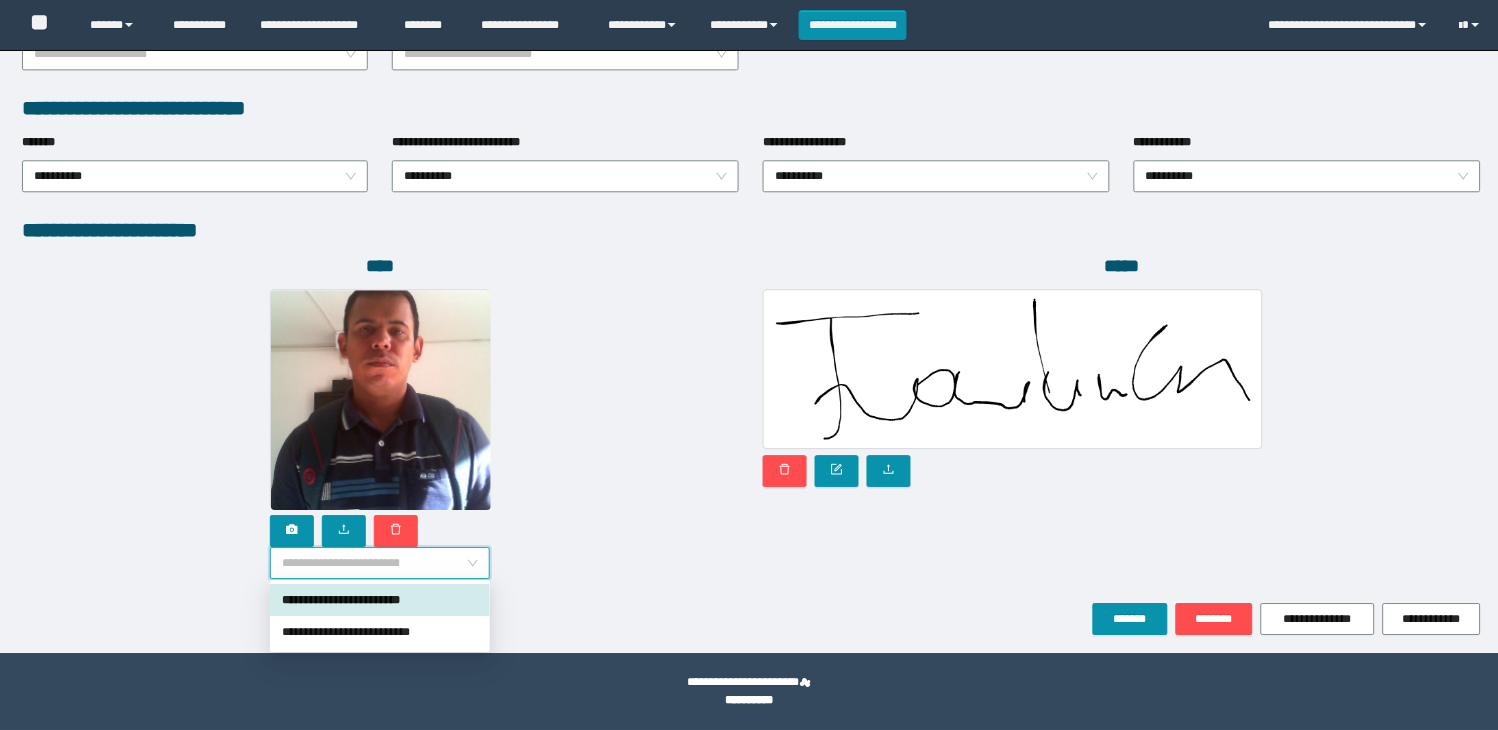 scroll, scrollTop: 1010, scrollLeft: 0, axis: vertical 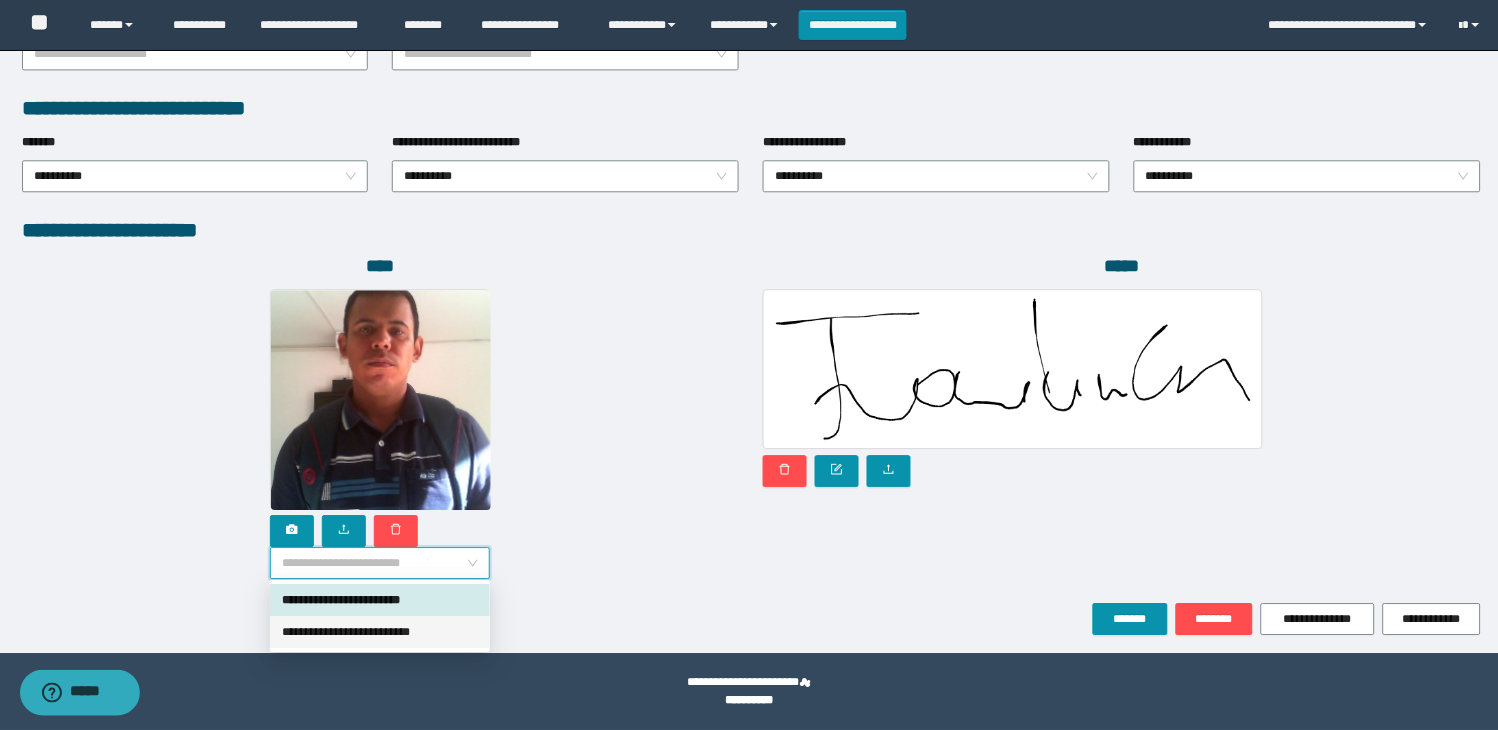click on "**********" at bounding box center (380, 632) 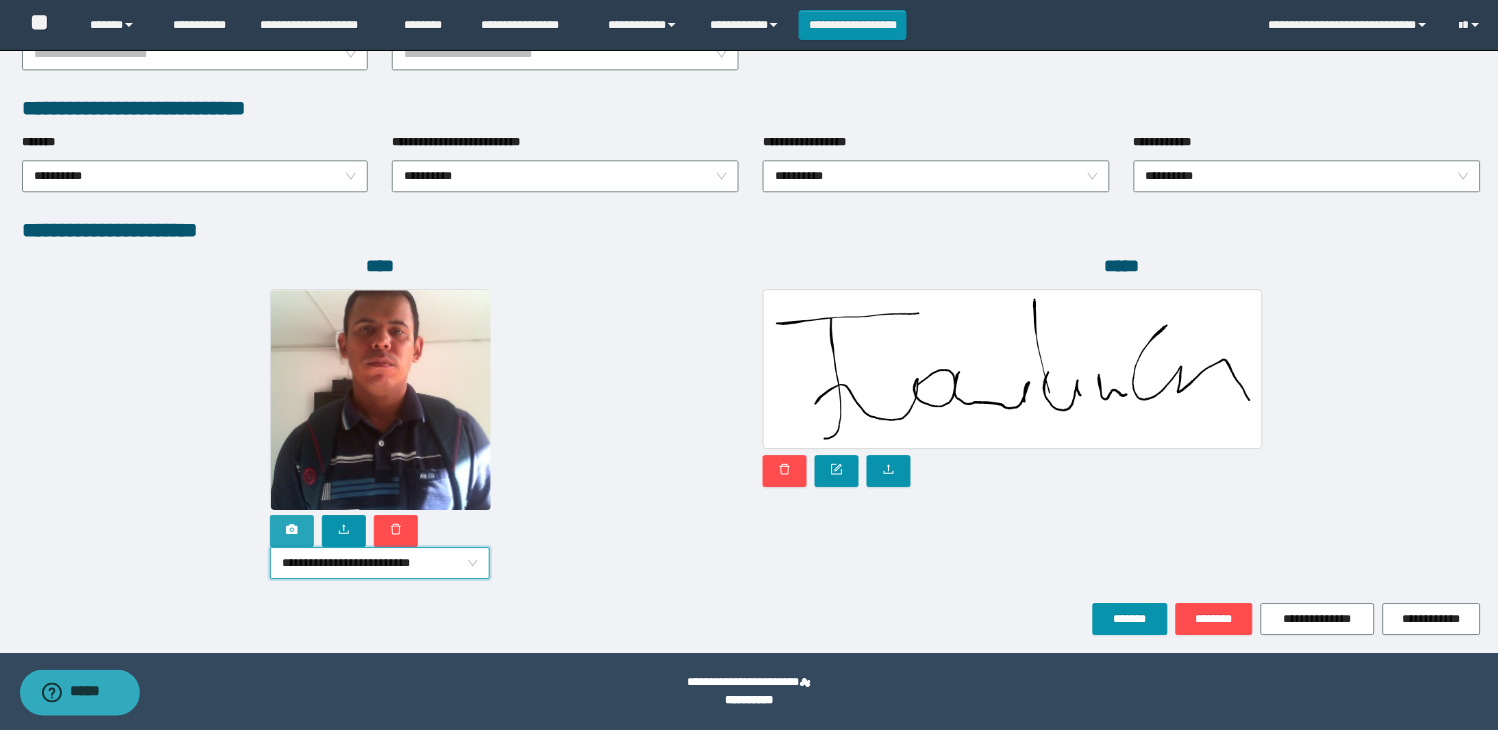 click 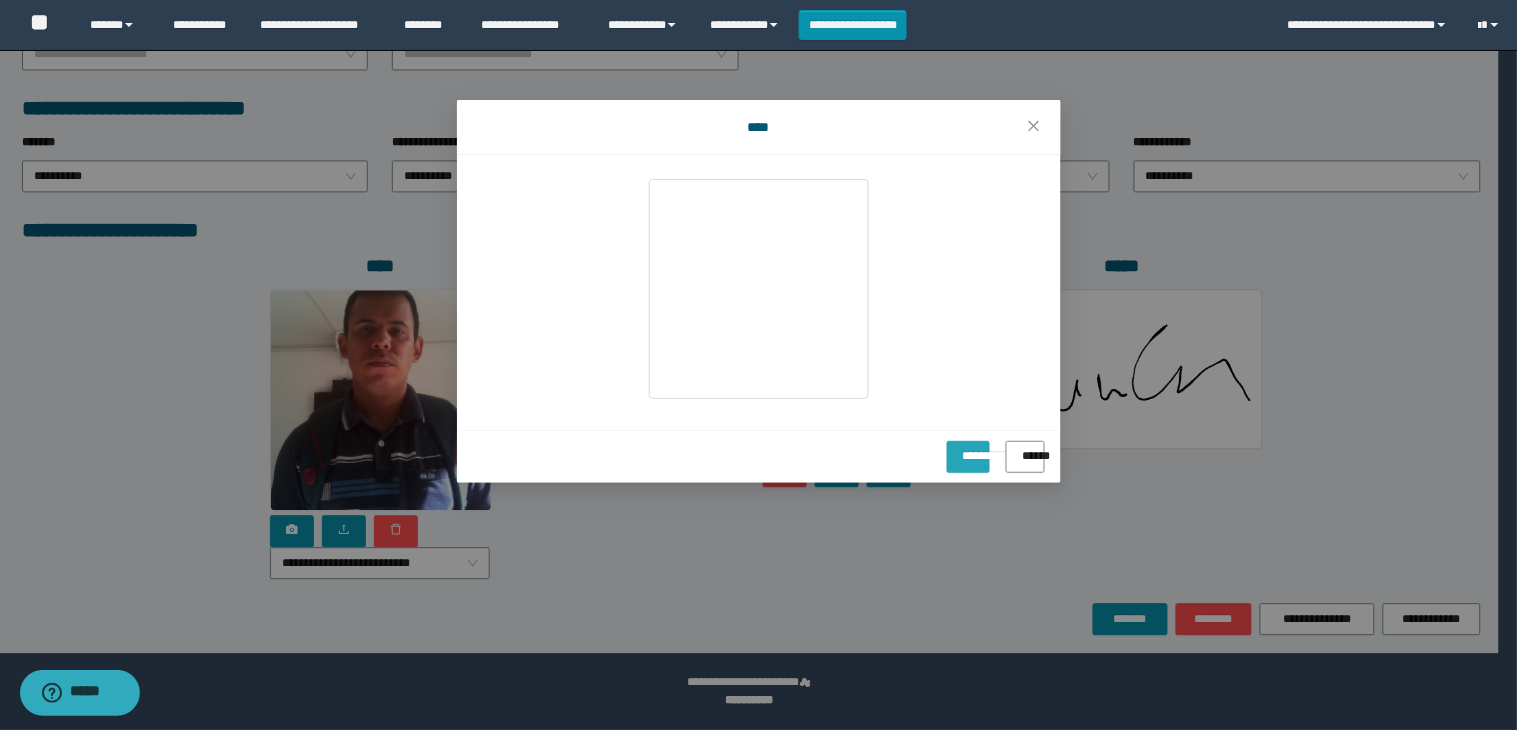 click on "**********" at bounding box center (969, 449) 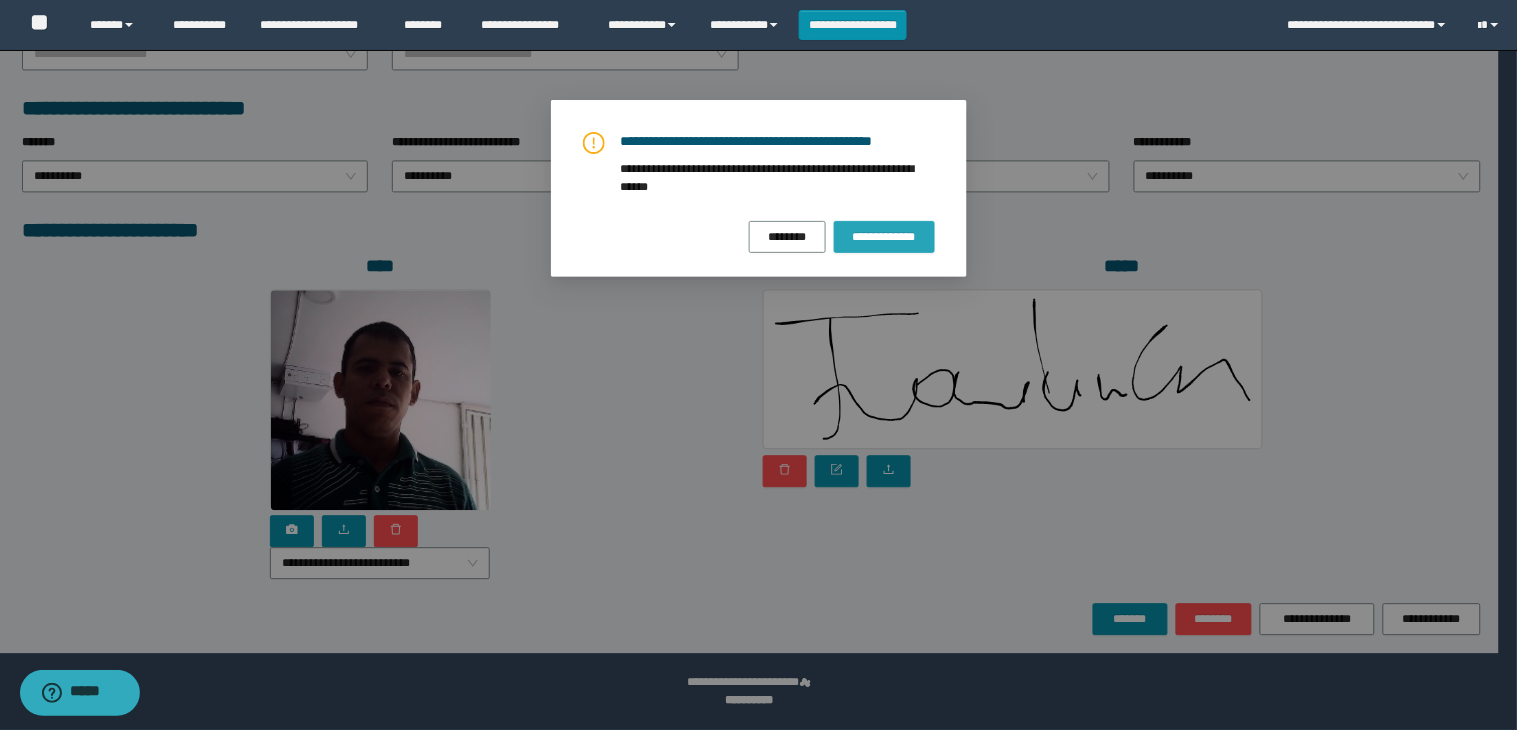 click on "**********" at bounding box center (884, 237) 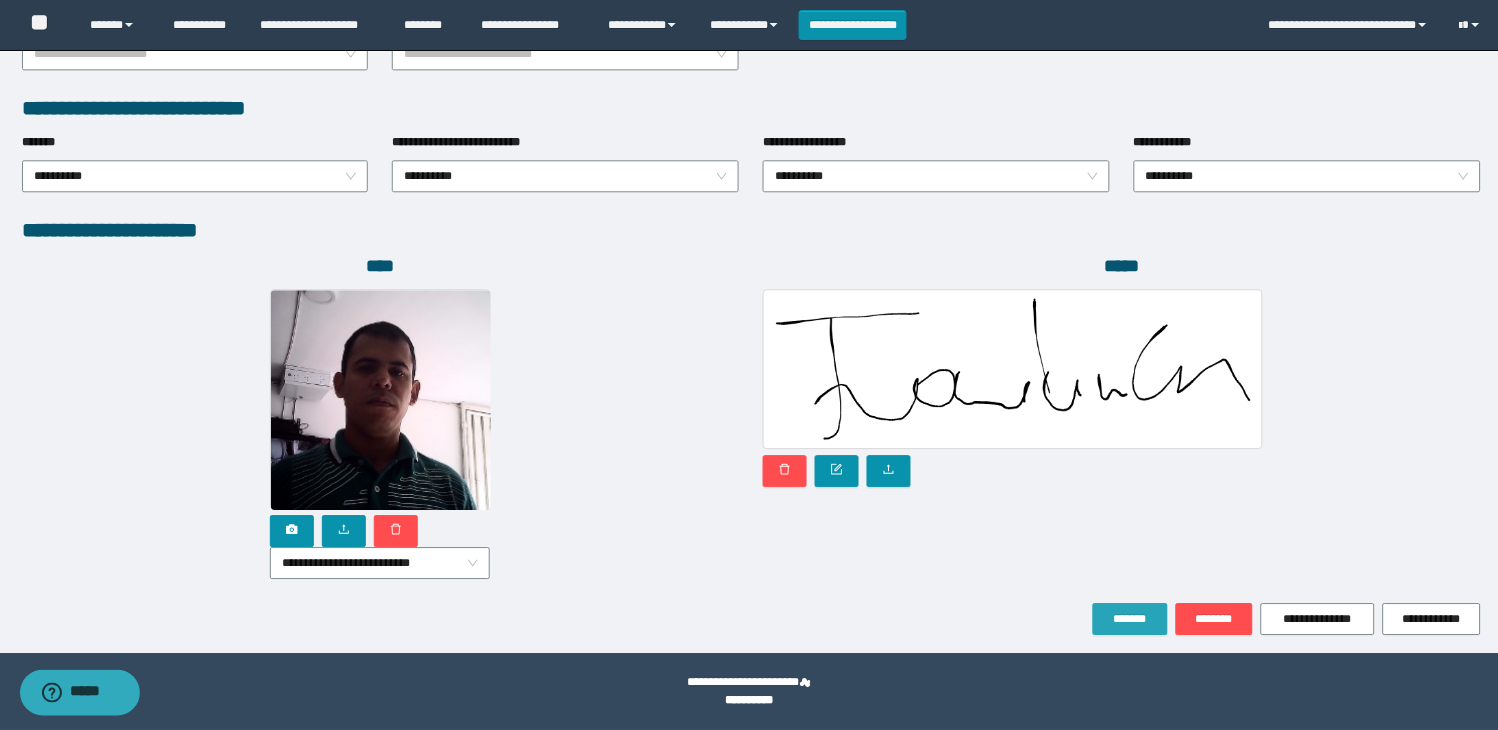 click on "*******" at bounding box center [1130, 619] 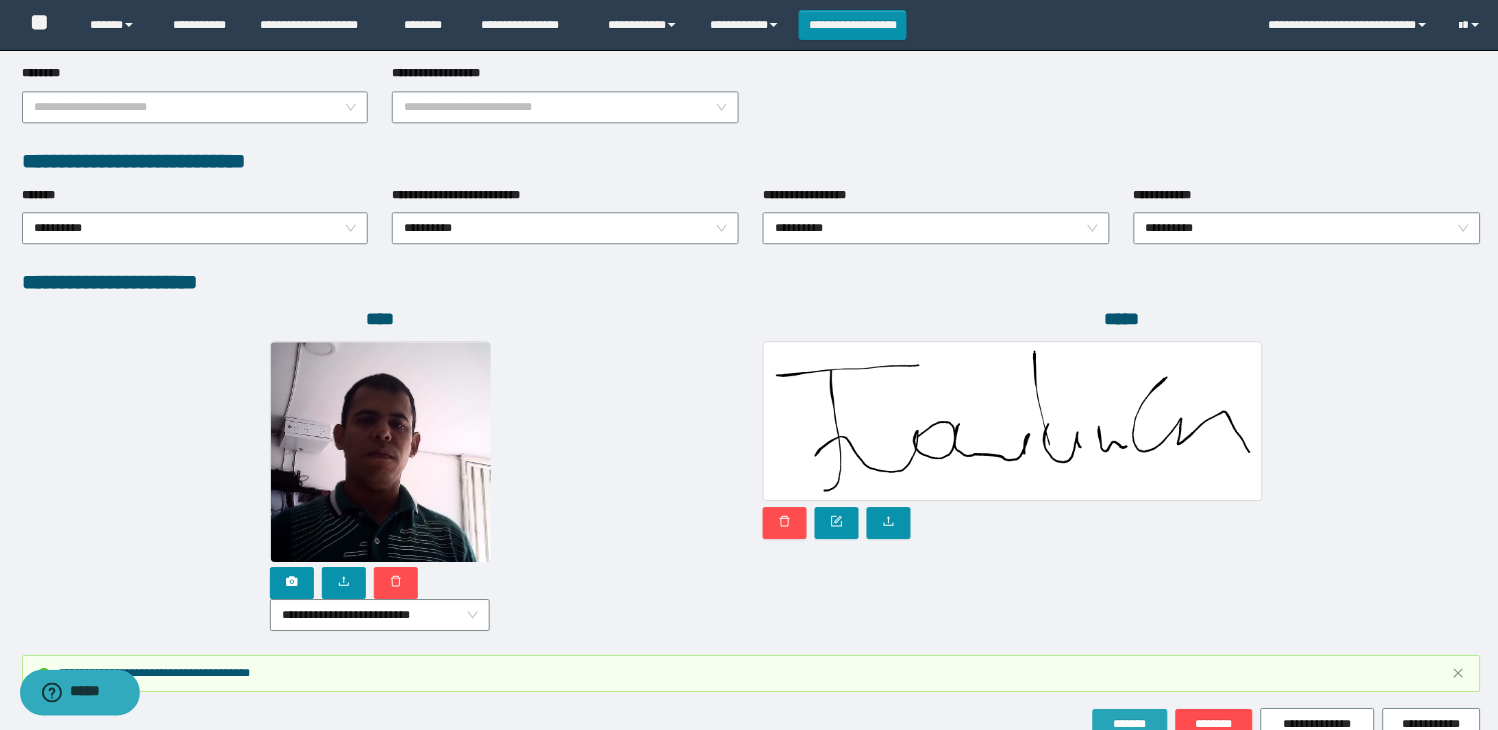 scroll, scrollTop: 0, scrollLeft: 0, axis: both 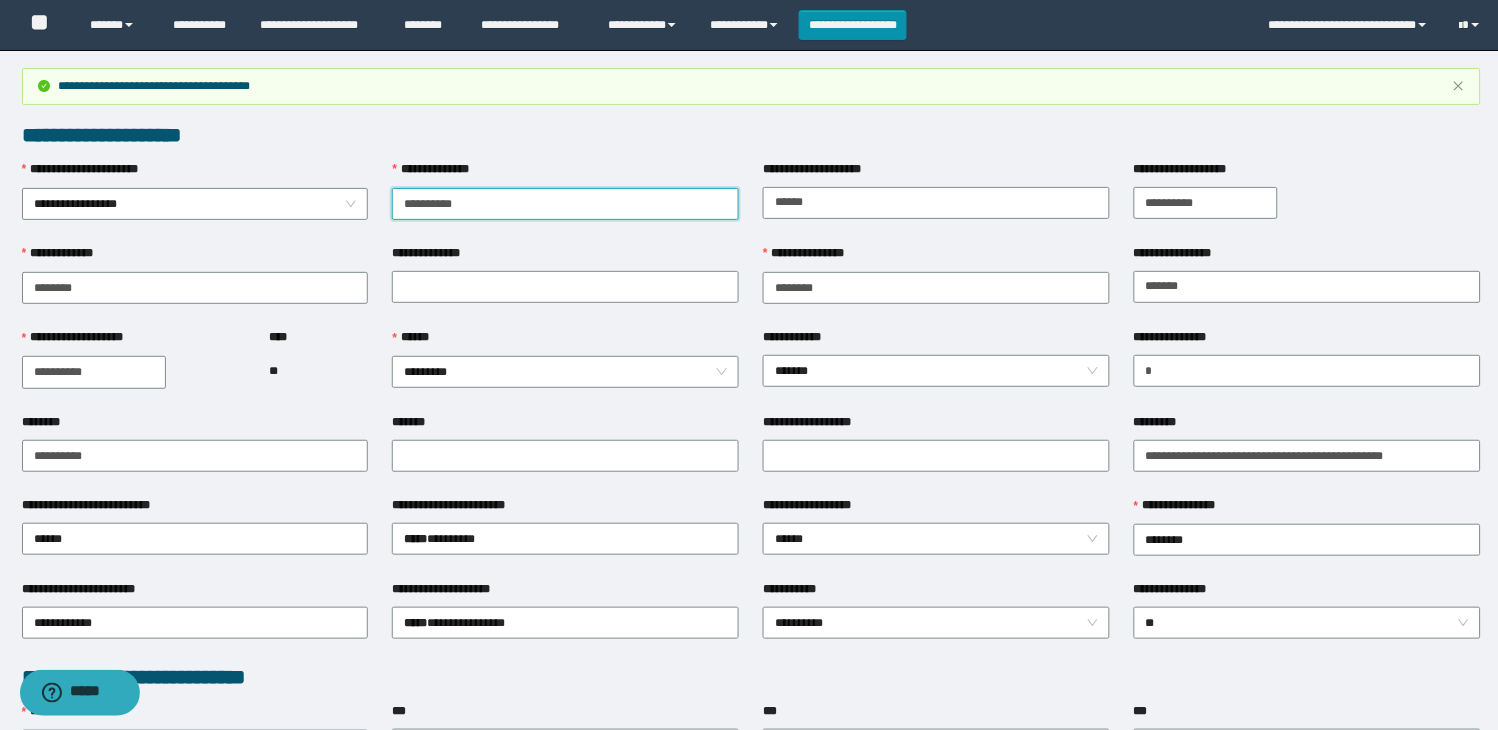 drag, startPoint x: 535, startPoint y: 198, endPoint x: 380, endPoint y: 212, distance: 155.63097 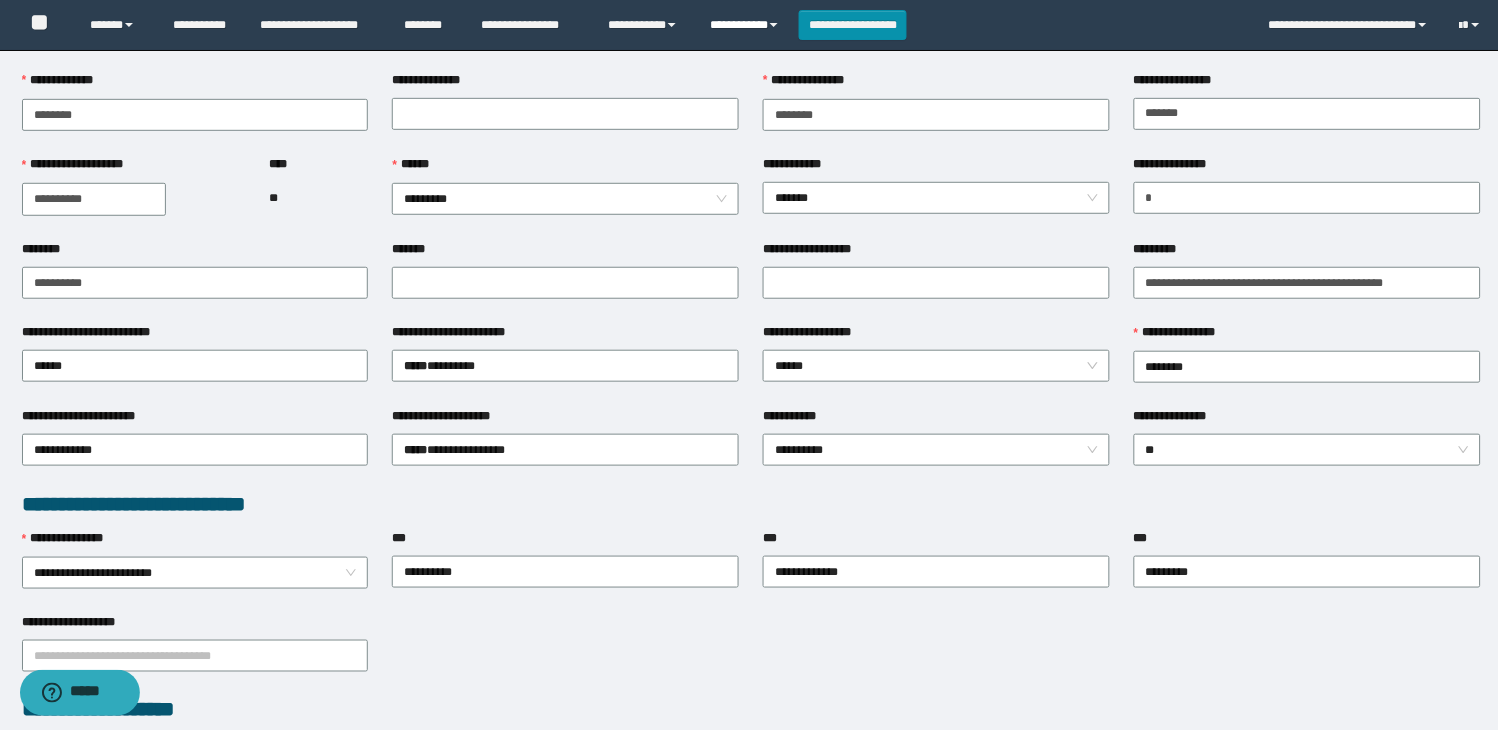scroll, scrollTop: 5, scrollLeft: 0, axis: vertical 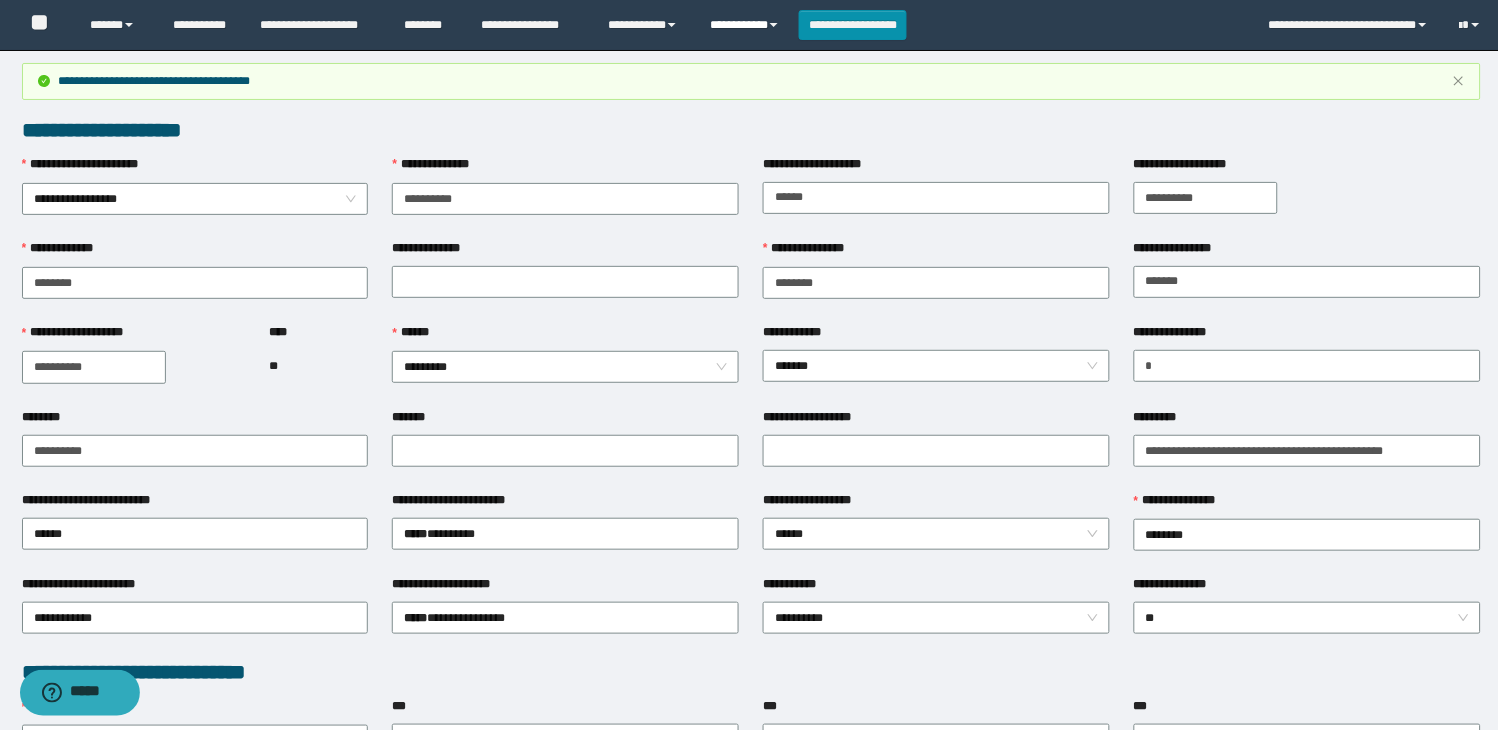 click on "**********" at bounding box center [746, 25] 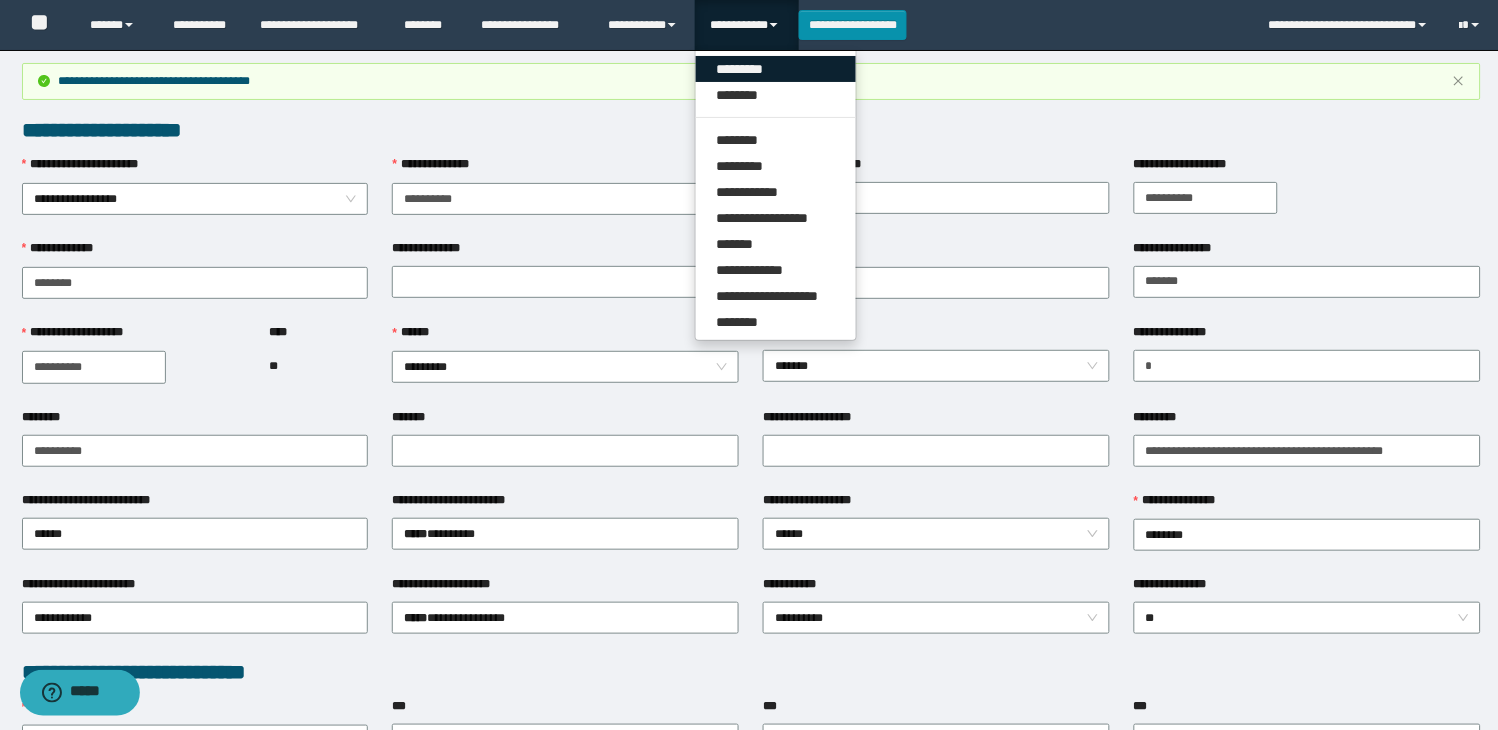 click on "*********" at bounding box center (776, 69) 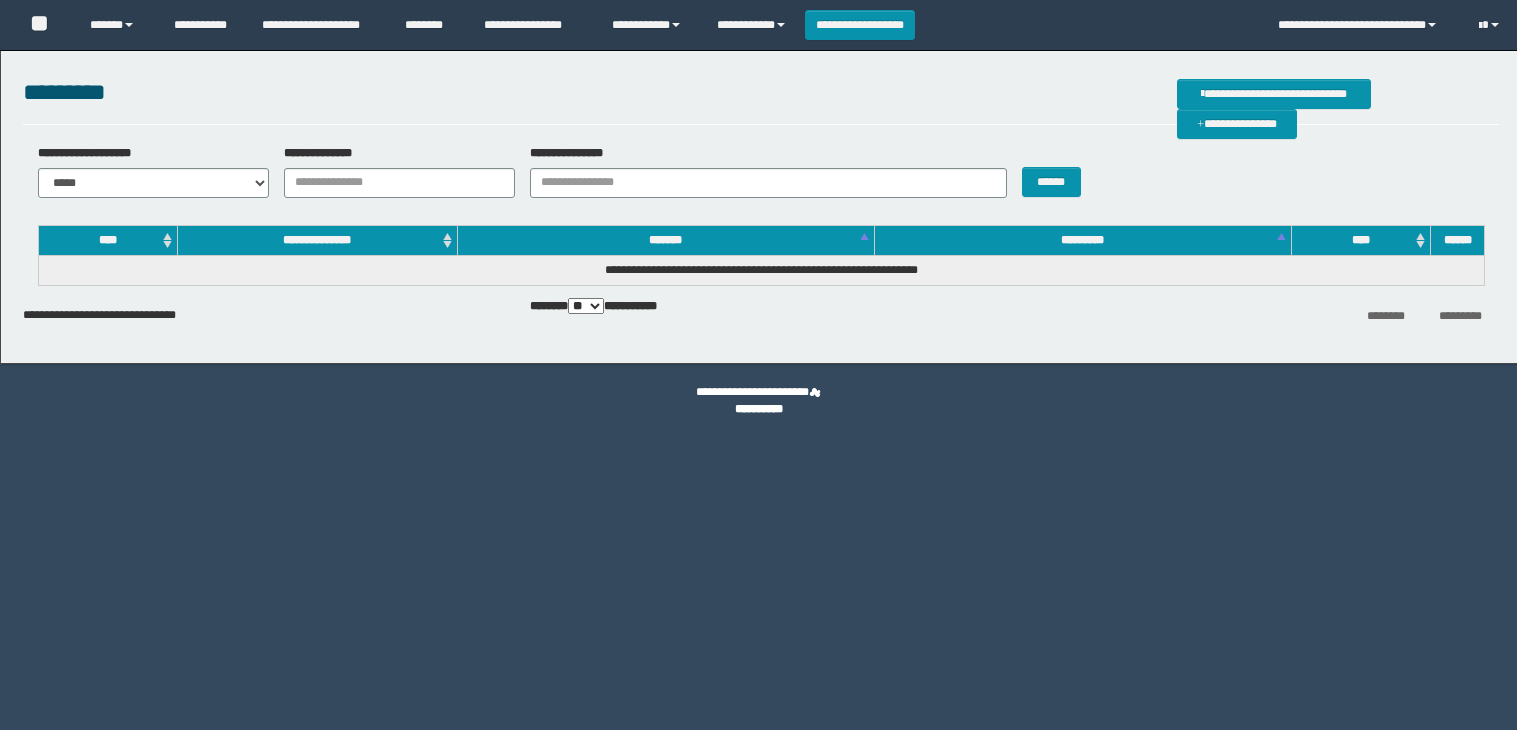 scroll, scrollTop: 0, scrollLeft: 0, axis: both 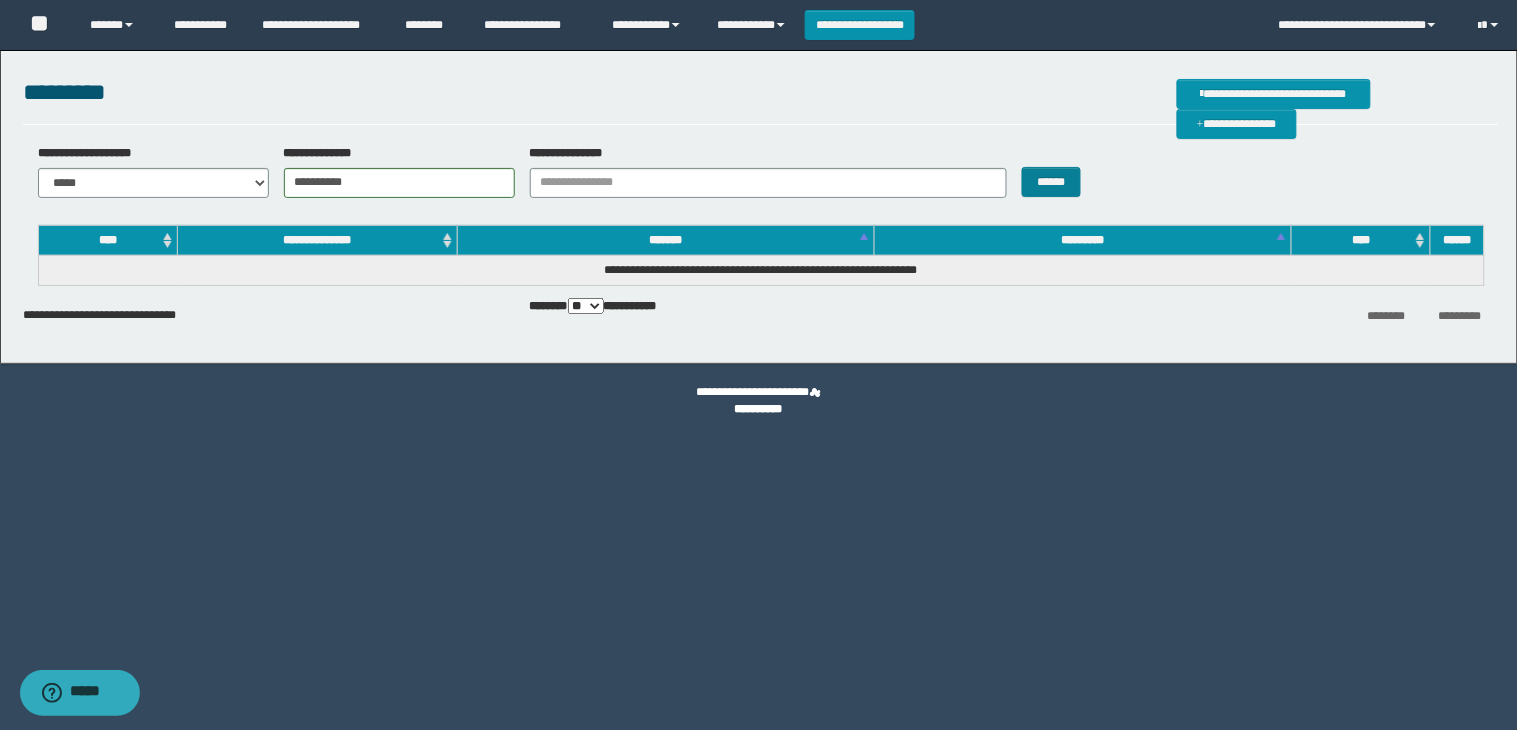 type on "**********" 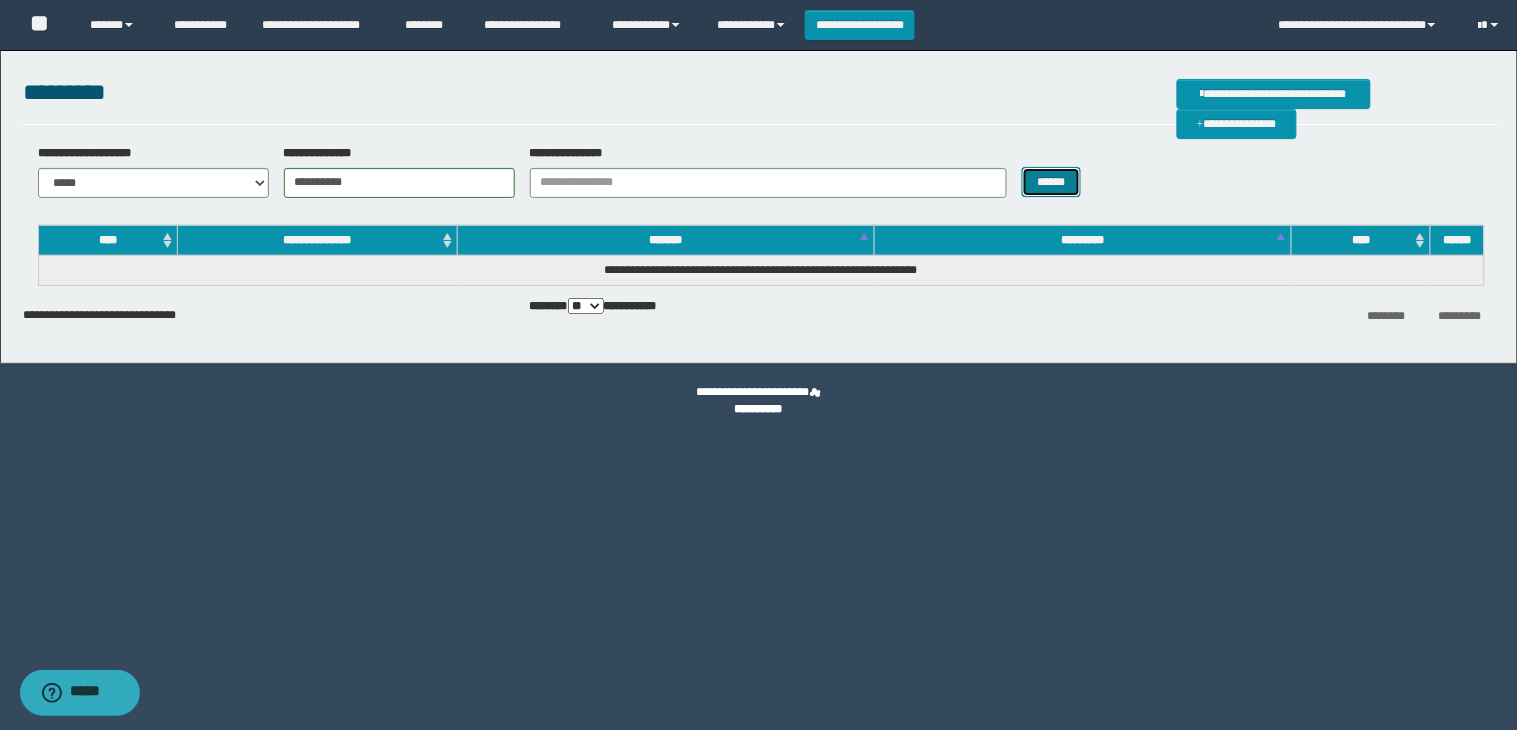 click on "******" at bounding box center (1052, 182) 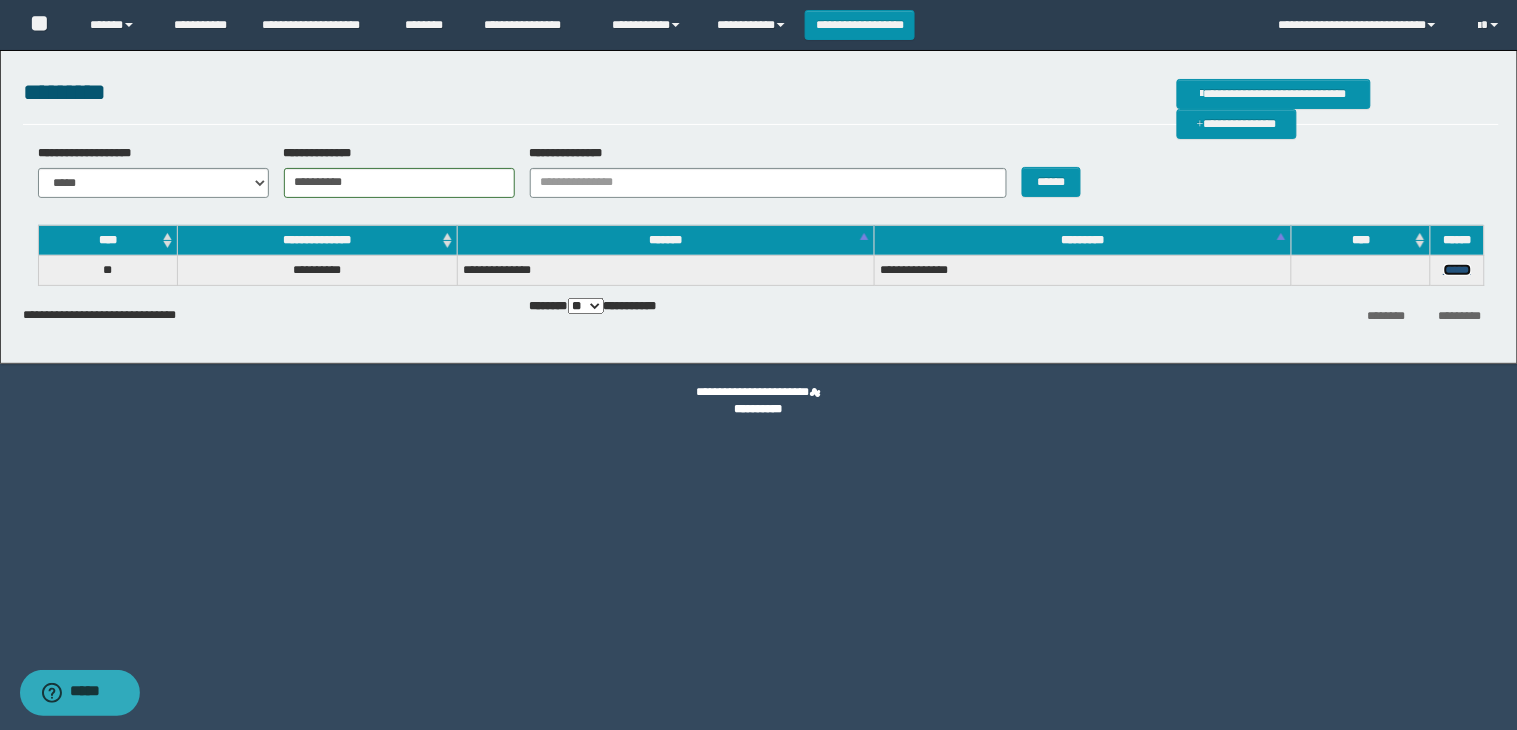 click on "******" at bounding box center [1458, 270] 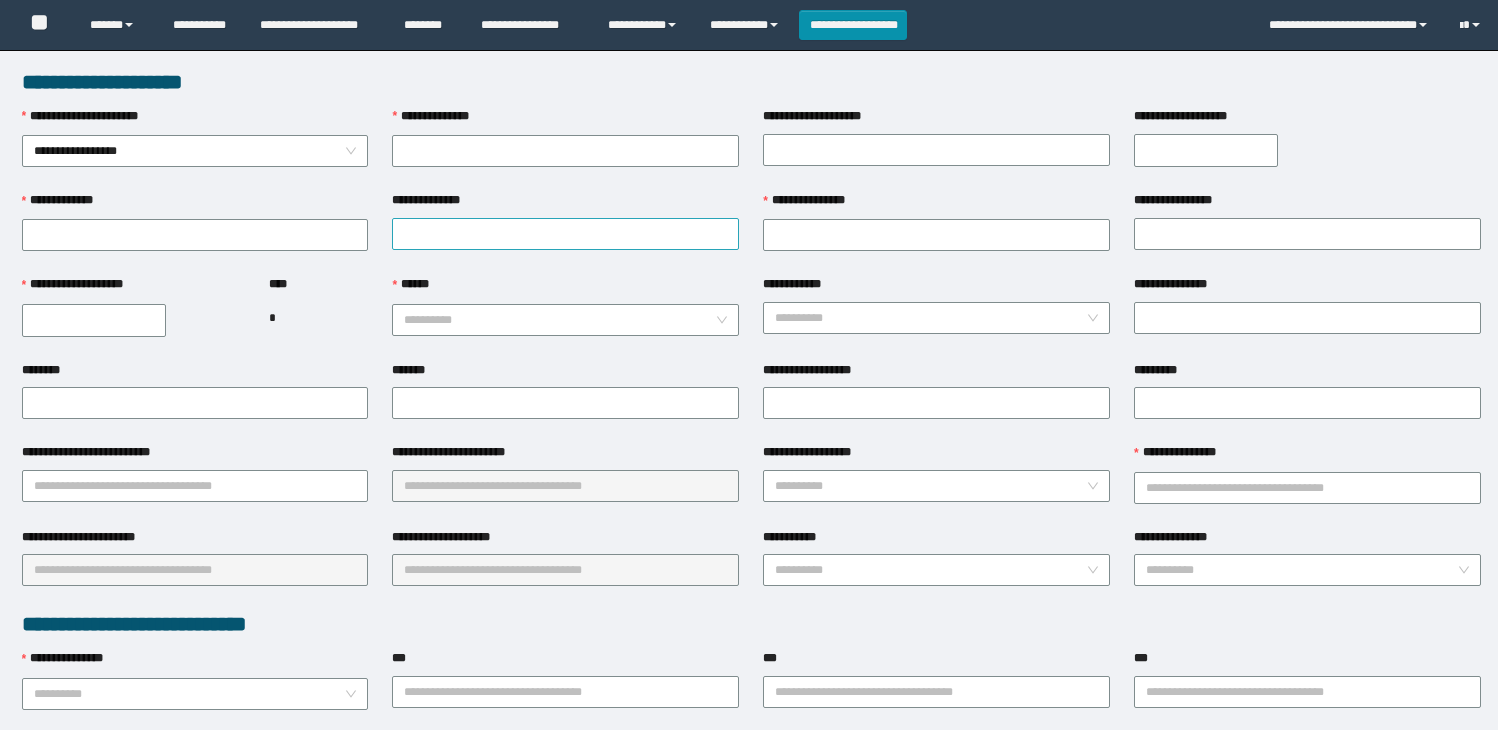 scroll, scrollTop: 0, scrollLeft: 0, axis: both 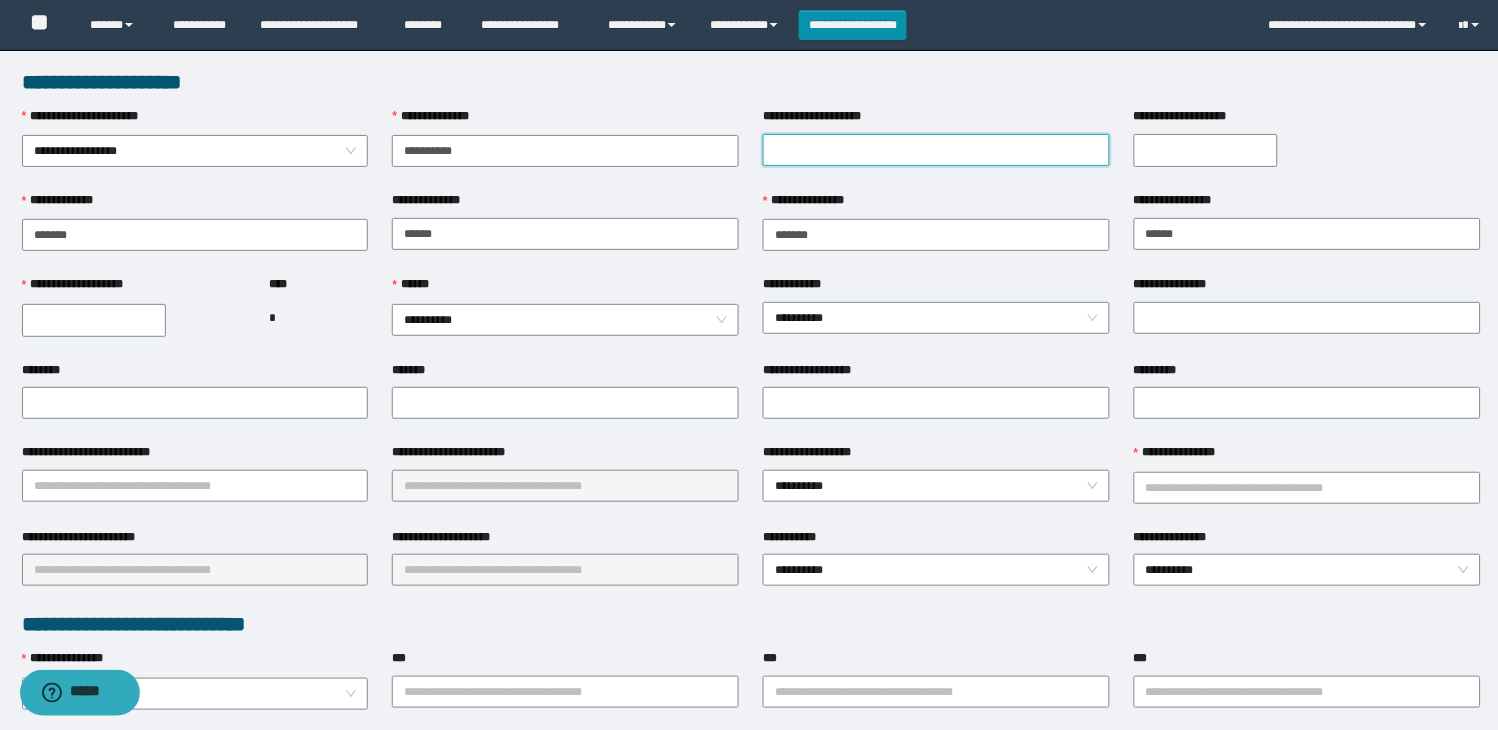 click on "**********" at bounding box center (936, 150) 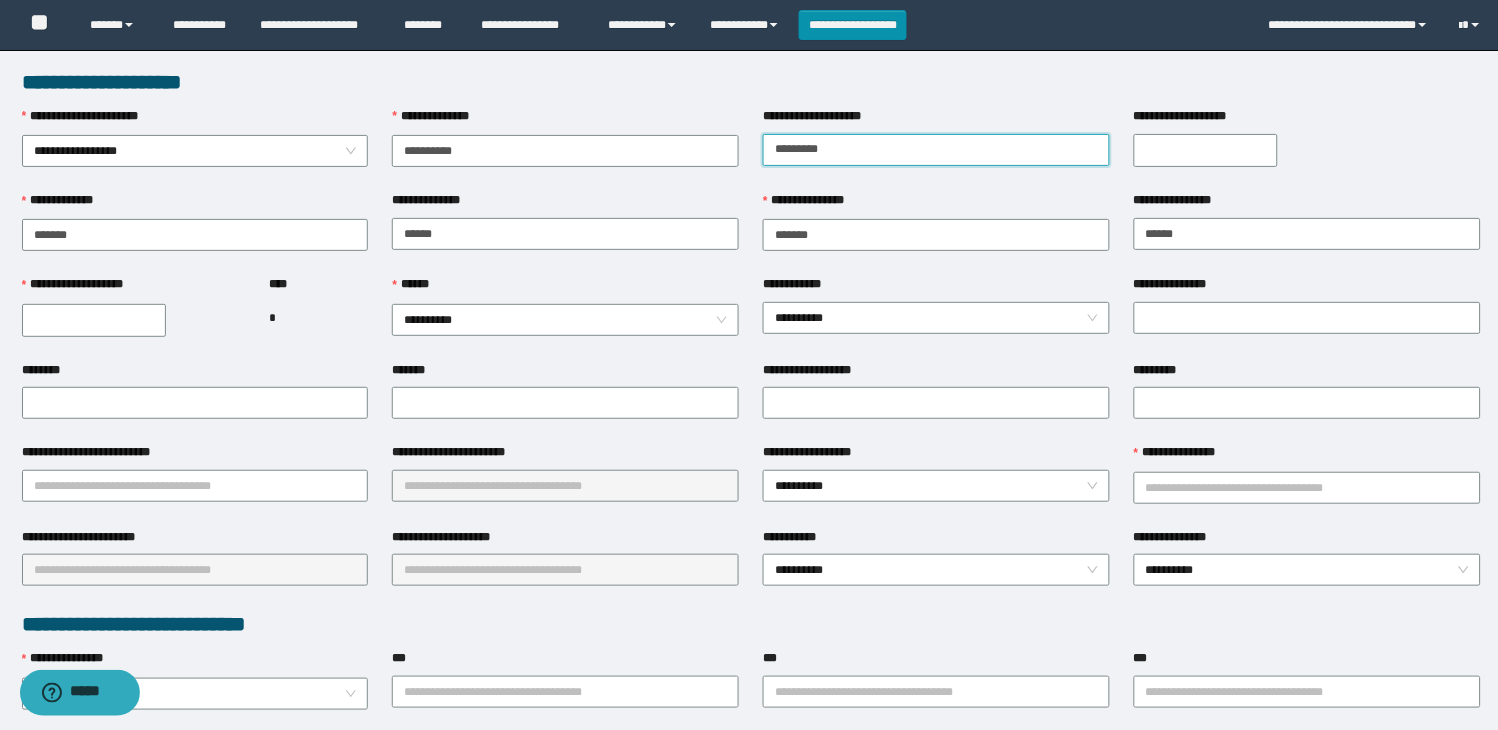 type on "*********" 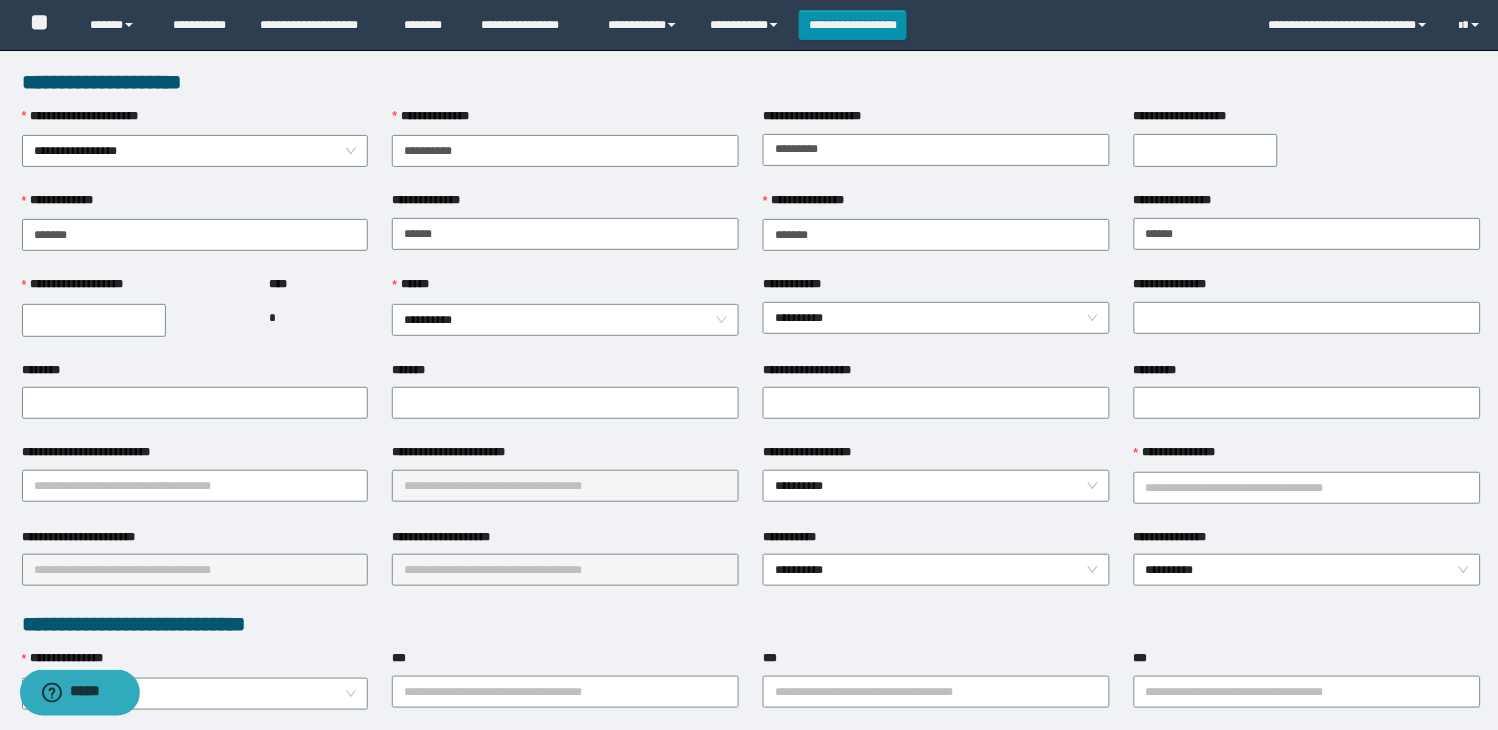 click on "**********" at bounding box center [1206, 150] 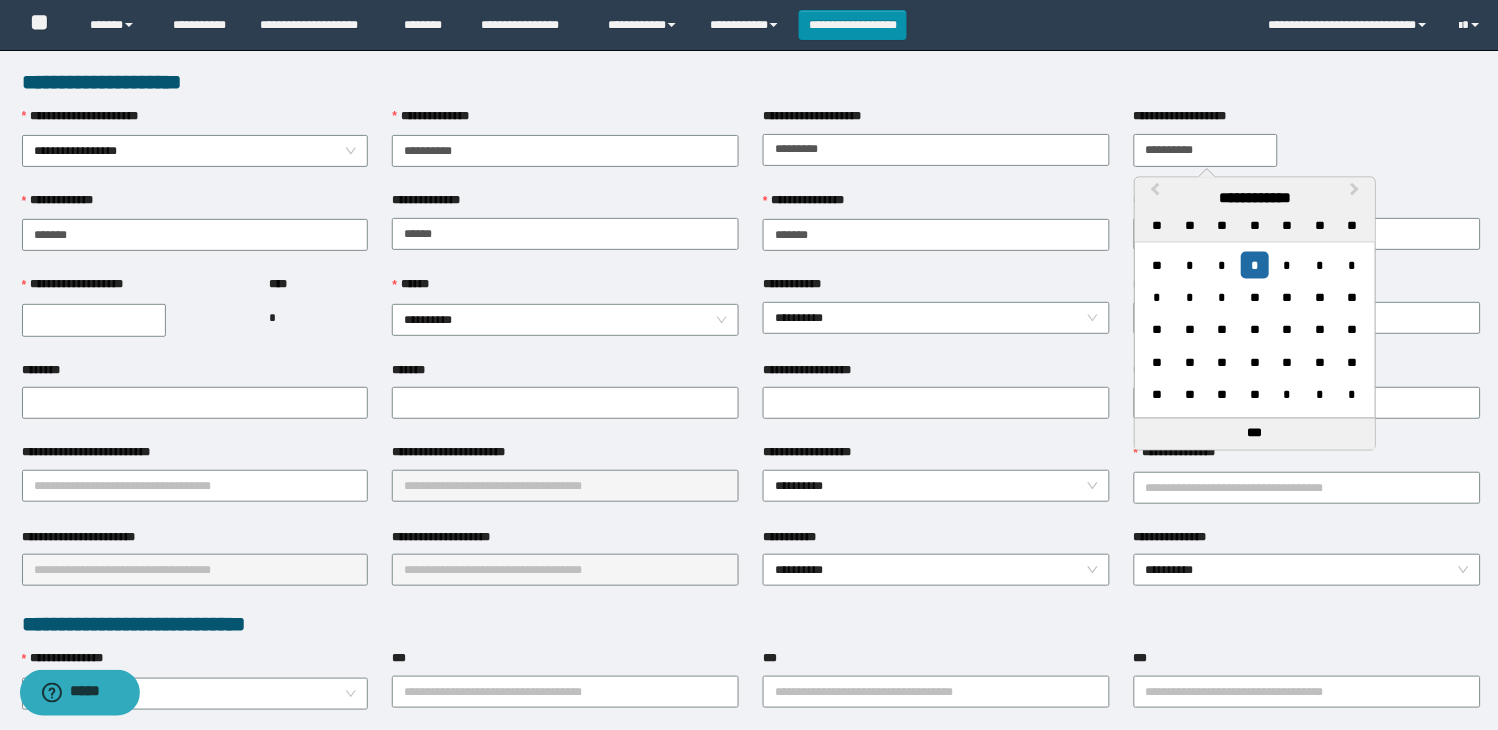 type on "**********" 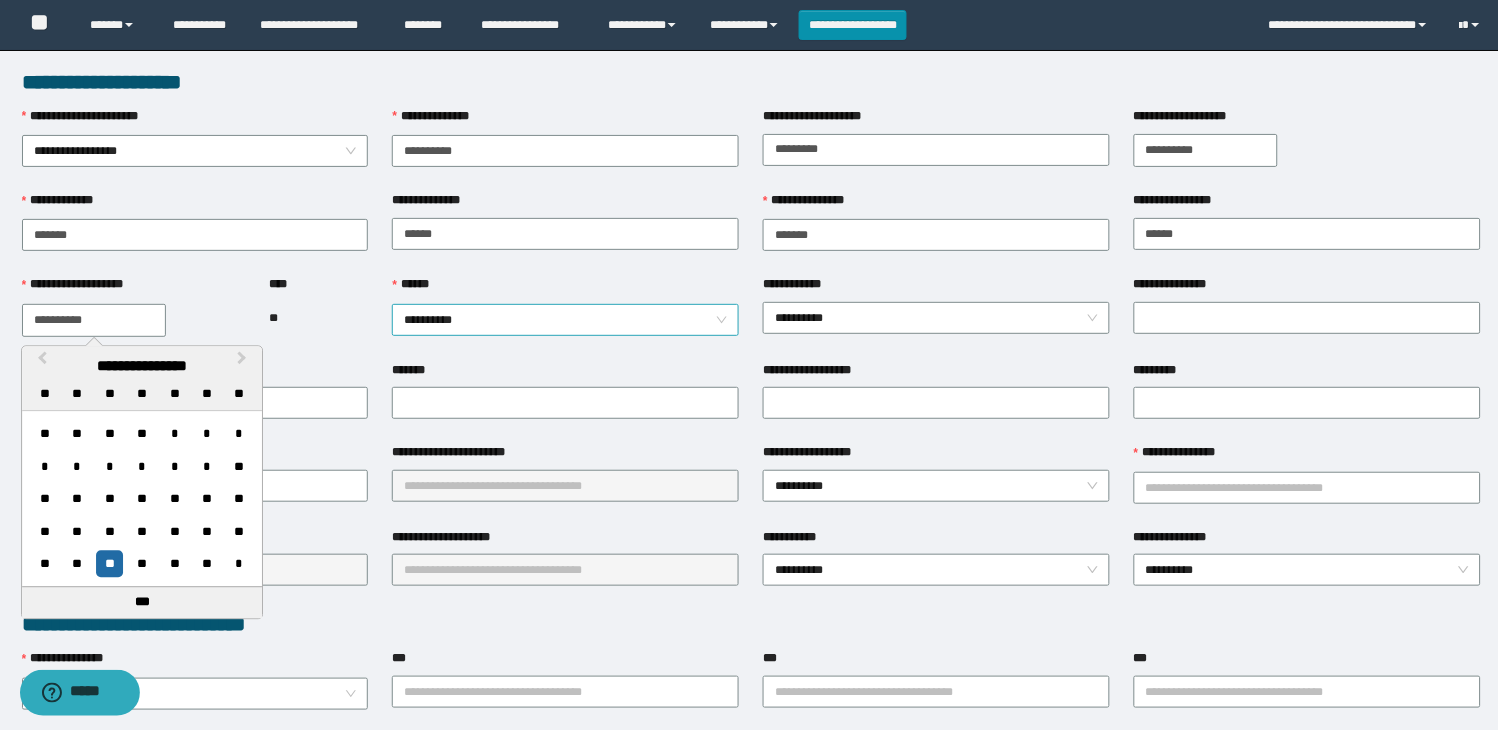 type on "**********" 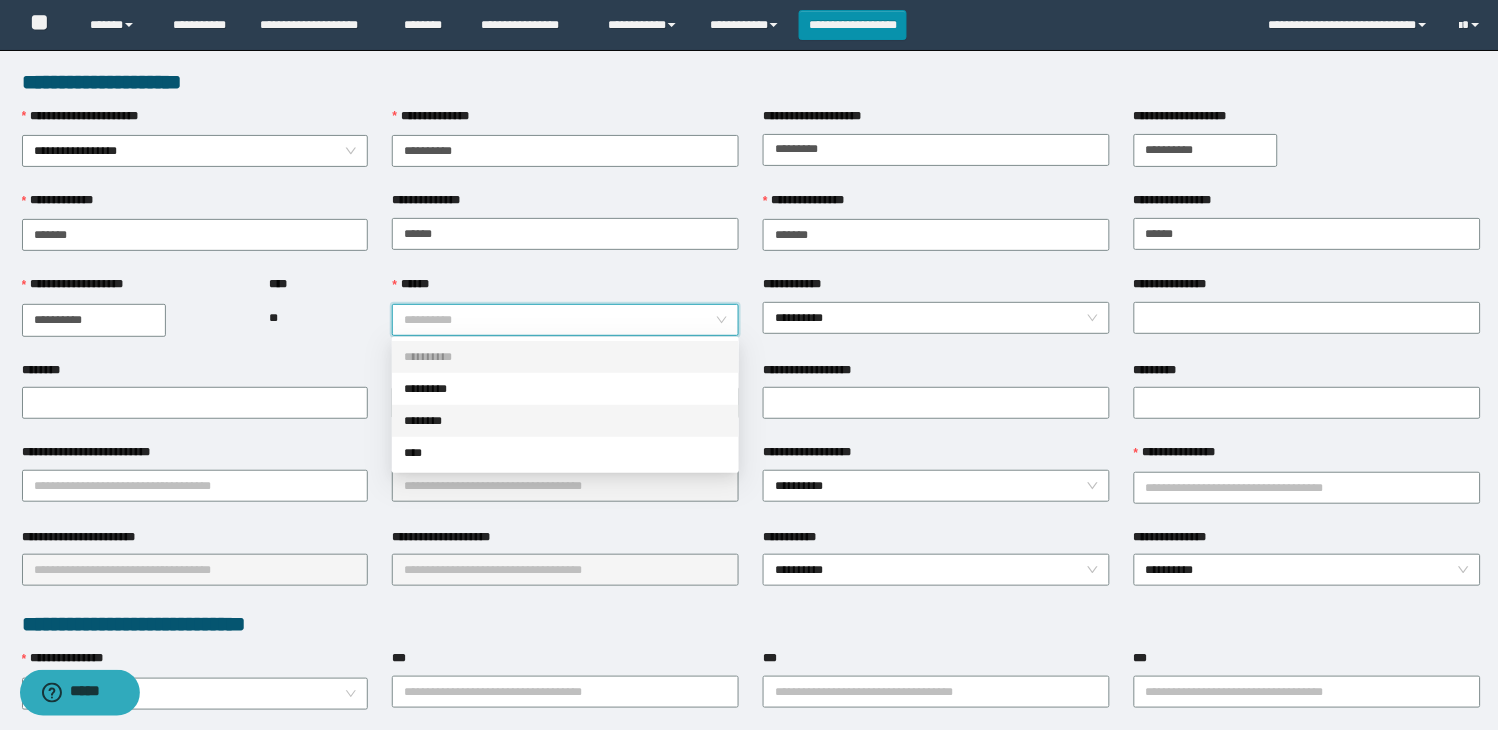 click on "********" at bounding box center [565, 421] 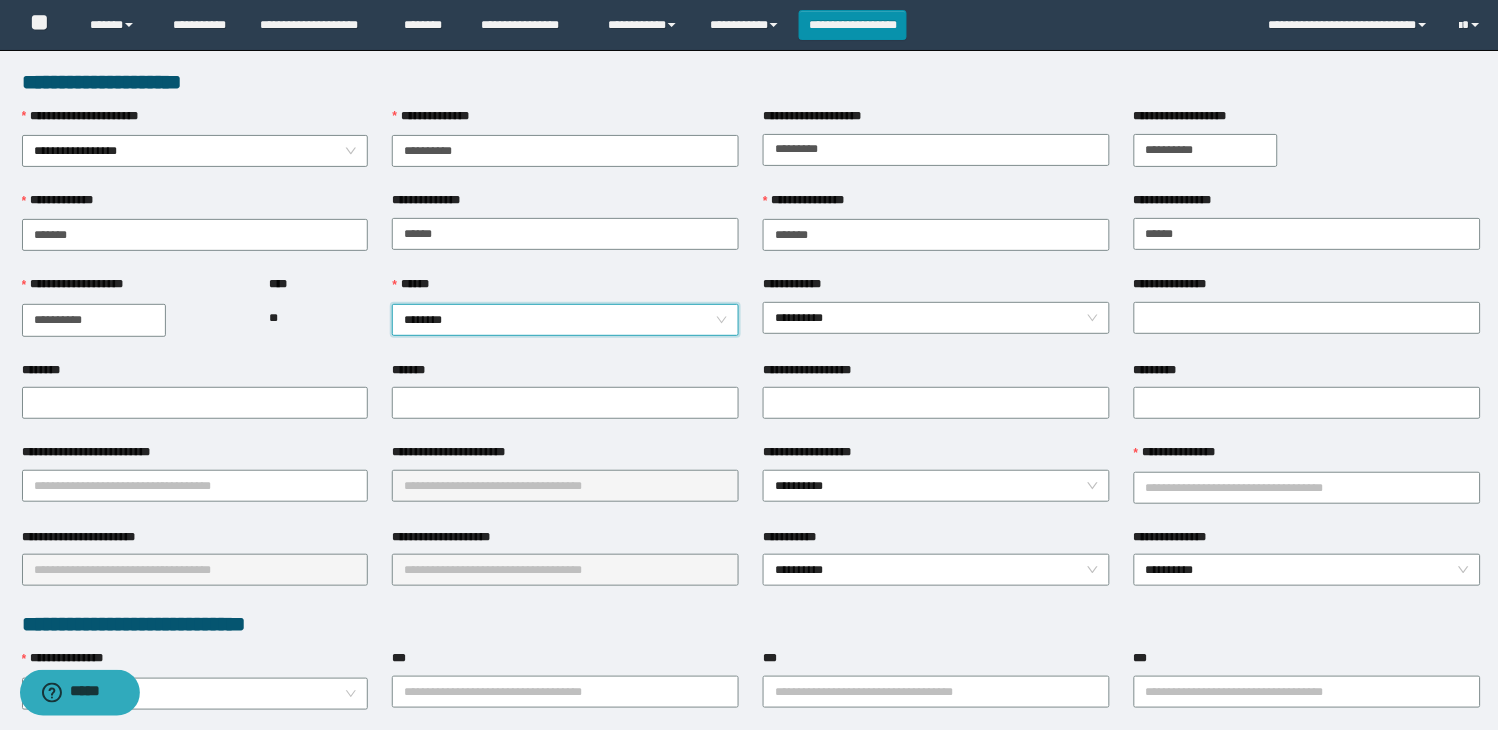 click on "**** **" at bounding box center [319, 317] 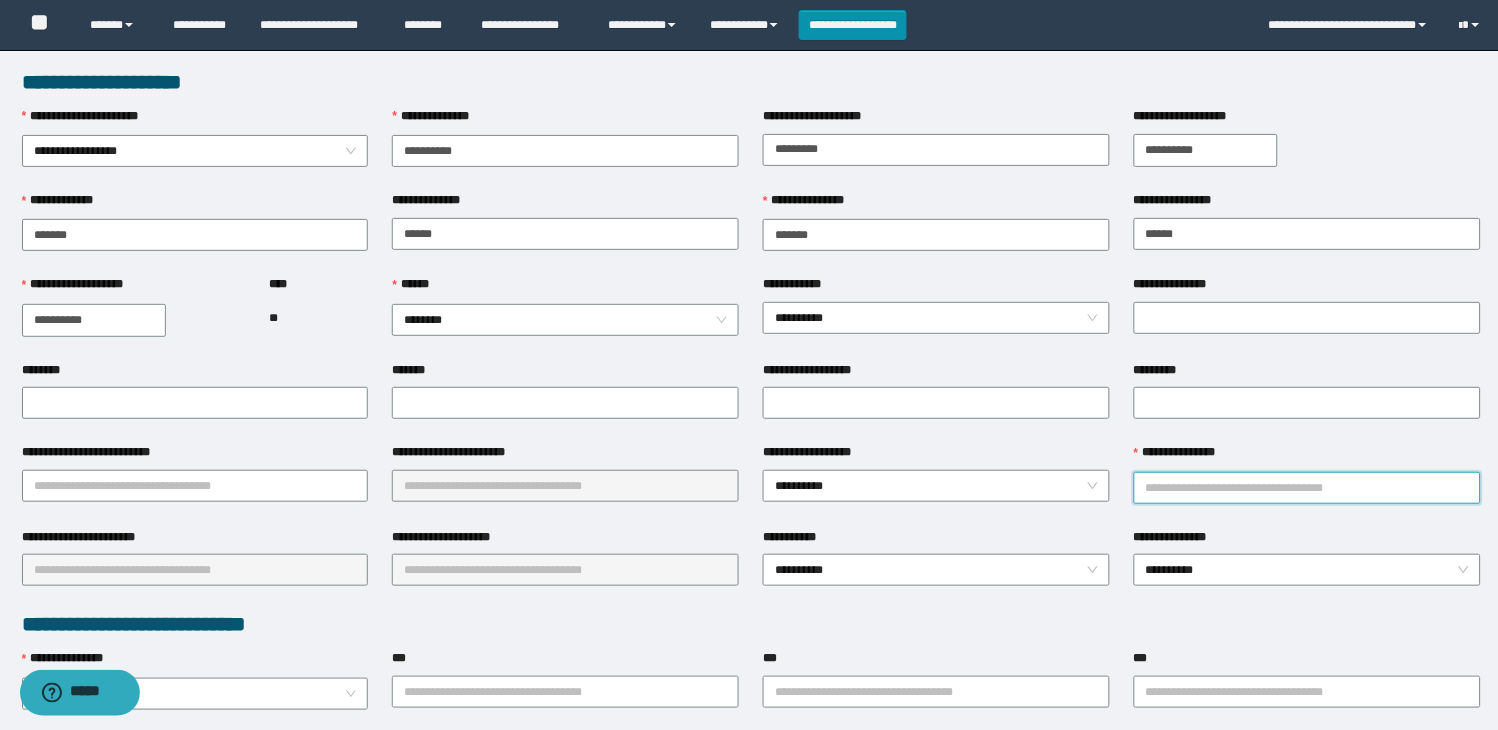 click on "**********" at bounding box center (1307, 488) 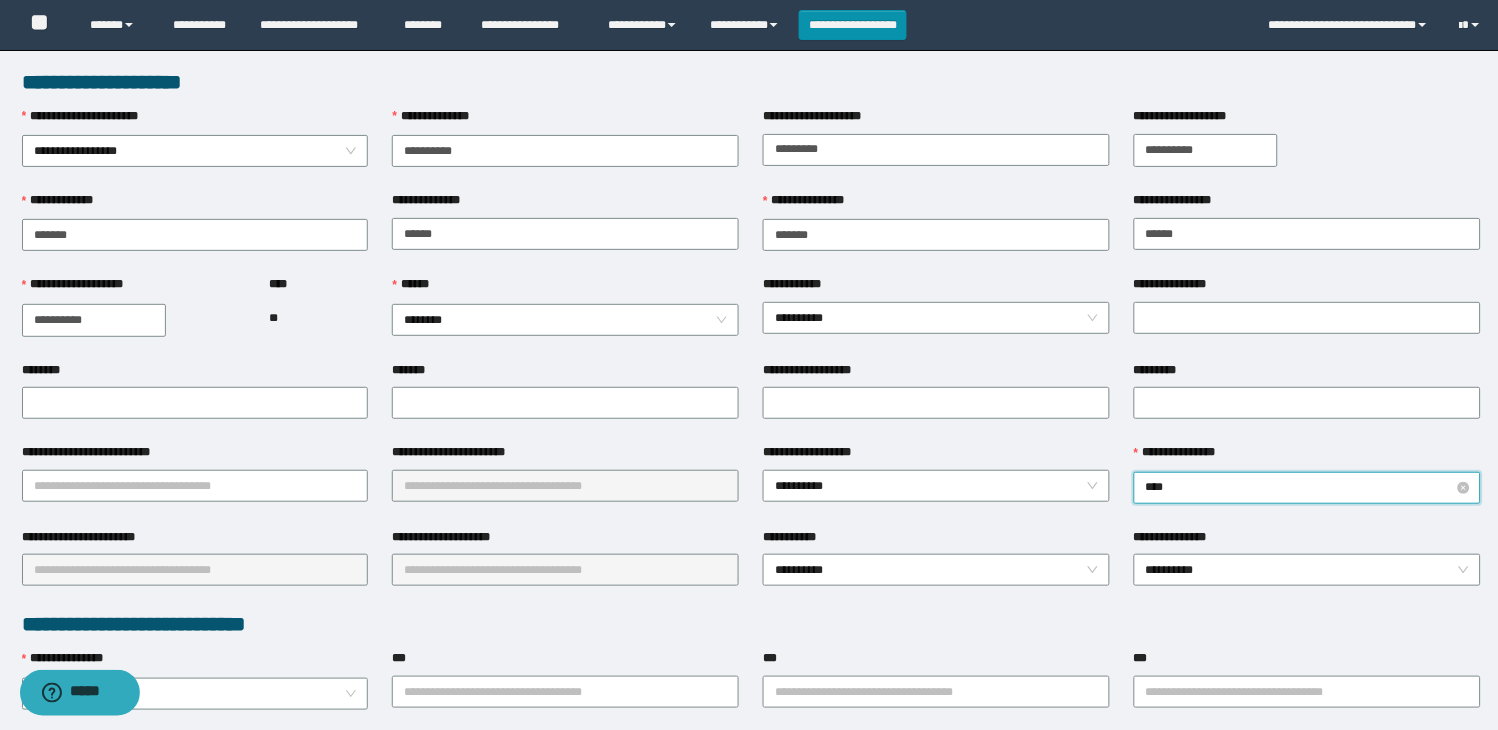 type on "*****" 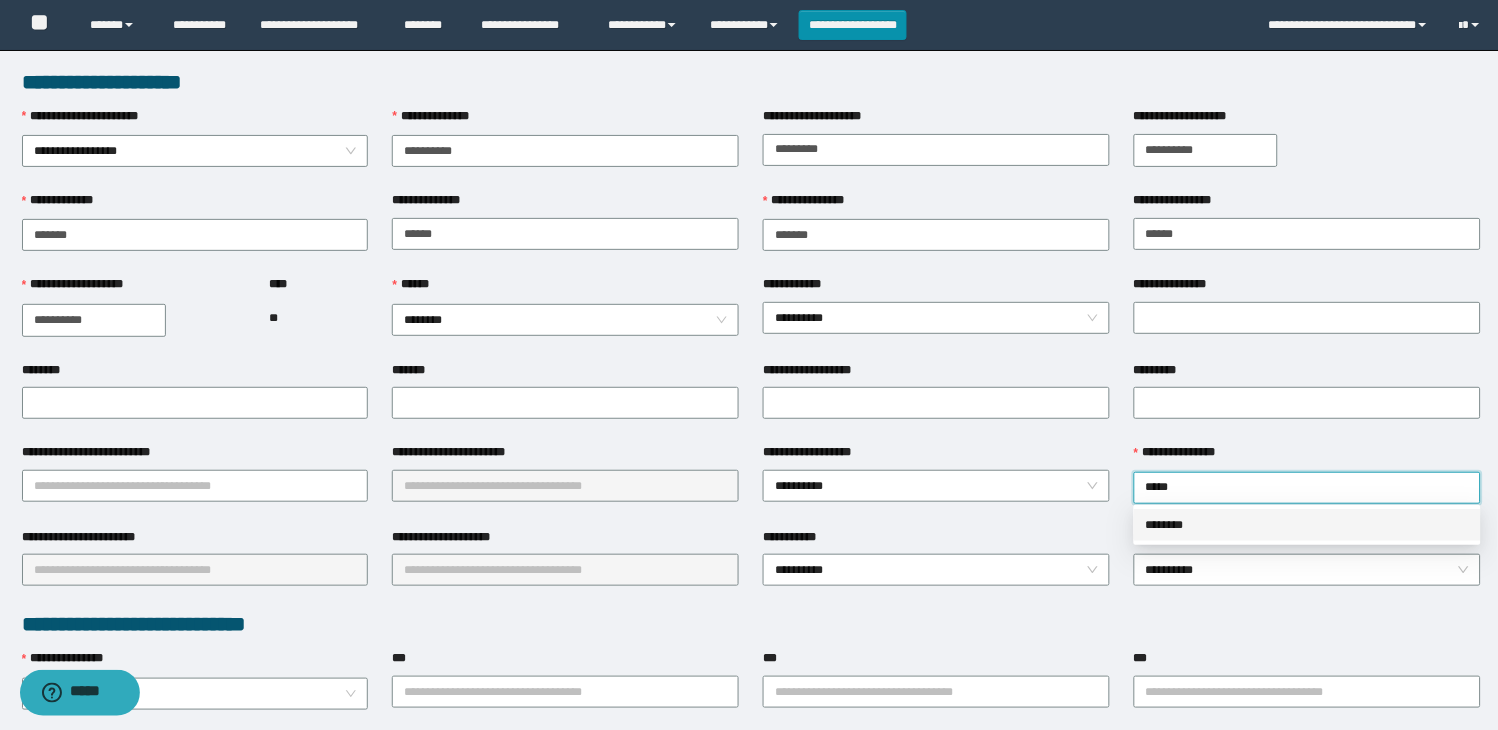 drag, startPoint x: 1186, startPoint y: 523, endPoint x: 537, endPoint y: 563, distance: 650.2315 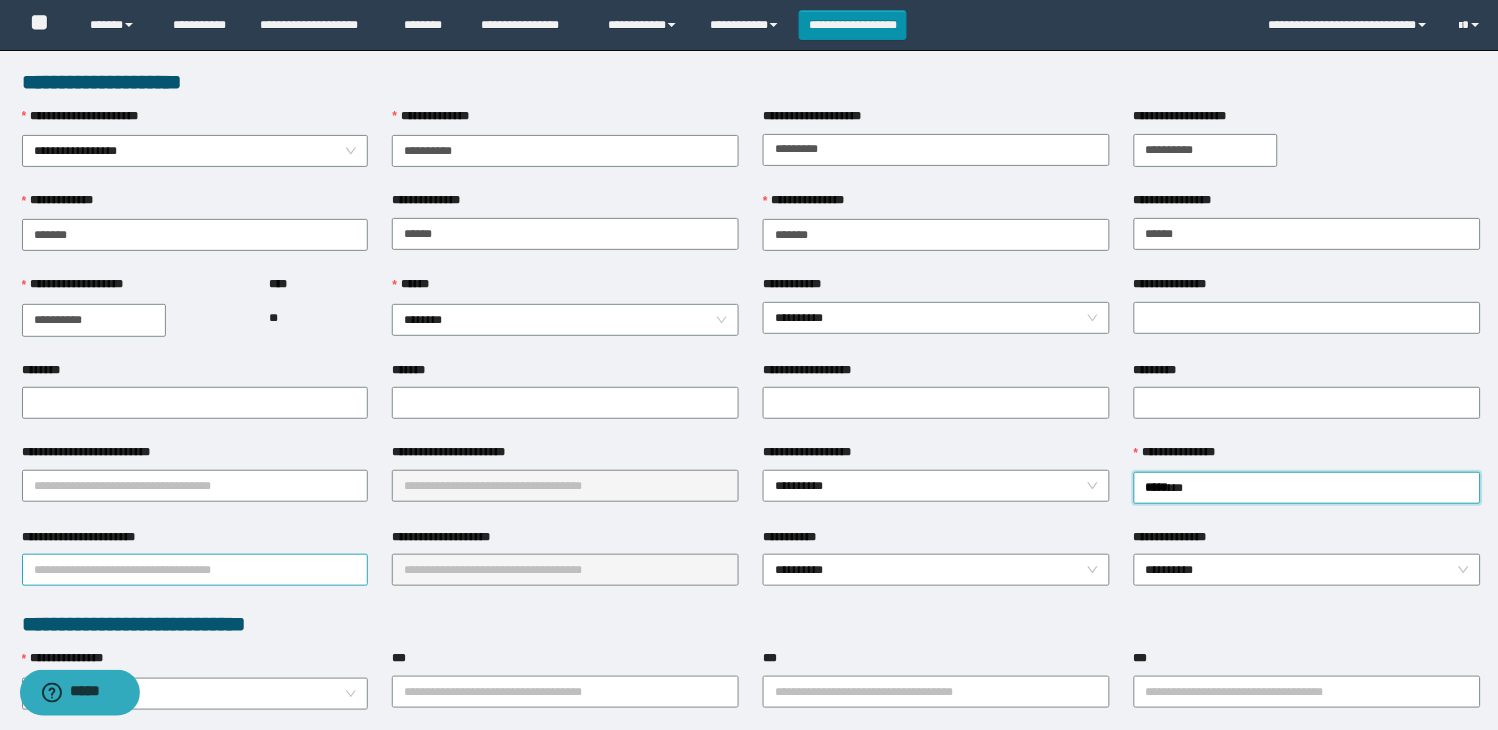 click on "**********" at bounding box center [195, 570] 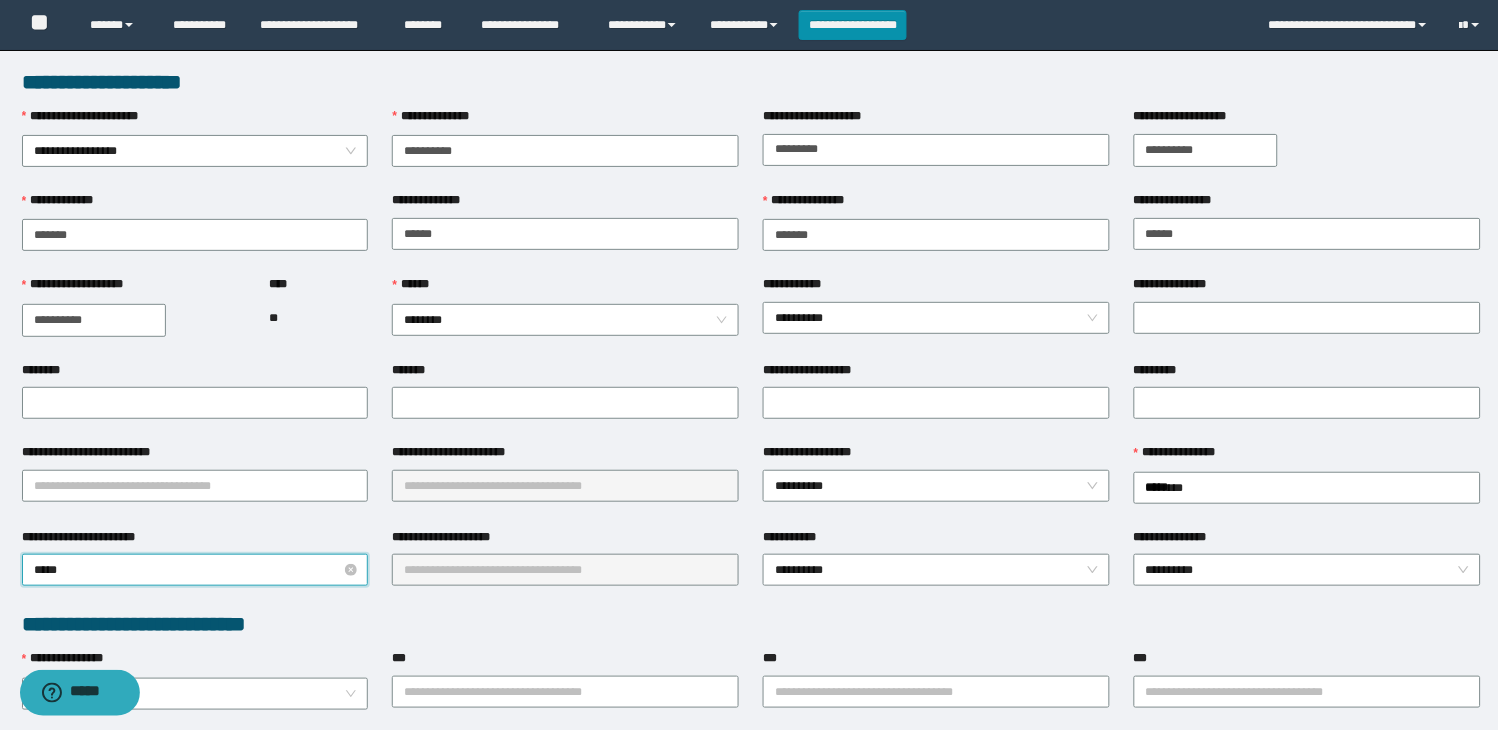 type on "******" 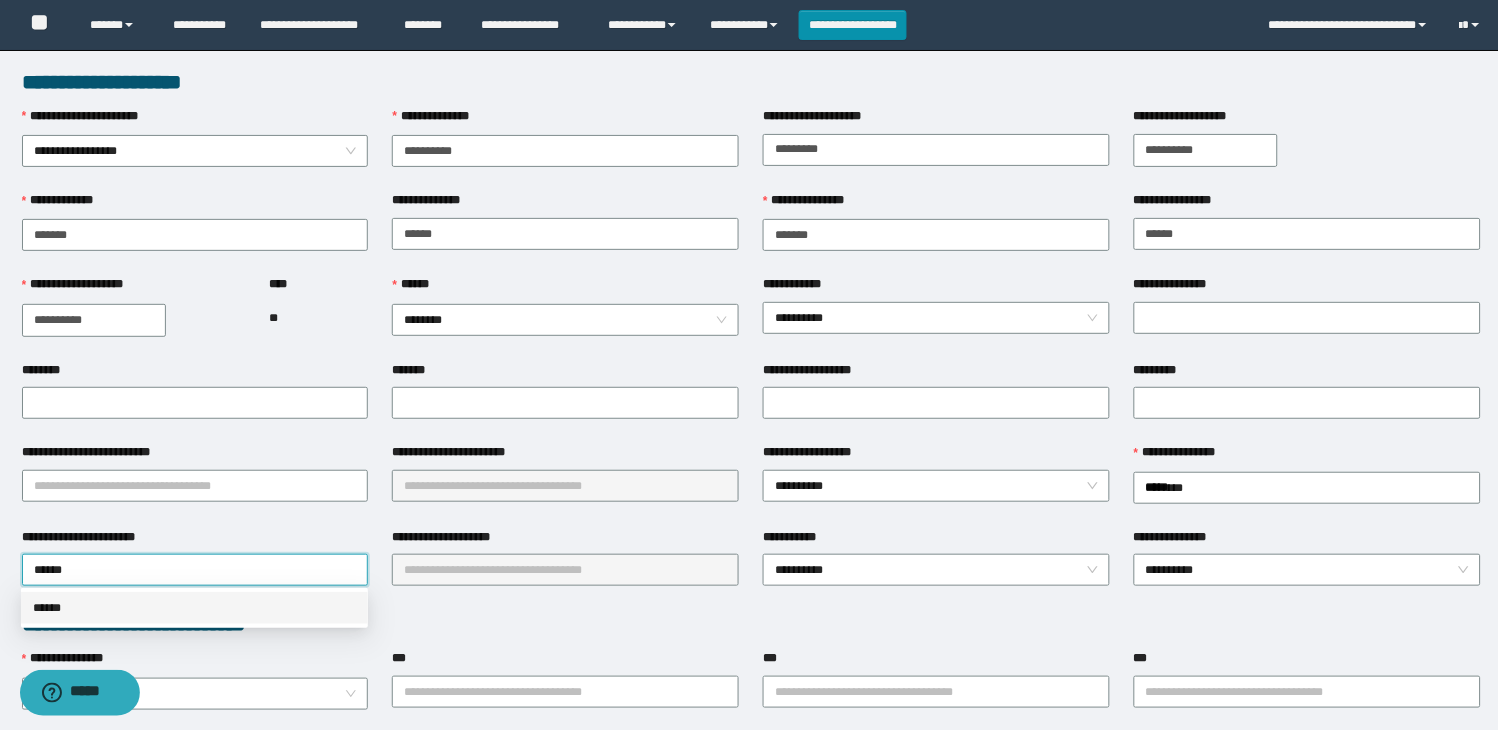 click on "******" at bounding box center (194, 608) 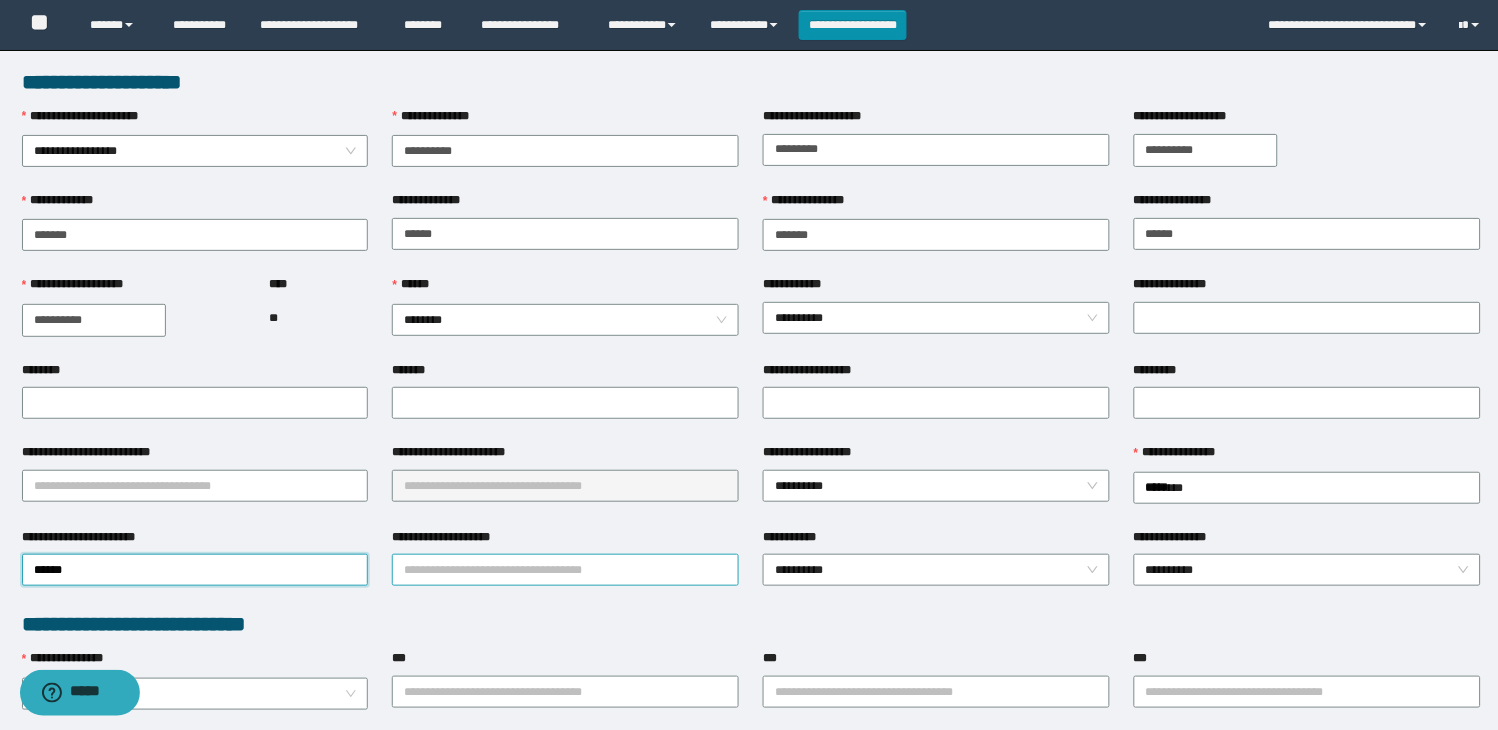 click on "**********" at bounding box center [565, 570] 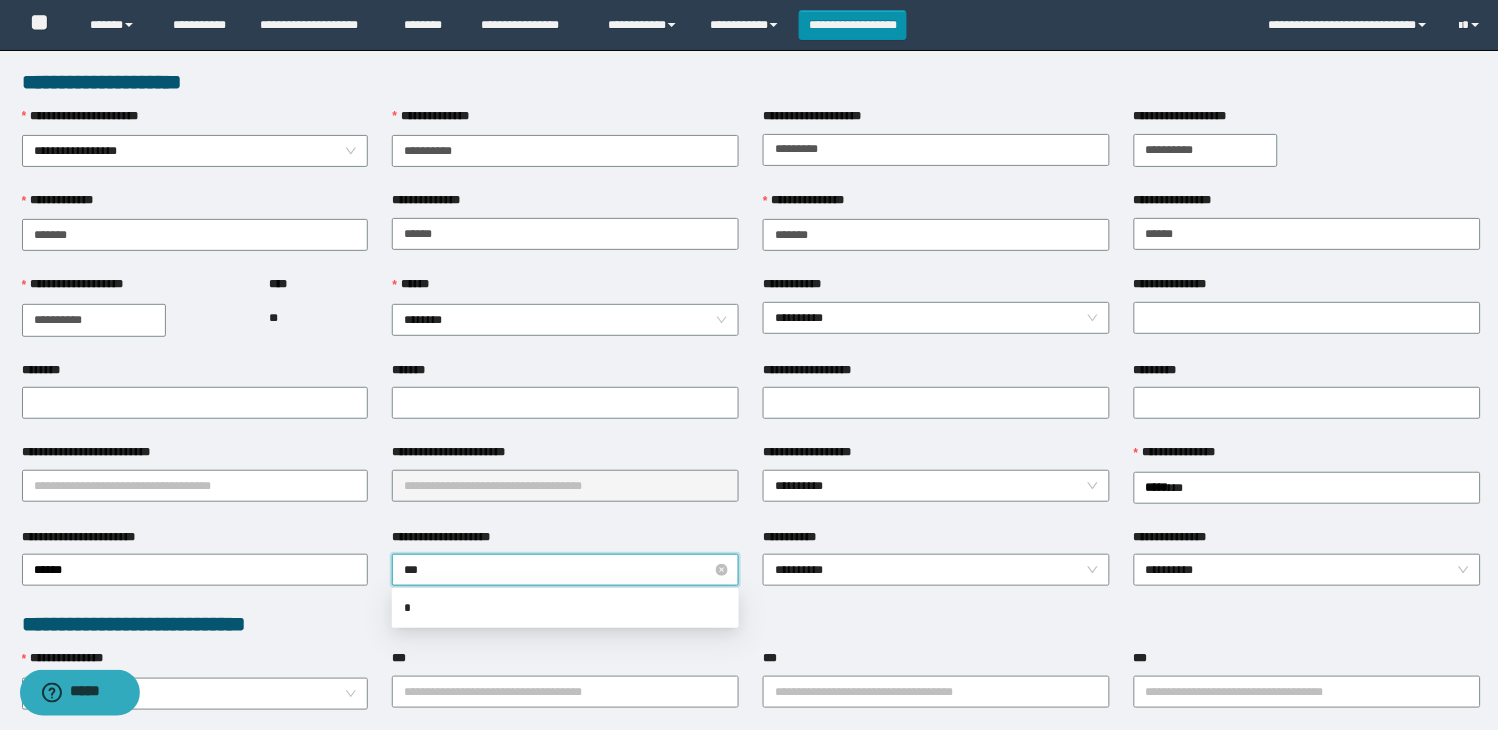 type on "****" 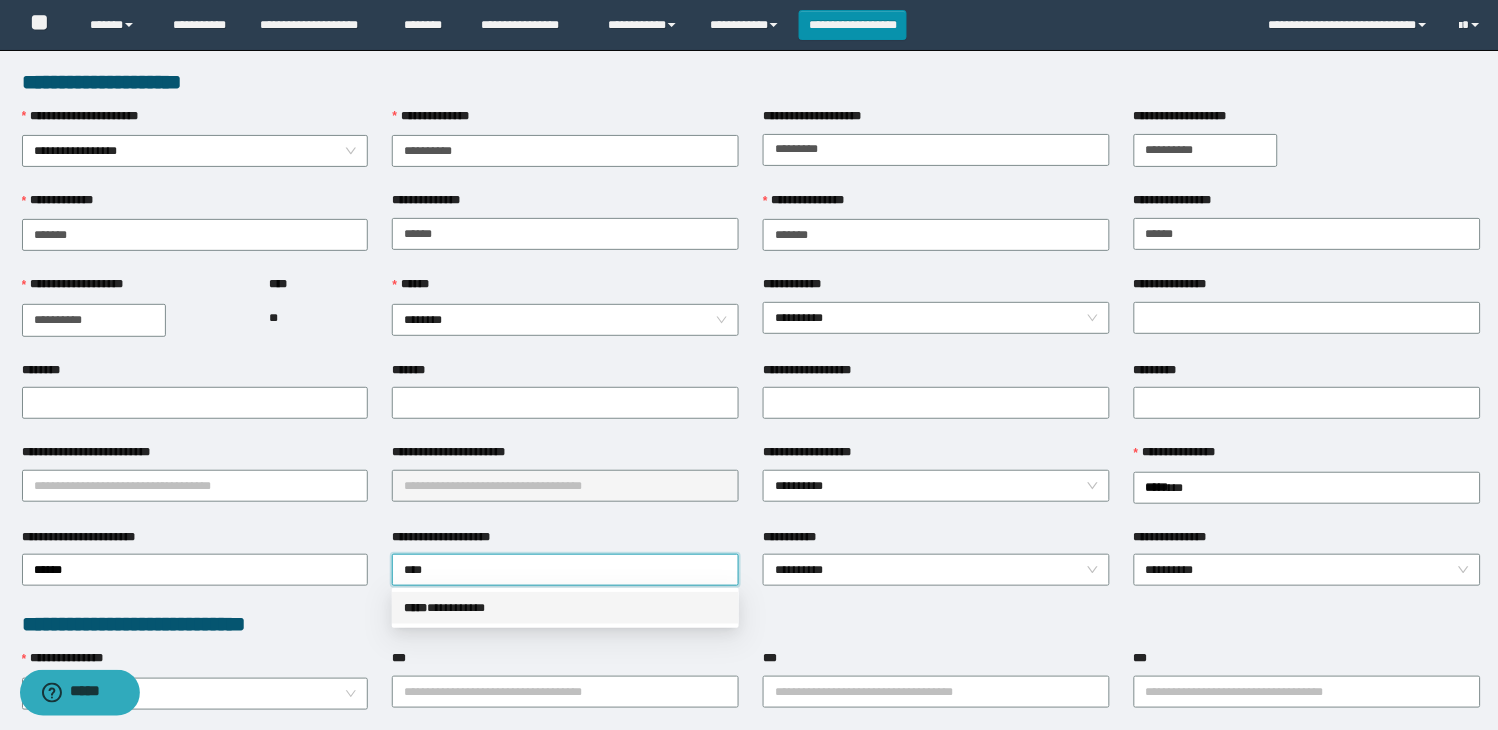 click on "***** * *********" at bounding box center [565, 608] 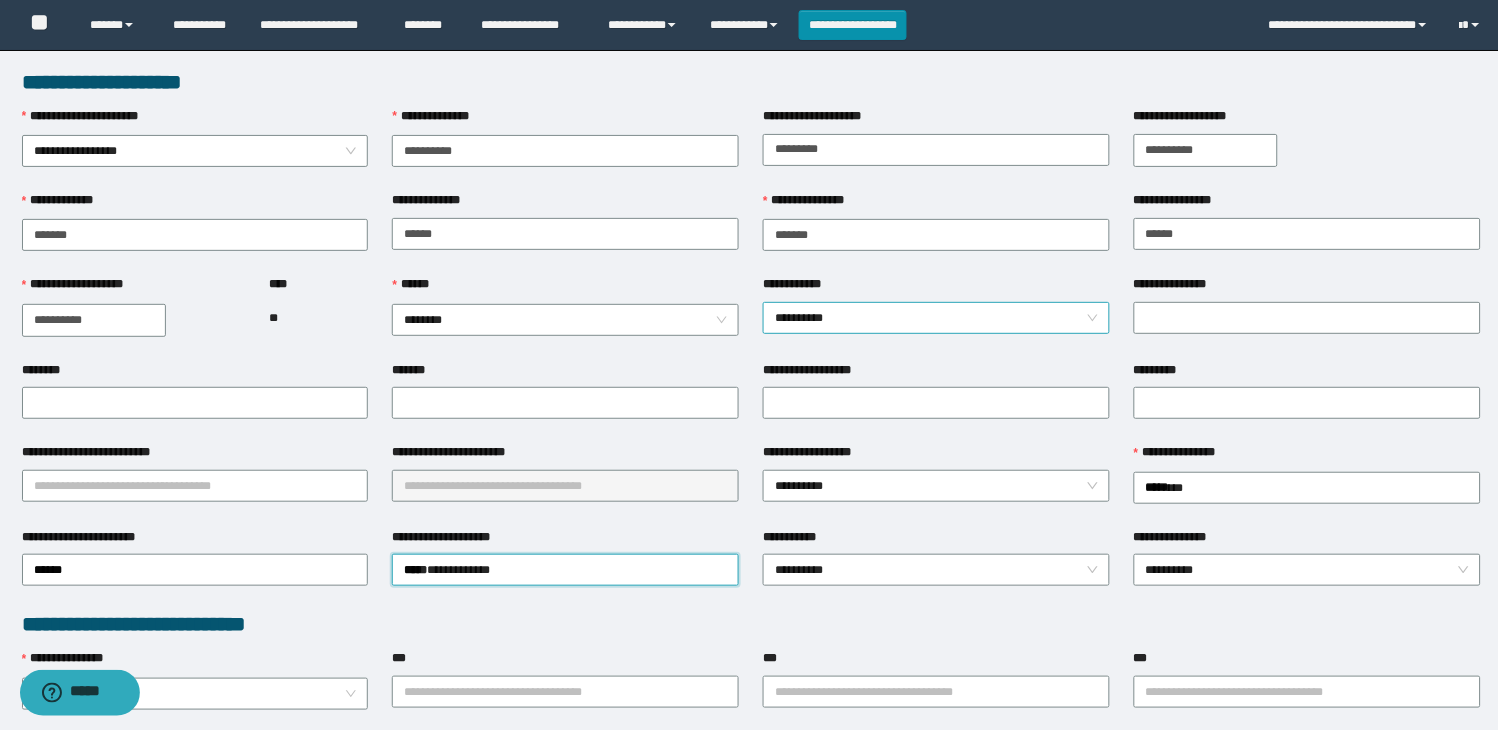 click on "**********" at bounding box center (936, 318) 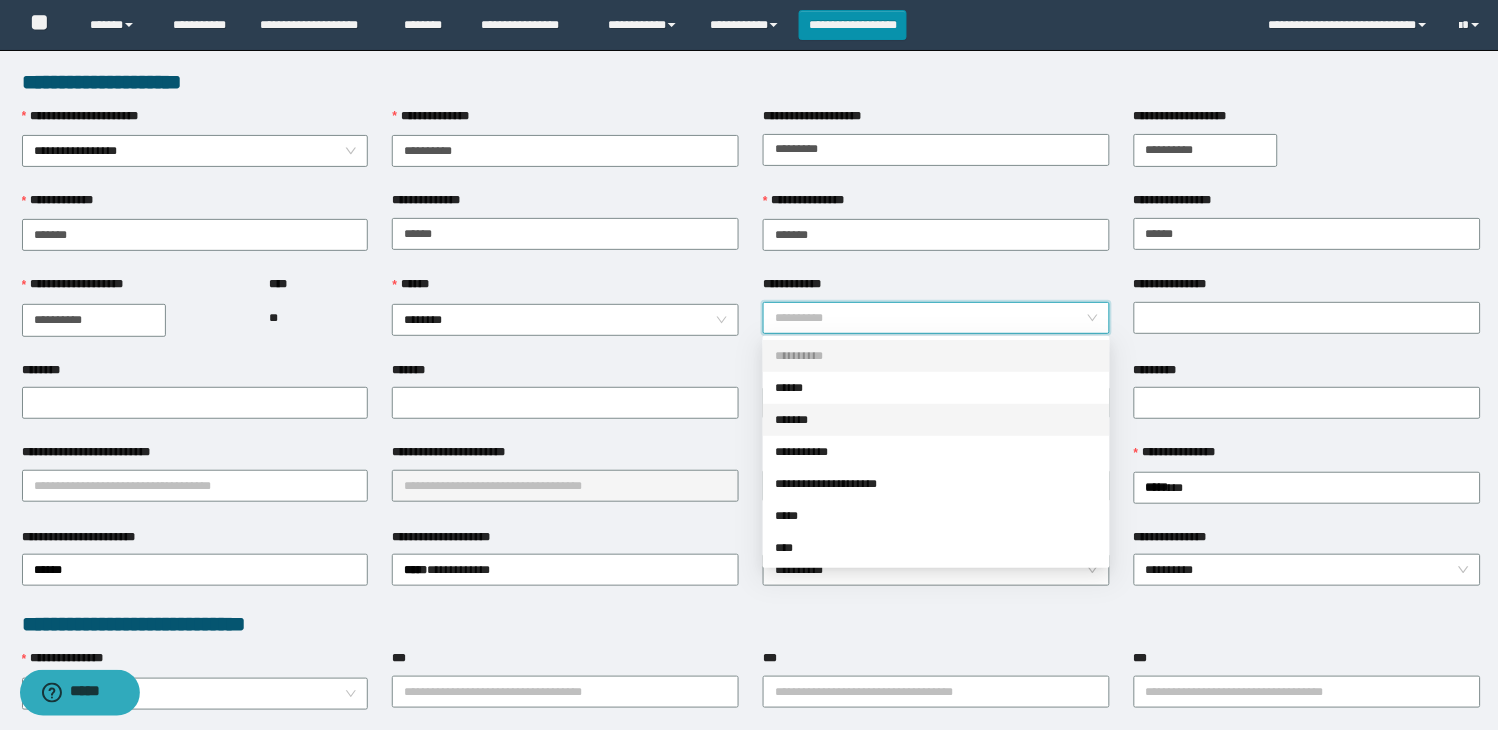 click on "*******" at bounding box center [936, 420] 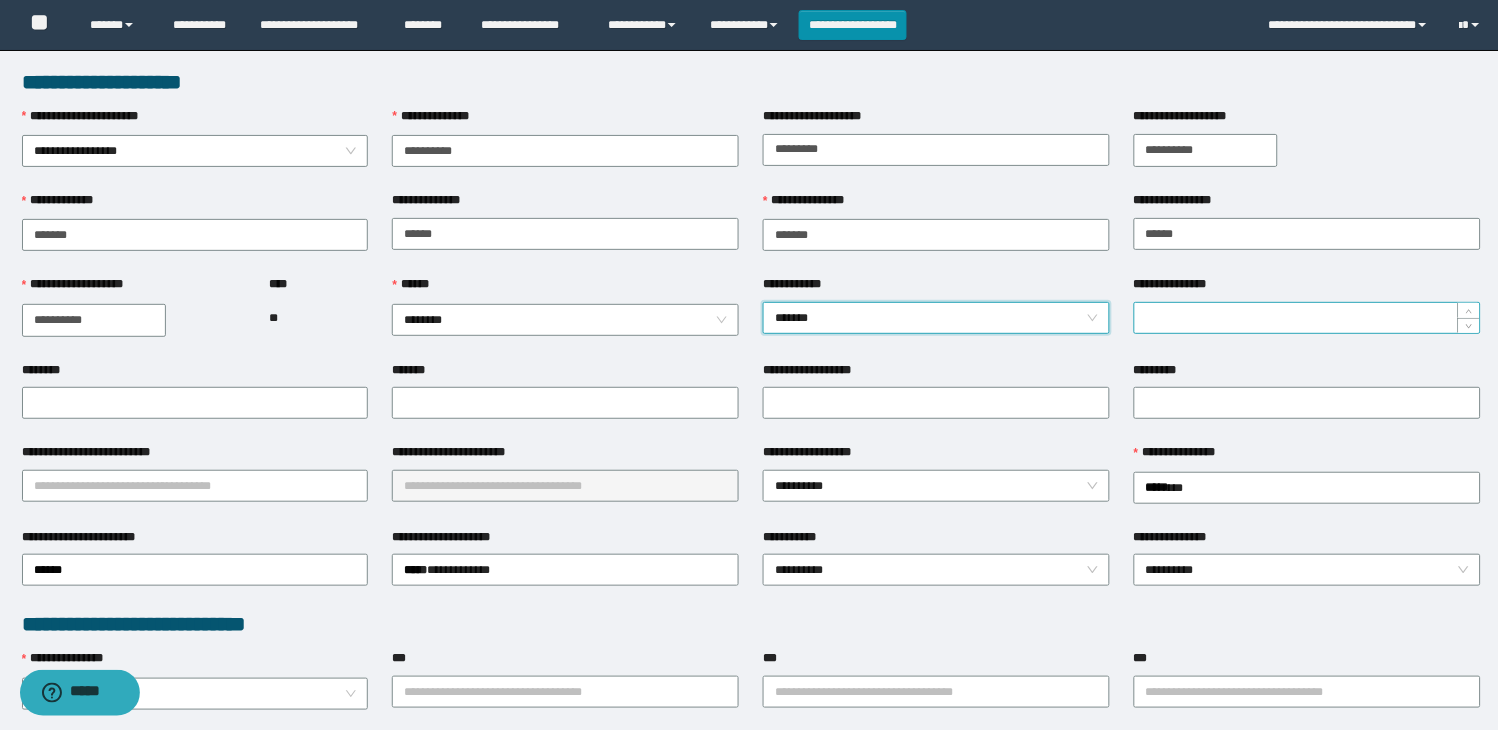 click on "**********" at bounding box center (1307, 318) 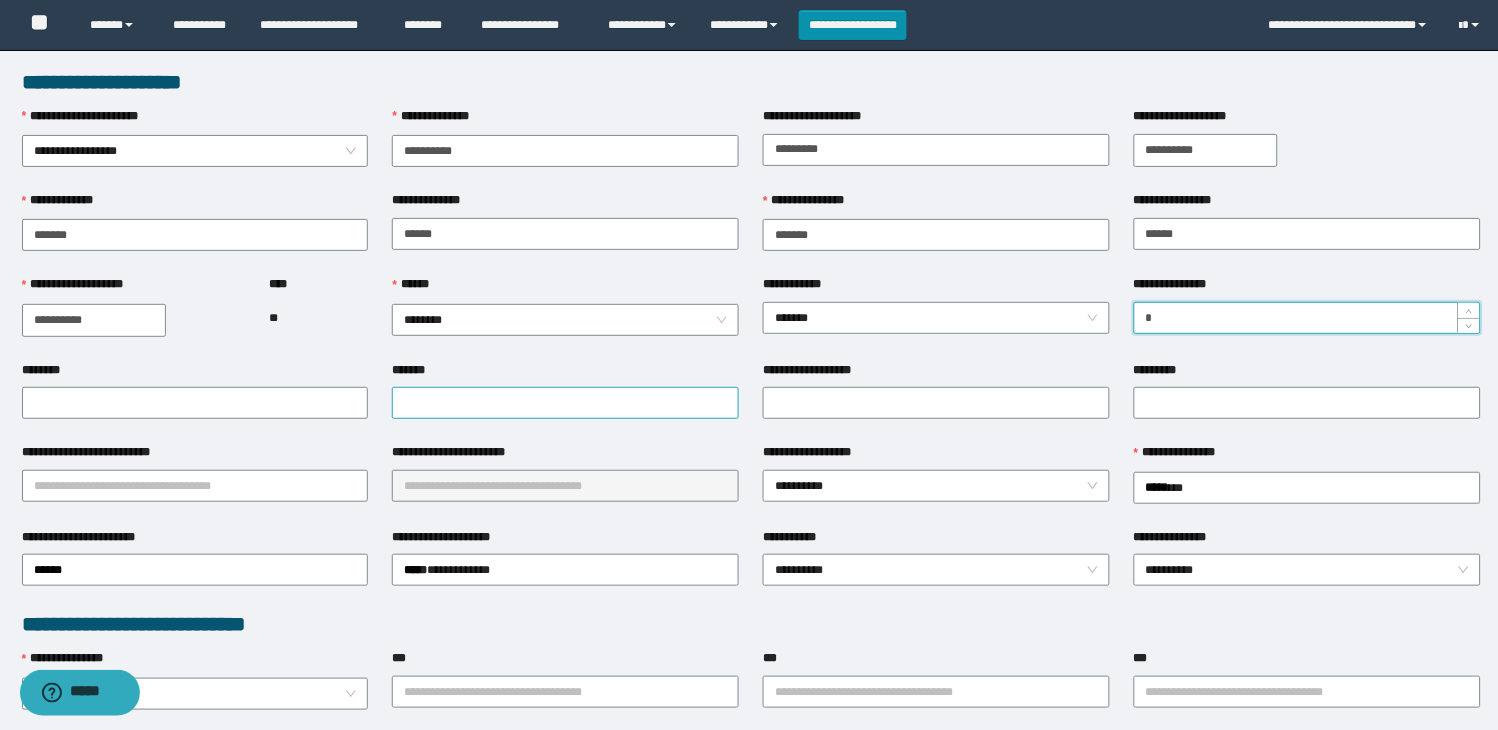 type on "*" 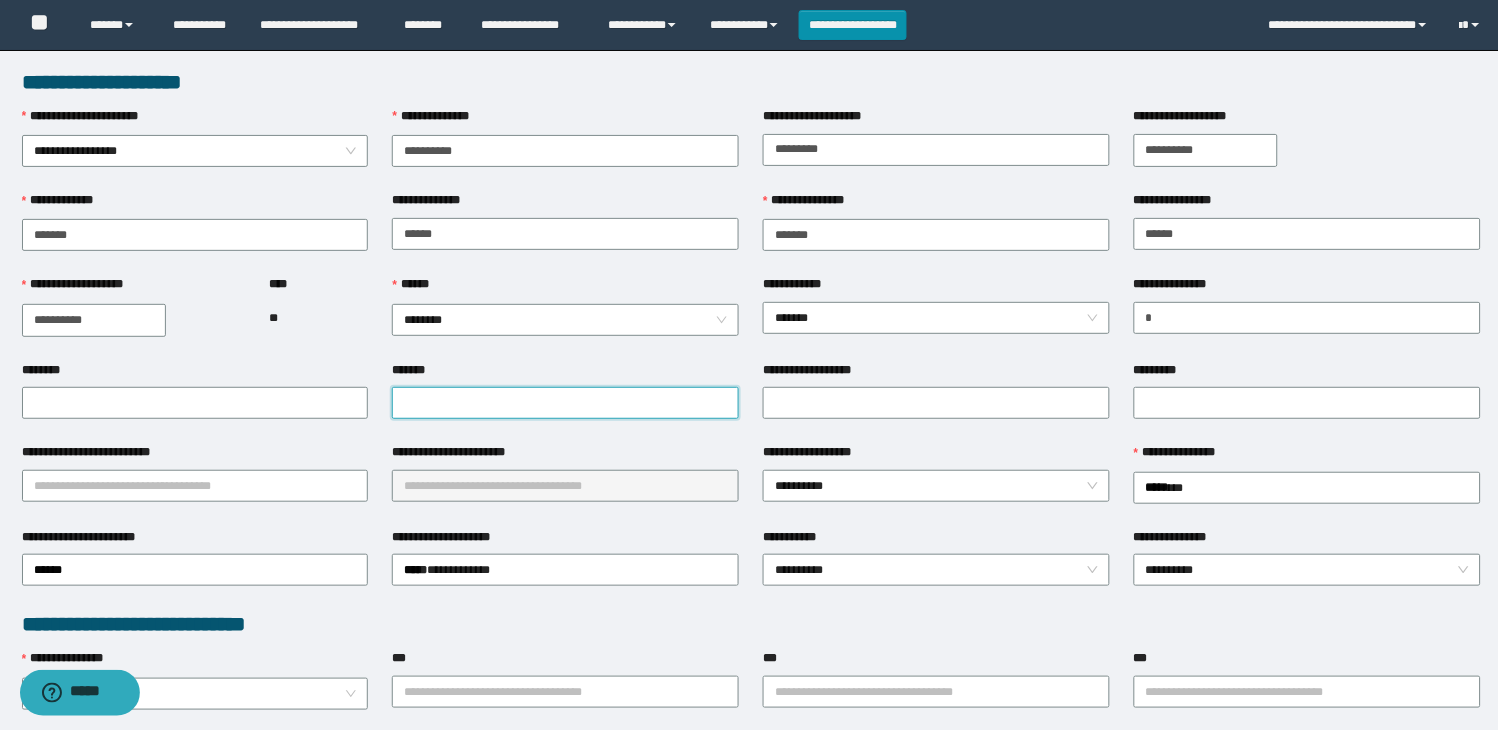 click on "*******" at bounding box center (565, 403) 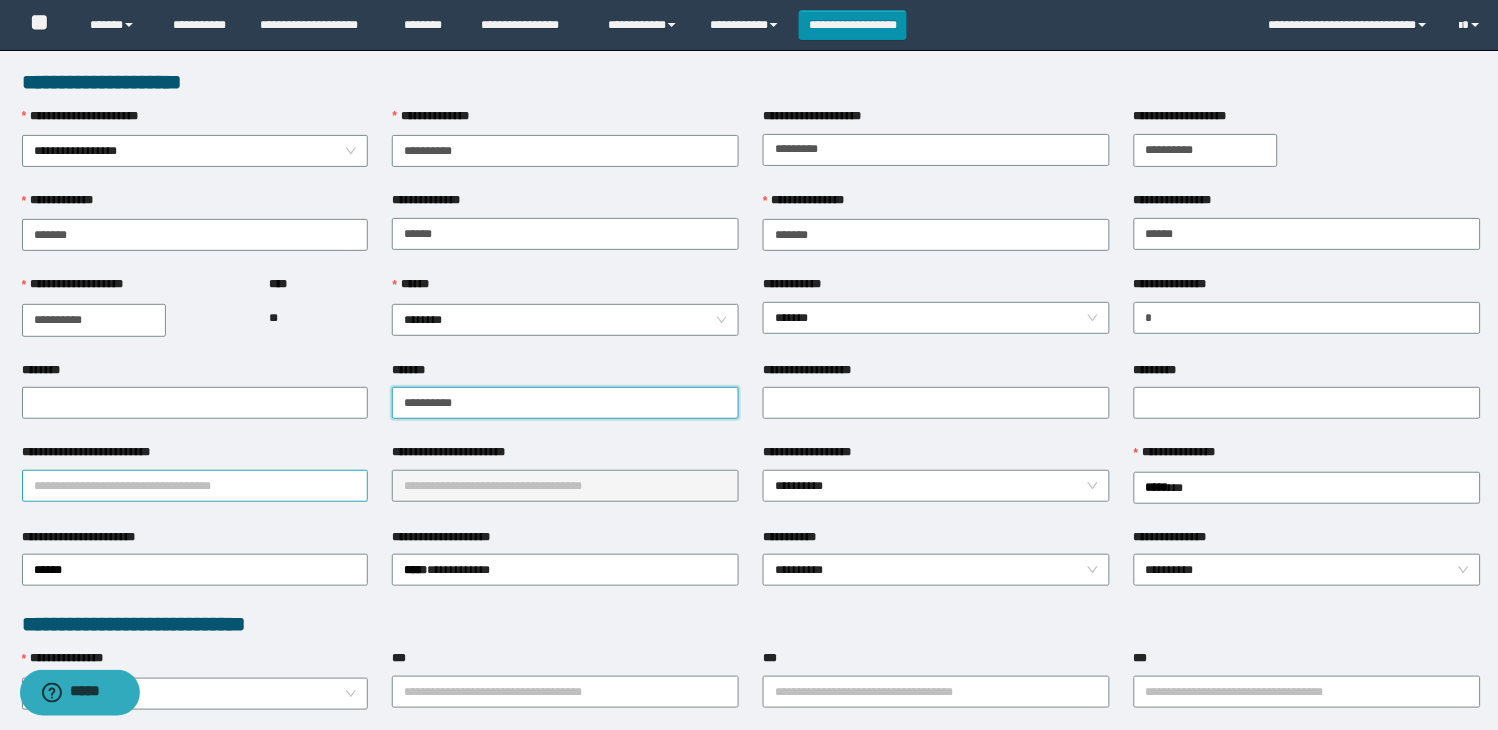 type on "**********" 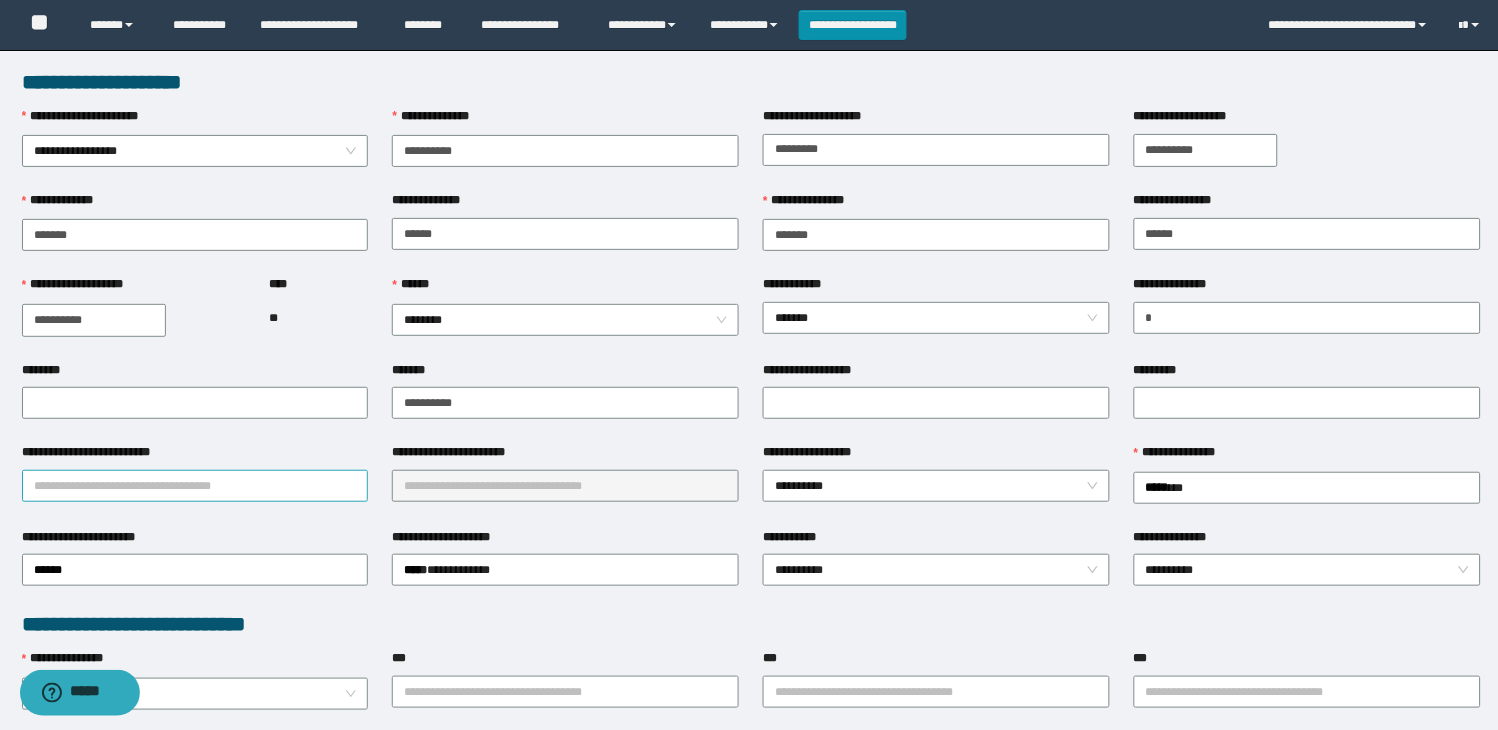 click on "**********" at bounding box center [195, 486] 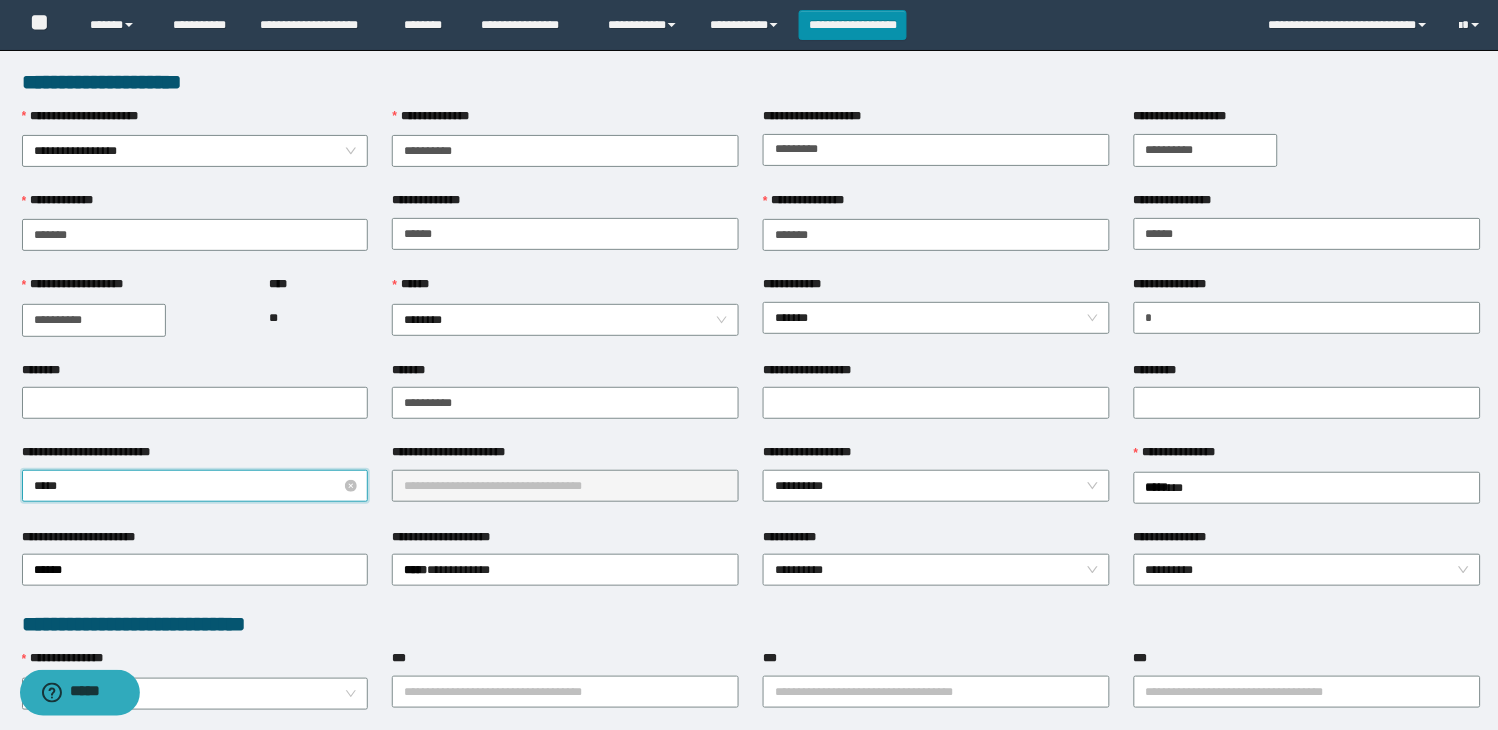 type on "******" 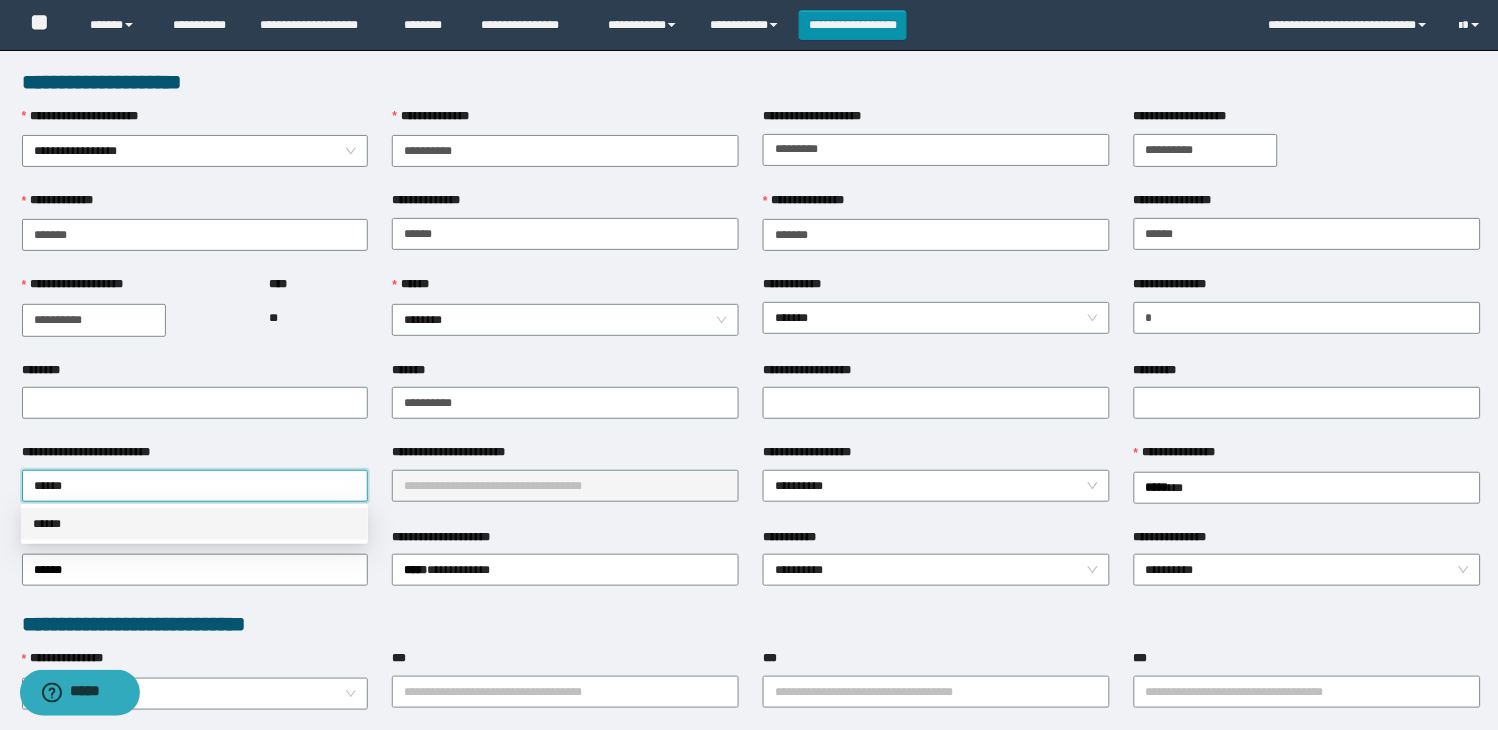 click on "******" at bounding box center [194, 524] 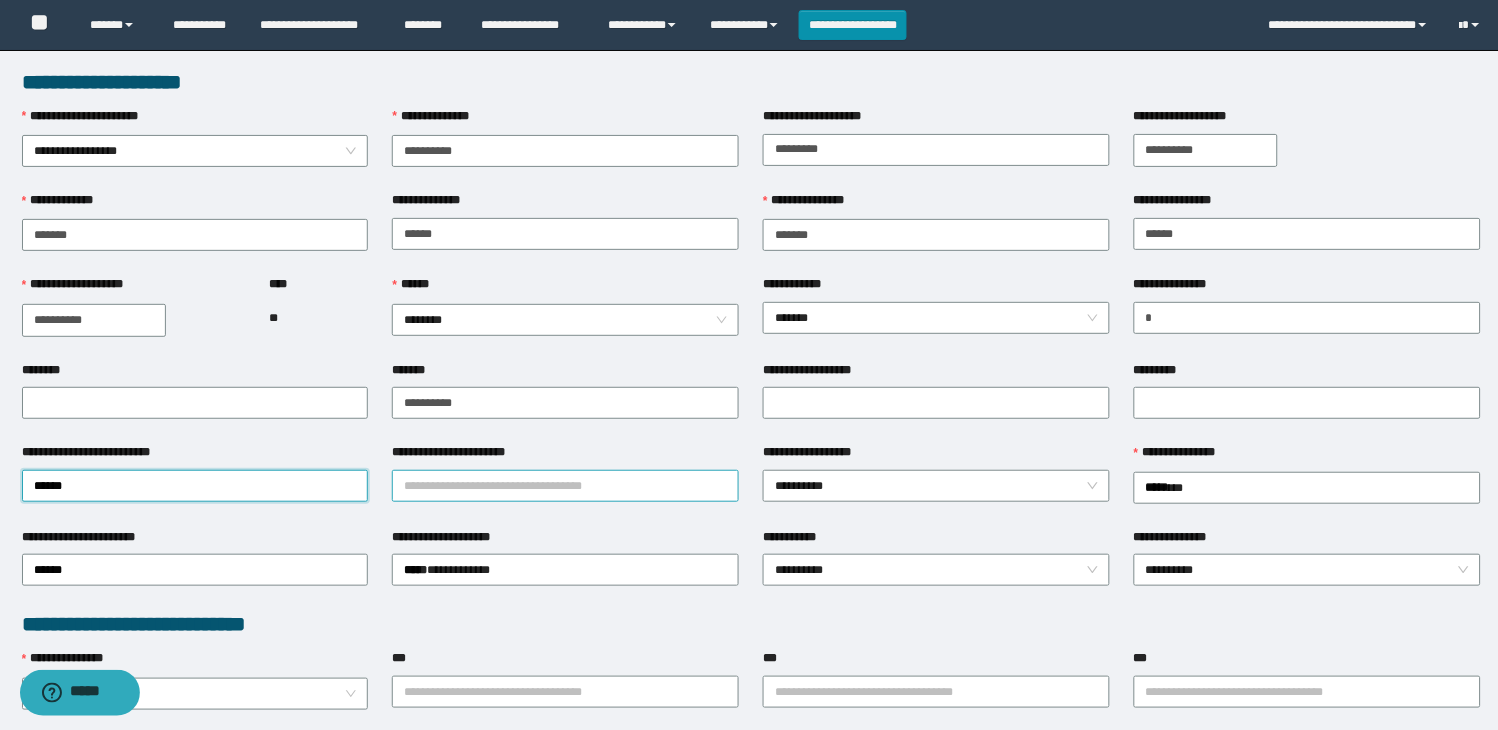 click on "**********" at bounding box center (565, 486) 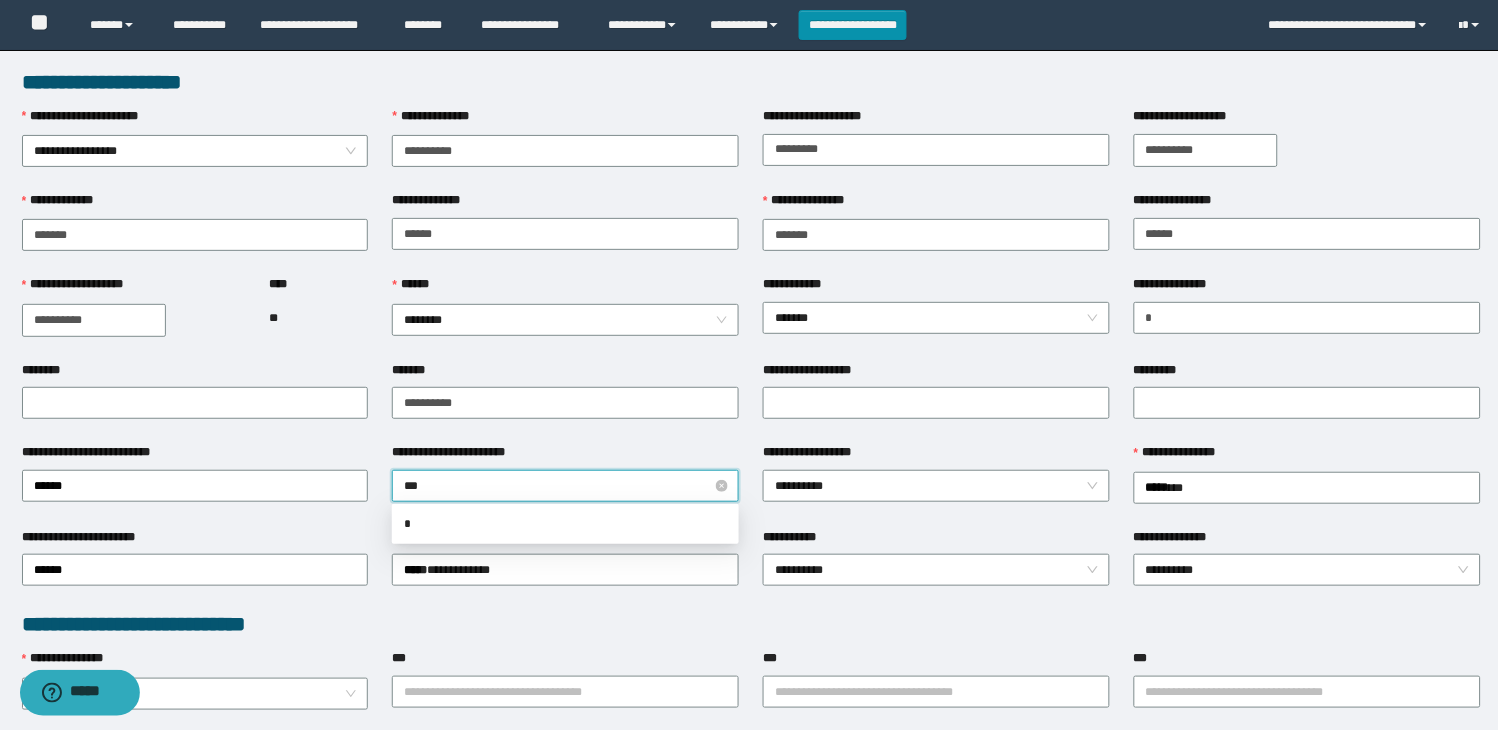 type on "****" 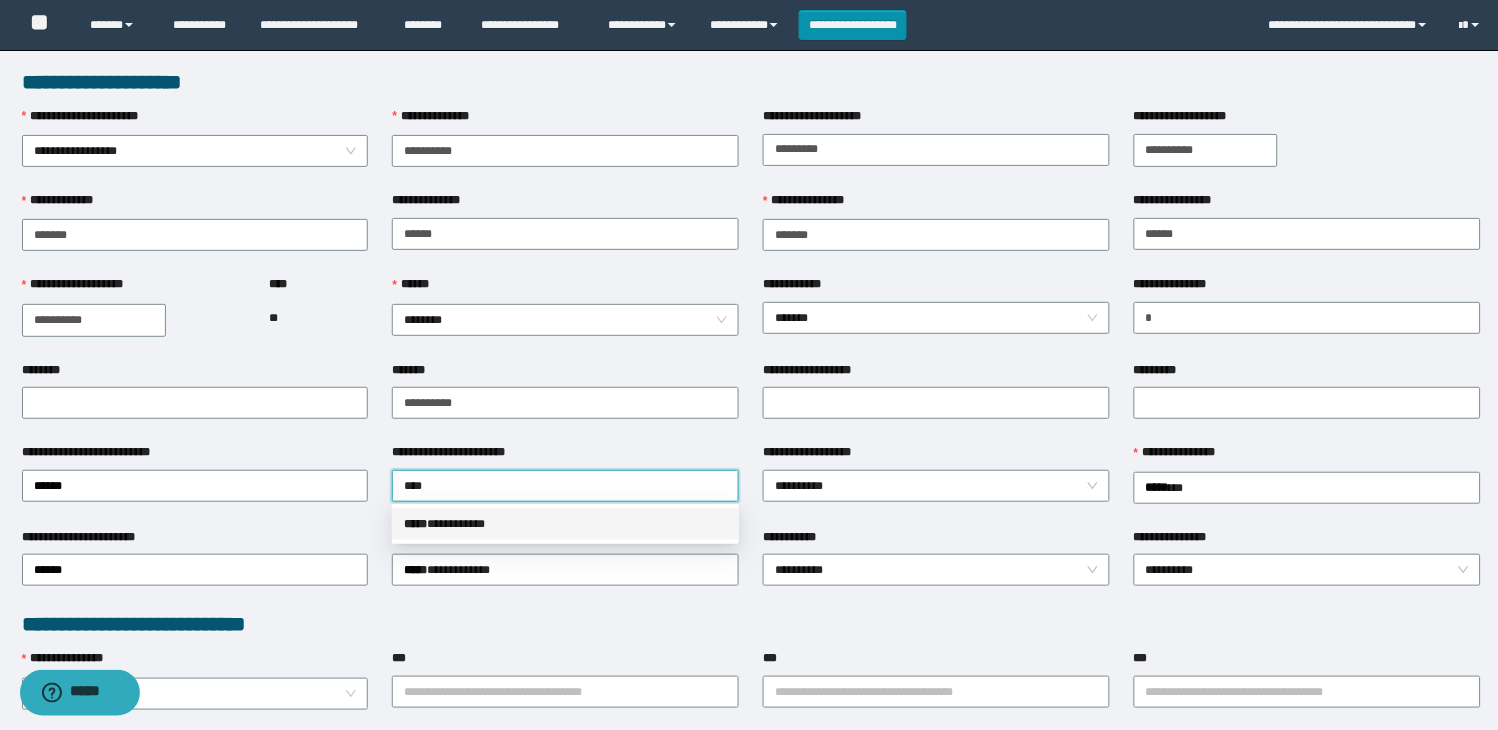 click on "***** * *********" at bounding box center (565, 524) 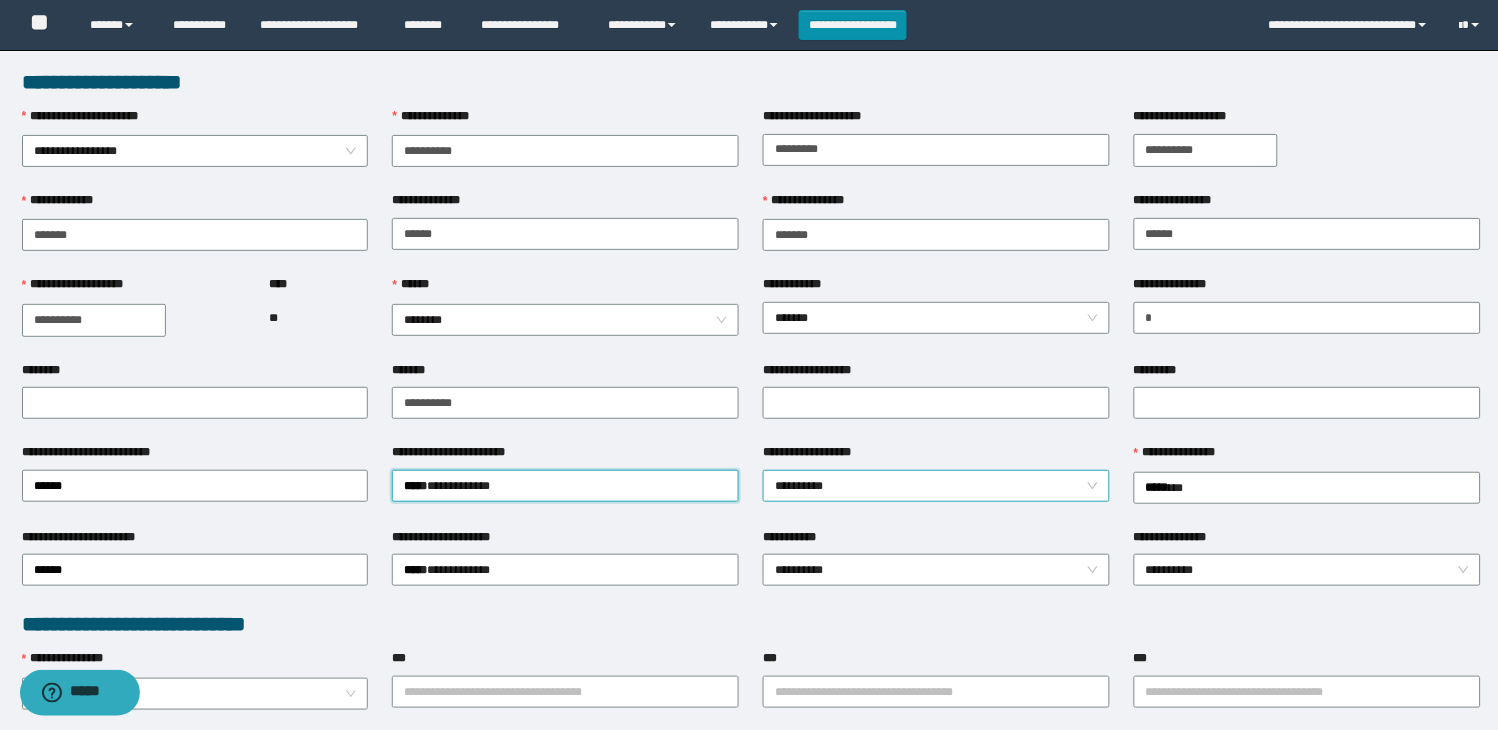 click on "**********" at bounding box center [936, 486] 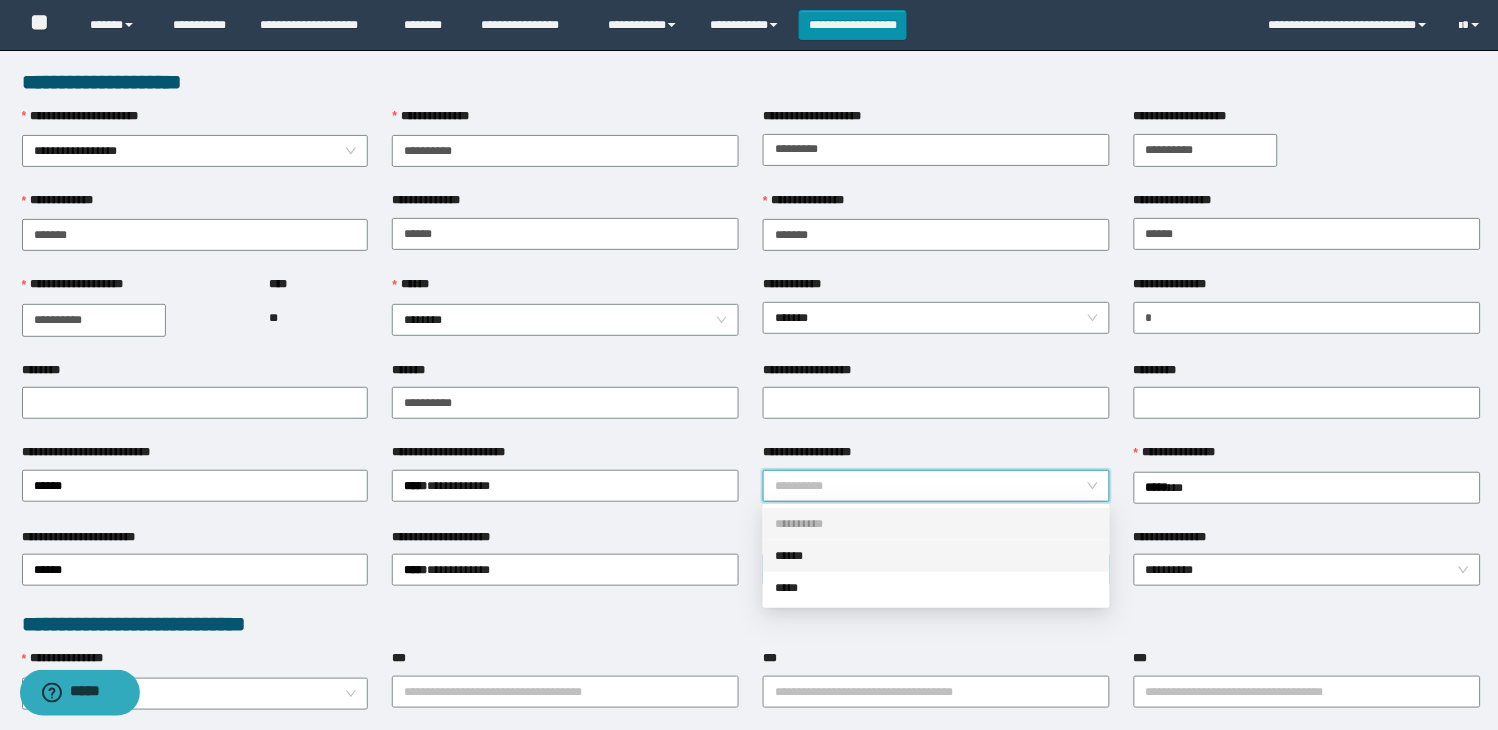 click on "******" at bounding box center (936, 556) 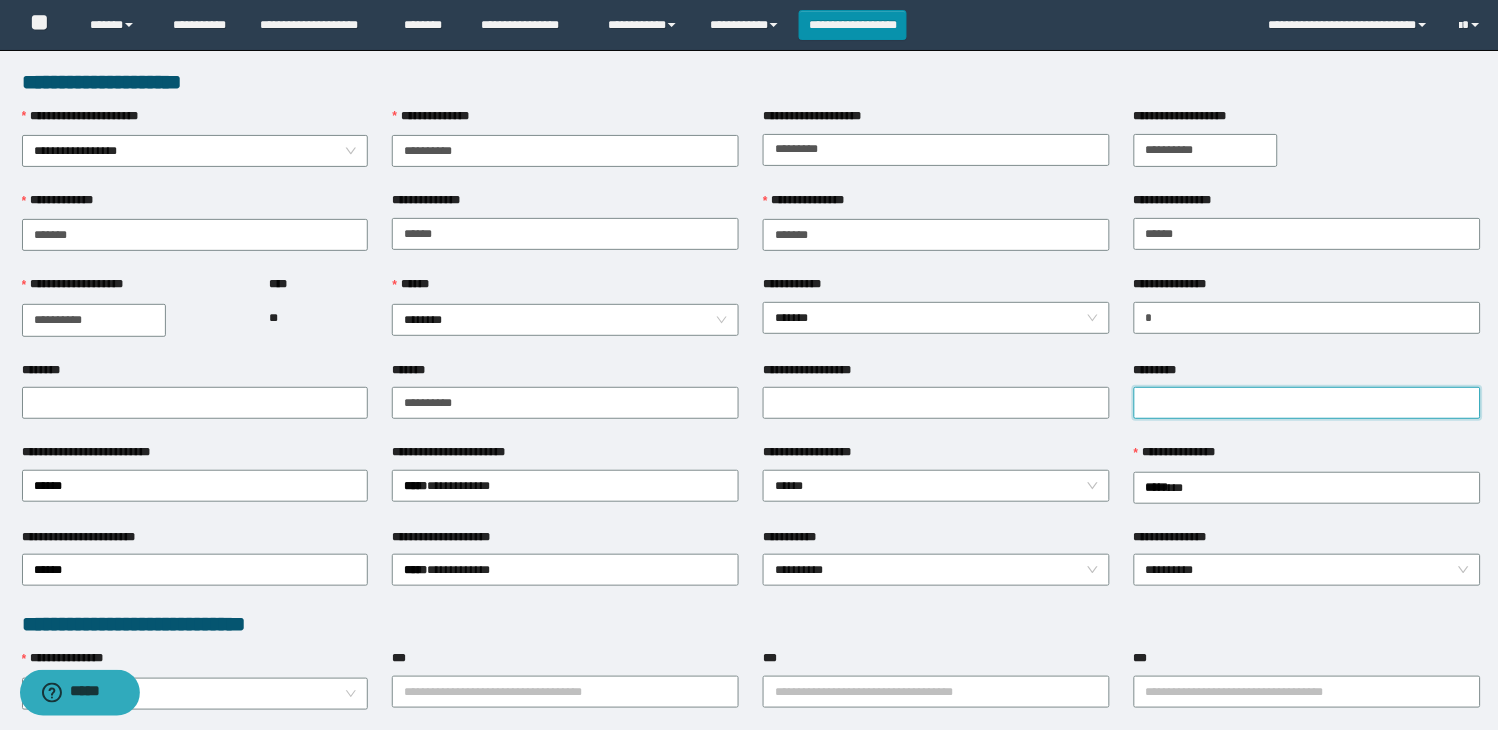 click on "*********" at bounding box center [1307, 403] 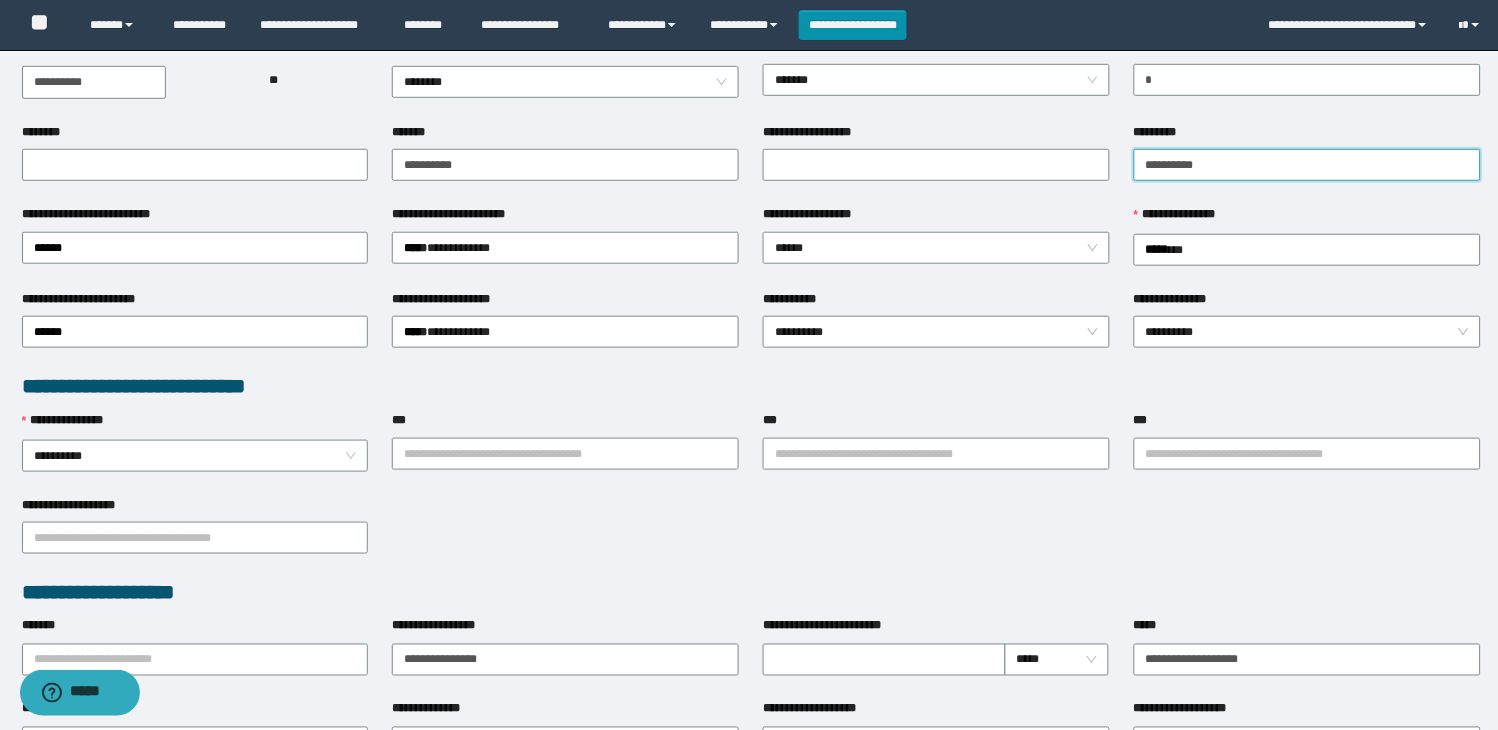 scroll, scrollTop: 333, scrollLeft: 0, axis: vertical 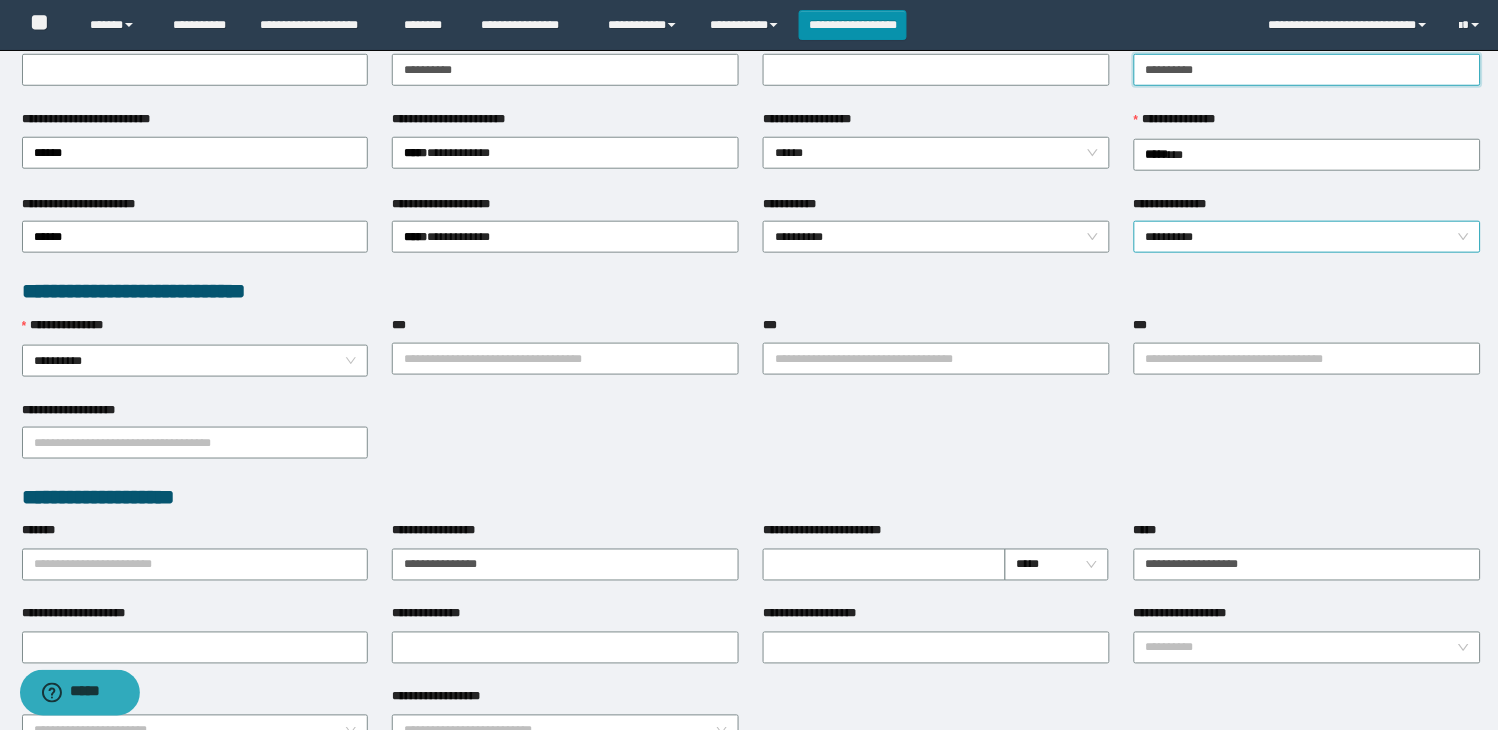click on "**********" at bounding box center (1307, 237) 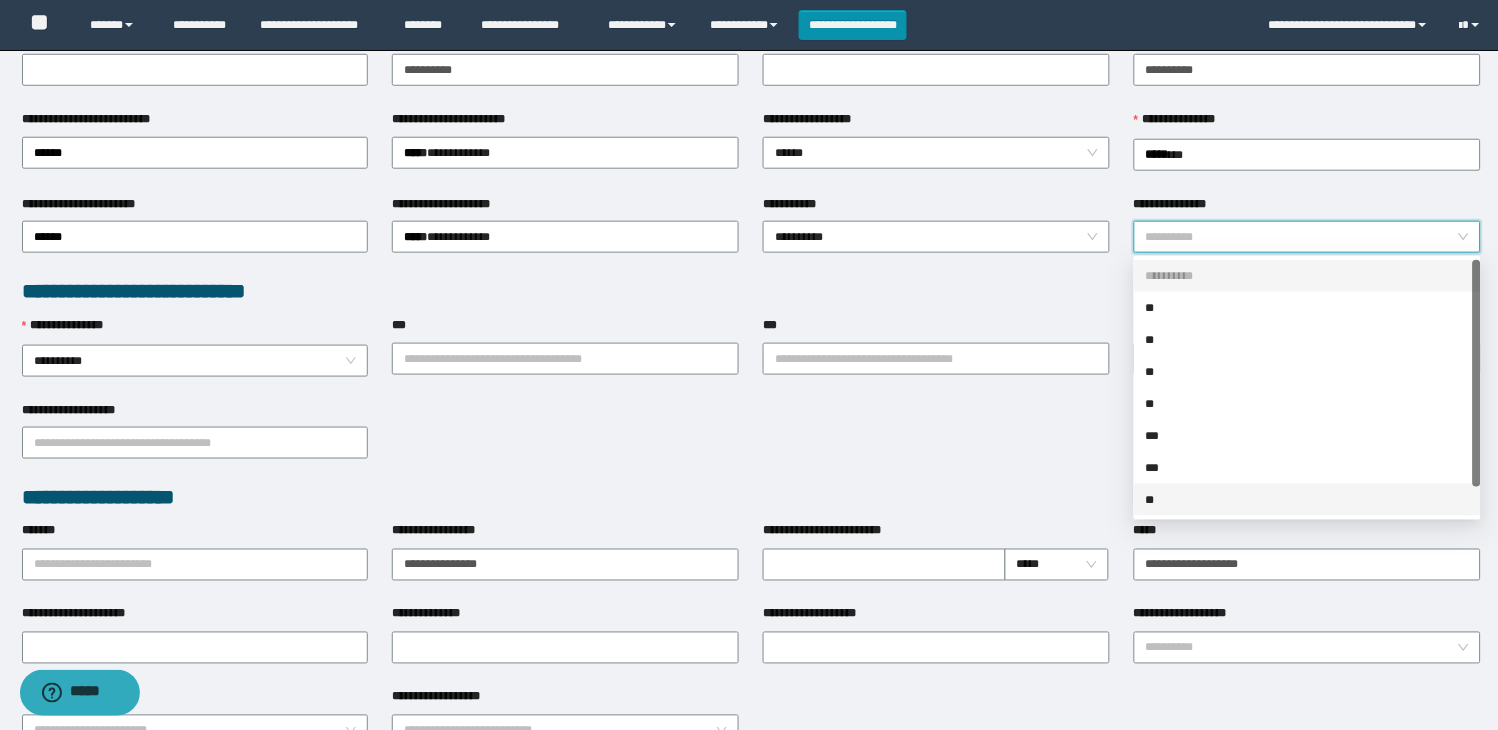 click on "**" at bounding box center [1307, 500] 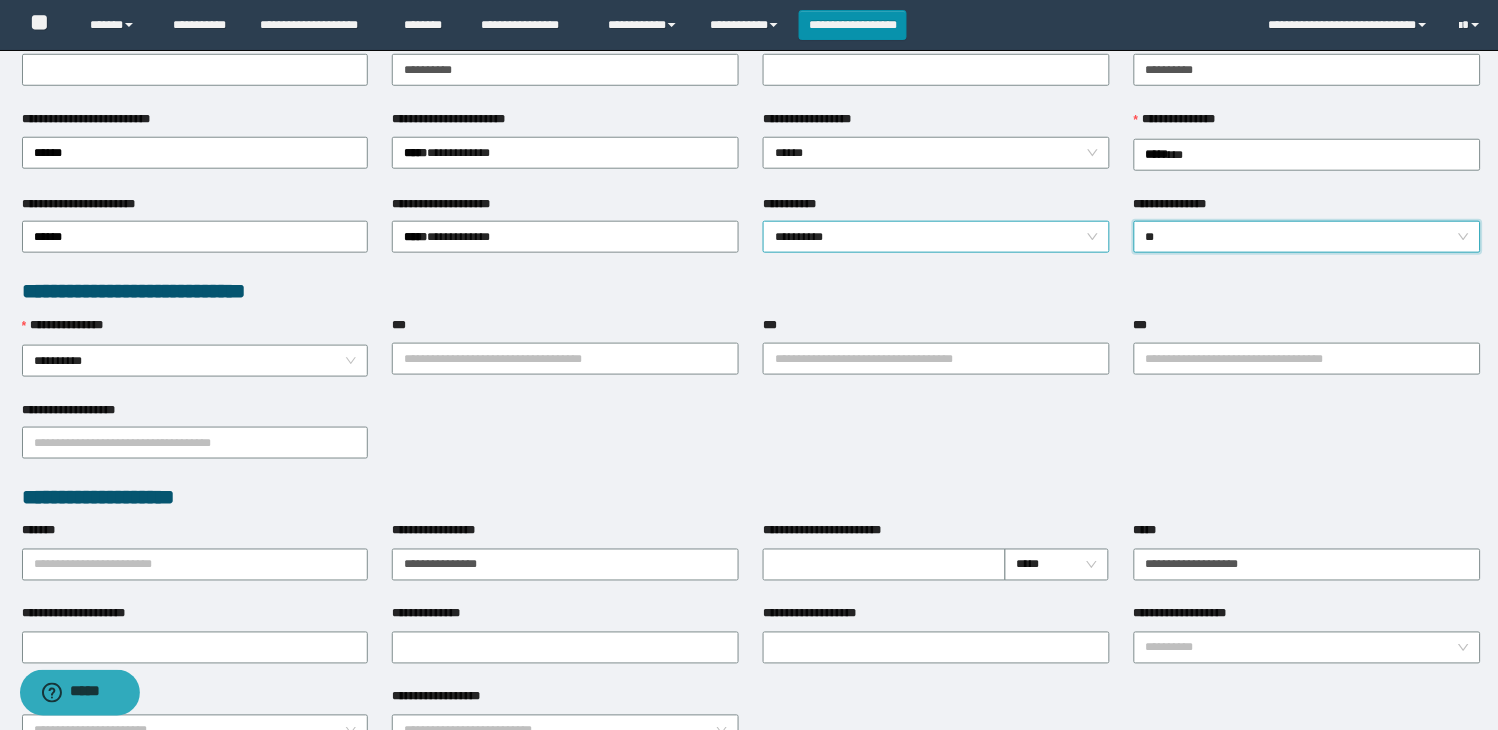 click on "**********" at bounding box center [936, 237] 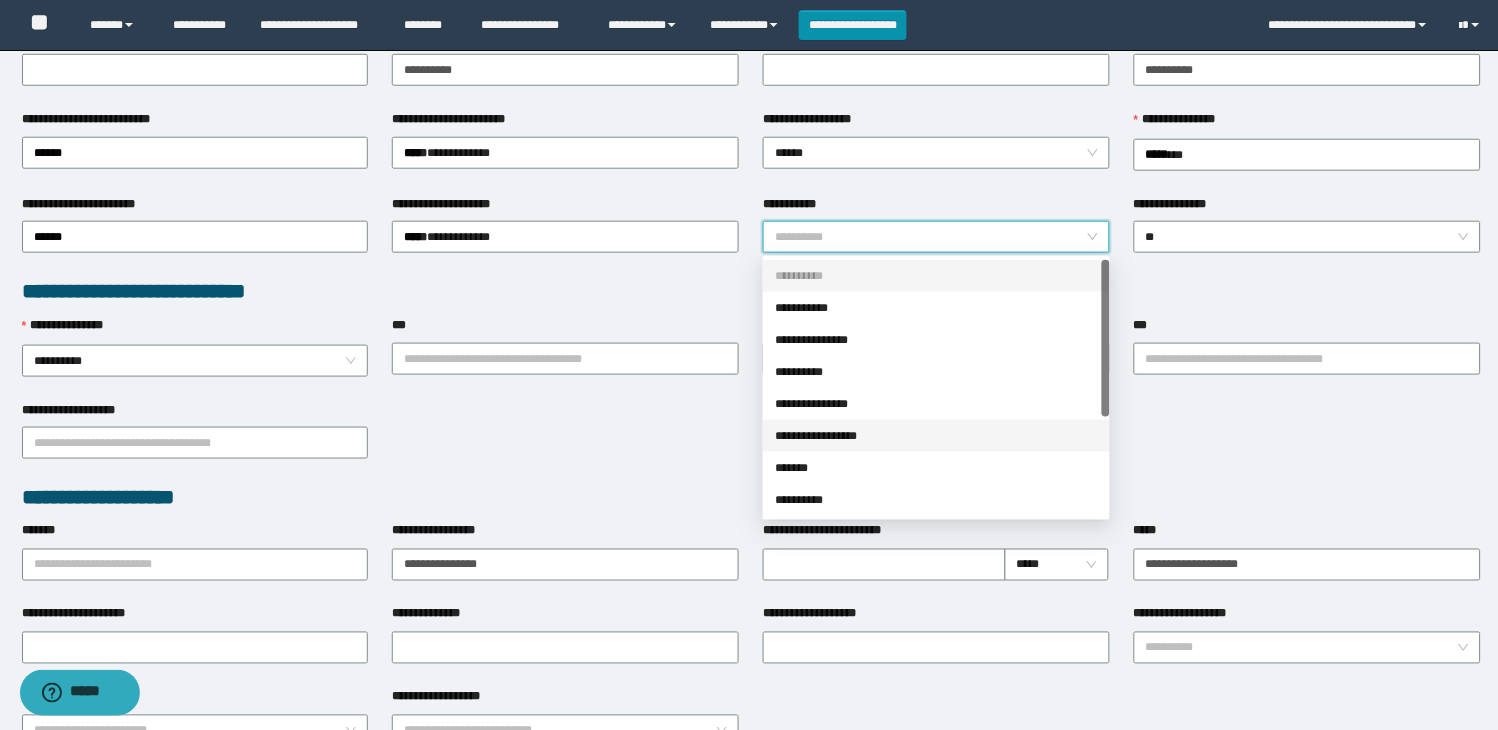 click on "**********" at bounding box center (936, 436) 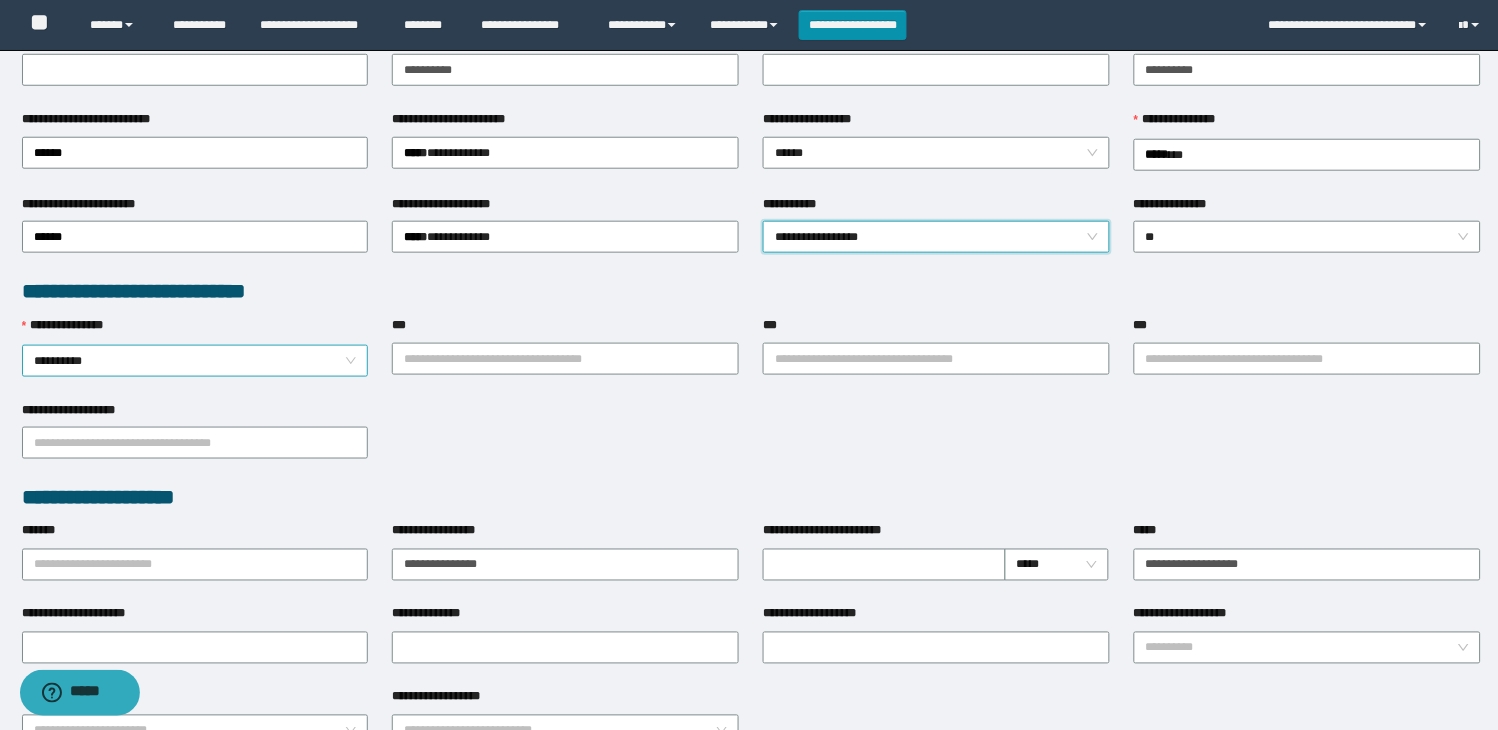 click on "**********" at bounding box center (195, 361) 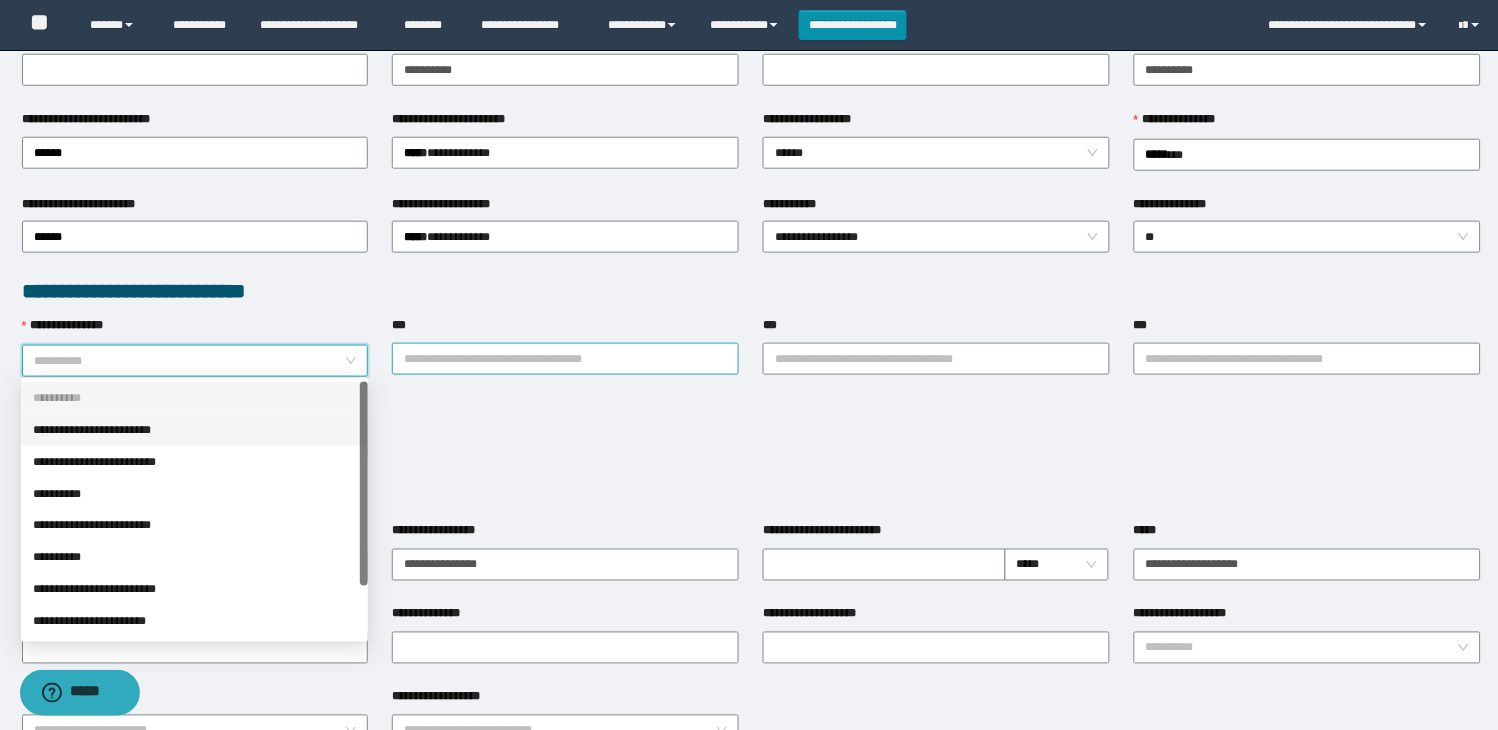 drag, startPoint x: 173, startPoint y: 428, endPoint x: 455, endPoint y: 368, distance: 288.31232 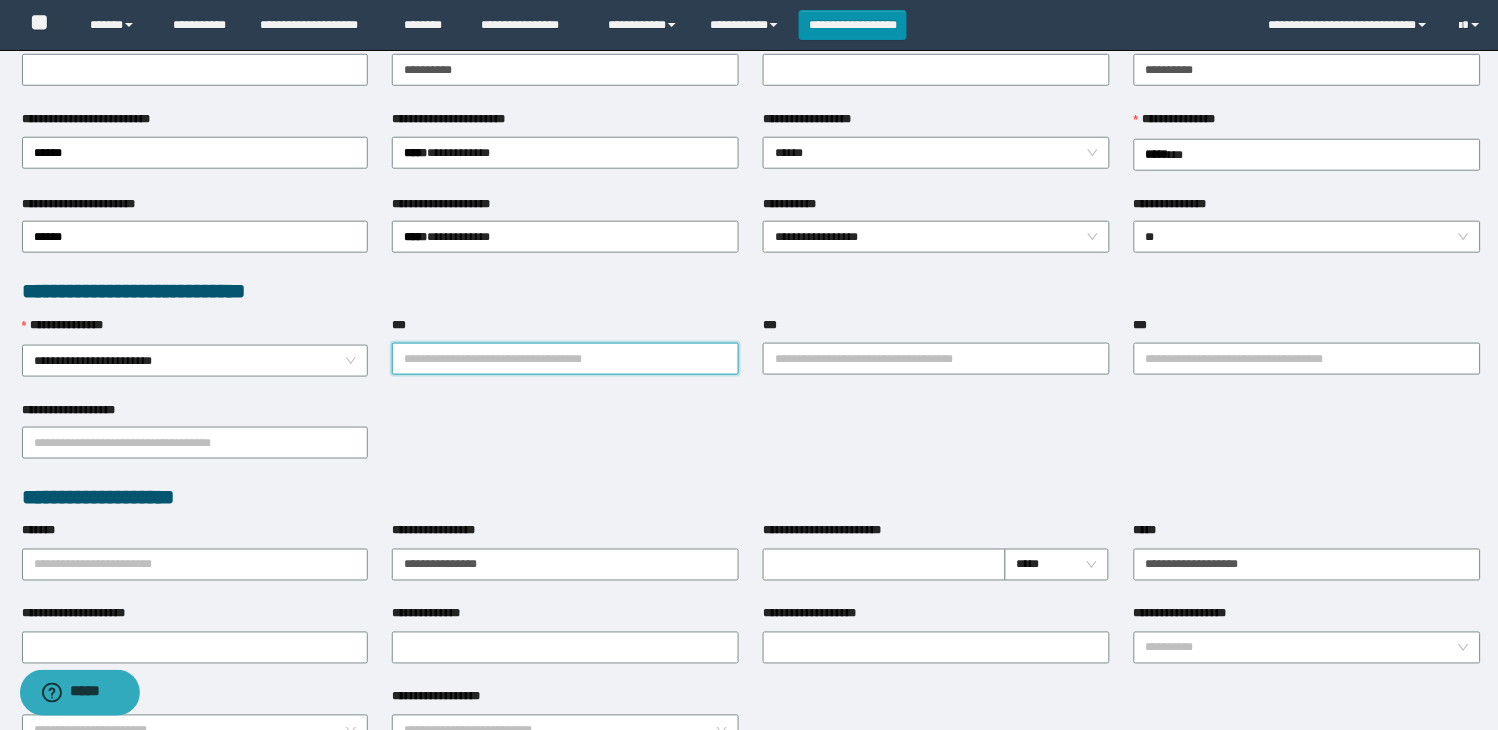 click on "***" at bounding box center [565, 359] 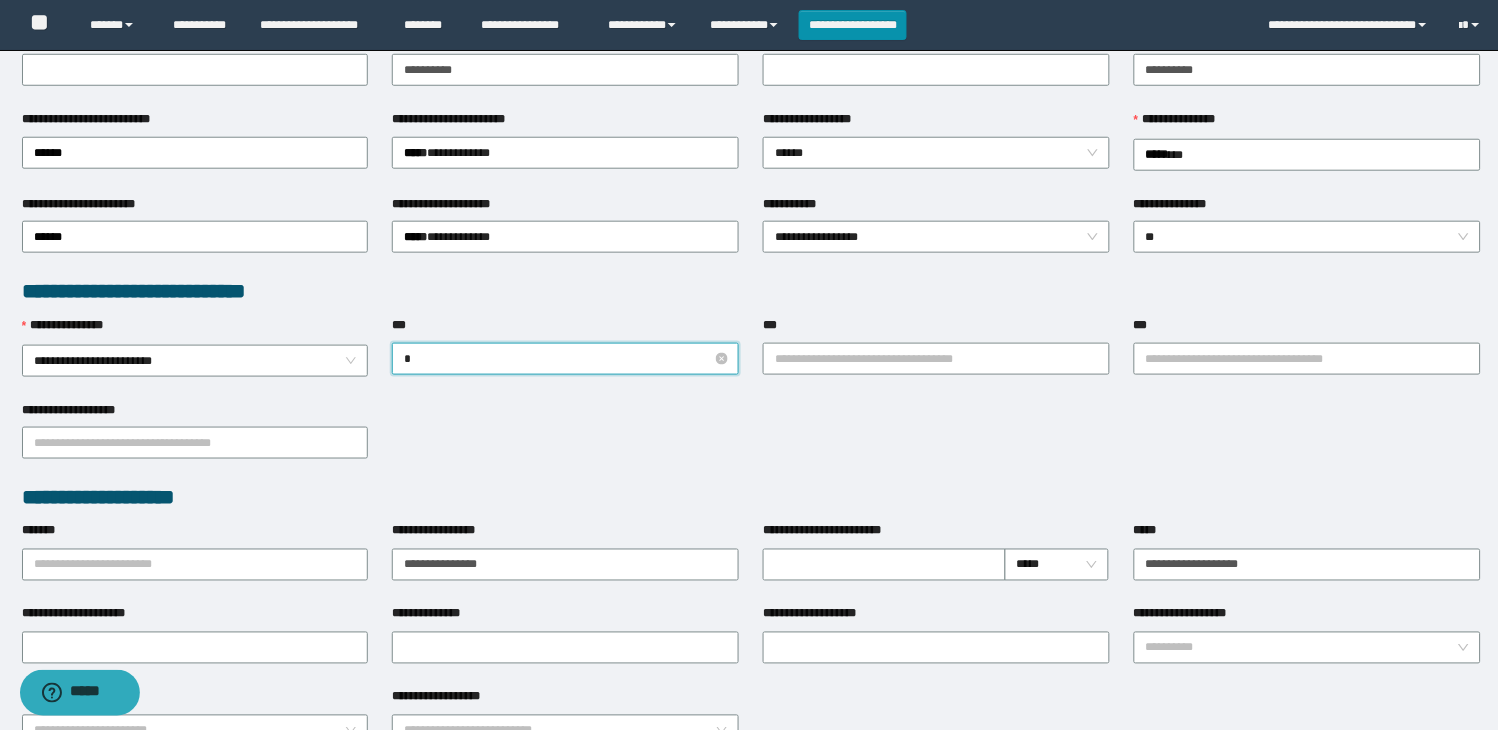 type on "**" 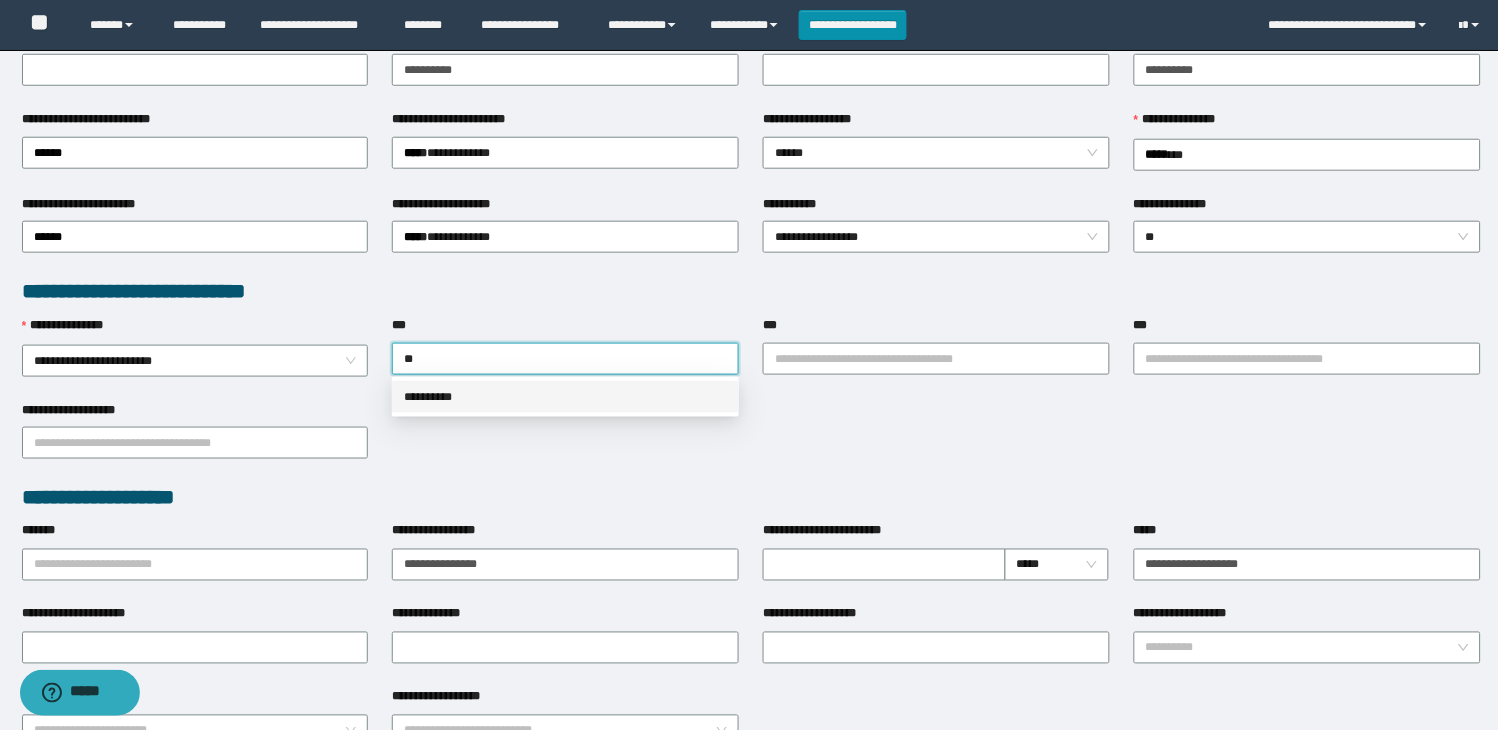 click on "**********" at bounding box center (565, 397) 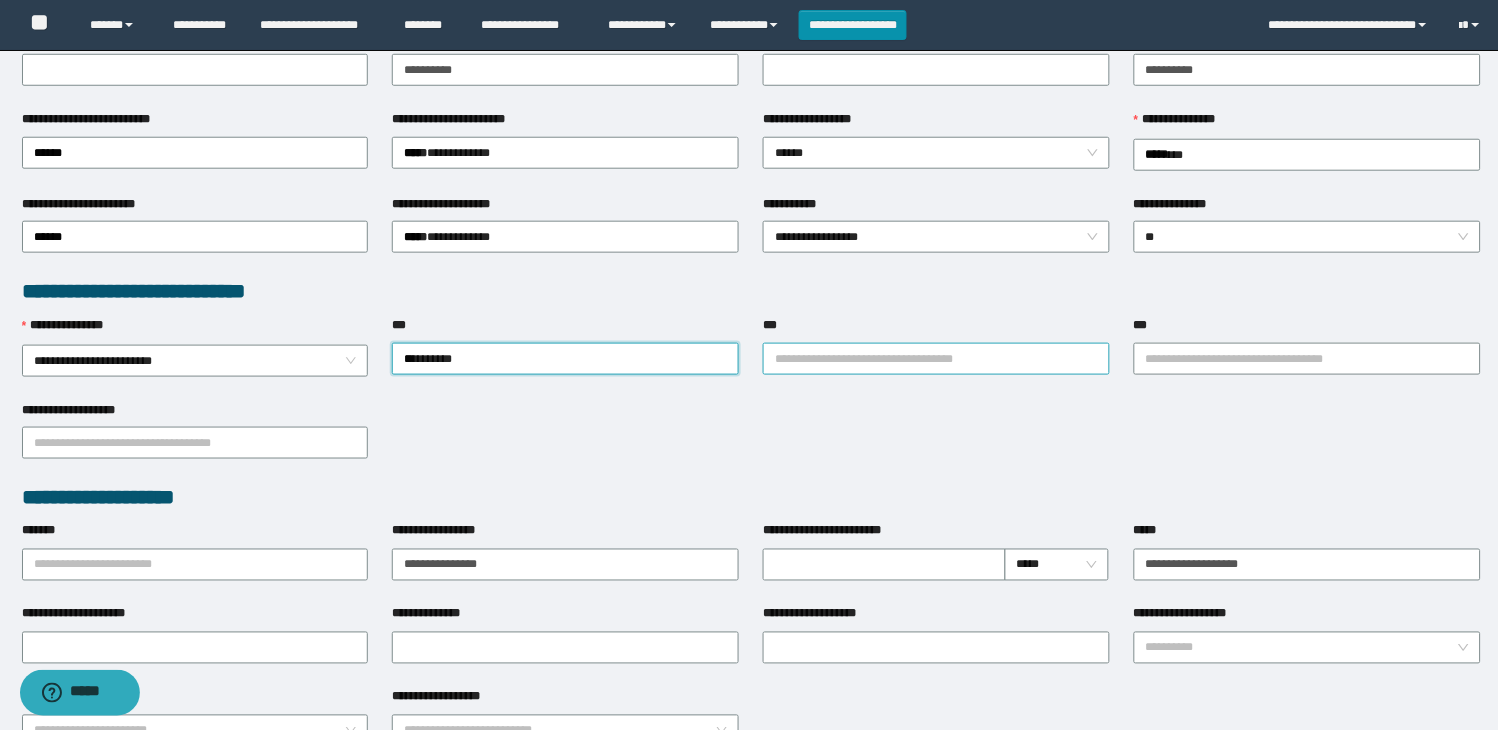 click on "***" at bounding box center [936, 359] 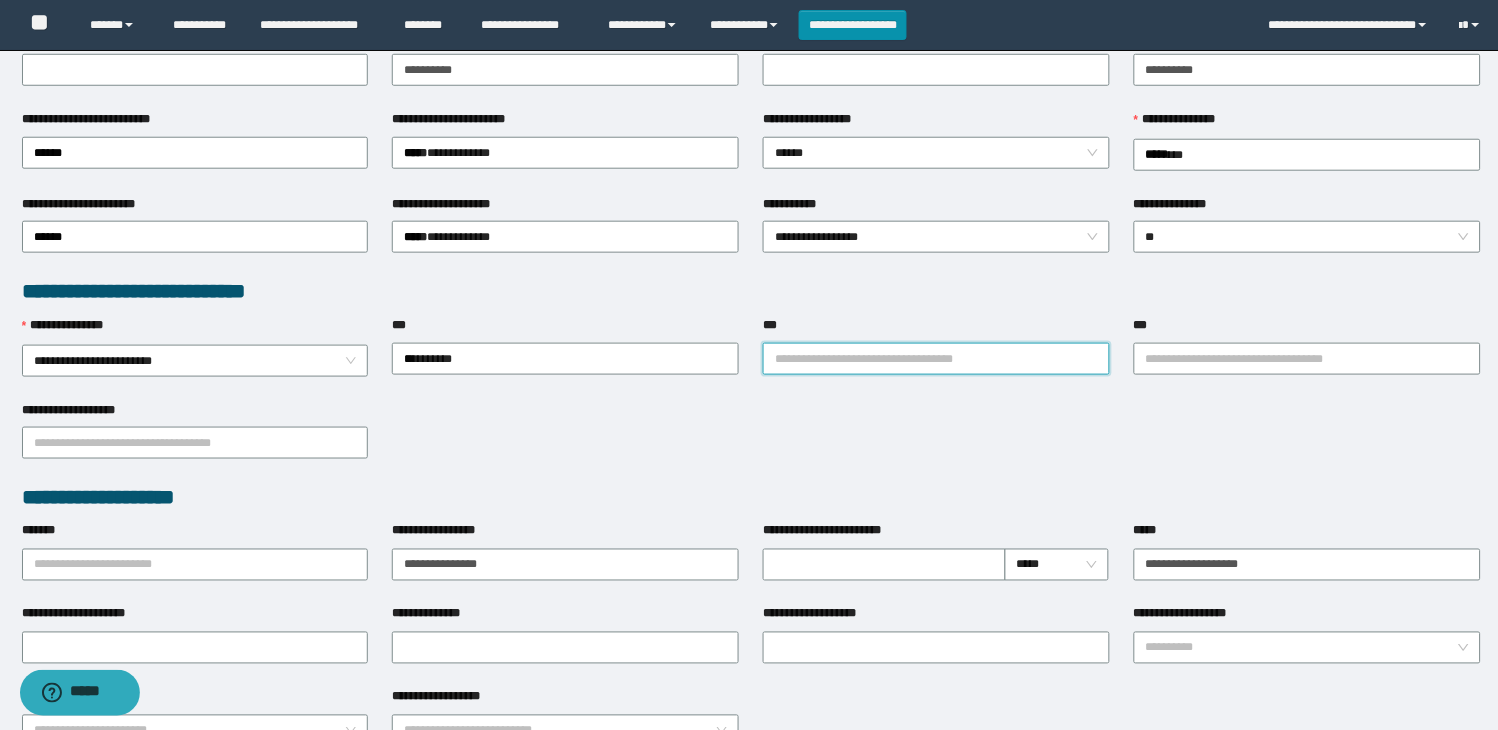 type on "*" 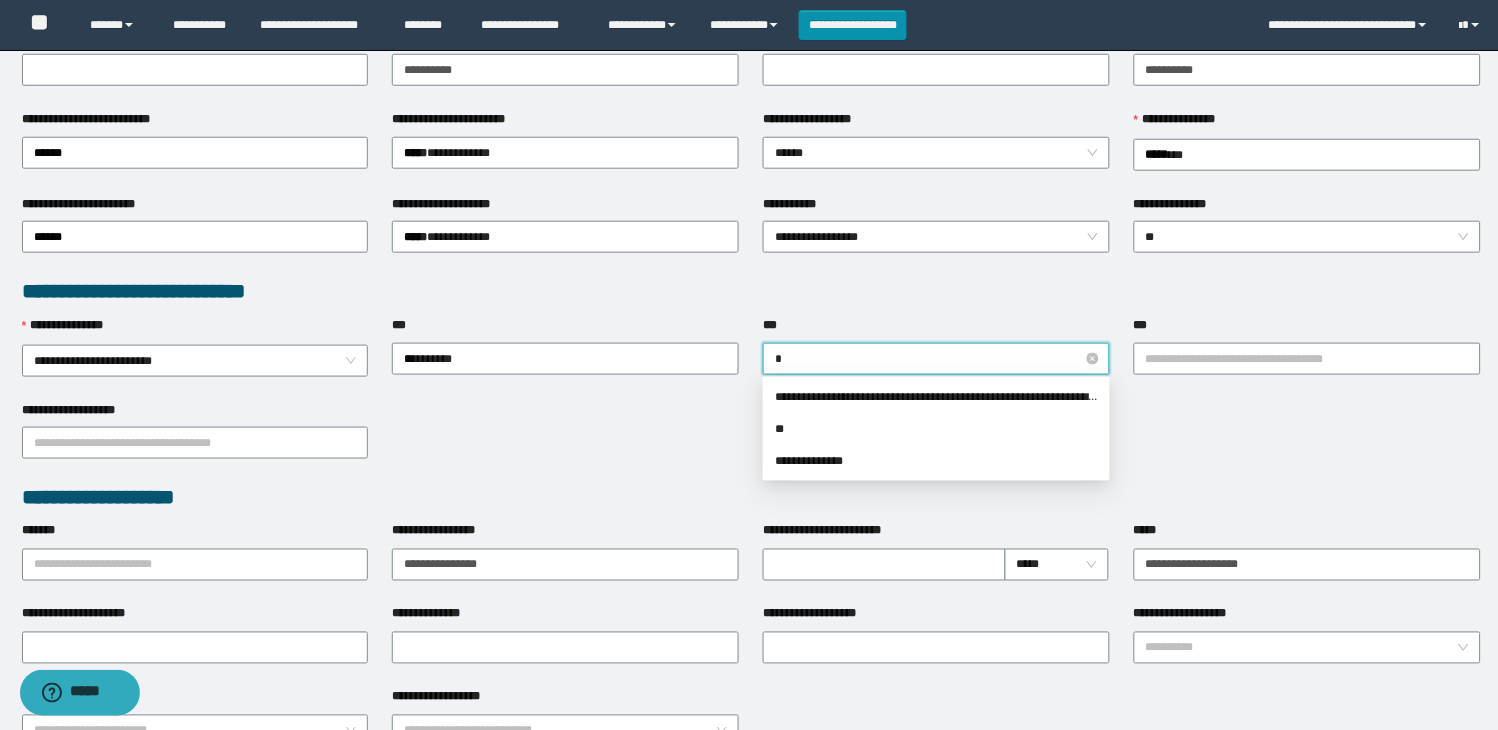 type on "**" 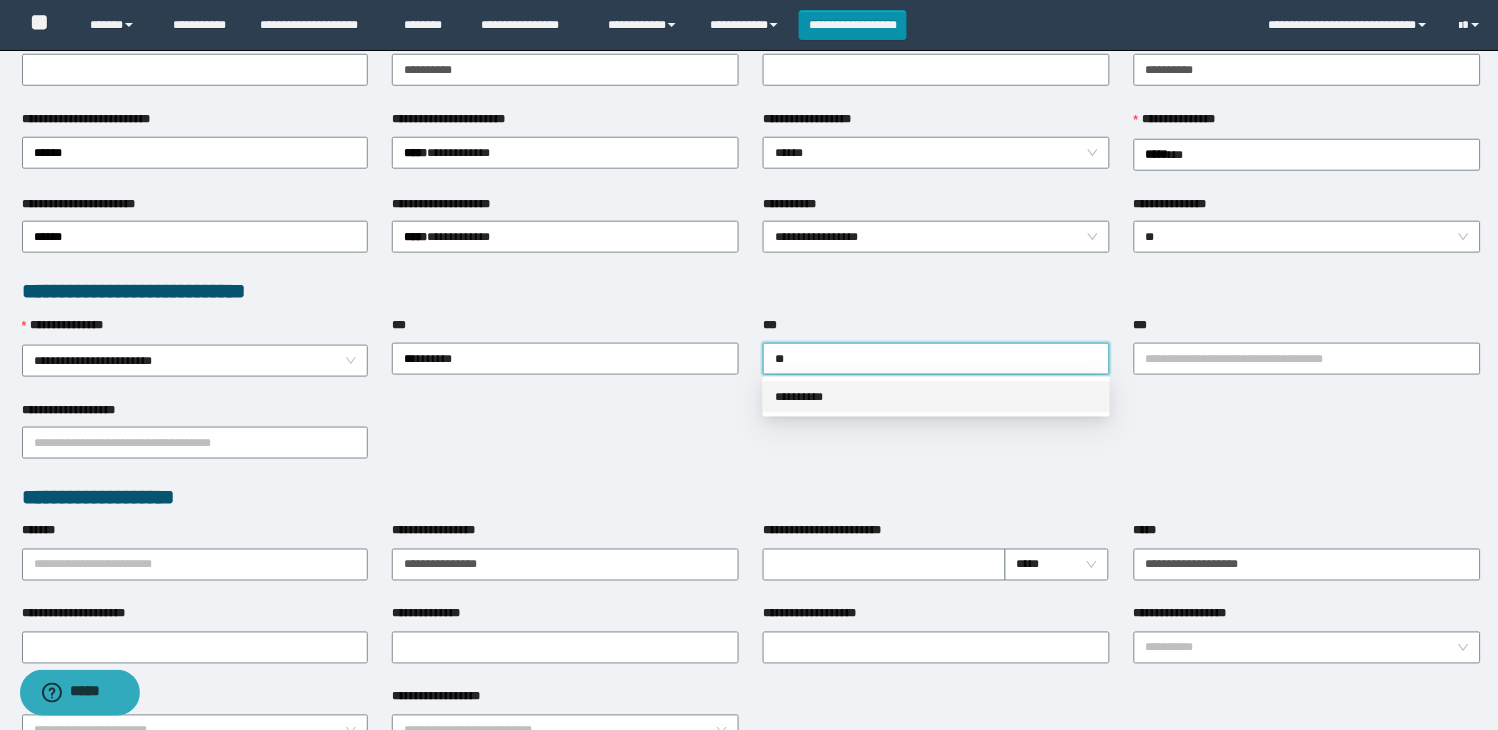 drag, startPoint x: 814, startPoint y: 396, endPoint x: 1110, endPoint y: 387, distance: 296.13678 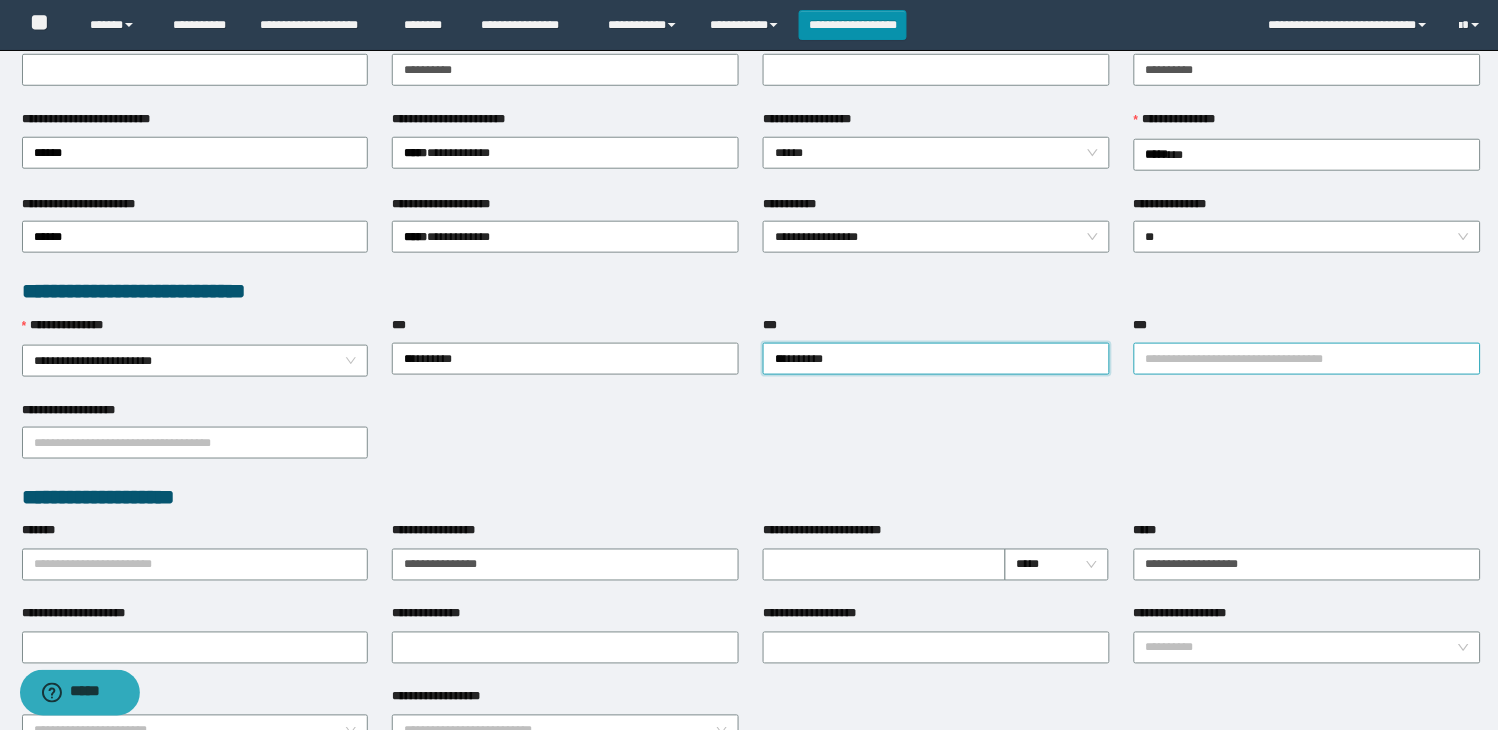 click on "***" at bounding box center [1307, 359] 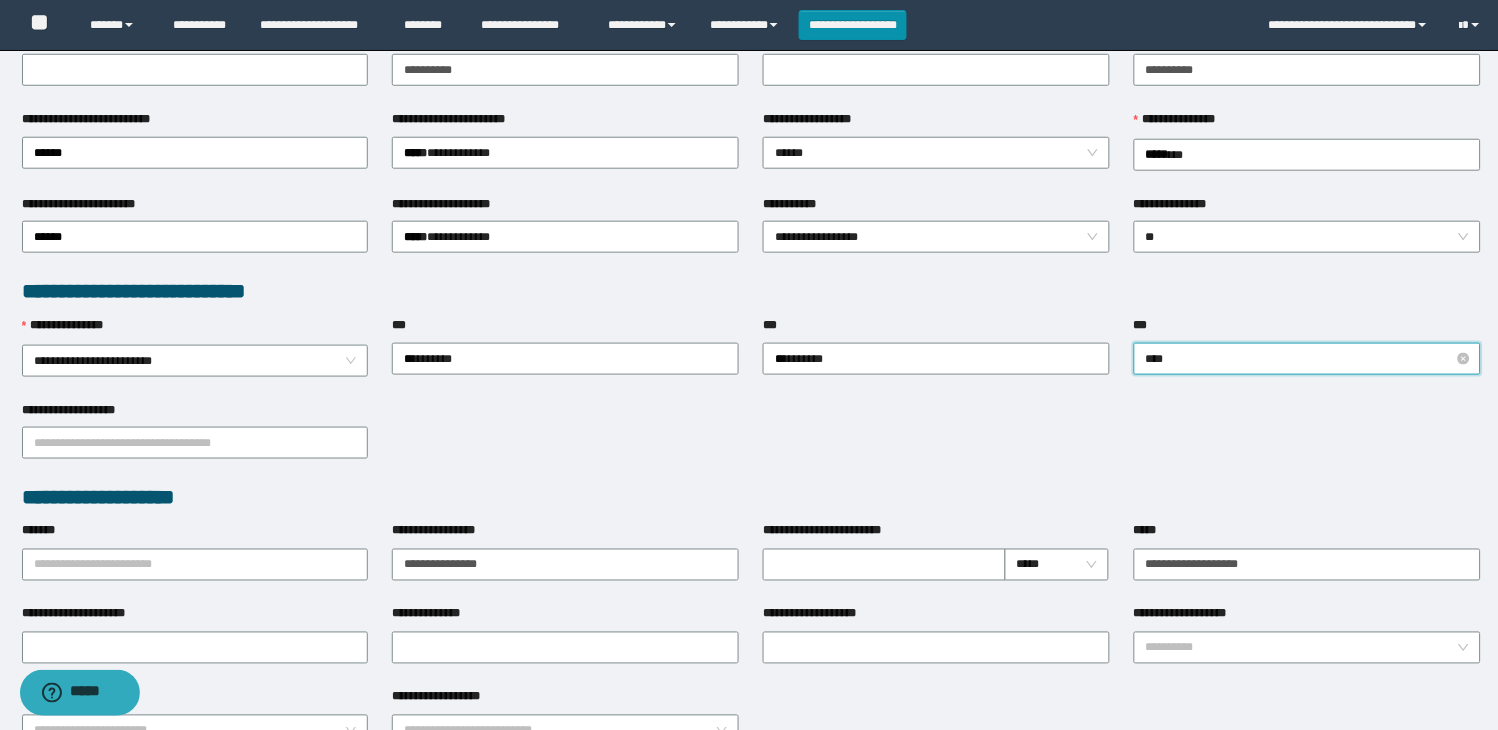 type on "*****" 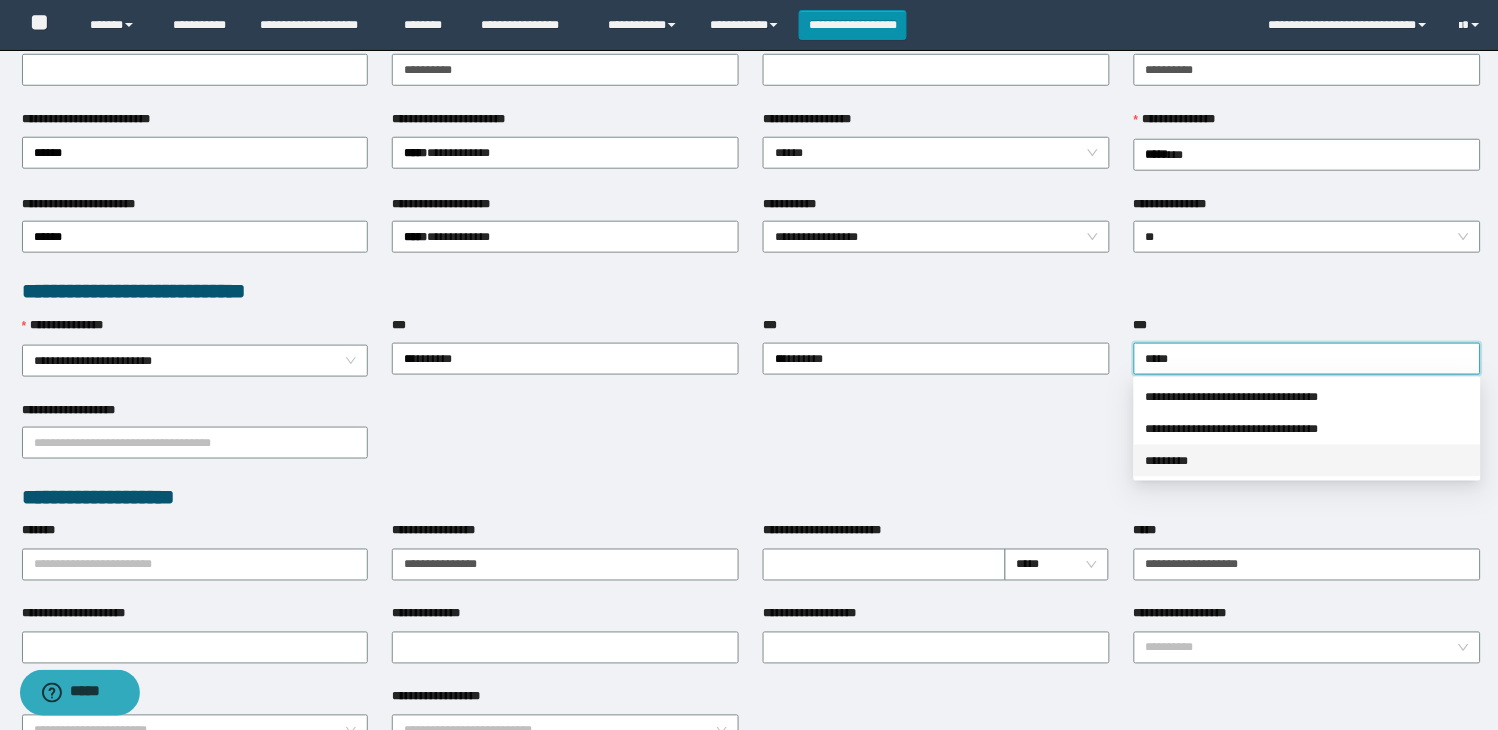click on "*********" at bounding box center (1307, 461) 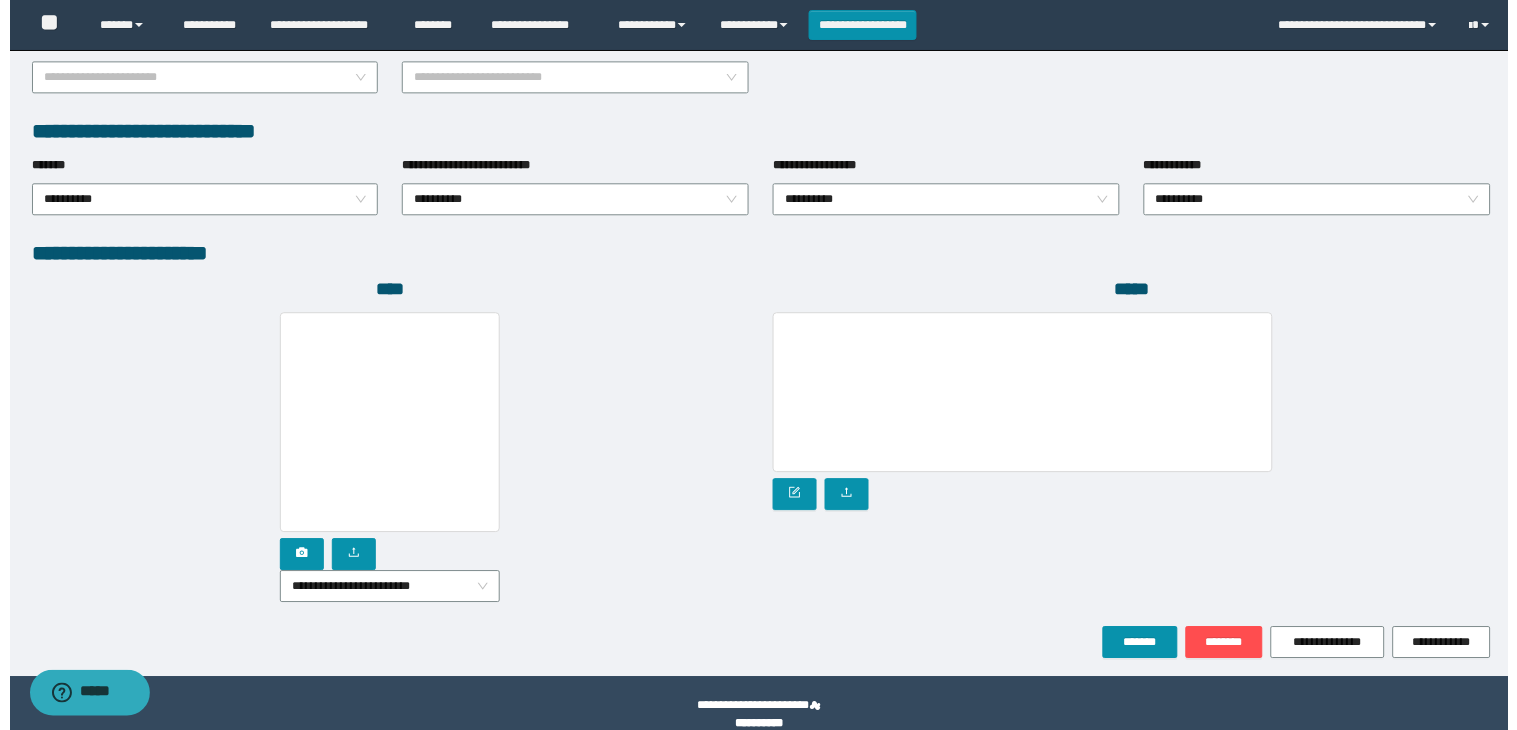 scroll, scrollTop: 1010, scrollLeft: 0, axis: vertical 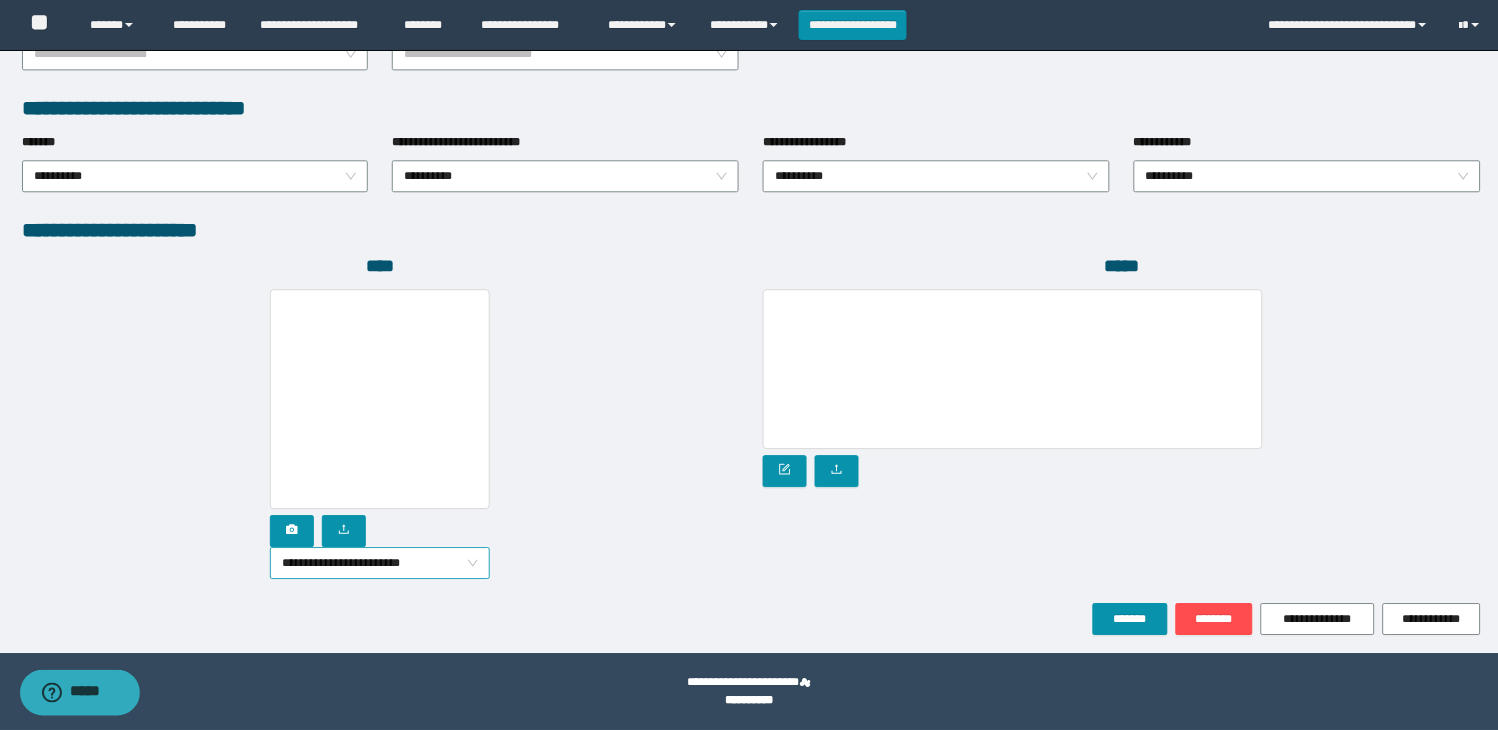click on "**********" at bounding box center [380, 563] 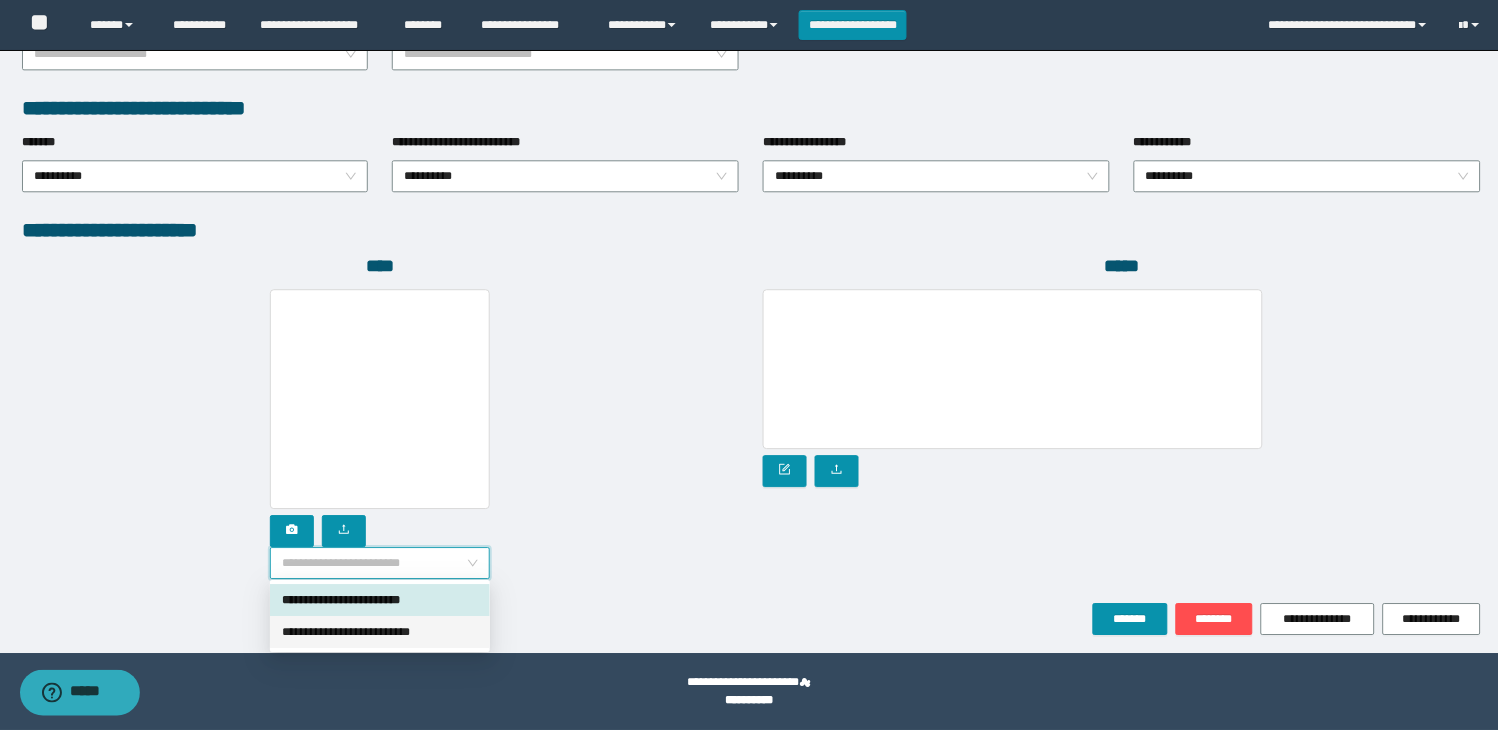 click on "**********" at bounding box center (380, 632) 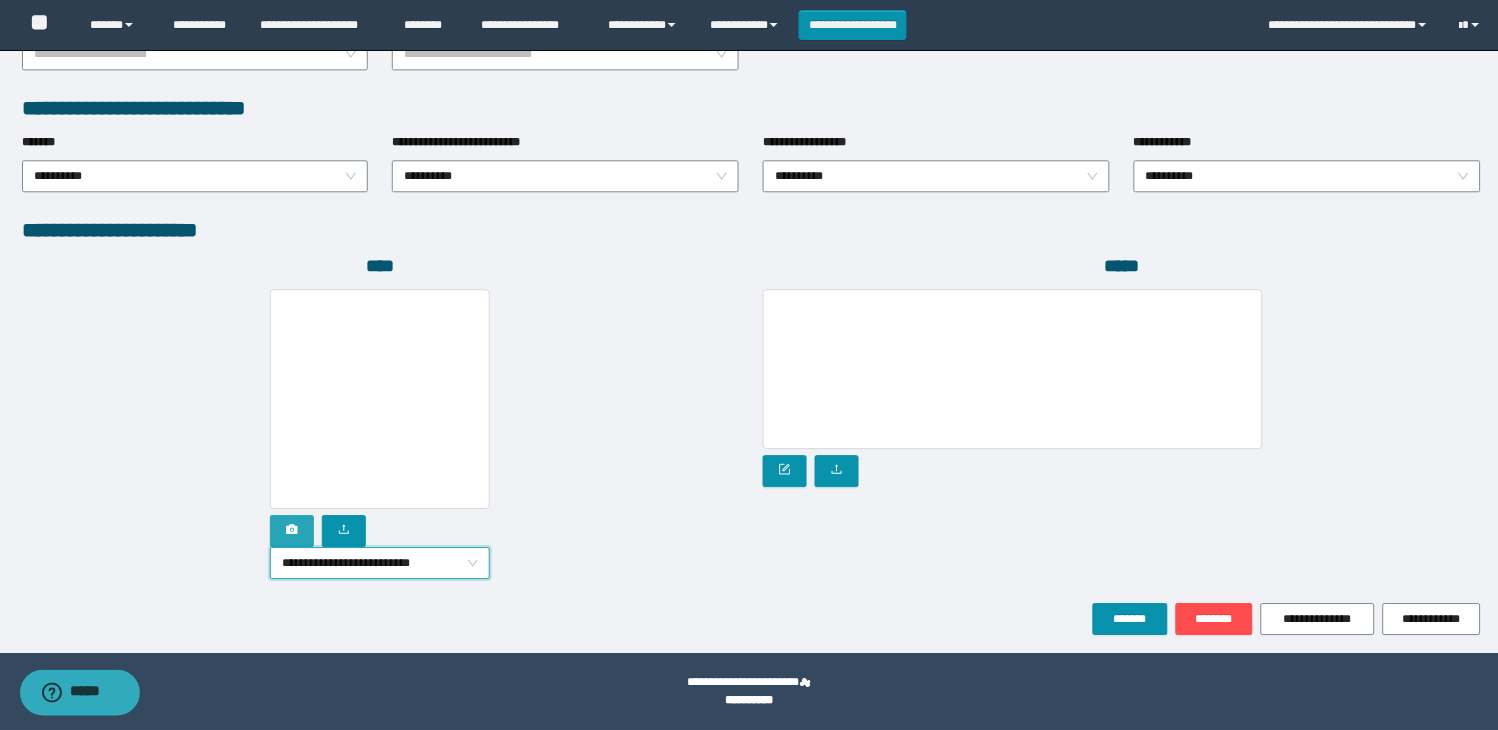 click at bounding box center [292, 531] 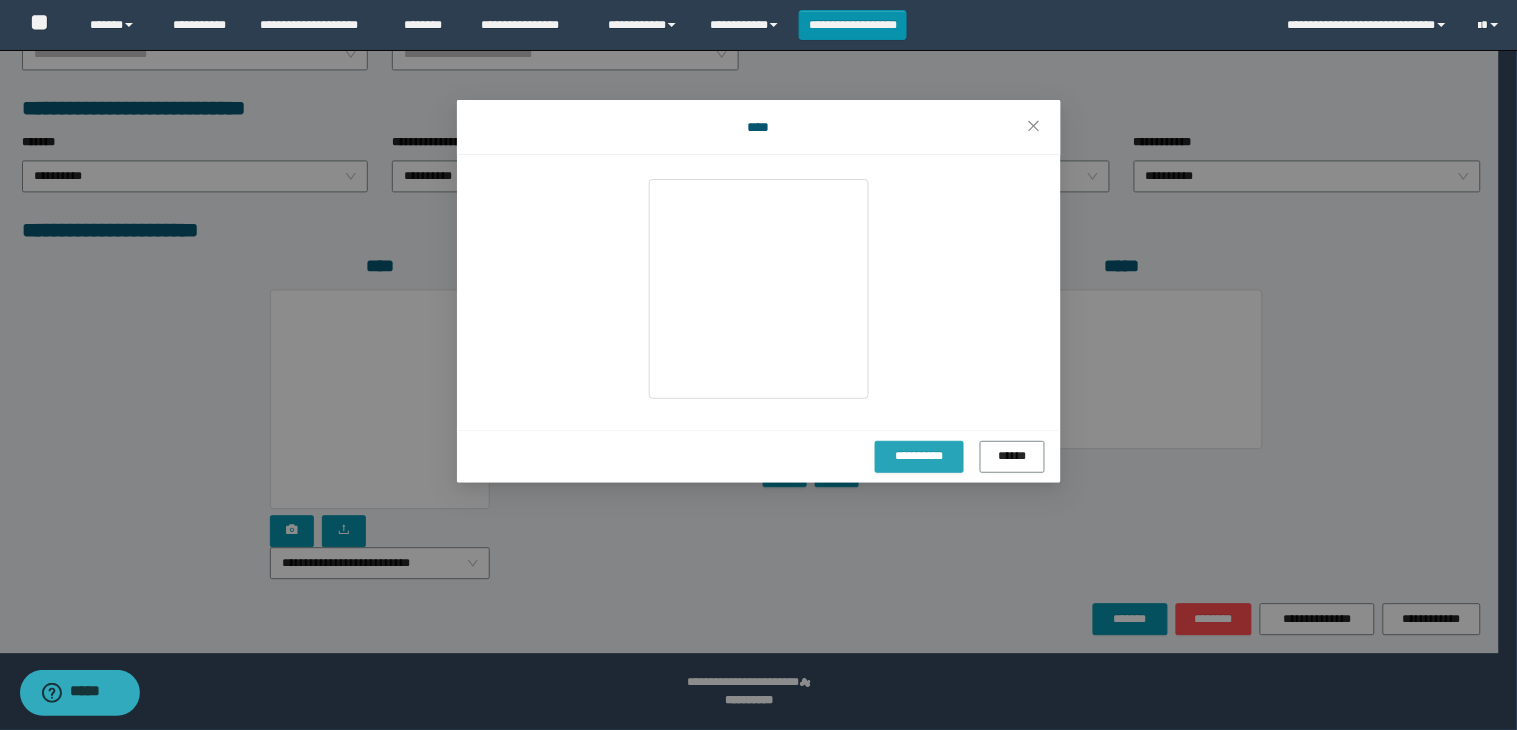 click on "**********" at bounding box center (919, 456) 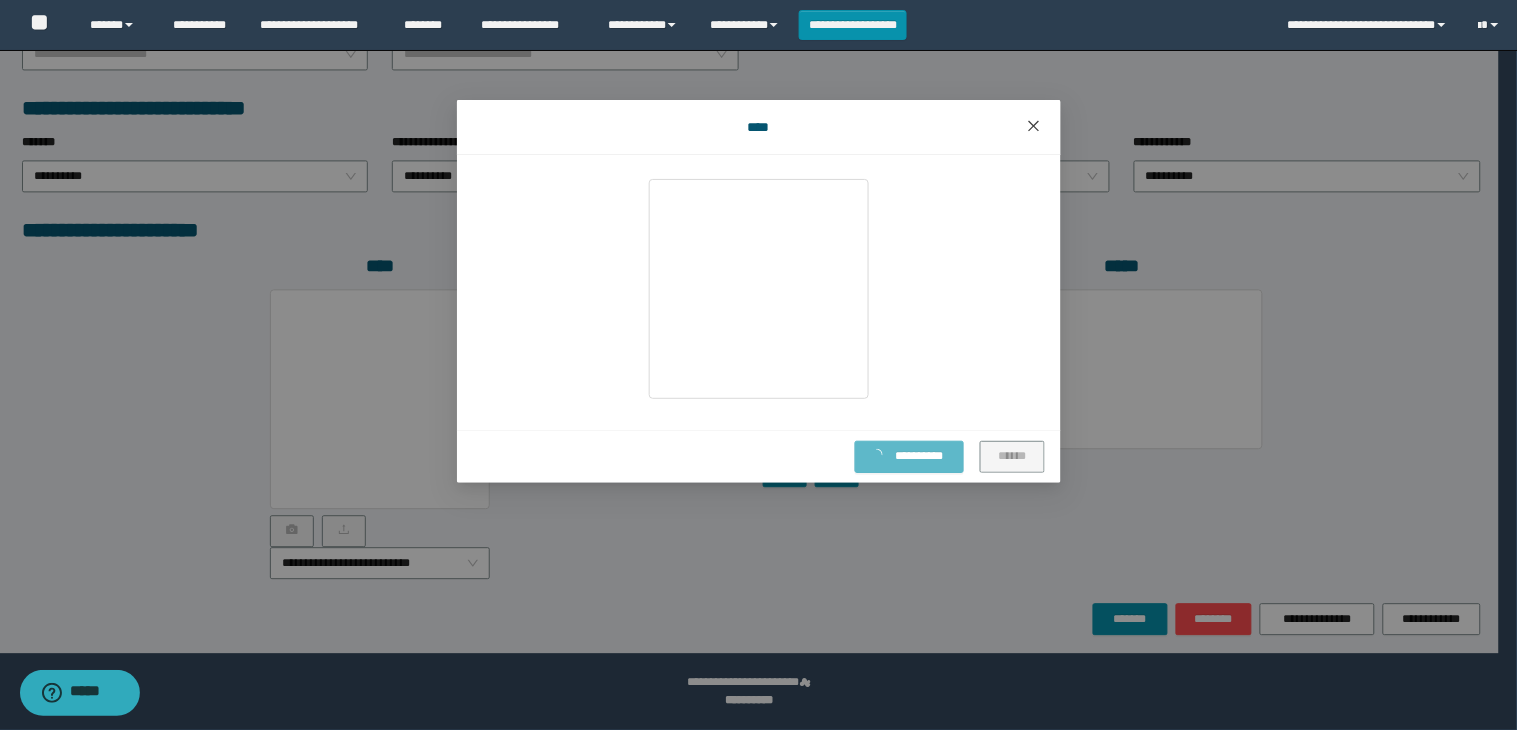 click 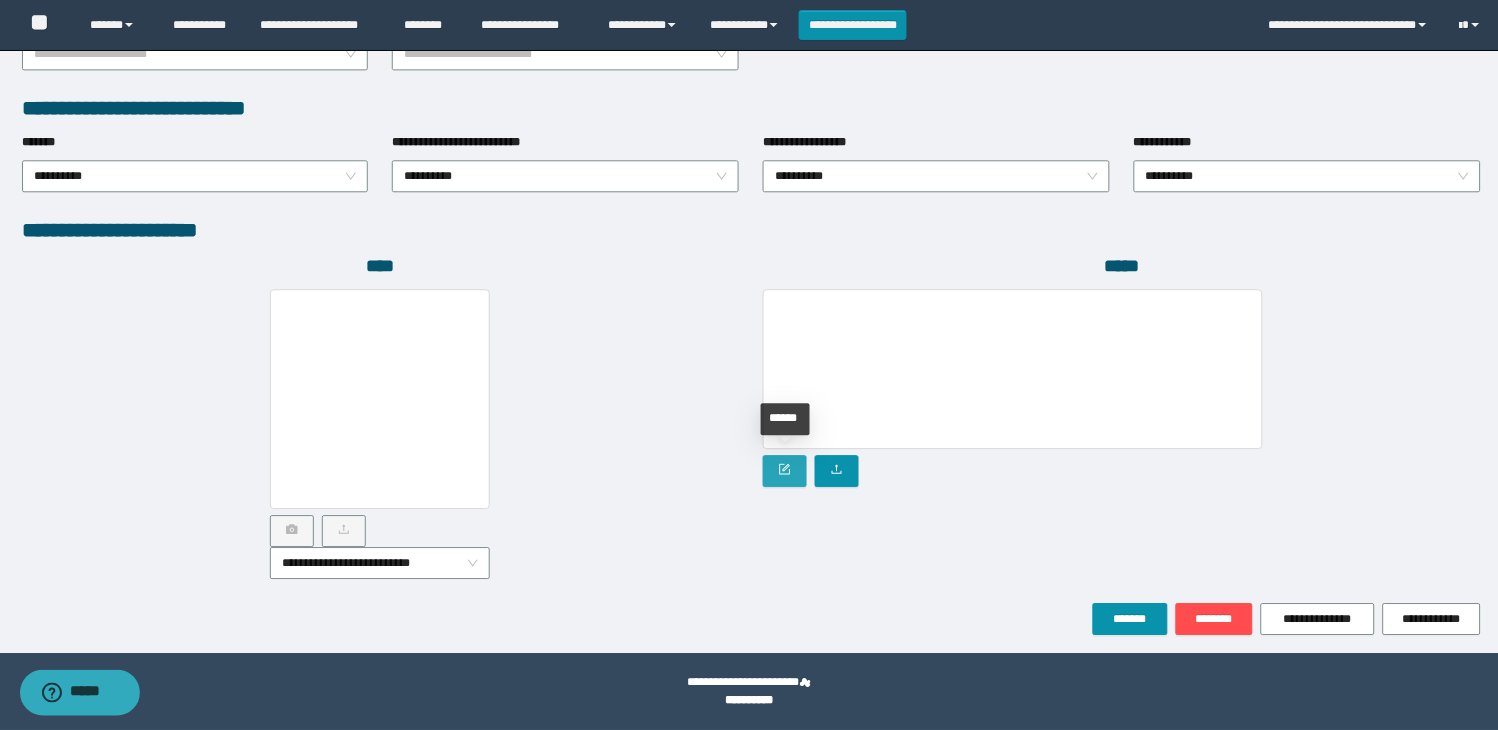 click 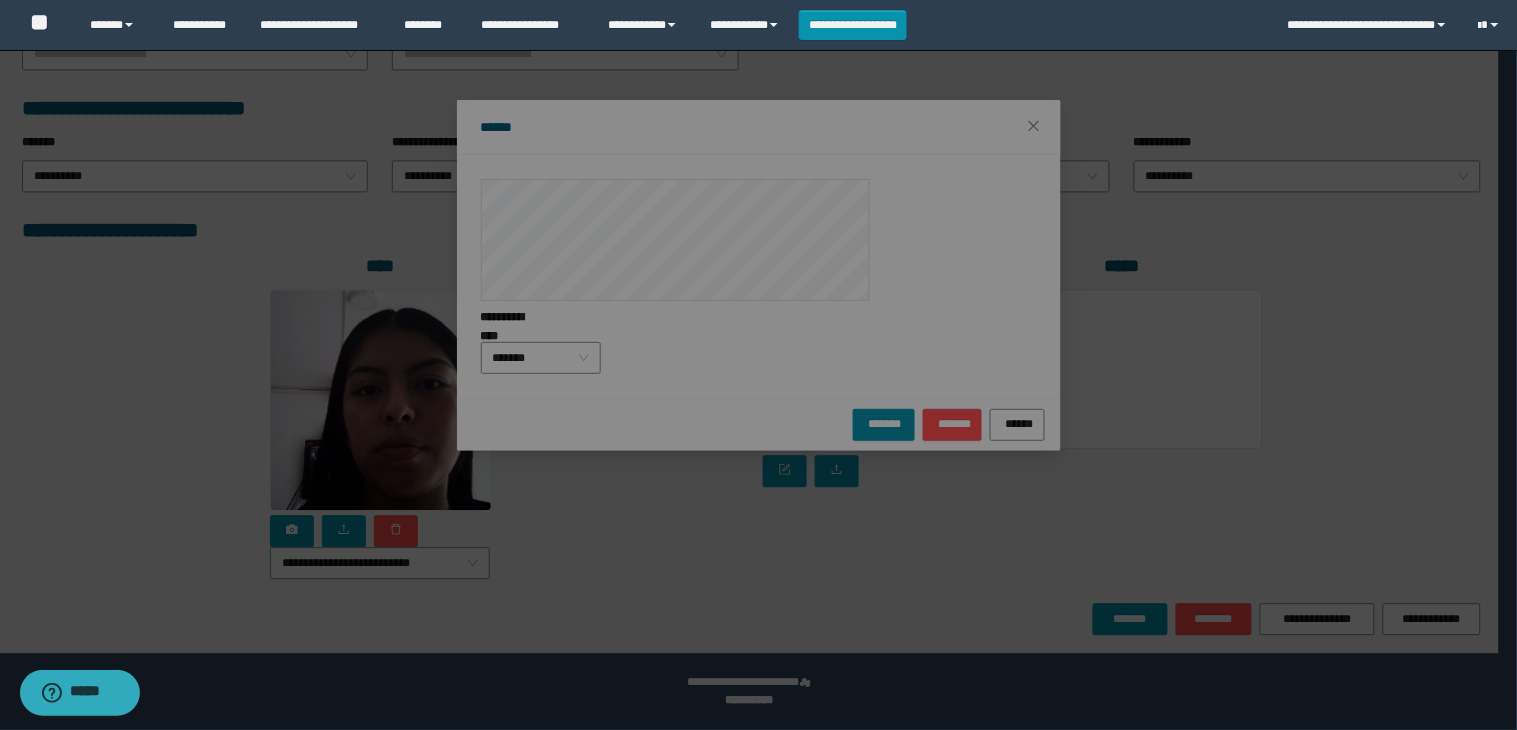 click on "**********" at bounding box center [758, 365] 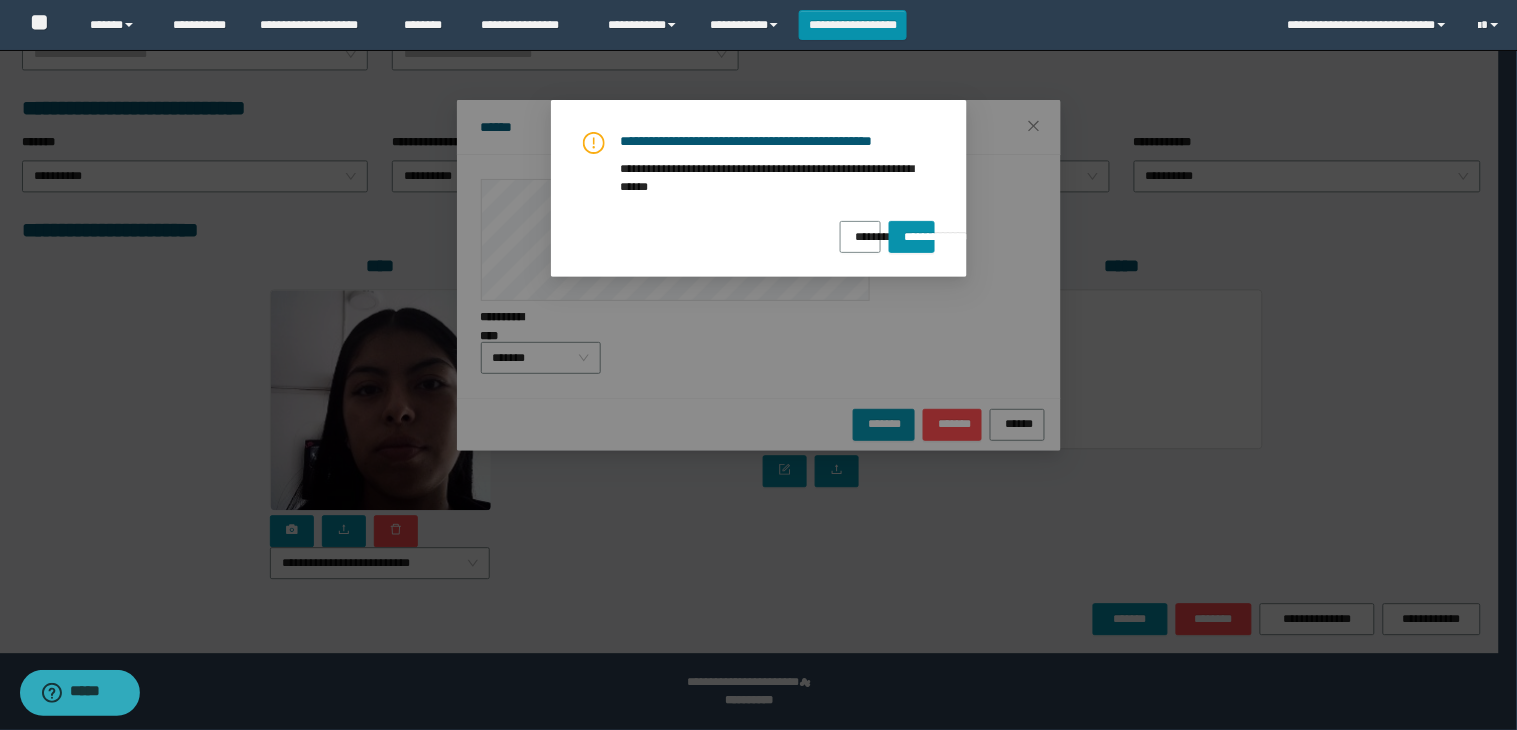 click on "**********" at bounding box center [759, 192] 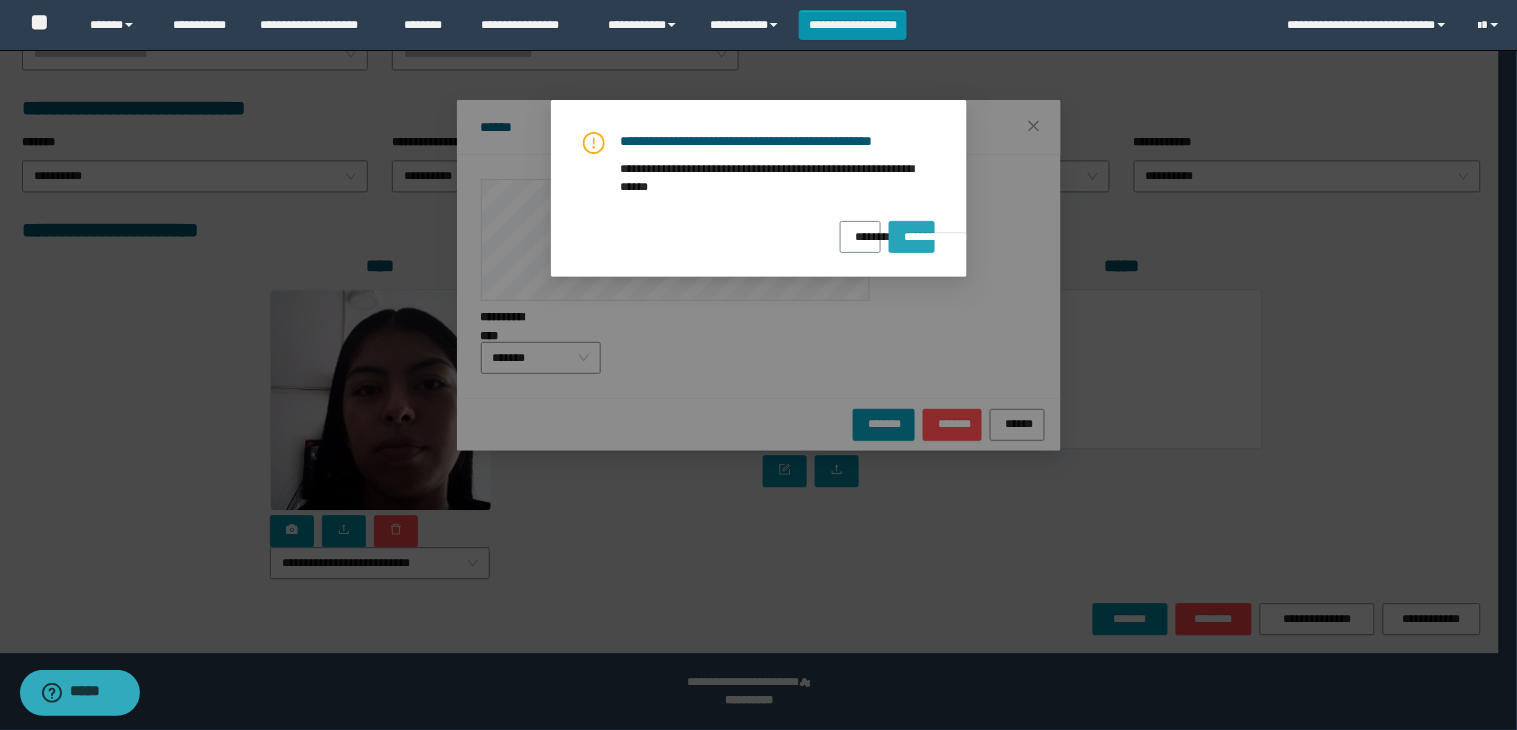 click on "**********" at bounding box center [912, 237] 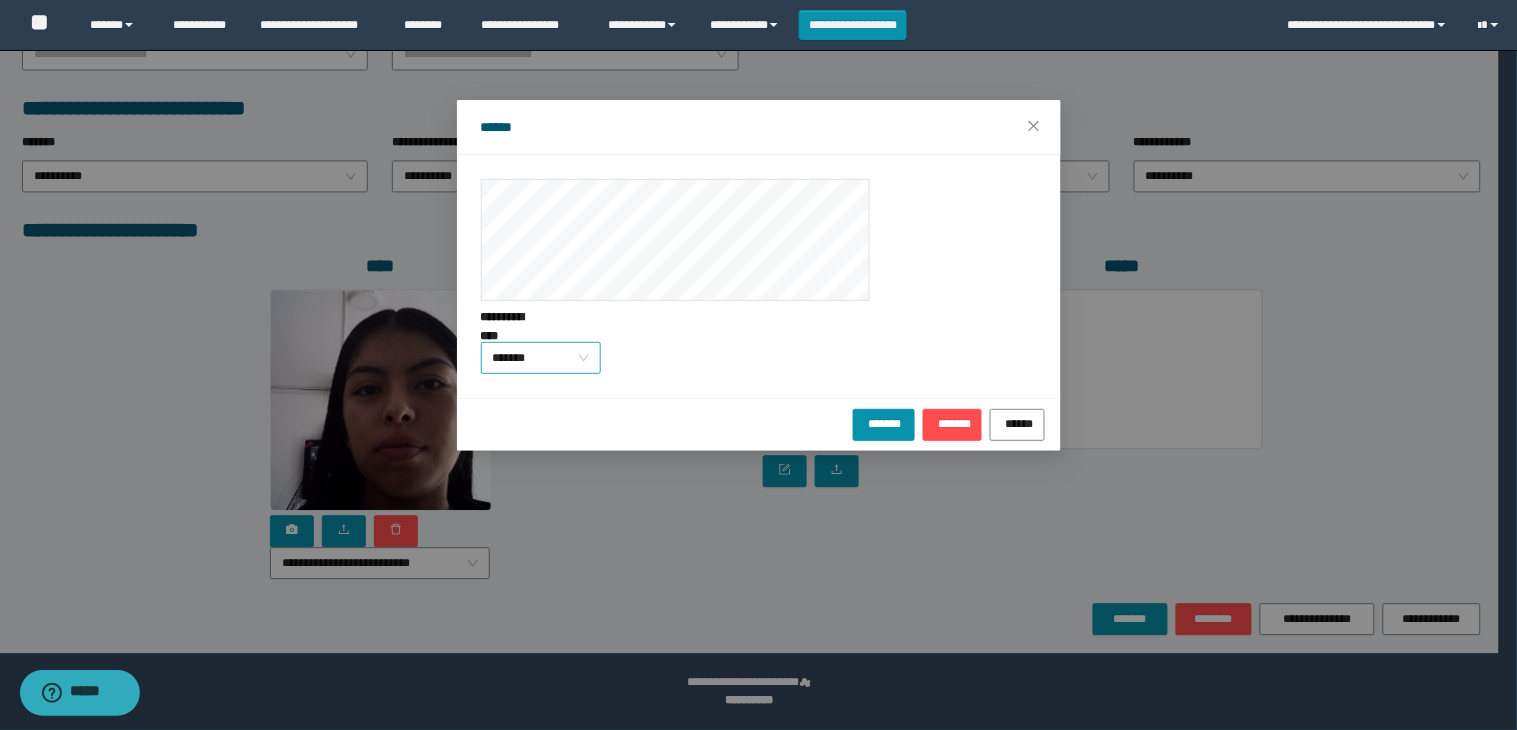 click on "*******" at bounding box center (541, 358) 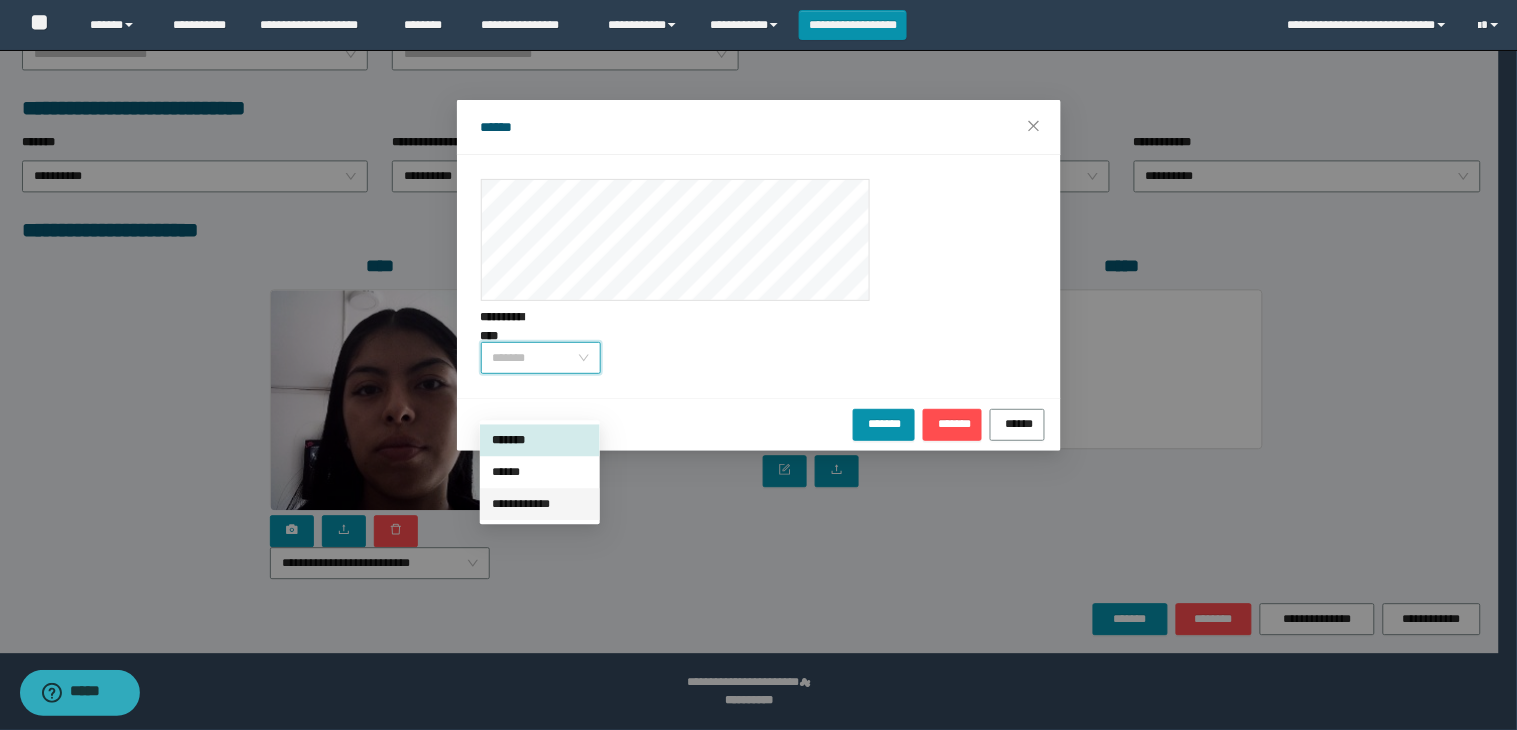 click on "**********" at bounding box center [540, 504] 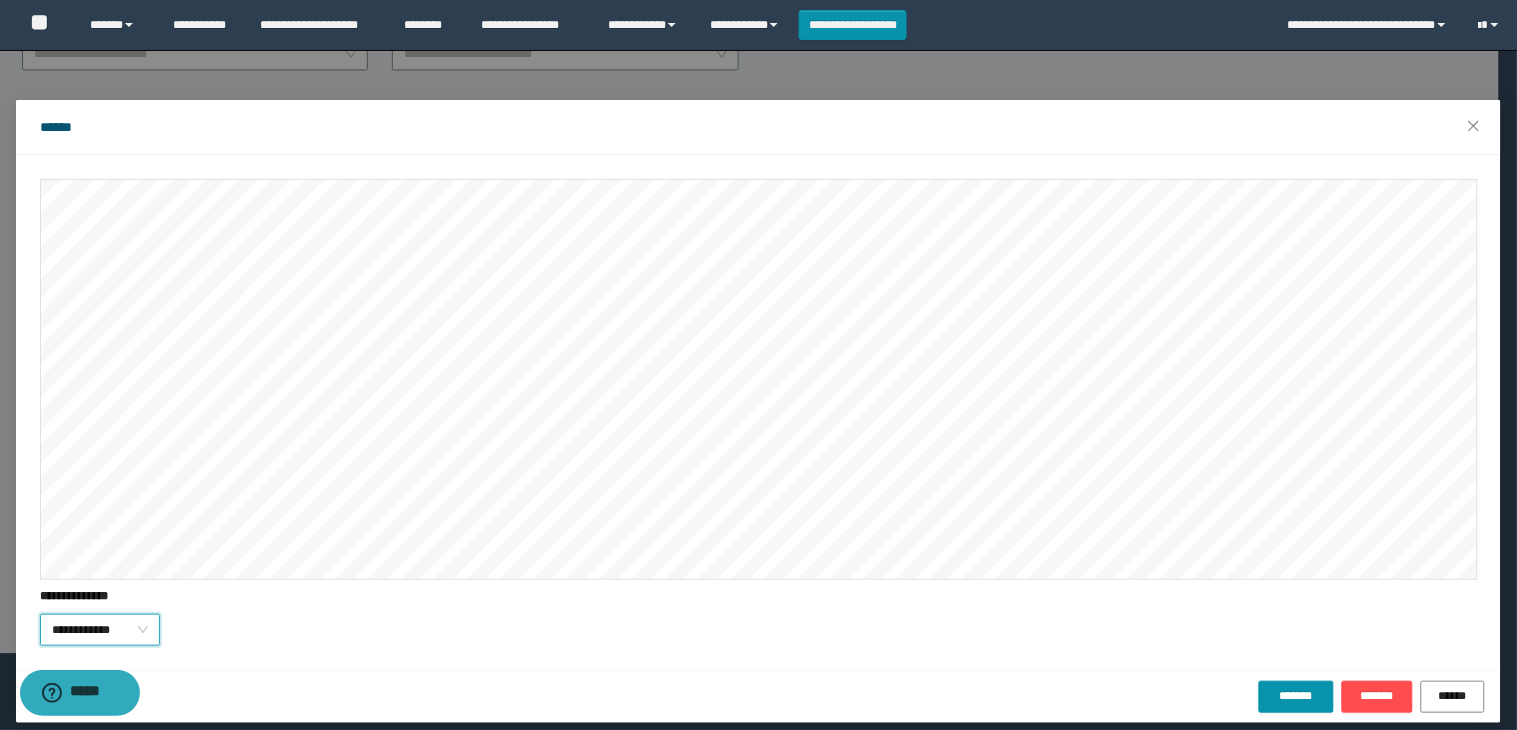 scroll, scrollTop: 15, scrollLeft: 0, axis: vertical 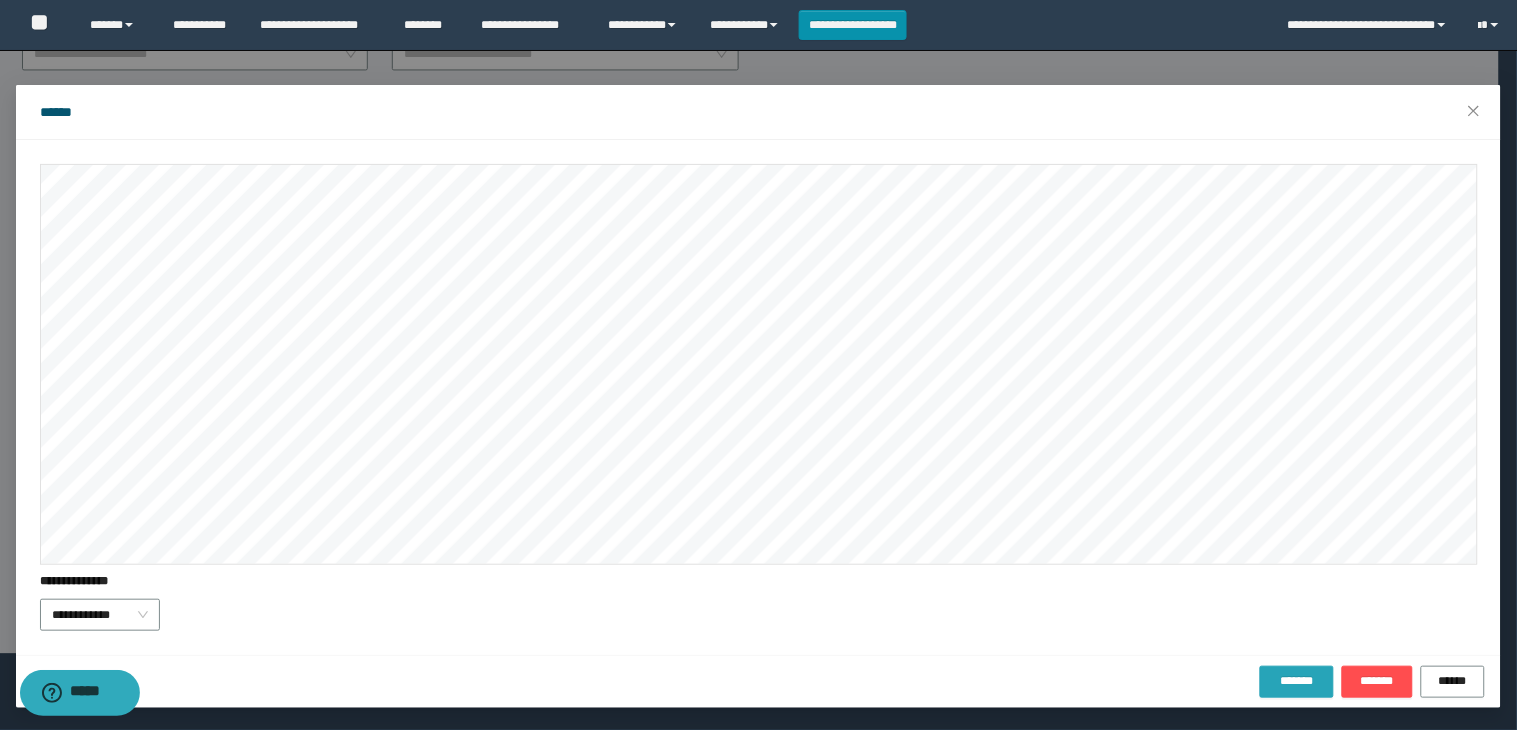click on "*******" at bounding box center [1297, 681] 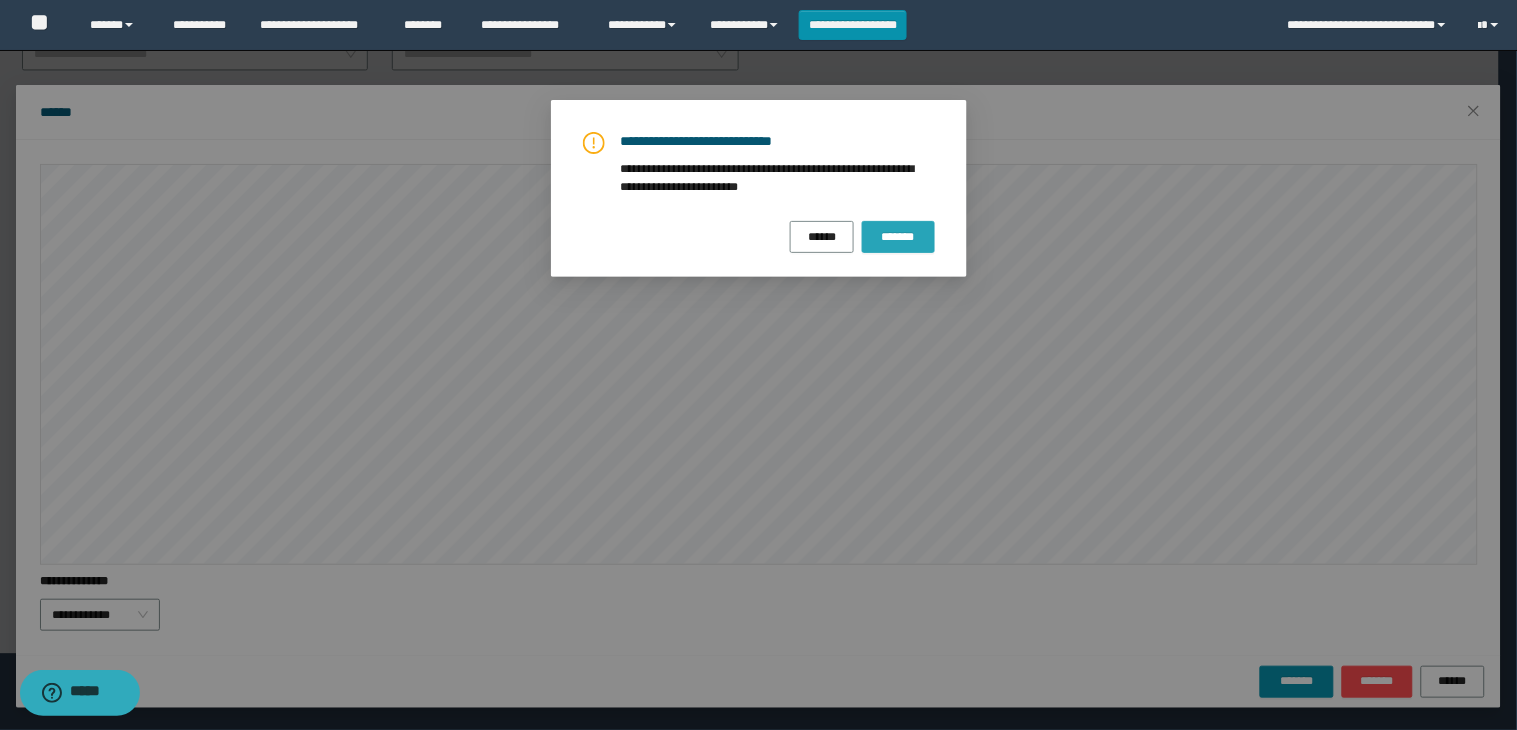 click on "*******" at bounding box center [898, 237] 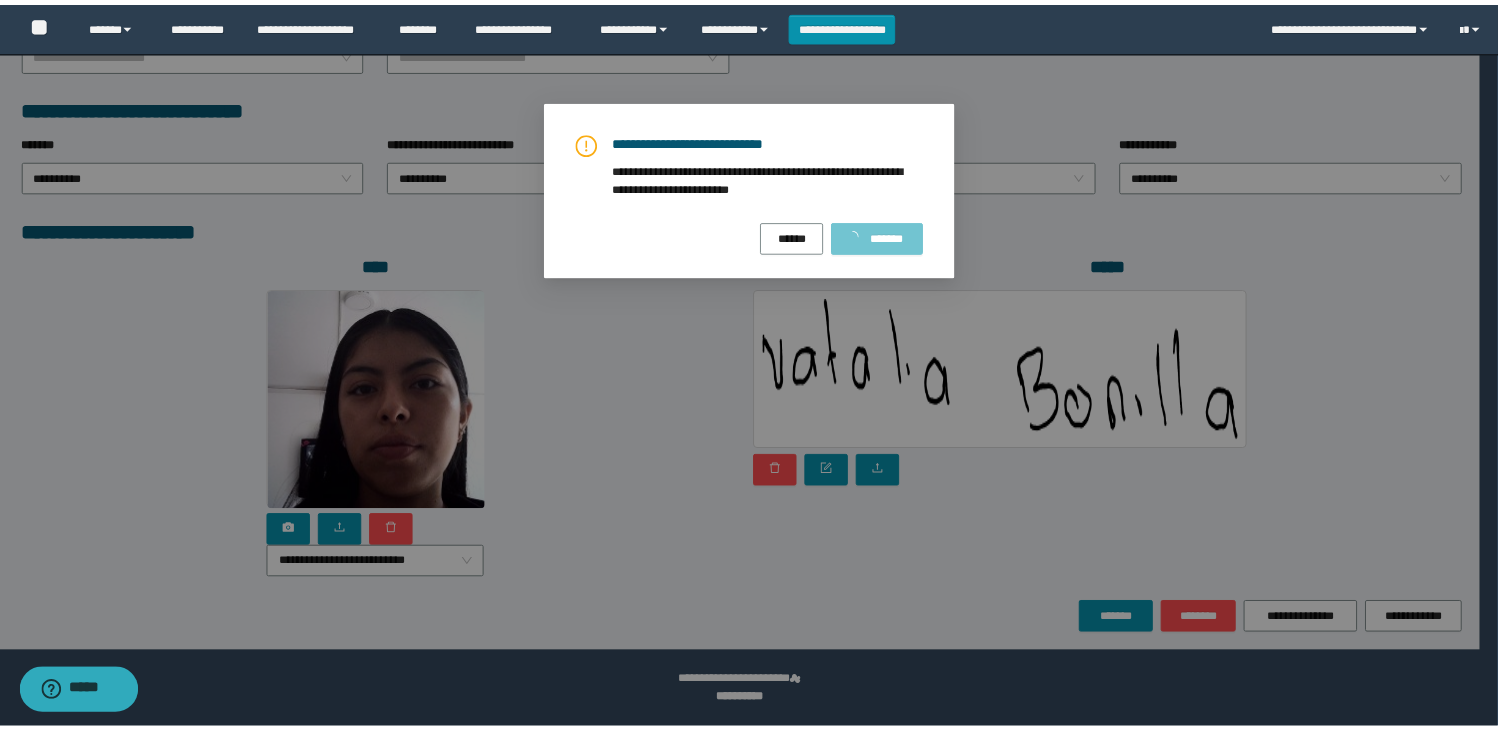 scroll, scrollTop: 0, scrollLeft: 0, axis: both 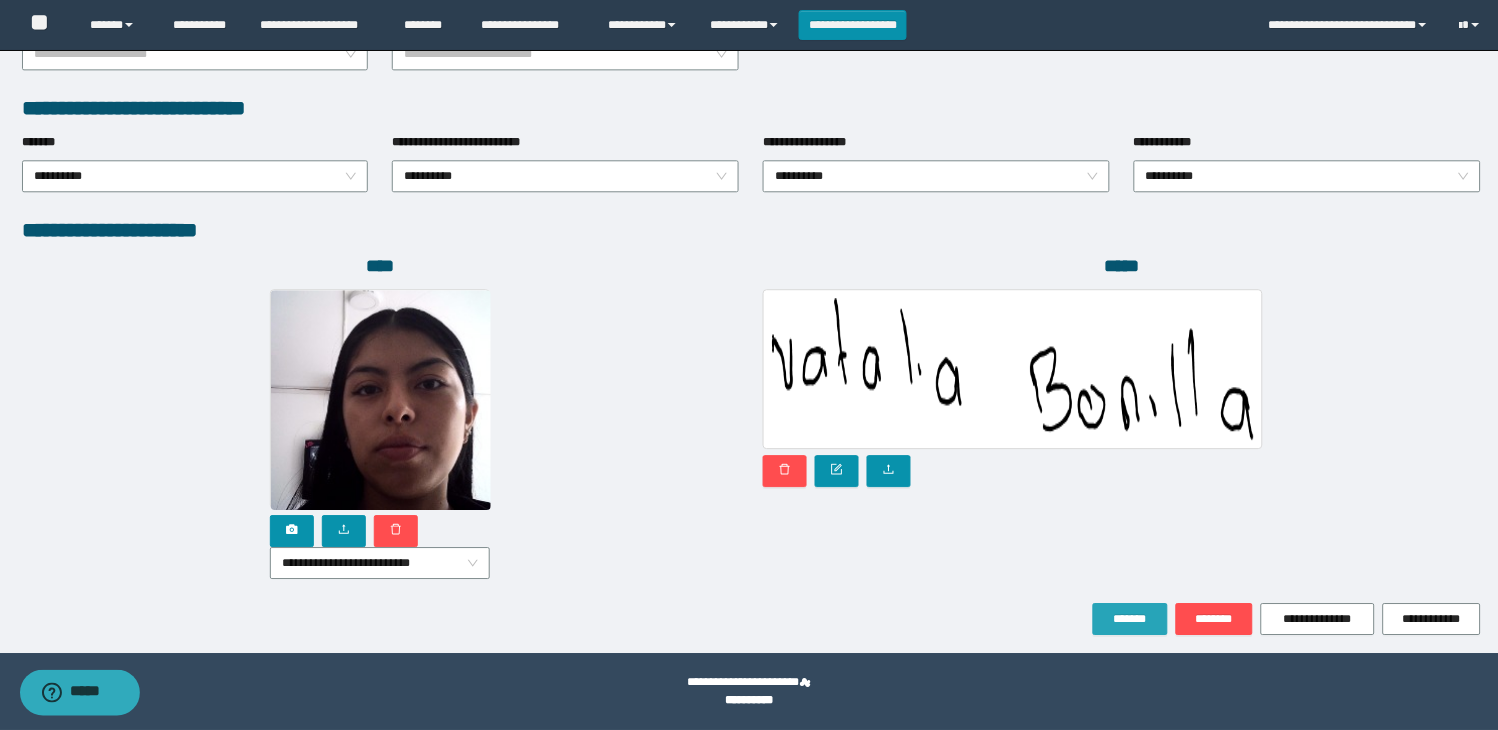 click on "*******" at bounding box center (1130, 619) 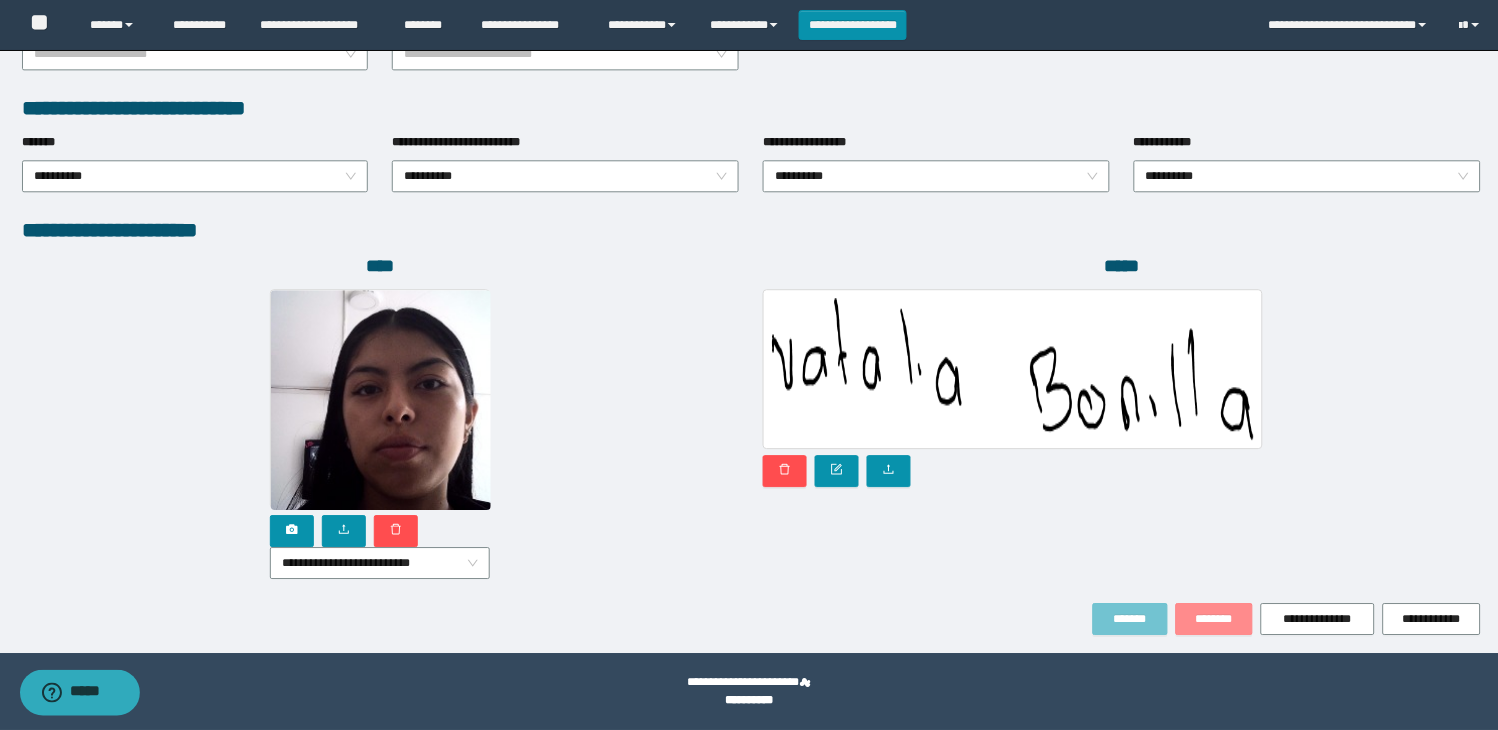 scroll, scrollTop: 0, scrollLeft: 0, axis: both 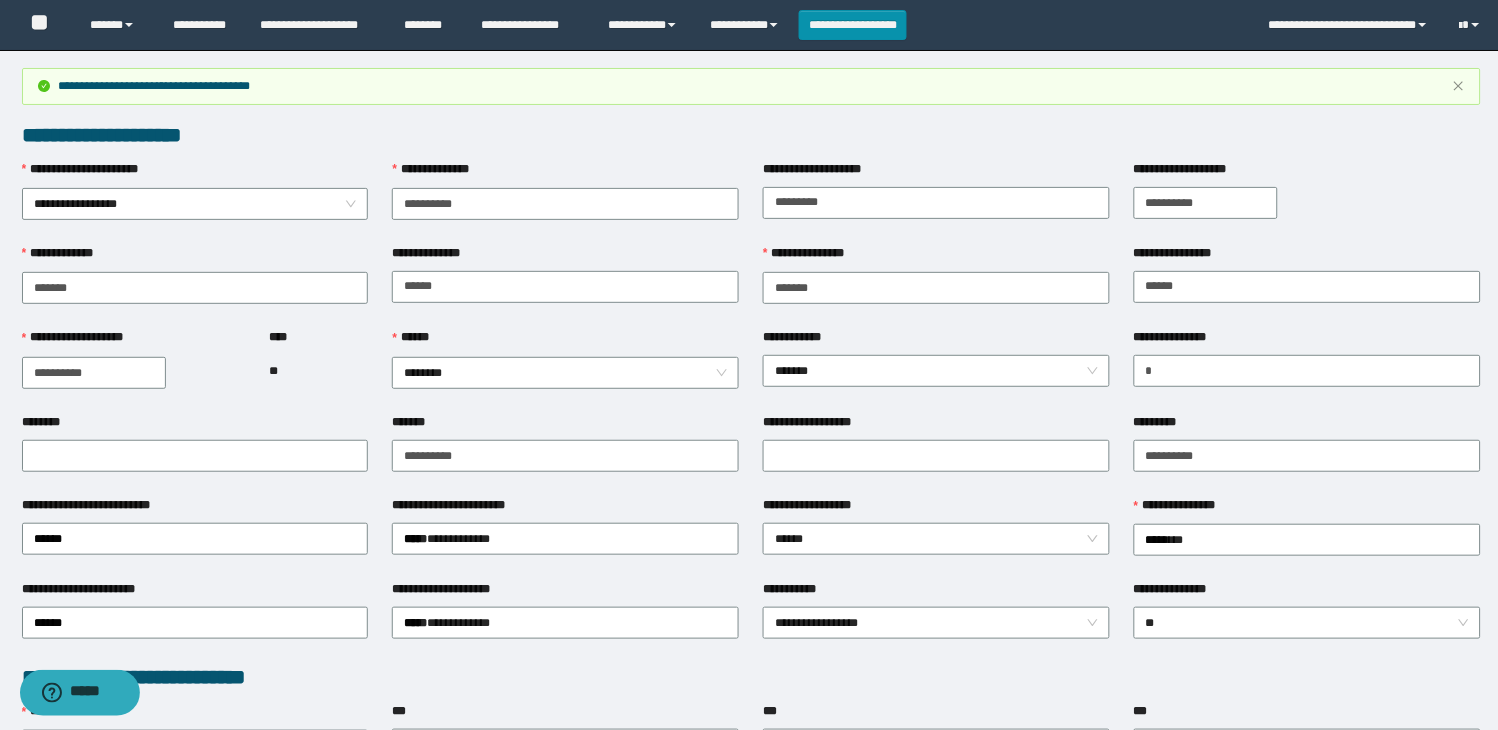 click on "**********" at bounding box center (751, 909) 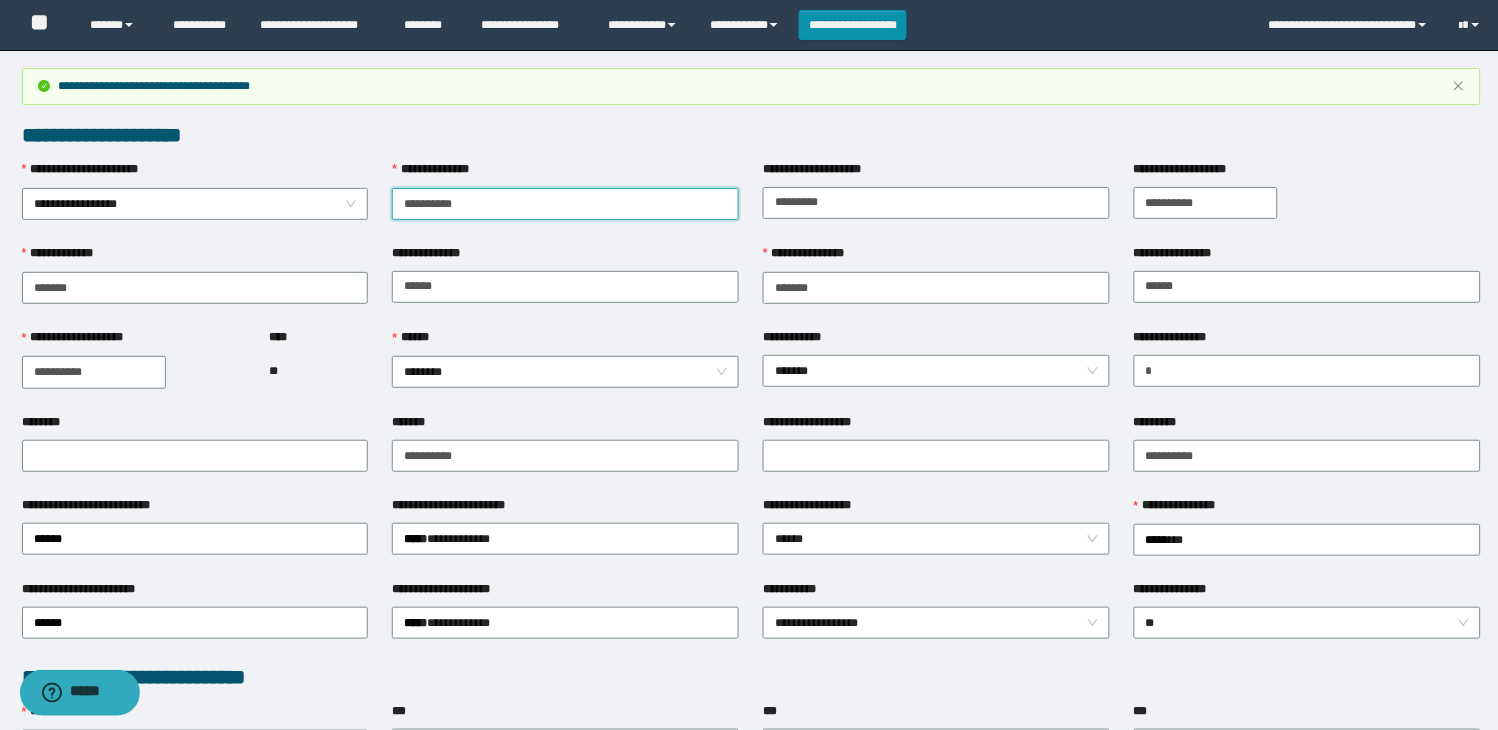 click on "**********" at bounding box center (565, 204) 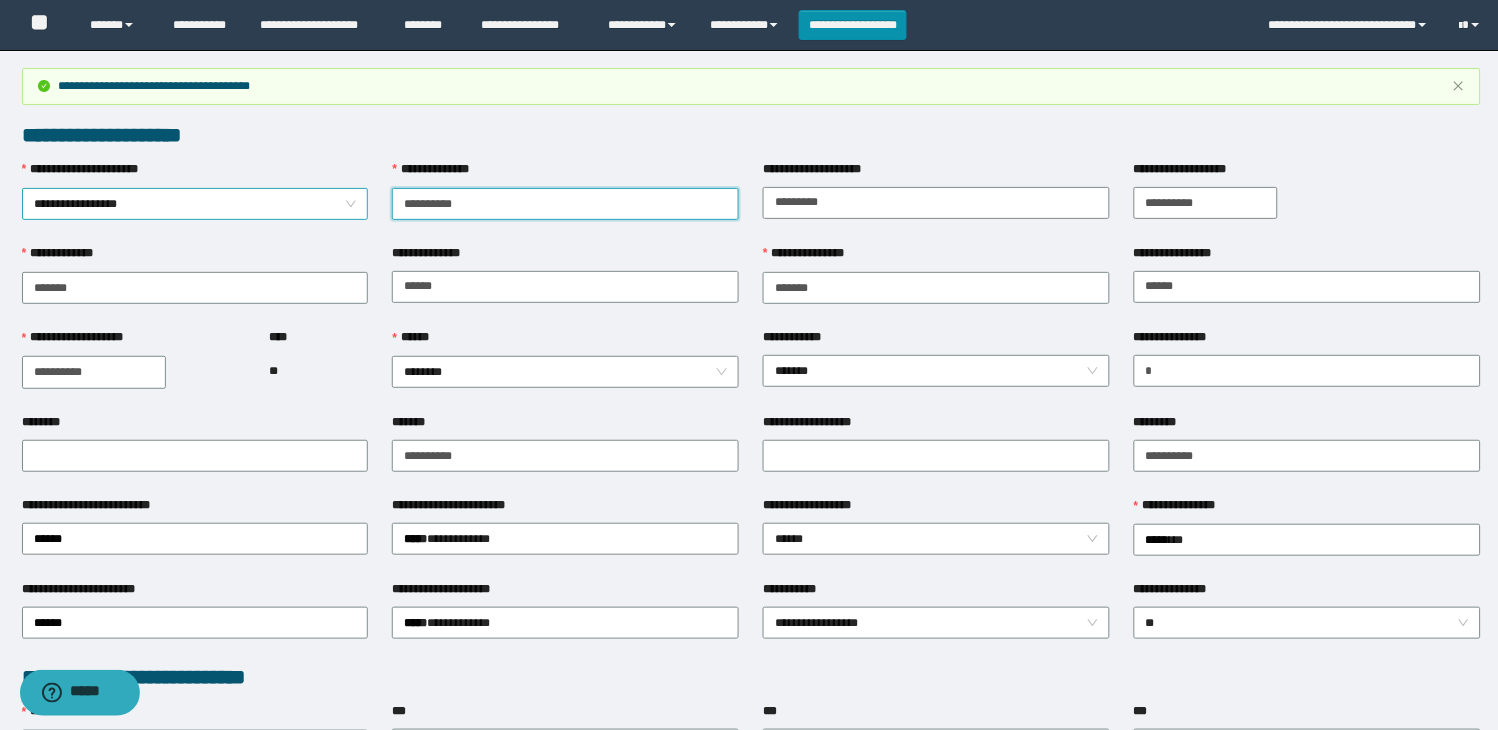 drag, startPoint x: 314, startPoint y: 211, endPoint x: 285, endPoint y: 211, distance: 29 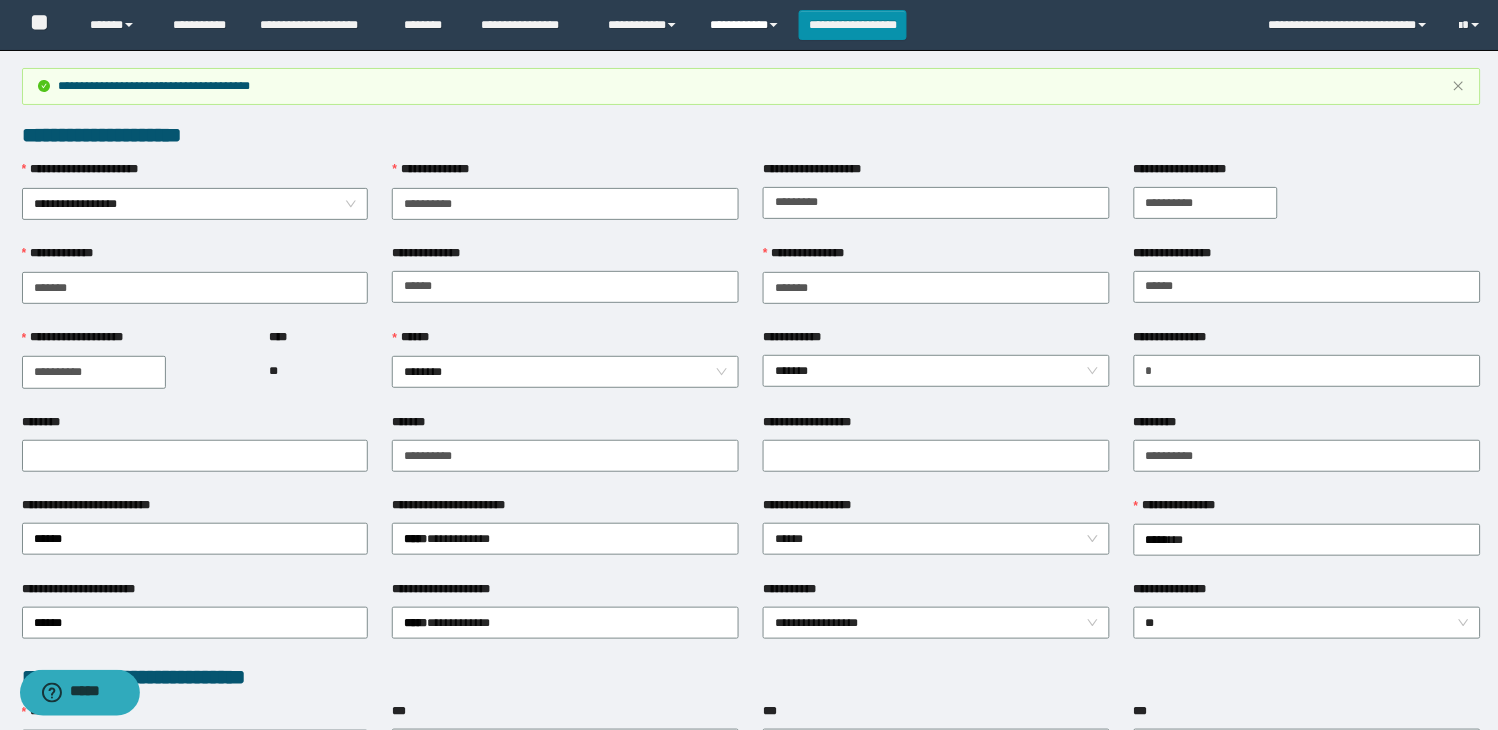 click on "**********" at bounding box center (746, 25) 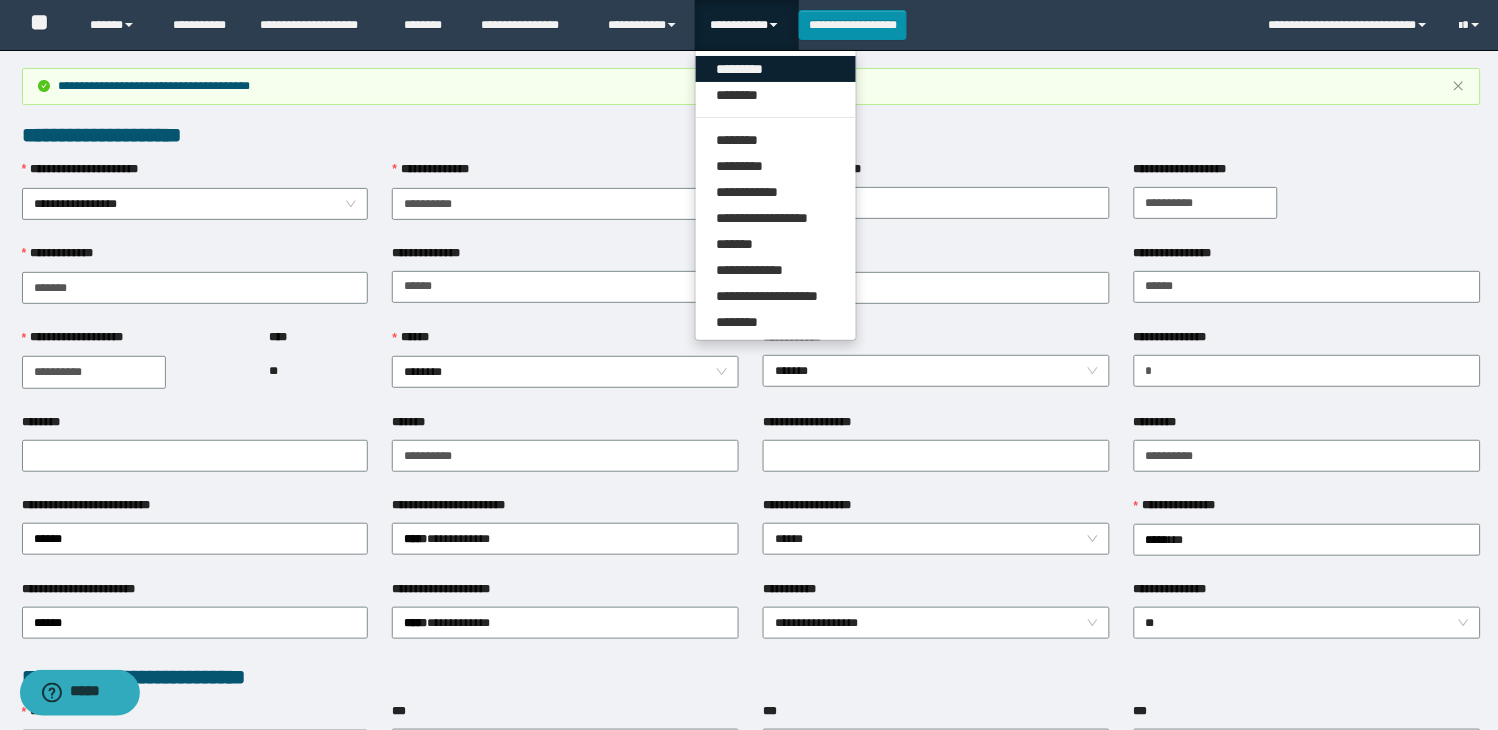 click on "*********" at bounding box center [776, 69] 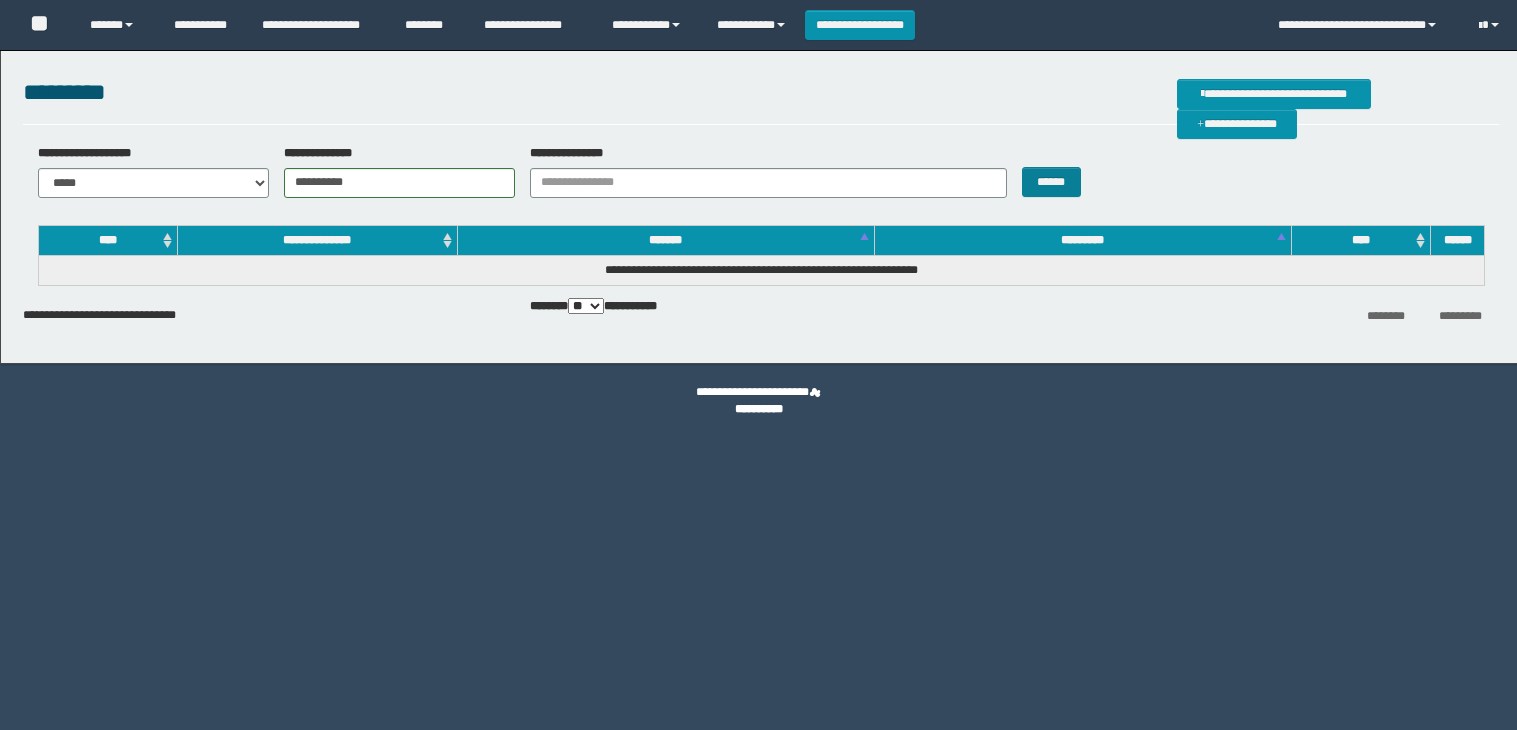 scroll, scrollTop: 0, scrollLeft: 0, axis: both 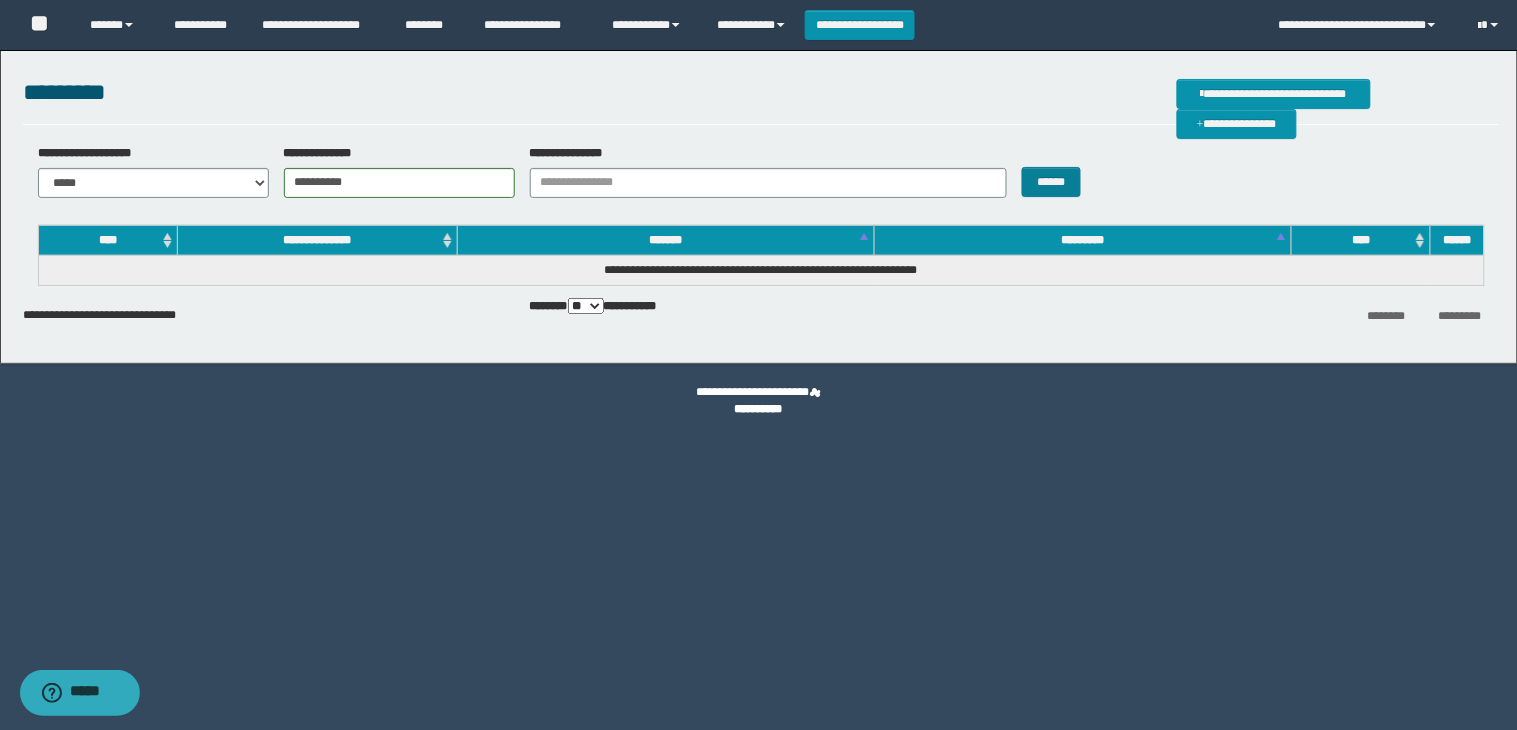 type on "**********" 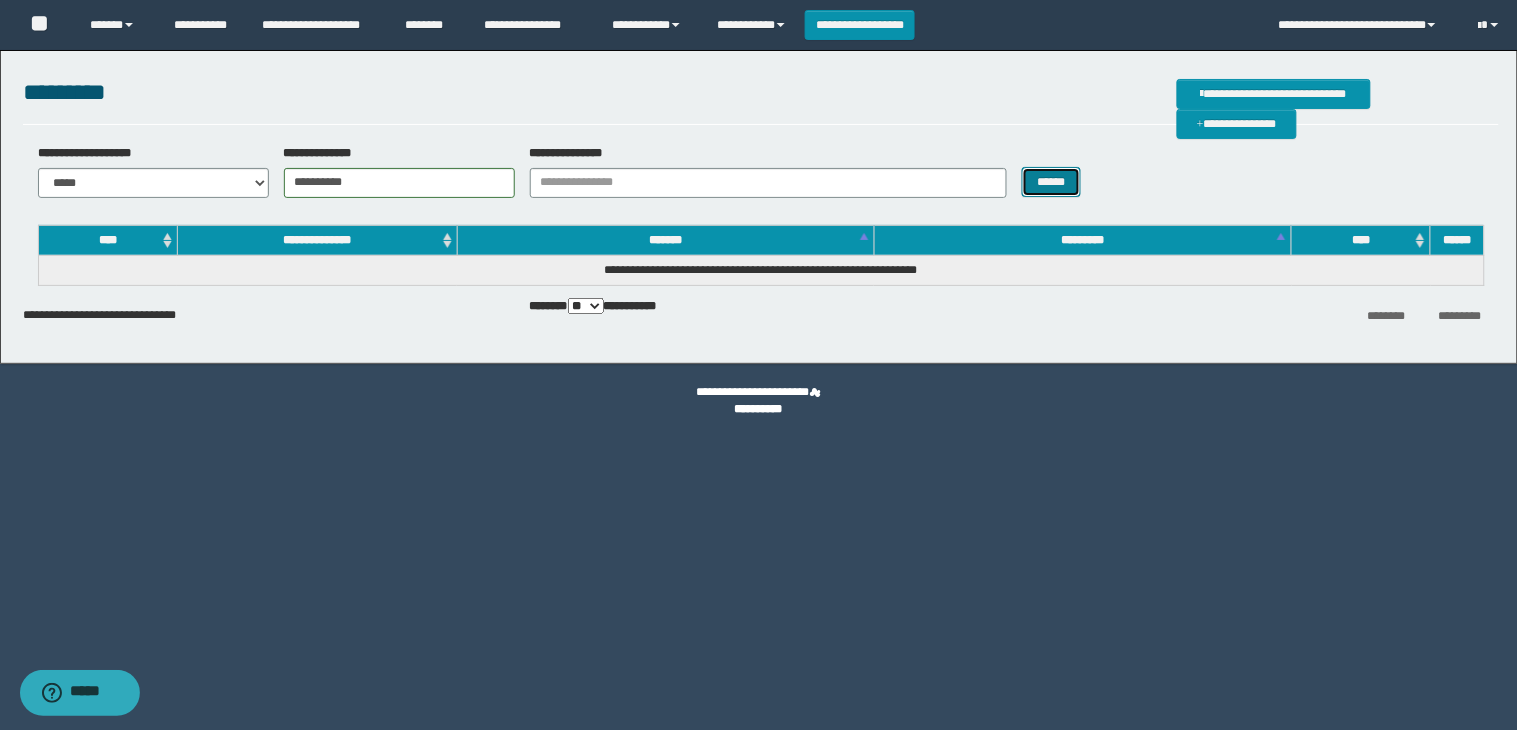 click on "******" at bounding box center (1052, 182) 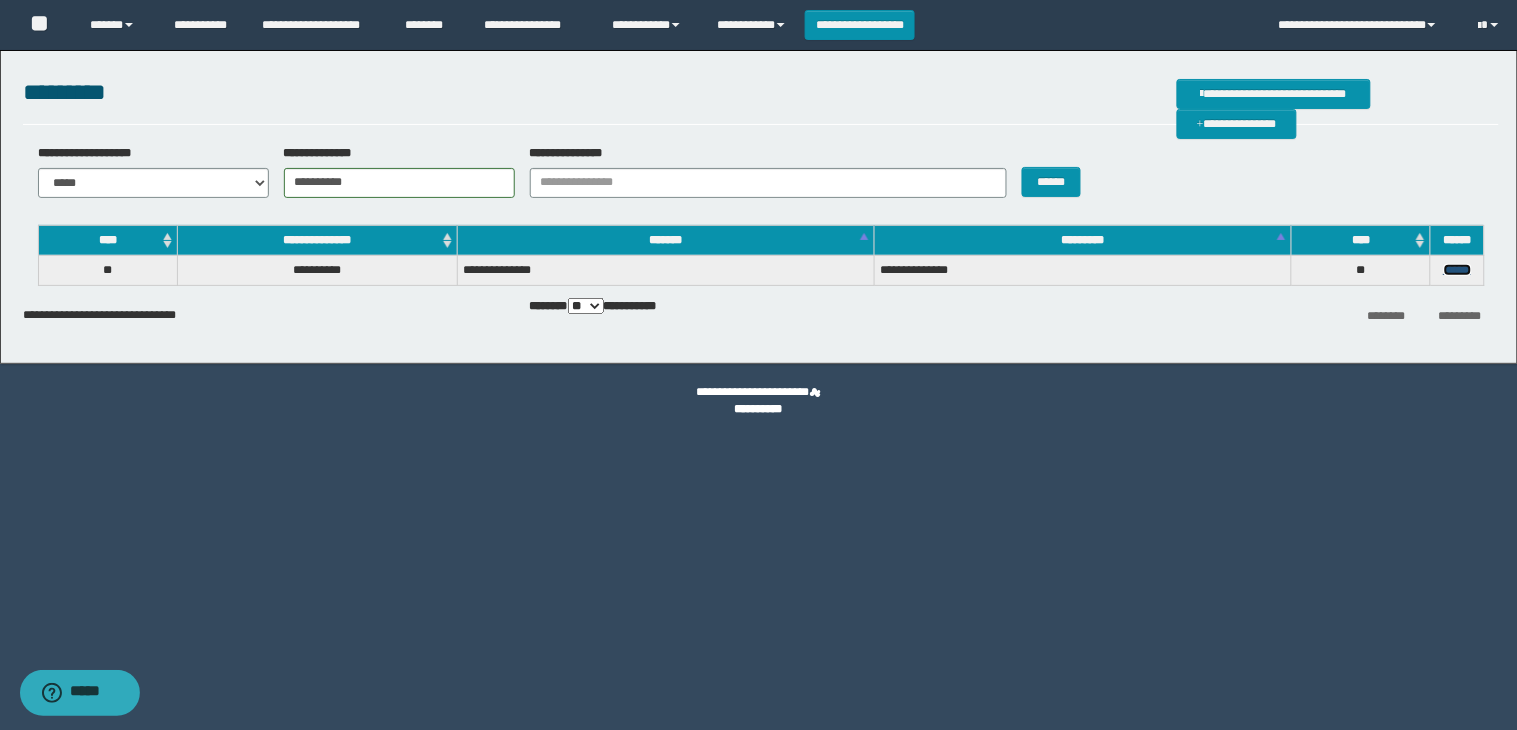 click on "******" at bounding box center [1458, 270] 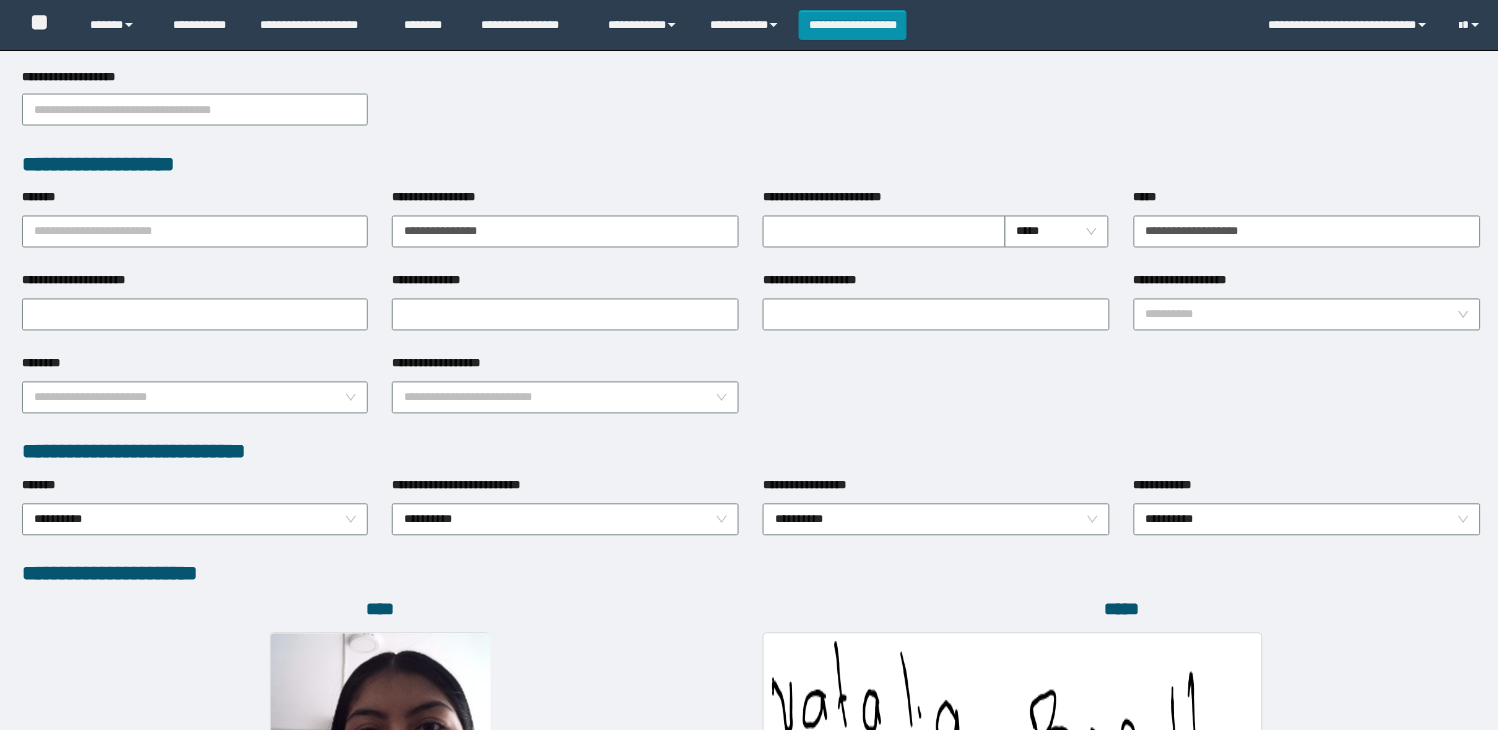 scroll, scrollTop: 1010, scrollLeft: 0, axis: vertical 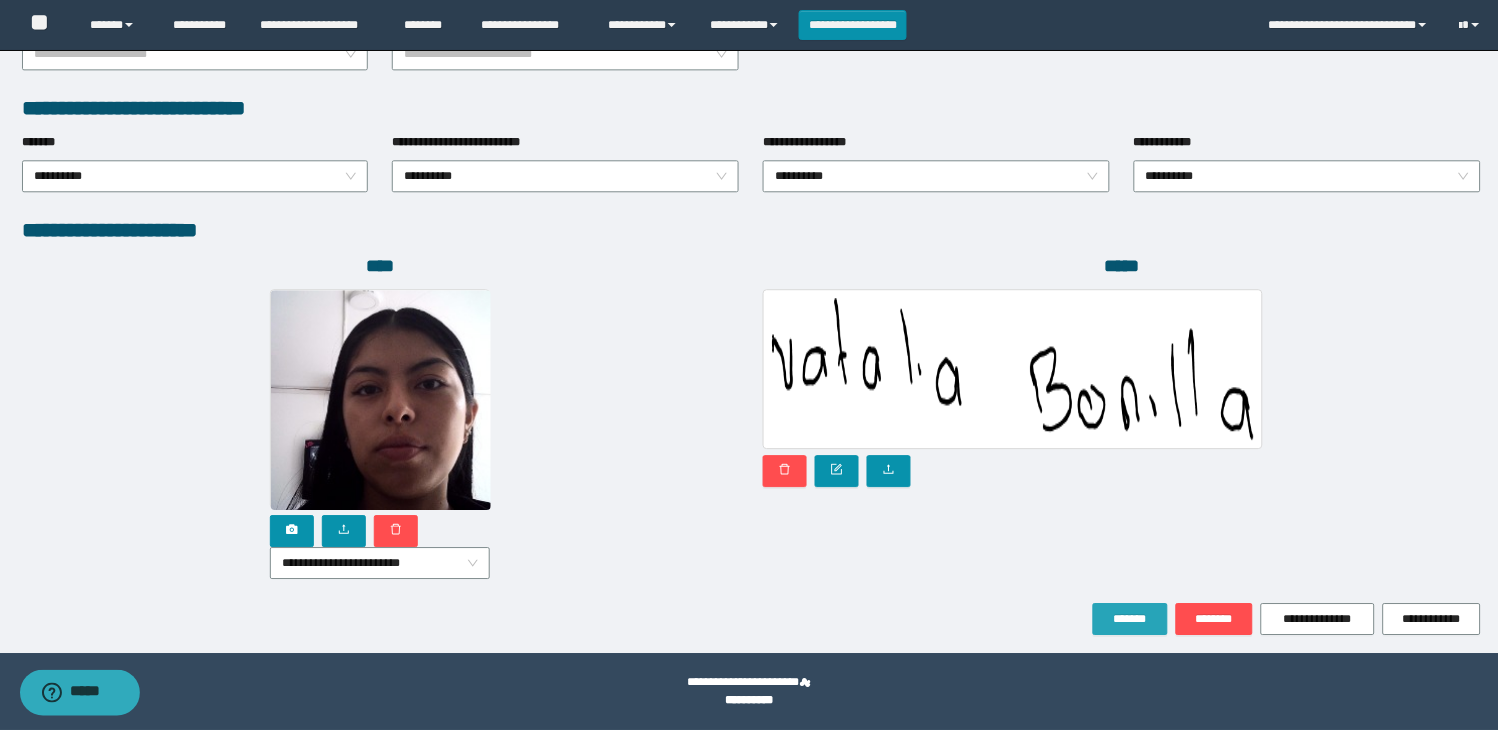 click on "*******" at bounding box center (1130, 619) 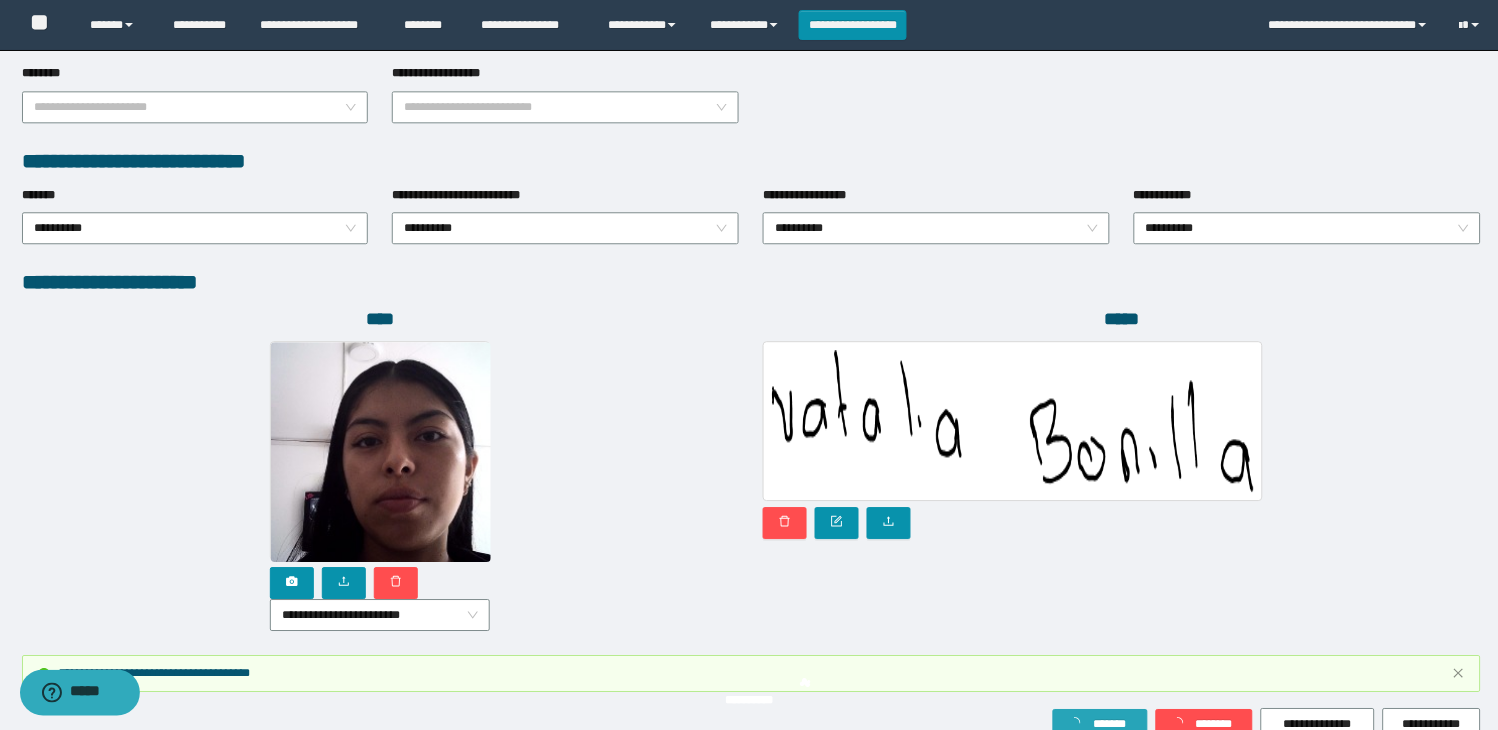 scroll, scrollTop: 1063, scrollLeft: 0, axis: vertical 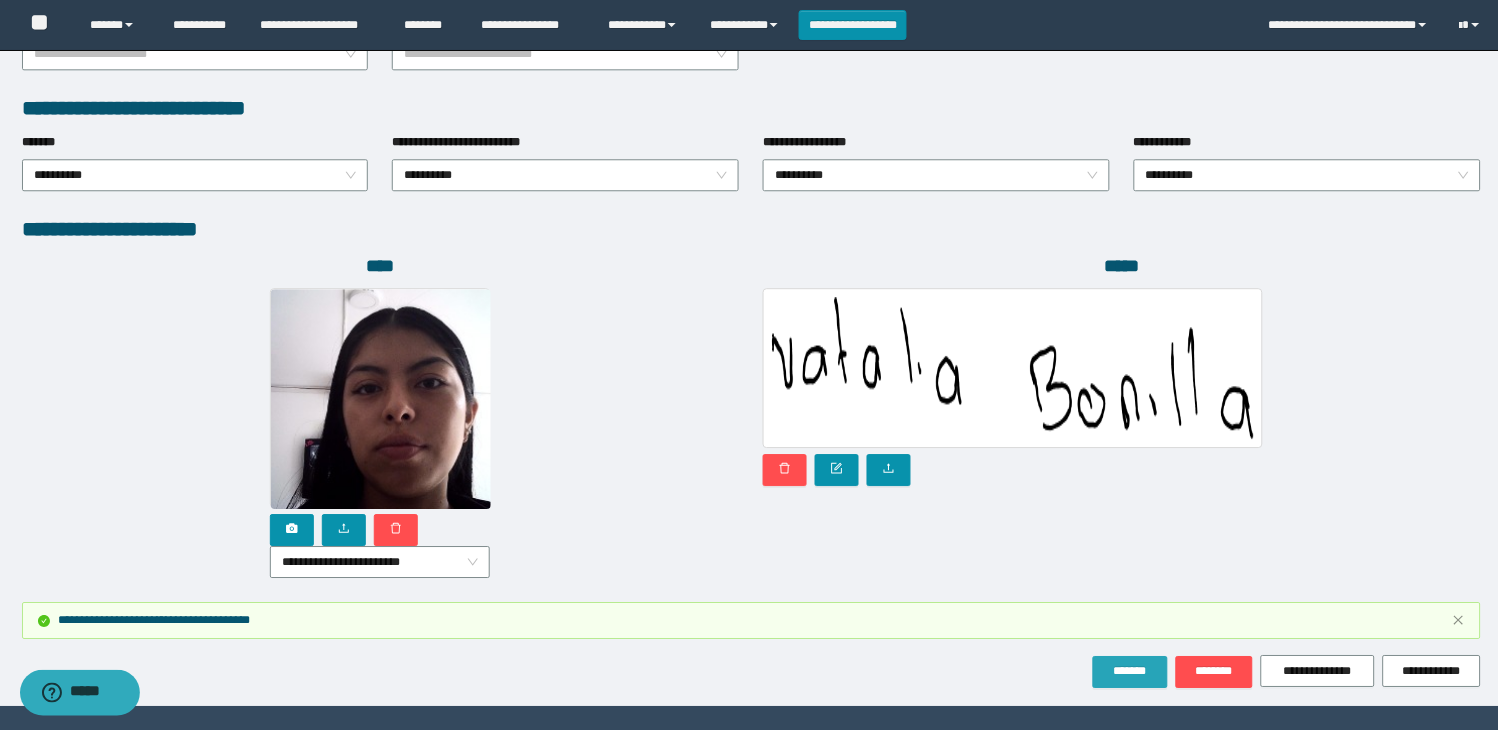click on "*******" at bounding box center [1130, 671] 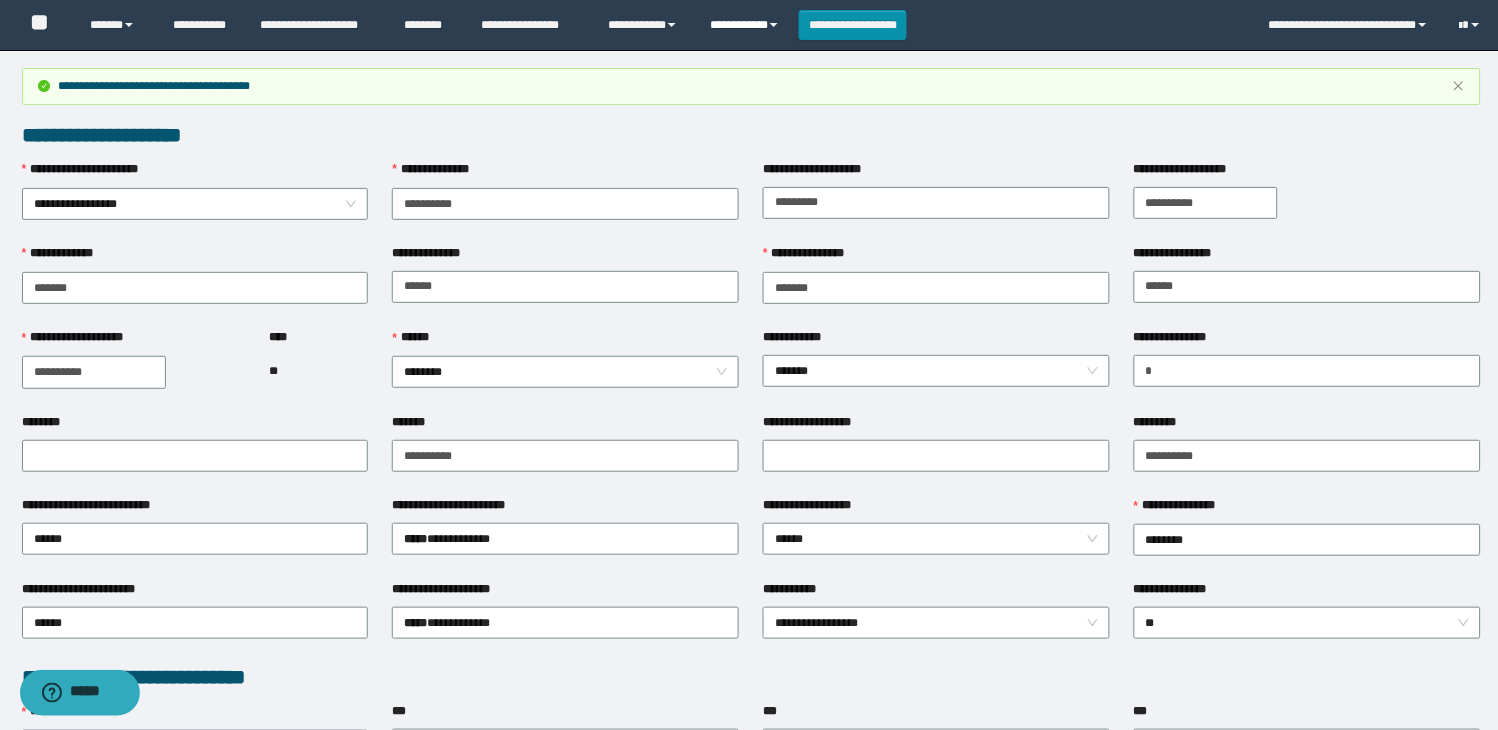 click on "**********" at bounding box center [746, 25] 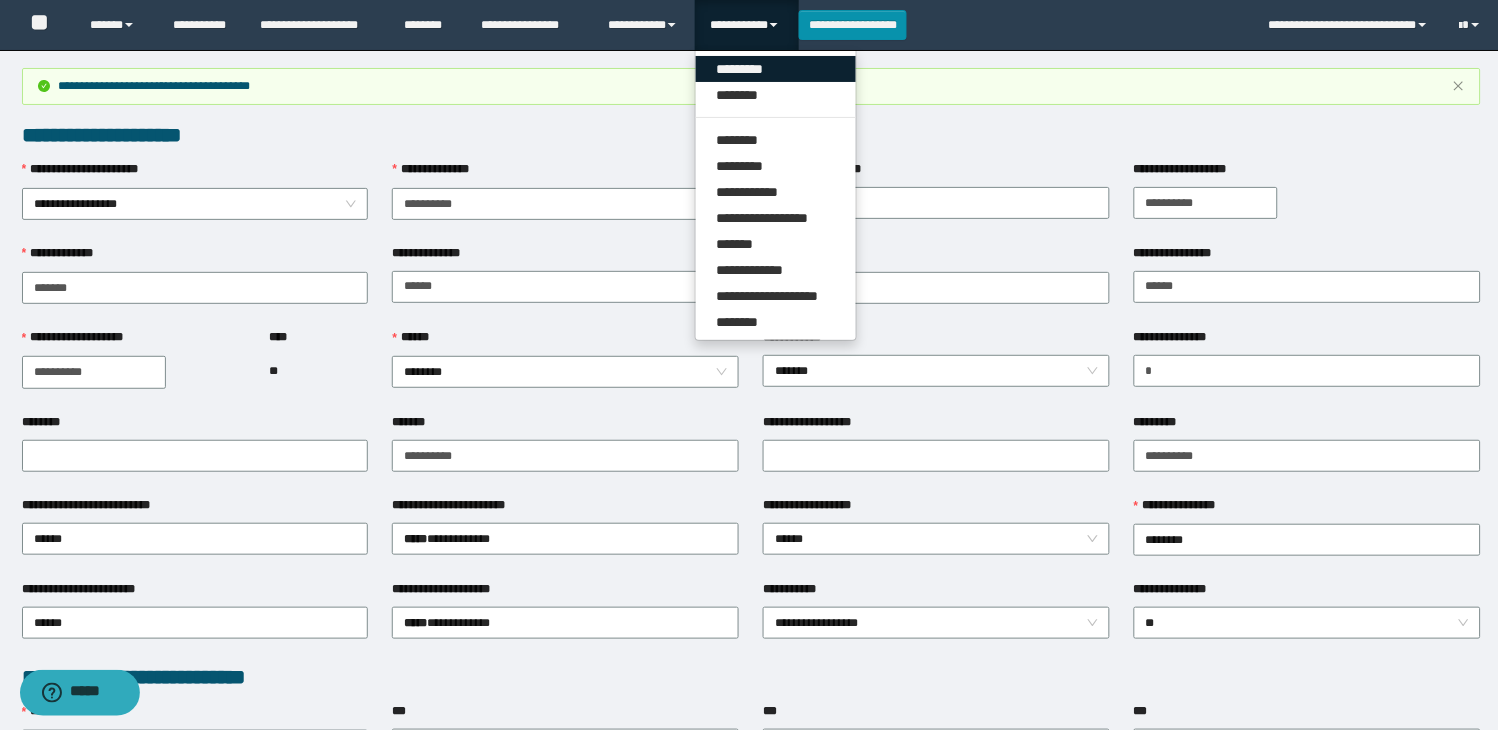 click on "*********" at bounding box center (776, 69) 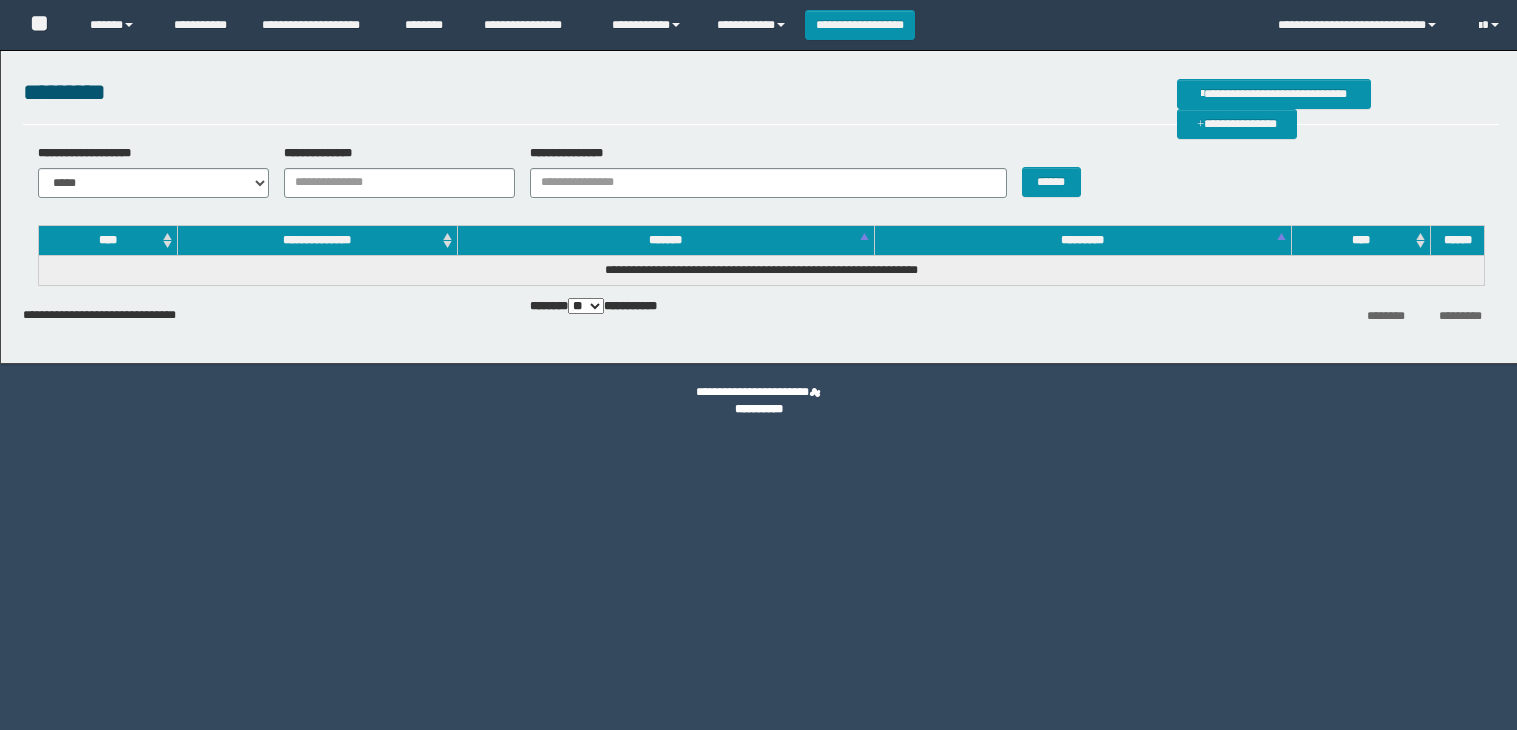 scroll, scrollTop: 0, scrollLeft: 0, axis: both 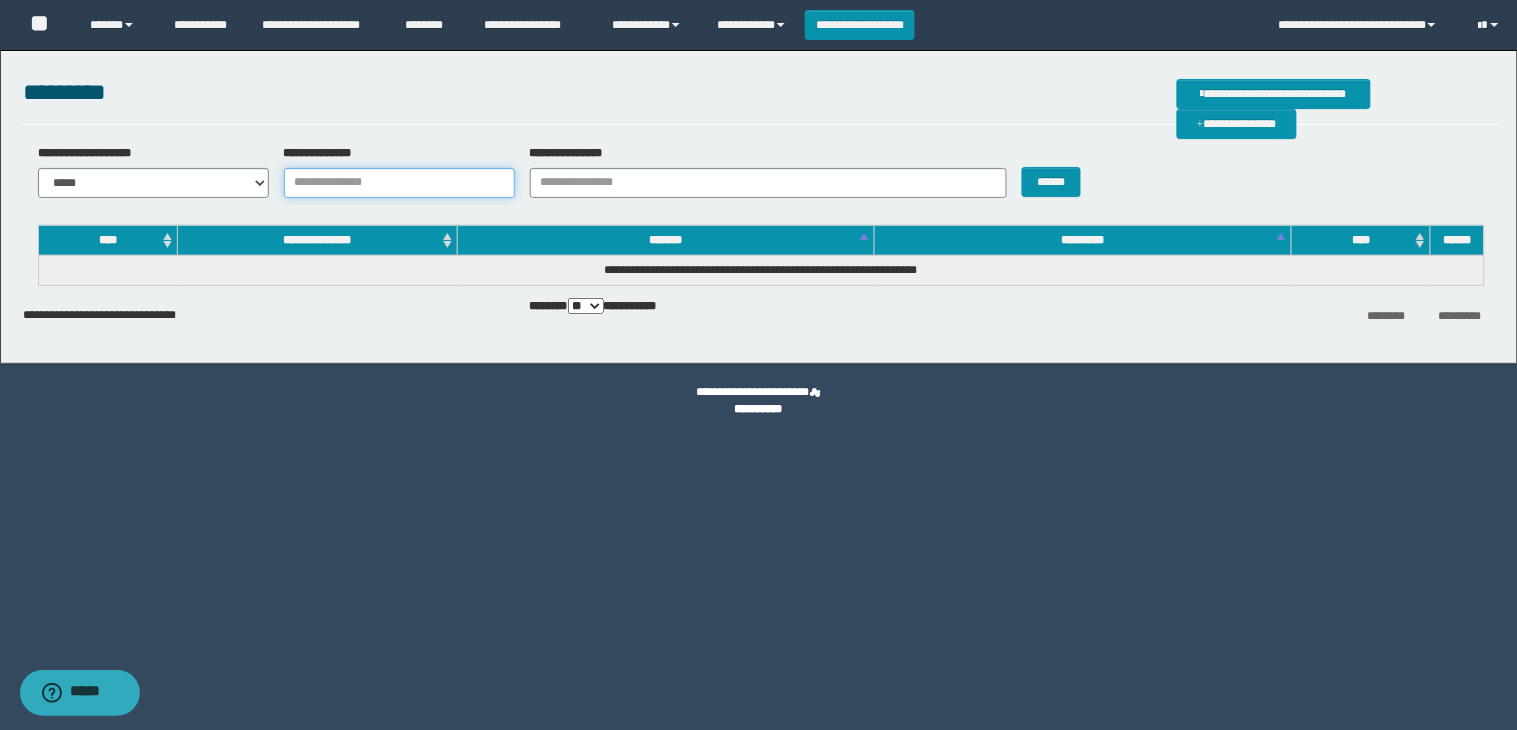 drag, startPoint x: 362, startPoint y: 178, endPoint x: 394, endPoint y: 185, distance: 32.75668 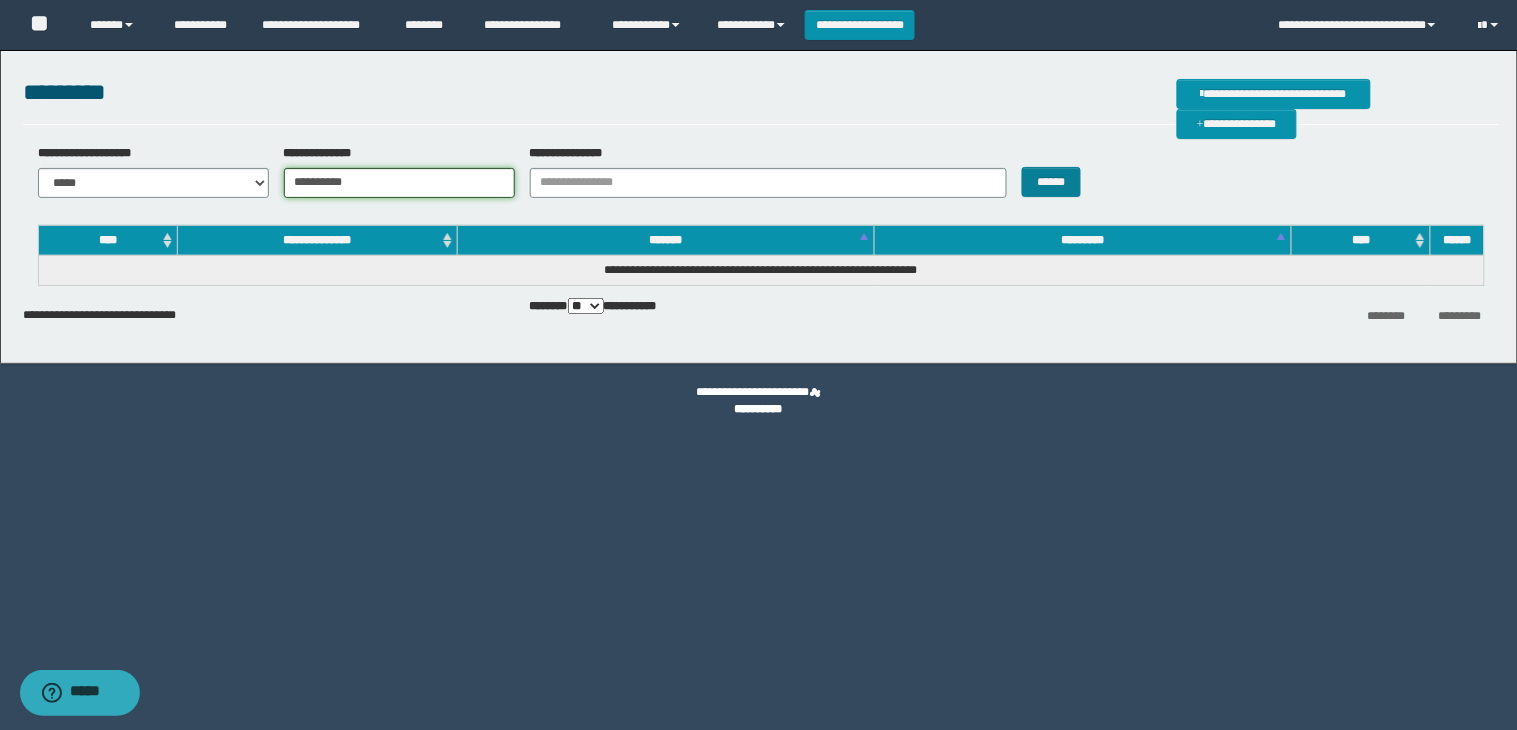 type on "**********" 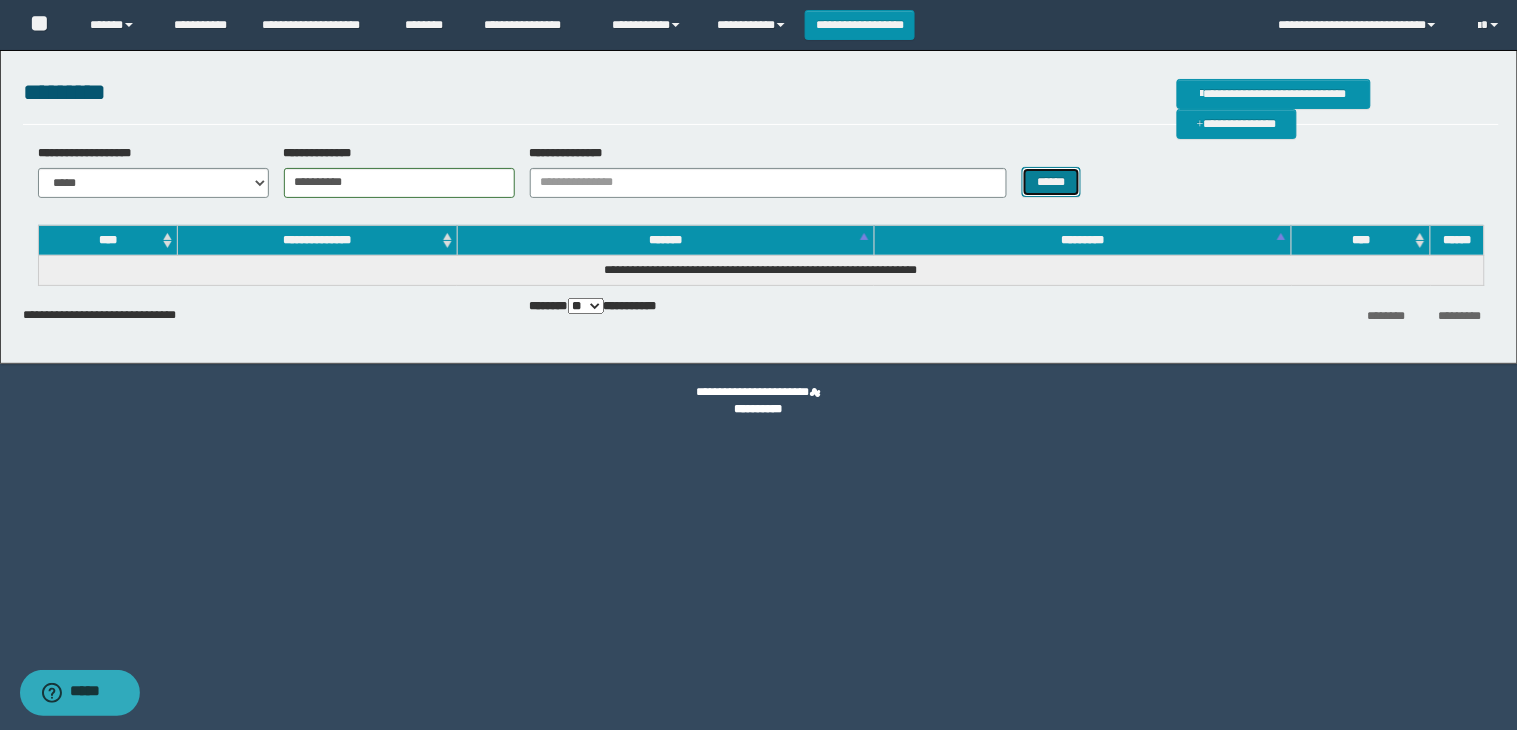 click on "******" at bounding box center [1052, 182] 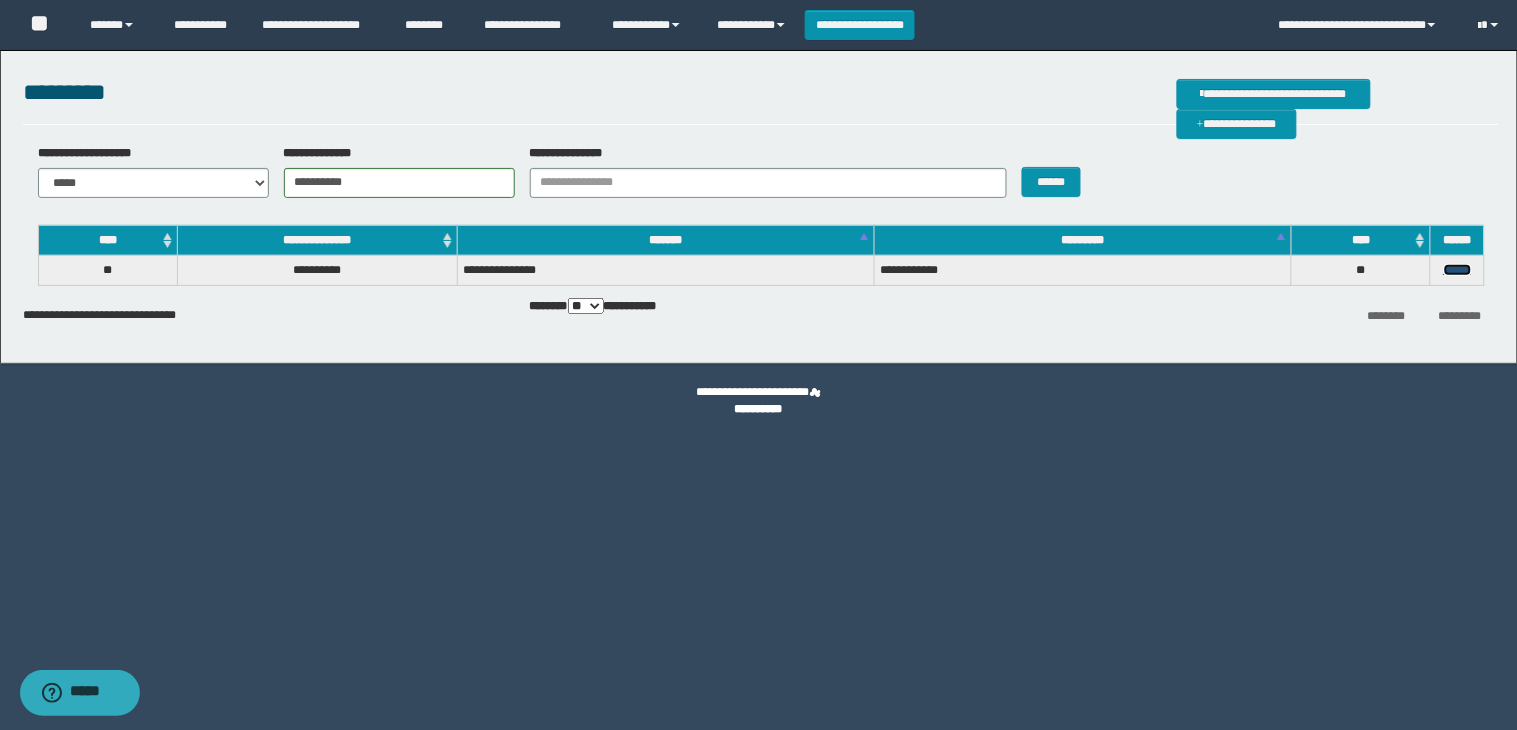 click on "******" at bounding box center (1458, 270) 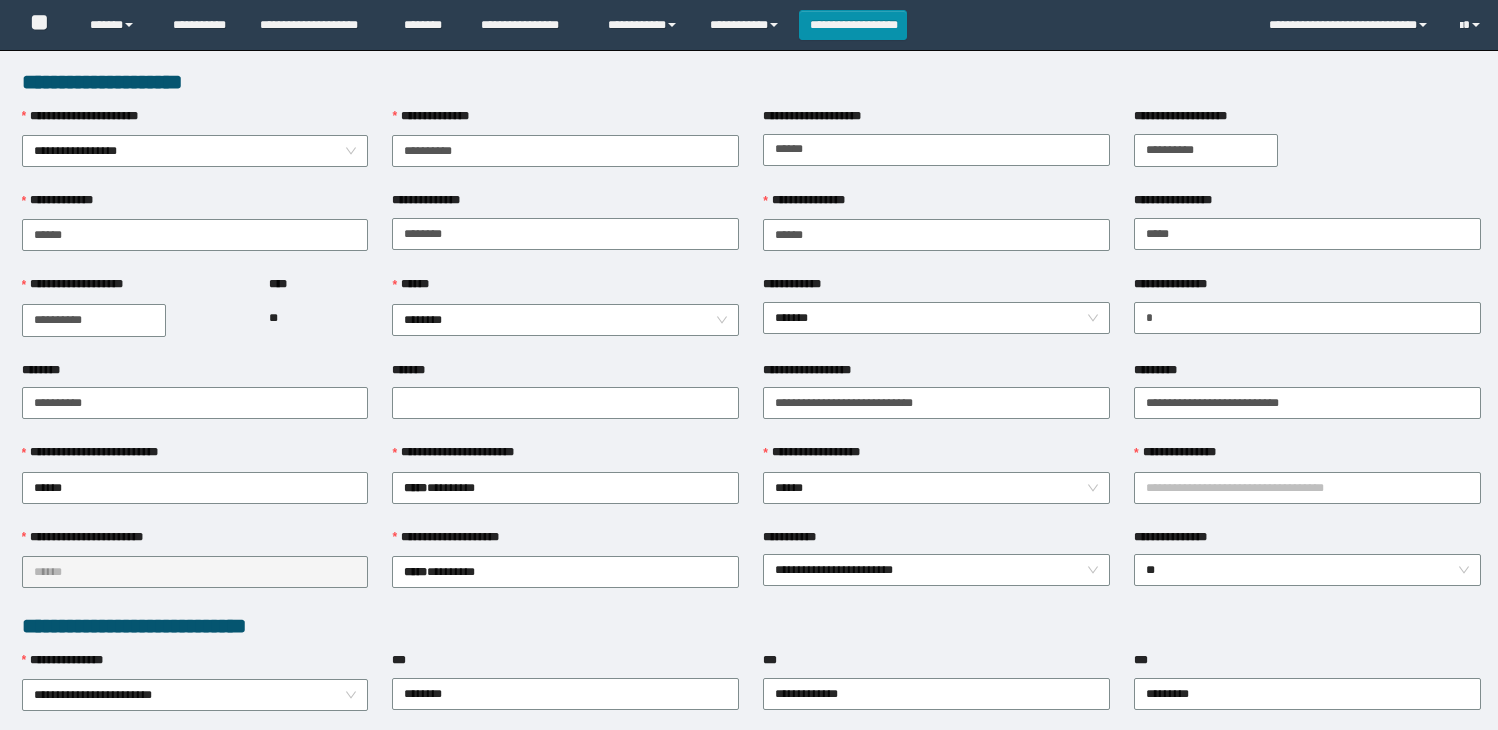 scroll, scrollTop: 0, scrollLeft: 0, axis: both 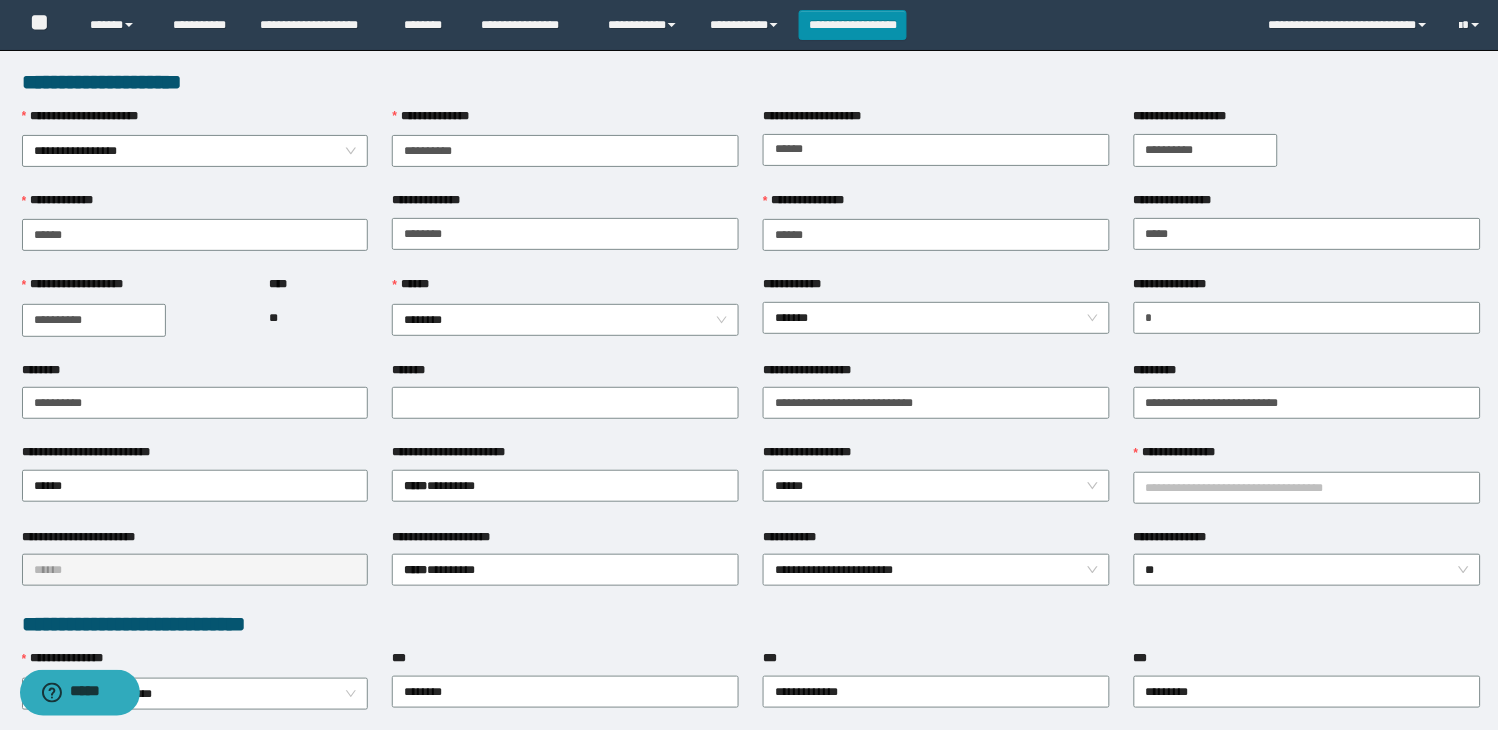 click on "**********" at bounding box center [1307, 204] 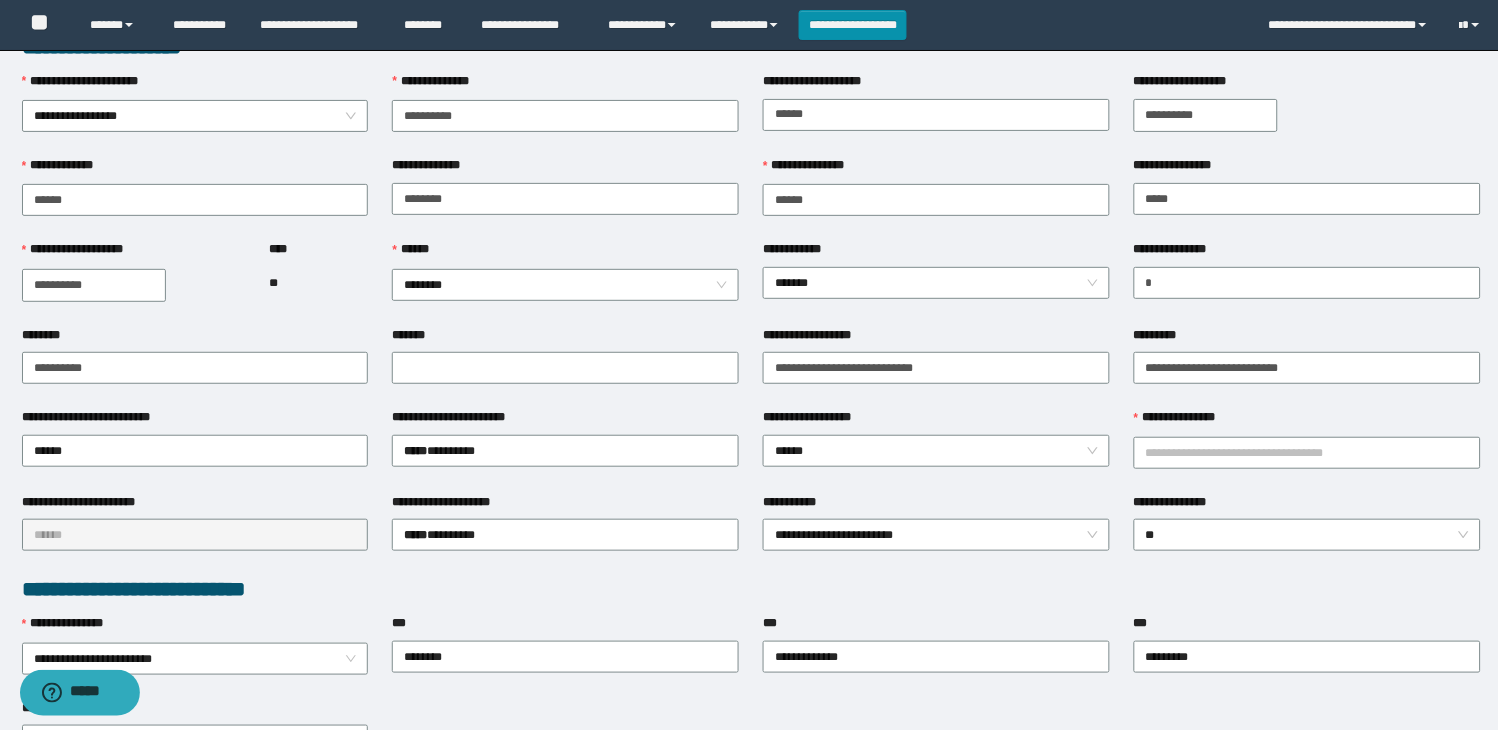 scroll, scrollTop: 0, scrollLeft: 0, axis: both 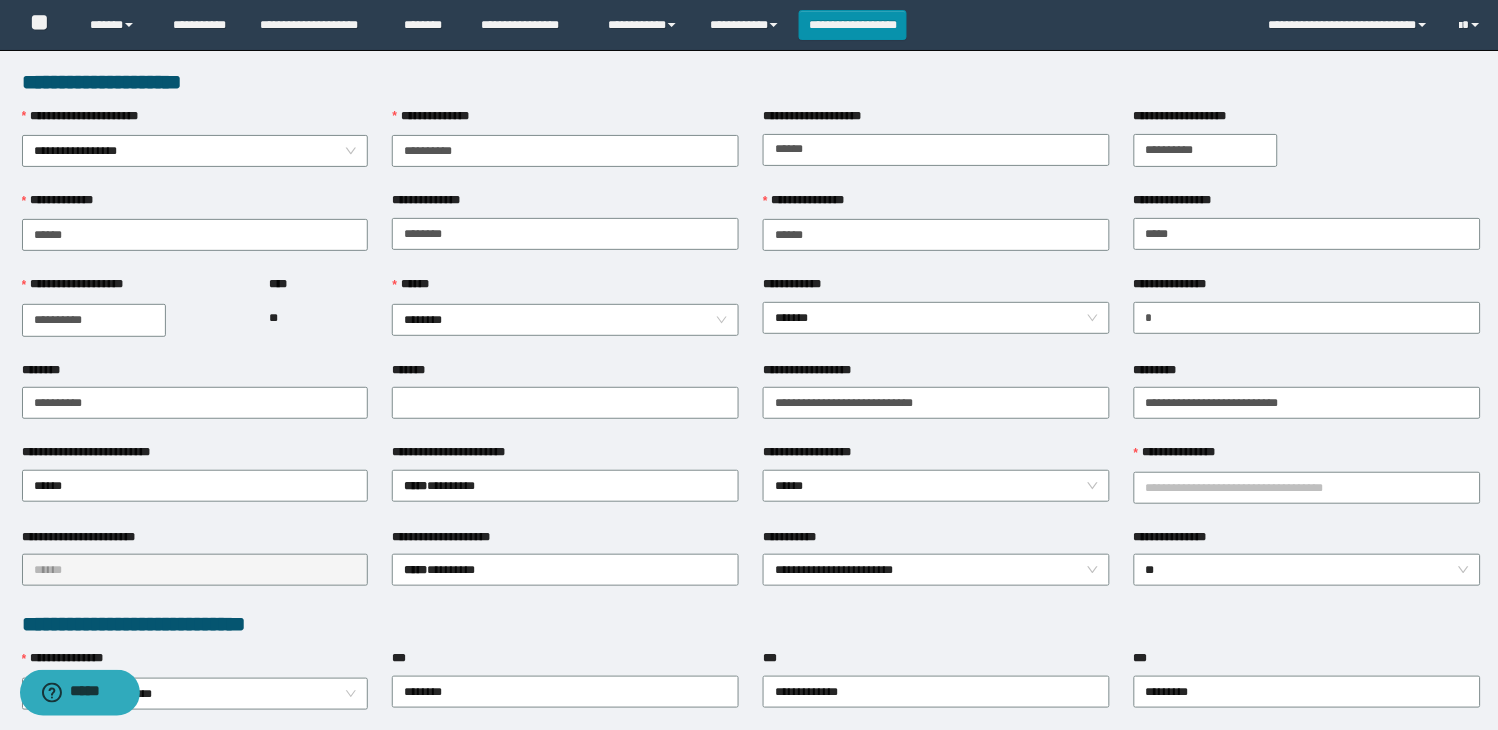 click on "**********" at bounding box center (565, 204) 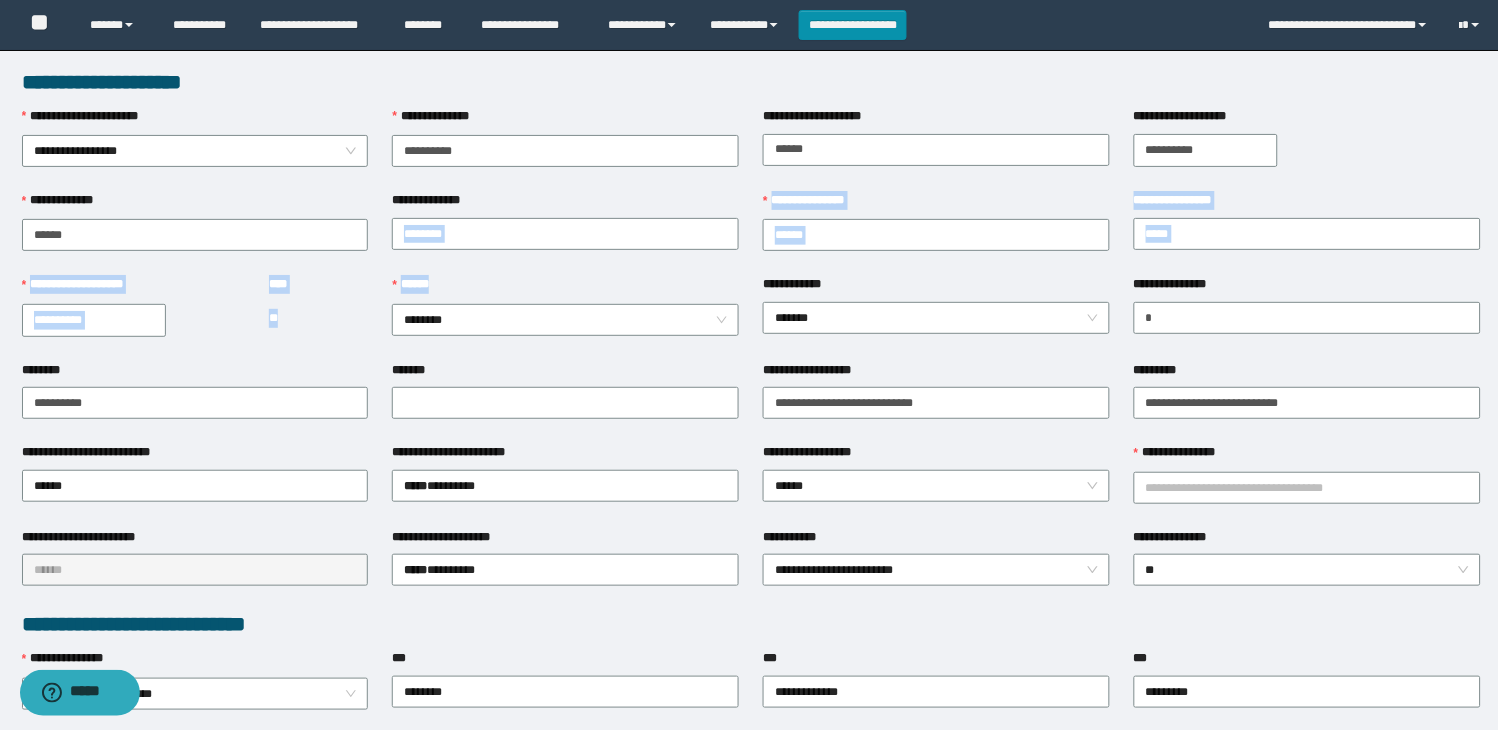 click on "**********" at bounding box center [751, 856] 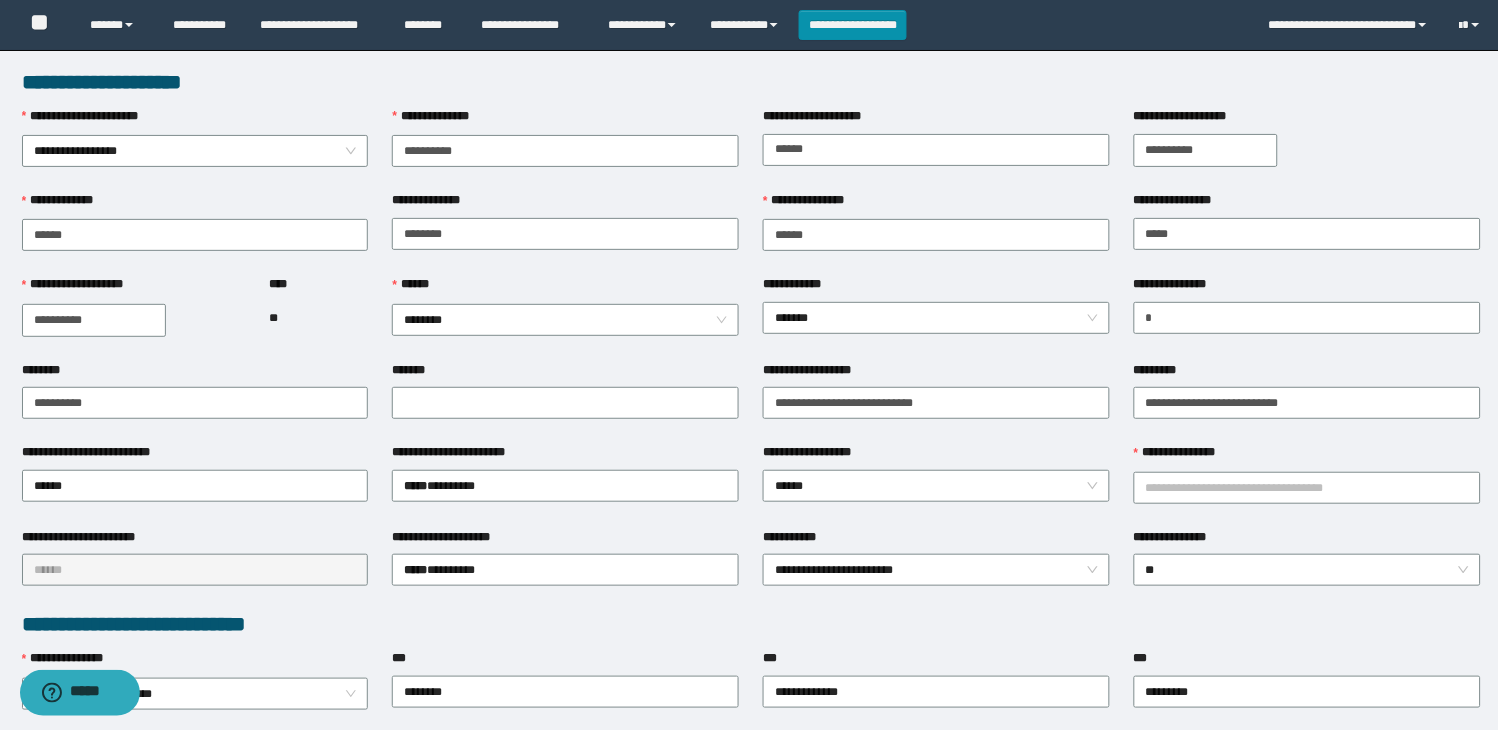 click on "******" at bounding box center [565, 289] 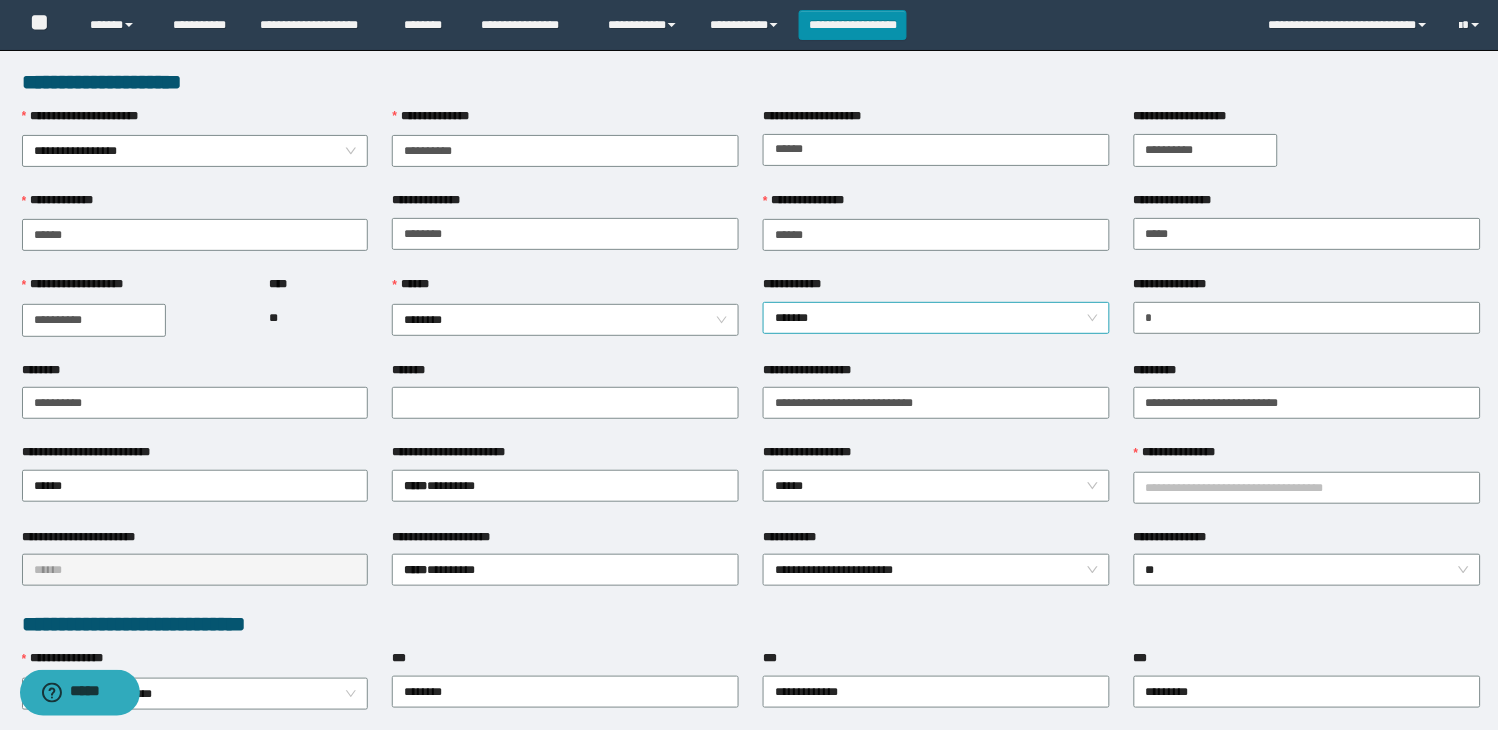 click on "*******" at bounding box center [936, 318] 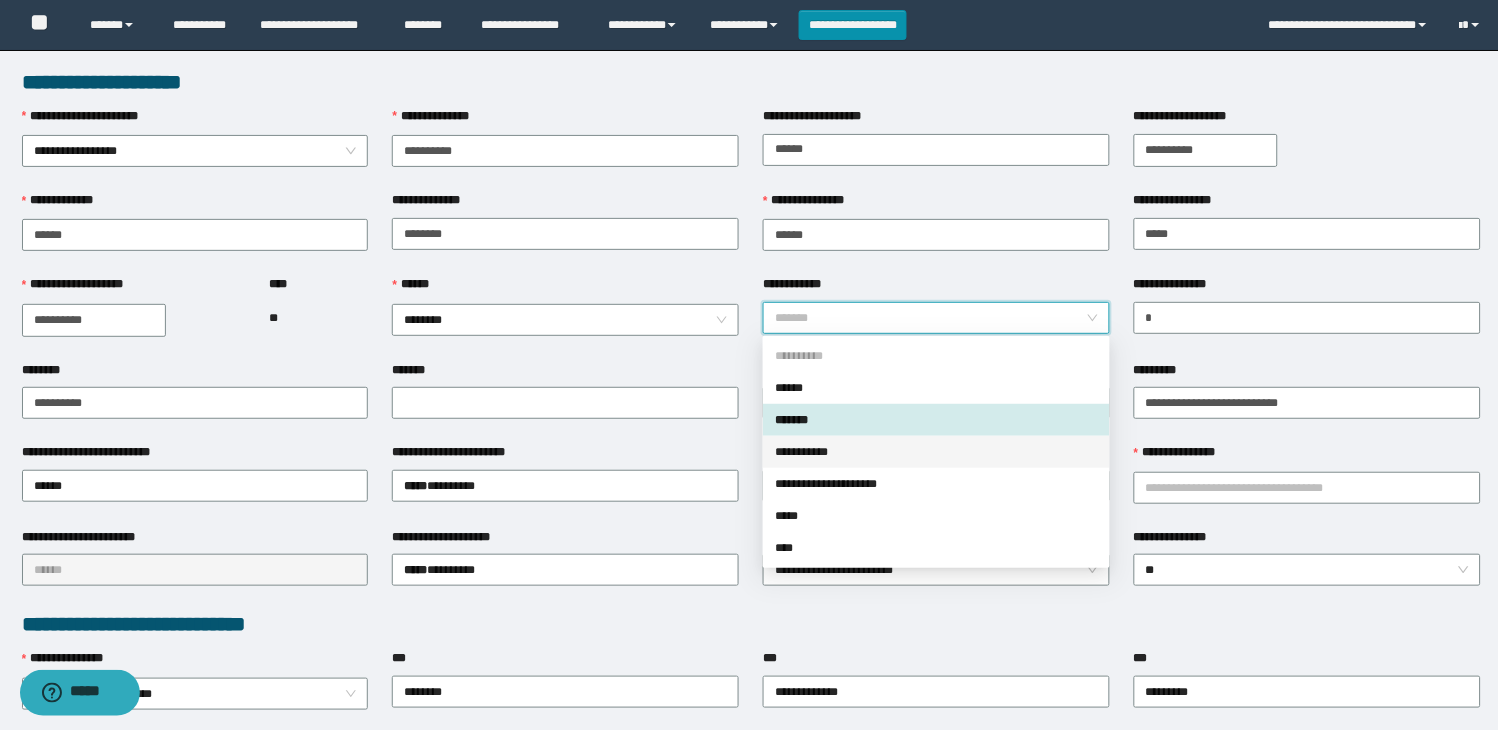 click on "**********" at bounding box center [936, 452] 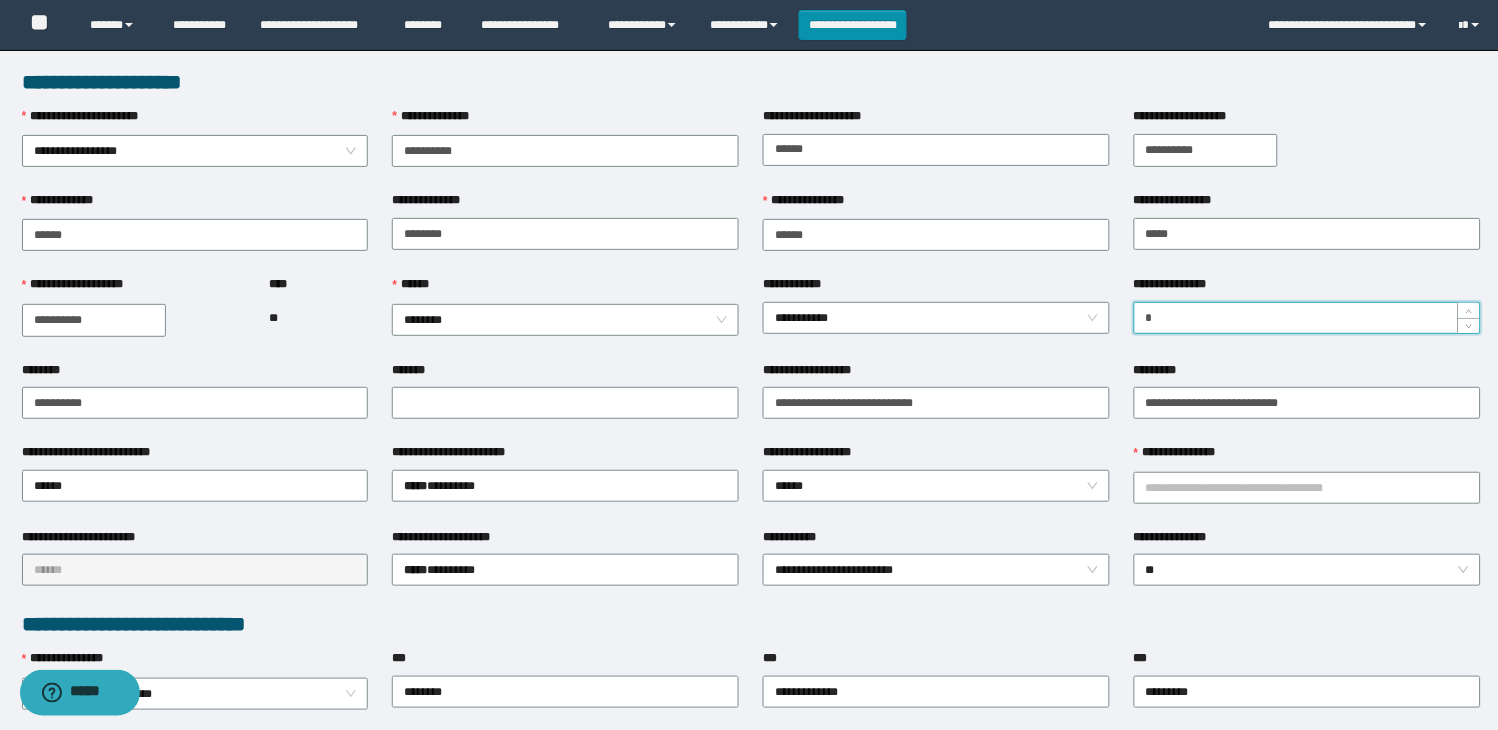 click on "*" at bounding box center [1307, 318] 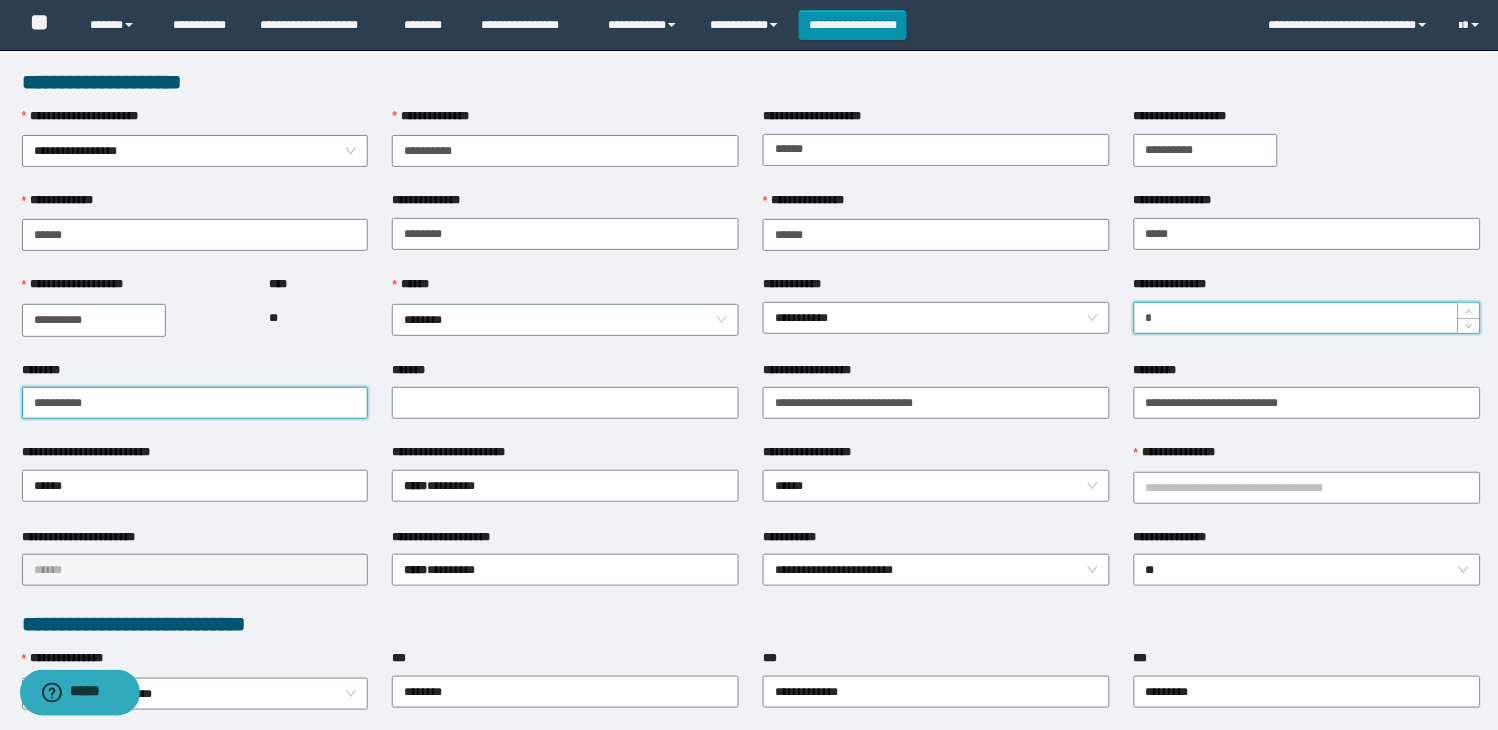 click on "**********" at bounding box center [195, 403] 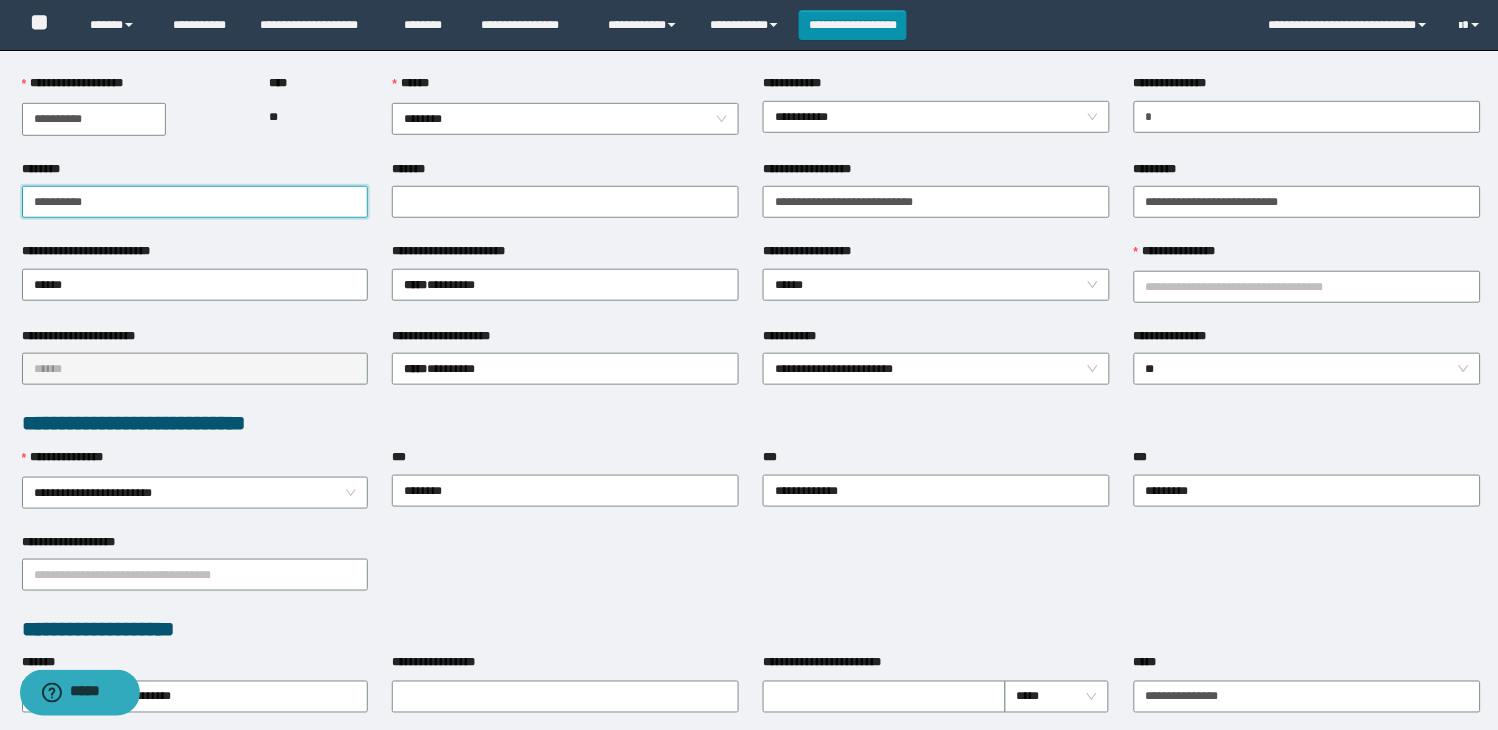 scroll, scrollTop: 222, scrollLeft: 0, axis: vertical 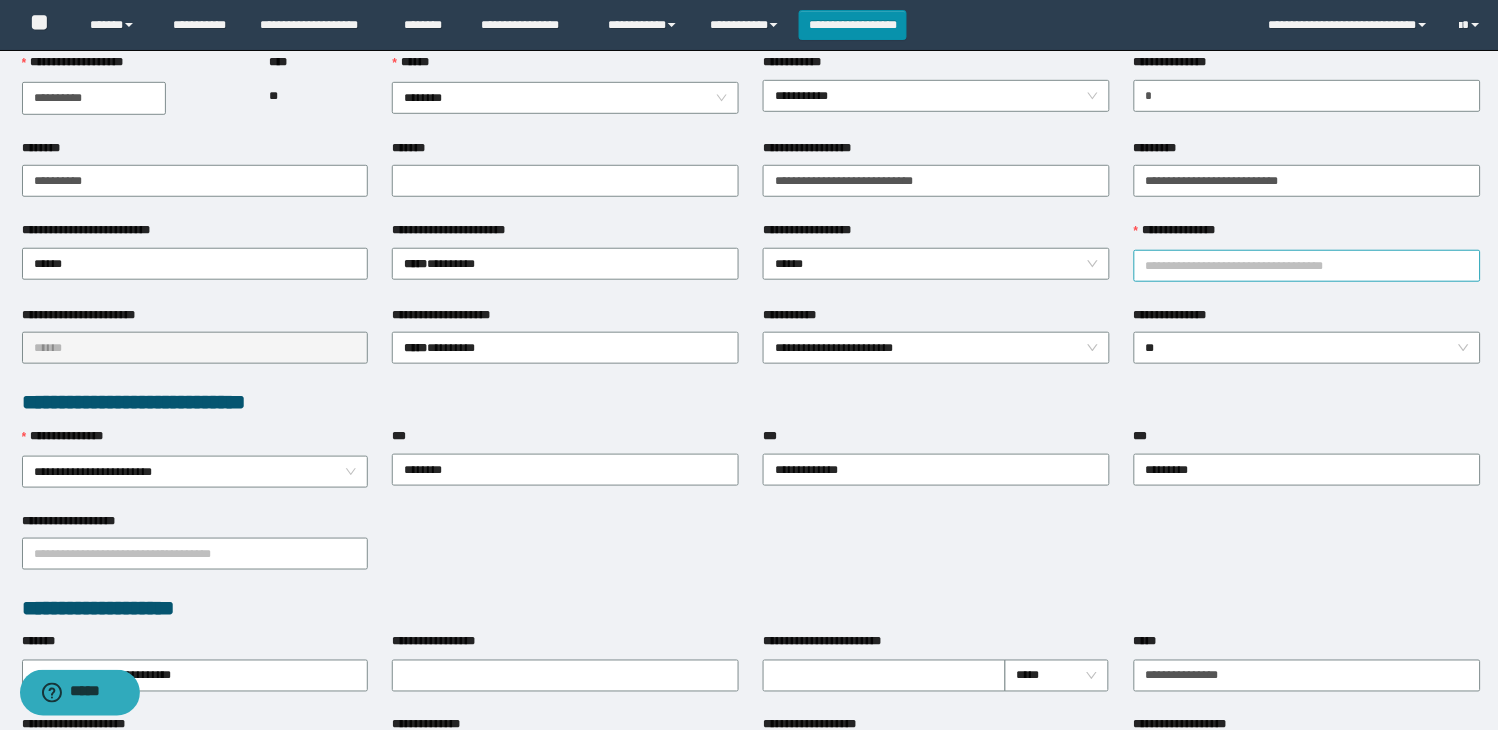 click on "**********" at bounding box center [1307, 266] 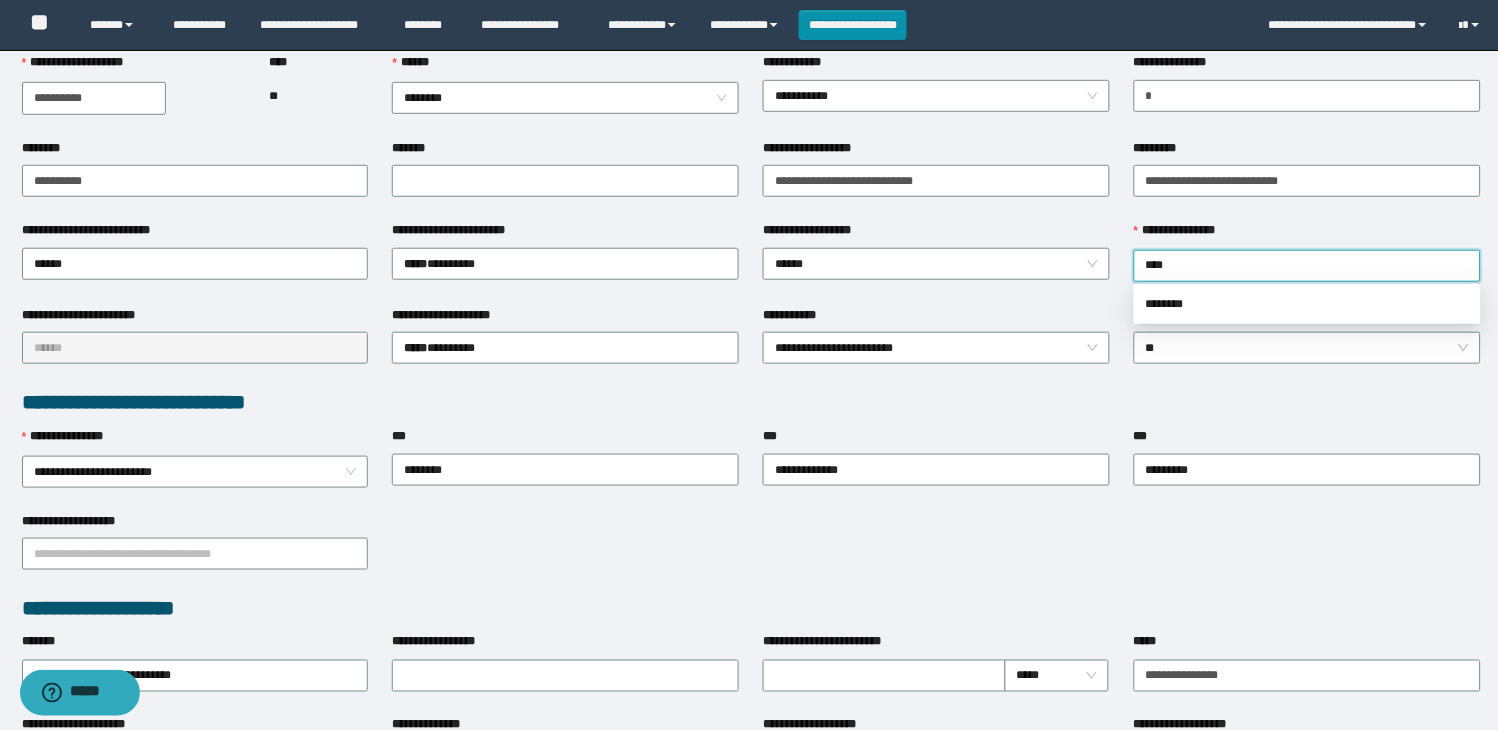 type on "*****" 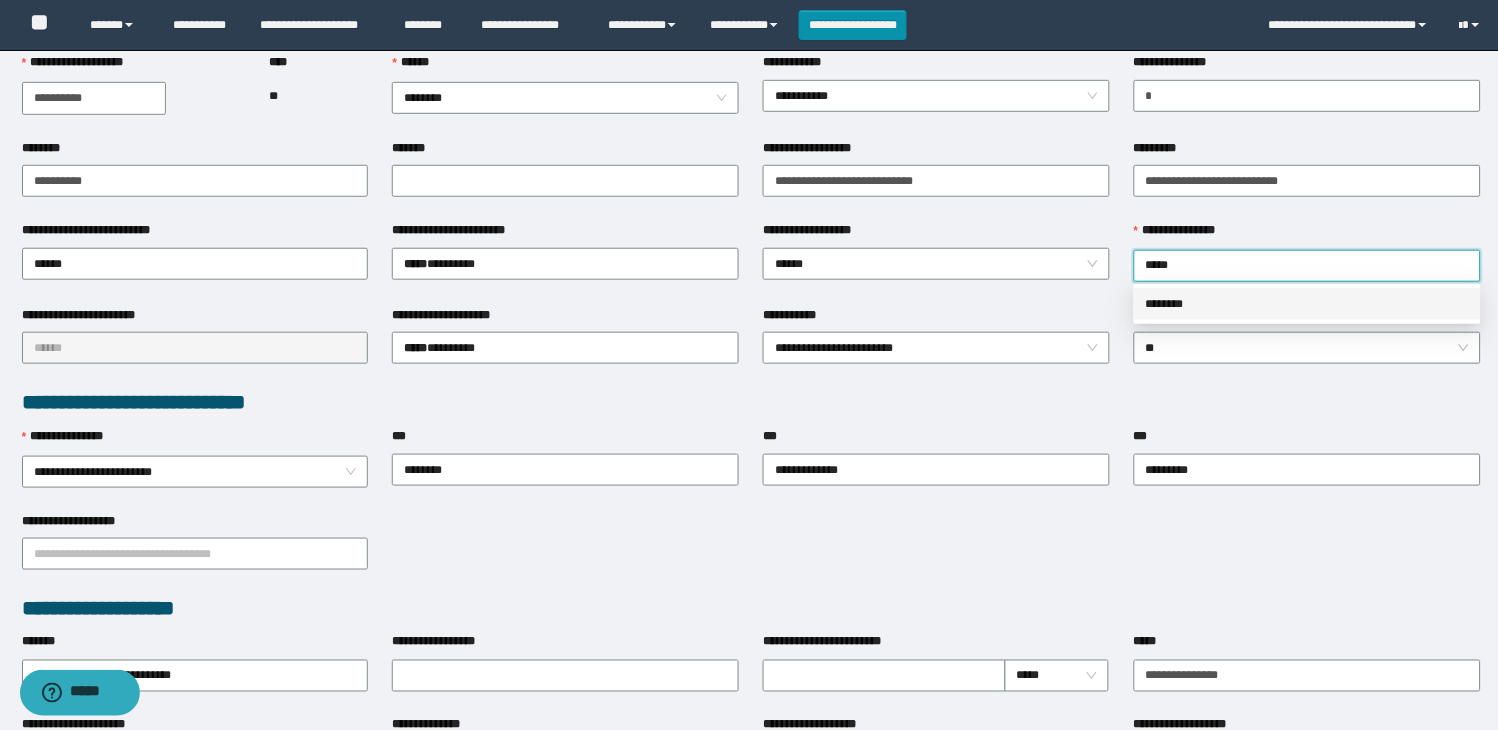drag, startPoint x: 1186, startPoint y: 288, endPoint x: 793, endPoint y: 445, distance: 423.1997 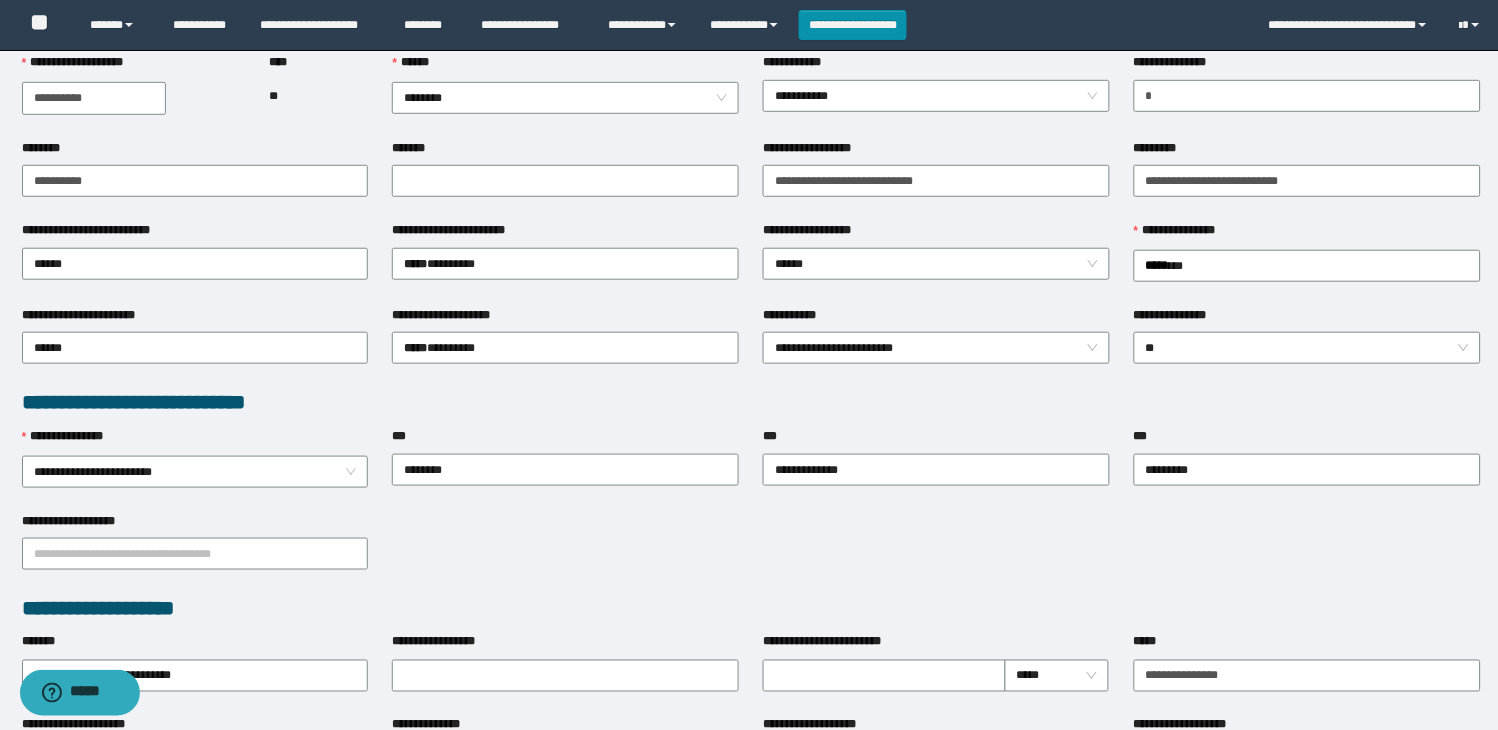 click on "**********" at bounding box center (751, 402) 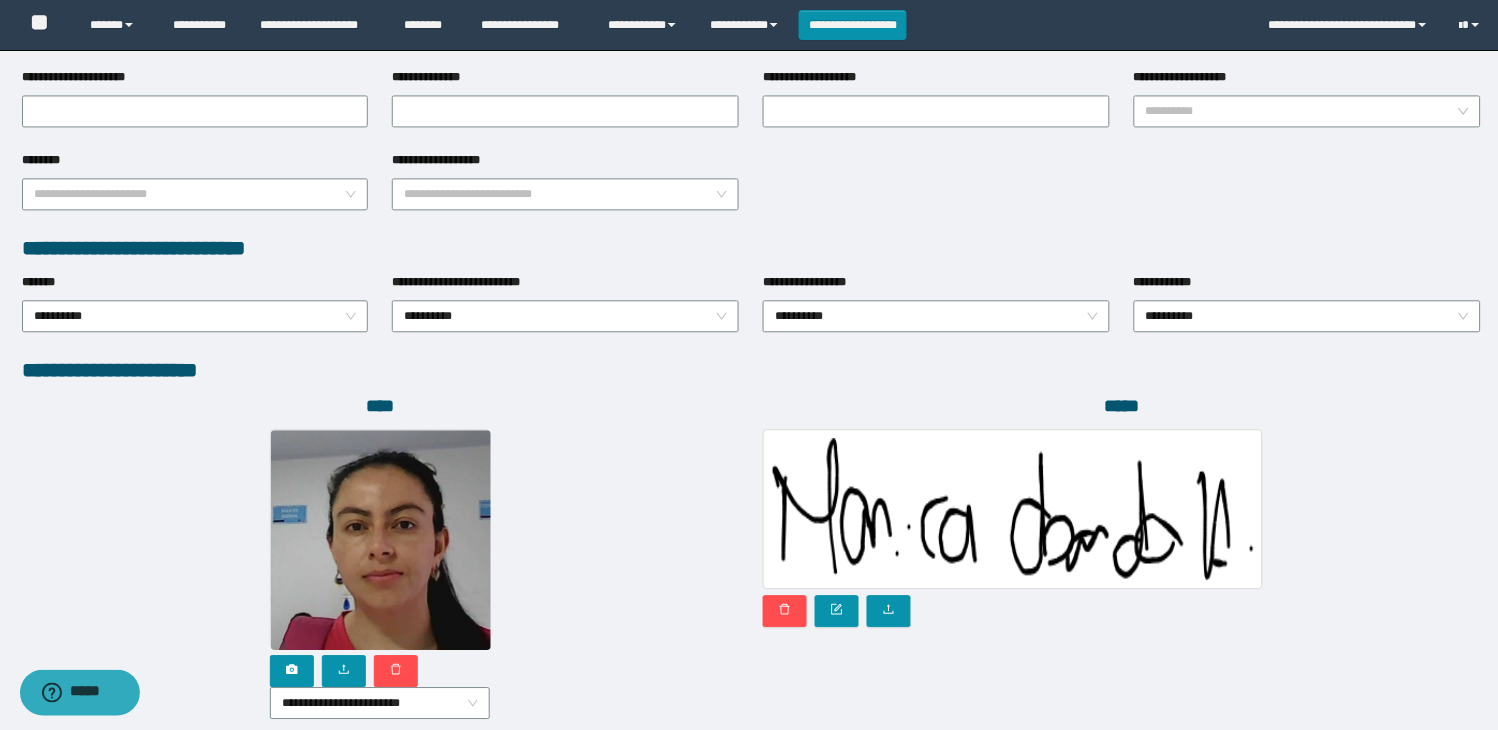 scroll, scrollTop: 1010, scrollLeft: 0, axis: vertical 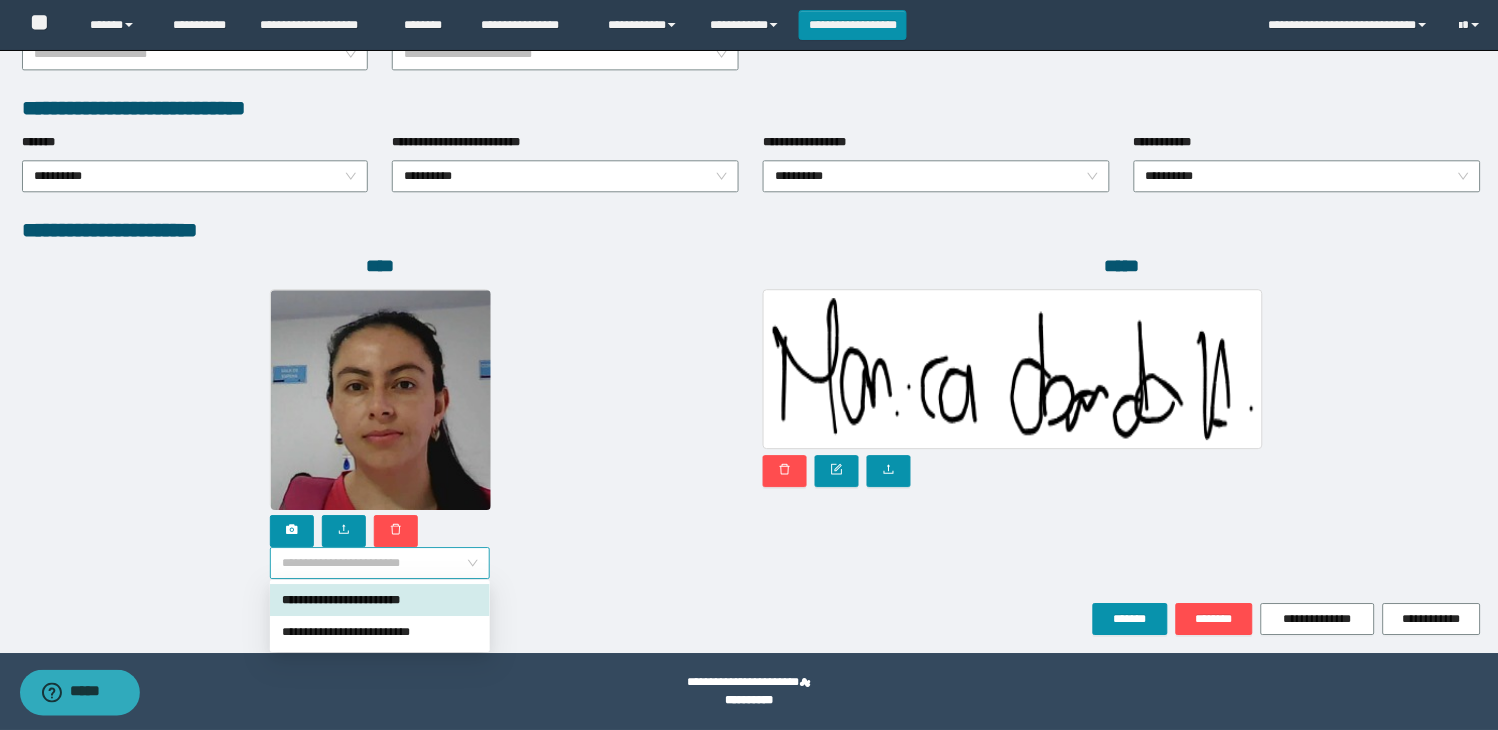 click on "**********" at bounding box center [380, 563] 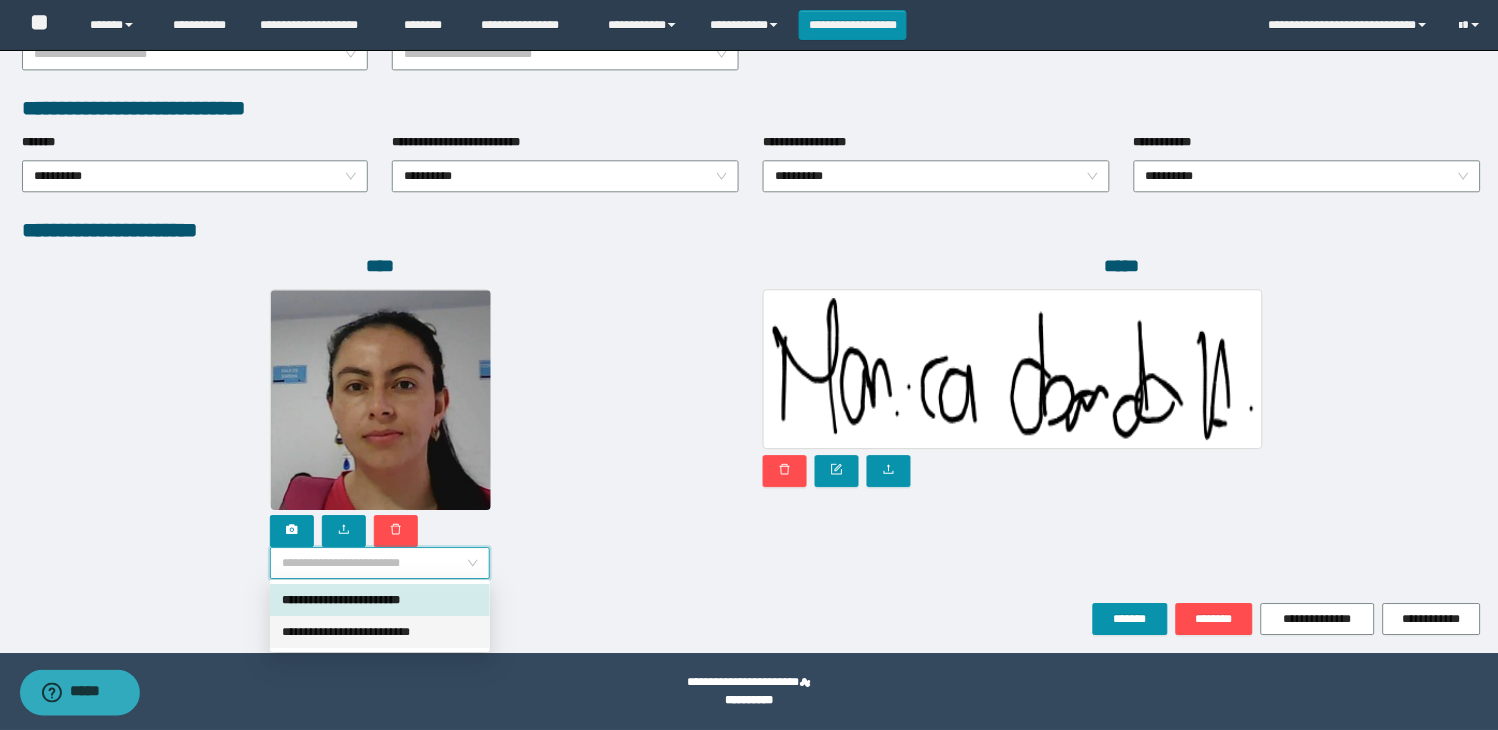 click on "**********" at bounding box center (380, 632) 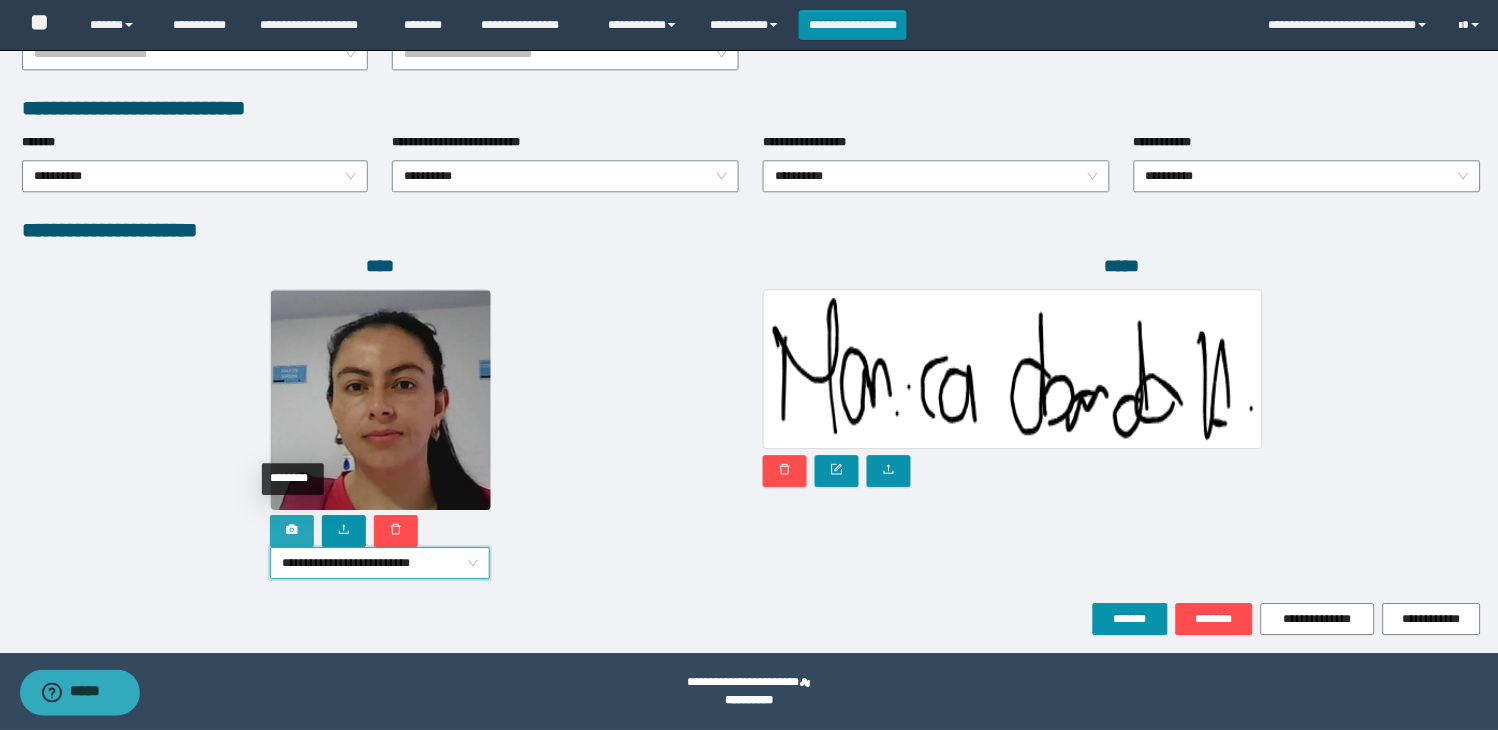 click at bounding box center (292, 530) 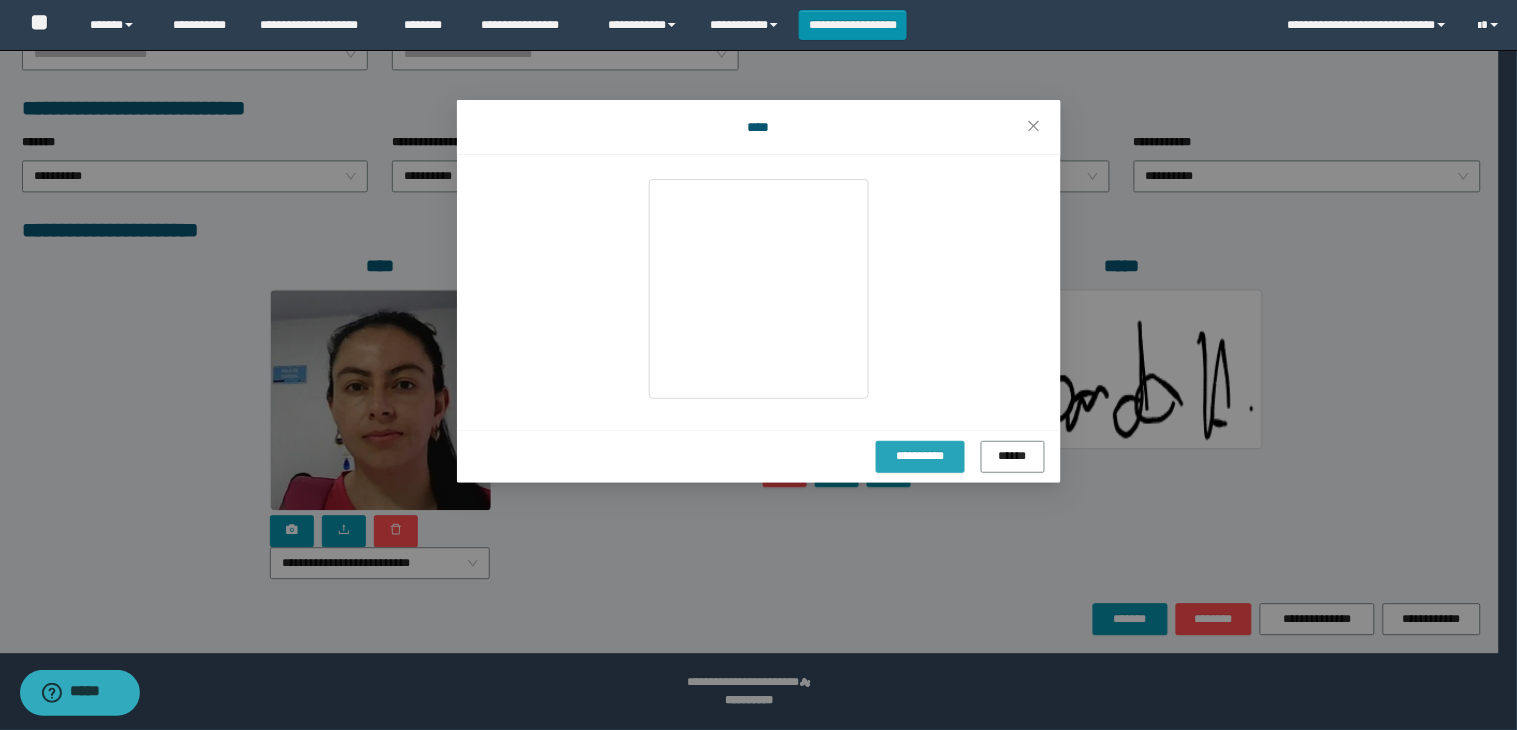 click on "**********" at bounding box center (920, 456) 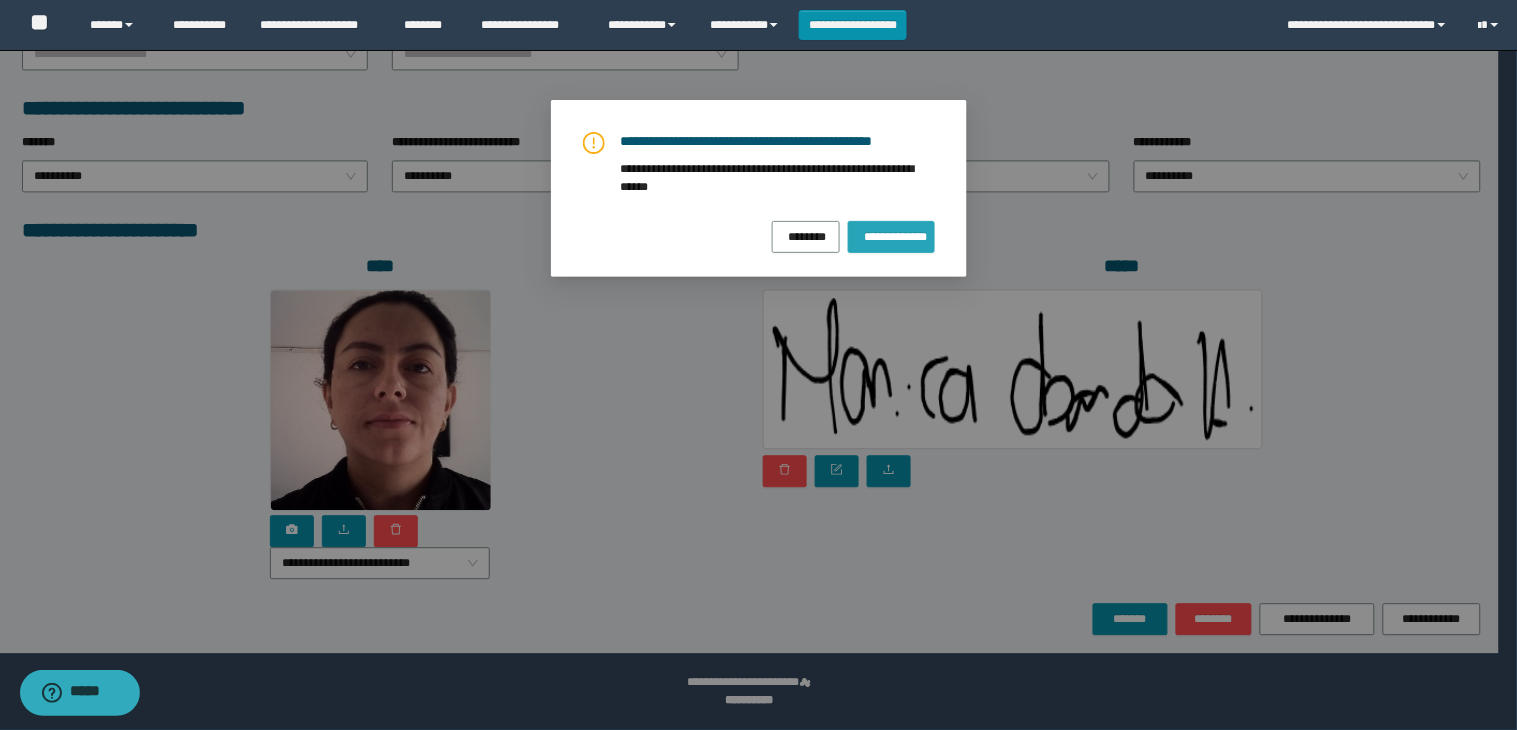 click on "**********" at bounding box center [891, 235] 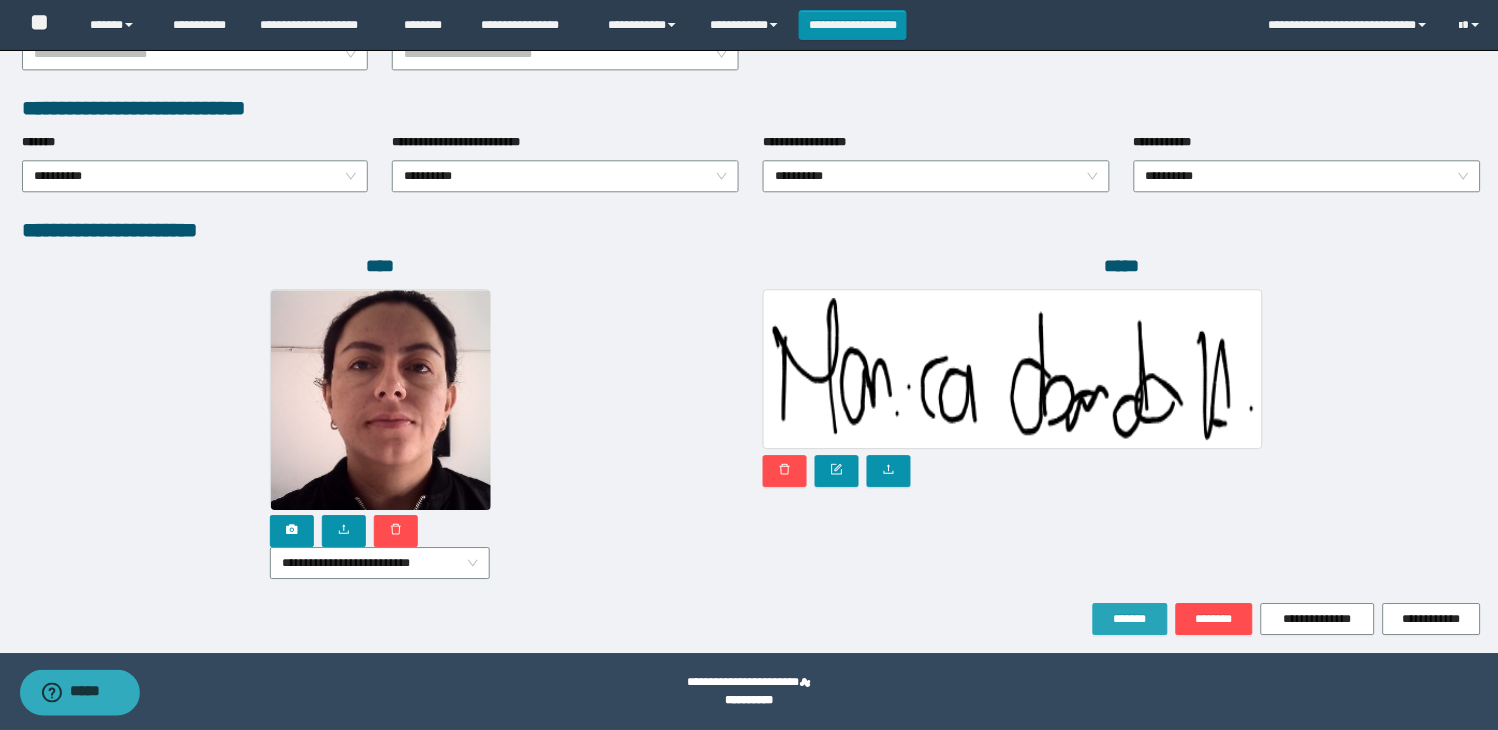 click on "*******" at bounding box center [1130, 619] 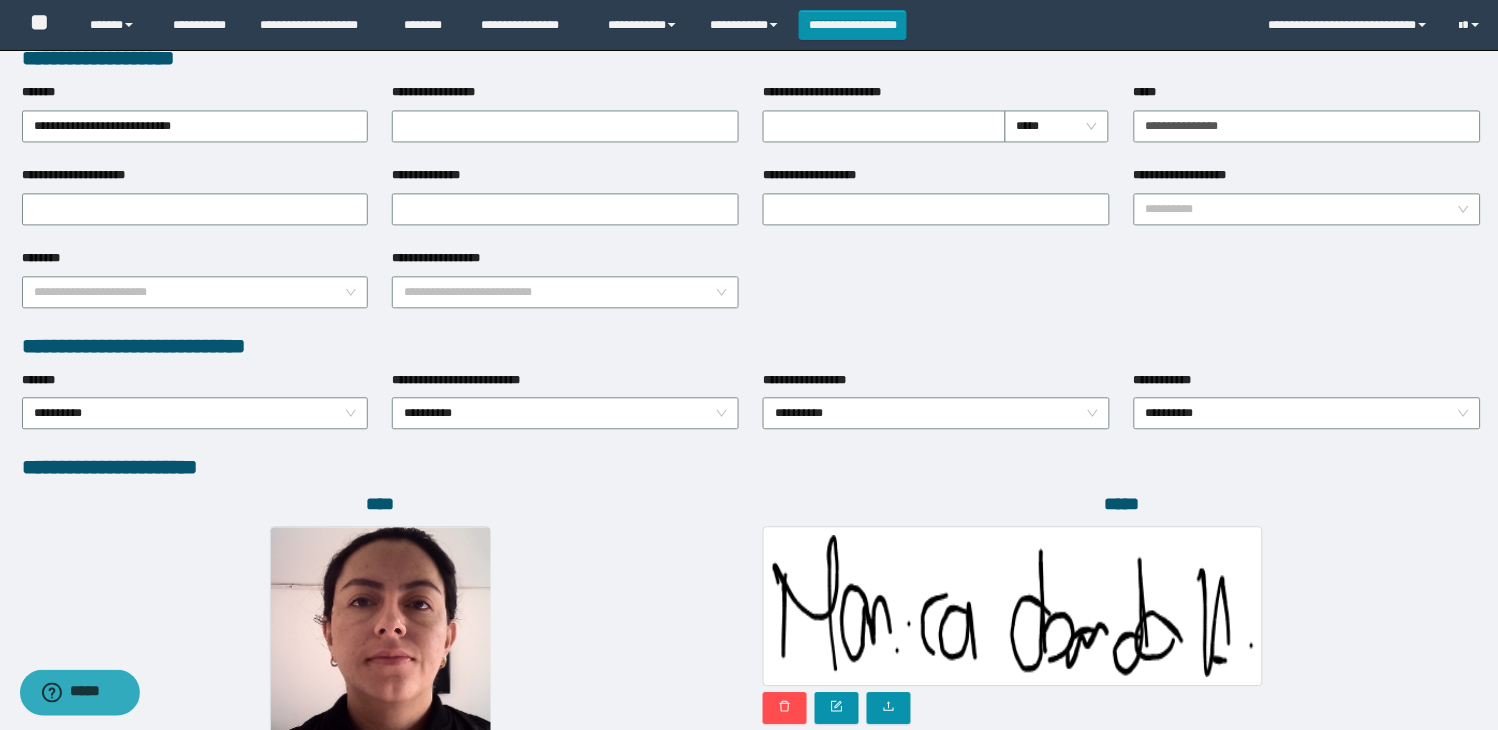 scroll, scrollTop: 1116, scrollLeft: 0, axis: vertical 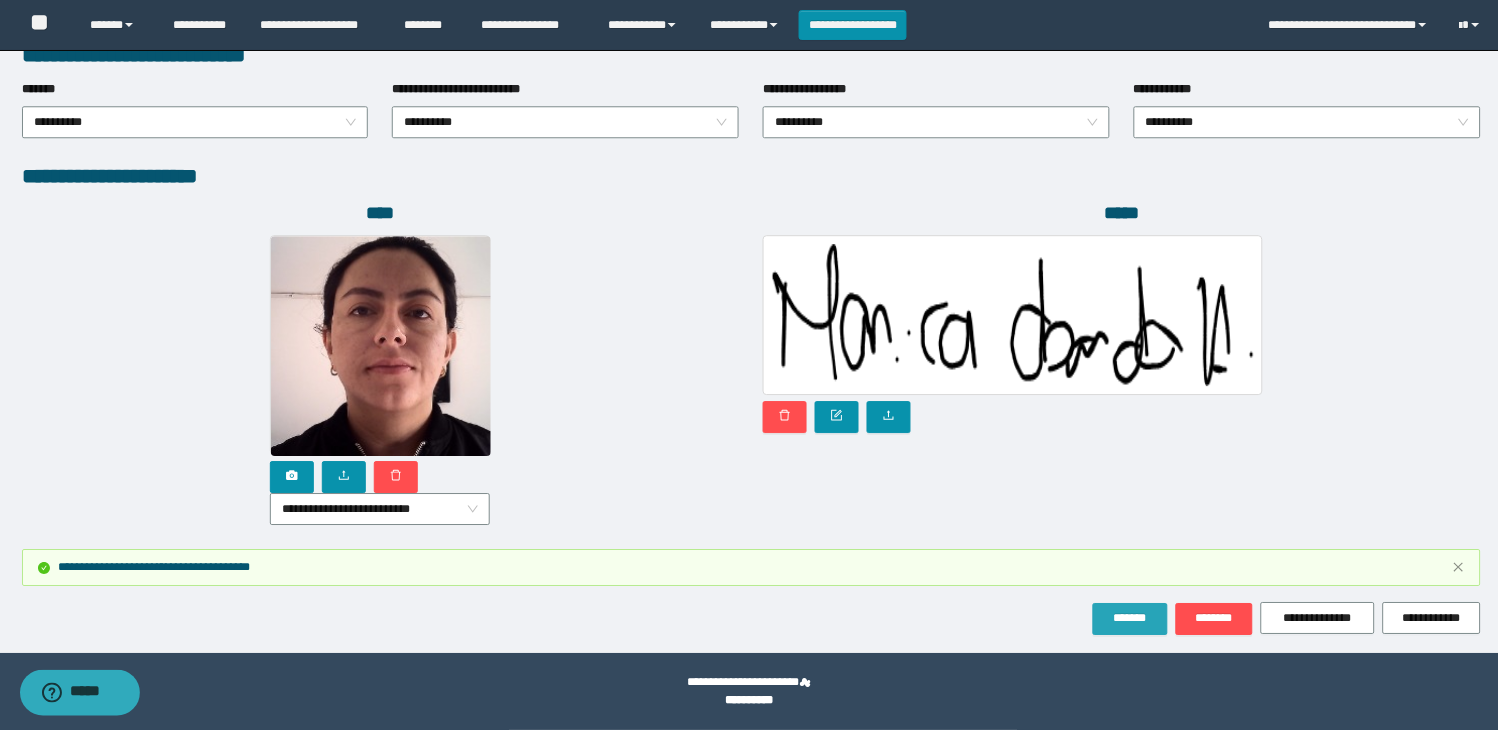 click on "*******" at bounding box center (1130, 619) 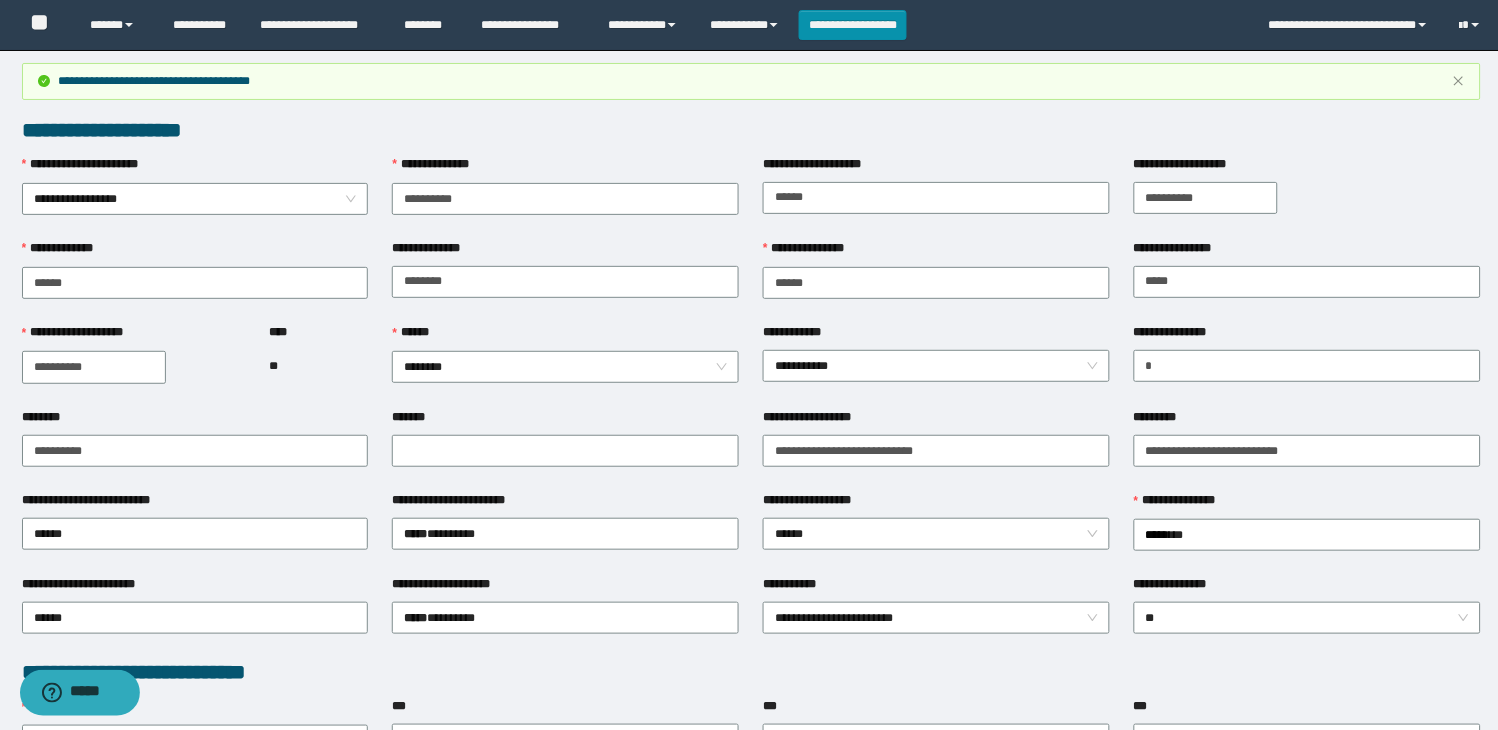 scroll, scrollTop: 0, scrollLeft: 0, axis: both 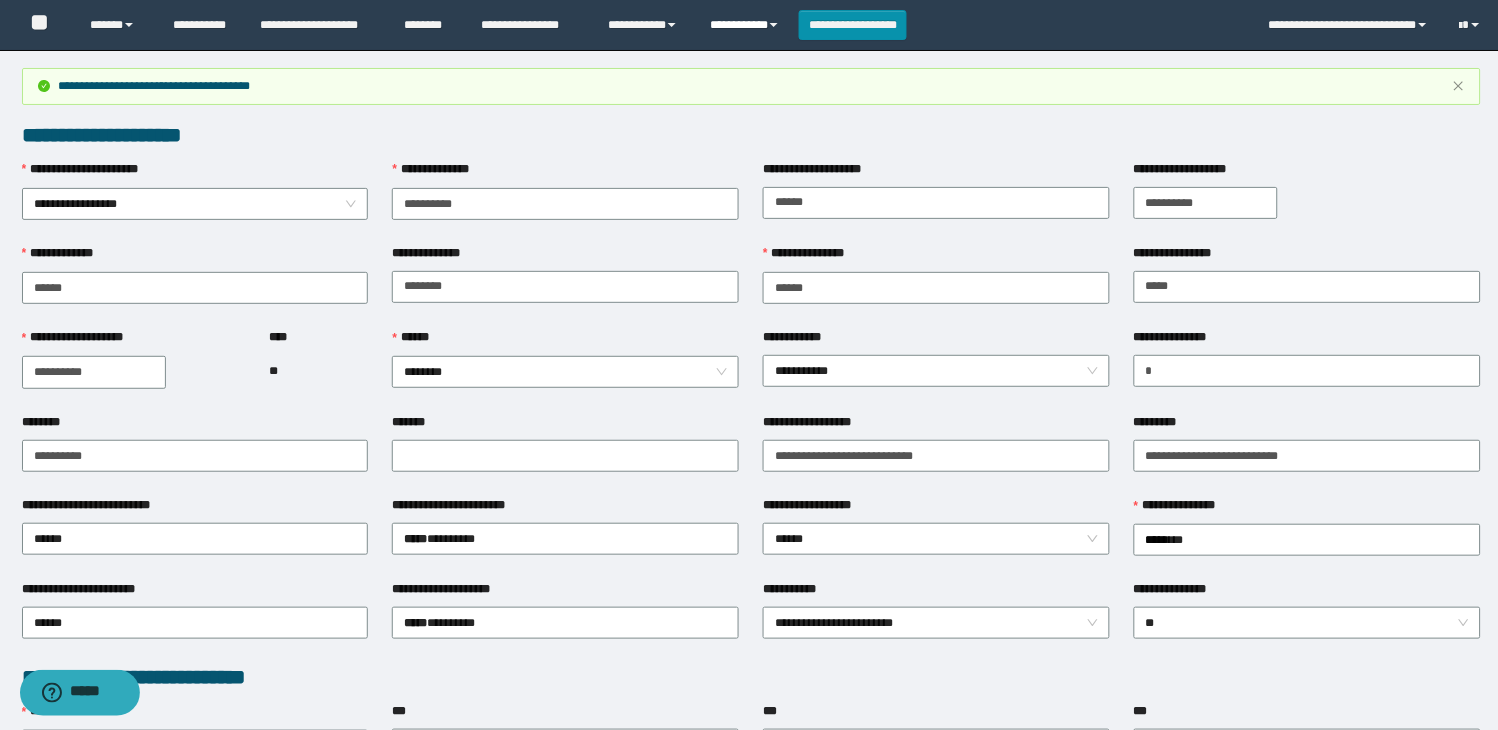 click on "**********" at bounding box center (746, 25) 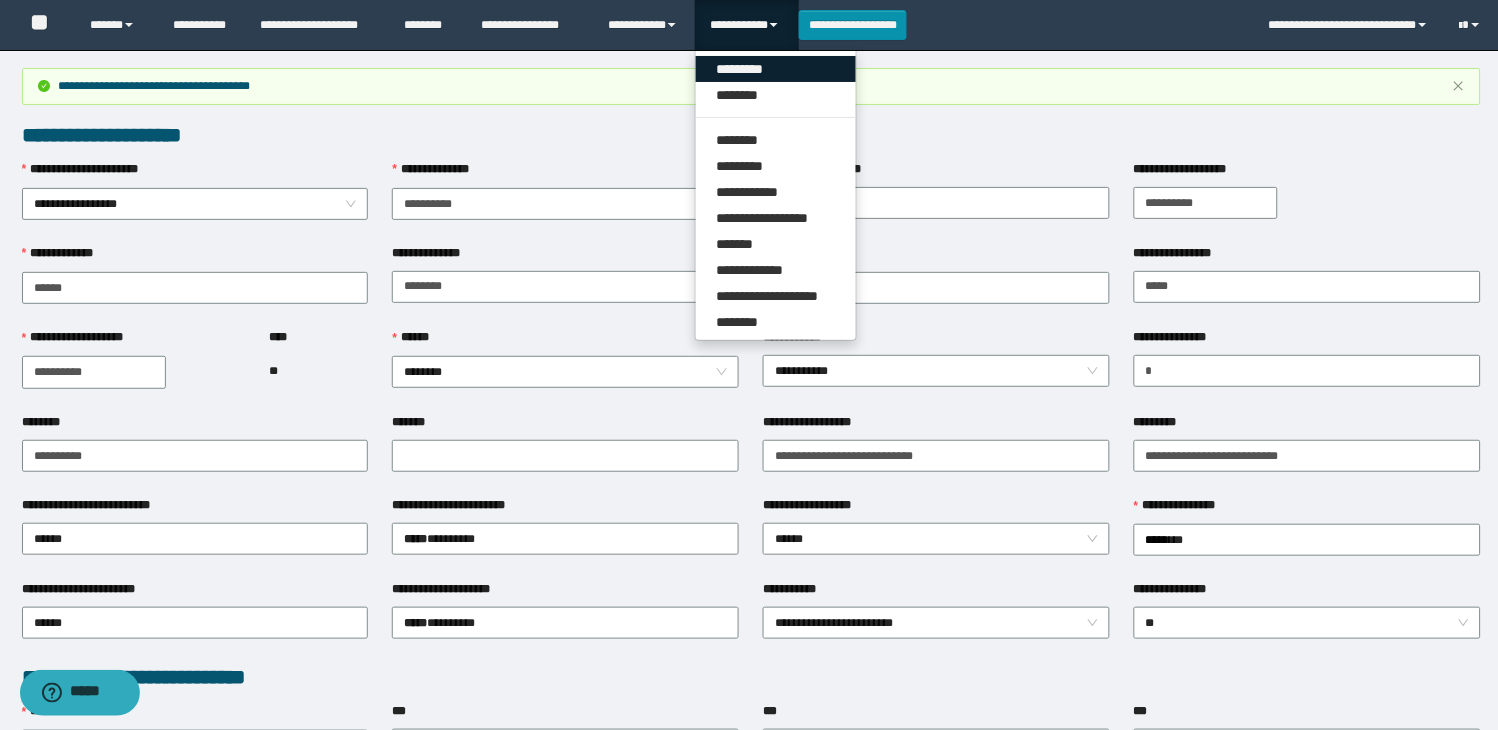 click on "*********" at bounding box center (776, 69) 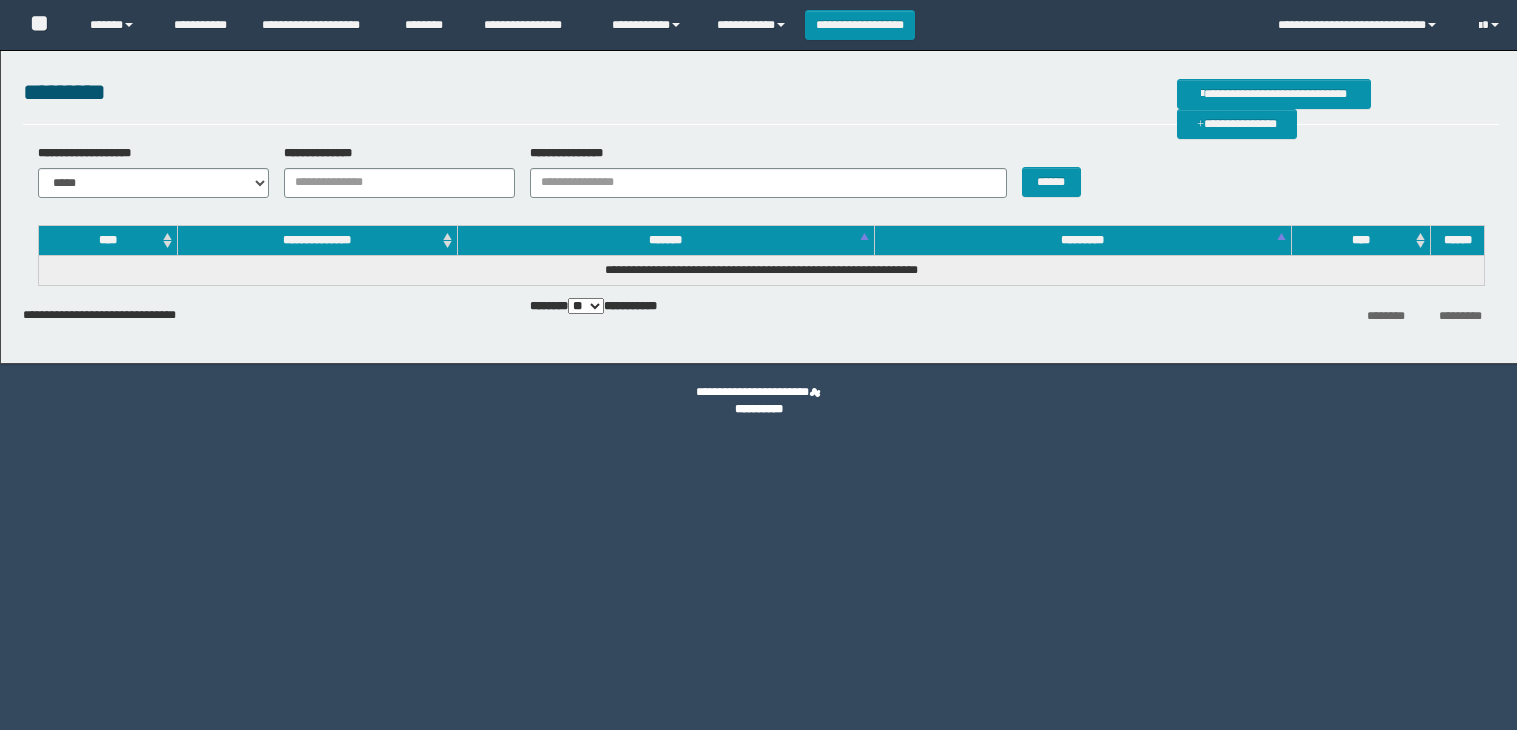 scroll, scrollTop: 0, scrollLeft: 0, axis: both 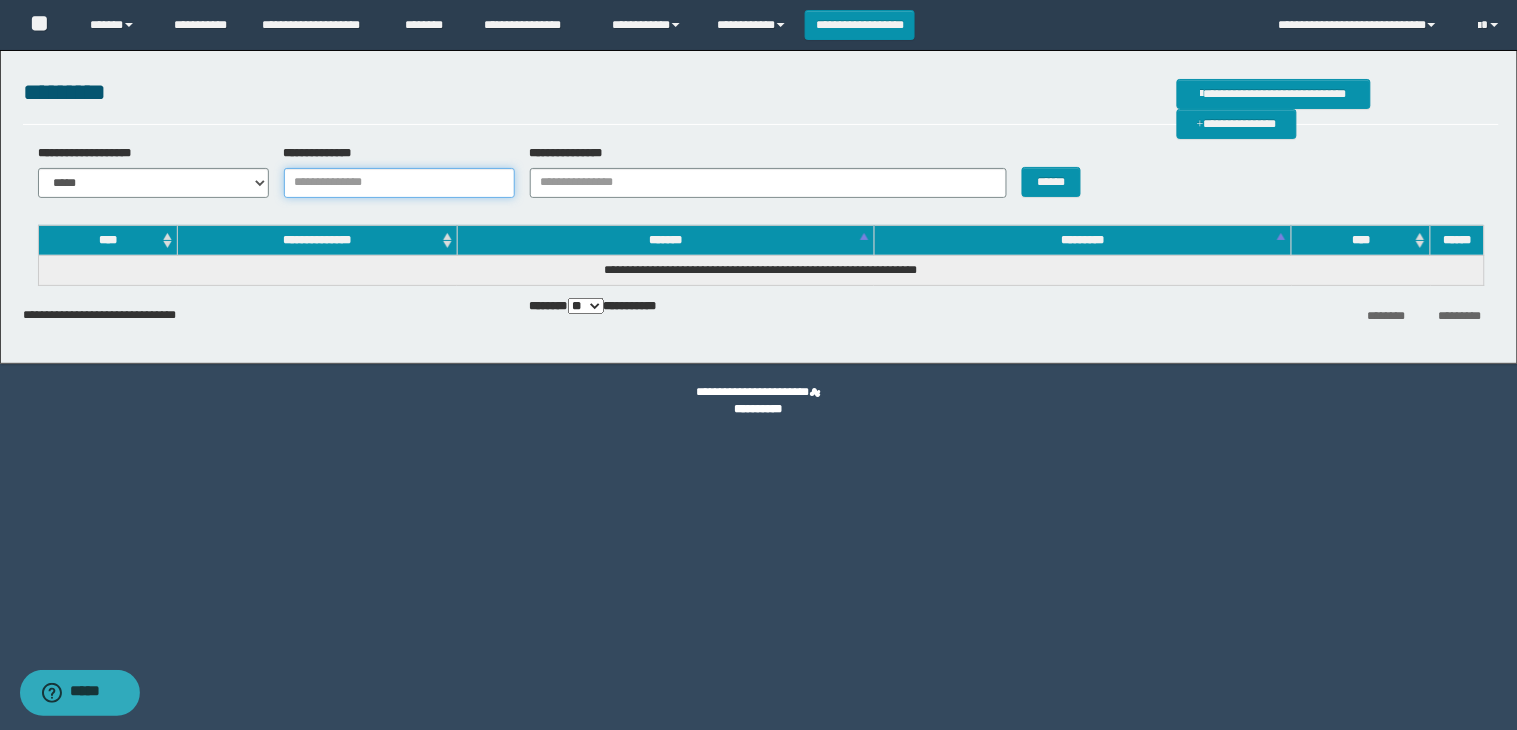 click on "**********" at bounding box center (399, 183) 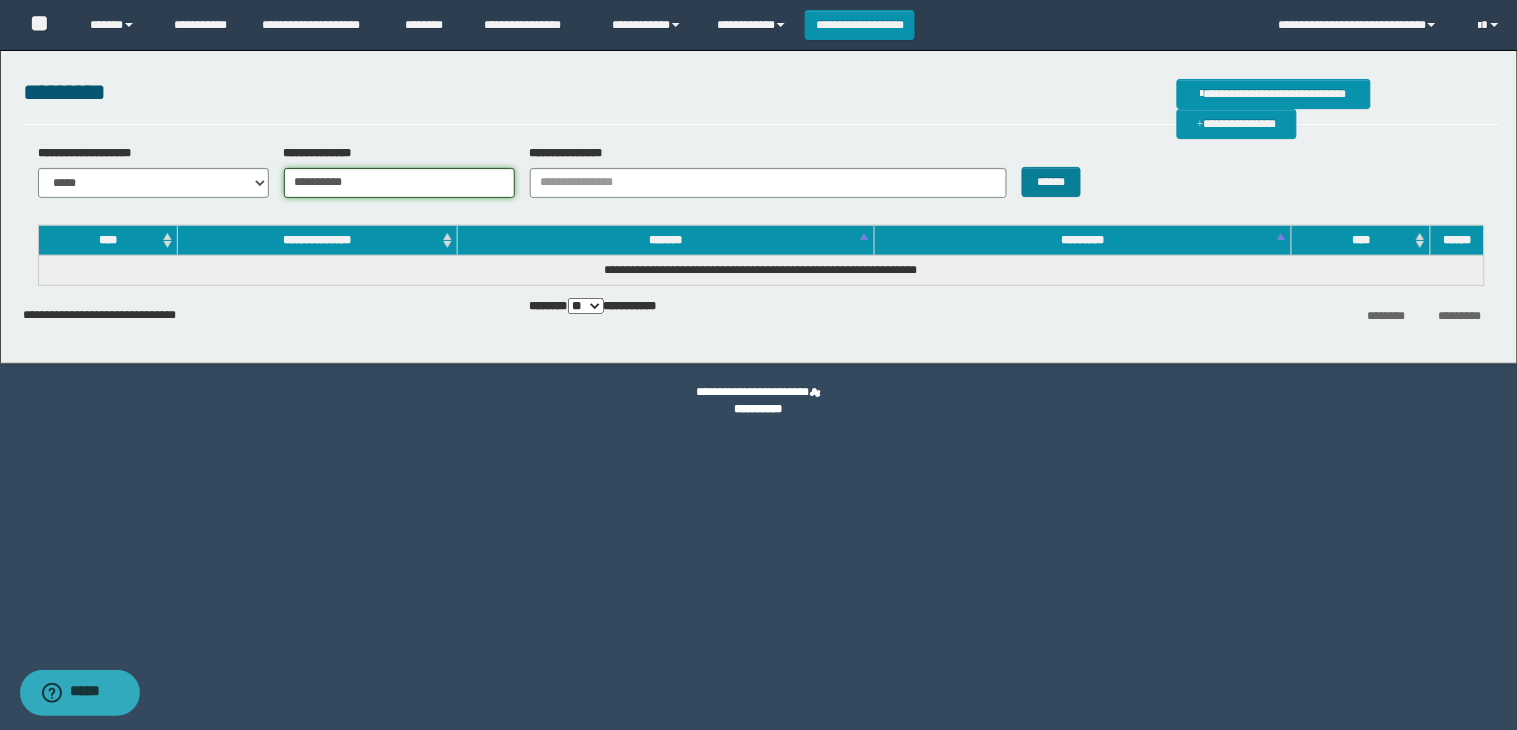 type on "**********" 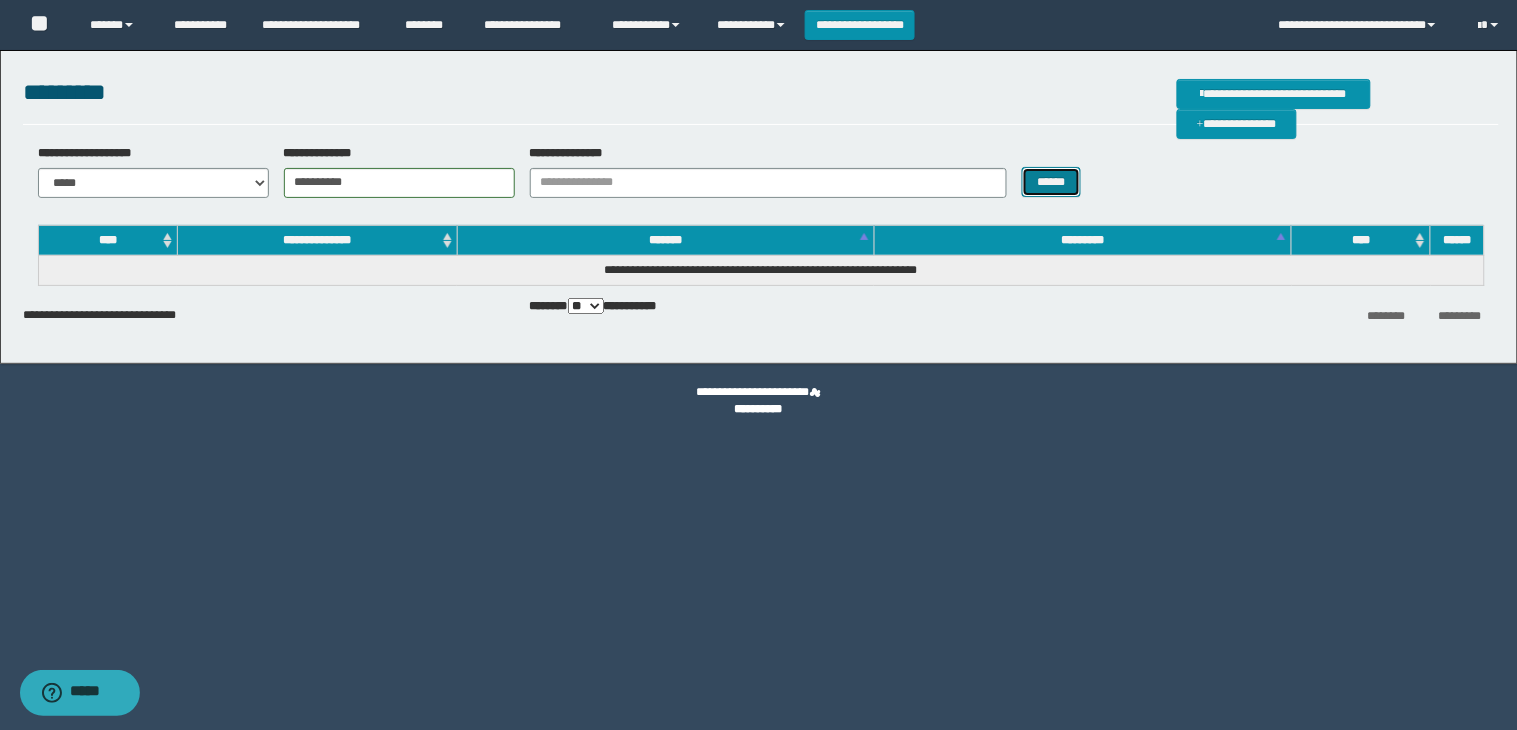 drag, startPoint x: 1024, startPoint y: 191, endPoint x: 1052, endPoint y: 188, distance: 28.160255 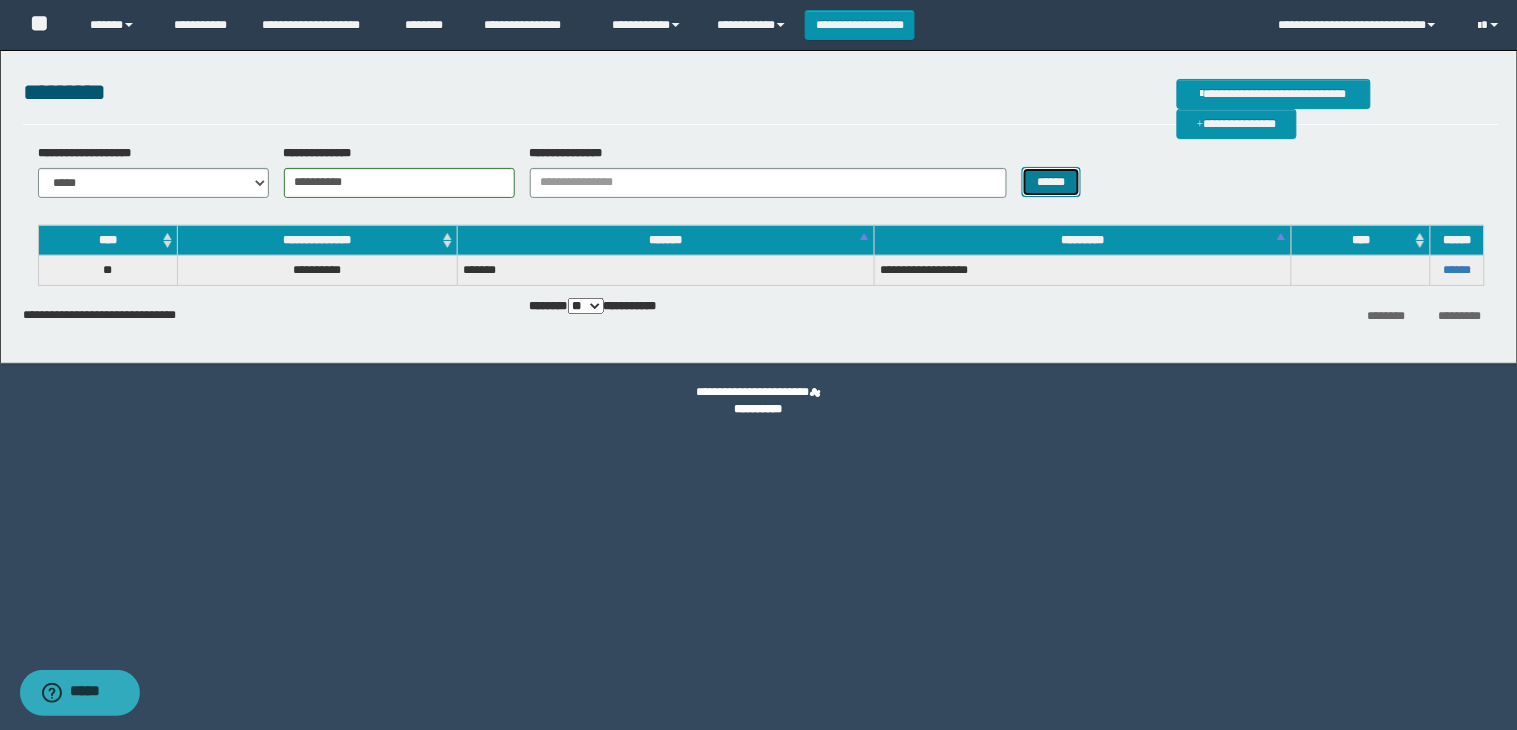 click on "******" at bounding box center [1052, 182] 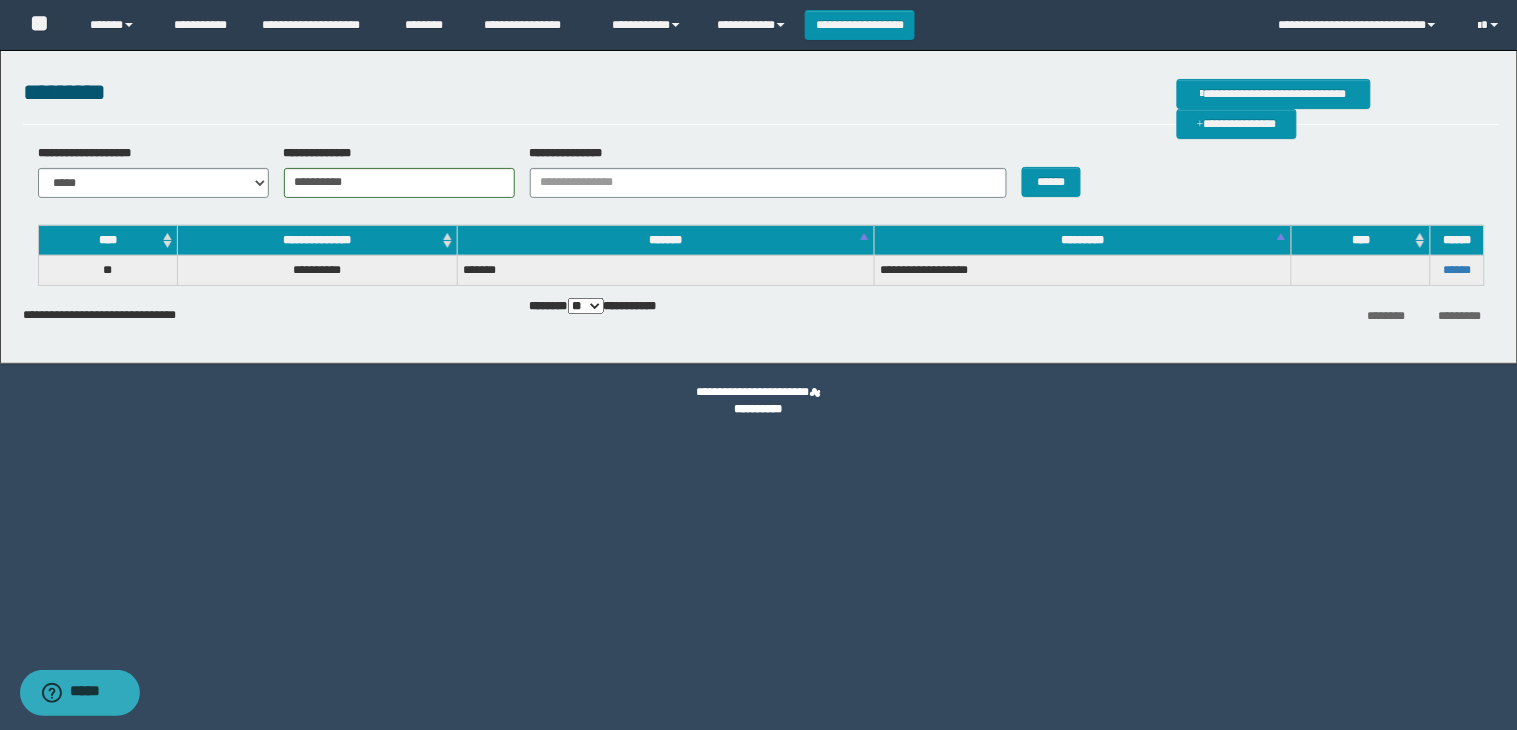 click on "******" at bounding box center [1457, 270] 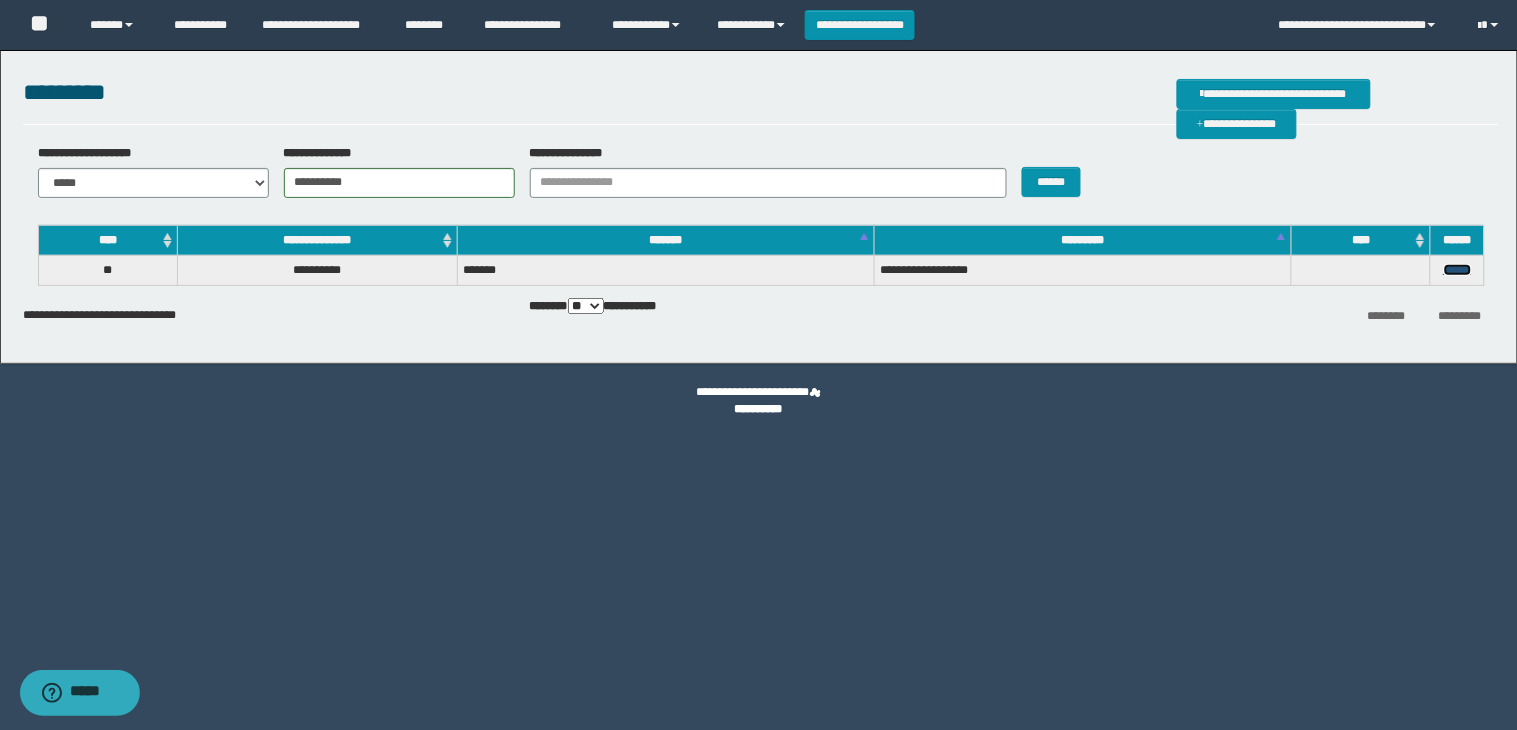 click on "******" at bounding box center (1458, 270) 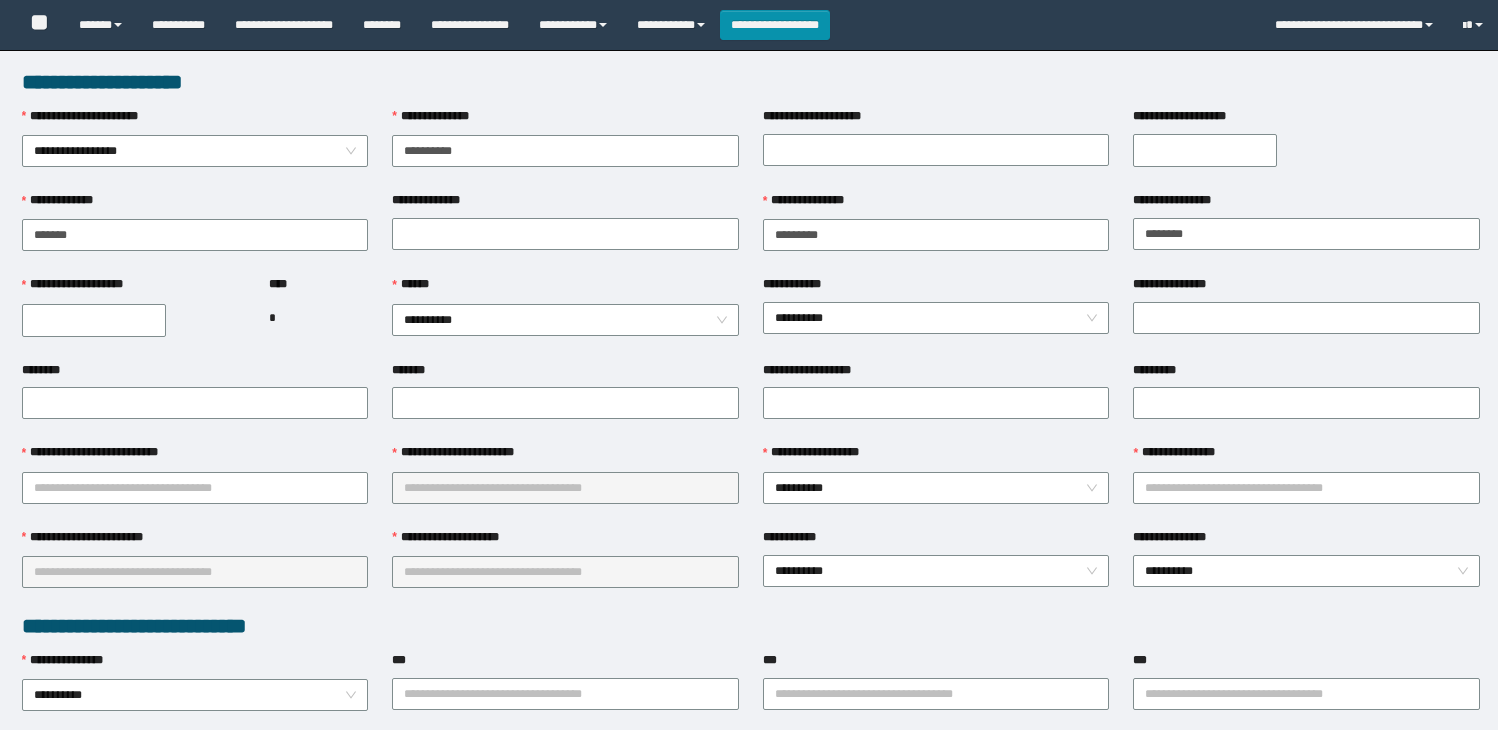 scroll, scrollTop: 0, scrollLeft: 0, axis: both 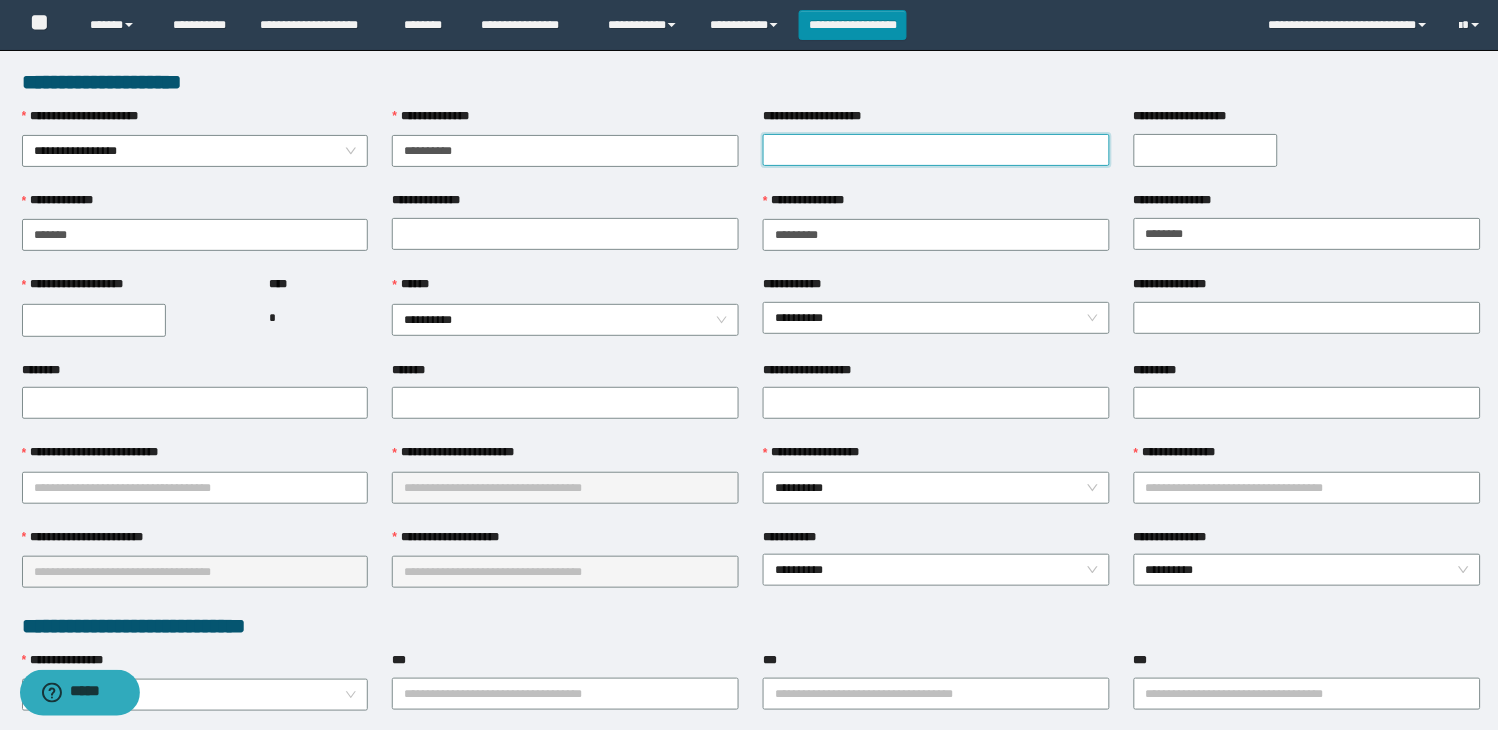 click on "**********" at bounding box center (936, 150) 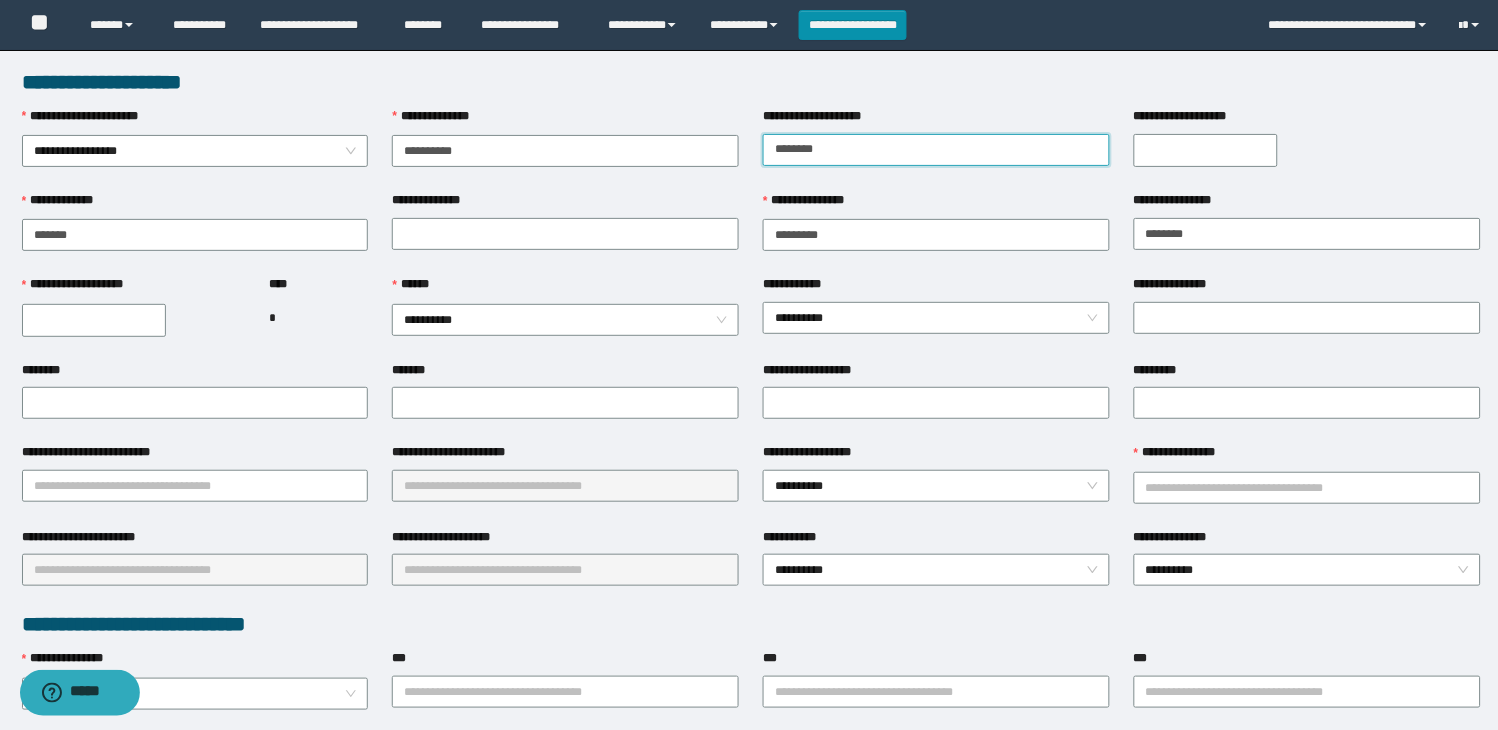 type on "********" 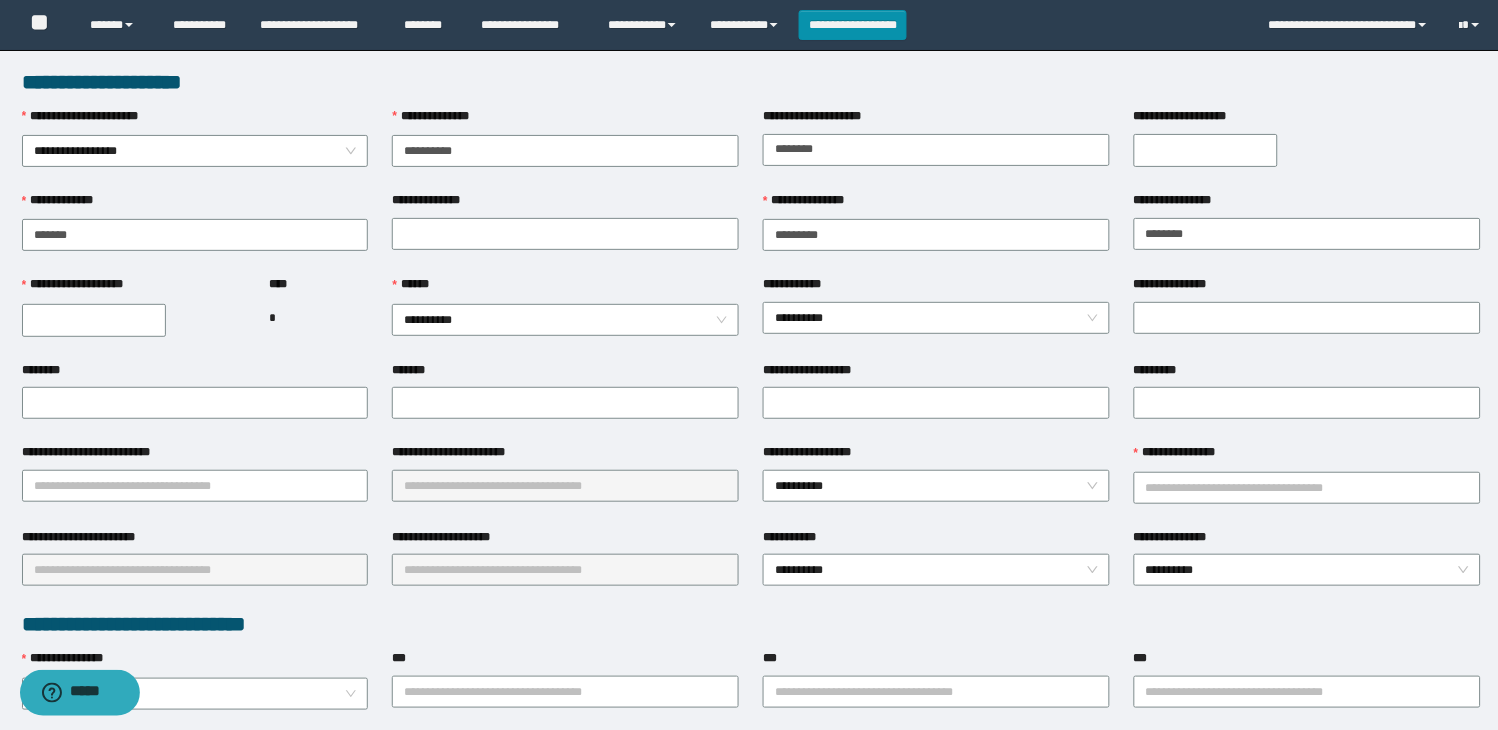 click on "**********" at bounding box center [1206, 150] 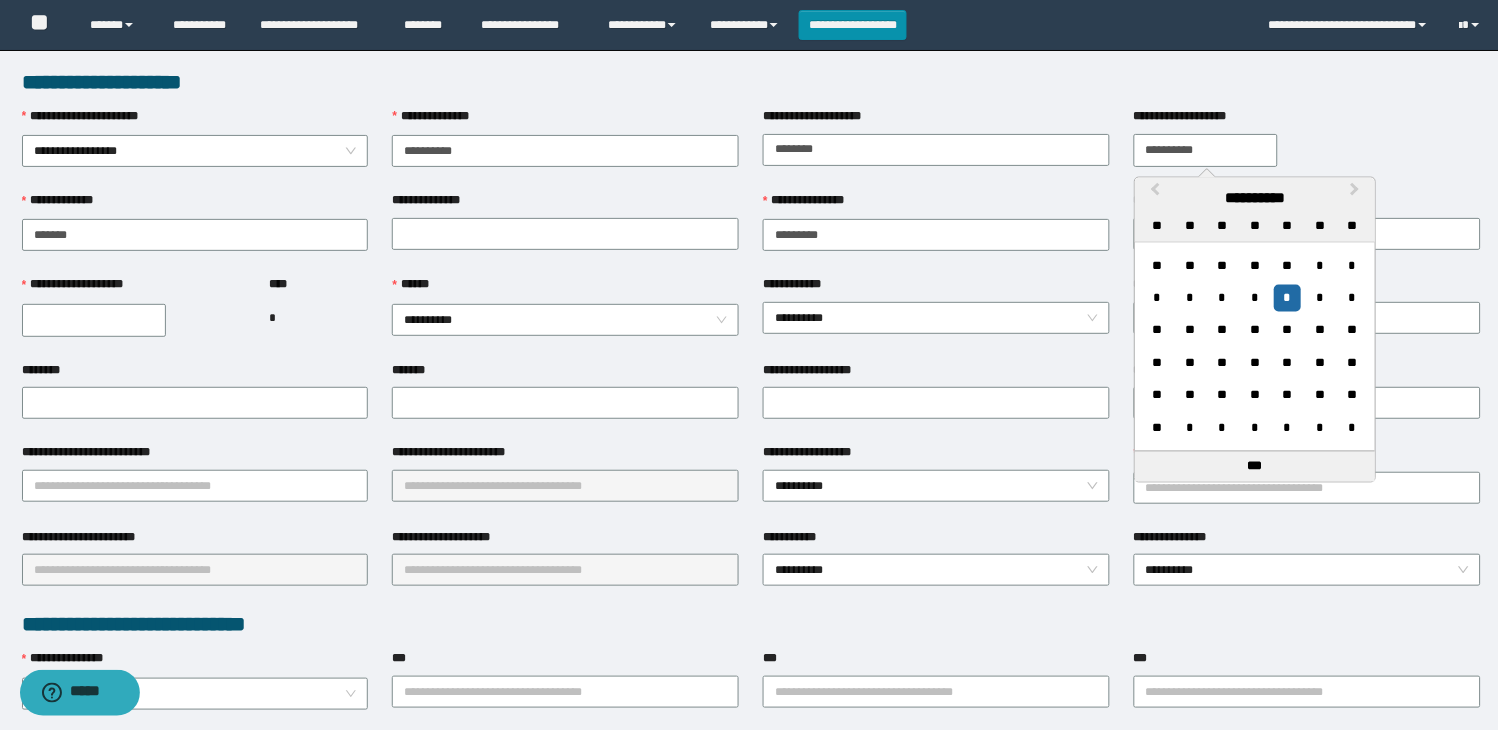 type on "**********" 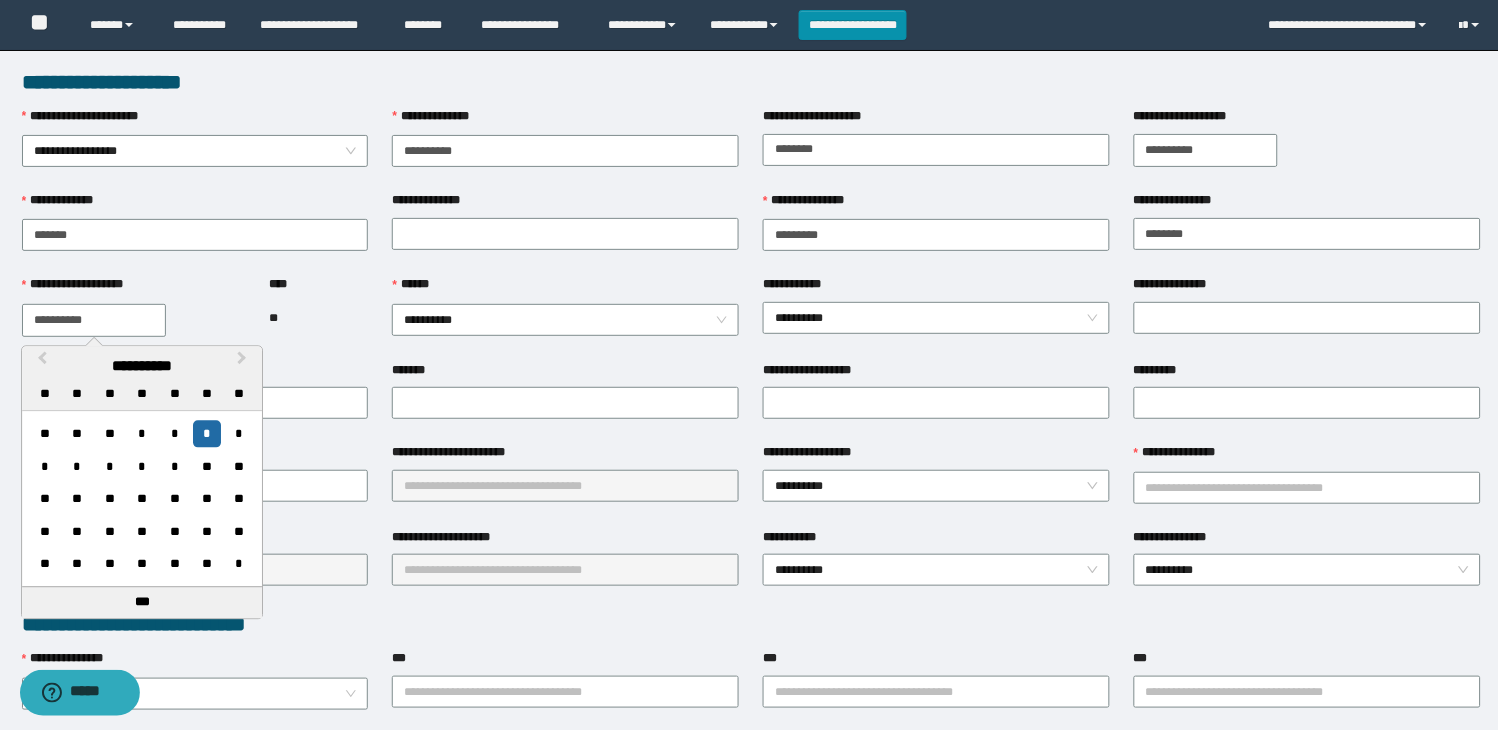 type on "**********" 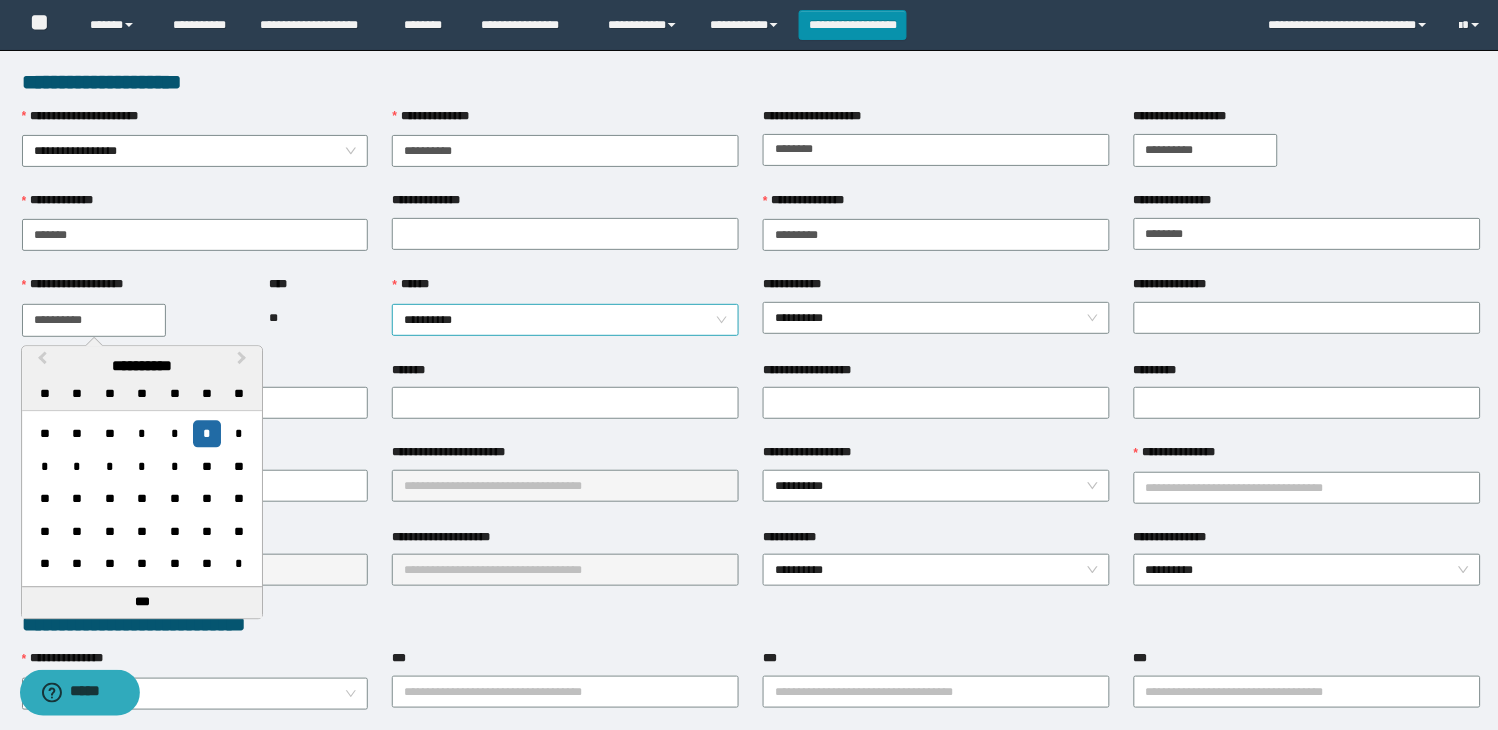 drag, startPoint x: 337, startPoint y: 327, endPoint x: 427, endPoint y: 320, distance: 90.27181 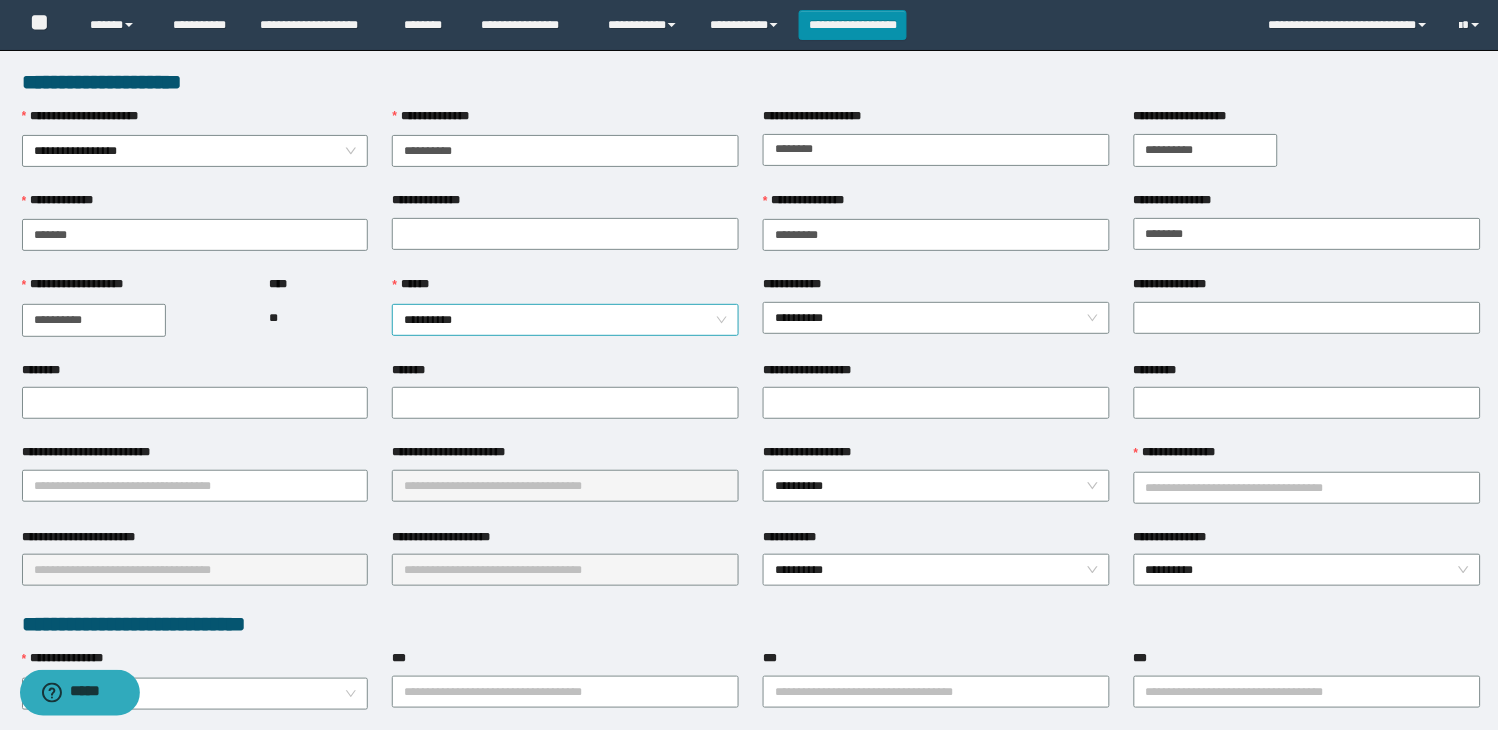 click on "**********" at bounding box center [565, 320] 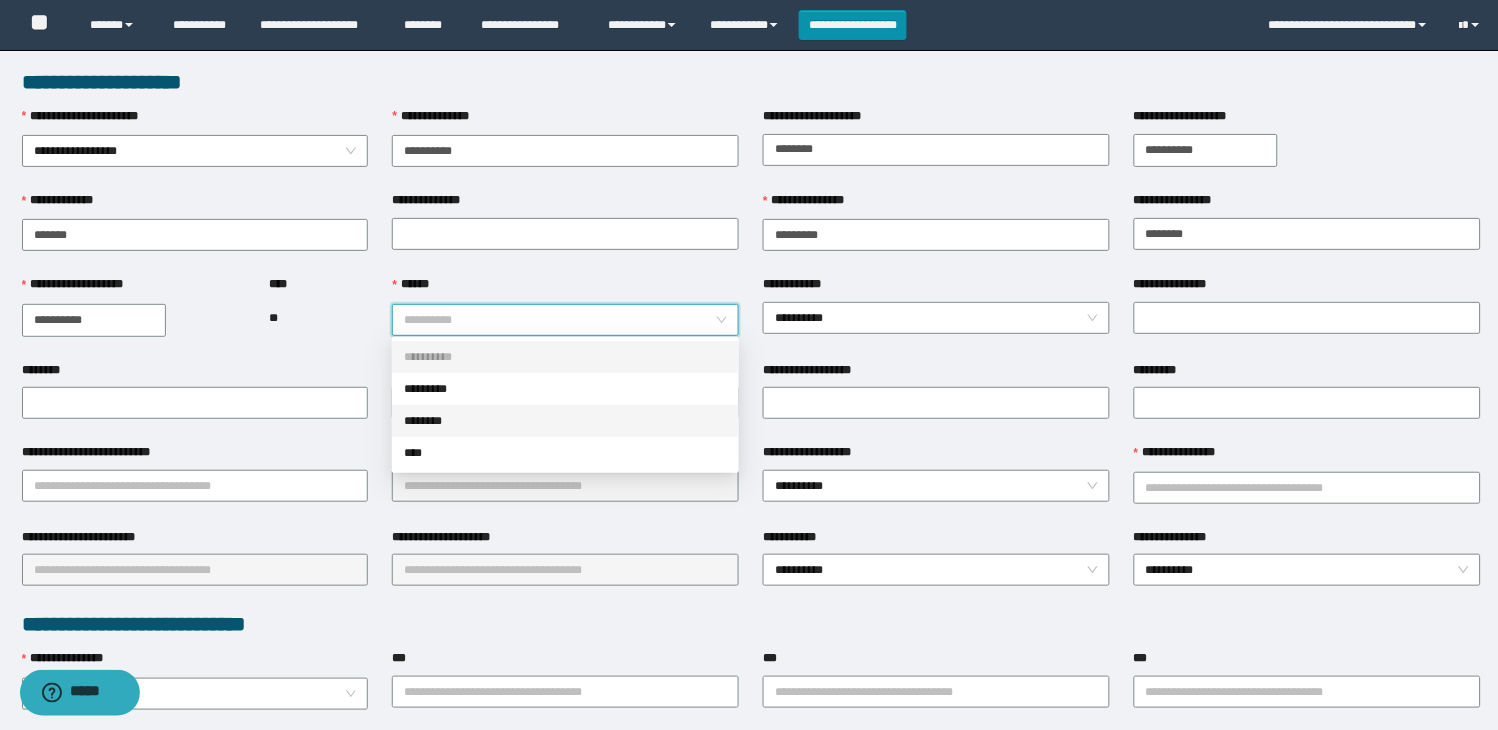 click on "********" at bounding box center [565, 421] 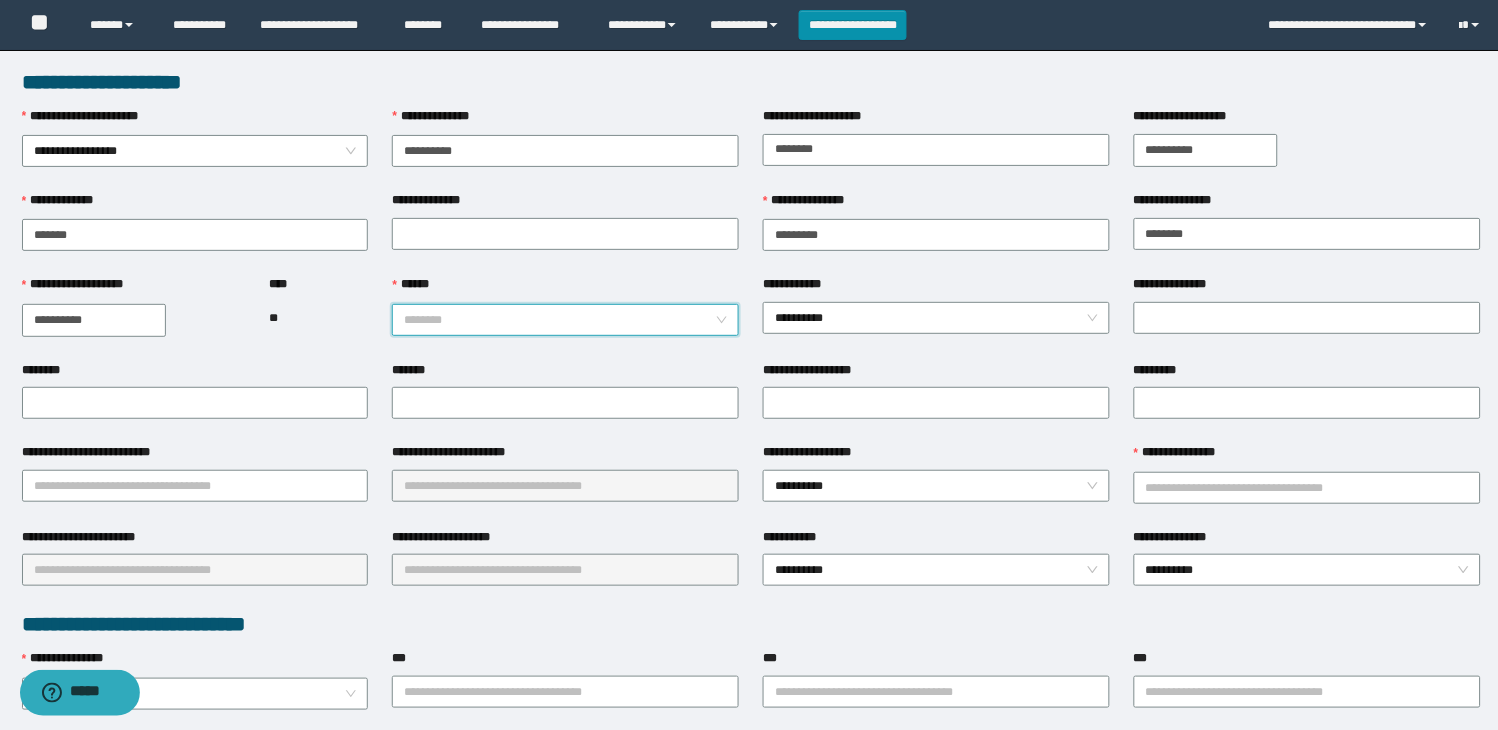 click on "********" at bounding box center [565, 320] 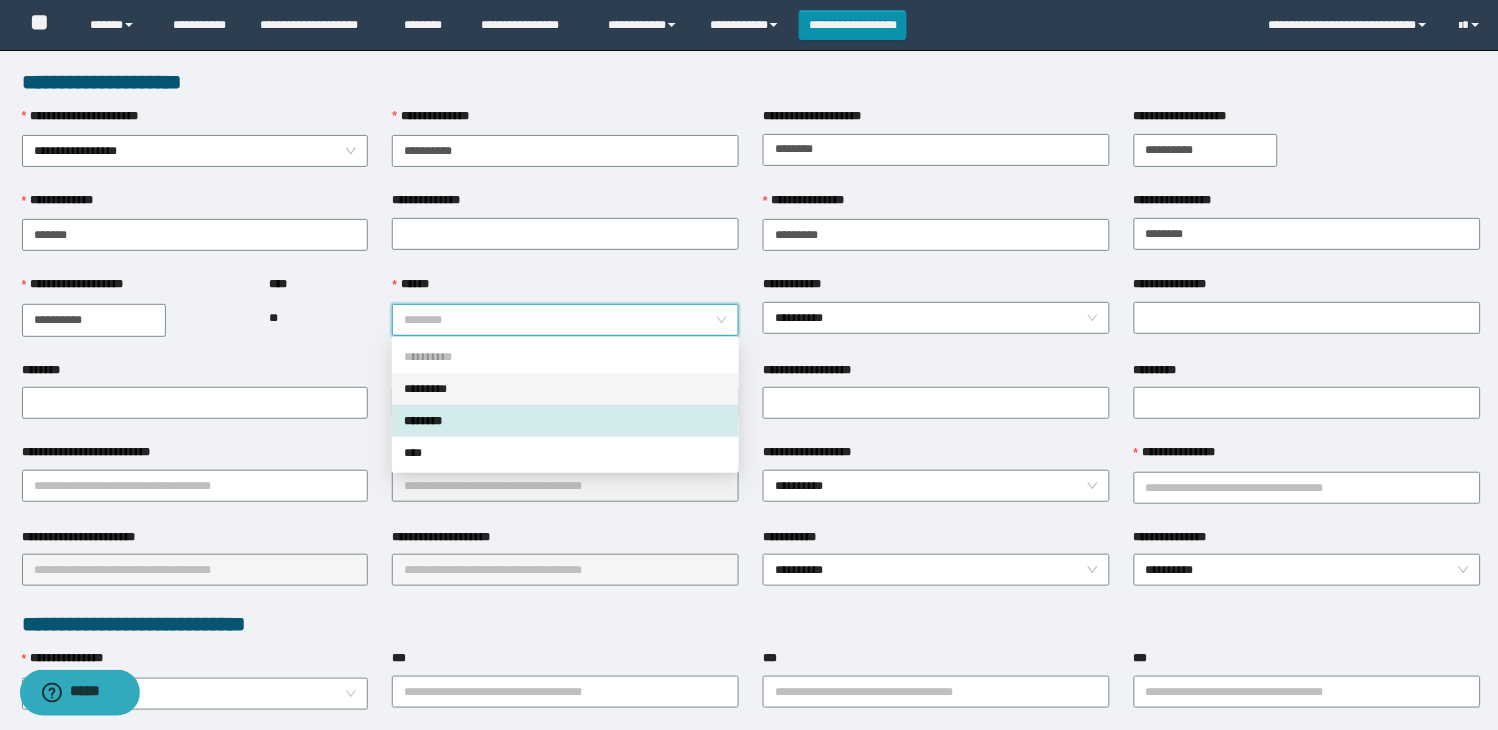 click on "*********" at bounding box center [565, 389] 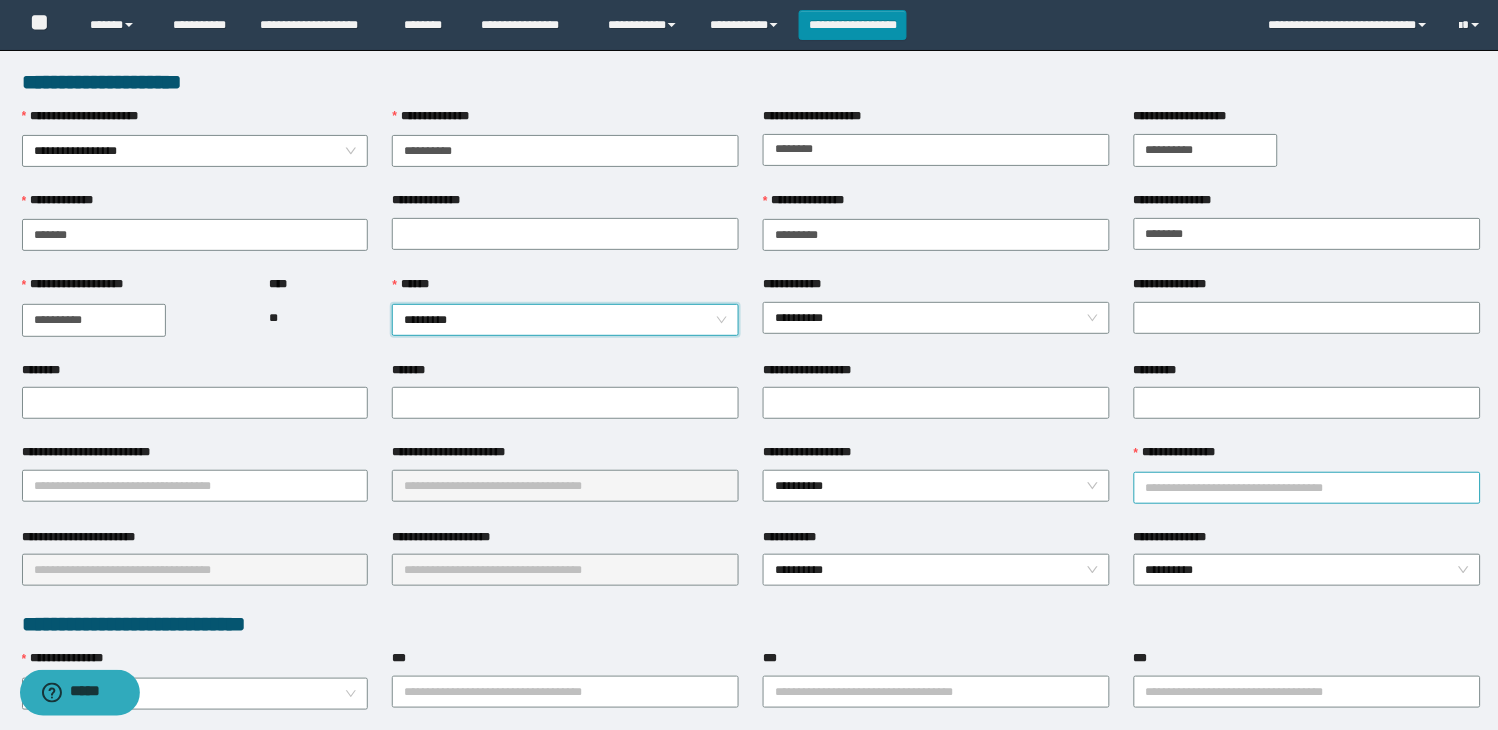 click on "**********" at bounding box center [1307, 488] 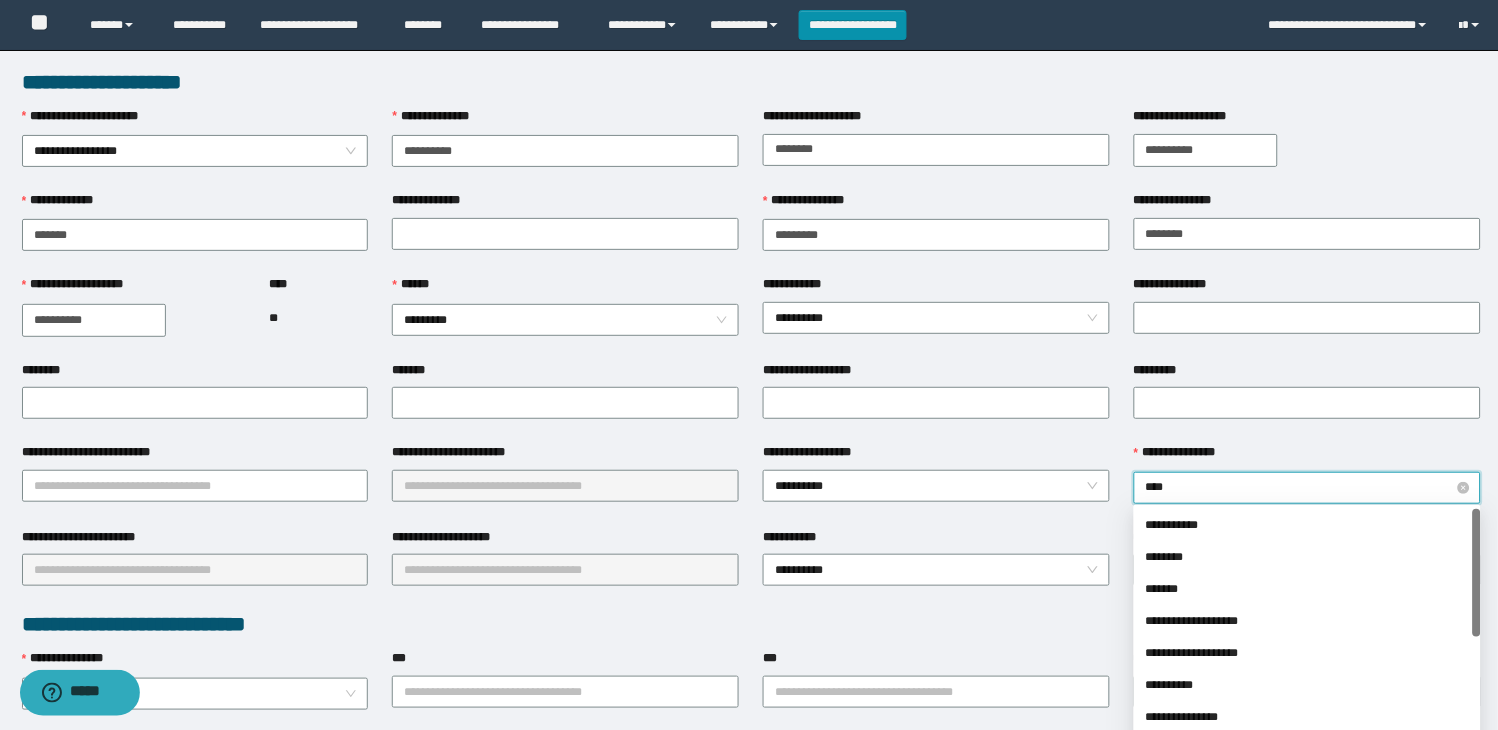 type on "*****" 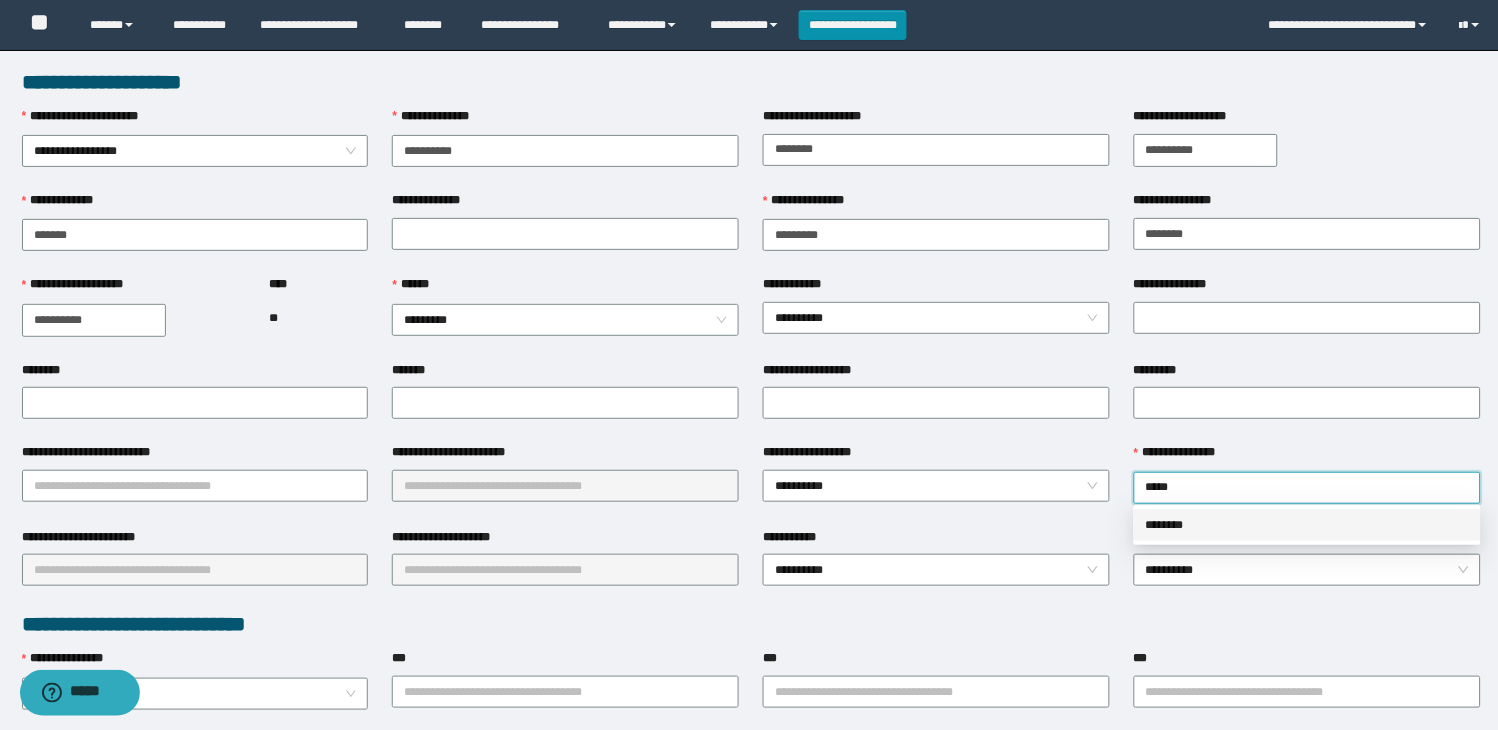 click on "********" at bounding box center (1307, 525) 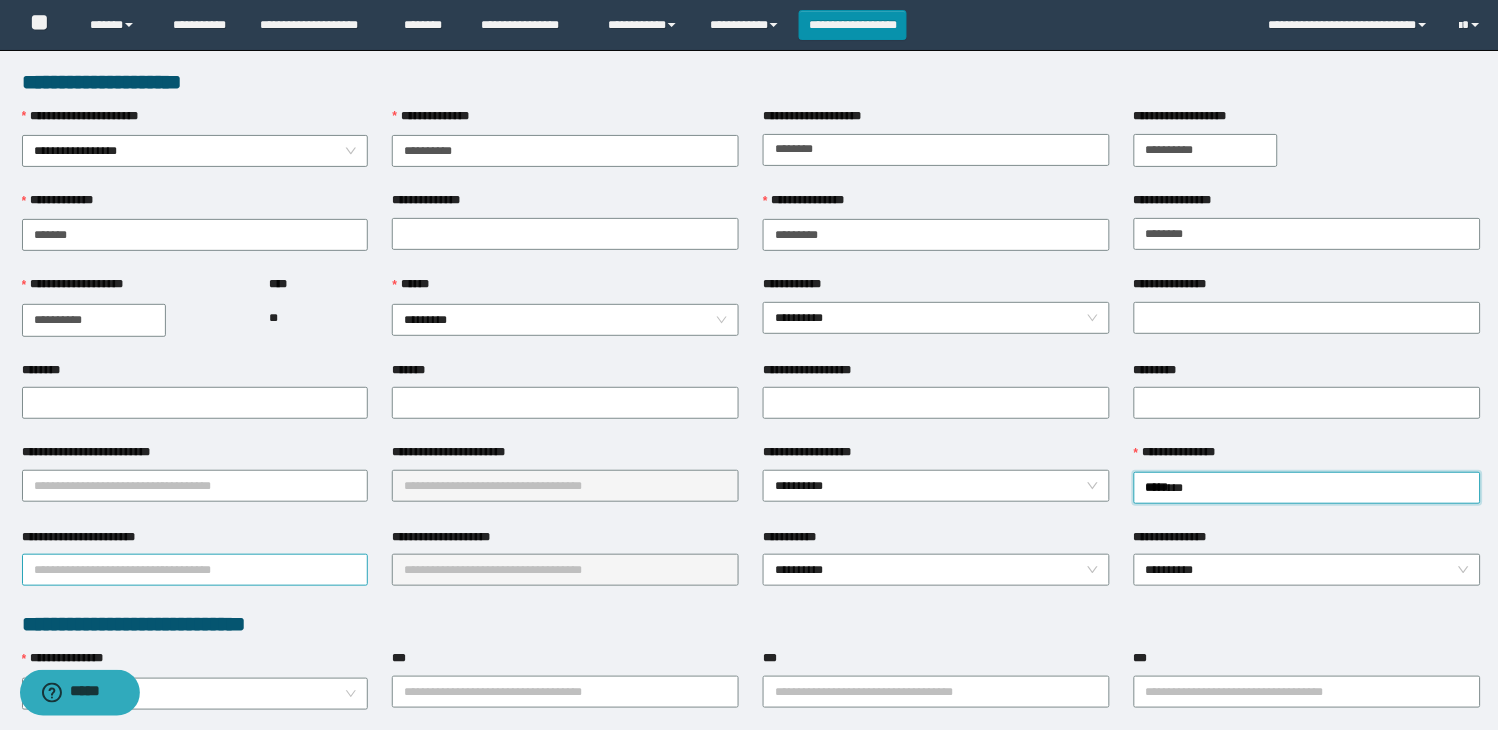 click on "**********" at bounding box center [195, 570] 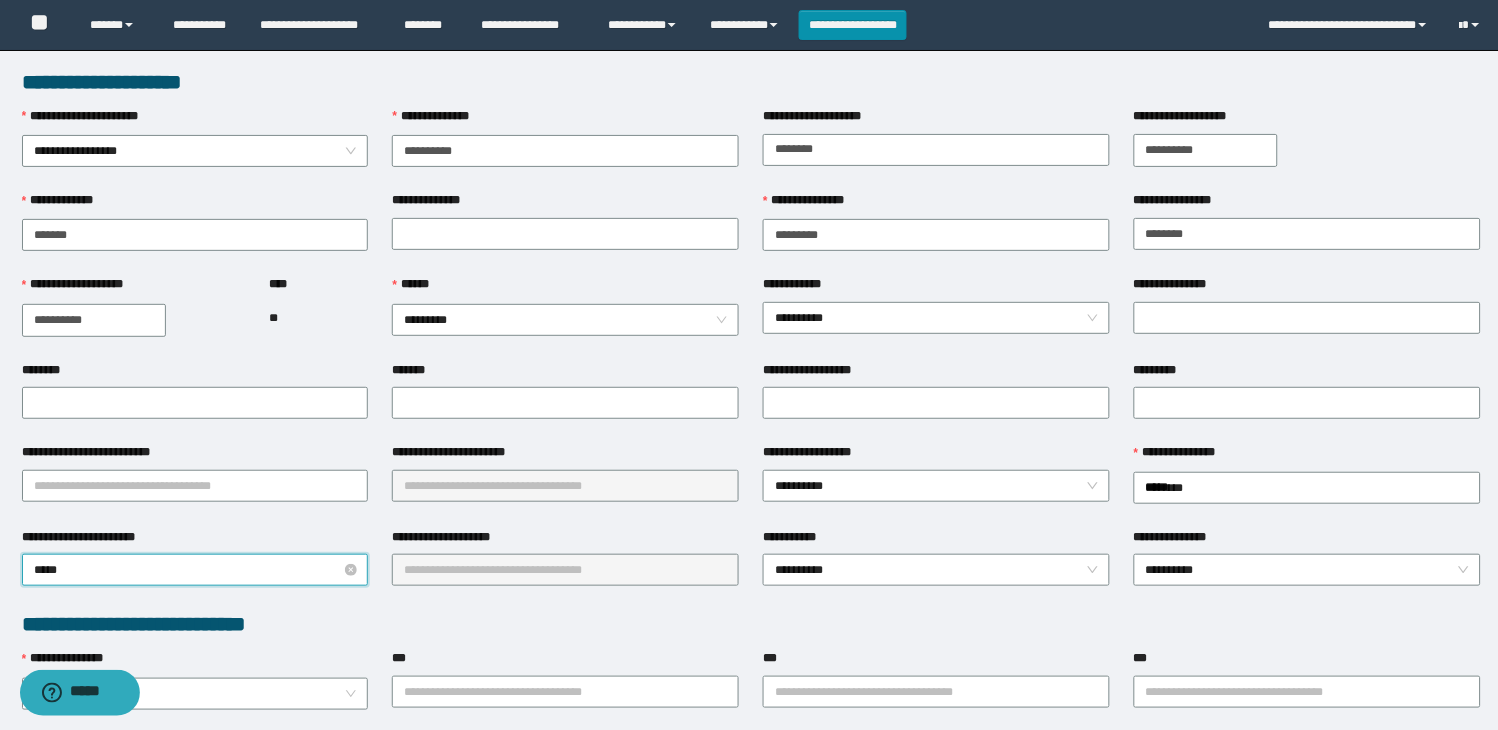 type on "******" 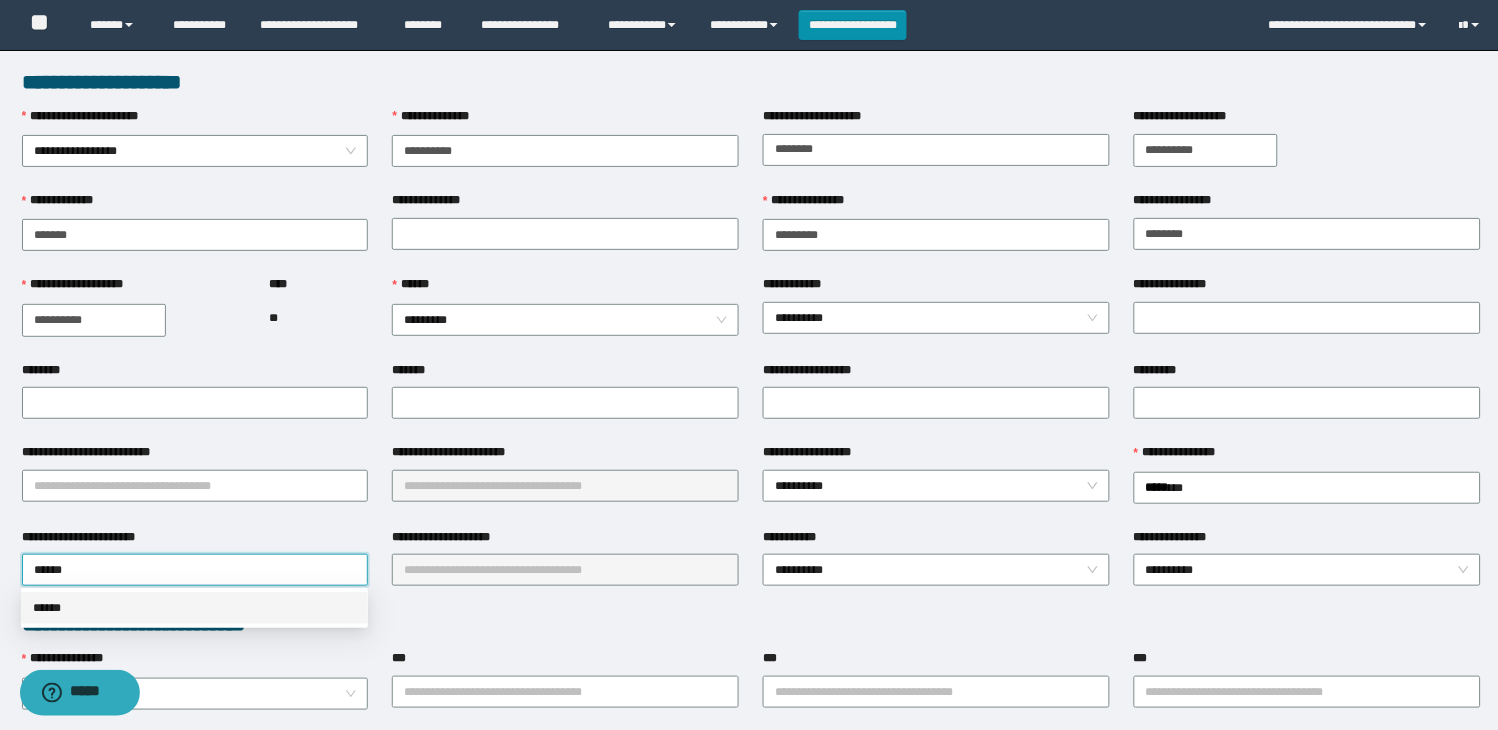click on "******" at bounding box center [194, 608] 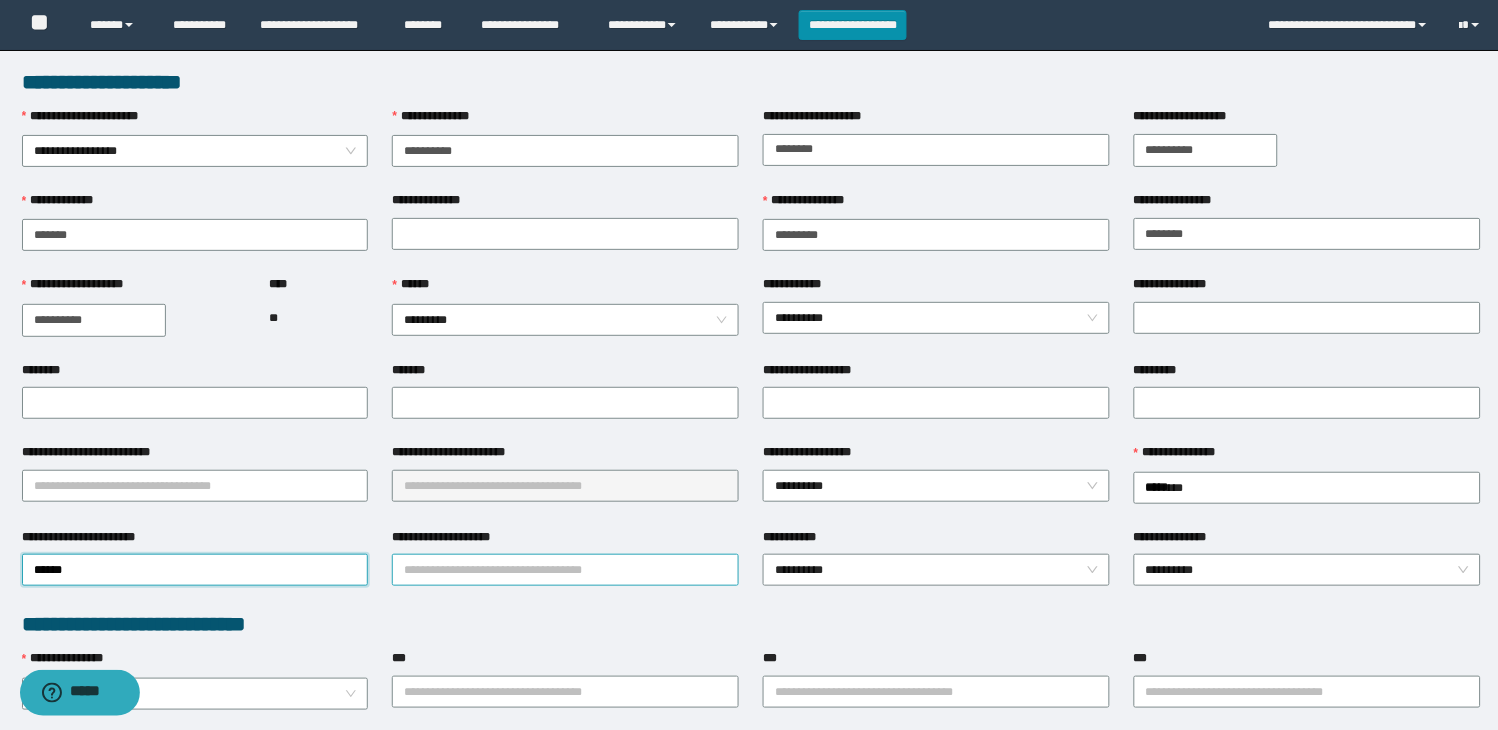 click on "**********" at bounding box center (565, 570) 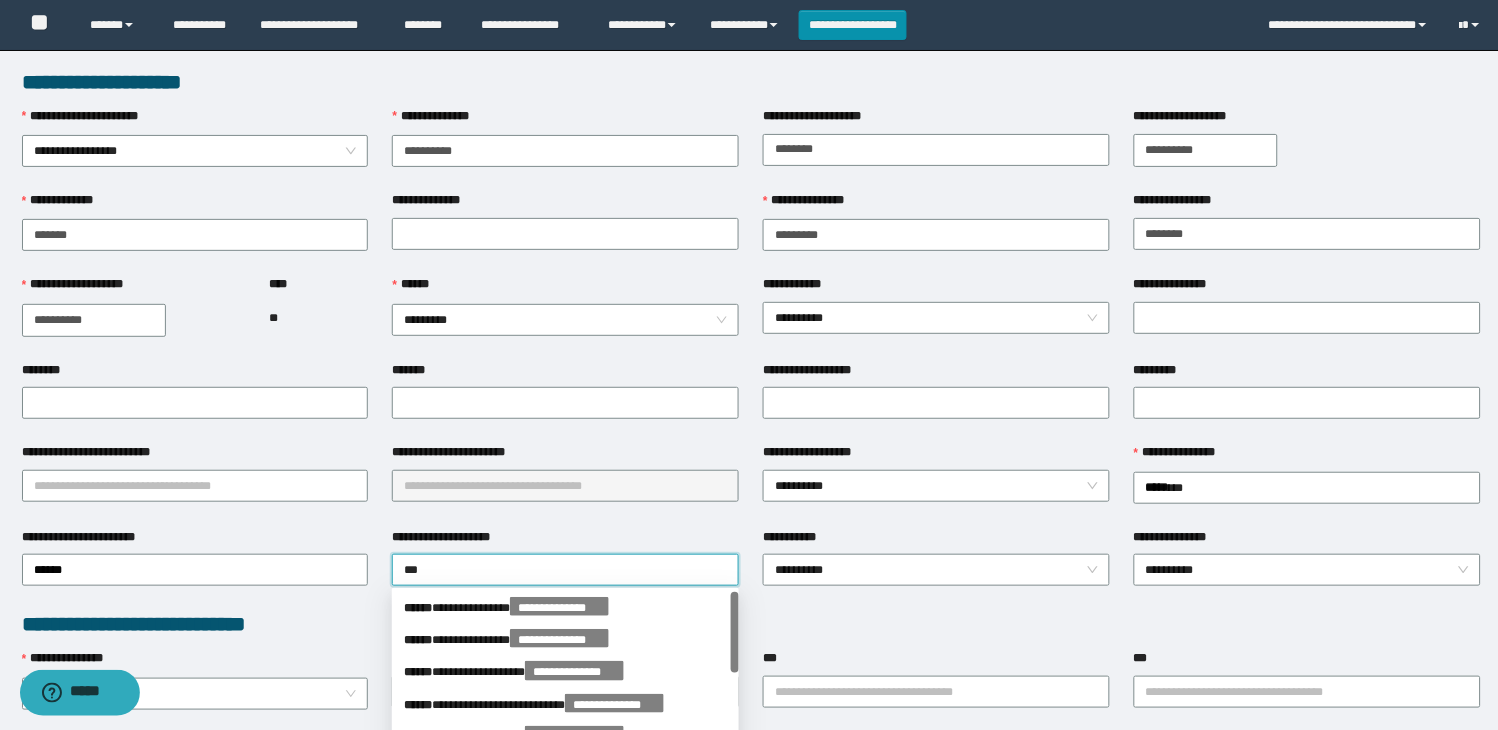 type on "****" 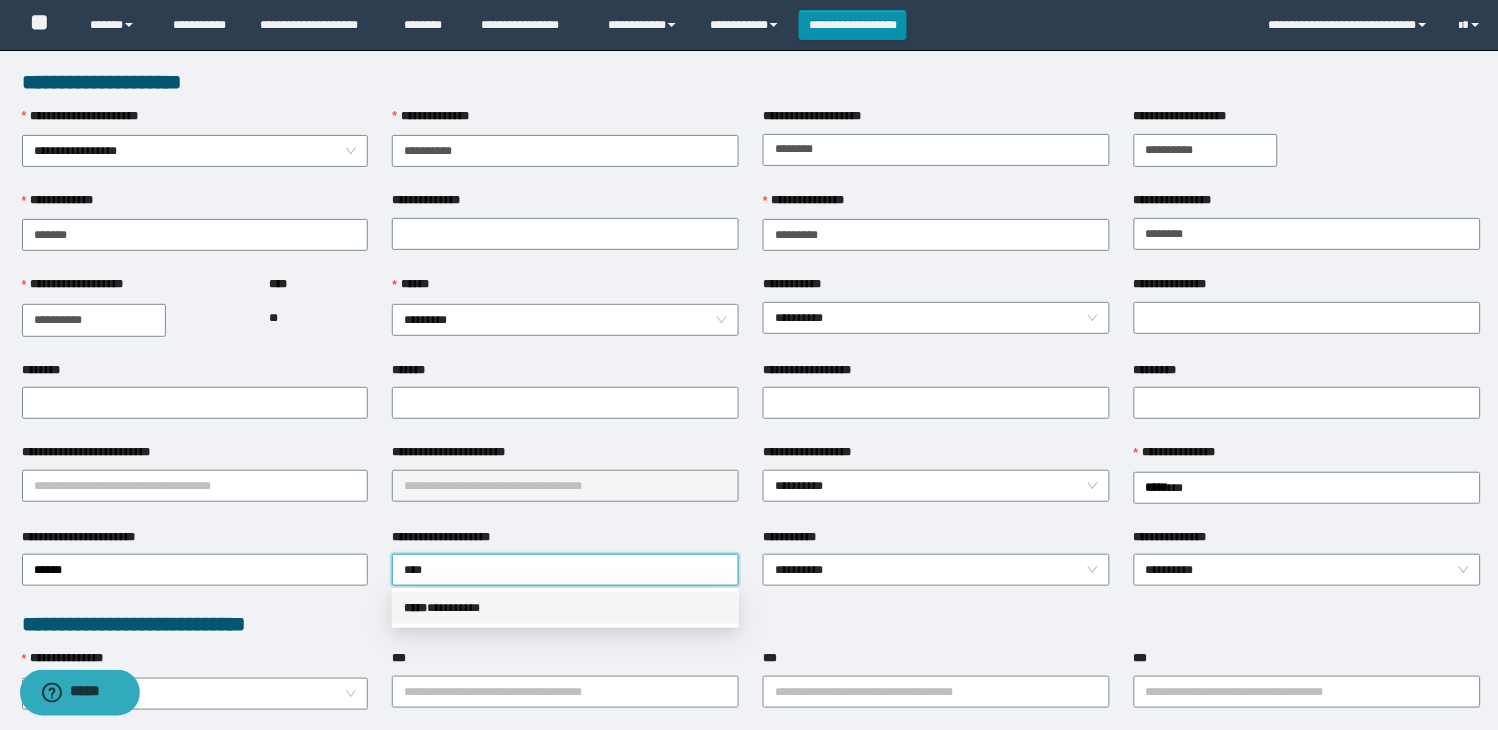 click on "***** * ********" at bounding box center (565, 608) 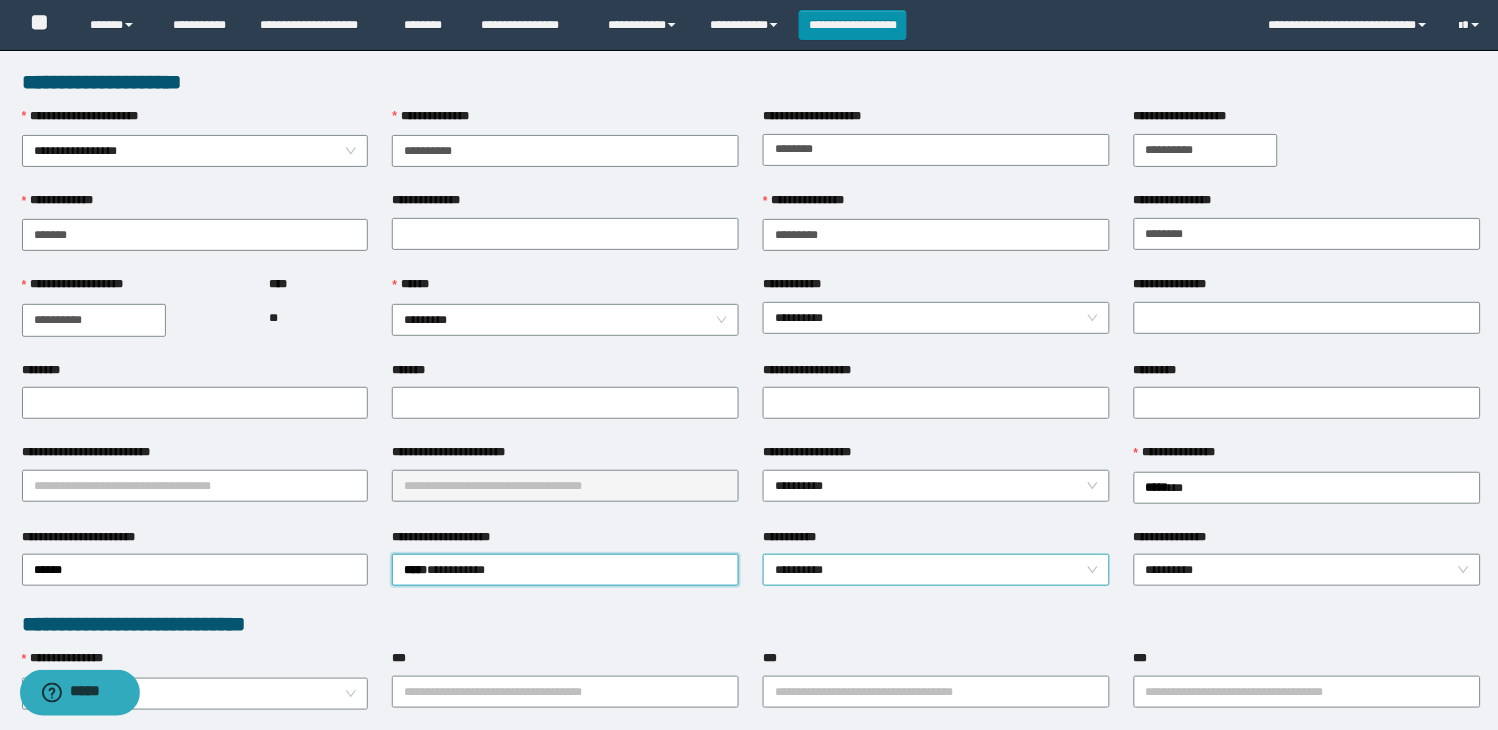 click on "**********" at bounding box center [936, 570] 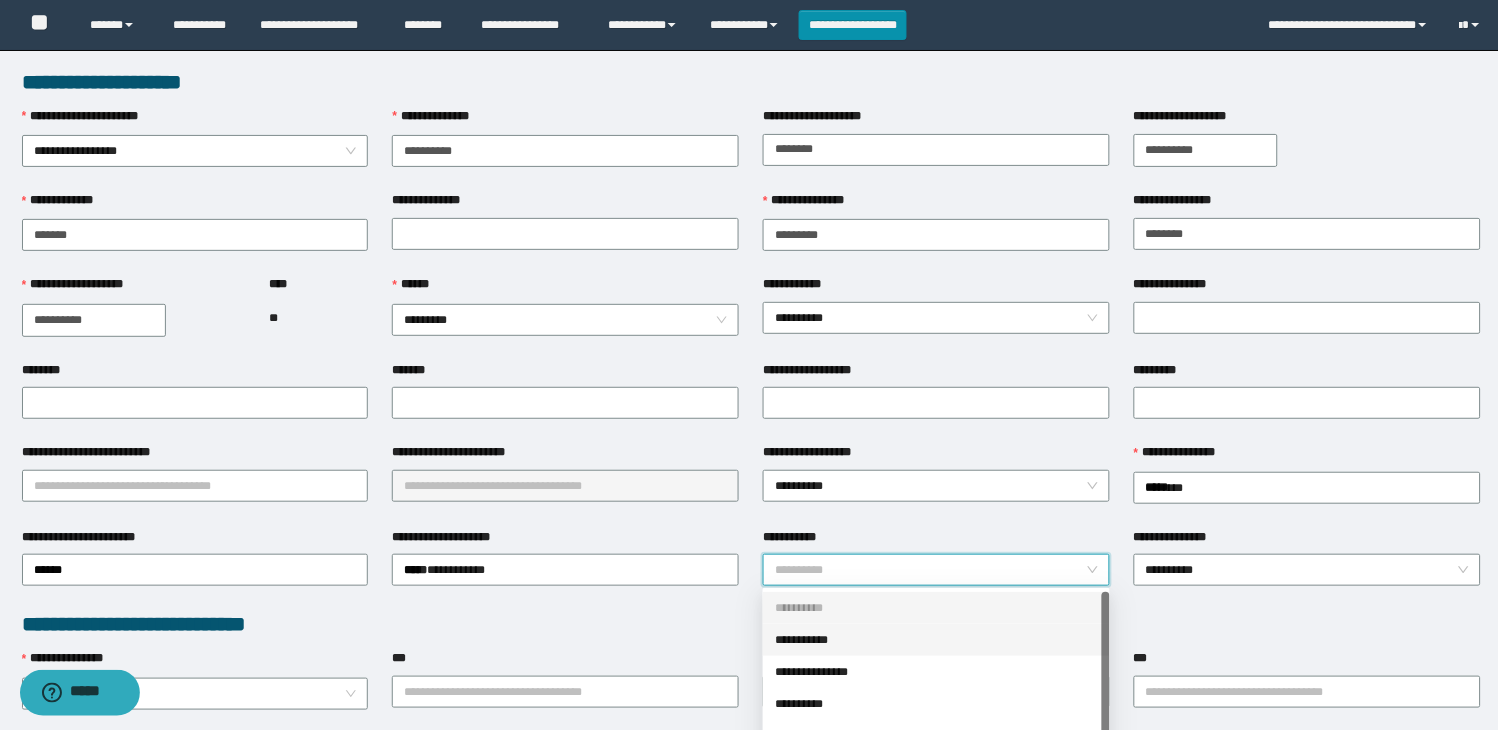 scroll, scrollTop: 160, scrollLeft: 0, axis: vertical 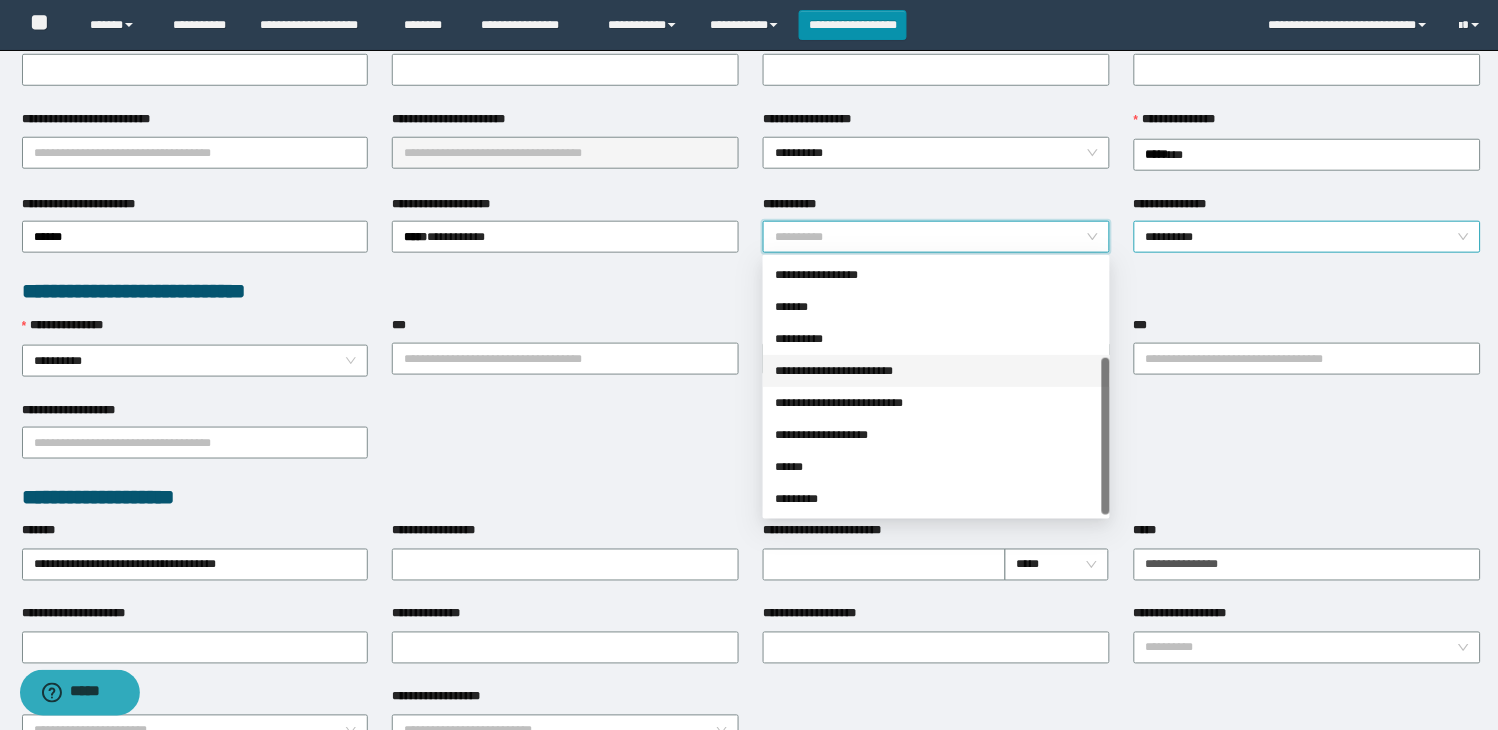 click on "**********" at bounding box center [1307, 237] 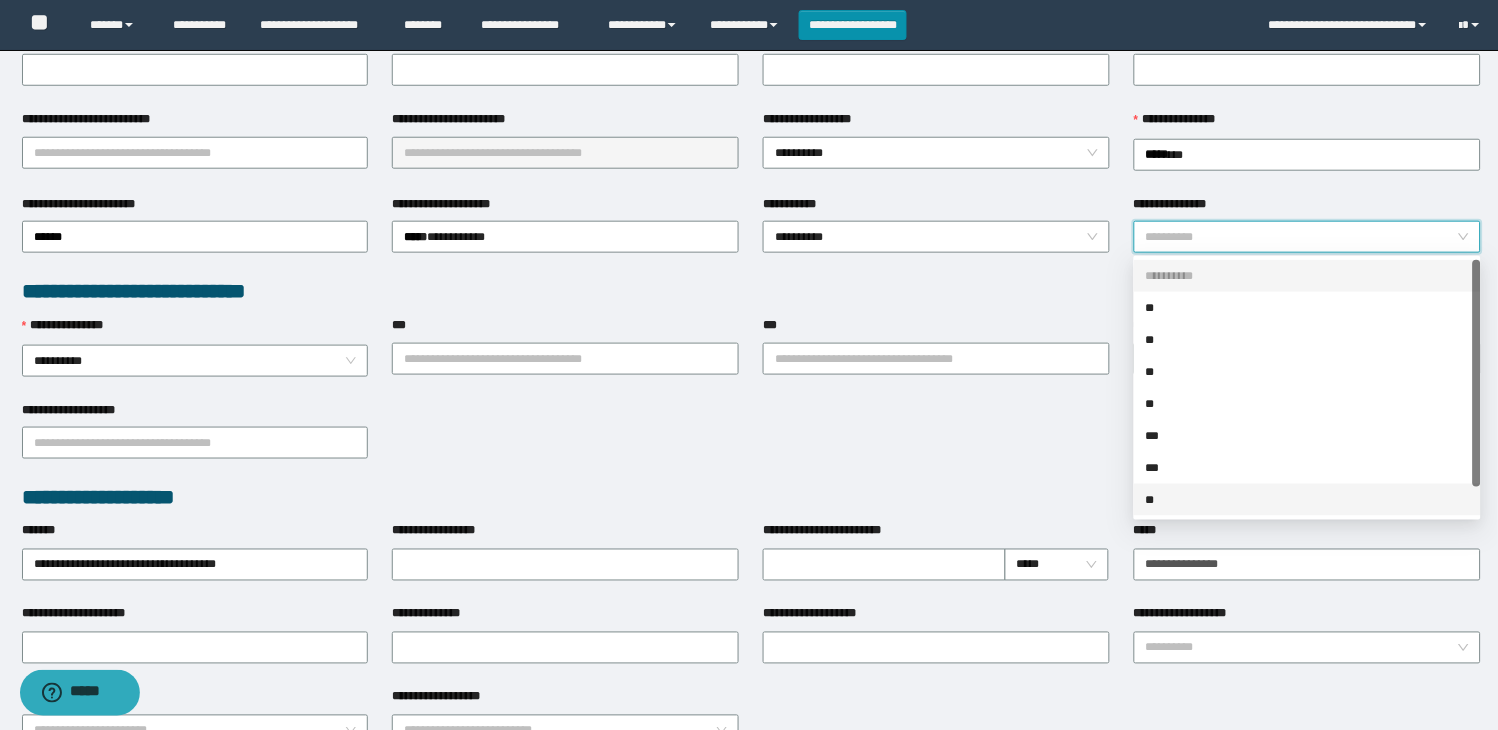 drag, startPoint x: 1176, startPoint y: 492, endPoint x: 1165, endPoint y: 493, distance: 11.045361 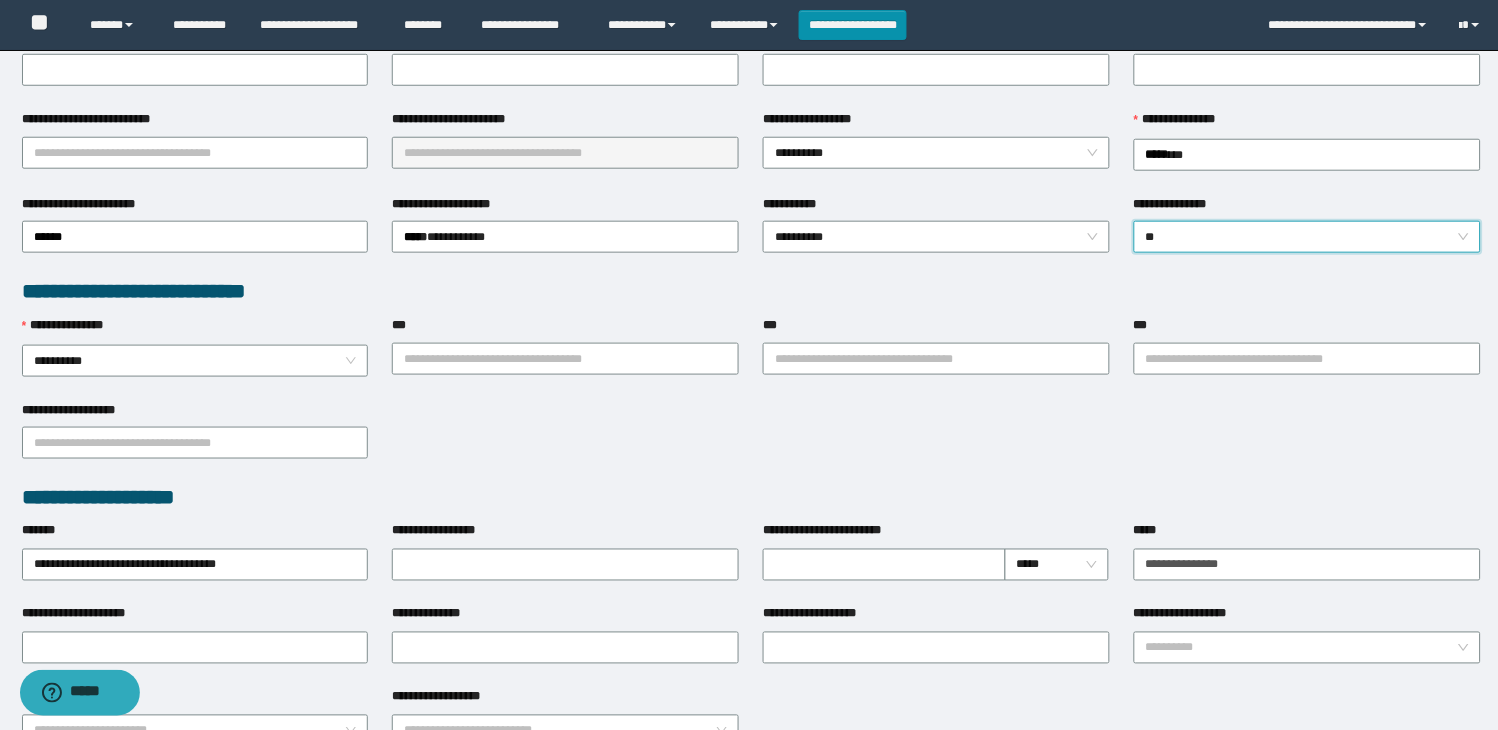 click on "**********" at bounding box center [751, 442] 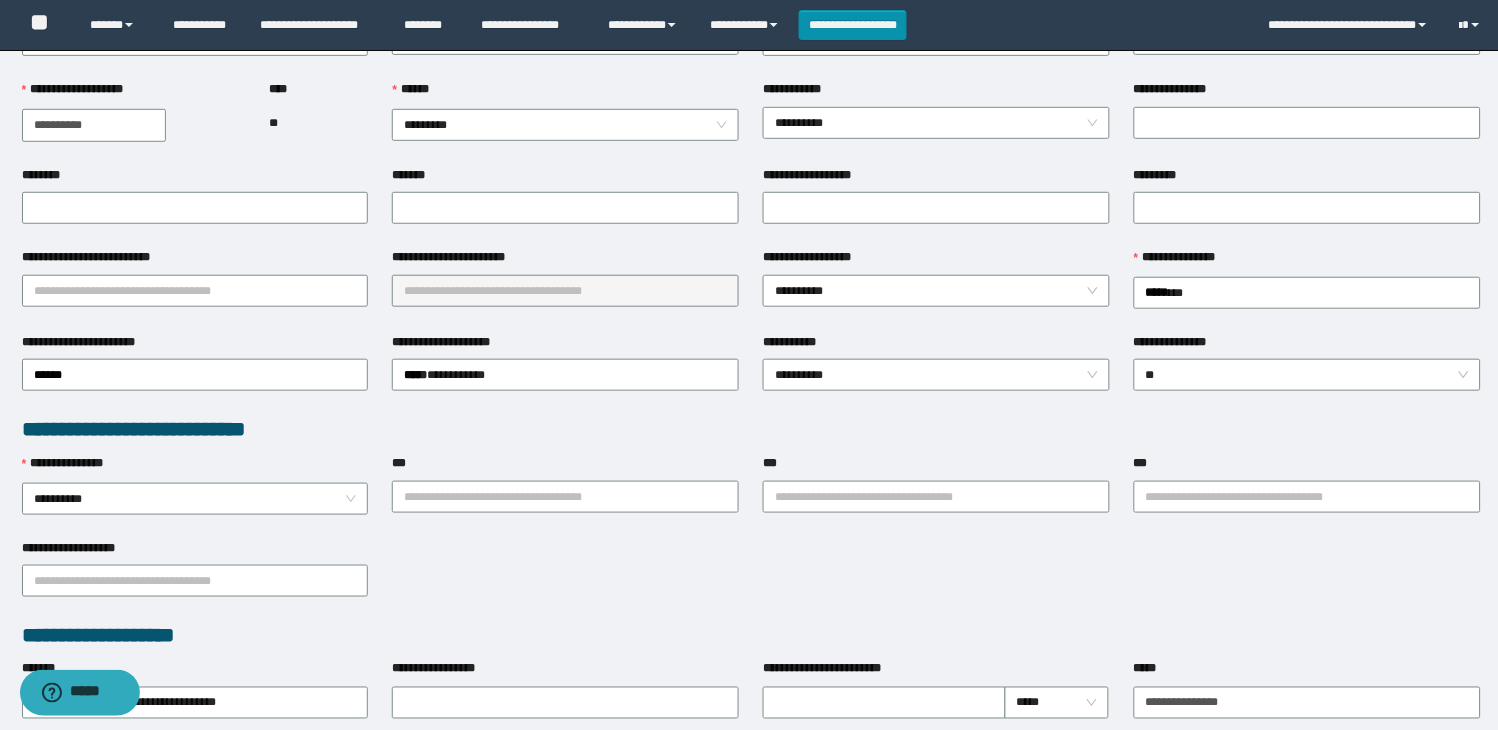 scroll, scrollTop: 0, scrollLeft: 0, axis: both 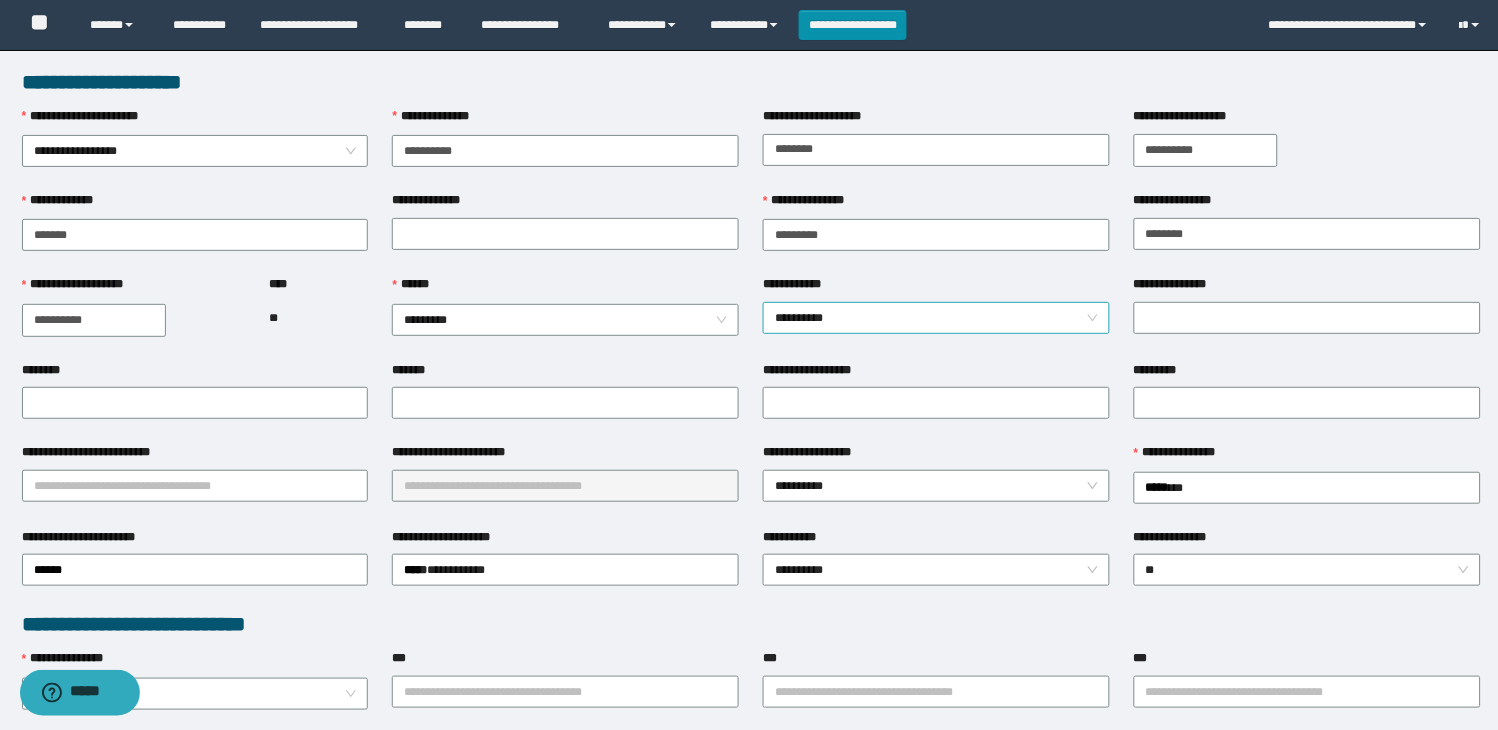 click on "**********" at bounding box center (936, 318) 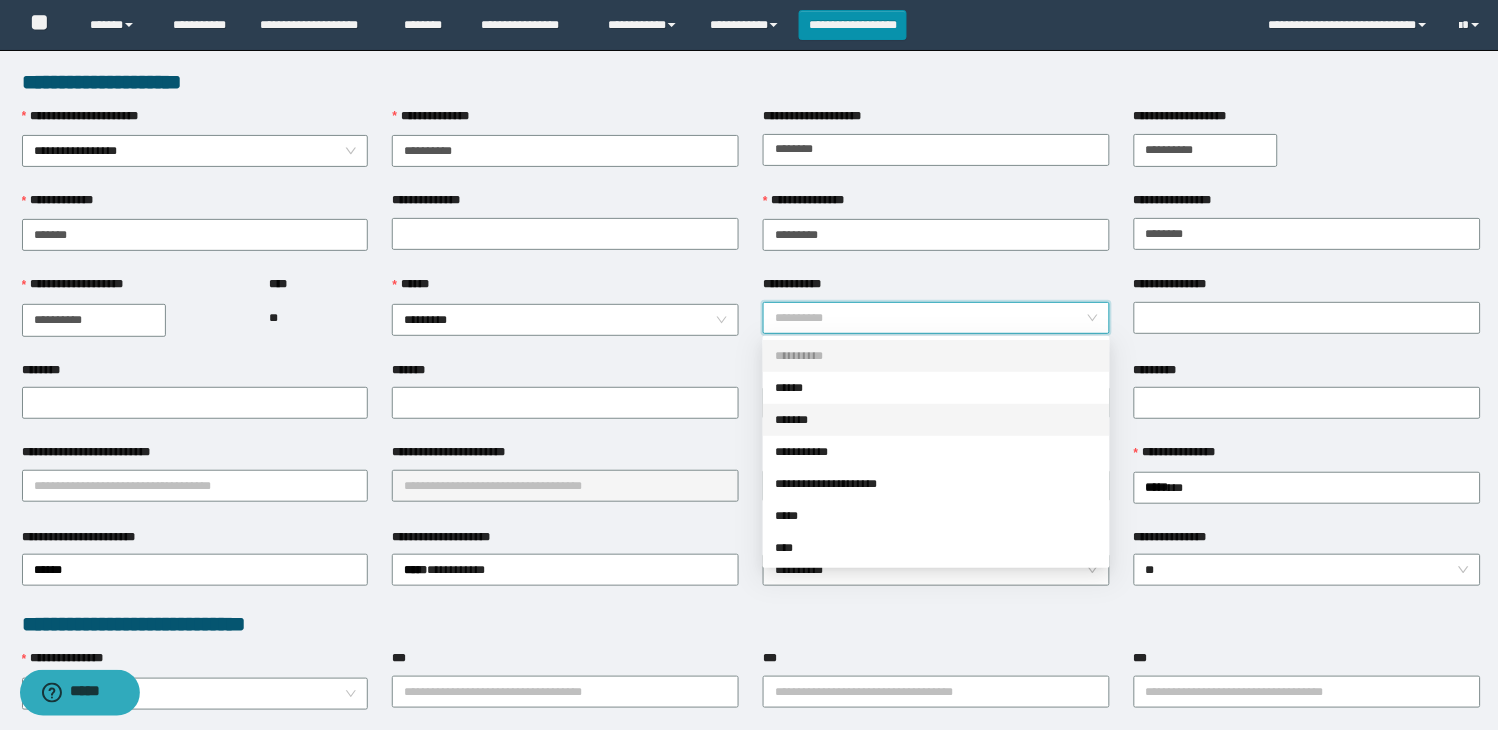drag, startPoint x: 816, startPoint y: 423, endPoint x: 954, endPoint y: 374, distance: 146.44112 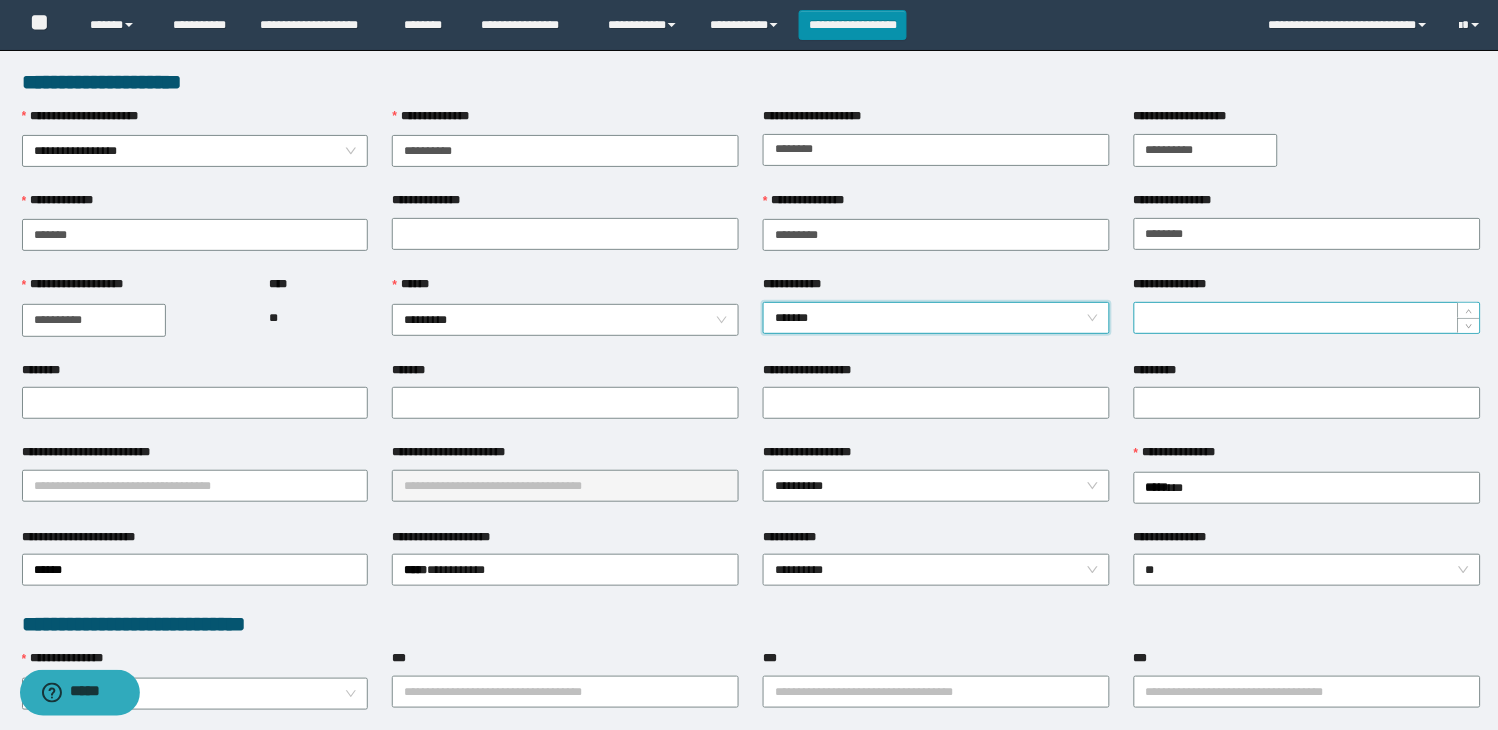 click on "**********" at bounding box center (1307, 318) 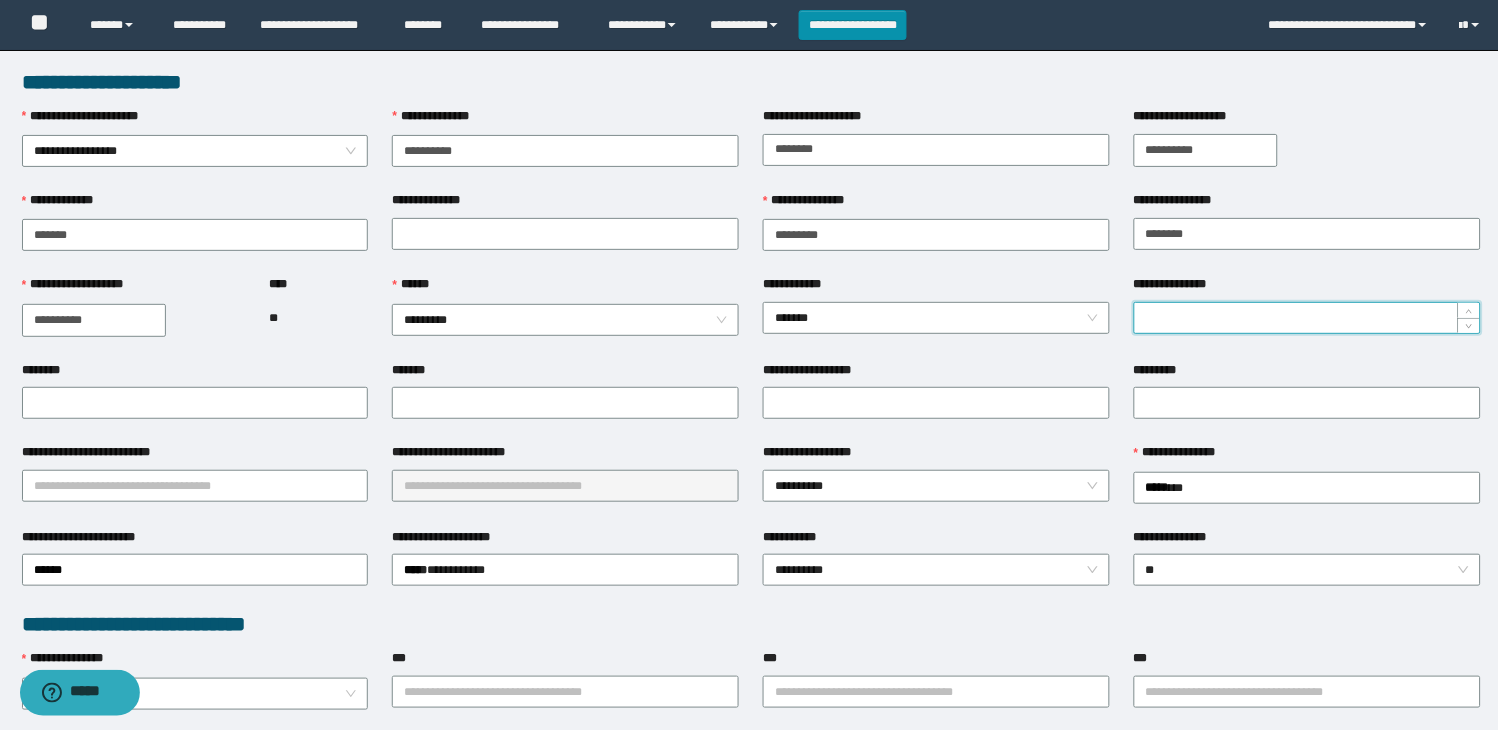 type on "*" 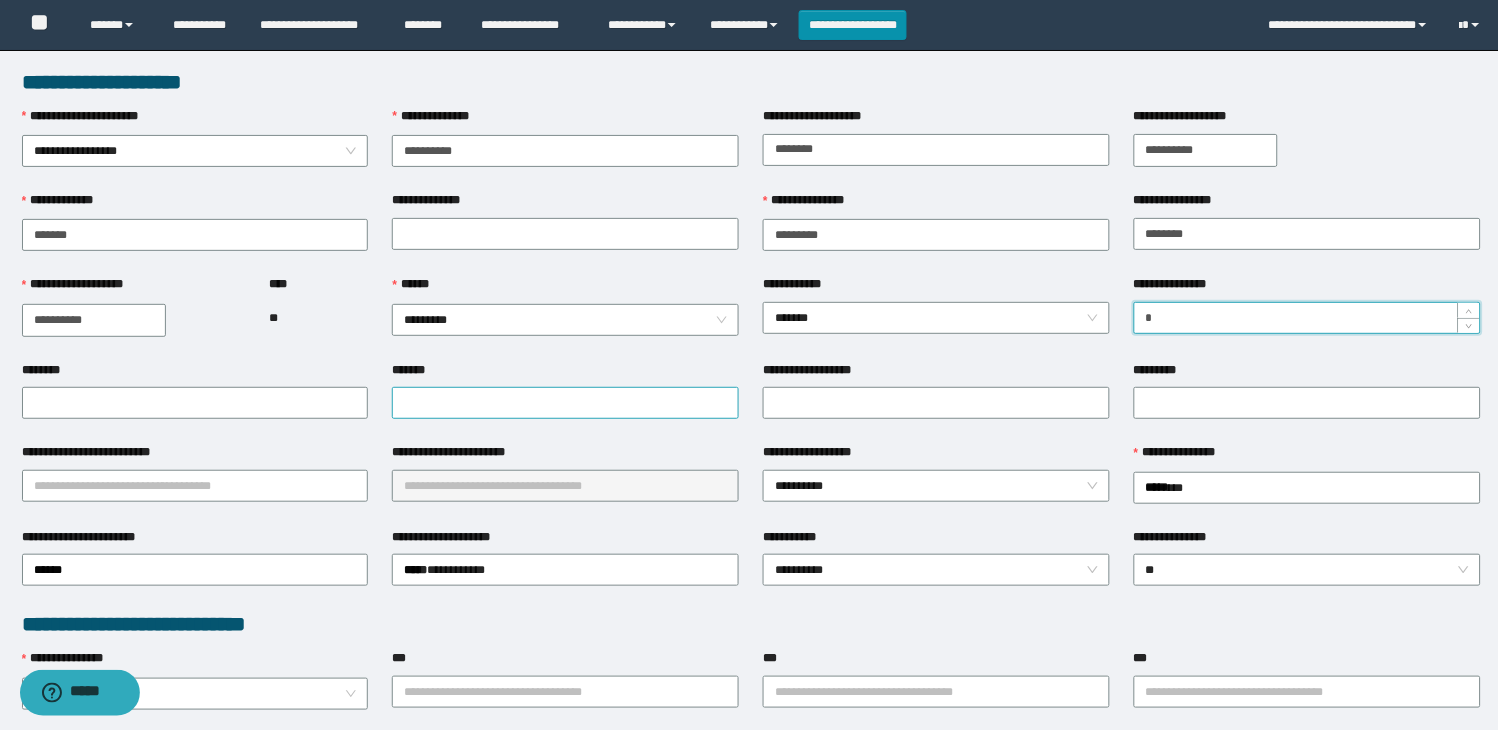 type on "*" 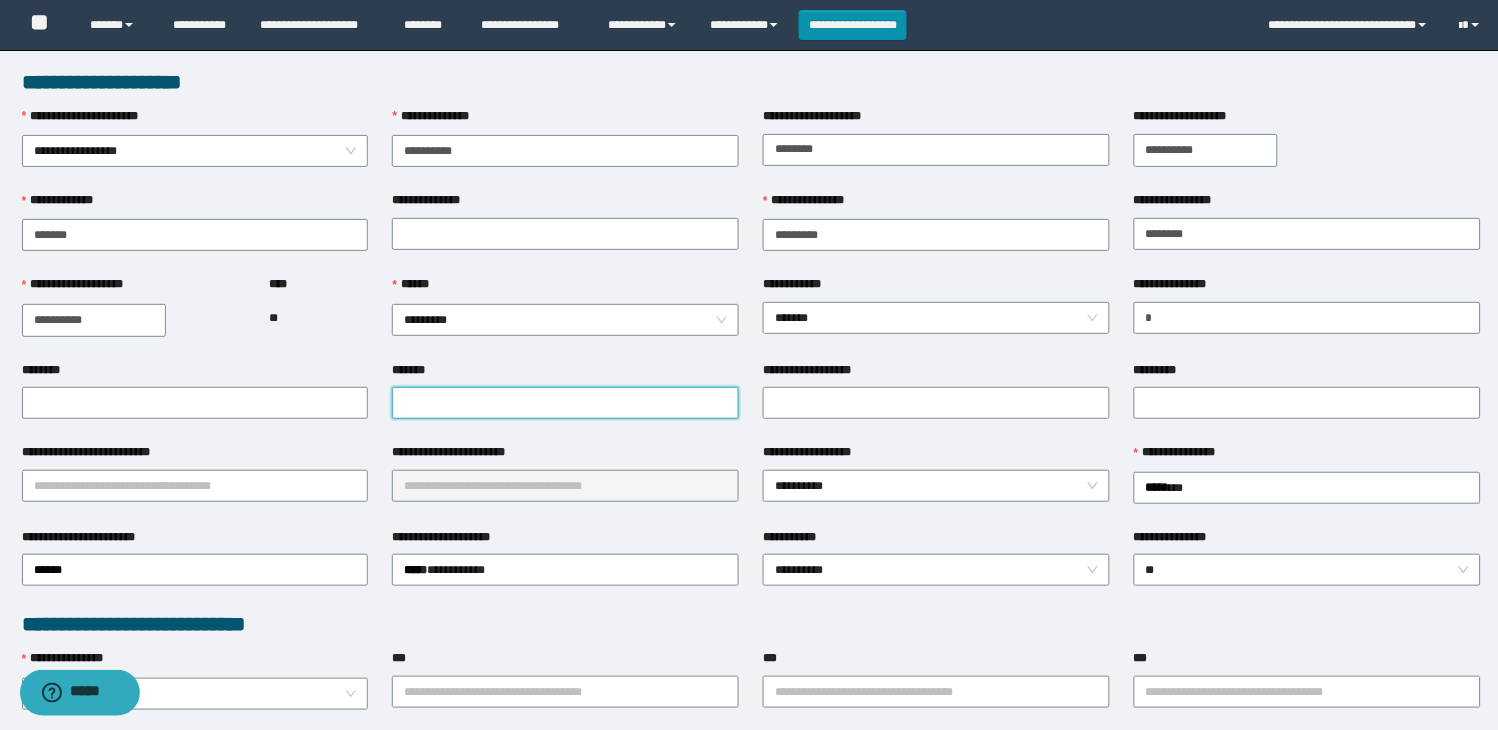 click on "*******" at bounding box center (565, 403) 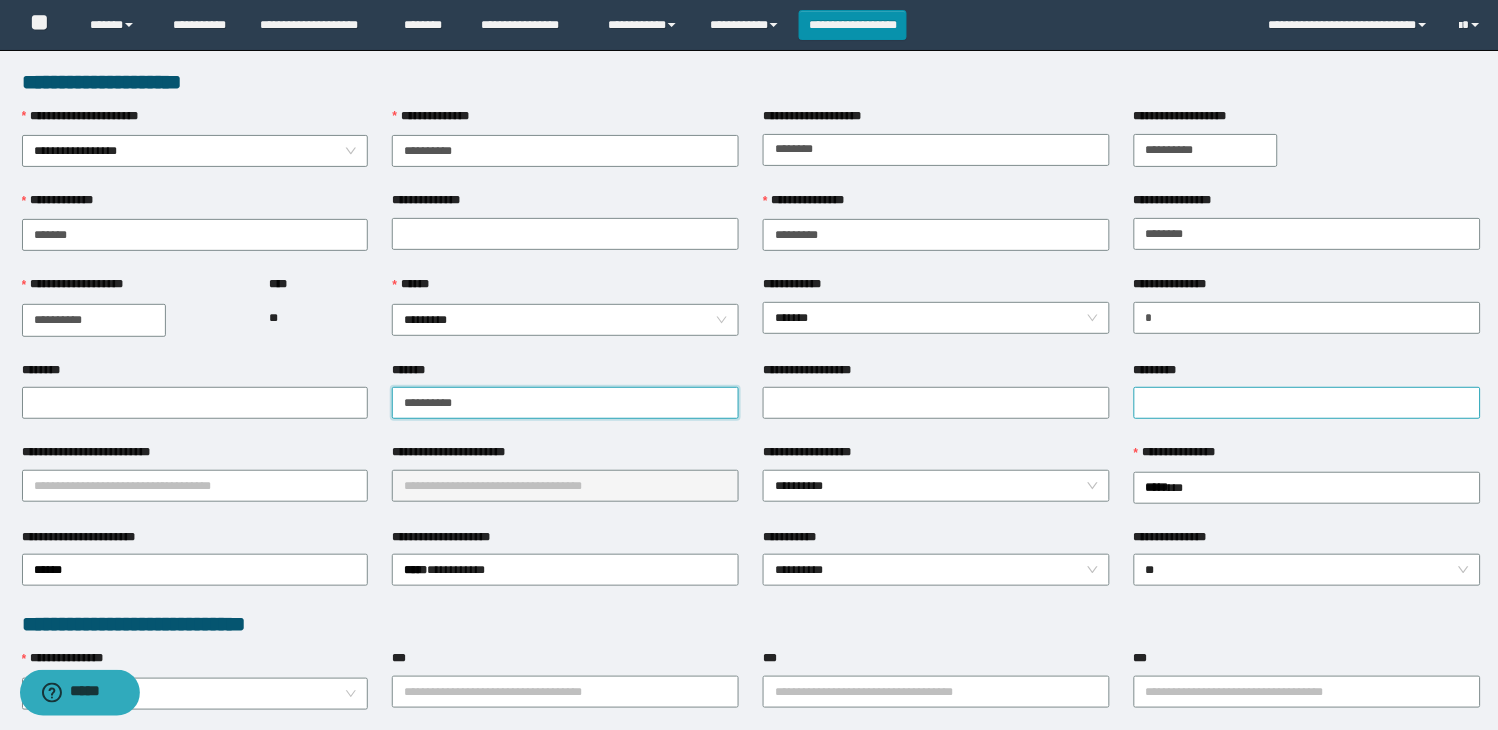 type on "**********" 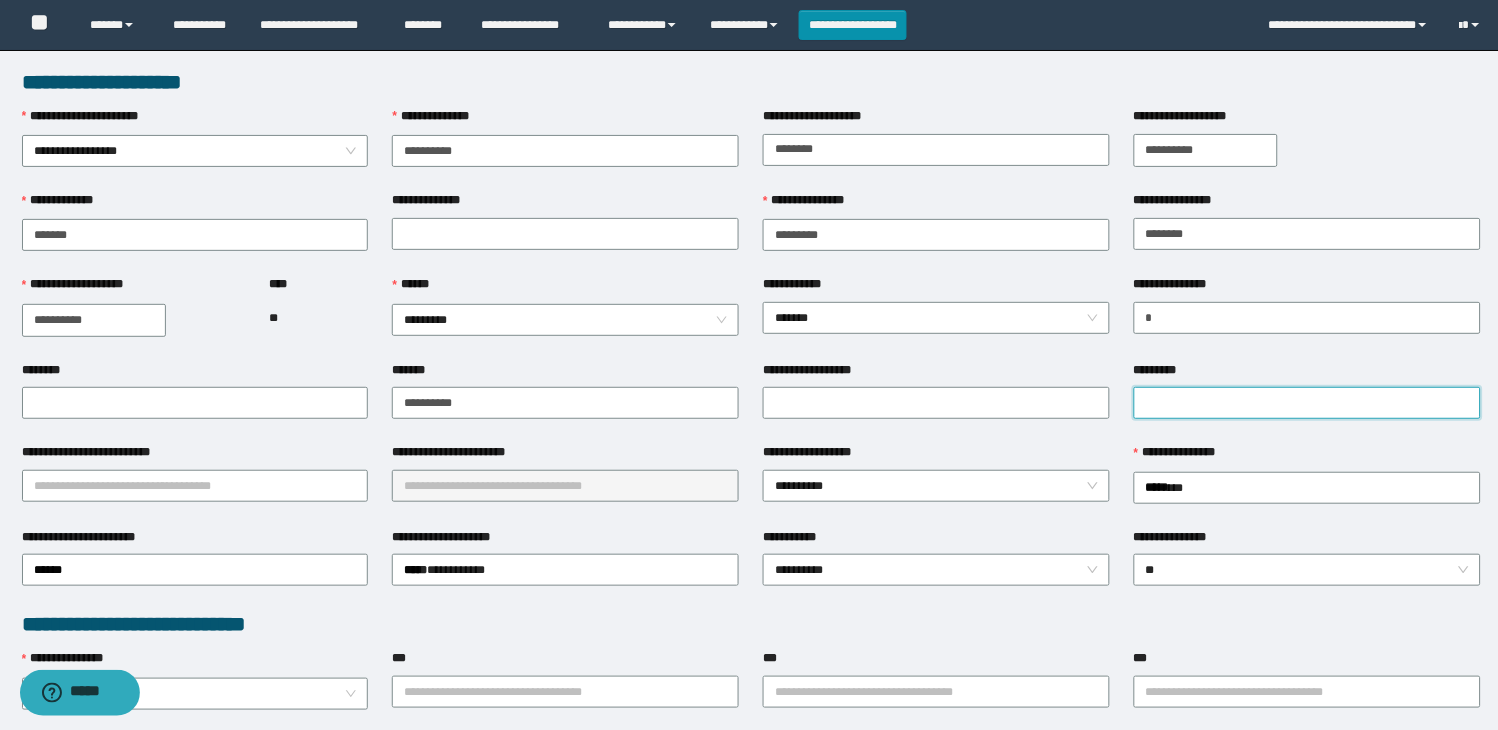 click on "*********" at bounding box center [1307, 403] 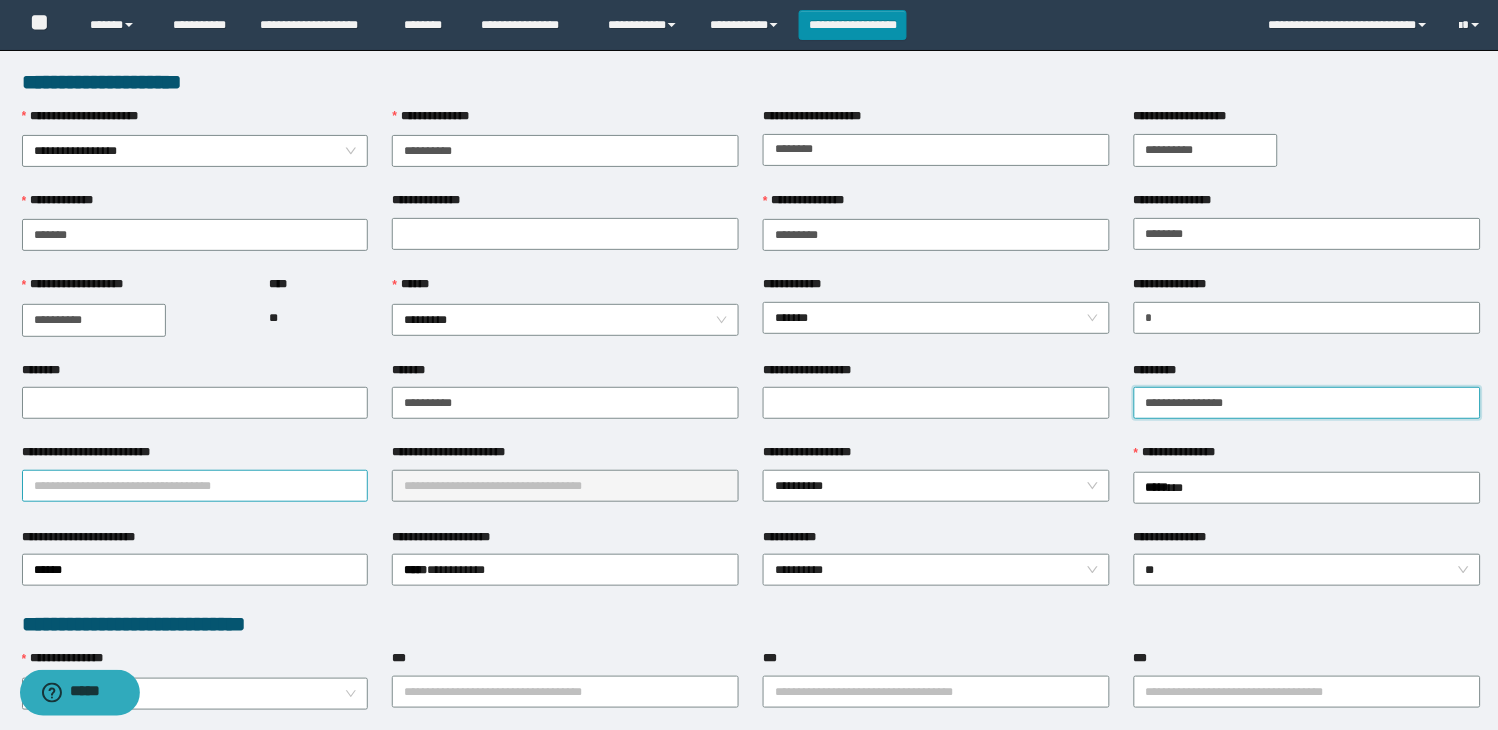 type on "**********" 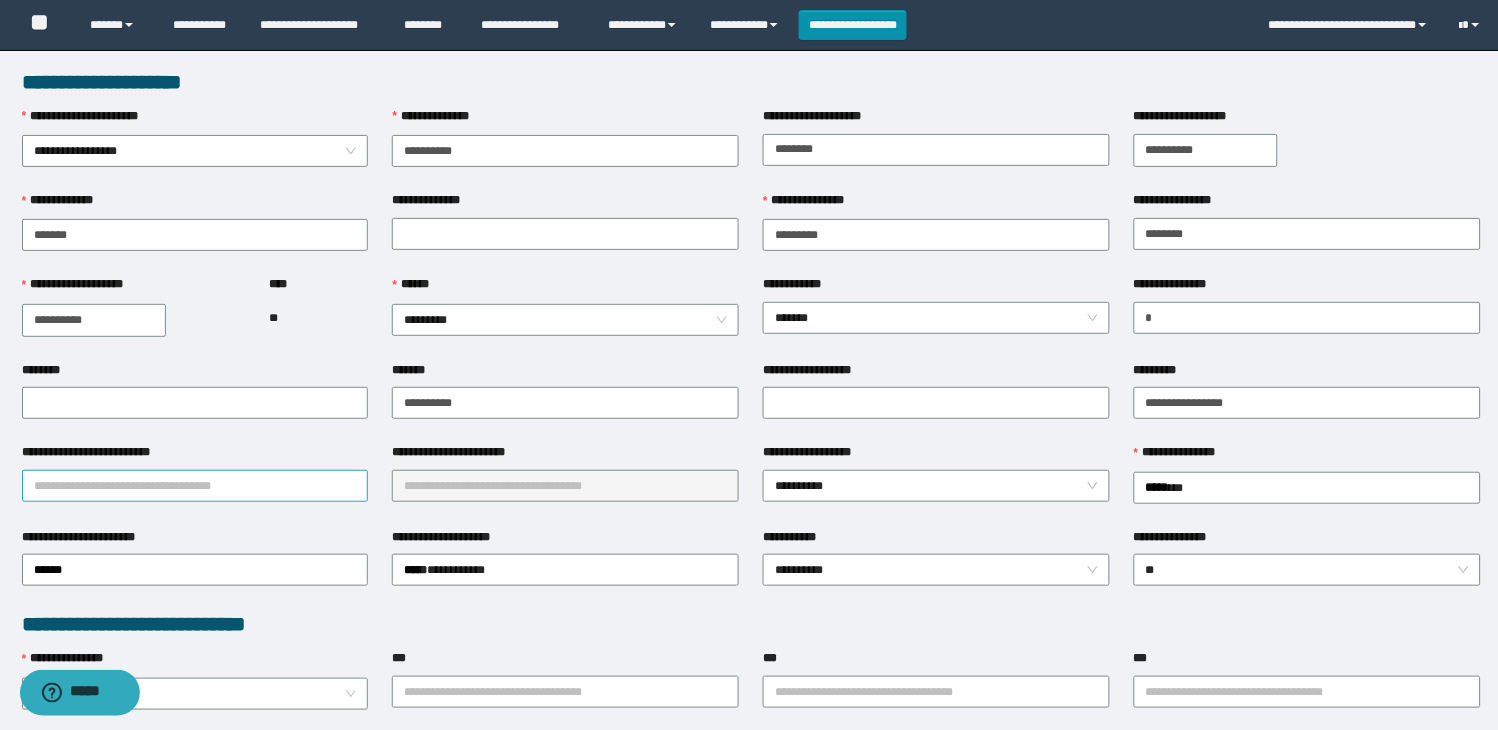 click on "**********" at bounding box center [195, 486] 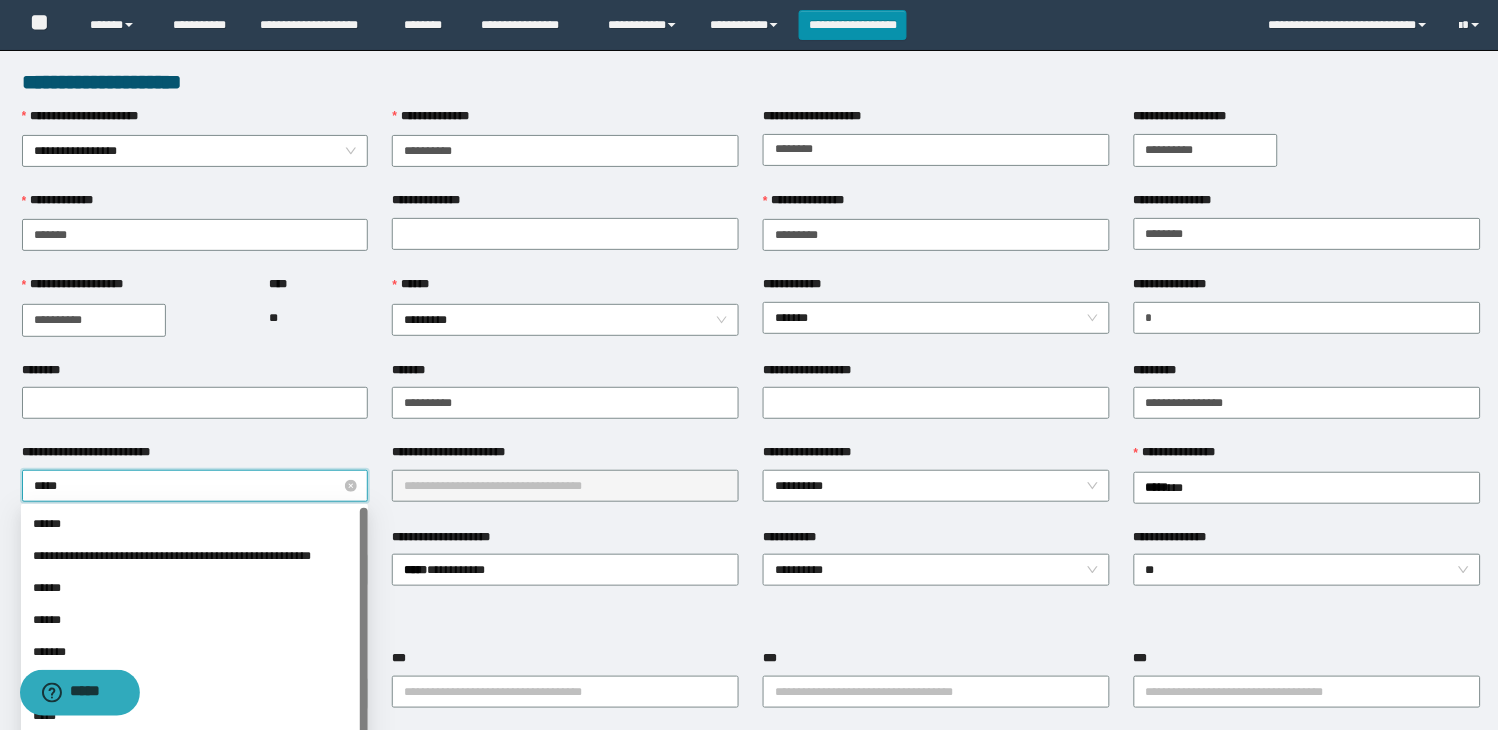 type on "******" 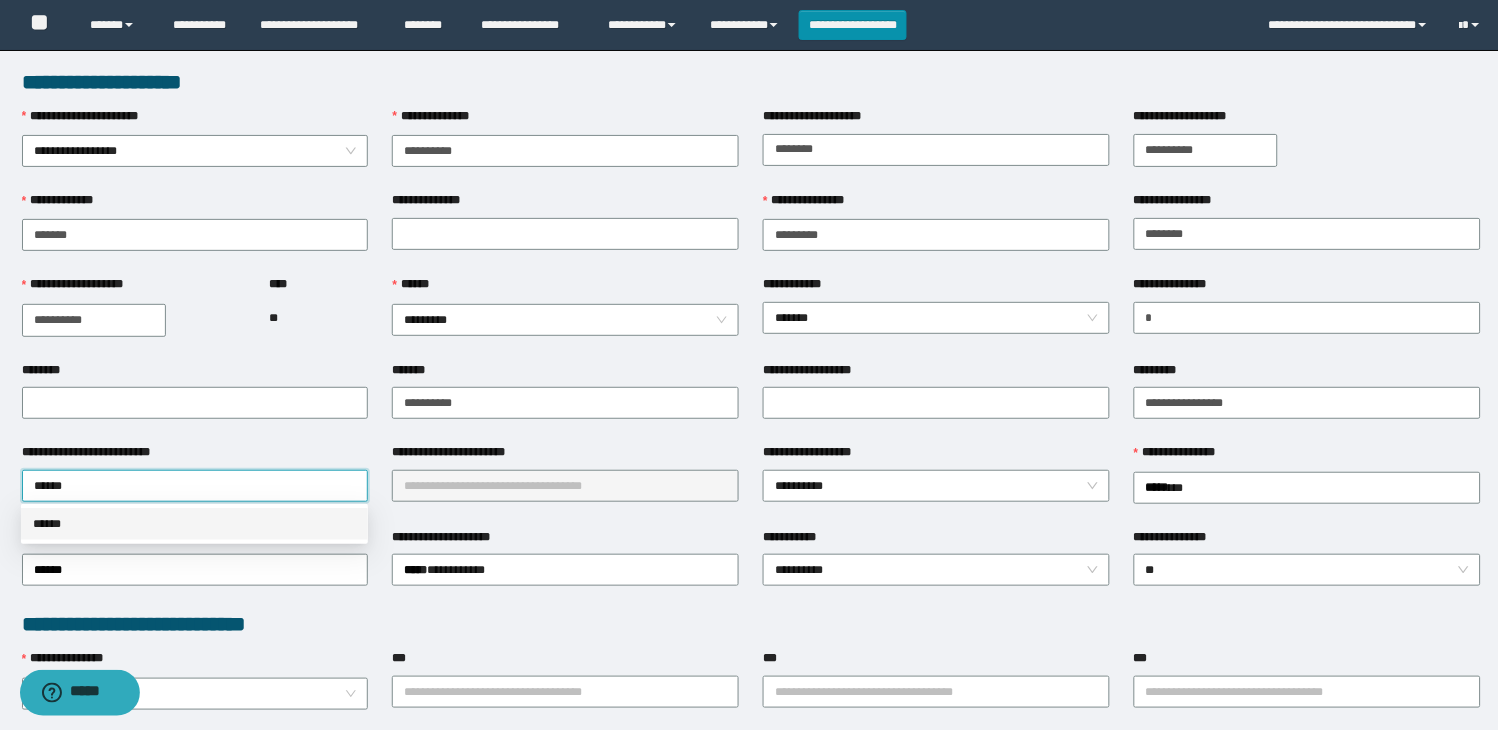drag, startPoint x: 110, startPoint y: 514, endPoint x: 454, endPoint y: 503, distance: 344.17584 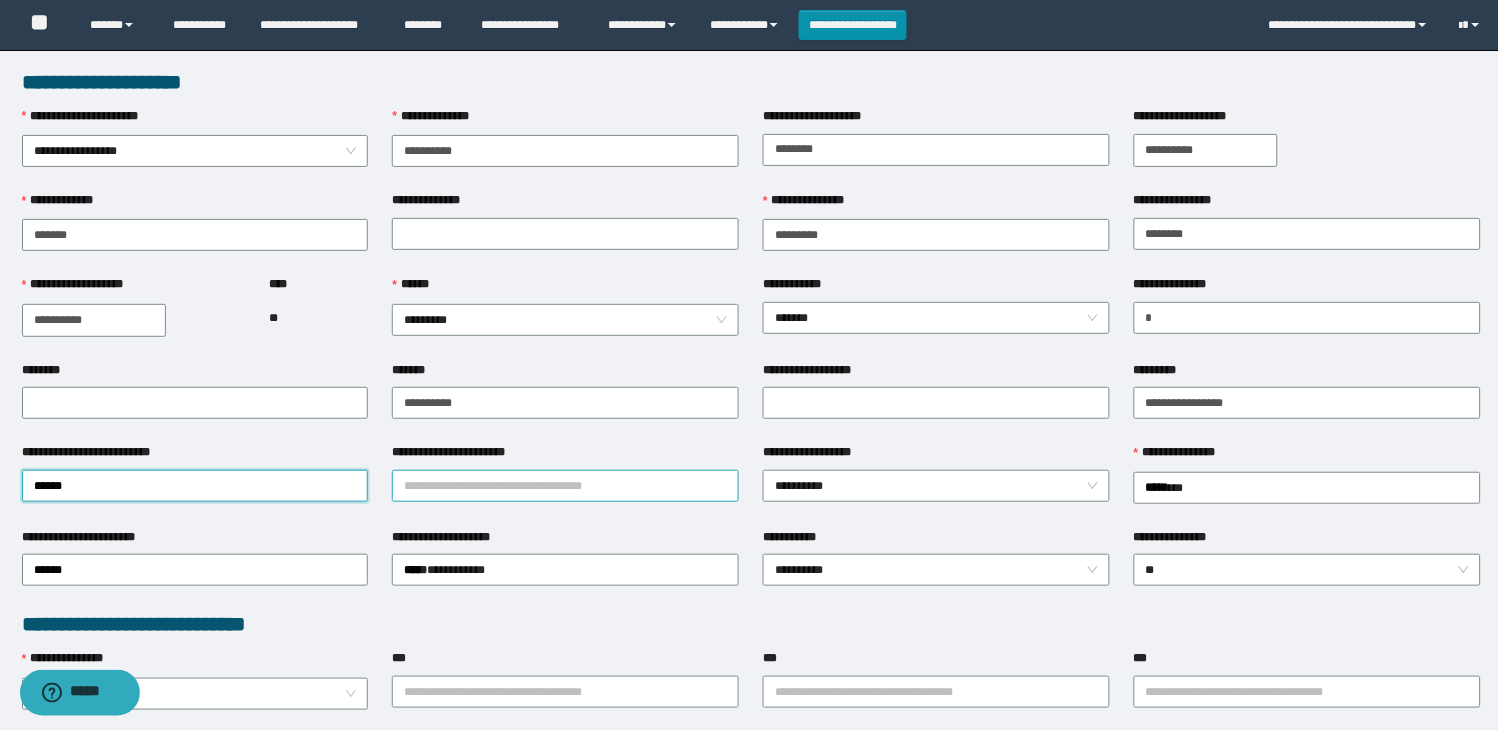 click on "**********" at bounding box center [565, 486] 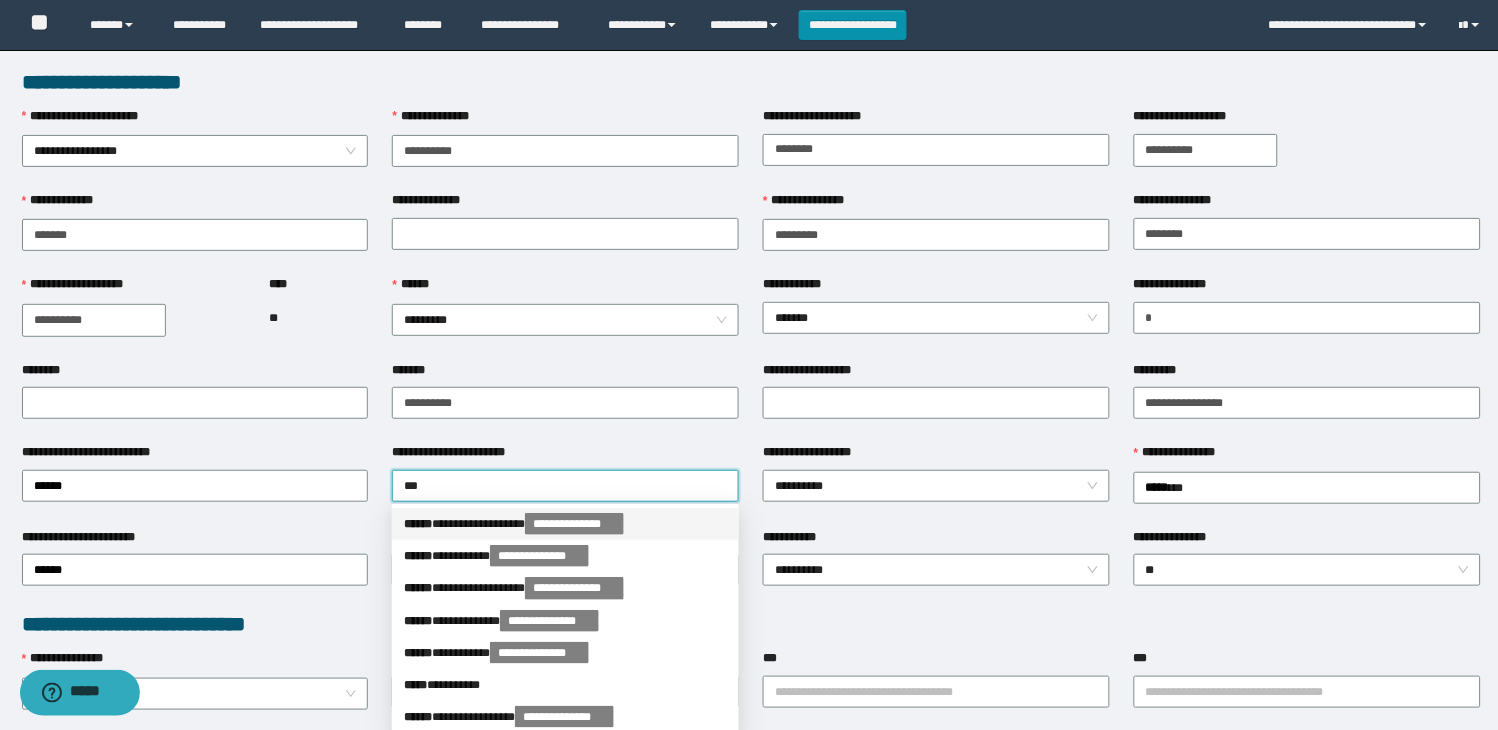 type on "****" 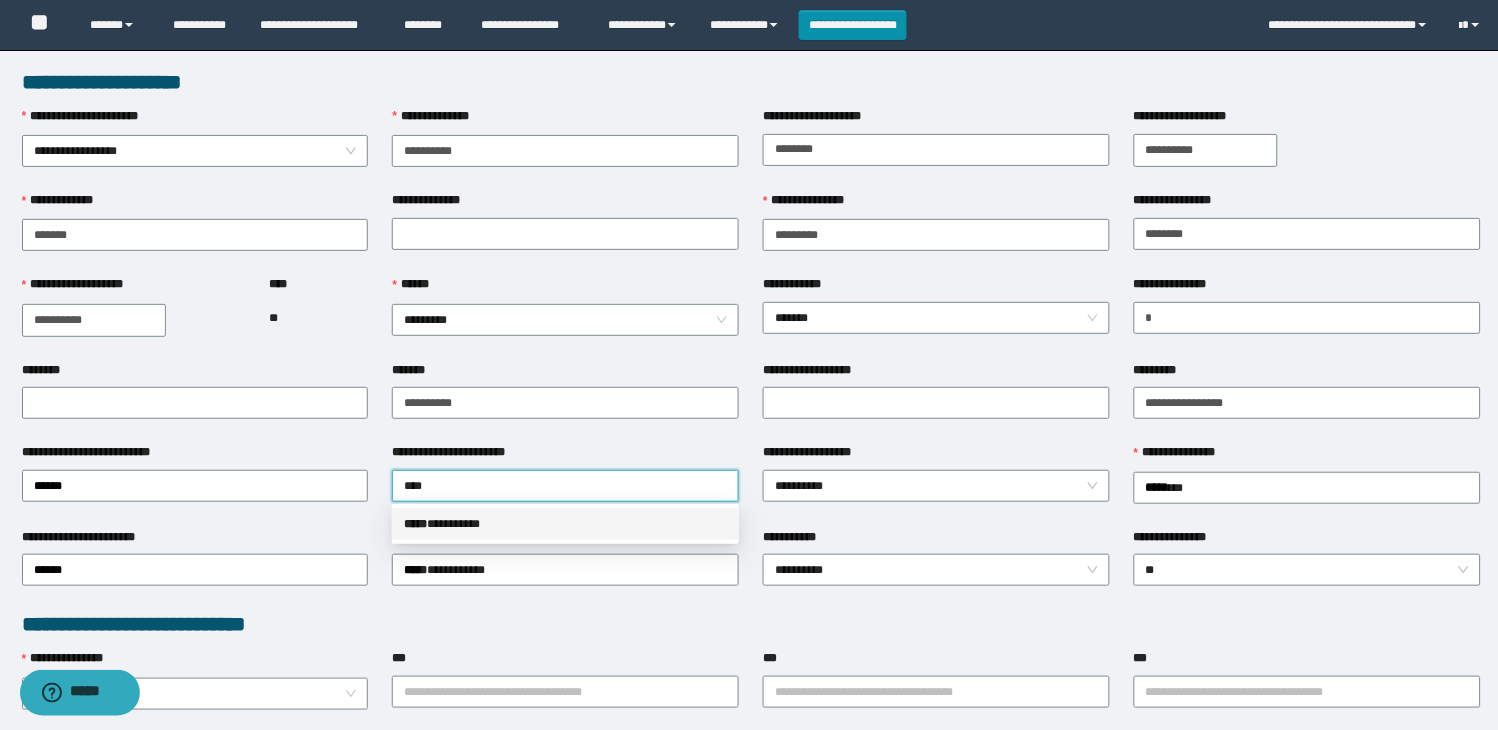 click on "***** * ********" at bounding box center (565, 524) 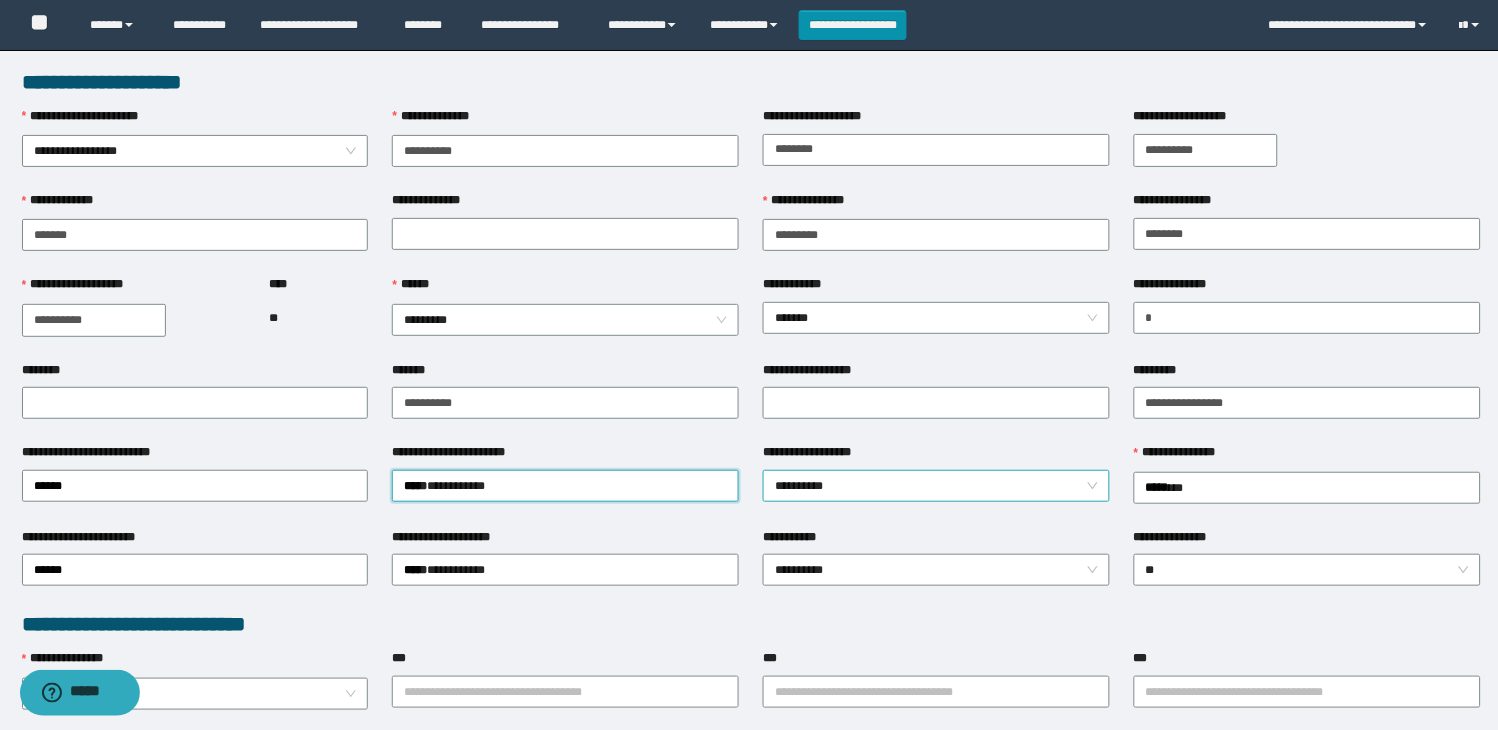 click on "**********" at bounding box center [936, 486] 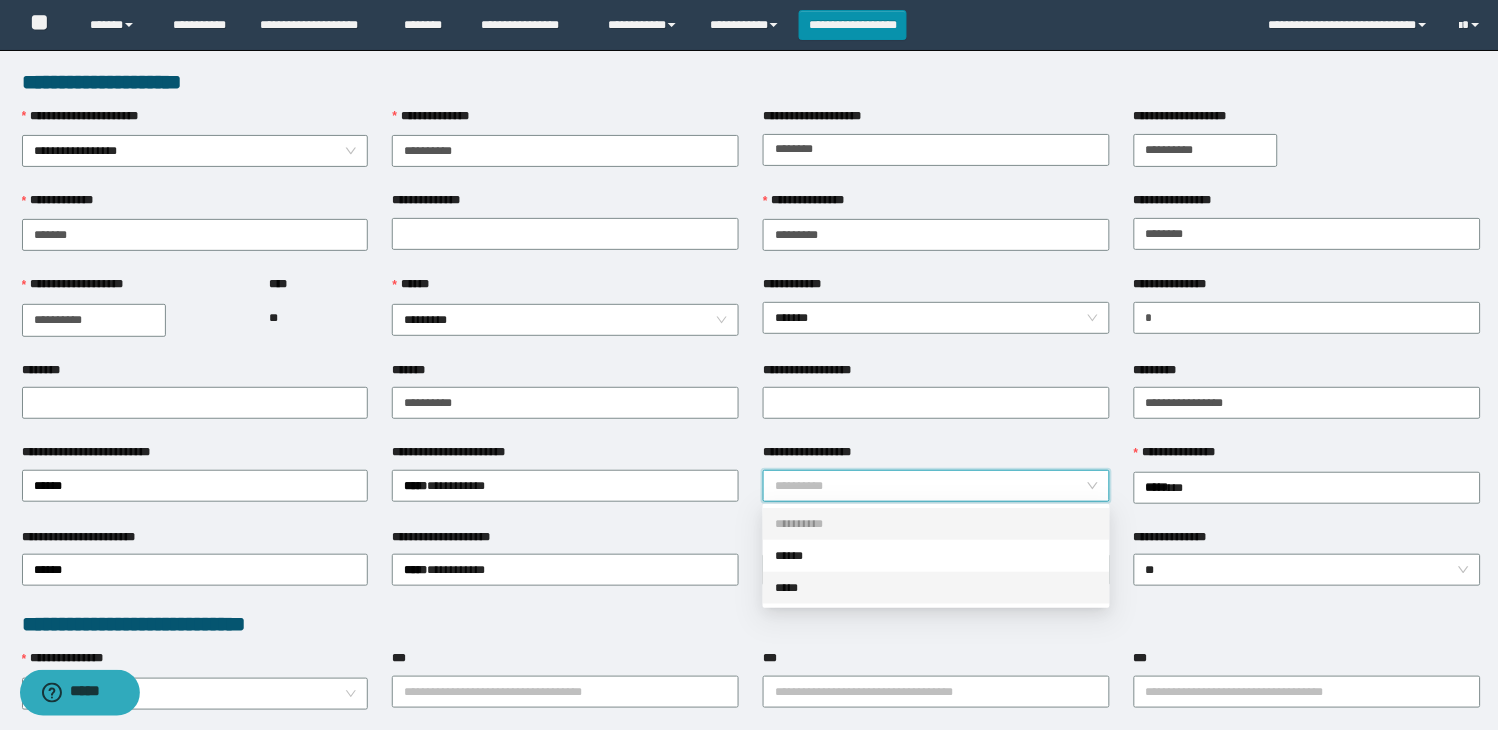 click on "*****" at bounding box center [936, 588] 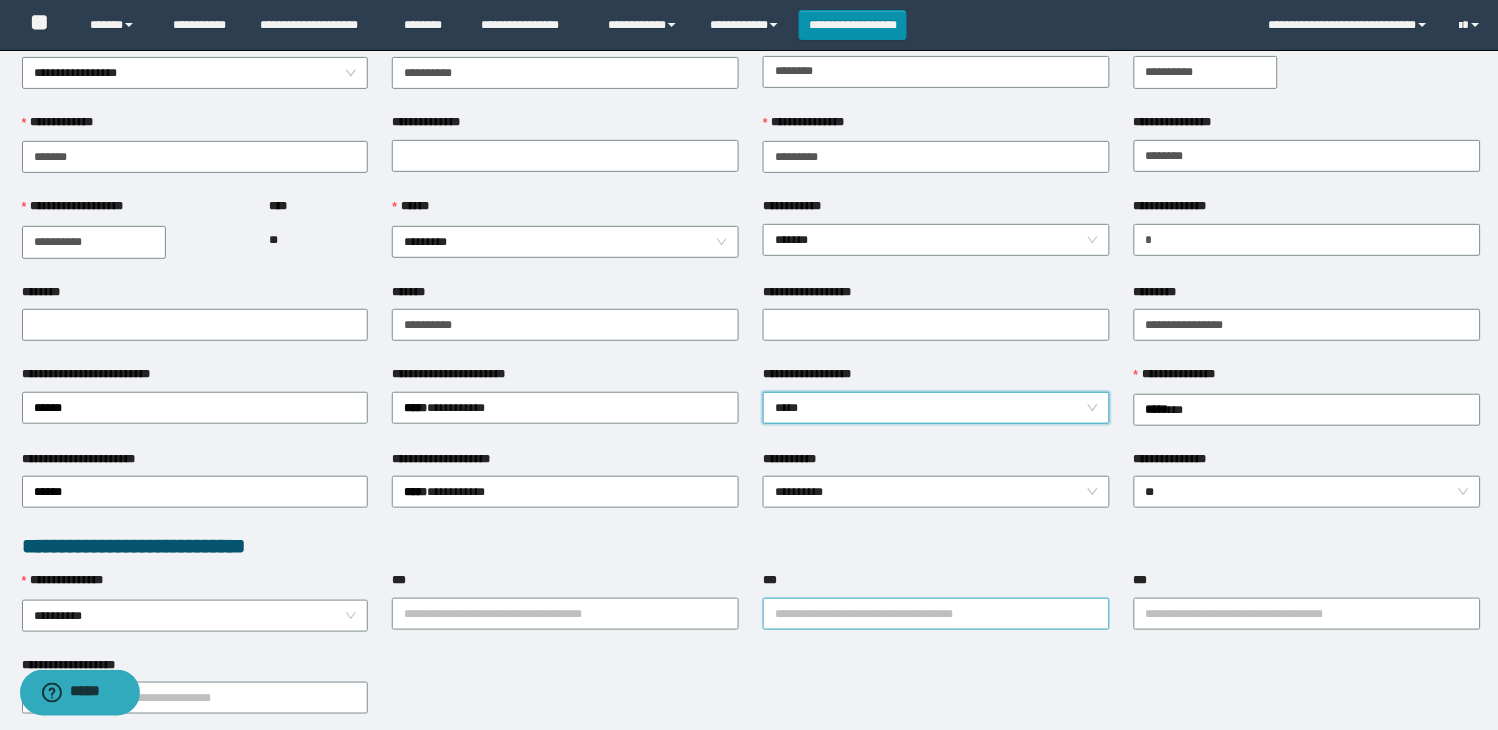 scroll, scrollTop: 222, scrollLeft: 0, axis: vertical 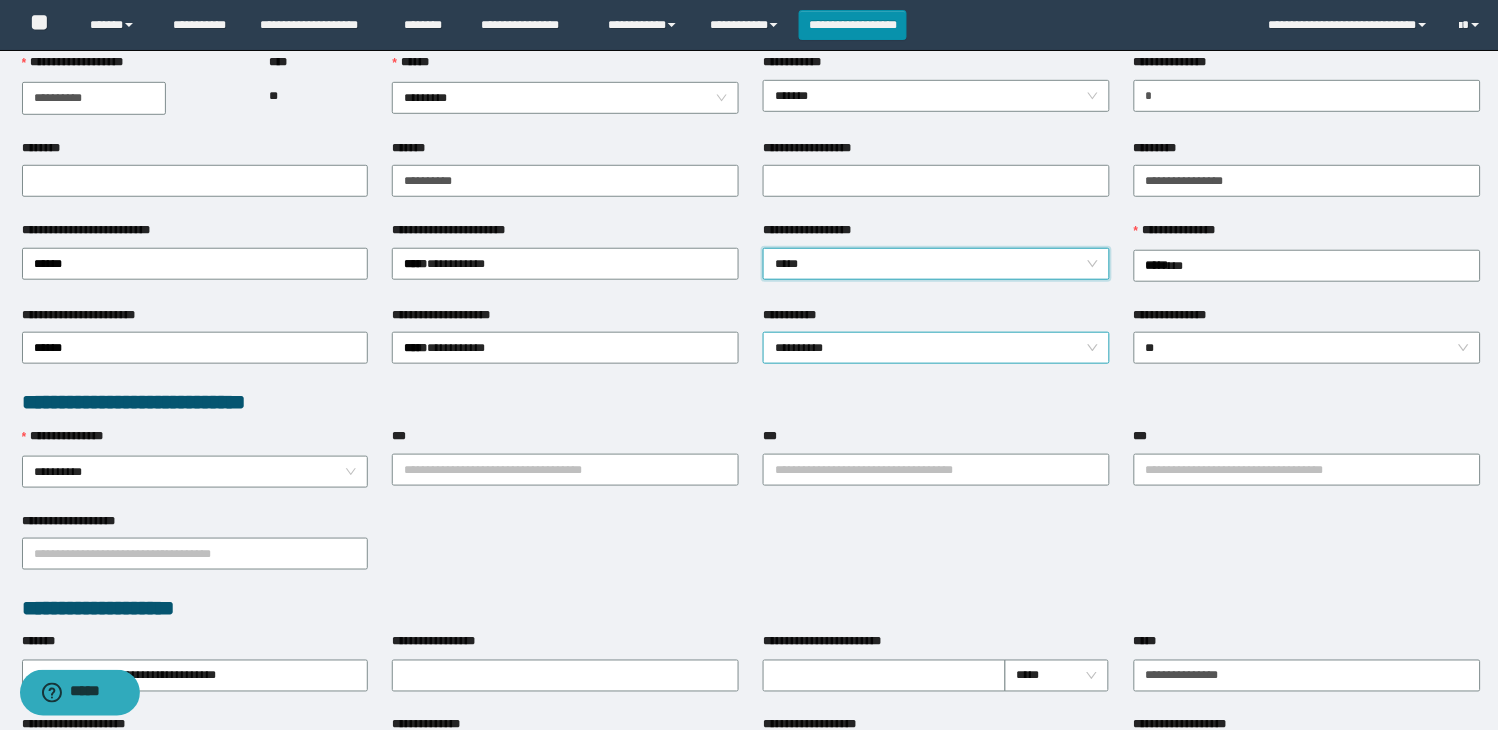 click on "**********" at bounding box center (936, 348) 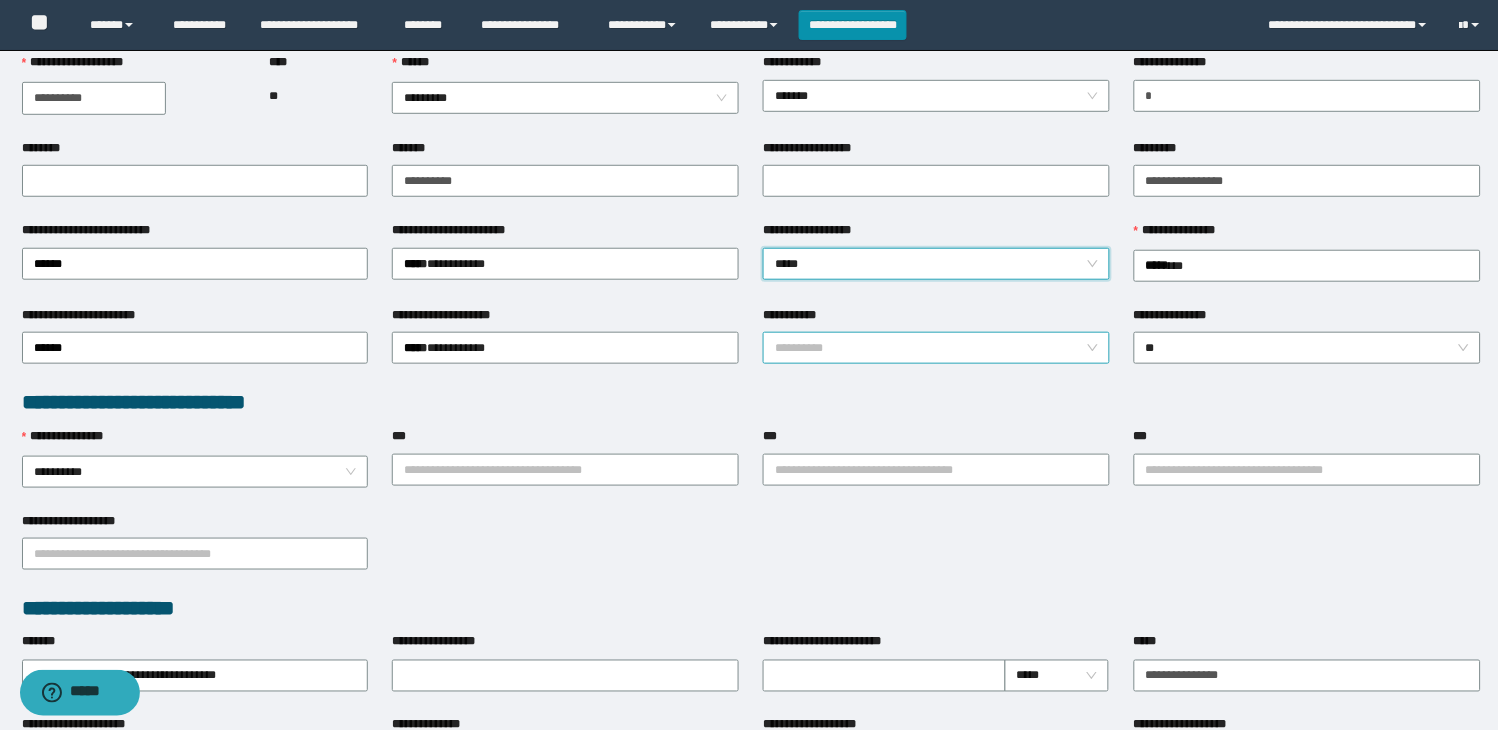 scroll, scrollTop: 0, scrollLeft: 0, axis: both 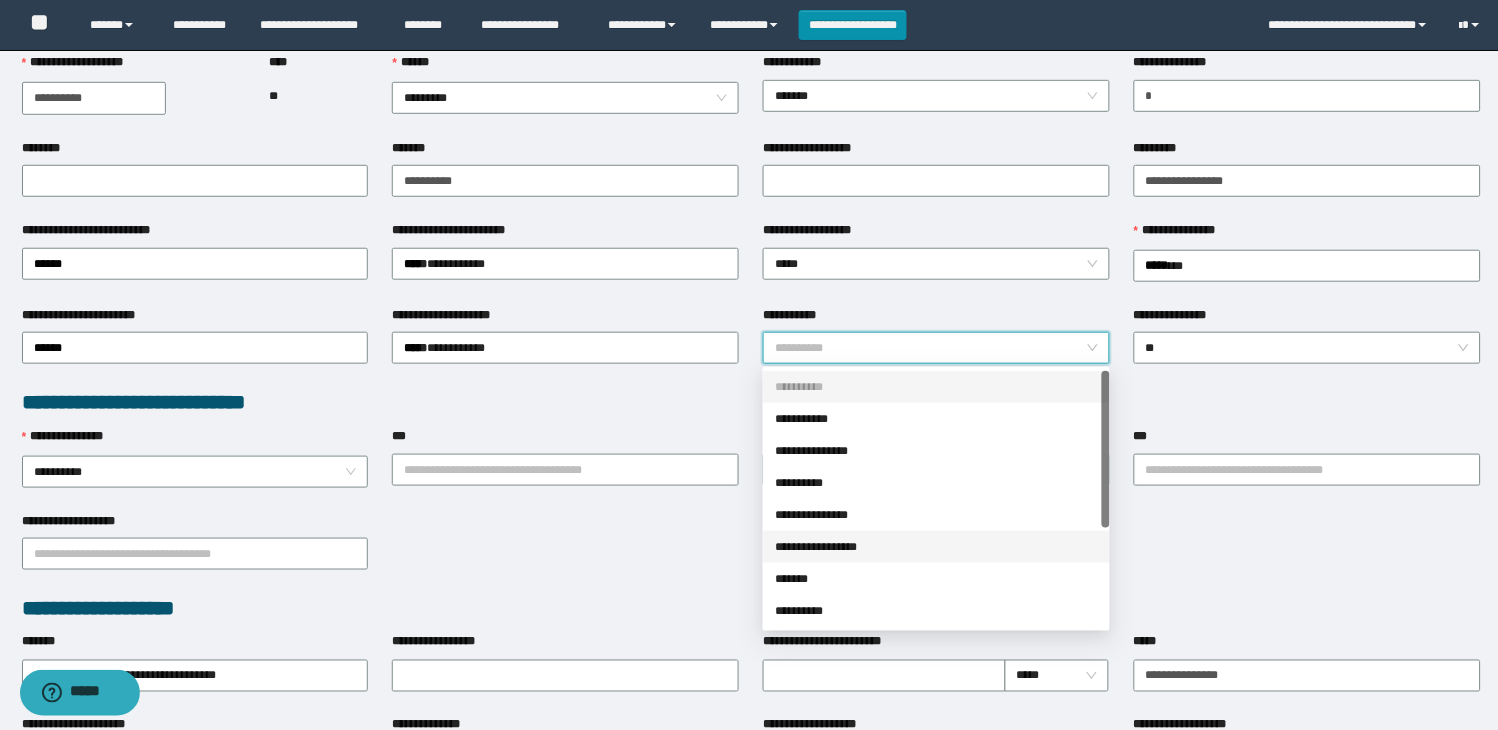 click on "**********" at bounding box center [936, 547] 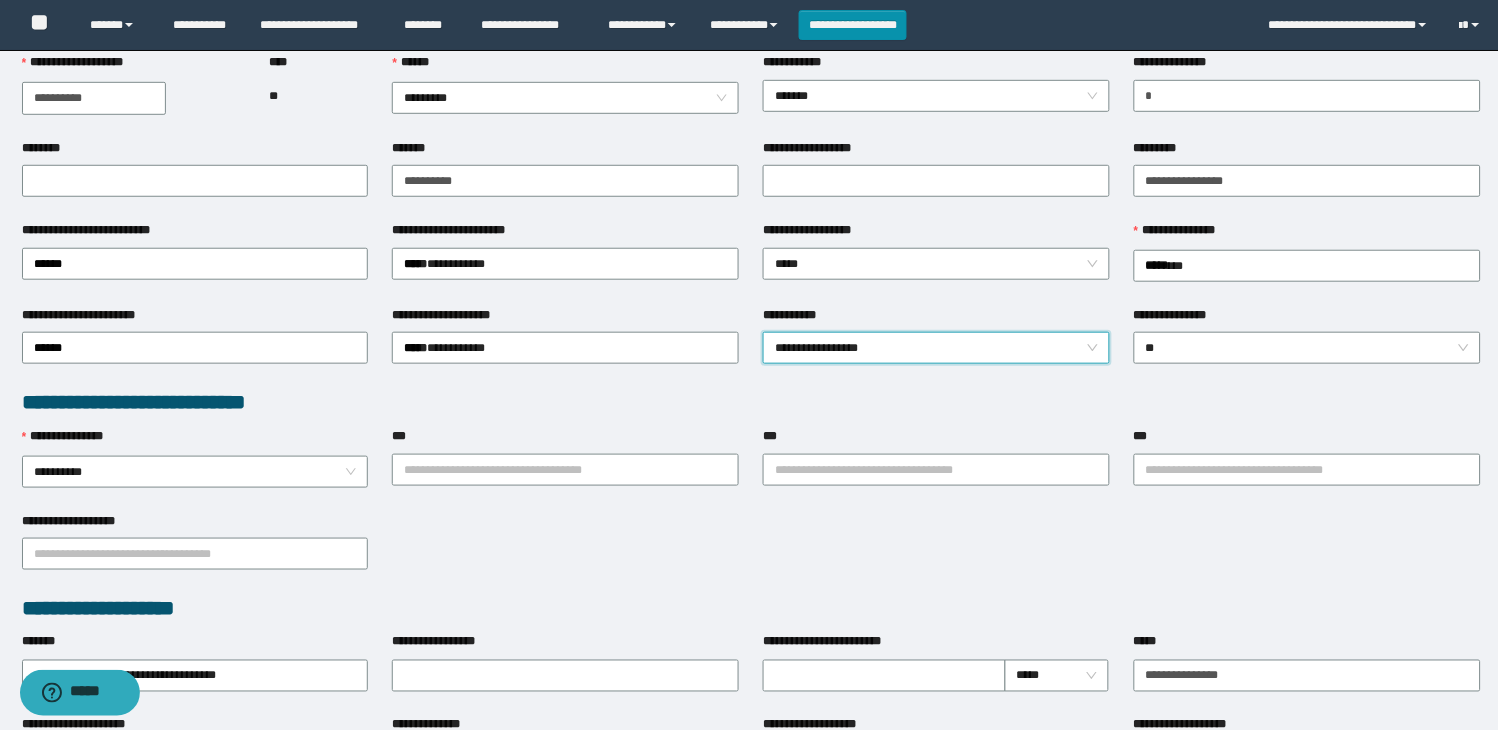 click on "**********" at bounding box center (751, 553) 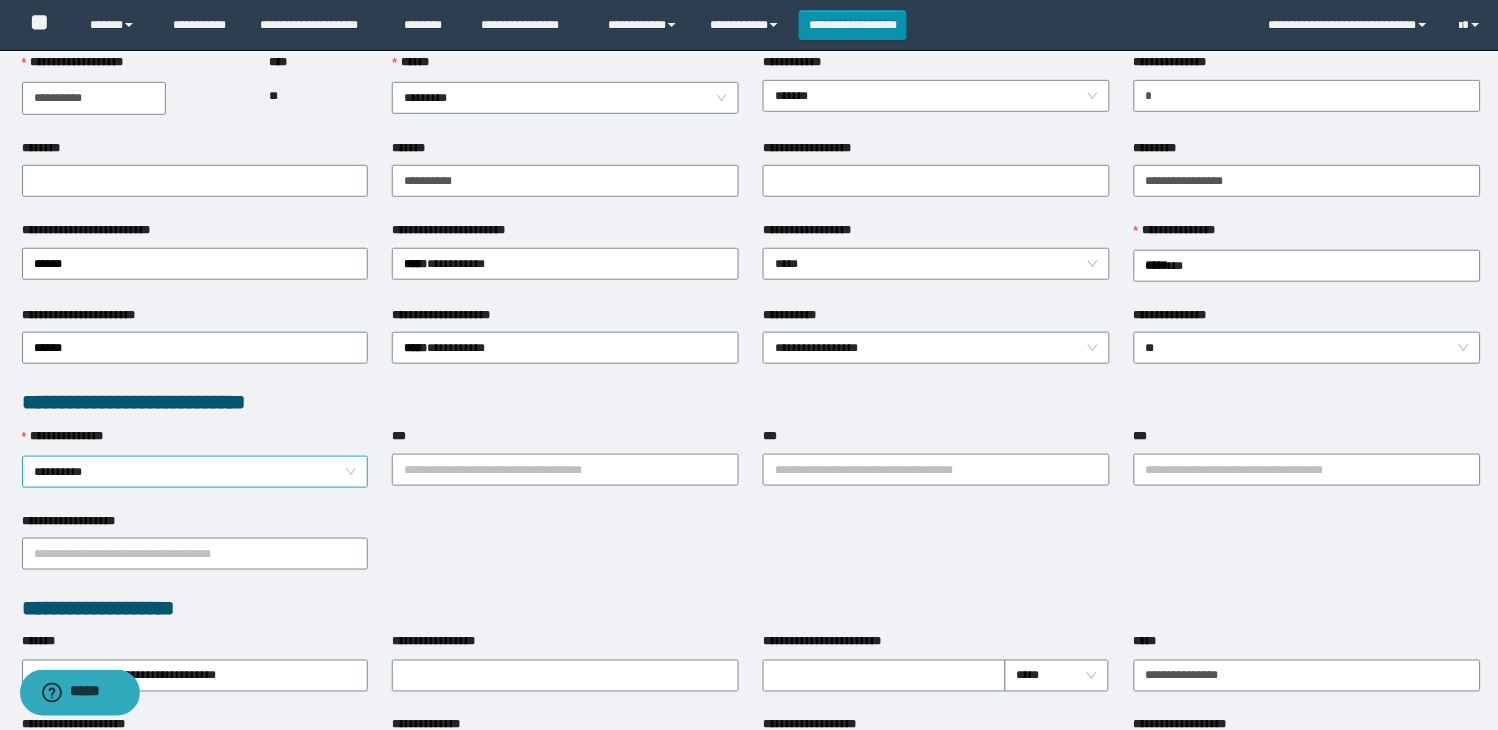 click on "**********" at bounding box center (195, 472) 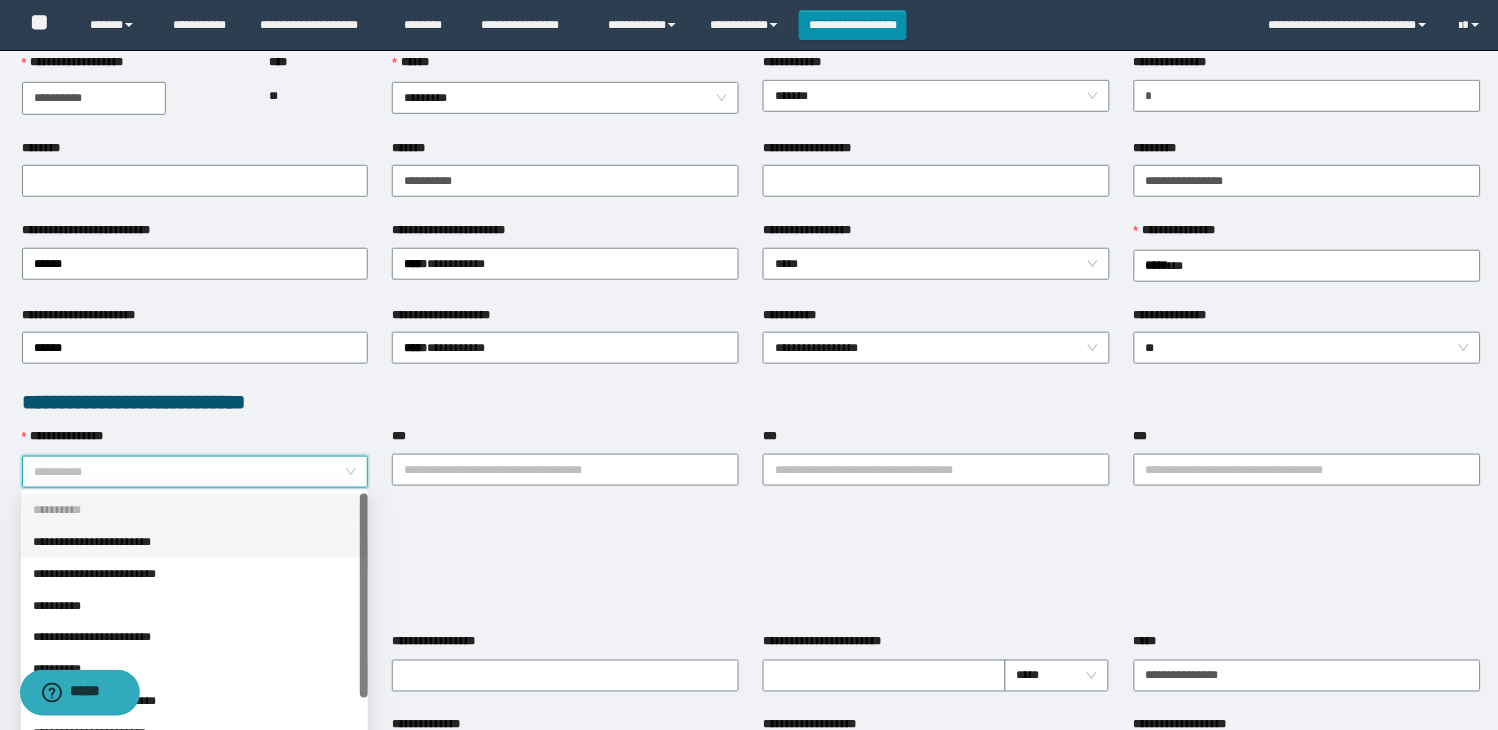 click on "**********" at bounding box center (194, 542) 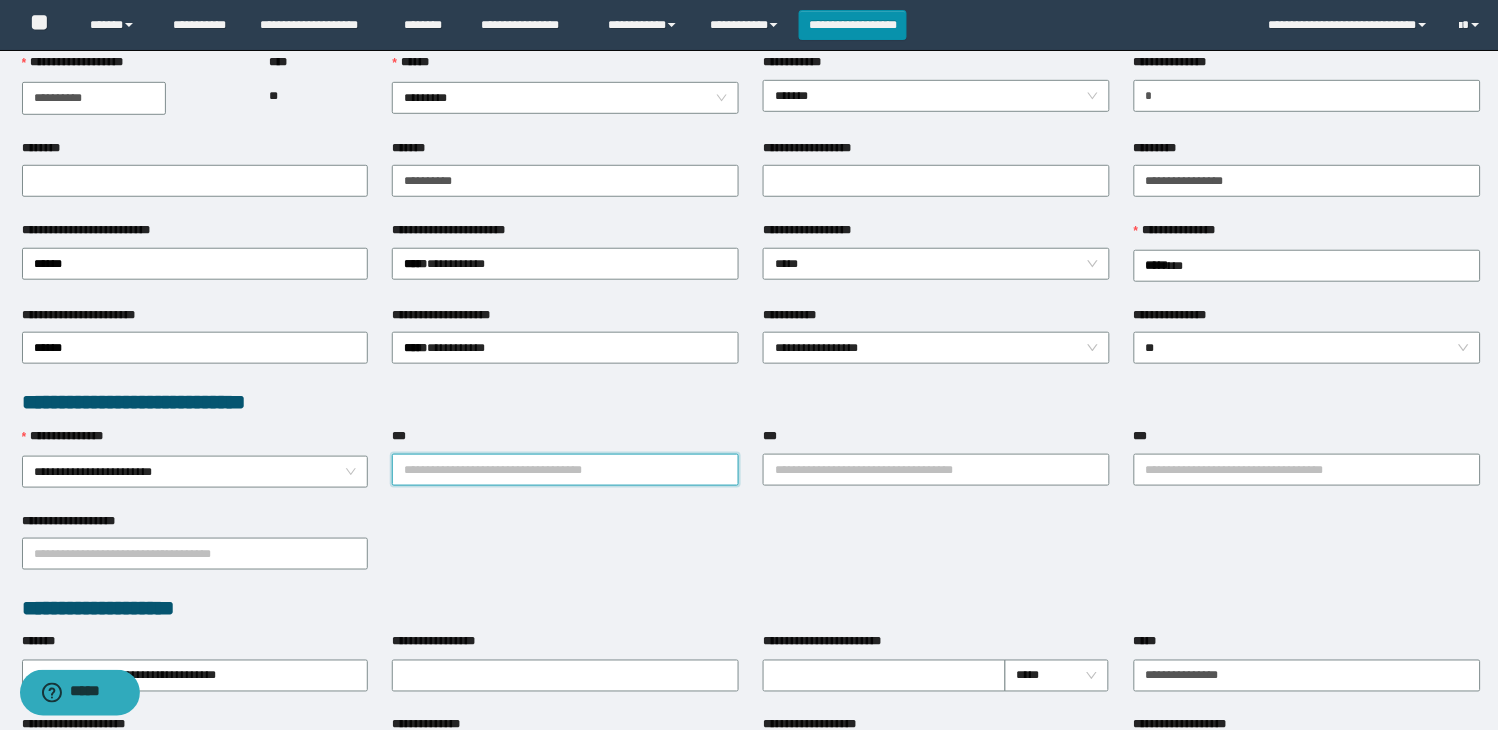 click on "***" at bounding box center [565, 470] 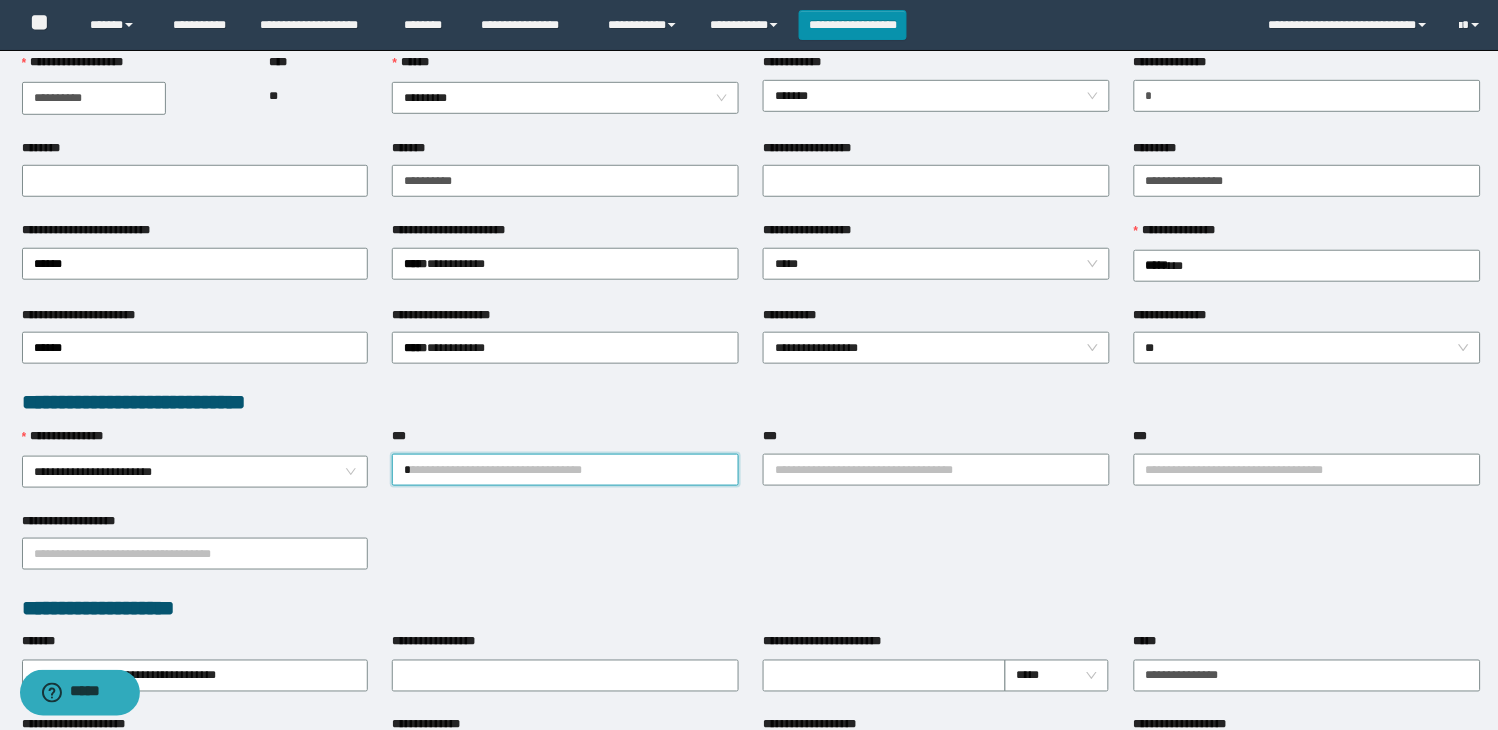 type on "**" 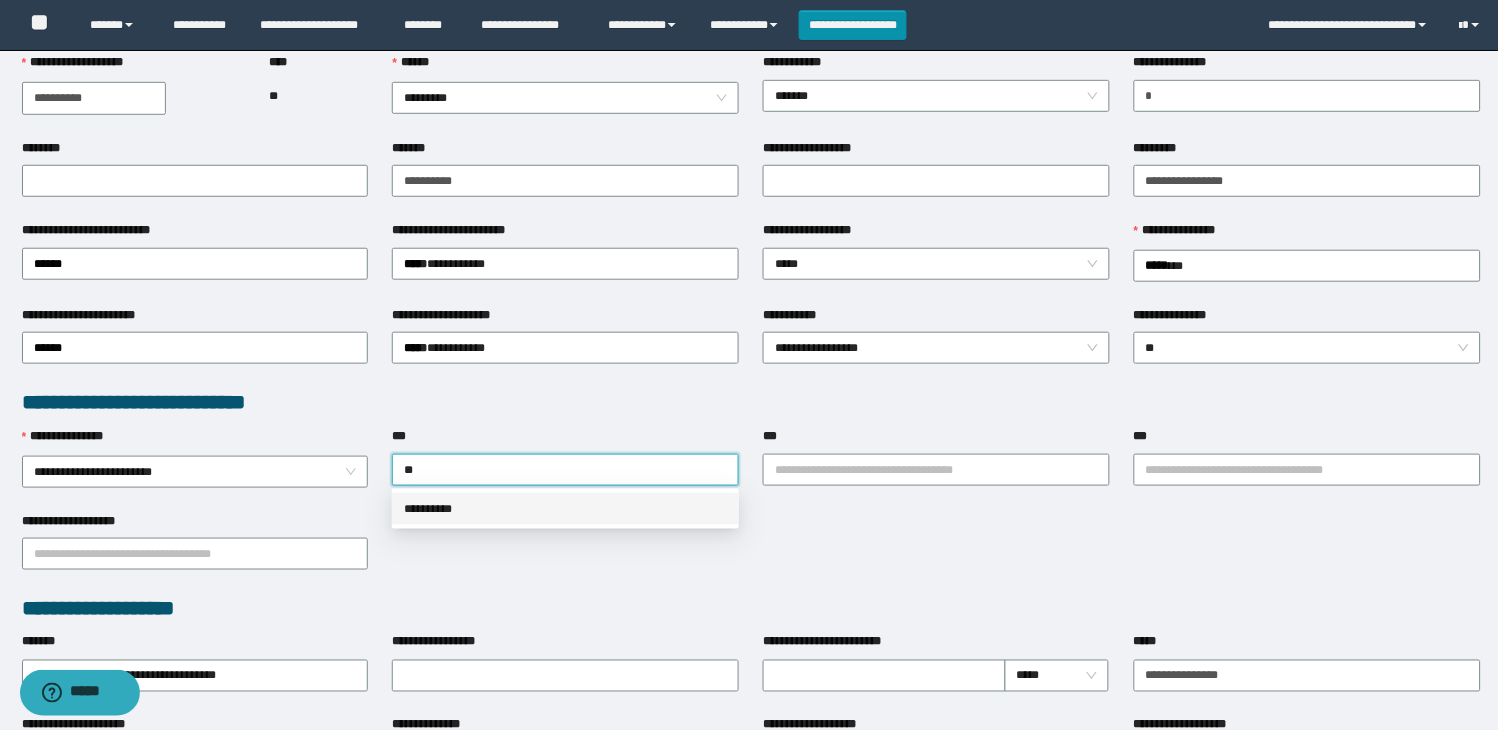 drag, startPoint x: 482, startPoint y: 498, endPoint x: 817, endPoint y: 486, distance: 335.21484 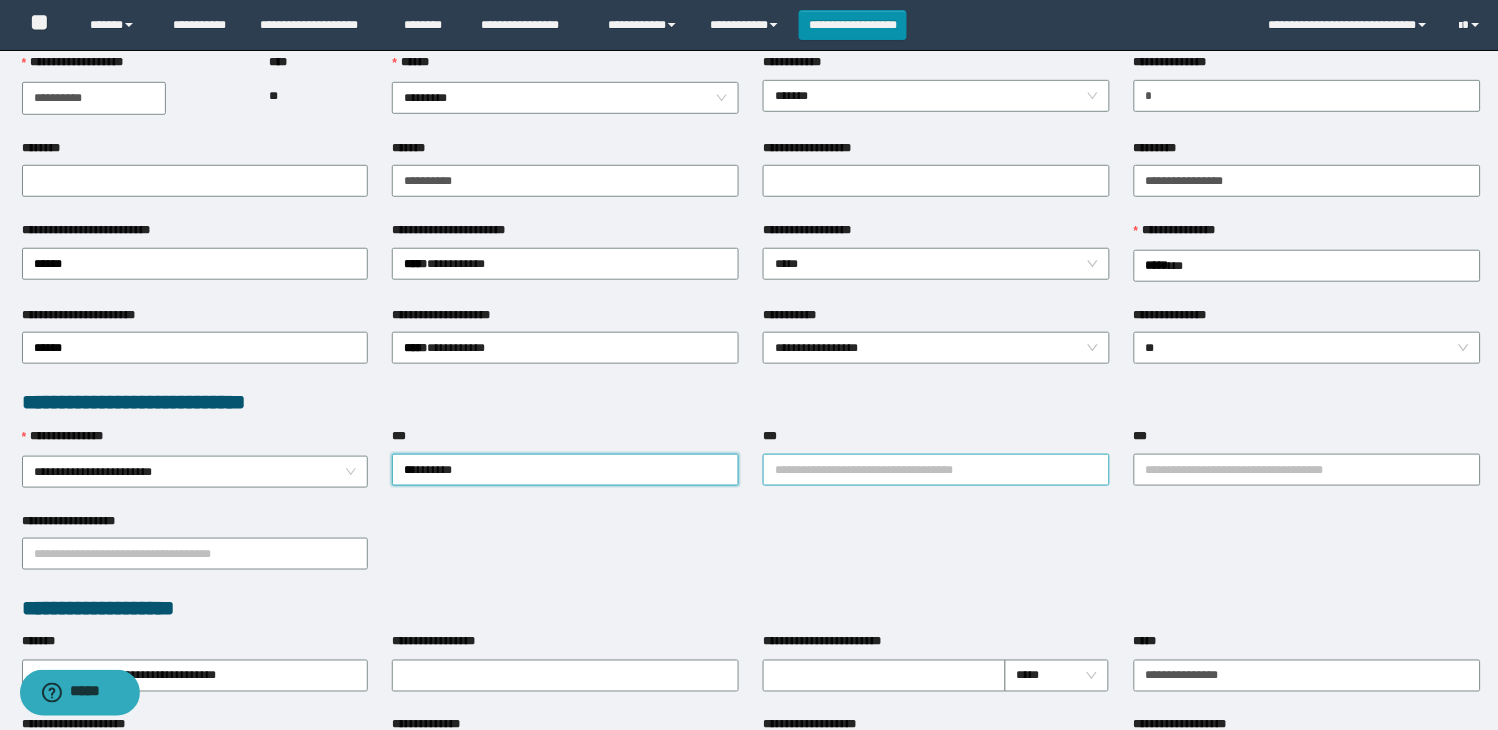 click on "***" at bounding box center (936, 470) 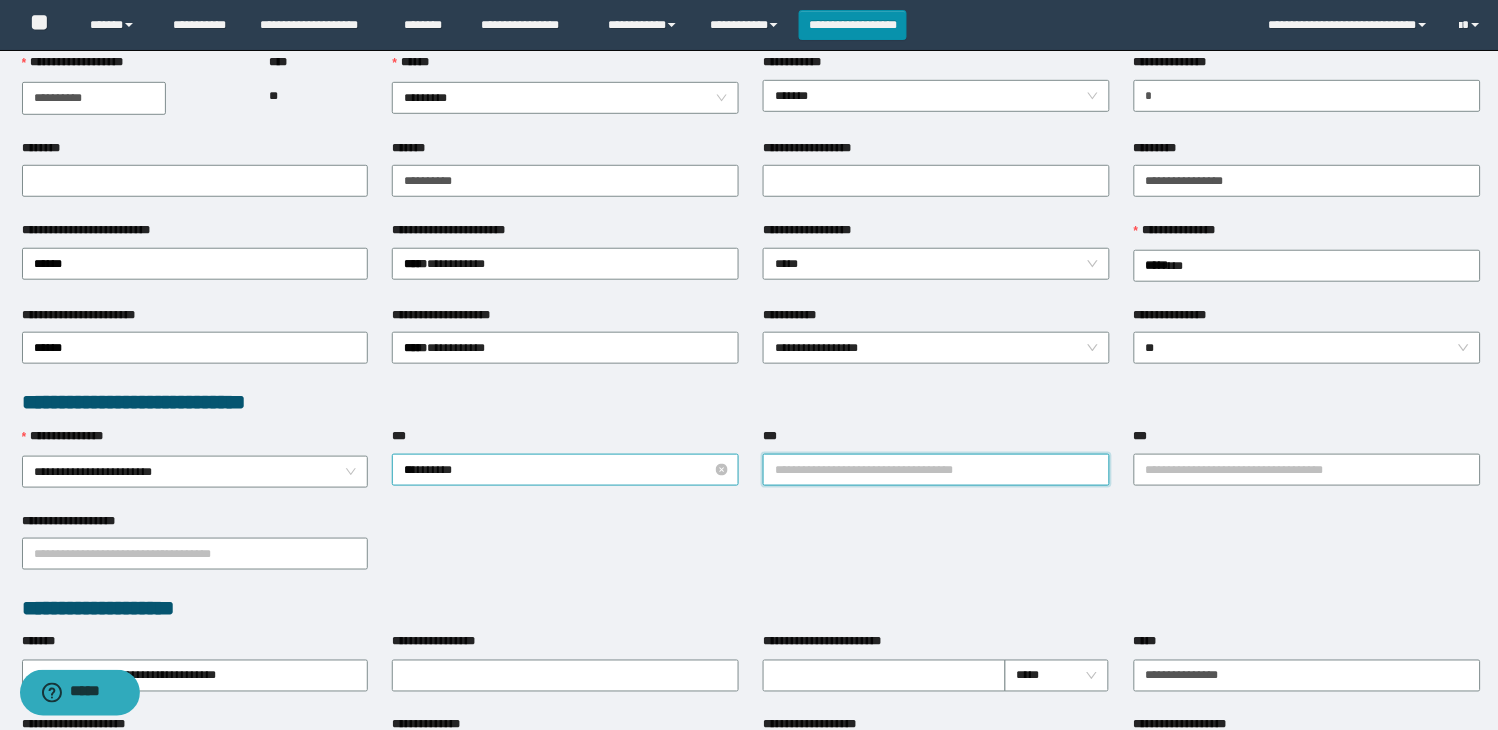 click on "**********" at bounding box center (565, 470) 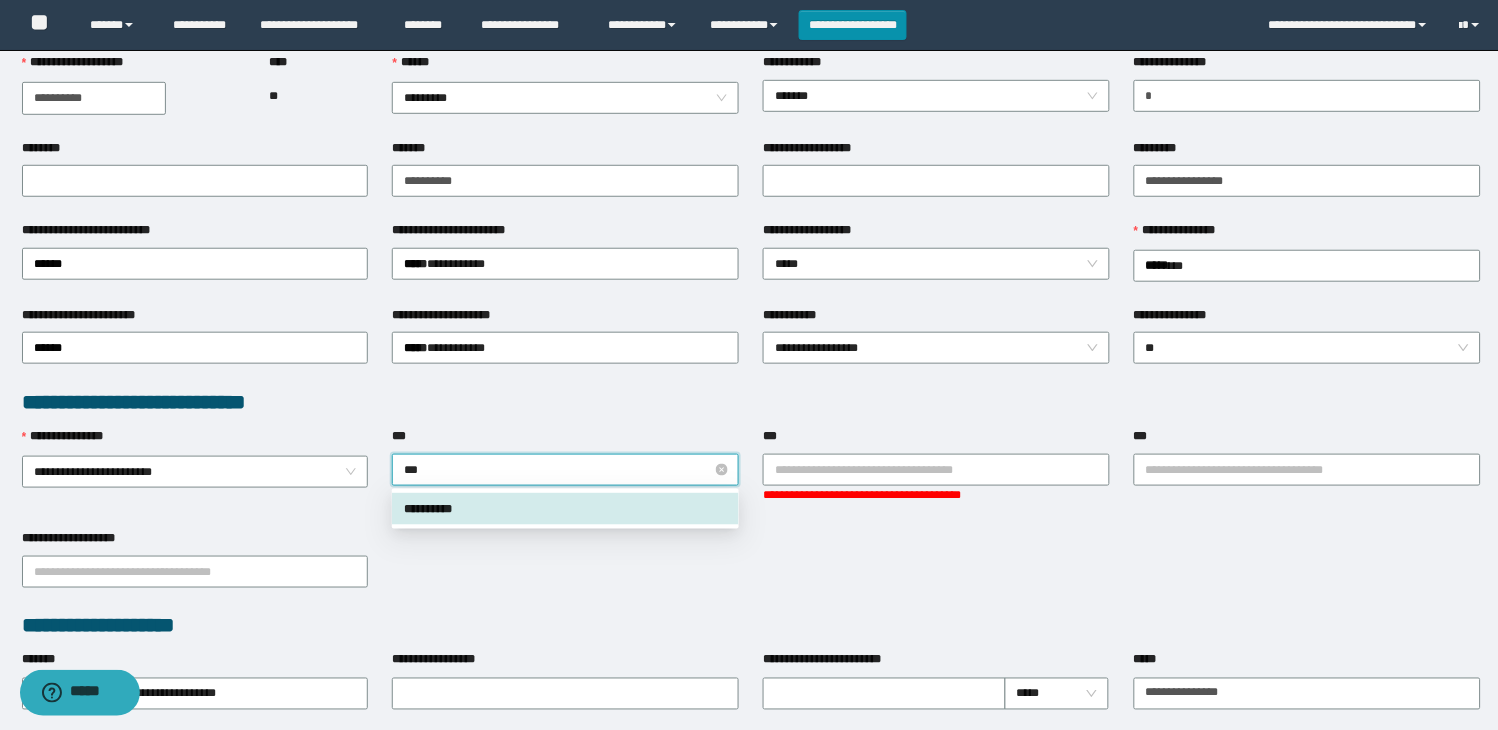type on "****" 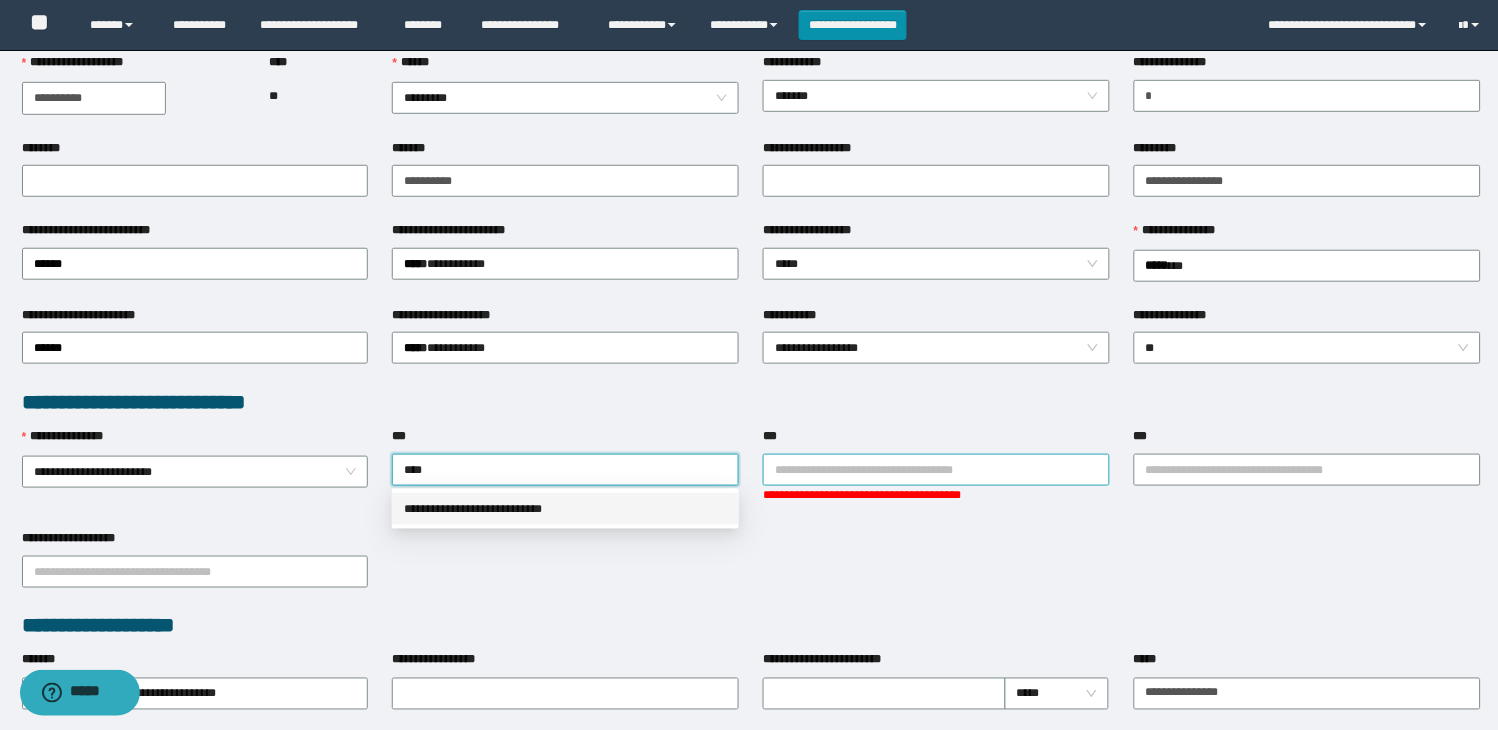 drag, startPoint x: 494, startPoint y: 512, endPoint x: 786, endPoint y: 463, distance: 296.08276 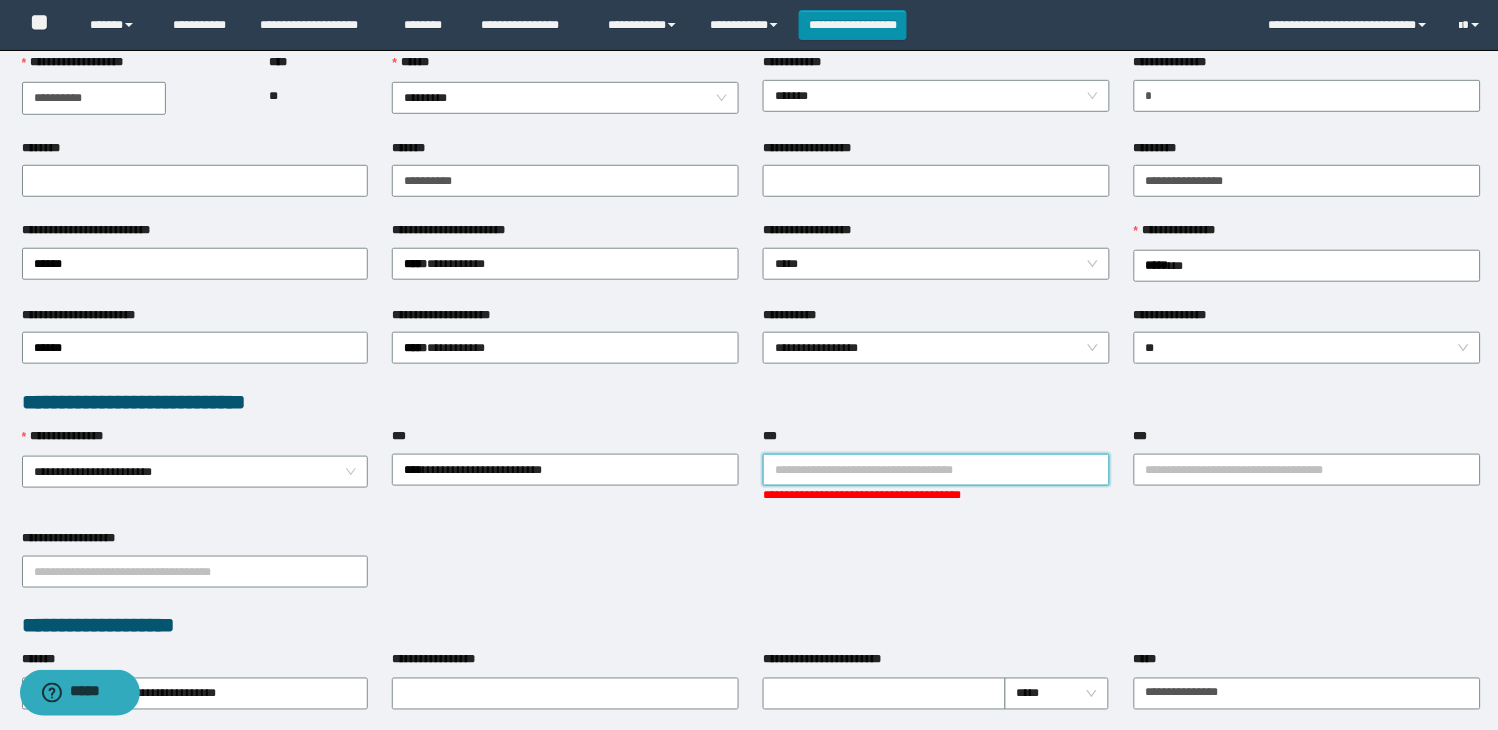 click on "***" at bounding box center [936, 470] 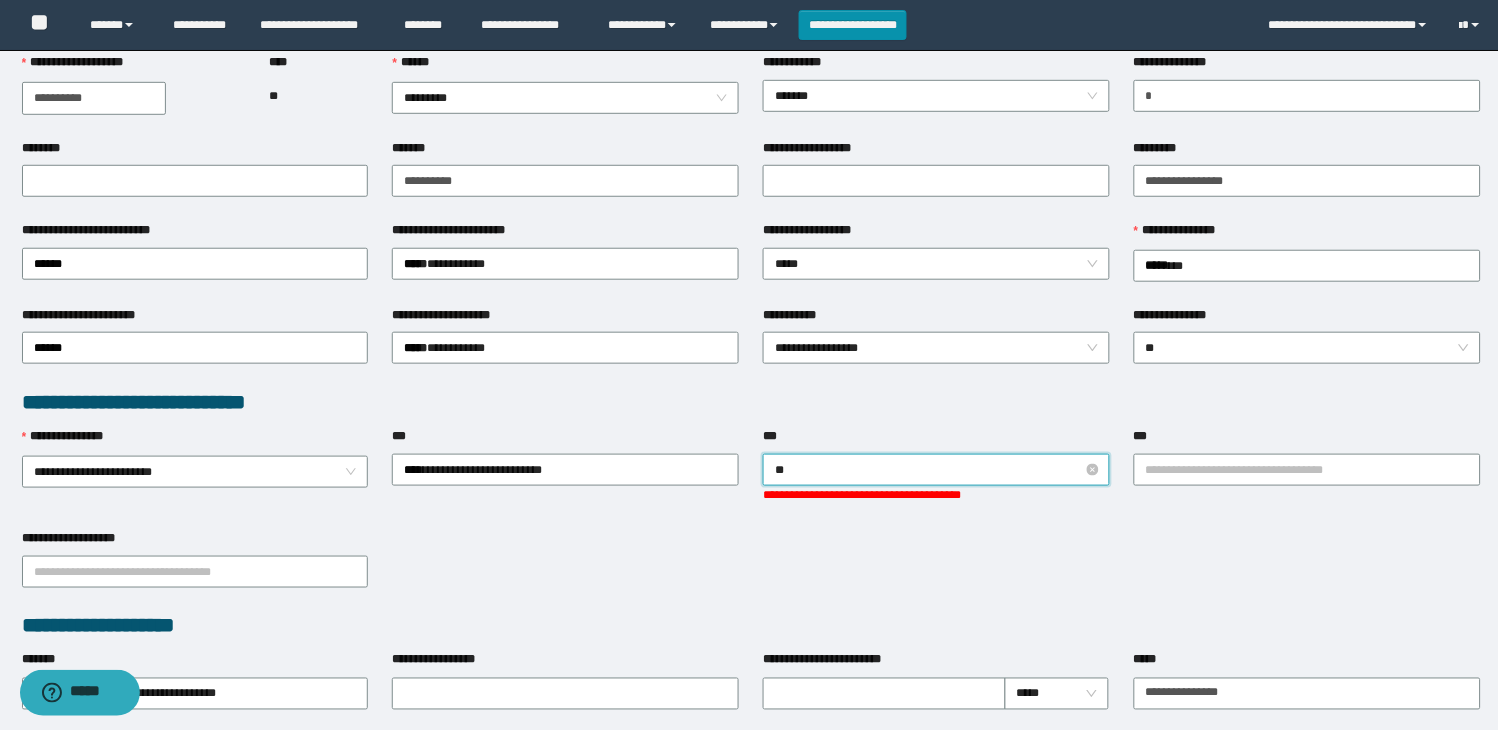 type on "***" 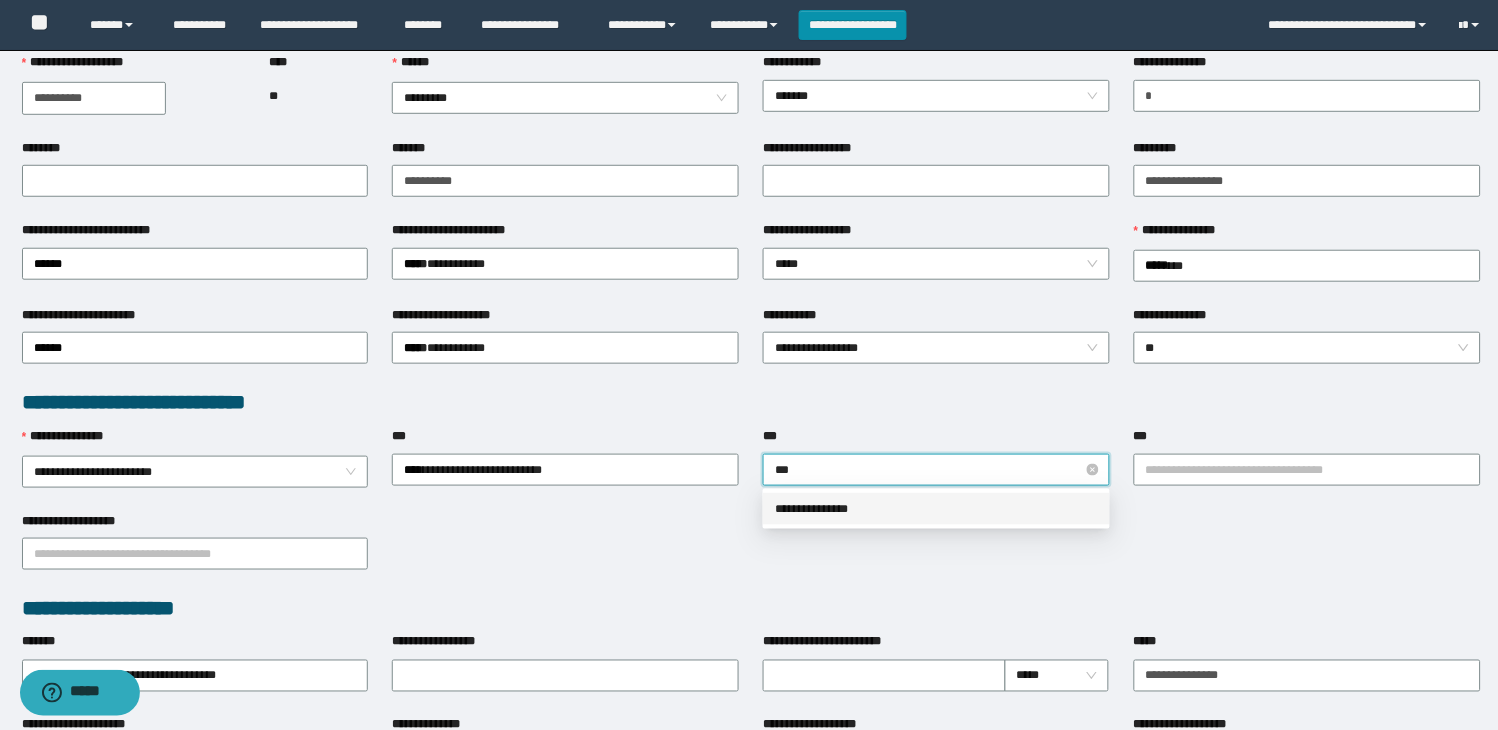 drag, startPoint x: 827, startPoint y: 507, endPoint x: 1103, endPoint y: 478, distance: 277.51938 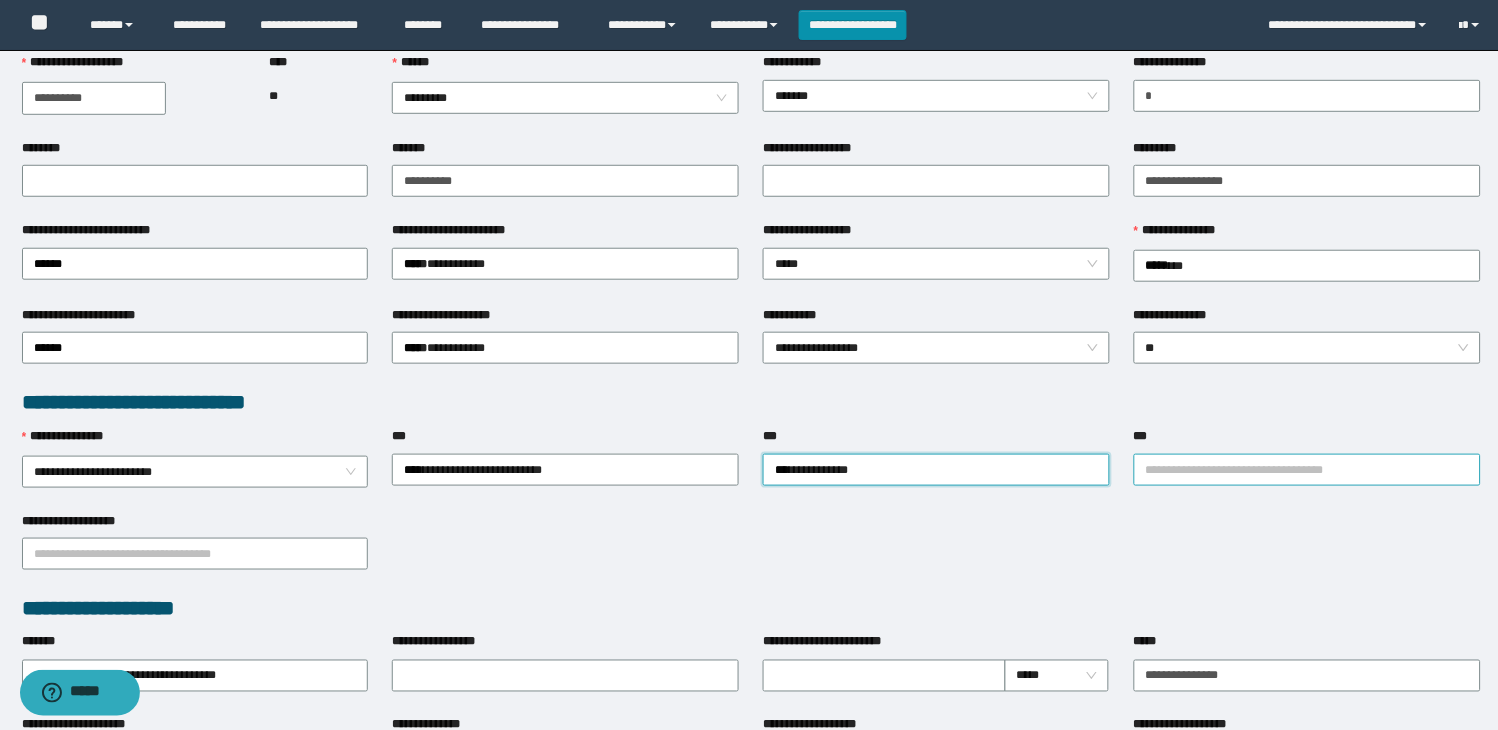 click on "***" at bounding box center (1307, 470) 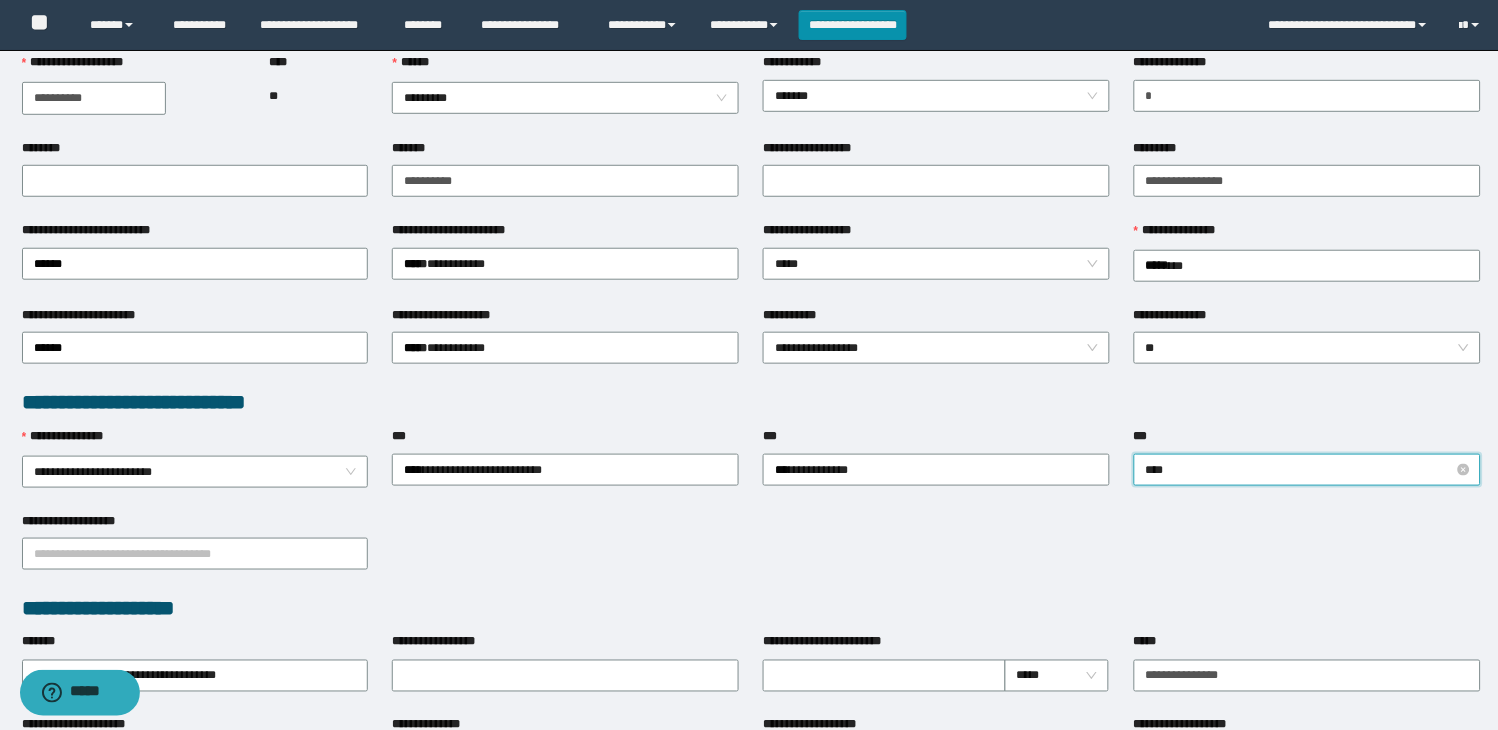 type on "*****" 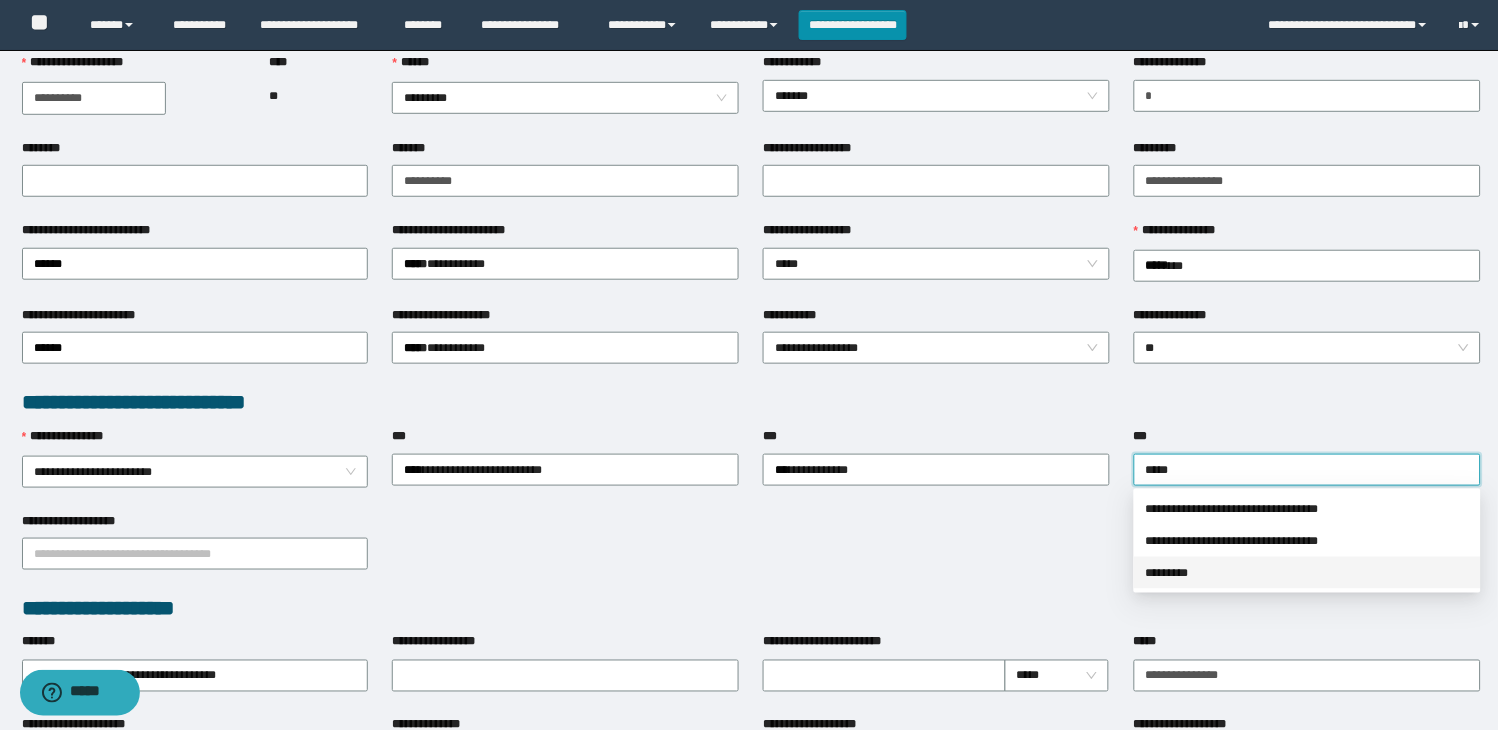 click on "*********" at bounding box center [1307, 573] 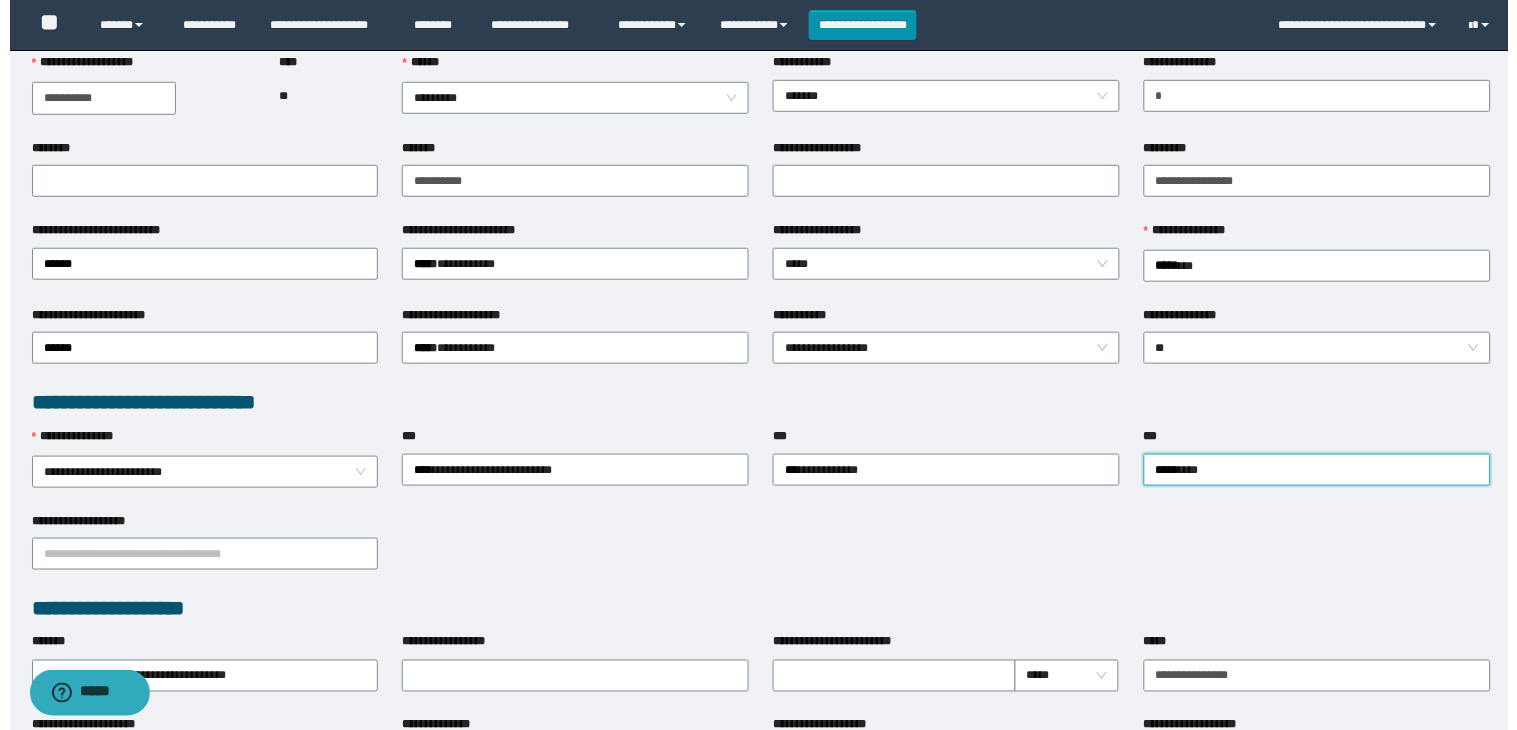 scroll, scrollTop: 1010, scrollLeft: 0, axis: vertical 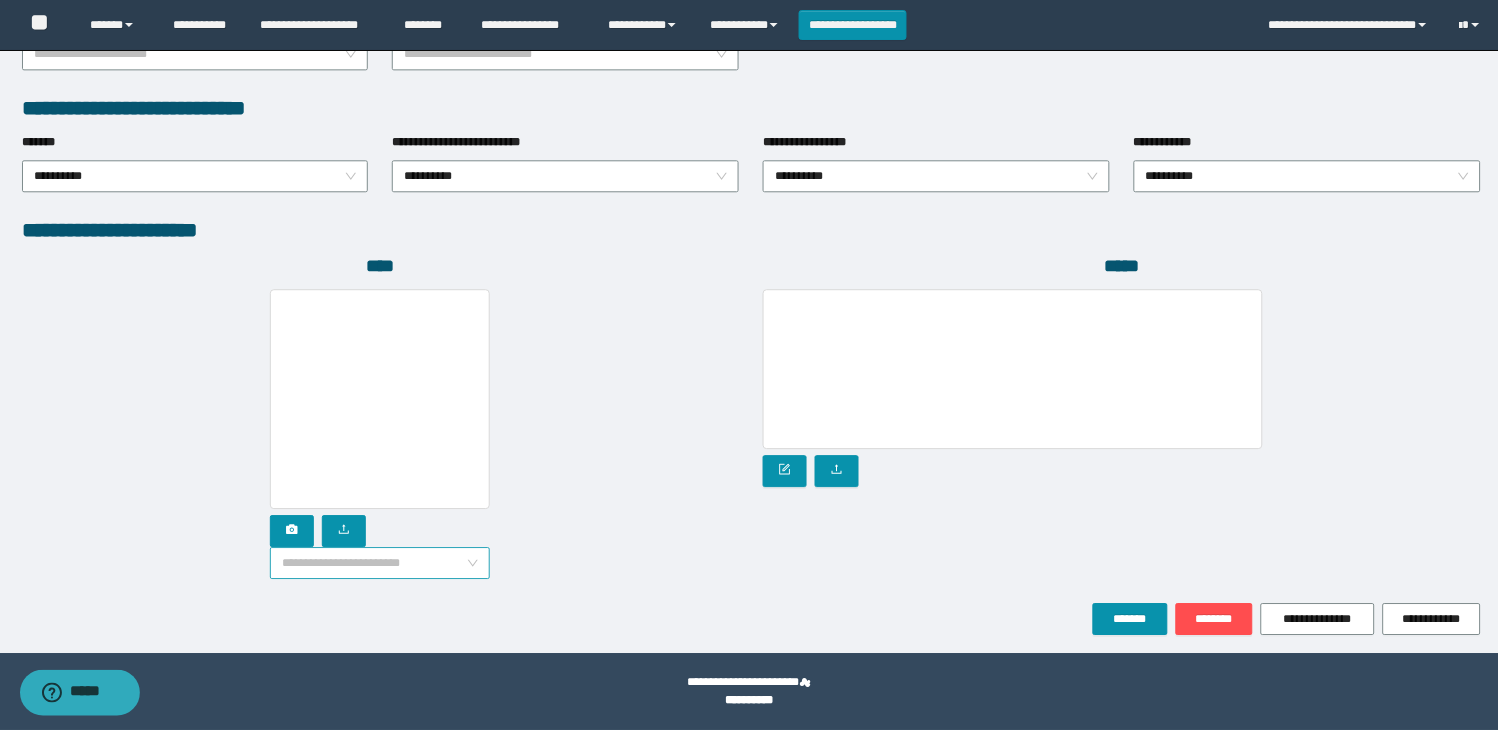 click on "**********" at bounding box center (380, 563) 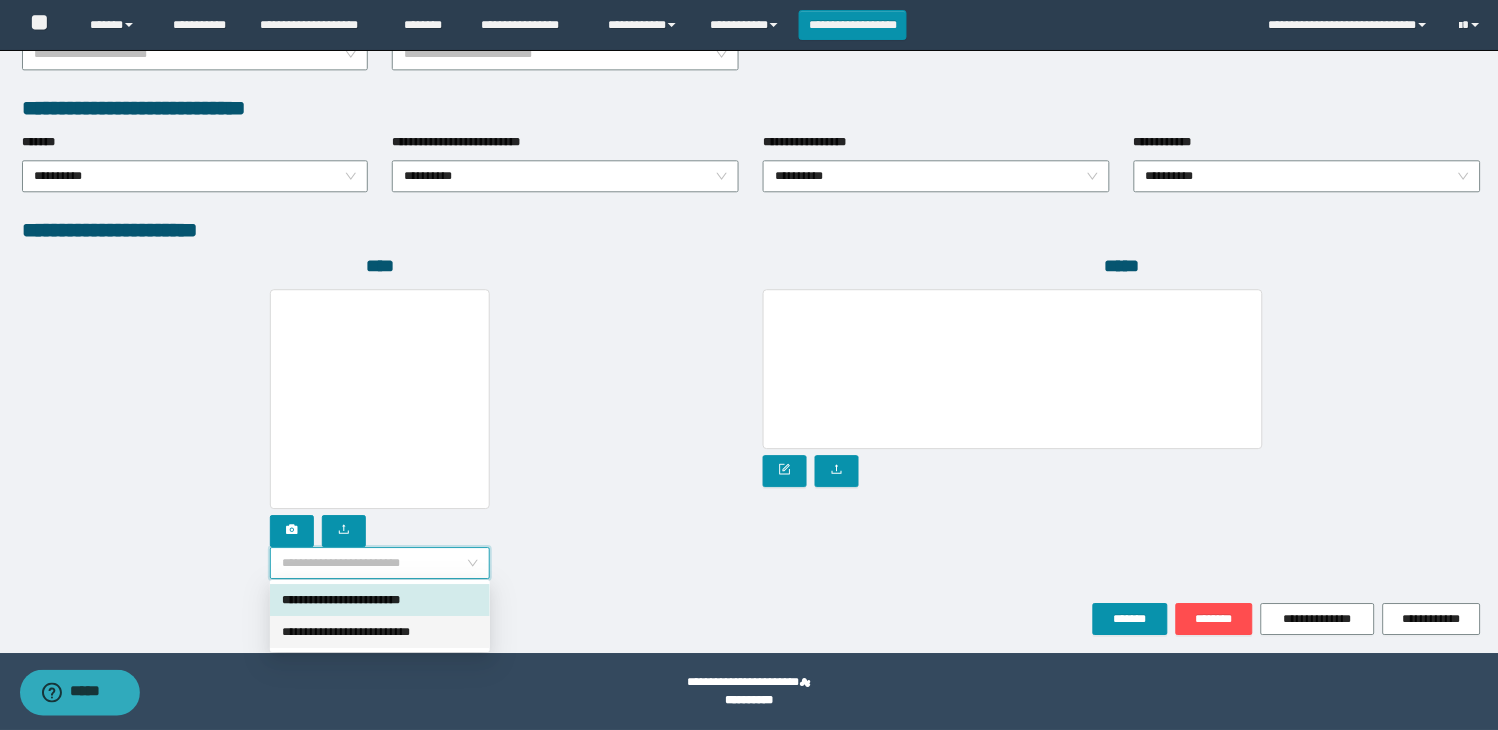 click on "**********" at bounding box center [380, 632] 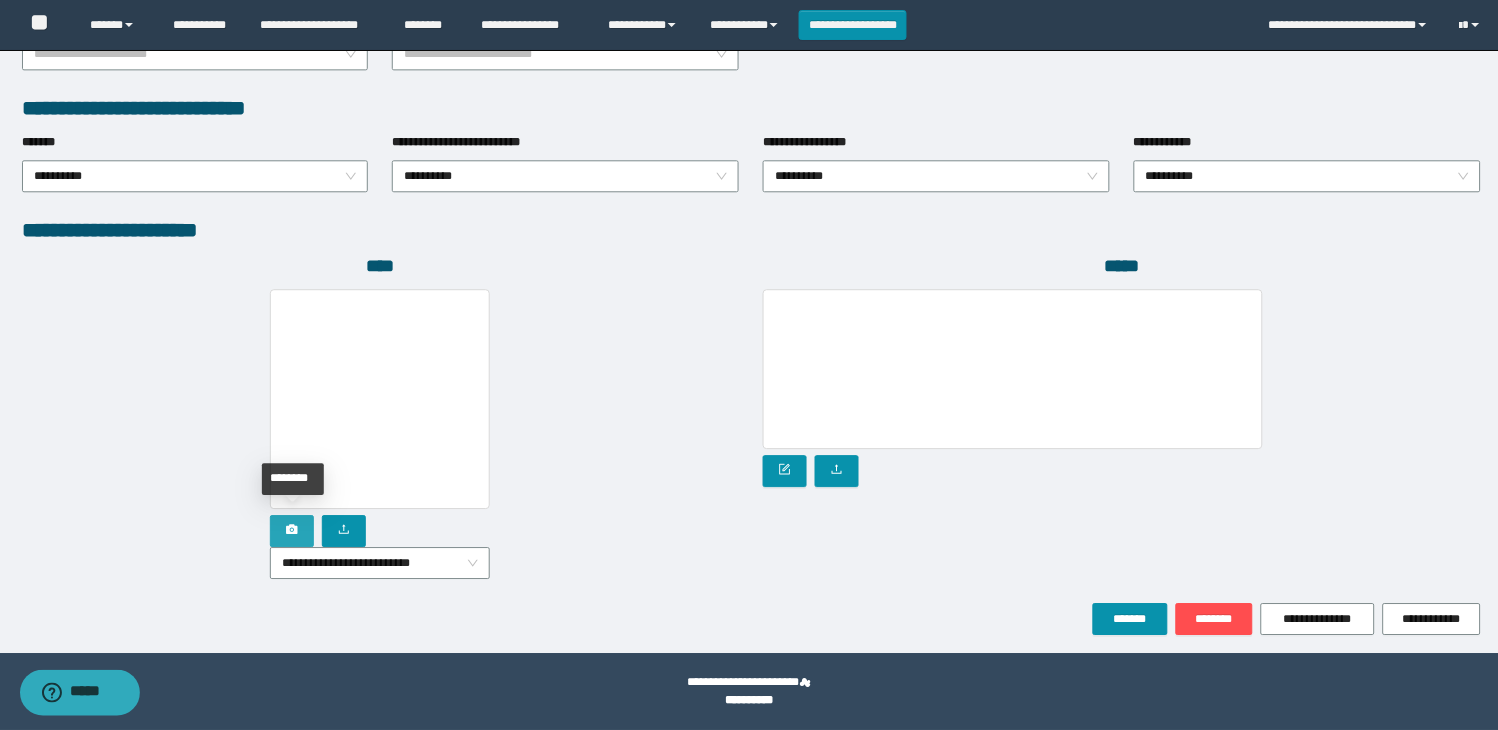click 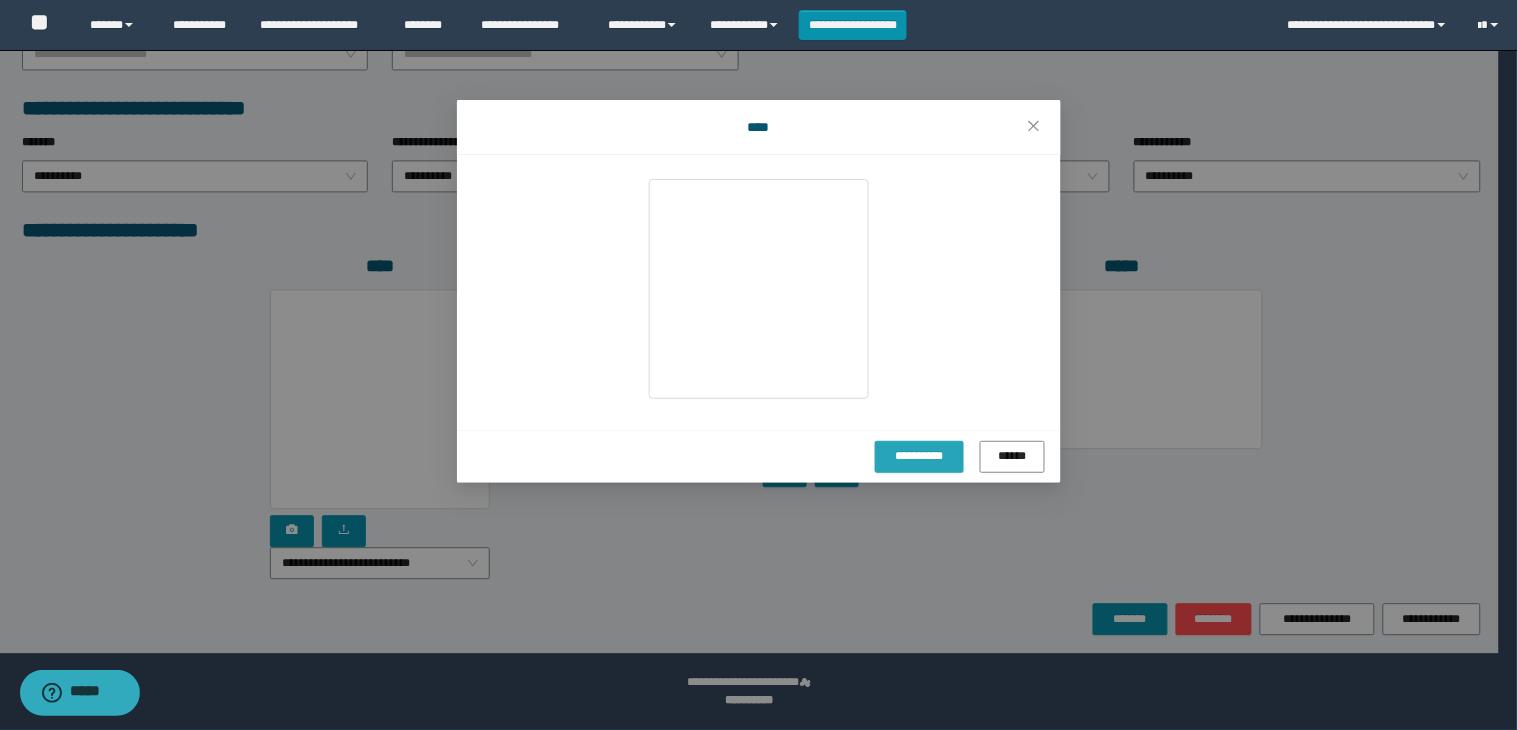 click on "**********" at bounding box center [919, 456] 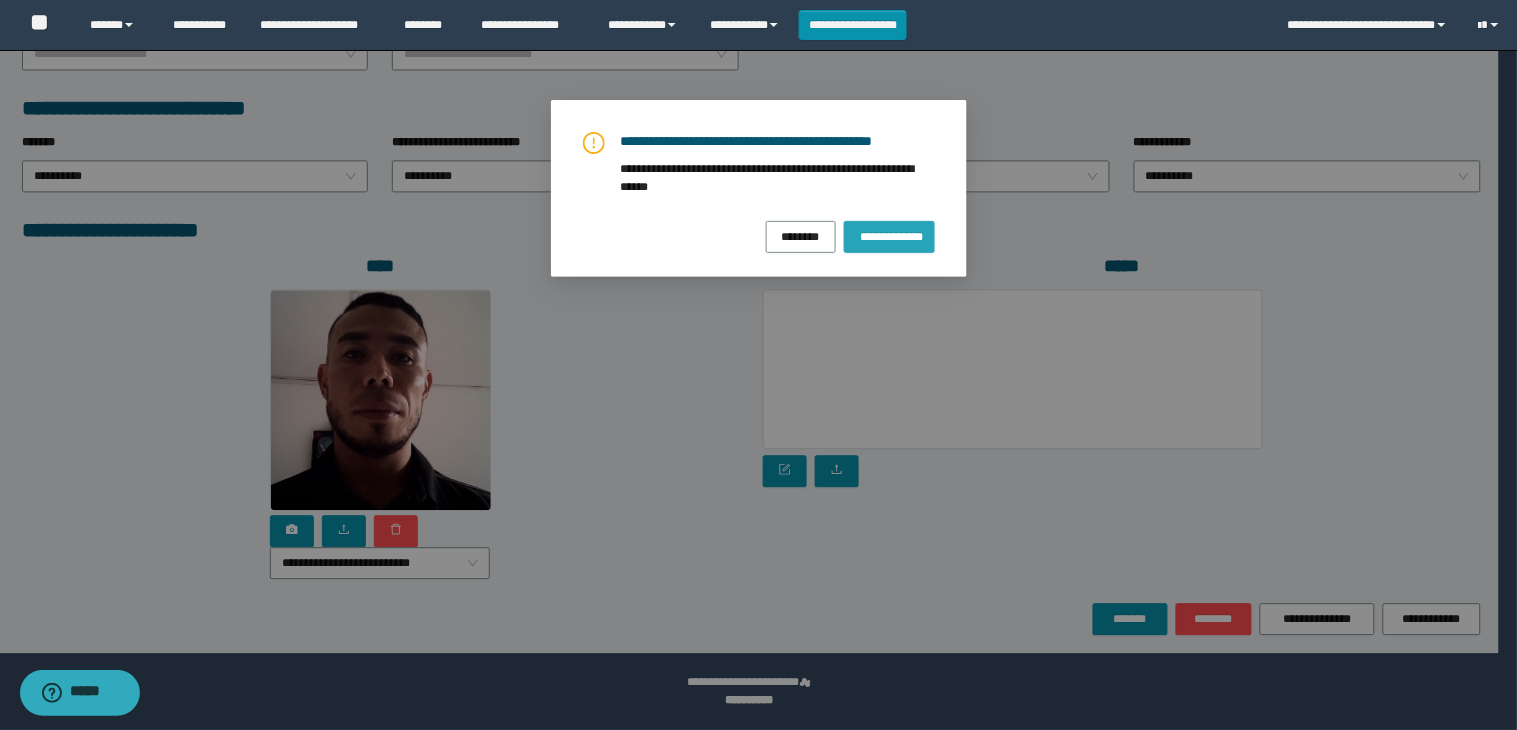 click on "**********" at bounding box center (889, 237) 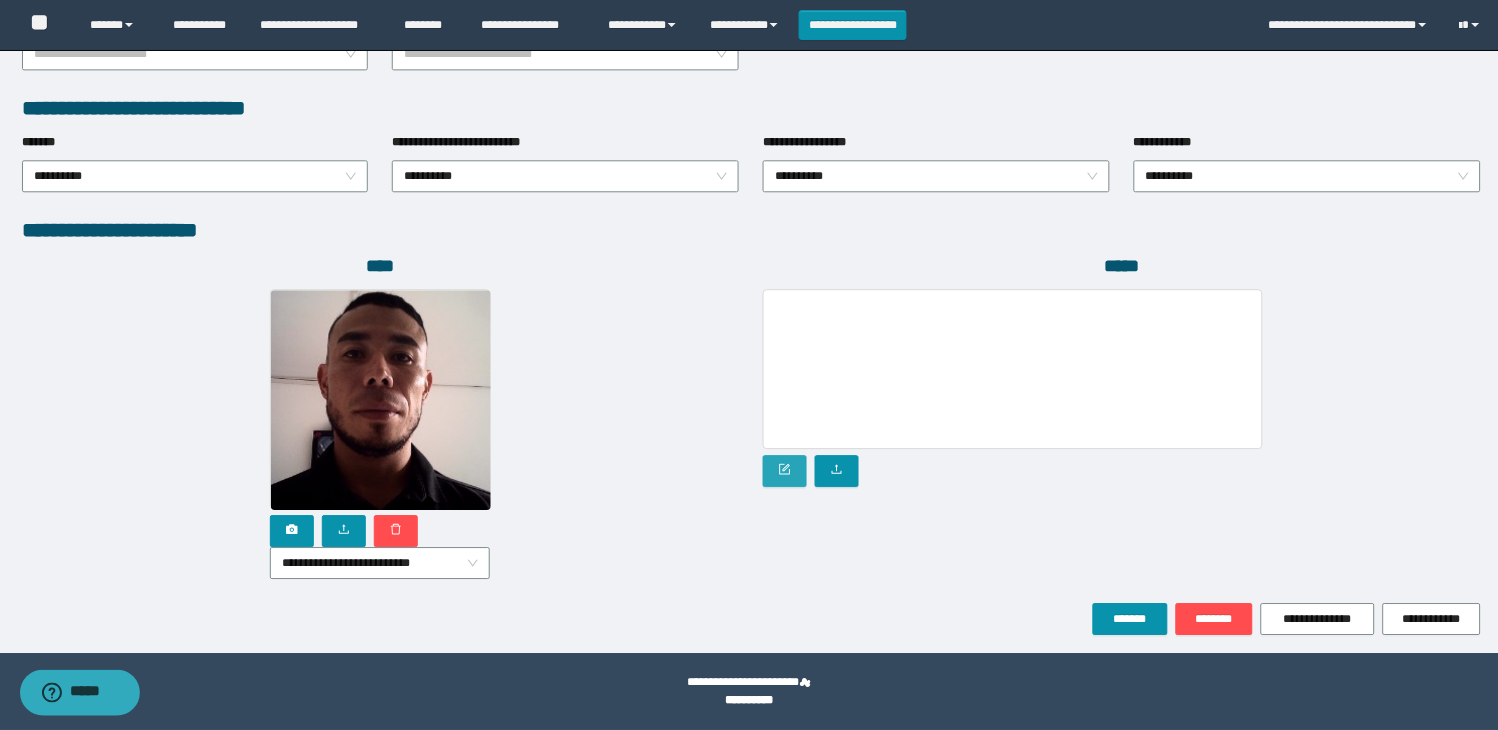 click at bounding box center (785, 471) 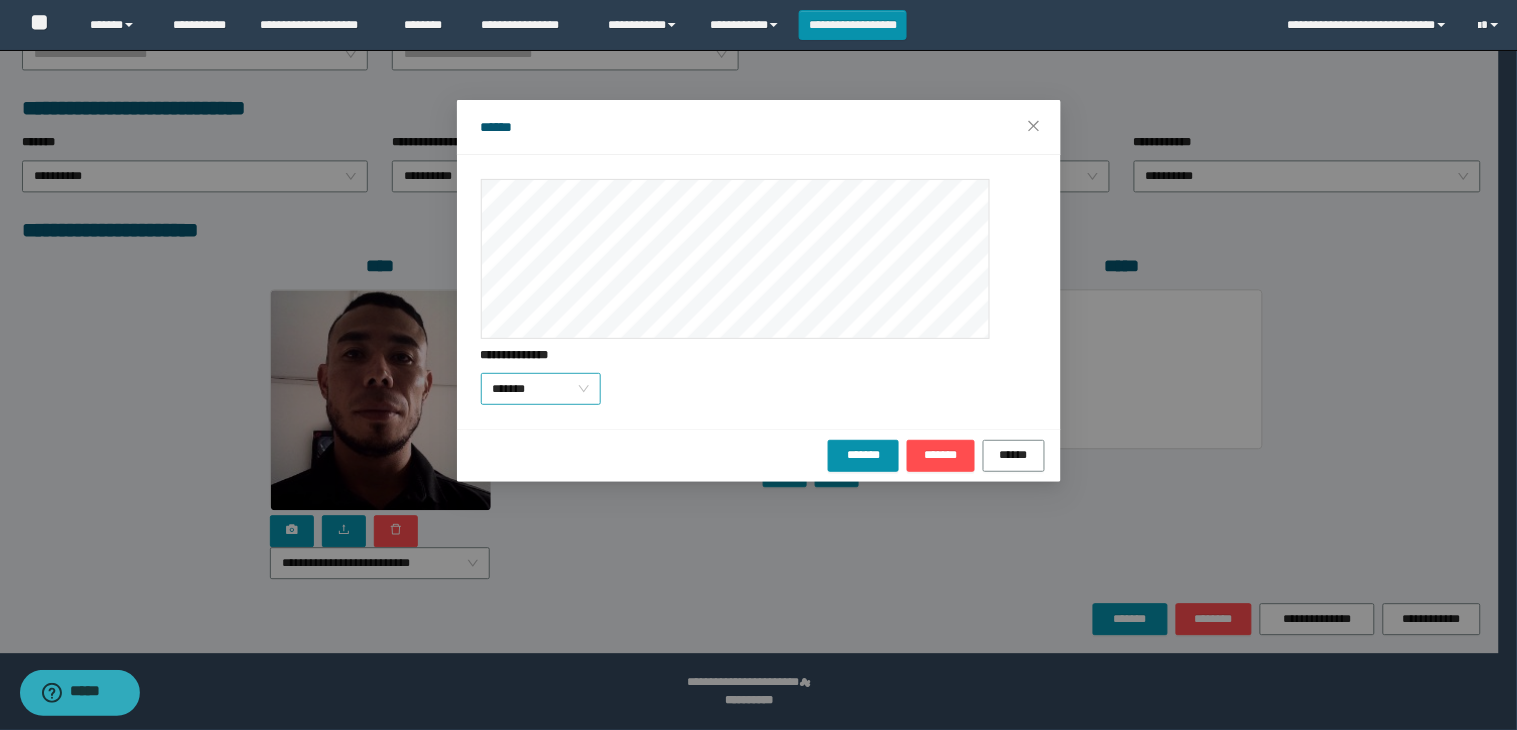 click on "*******" at bounding box center (541, 389) 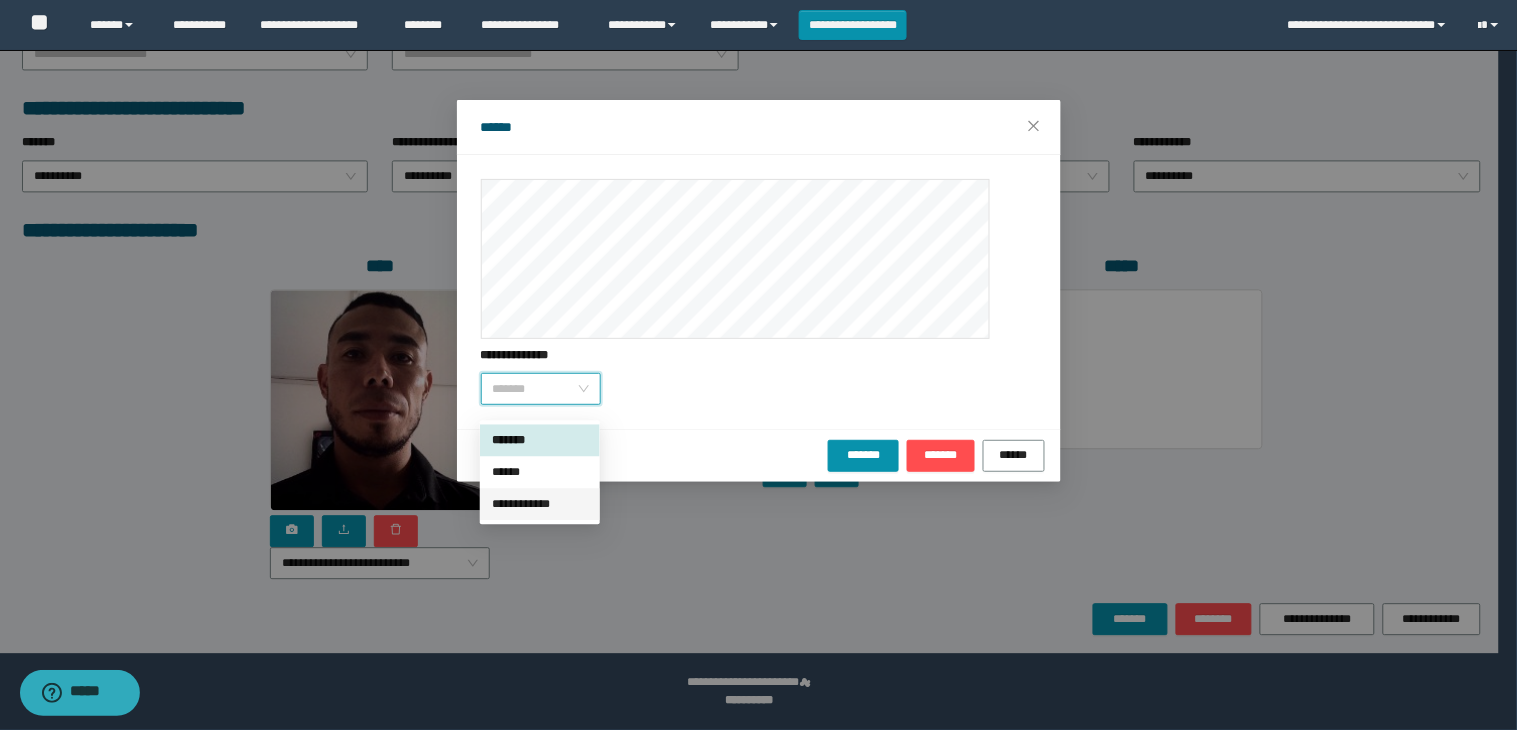 click on "**********" at bounding box center [540, 504] 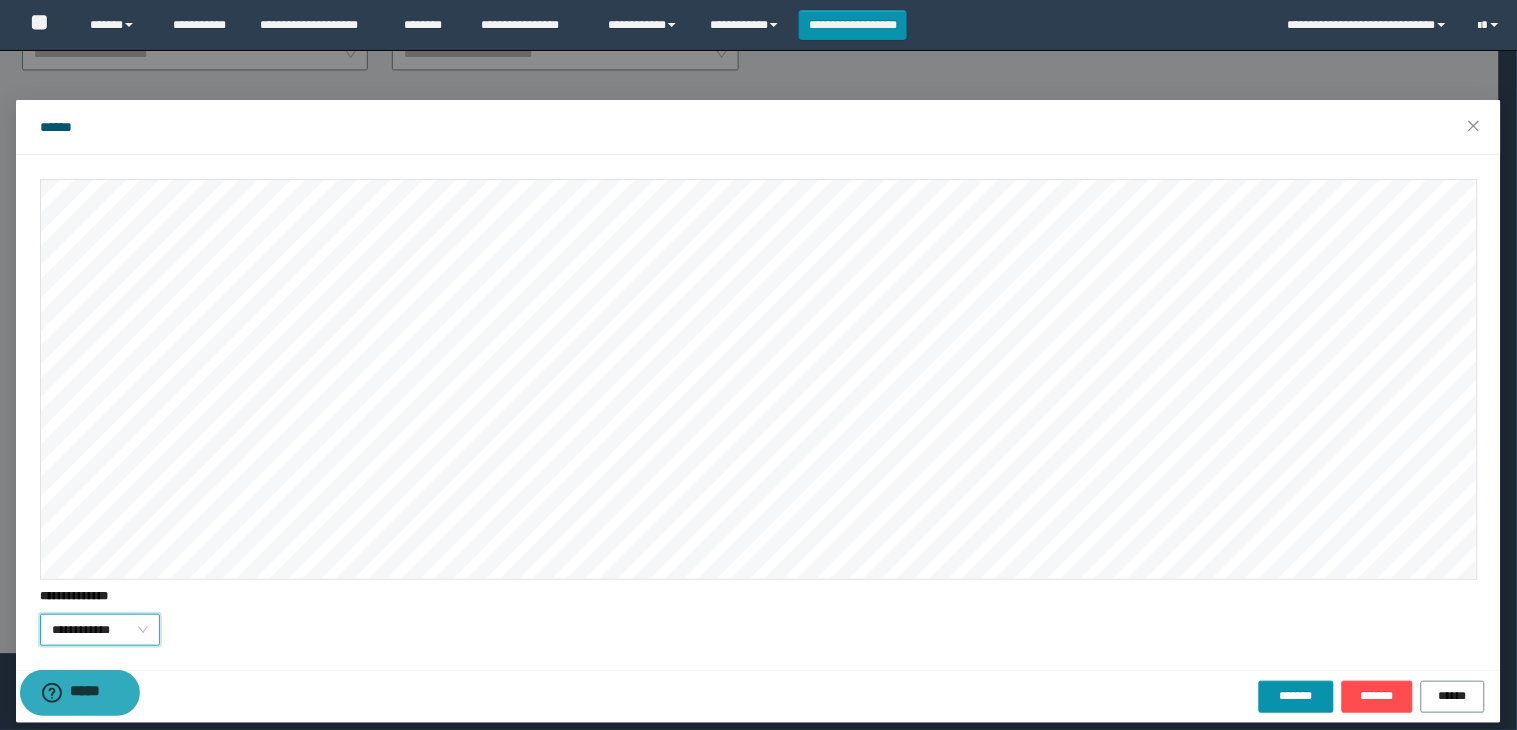 scroll, scrollTop: 15, scrollLeft: 0, axis: vertical 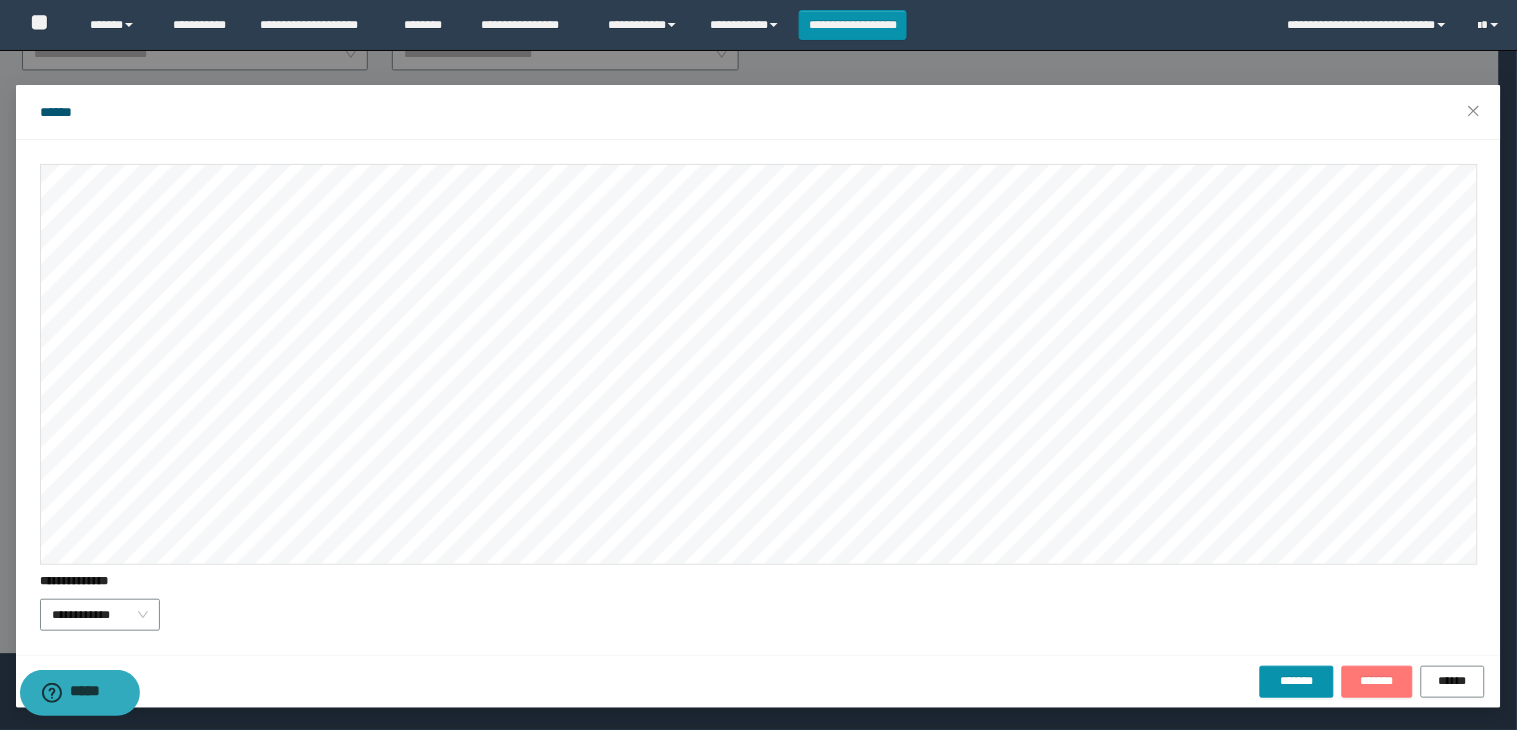 click on "*******" at bounding box center (1377, 681) 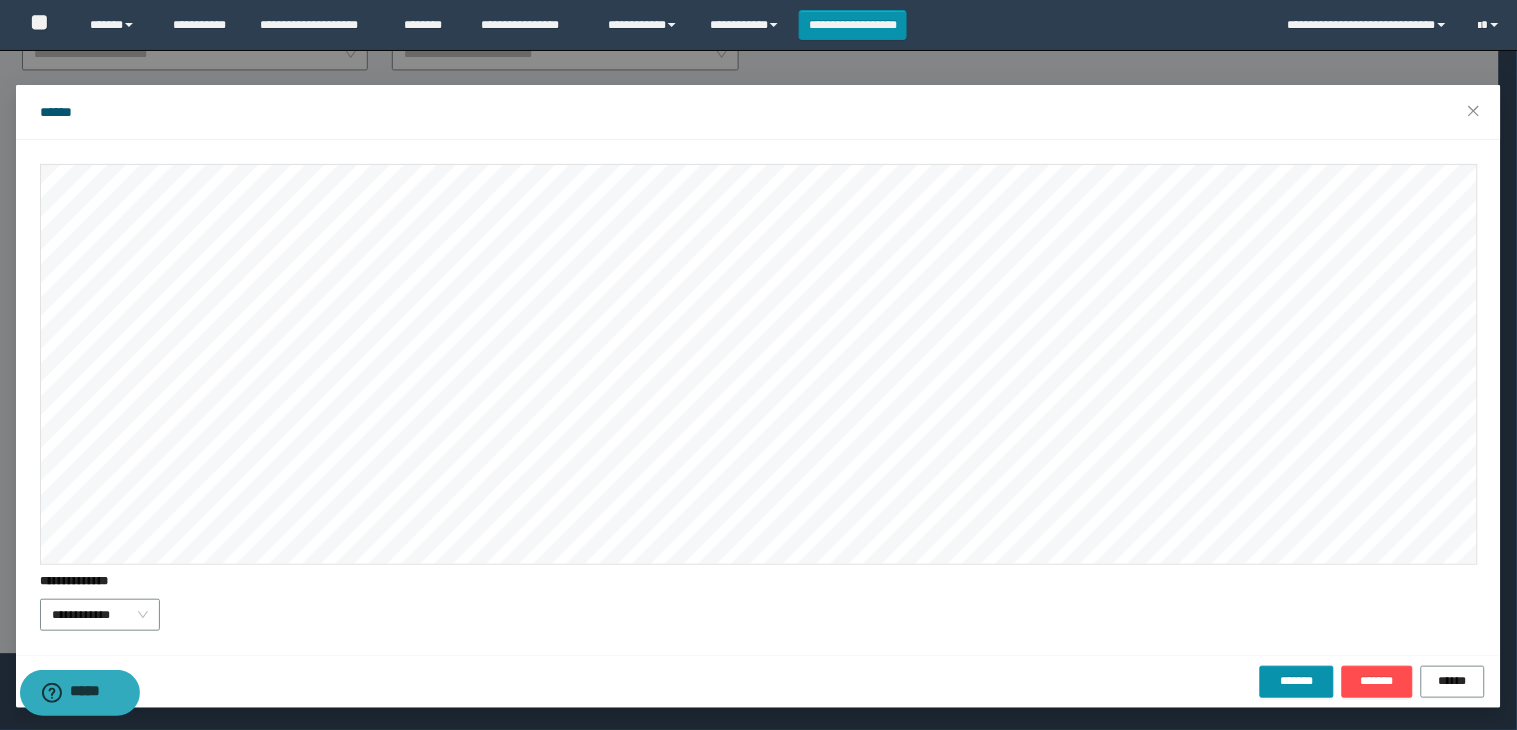 click on "**********" at bounding box center (758, 397) 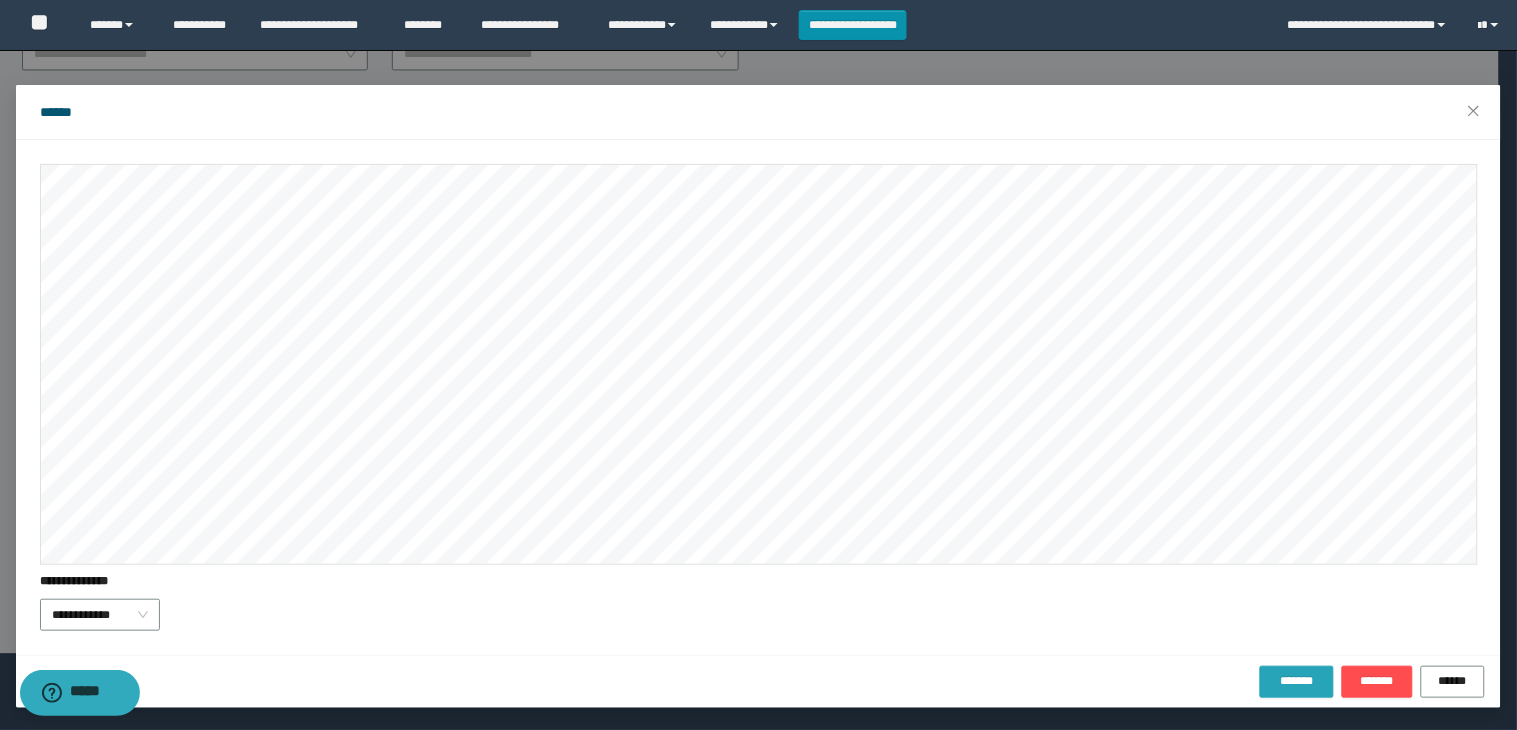 click on "*******" at bounding box center [1297, 681] 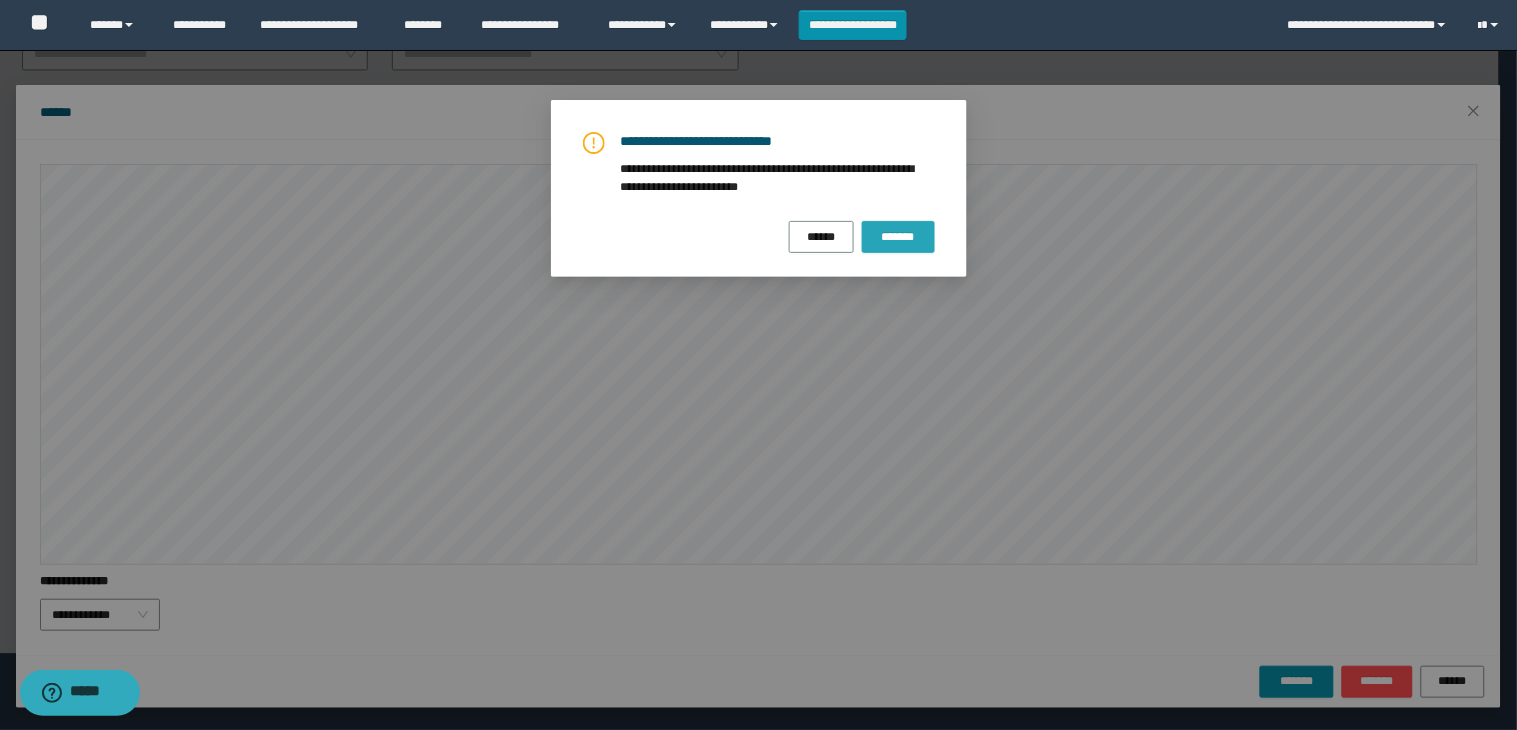 click on "*******" at bounding box center [898, 237] 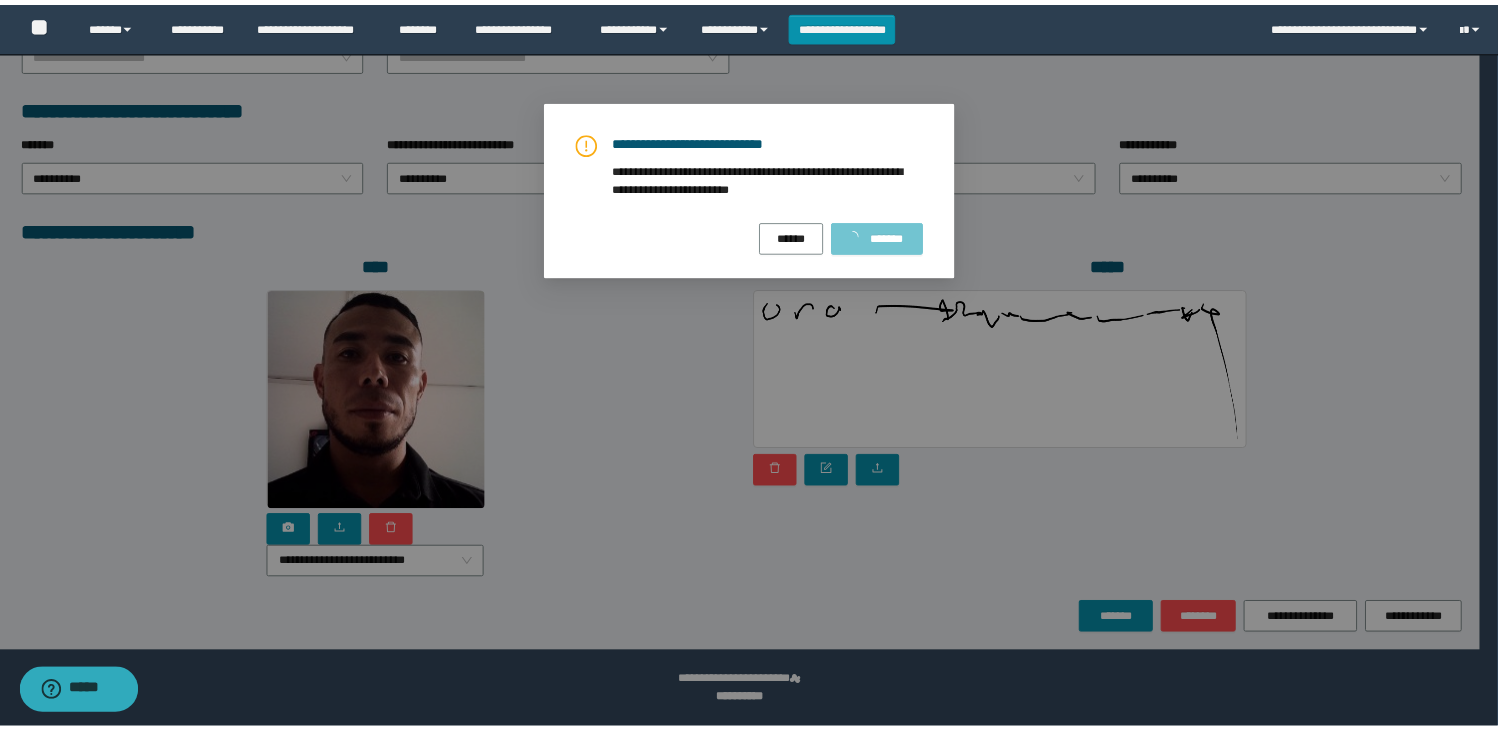 scroll, scrollTop: 0, scrollLeft: 0, axis: both 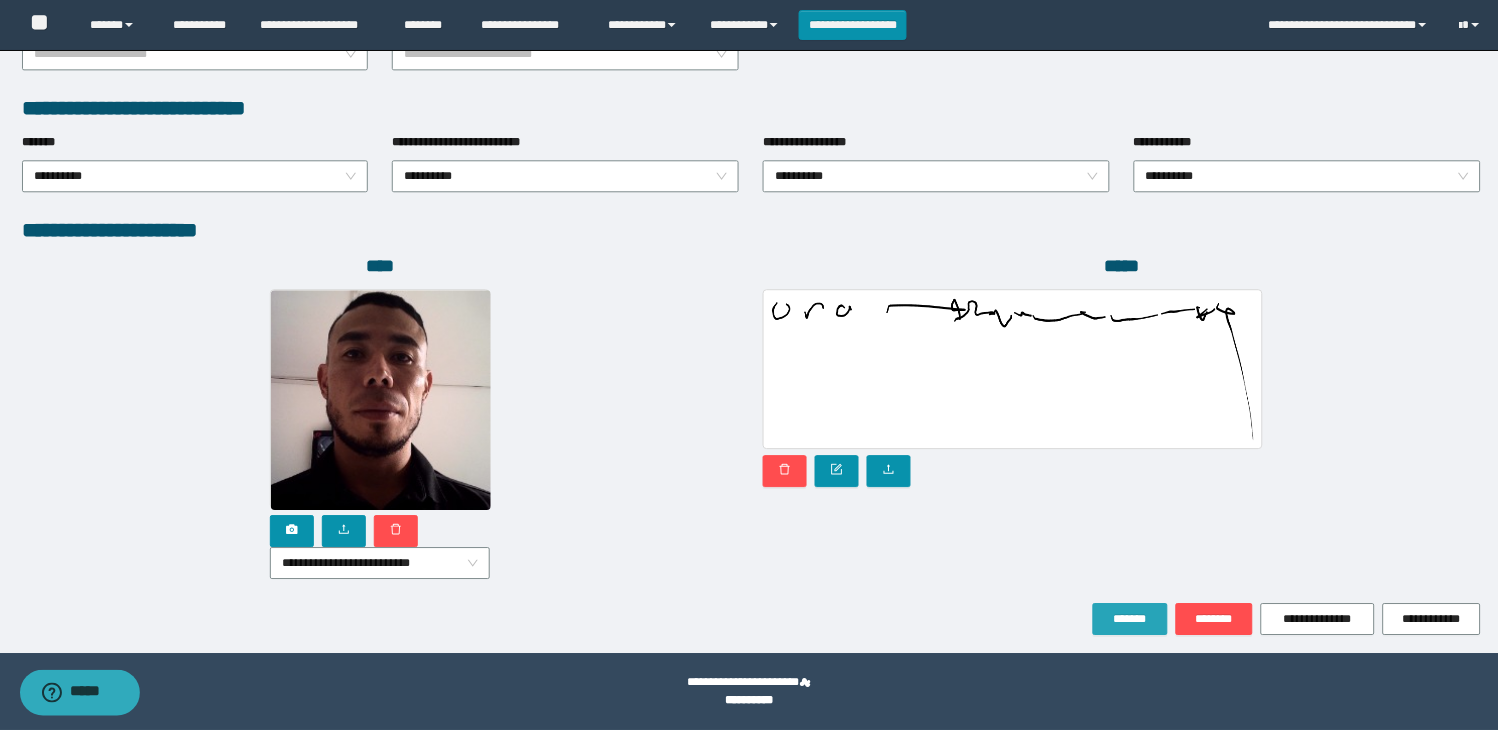 click on "*******" at bounding box center [1130, 619] 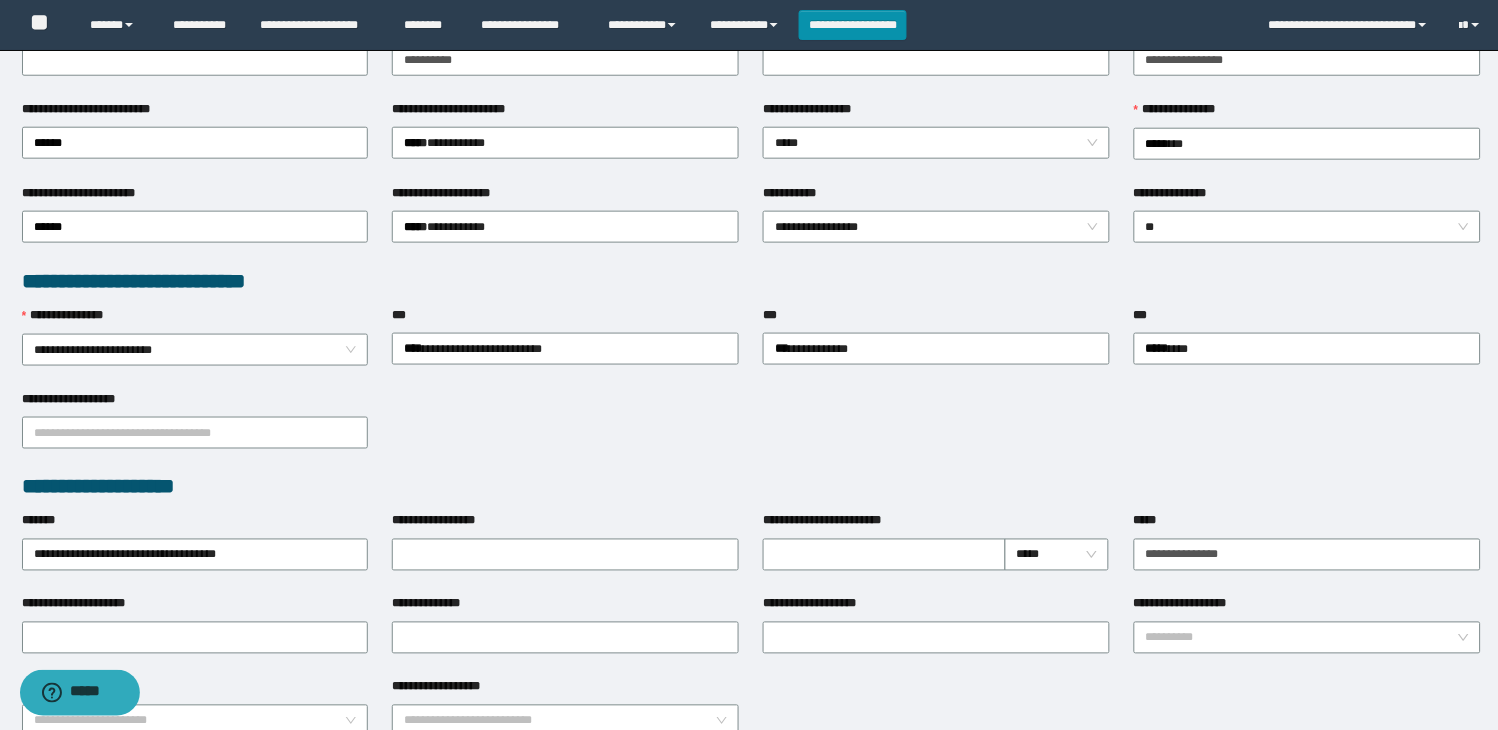 scroll, scrollTop: 0, scrollLeft: 0, axis: both 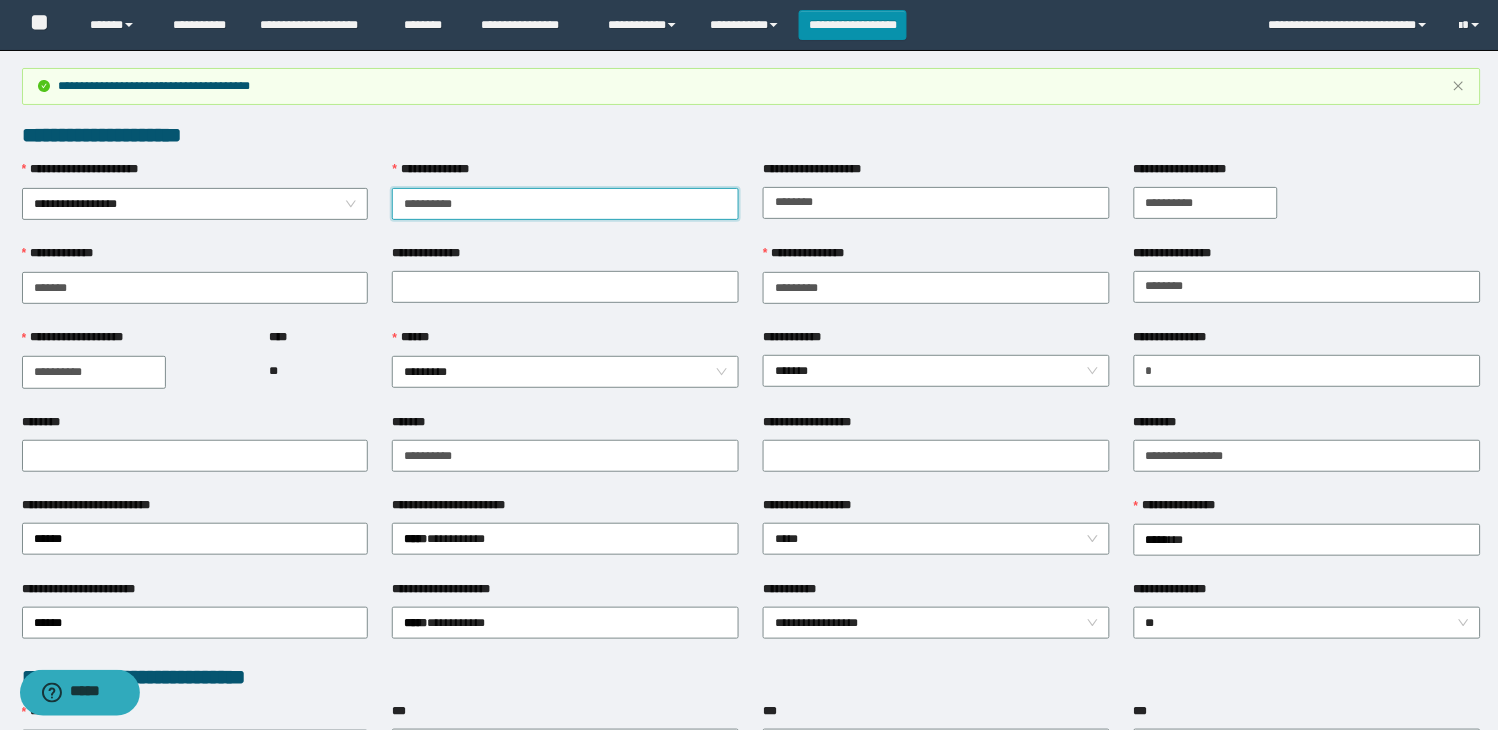 drag, startPoint x: 514, startPoint y: 204, endPoint x: 324, endPoint y: 226, distance: 191.26944 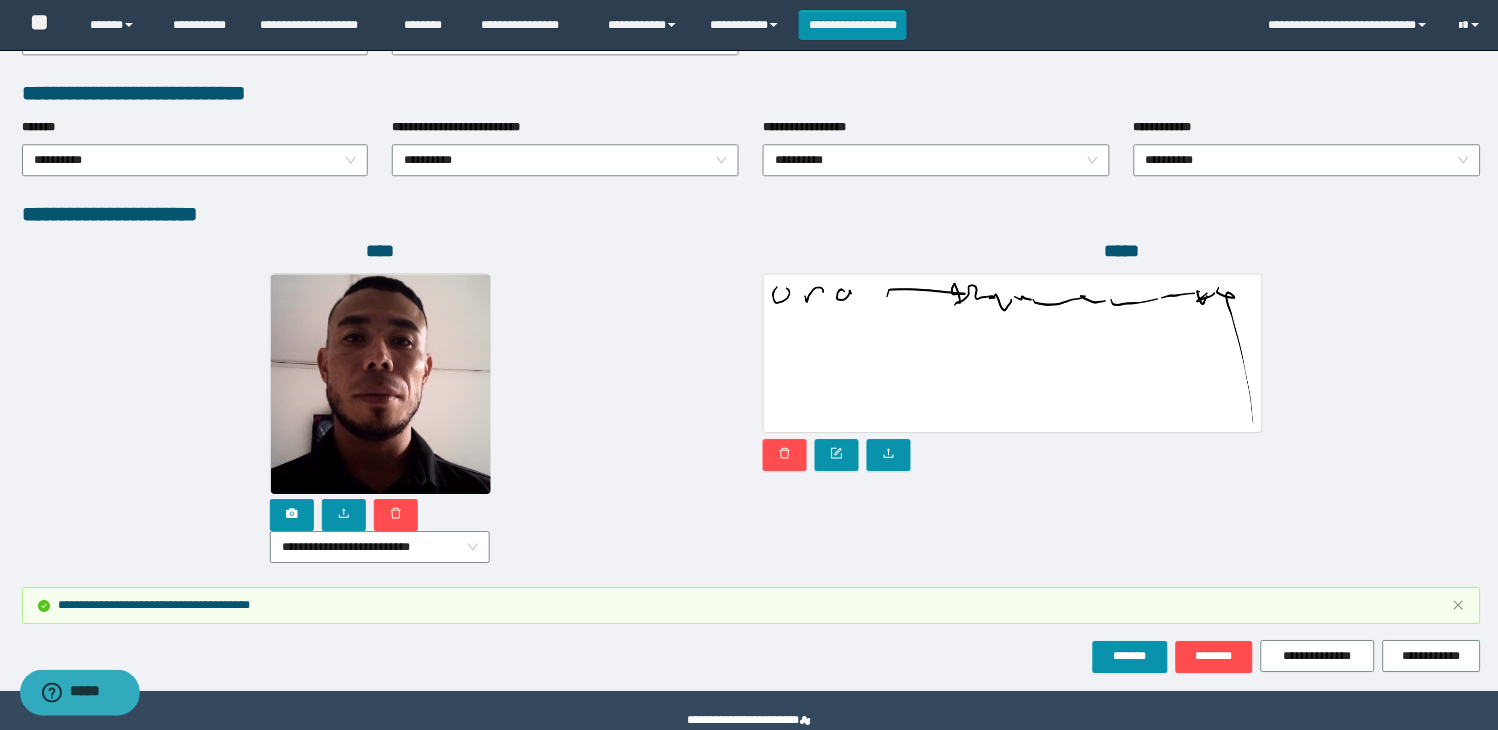 scroll, scrollTop: 1111, scrollLeft: 0, axis: vertical 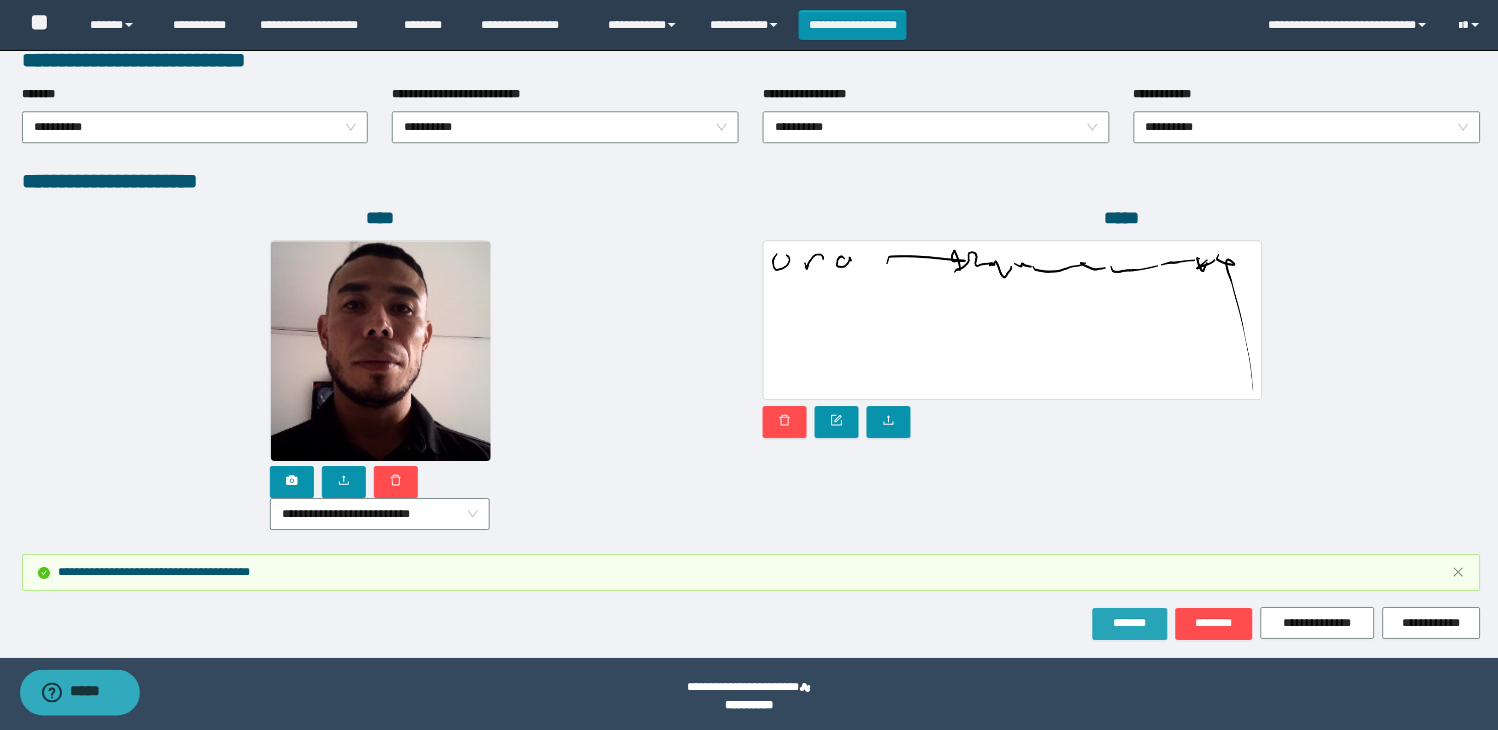 drag, startPoint x: 1123, startPoint y: 622, endPoint x: 800, endPoint y: 481, distance: 352.4344 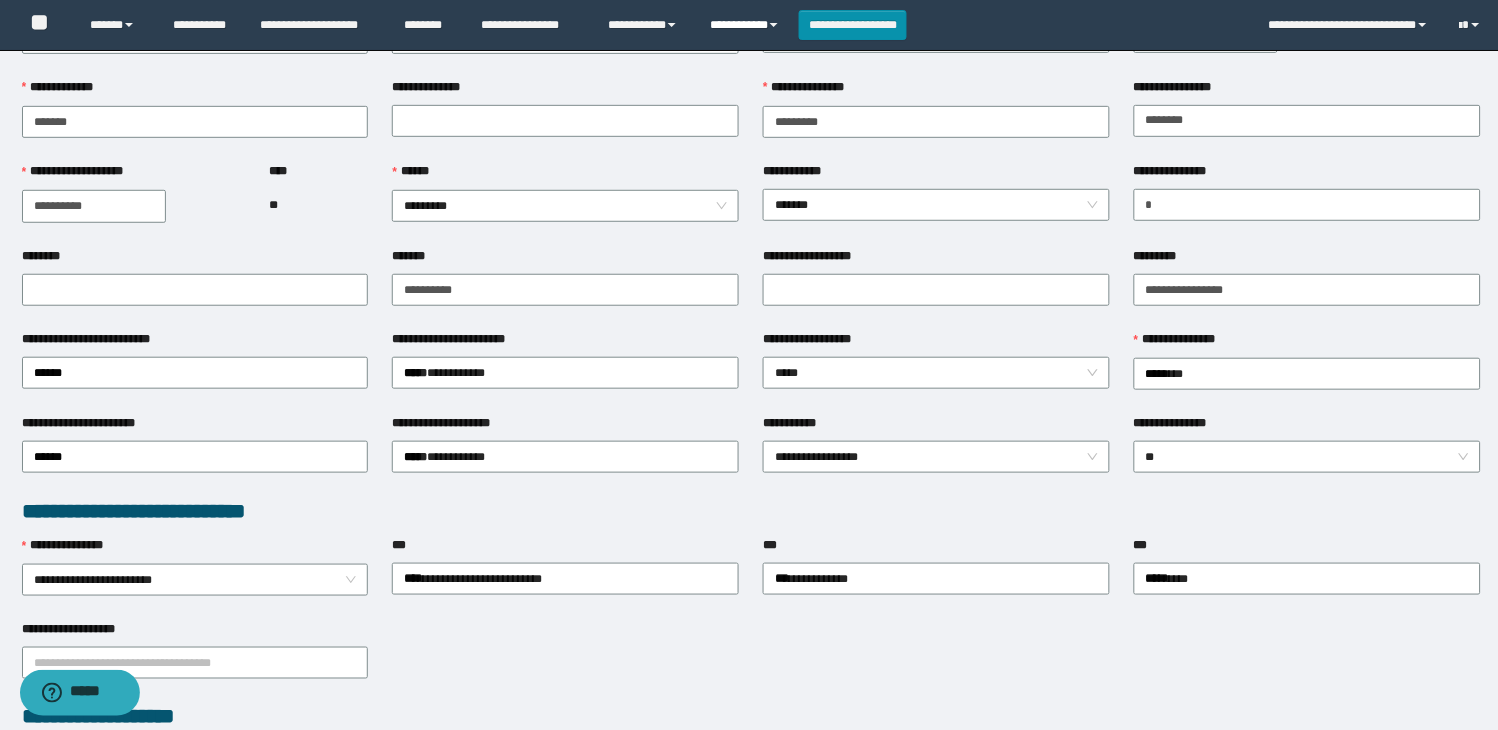 scroll, scrollTop: 0, scrollLeft: 0, axis: both 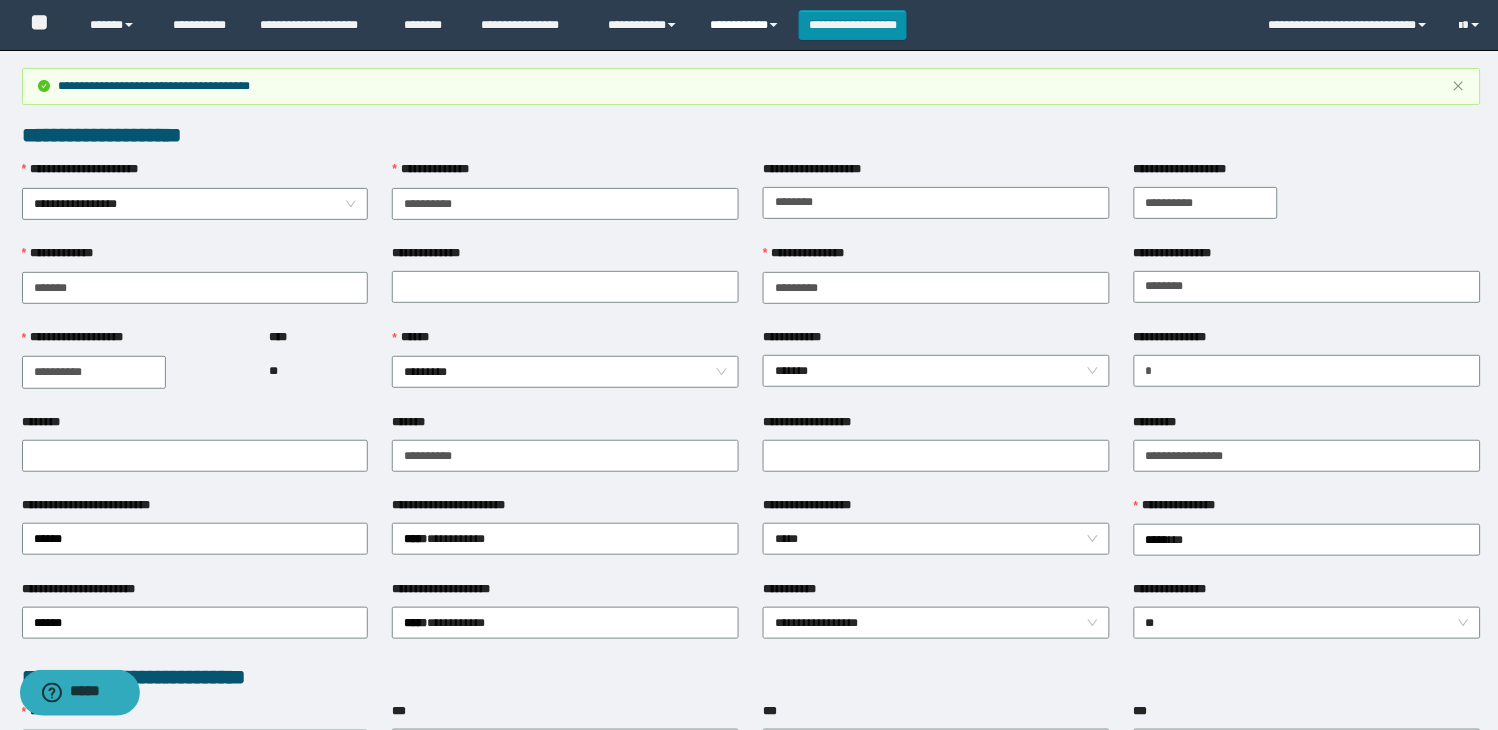 click on "**********" at bounding box center [746, 25] 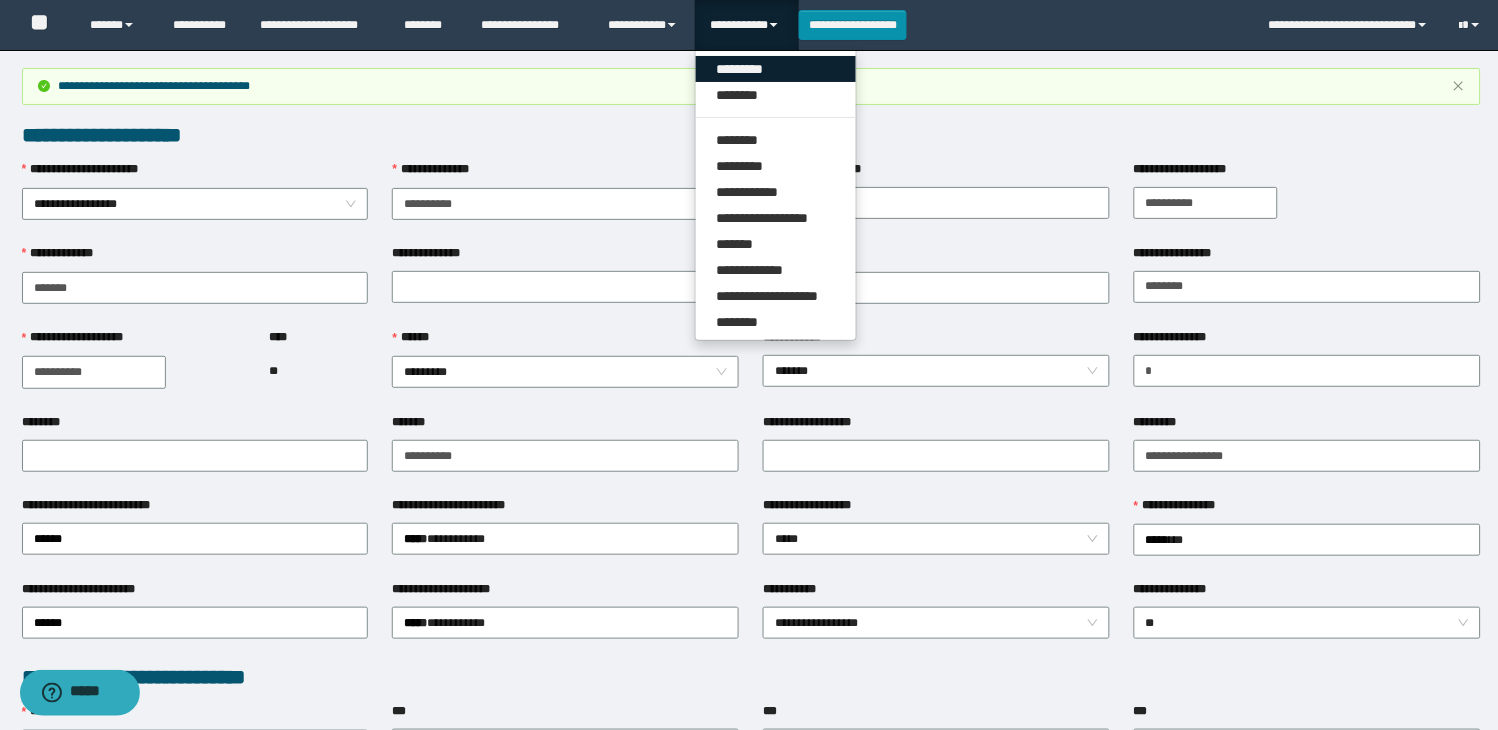 click on "*********" at bounding box center [776, 69] 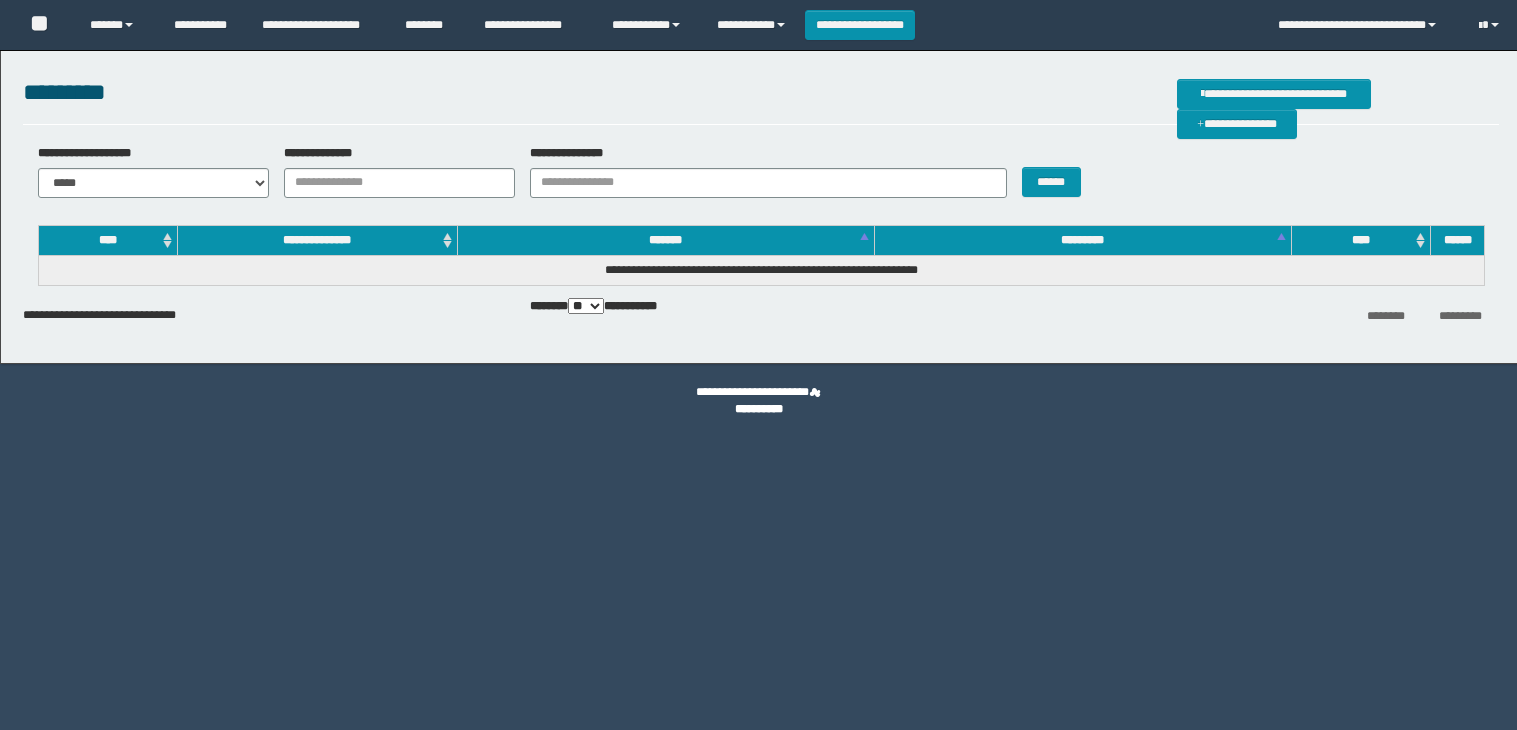 scroll, scrollTop: 0, scrollLeft: 0, axis: both 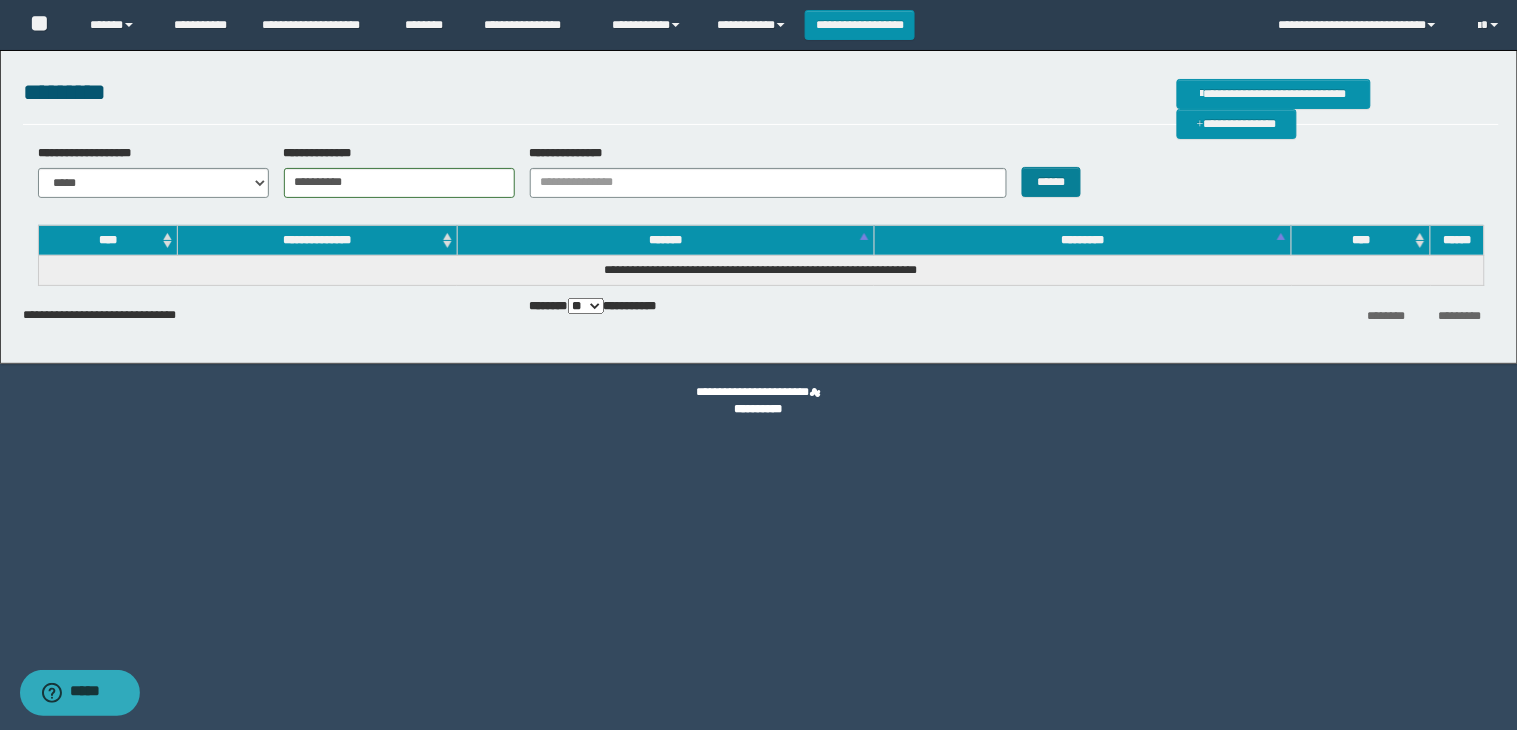 type on "**********" 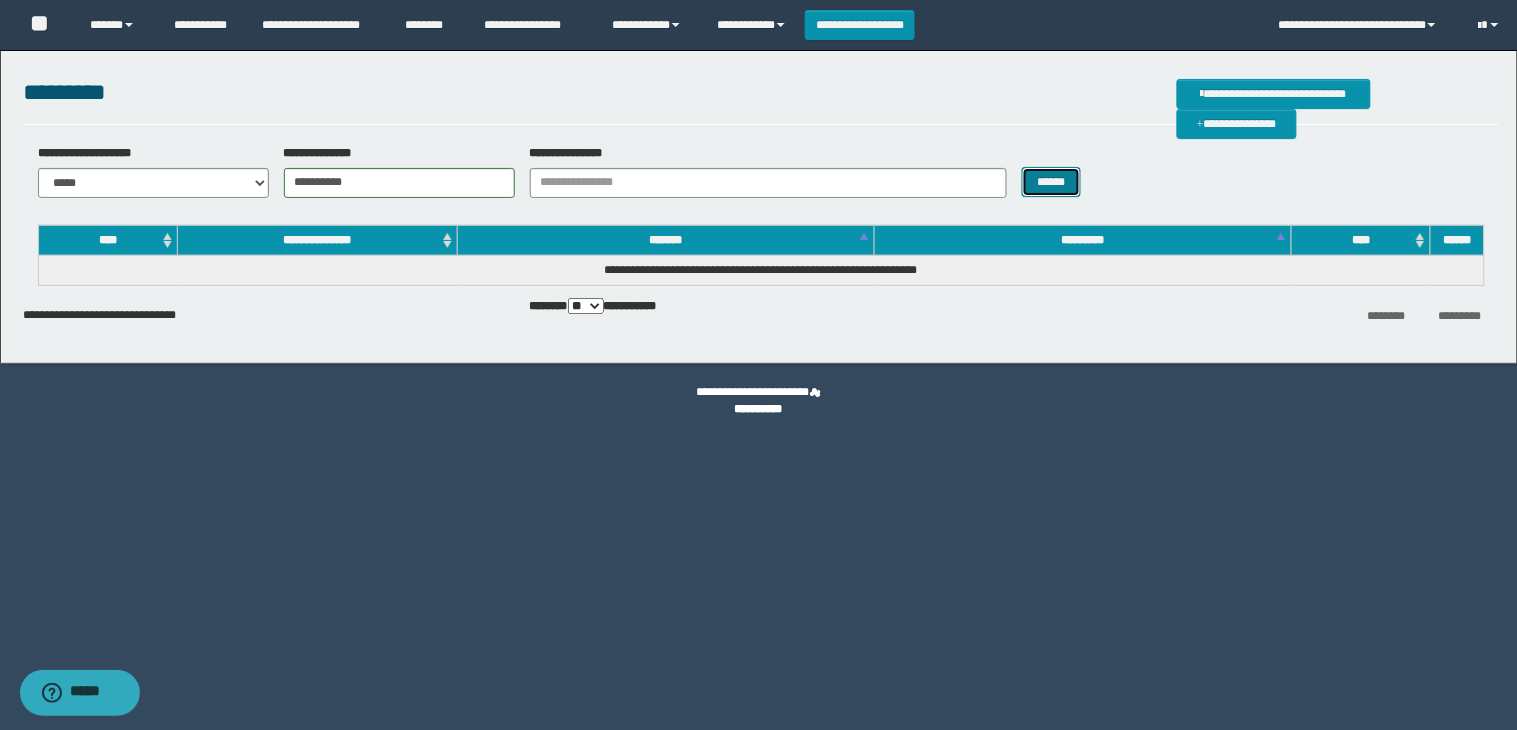 click on "******" at bounding box center (1052, 182) 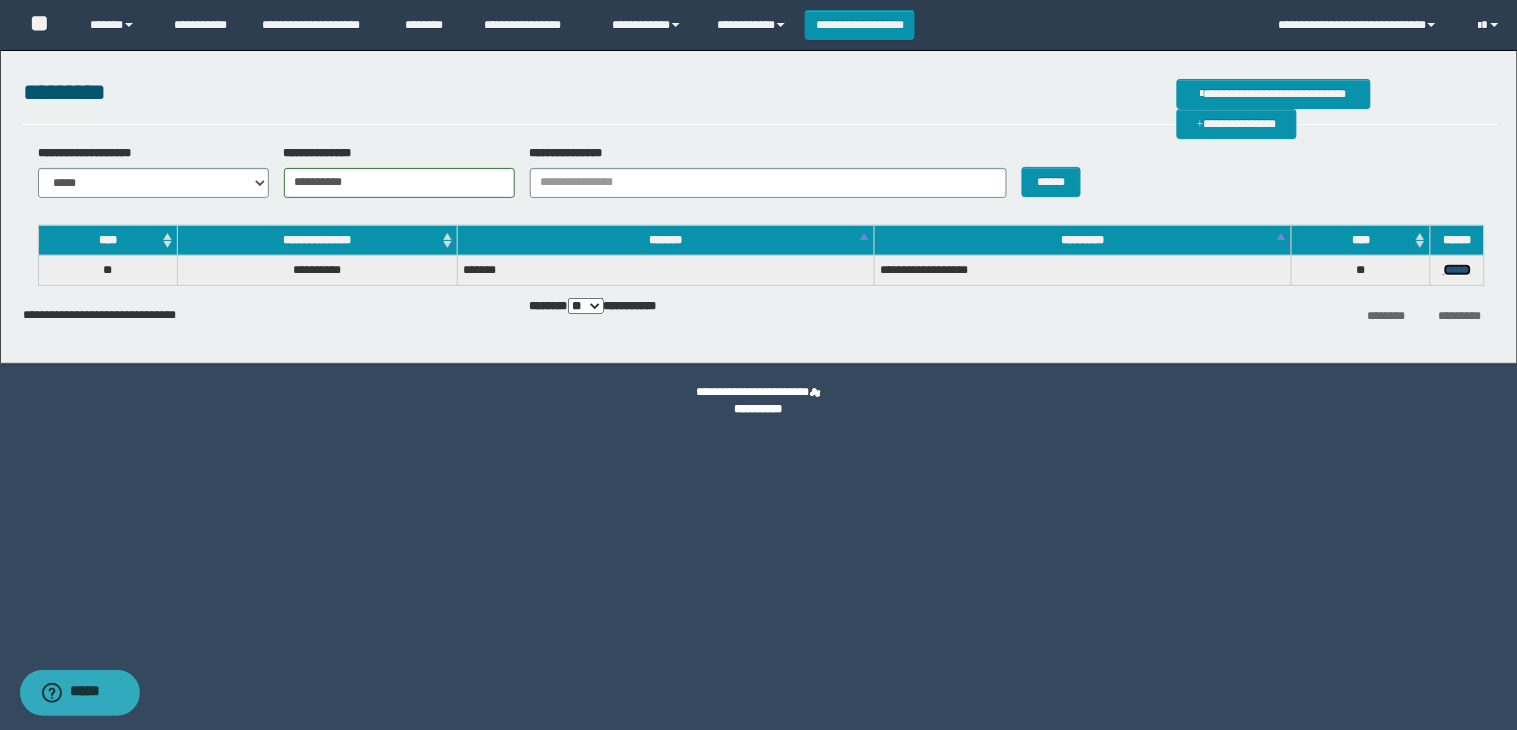 click on "******" at bounding box center [1458, 270] 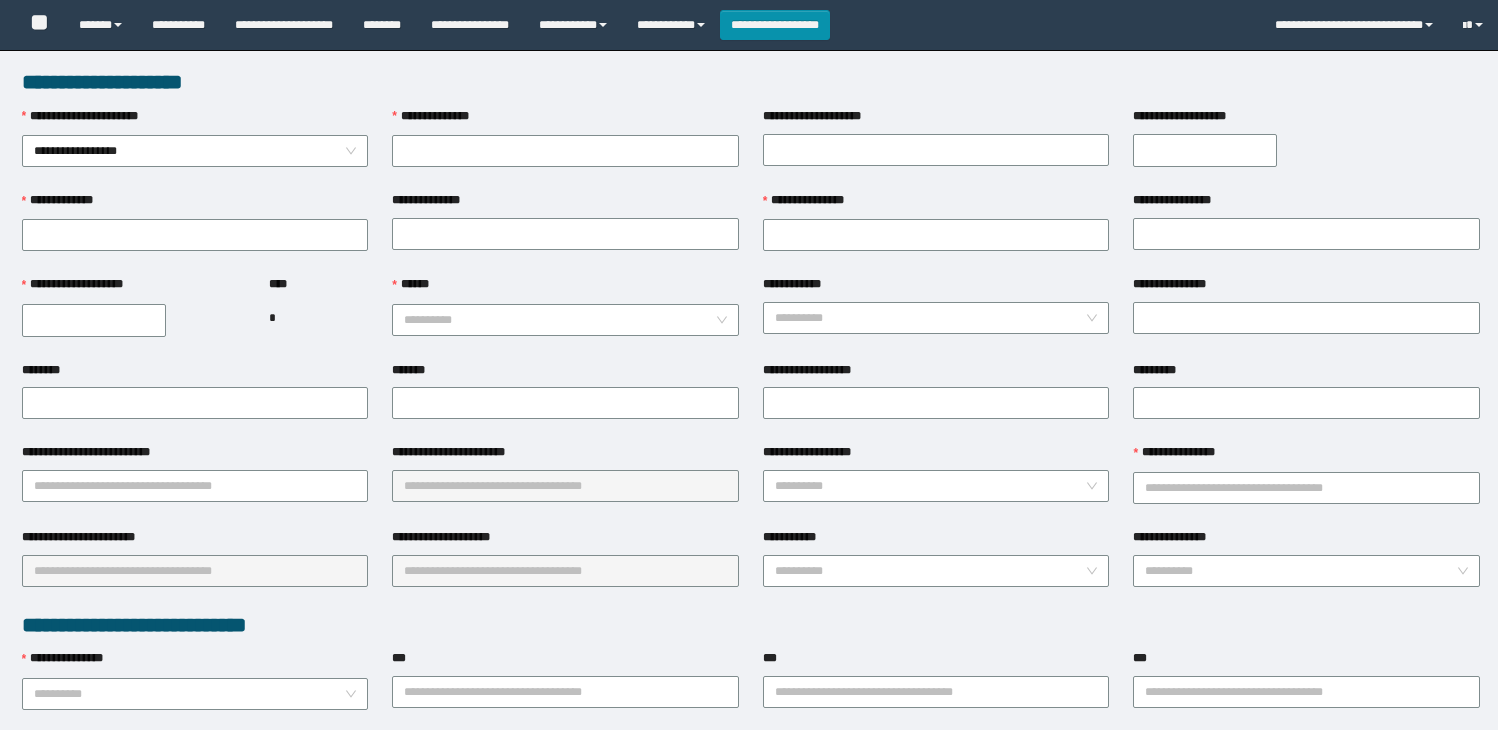 scroll, scrollTop: 0, scrollLeft: 0, axis: both 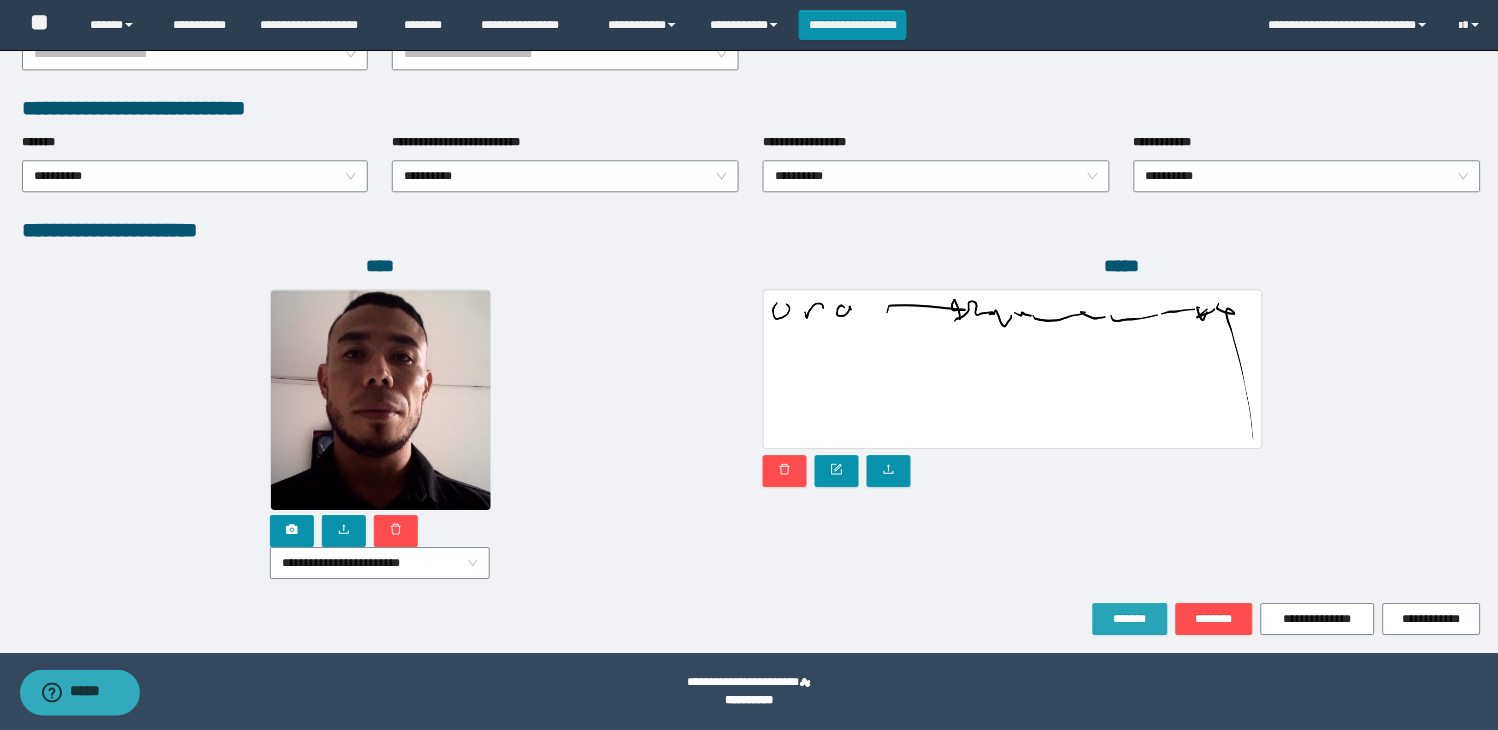 click on "*******" at bounding box center [1130, 619] 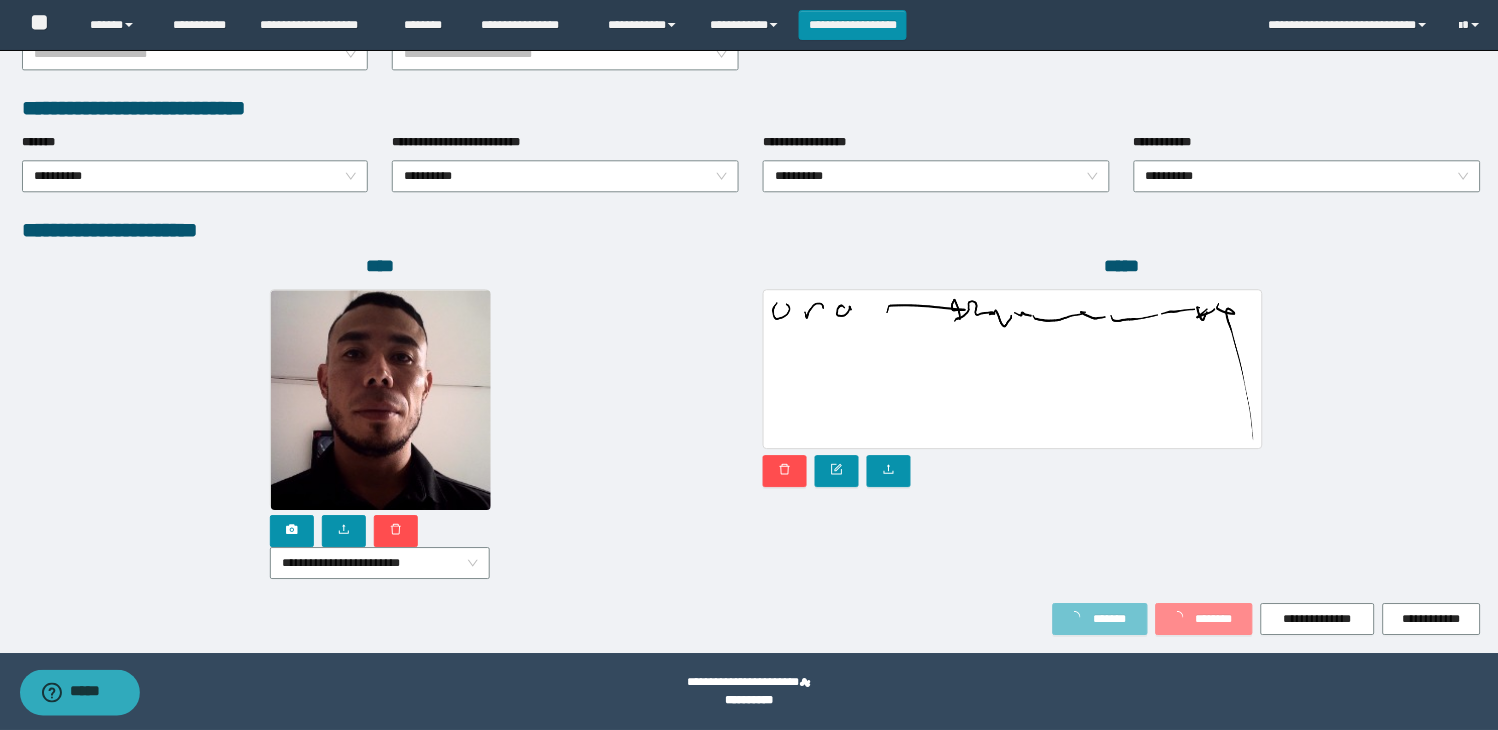 scroll, scrollTop: 0, scrollLeft: 0, axis: both 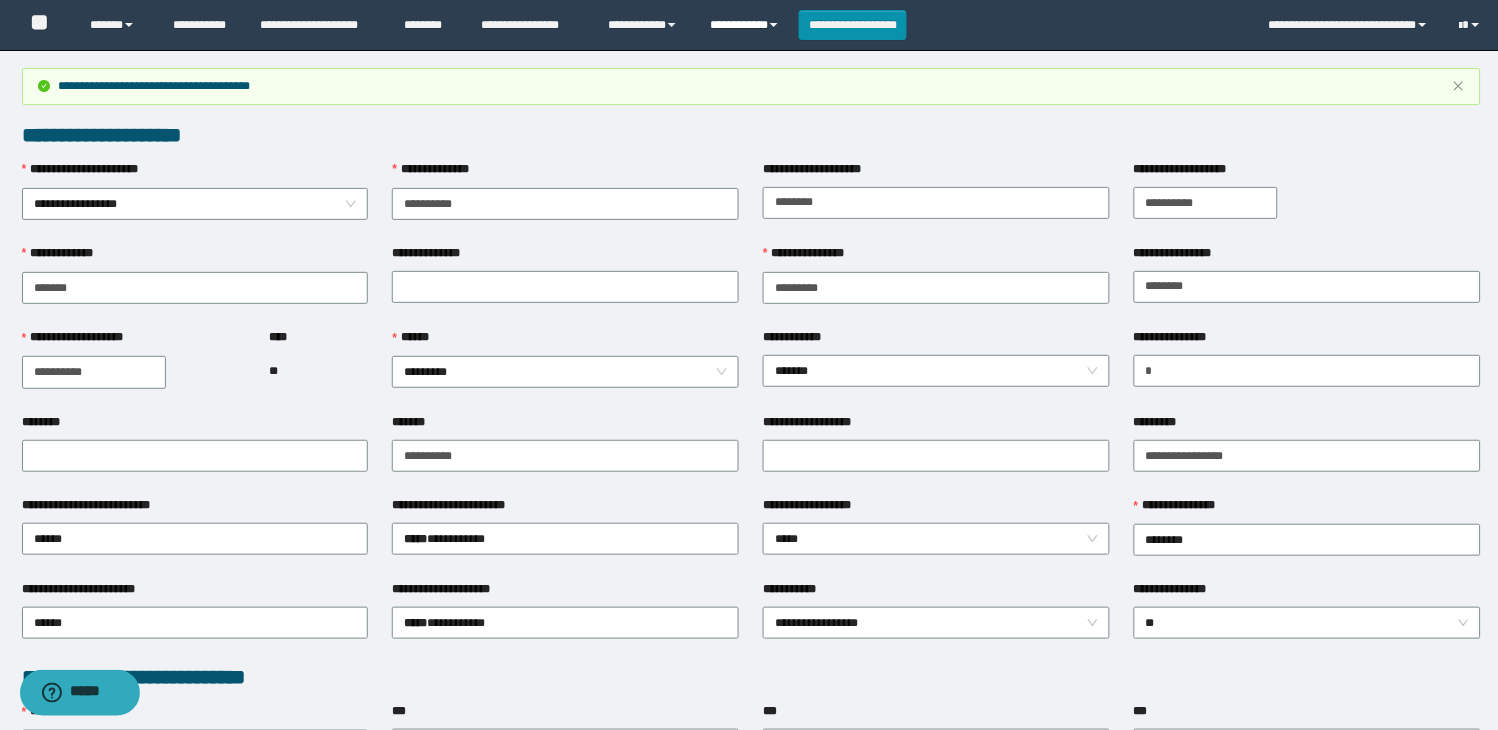 click on "**********" at bounding box center [746, 25] 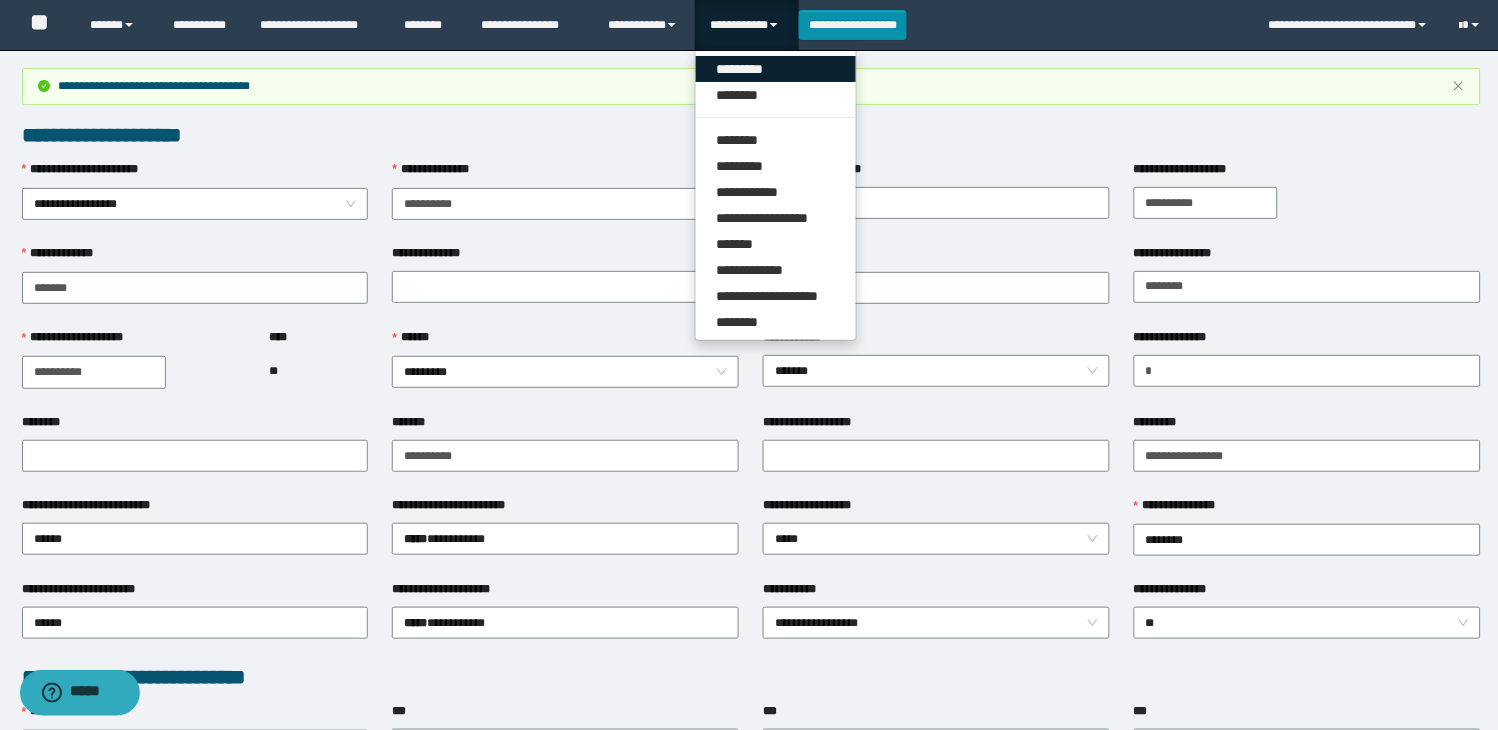 click on "*********" at bounding box center [776, 69] 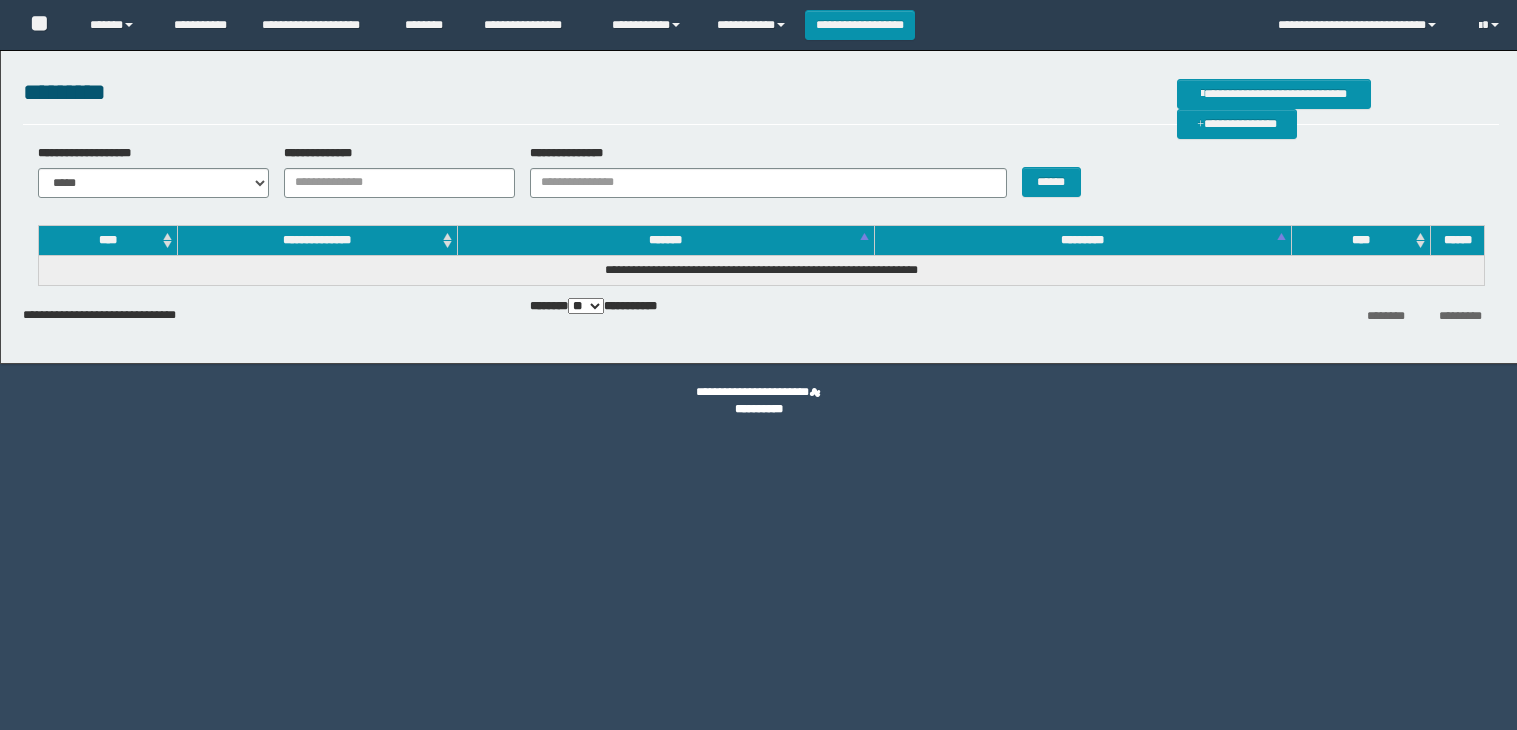 scroll, scrollTop: 0, scrollLeft: 0, axis: both 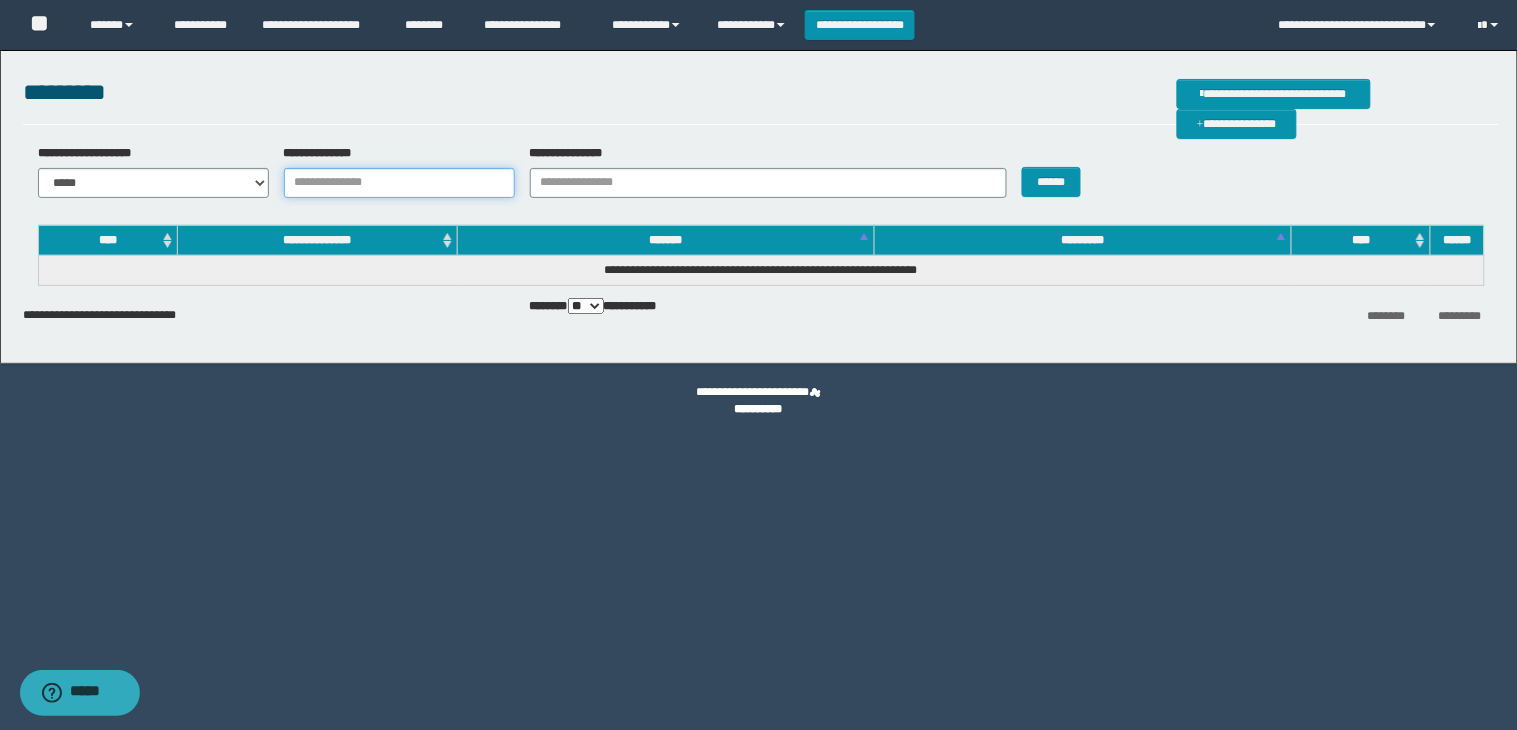 click on "**********" at bounding box center (399, 183) 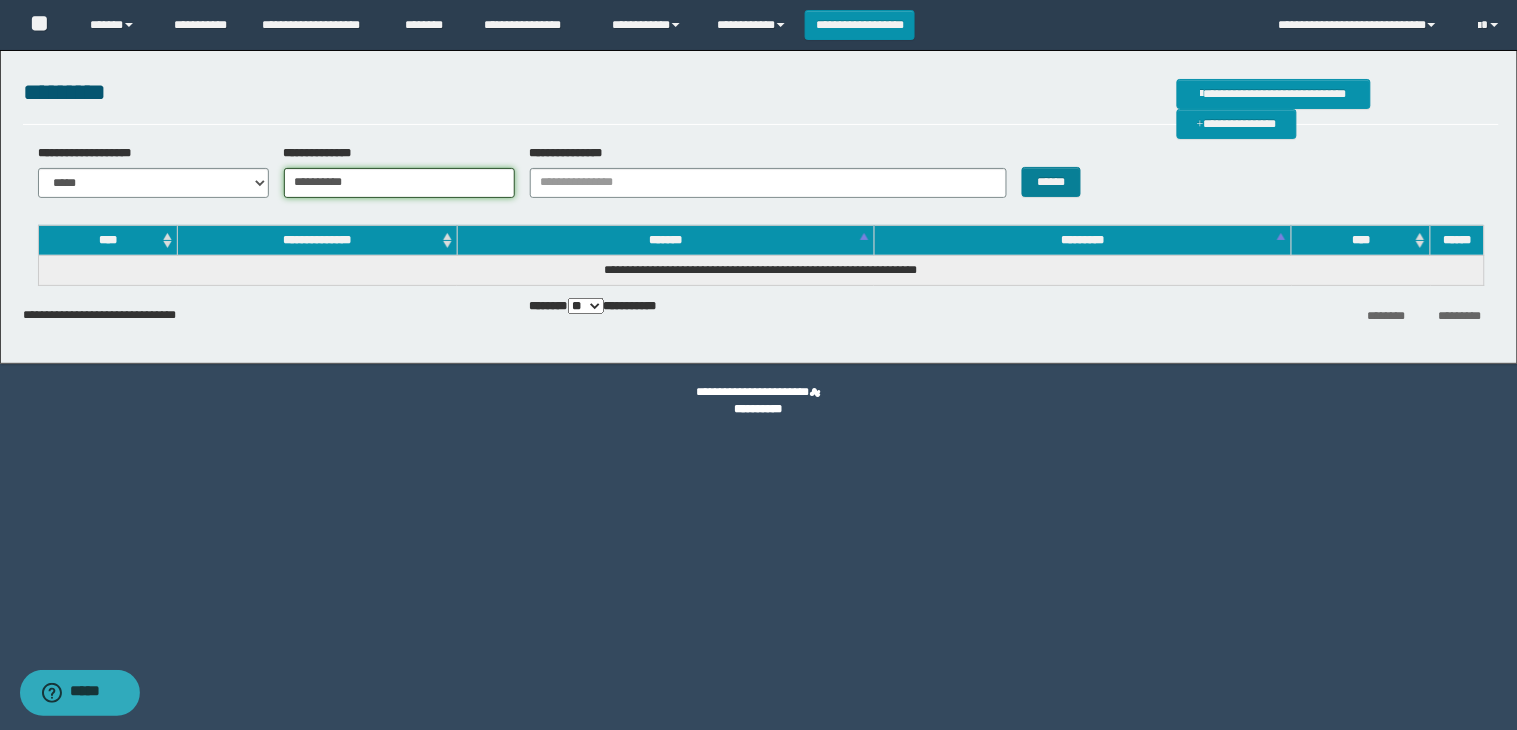 type on "**********" 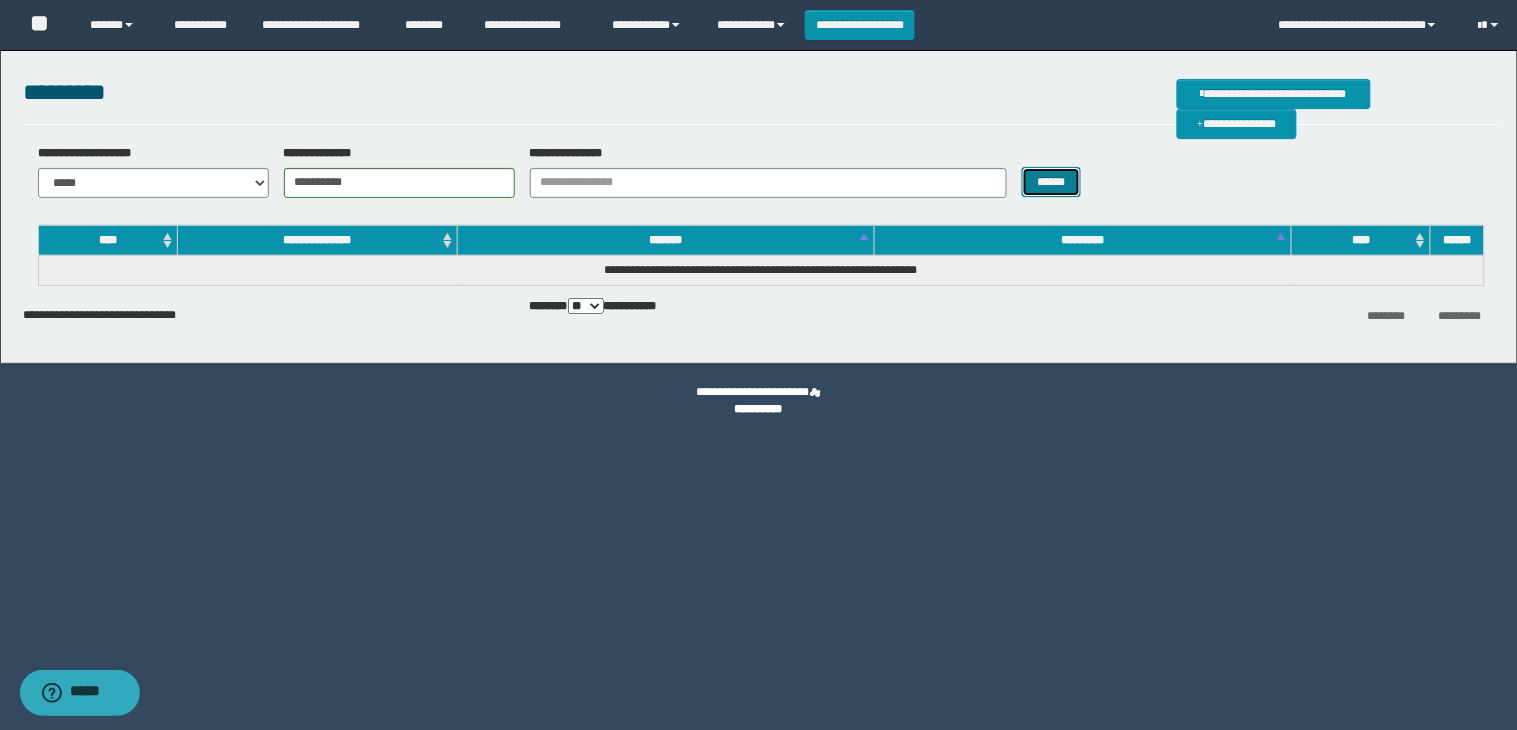 click on "******" at bounding box center [1052, 182] 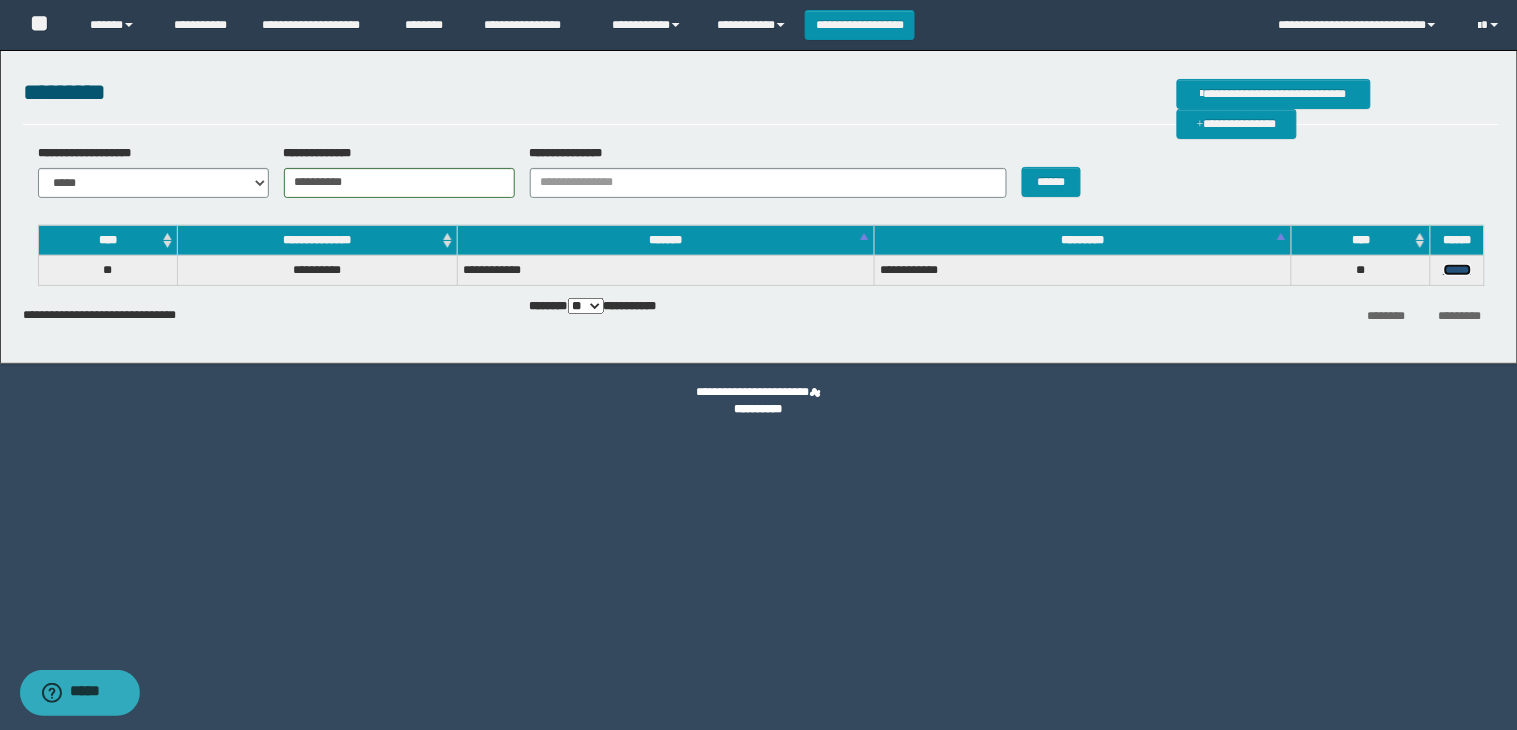 click on "******" at bounding box center [1458, 270] 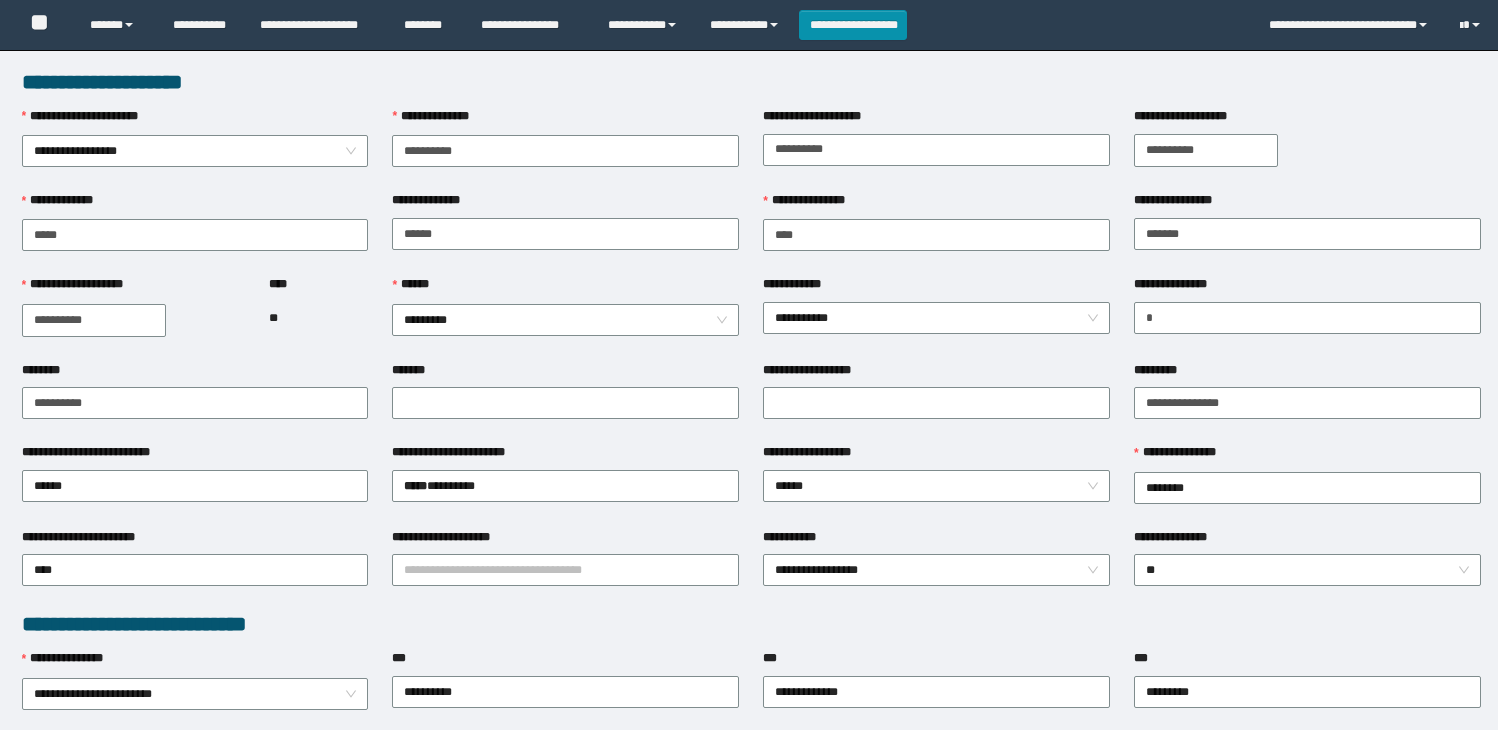 scroll, scrollTop: 0, scrollLeft: 0, axis: both 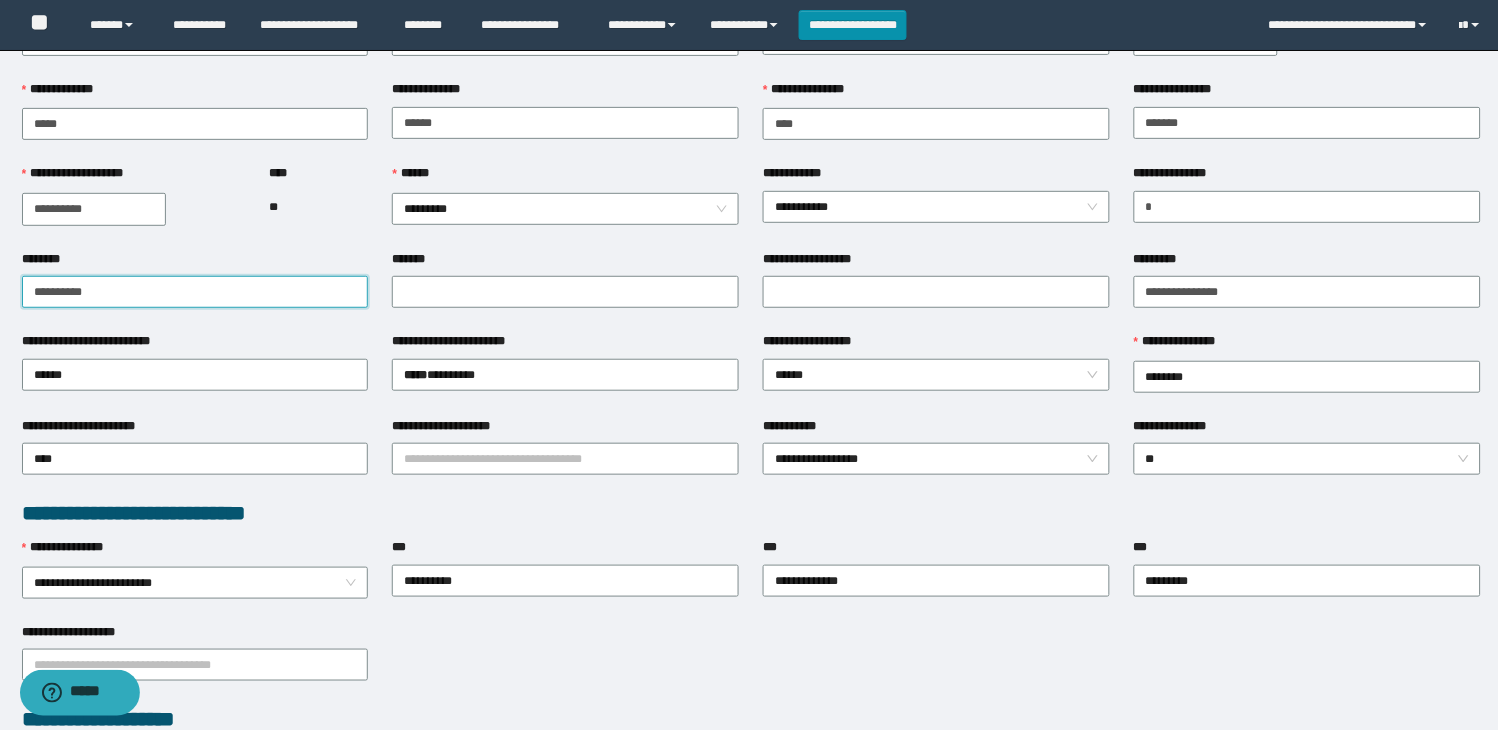 click on "**********" at bounding box center (749, 745) 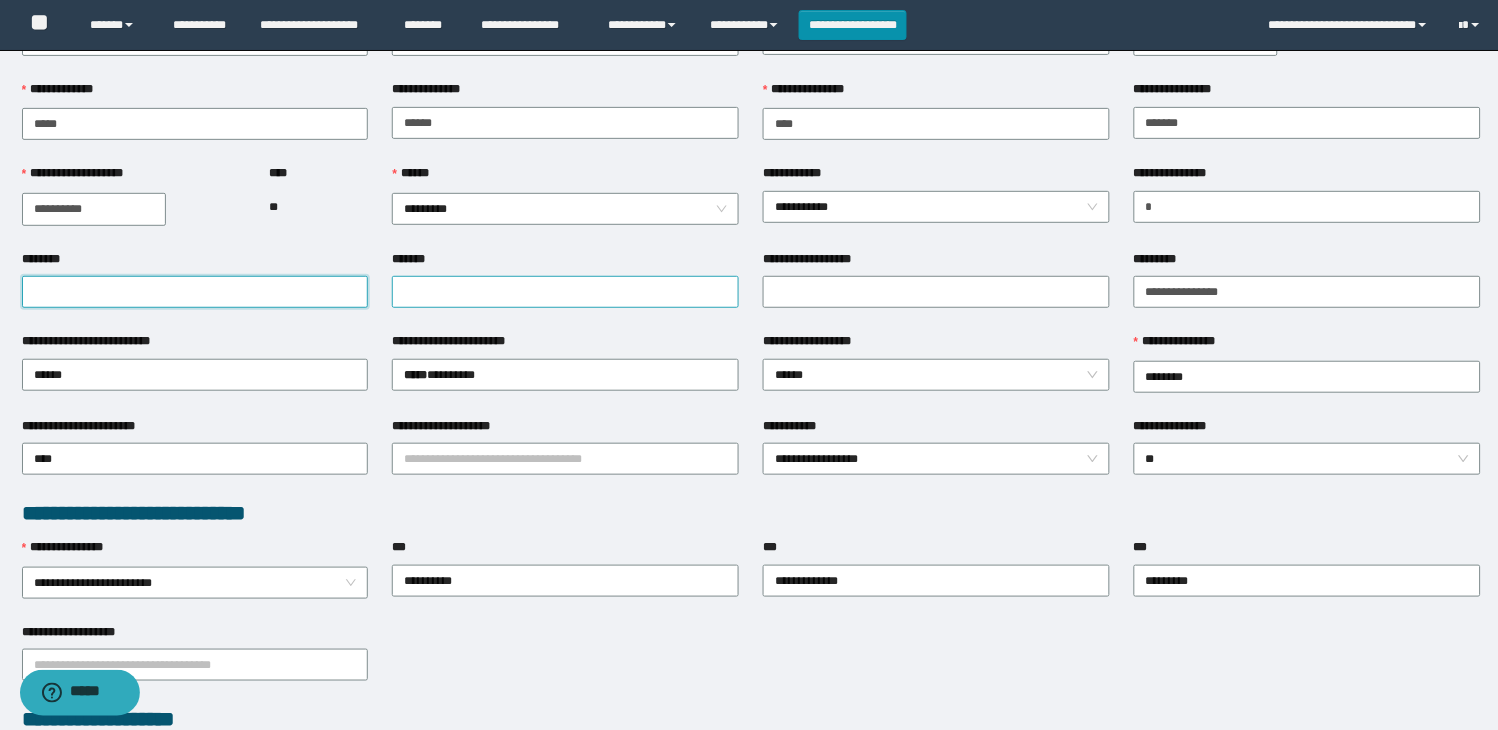 type 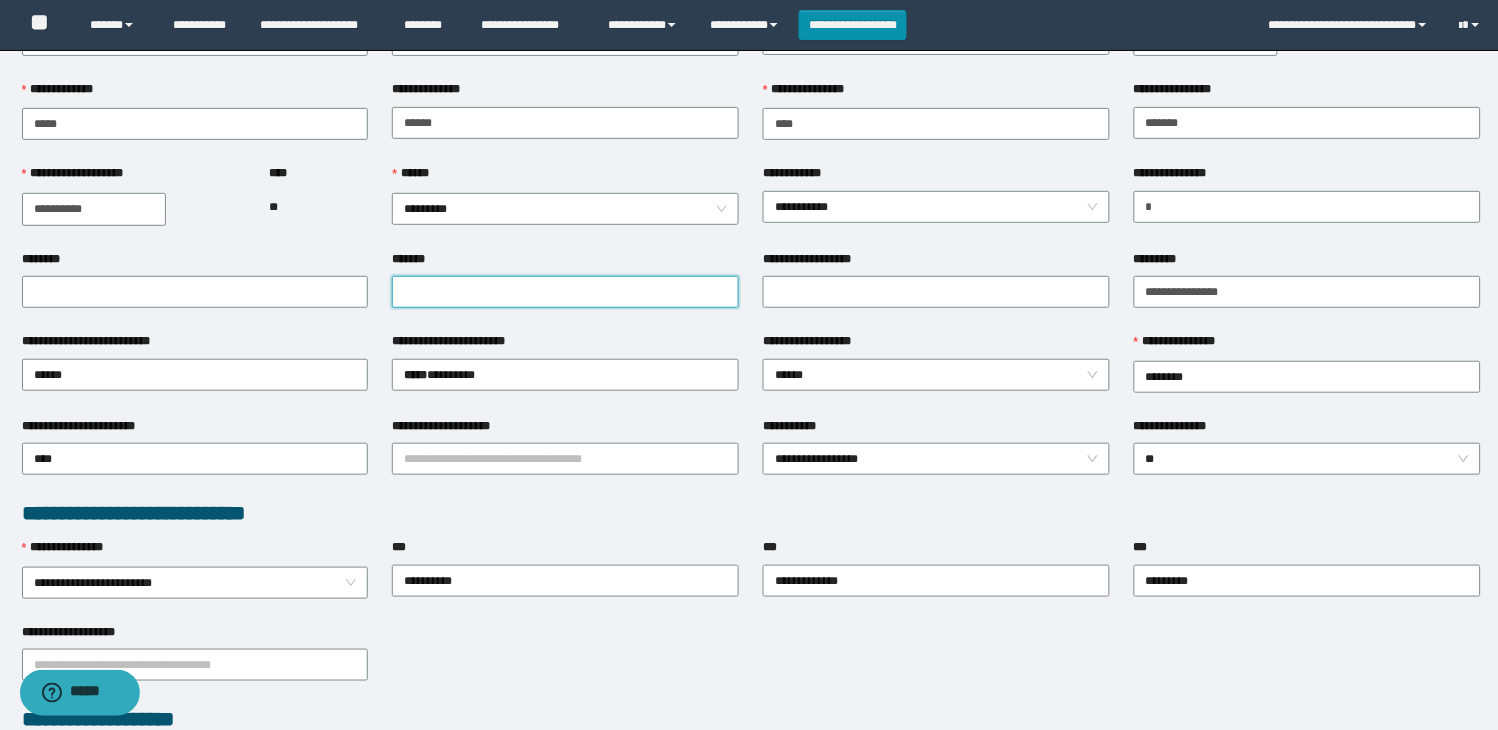 drag, startPoint x: 473, startPoint y: 291, endPoint x: 483, endPoint y: 287, distance: 10.770329 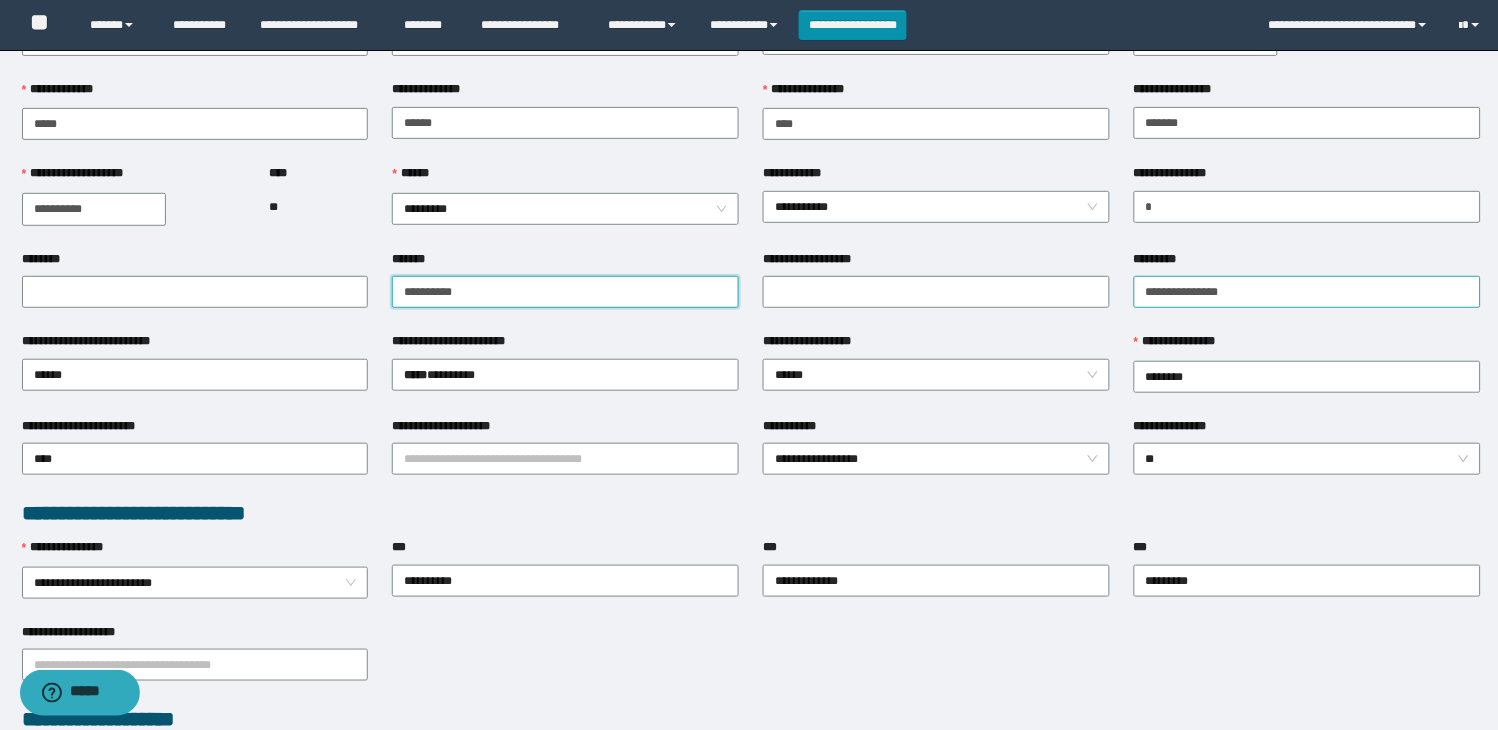 type on "**********" 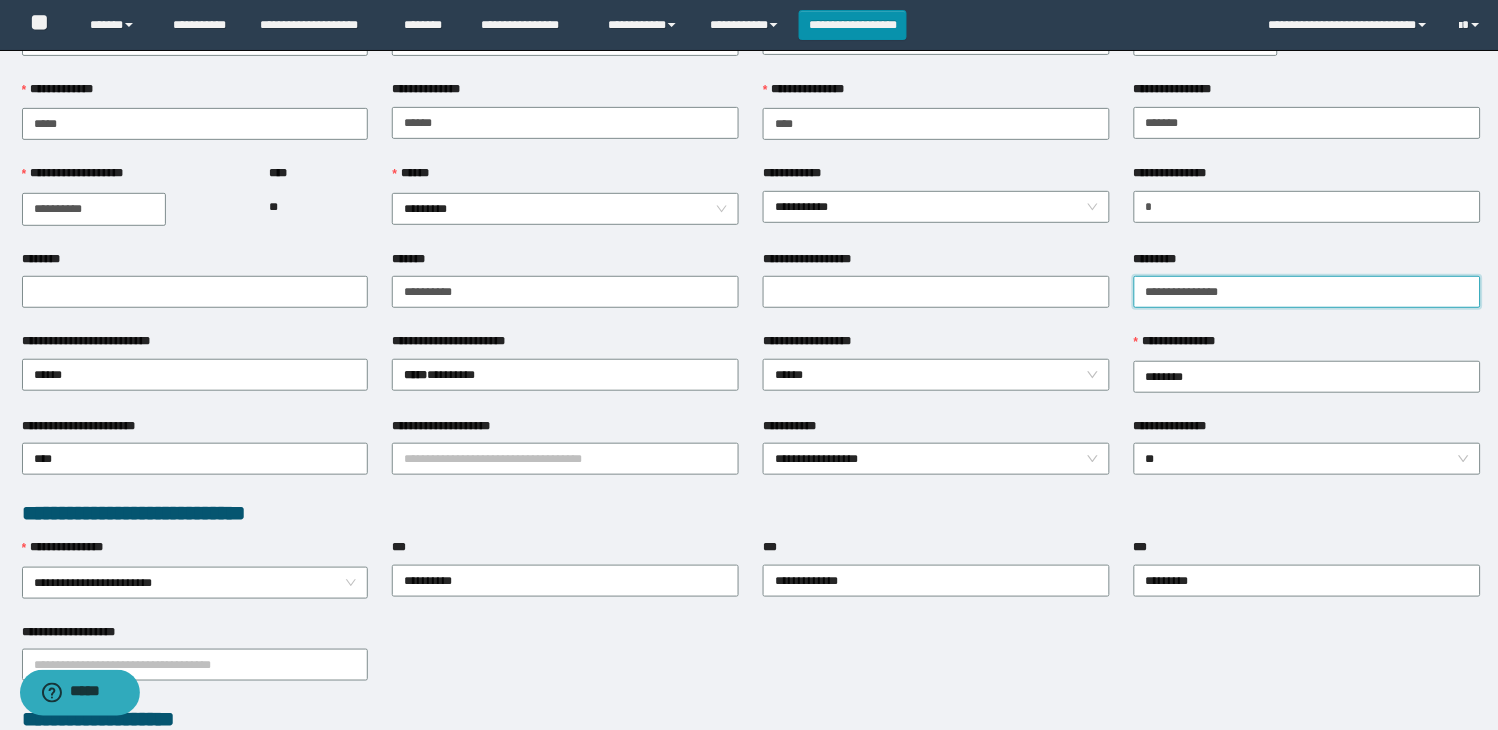 drag, startPoint x: 1281, startPoint y: 293, endPoint x: 1126, endPoint y: 293, distance: 155 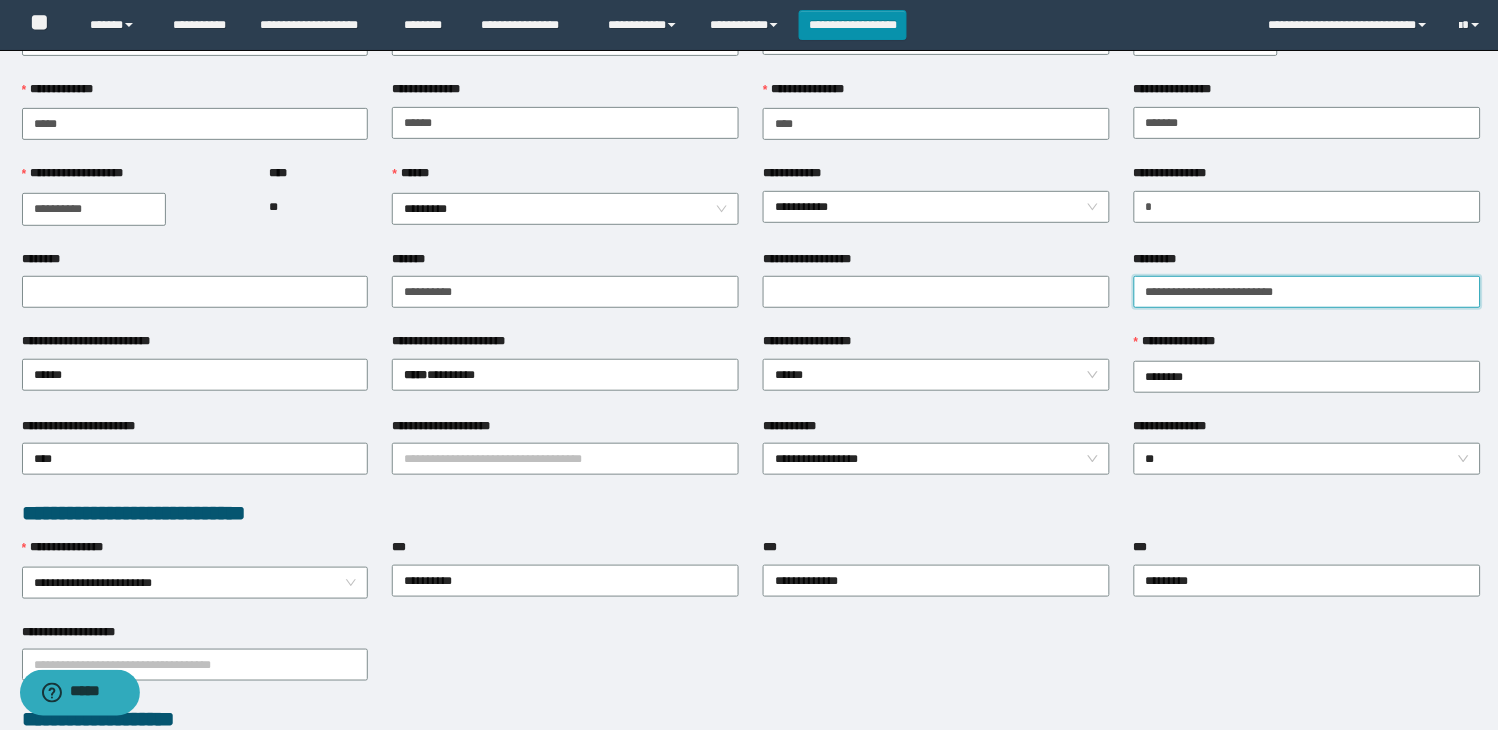 type on "**********" 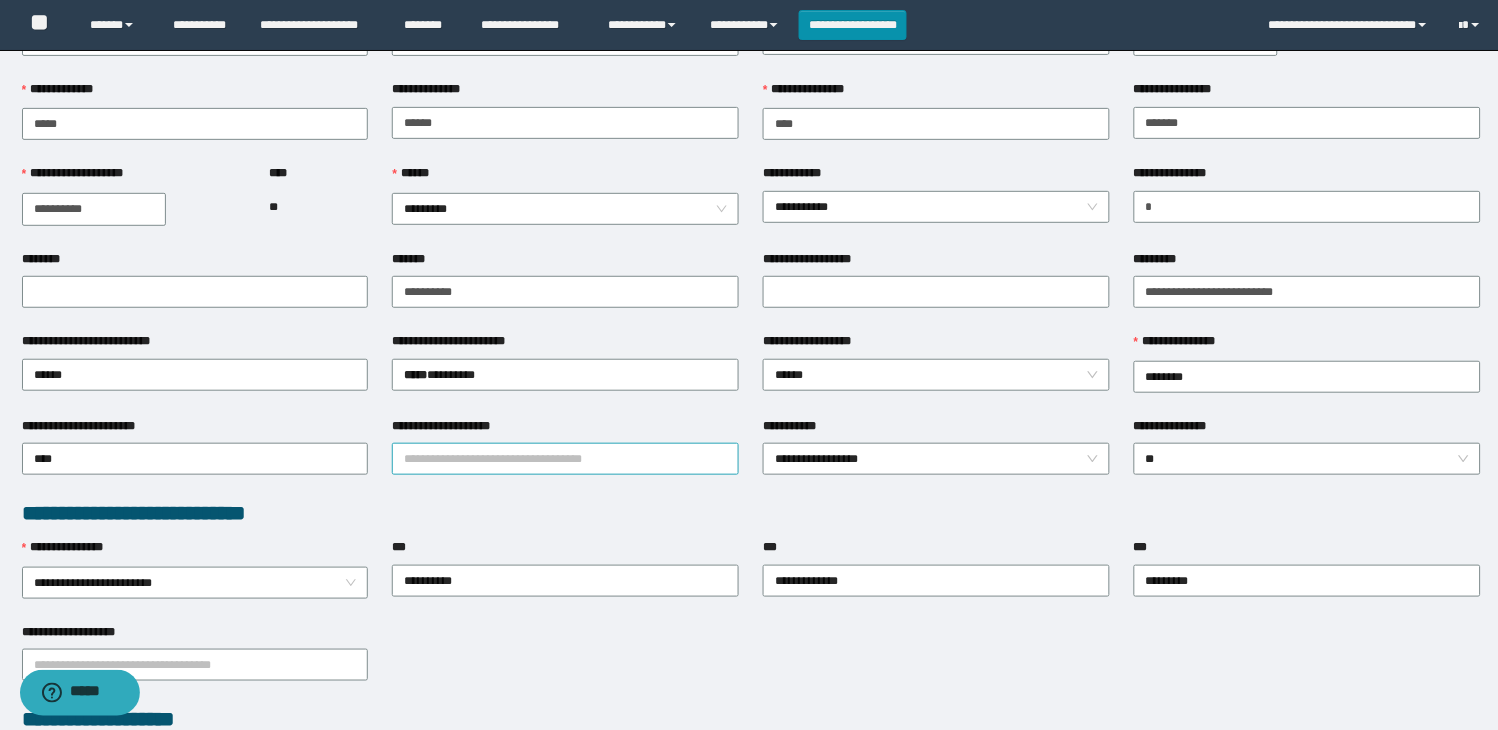 drag, startPoint x: 496, startPoint y: 424, endPoint x: 522, endPoint y: 451, distance: 37.48333 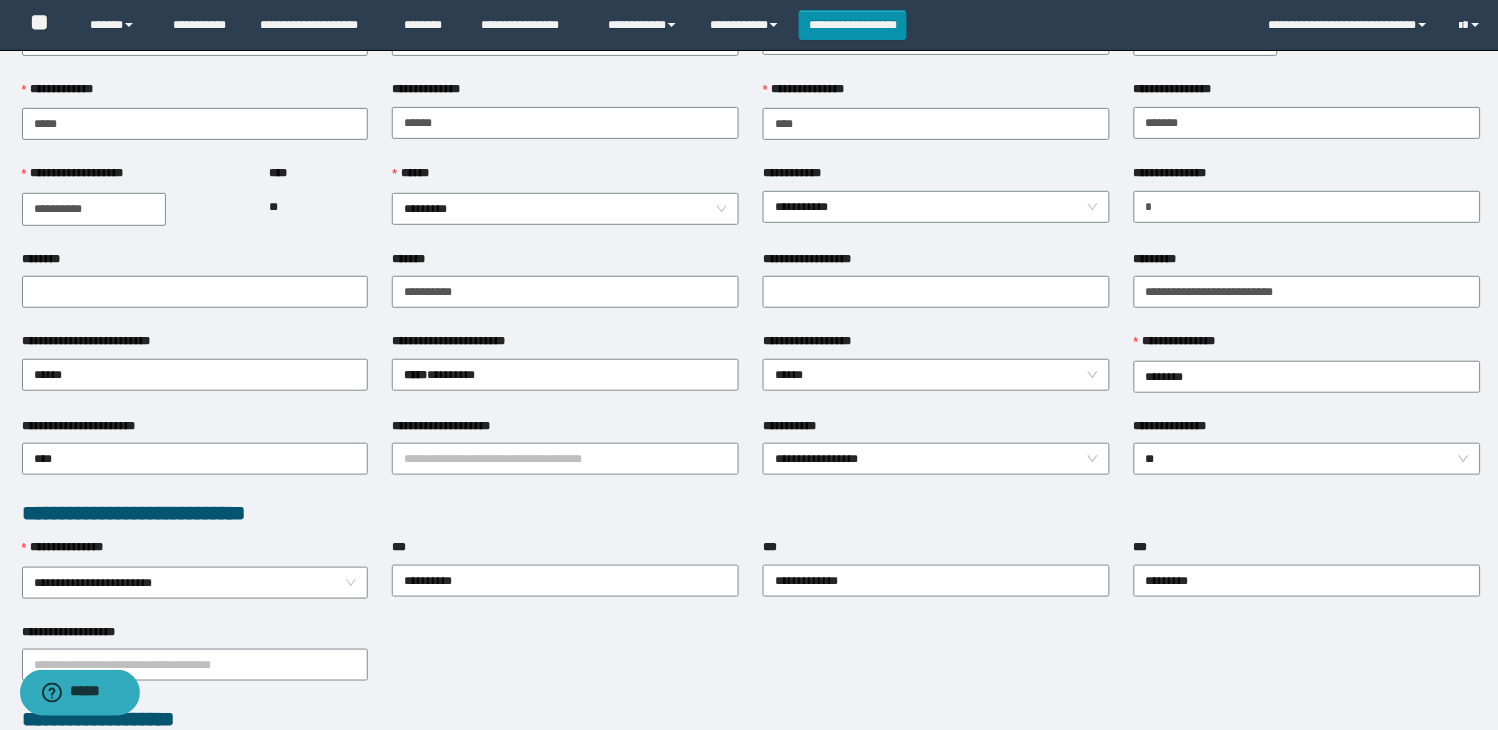click on "**********" at bounding box center [565, 458] 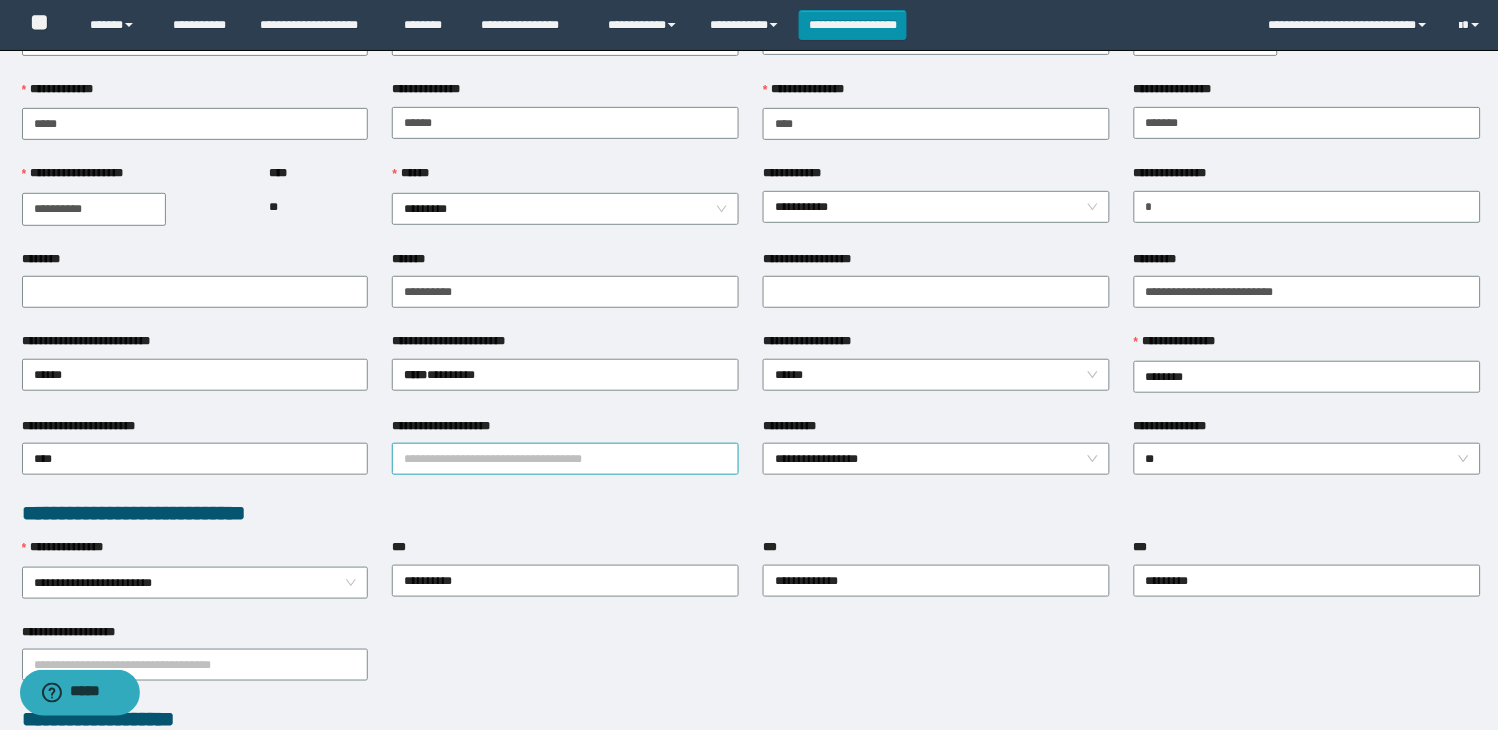 click on "**********" at bounding box center [565, 459] 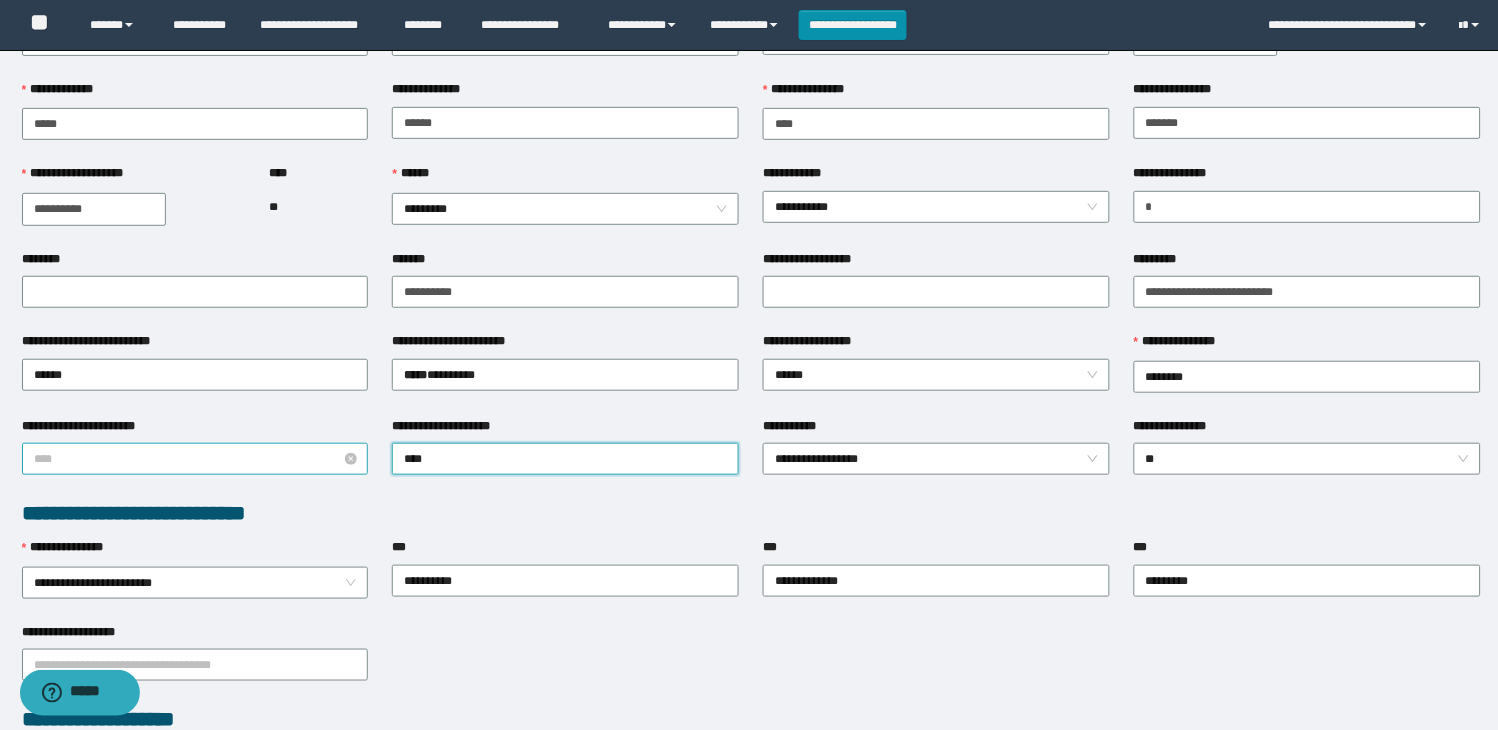 click on "****" at bounding box center [195, 459] 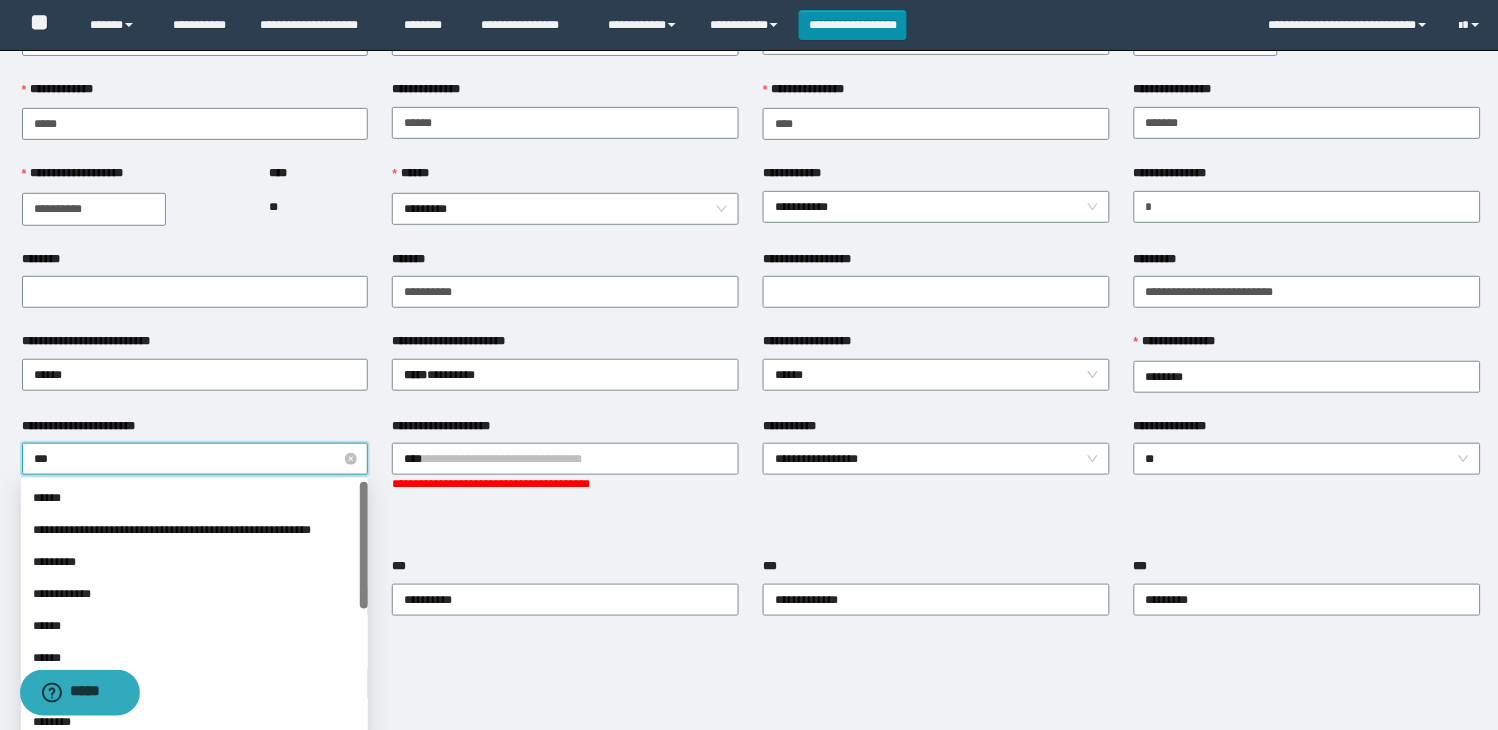type on "****" 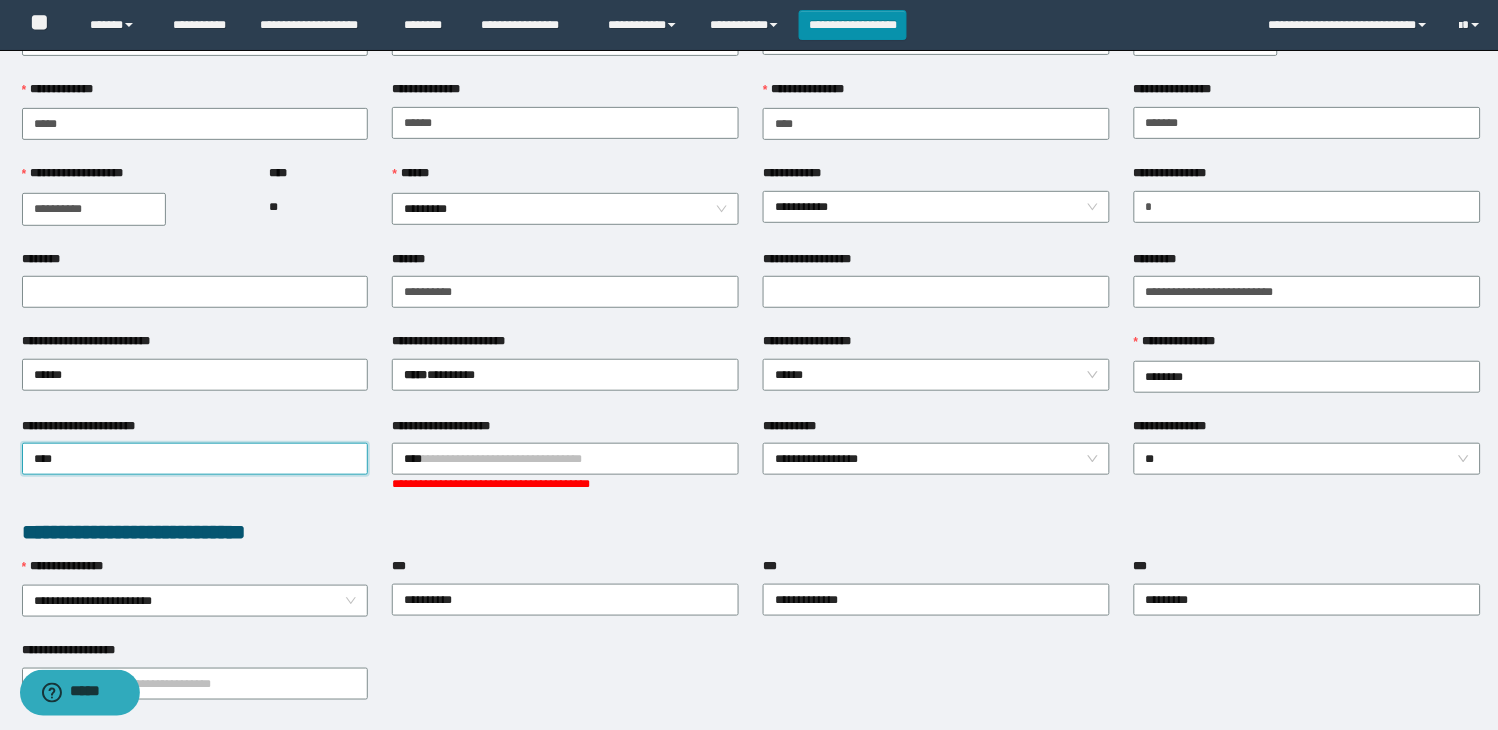 click on "**********" at bounding box center [749, 755] 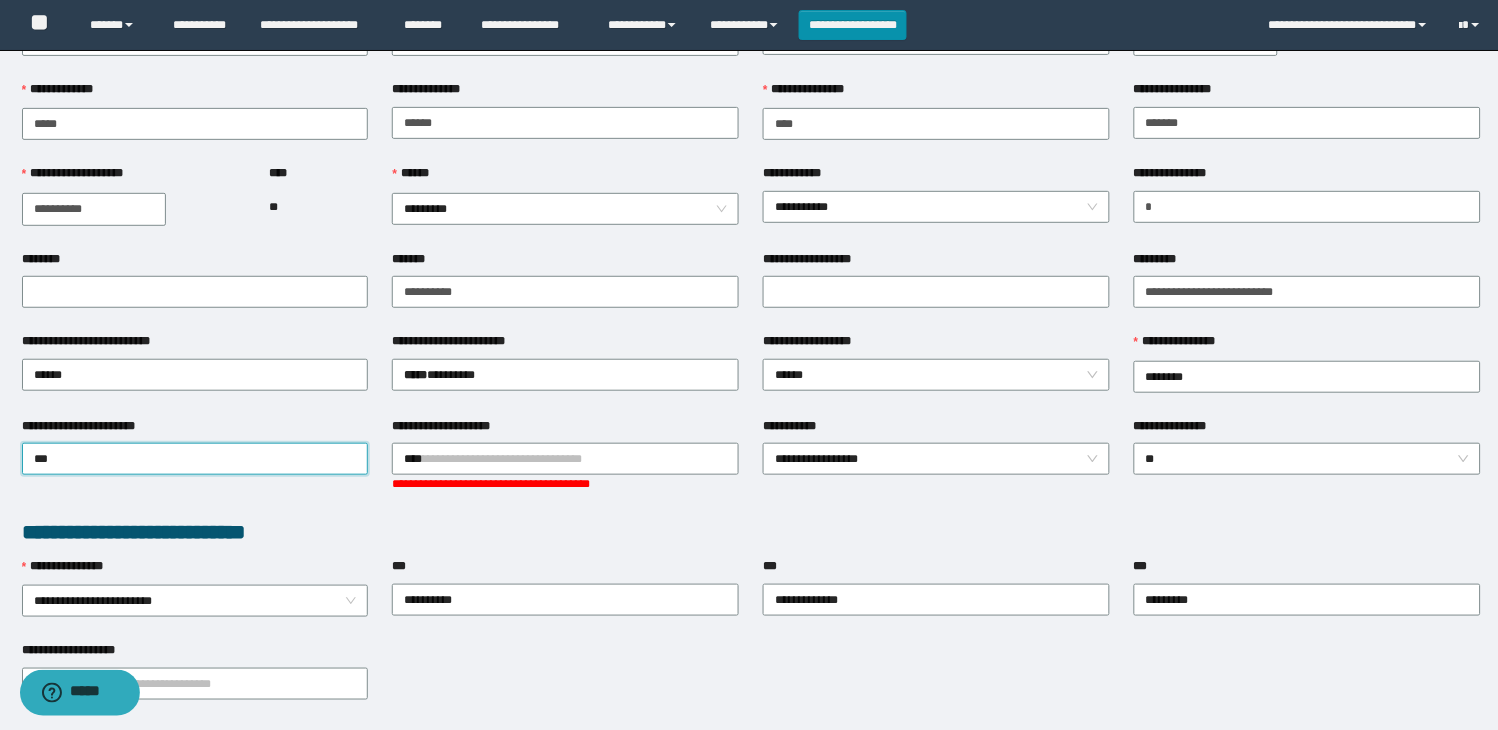 type on "****" 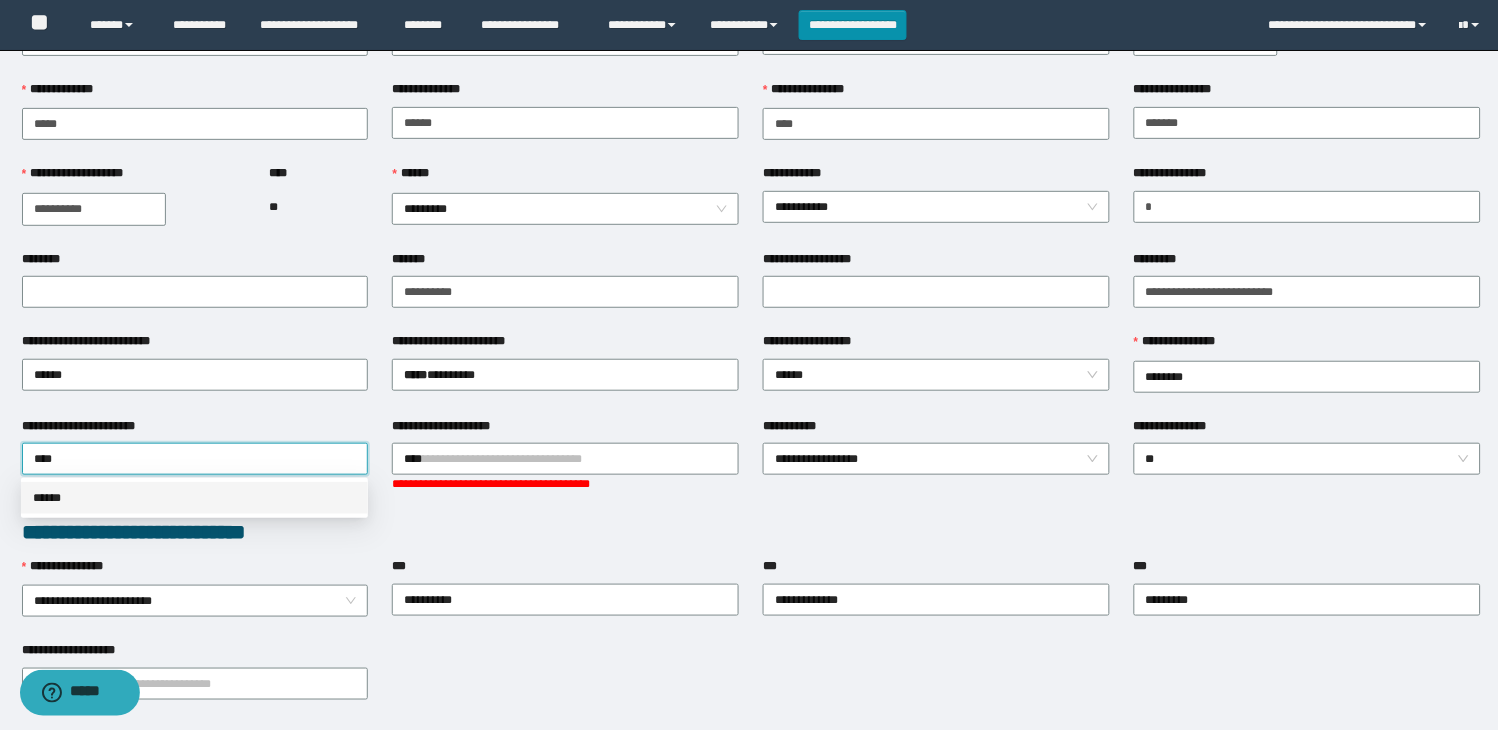 drag, startPoint x: 91, startPoint y: 496, endPoint x: 563, endPoint y: 486, distance: 472.10593 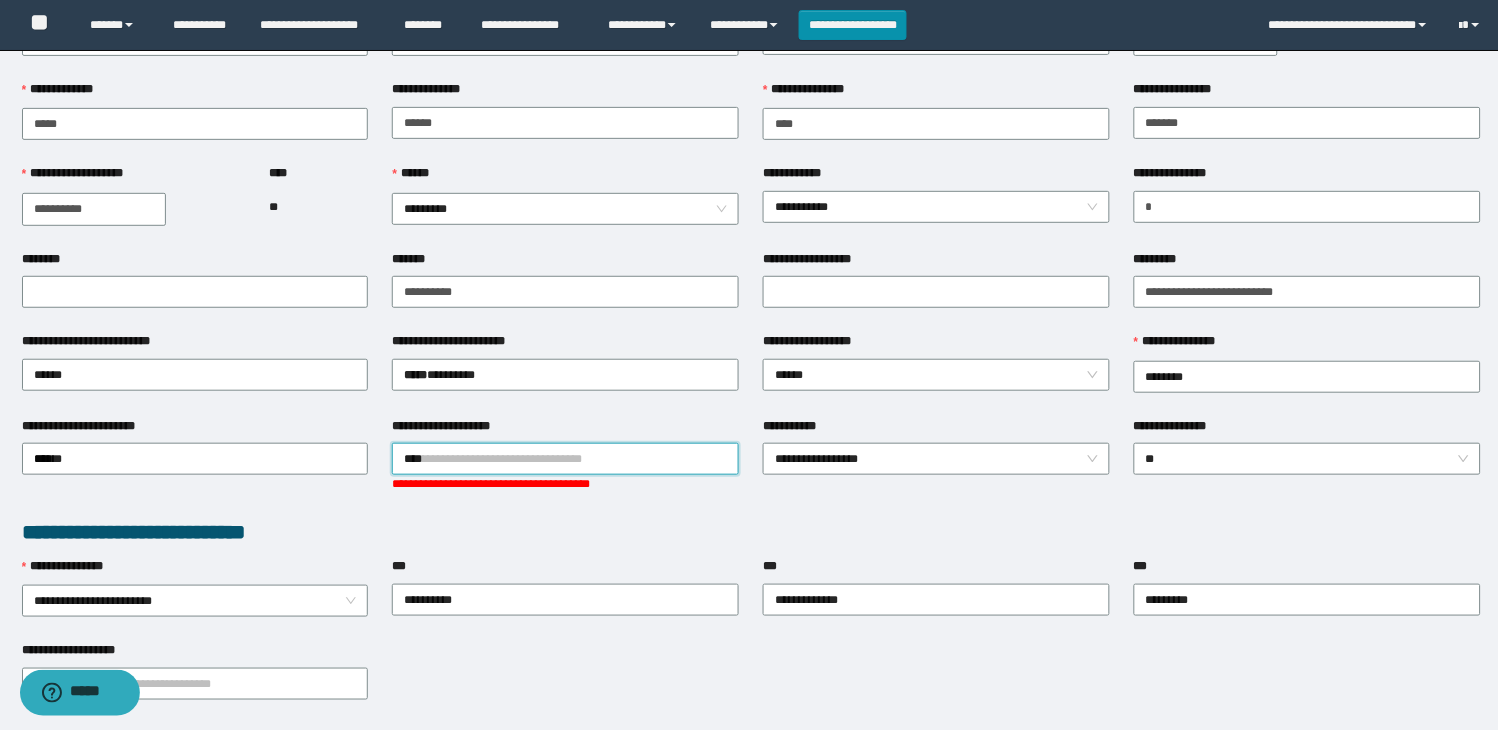 click on "****" at bounding box center [565, 459] 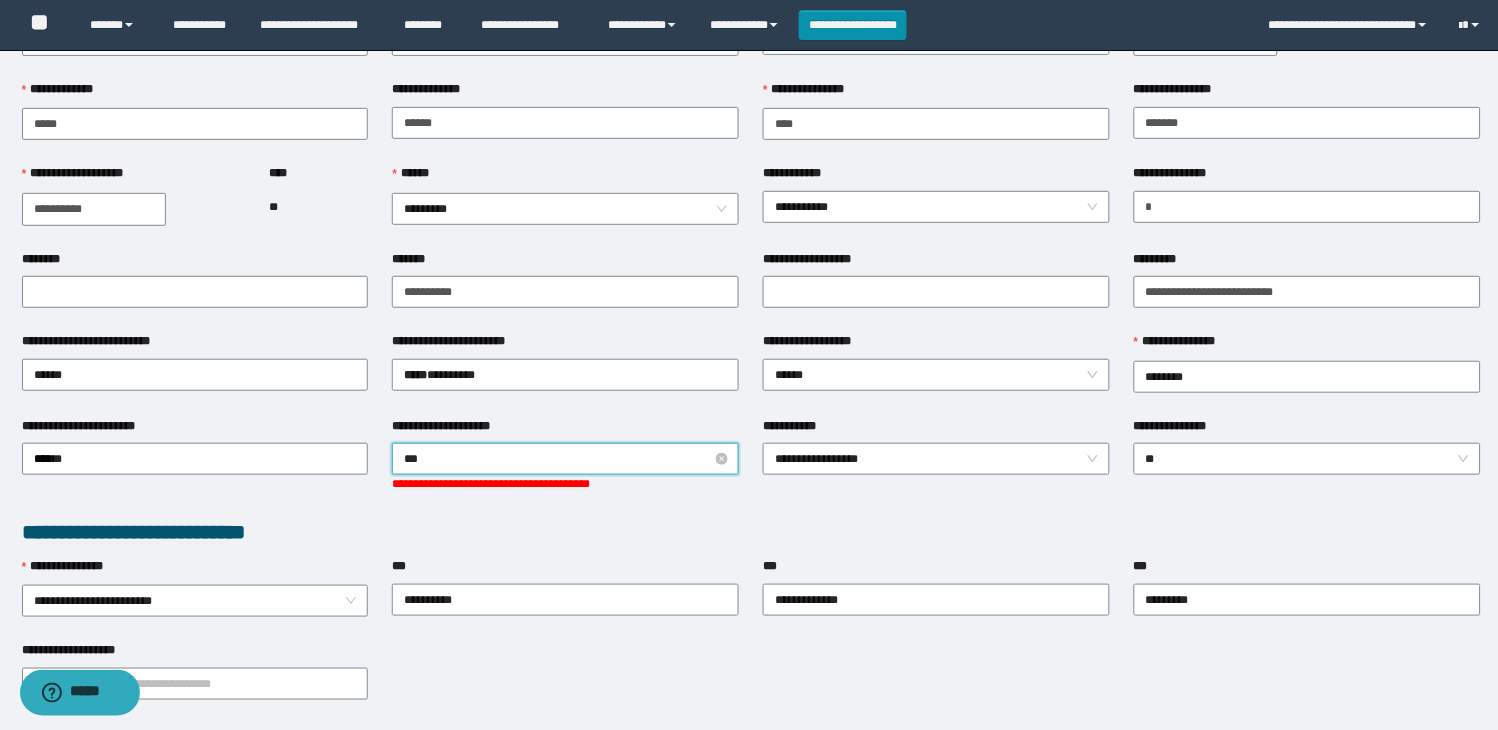 type on "****" 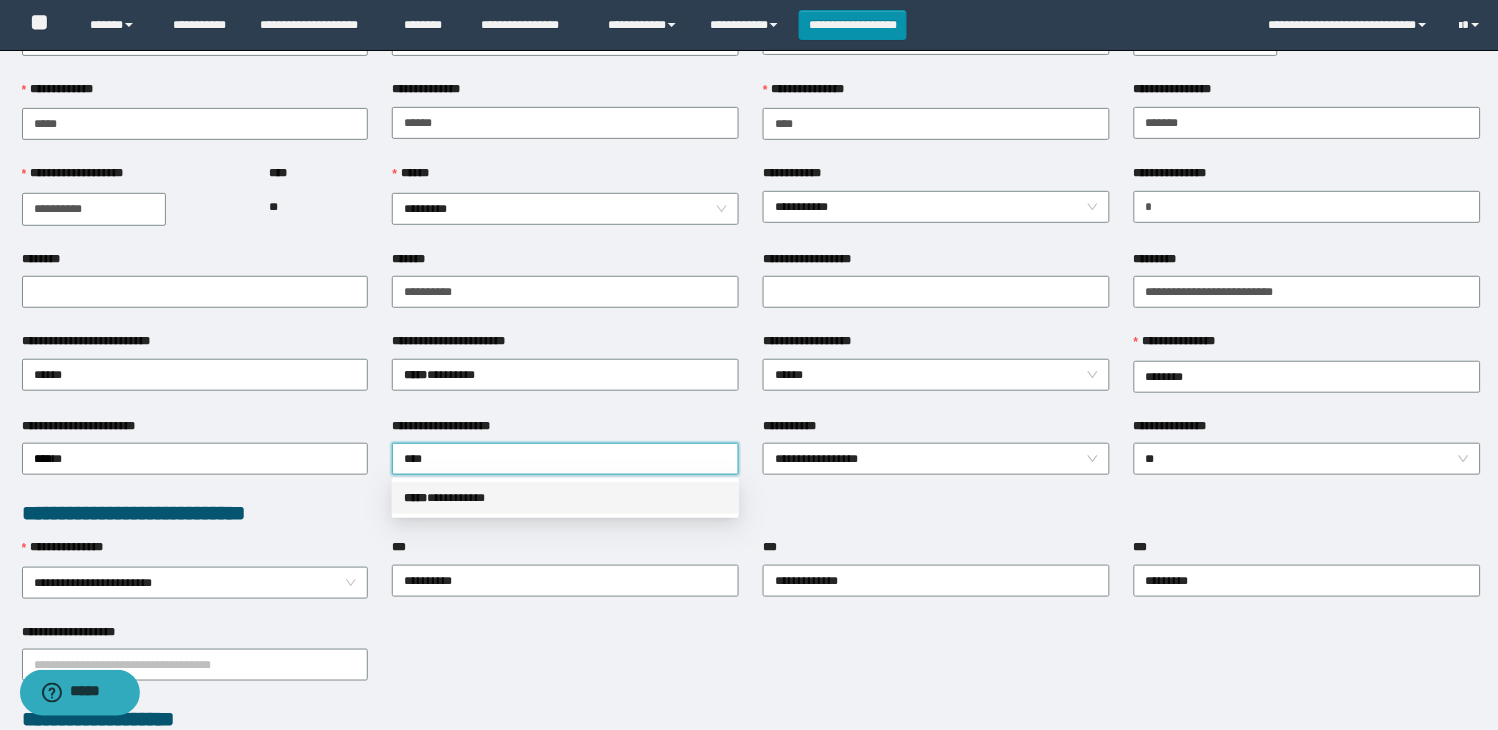 click on "***** * *********" at bounding box center (565, 498) 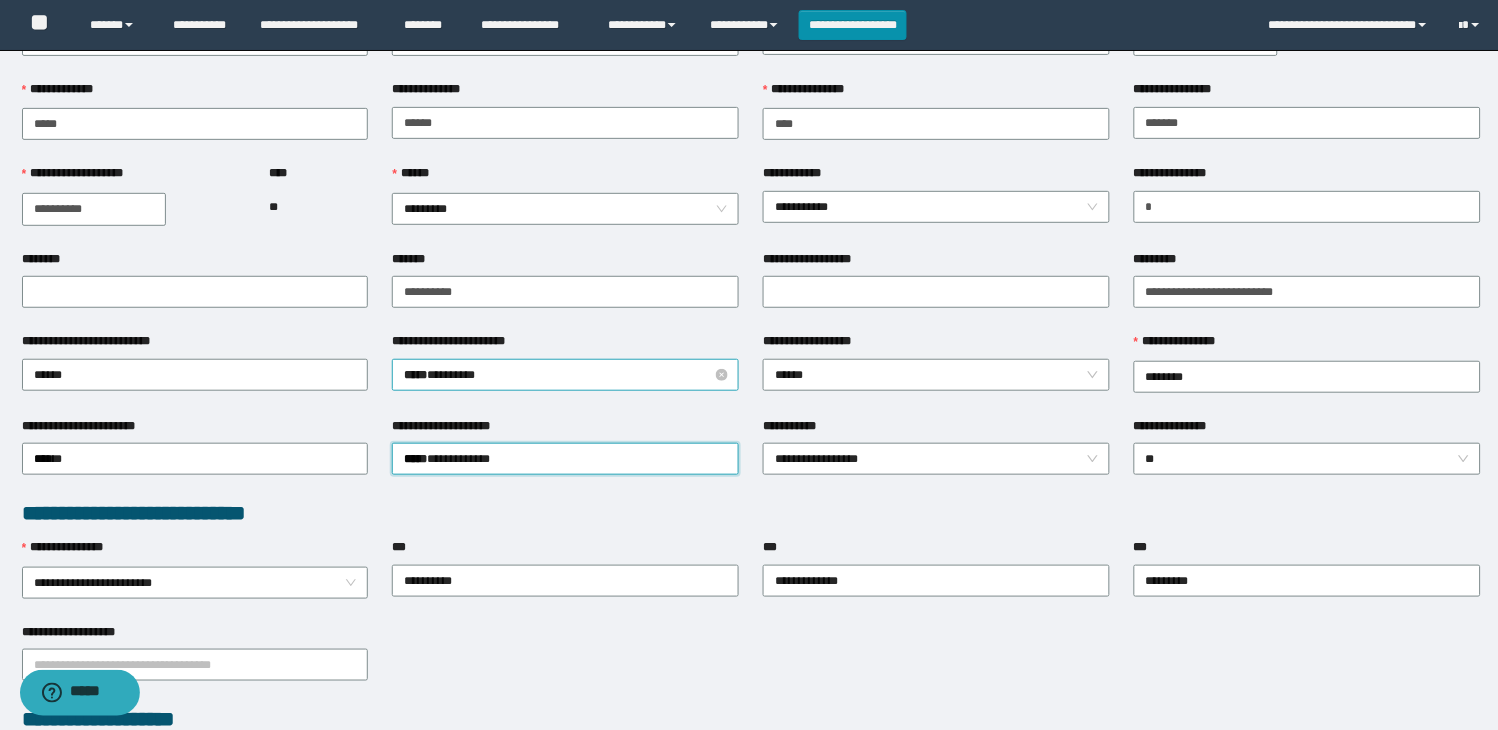 click on "***** * ******" at bounding box center [565, 375] 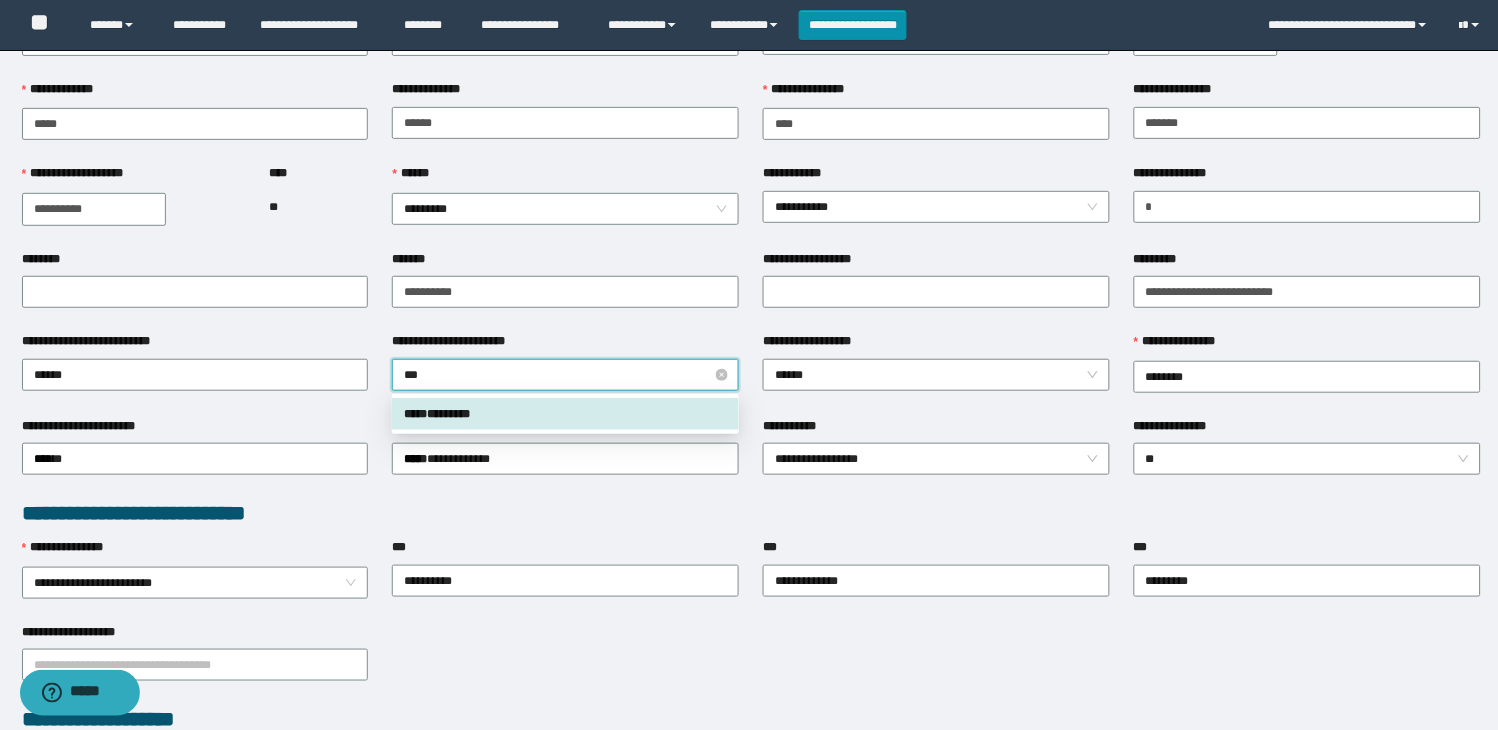 type on "****" 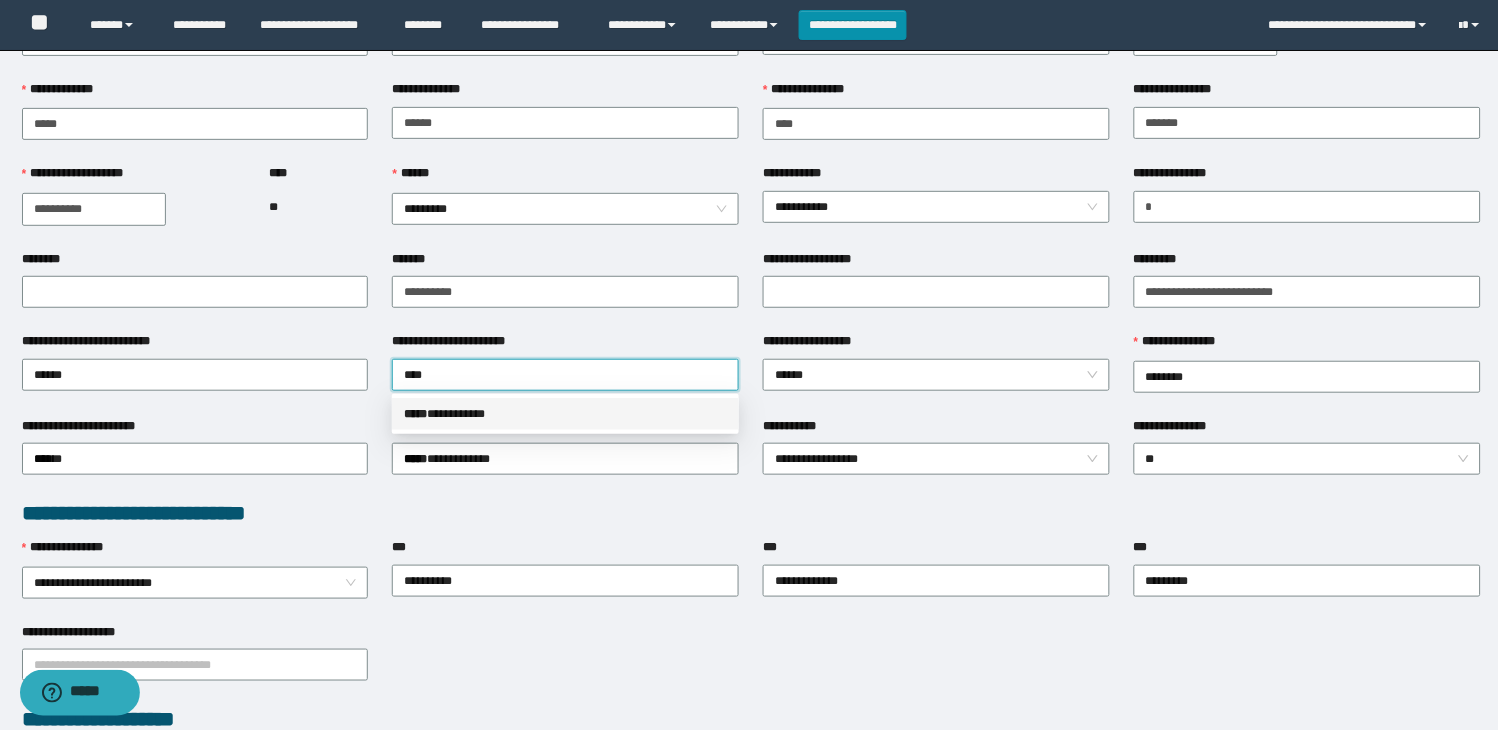 drag, startPoint x: 496, startPoint y: 415, endPoint x: 508, endPoint y: 418, distance: 12.369317 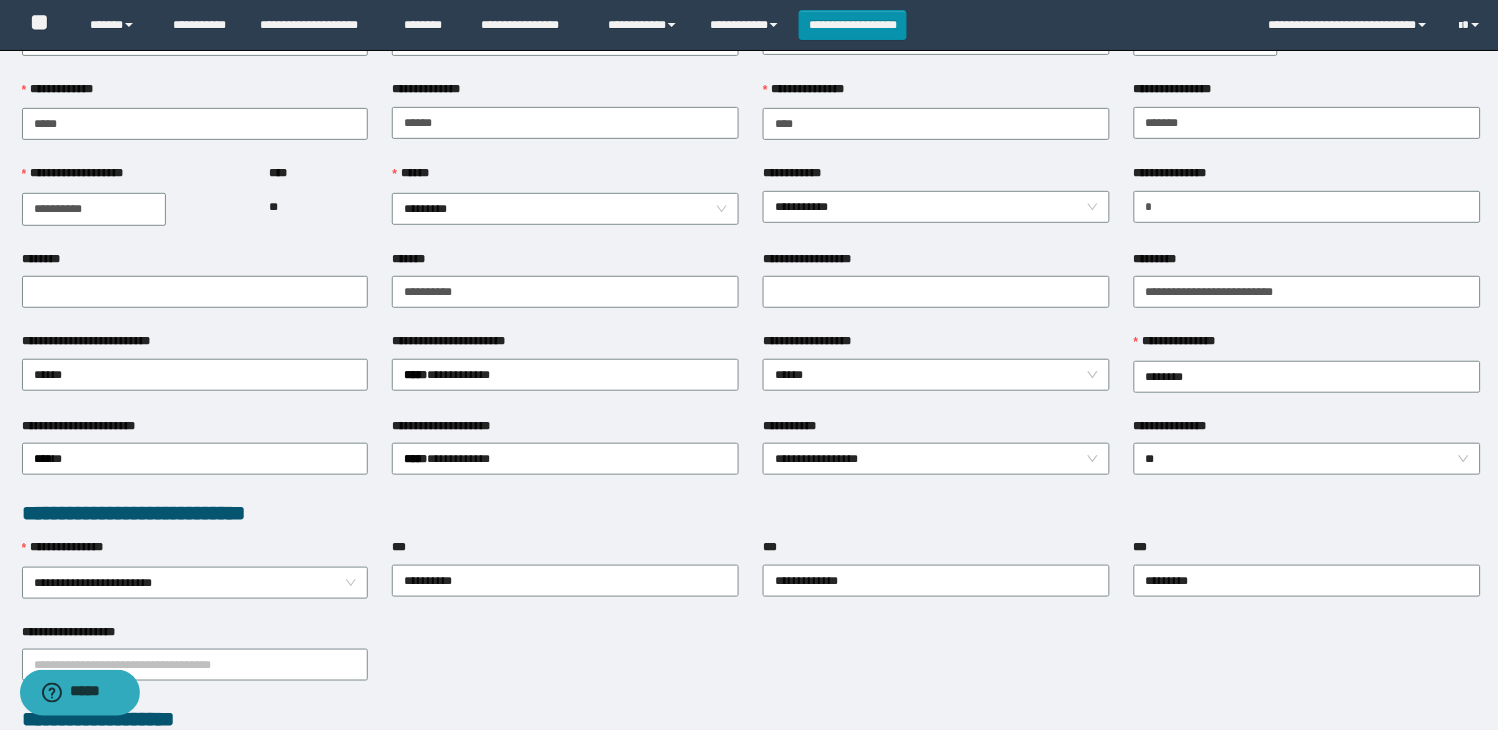 drag, startPoint x: 1065, startPoint y: 513, endPoint x: 1235, endPoint y: 480, distance: 173.17332 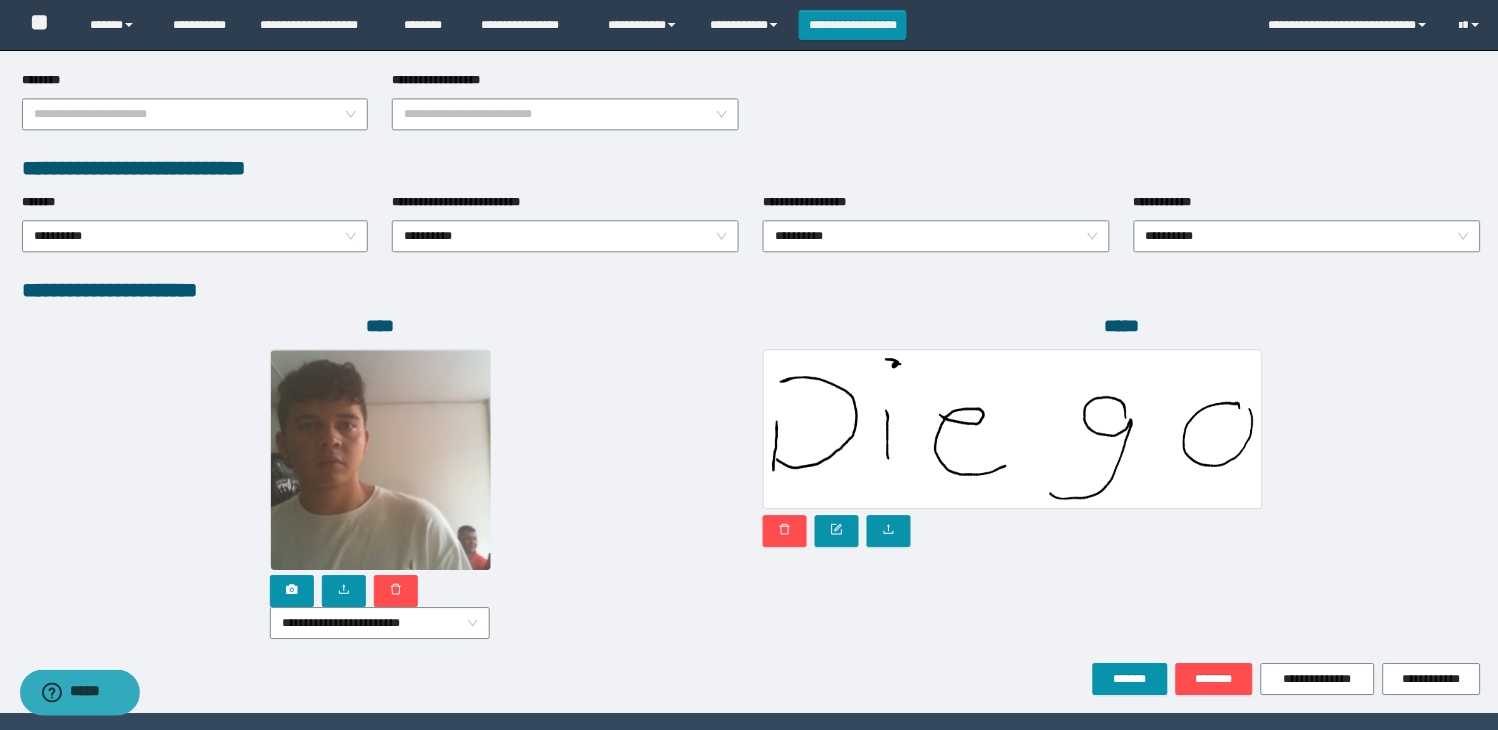 scroll, scrollTop: 1010, scrollLeft: 0, axis: vertical 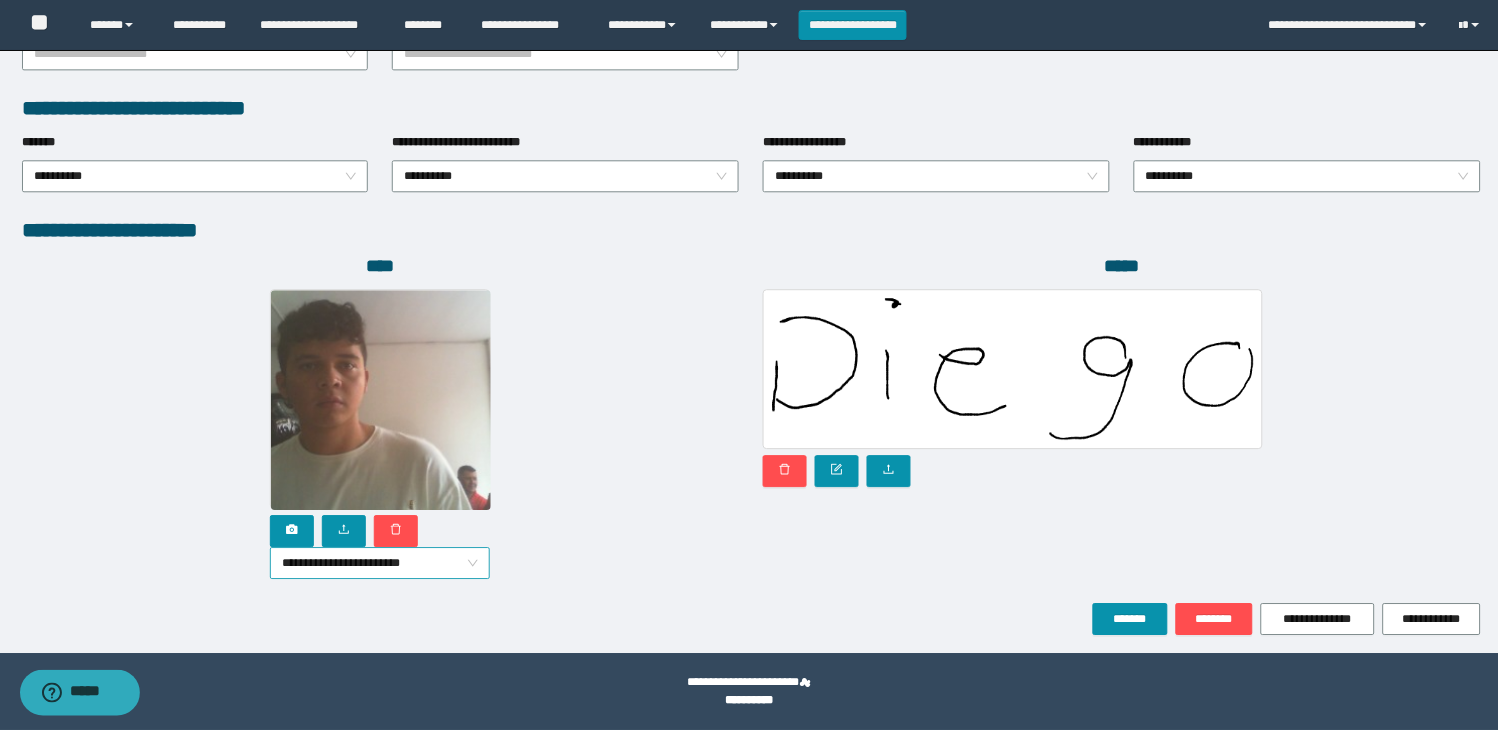 click on "**********" at bounding box center [380, 563] 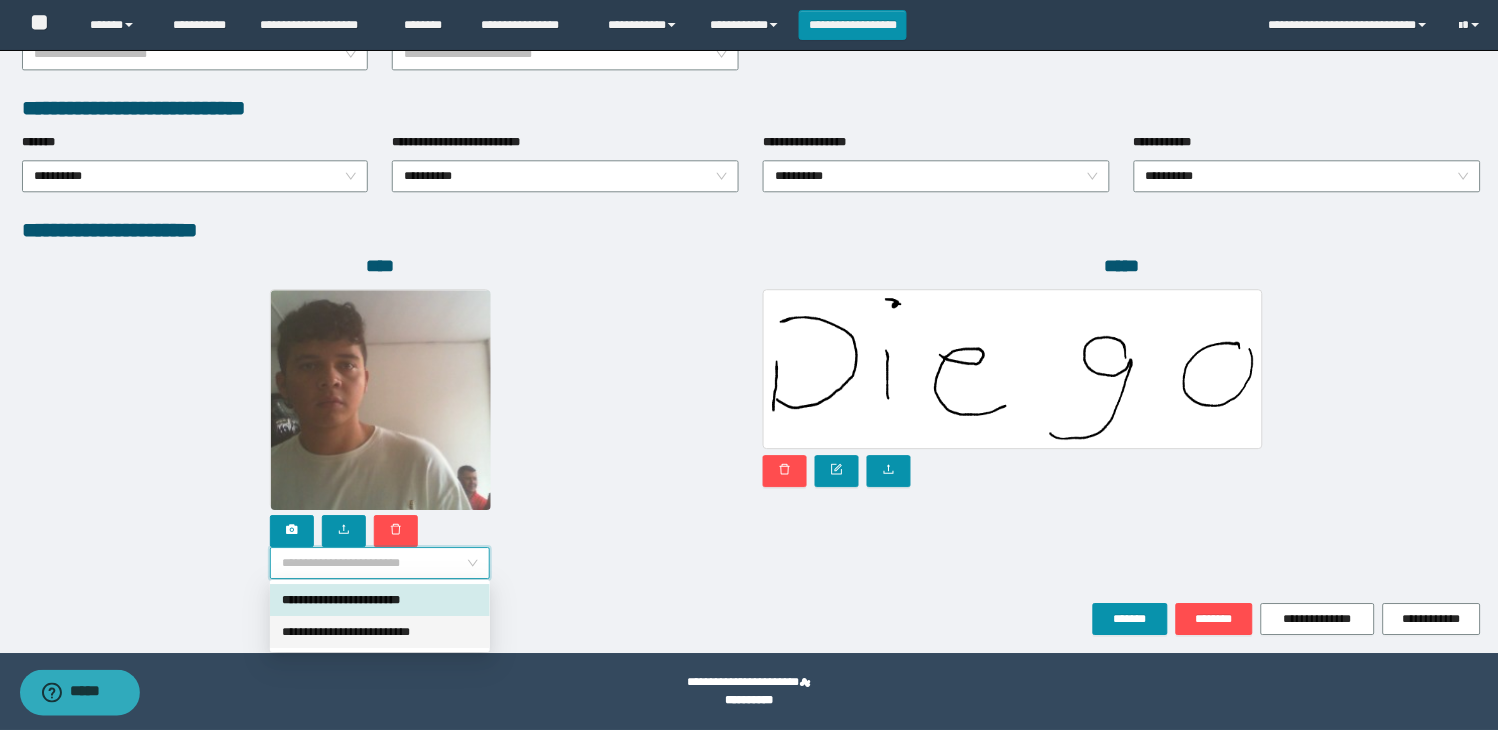 drag, startPoint x: 407, startPoint y: 635, endPoint x: 376, endPoint y: 613, distance: 38.013157 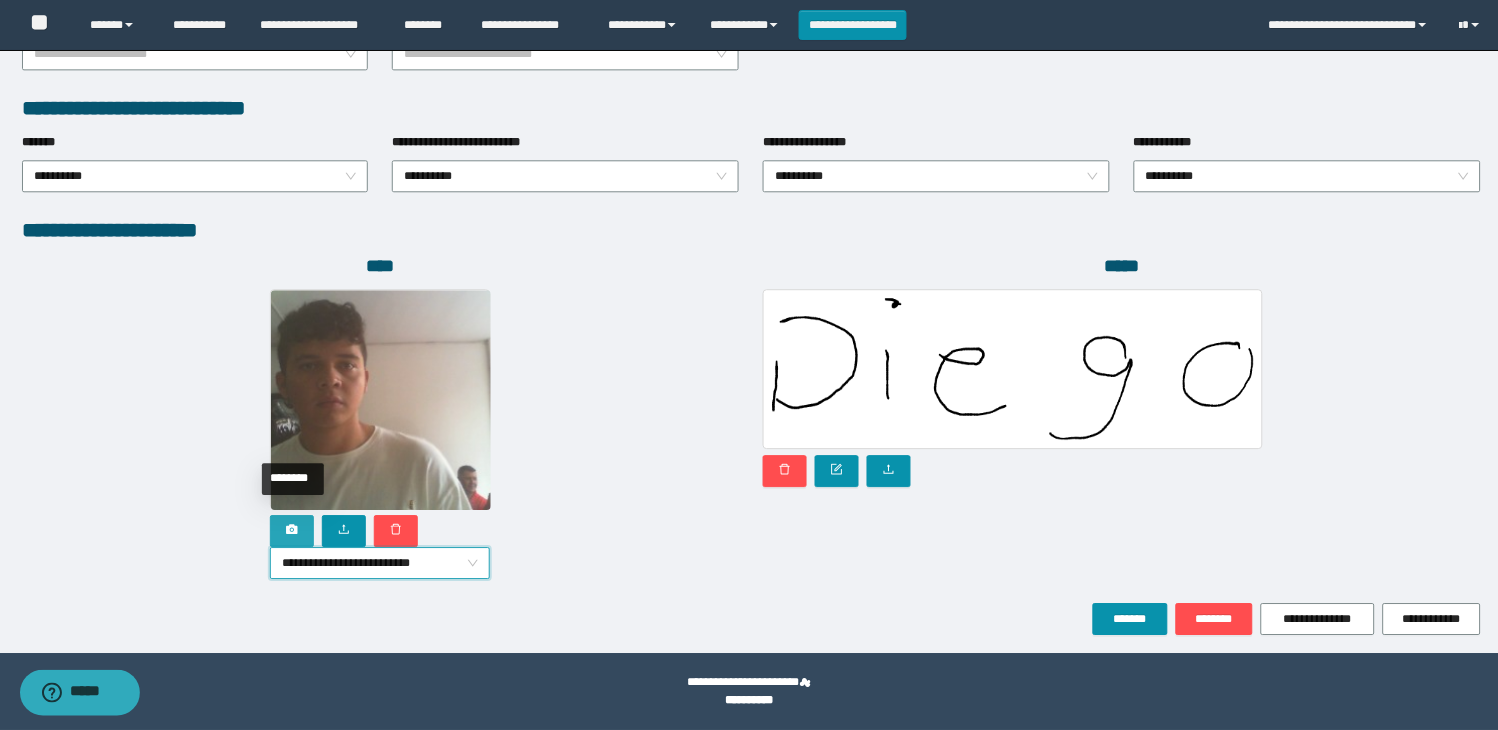 click 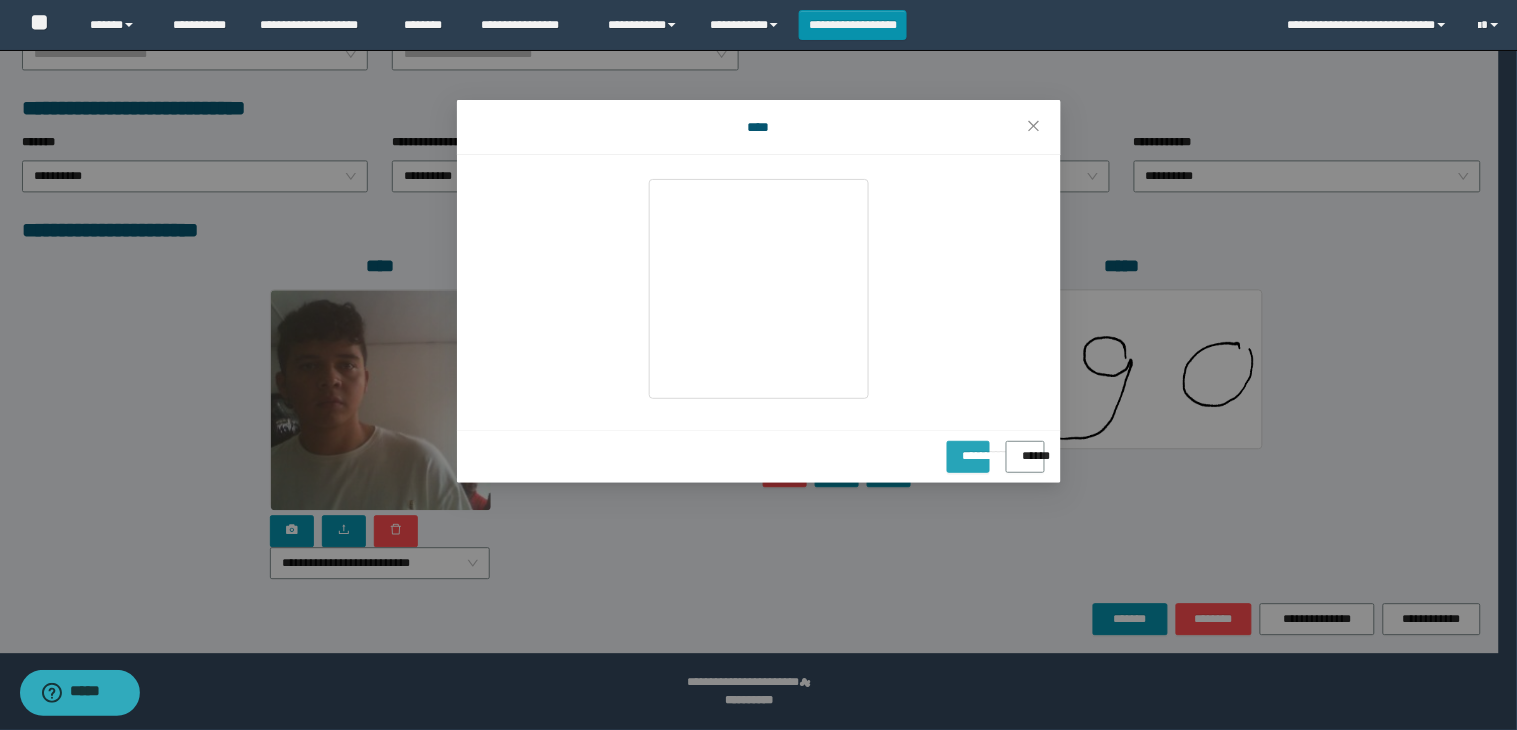 drag, startPoint x: 893, startPoint y: 451, endPoint x: 1111, endPoint y: 632, distance: 283.34607 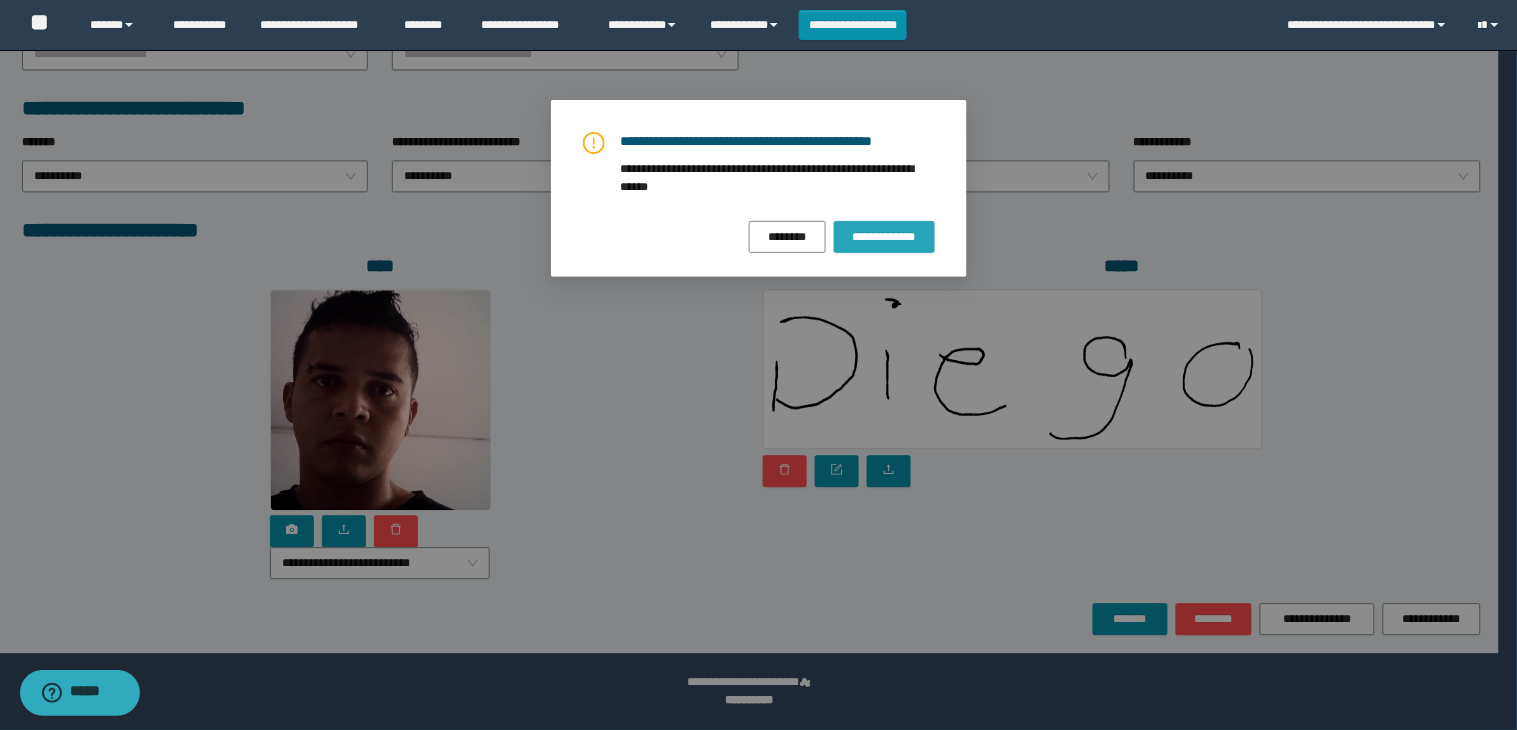 click on "**********" at bounding box center [884, 237] 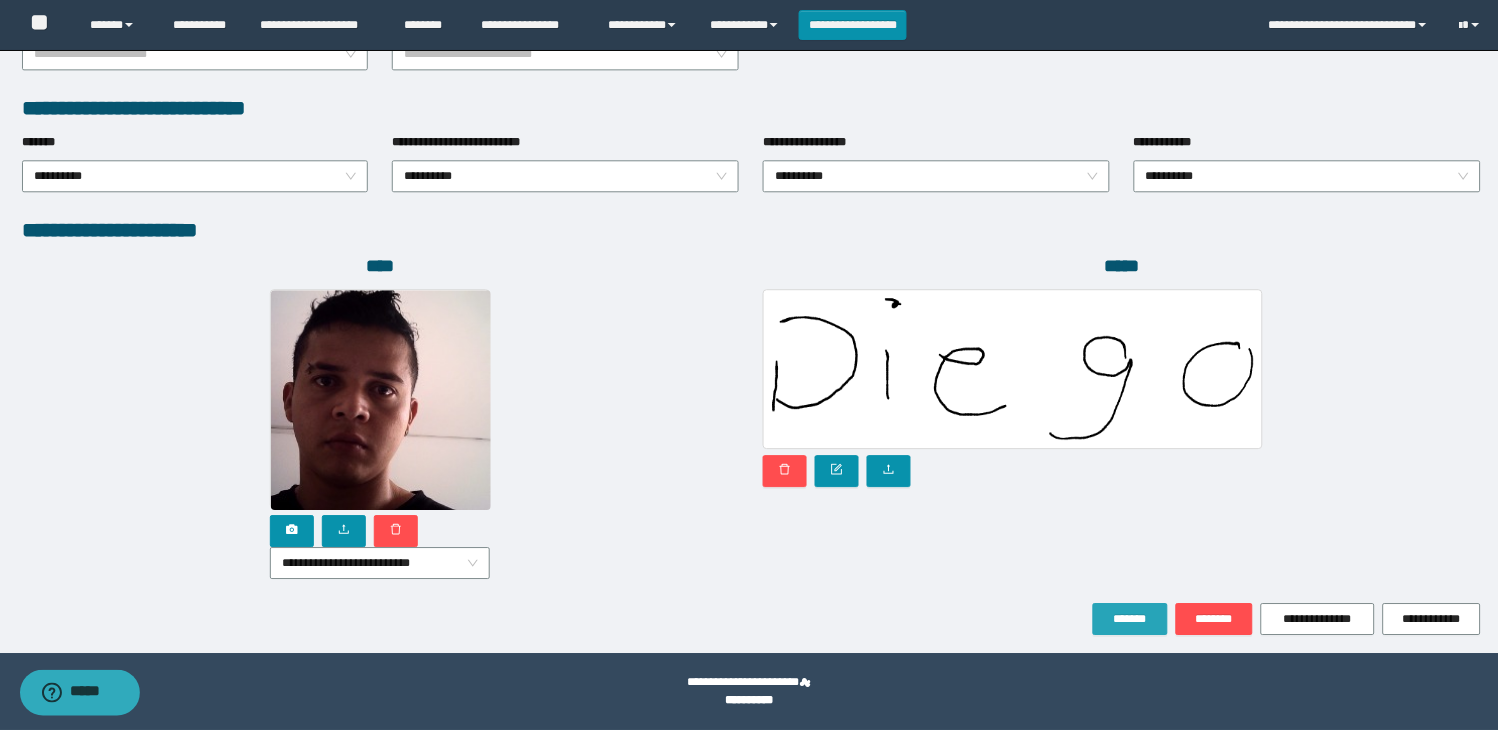 click on "*******" at bounding box center [1130, 619] 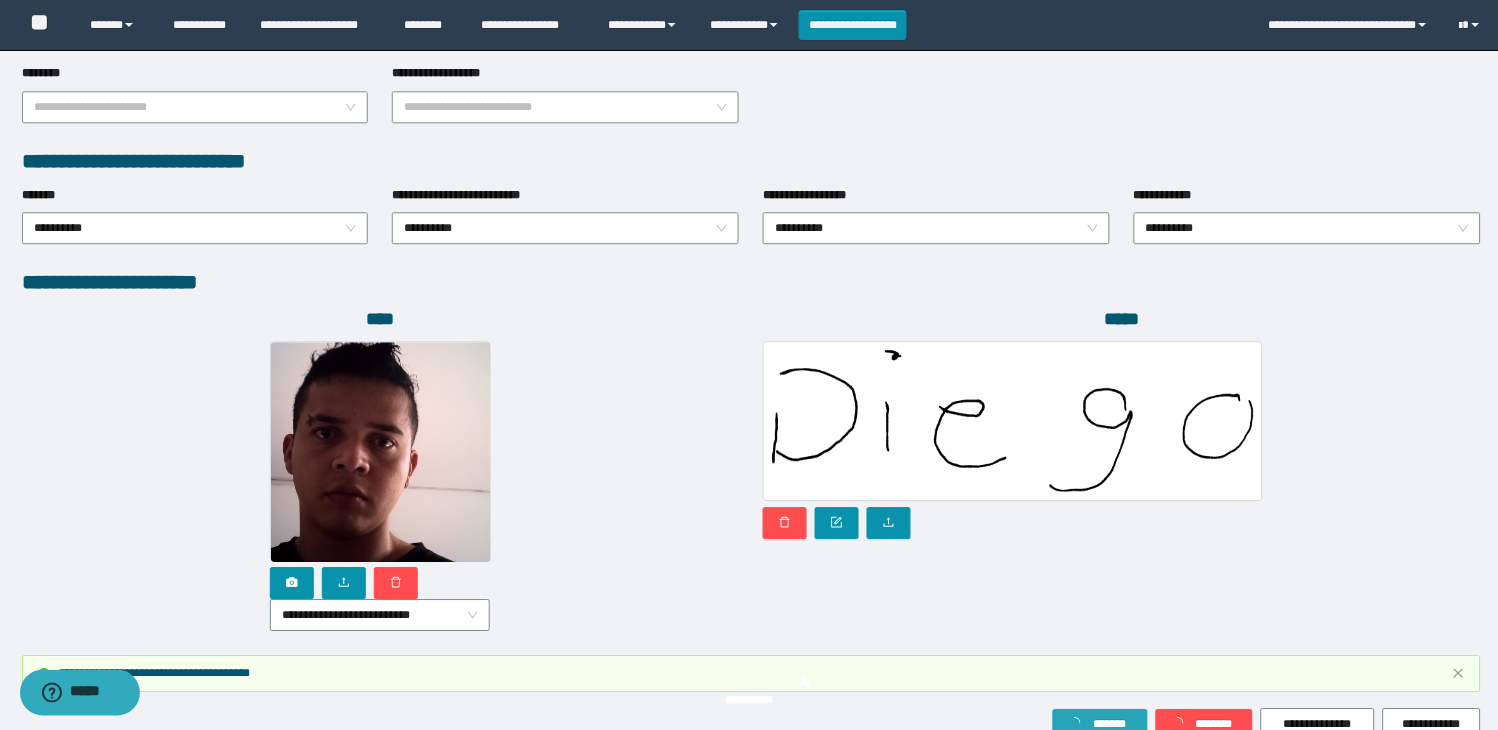 scroll, scrollTop: 1063, scrollLeft: 0, axis: vertical 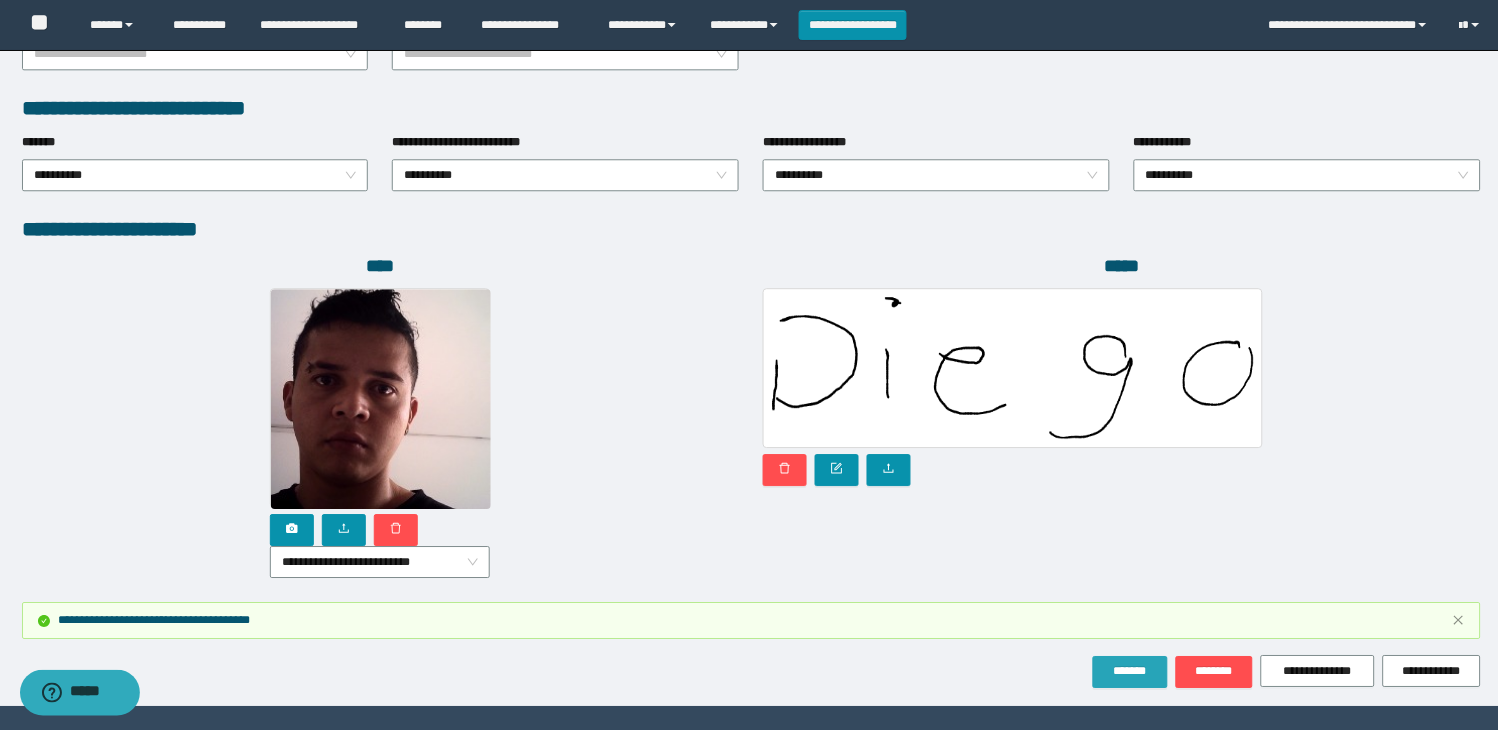 click on "*******" at bounding box center [1130, 671] 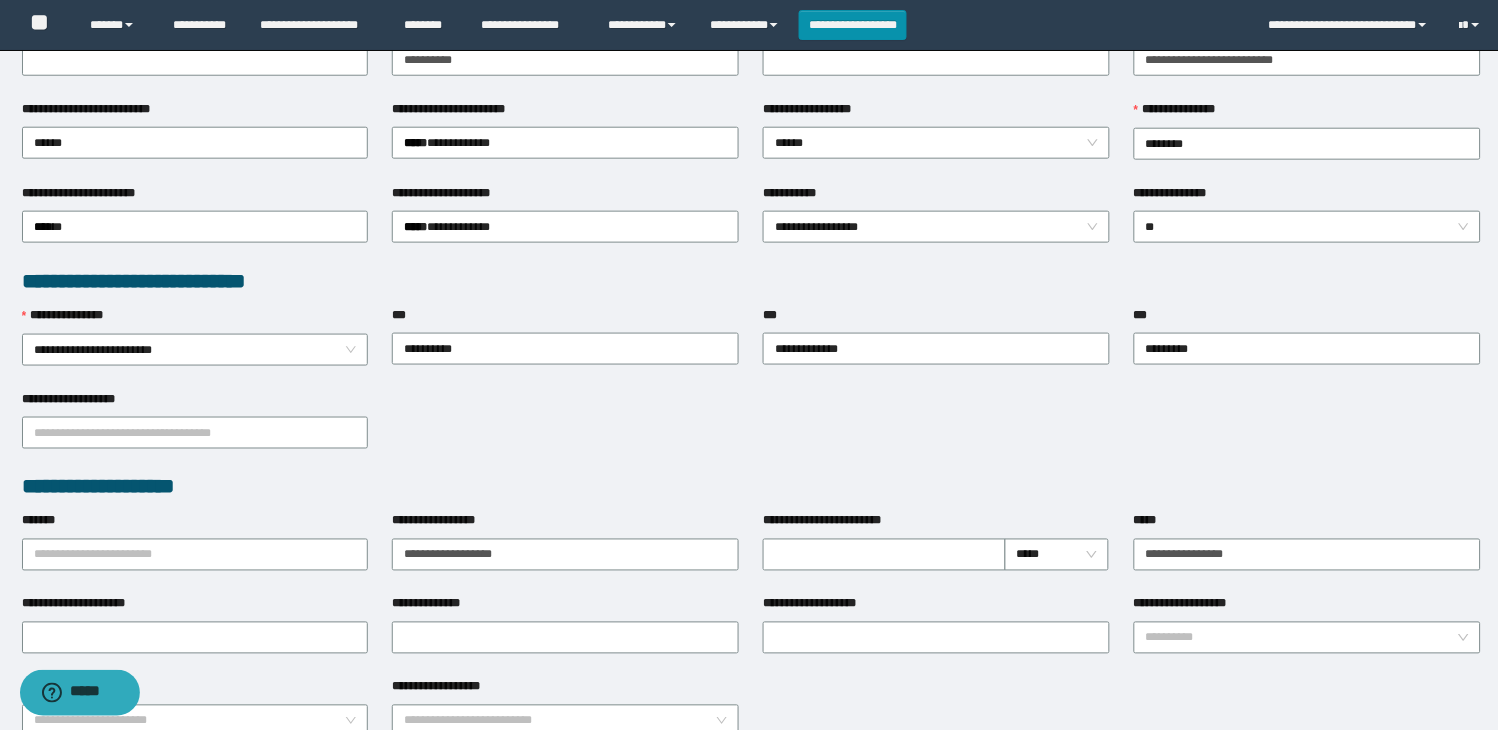 scroll, scrollTop: 0, scrollLeft: 0, axis: both 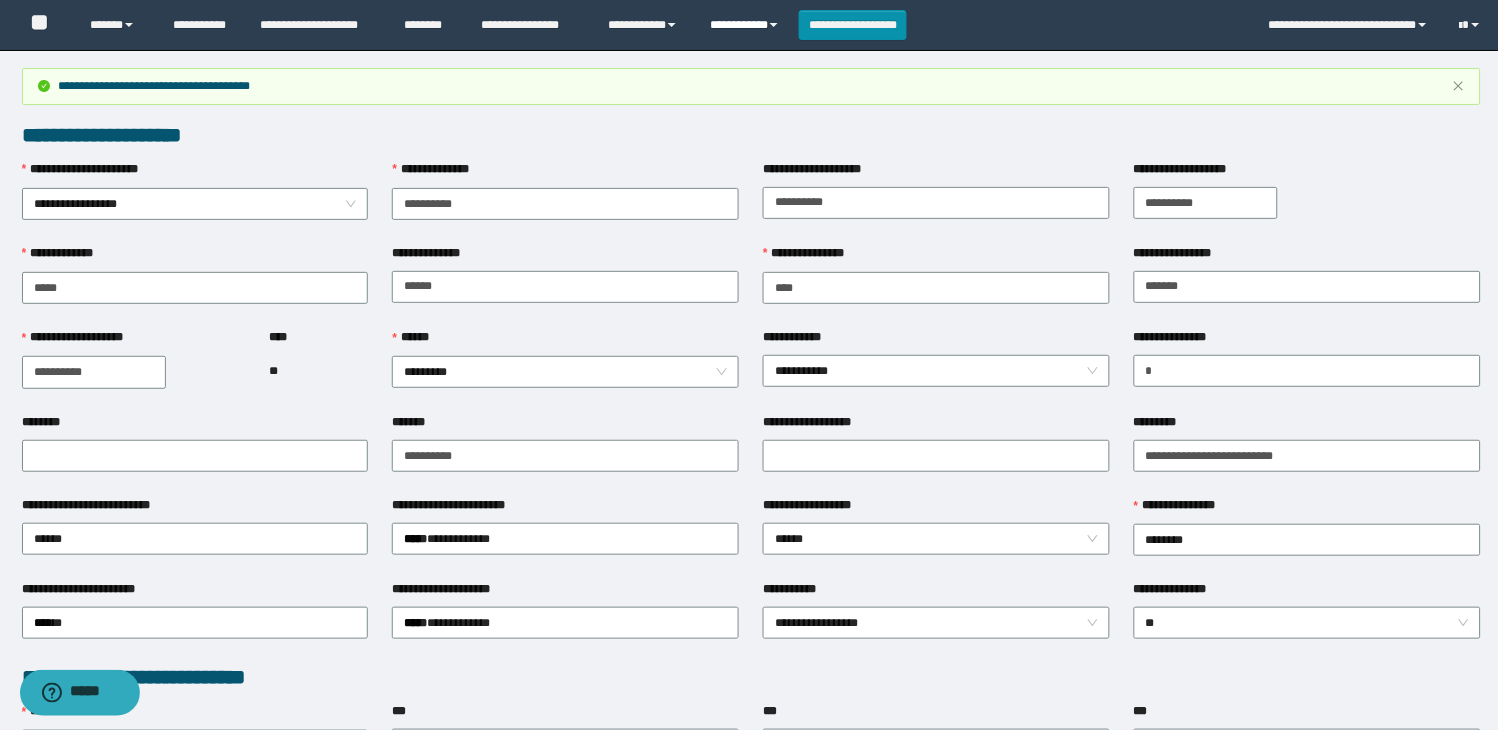 click on "**********" at bounding box center [746, 25] 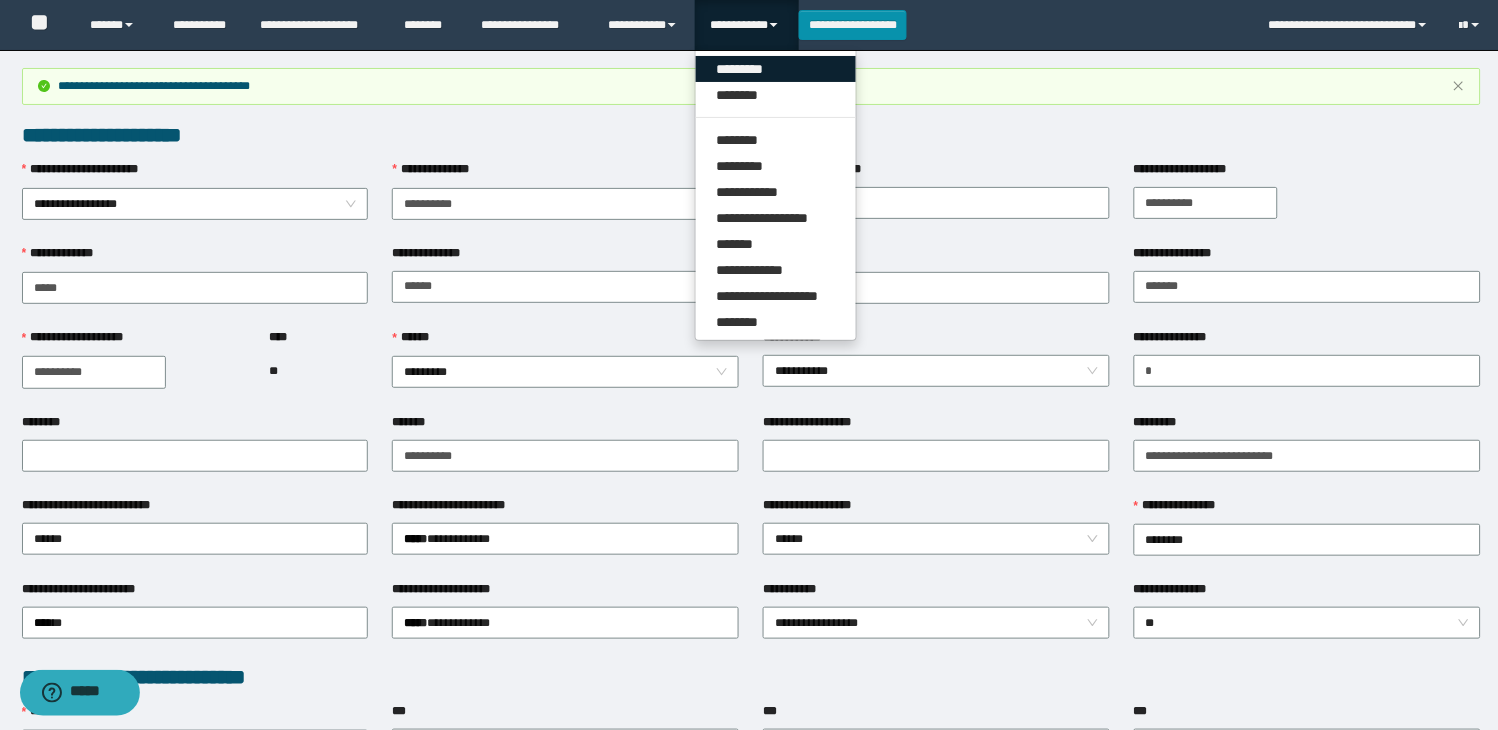 click on "*********" at bounding box center [776, 69] 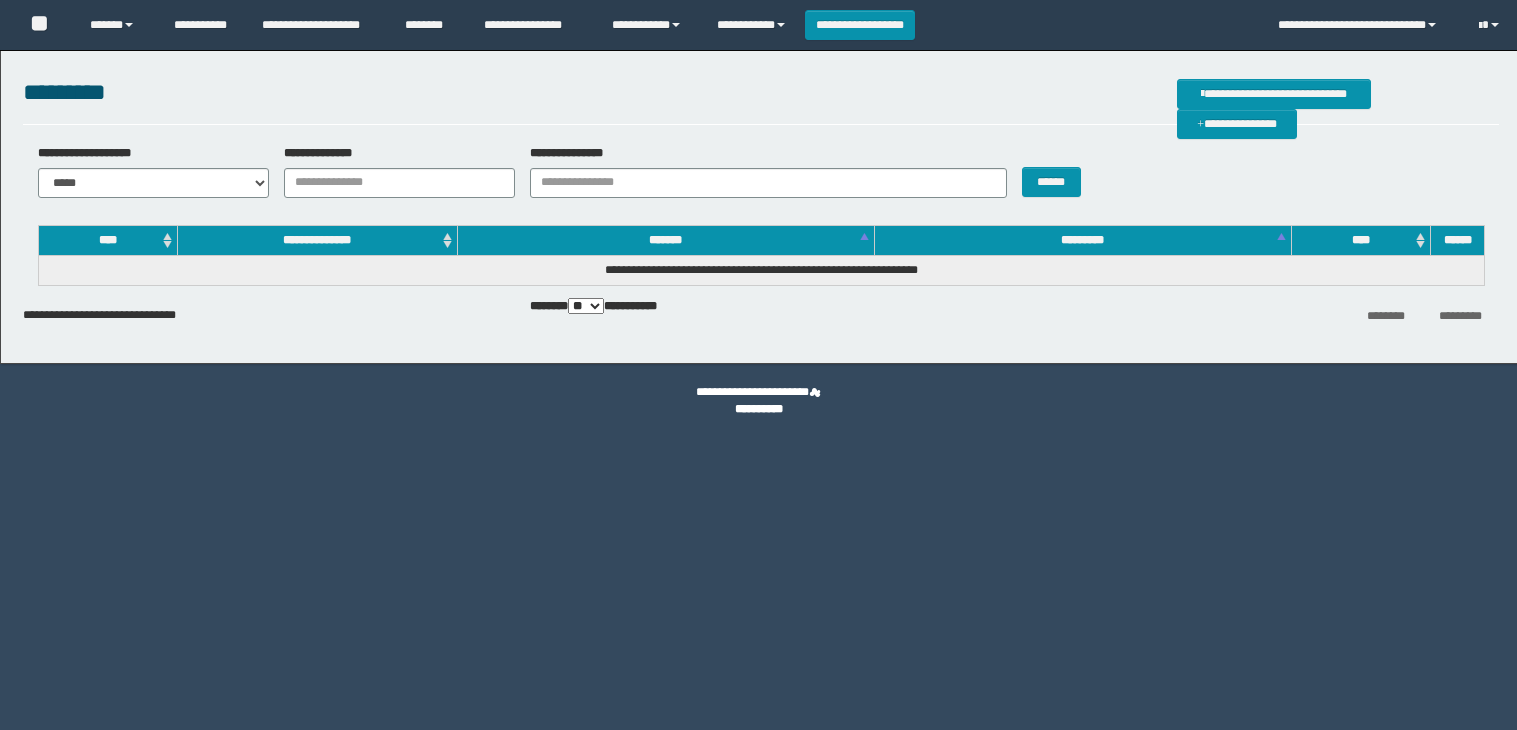 scroll, scrollTop: 0, scrollLeft: 0, axis: both 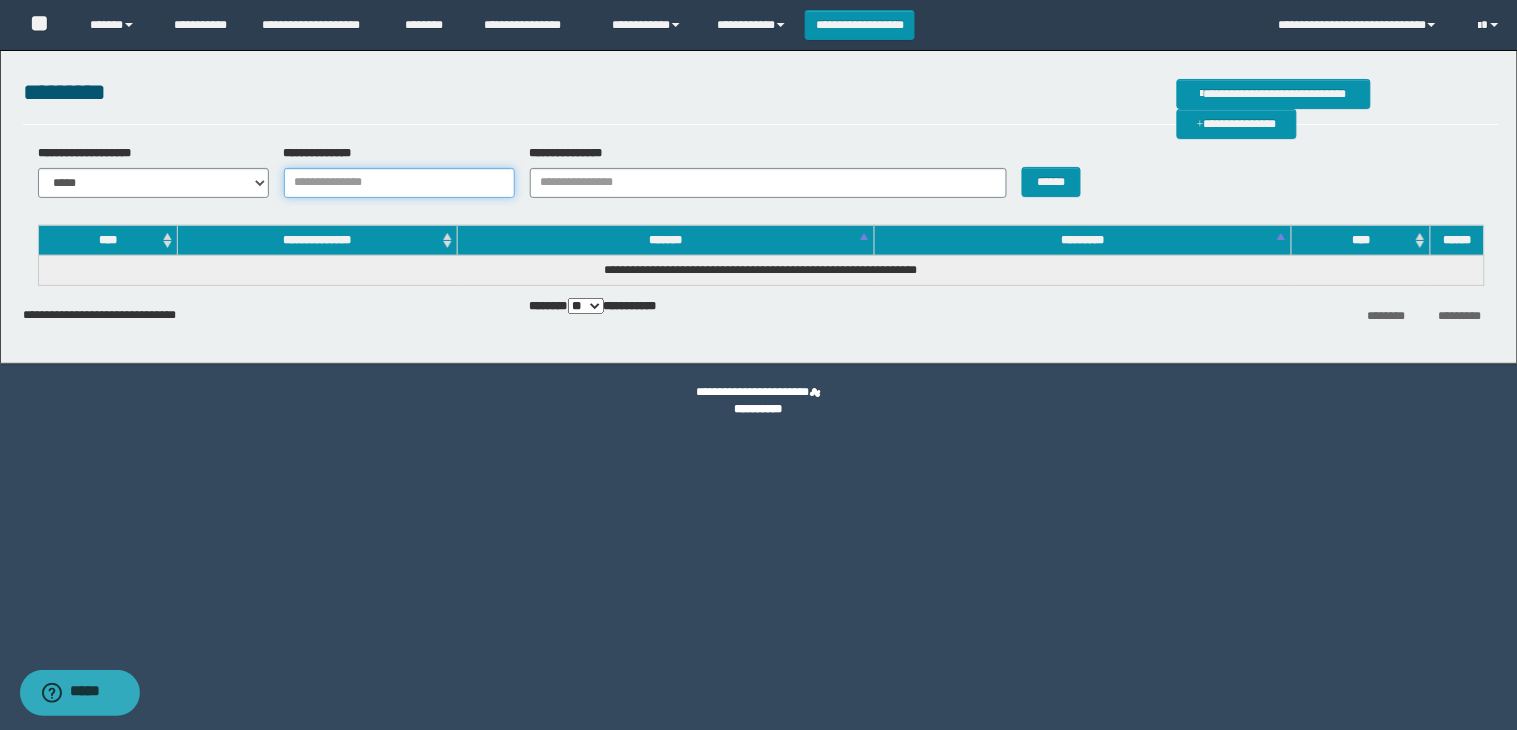 click on "**********" at bounding box center (399, 183) 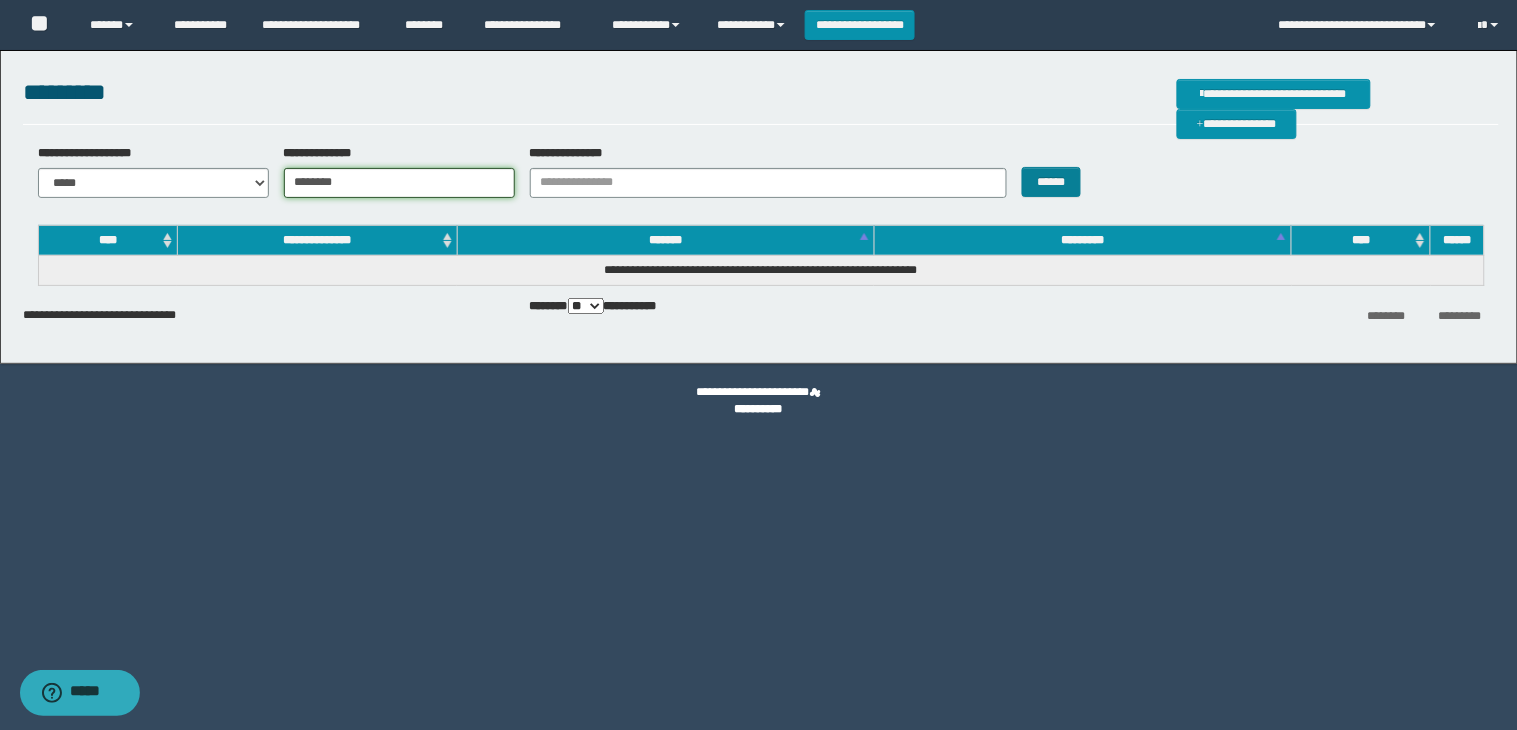 type on "********" 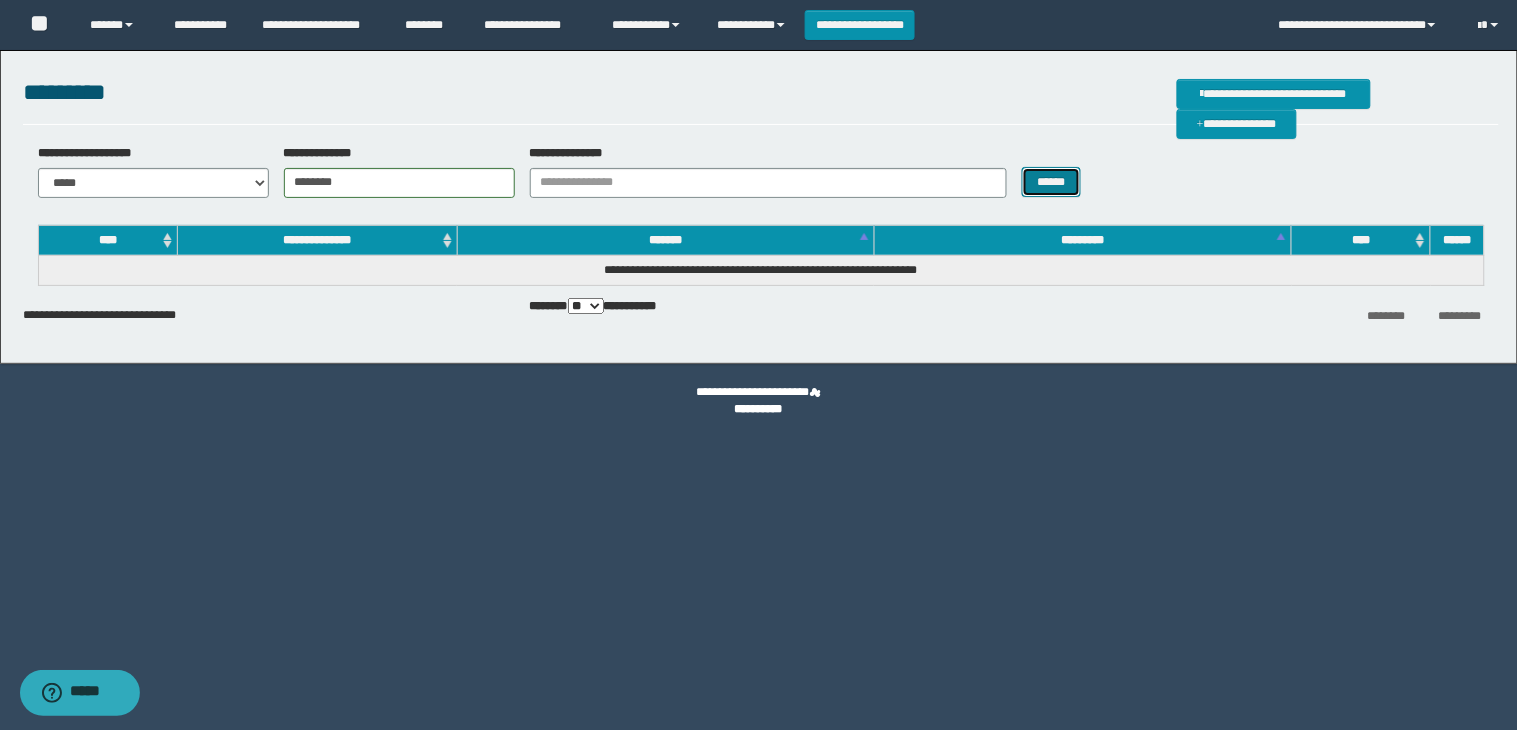 drag, startPoint x: 1058, startPoint y: 176, endPoint x: 1118, endPoint y: 187, distance: 61 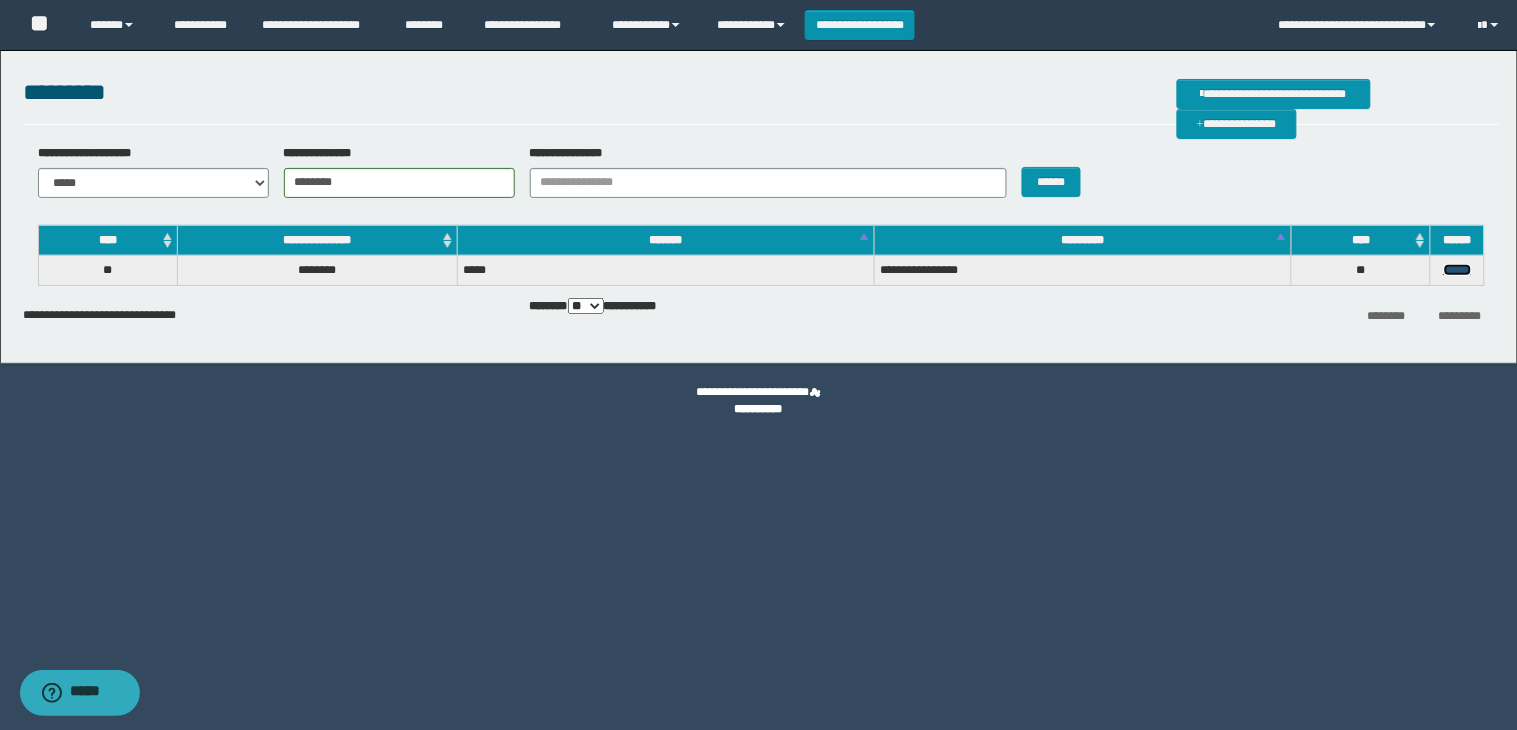 click on "******" at bounding box center (1458, 270) 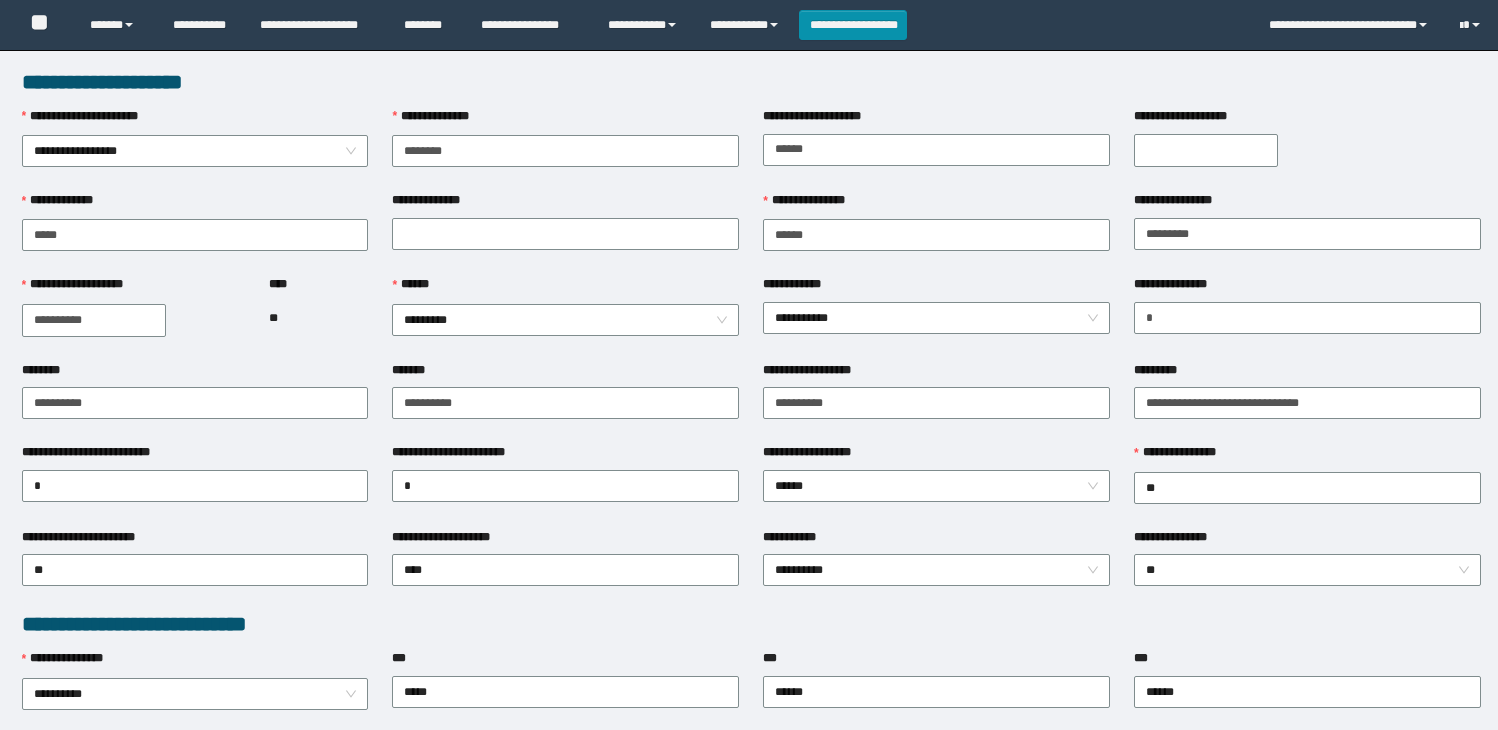 scroll, scrollTop: 0, scrollLeft: 0, axis: both 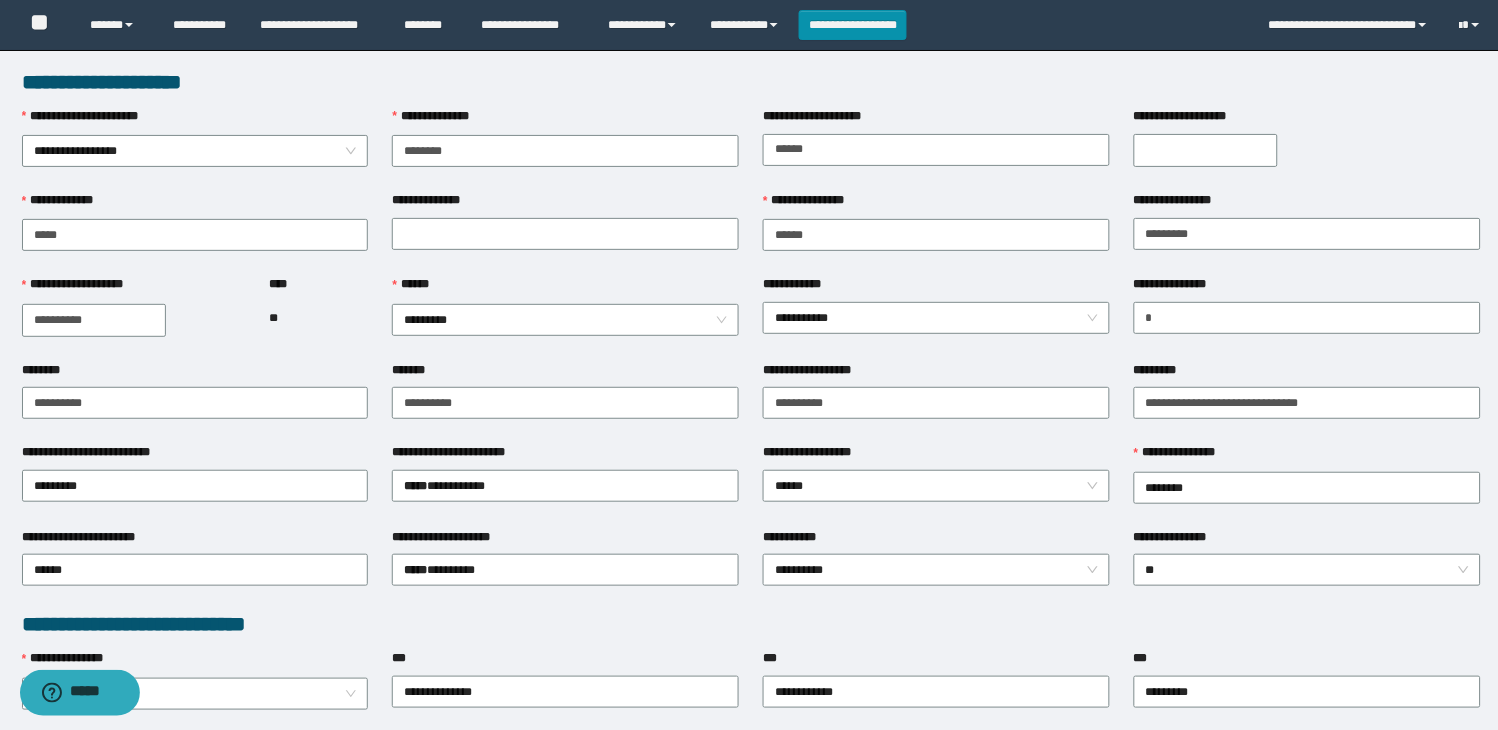 click on "**********" at bounding box center [936, 317] 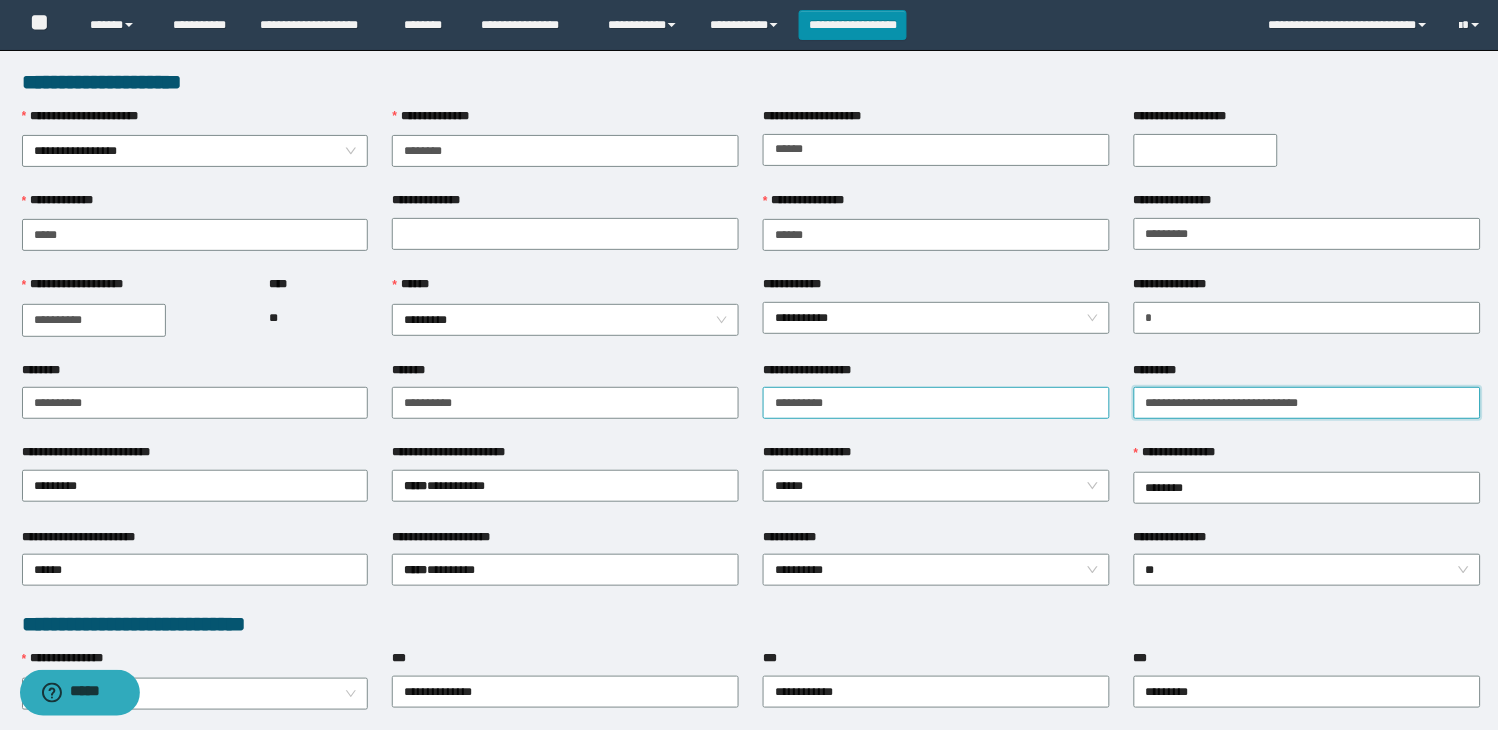 drag, startPoint x: 1340, startPoint y: 407, endPoint x: 1090, endPoint y: 410, distance: 250.018 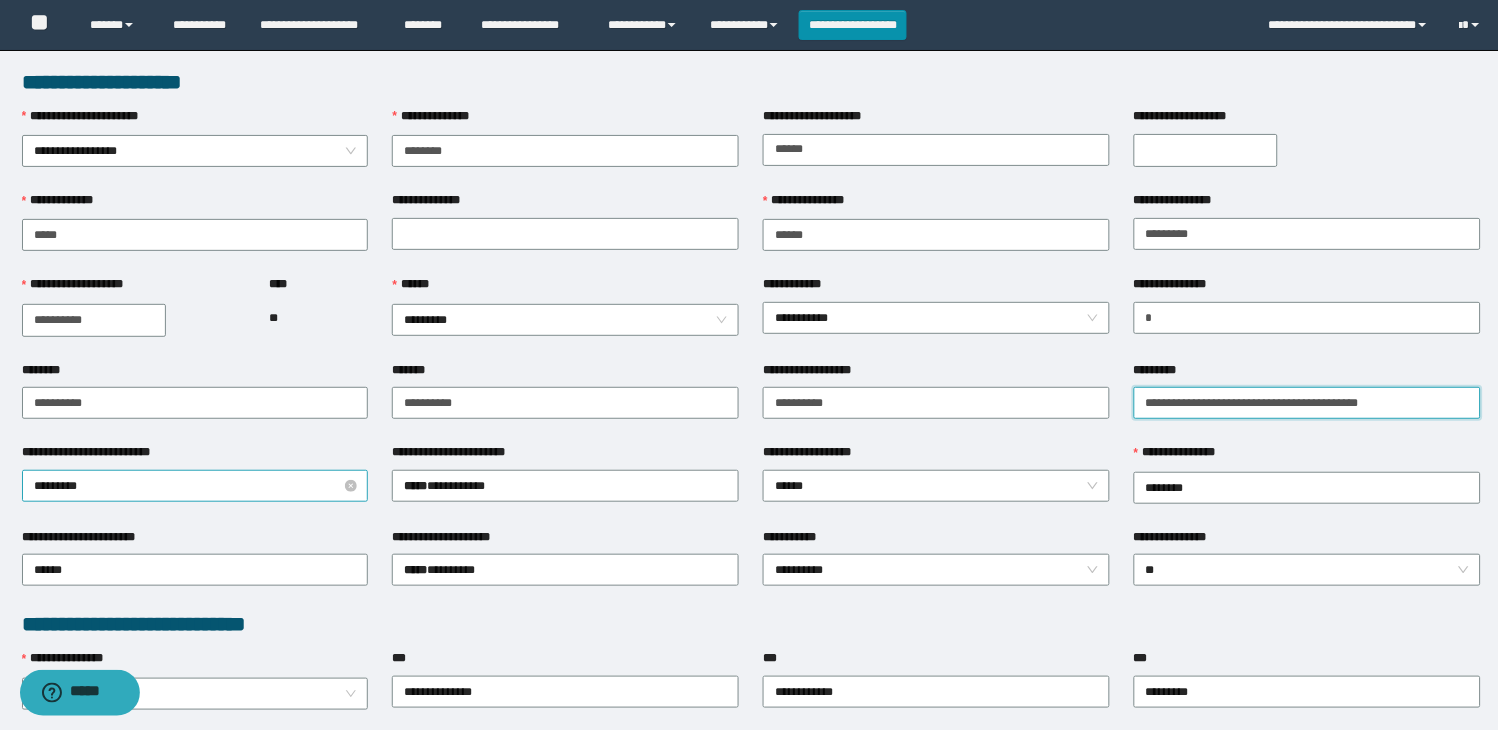 click on "*********" at bounding box center (195, 486) 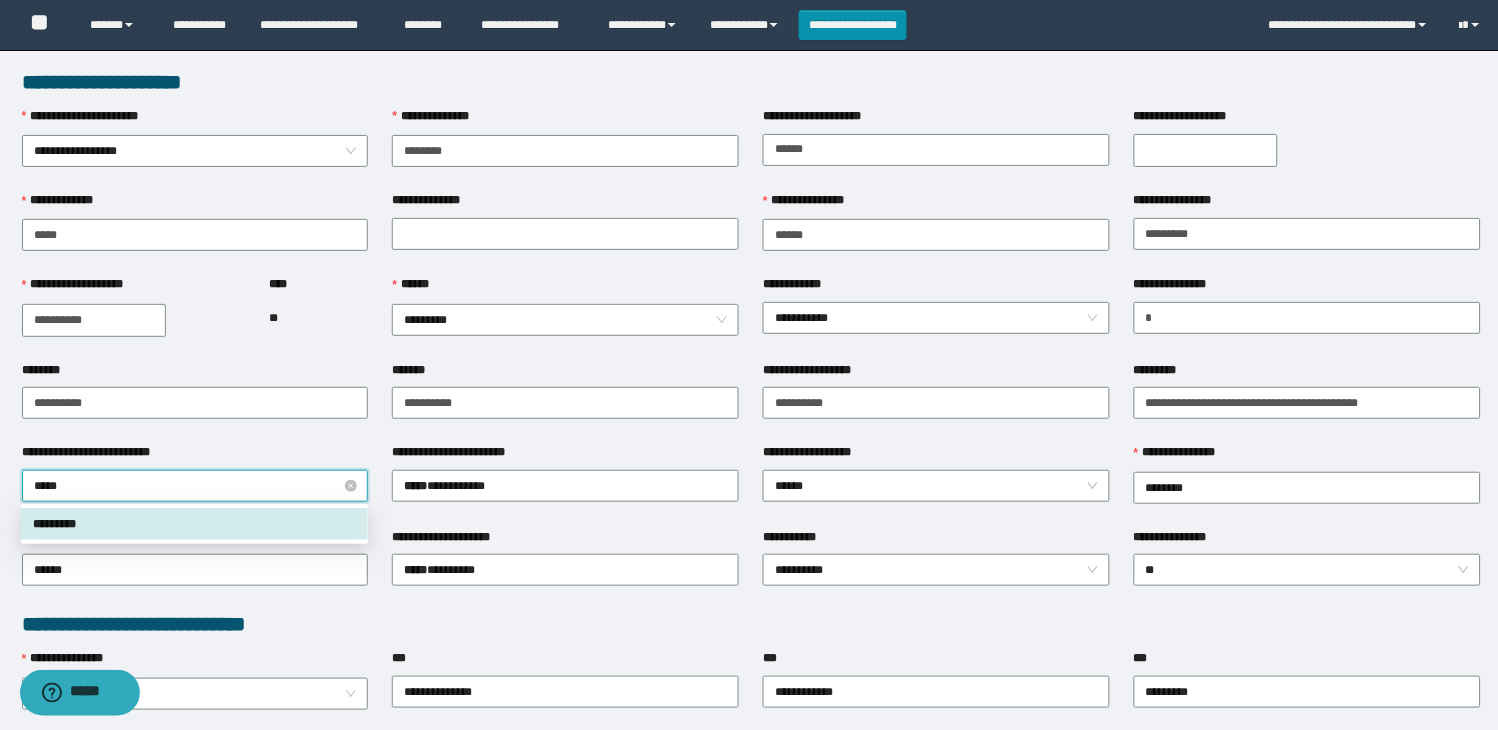 type on "******" 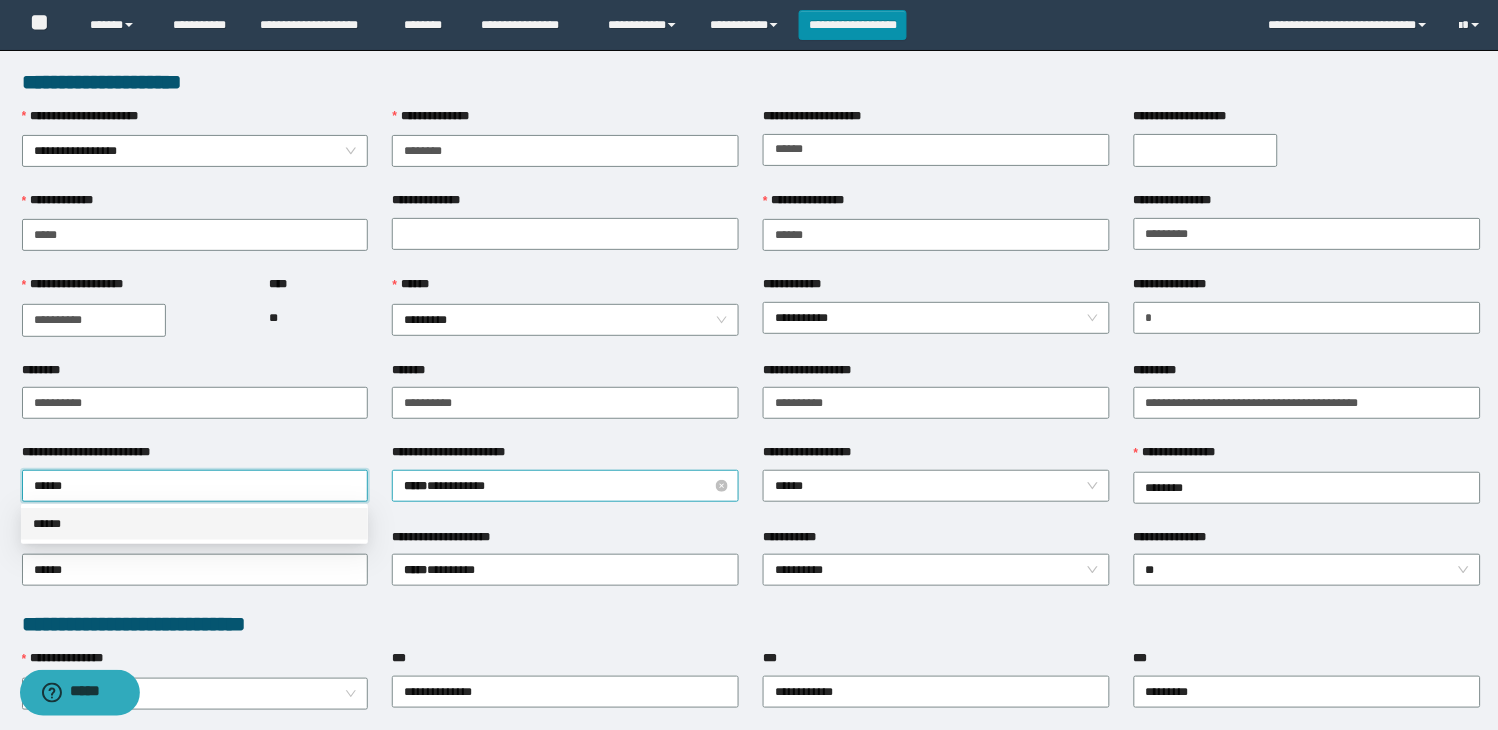 drag, startPoint x: 168, startPoint y: 526, endPoint x: 548, endPoint y: 492, distance: 381.518 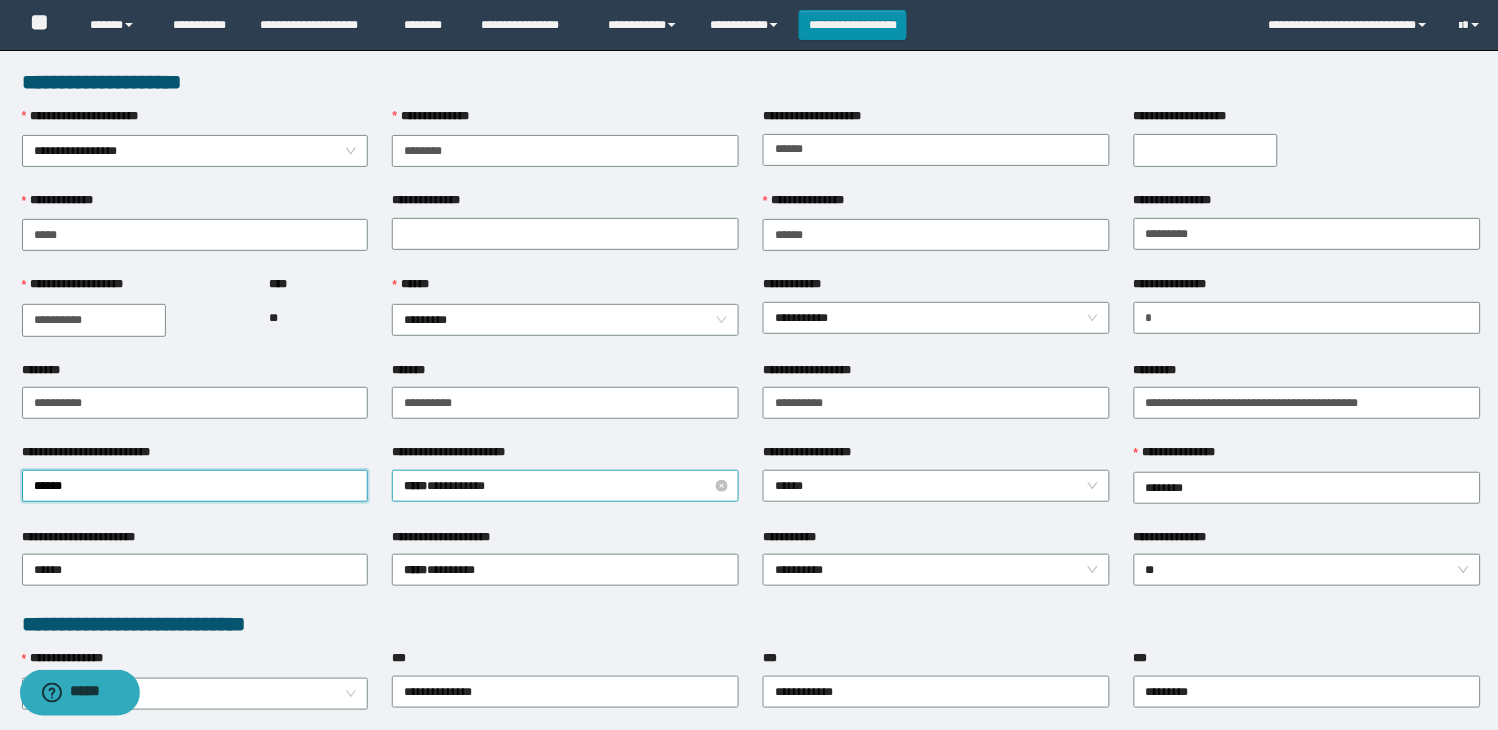 click on "***** * ********" at bounding box center [565, 486] 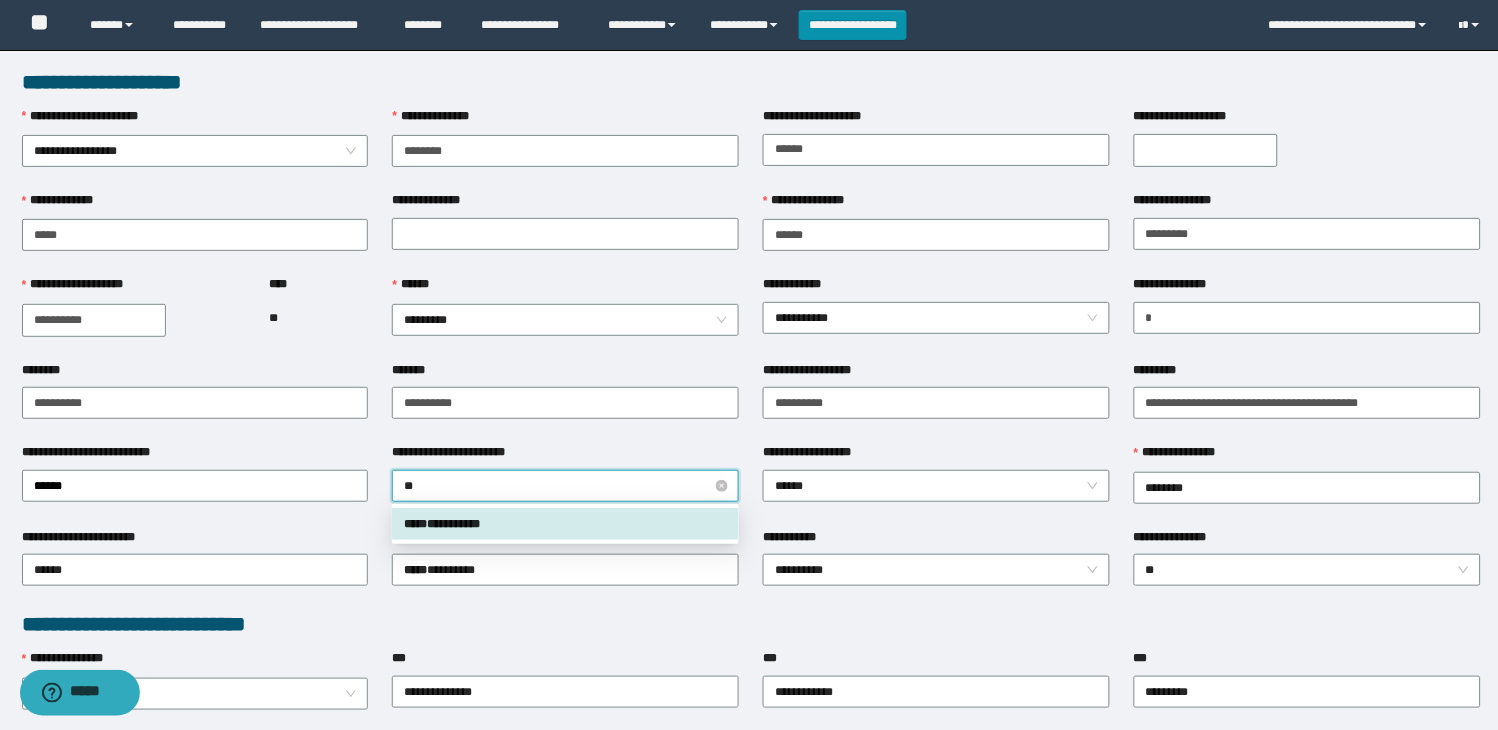 type on "***" 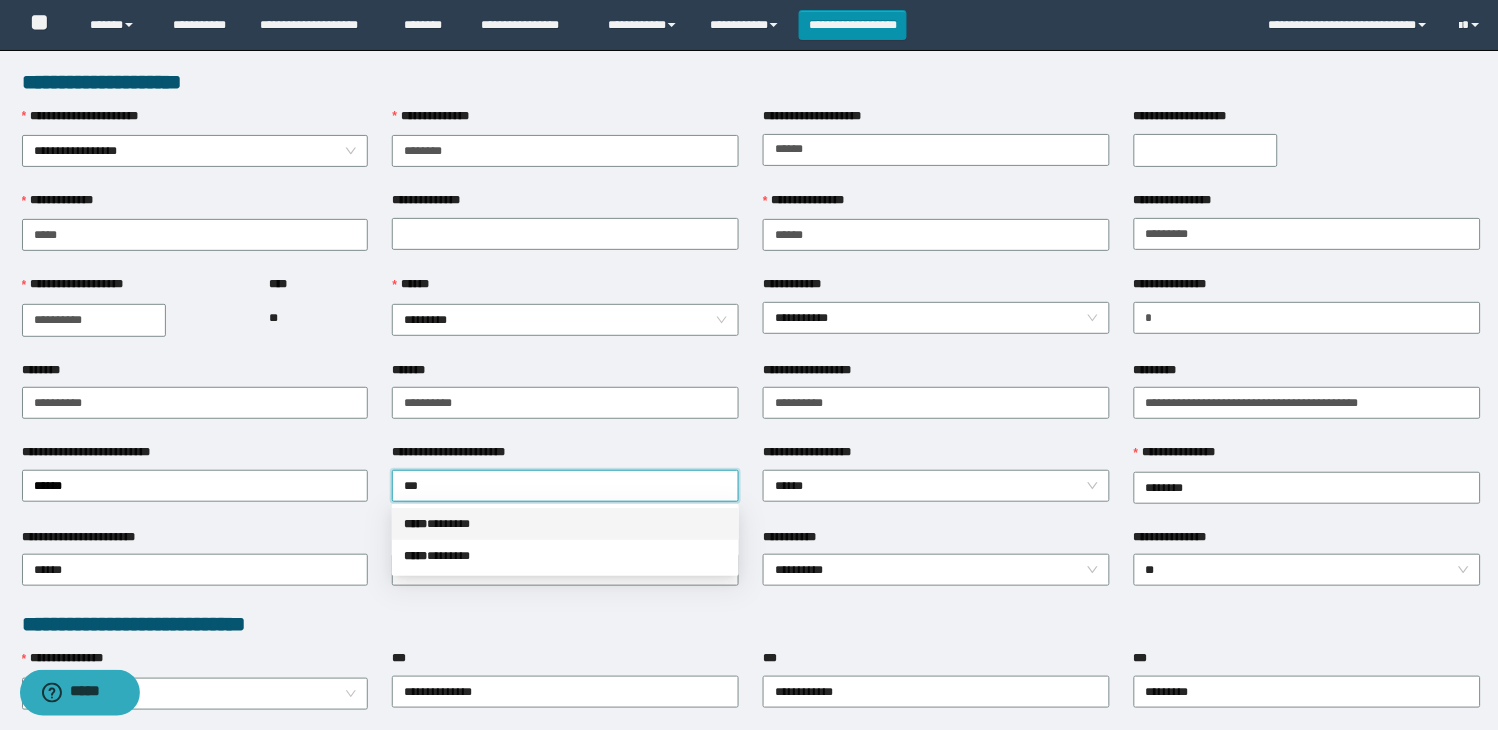 click on "***** * ******" at bounding box center (565, 524) 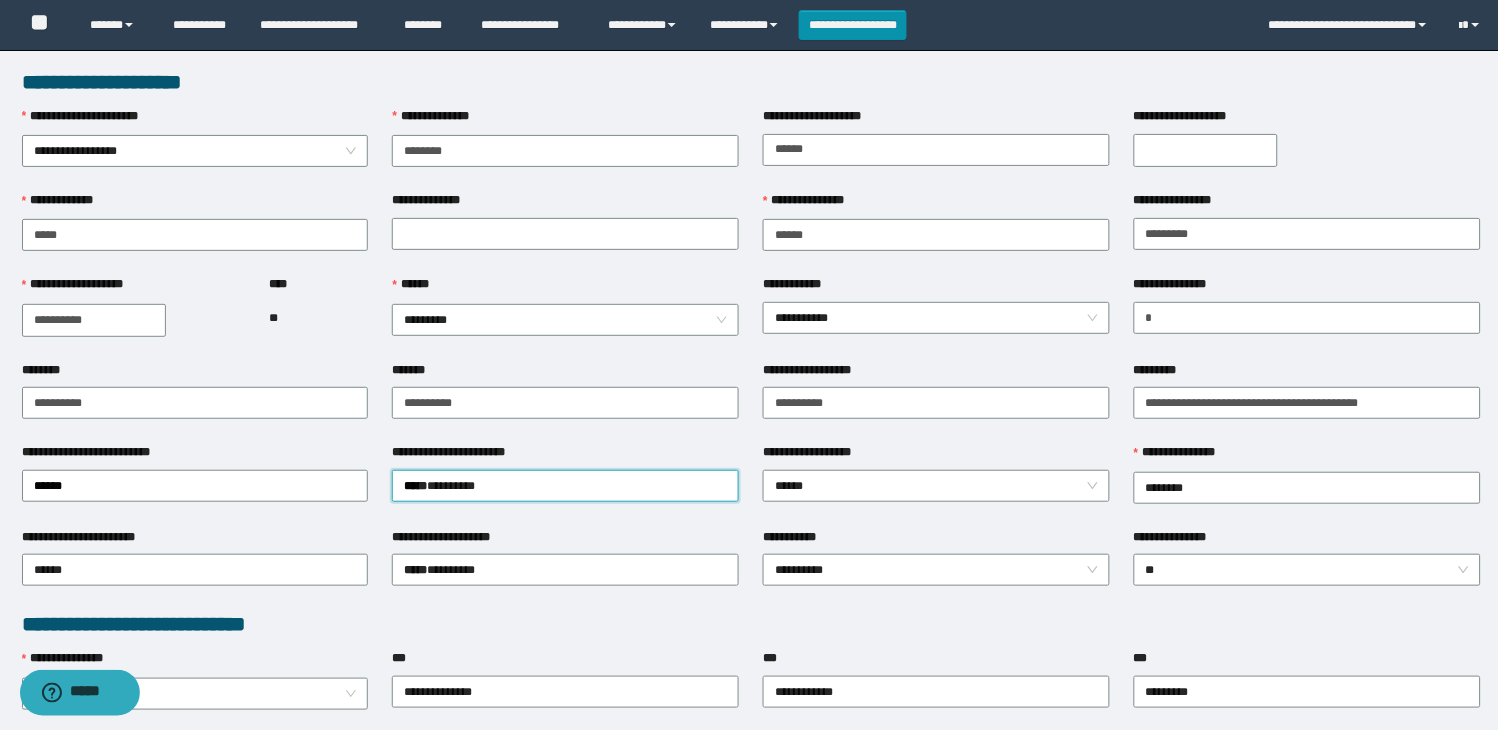 click on "**********" at bounding box center (936, 569) 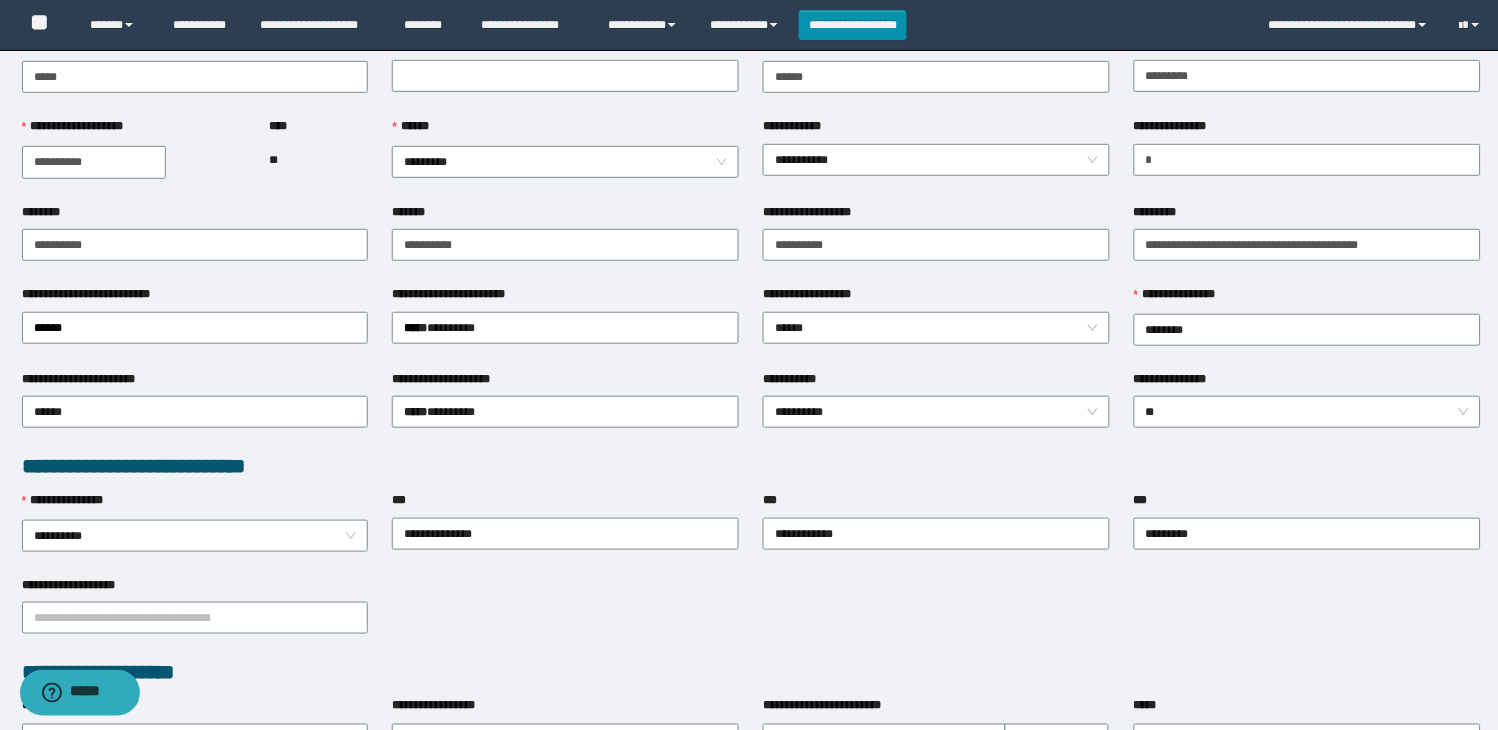 scroll, scrollTop: 333, scrollLeft: 0, axis: vertical 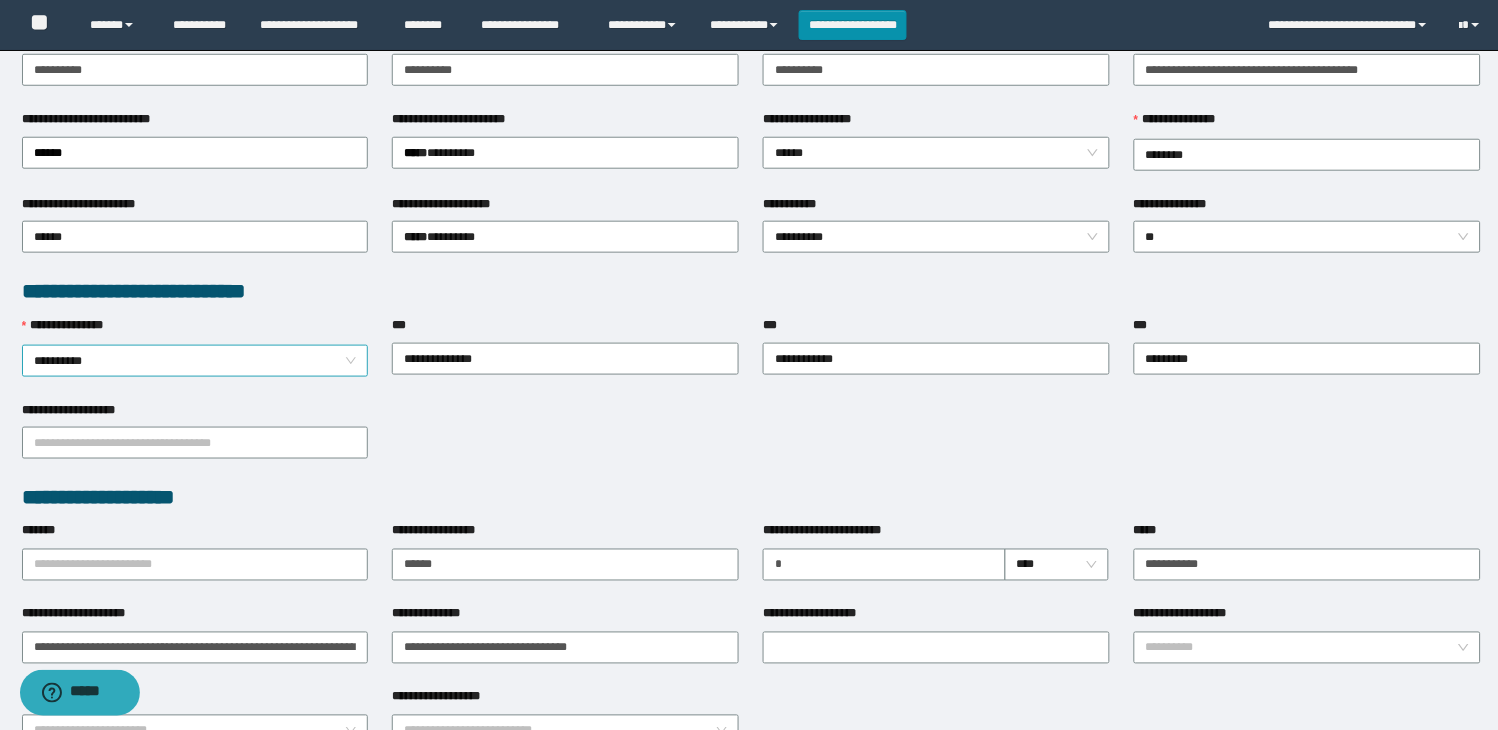 click on "**********" at bounding box center (195, 361) 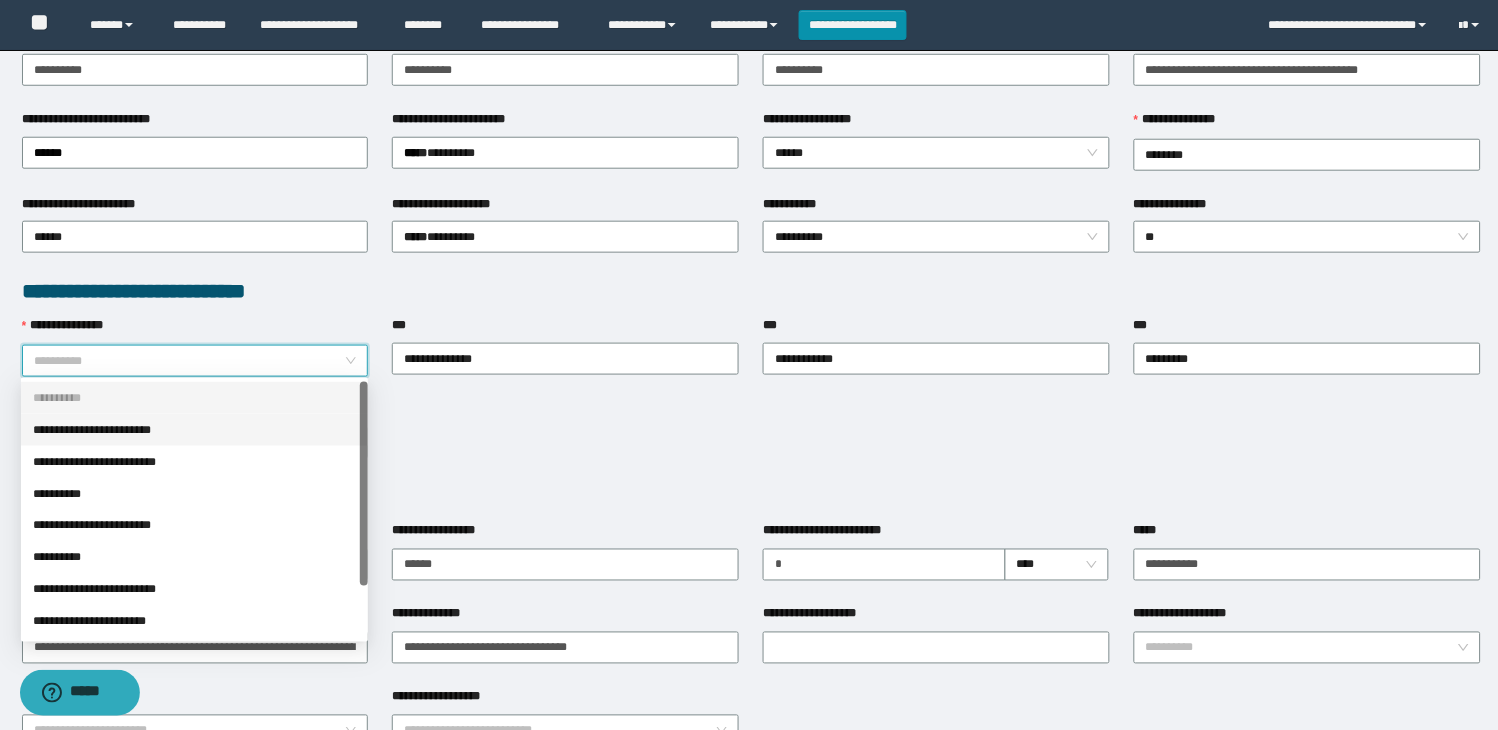 click on "**********" at bounding box center [194, 430] 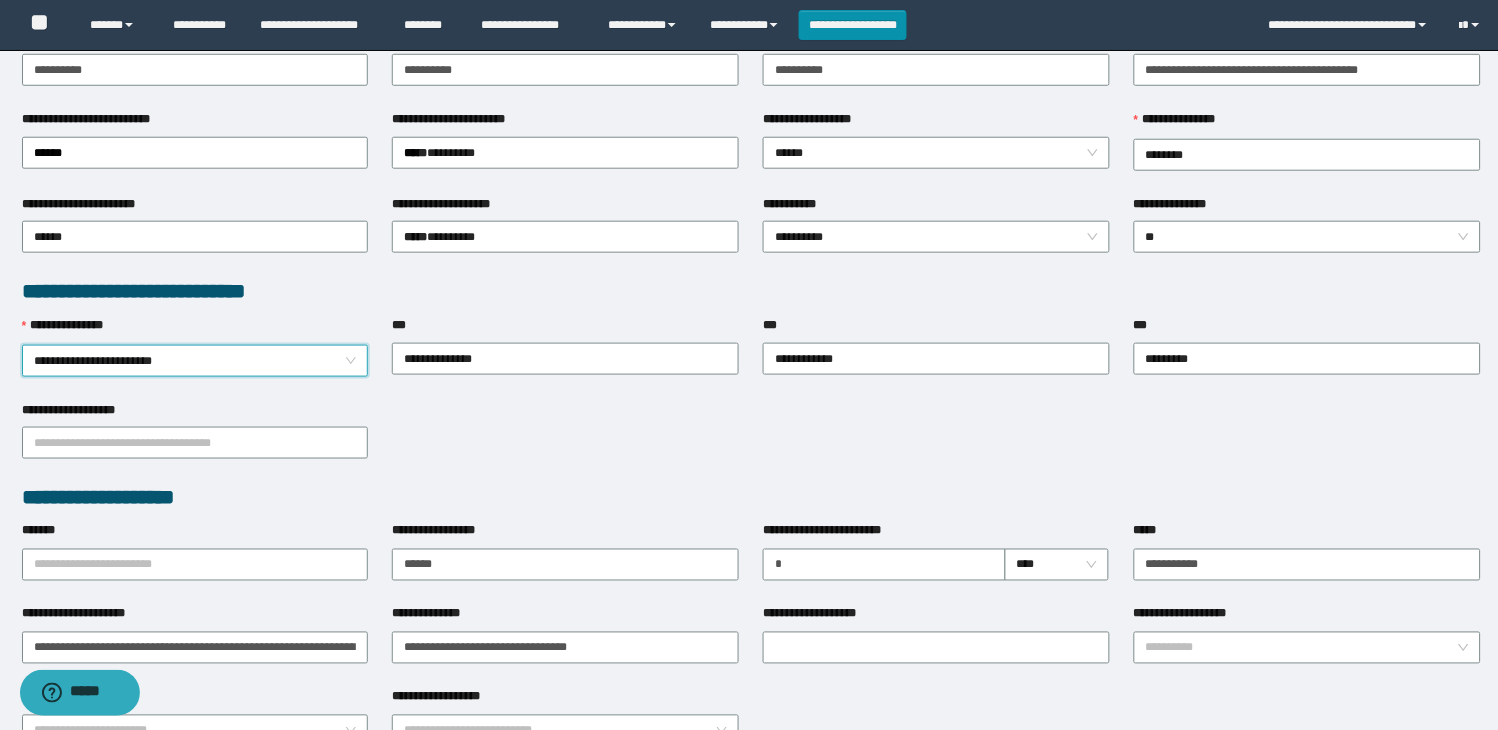 click on "**********" at bounding box center [751, 442] 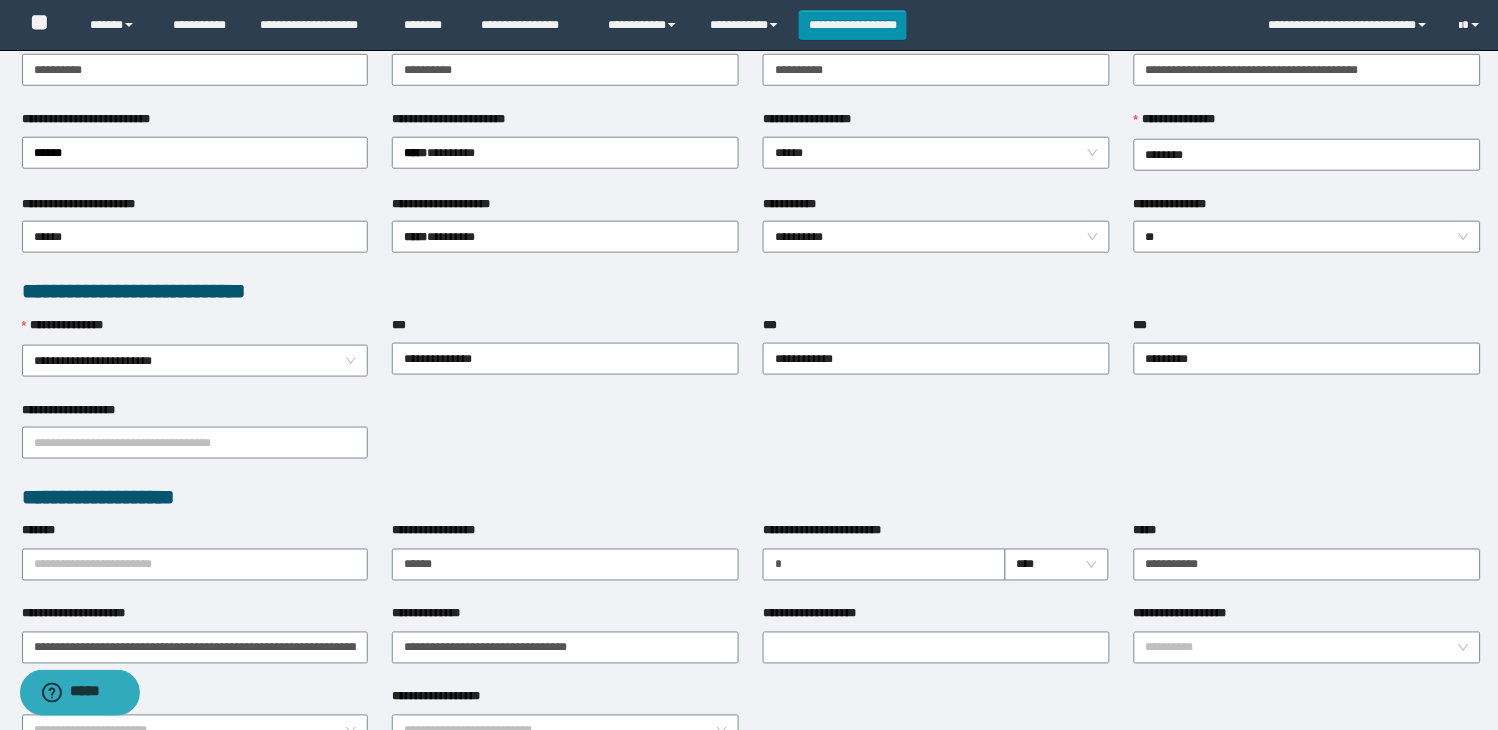 click on "**********" at bounding box center (751, 442) 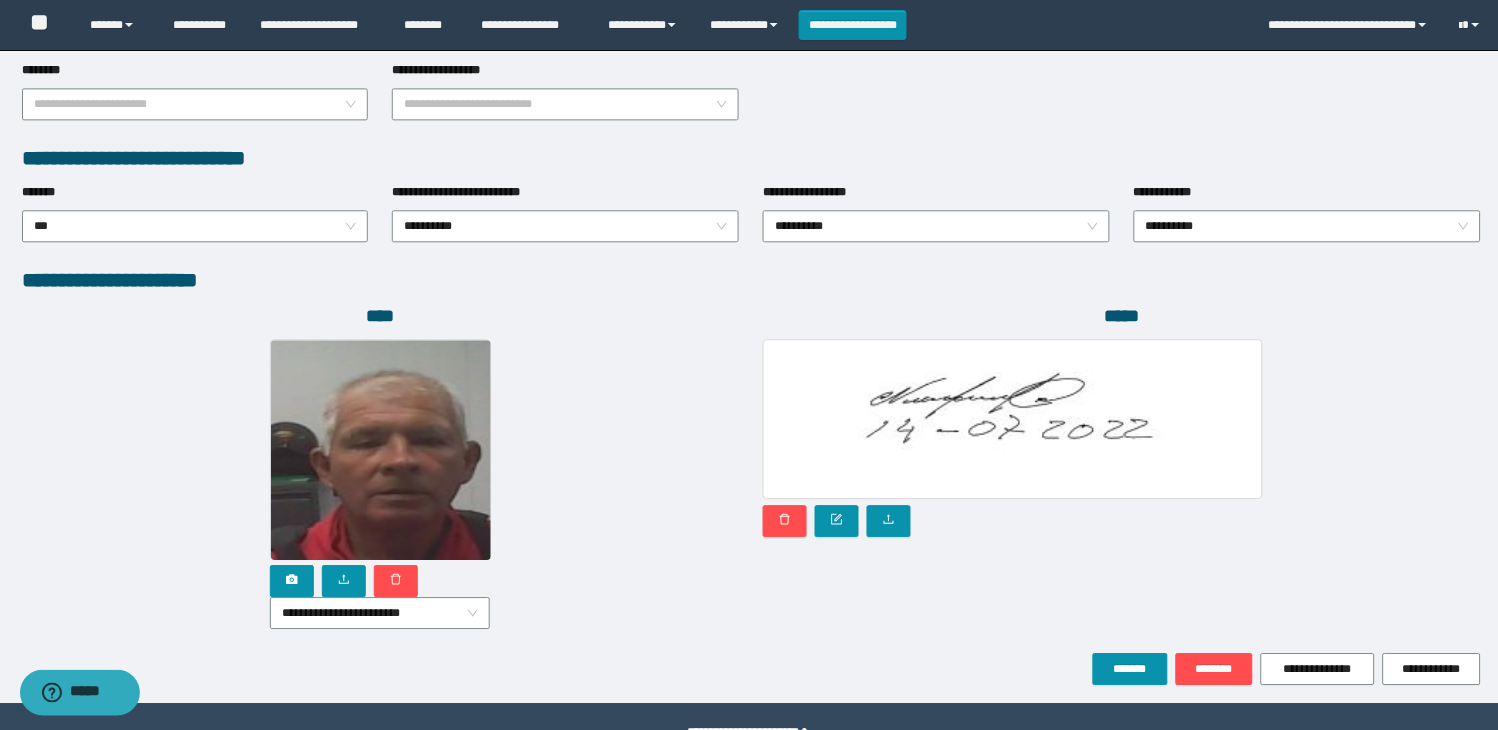scroll, scrollTop: 1000, scrollLeft: 0, axis: vertical 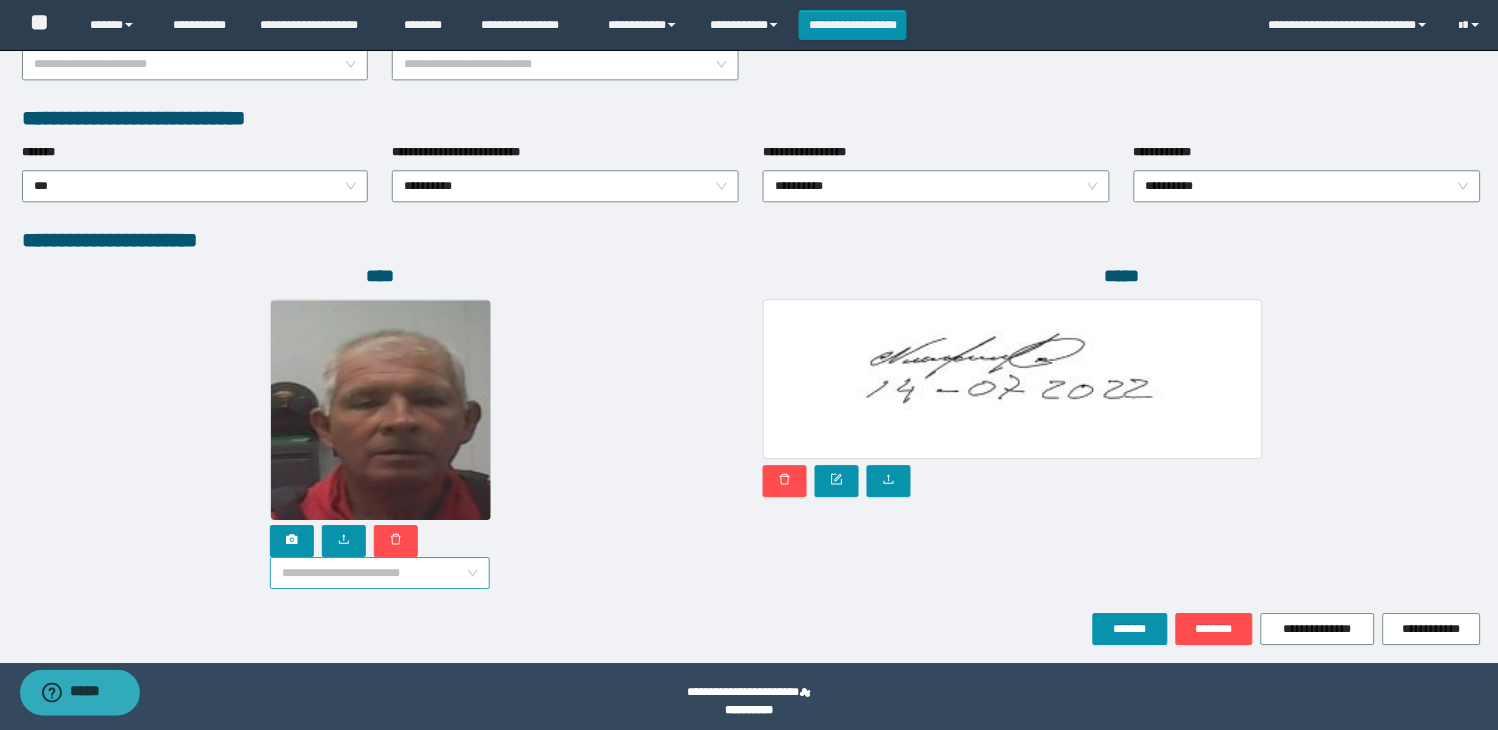 click on "**********" at bounding box center [380, 573] 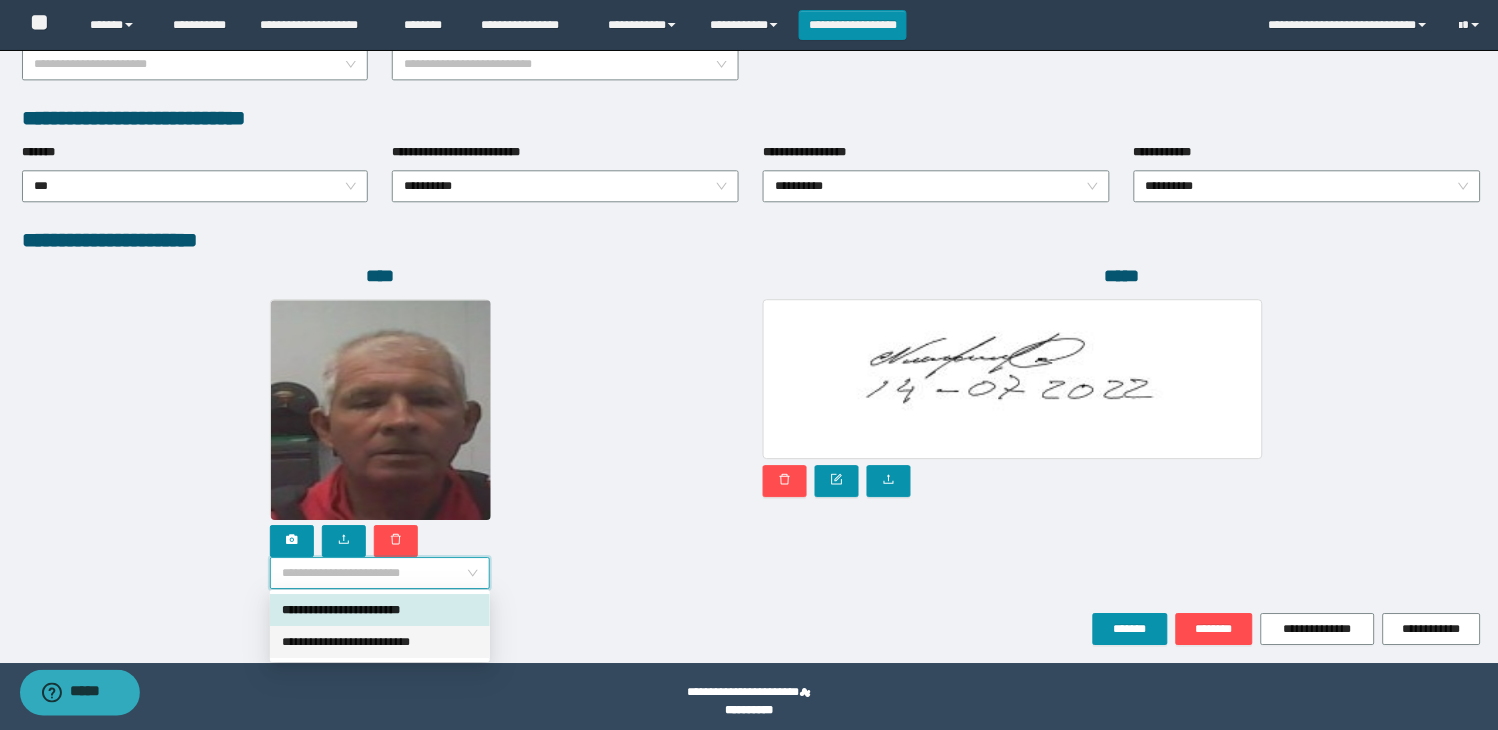 drag, startPoint x: 428, startPoint y: 644, endPoint x: 370, endPoint y: 616, distance: 64.40497 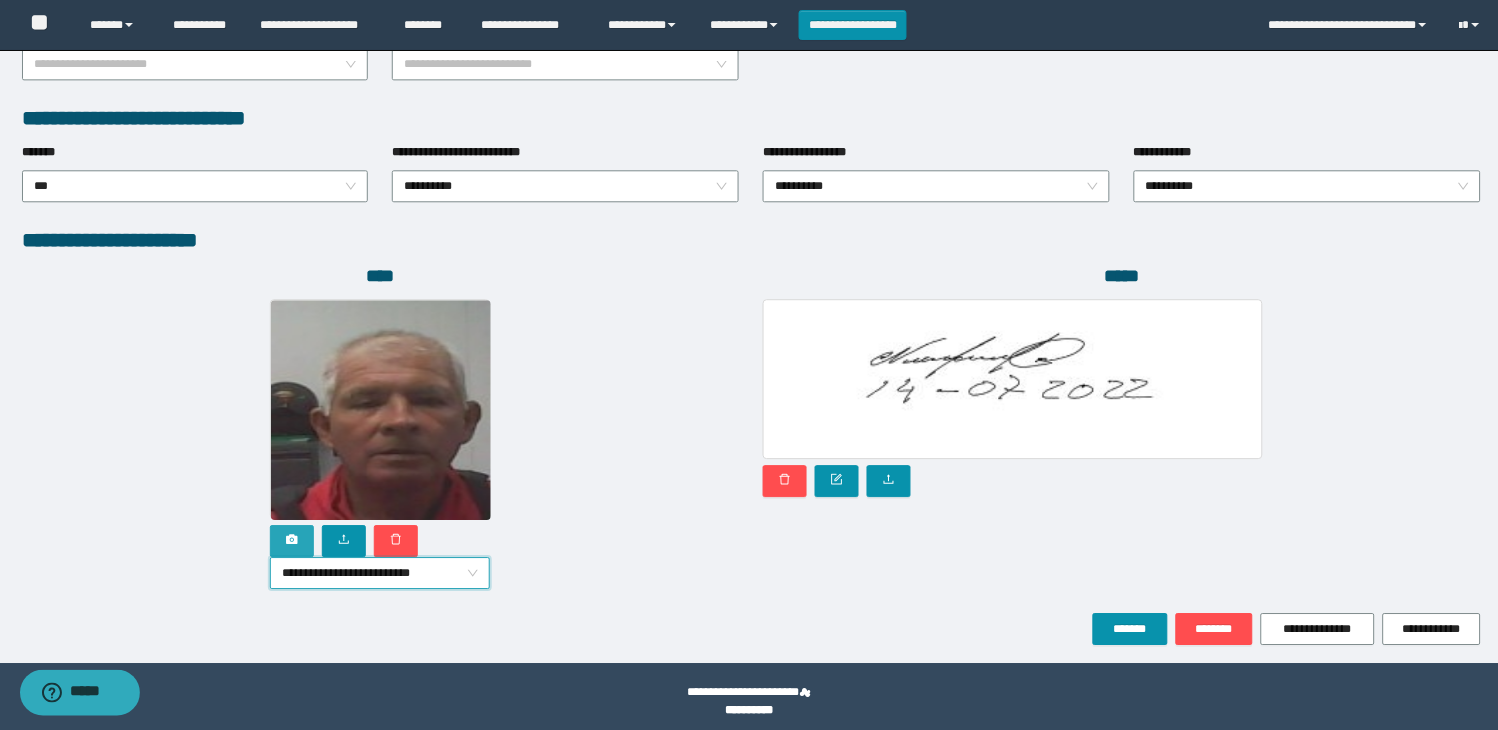 click at bounding box center (292, 541) 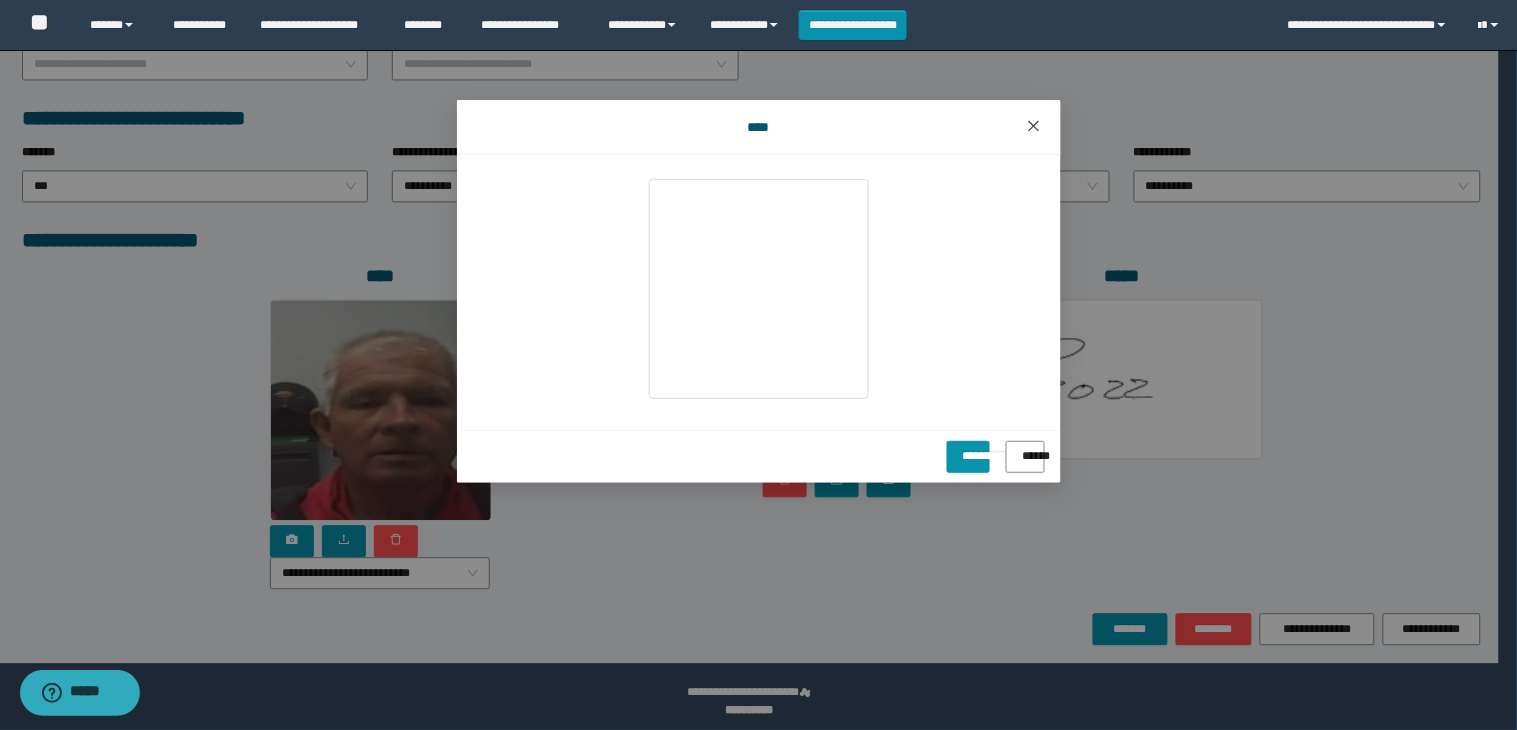 click 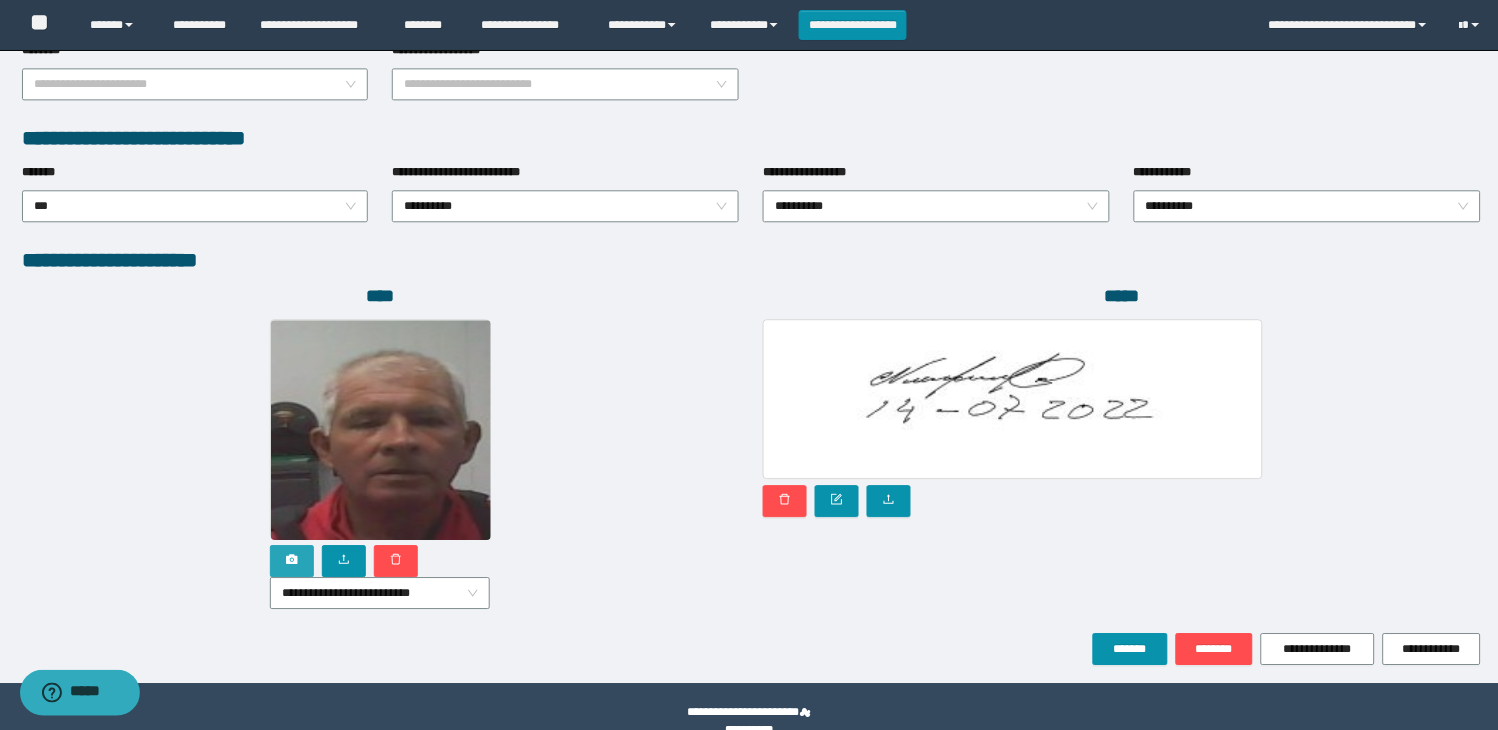 scroll, scrollTop: 1010, scrollLeft: 0, axis: vertical 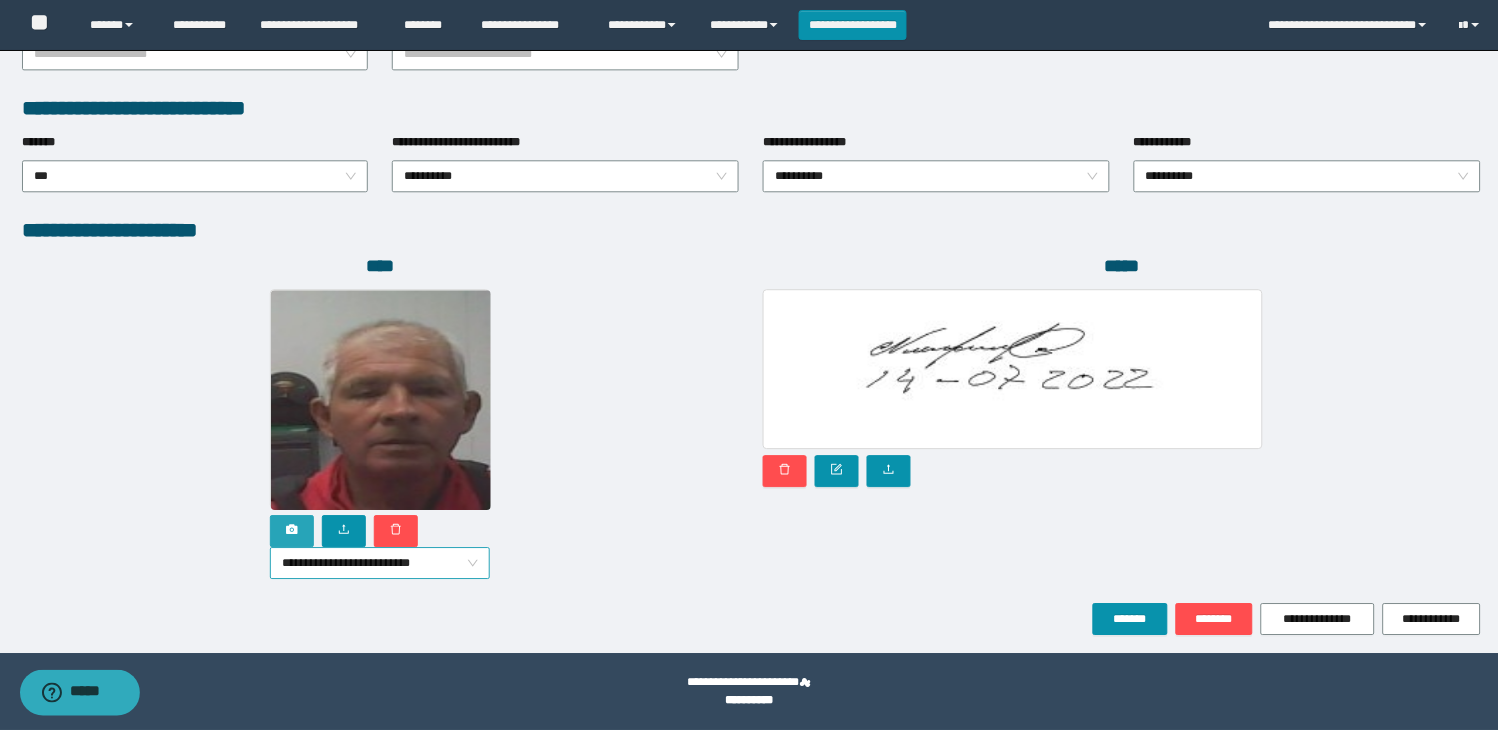 click on "**********" at bounding box center [380, 563] 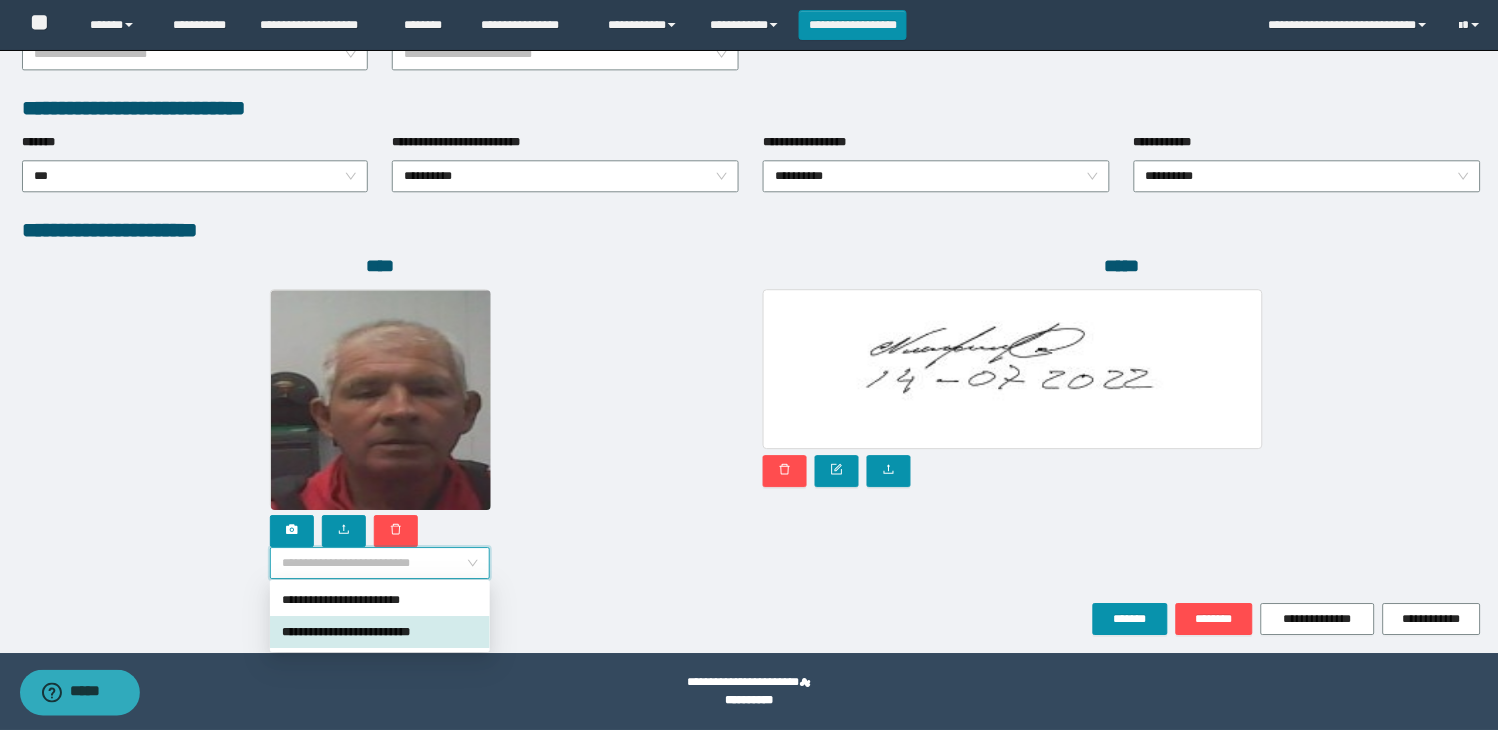 drag, startPoint x: 342, startPoint y: 633, endPoint x: 426, endPoint y: 623, distance: 84.59315 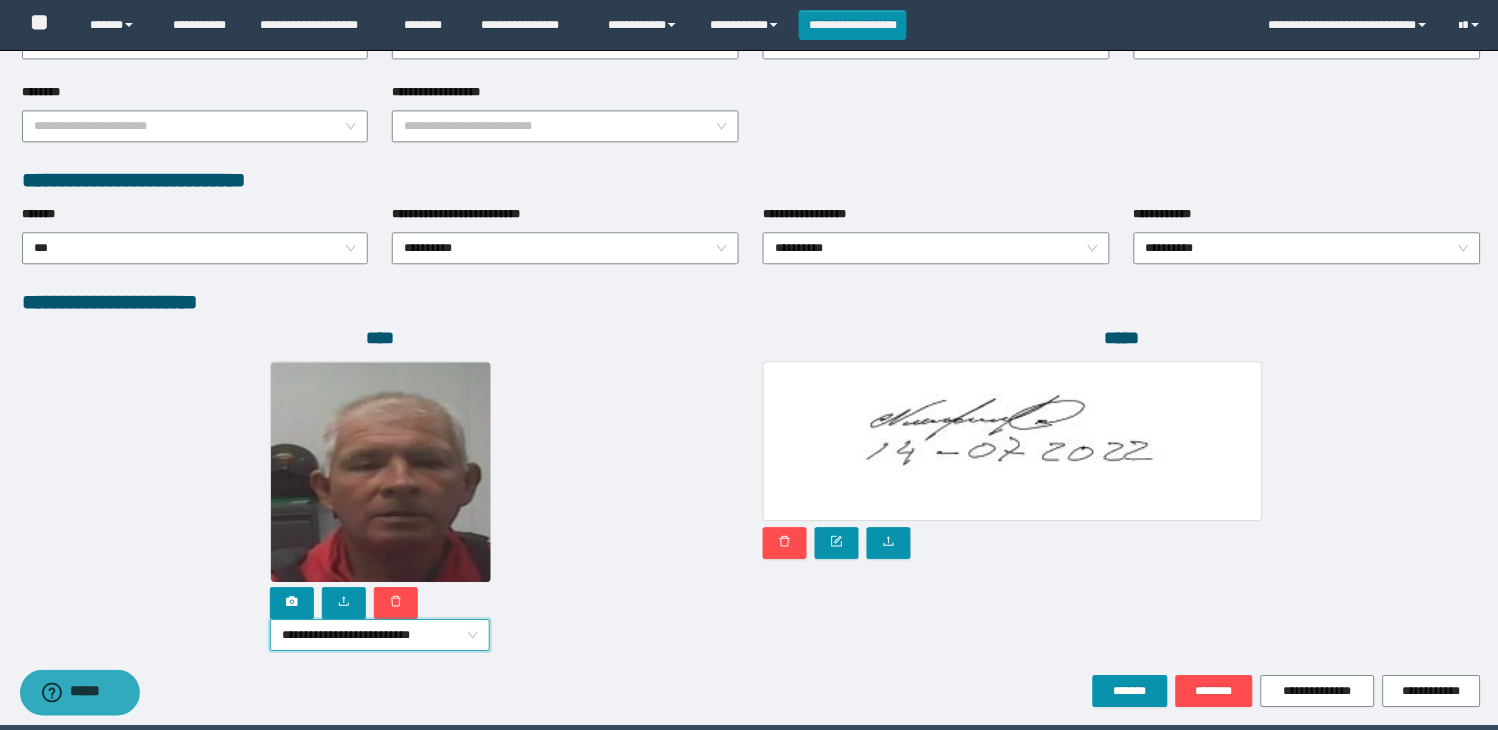 scroll, scrollTop: 898, scrollLeft: 0, axis: vertical 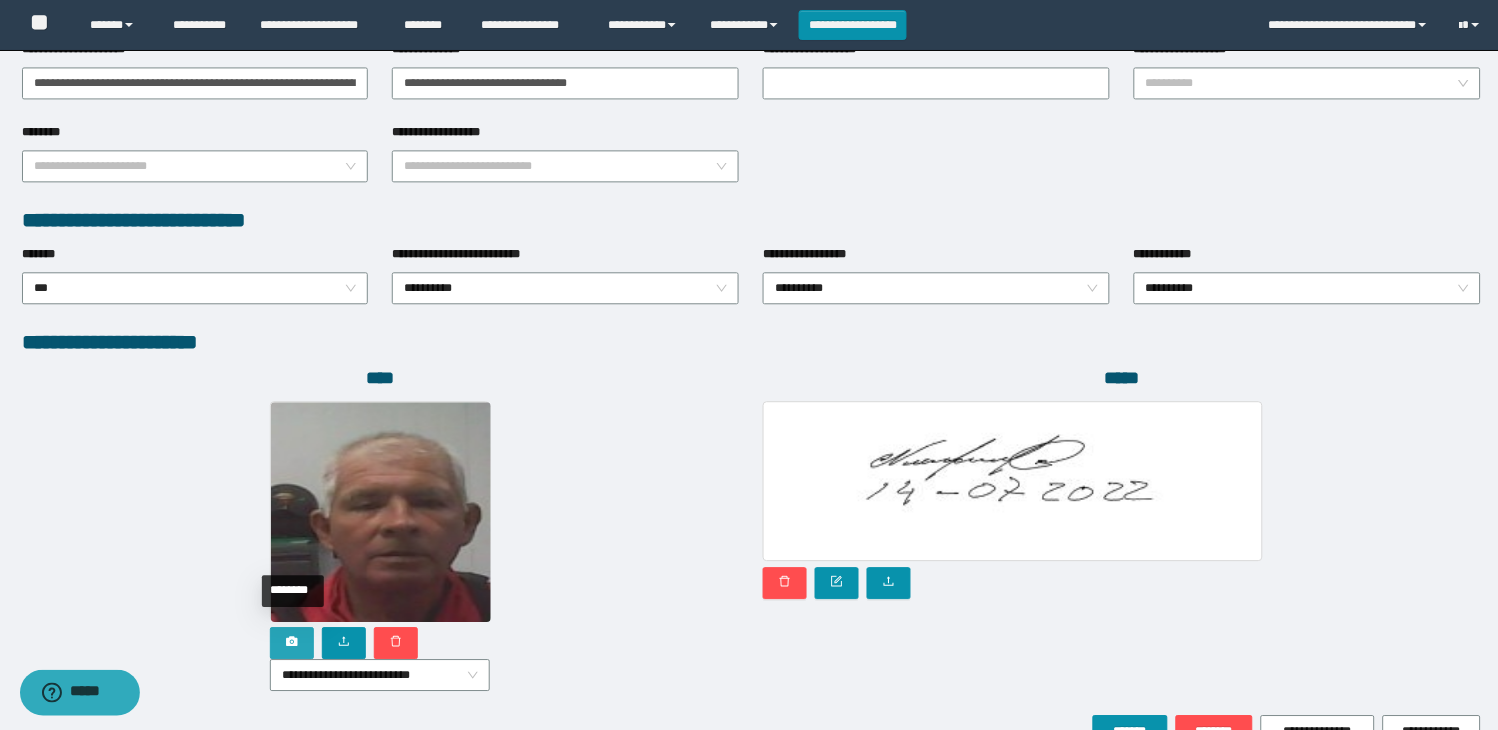 click at bounding box center (292, 643) 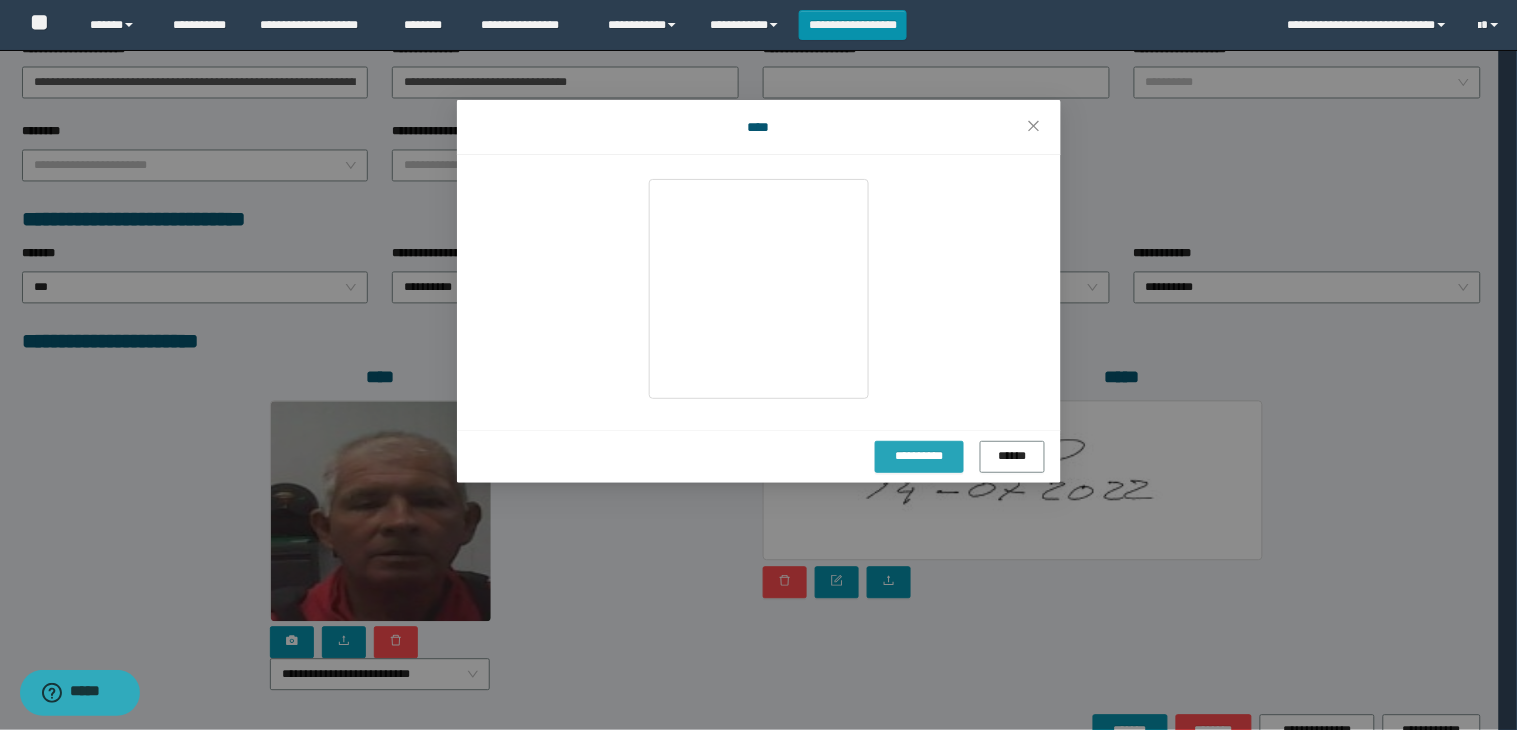click on "**********" at bounding box center (920, 457) 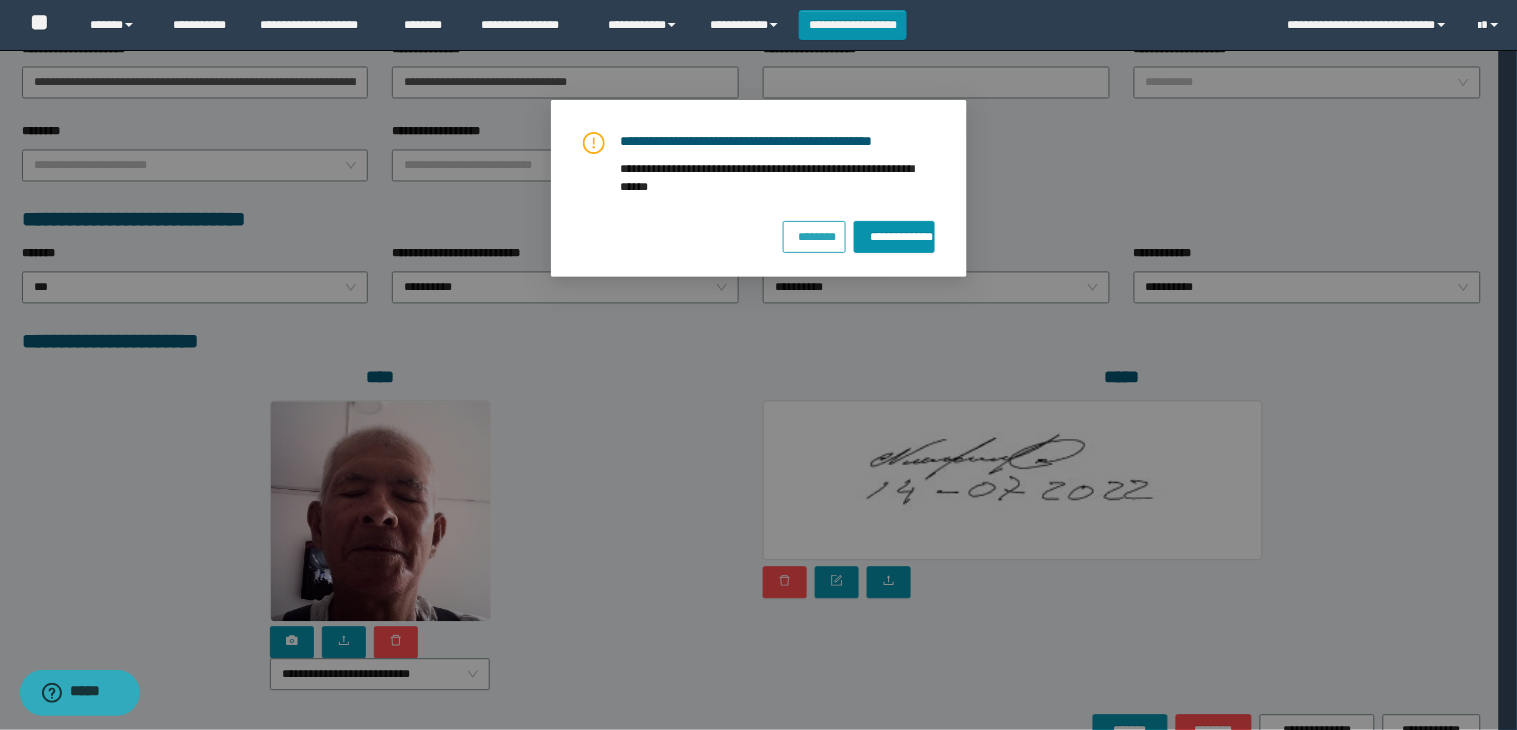 click on "********" at bounding box center (815, 234) 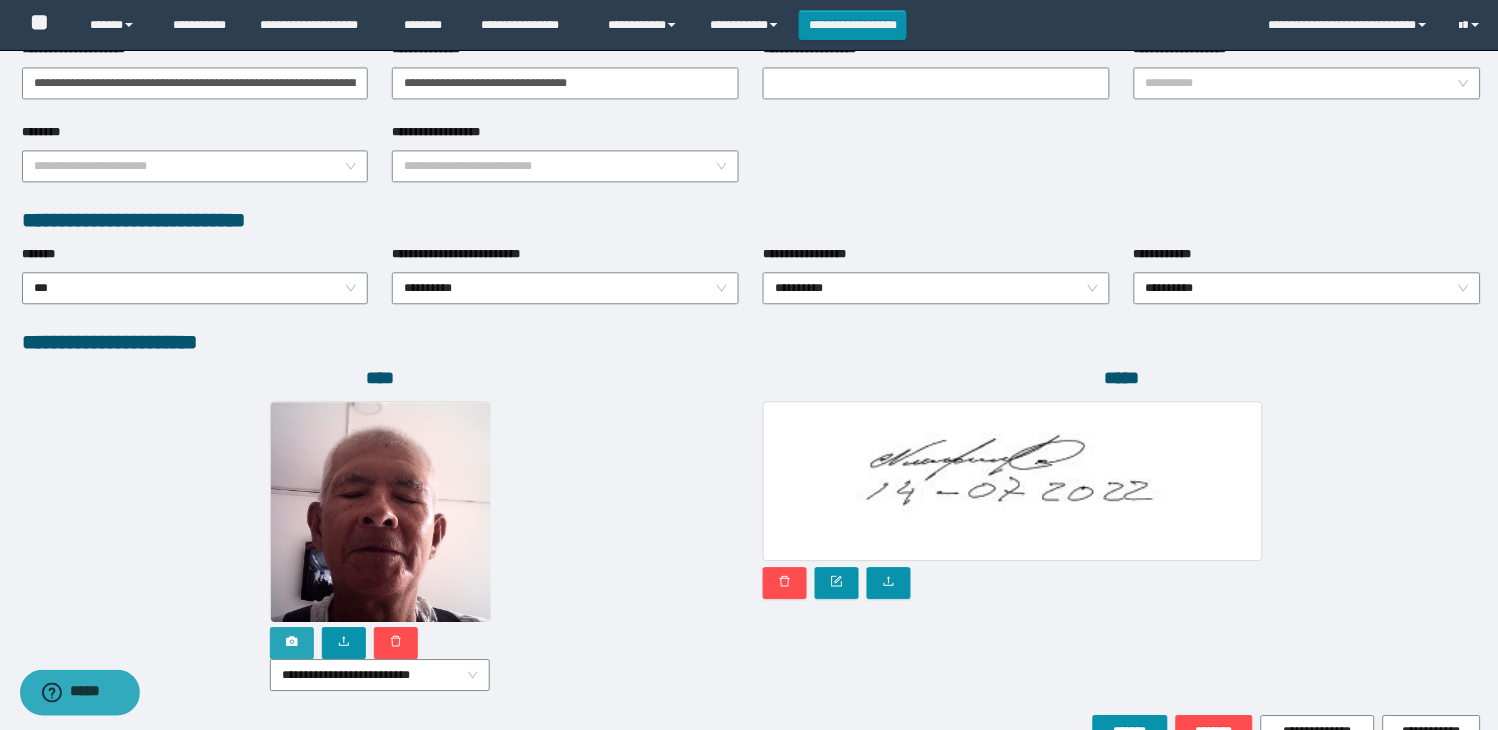 click at bounding box center (292, 643) 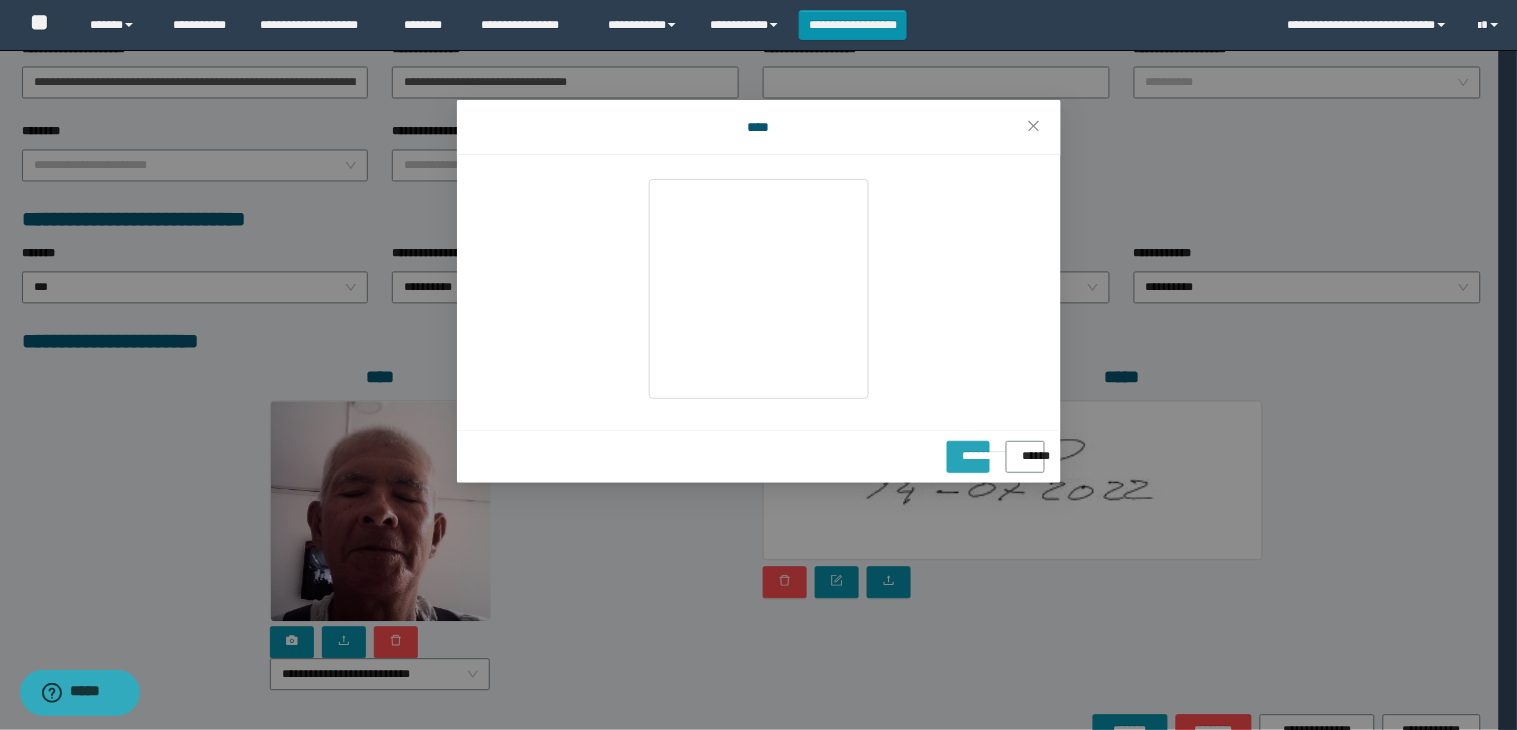 drag, startPoint x: 916, startPoint y: 451, endPoint x: 963, endPoint y: 500, distance: 67.89698 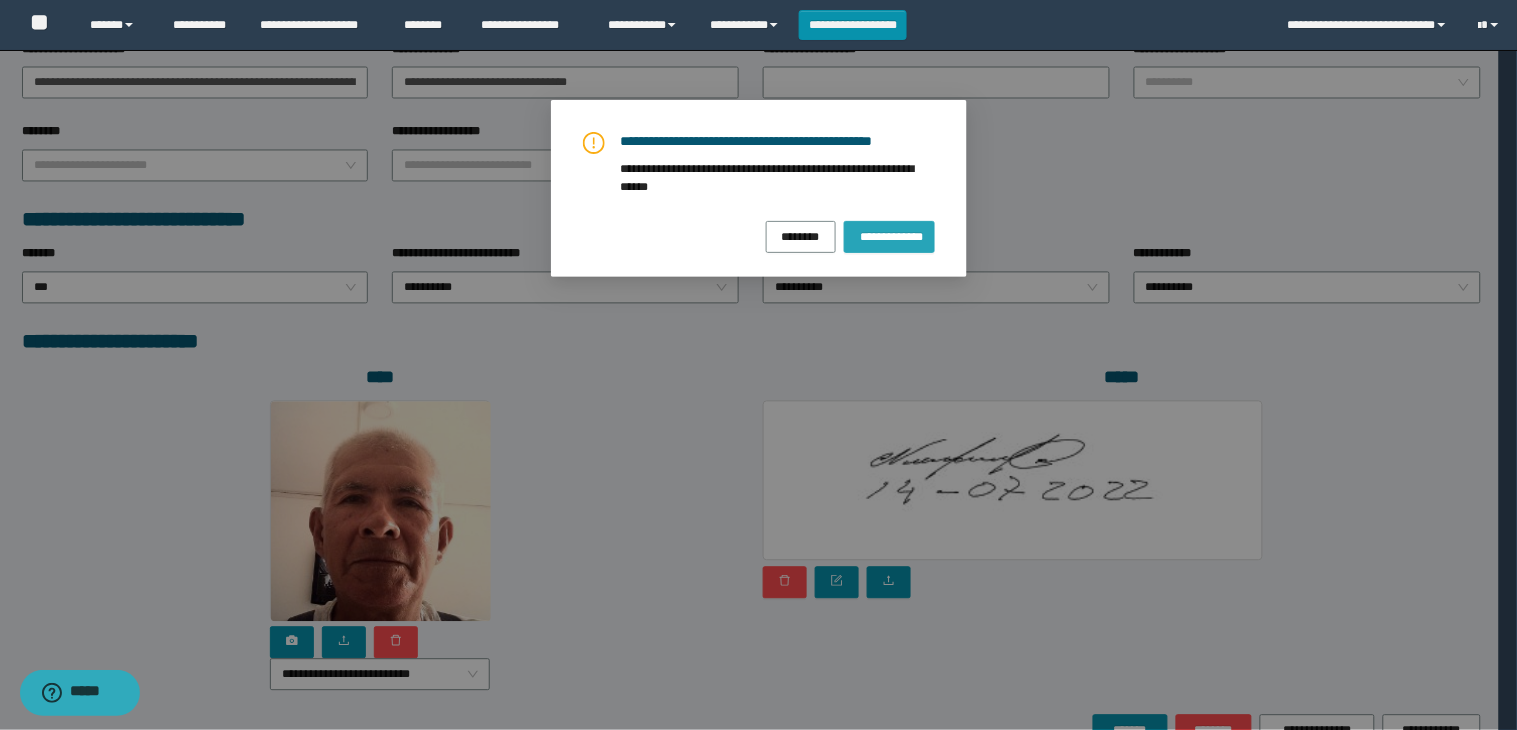 click on "**********" at bounding box center [889, 236] 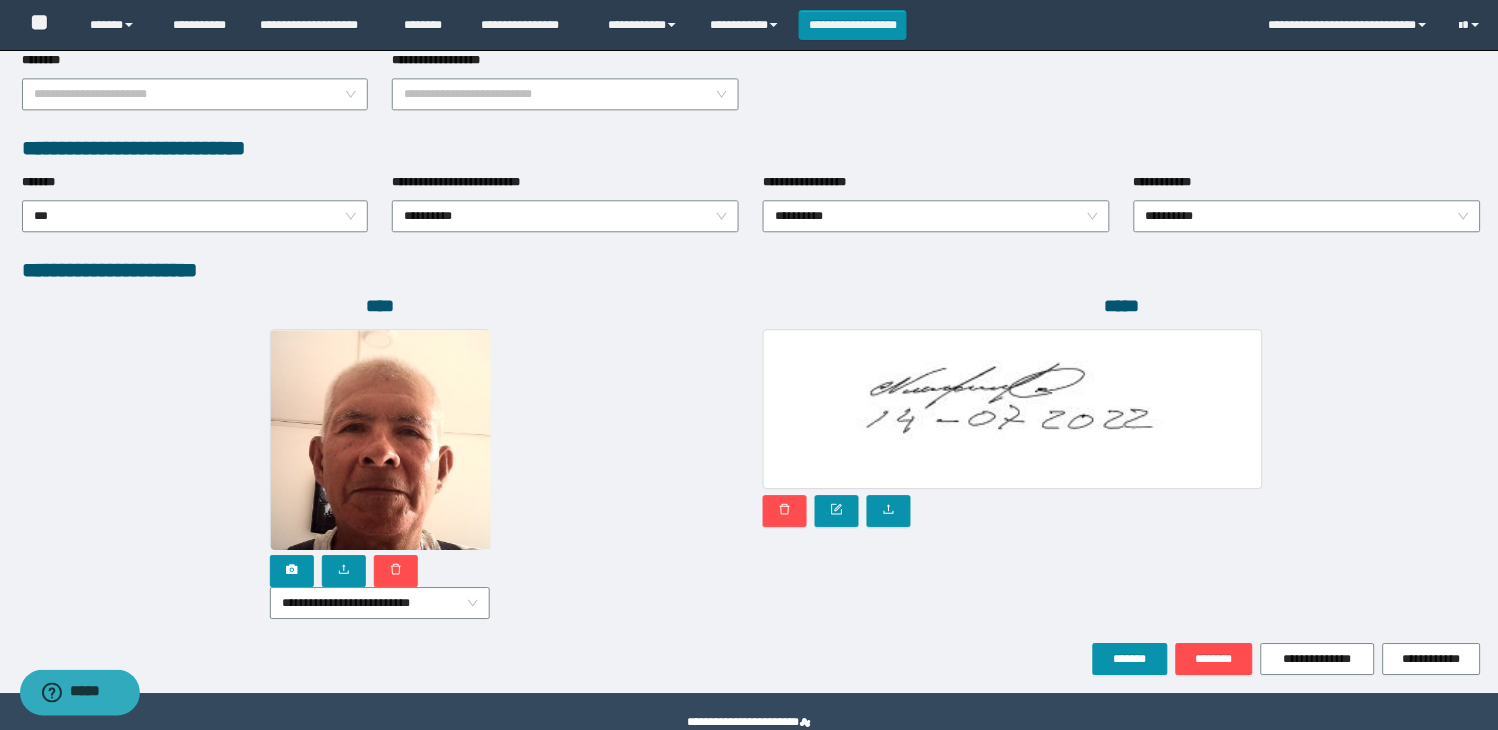 scroll, scrollTop: 1010, scrollLeft: 0, axis: vertical 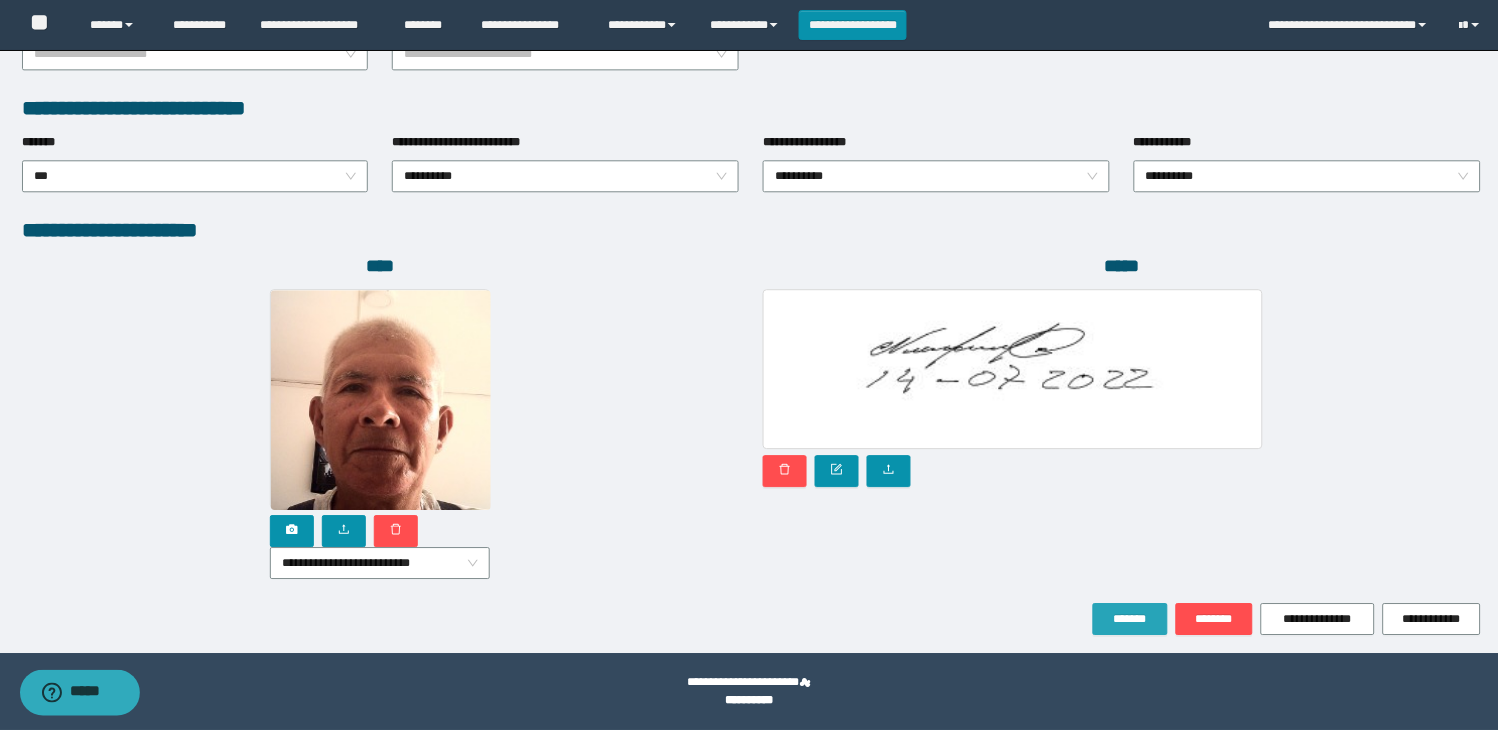click on "*******" at bounding box center (1130, 619) 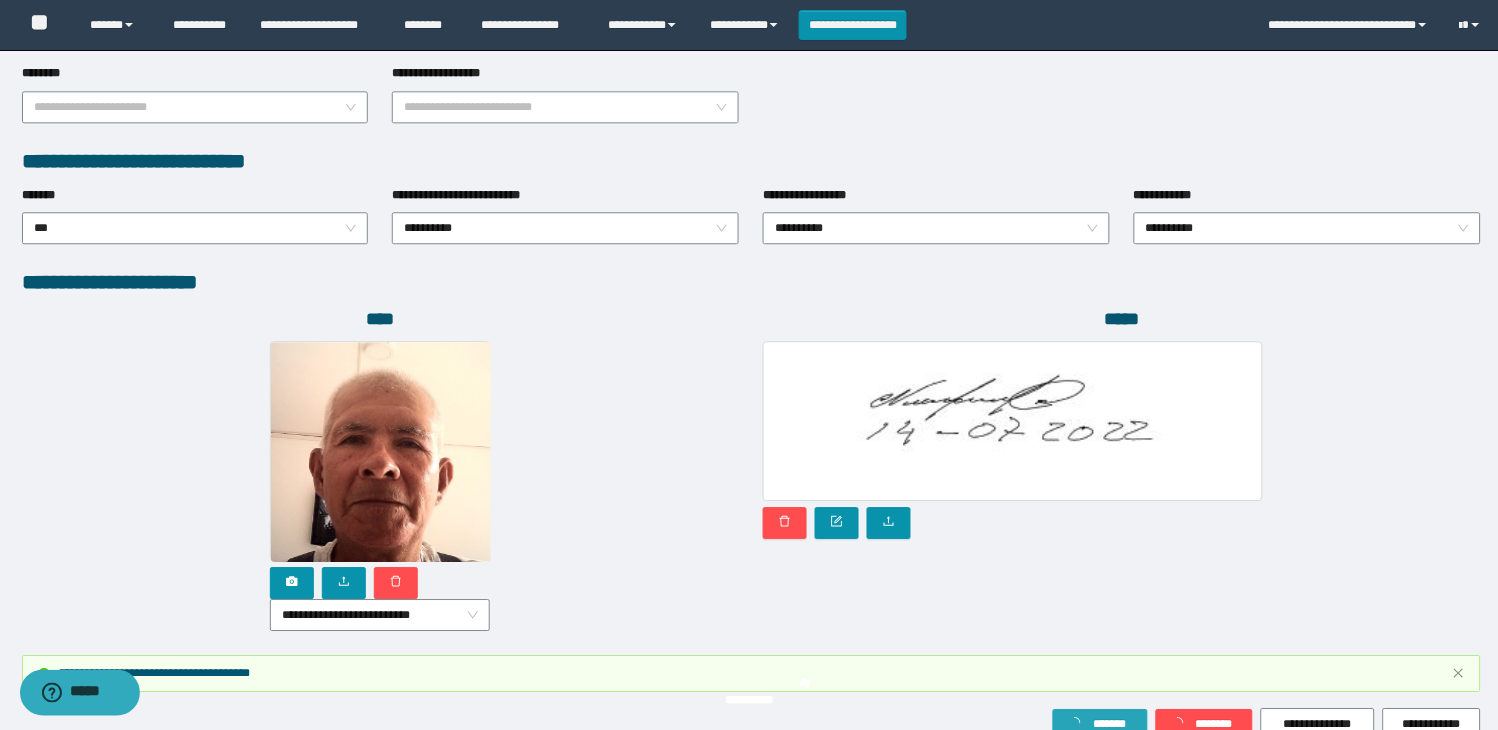 scroll, scrollTop: 1063, scrollLeft: 0, axis: vertical 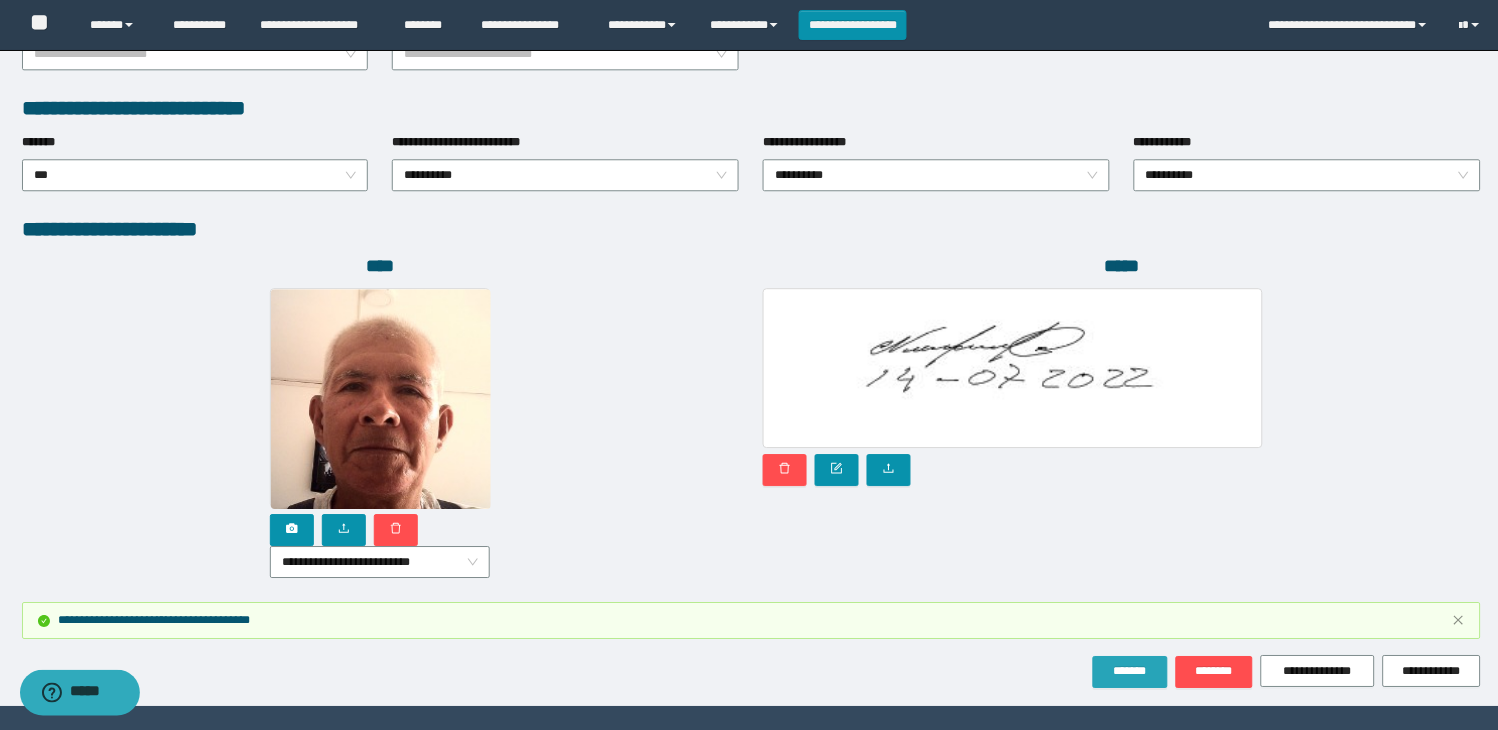 drag, startPoint x: 1133, startPoint y: 666, endPoint x: 604, endPoint y: 466, distance: 565.54486 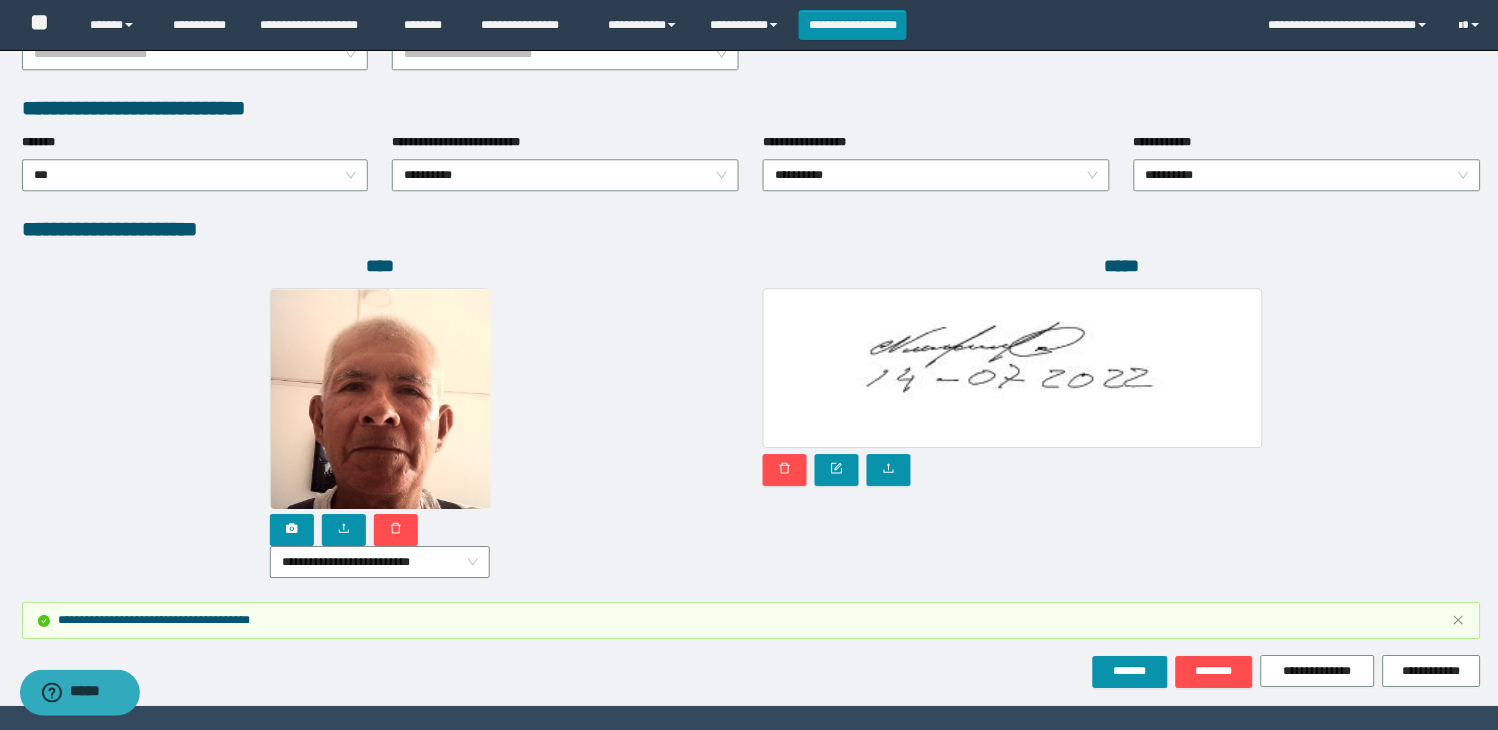 click on "*****" at bounding box center [1122, 428] 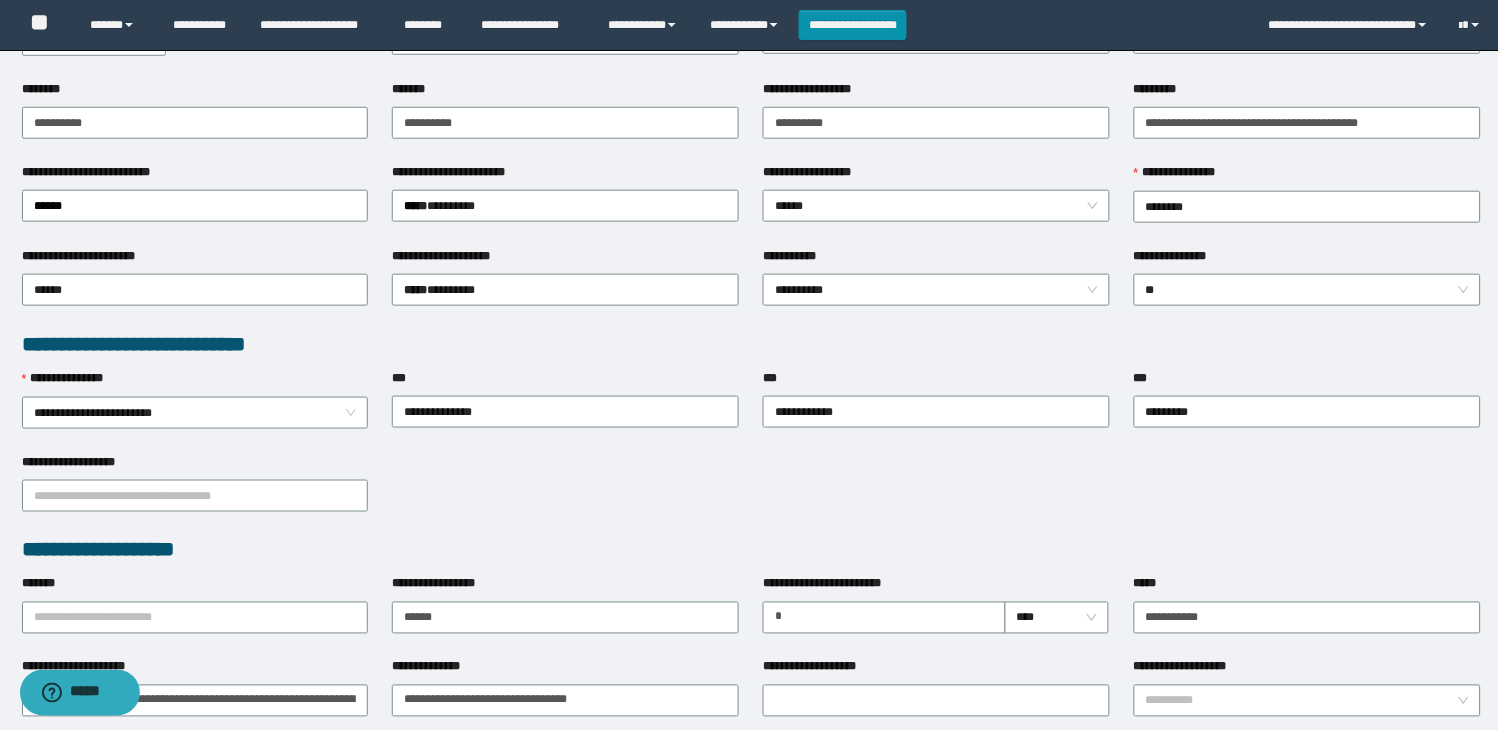 scroll, scrollTop: 0, scrollLeft: 0, axis: both 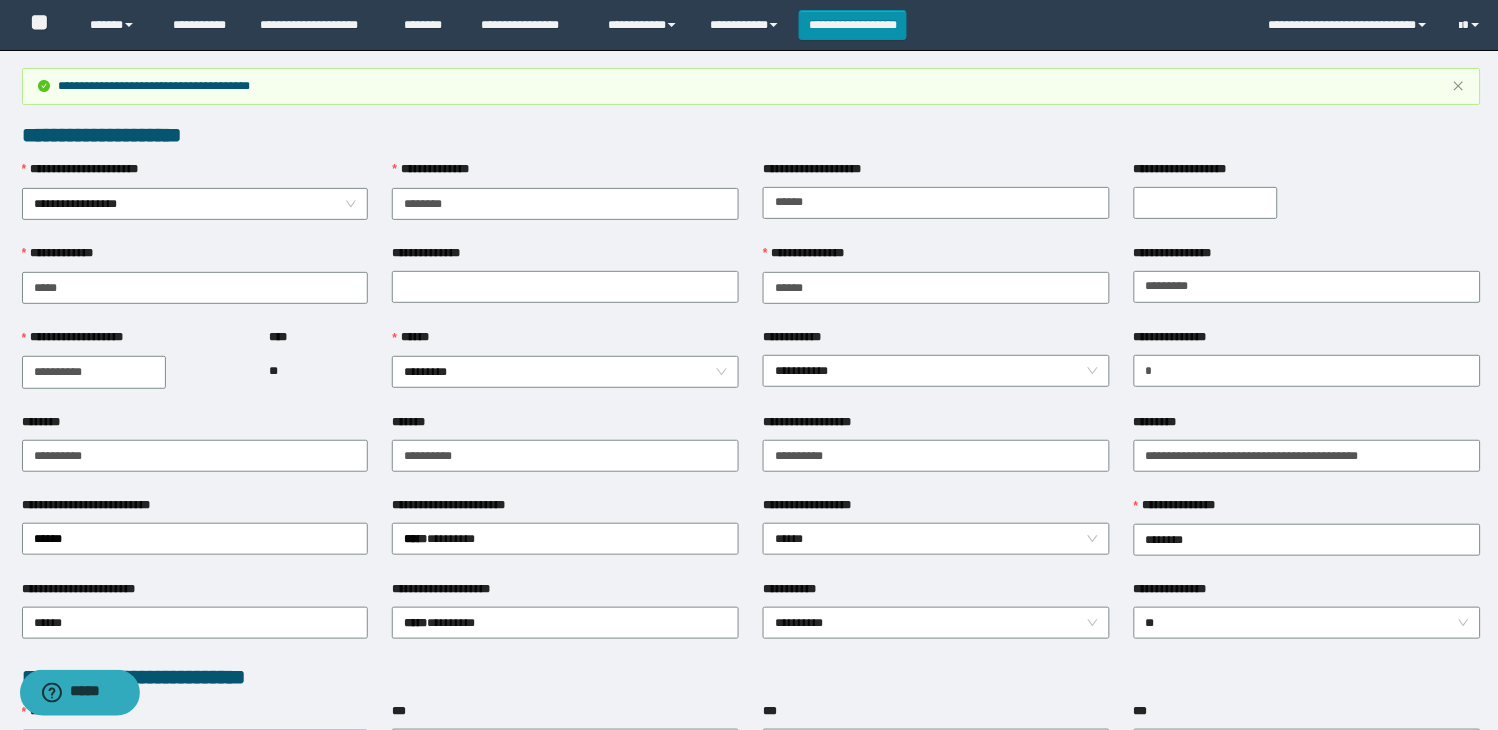 click at bounding box center (1307, 203) 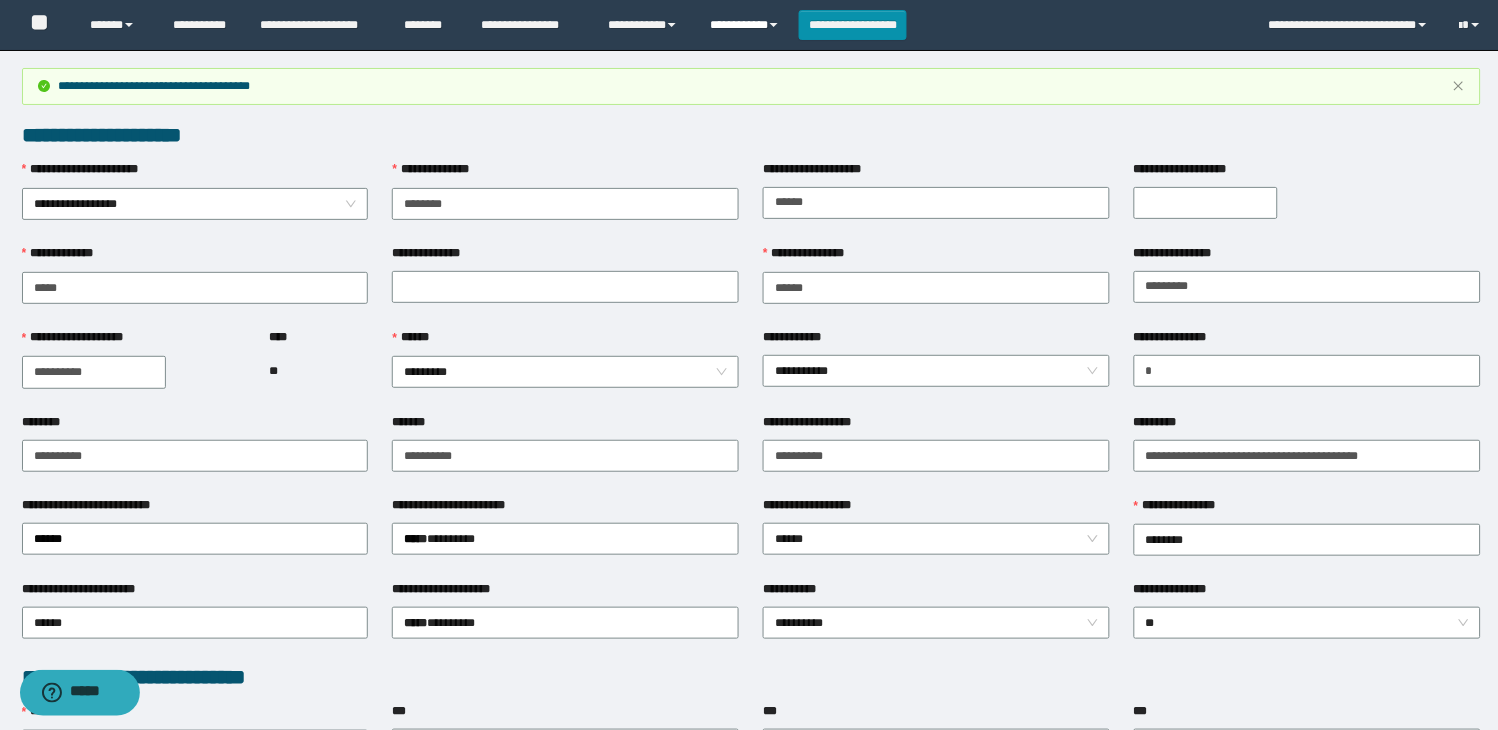 click on "**********" at bounding box center [746, 25] 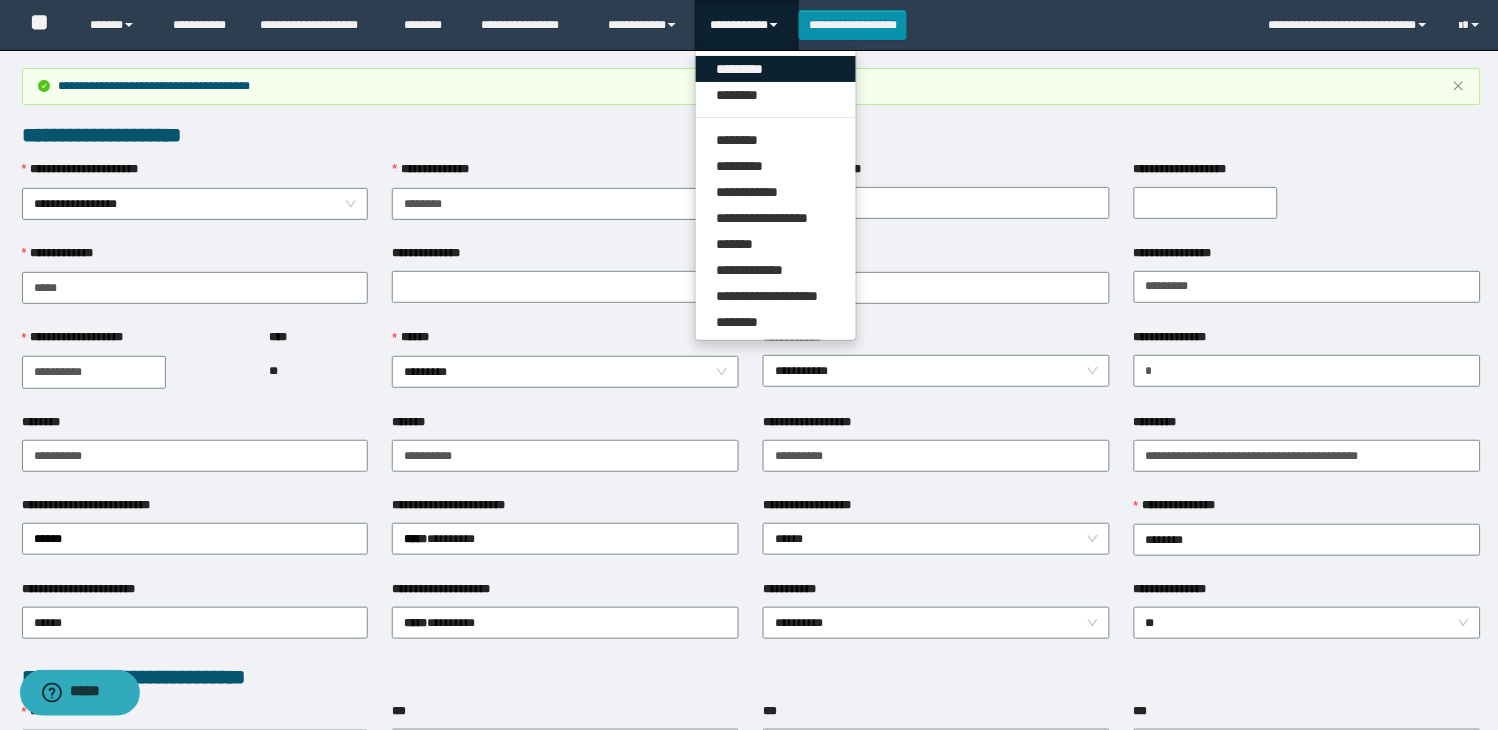 click on "*********" at bounding box center (776, 69) 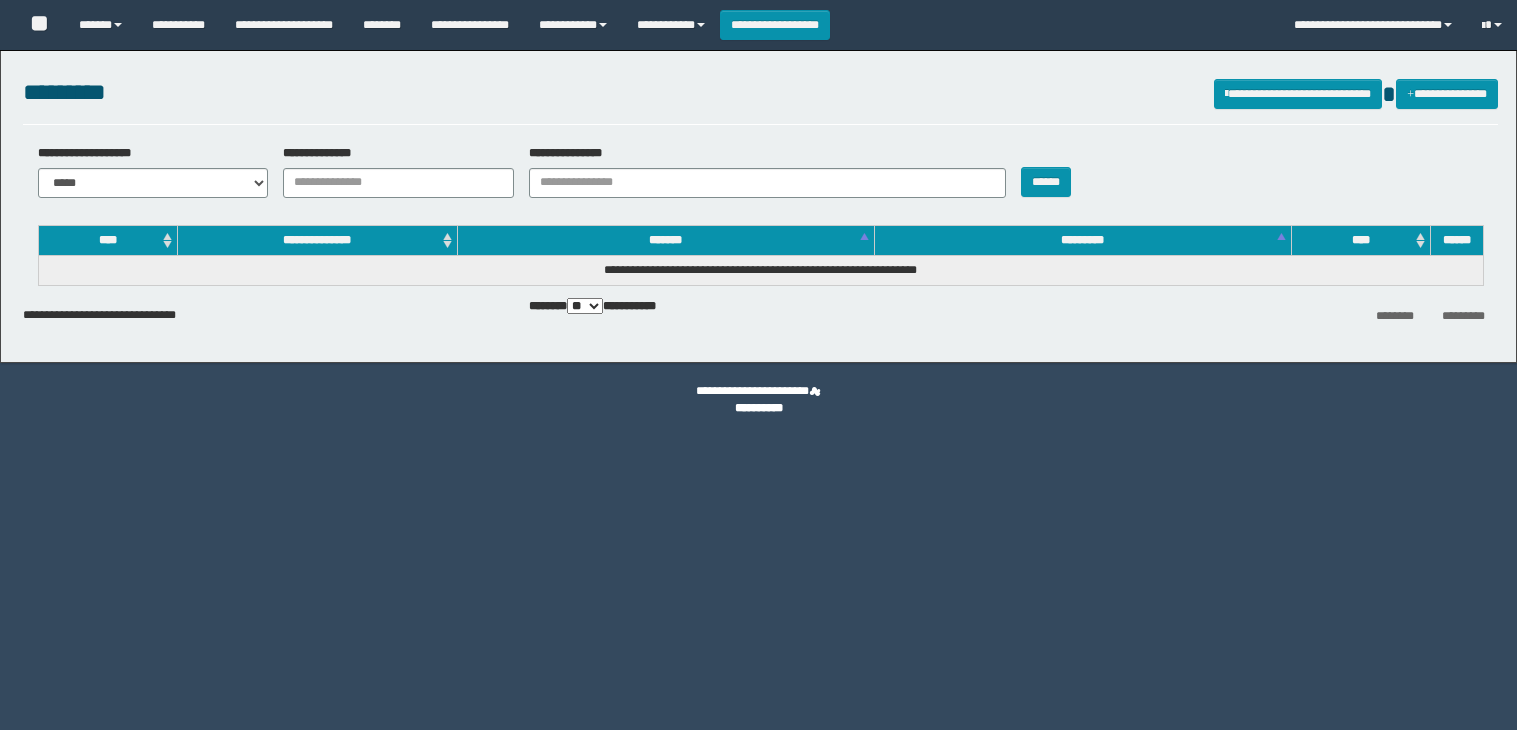 scroll, scrollTop: 0, scrollLeft: 0, axis: both 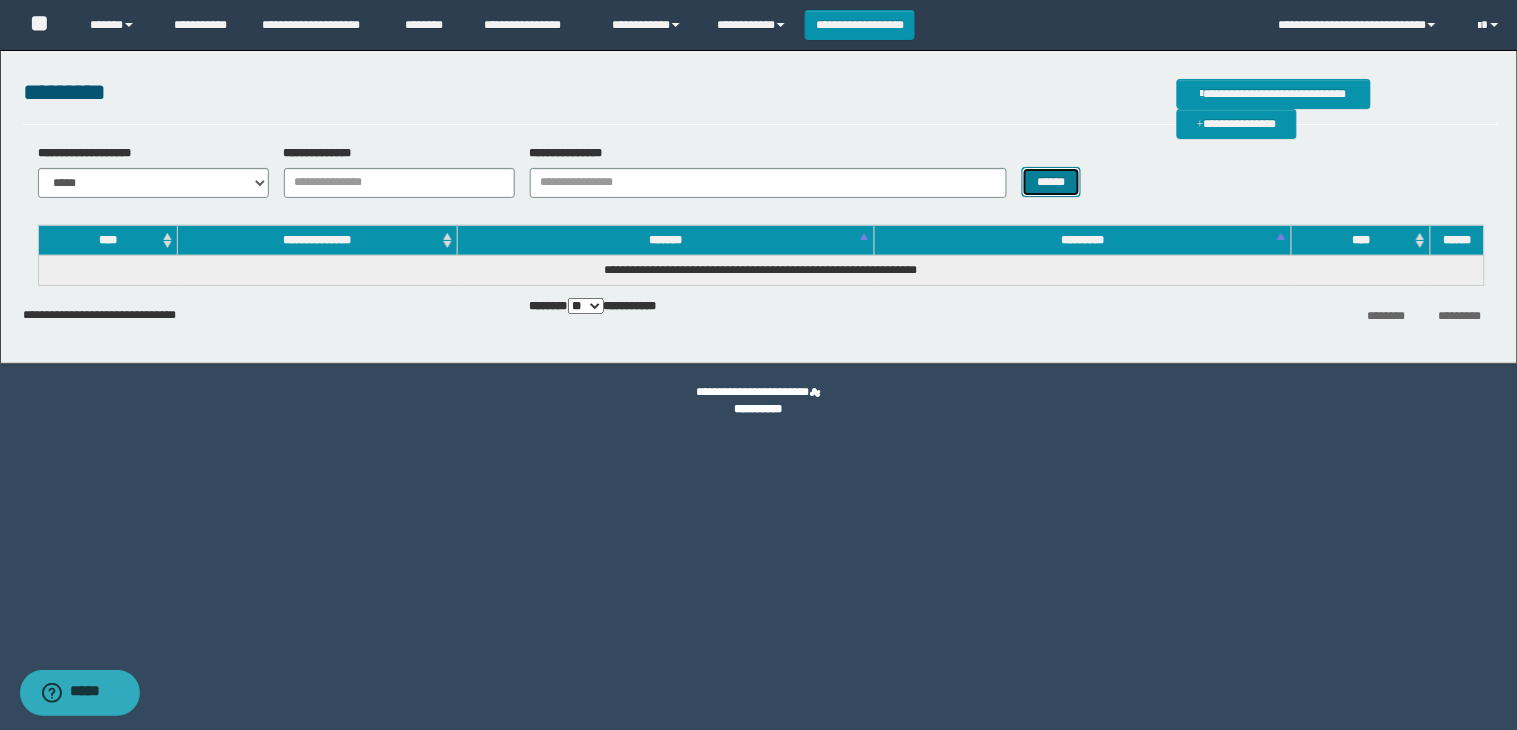 click on "******" at bounding box center (1052, 182) 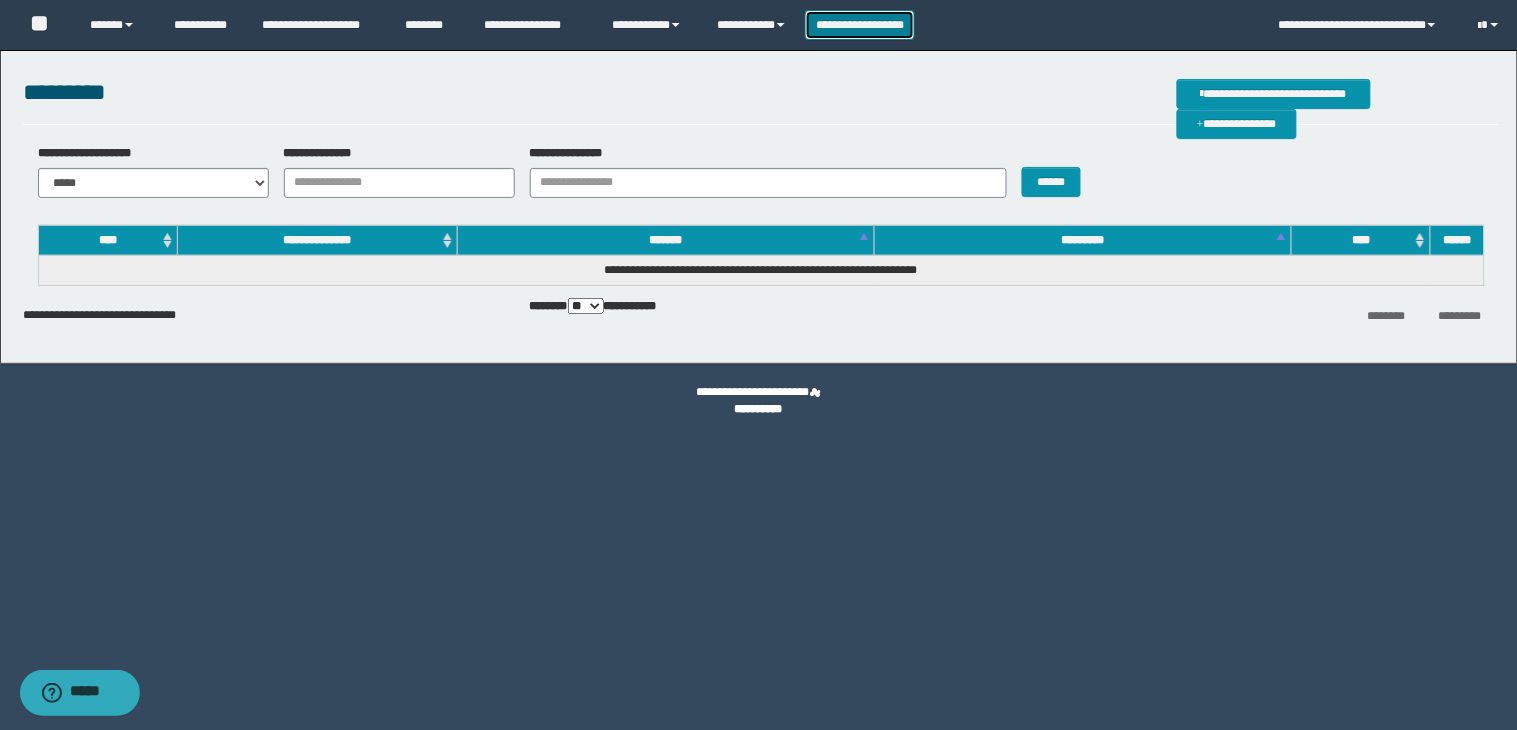 click on "**********" at bounding box center [860, 25] 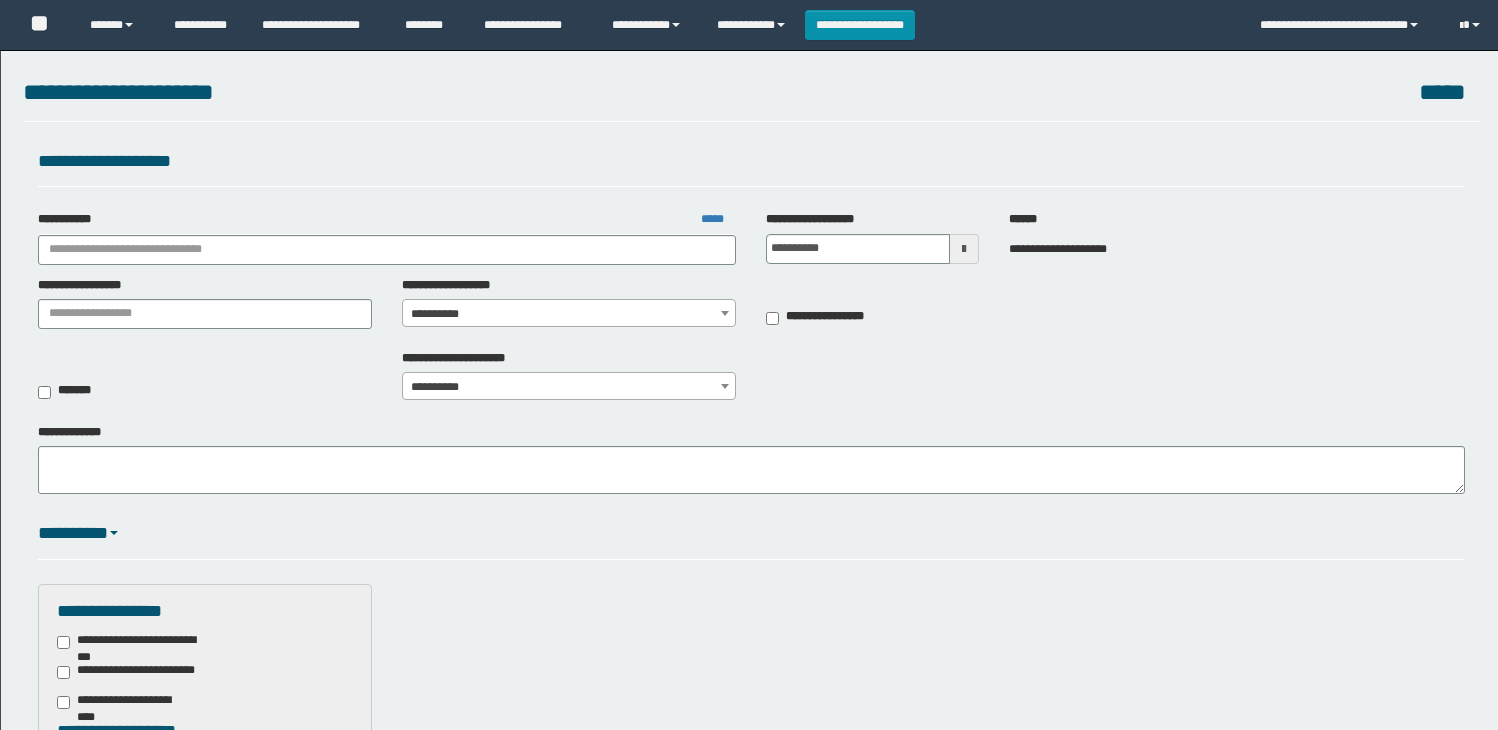 scroll, scrollTop: 0, scrollLeft: 0, axis: both 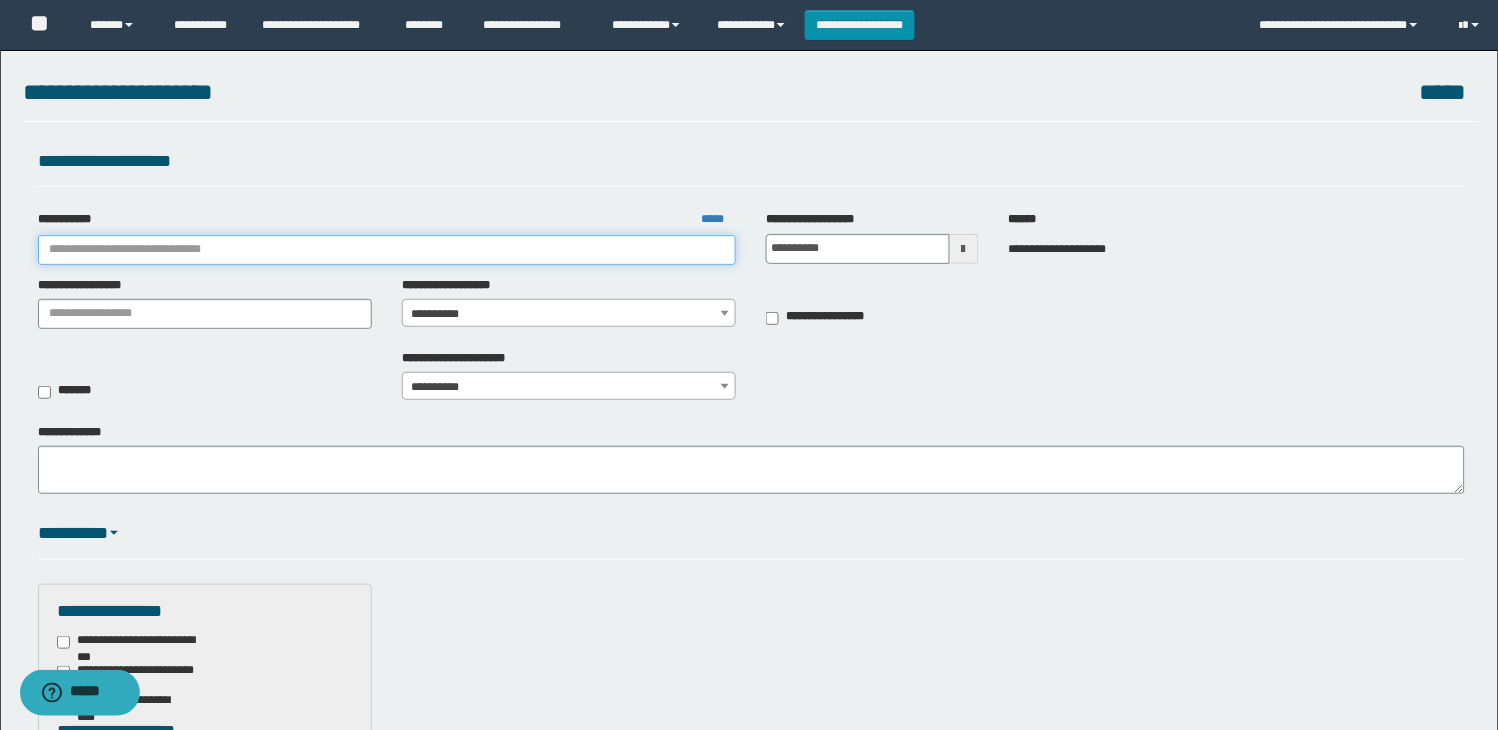 click on "**********" at bounding box center (387, 250) 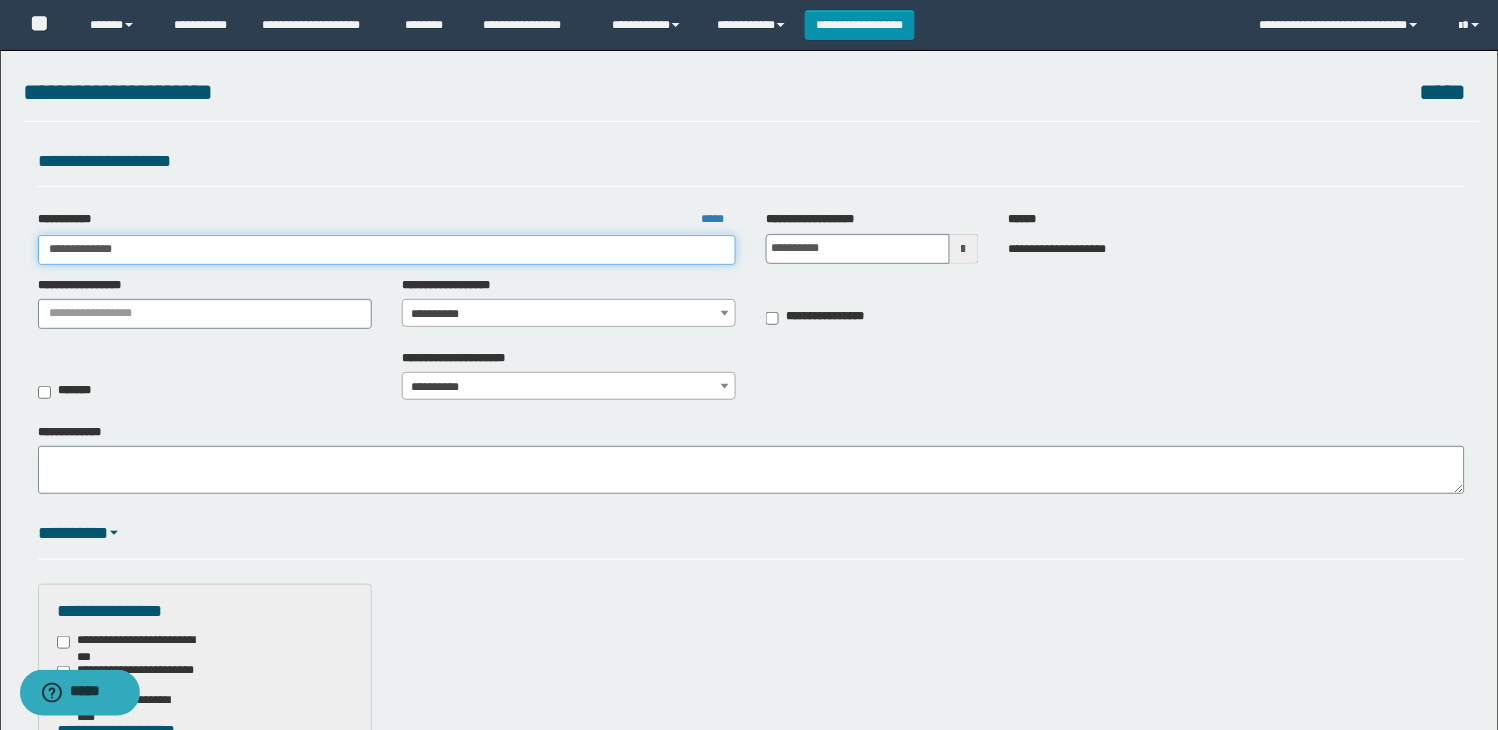 type on "**********" 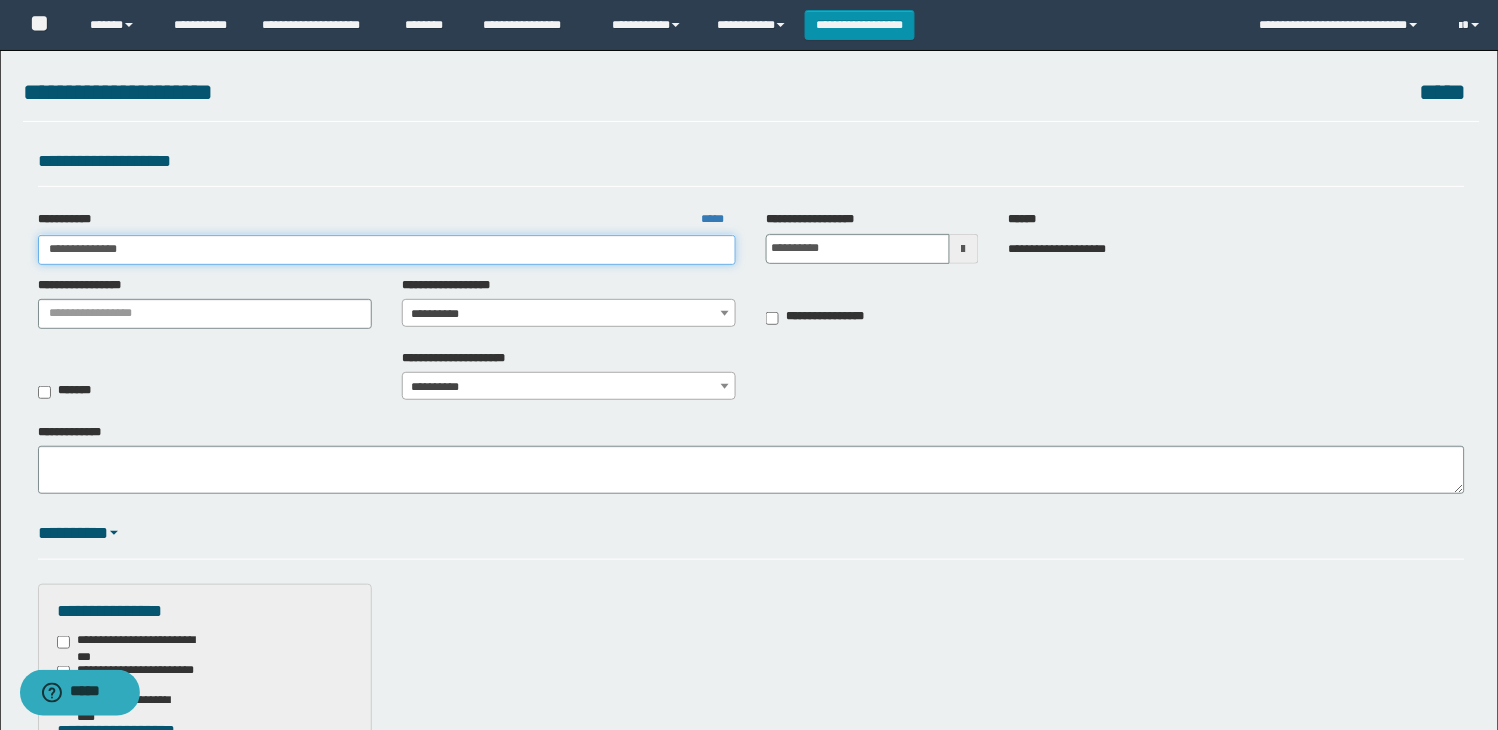 type on "**********" 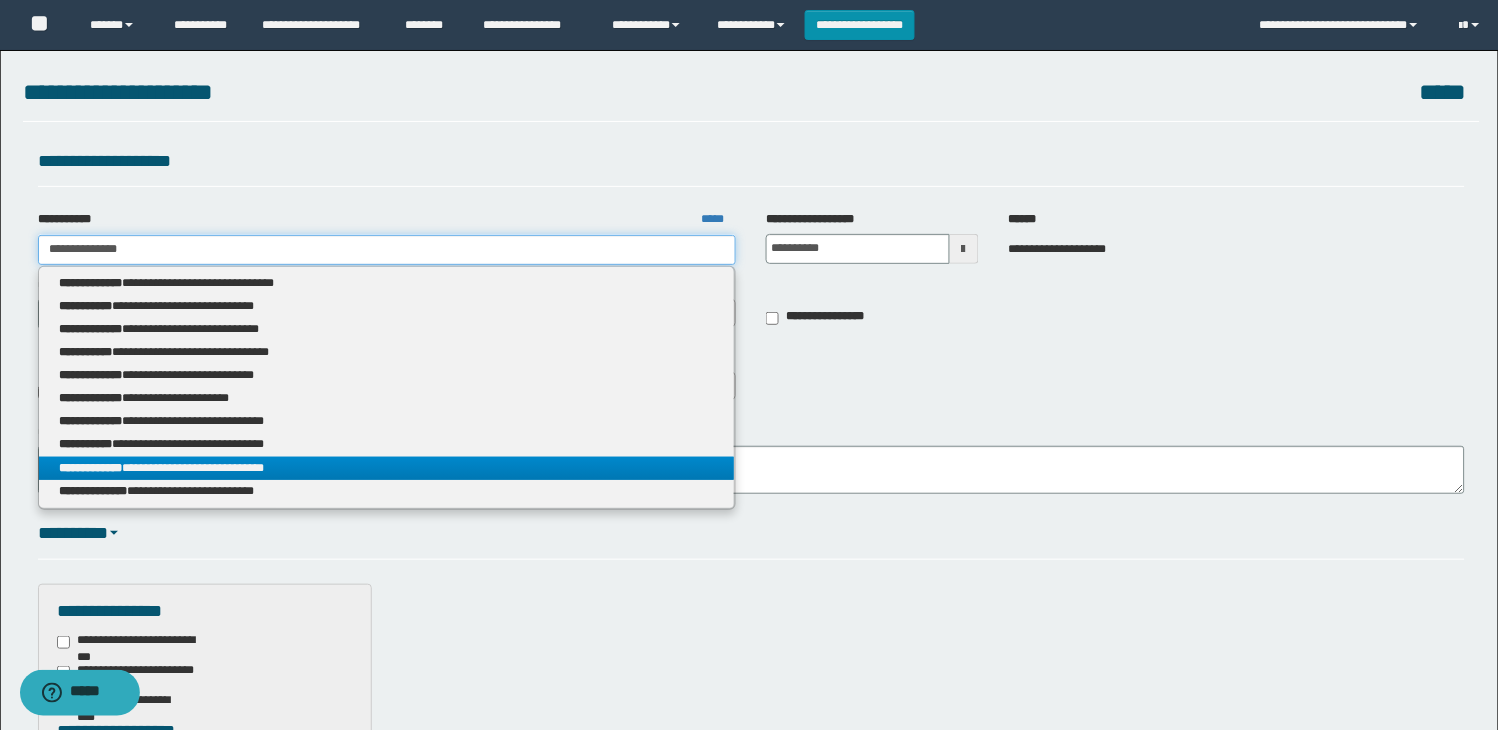 type 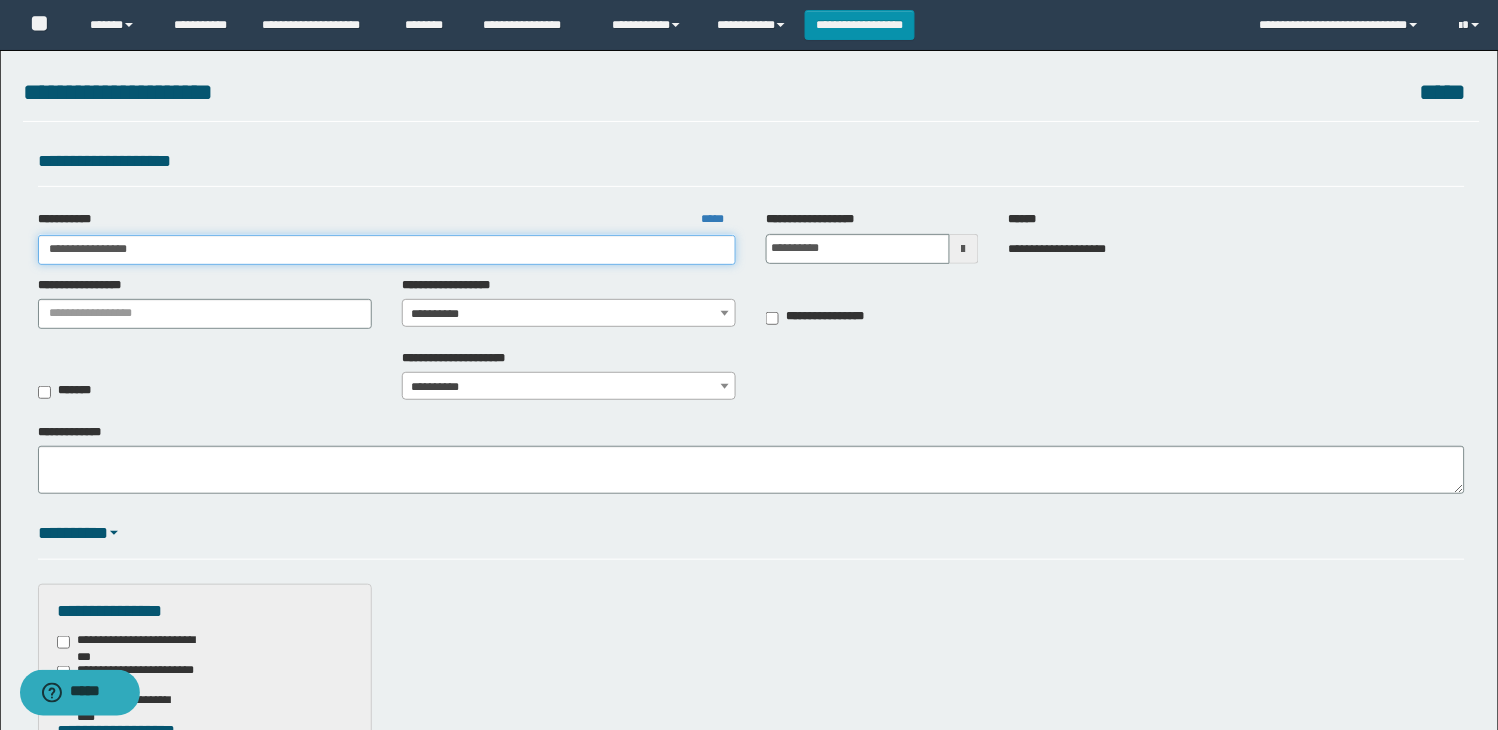 type on "**********" 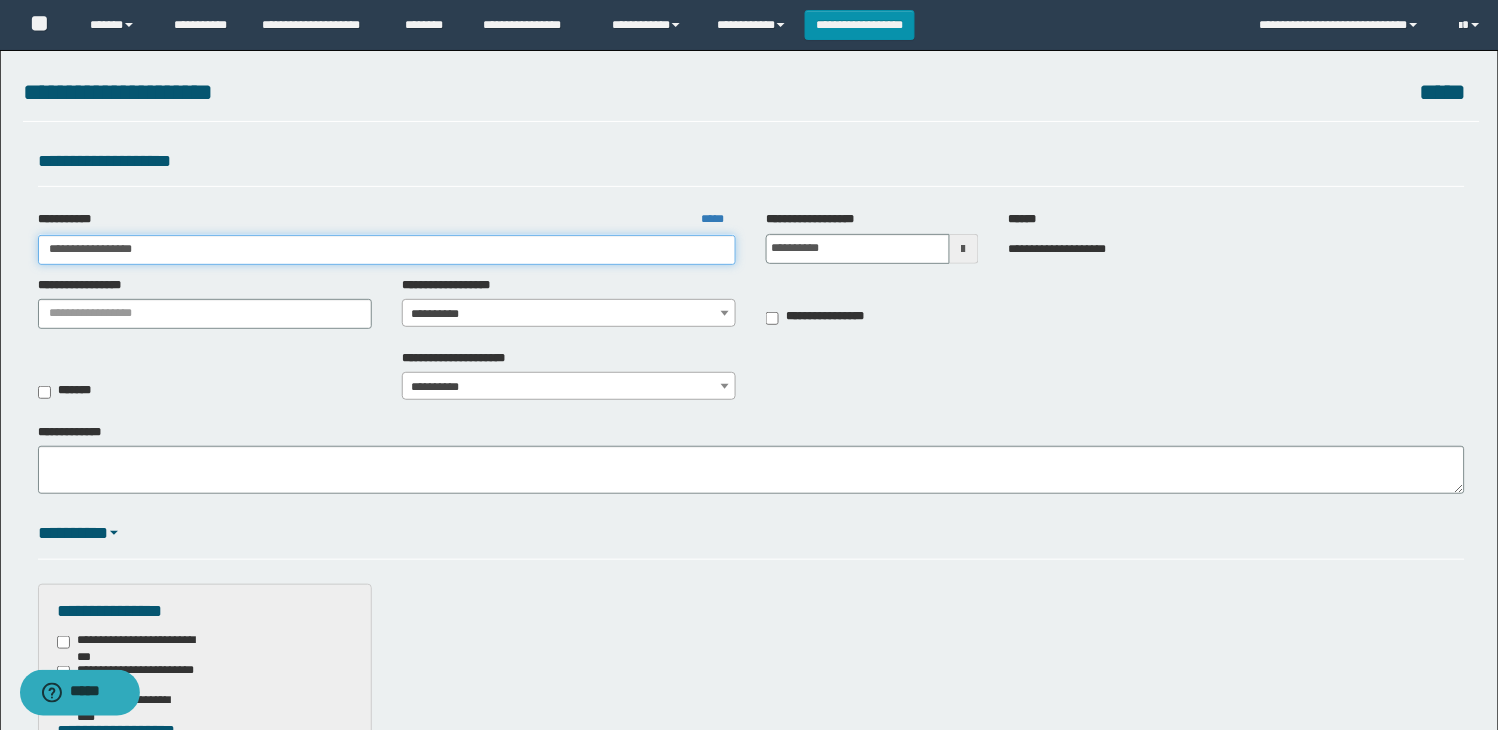 type on "**********" 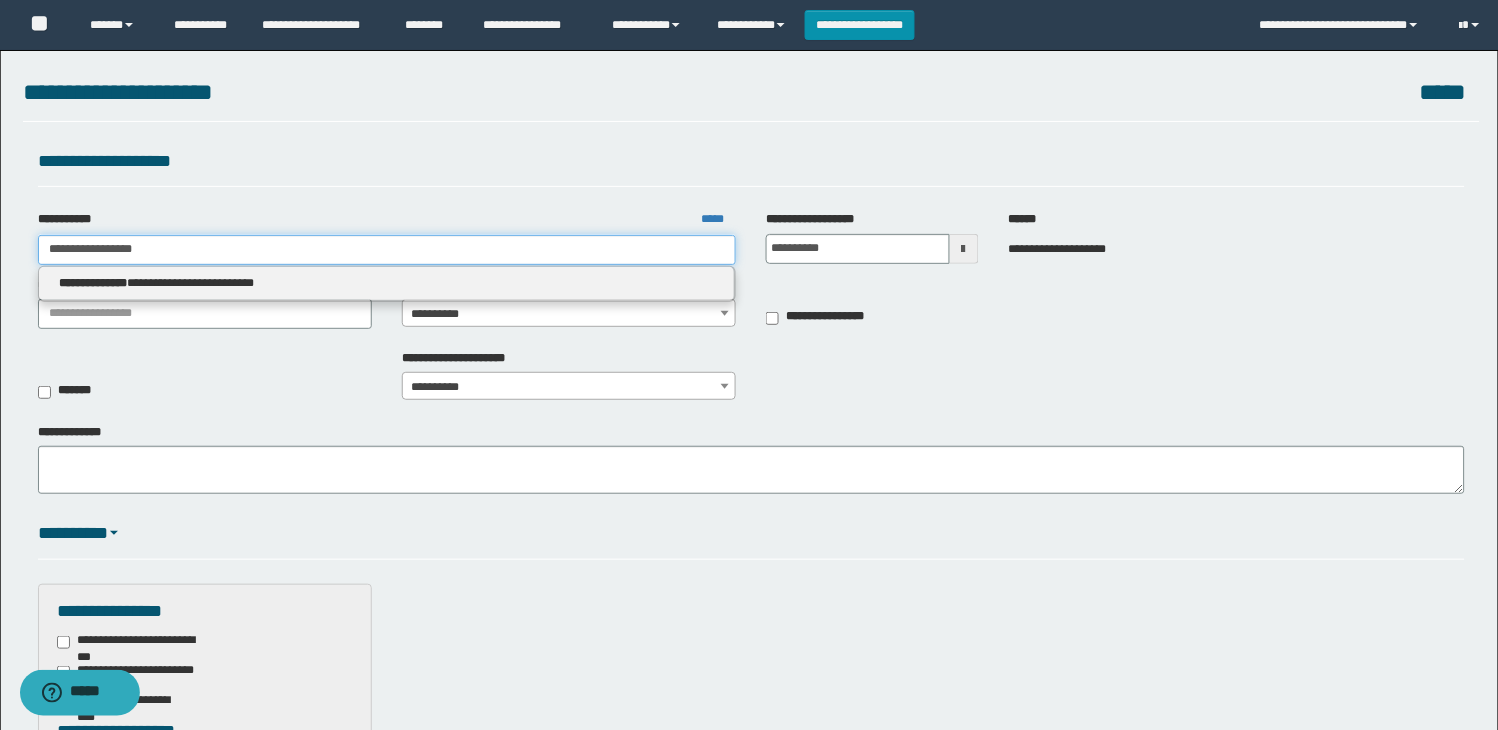 type on "**********" 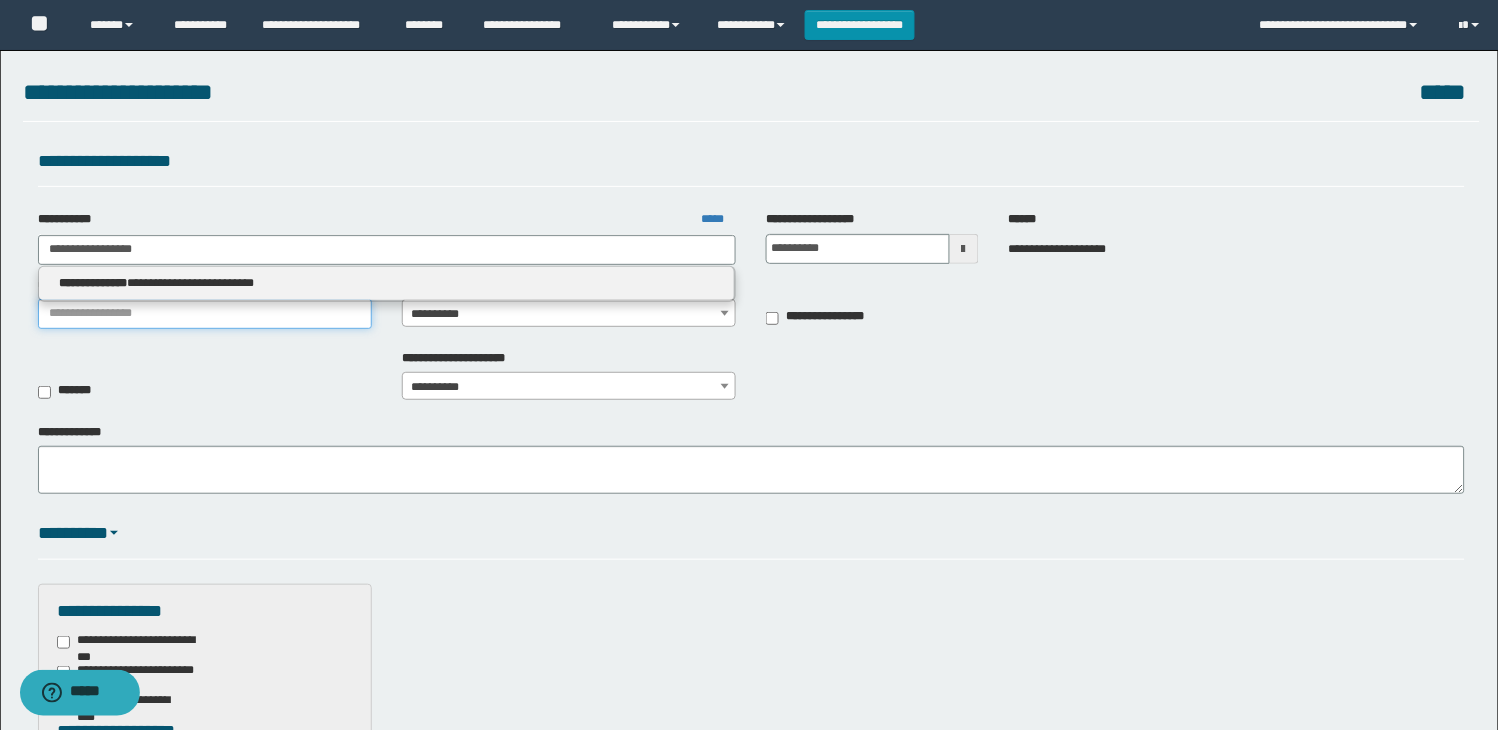 click on "**********" at bounding box center (205, 314) 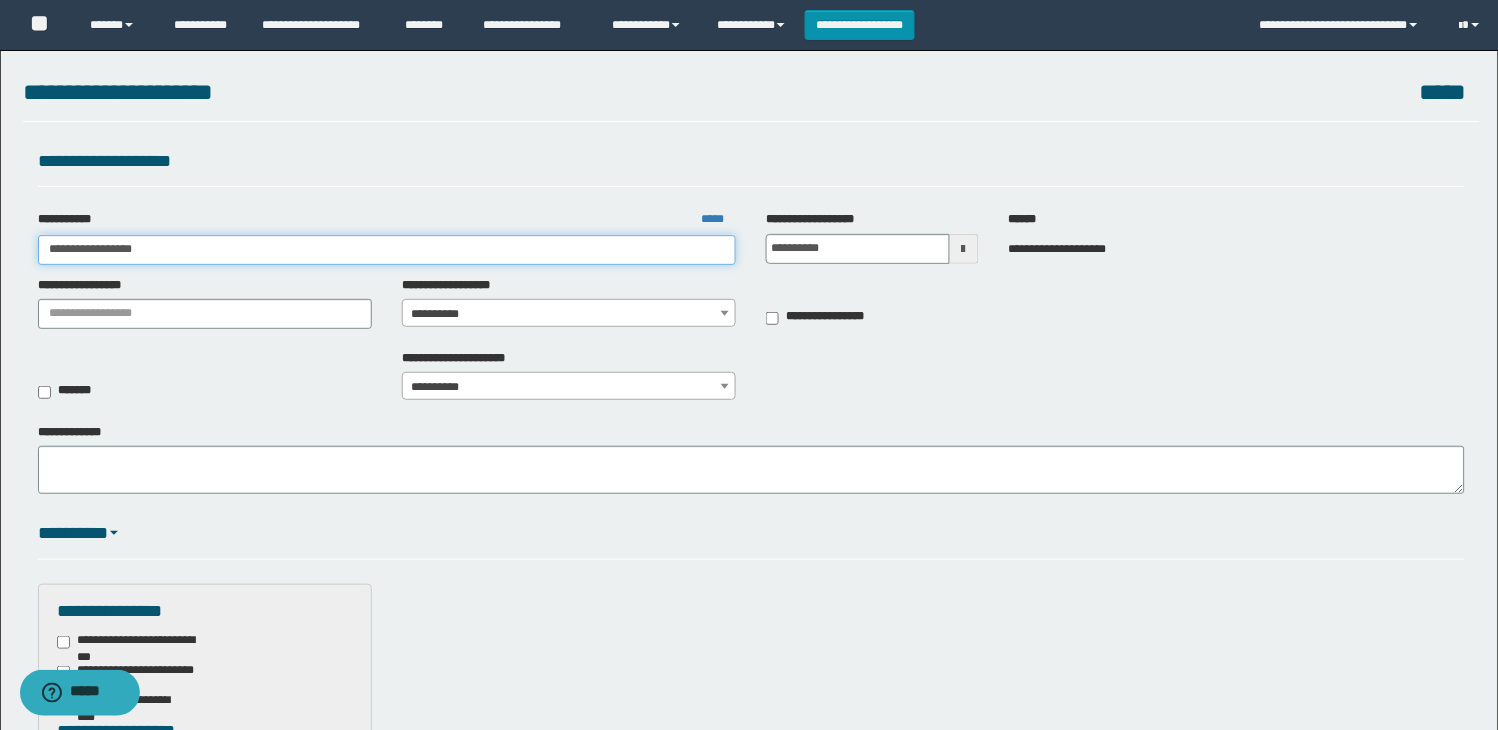 type on "**********" 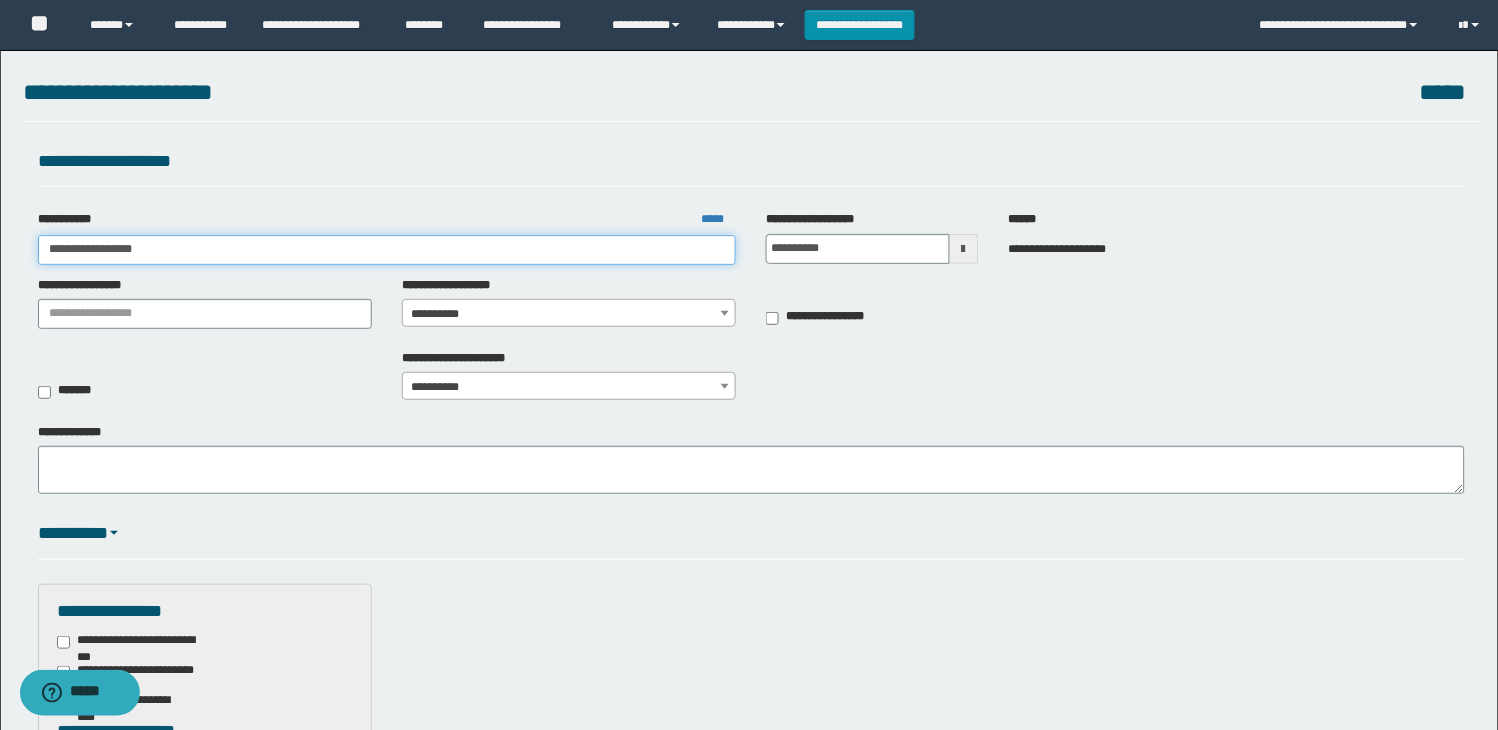 click on "**********" at bounding box center (387, 250) 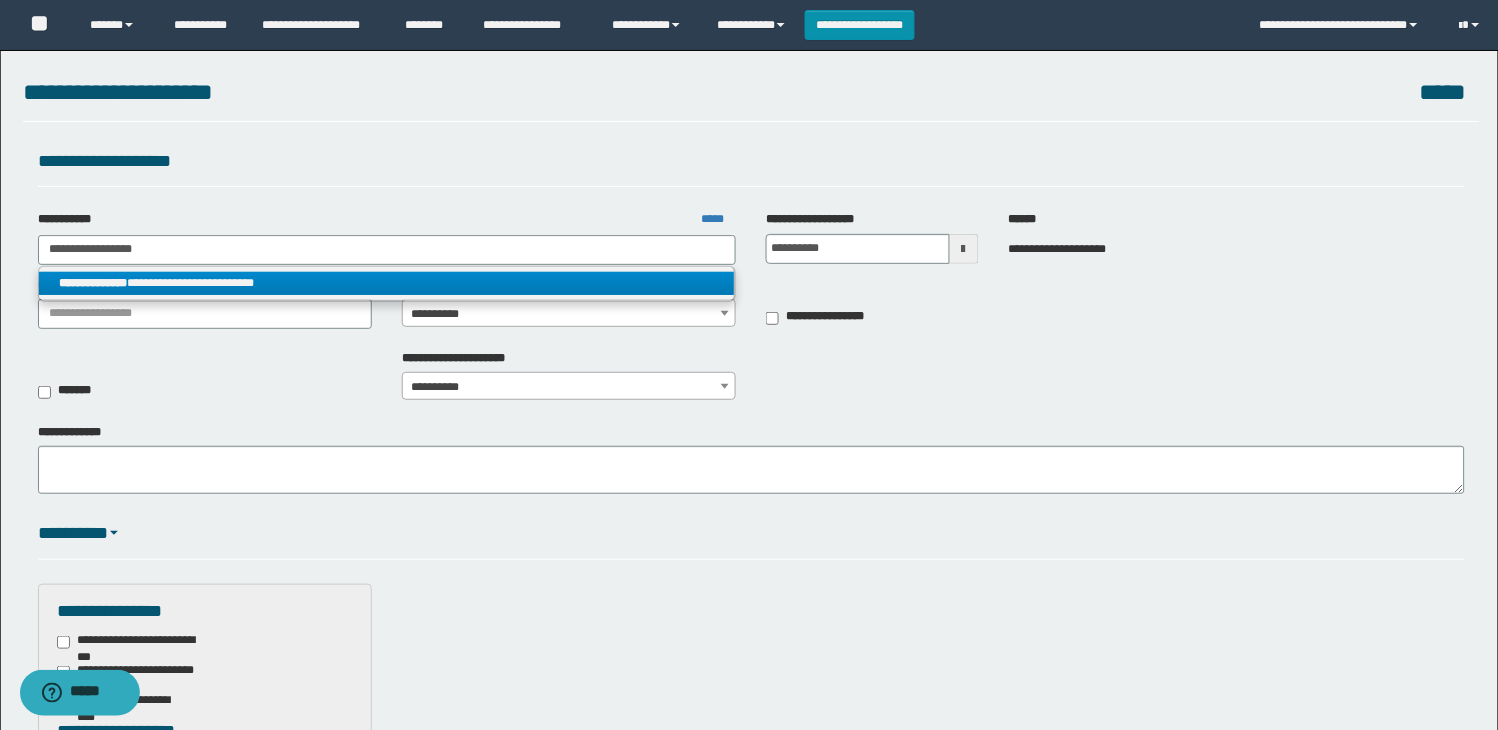 click on "**********" at bounding box center (387, 283) 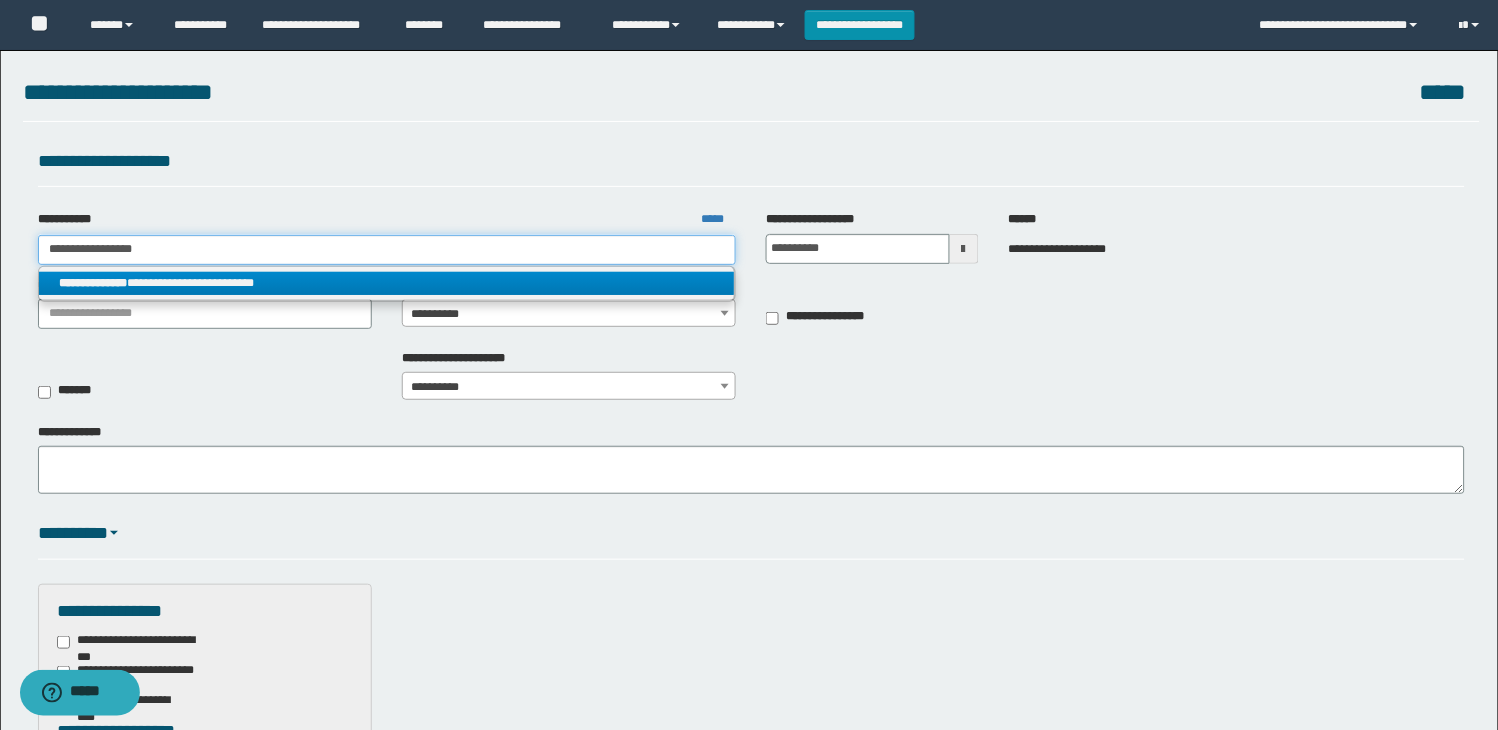 type 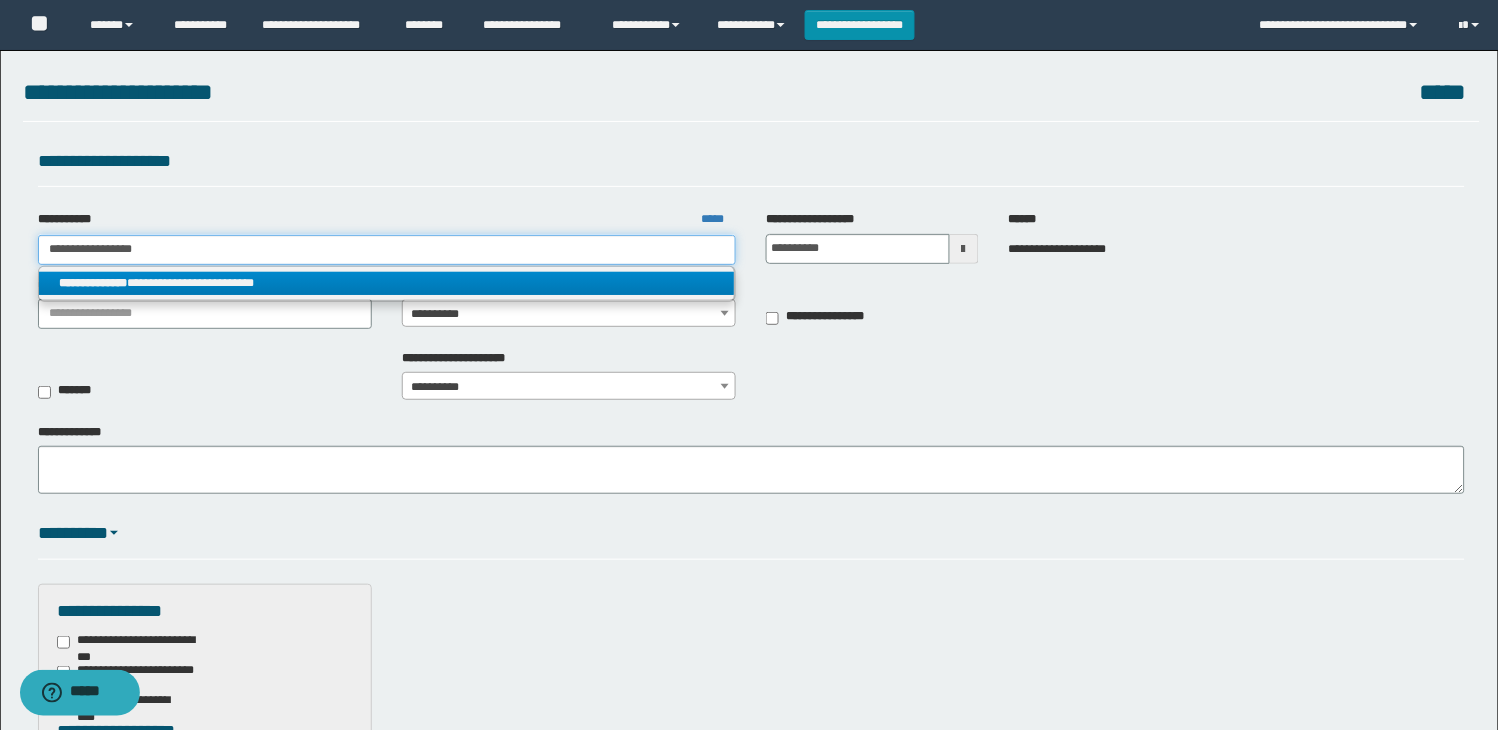 type on "**********" 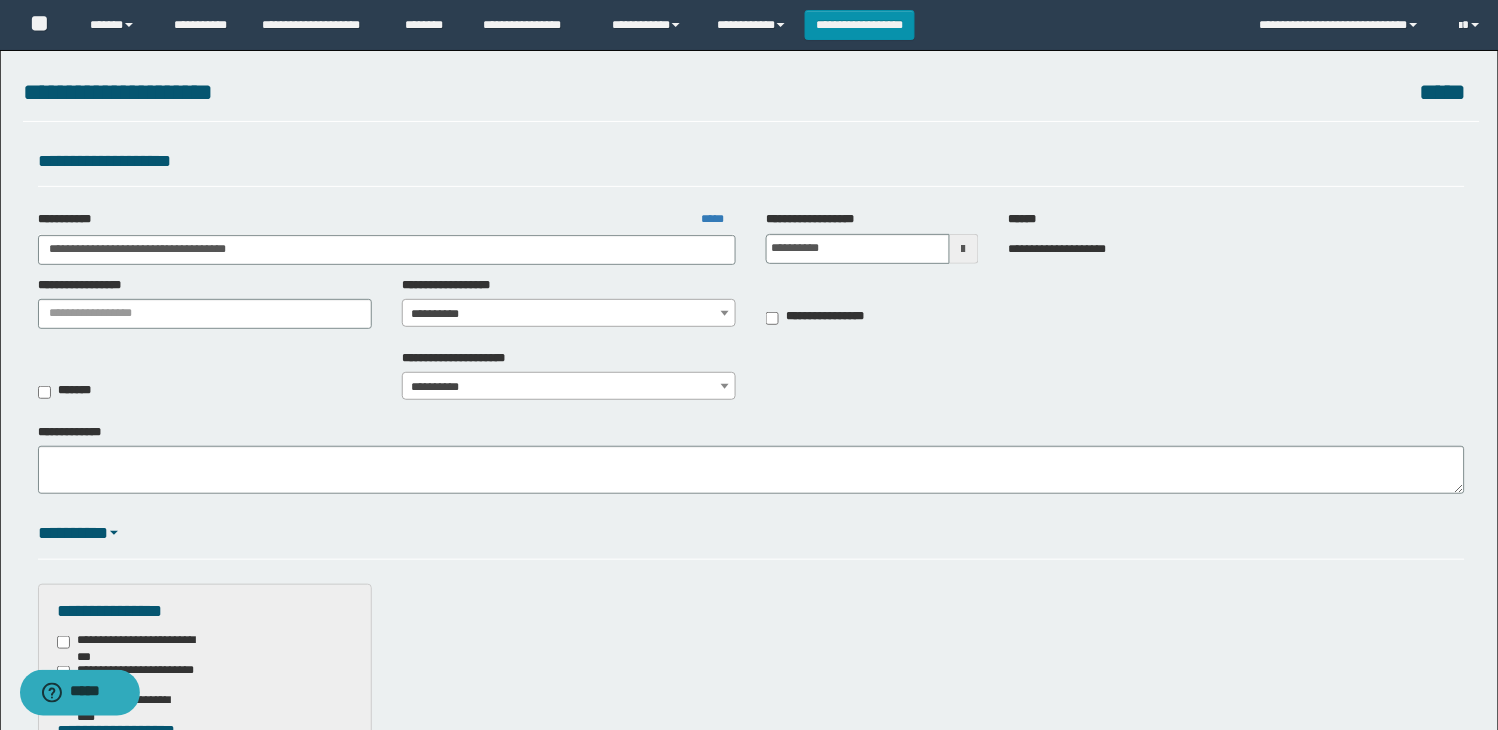 click on "**********" at bounding box center (569, 314) 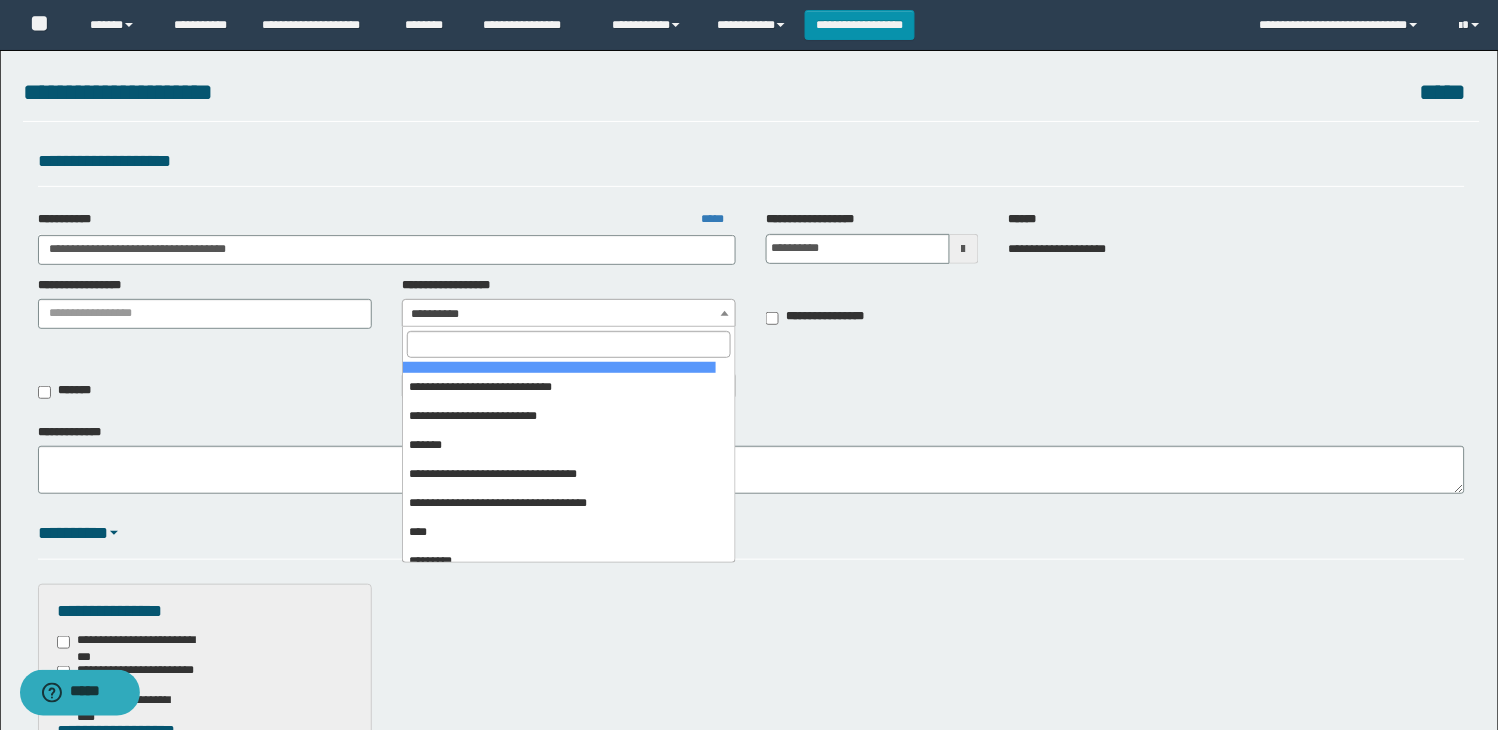 scroll, scrollTop: 222, scrollLeft: 0, axis: vertical 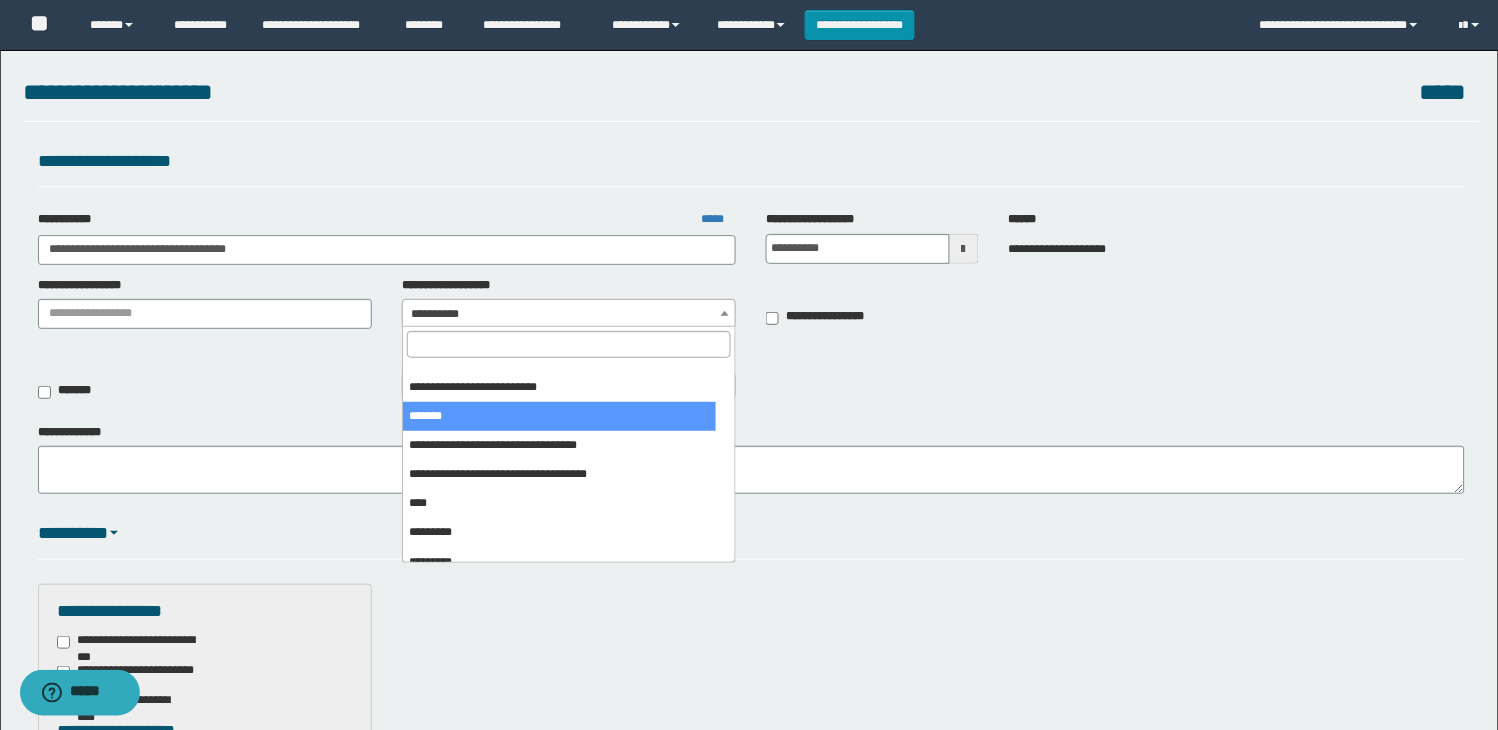 select on "***" 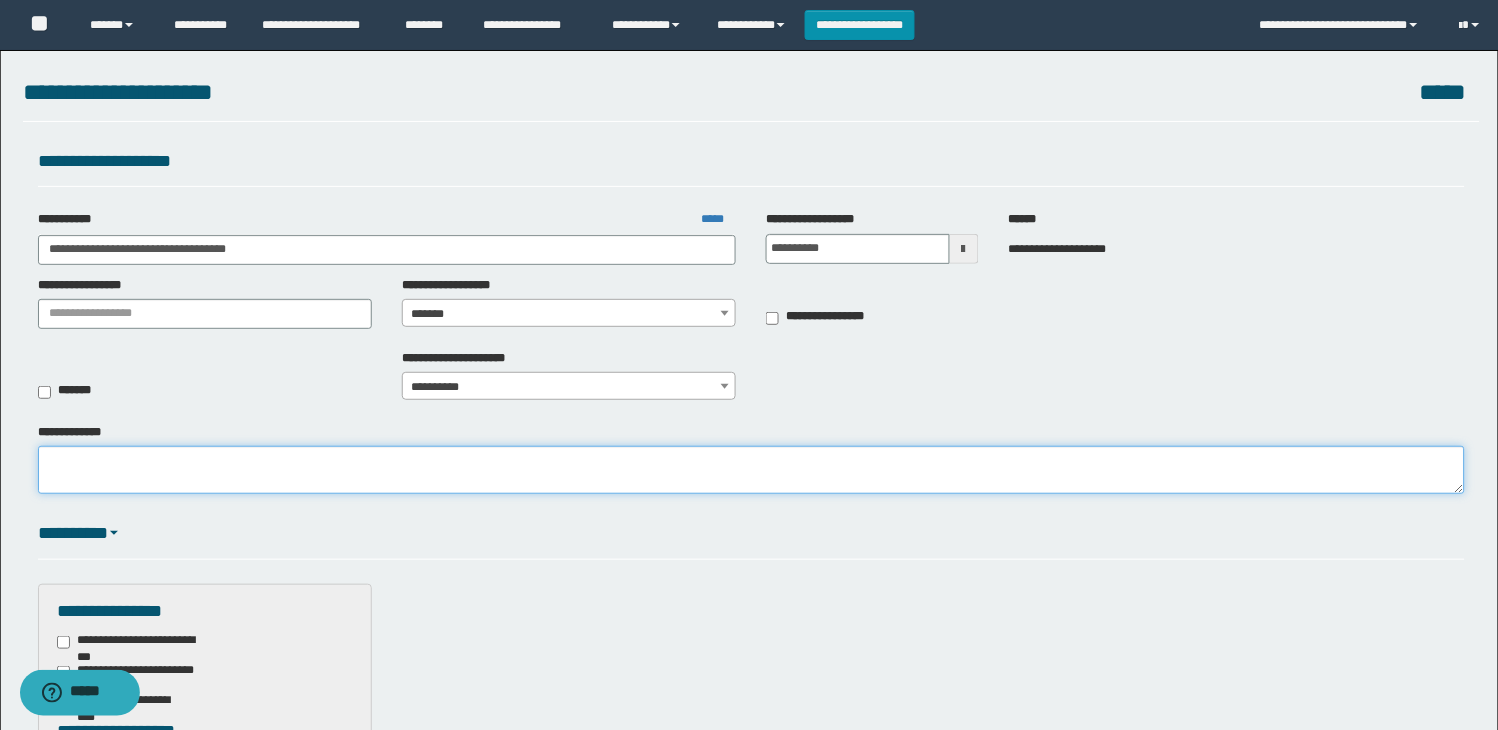click on "**********" at bounding box center (751, 470) 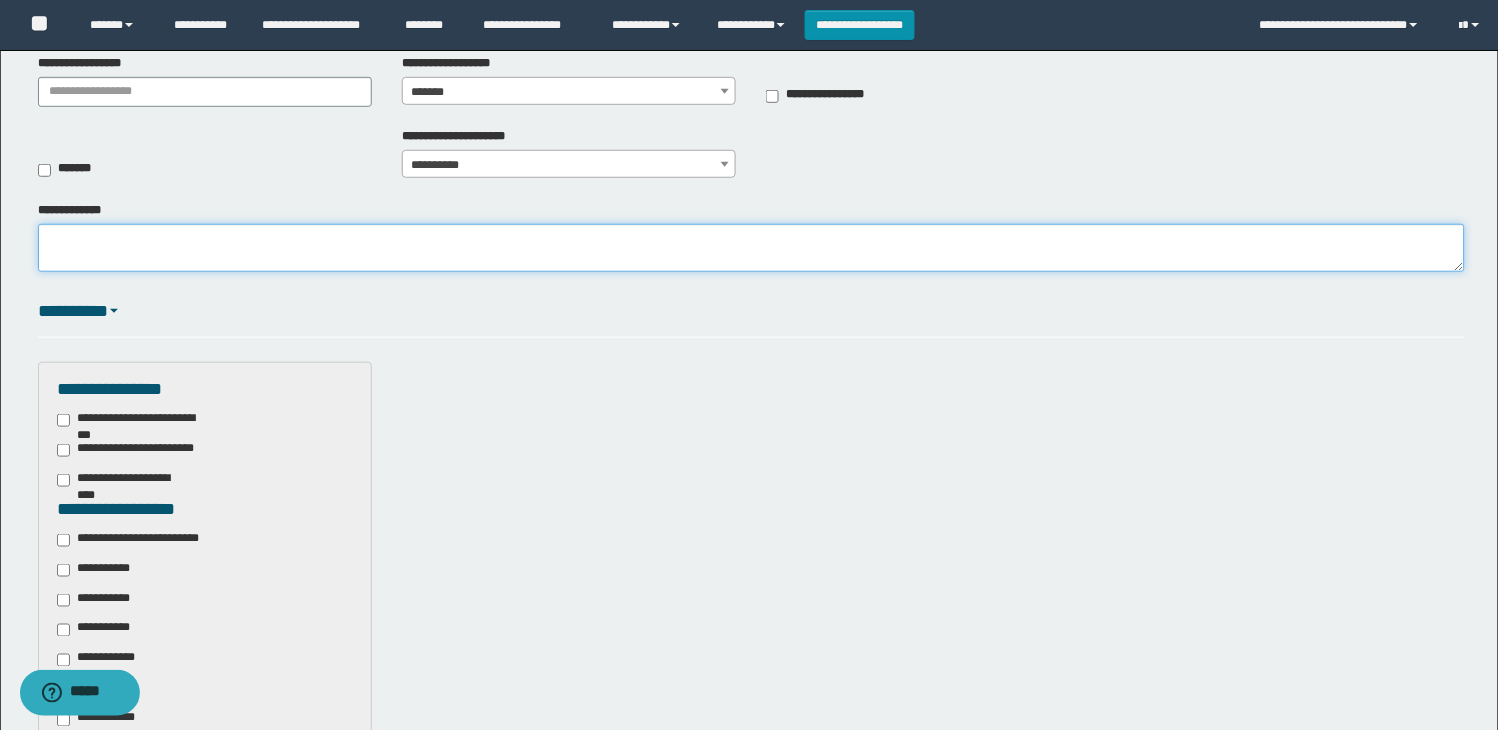scroll, scrollTop: 333, scrollLeft: 0, axis: vertical 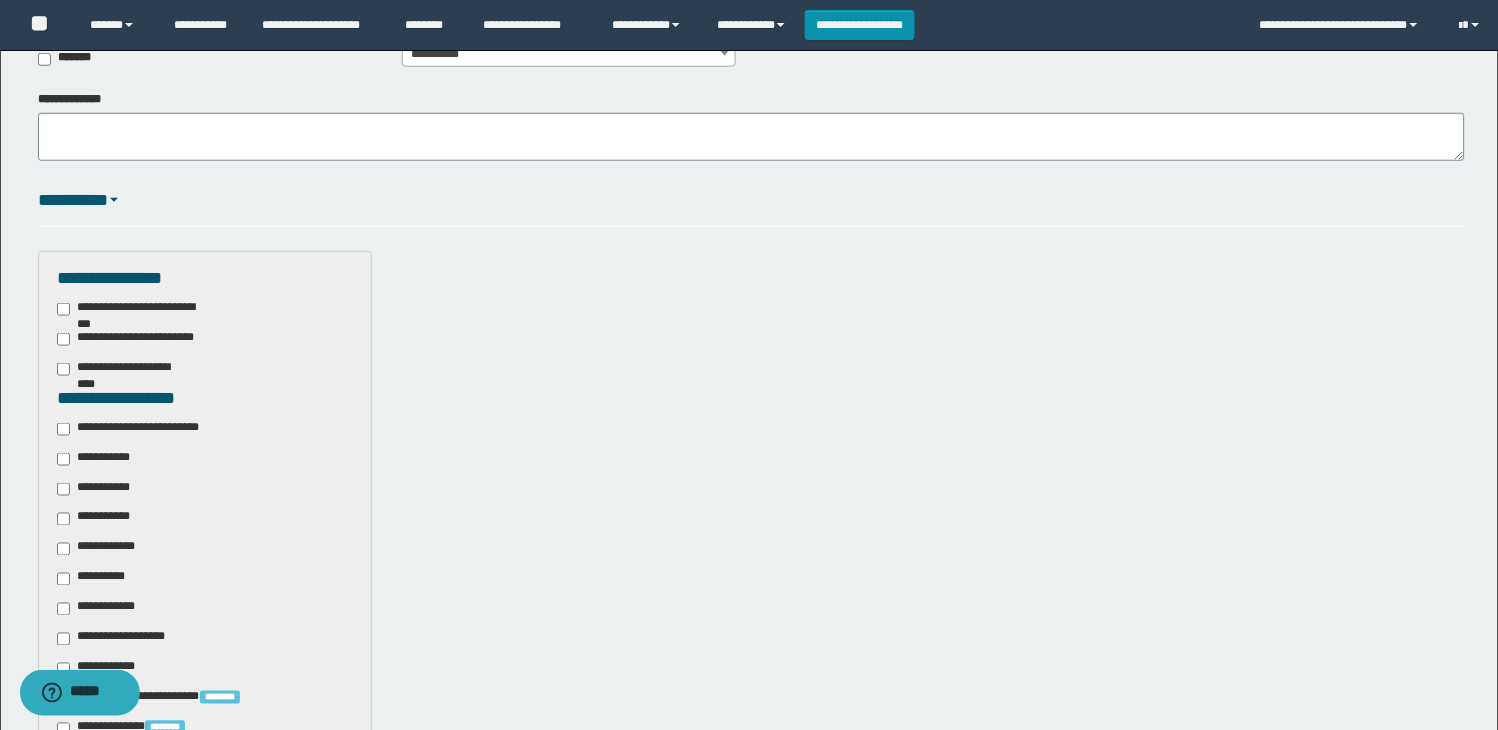 click on "**********" at bounding box center (143, 429) 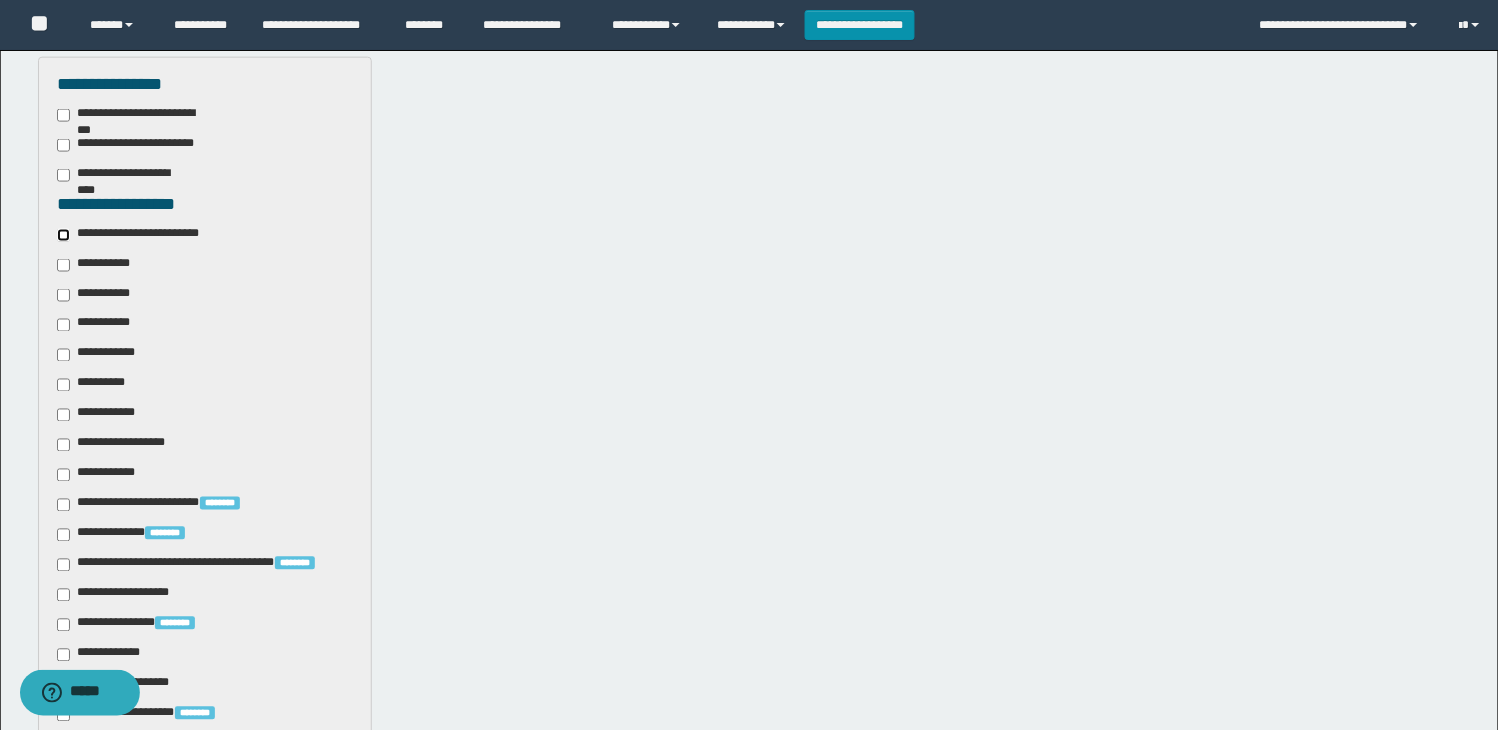 scroll, scrollTop: 555, scrollLeft: 0, axis: vertical 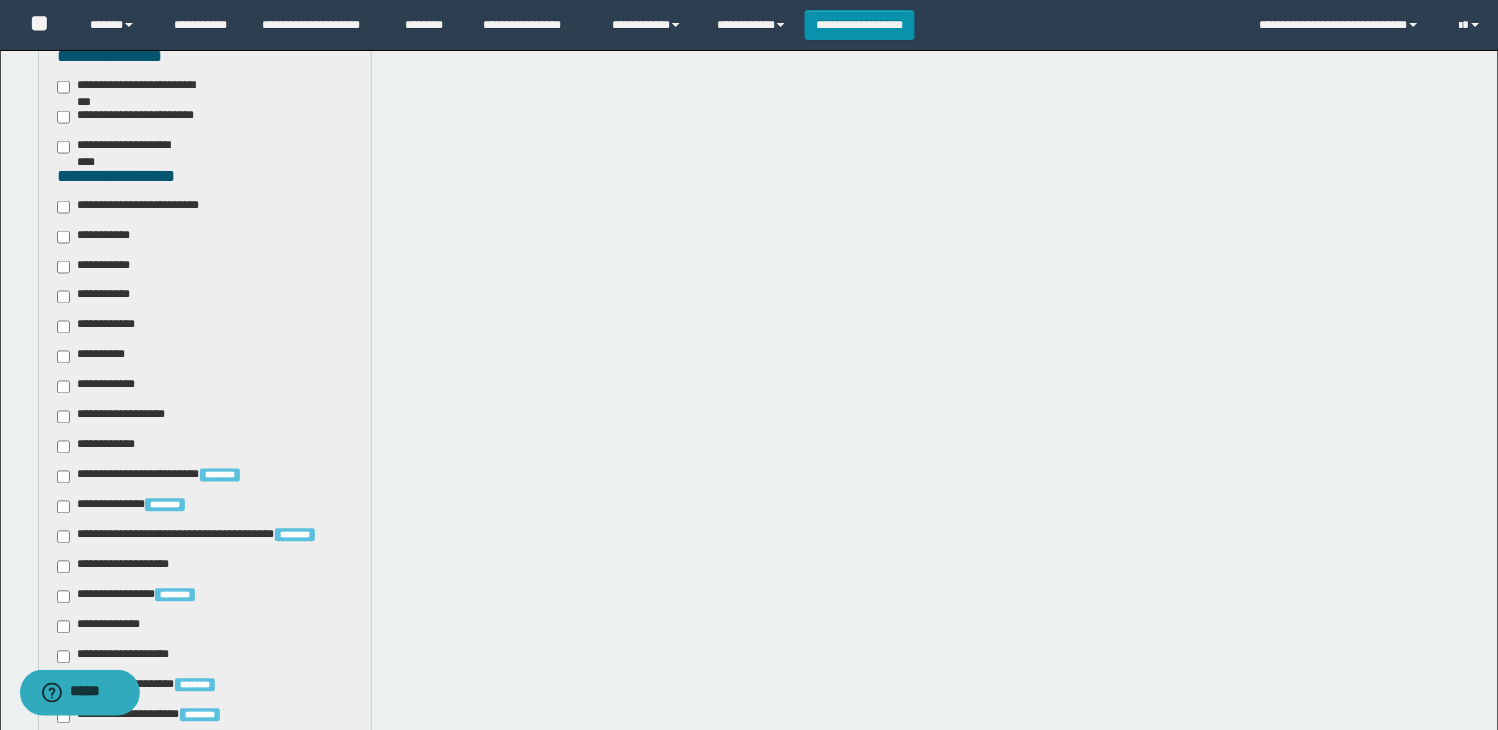 drag, startPoint x: 110, startPoint y: 295, endPoint x: 248, endPoint y: 326, distance: 141.43903 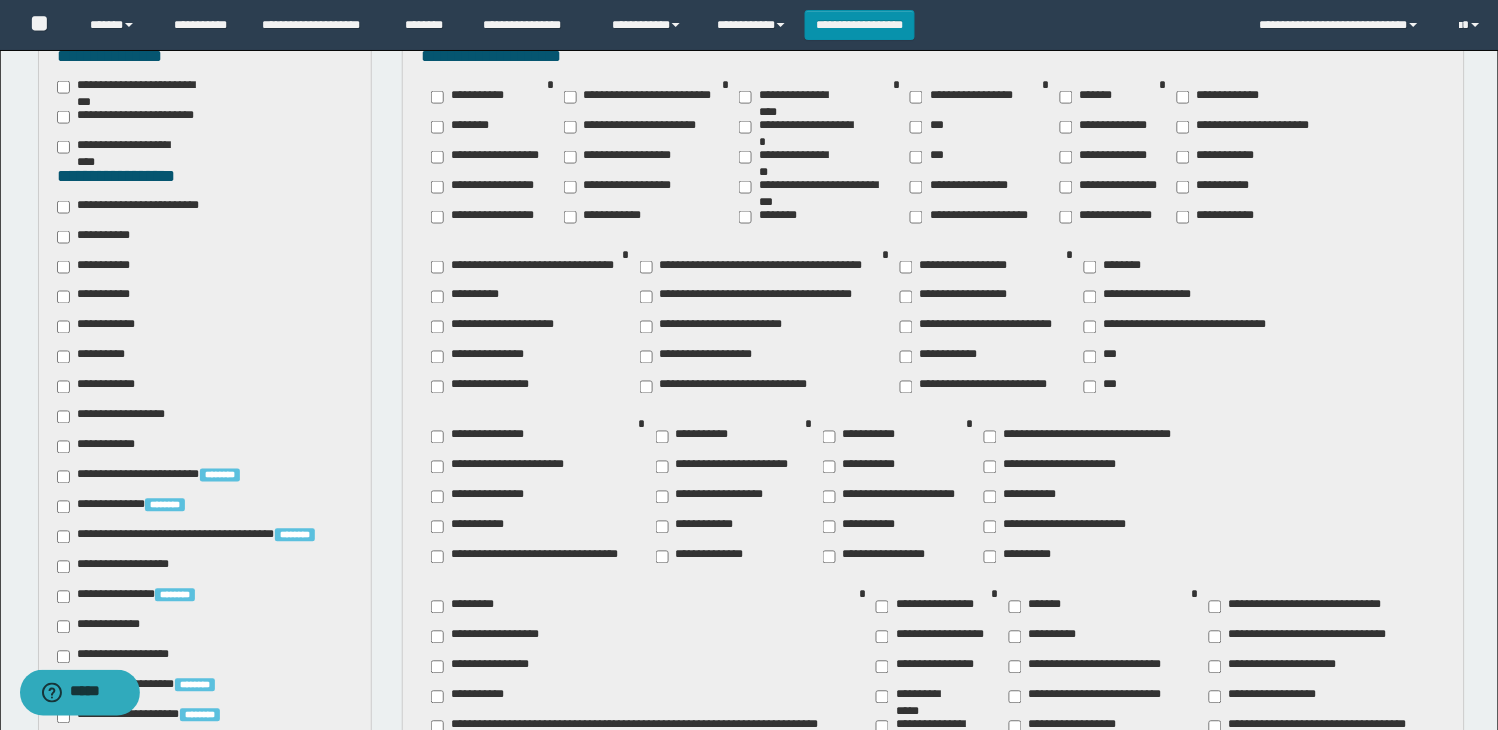 click on "********" at bounding box center [1117, 267] 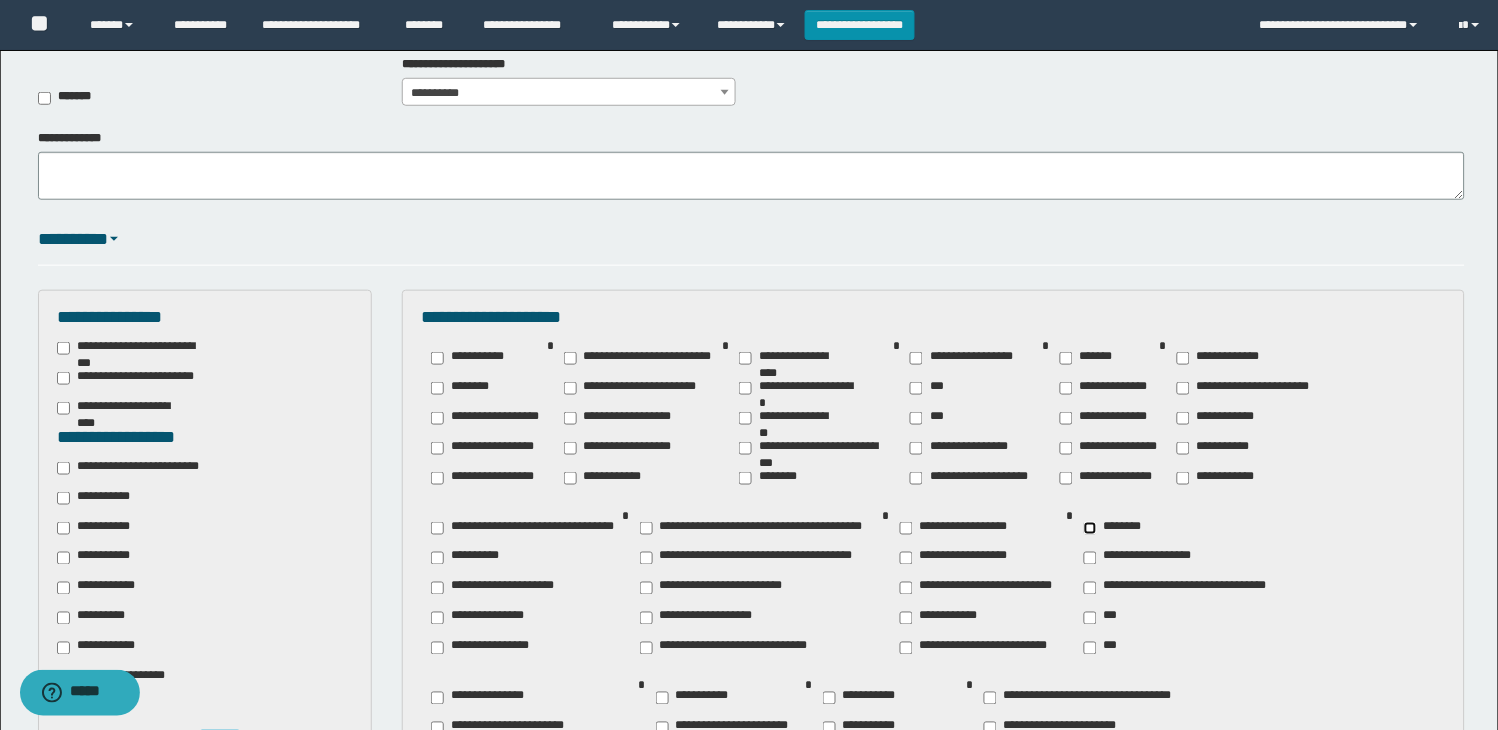 scroll, scrollTop: 333, scrollLeft: 0, axis: vertical 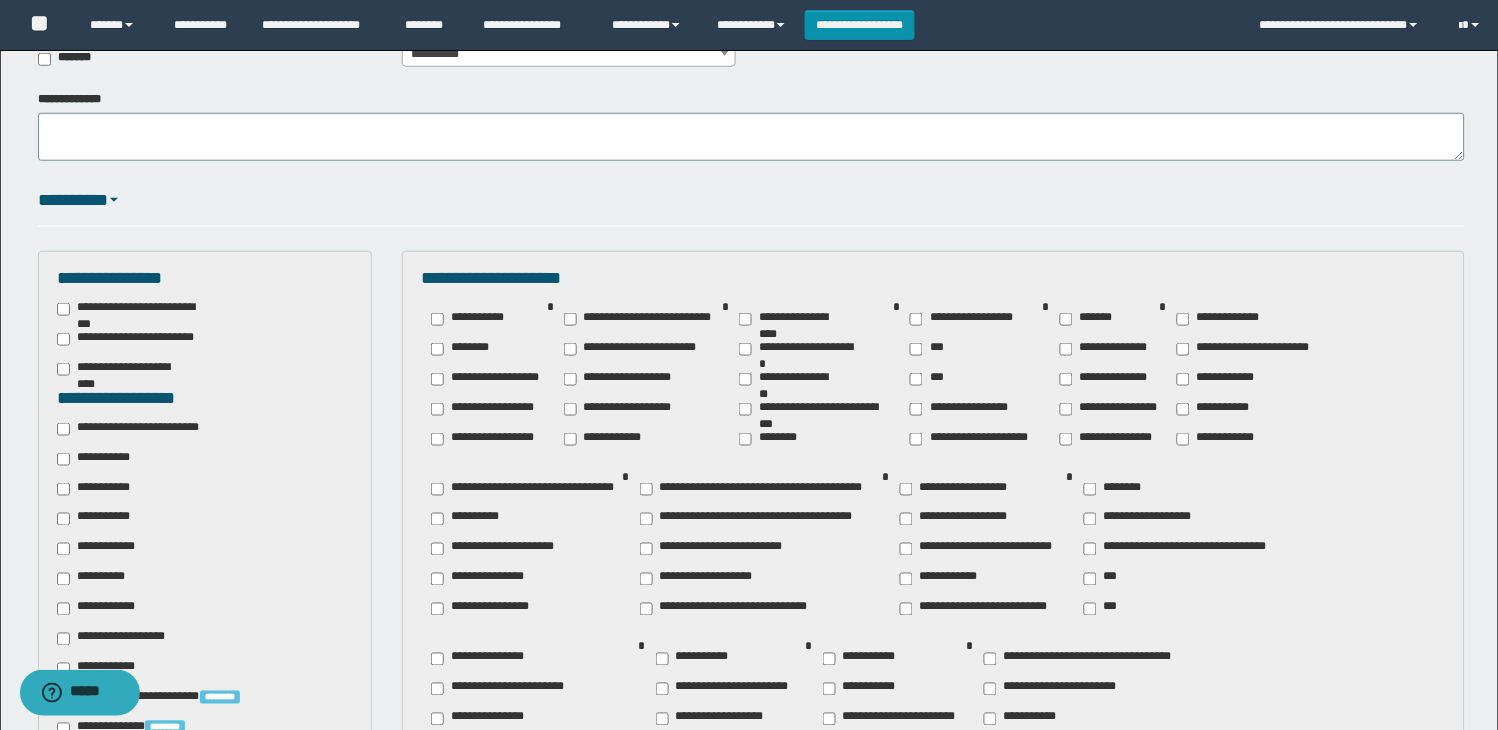 click on "**********" at bounding box center [1110, 409] 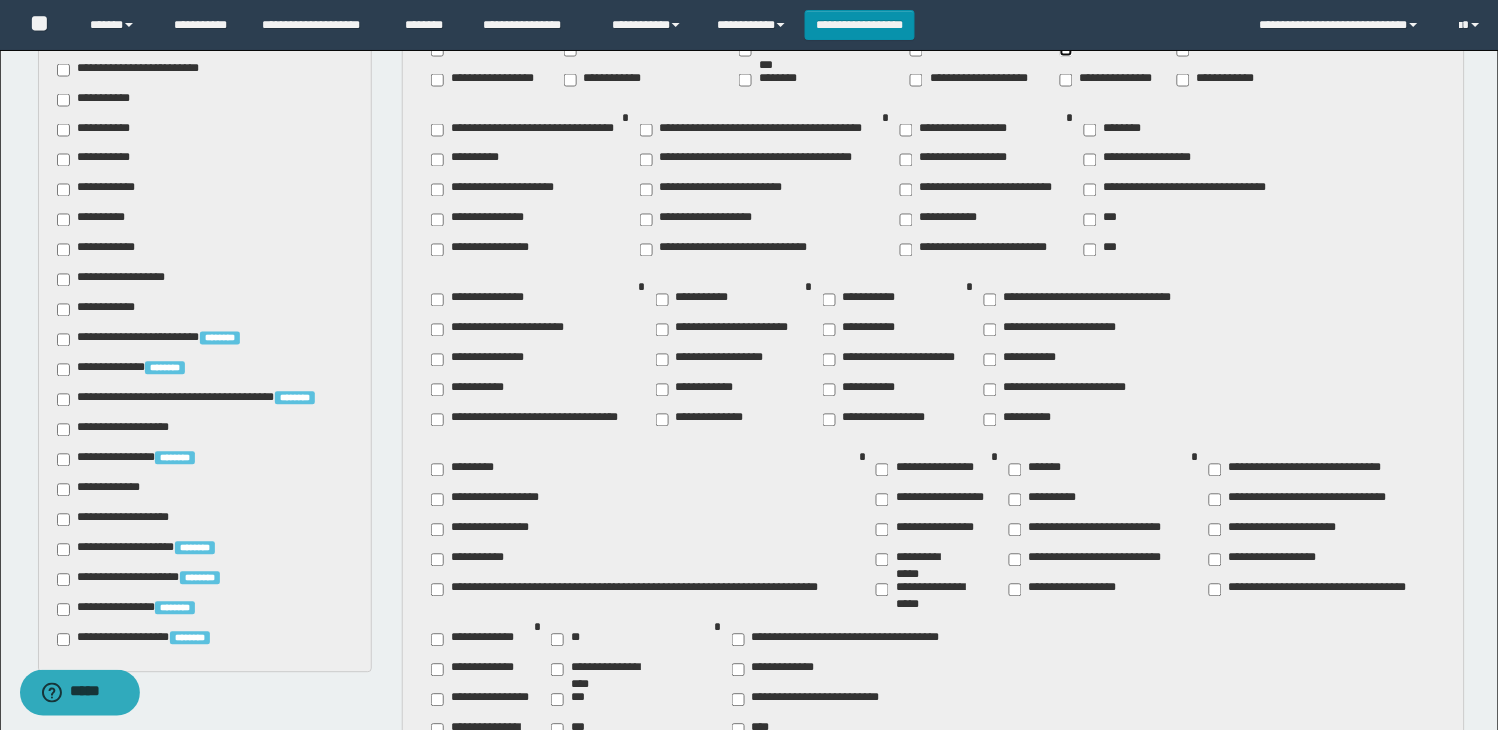 scroll, scrollTop: 888, scrollLeft: 0, axis: vertical 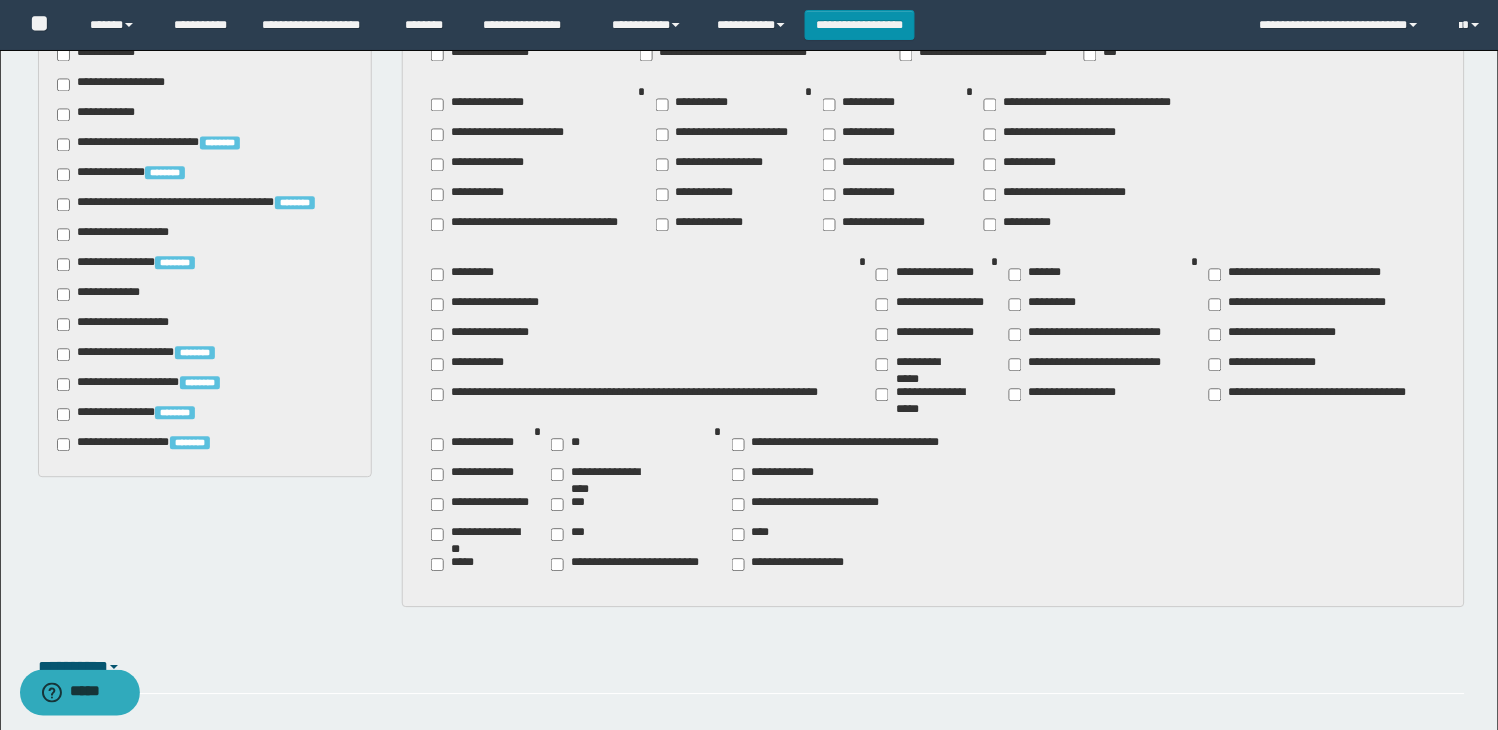 drag, startPoint x: 755, startPoint y: 470, endPoint x: 637, endPoint y: 525, distance: 130.18832 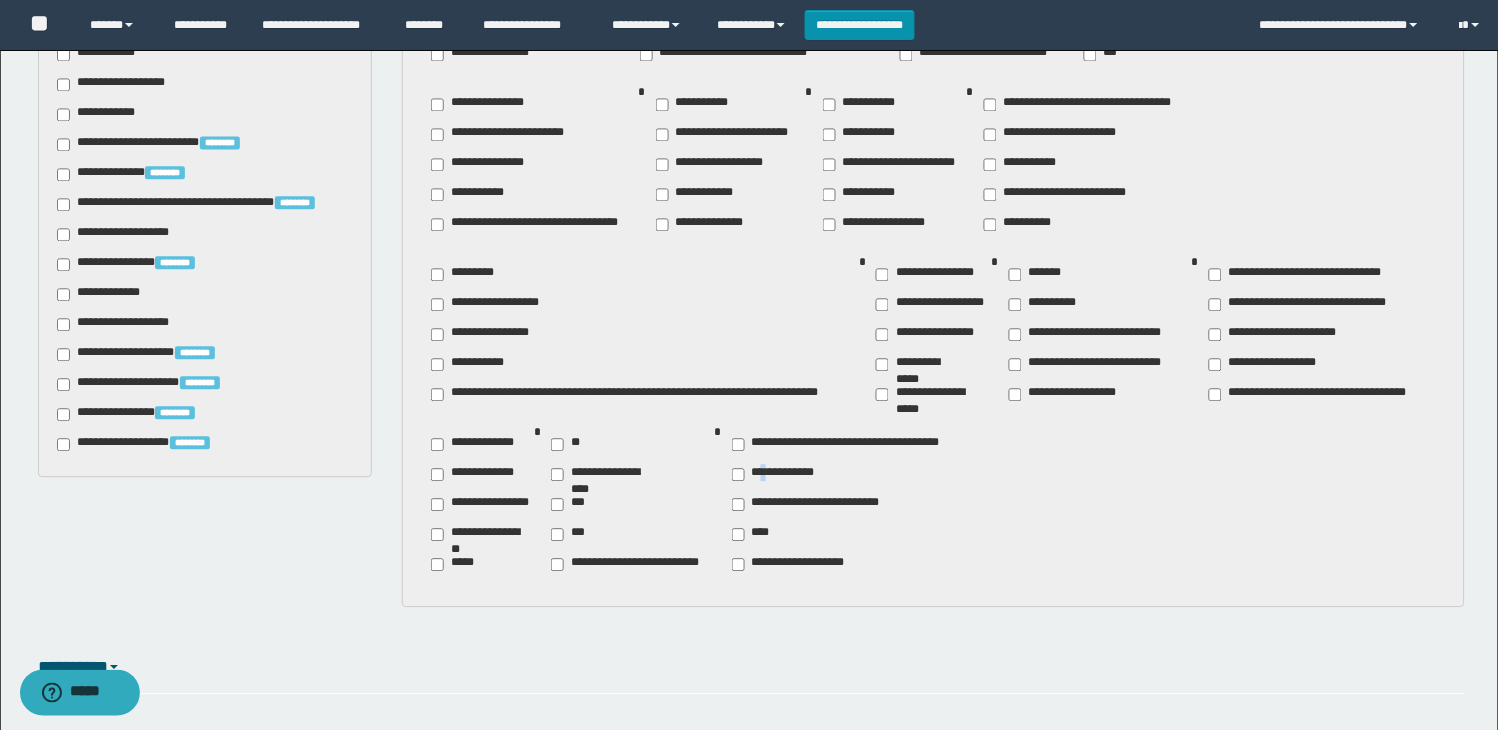 click on "**********" at bounding box center [774, 474] 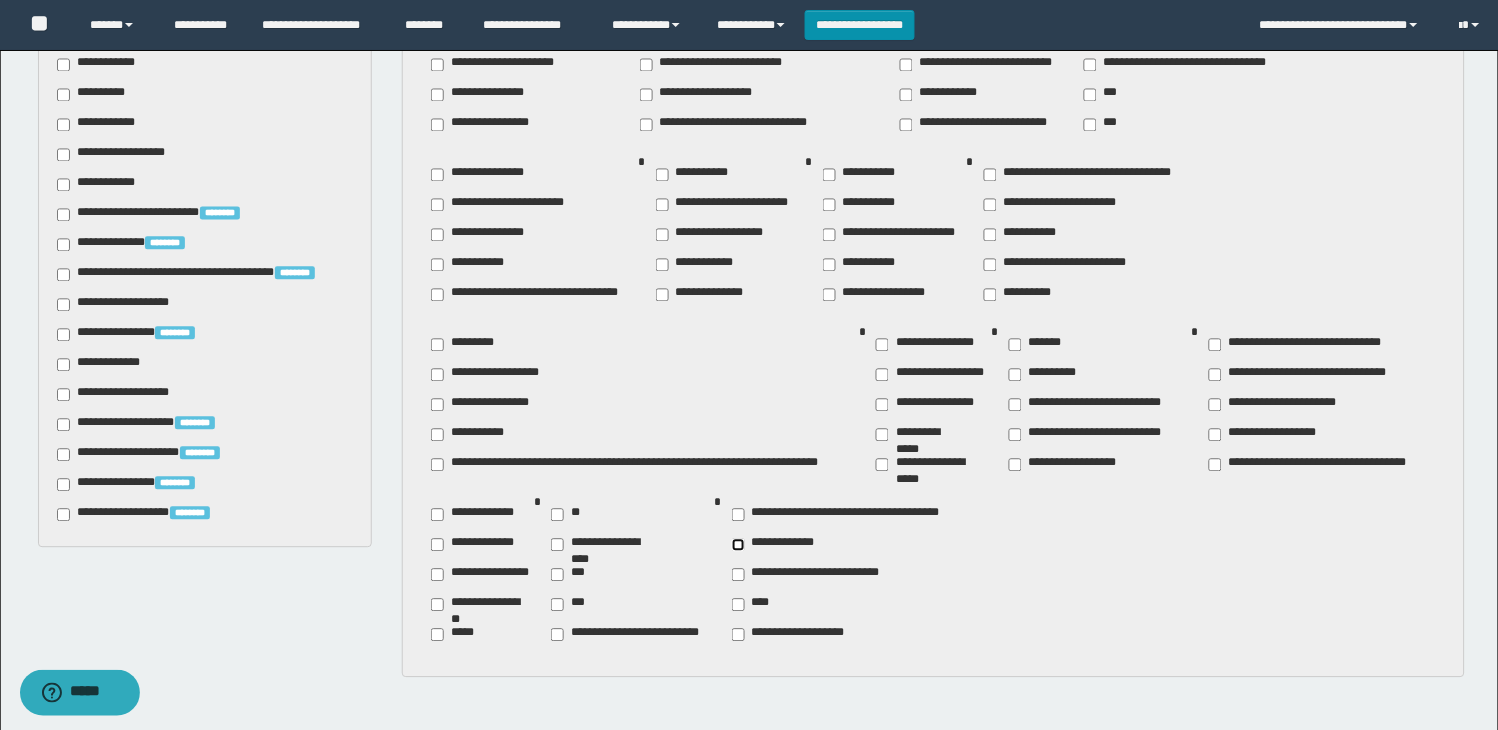 scroll, scrollTop: 777, scrollLeft: 0, axis: vertical 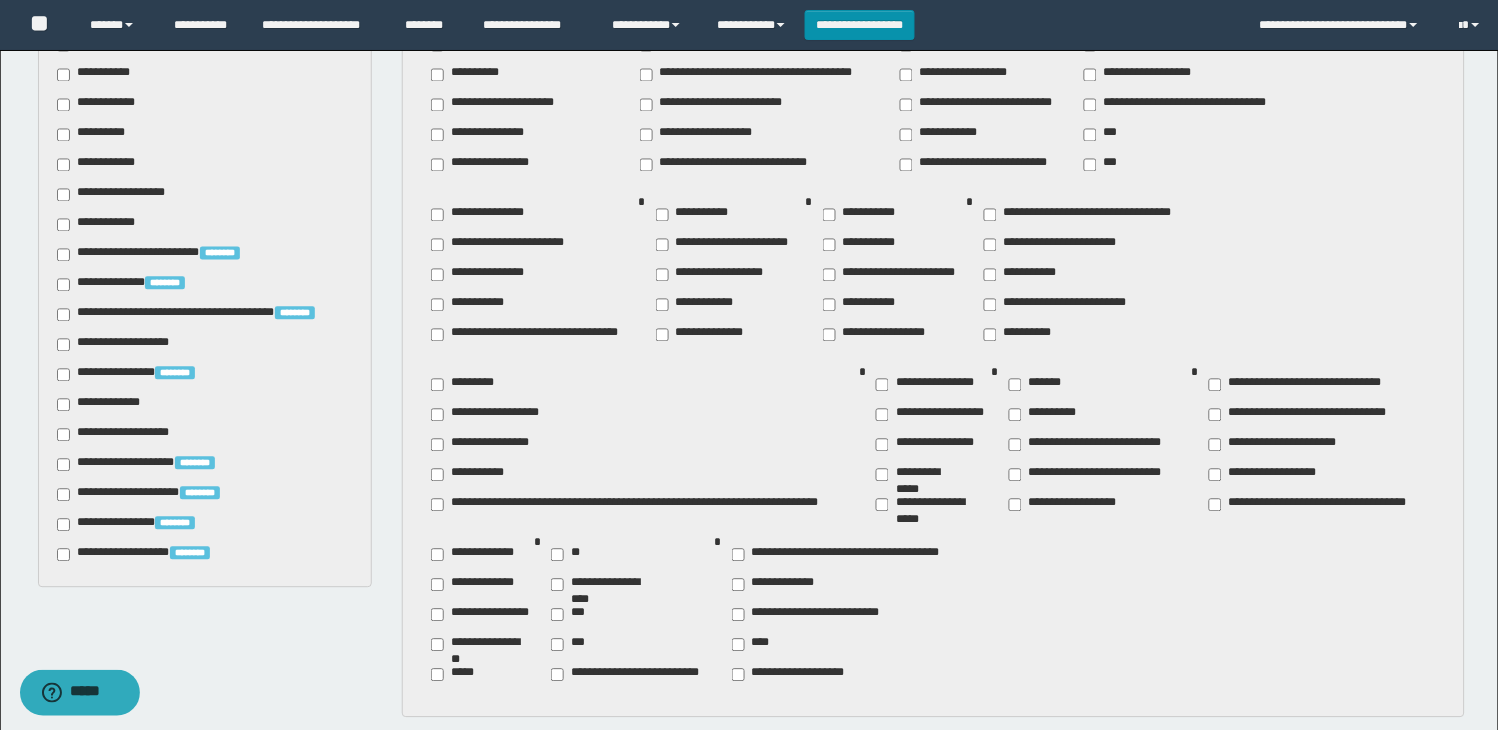 click on "**********" at bounding box center [103, 165] 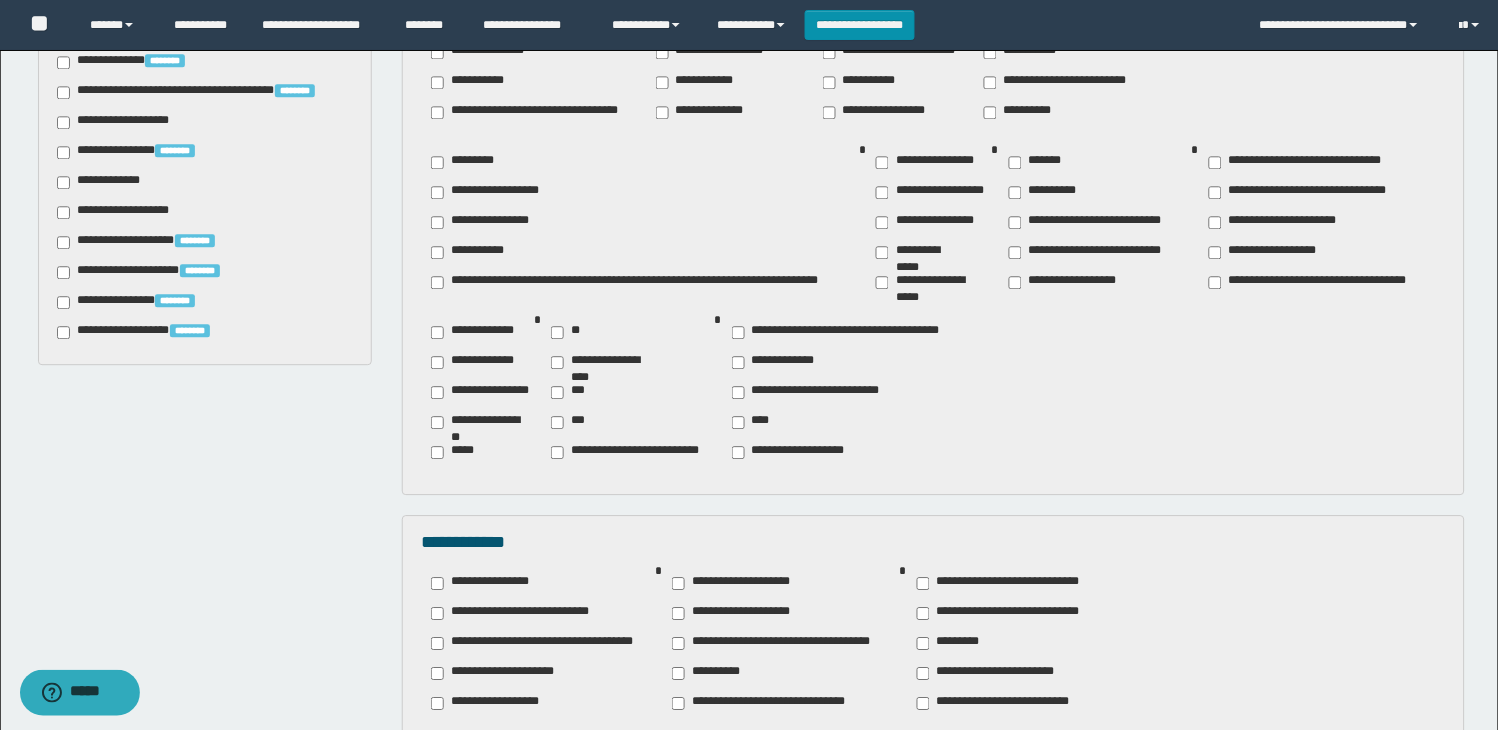 scroll, scrollTop: 1222, scrollLeft: 0, axis: vertical 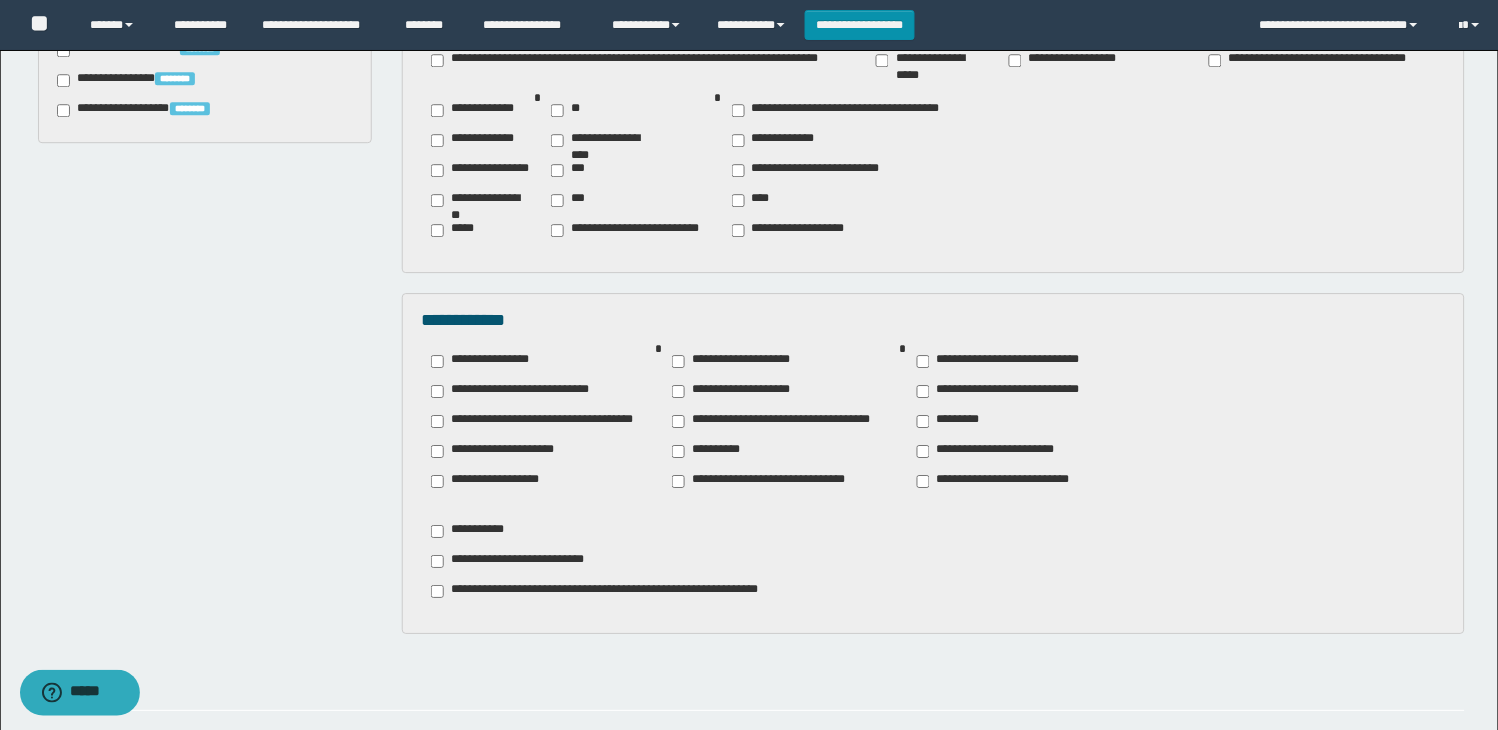 click on "**********" at bounding box center [1004, 451] 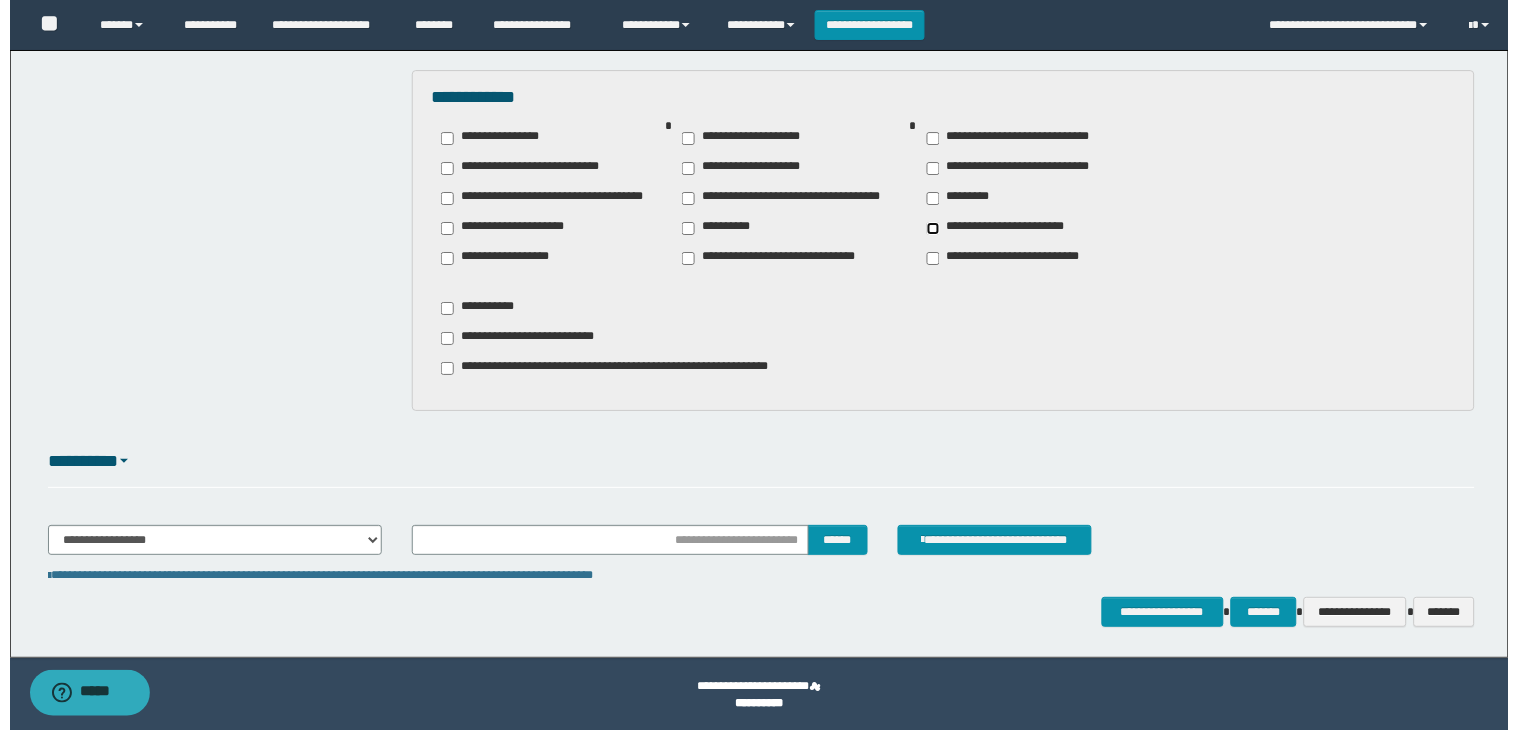 scroll, scrollTop: 1447, scrollLeft: 0, axis: vertical 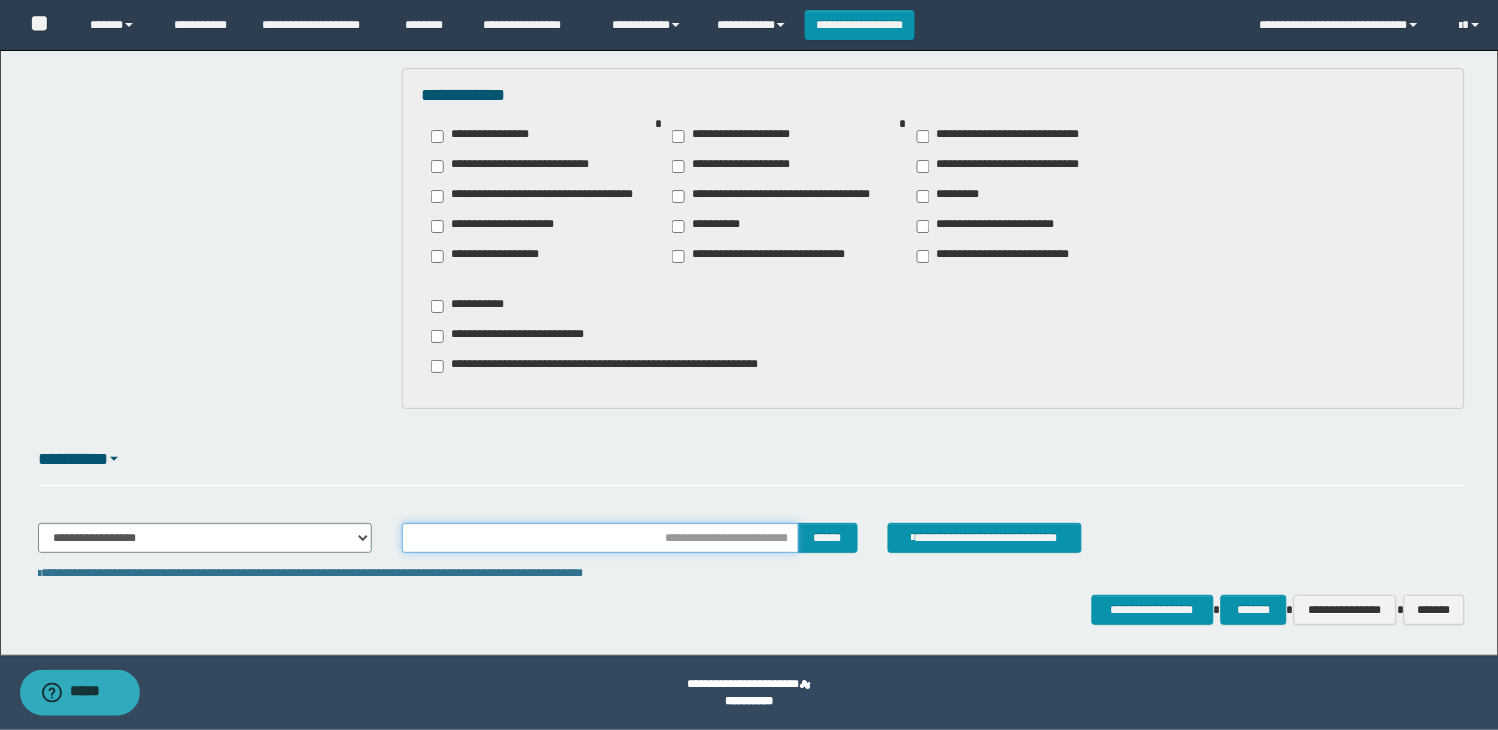 click at bounding box center (600, 538) 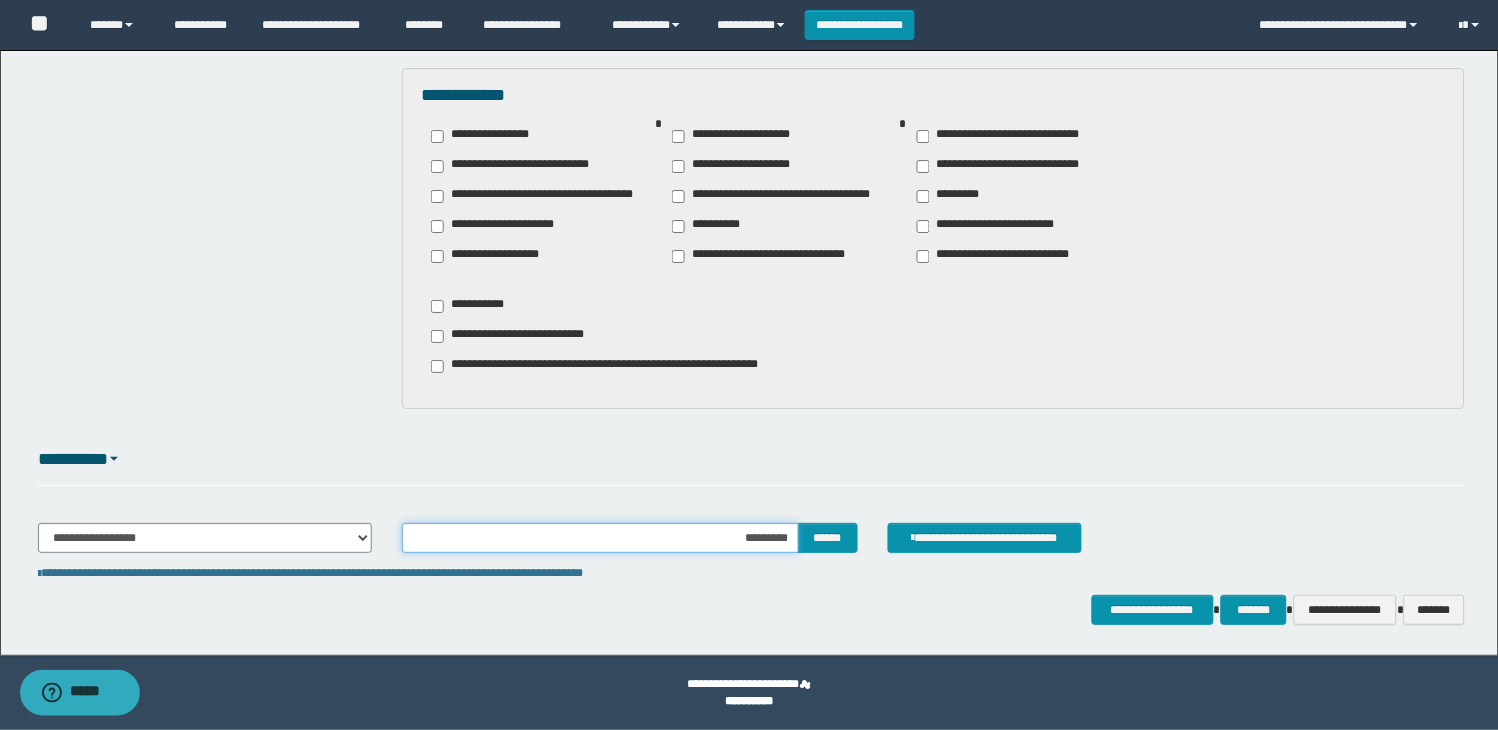 type on "**********" 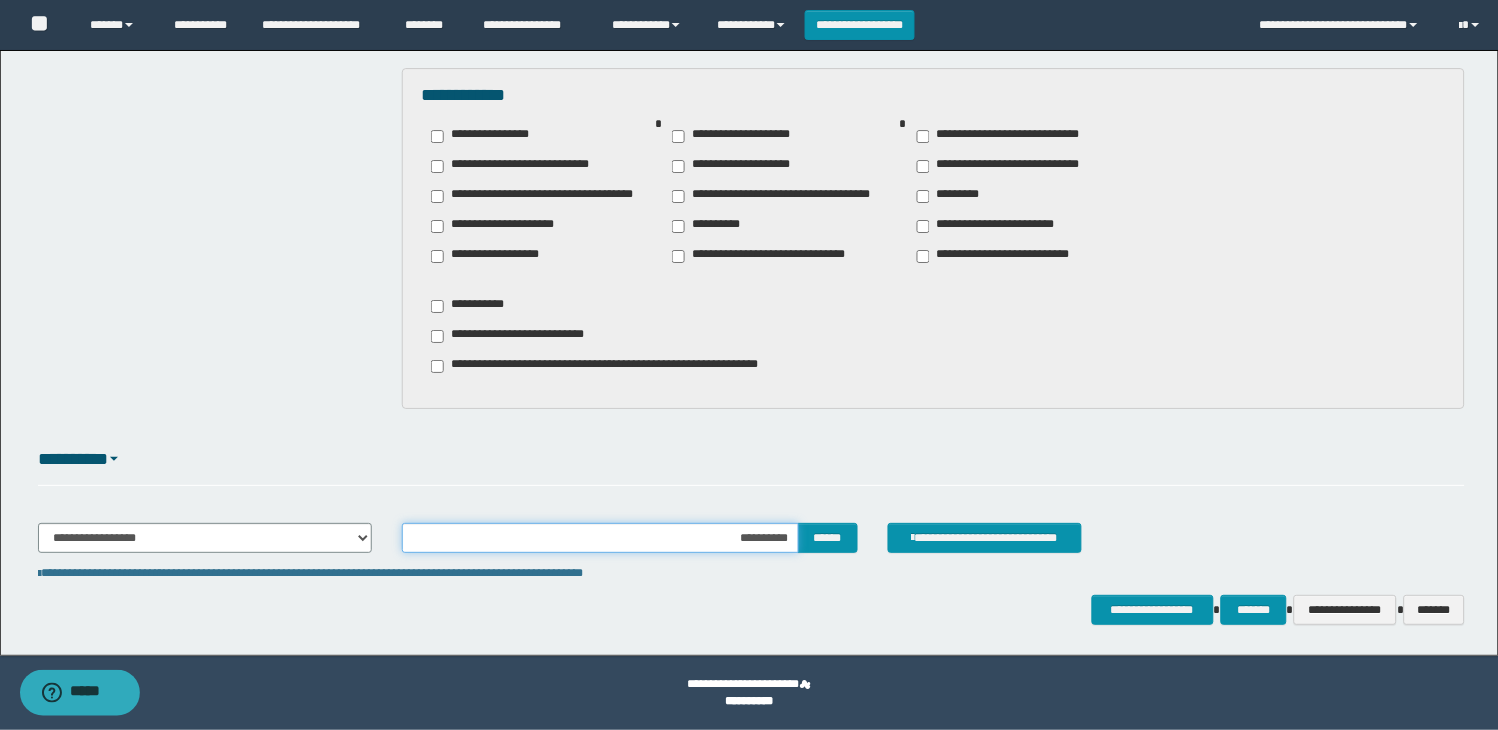 click on "**********" at bounding box center (600, 538) 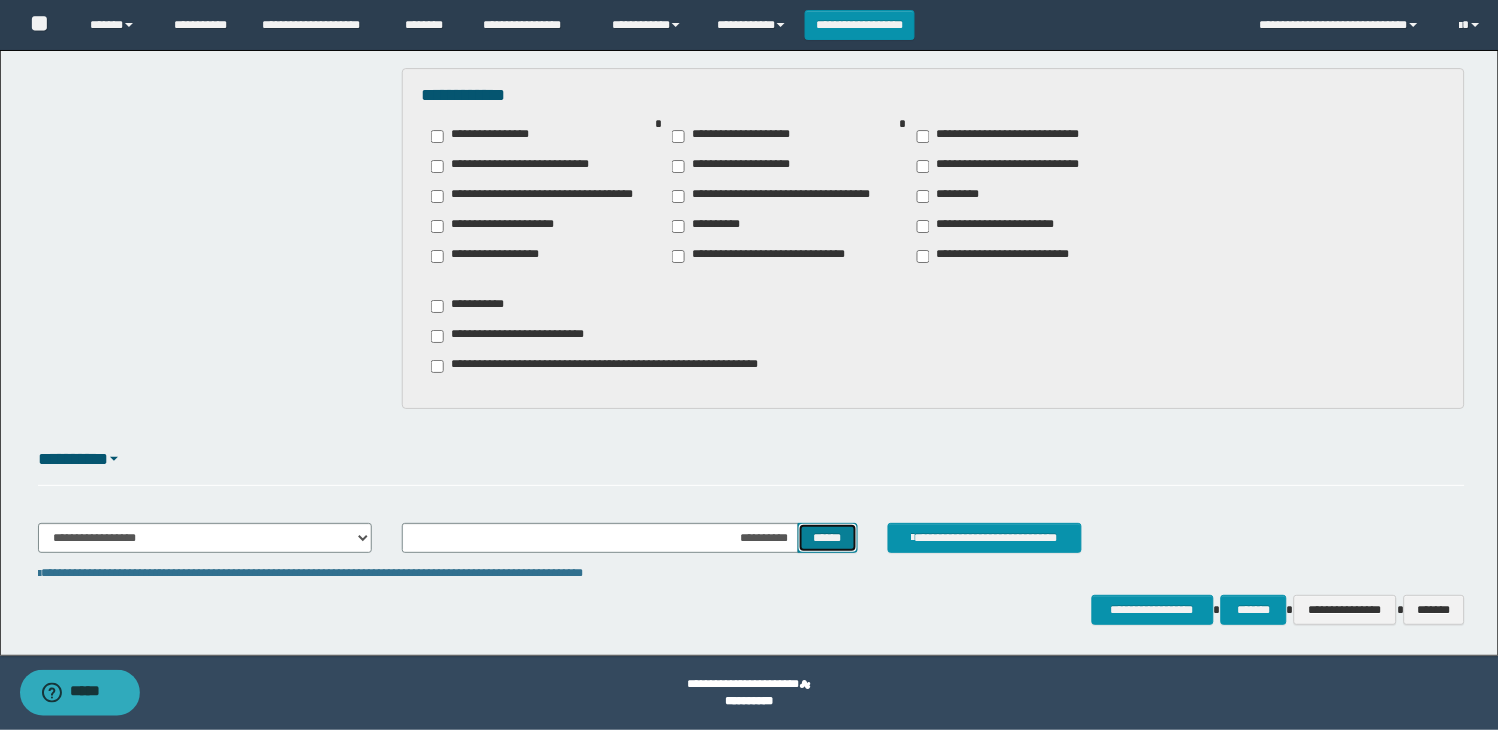 click on "******" at bounding box center (828, 538) 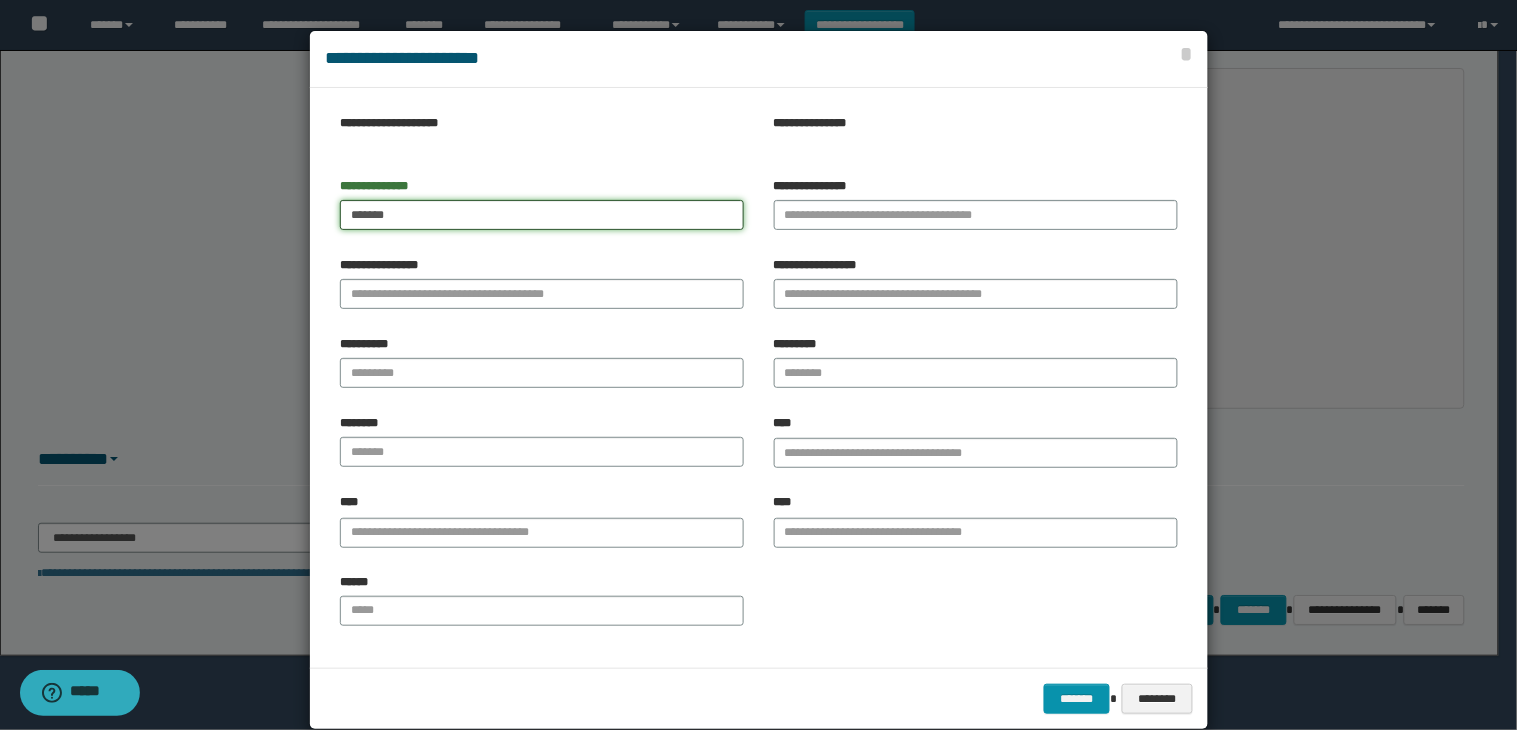 type on "******" 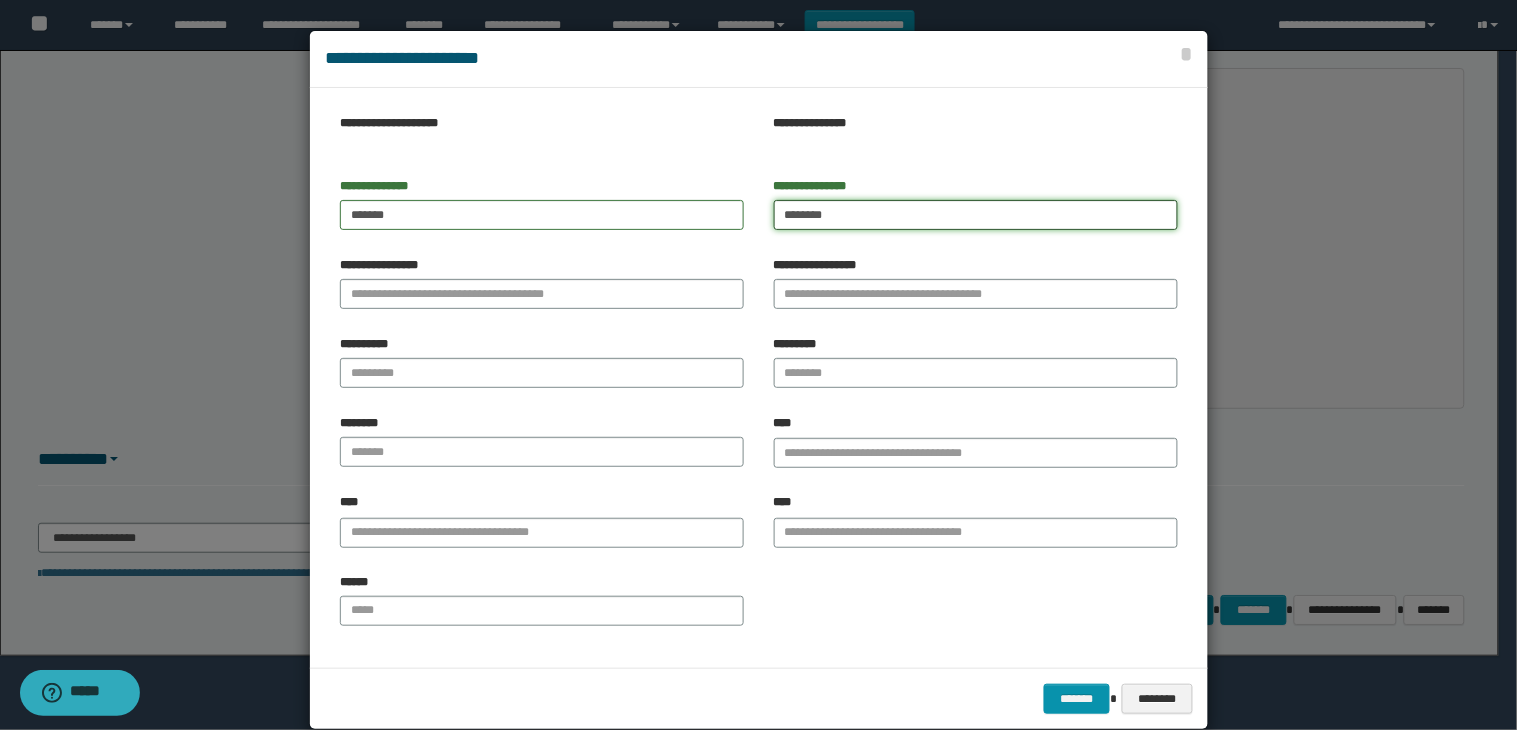 type on "********" 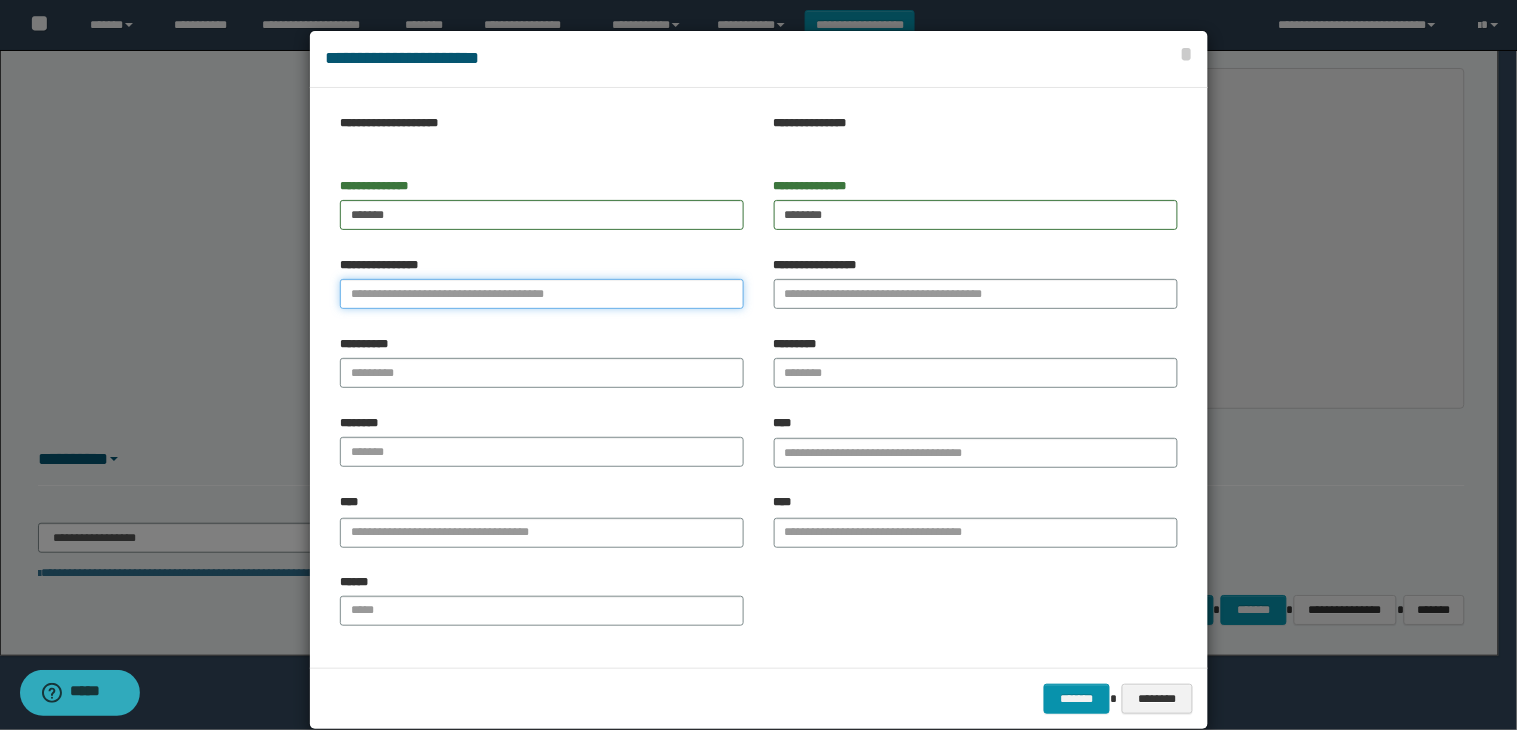 drag, startPoint x: 587, startPoint y: 294, endPoint x: 585, endPoint y: 311, distance: 17.117243 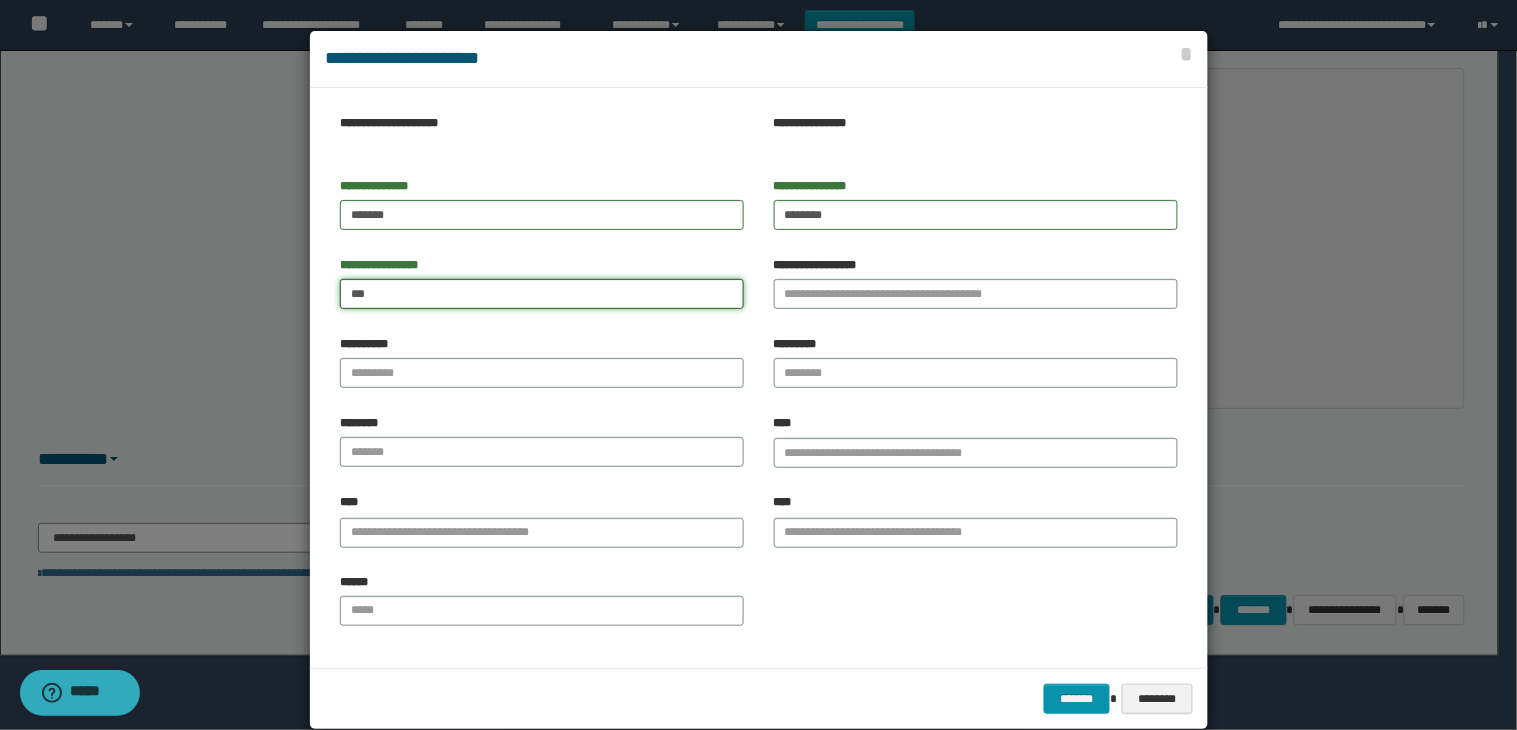 type on "***" 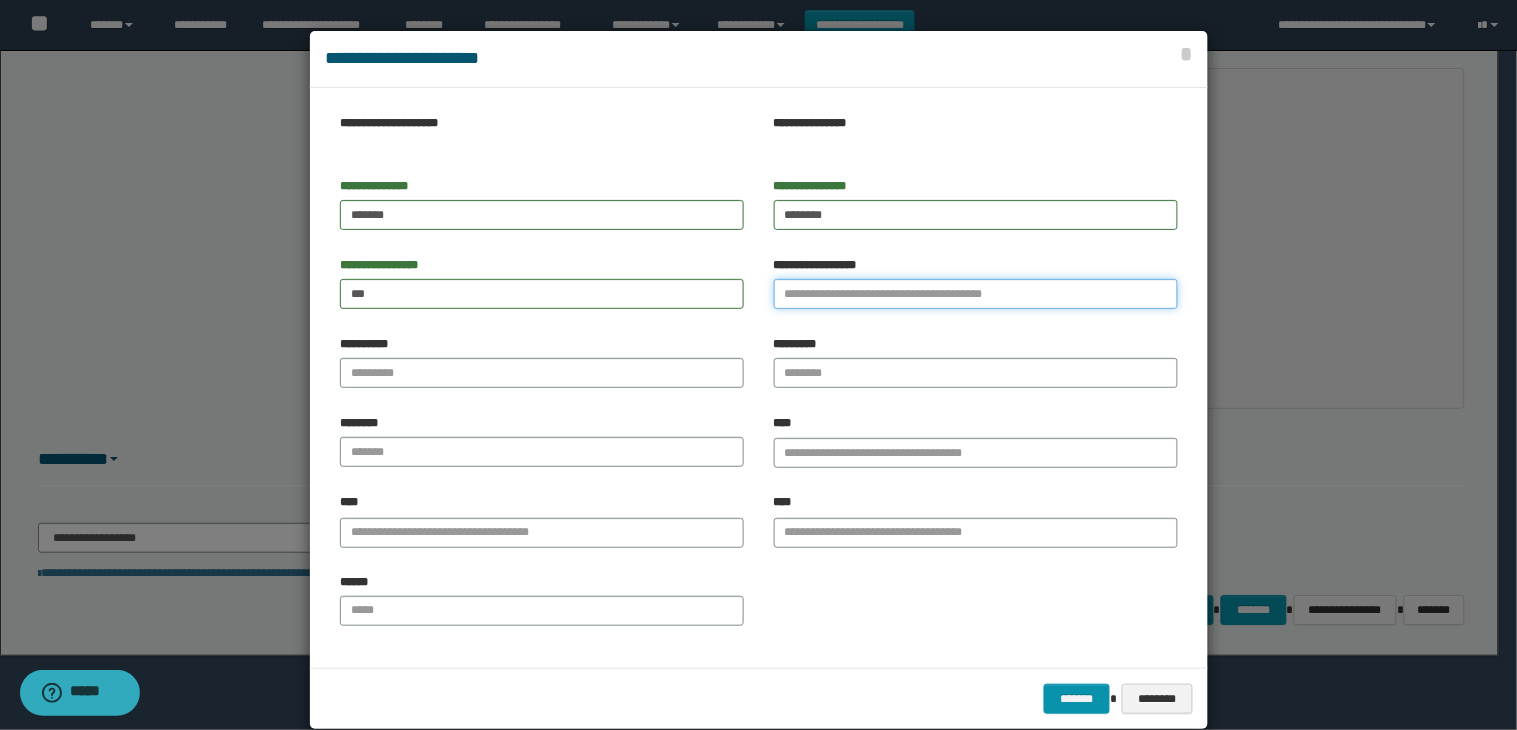 click on "**********" at bounding box center [976, 294] 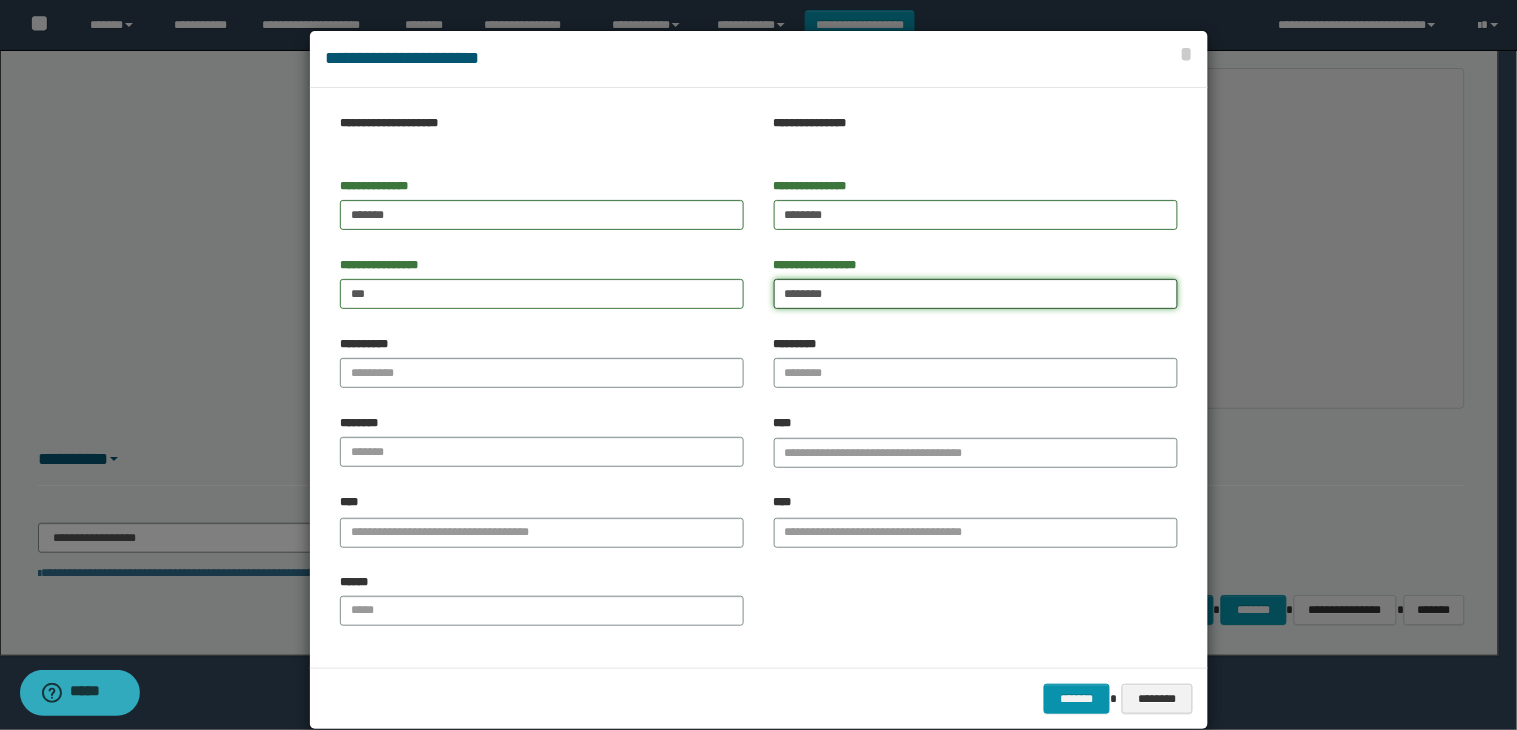 type on "*******" 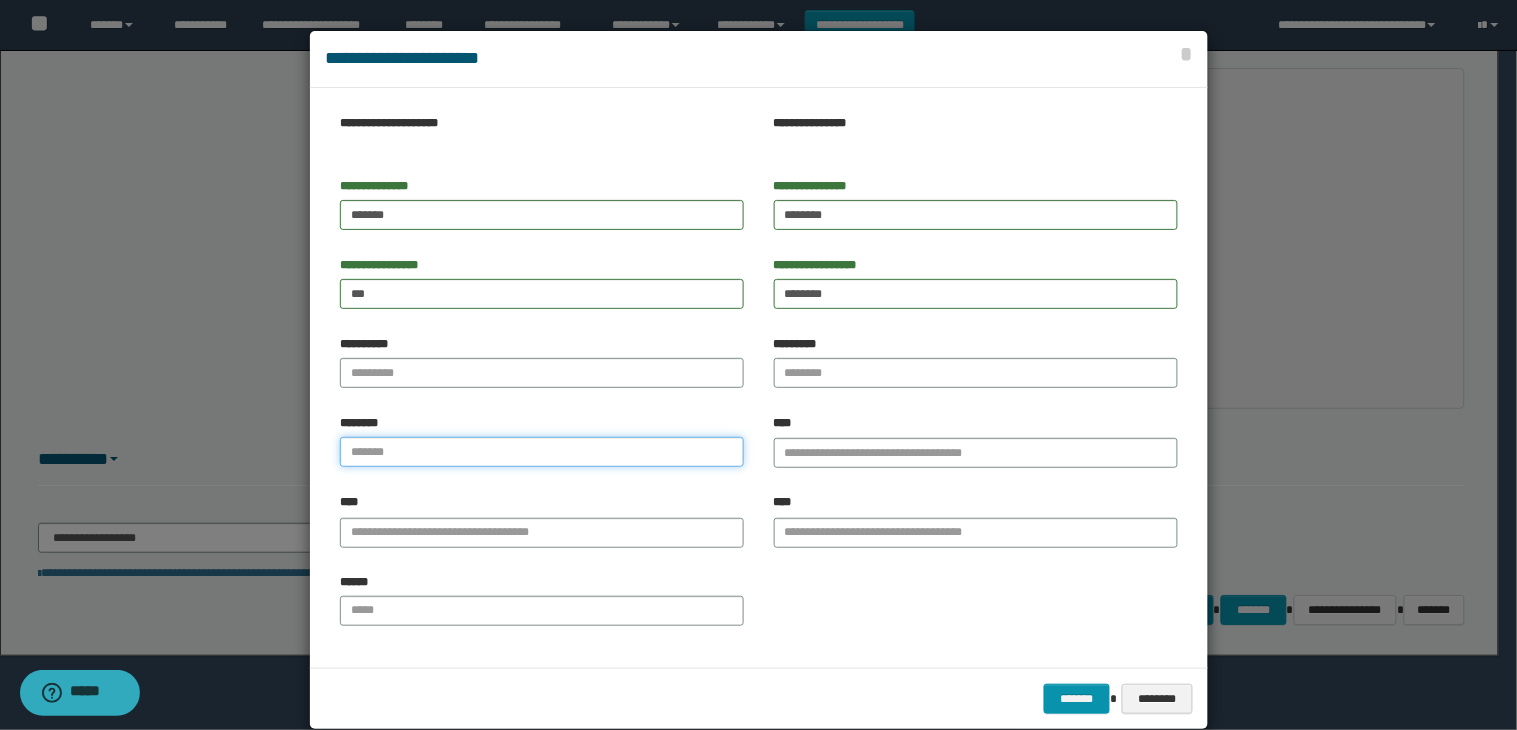 click at bounding box center (542, 452) 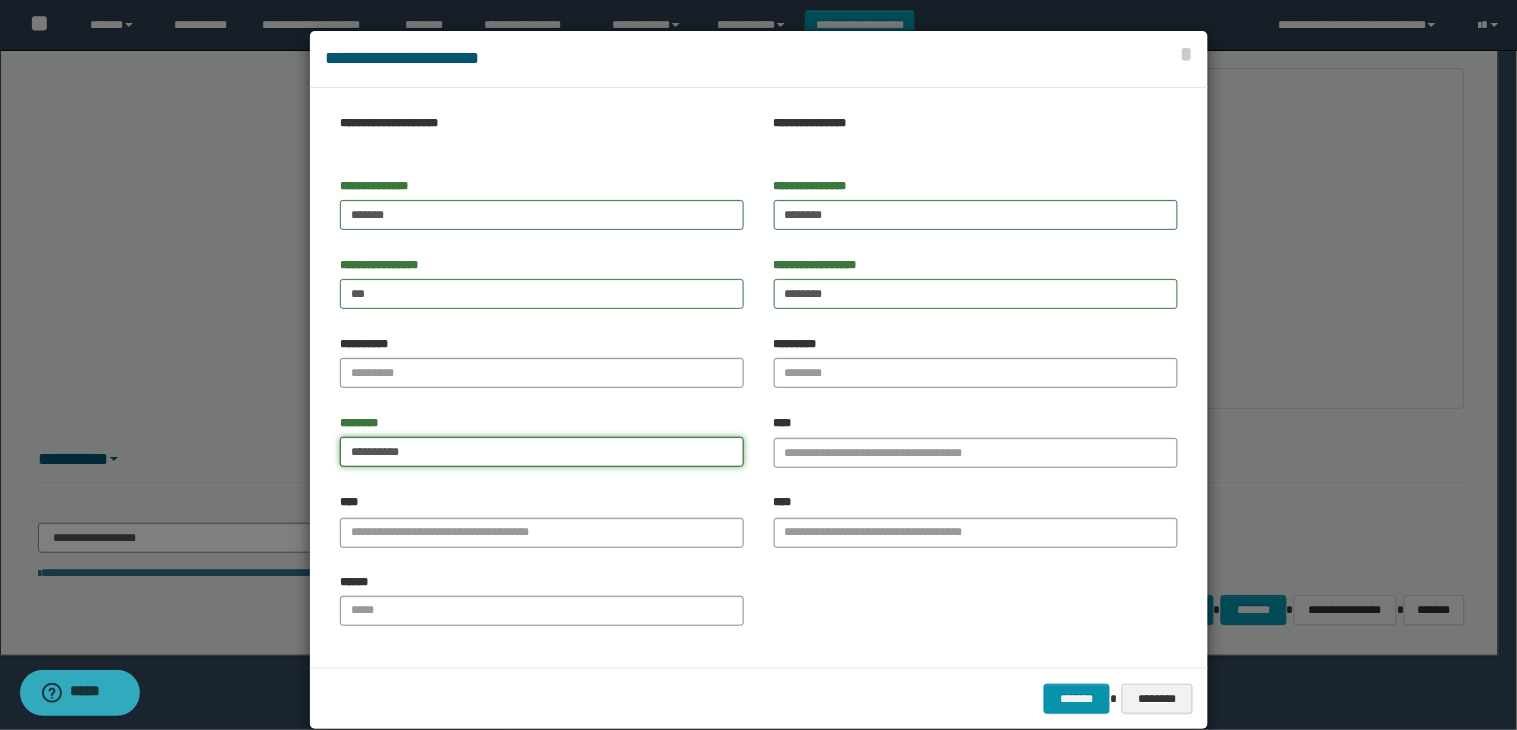 type on "**********" 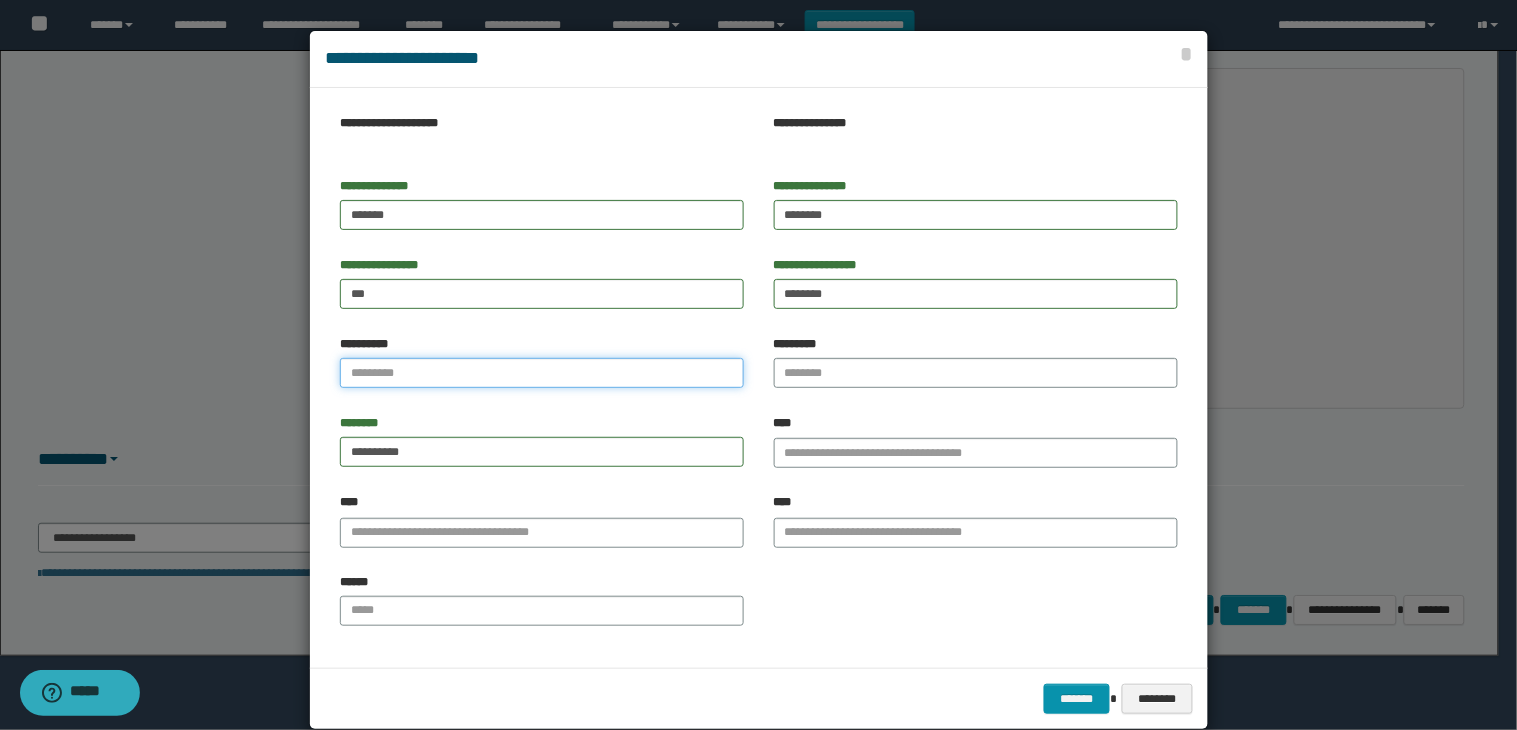 click on "**********" at bounding box center [542, 373] 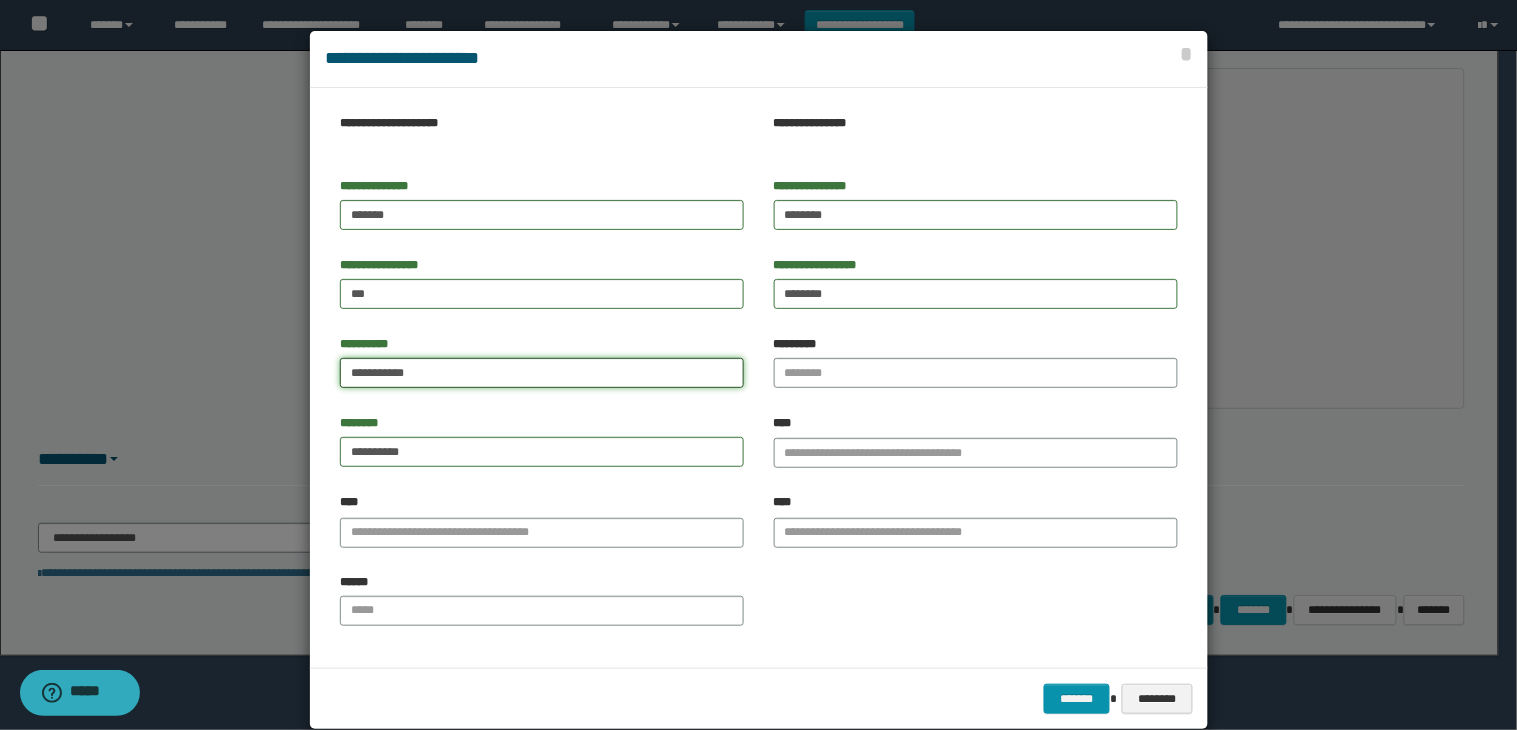 type on "**********" 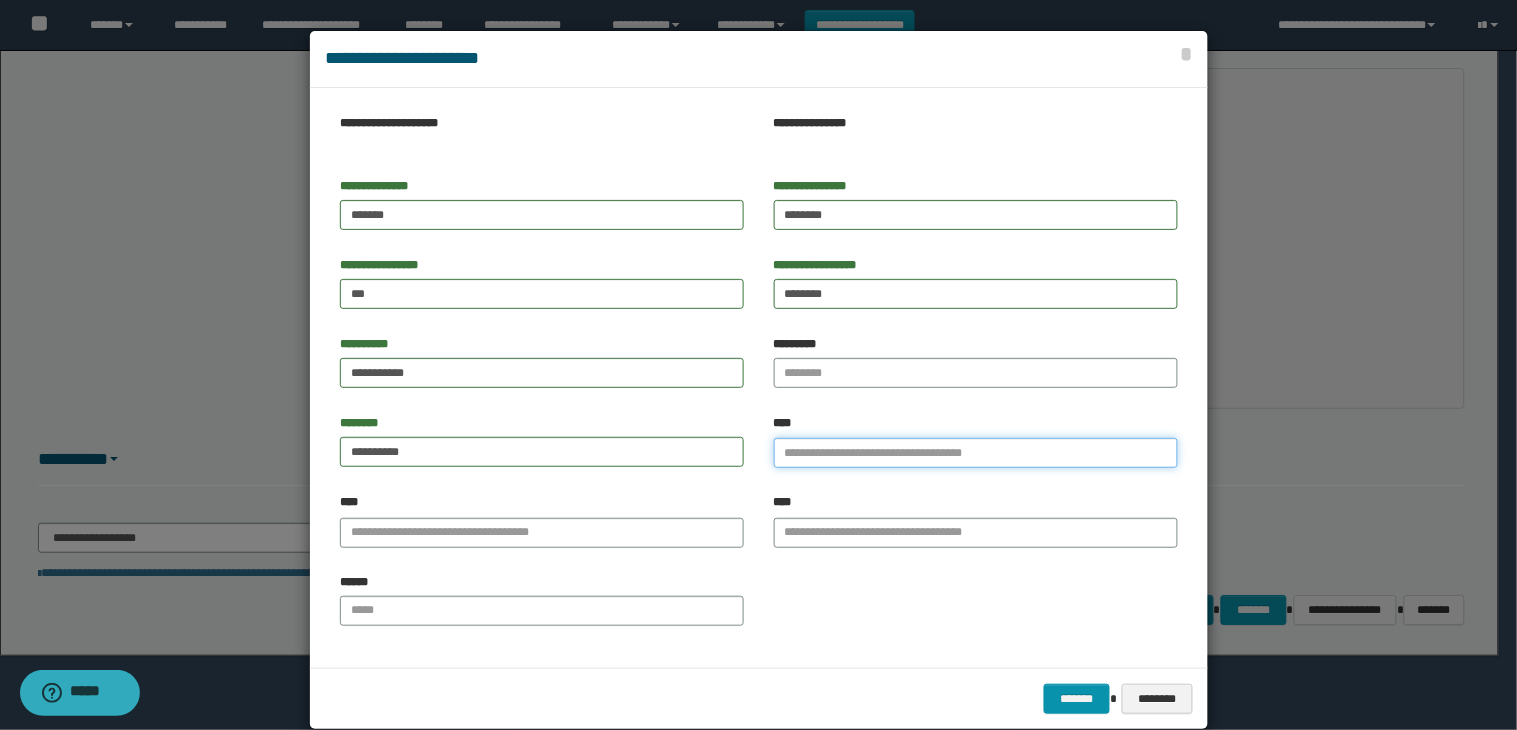 click on "****" at bounding box center (976, 453) 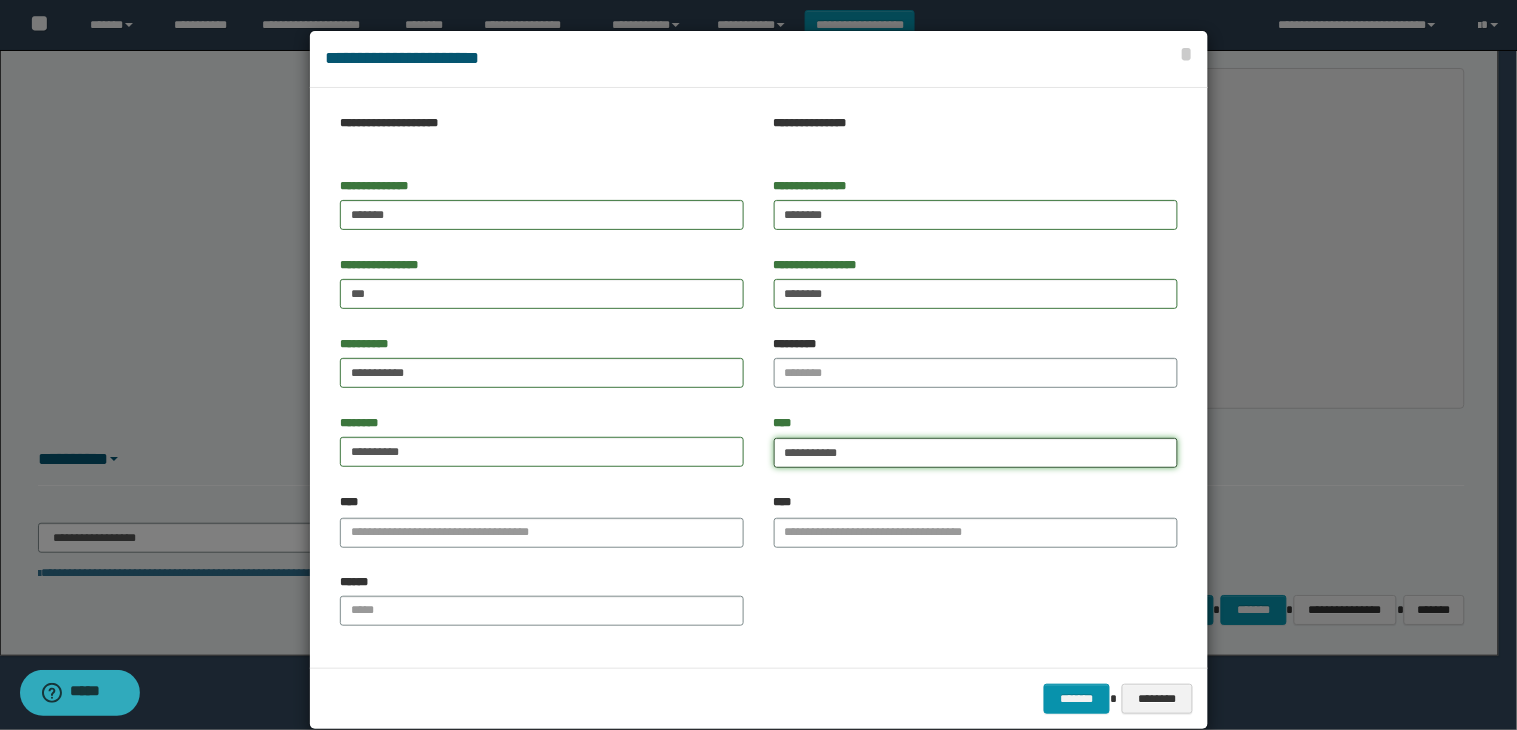 type on "**********" 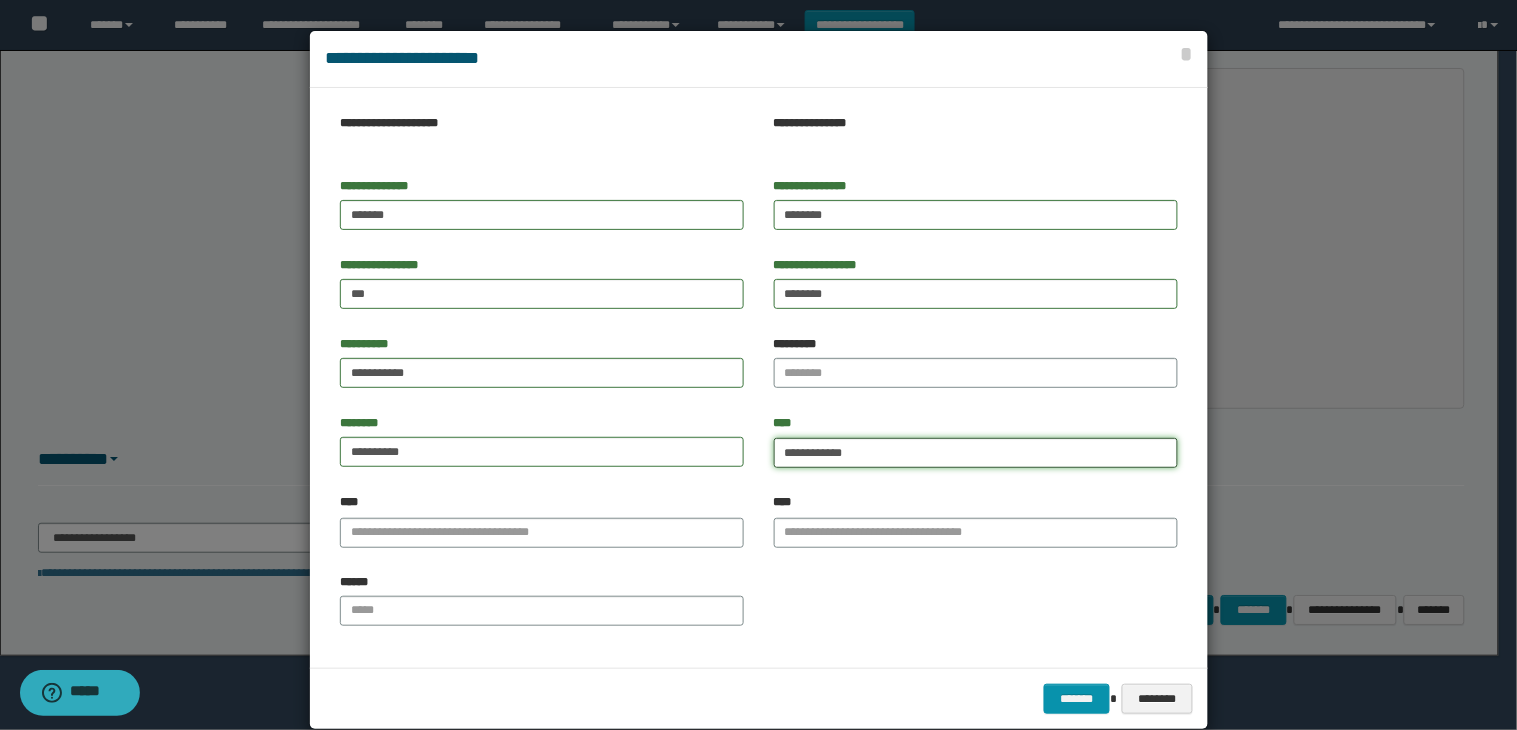 type on "**********" 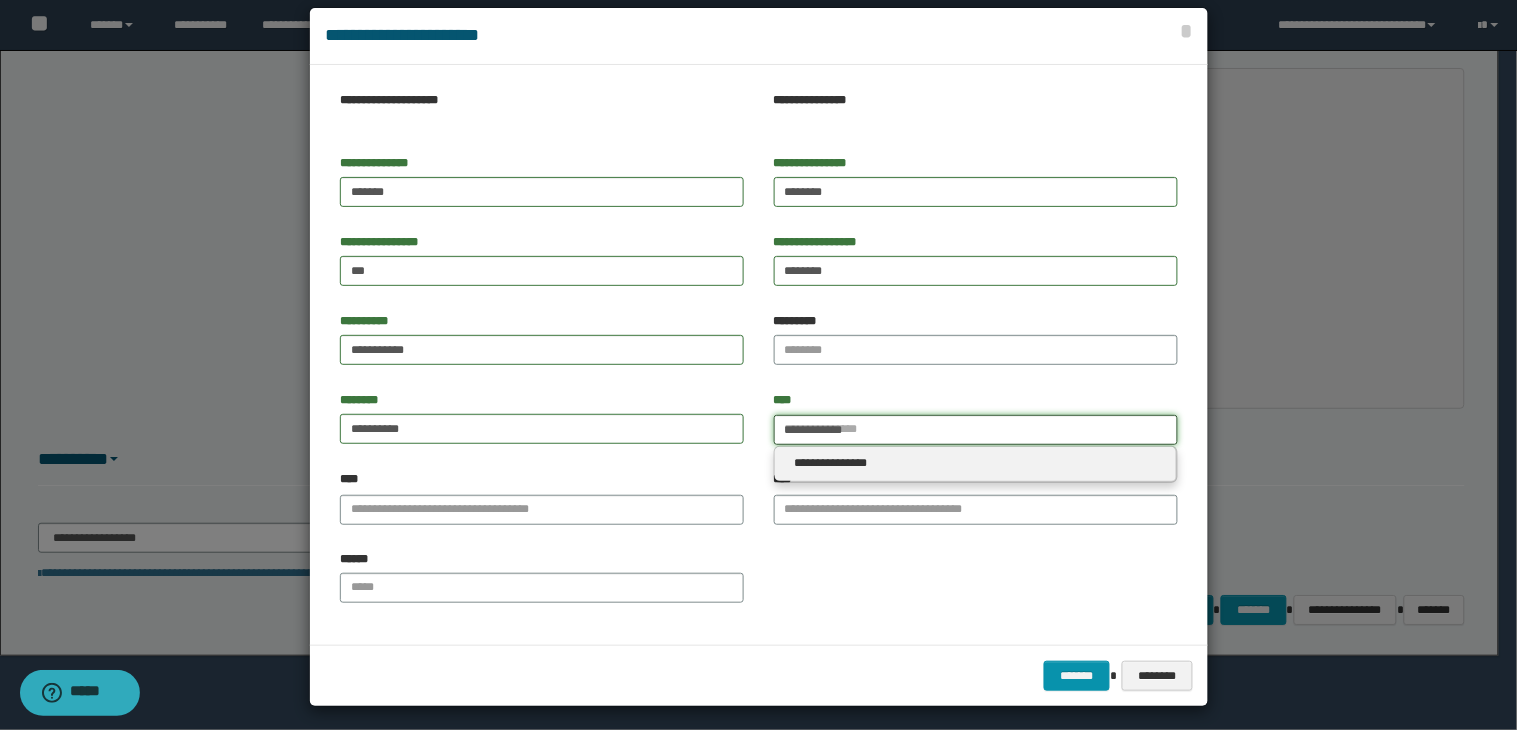 scroll, scrollTop: 30, scrollLeft: 0, axis: vertical 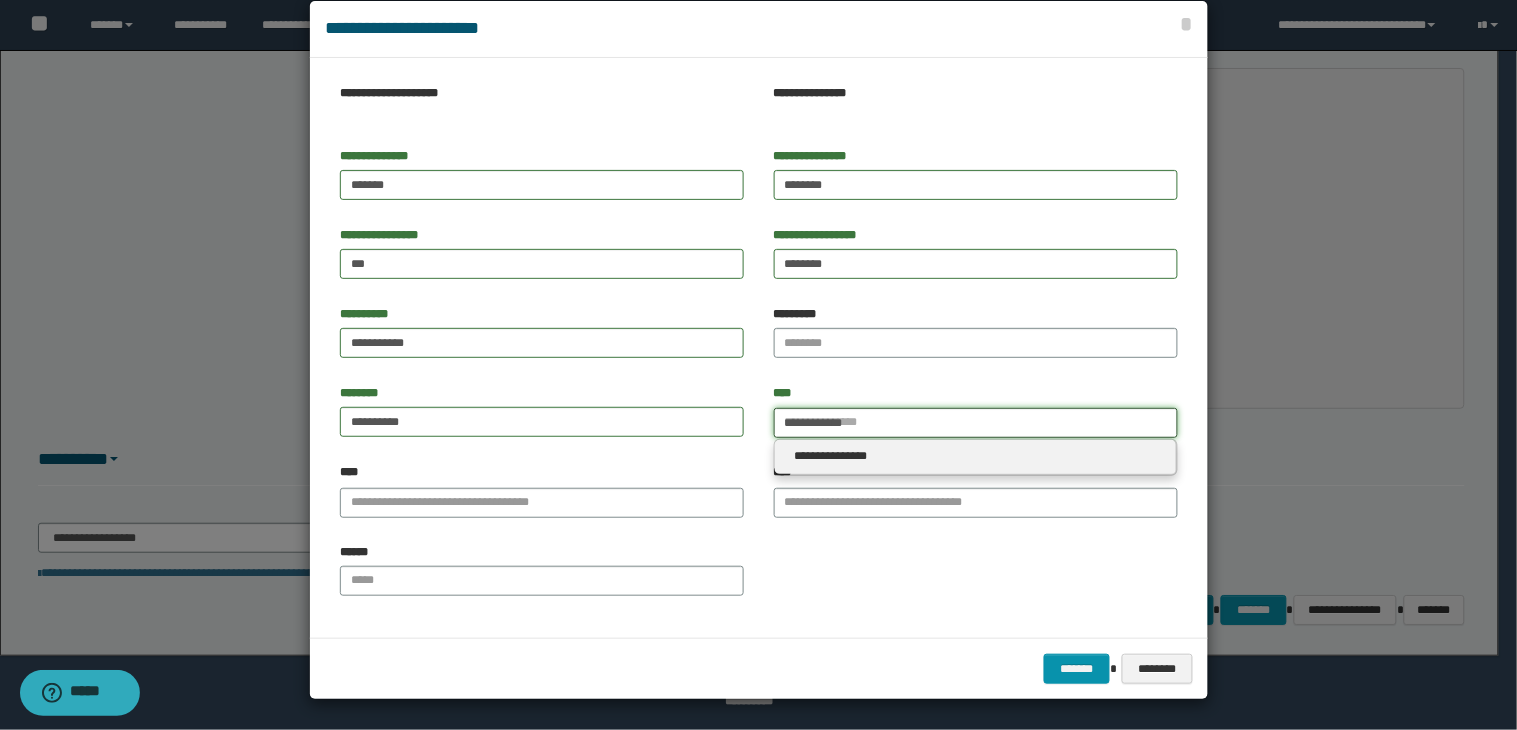 type on "**********" 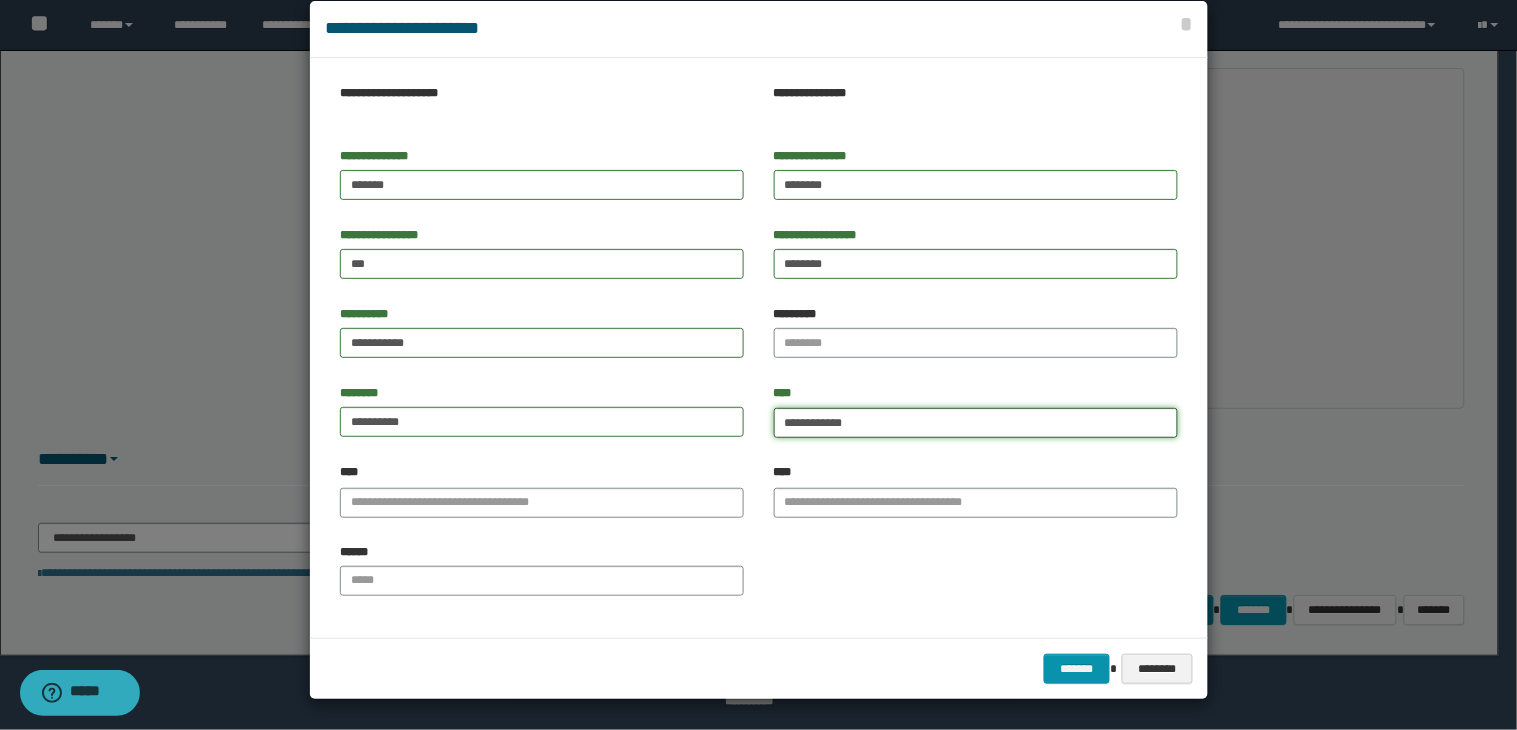 type on "**********" 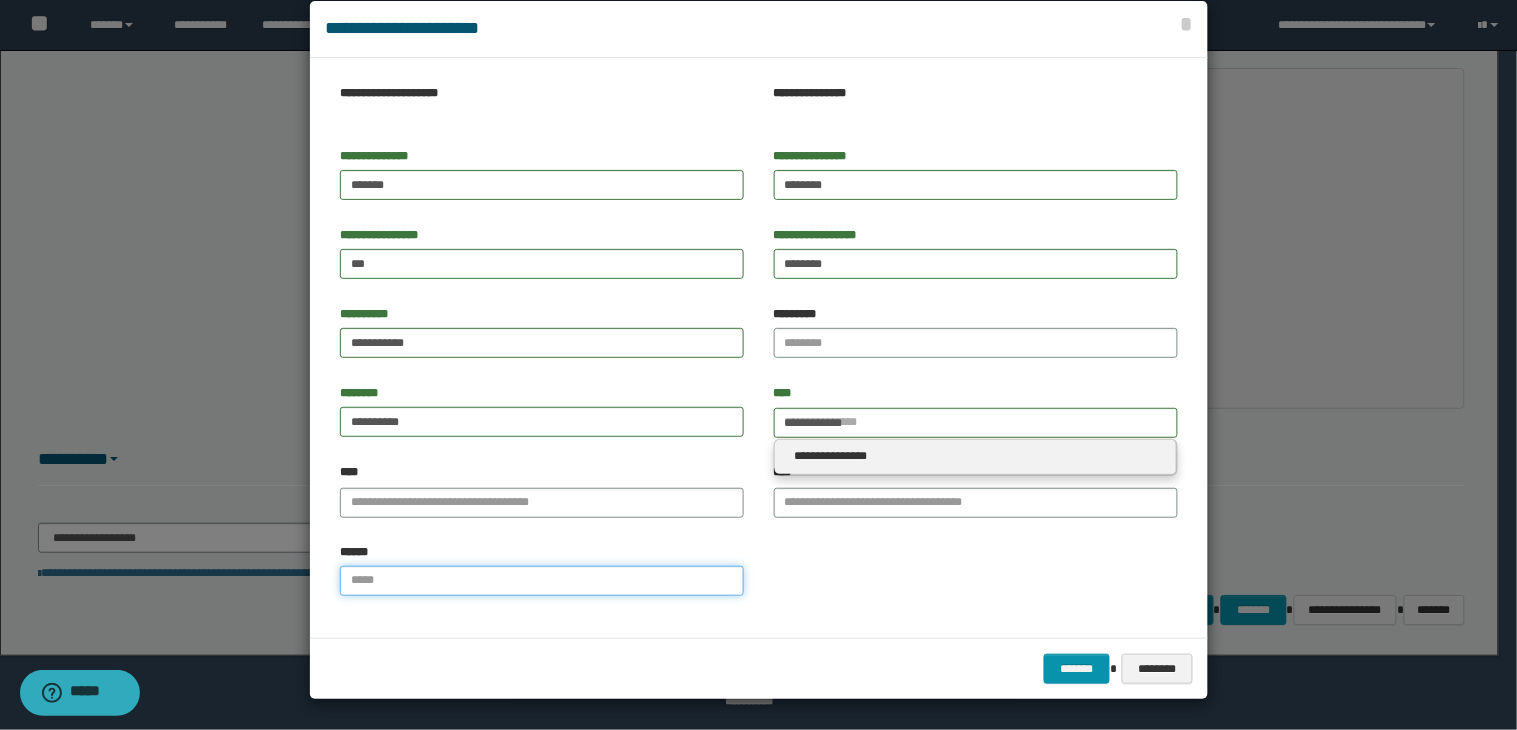 type 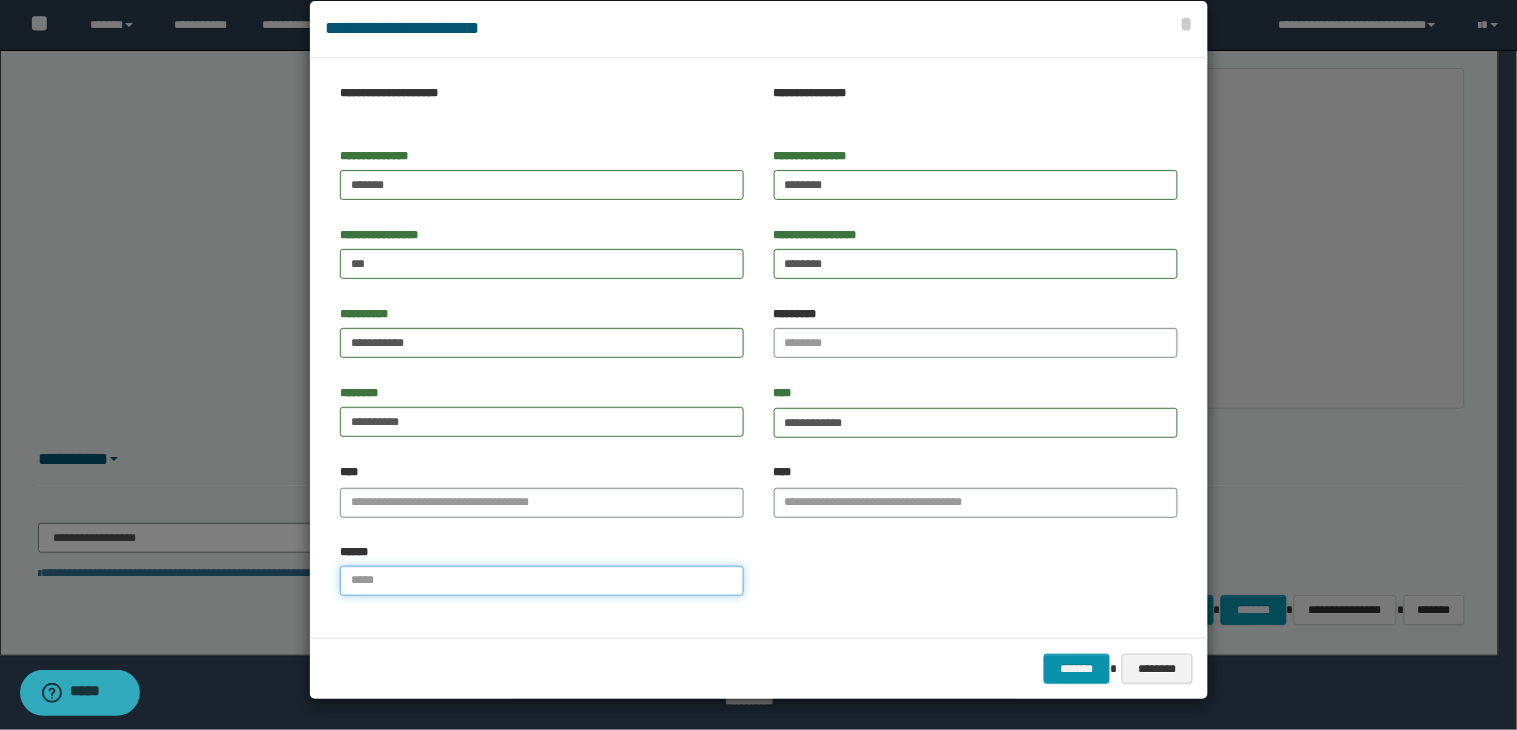 click on "******" at bounding box center [542, 581] 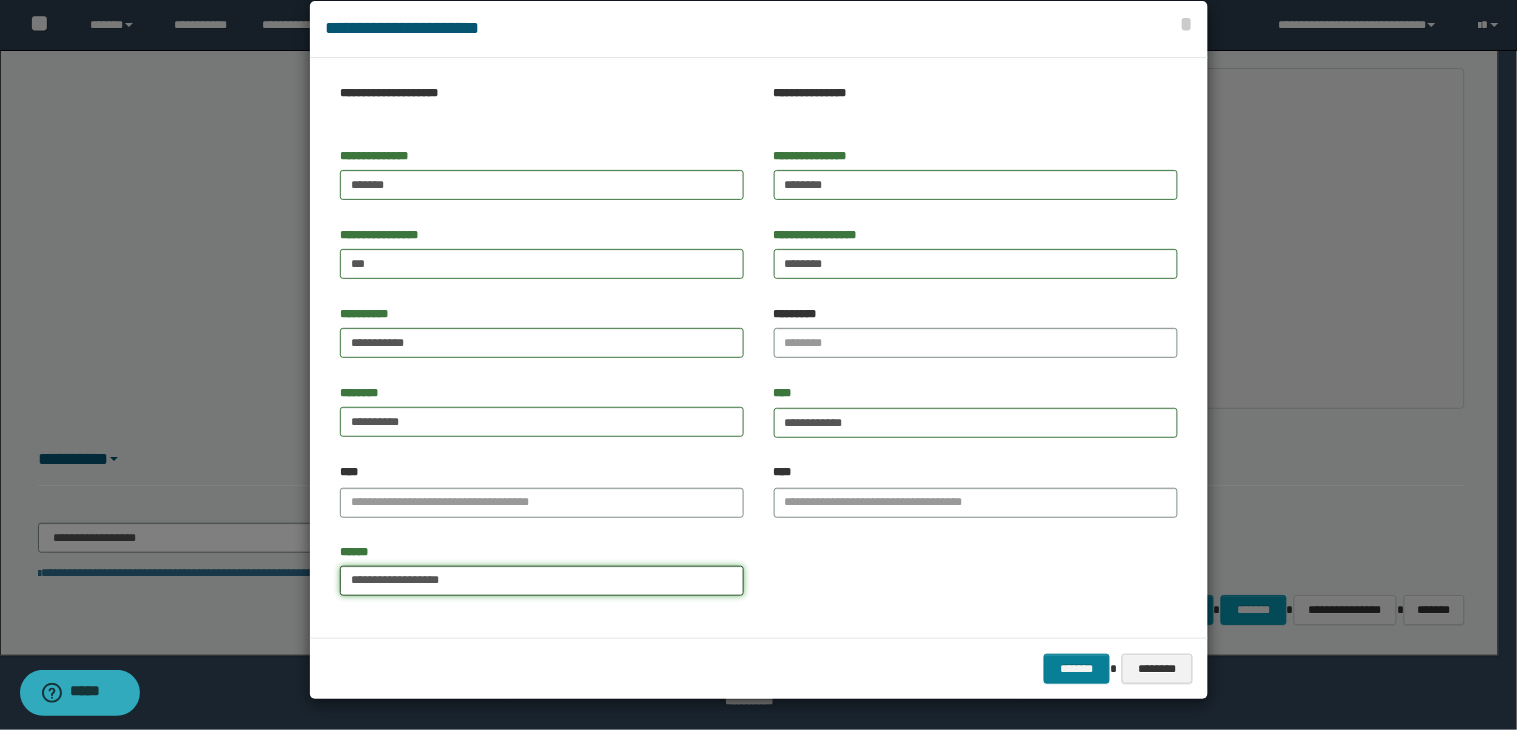 type on "**********" 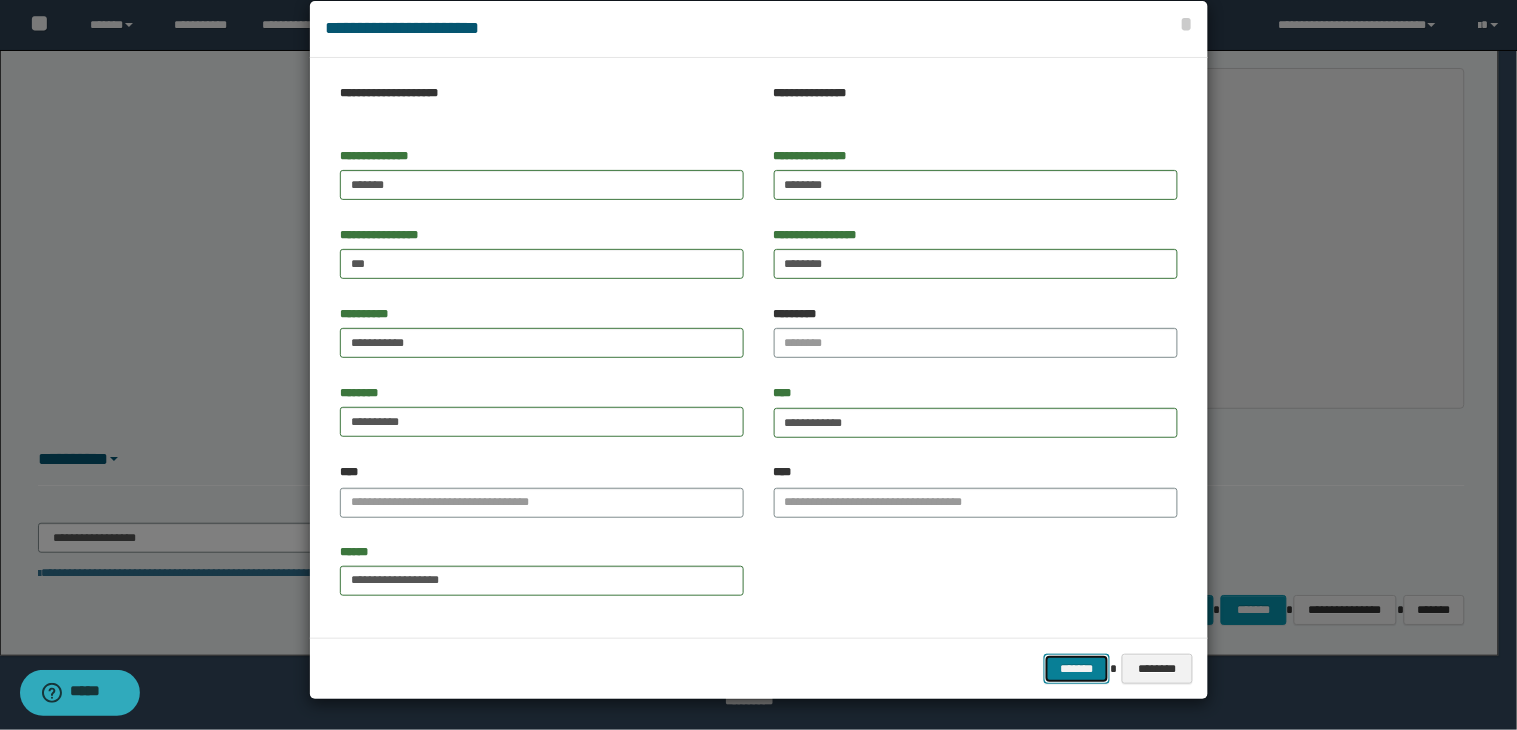 click on "*******" at bounding box center [1077, 669] 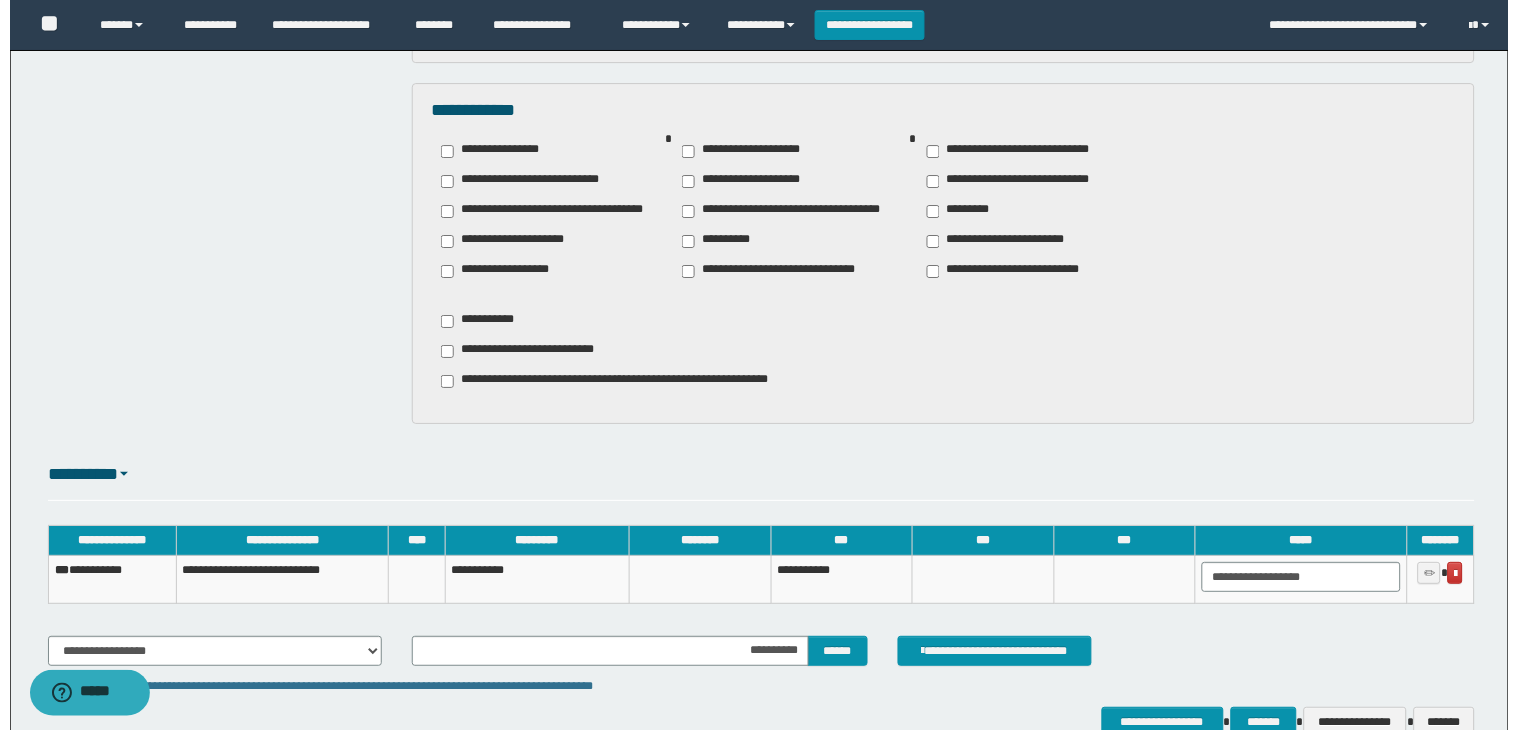 scroll, scrollTop: 1545, scrollLeft: 0, axis: vertical 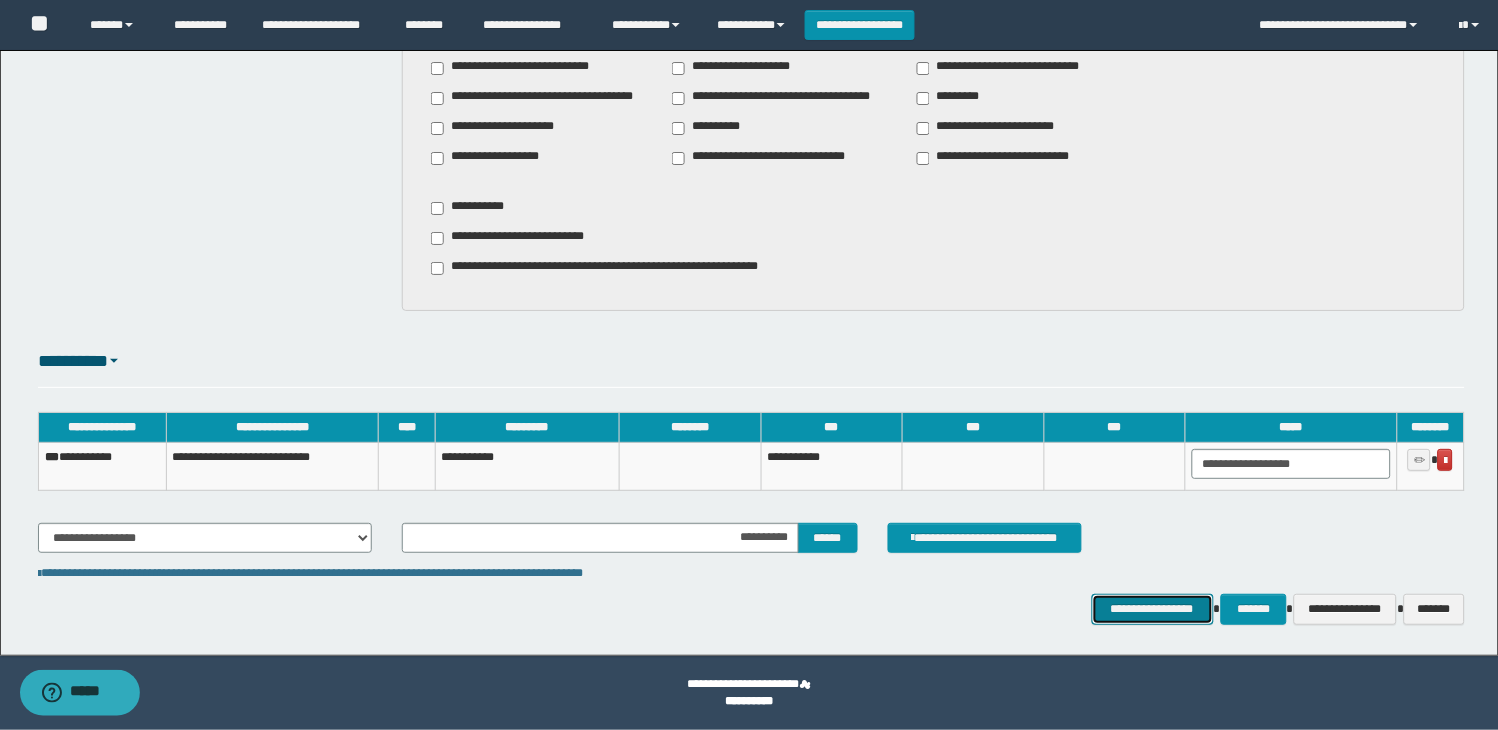 click on "**********" at bounding box center [1153, 609] 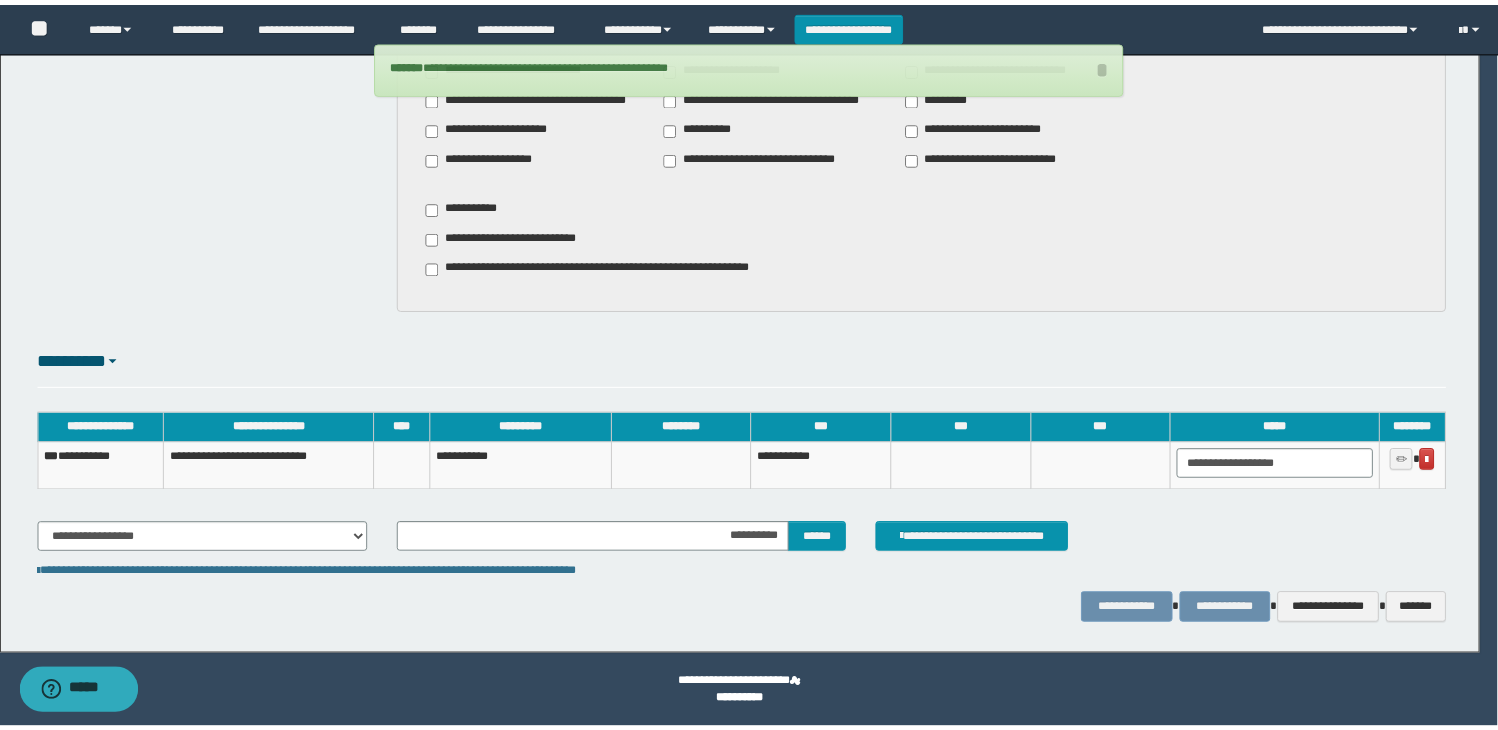 scroll, scrollTop: 1431, scrollLeft: 0, axis: vertical 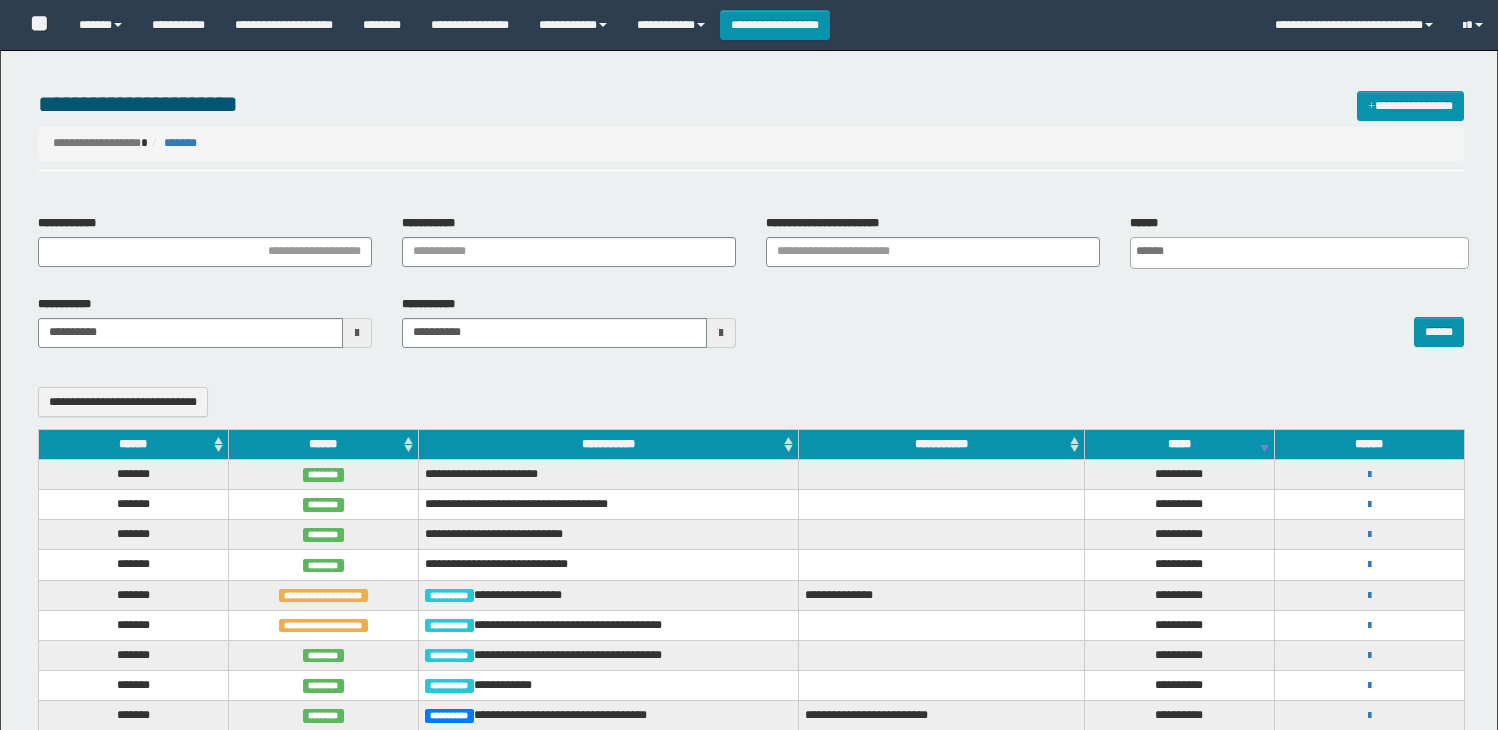 select 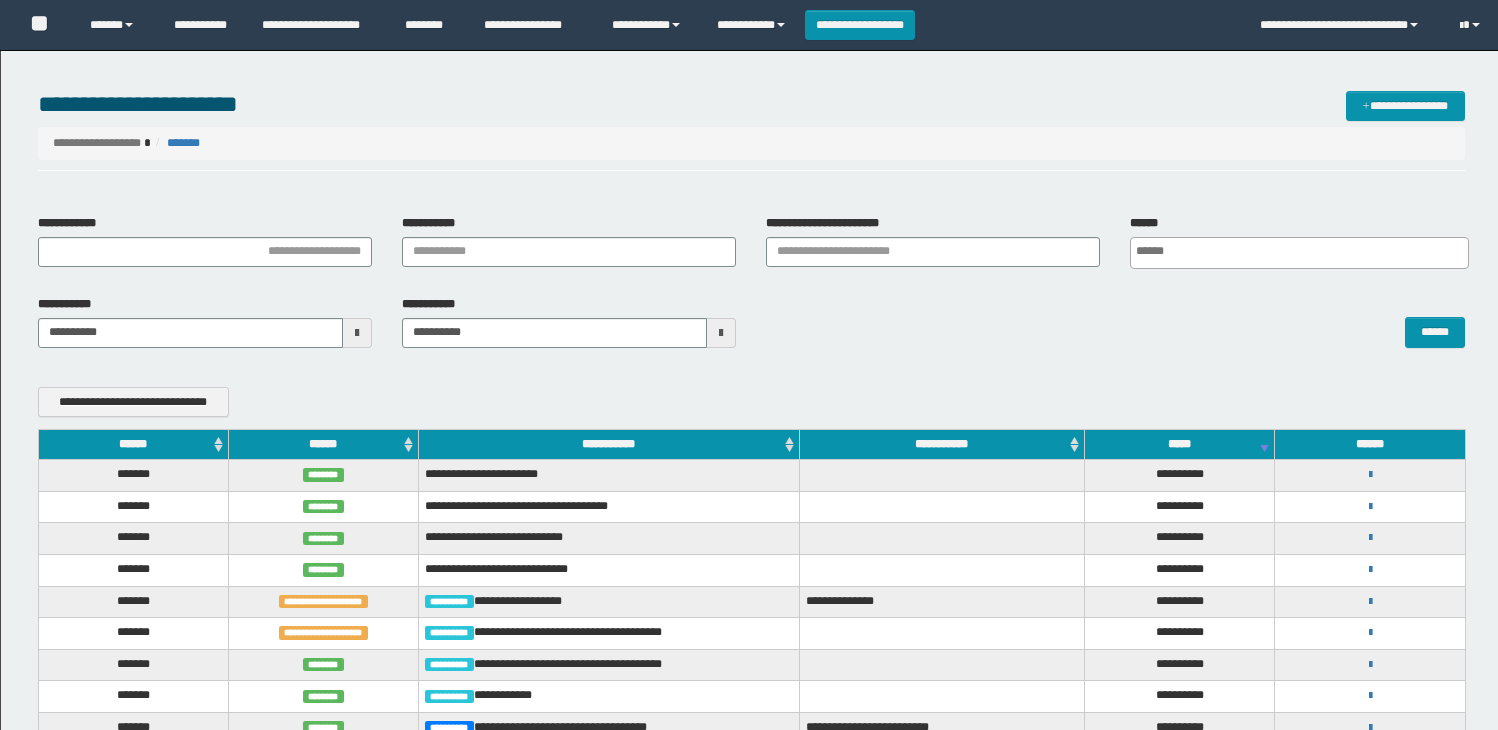 scroll, scrollTop: 0, scrollLeft: 0, axis: both 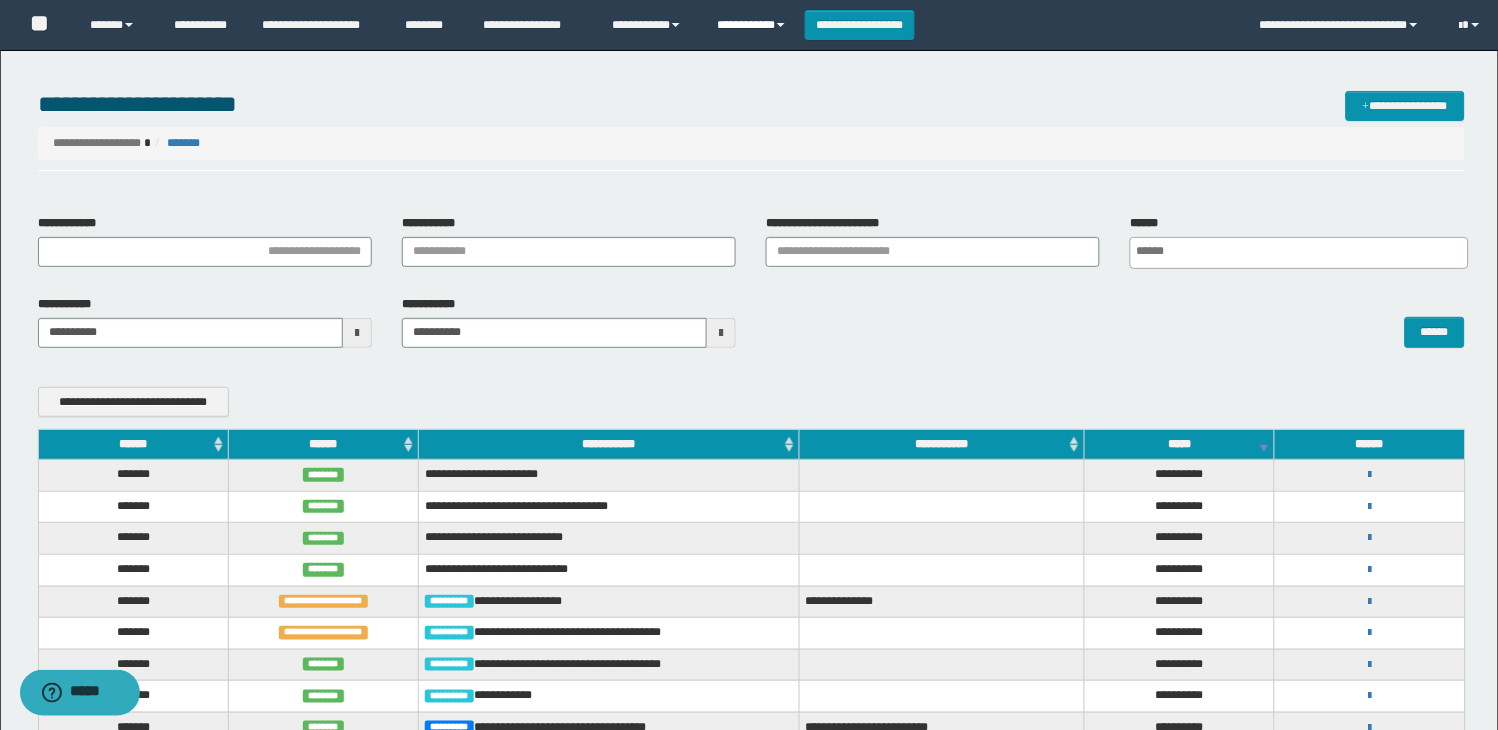 click on "**********" at bounding box center (753, 25) 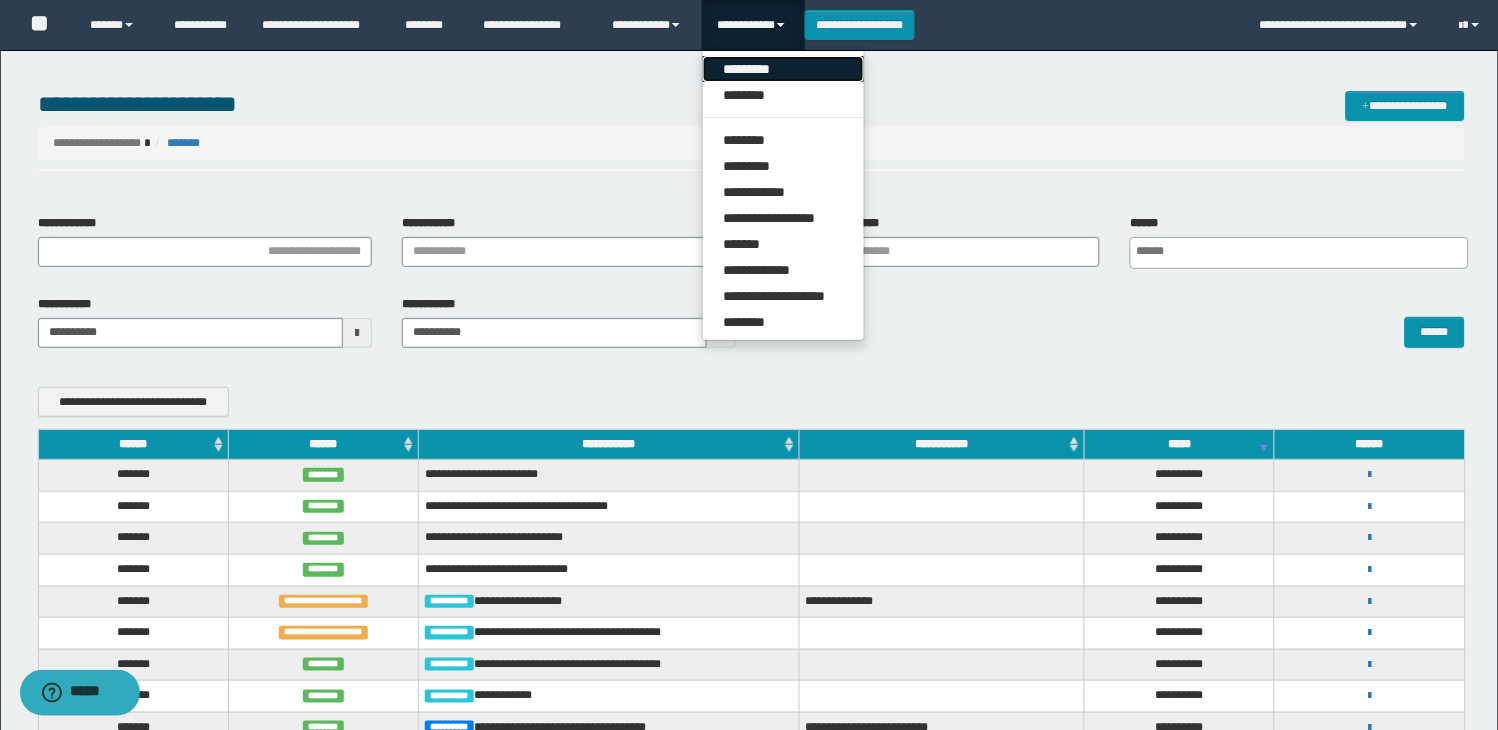 click on "*********" at bounding box center [783, 69] 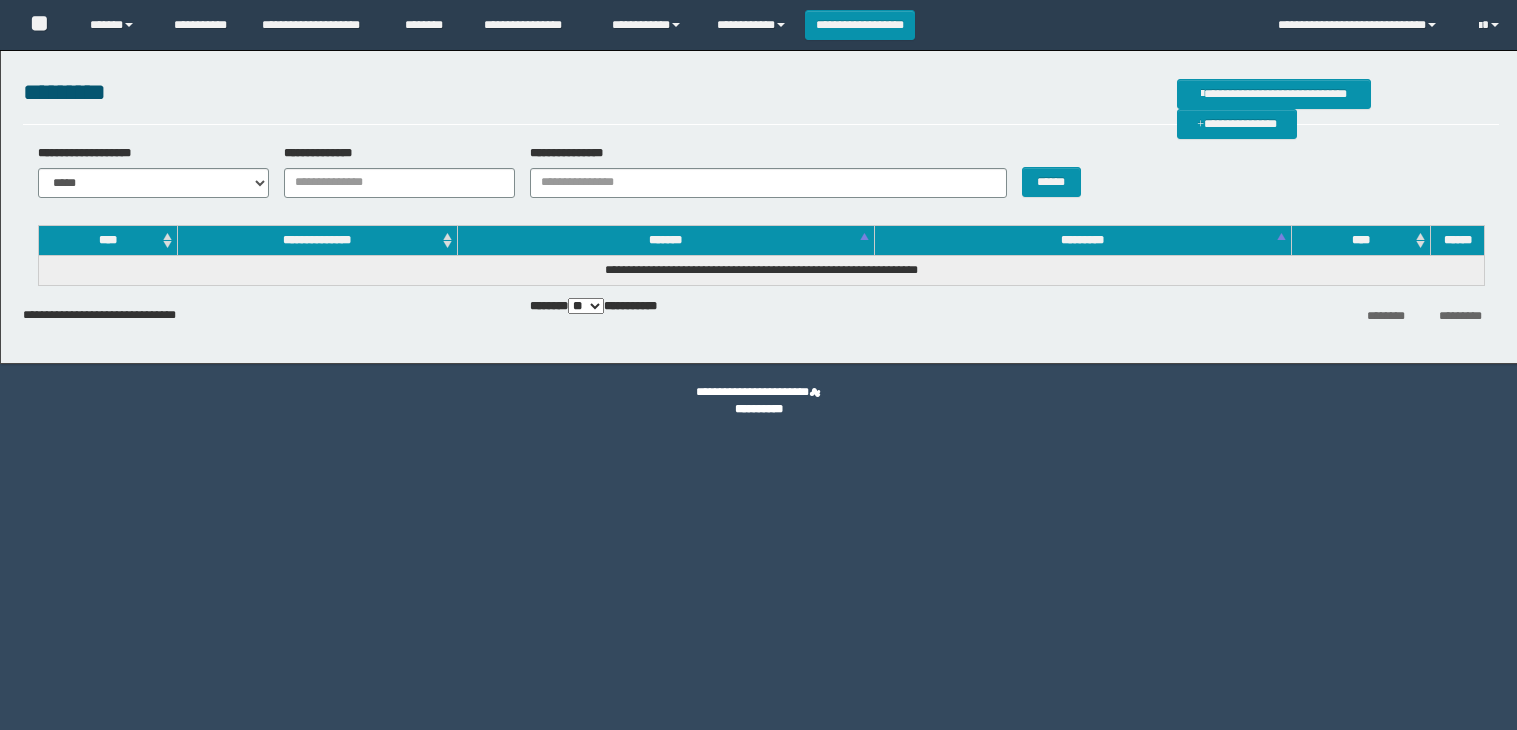 scroll, scrollTop: 0, scrollLeft: 0, axis: both 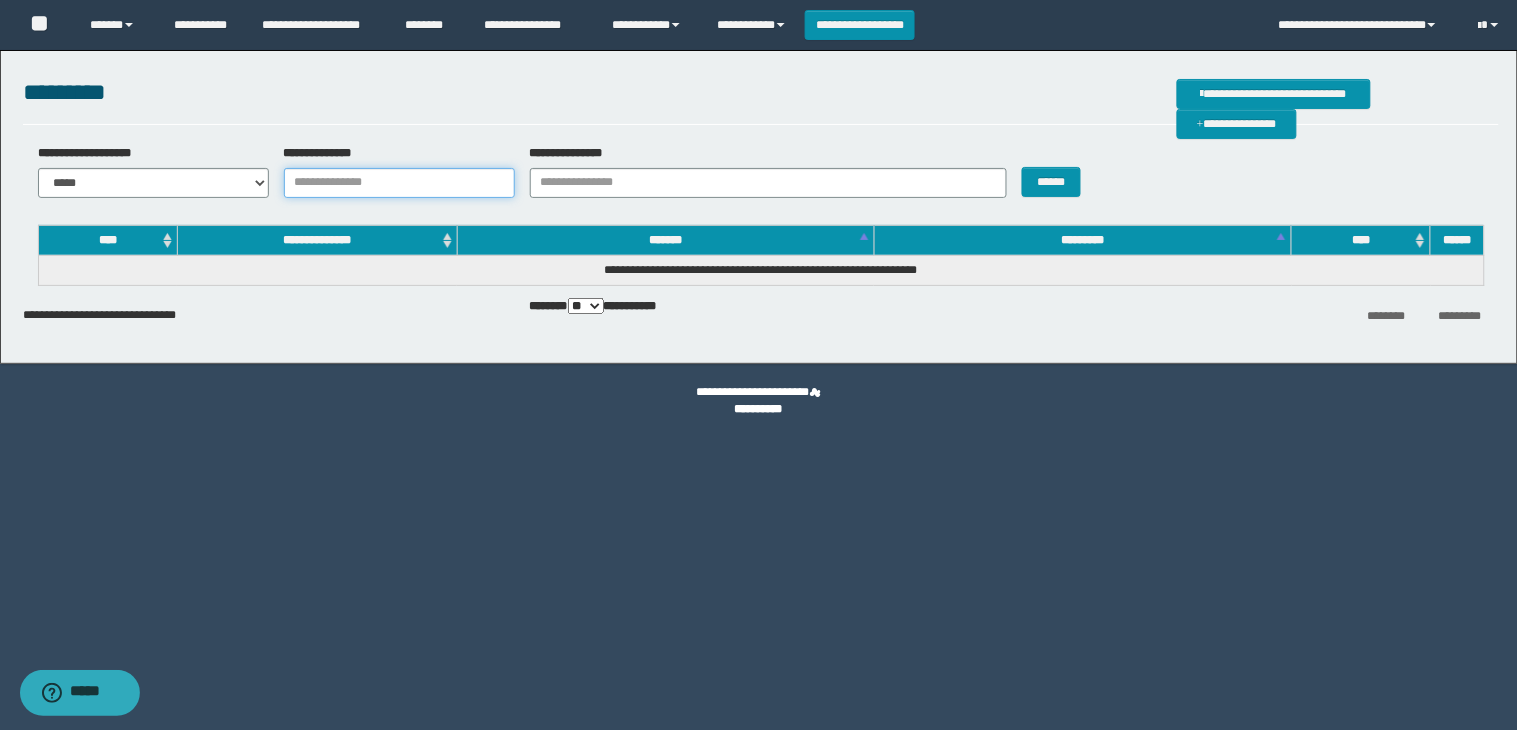 click on "**********" at bounding box center [399, 183] 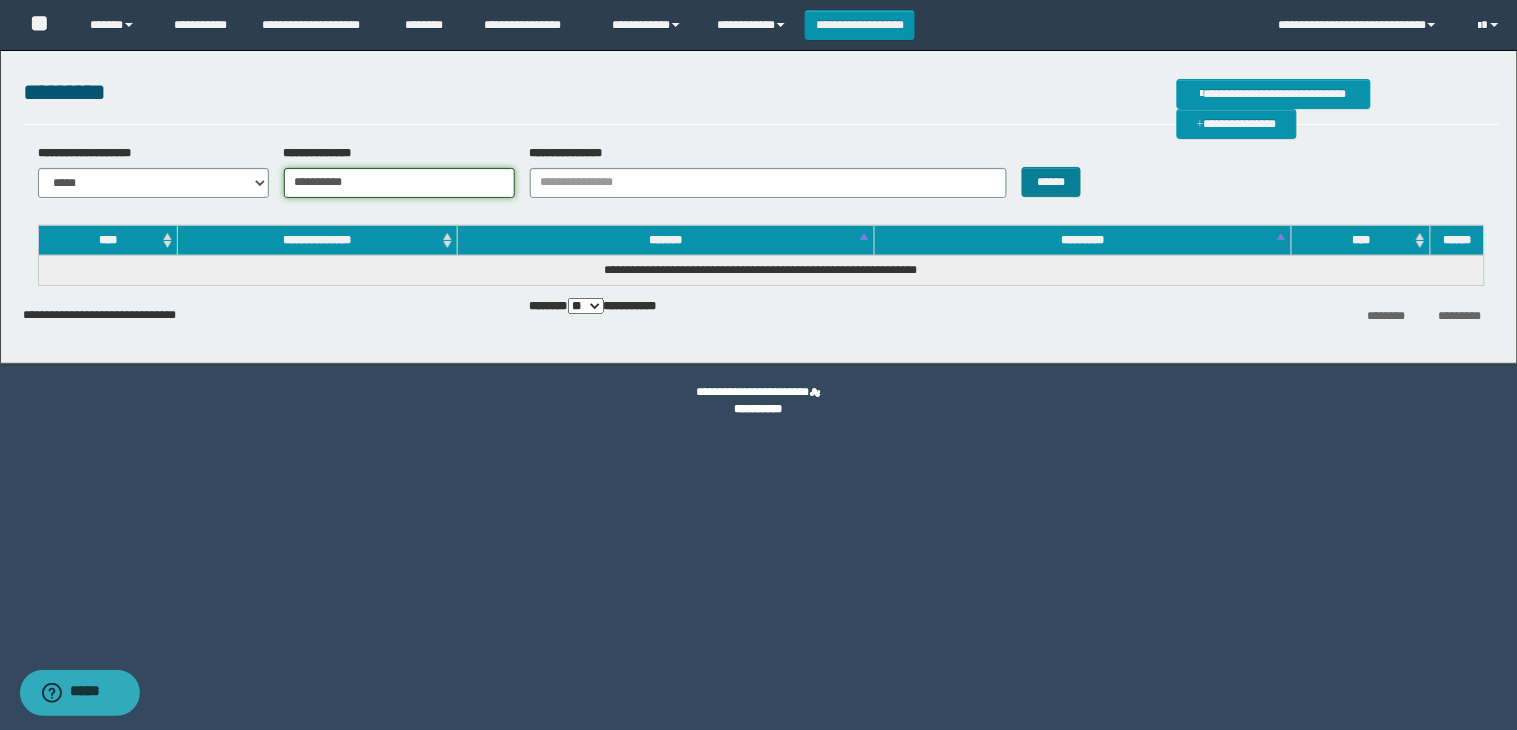 type on "**********" 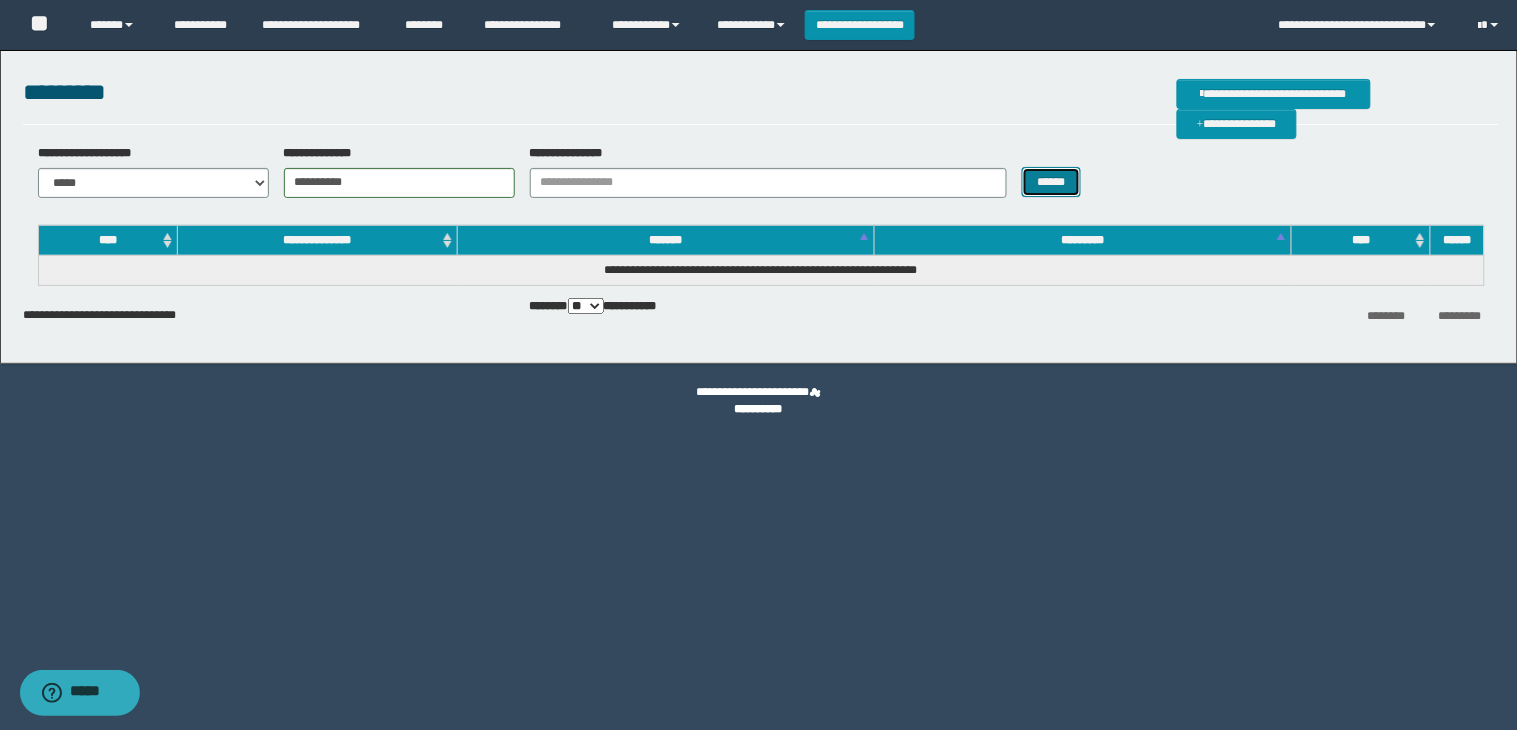 click on "******" at bounding box center [1052, 182] 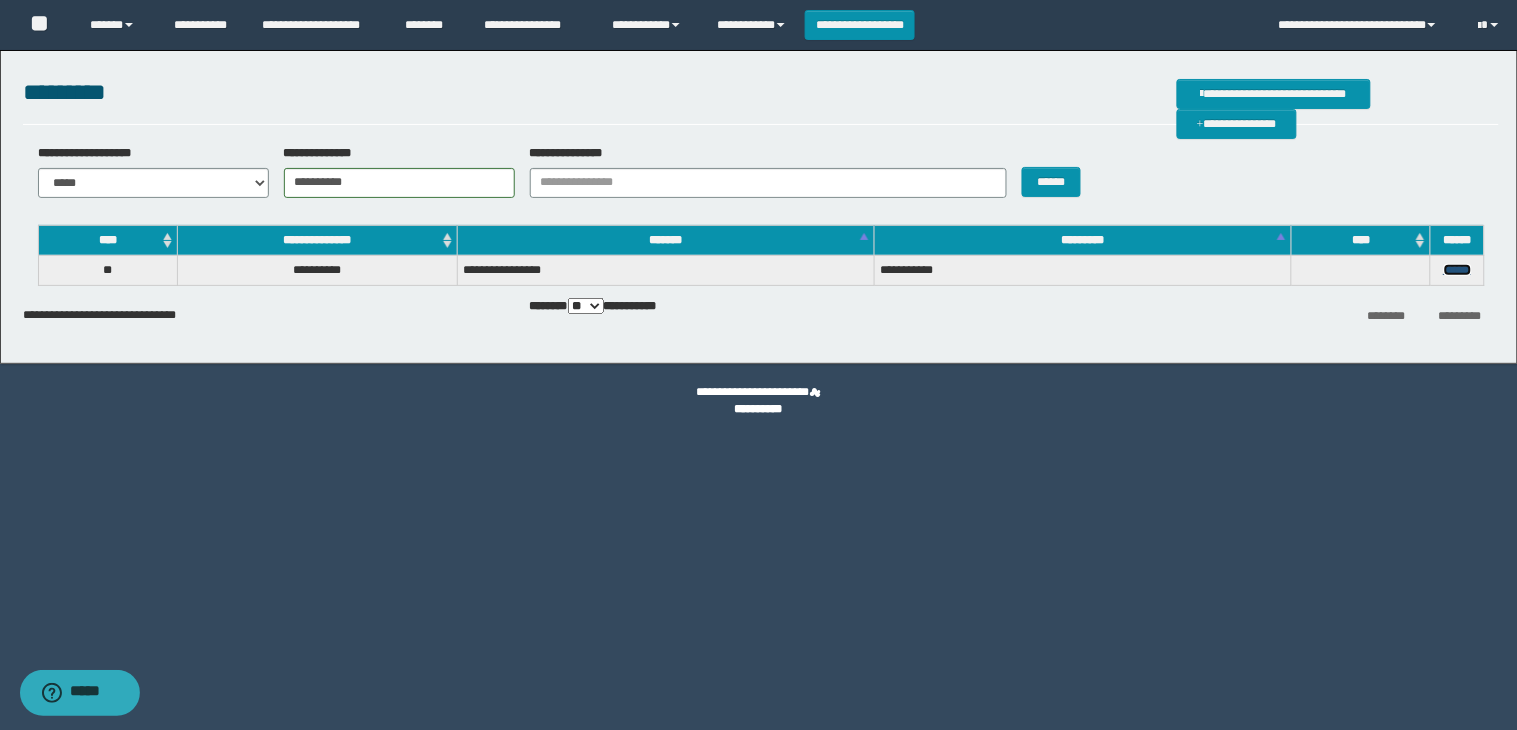 click on "******" at bounding box center (1458, 270) 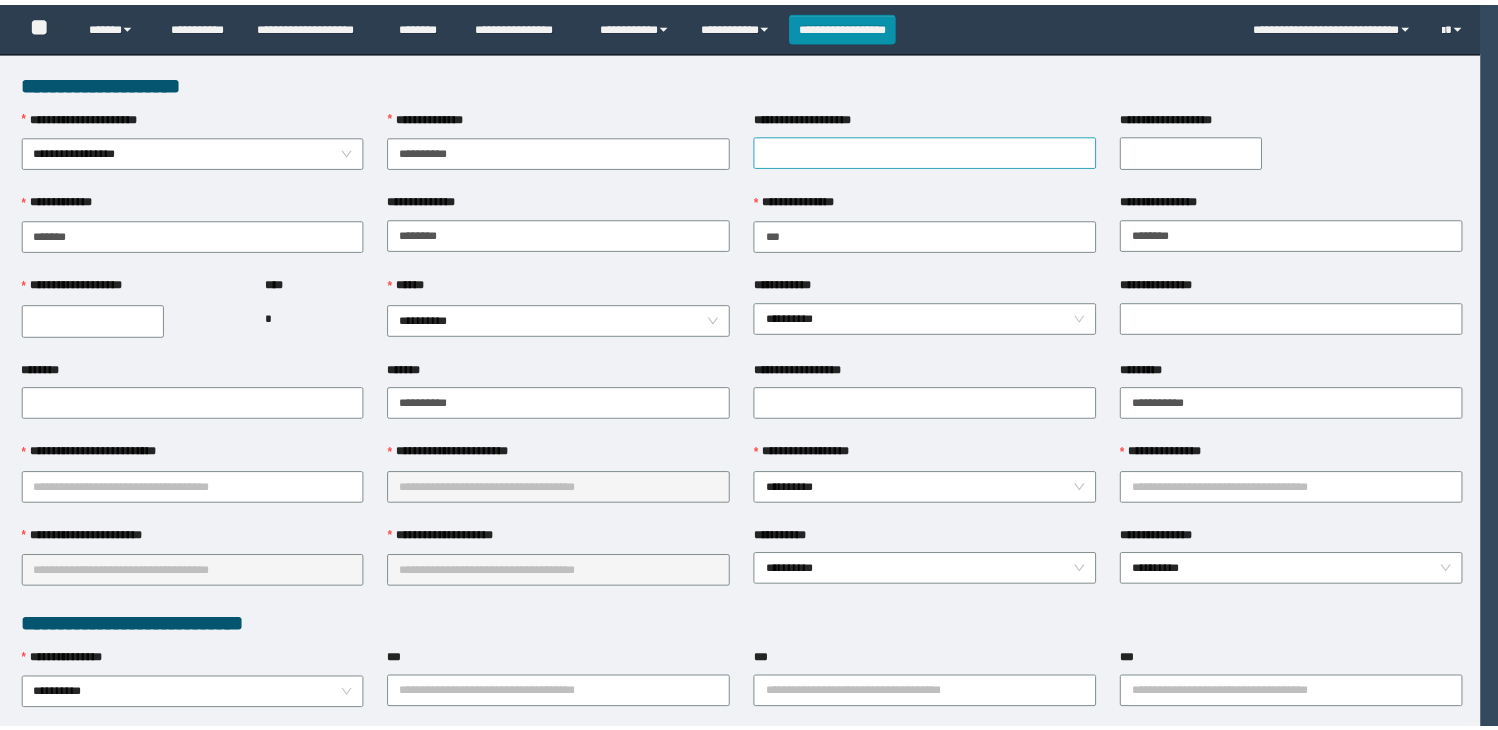scroll, scrollTop: 0, scrollLeft: 0, axis: both 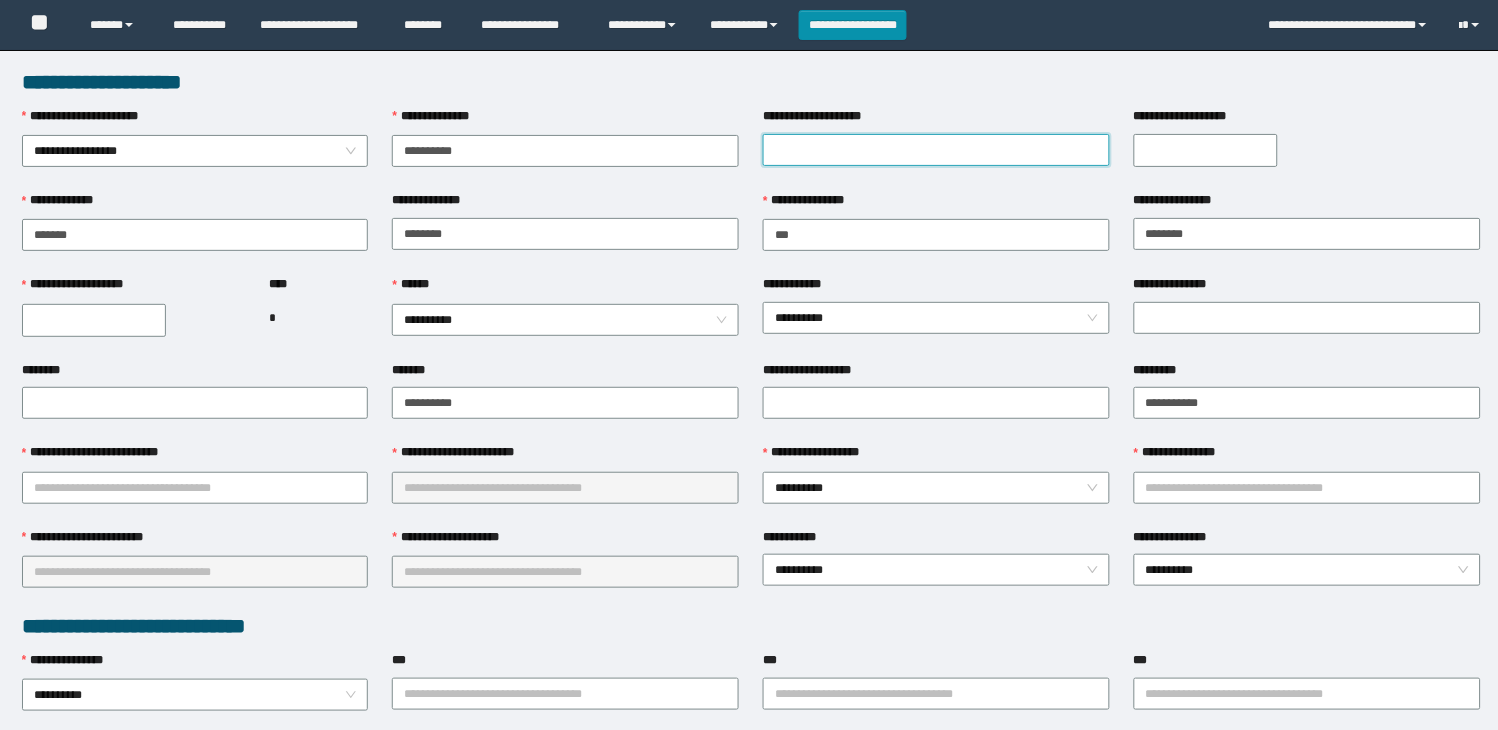 click on "**********" at bounding box center [936, 150] 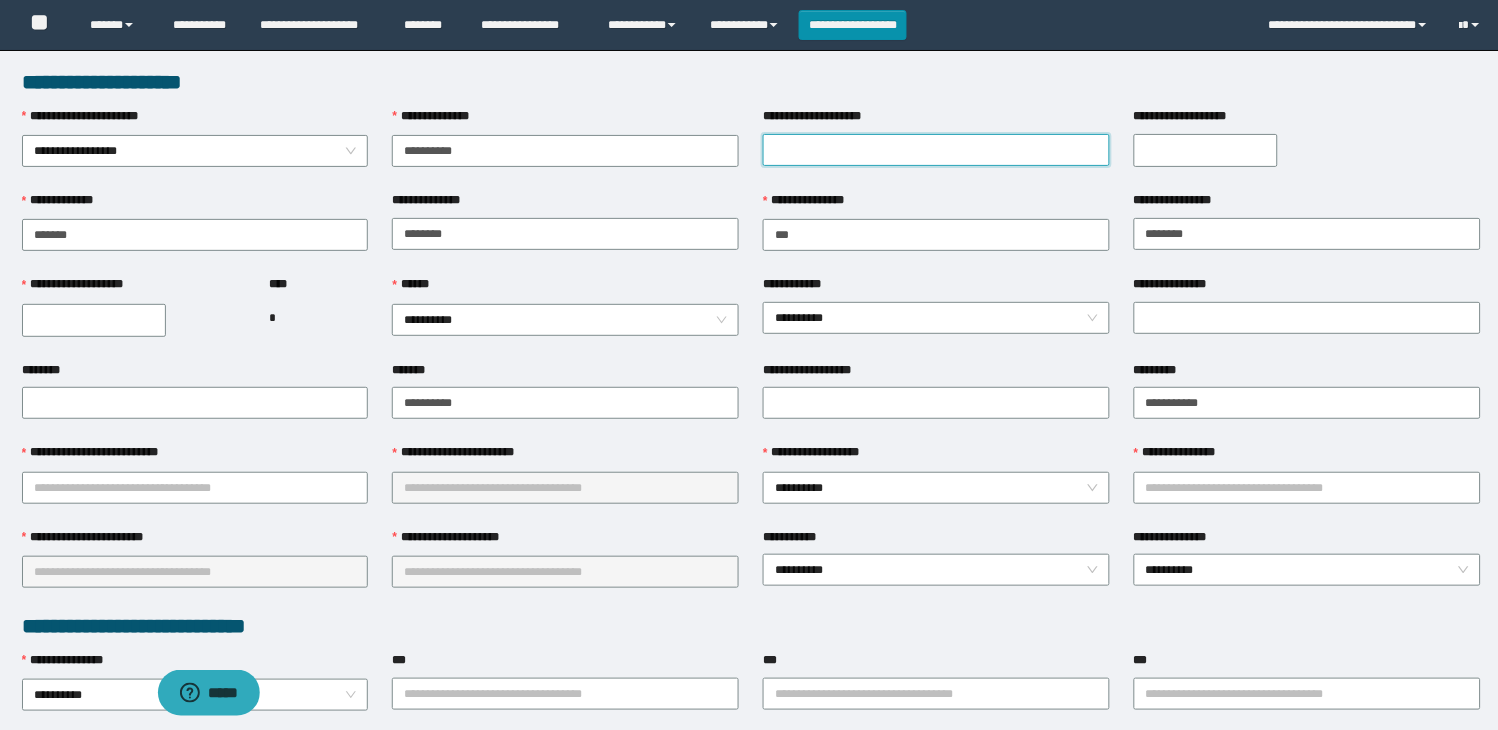 scroll, scrollTop: 0, scrollLeft: 0, axis: both 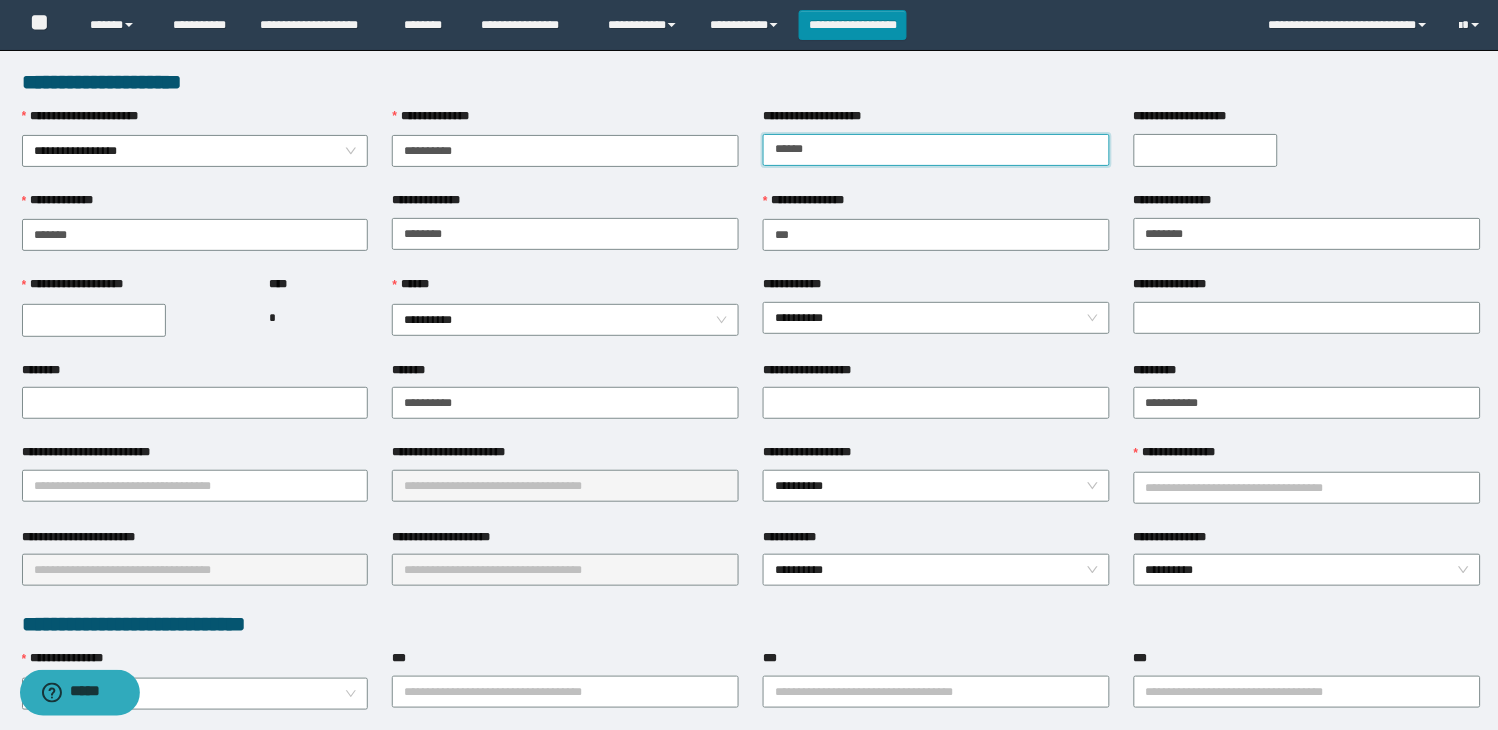 type on "******" 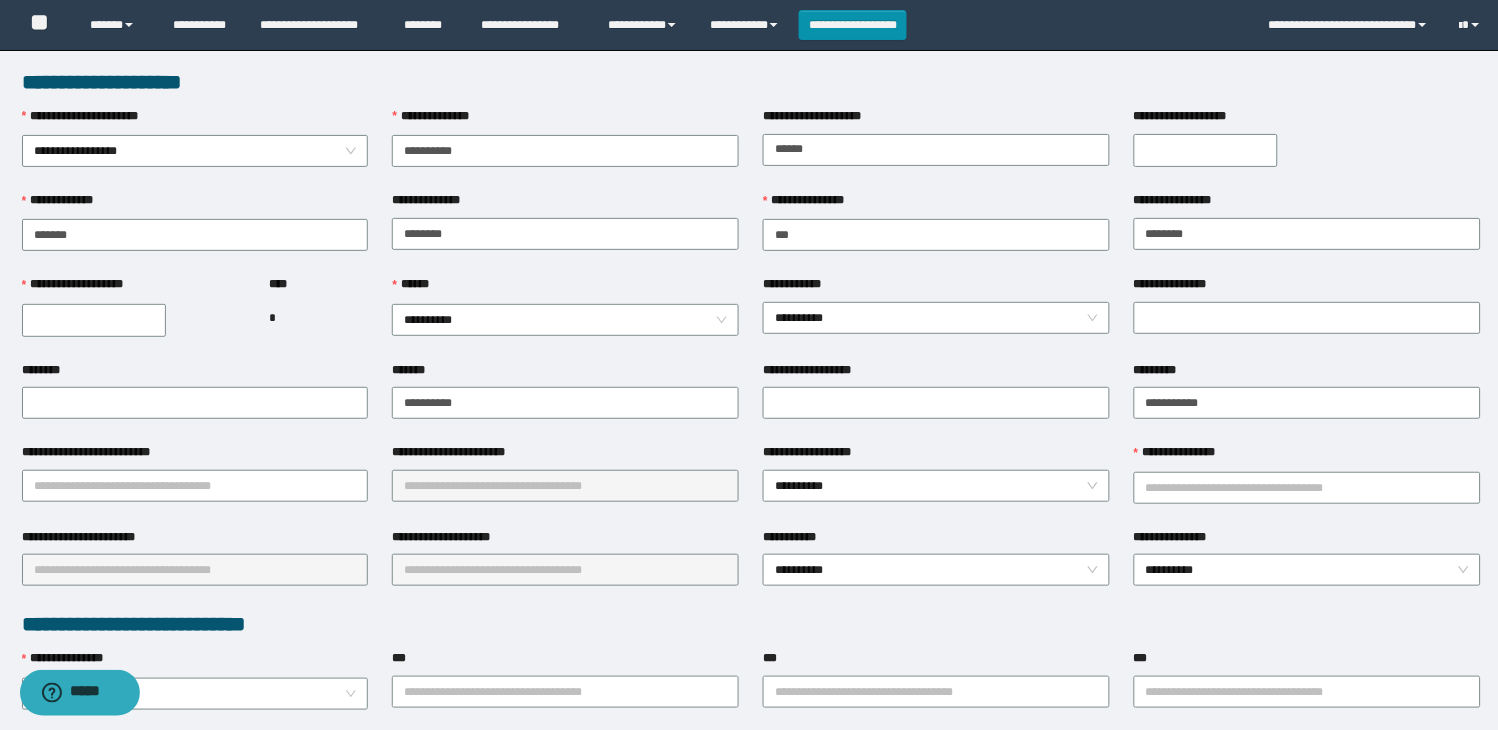 click on "**********" at bounding box center [1206, 150] 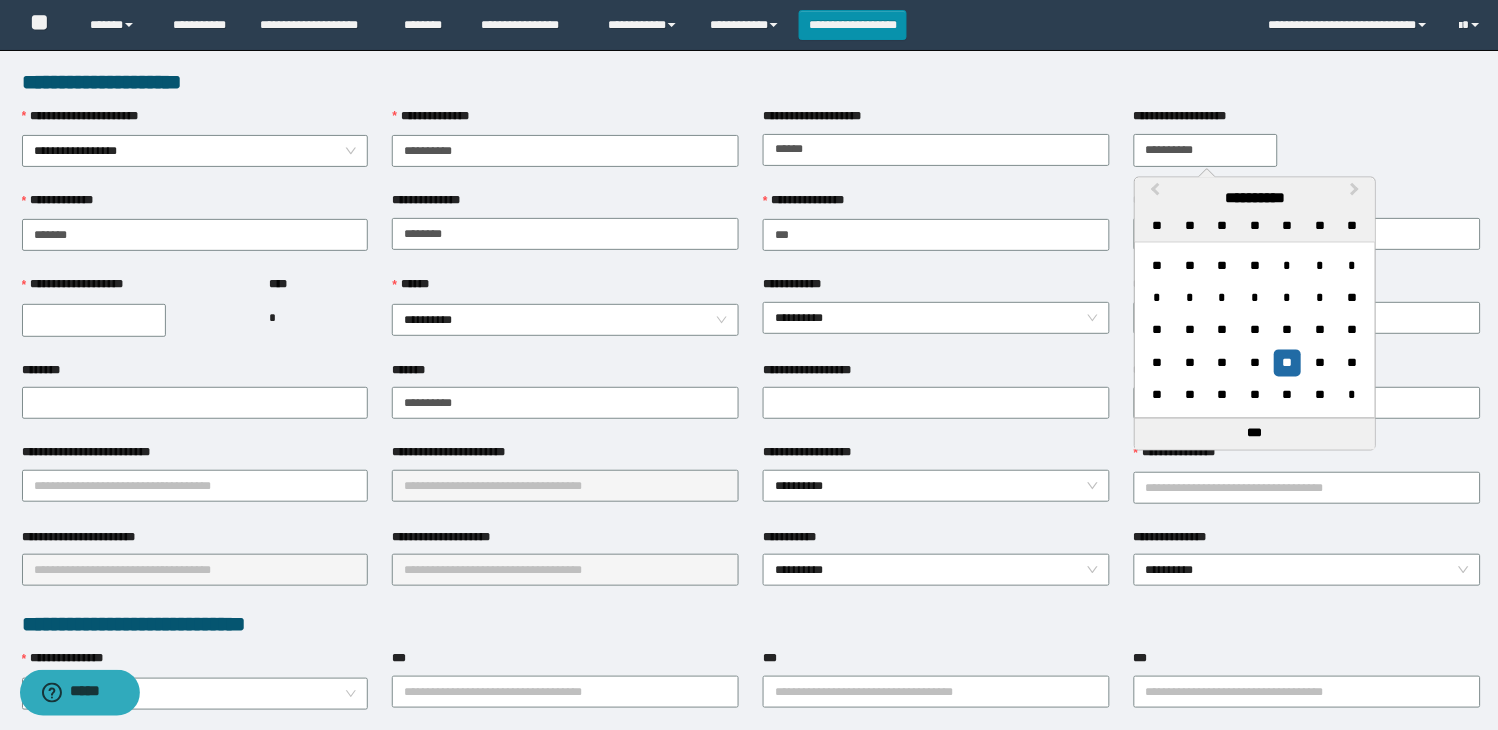 type on "**********" 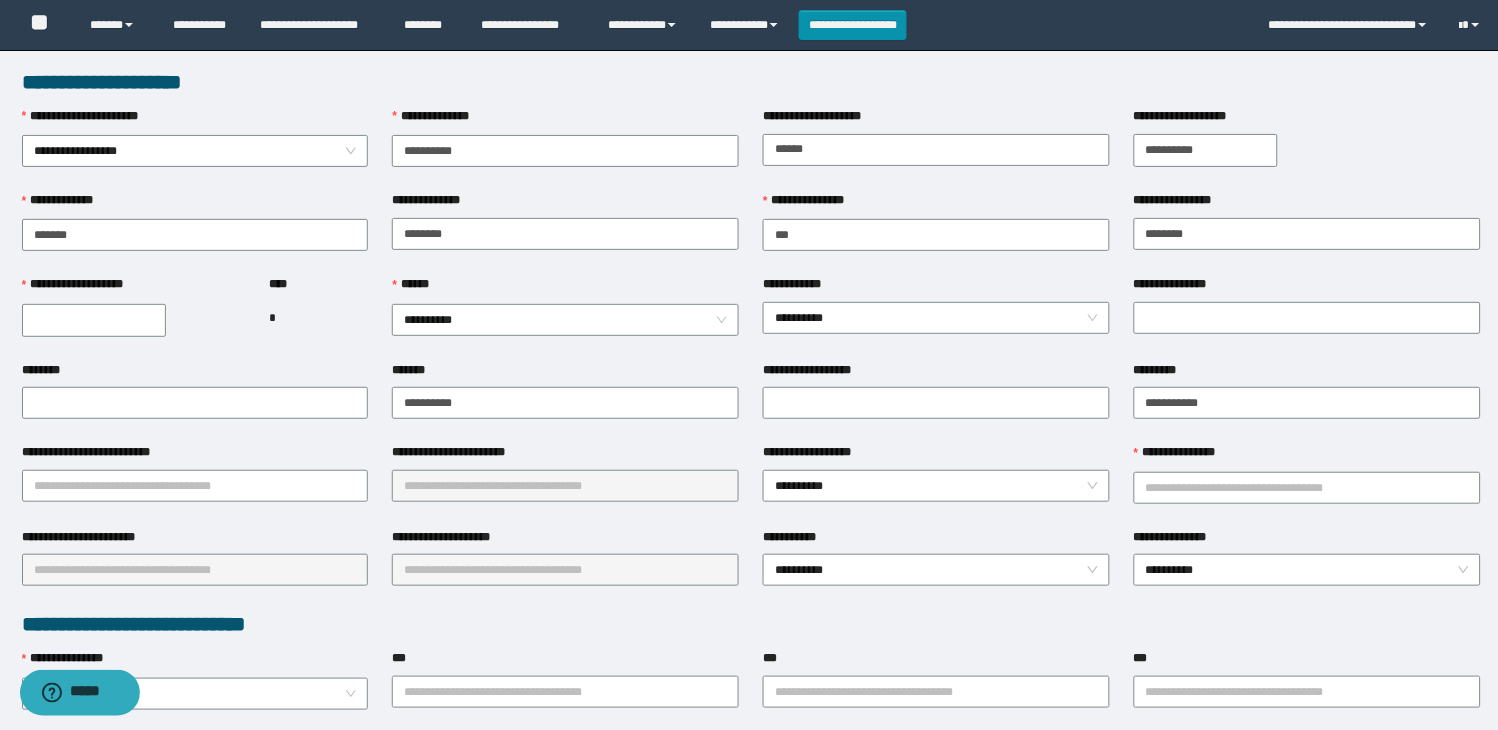 drag, startPoint x: 62, startPoint y: 346, endPoint x: 65, endPoint y: 336, distance: 10.440307 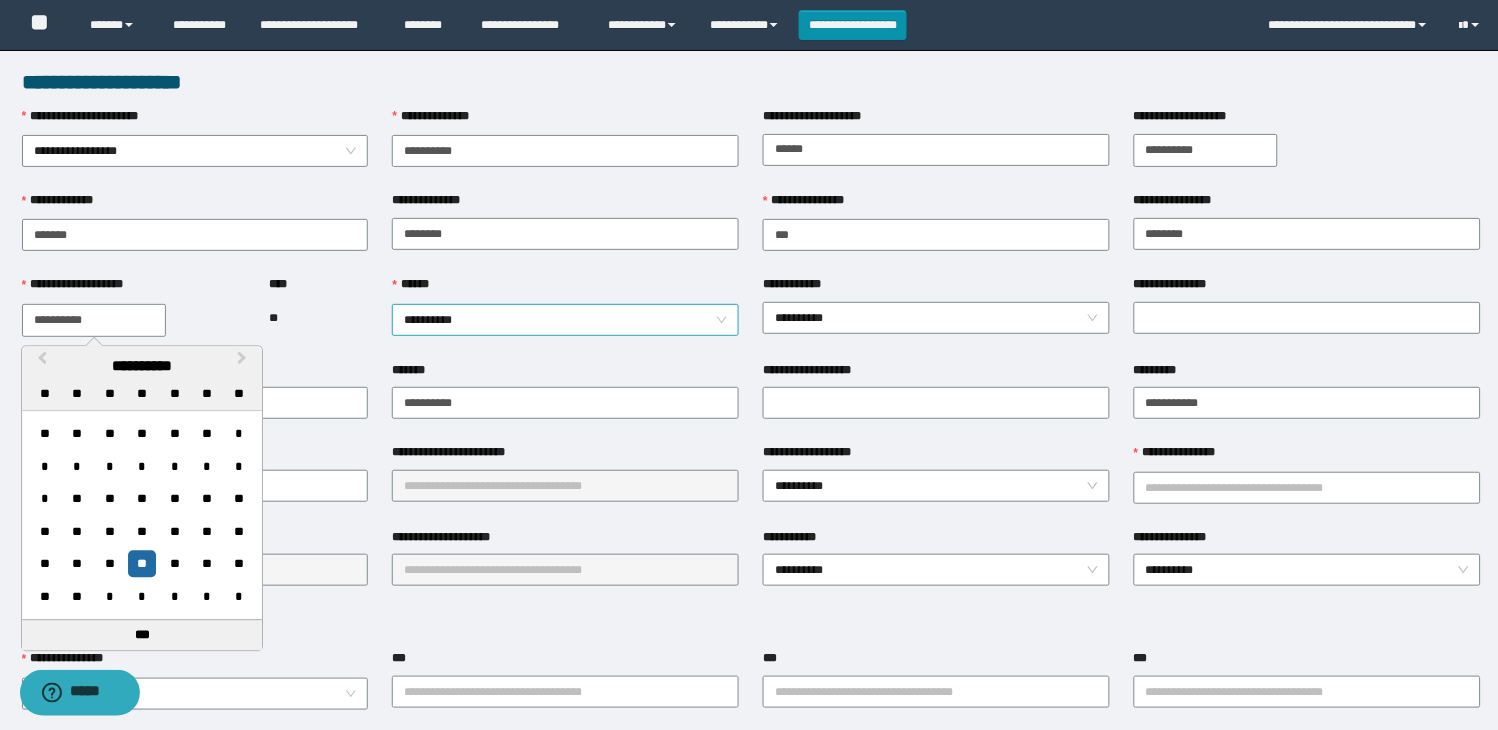 type on "**********" 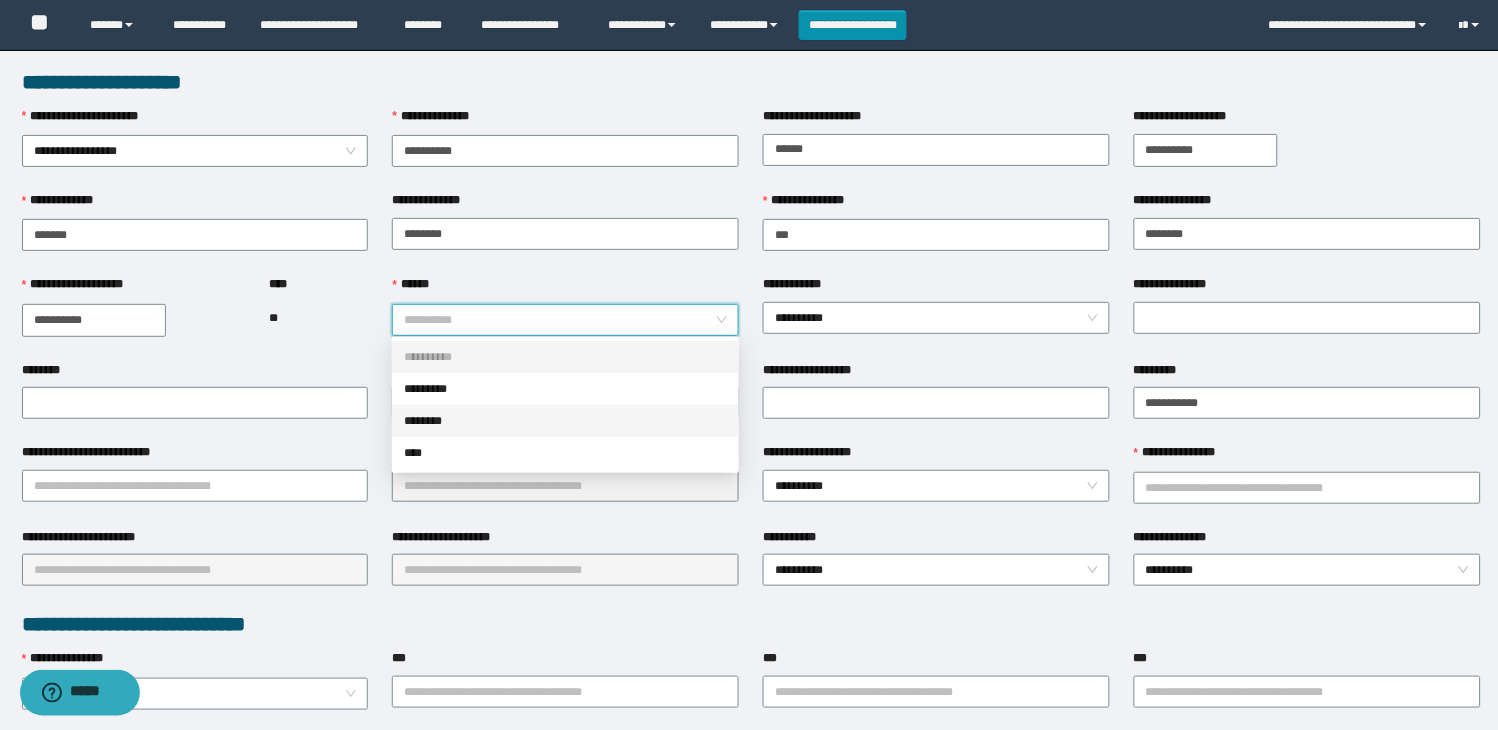 click on "********" at bounding box center (565, 421) 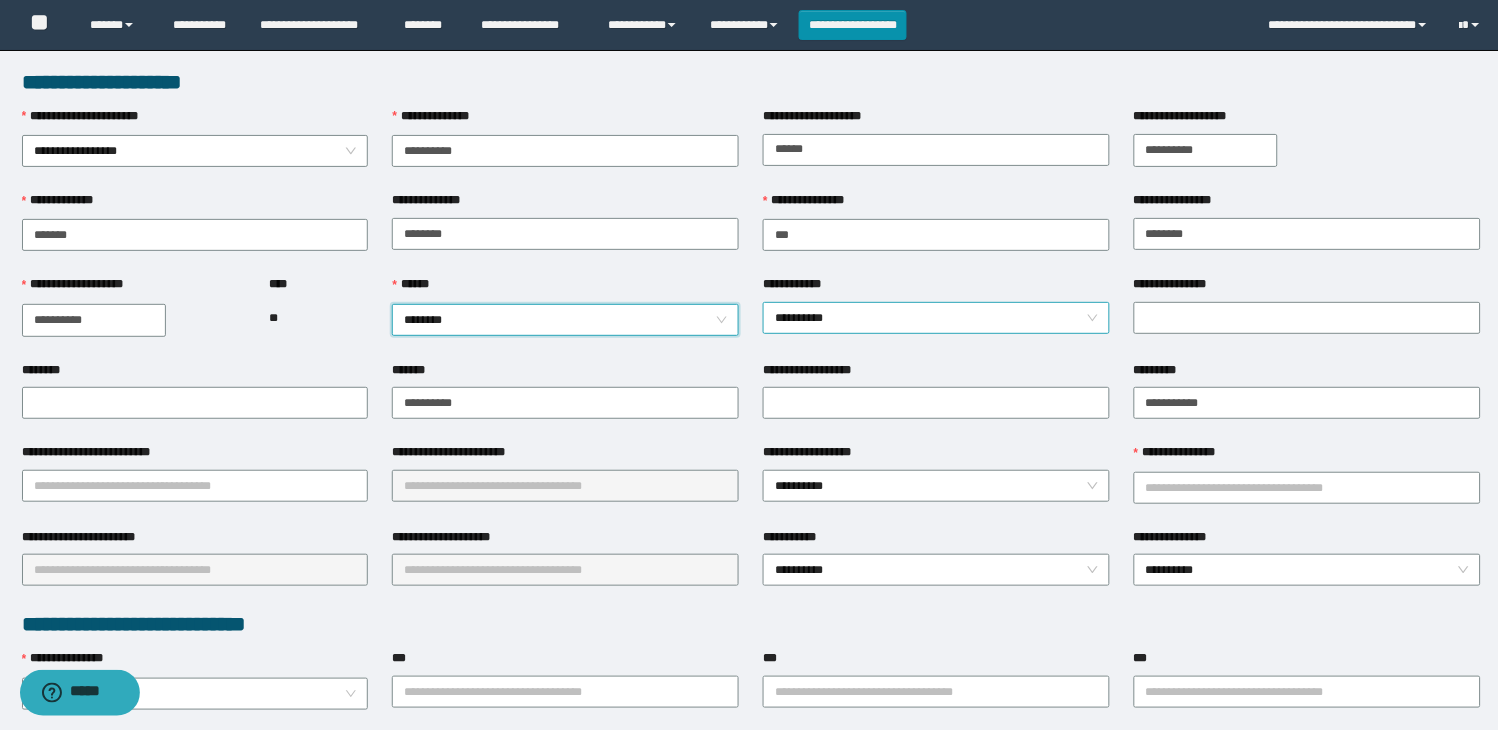 click on "**********" at bounding box center [936, 318] 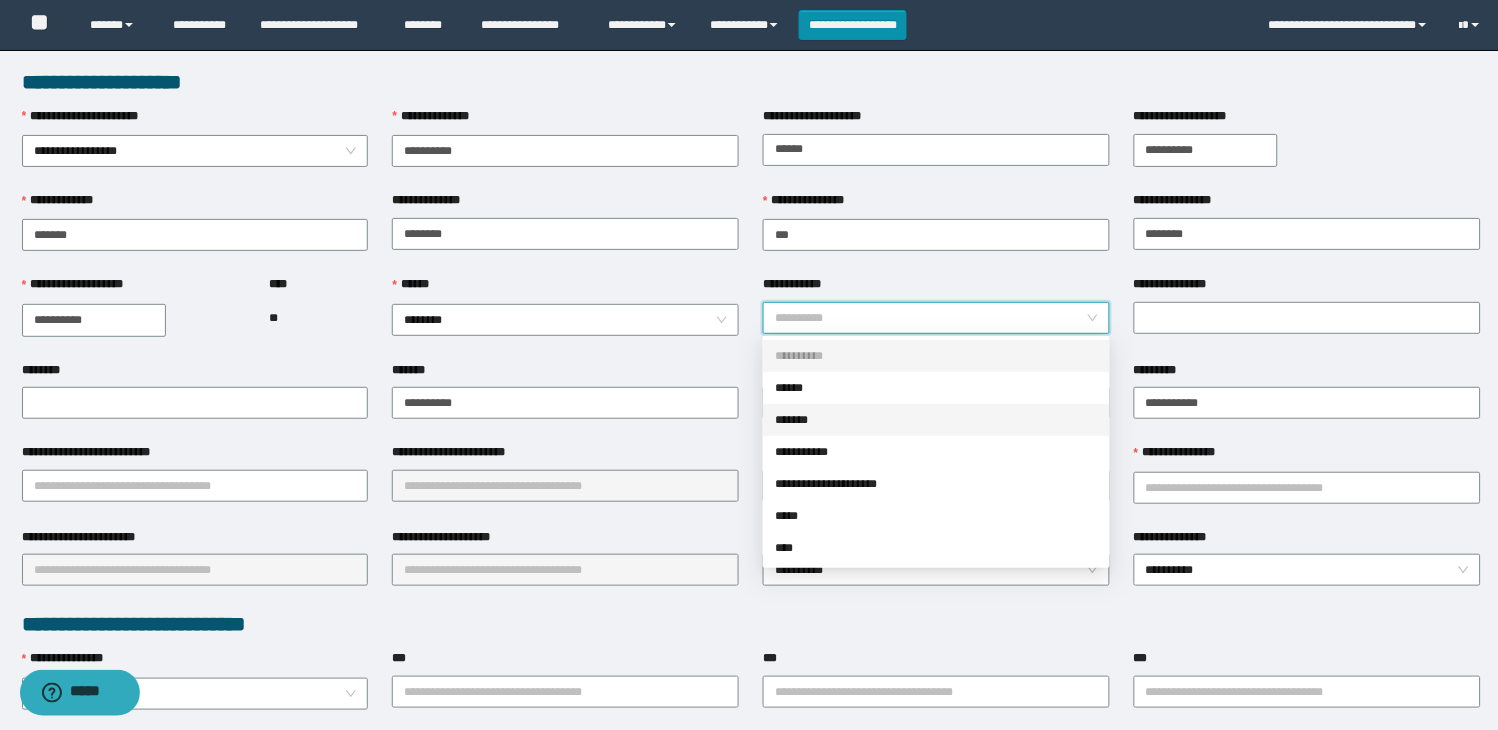 drag, startPoint x: 822, startPoint y: 424, endPoint x: 1083, endPoint y: 366, distance: 267.3668 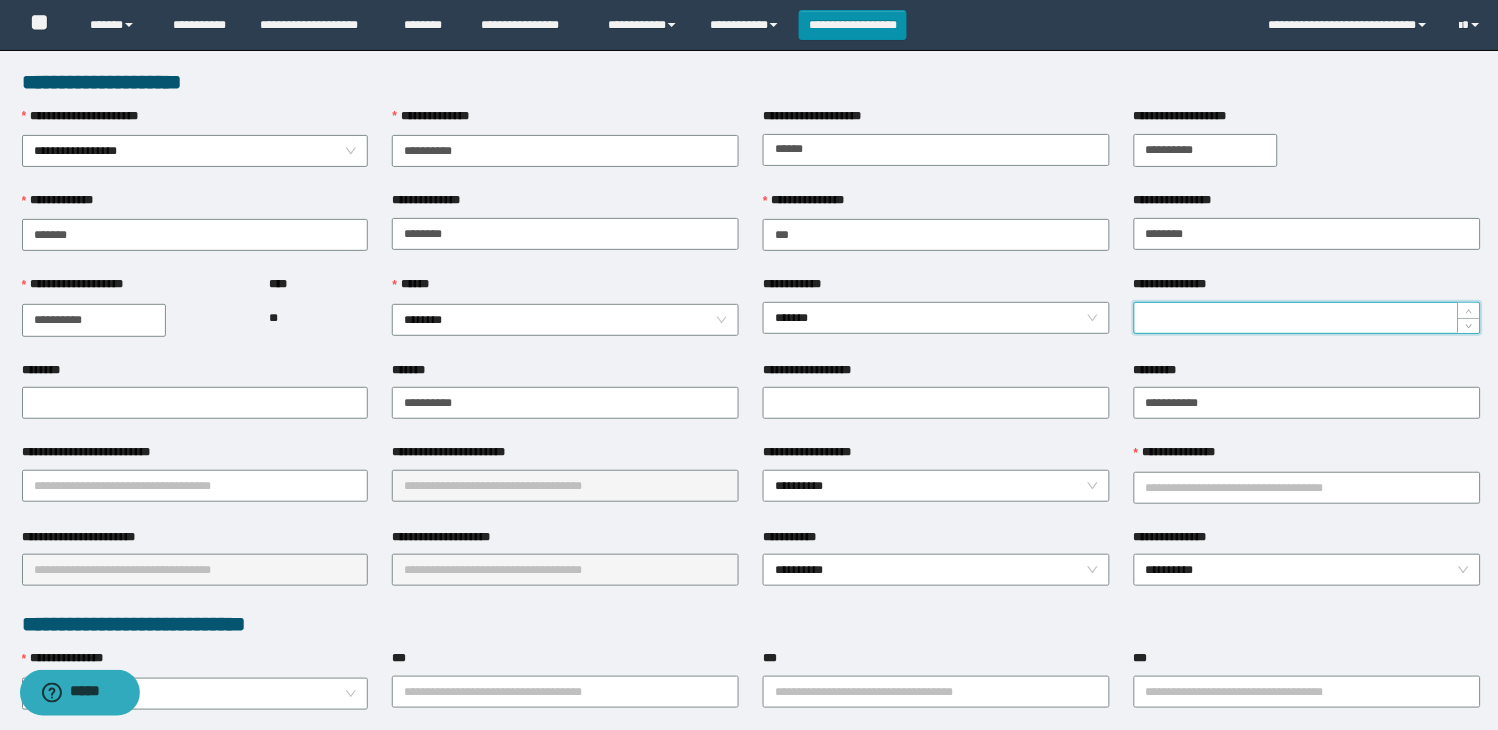 click on "**********" at bounding box center [1307, 318] 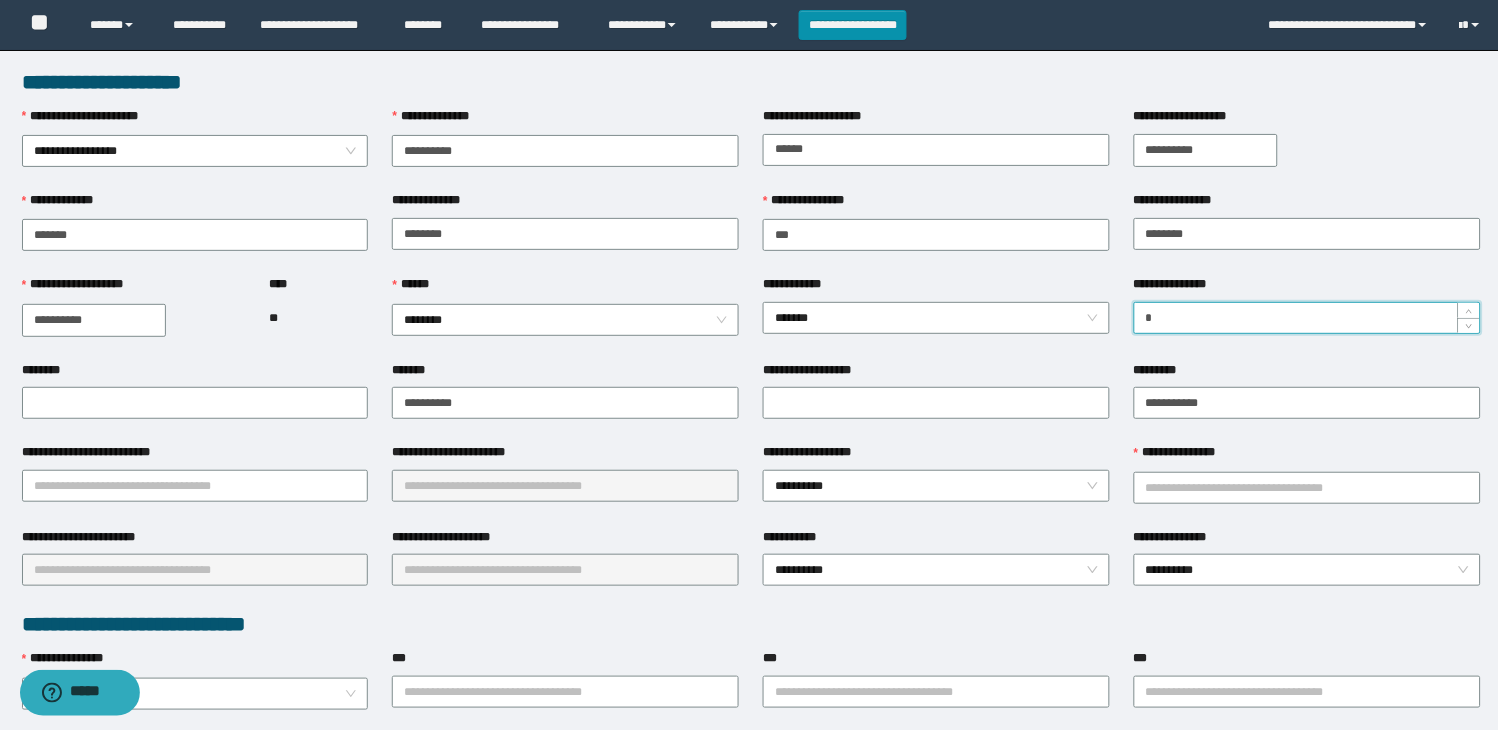 type on "*" 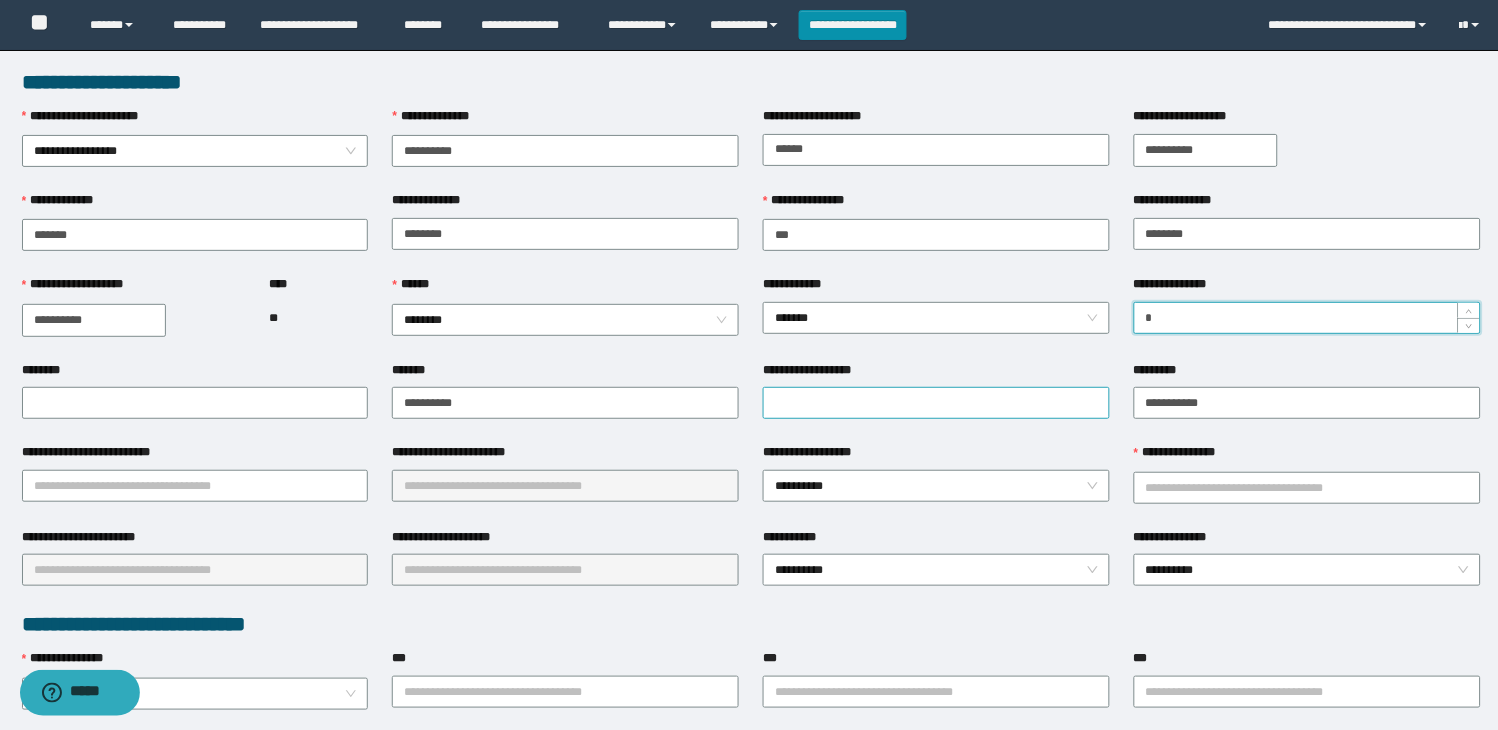 drag, startPoint x: 1103, startPoint y: 377, endPoint x: 1090, endPoint y: 411, distance: 36.40055 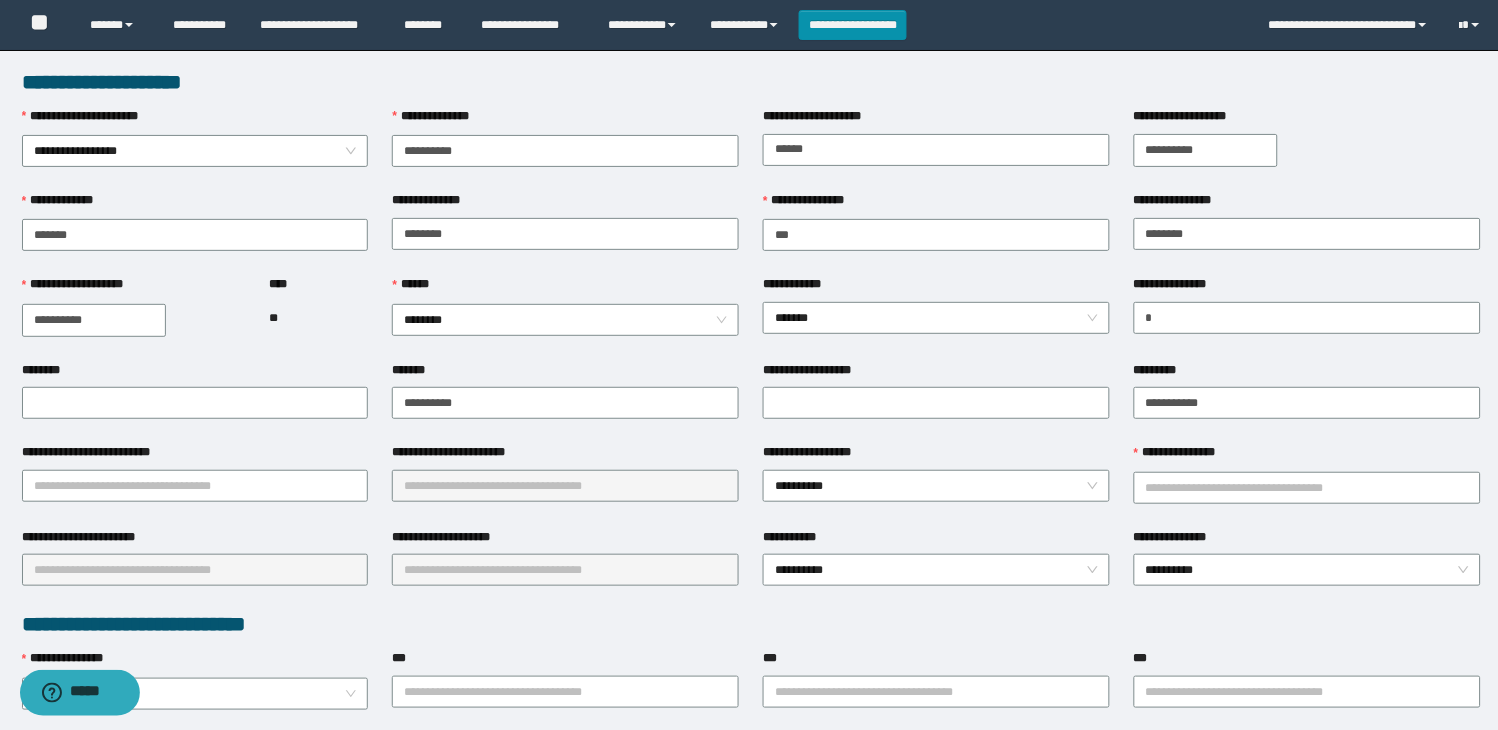 scroll, scrollTop: 222, scrollLeft: 0, axis: vertical 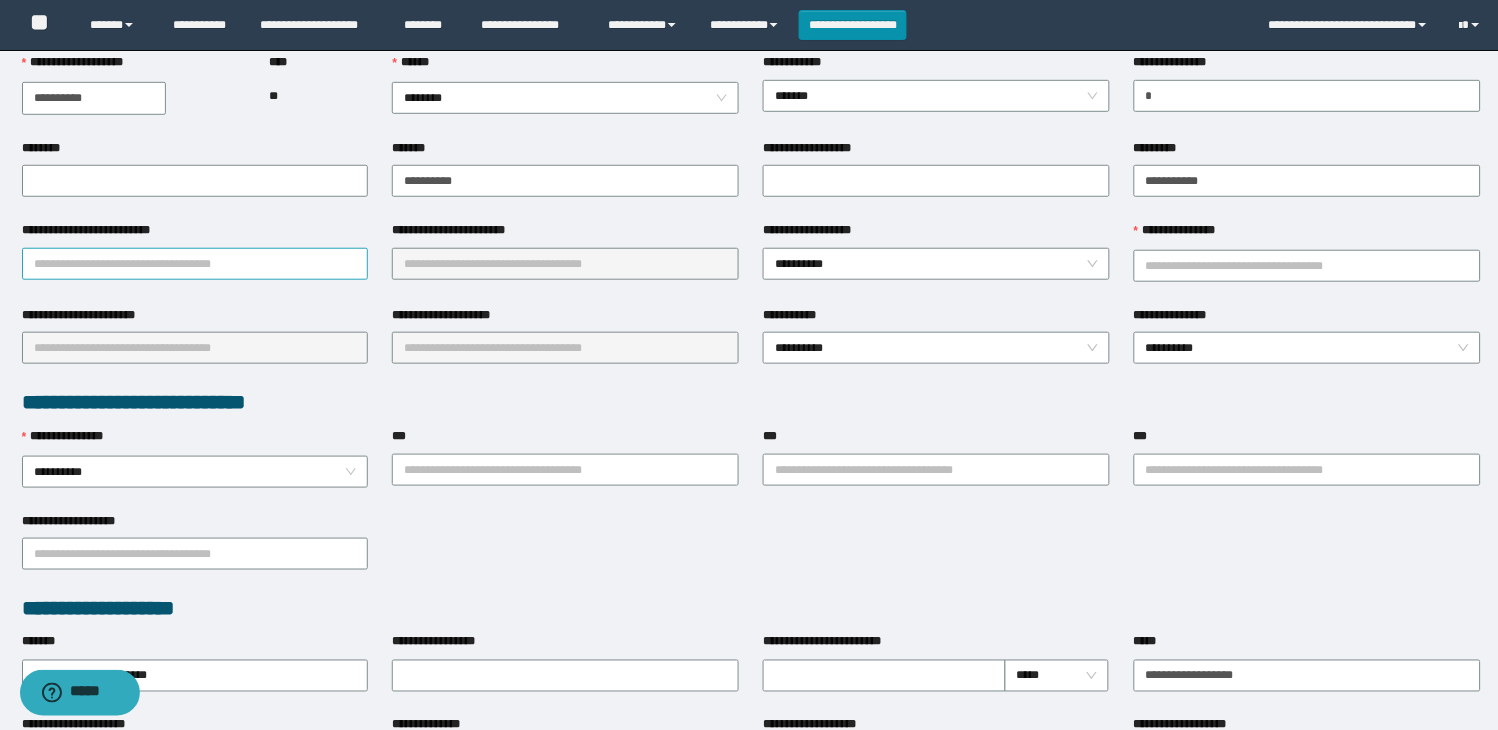 drag, startPoint x: 157, startPoint y: 244, endPoint x: 166, endPoint y: 257, distance: 15.811388 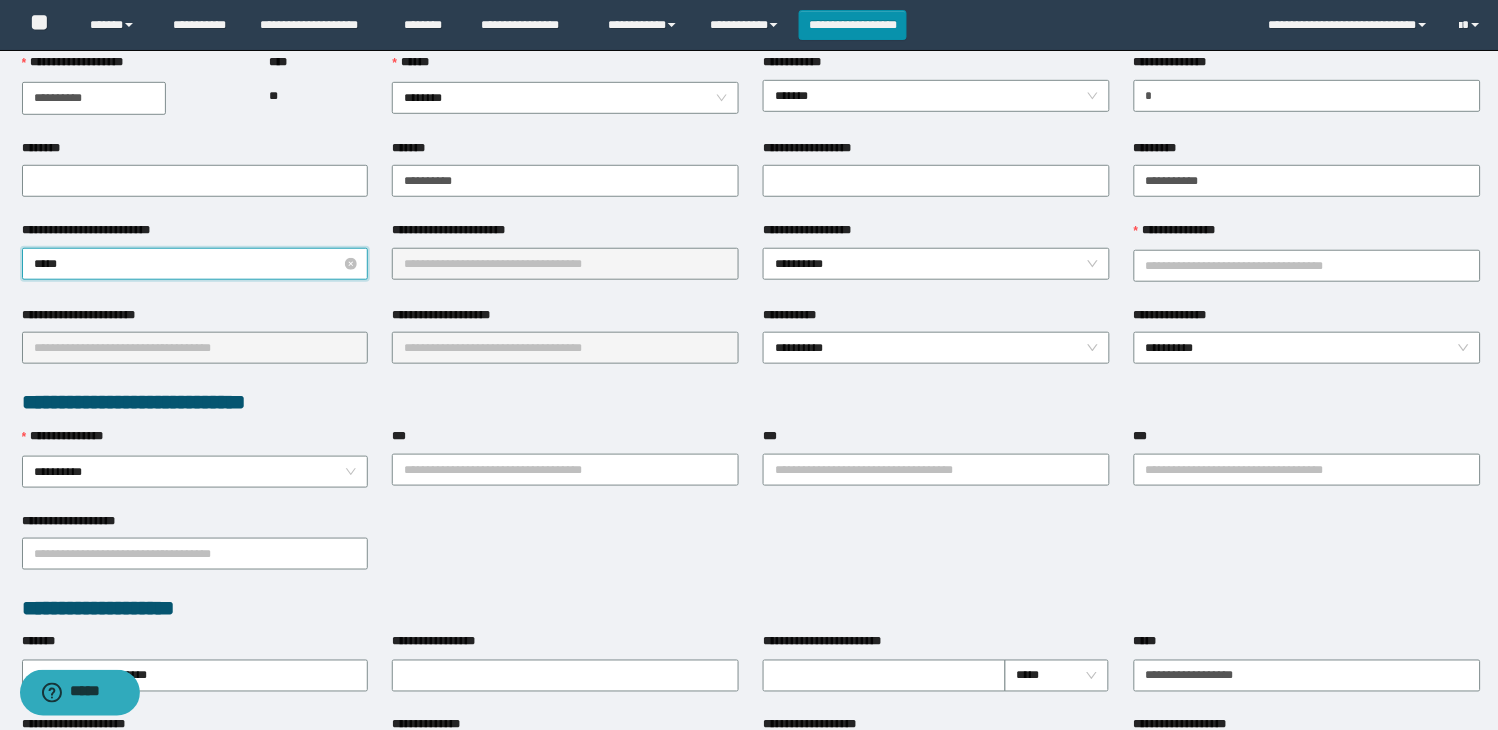 type on "******" 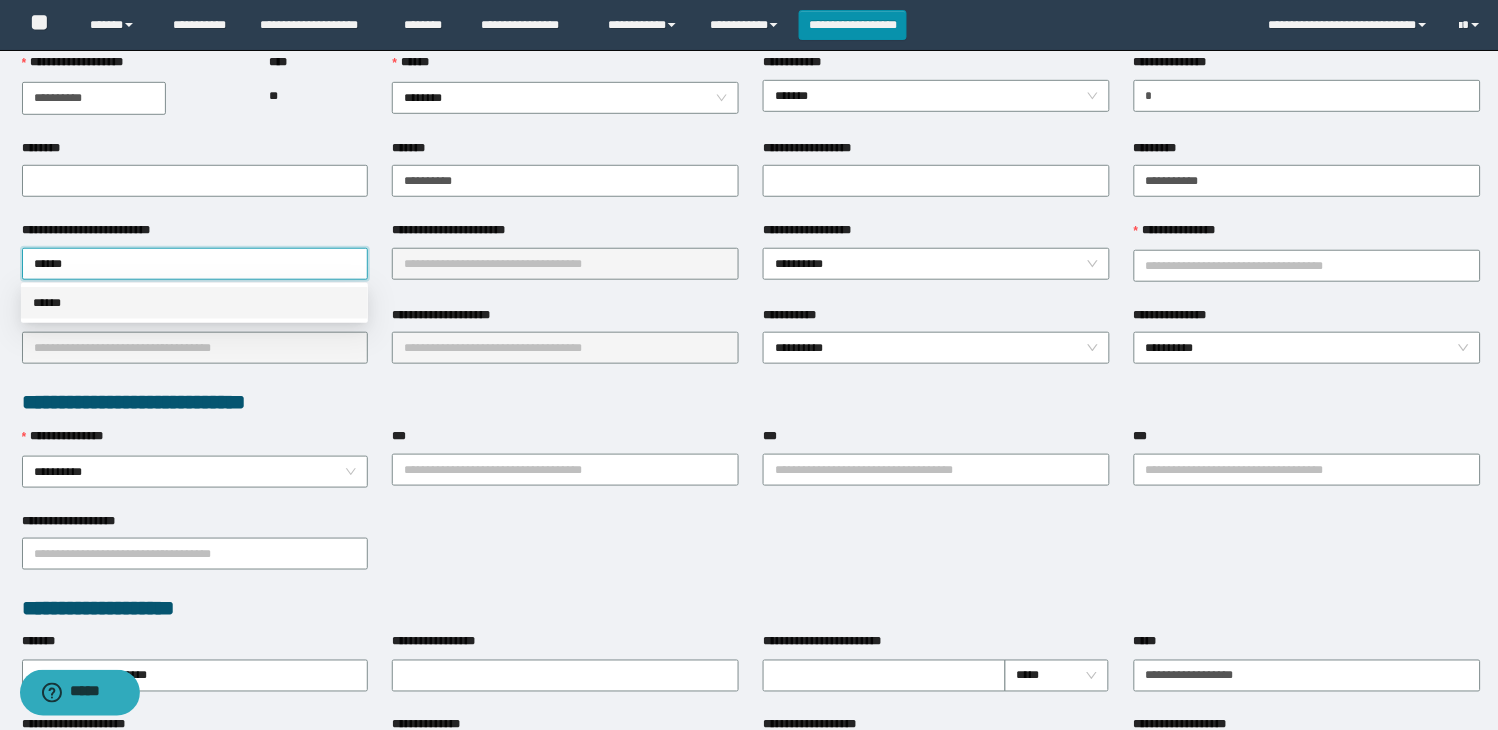 drag, startPoint x: 182, startPoint y: 311, endPoint x: 454, endPoint y: 266, distance: 275.6973 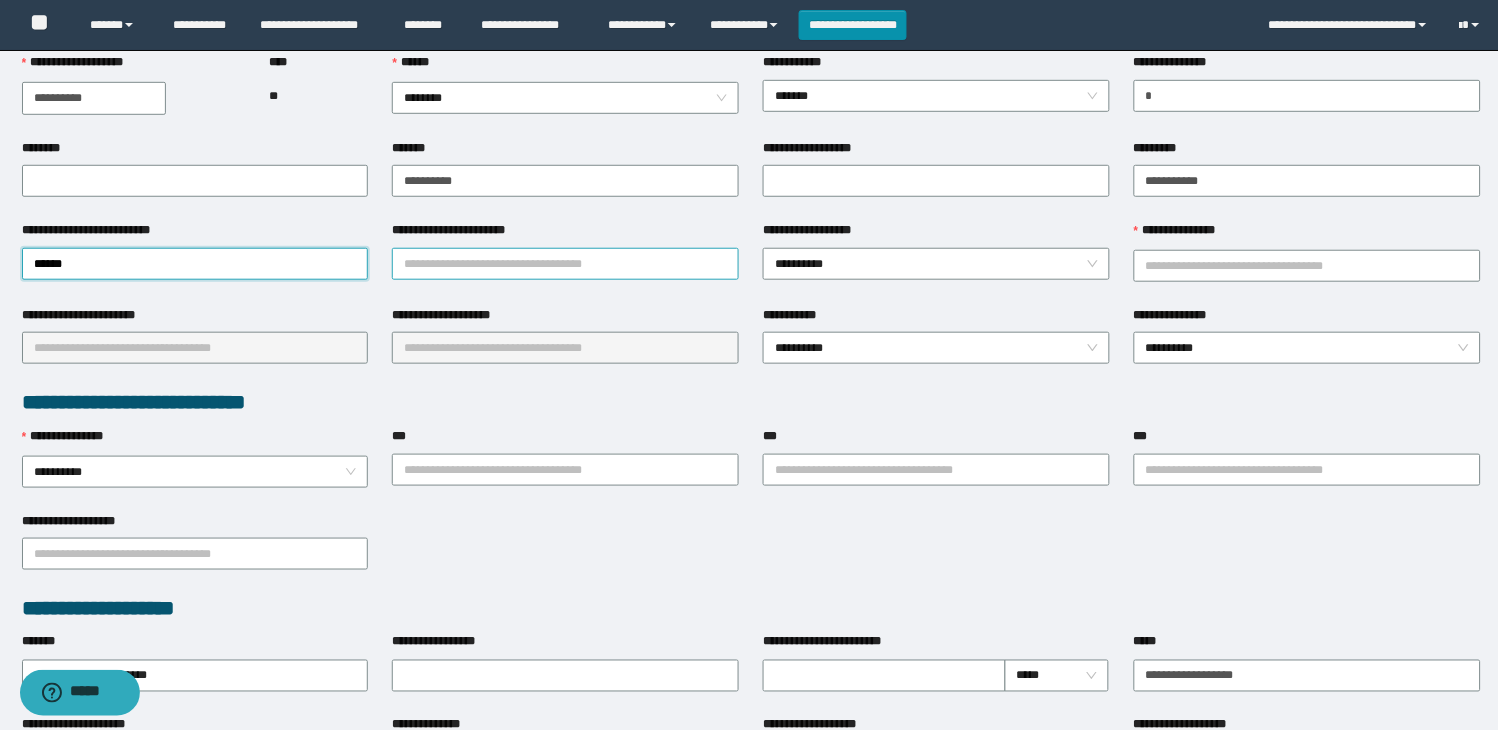 click on "**********" at bounding box center [565, 264] 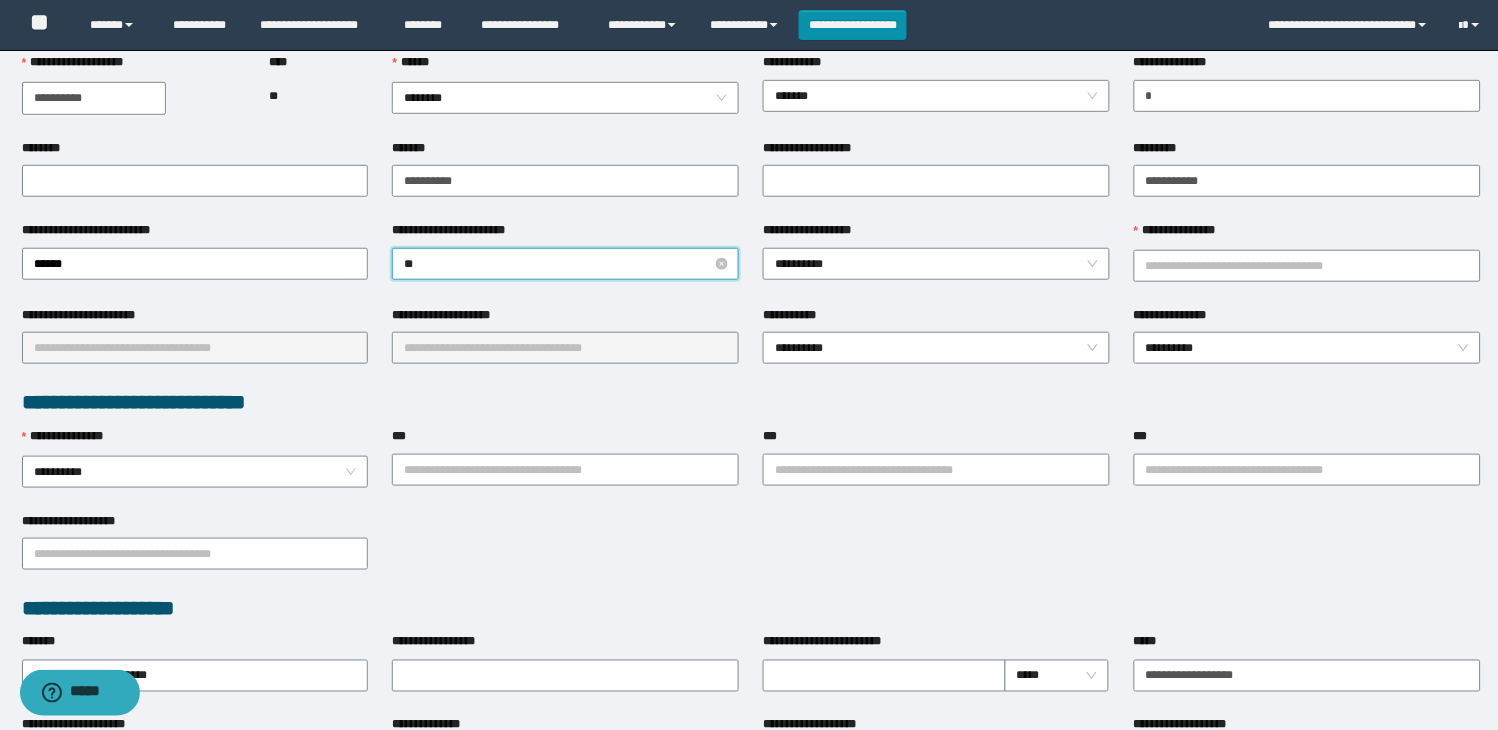 type on "*" 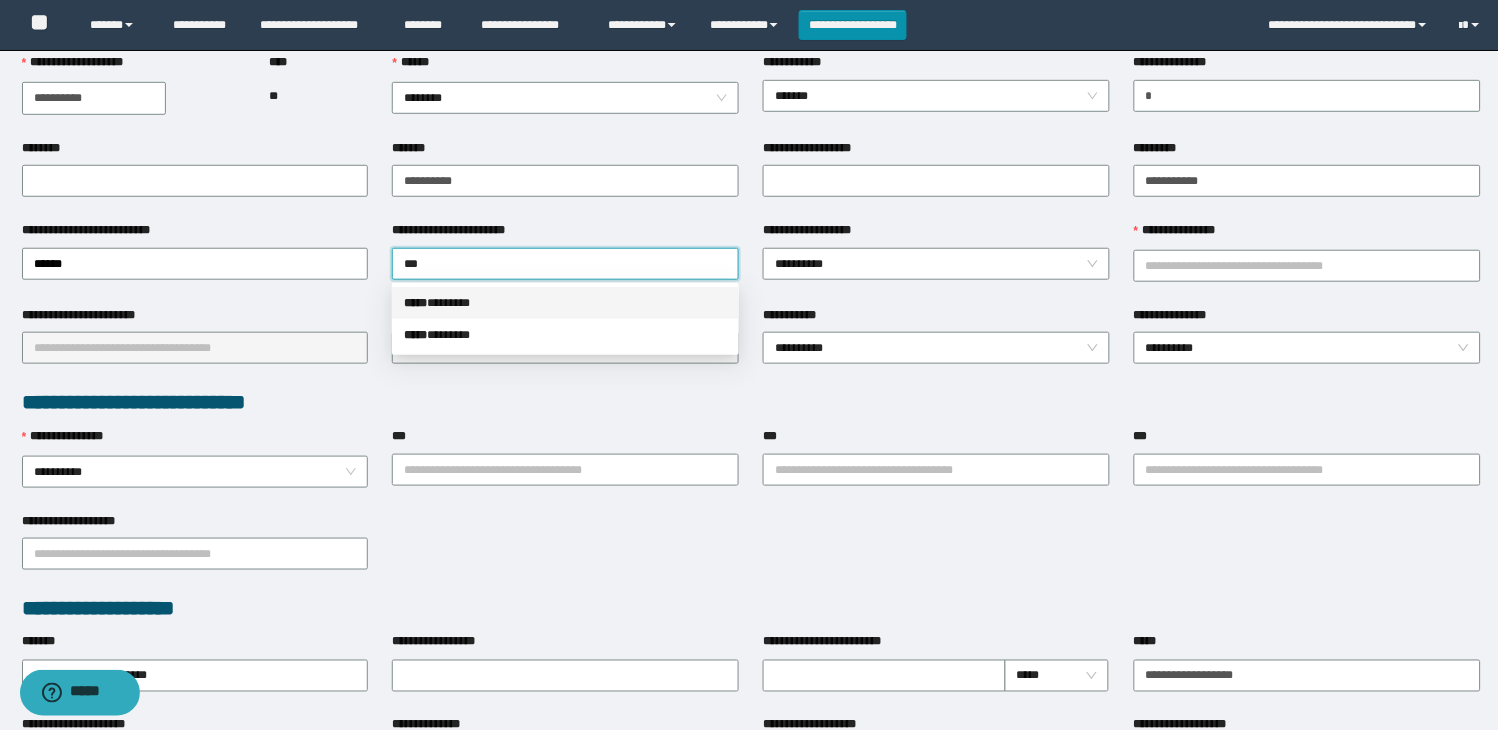 drag, startPoint x: 481, startPoint y: 297, endPoint x: 893, endPoint y: 314, distance: 412.3506 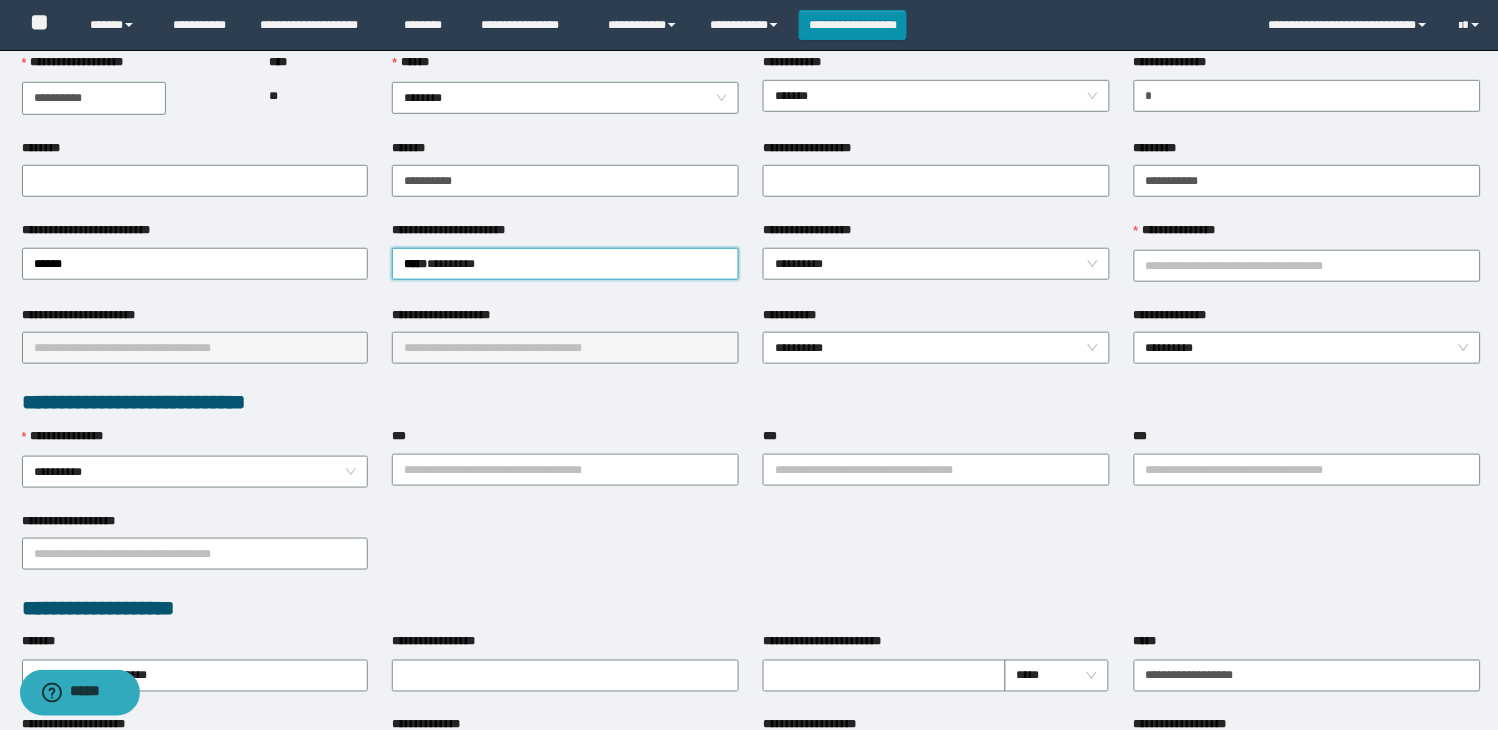 click on "**********" at bounding box center [936, 264] 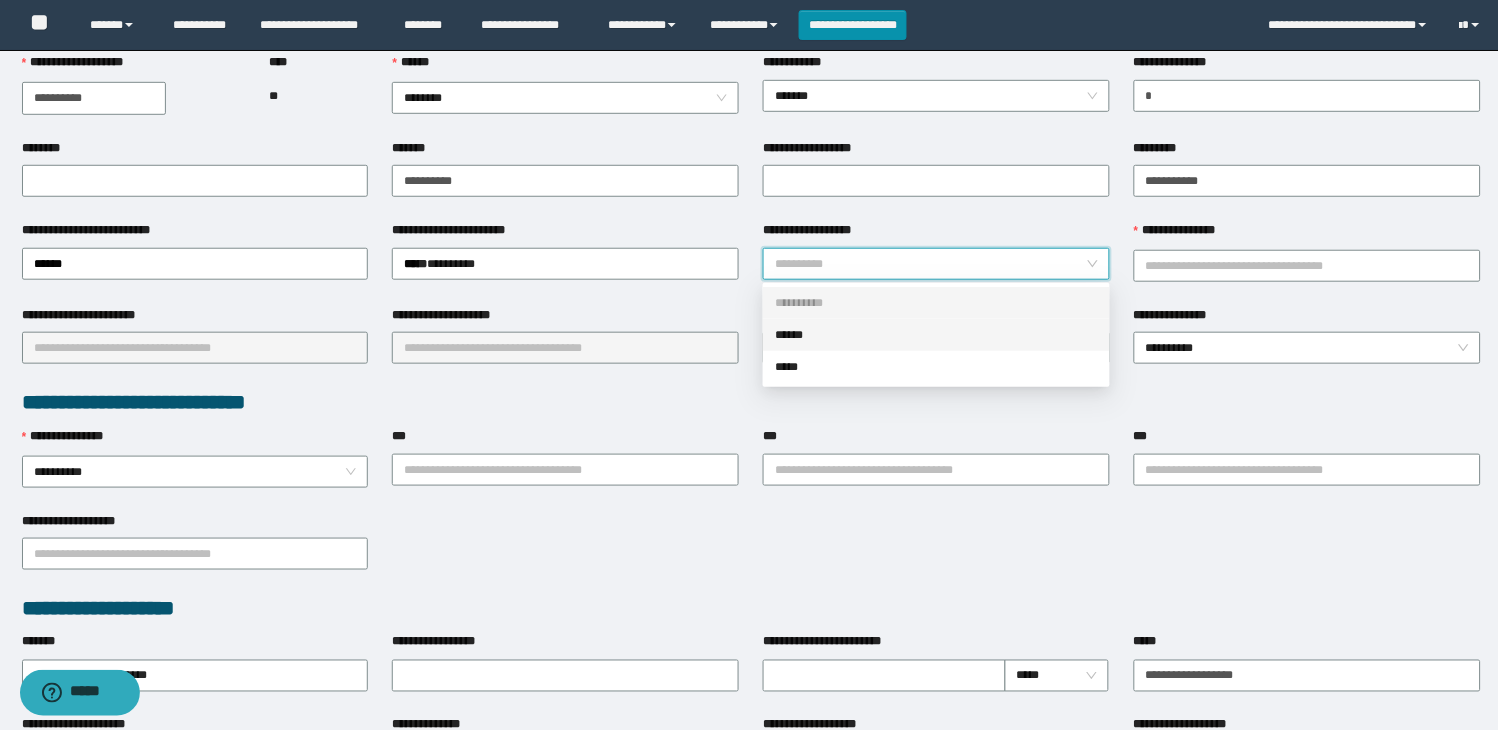 drag, startPoint x: 931, startPoint y: 326, endPoint x: 998, endPoint y: 320, distance: 67.26812 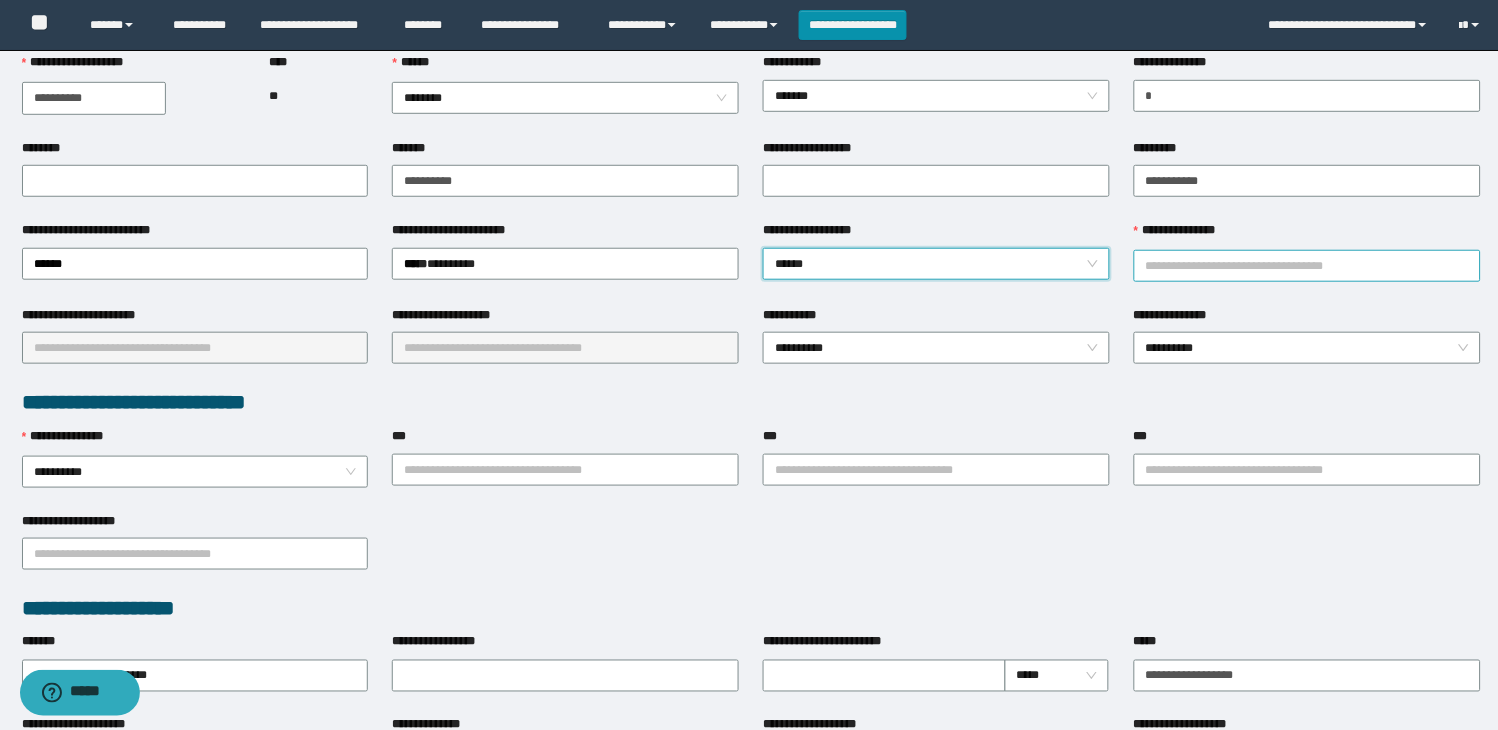 click on "**********" at bounding box center [1307, 266] 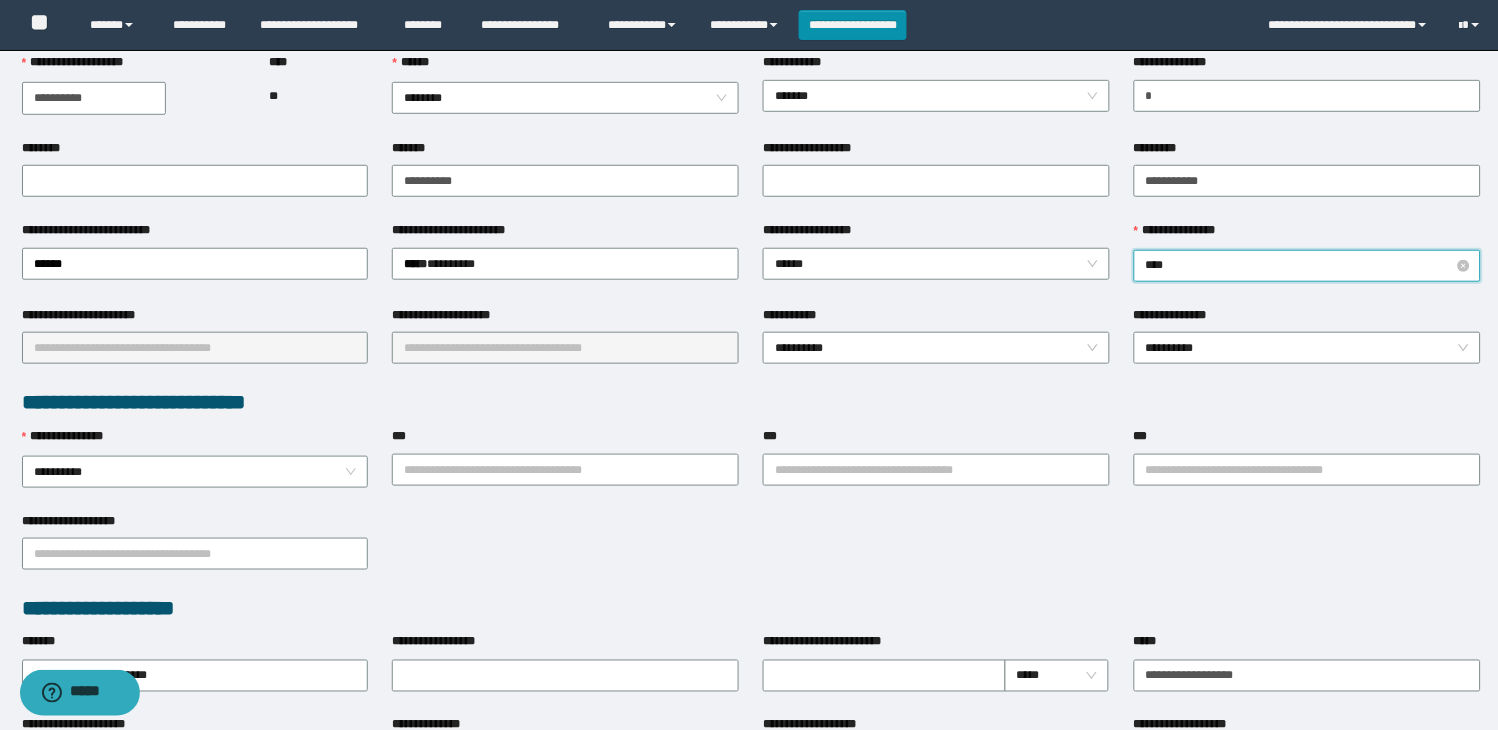 type on "*****" 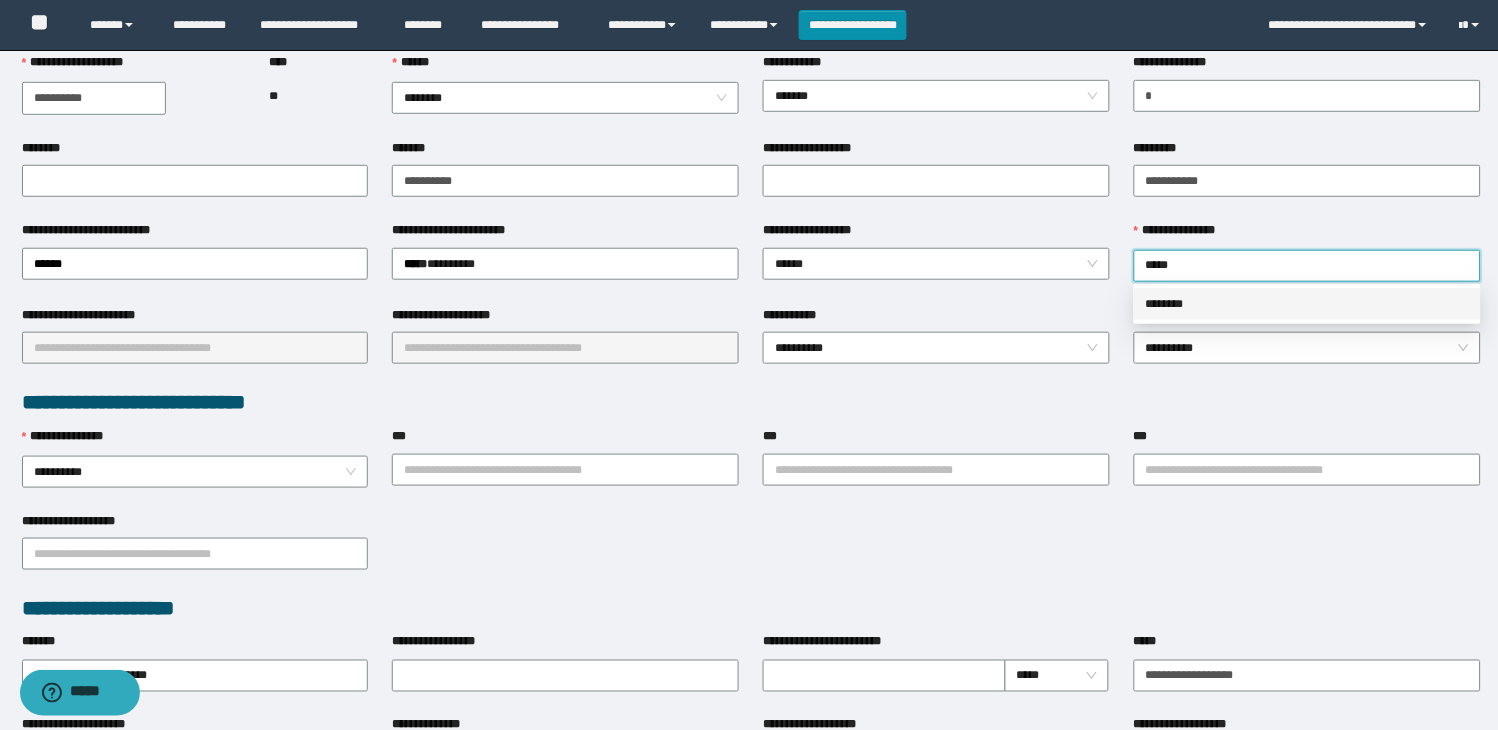 click on "********" at bounding box center (1307, 304) 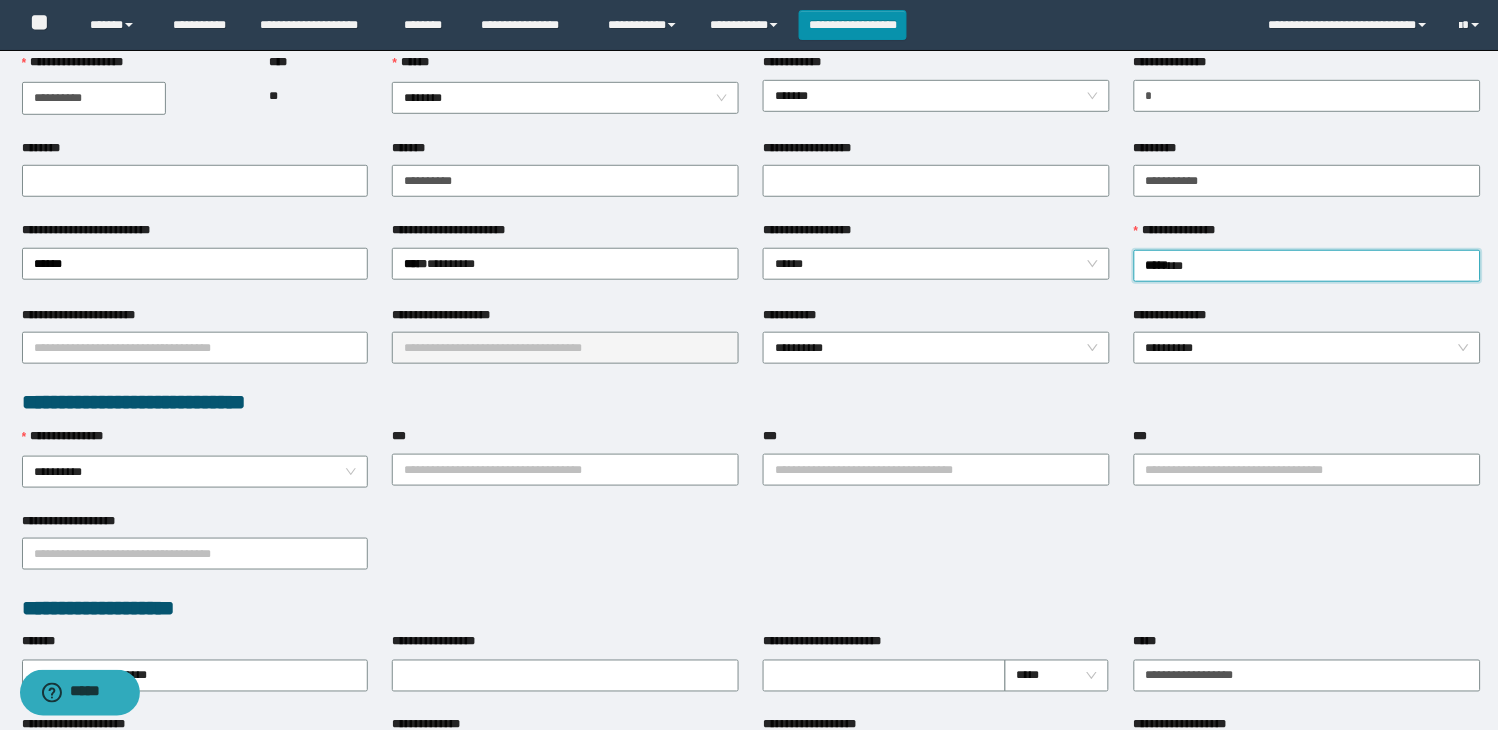 drag, startPoint x: 183, startPoint y: 348, endPoint x: 185, endPoint y: 376, distance: 28.071337 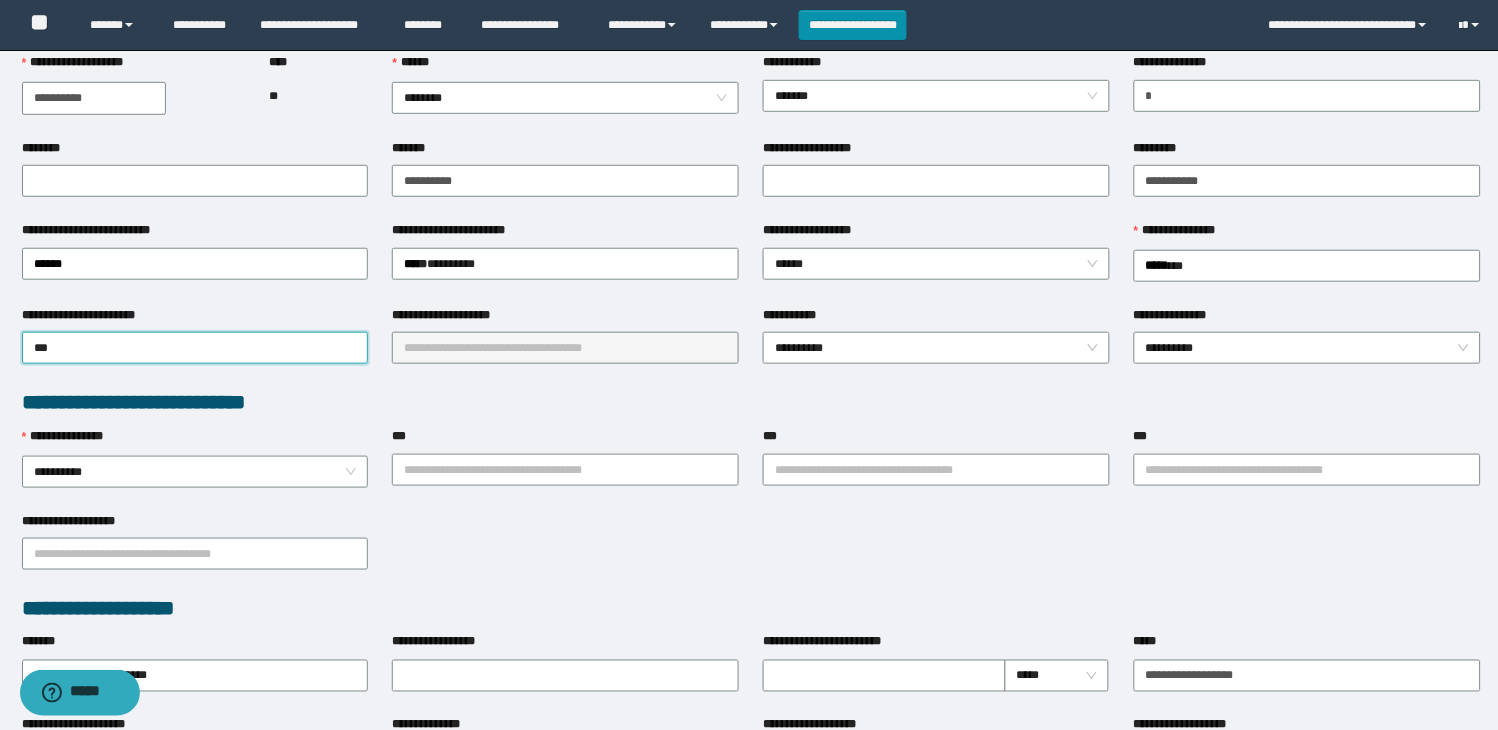 type on "****" 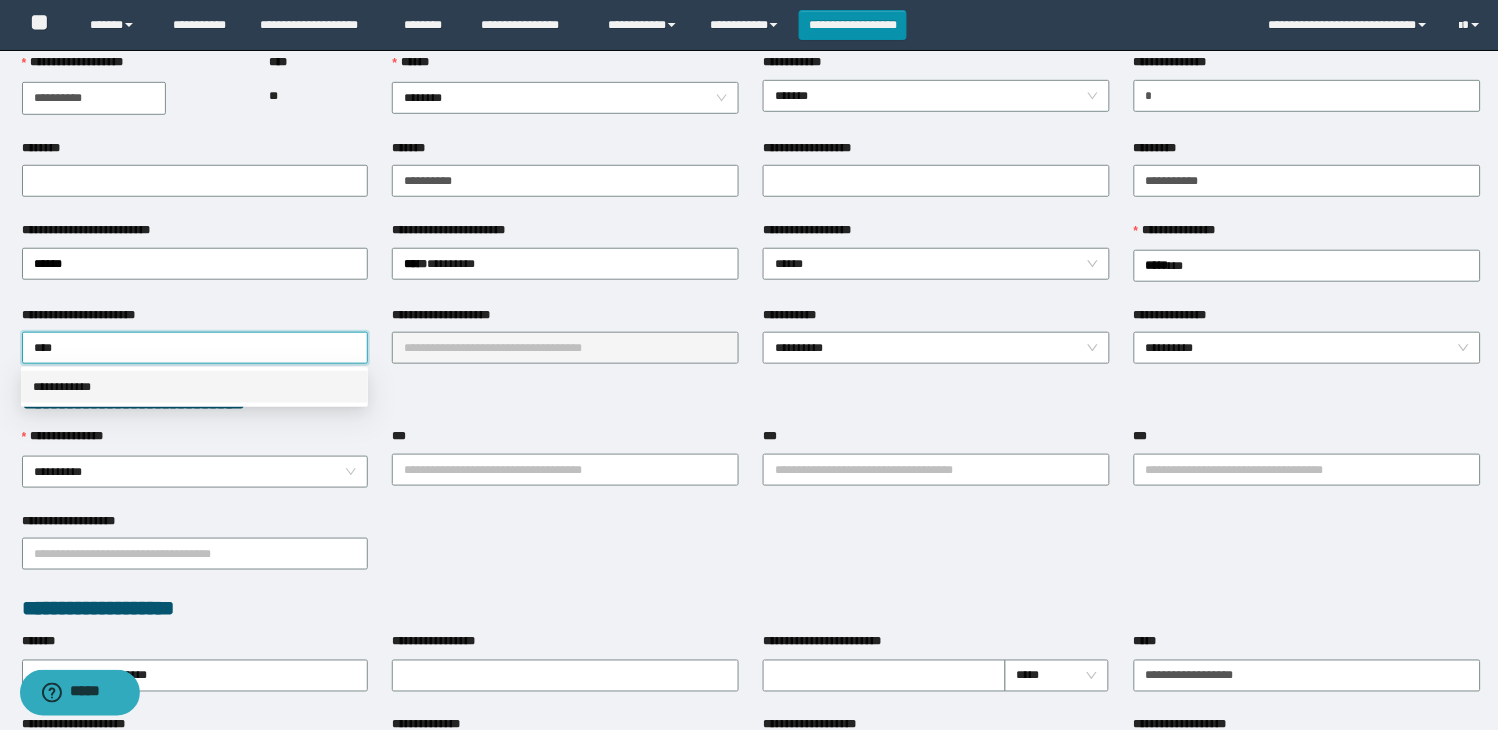 click on "**********" at bounding box center [194, 387] 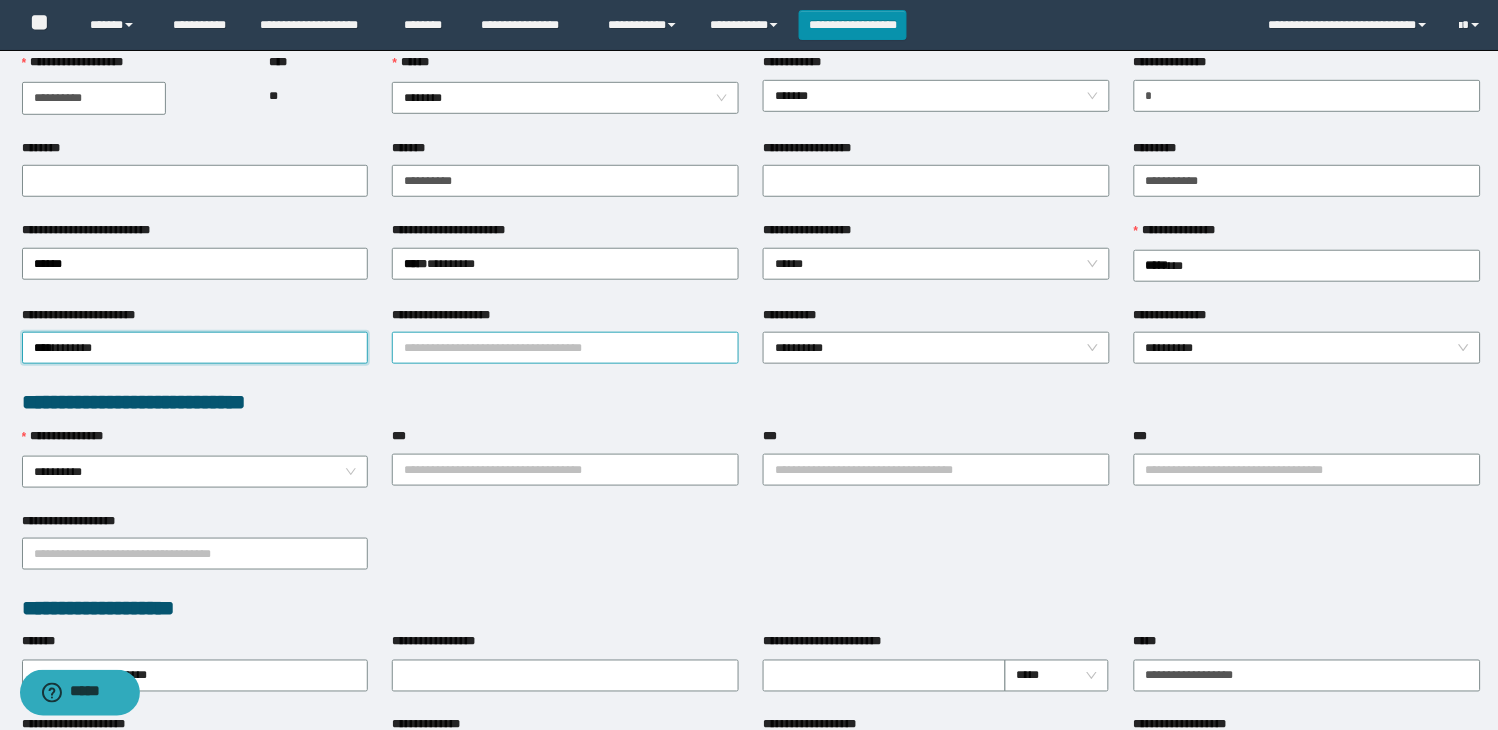 click on "**********" at bounding box center [565, 348] 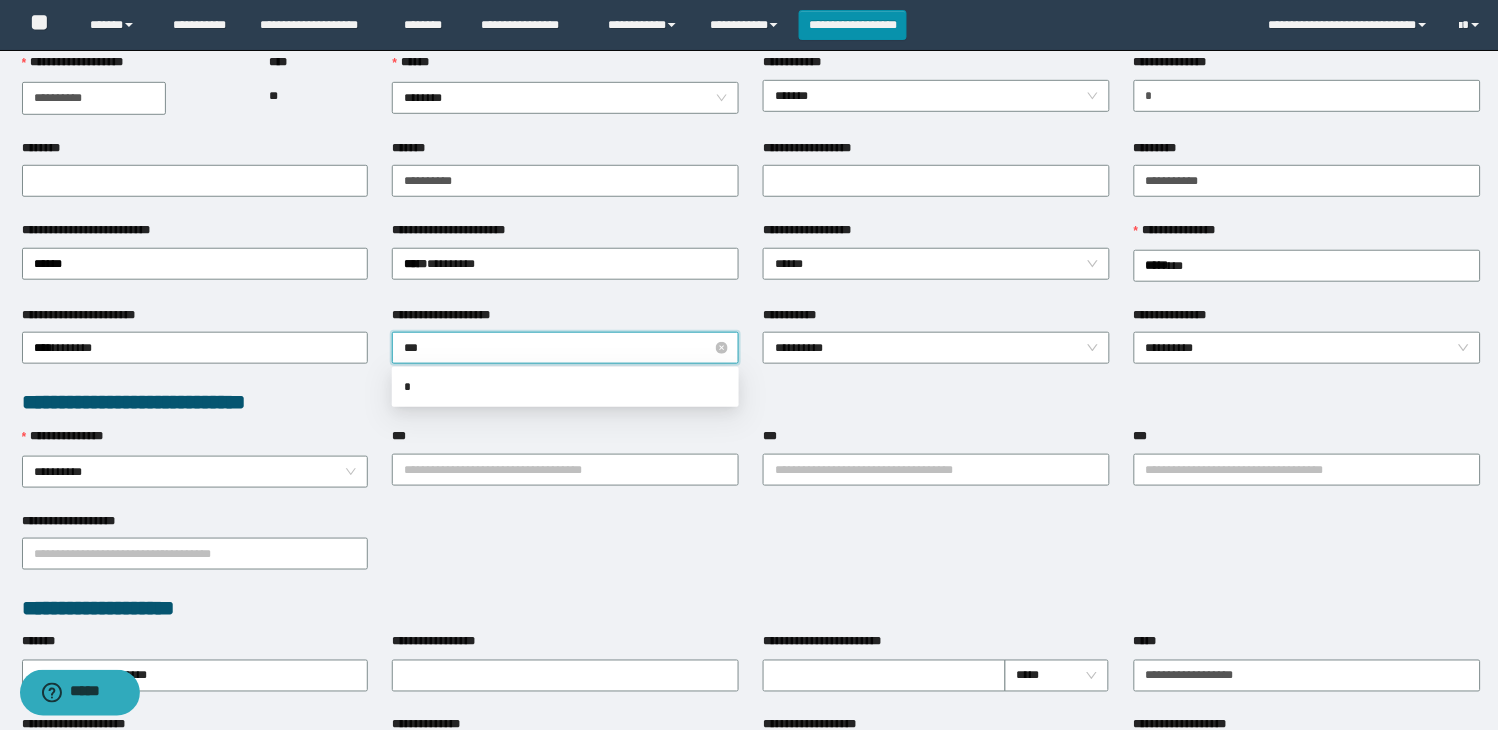 type on "****" 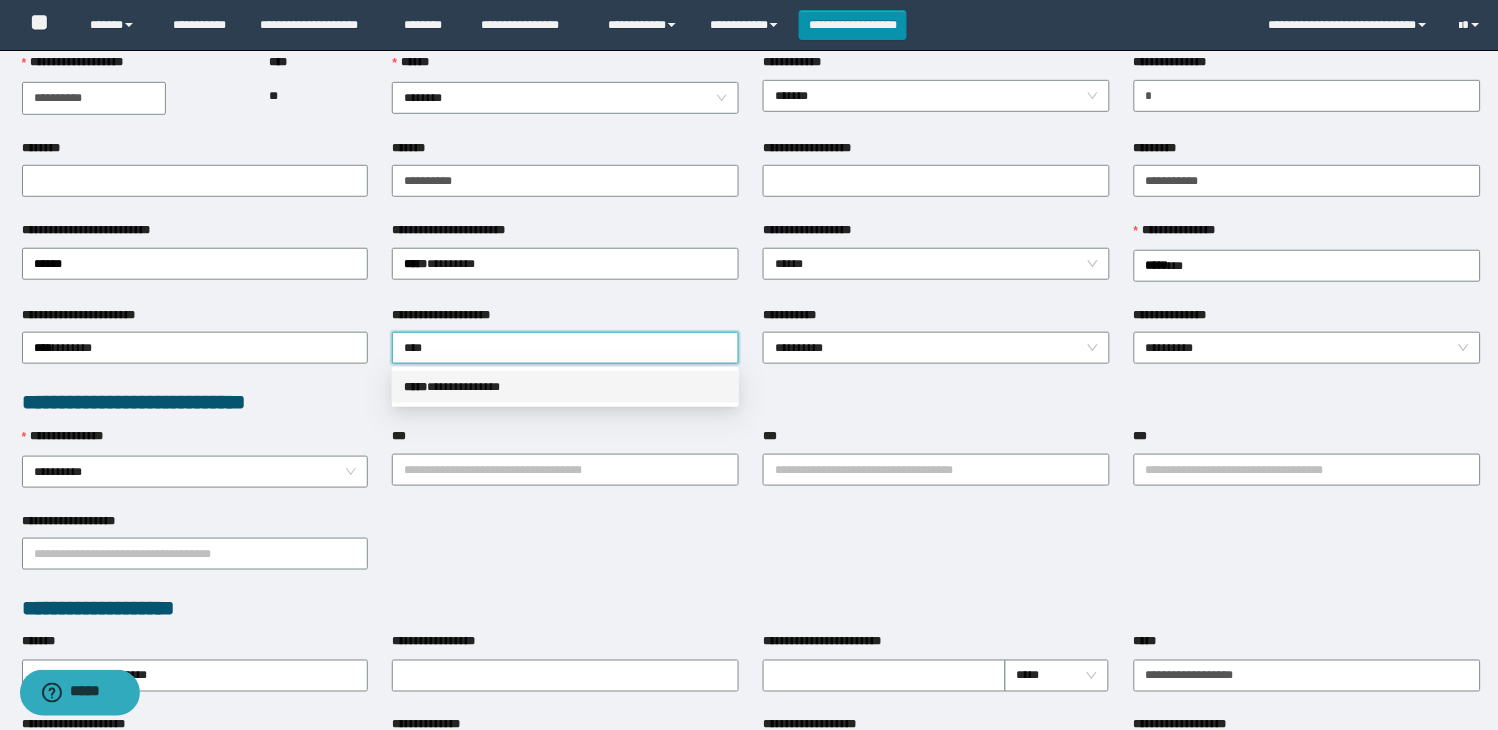 click on "**********" at bounding box center (565, 387) 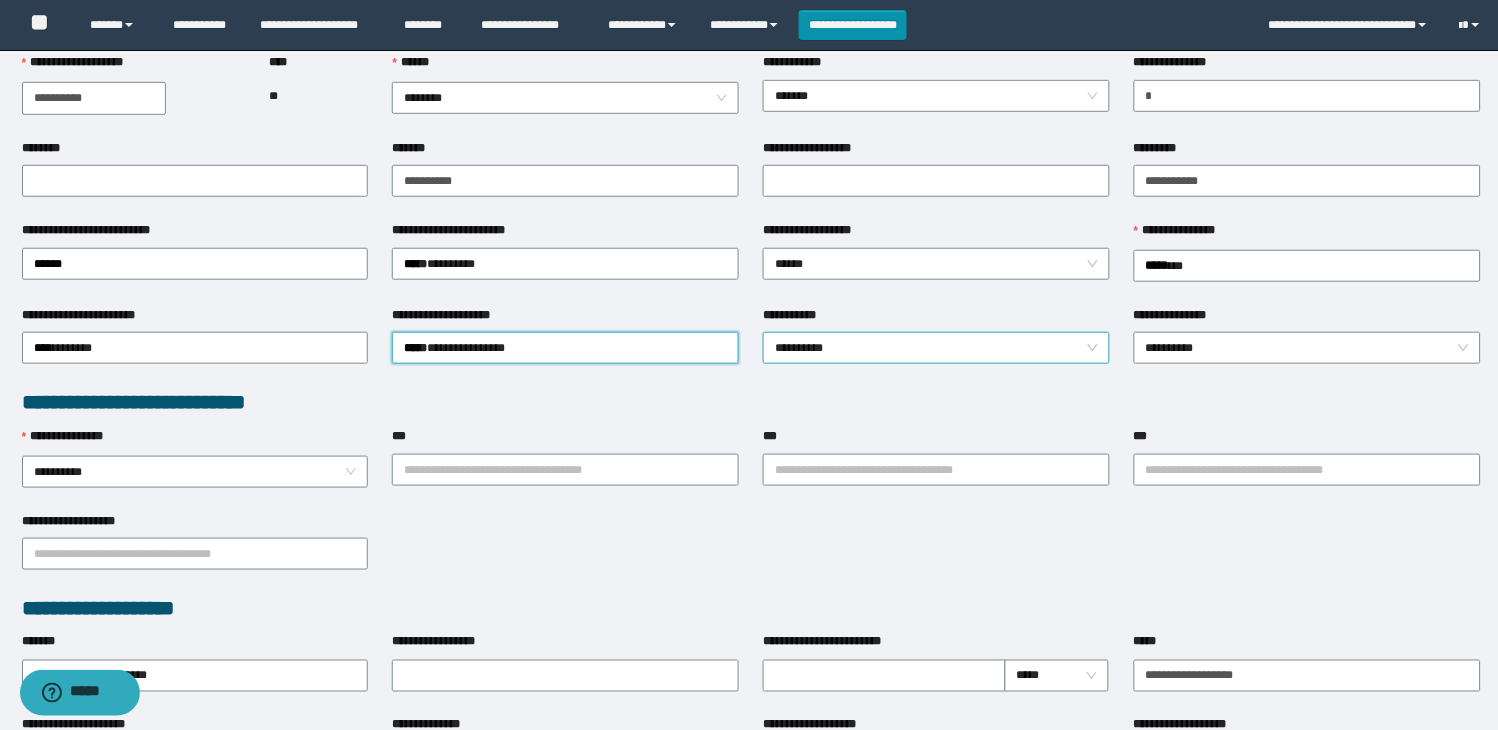 drag, startPoint x: 807, startPoint y: 342, endPoint x: 840, endPoint y: 361, distance: 38.078865 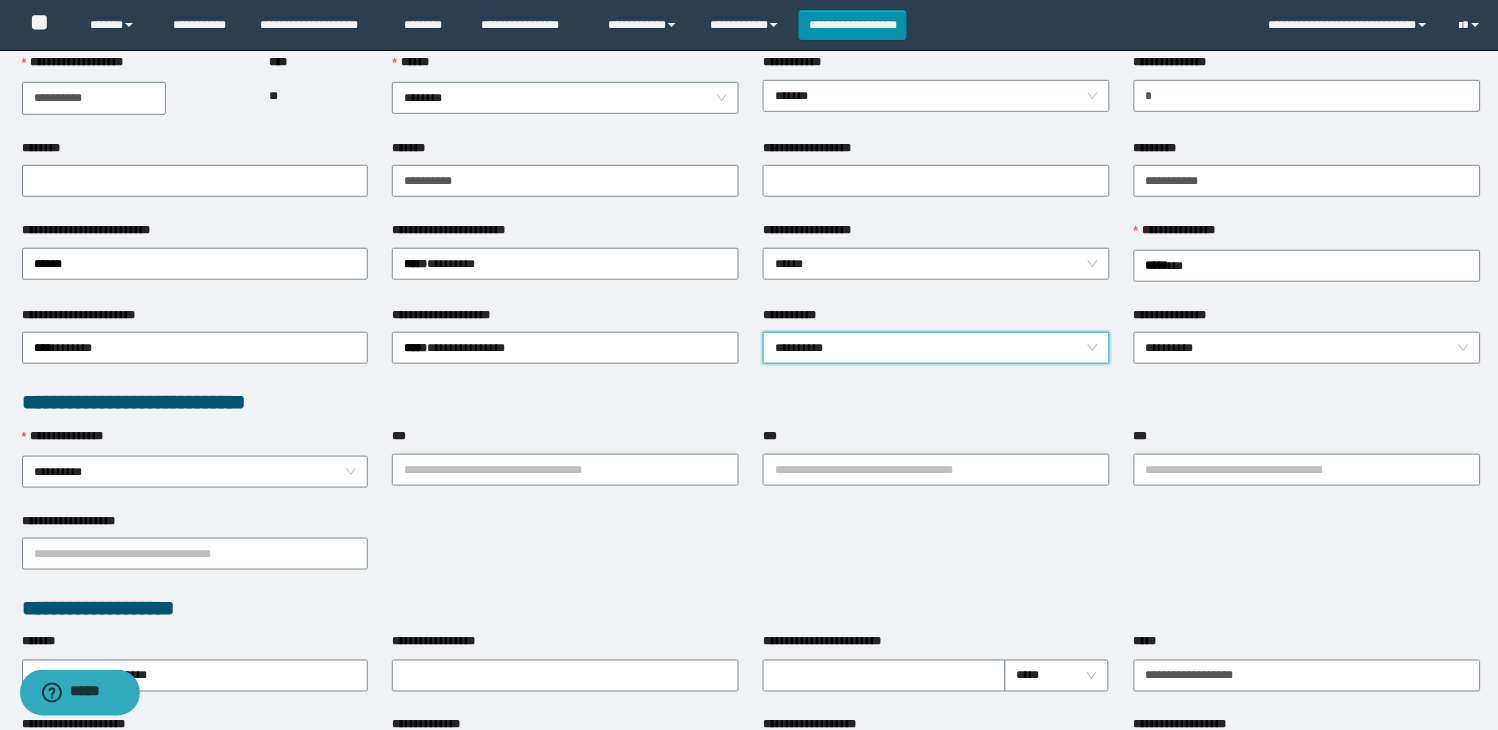 click on "**********" at bounding box center (751, 402) 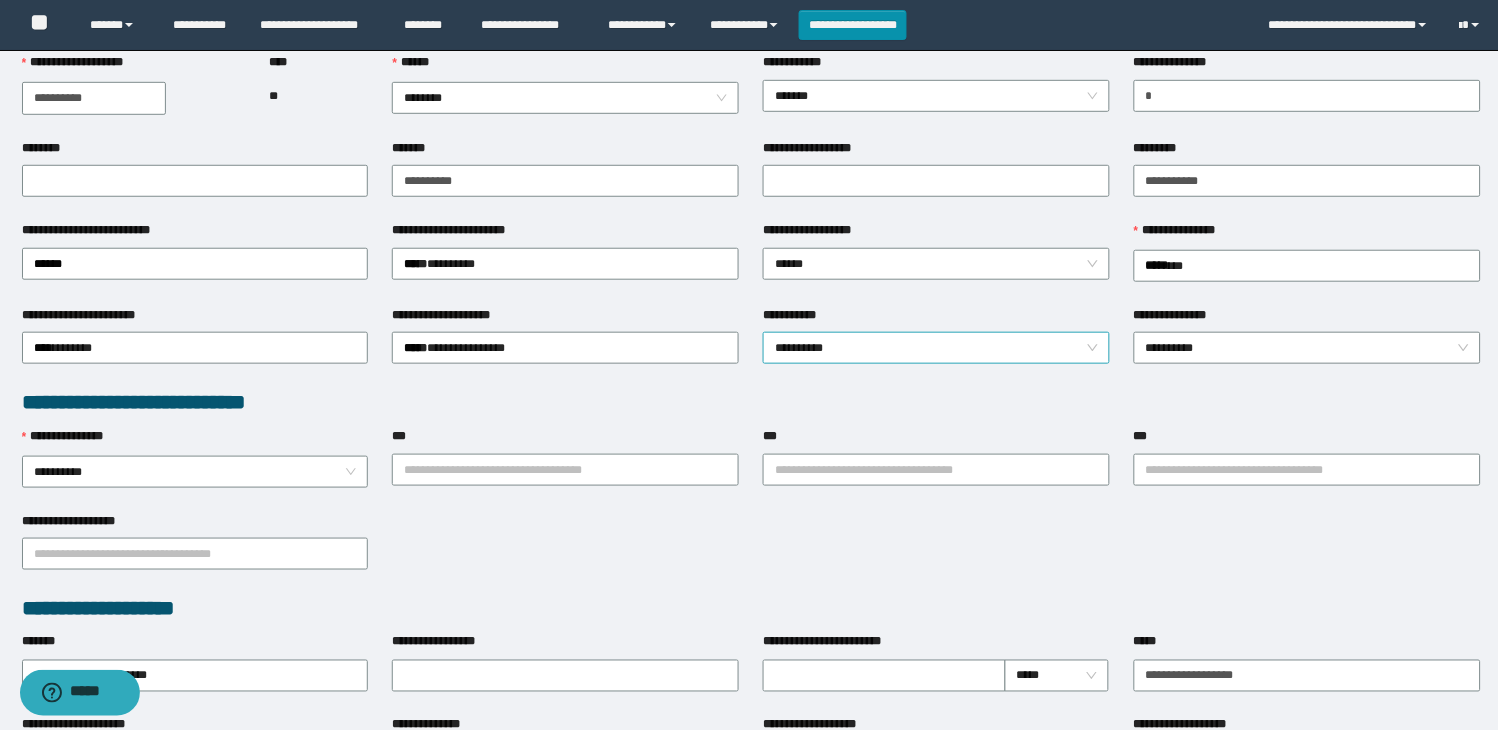 drag, startPoint x: 885, startPoint y: 346, endPoint x: 887, endPoint y: 357, distance: 11.18034 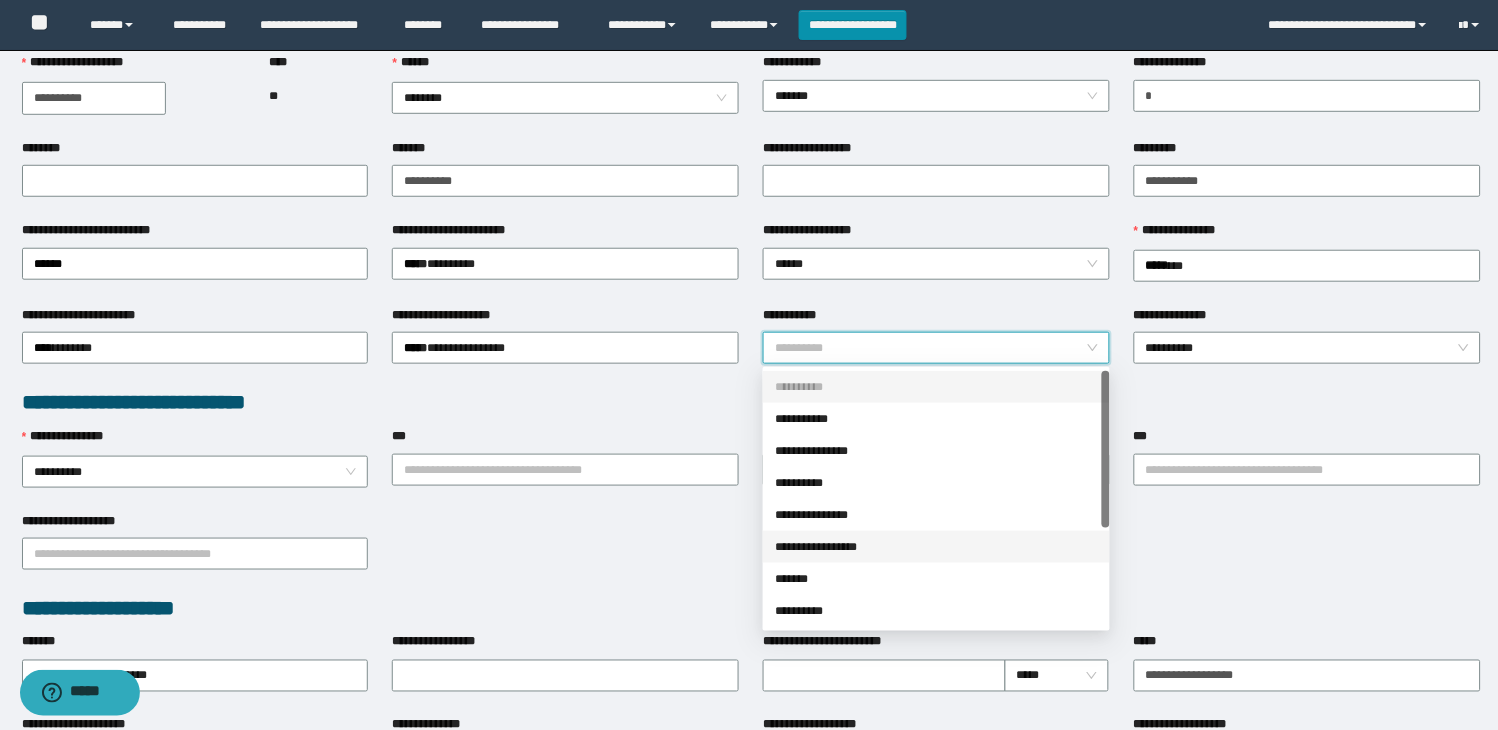 drag, startPoint x: 828, startPoint y: 552, endPoint x: 1278, endPoint y: 374, distance: 483.92563 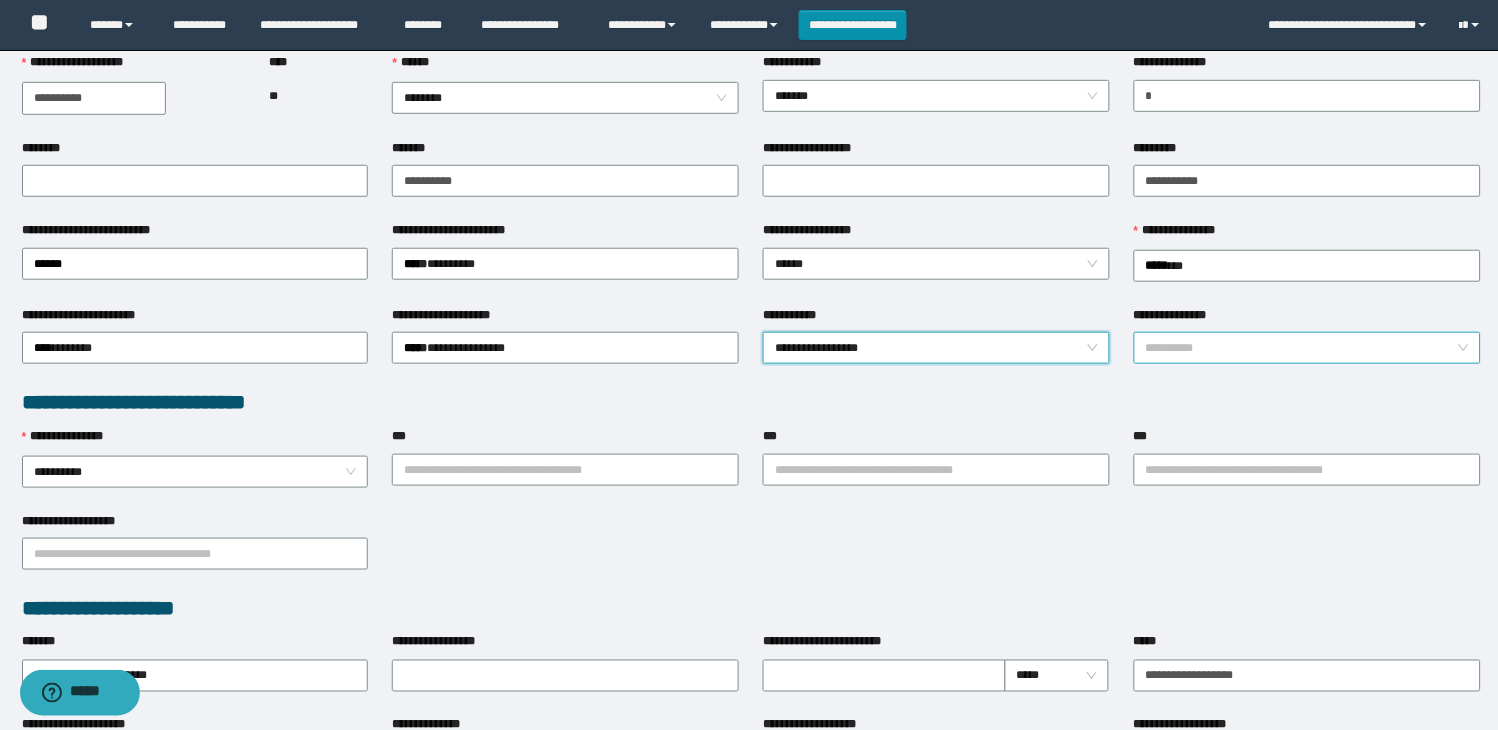 click on "**********" at bounding box center (1307, 348) 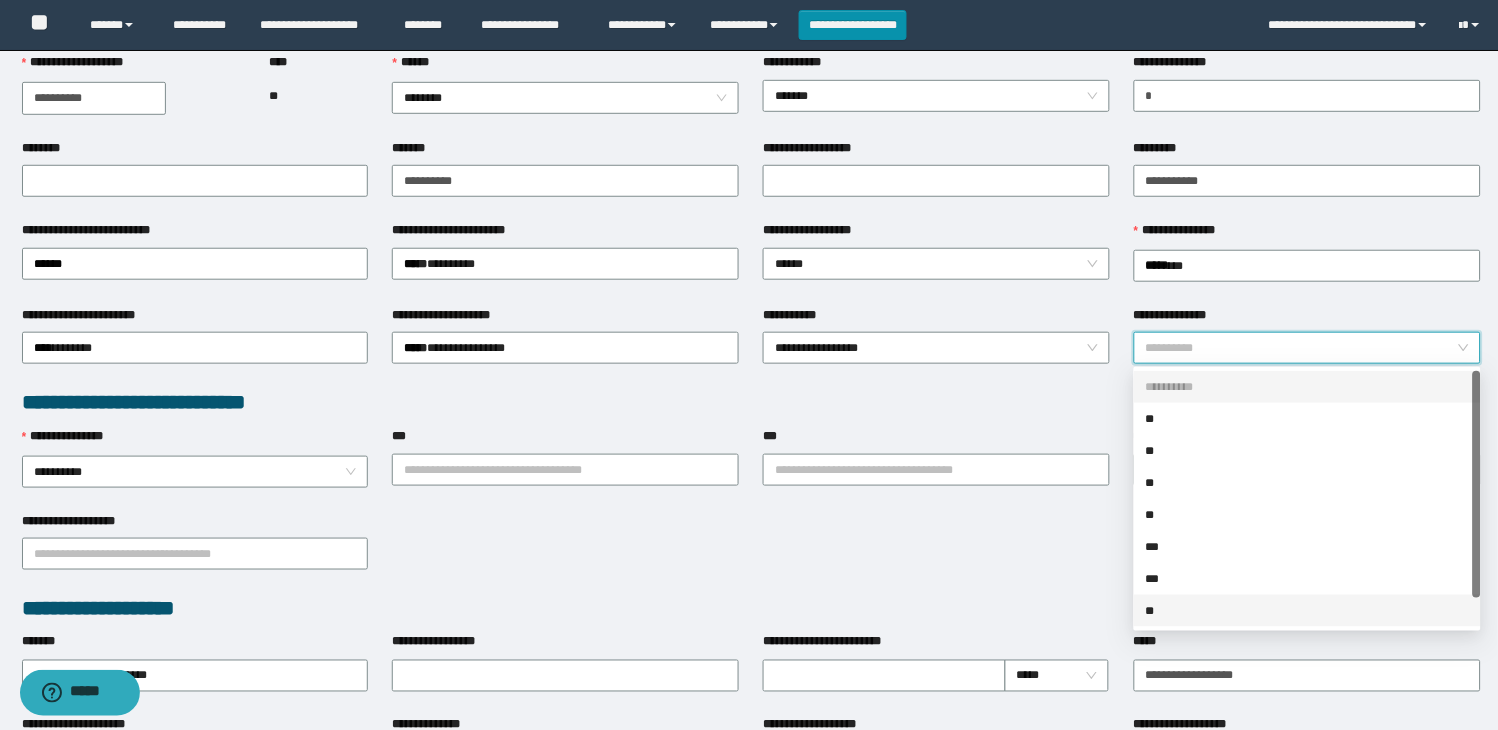 click on "**" at bounding box center (1307, 611) 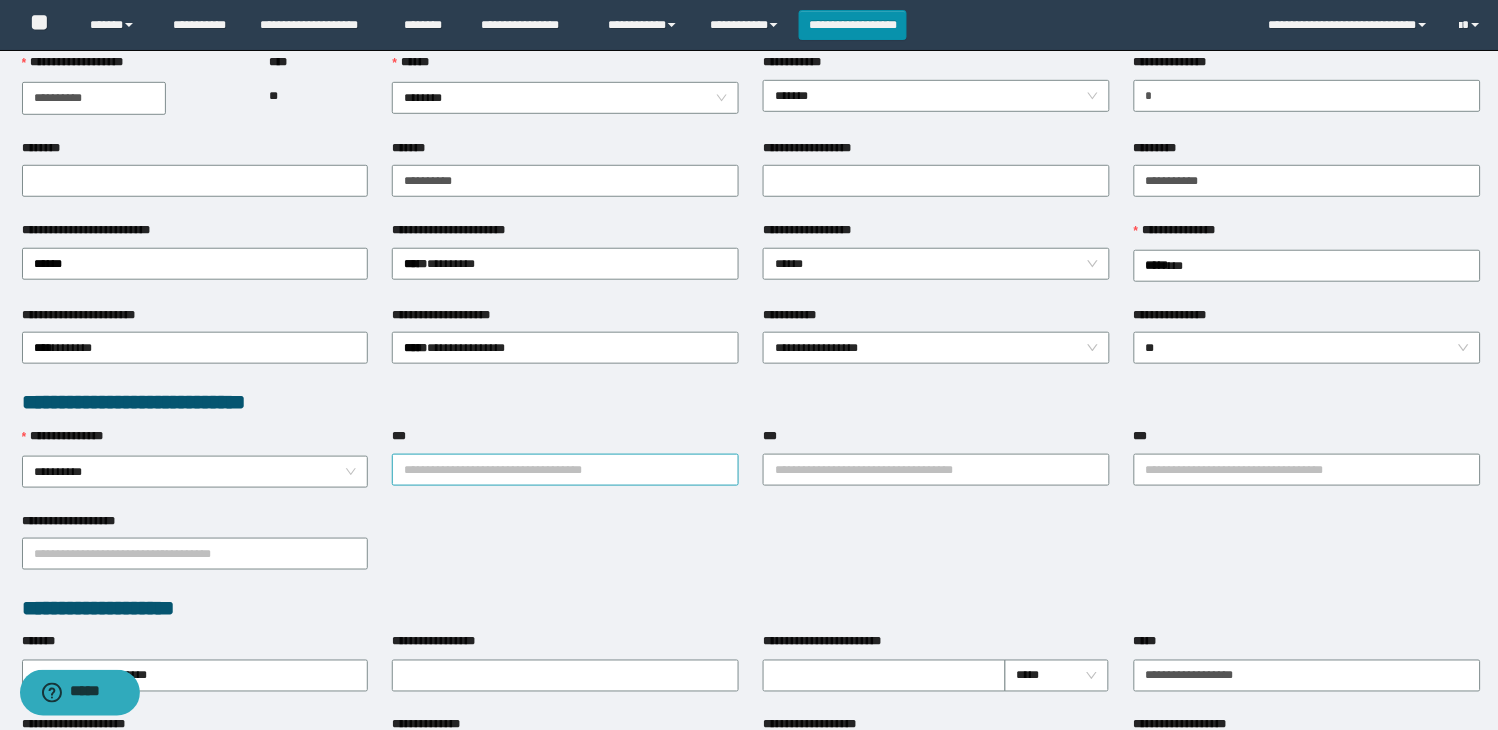 drag, startPoint x: 738, startPoint y: 551, endPoint x: 460, endPoint y: 457, distance: 293.4621 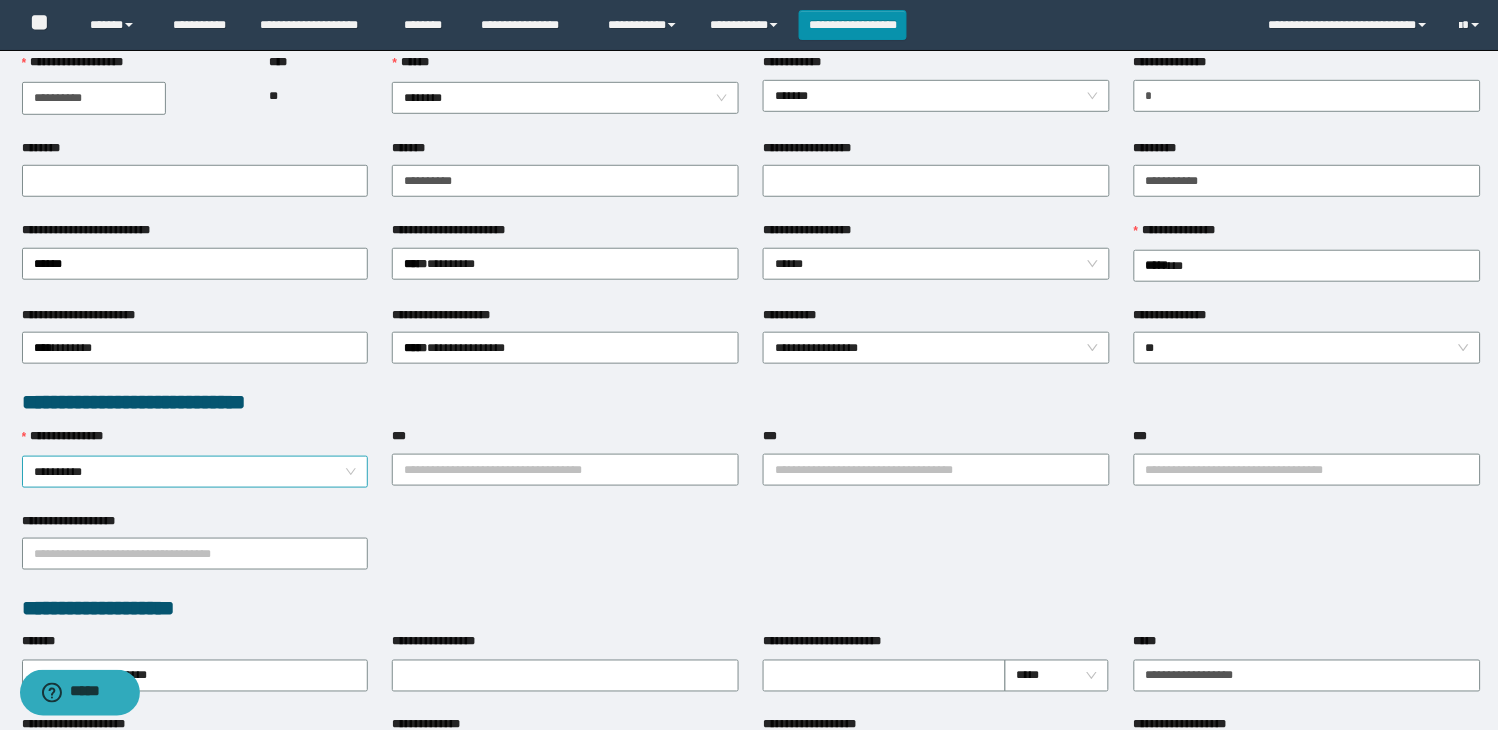 click on "**********" at bounding box center (195, 472) 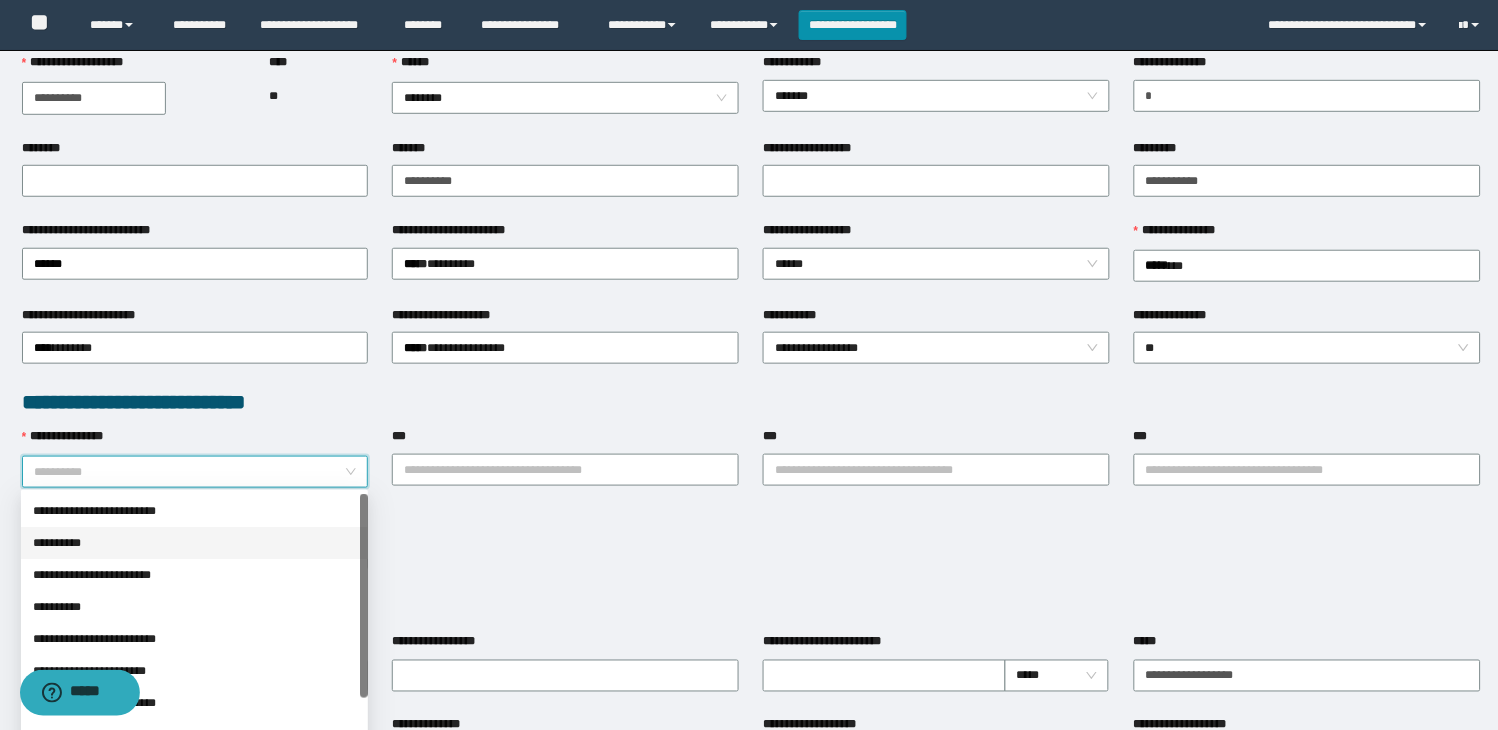 scroll, scrollTop: 0, scrollLeft: 0, axis: both 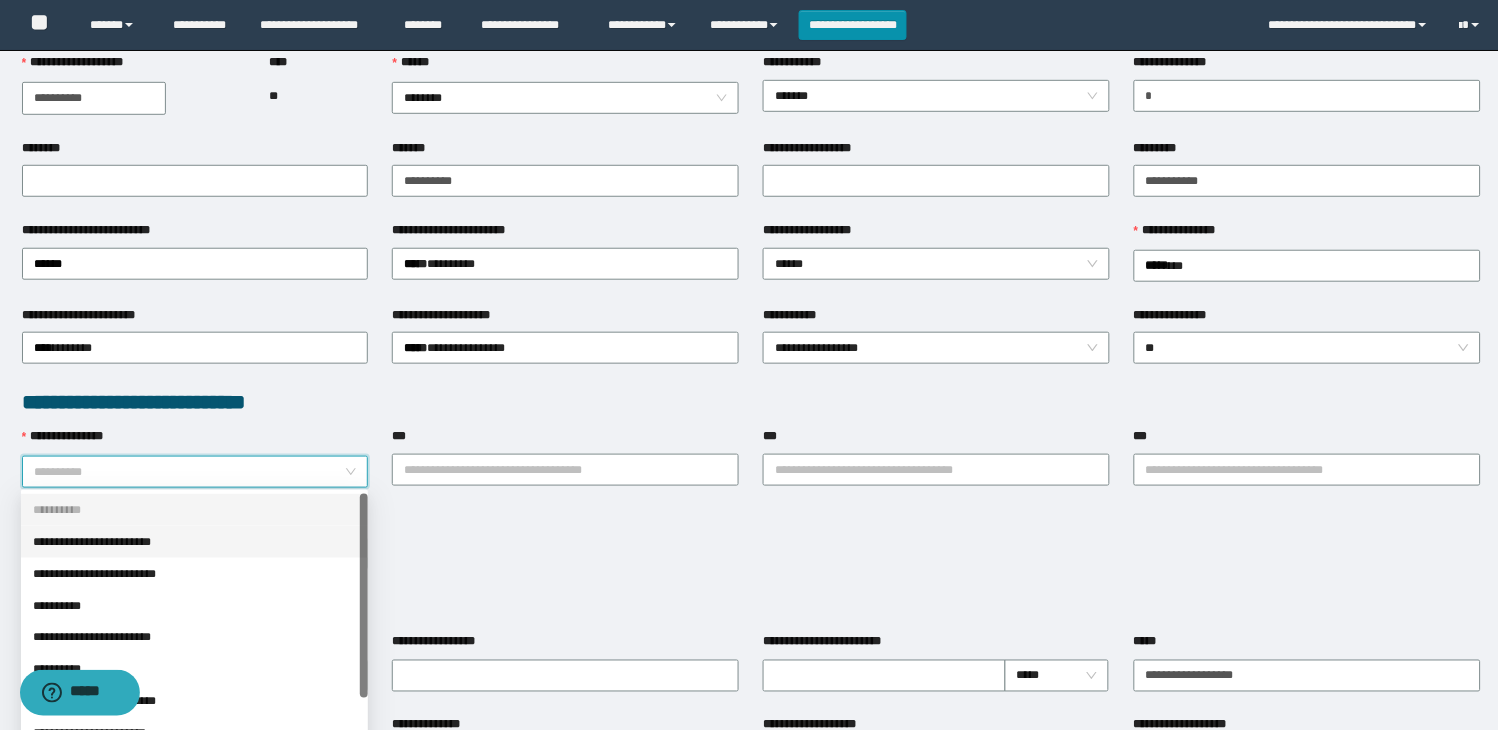 drag, startPoint x: 143, startPoint y: 536, endPoint x: 267, endPoint y: 514, distance: 125.93649 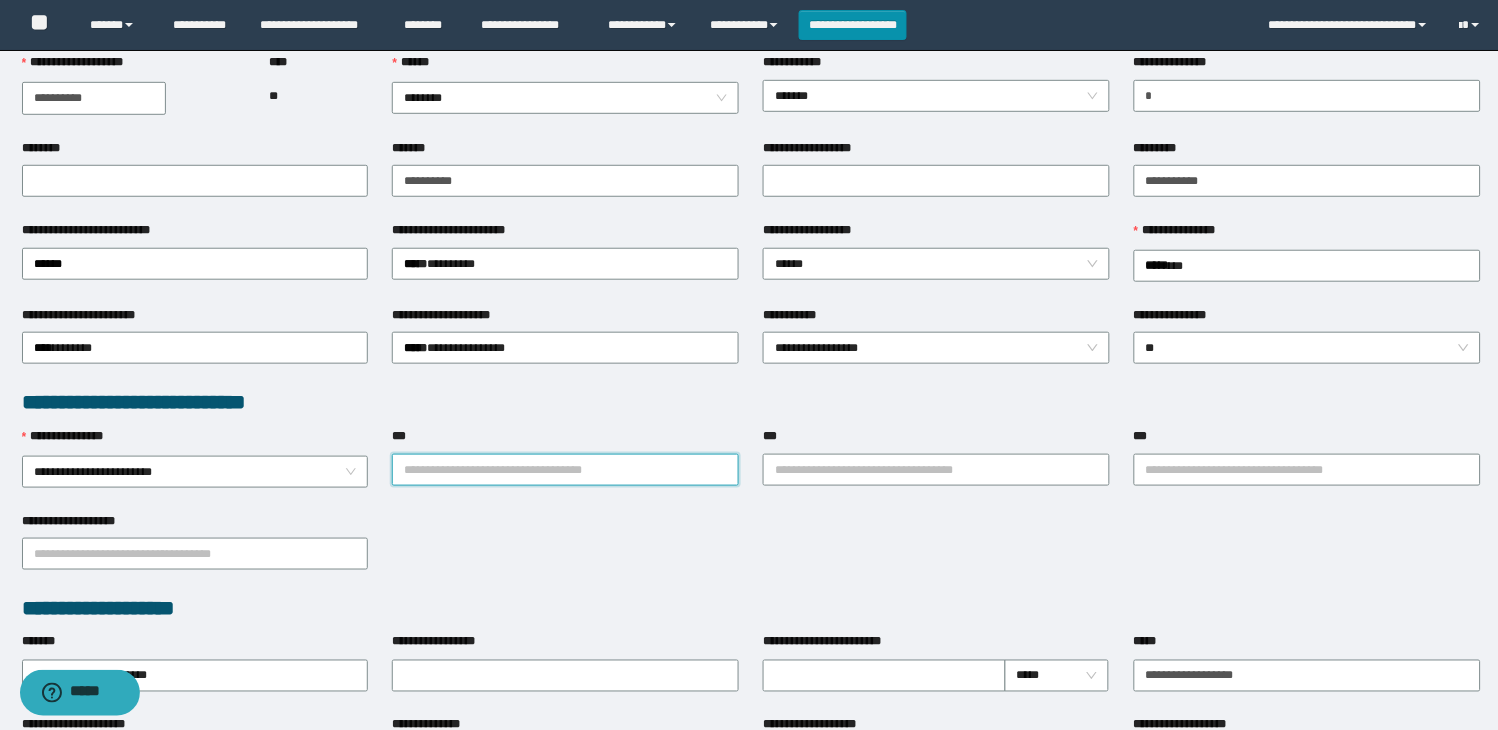 click on "***" at bounding box center (565, 470) 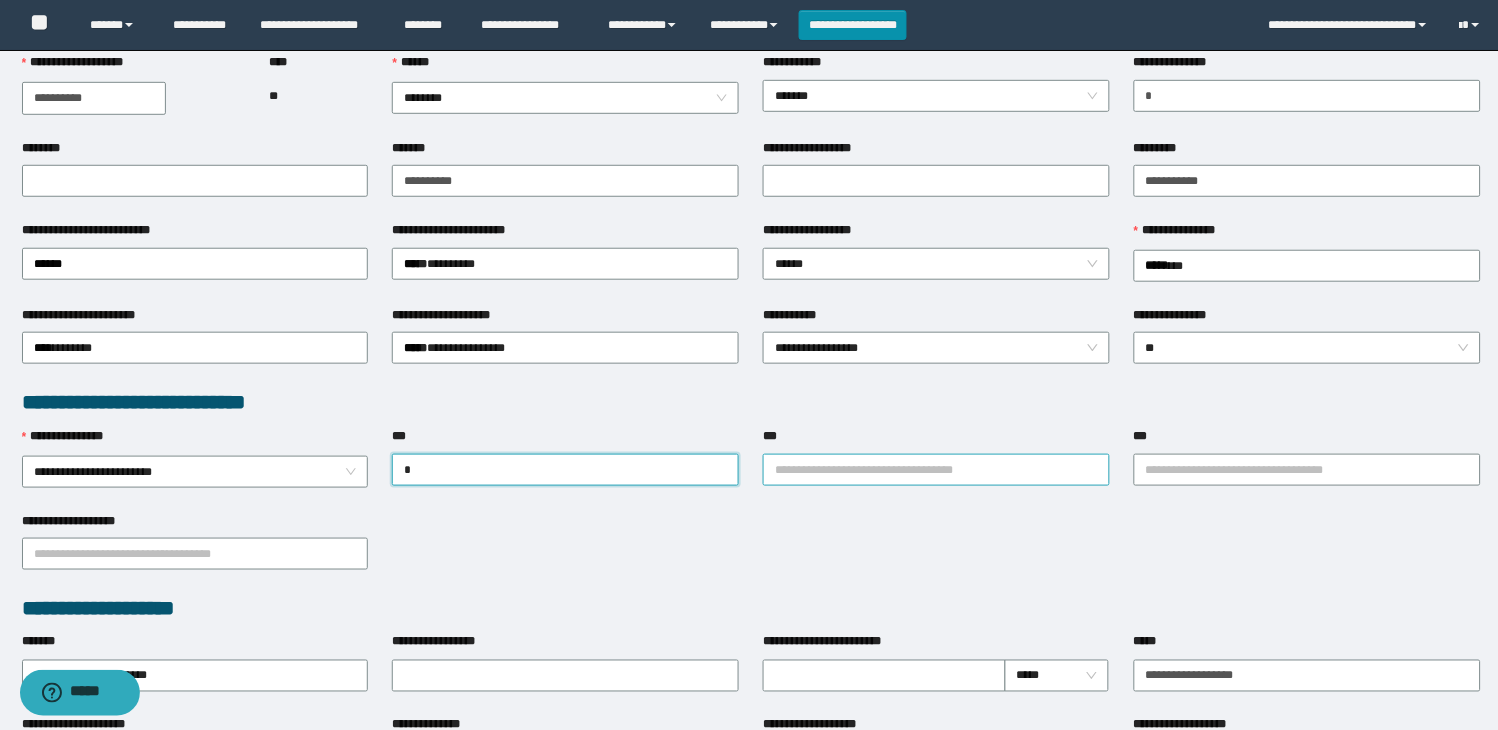 type on "**" 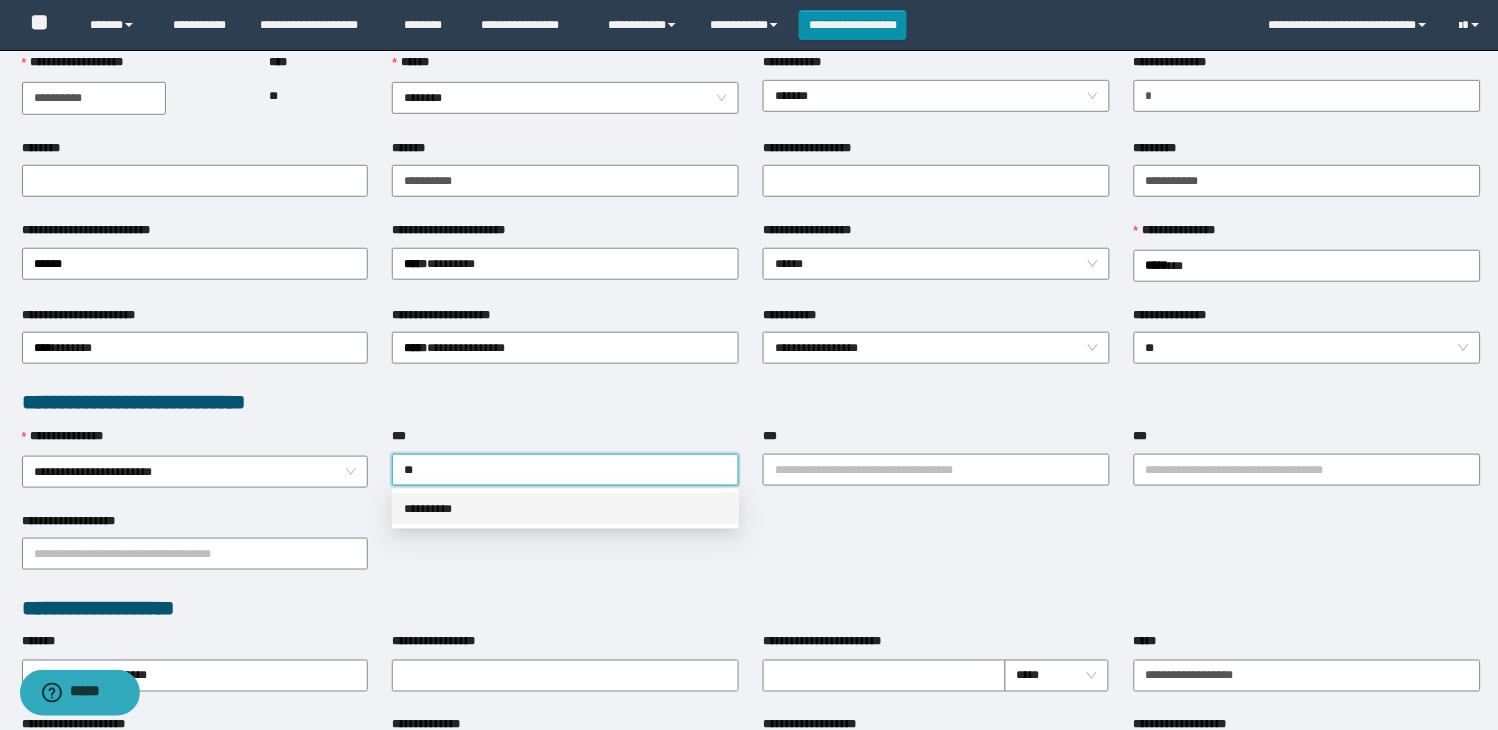 drag, startPoint x: 545, startPoint y: 516, endPoint x: 906, endPoint y: 493, distance: 361.73193 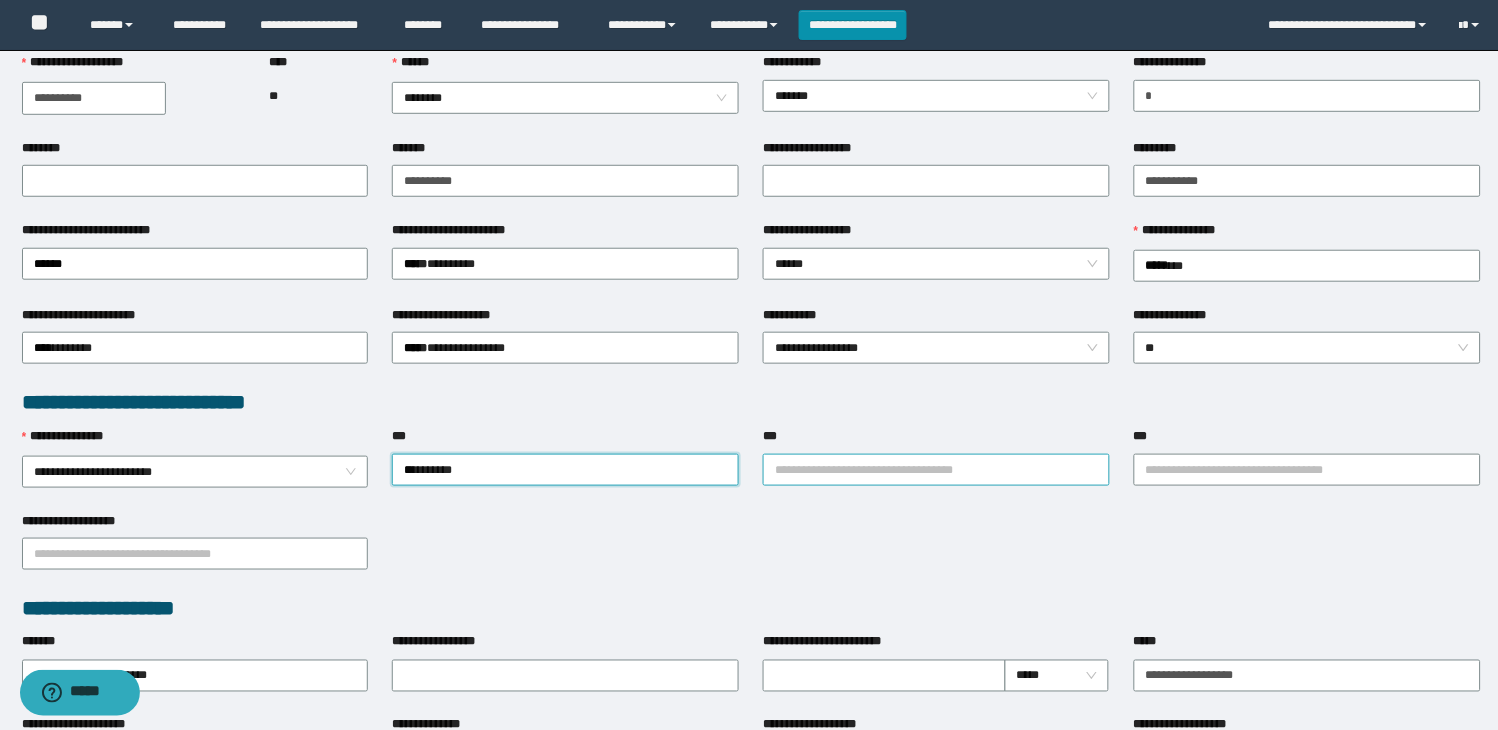 click on "***" at bounding box center (936, 470) 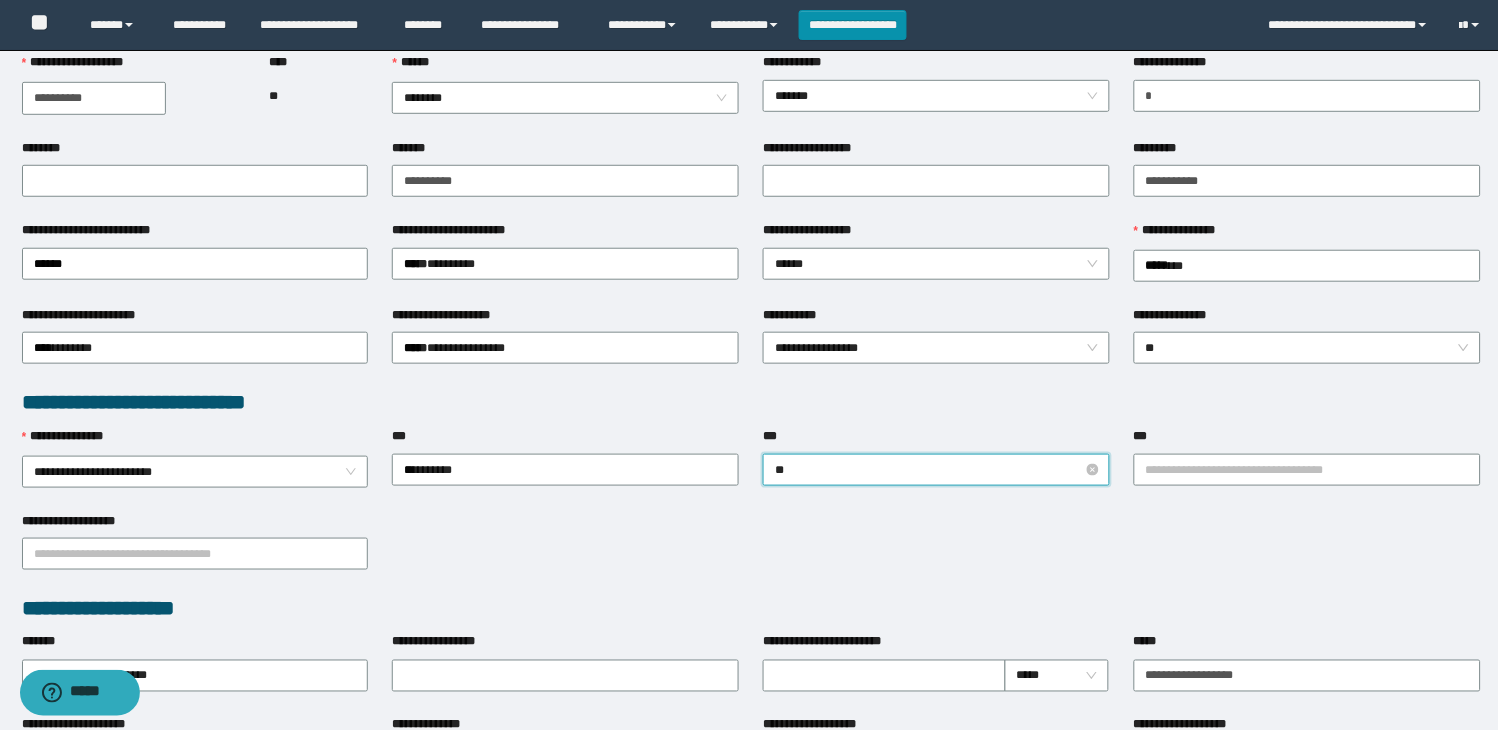 type on "***" 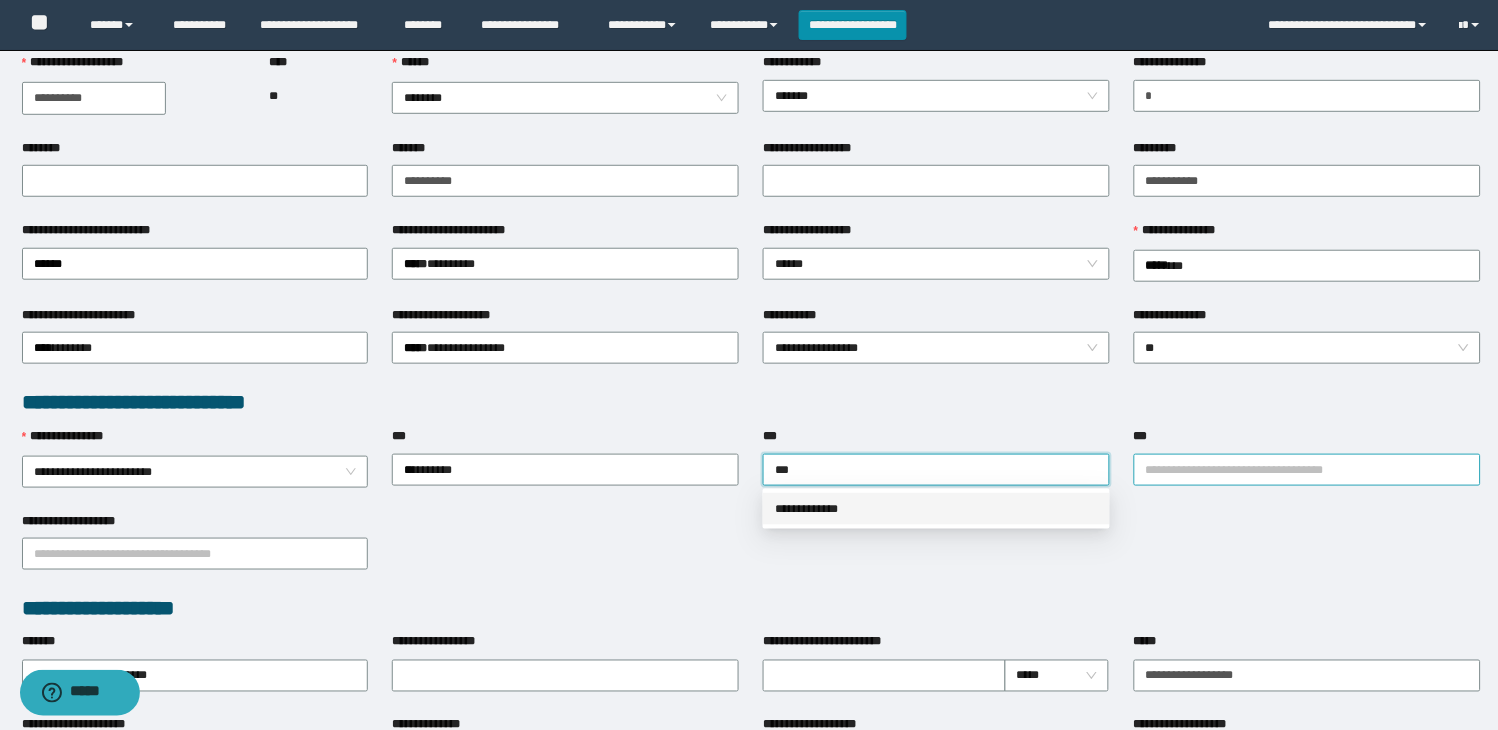 drag, startPoint x: 926, startPoint y: 515, endPoint x: 1221, endPoint y: 457, distance: 300.64764 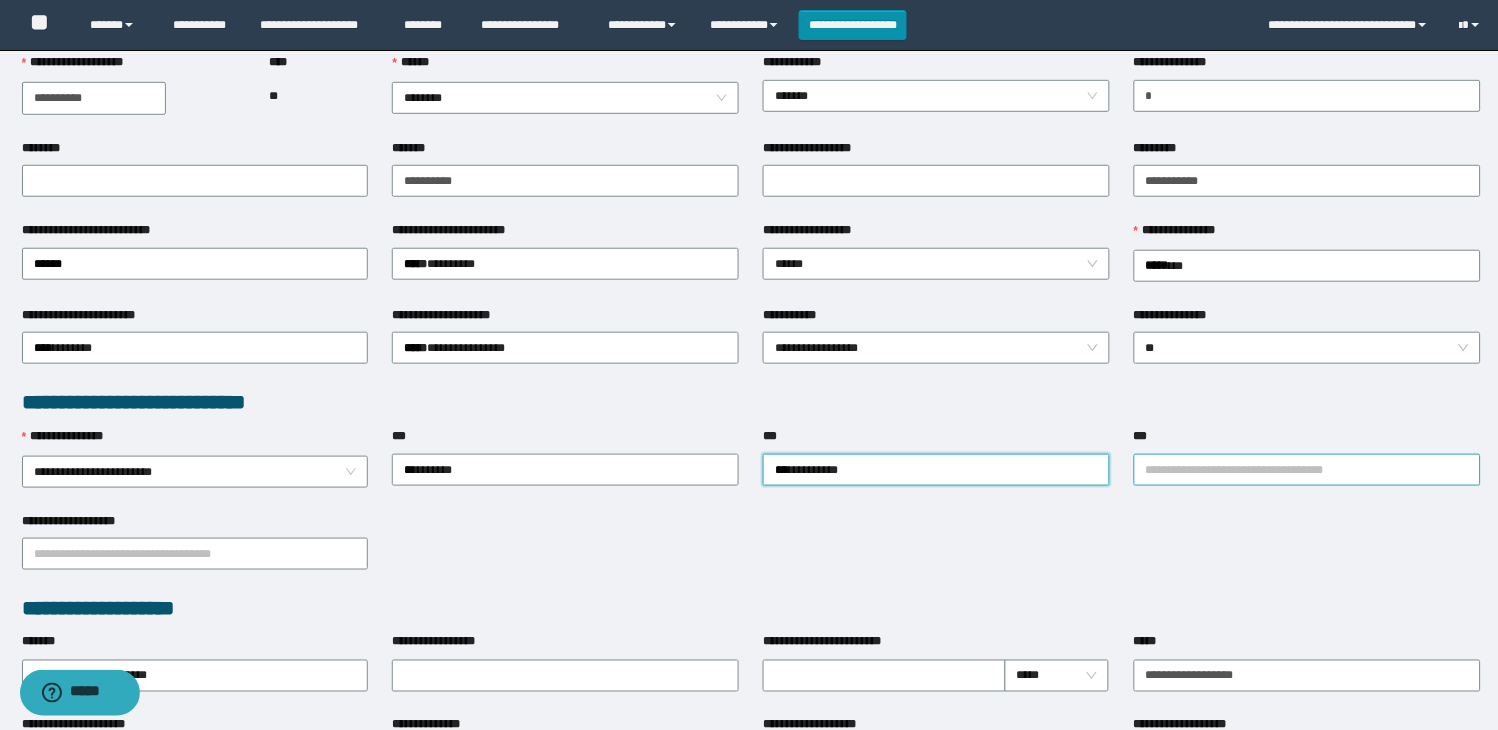 click on "***" at bounding box center [1307, 470] 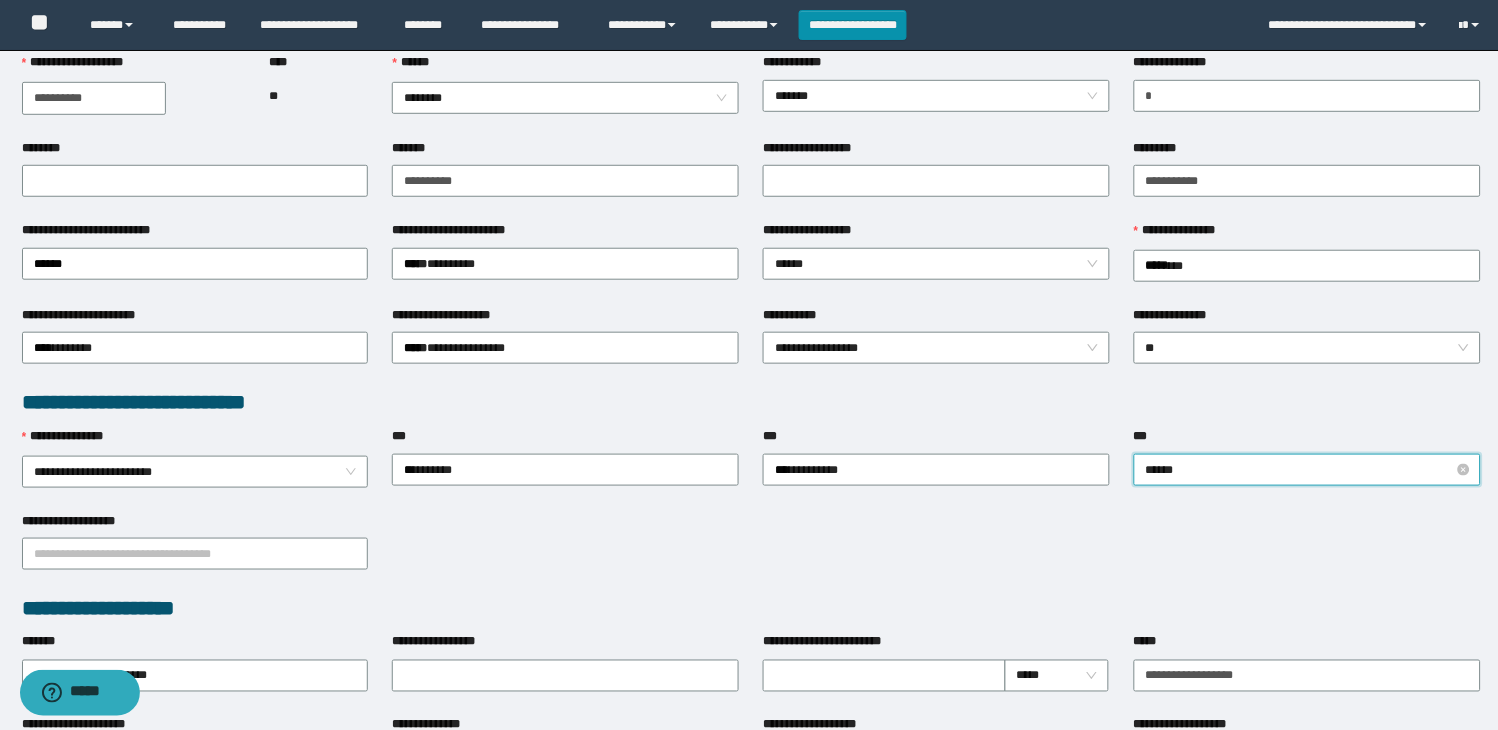 type on "*******" 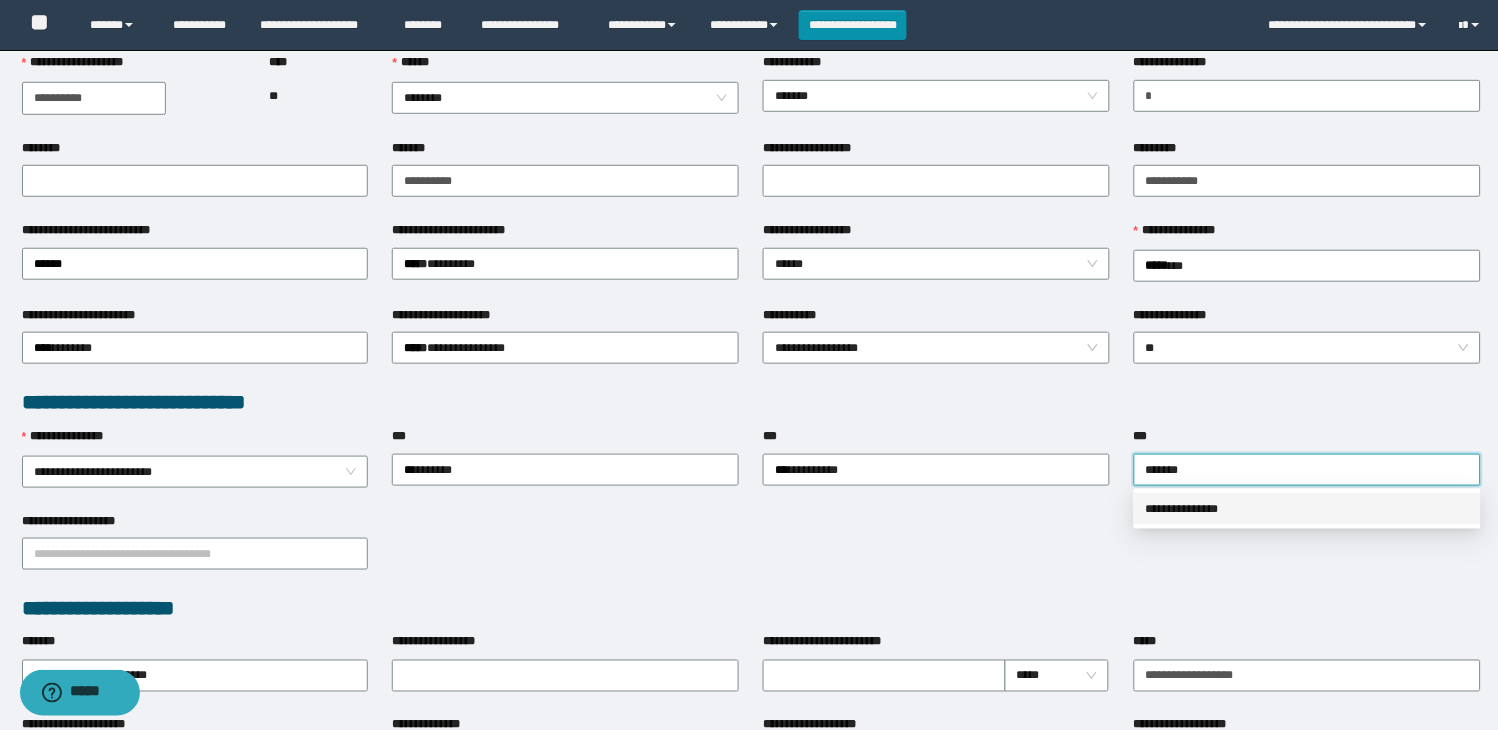 drag, startPoint x: 1214, startPoint y: 512, endPoint x: 871, endPoint y: 573, distance: 348.382 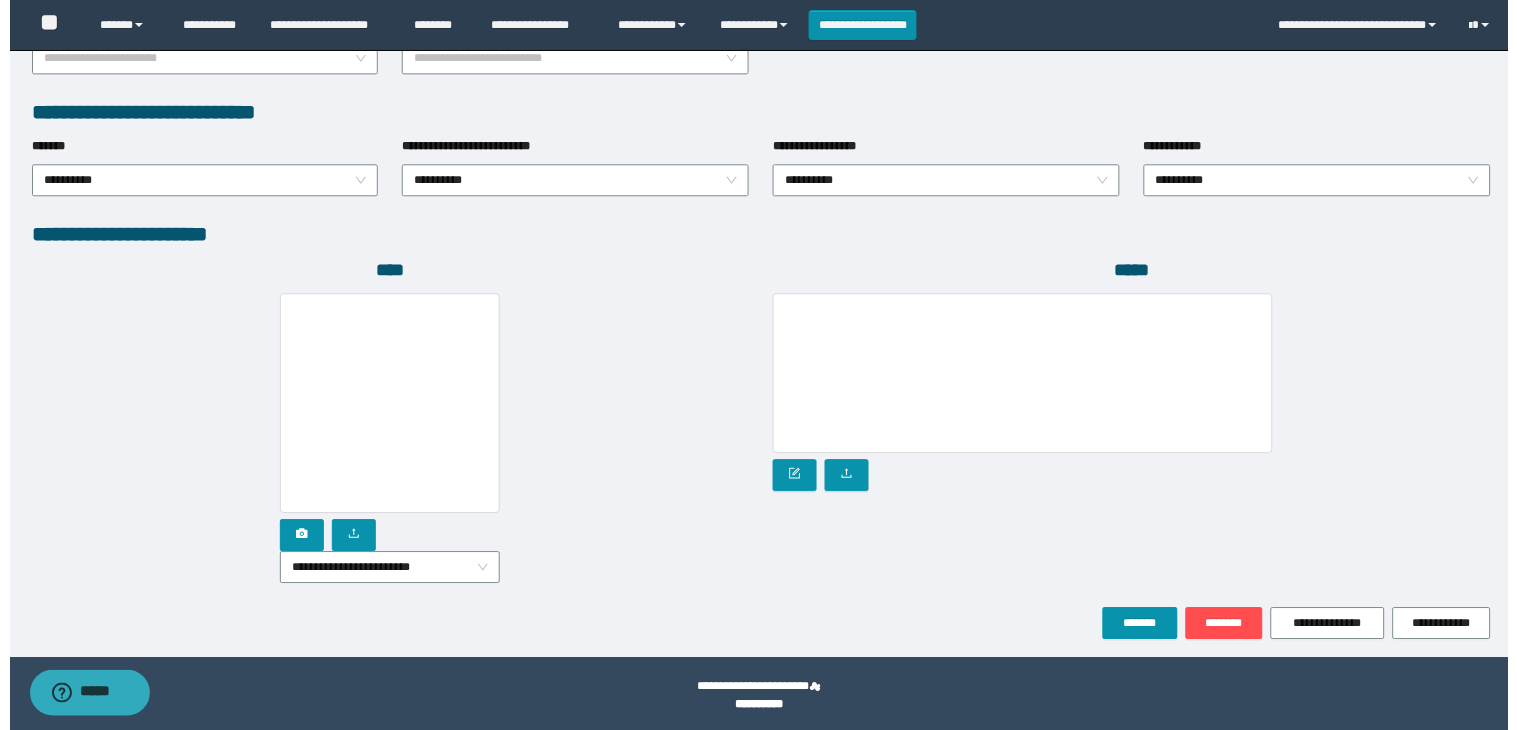 scroll, scrollTop: 1010, scrollLeft: 0, axis: vertical 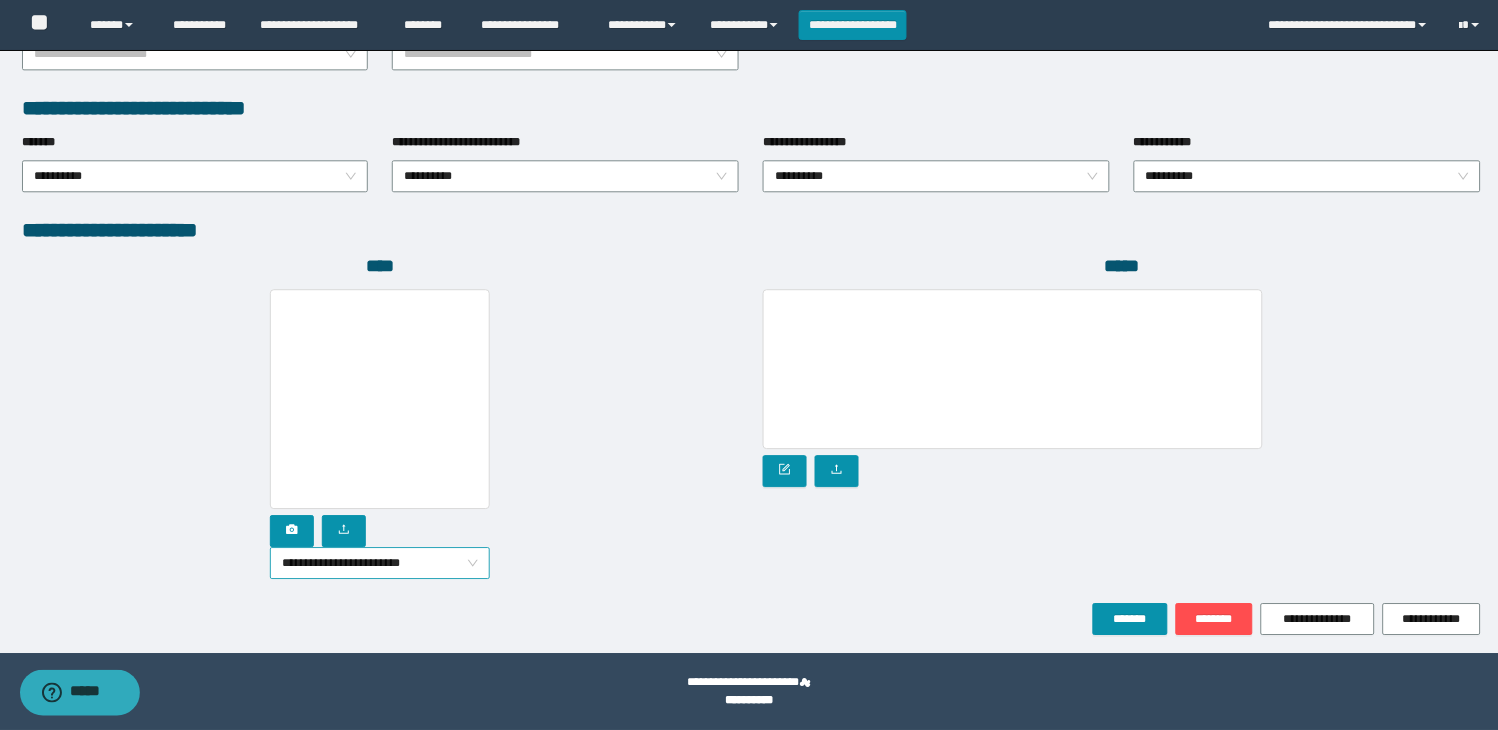 click on "**********" at bounding box center (380, 563) 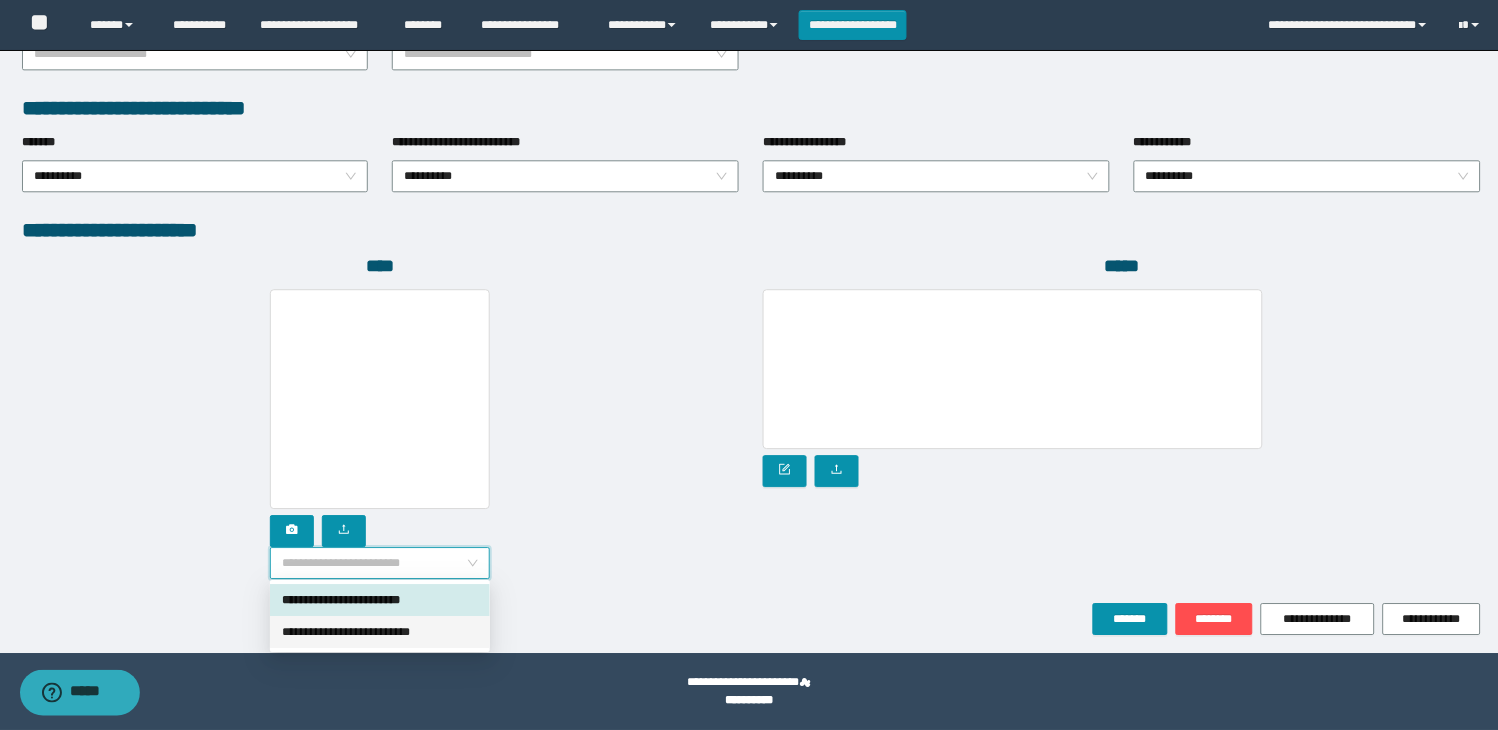 click on "**********" at bounding box center (380, 632) 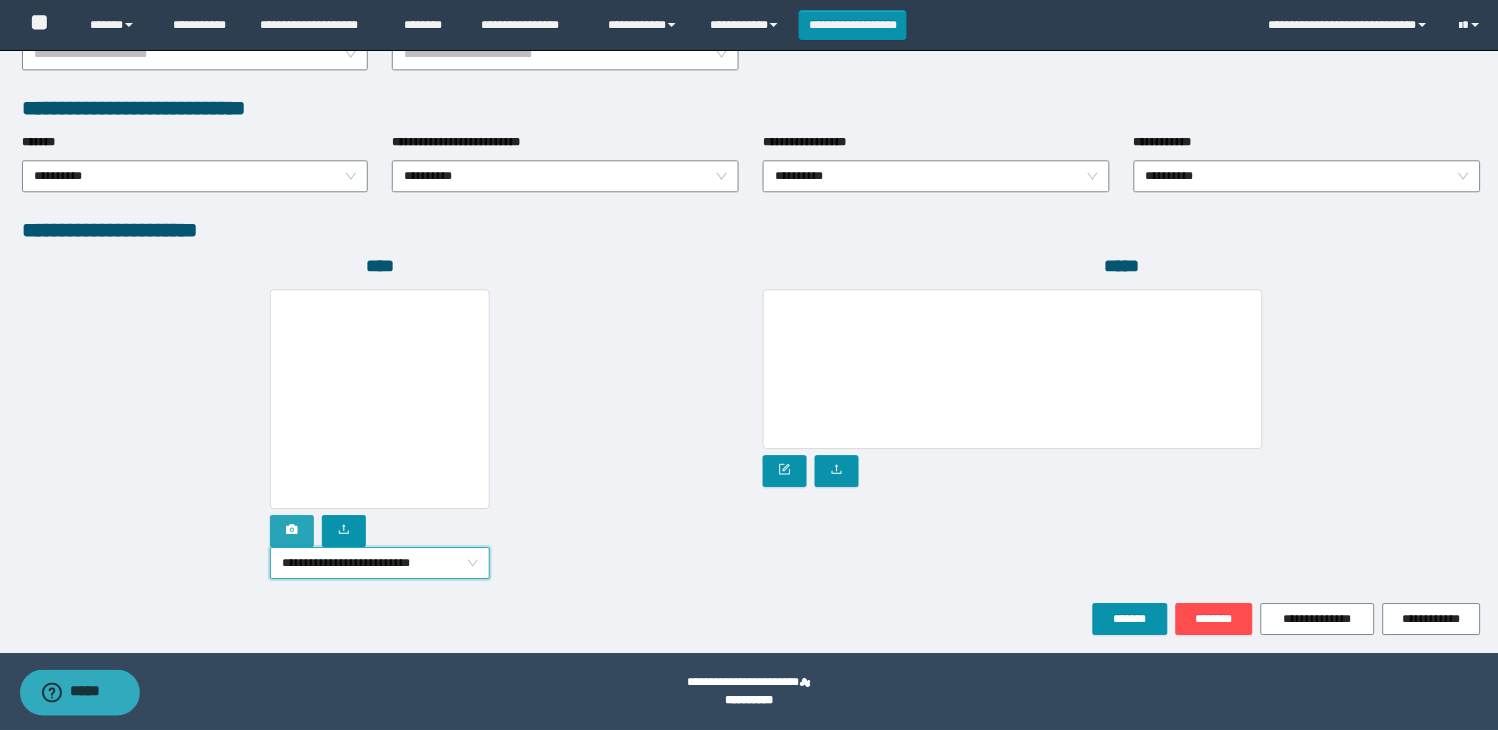 click 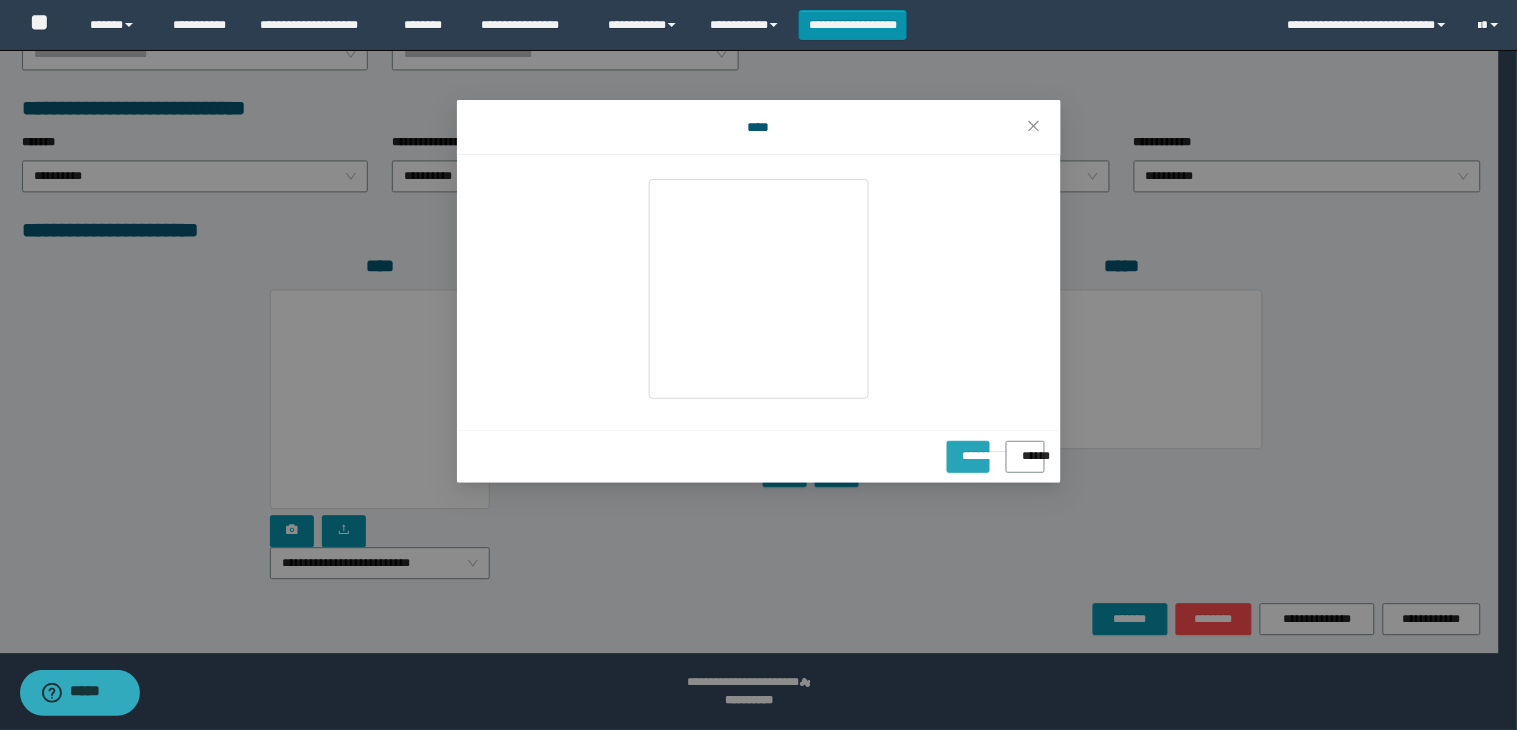 click on "**********" at bounding box center (969, 449) 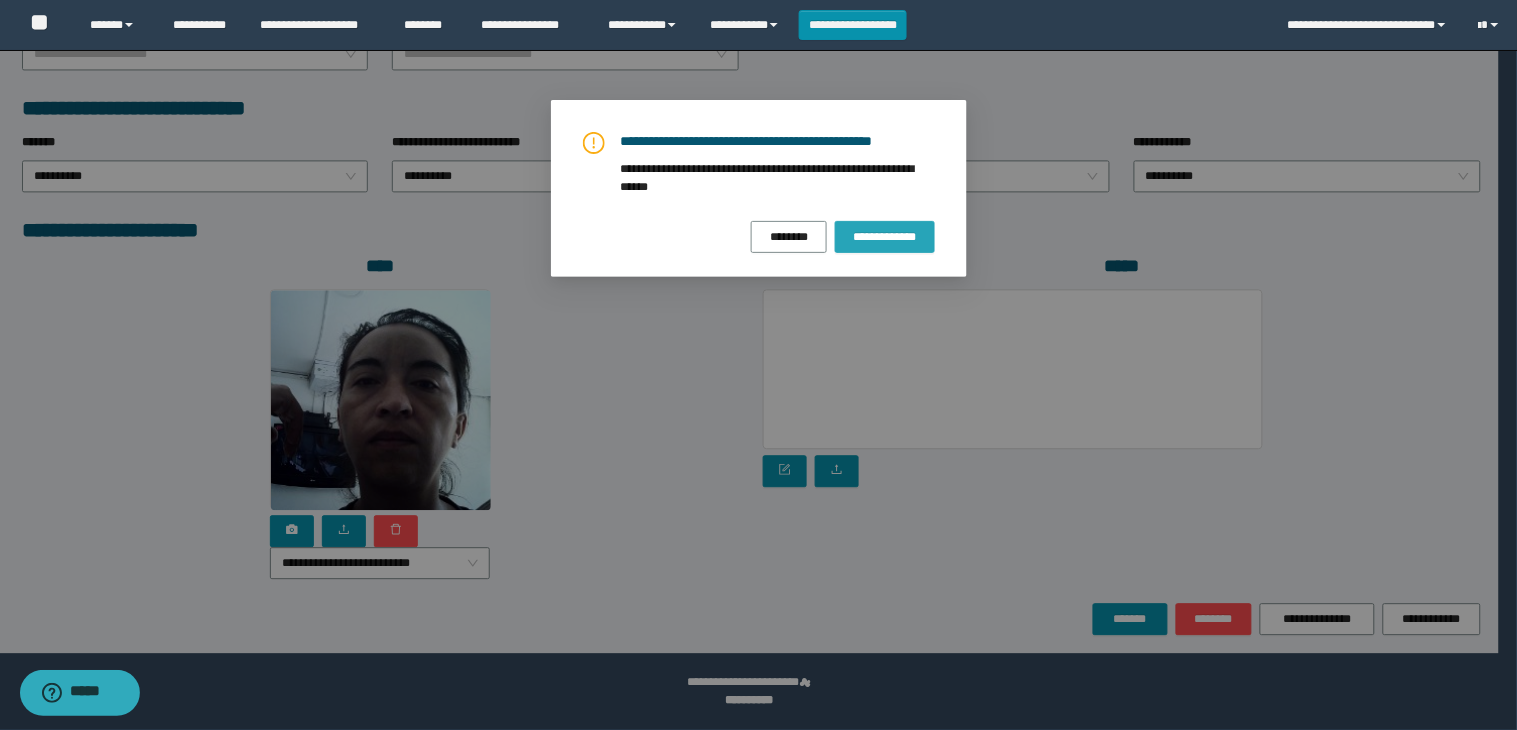 click on "**********" at bounding box center (884, 237) 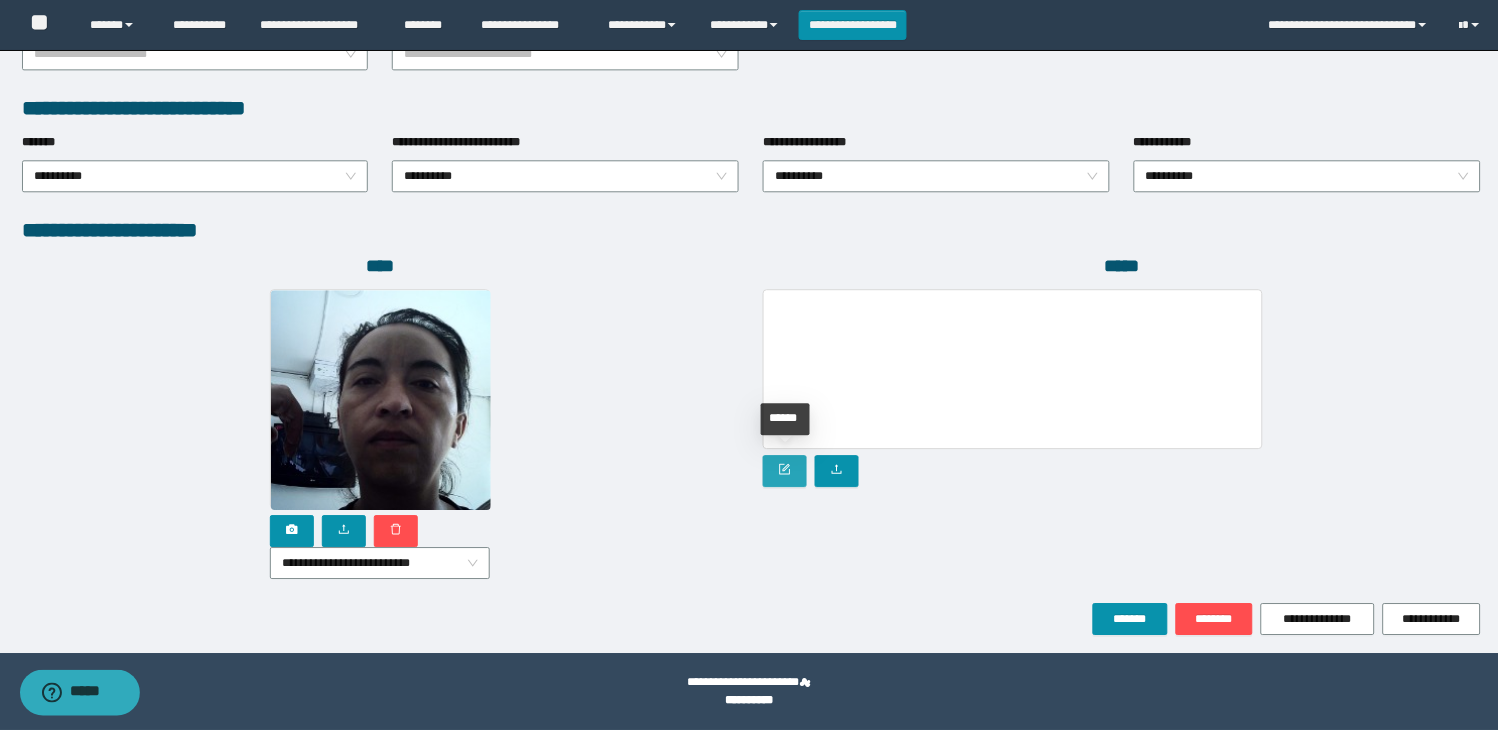 click at bounding box center (785, 471) 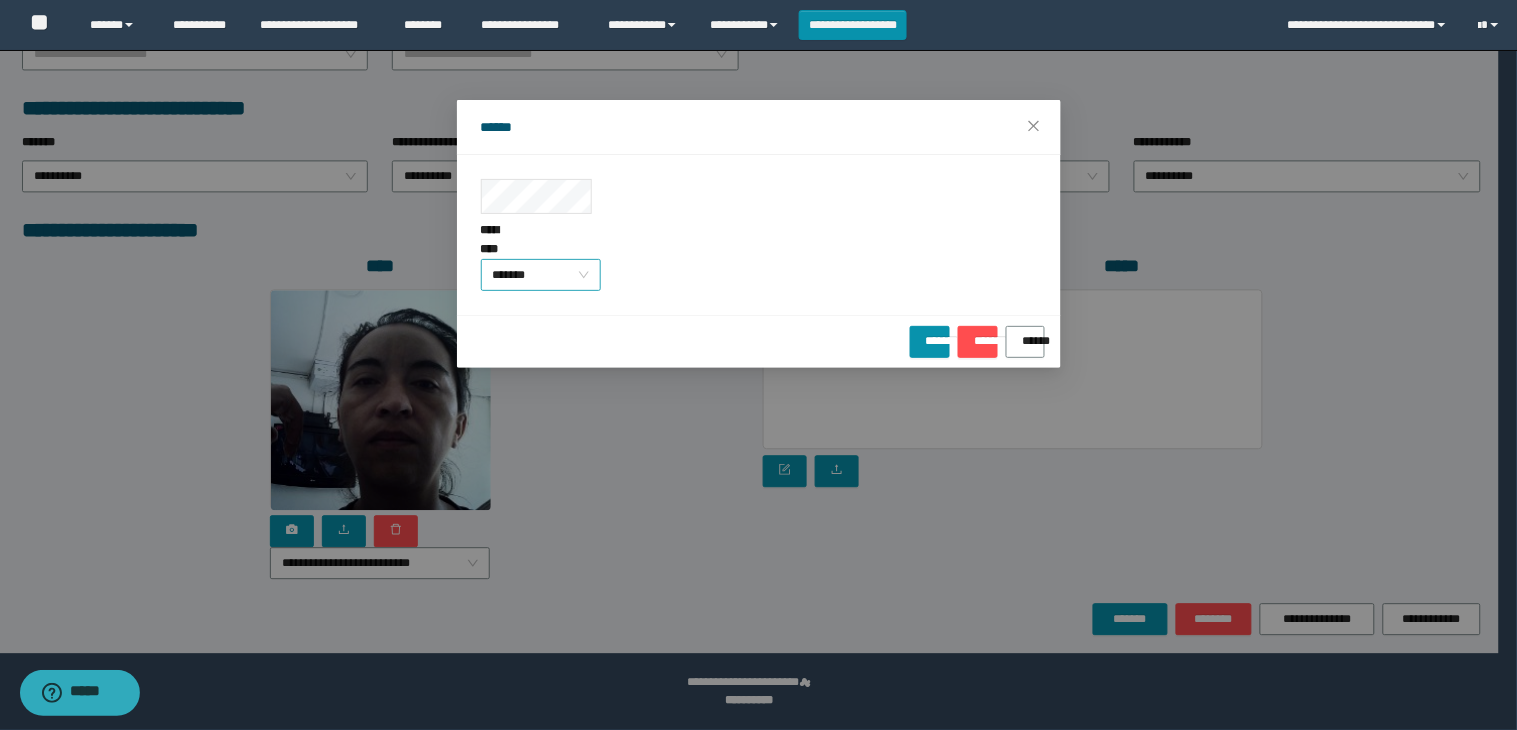 click on "*******" at bounding box center (541, 275) 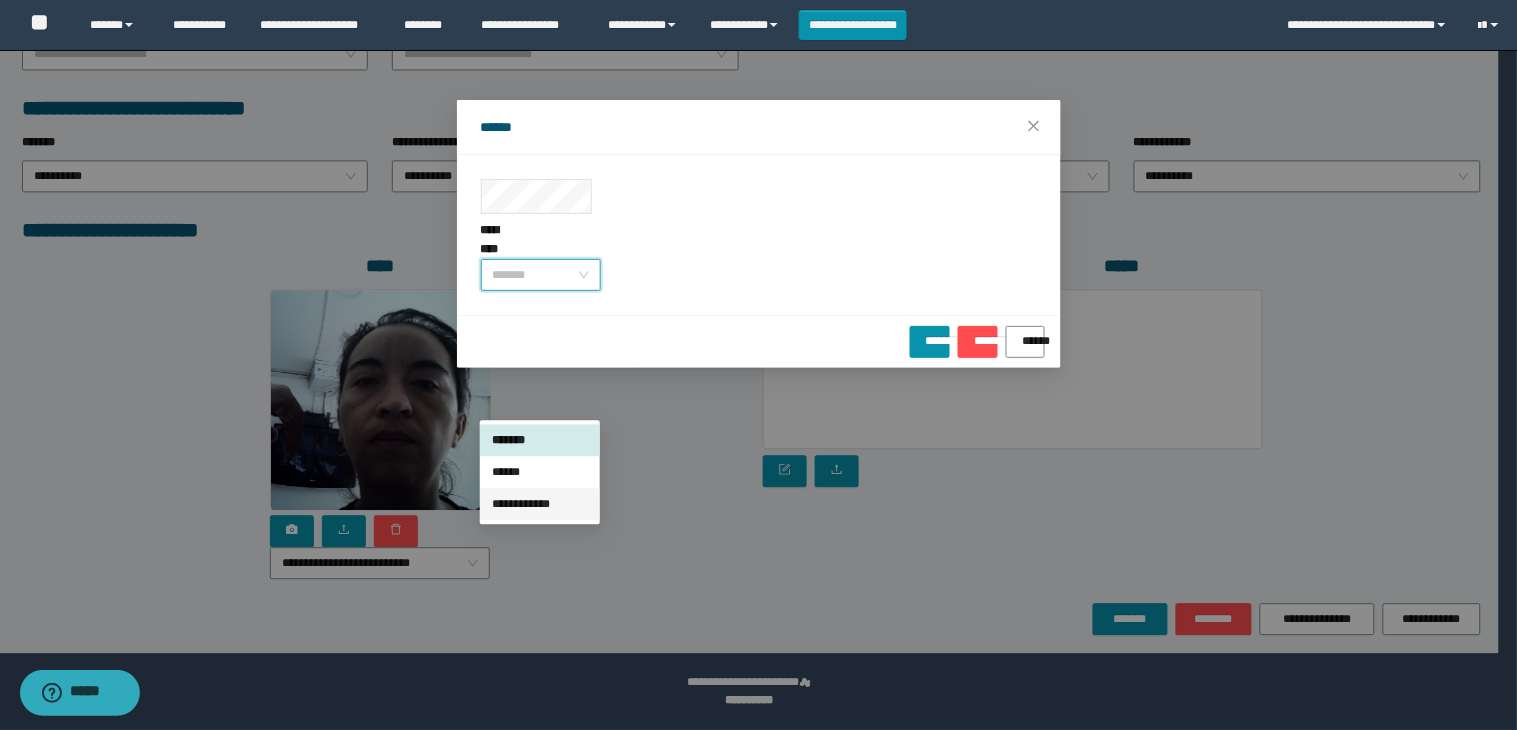 click on "**********" at bounding box center [540, 504] 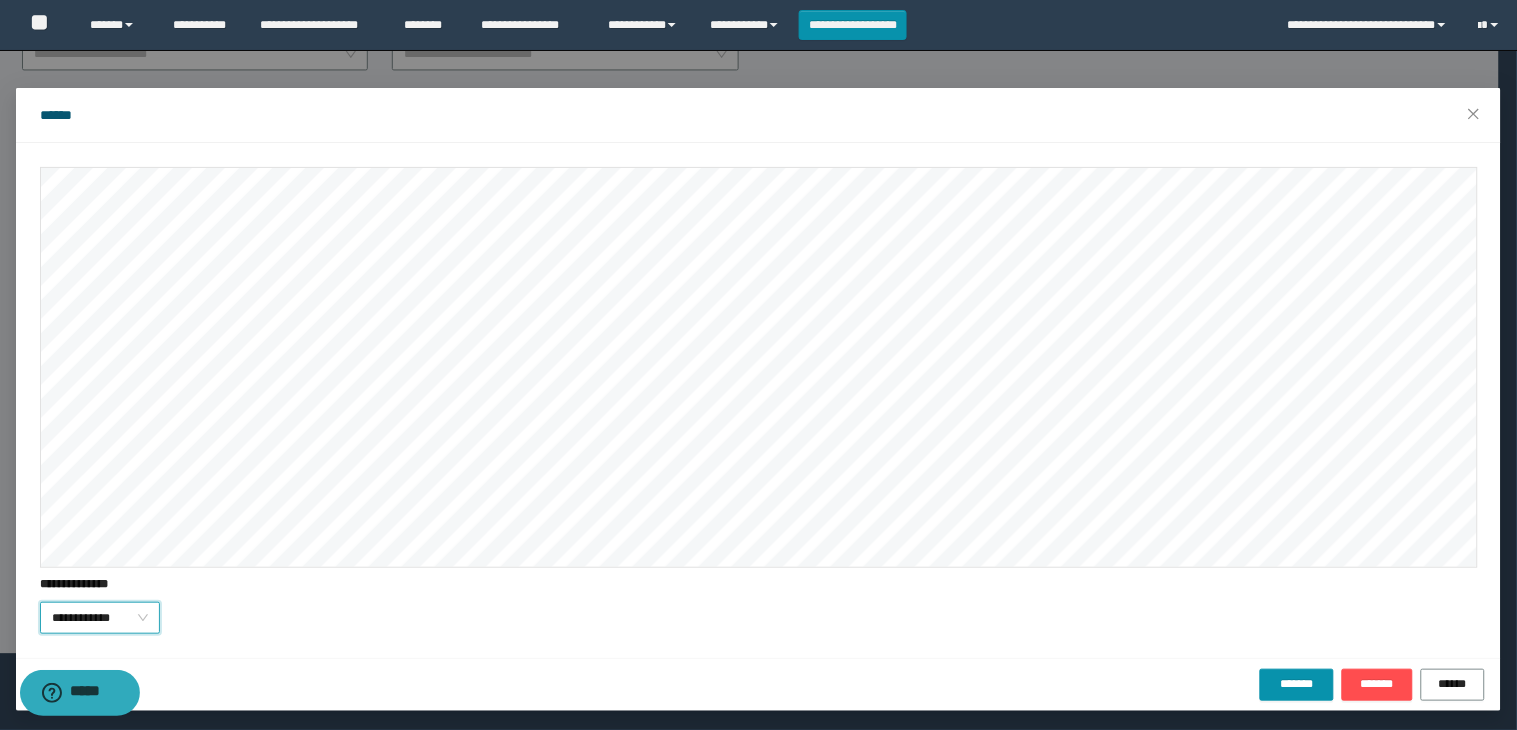 scroll, scrollTop: 15, scrollLeft: 0, axis: vertical 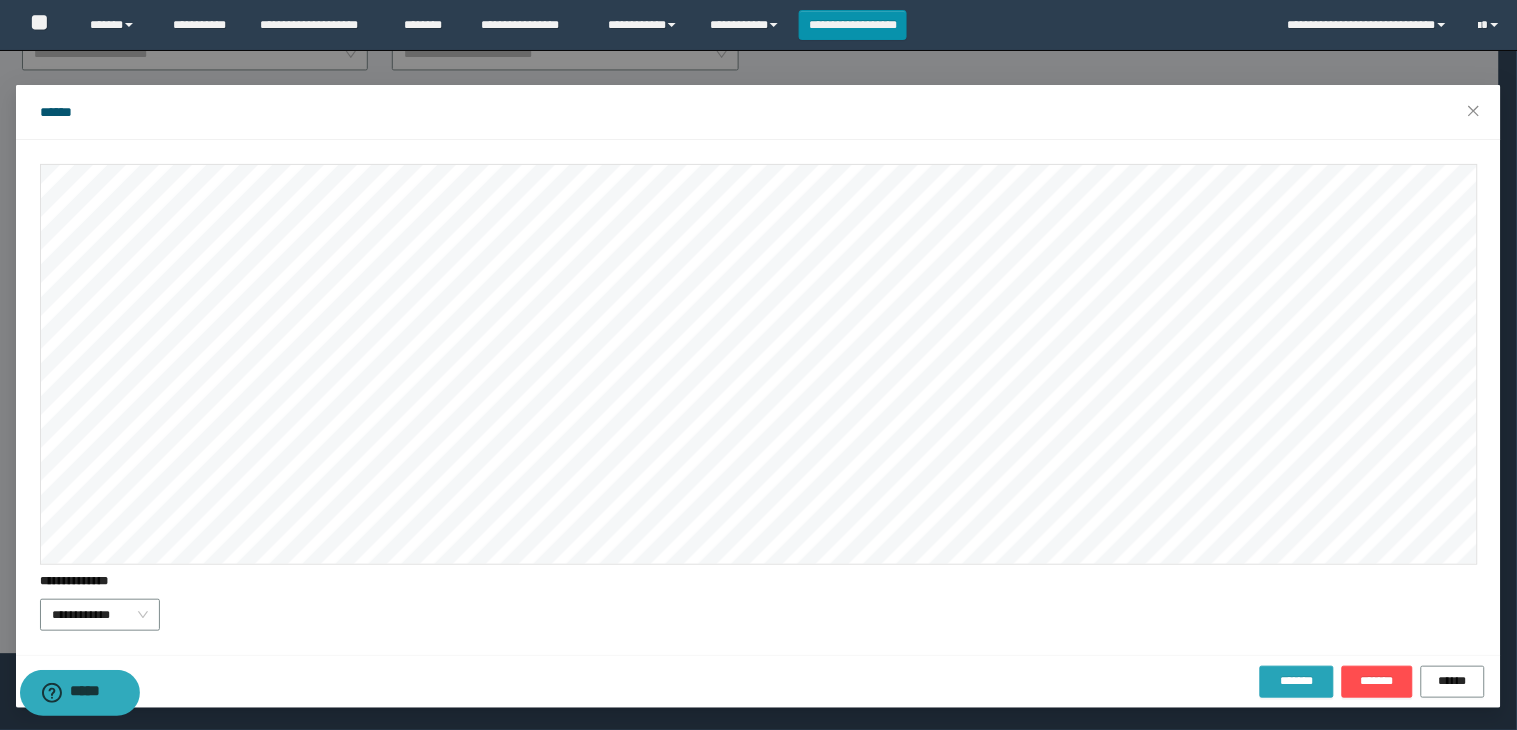 click on "*******" at bounding box center (1297, 681) 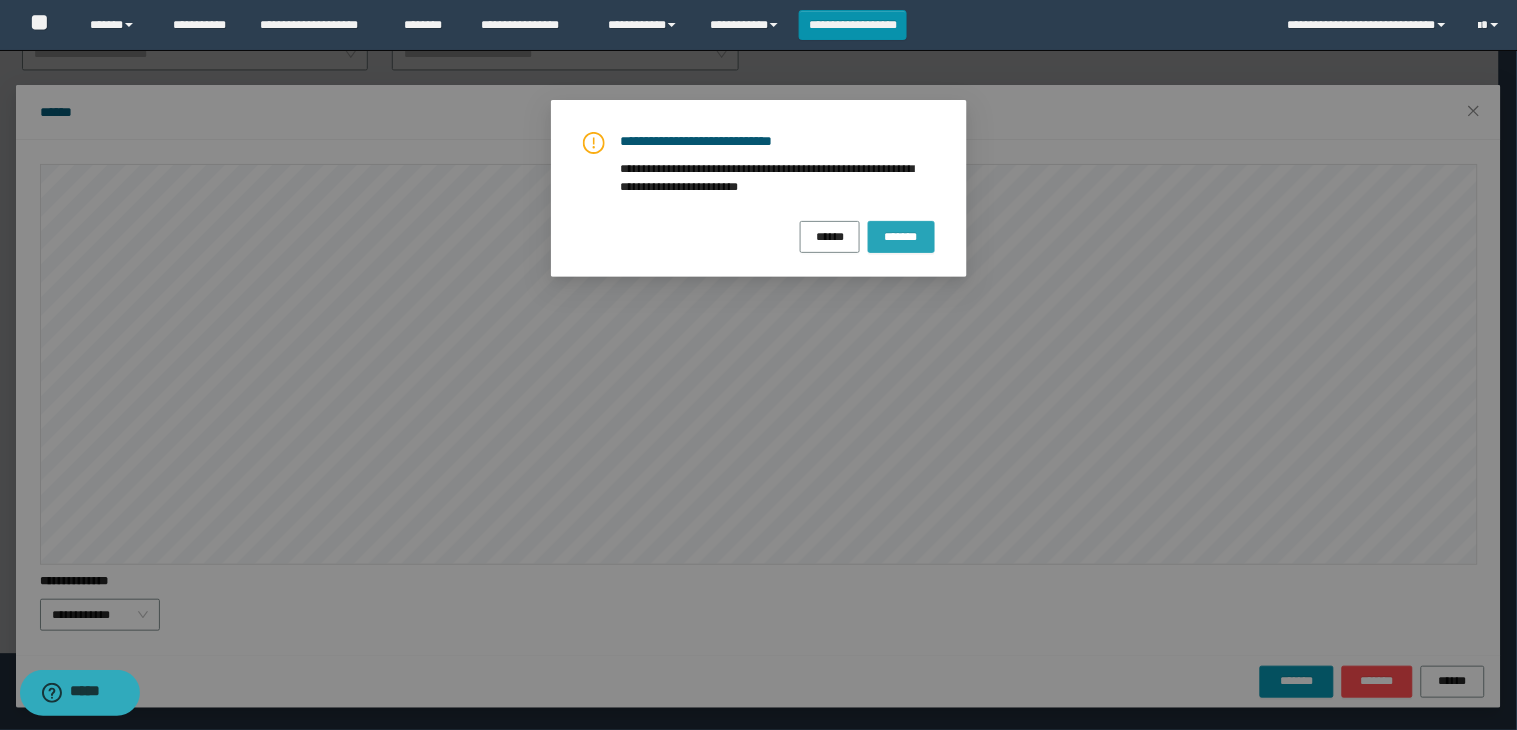 click on "*******" at bounding box center (901, 236) 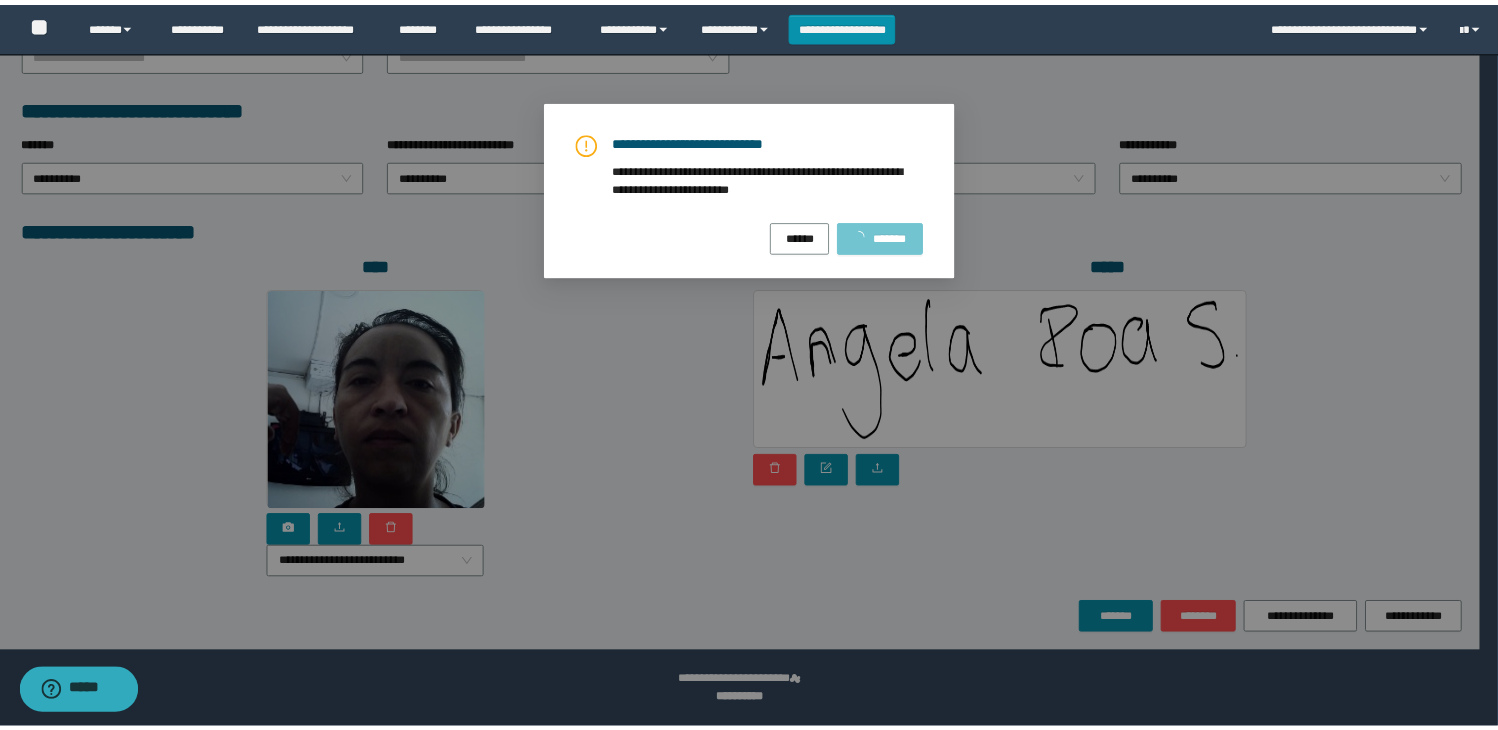 scroll, scrollTop: 0, scrollLeft: 0, axis: both 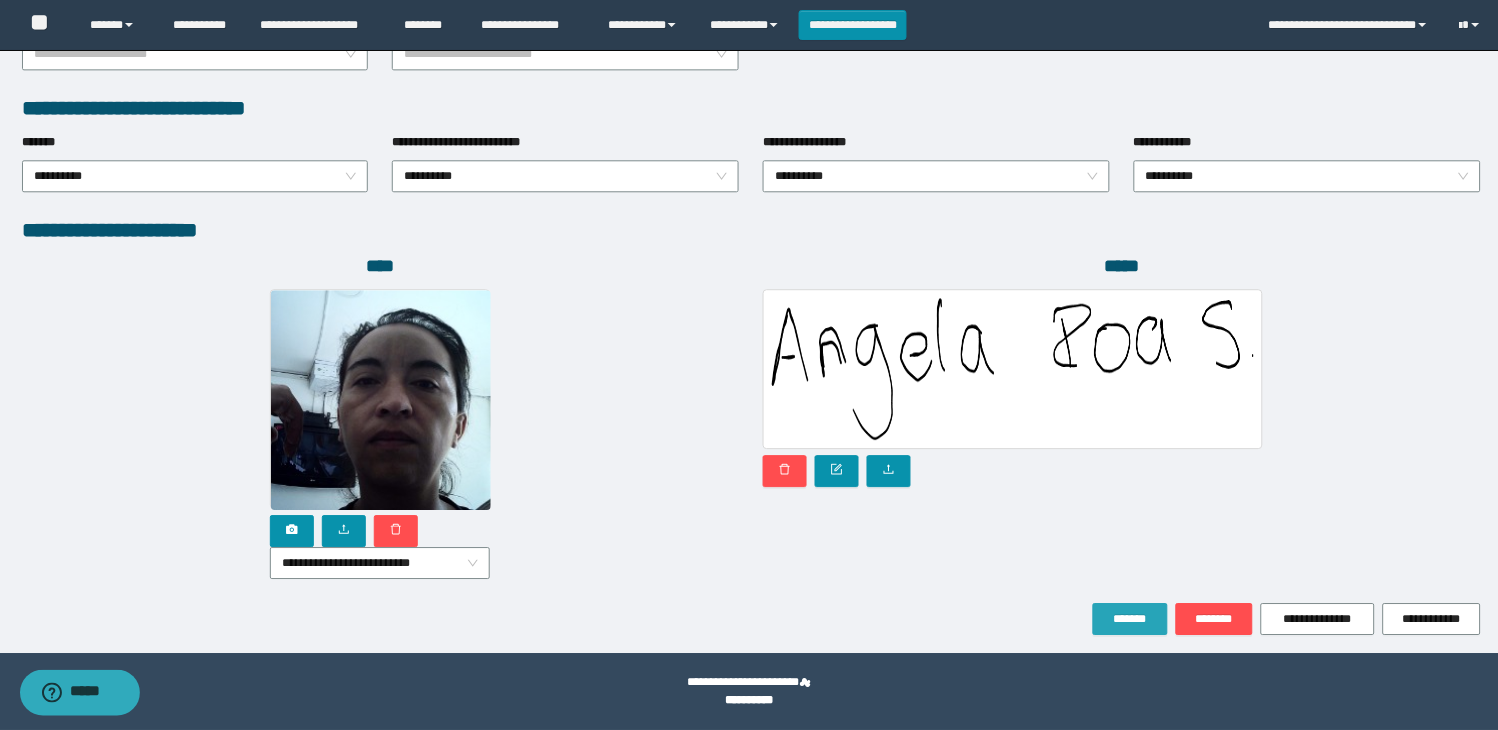 click on "*******" at bounding box center (1130, 619) 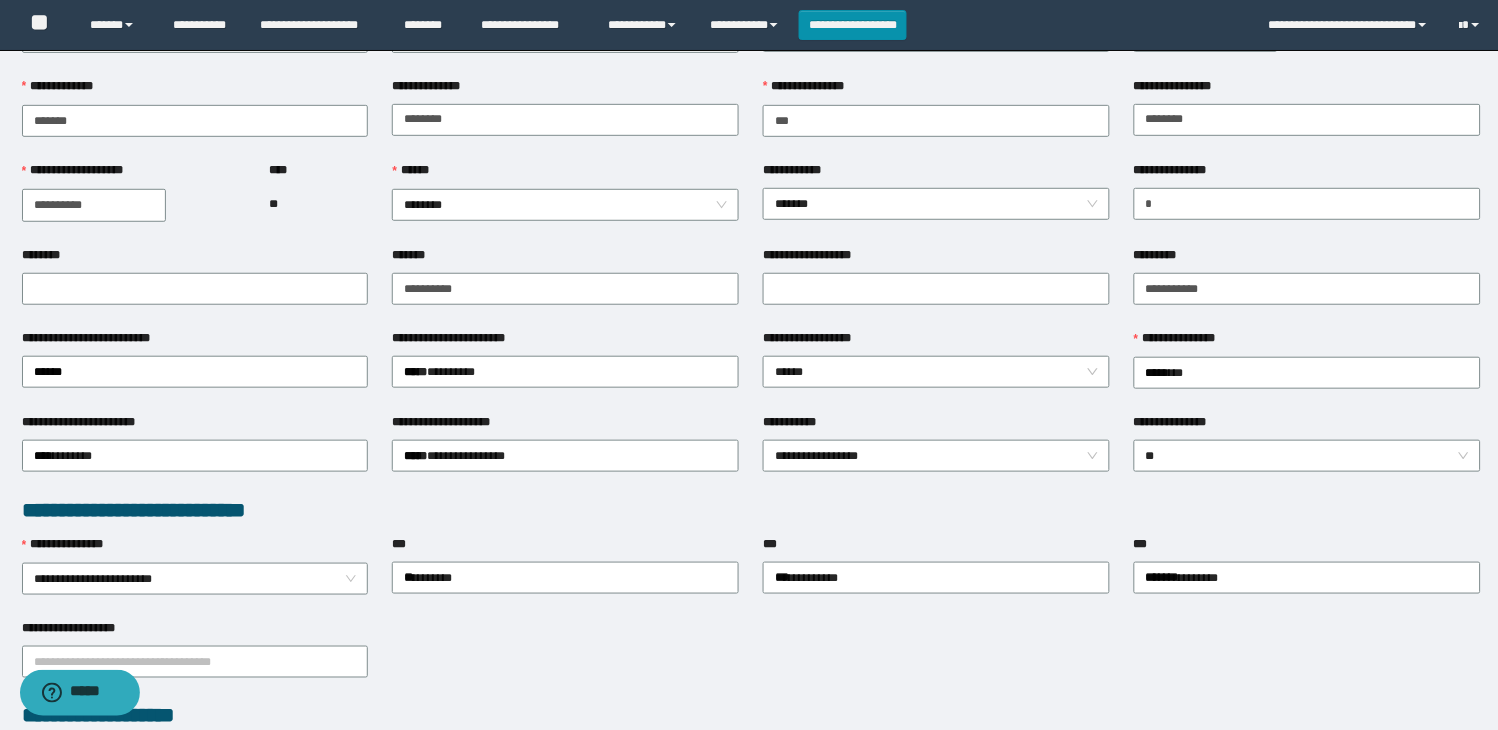 scroll, scrollTop: 53, scrollLeft: 0, axis: vertical 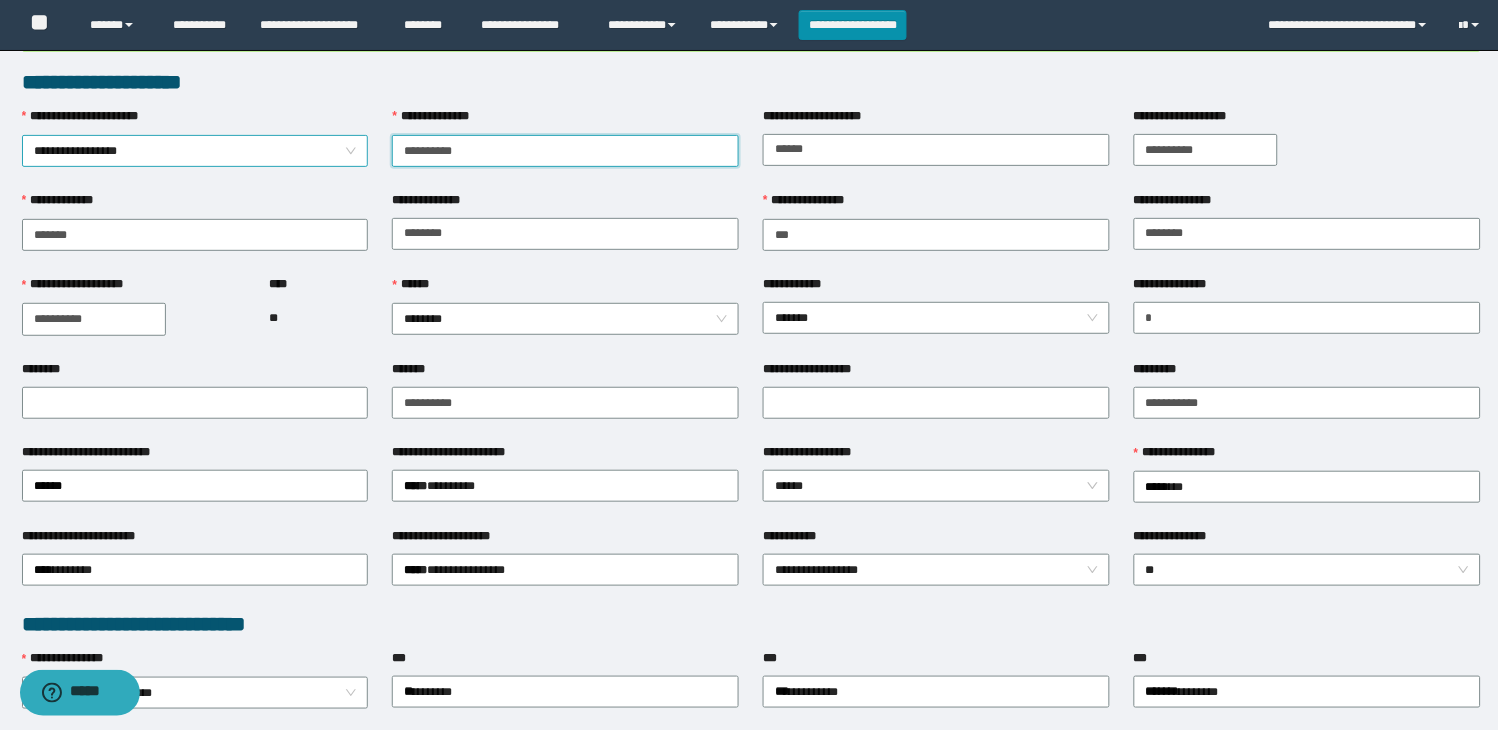 drag, startPoint x: 561, startPoint y: 147, endPoint x: 336, endPoint y: 147, distance: 225 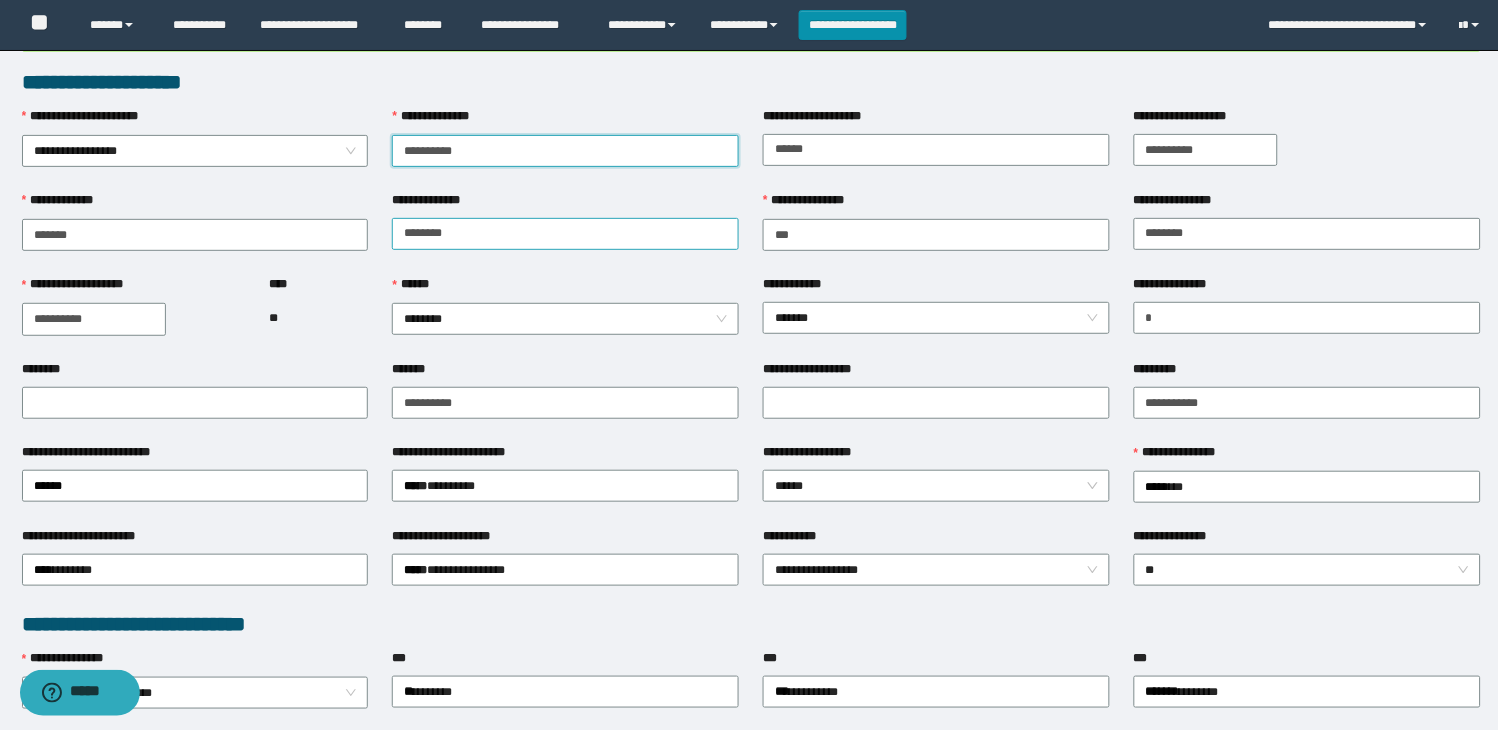 type on "**********" 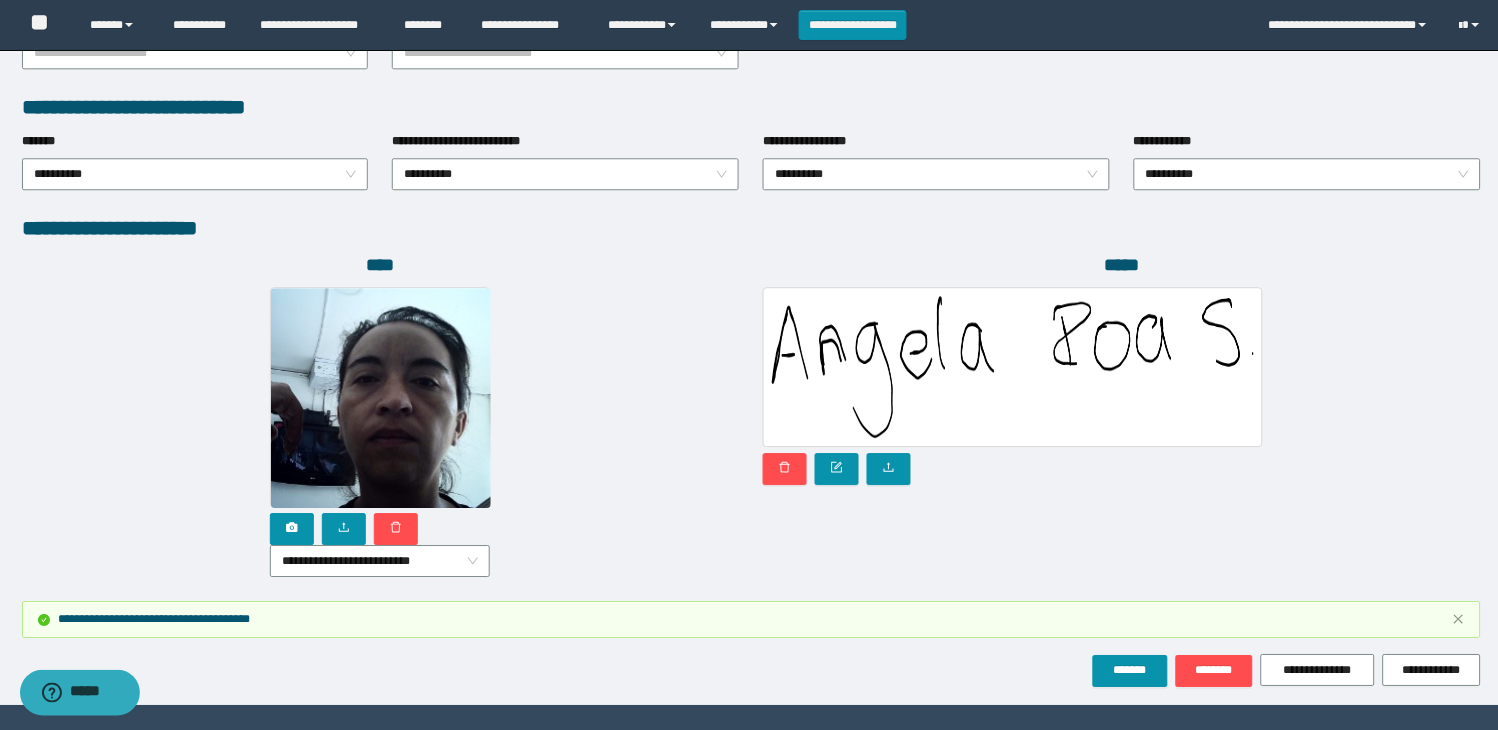 scroll, scrollTop: 1116, scrollLeft: 0, axis: vertical 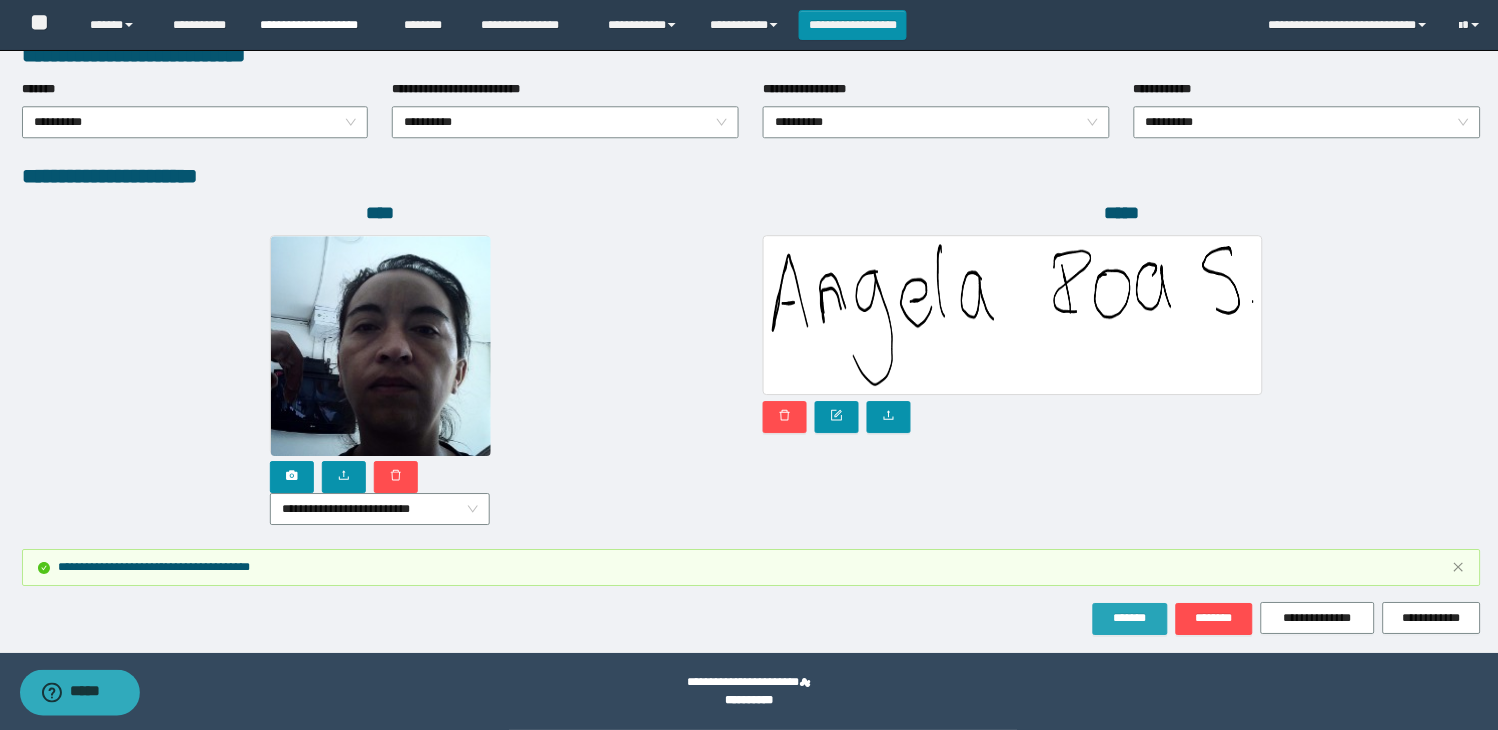 drag, startPoint x: 1114, startPoint y: 614, endPoint x: 377, endPoint y: 14, distance: 950.35205 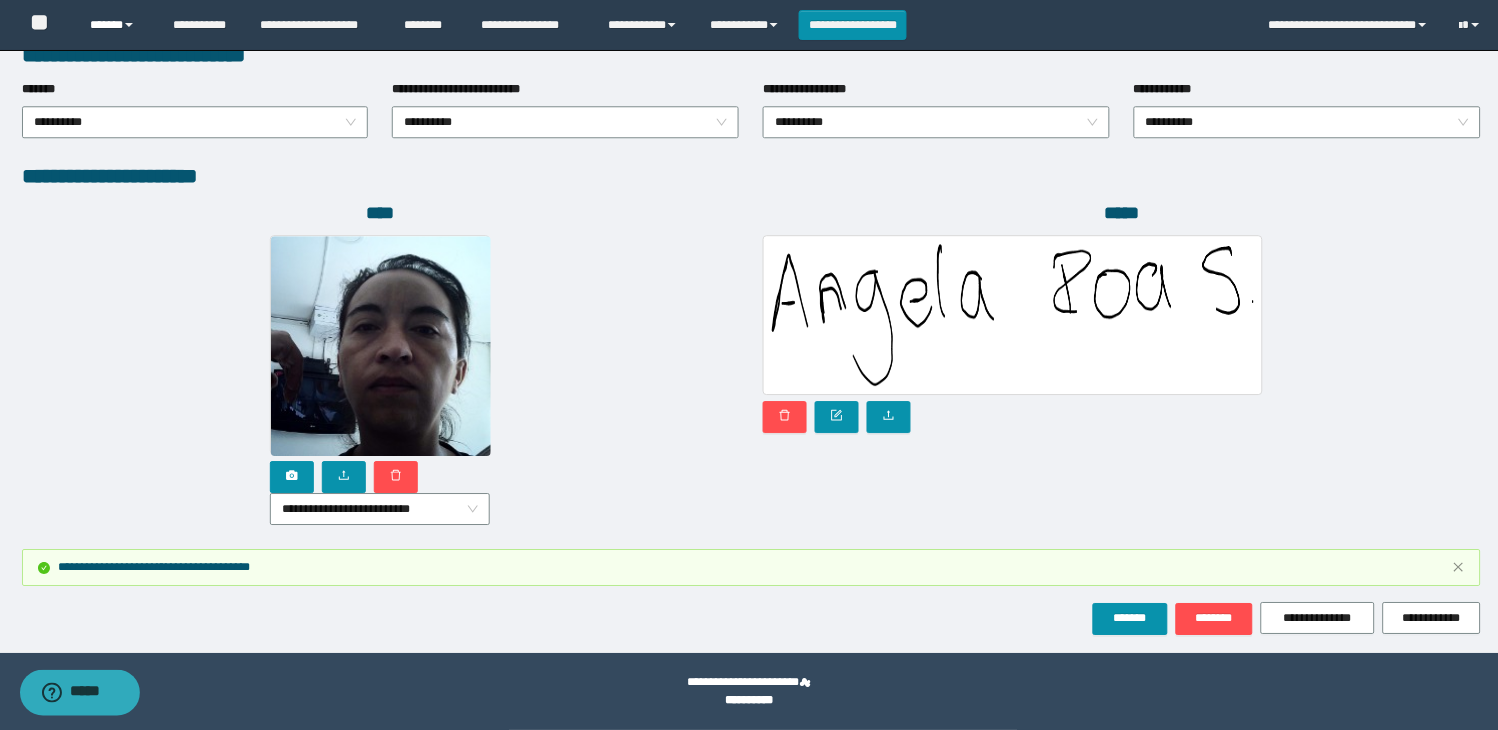 click on "******" at bounding box center [116, 25] 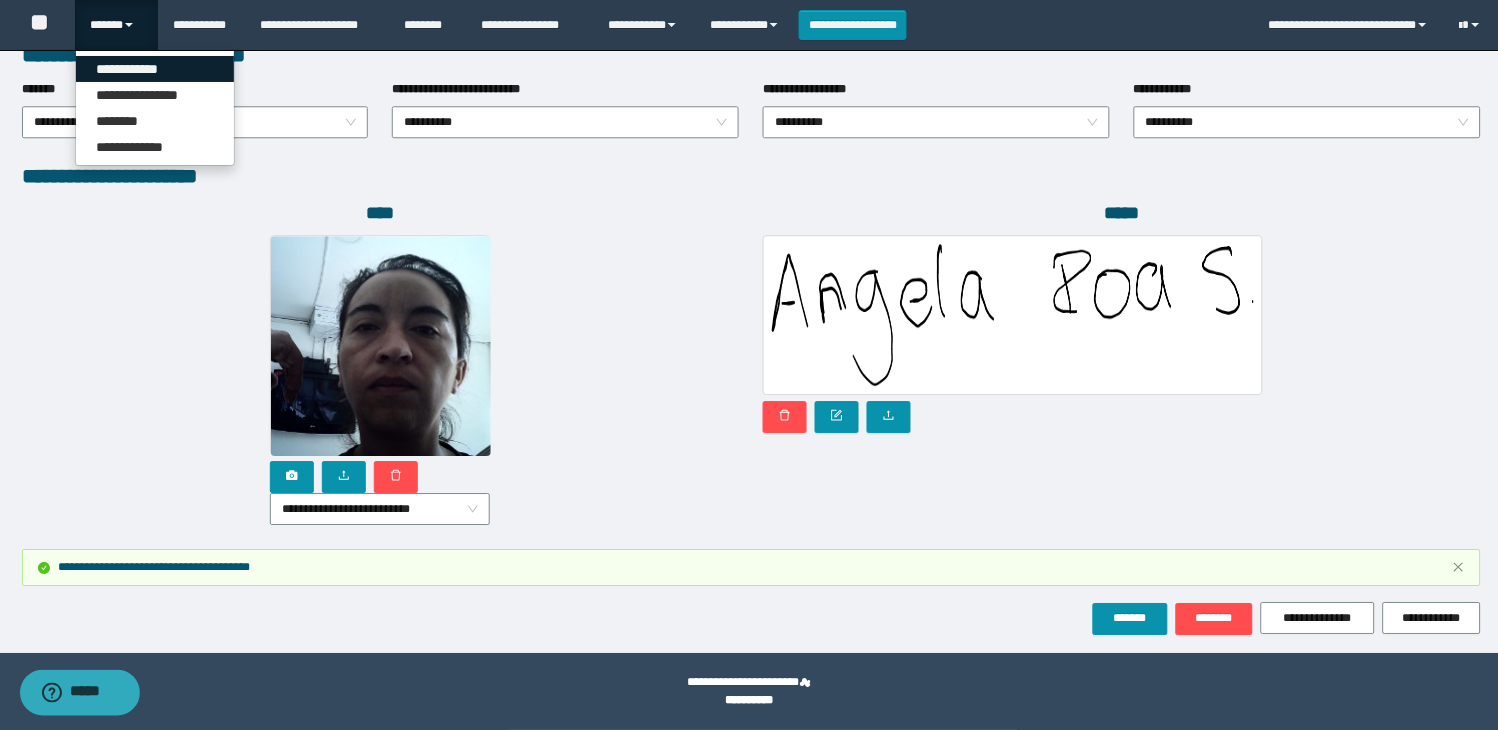 click on "**********" at bounding box center [155, 69] 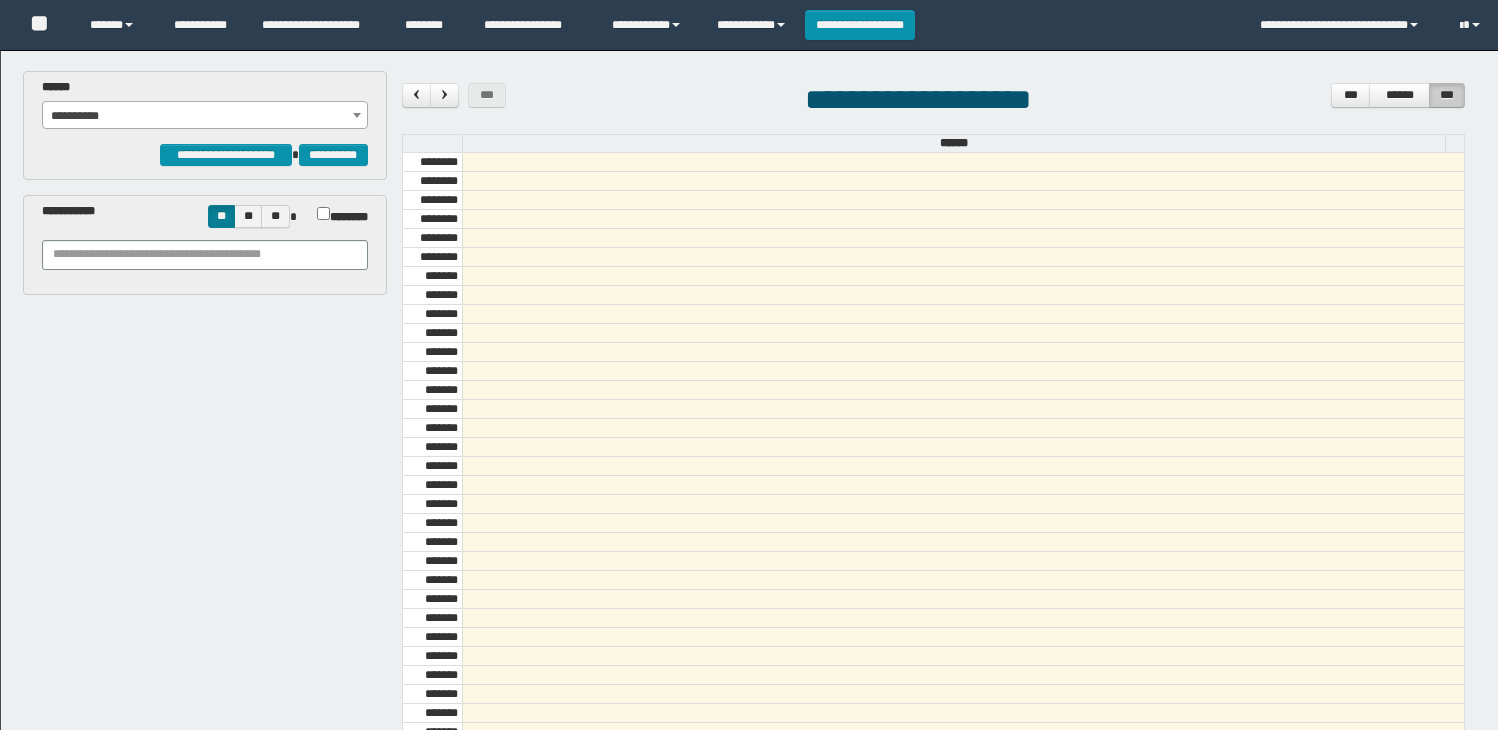 click on "**********" at bounding box center [205, 116] 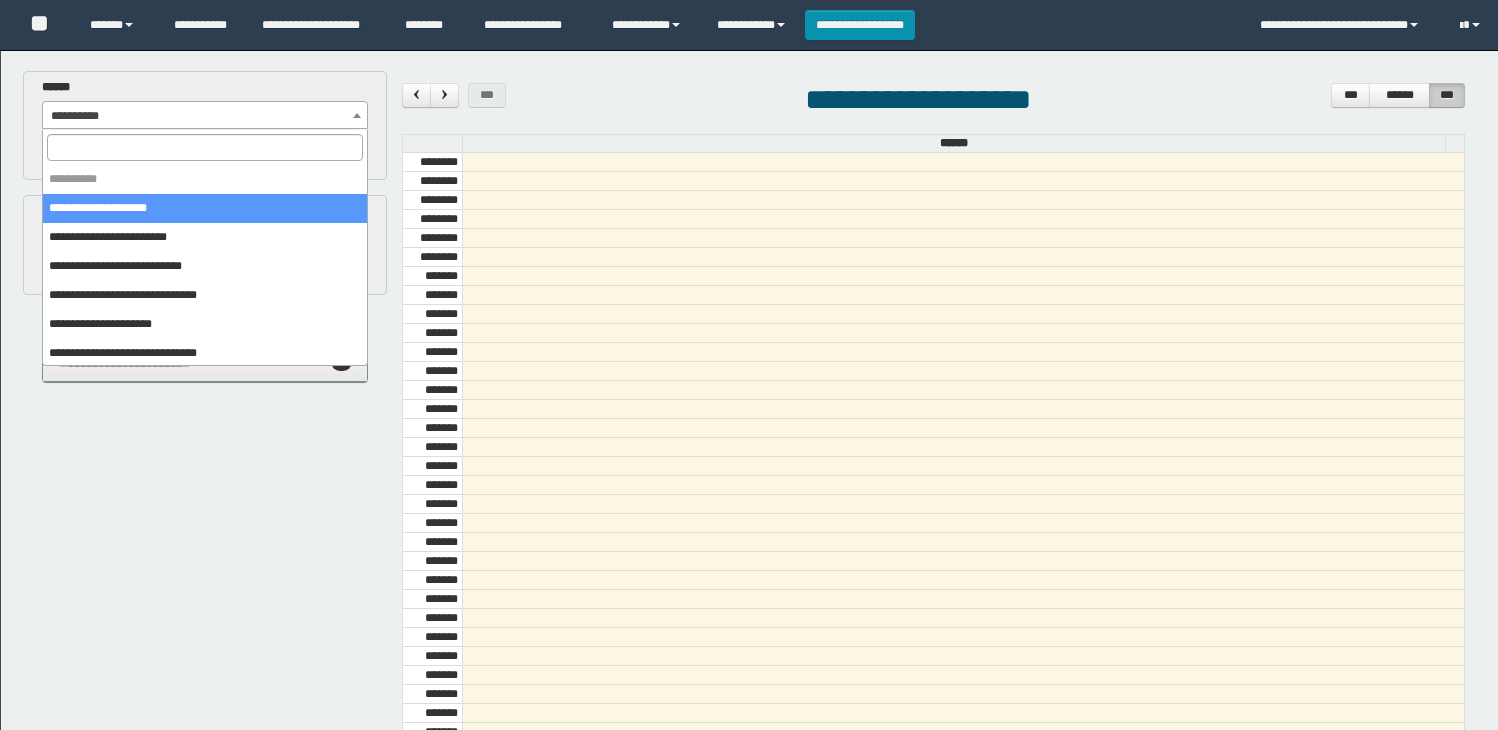 scroll, scrollTop: 0, scrollLeft: 0, axis: both 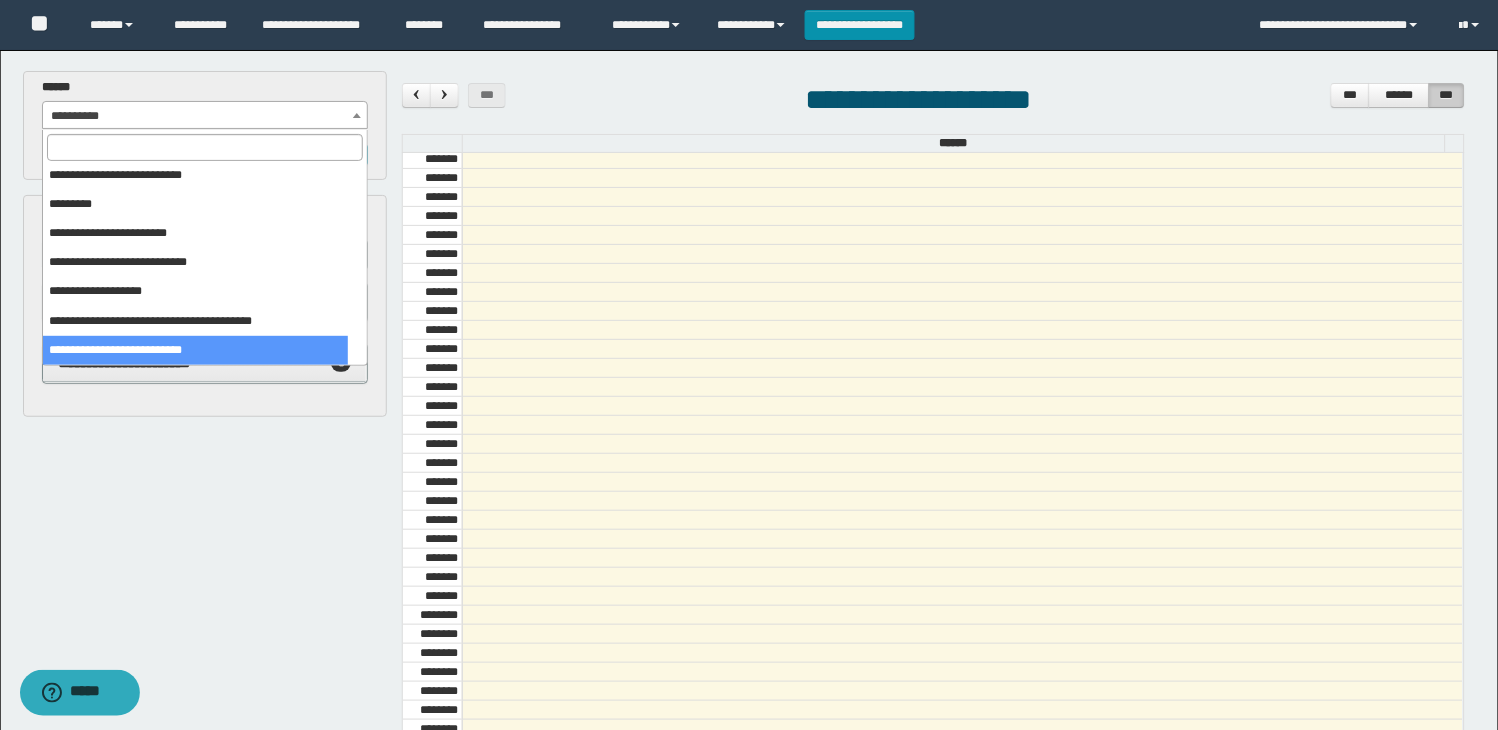 select on "******" 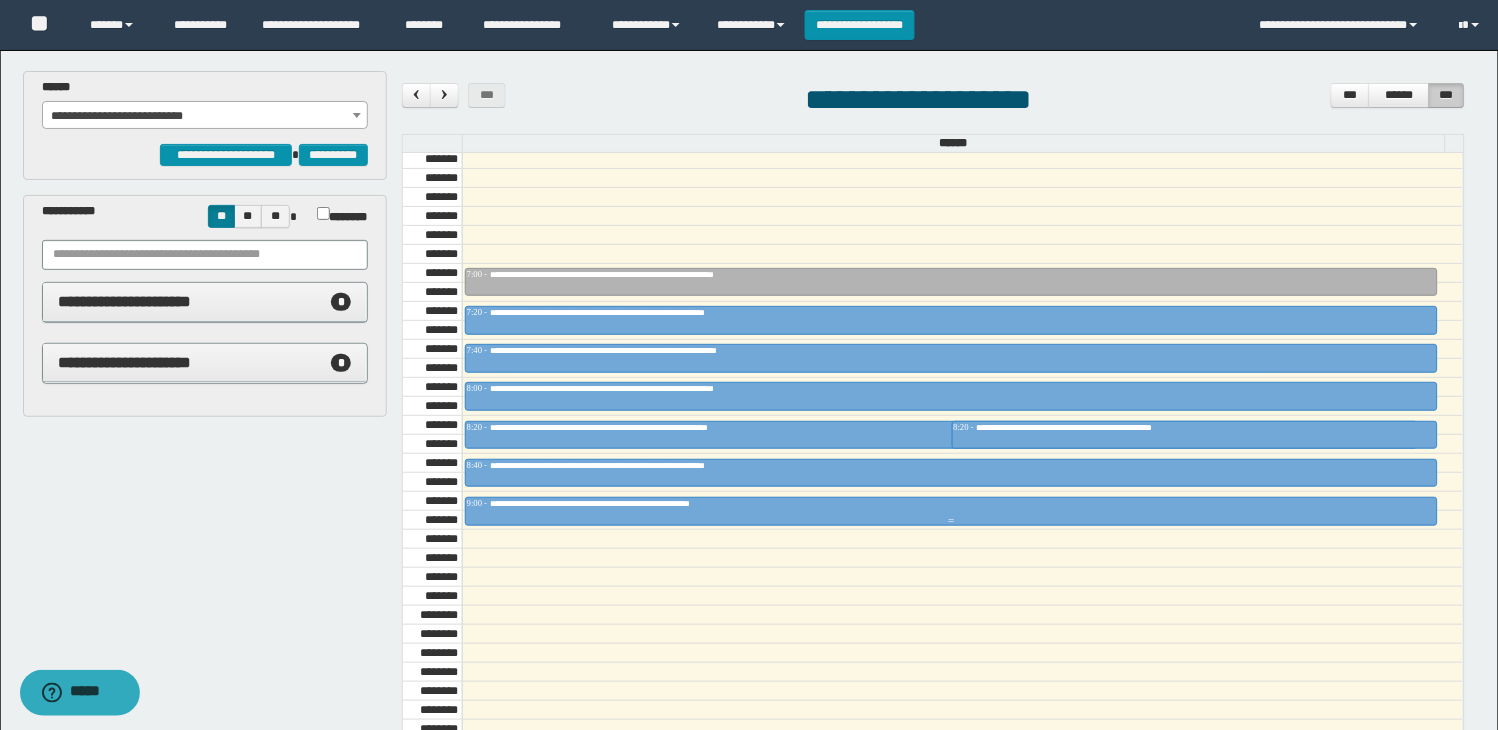 click on "**********" at bounding box center [627, 503] 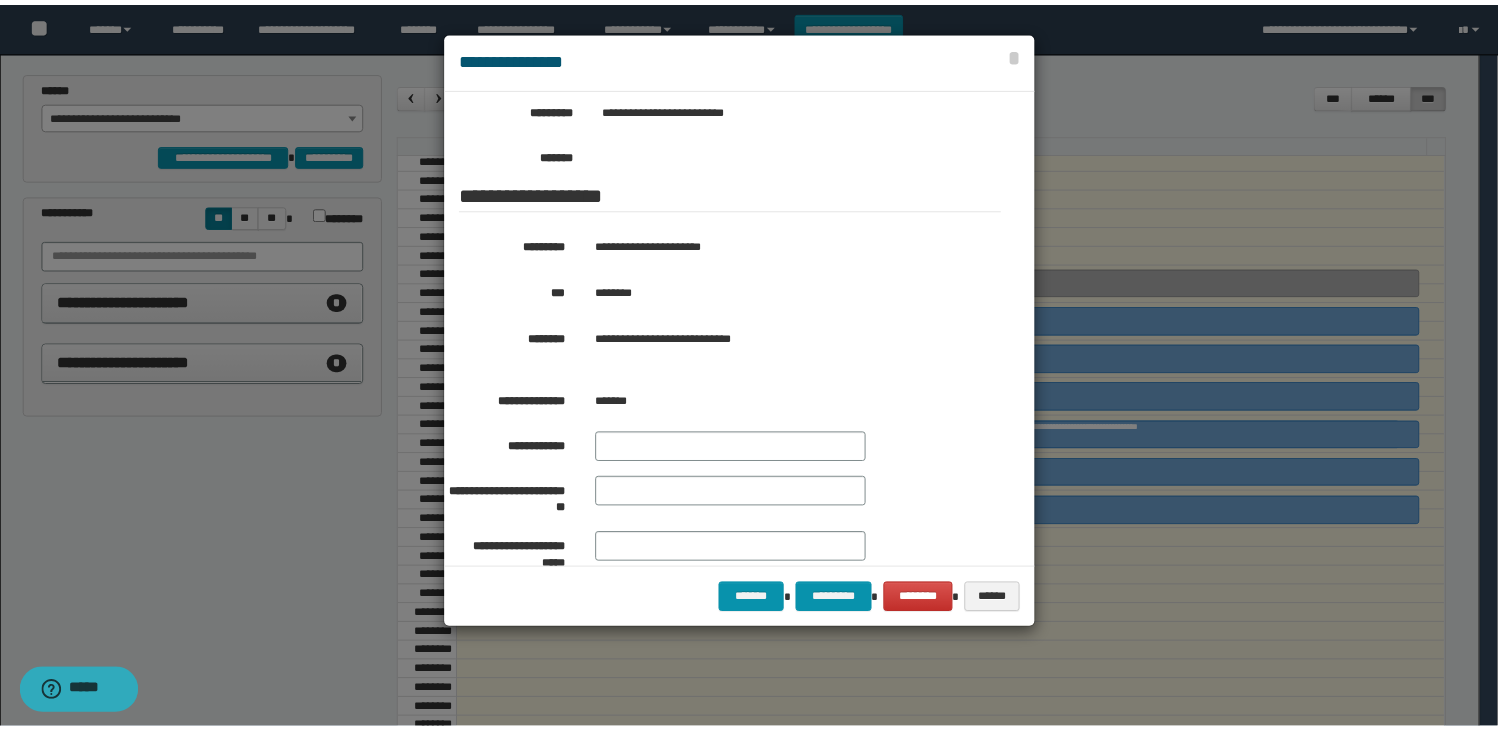 scroll, scrollTop: 333, scrollLeft: 0, axis: vertical 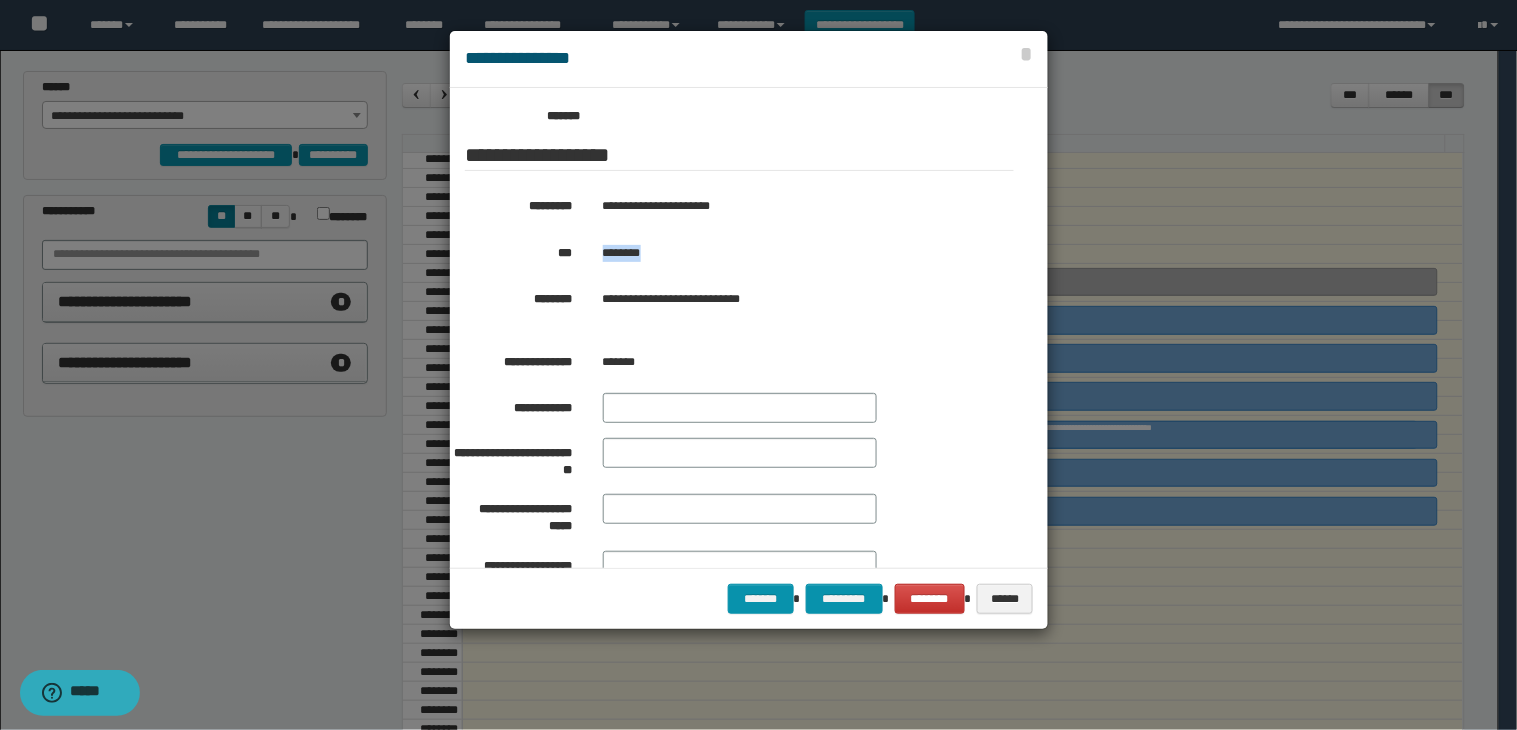 drag, startPoint x: 598, startPoint y: 250, endPoint x: 676, endPoint y: 248, distance: 78.025635 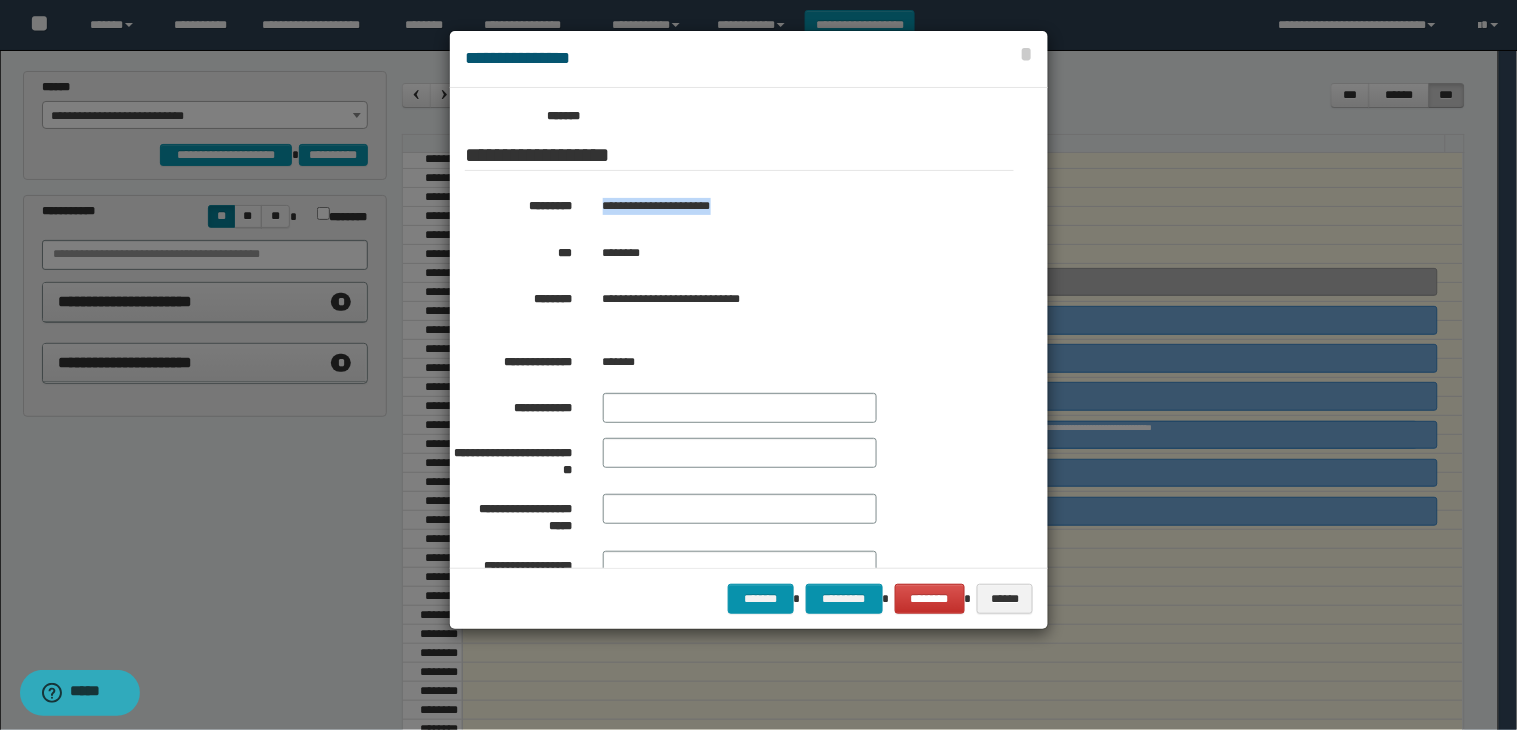 drag, startPoint x: 621, startPoint y: 211, endPoint x: 738, endPoint y: 207, distance: 117.06836 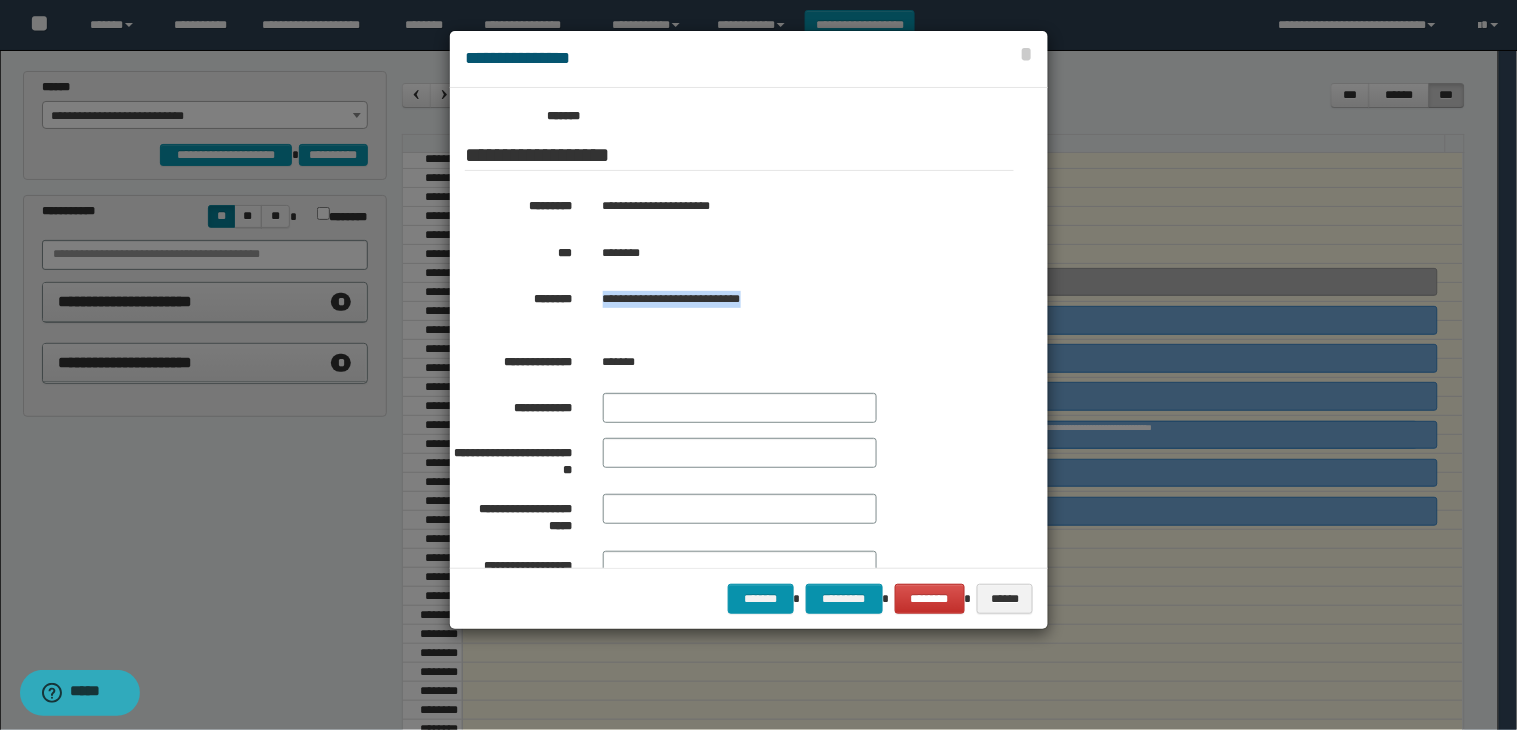 drag, startPoint x: 620, startPoint y: 297, endPoint x: 698, endPoint y: 315, distance: 80.04999 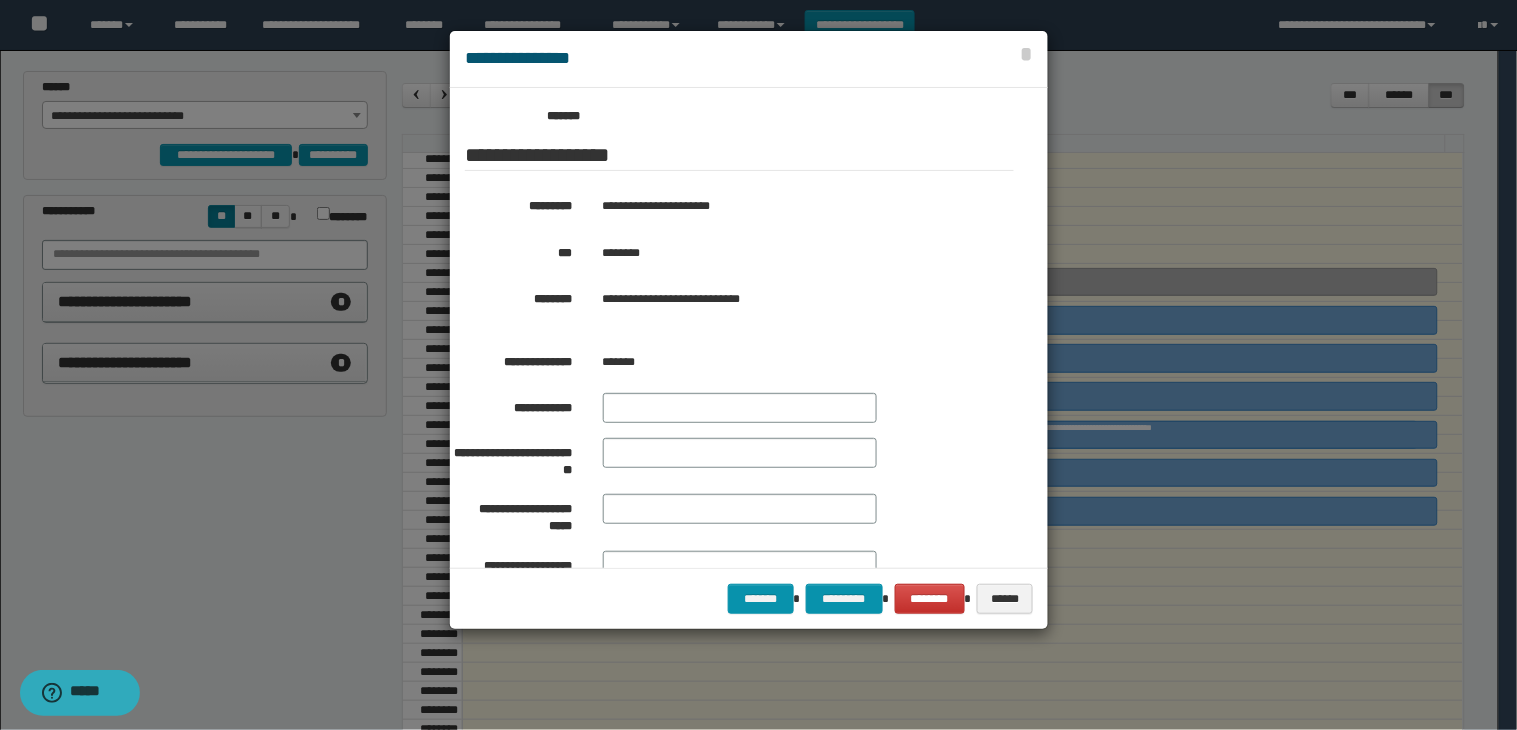 click at bounding box center (759, 365) 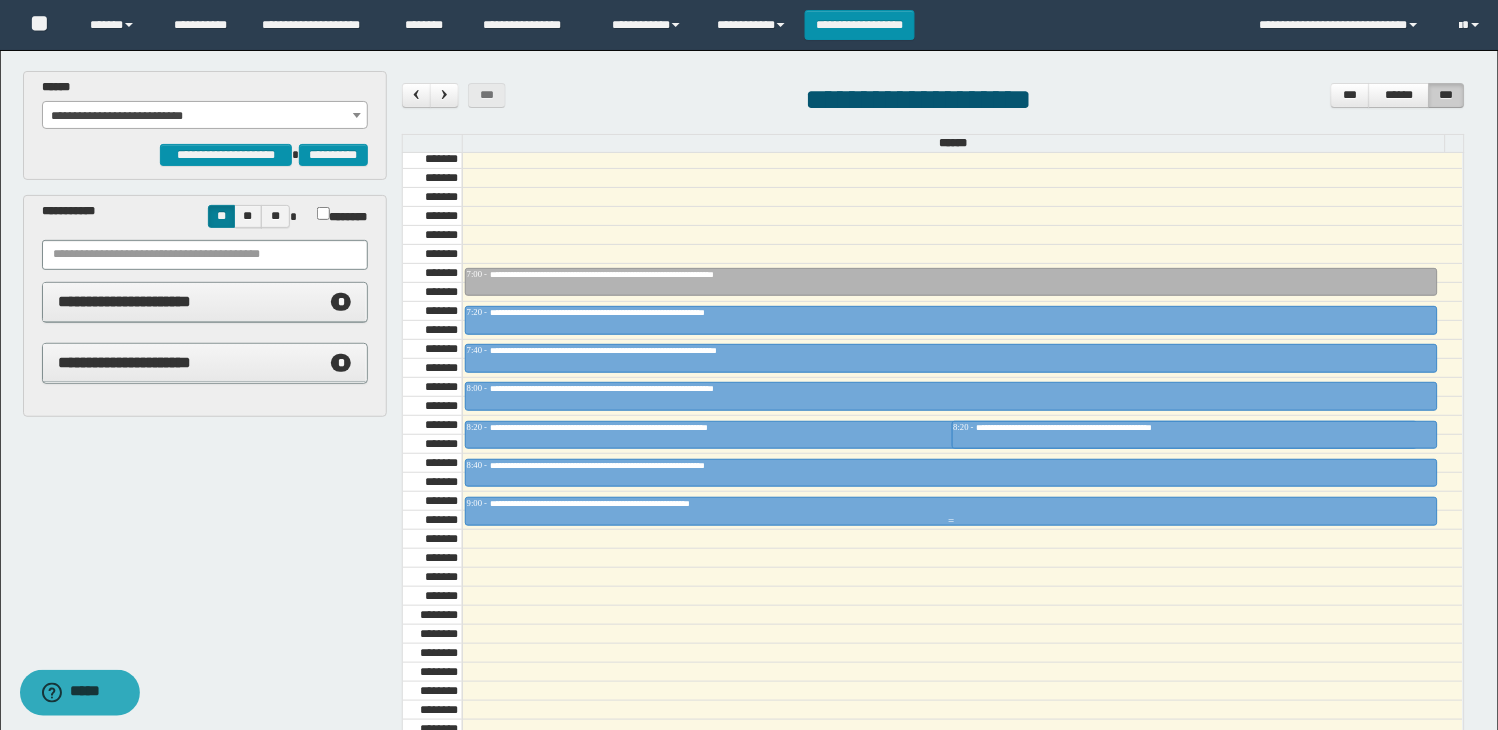 click on "**********" at bounding box center [627, 503] 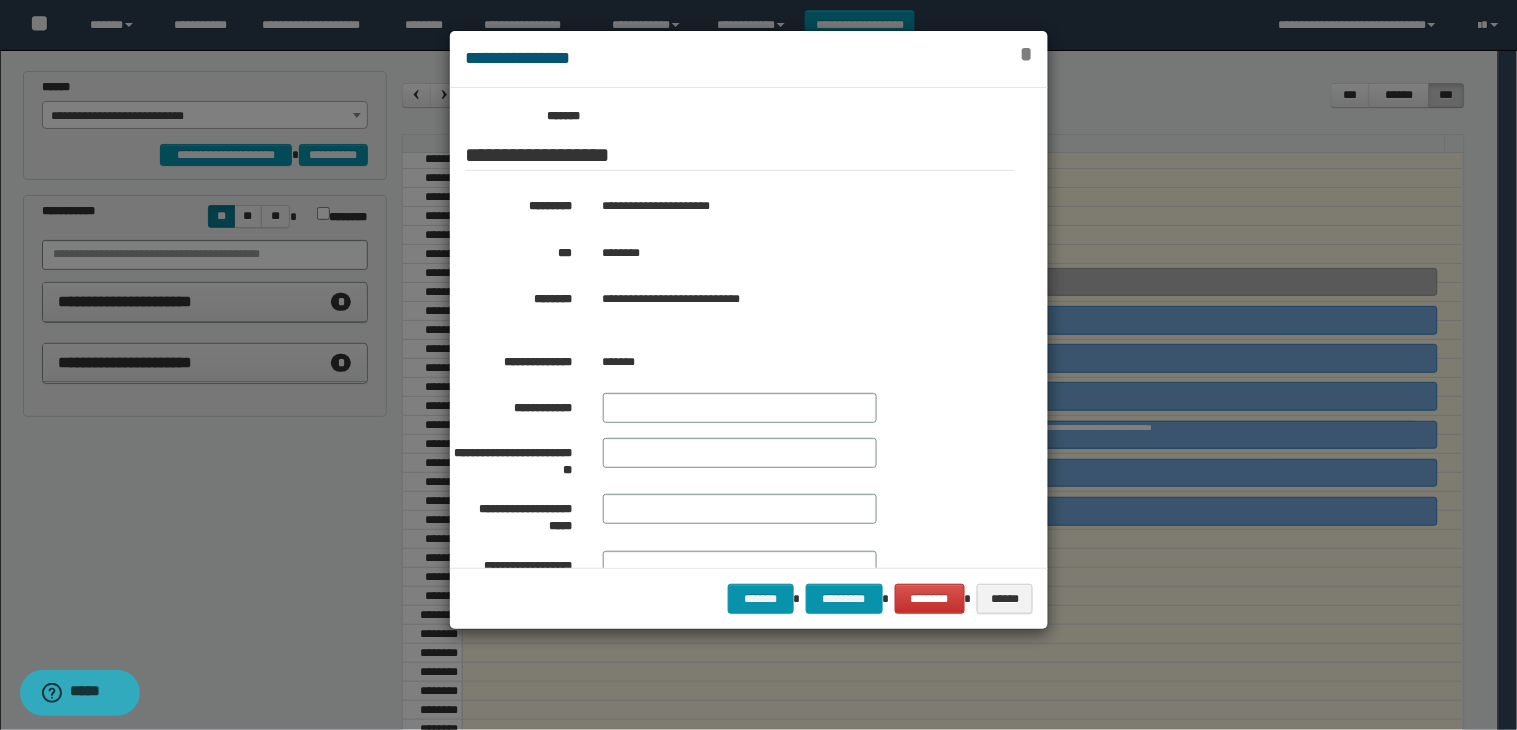 click on "*" at bounding box center [1027, 54] 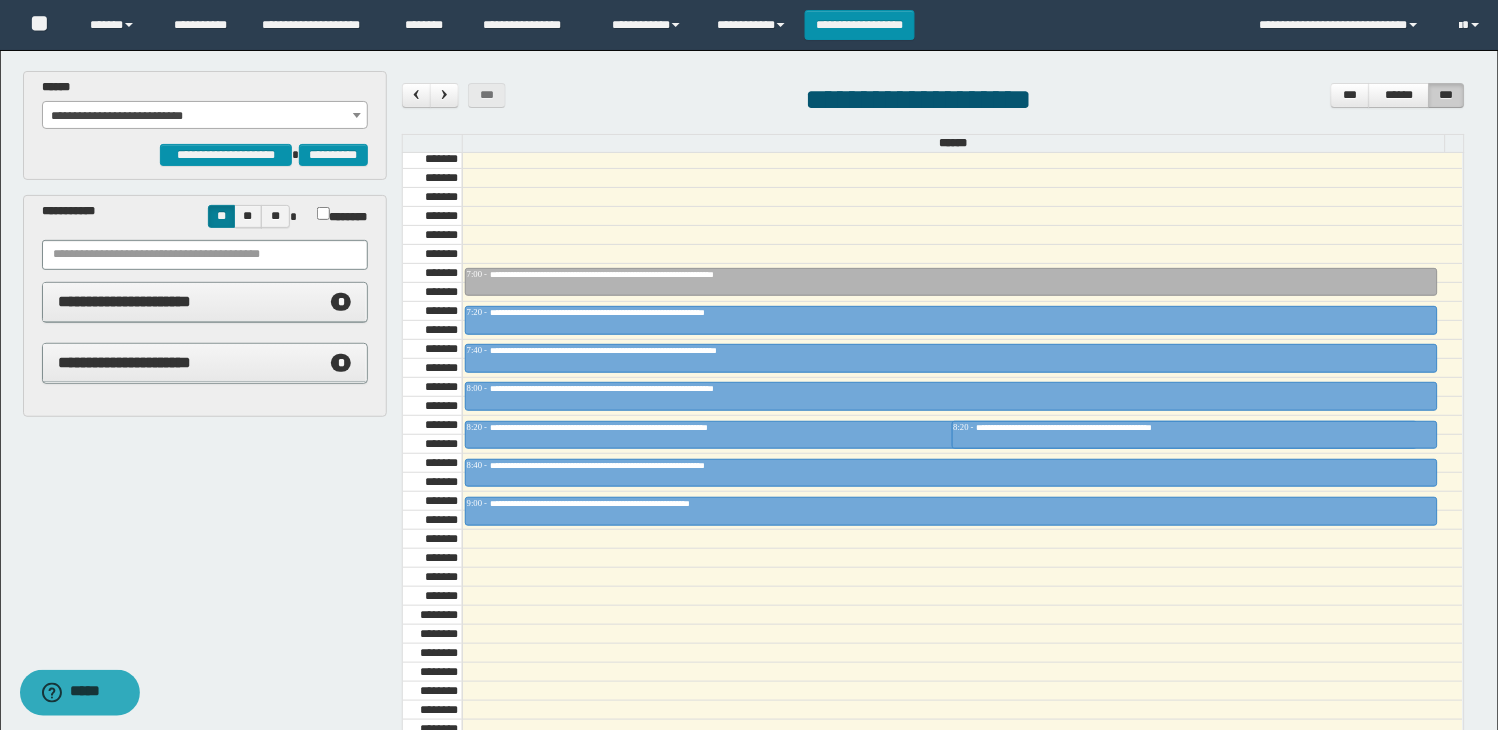click at bounding box center [962, 558] 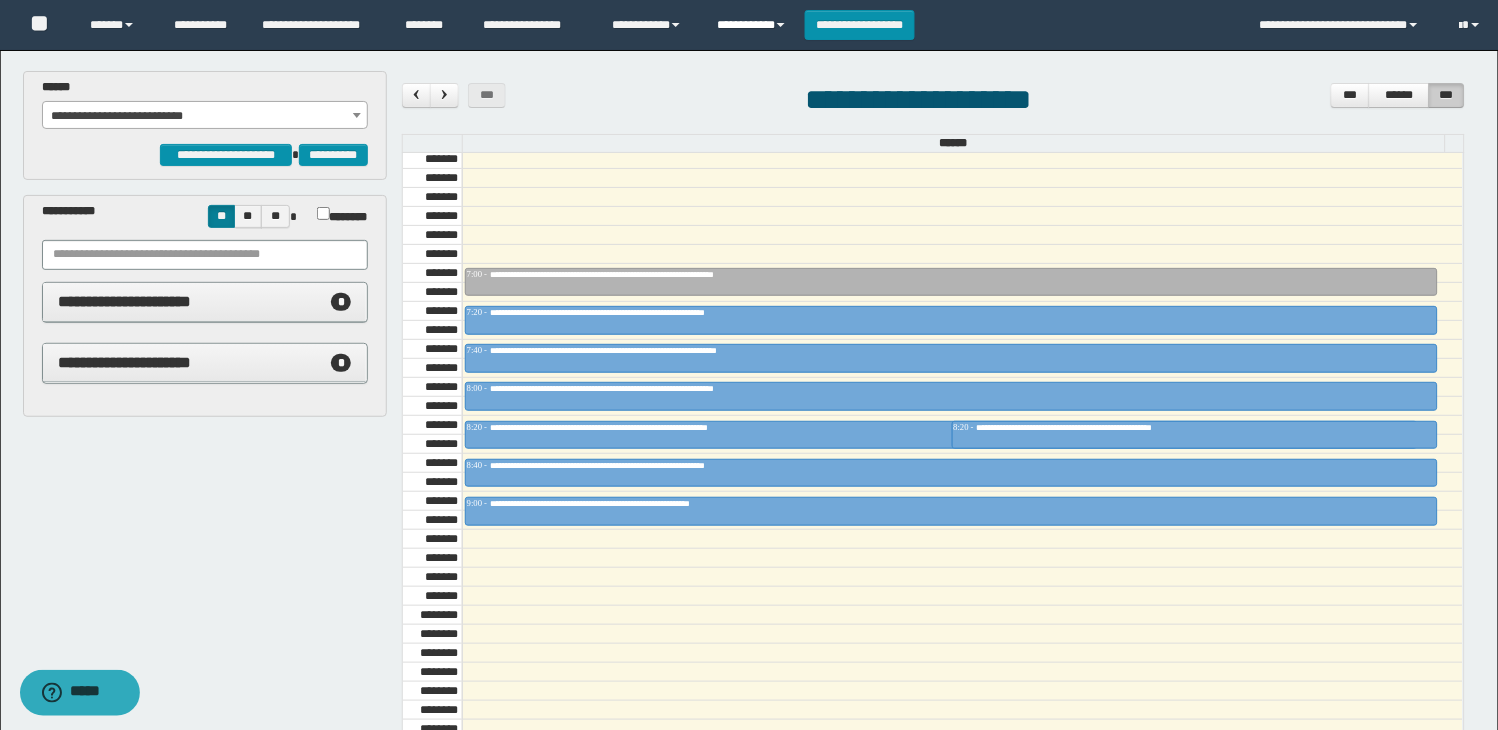 click on "**********" at bounding box center (753, 25) 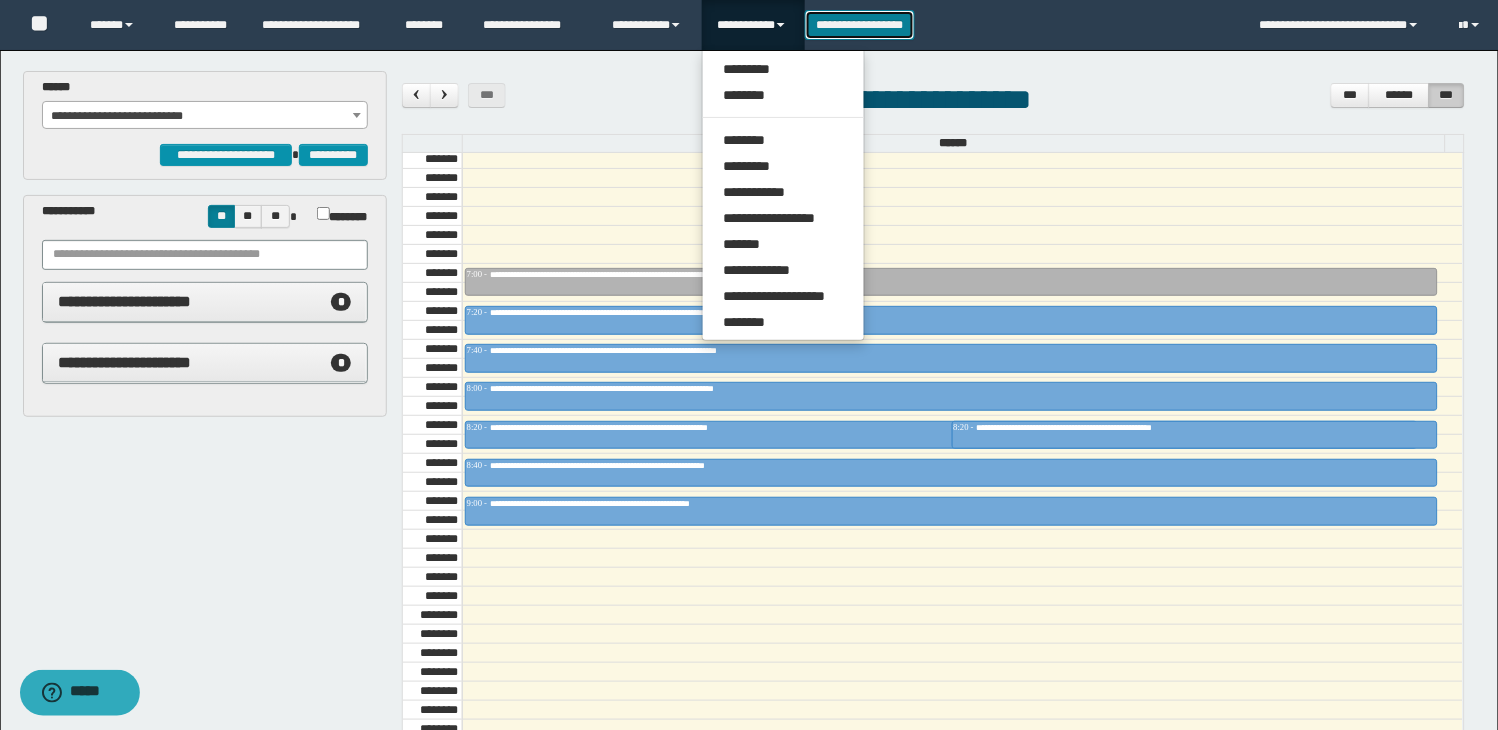 click on "**********" at bounding box center [860, 25] 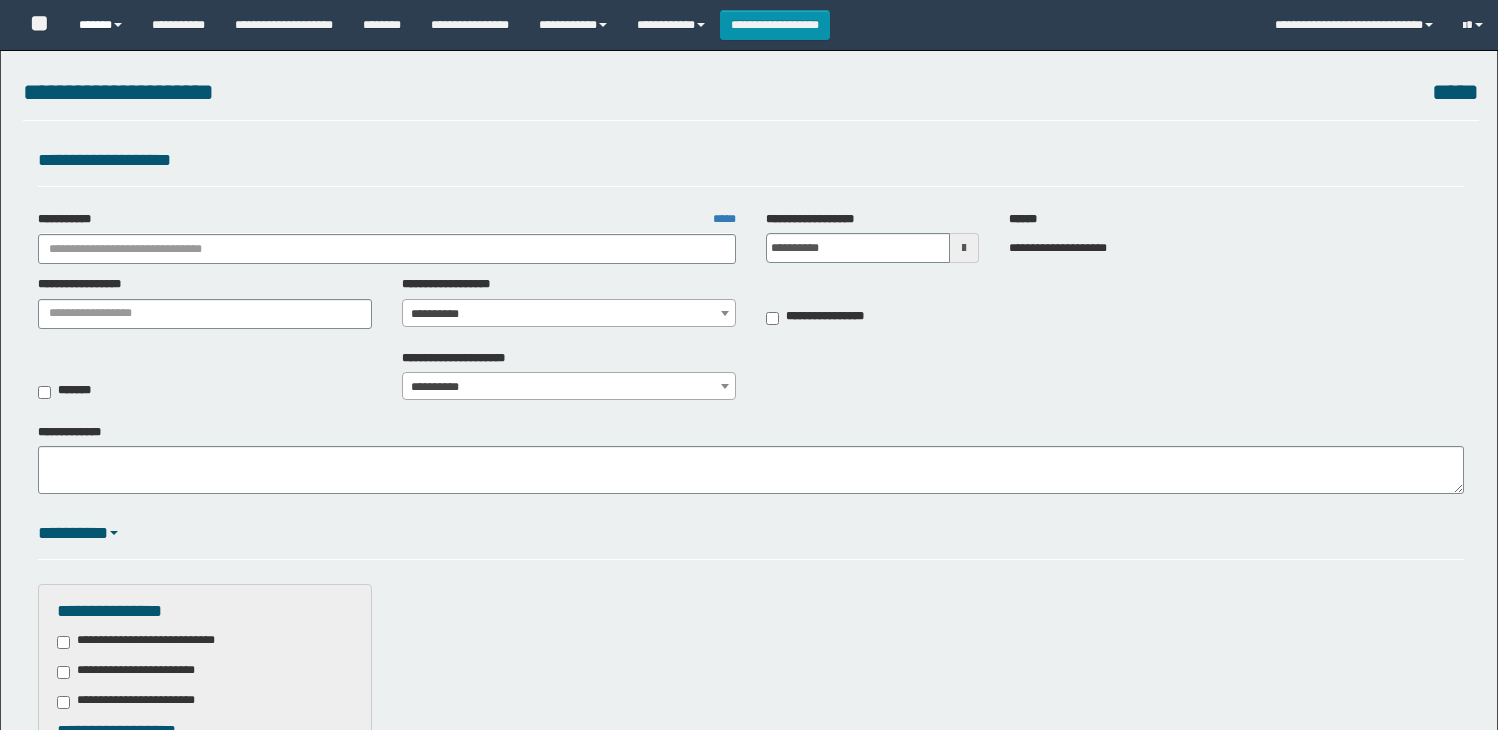 drag, startPoint x: 0, startPoint y: 0, endPoint x: 143, endPoint y: 73, distance: 160.55528 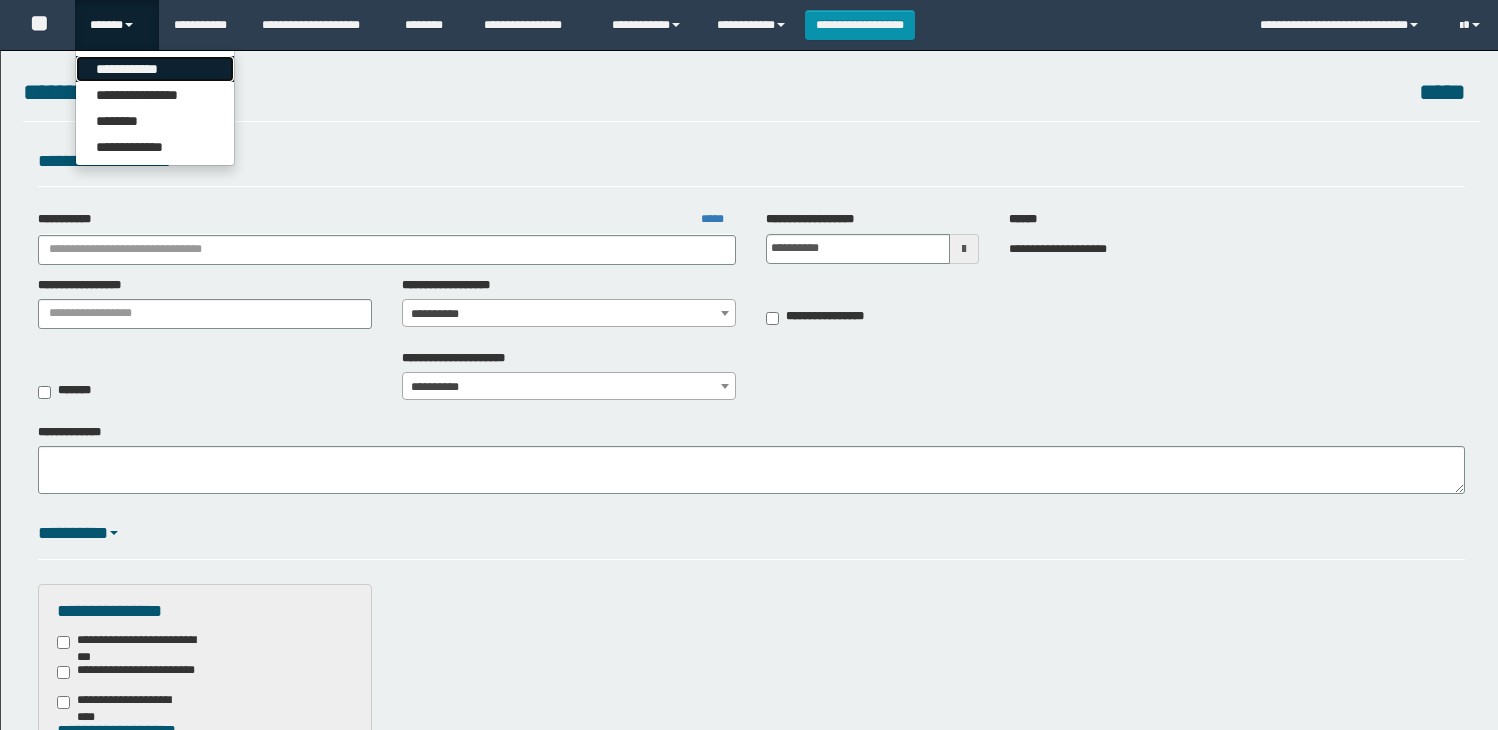 click on "**********" at bounding box center [155, 69] 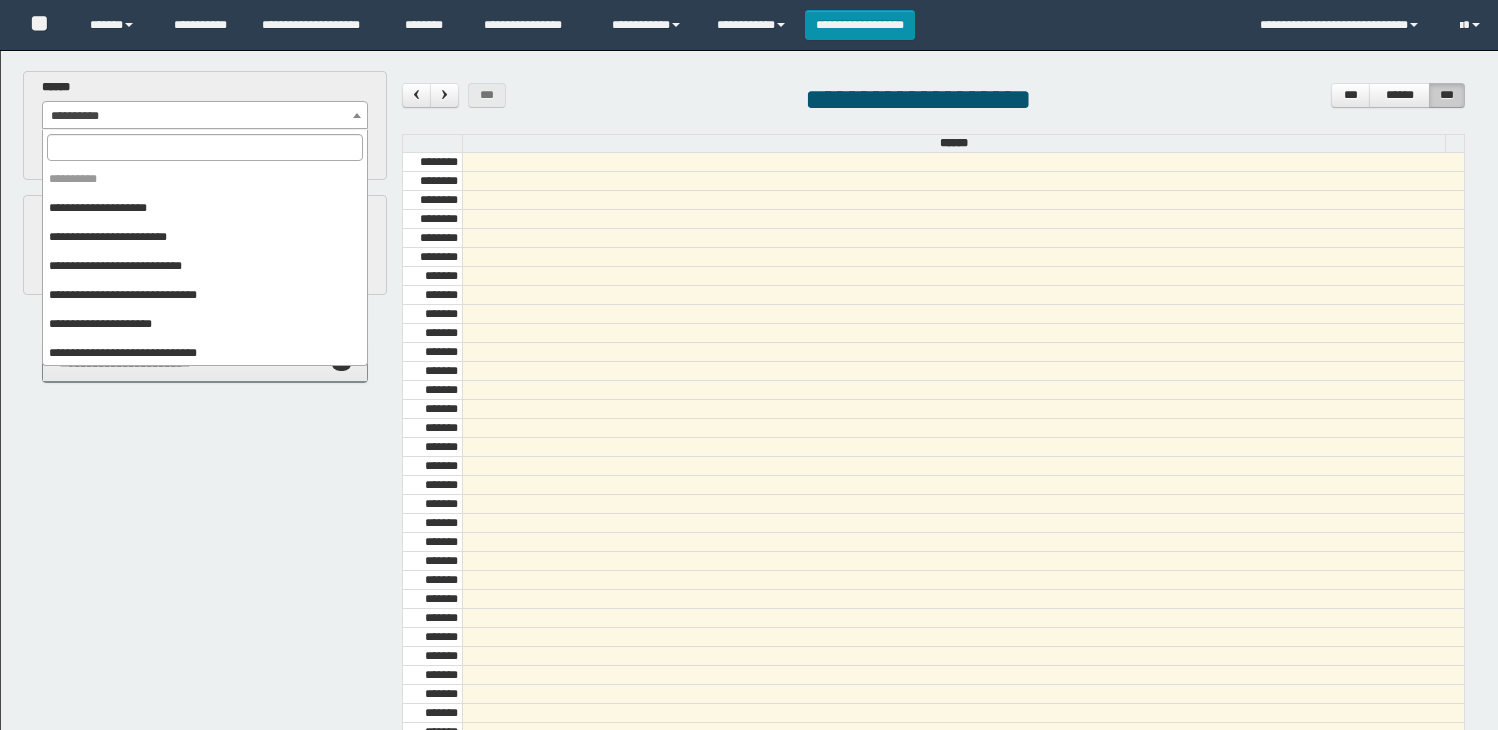 scroll, scrollTop: 0, scrollLeft: 0, axis: both 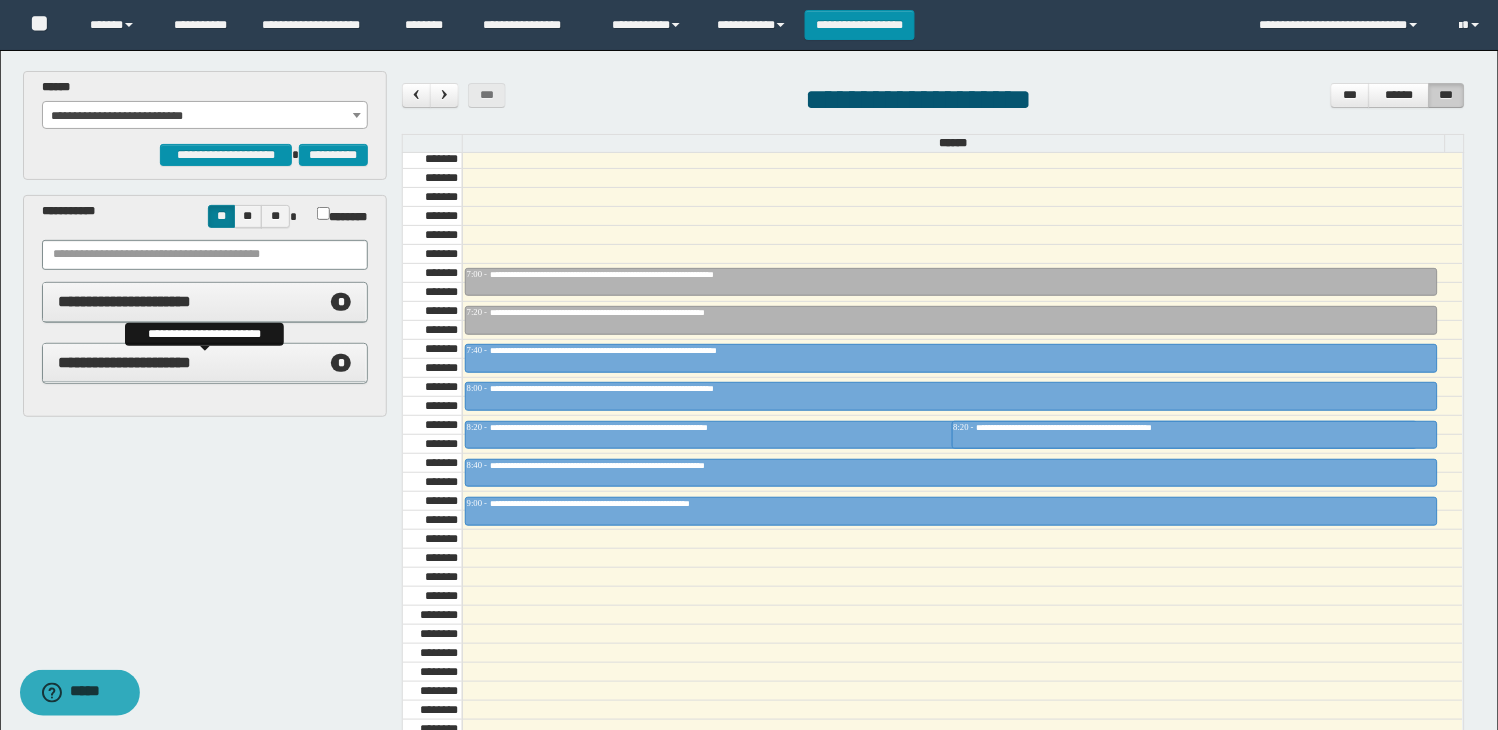 click on "**********" at bounding box center (125, 362) 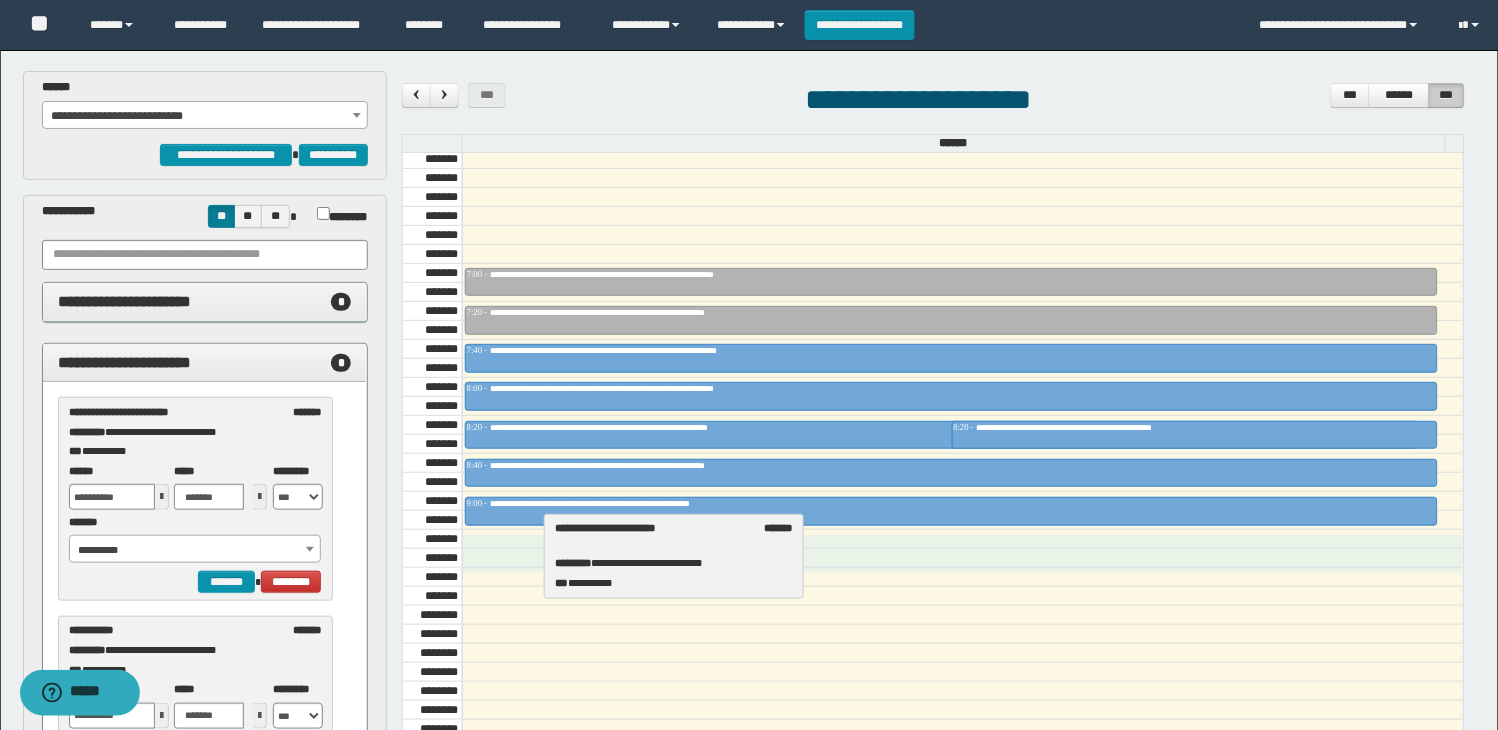 drag, startPoint x: 170, startPoint y: 436, endPoint x: 654, endPoint y: 552, distance: 497.70673 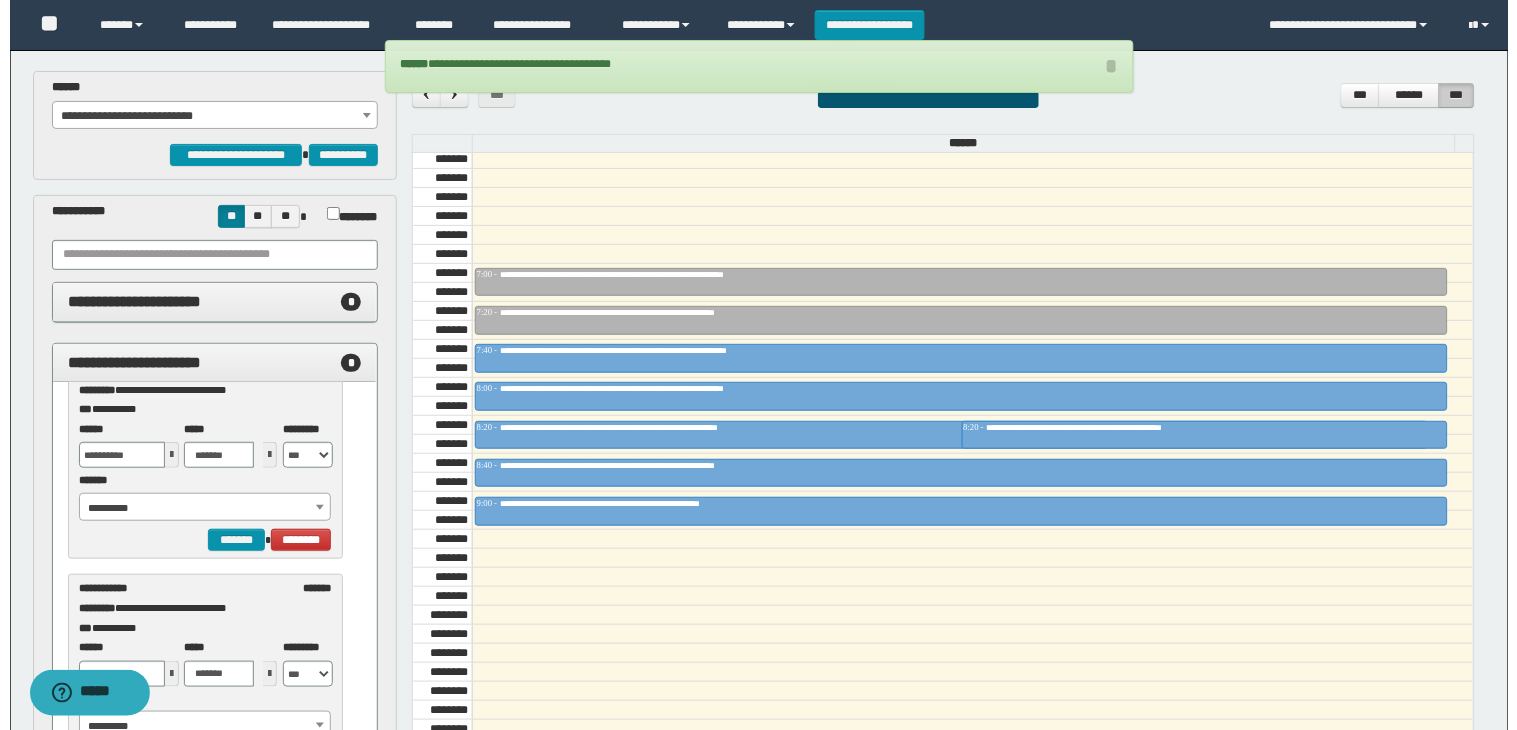 scroll, scrollTop: 65, scrollLeft: 0, axis: vertical 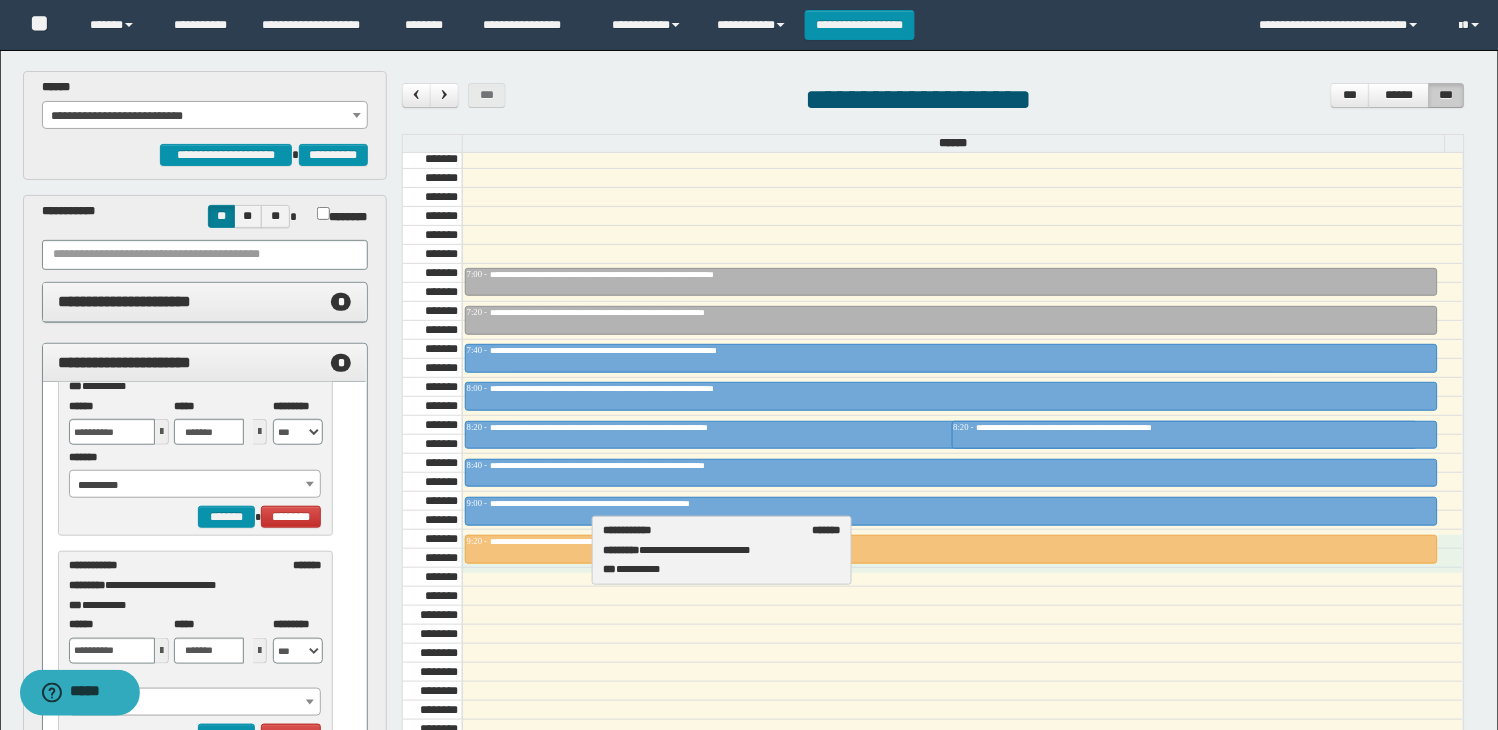 drag, startPoint x: 146, startPoint y: 583, endPoint x: 676, endPoint y: 546, distance: 531.2899 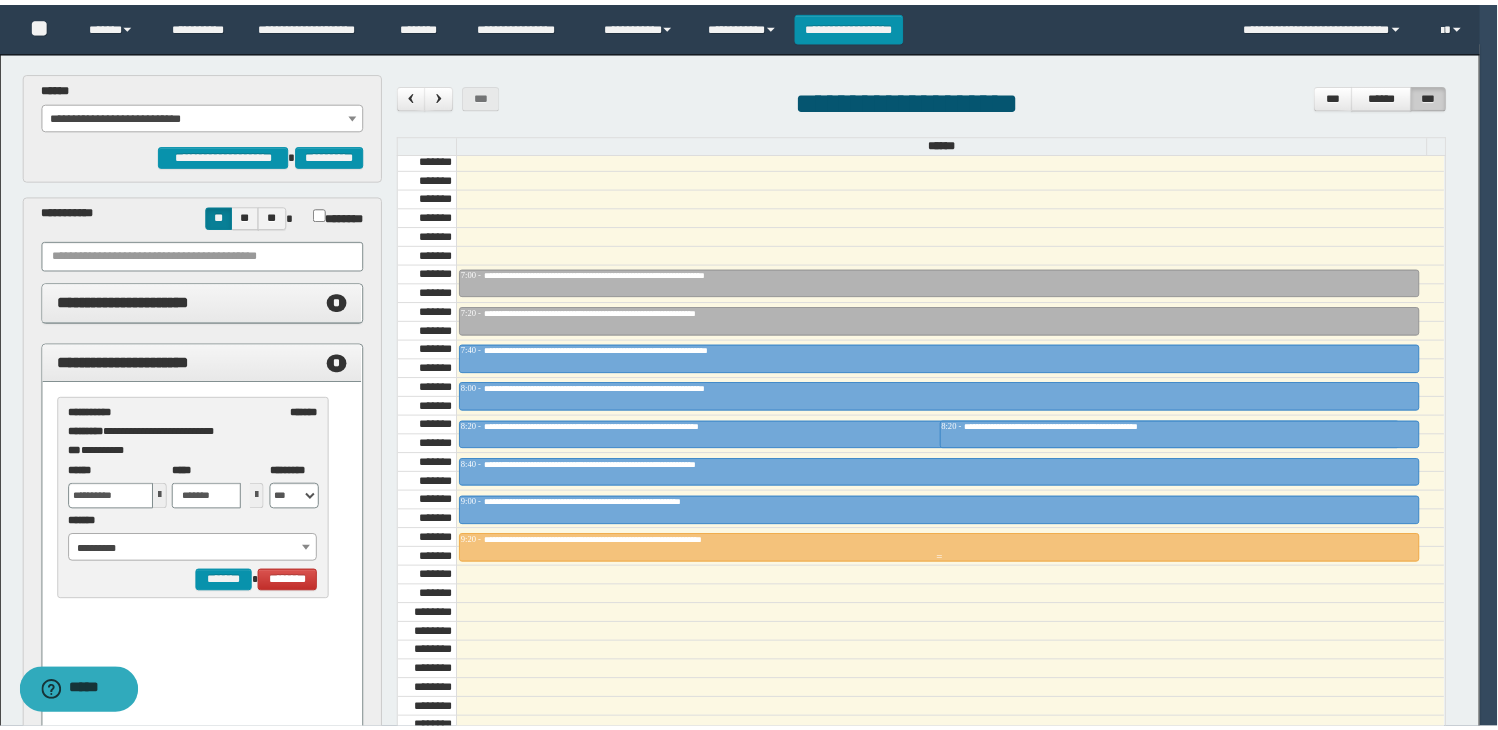 scroll, scrollTop: 0, scrollLeft: 0, axis: both 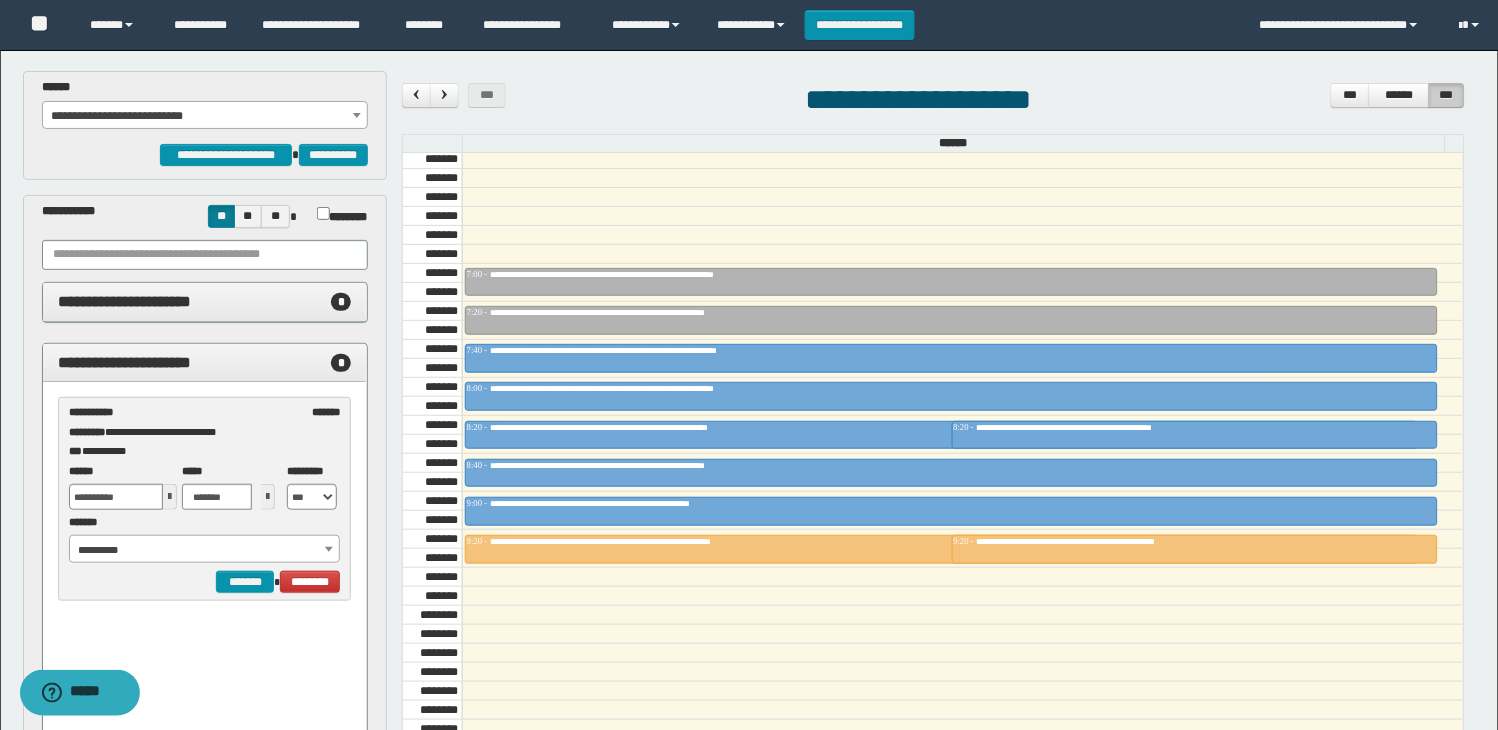 click on "**********" at bounding box center [205, 116] 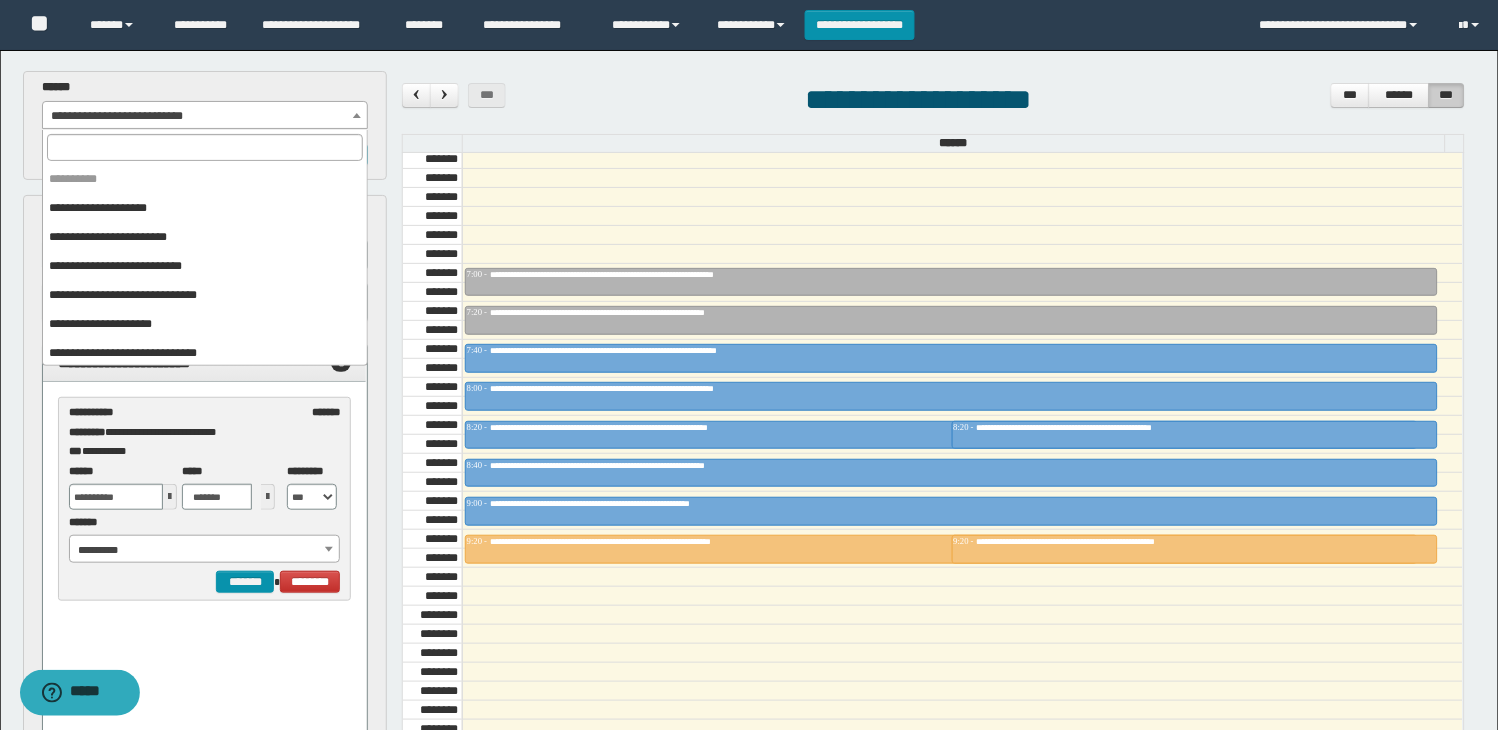 scroll, scrollTop: 353, scrollLeft: 0, axis: vertical 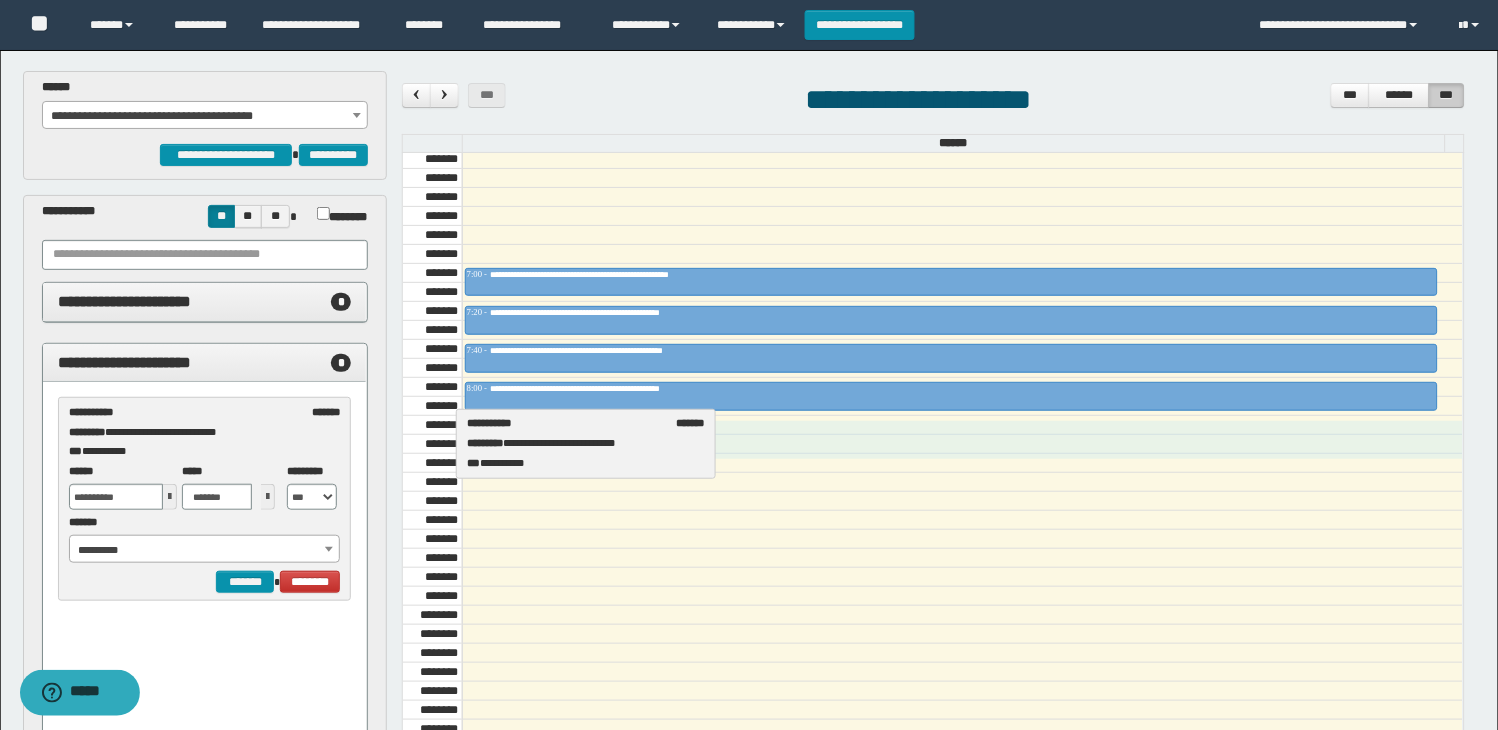 drag, startPoint x: 223, startPoint y: 422, endPoint x: 621, endPoint y: 433, distance: 398.15198 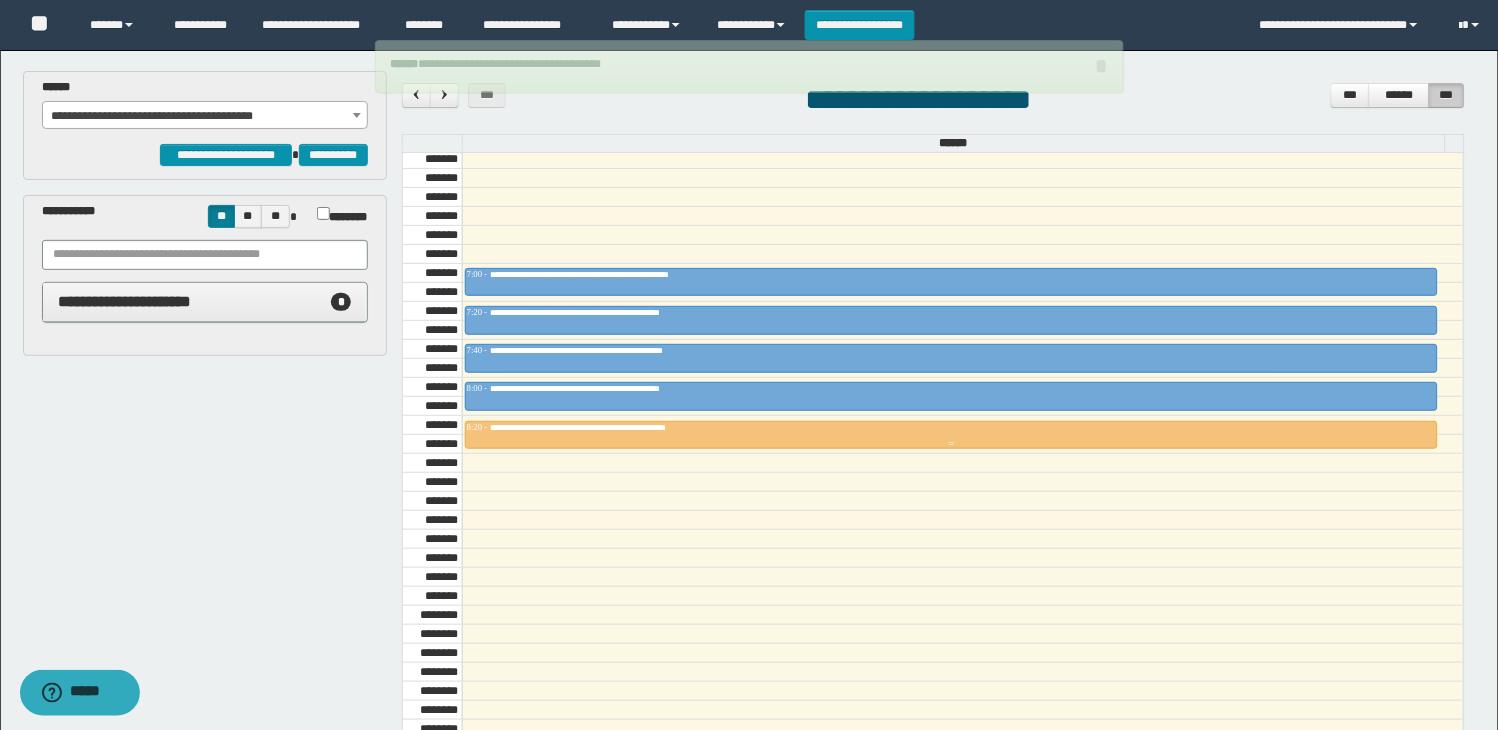 click on "**********" at bounding box center [624, 427] 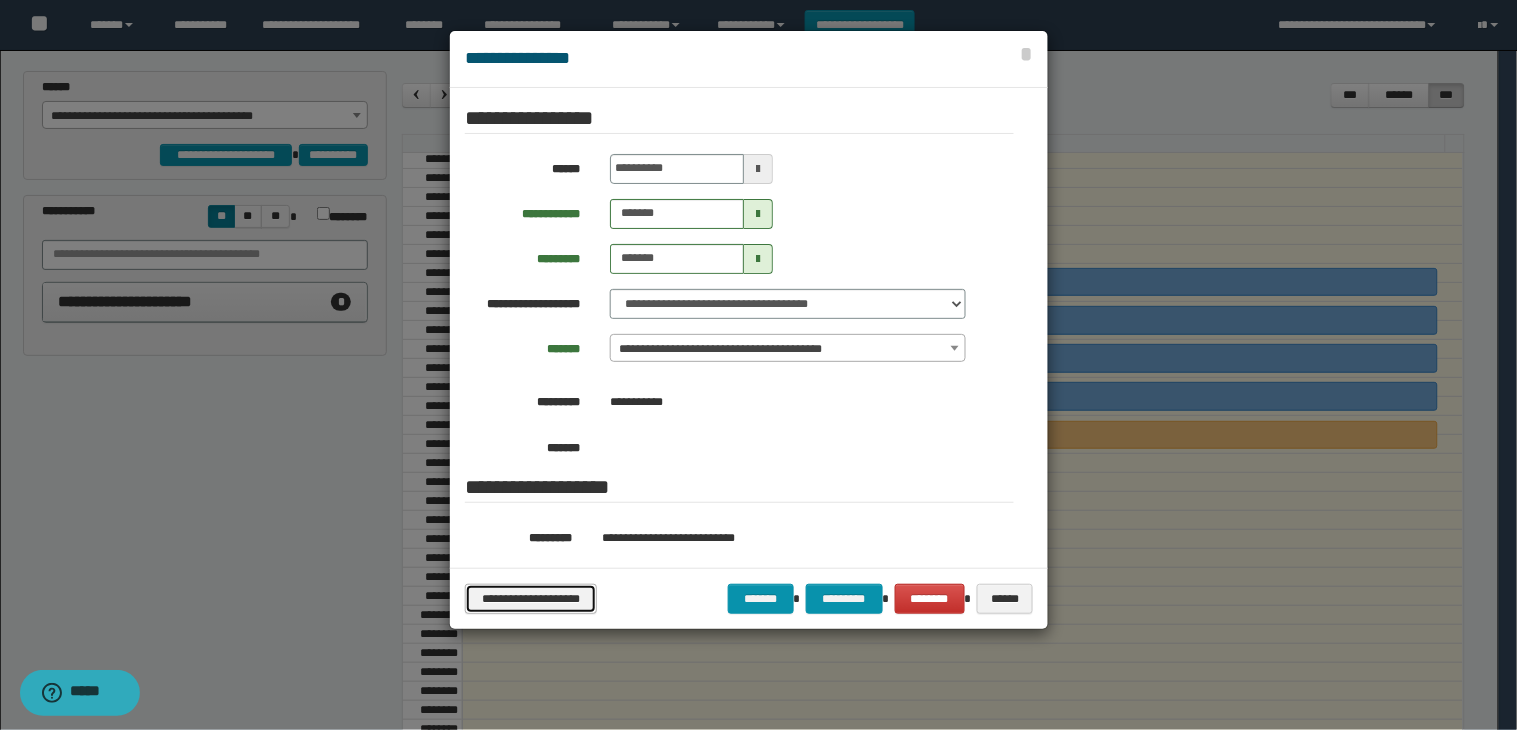 click on "**********" at bounding box center (530, 599) 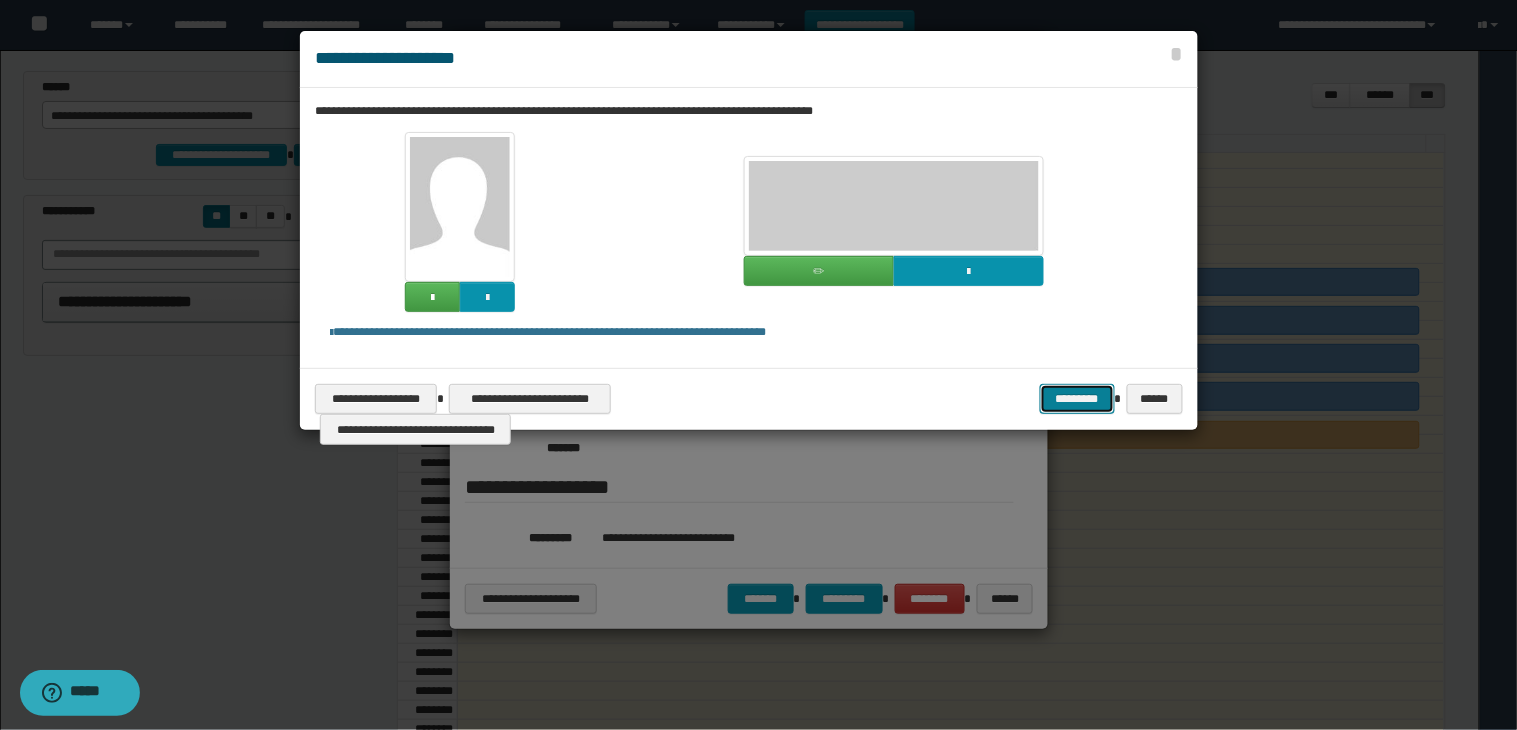 drag, startPoint x: 1078, startPoint y: 398, endPoint x: 738, endPoint y: 348, distance: 343.6568 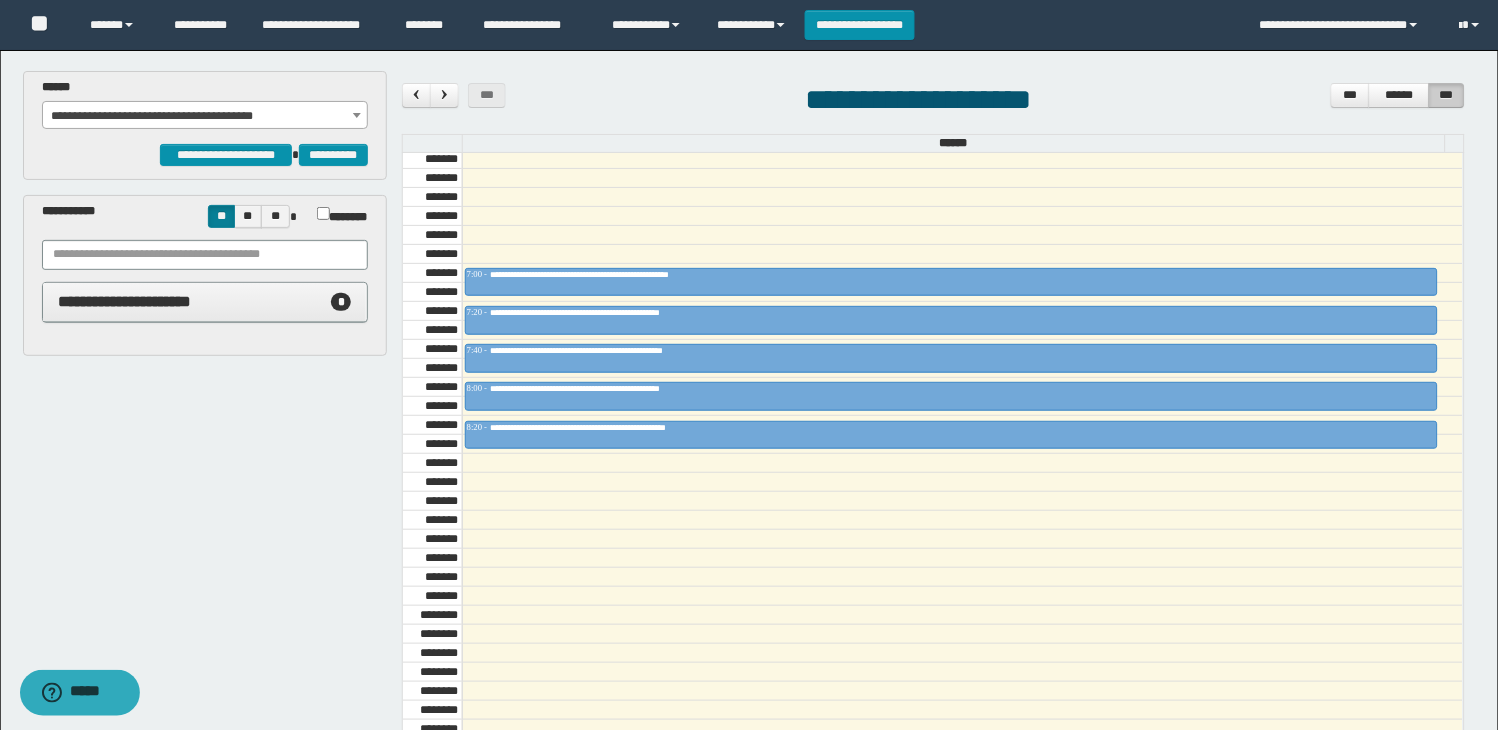 click on "**********" at bounding box center (205, 116) 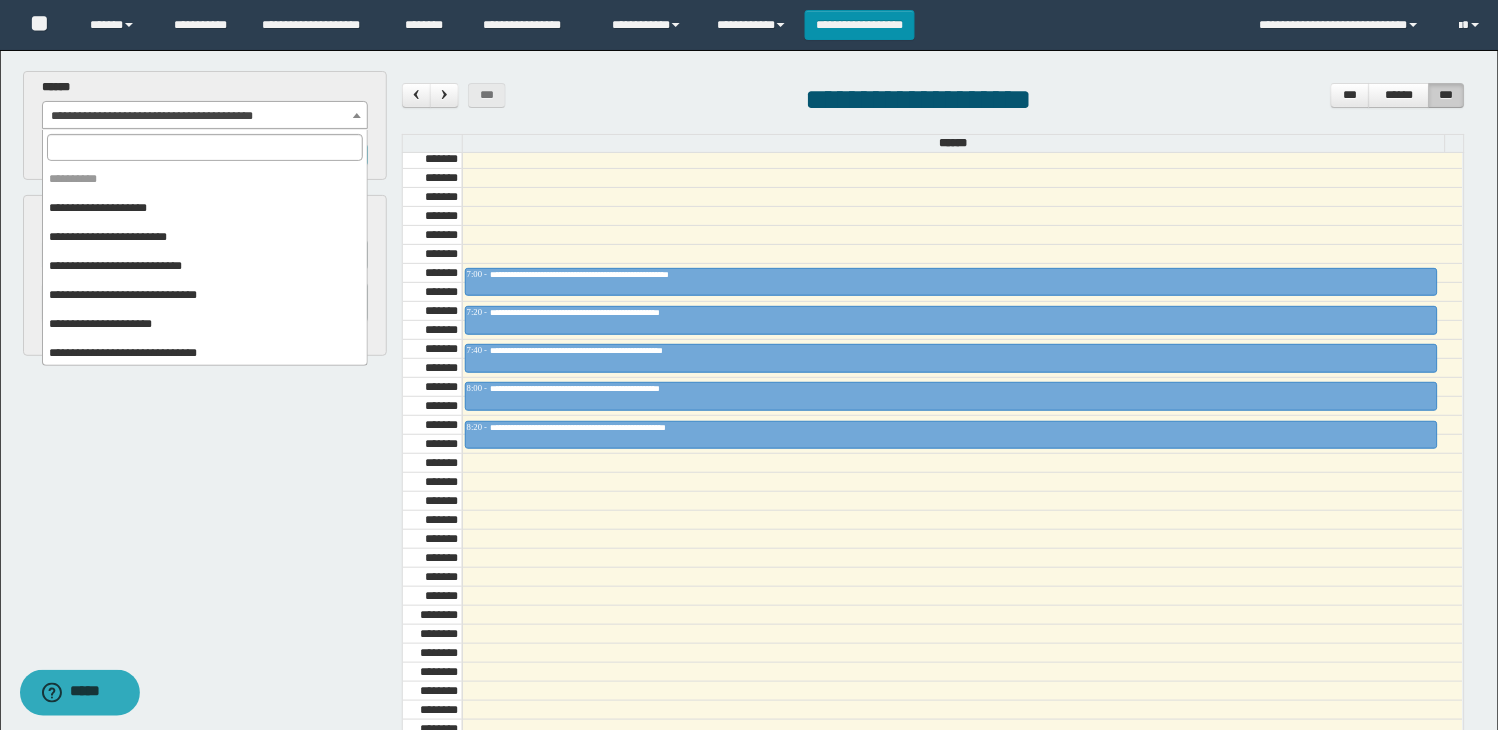 scroll, scrollTop: 0, scrollLeft: 0, axis: both 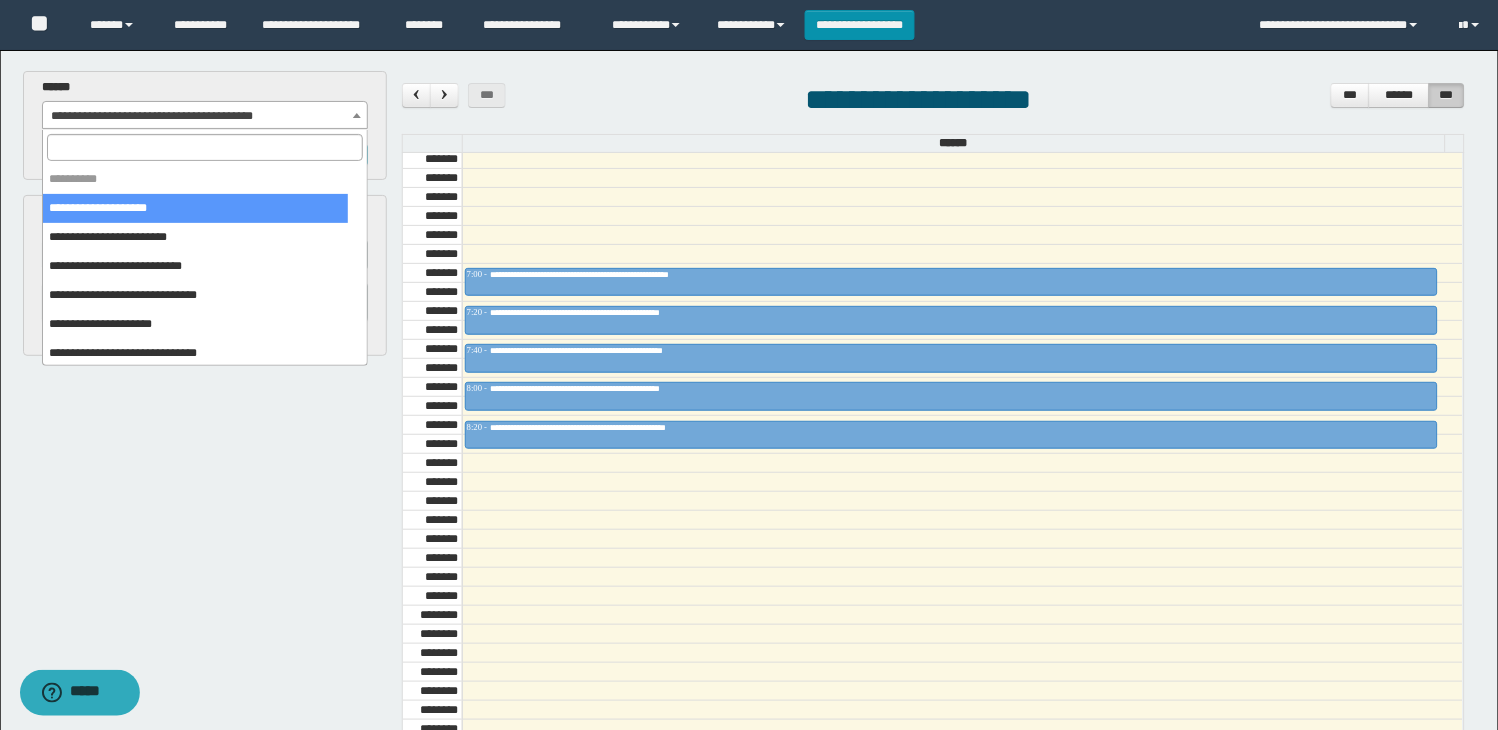 select on "******" 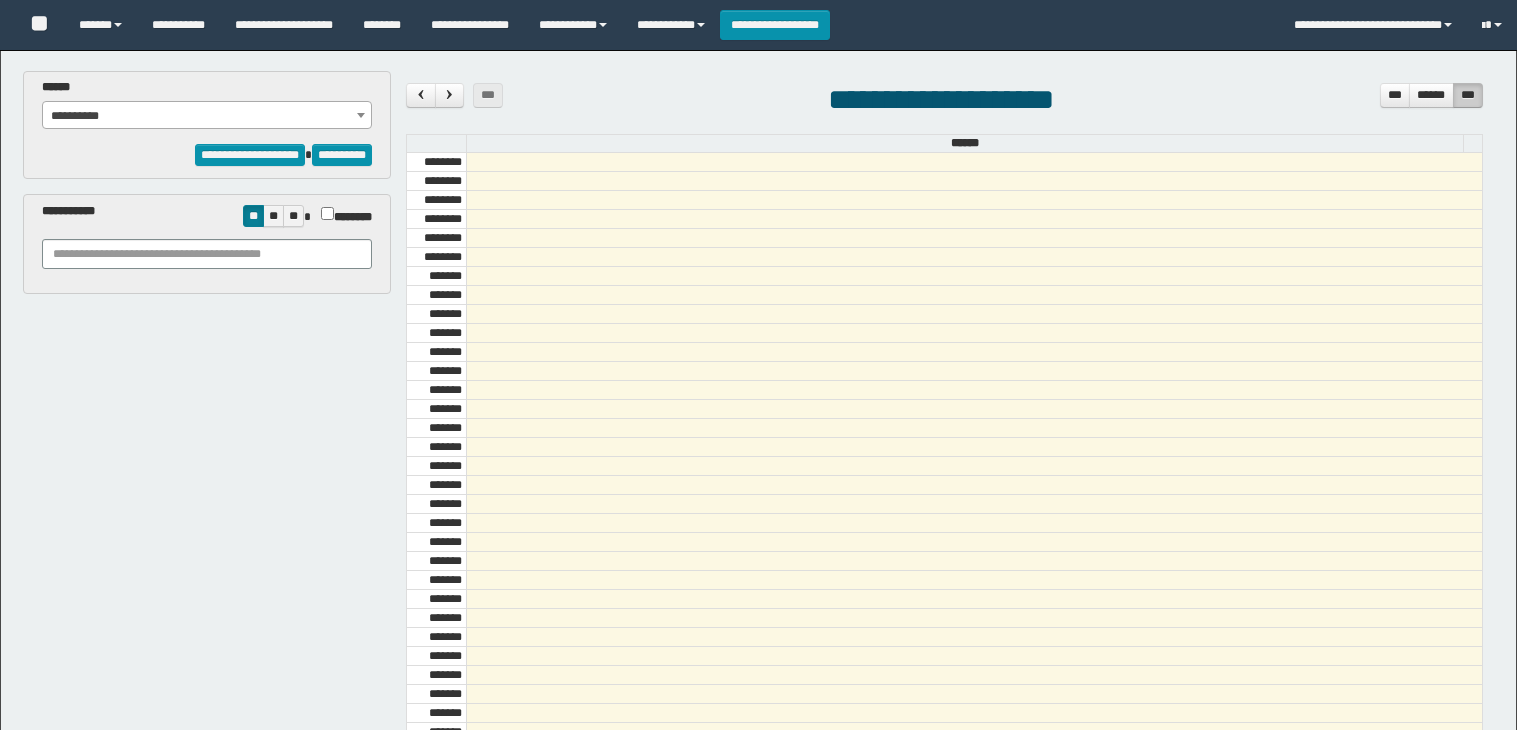select on "******" 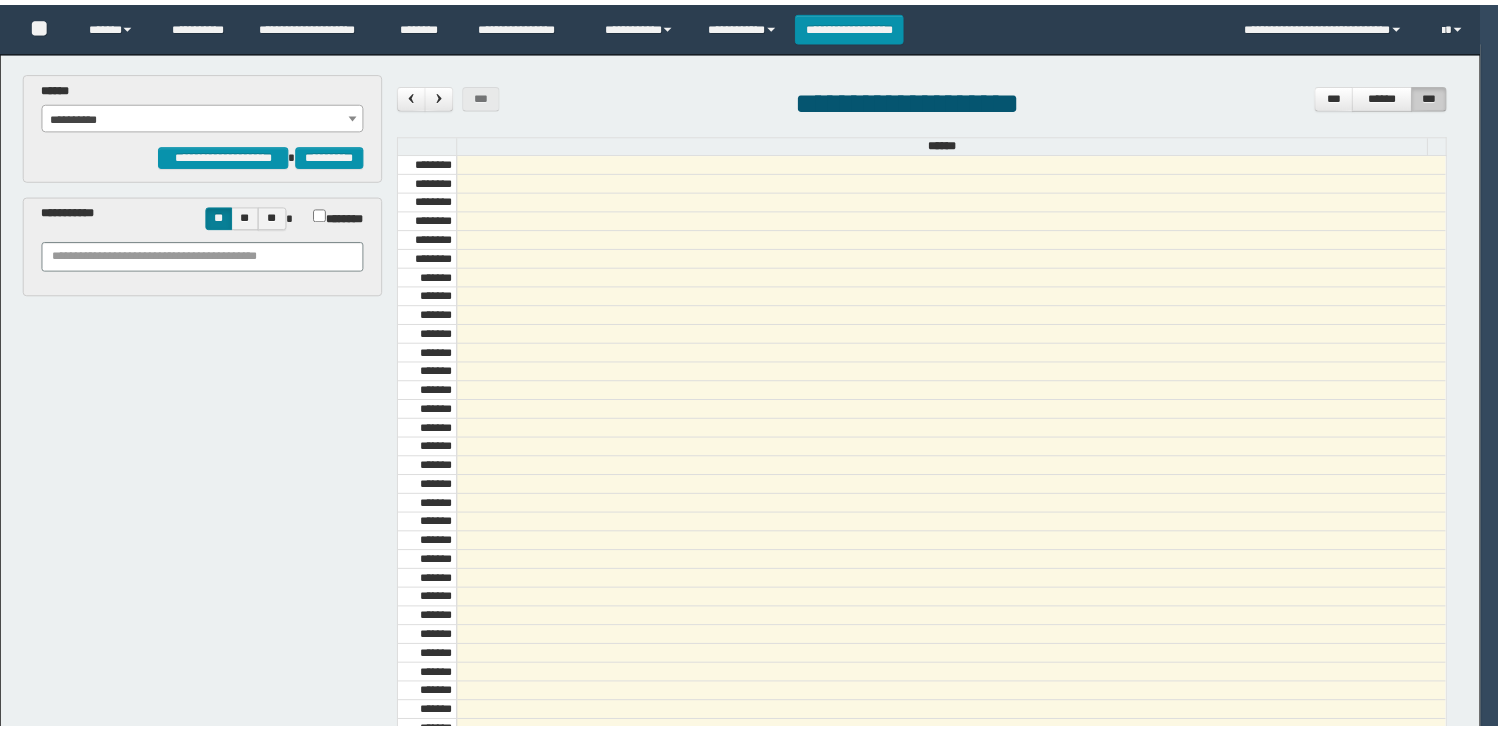 scroll, scrollTop: 0, scrollLeft: 0, axis: both 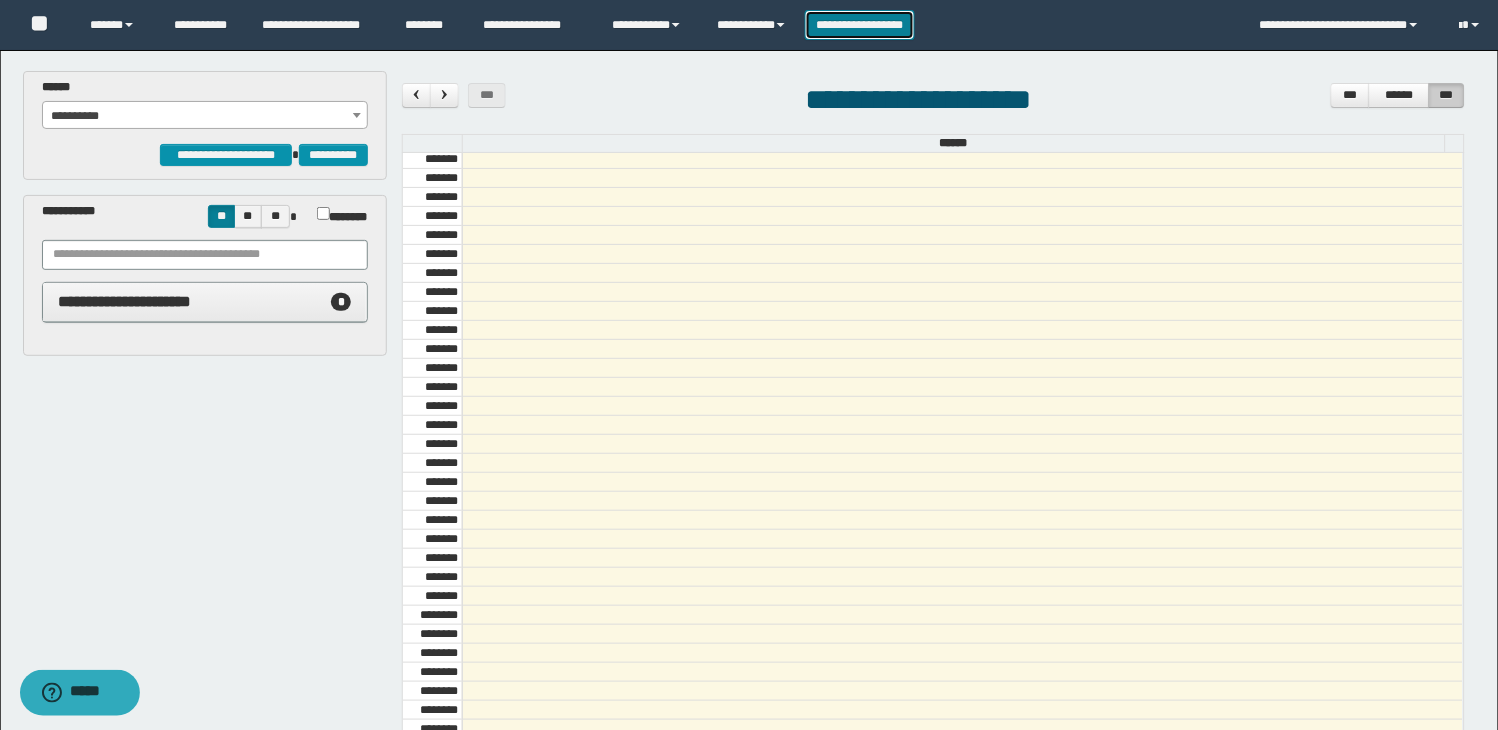 click on "**********" at bounding box center [860, 25] 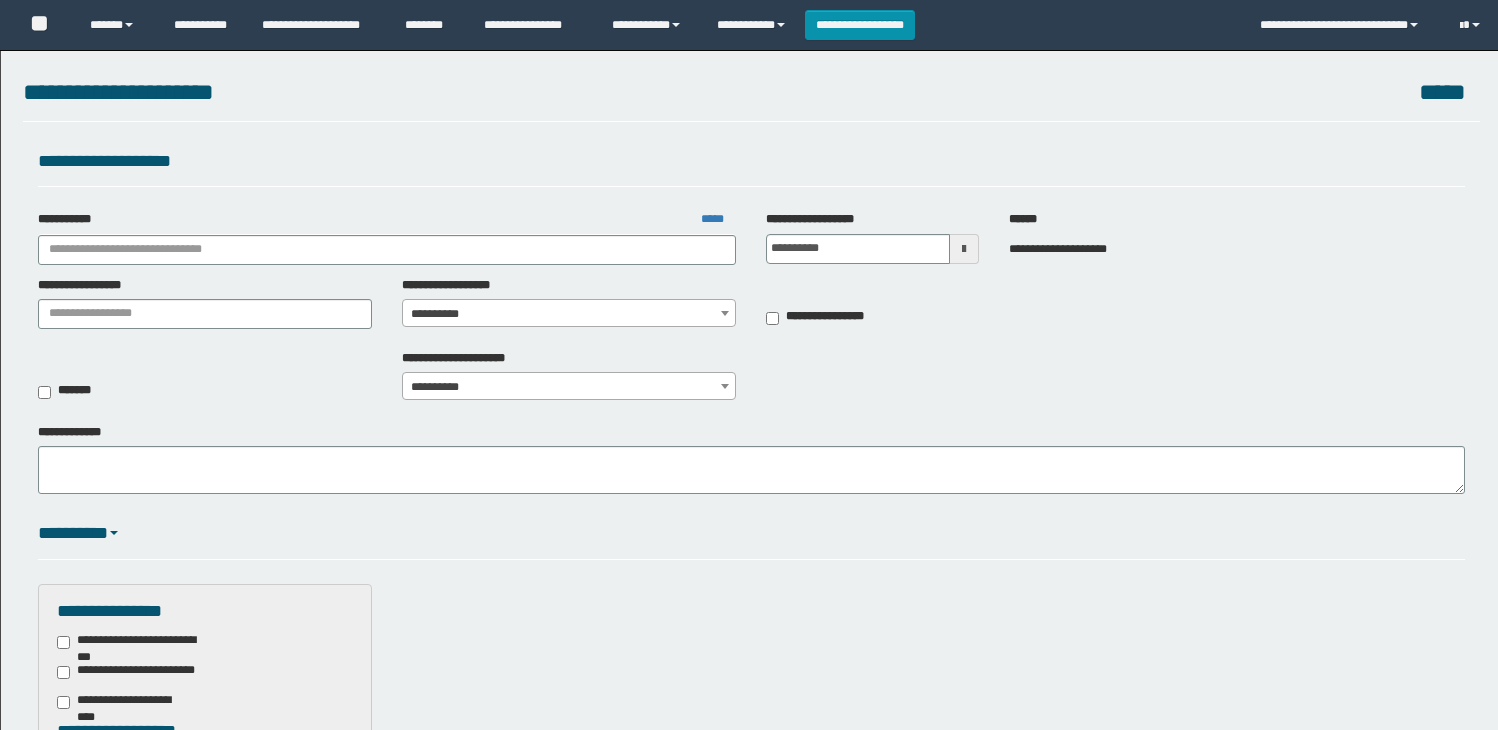 scroll, scrollTop: 0, scrollLeft: 0, axis: both 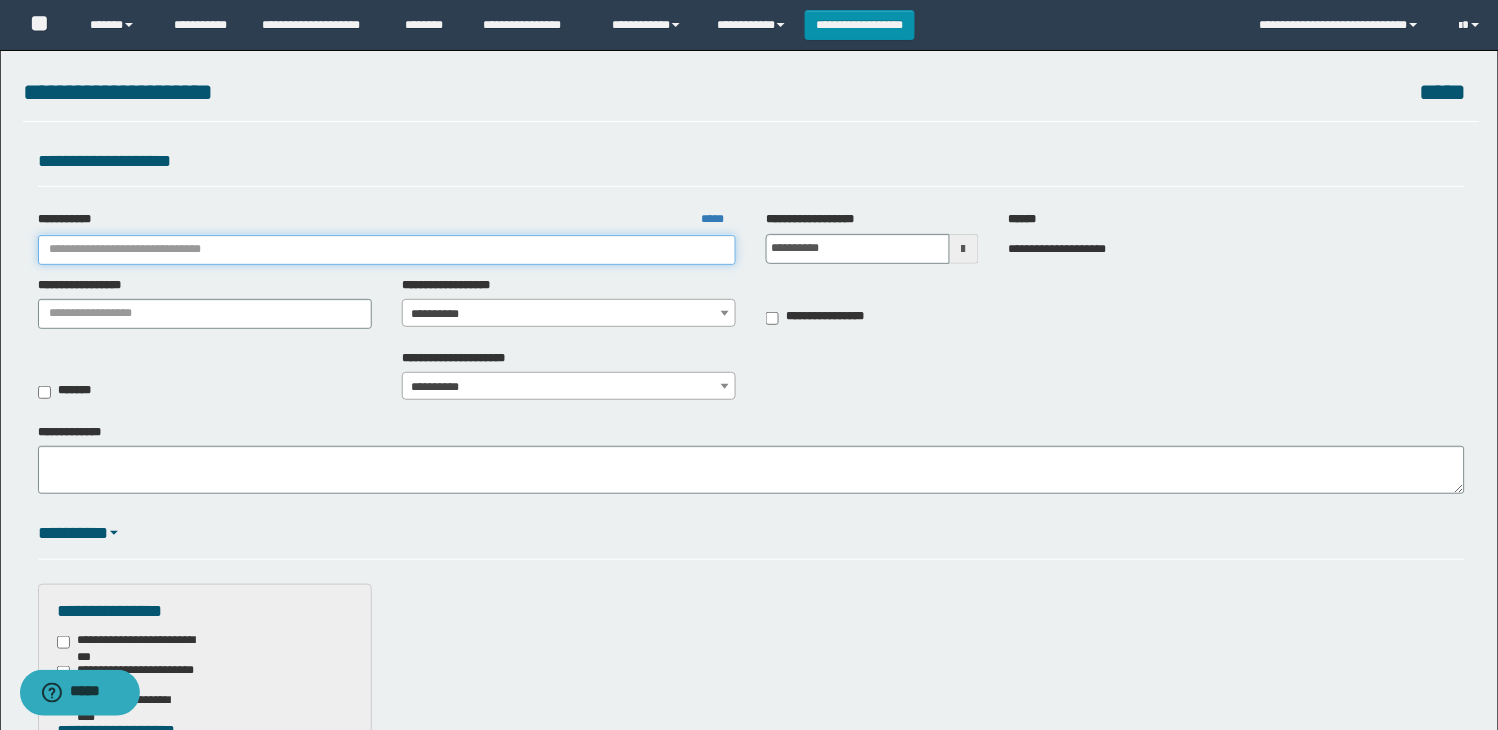 click on "**********" at bounding box center (387, 250) 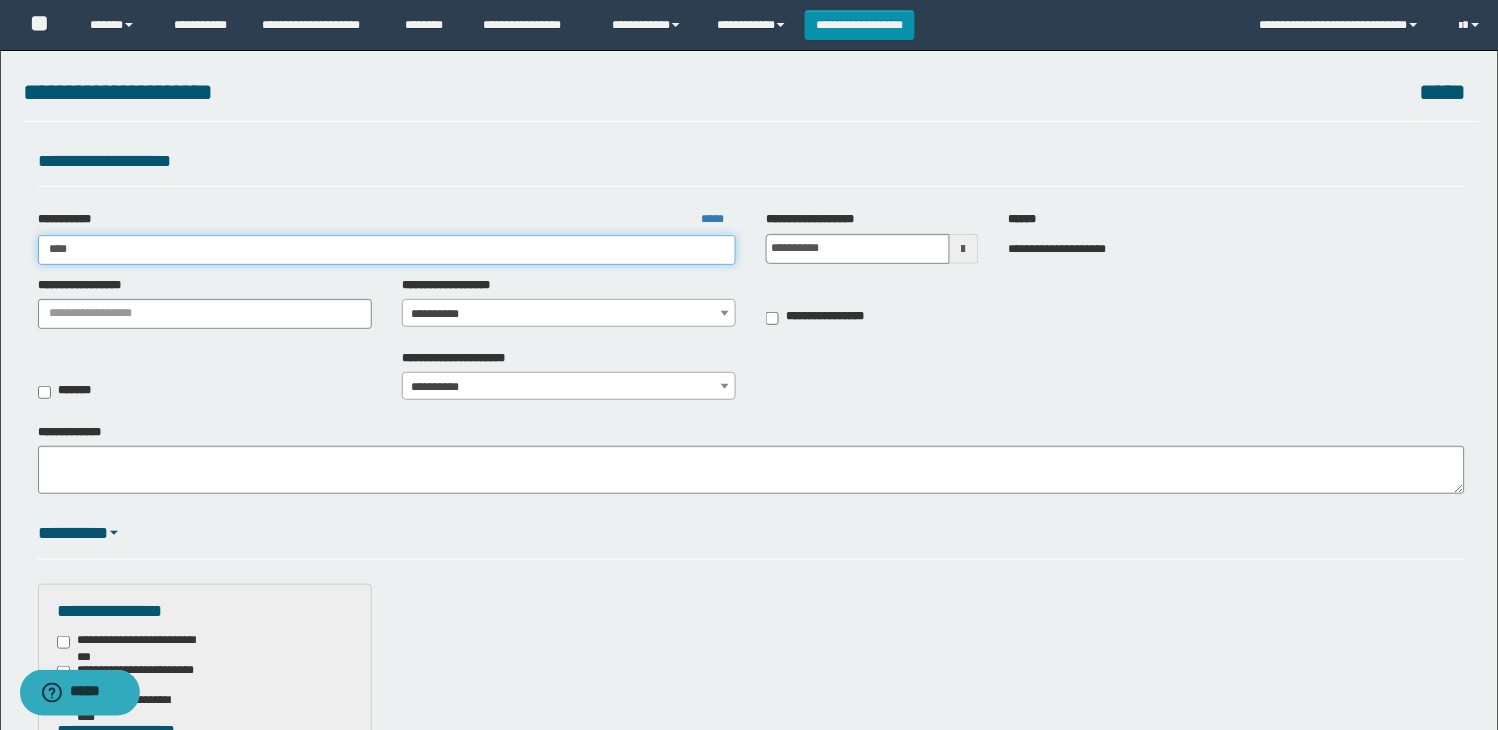 type on "*****" 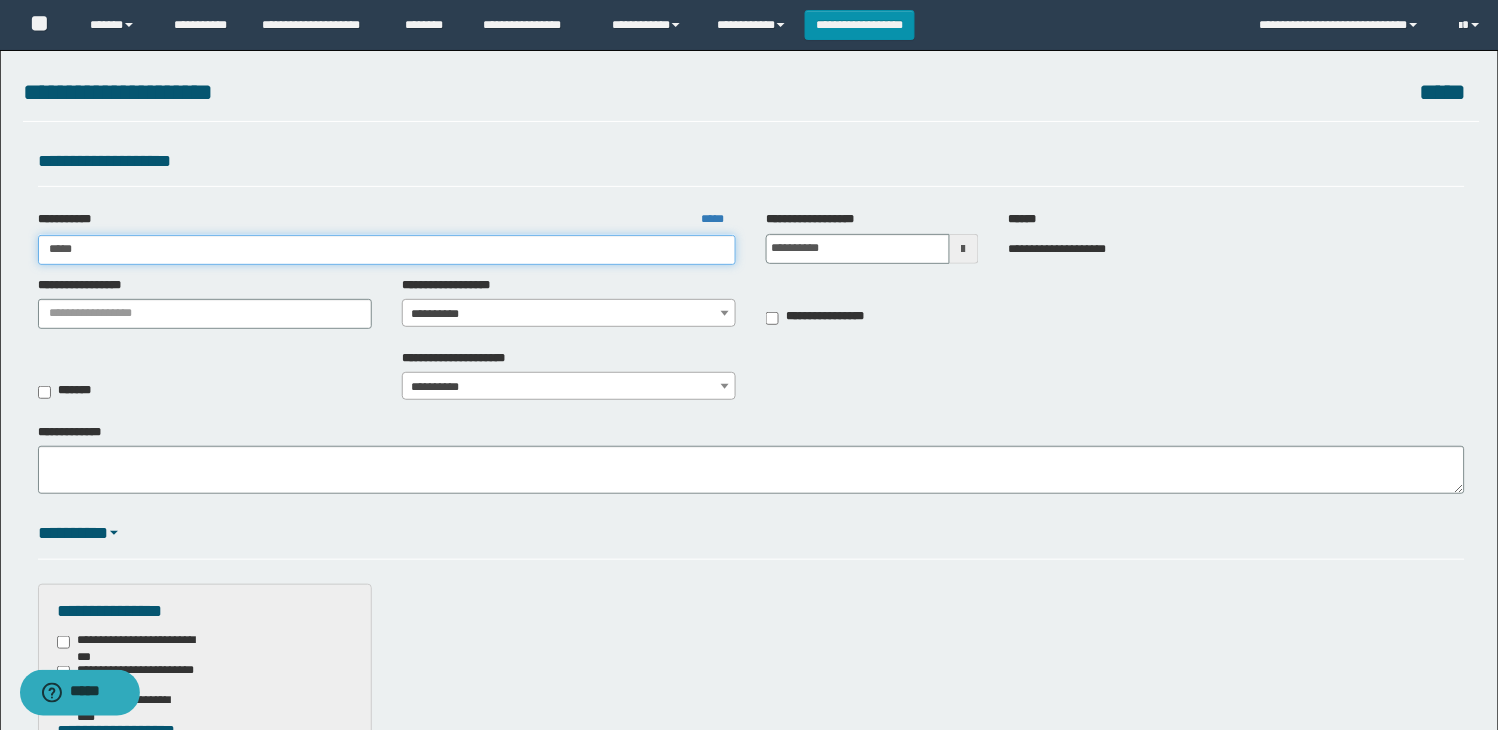 type on "*****" 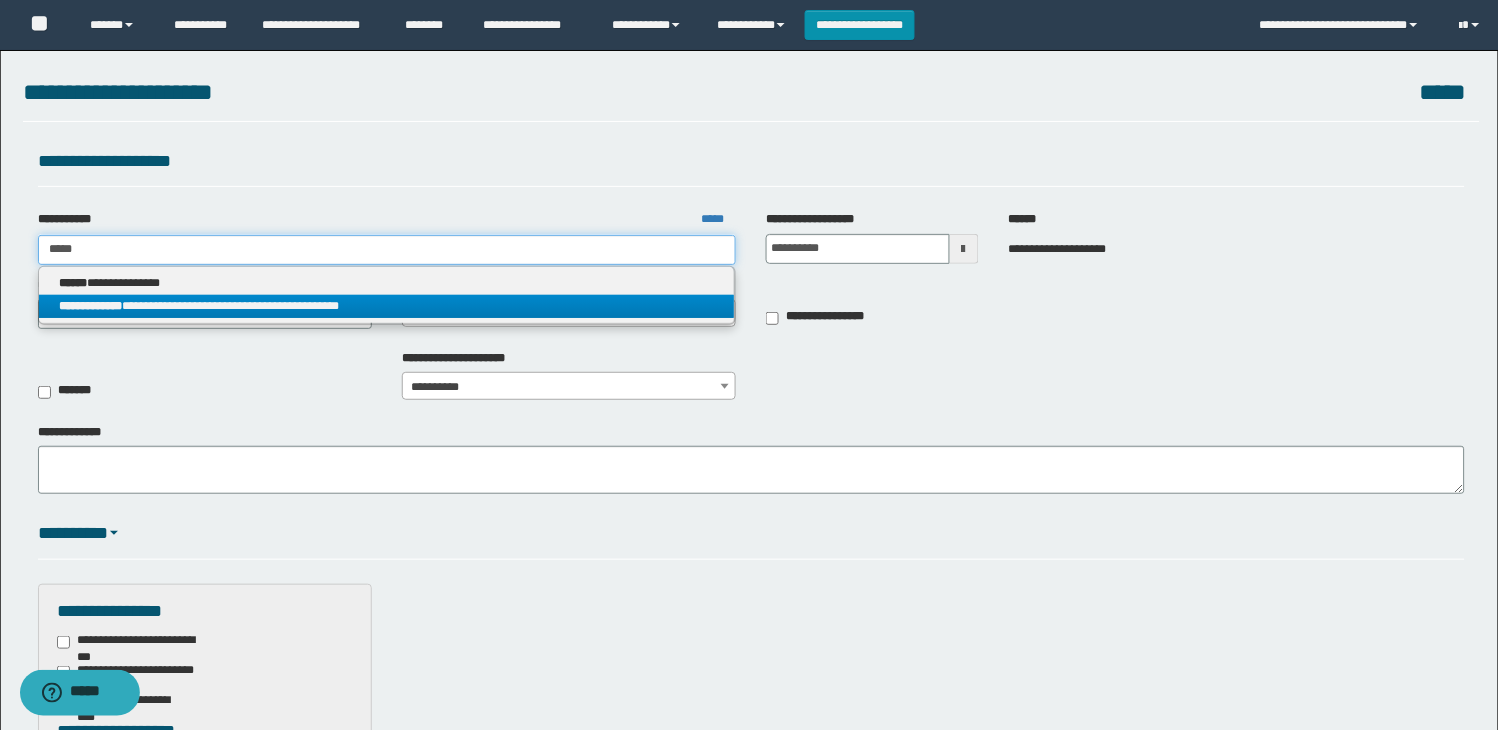 type on "*****" 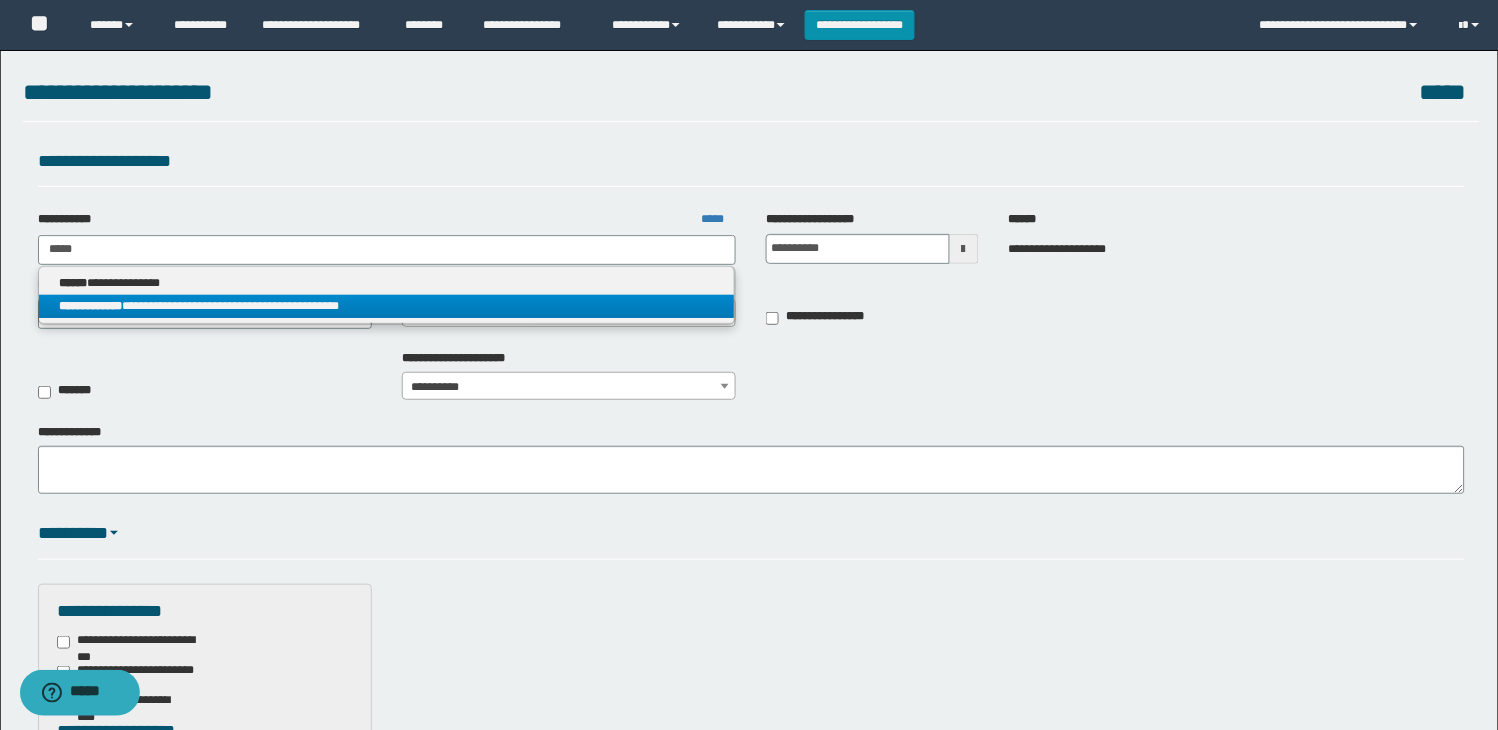 click on "**********" at bounding box center [387, 306] 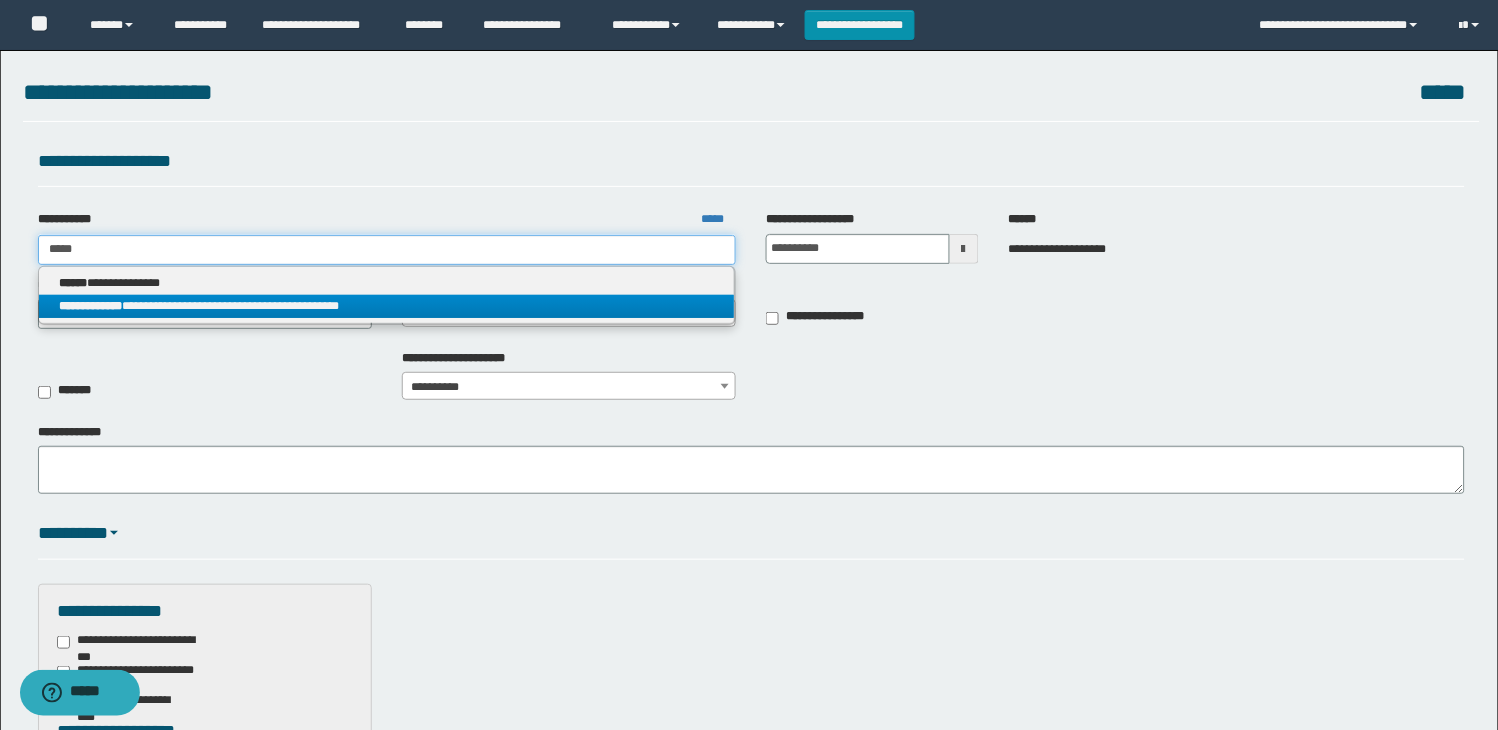 type 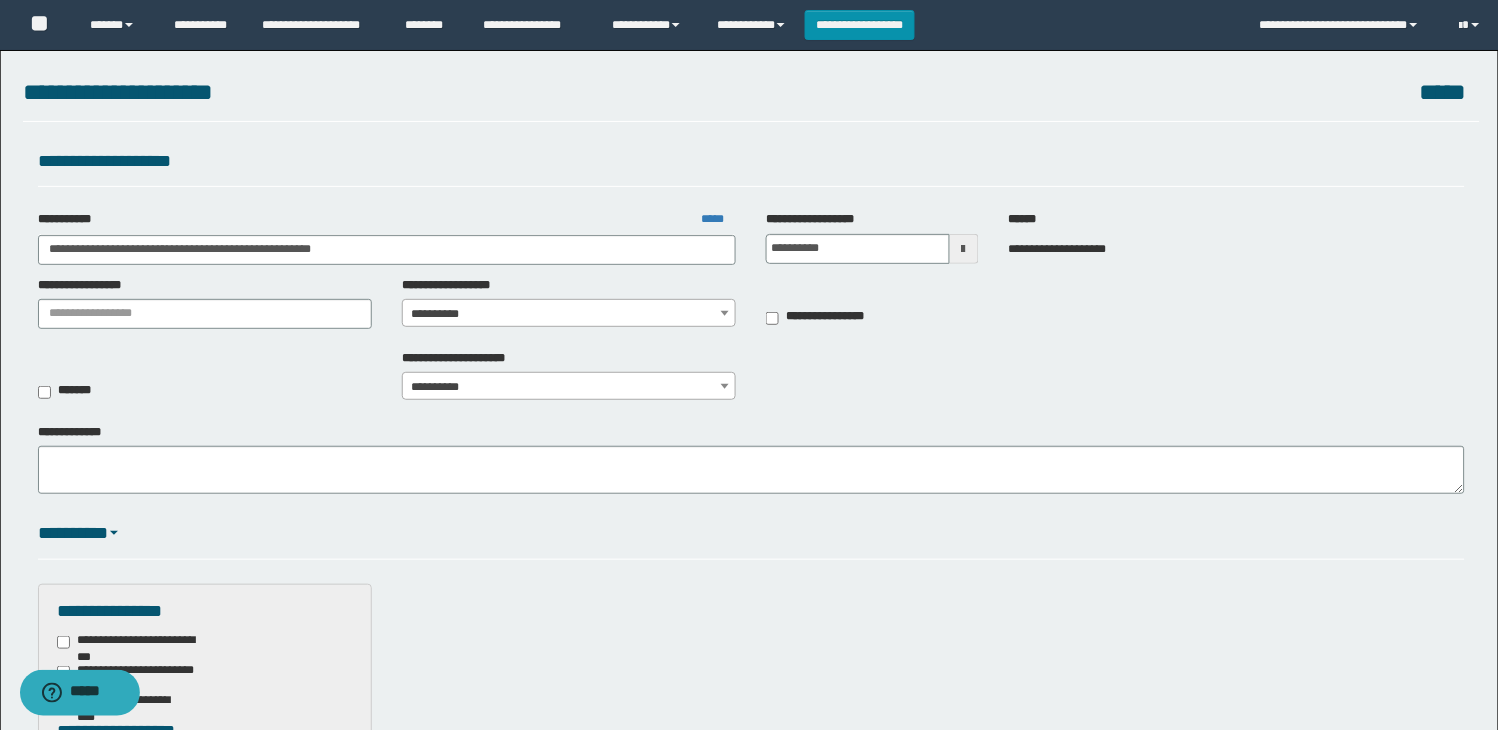 click on "**********" at bounding box center (569, 314) 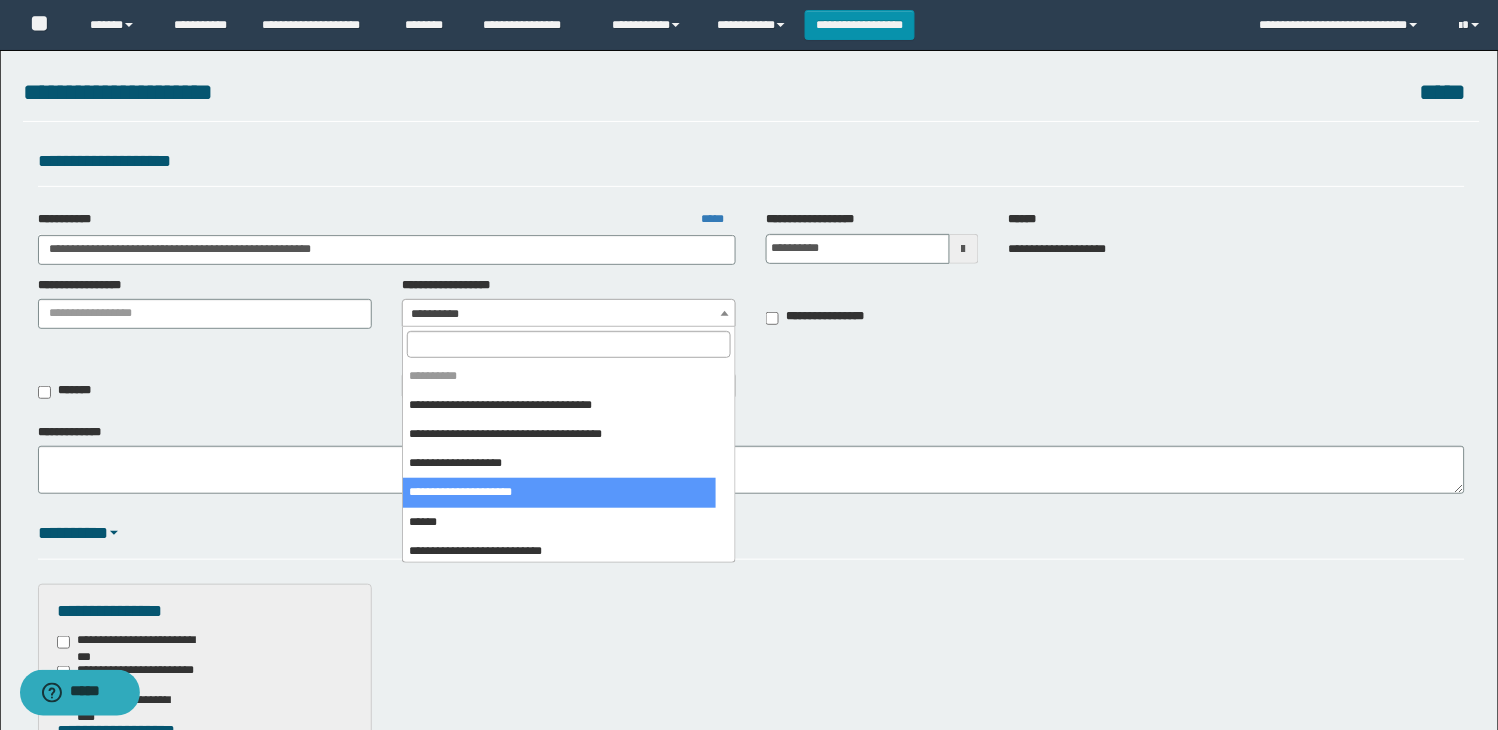 scroll, scrollTop: 111, scrollLeft: 0, axis: vertical 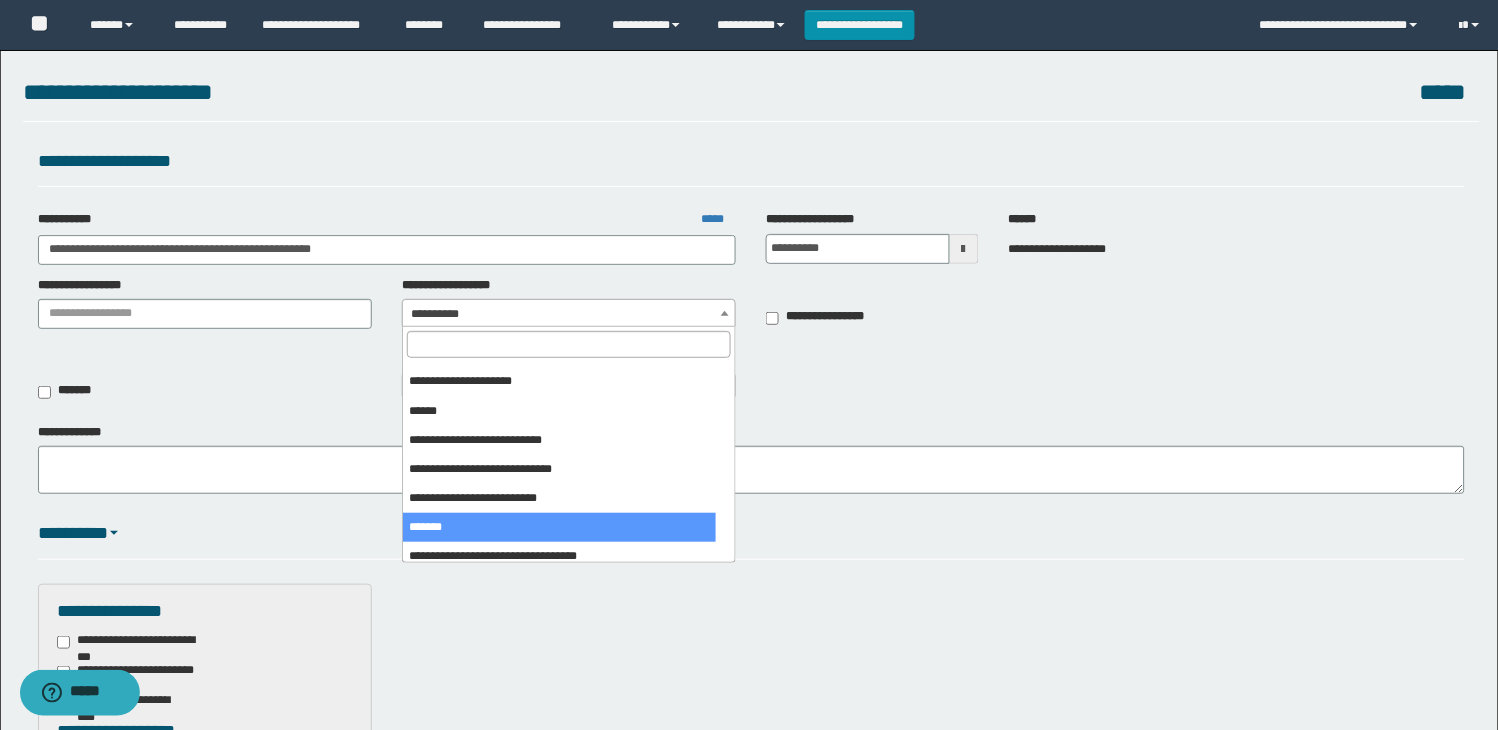 select on "***" 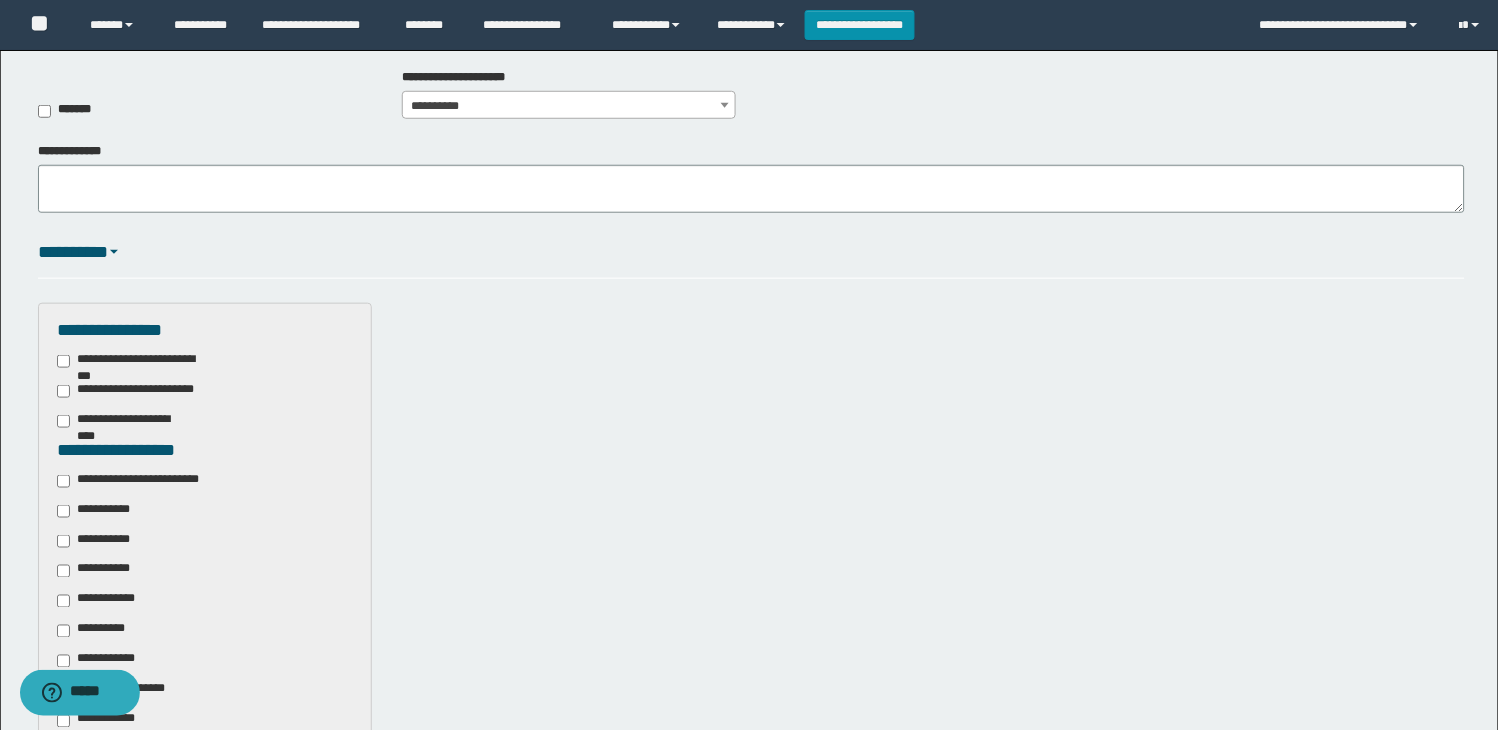 scroll, scrollTop: 333, scrollLeft: 0, axis: vertical 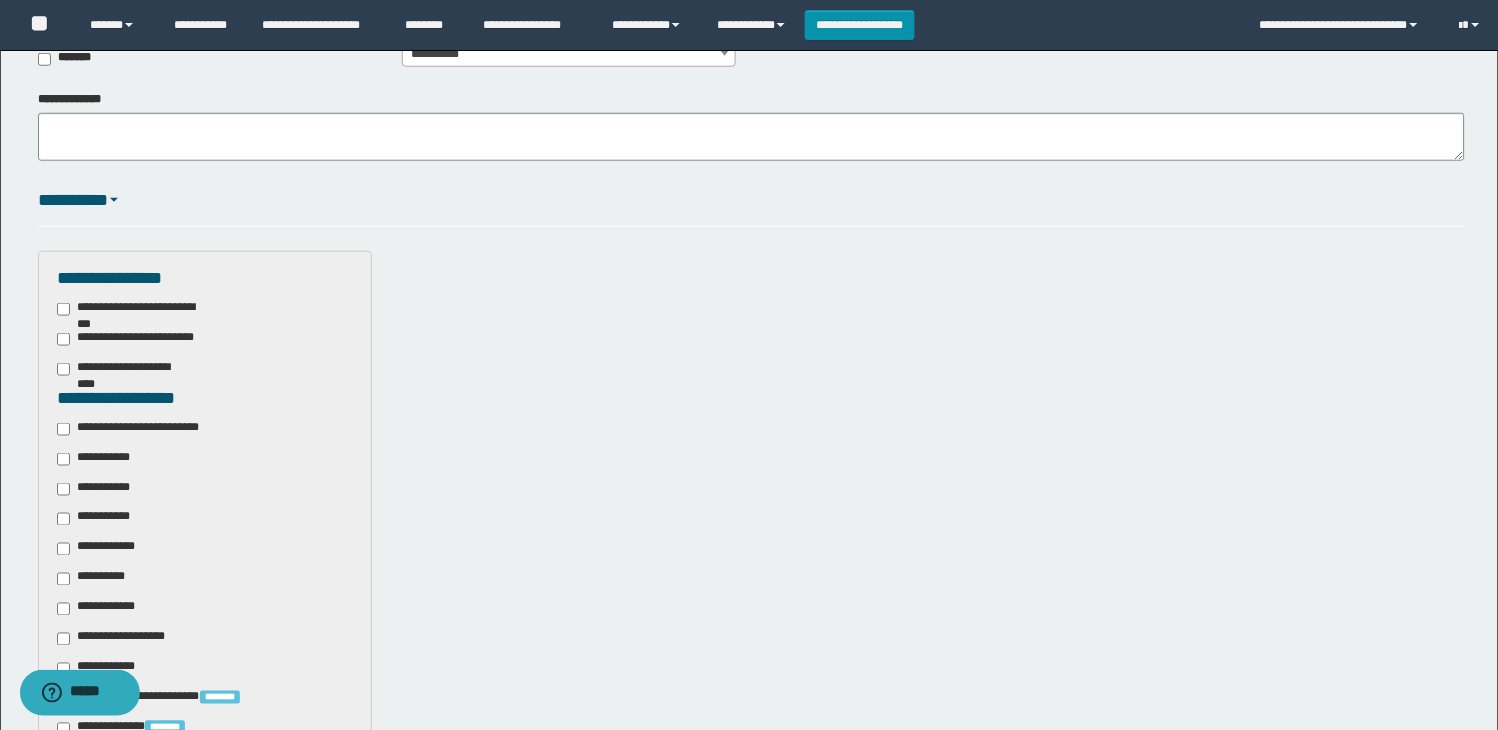 click on "**********" at bounding box center [143, 429] 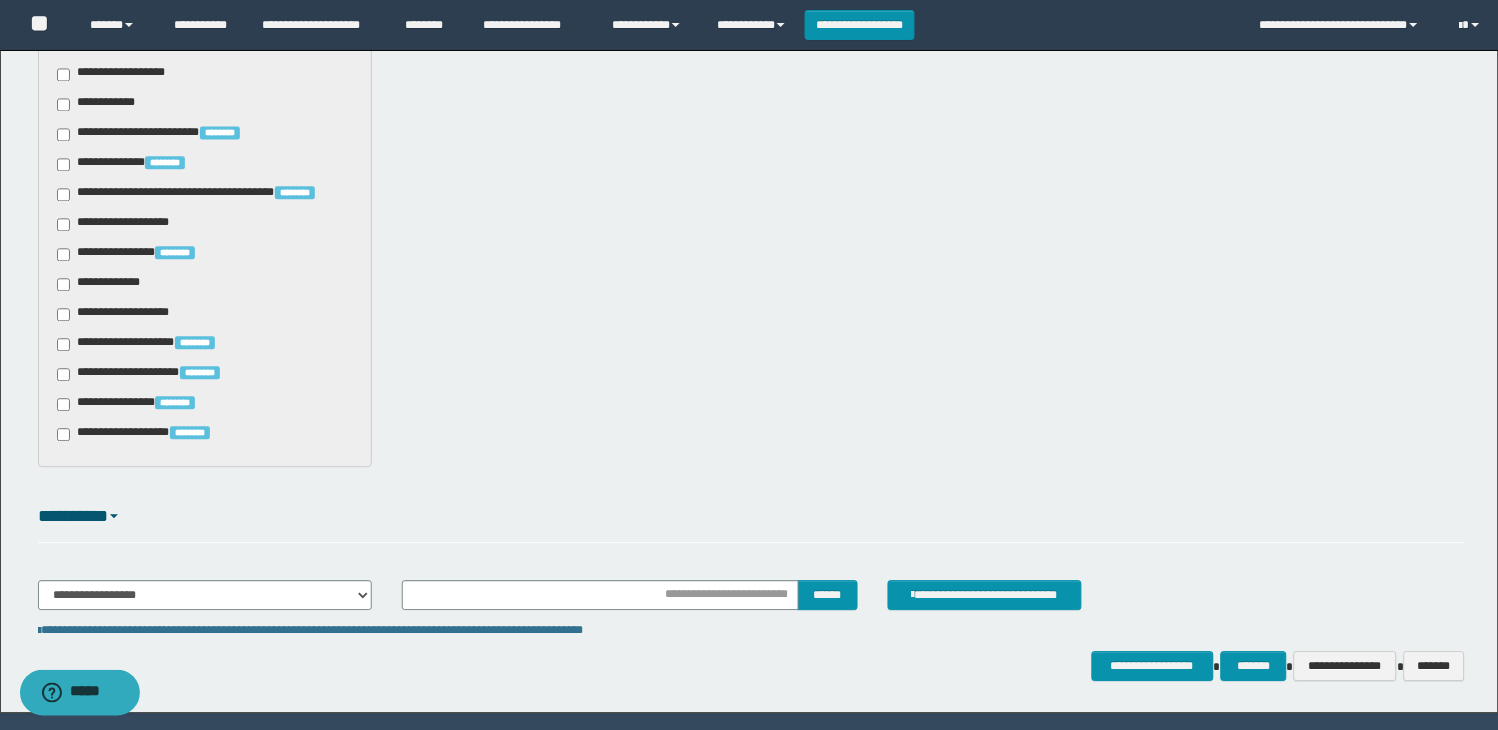 scroll, scrollTop: 954, scrollLeft: 0, axis: vertical 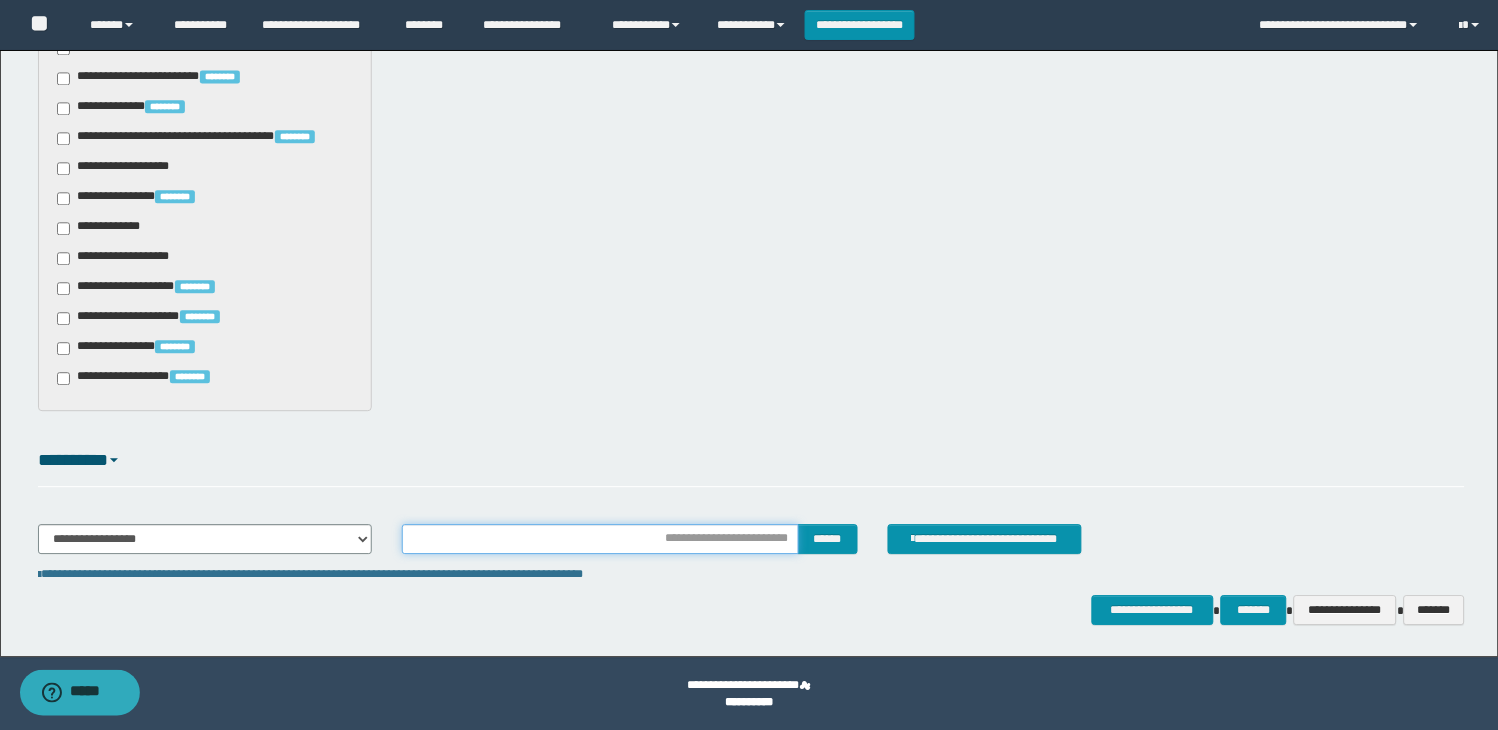 click at bounding box center (600, 539) 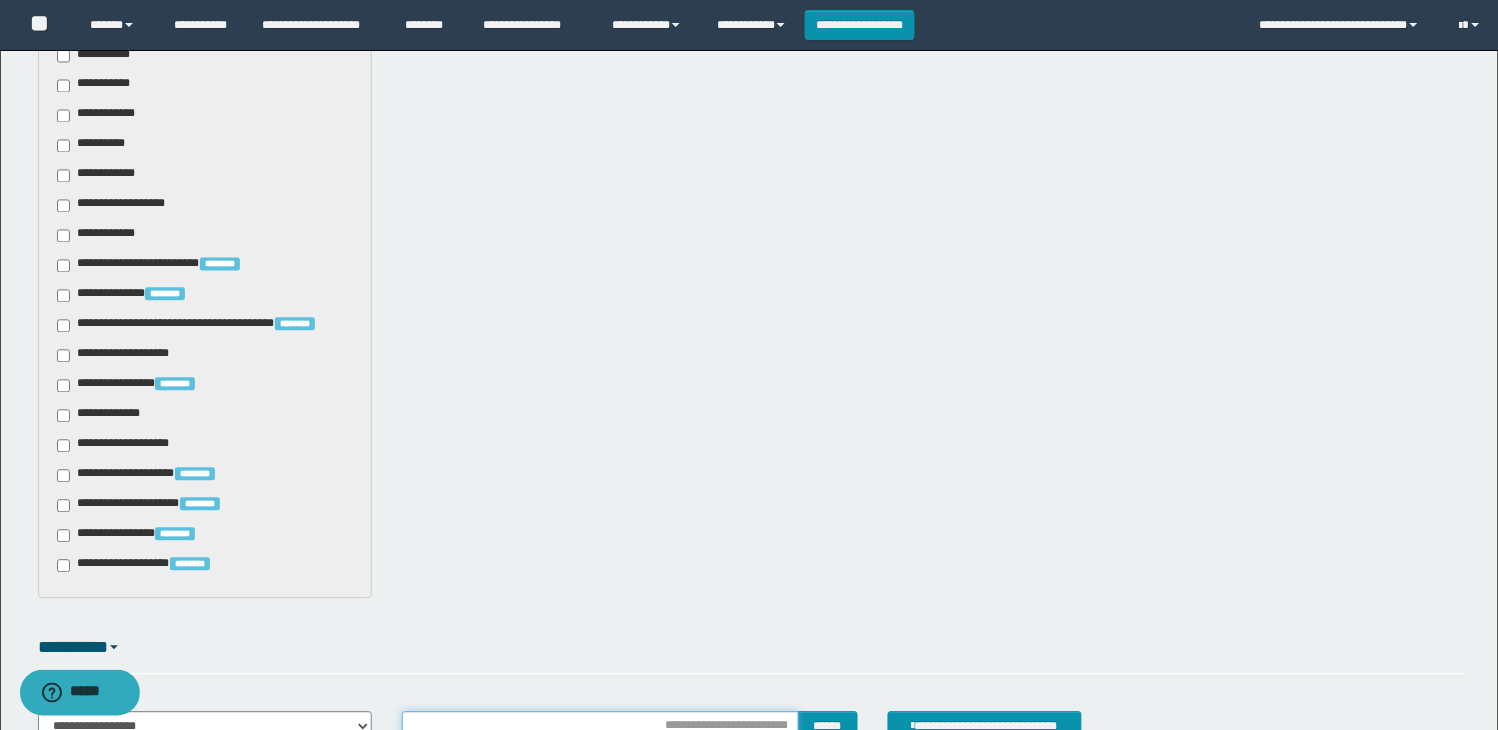 scroll, scrollTop: 954, scrollLeft: 0, axis: vertical 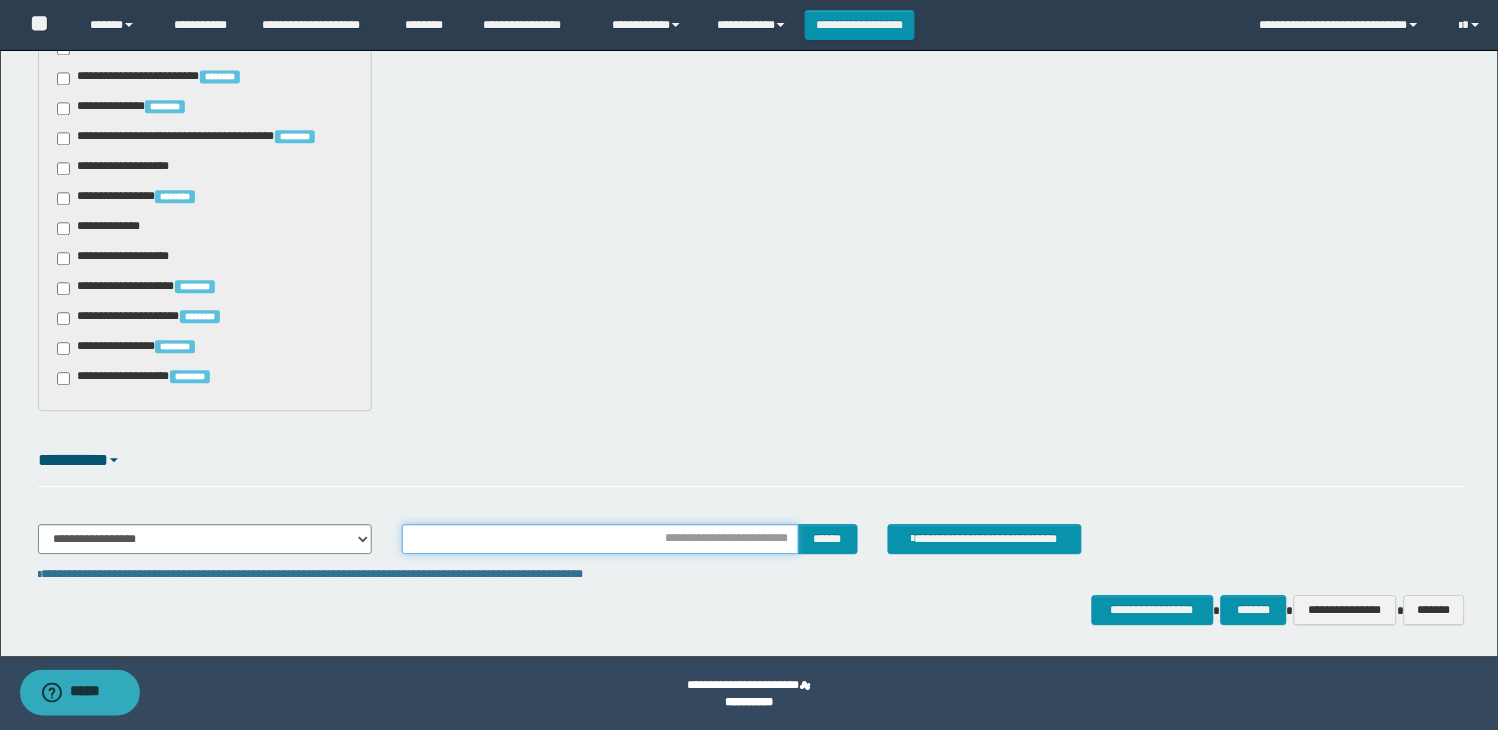click at bounding box center (600, 539) 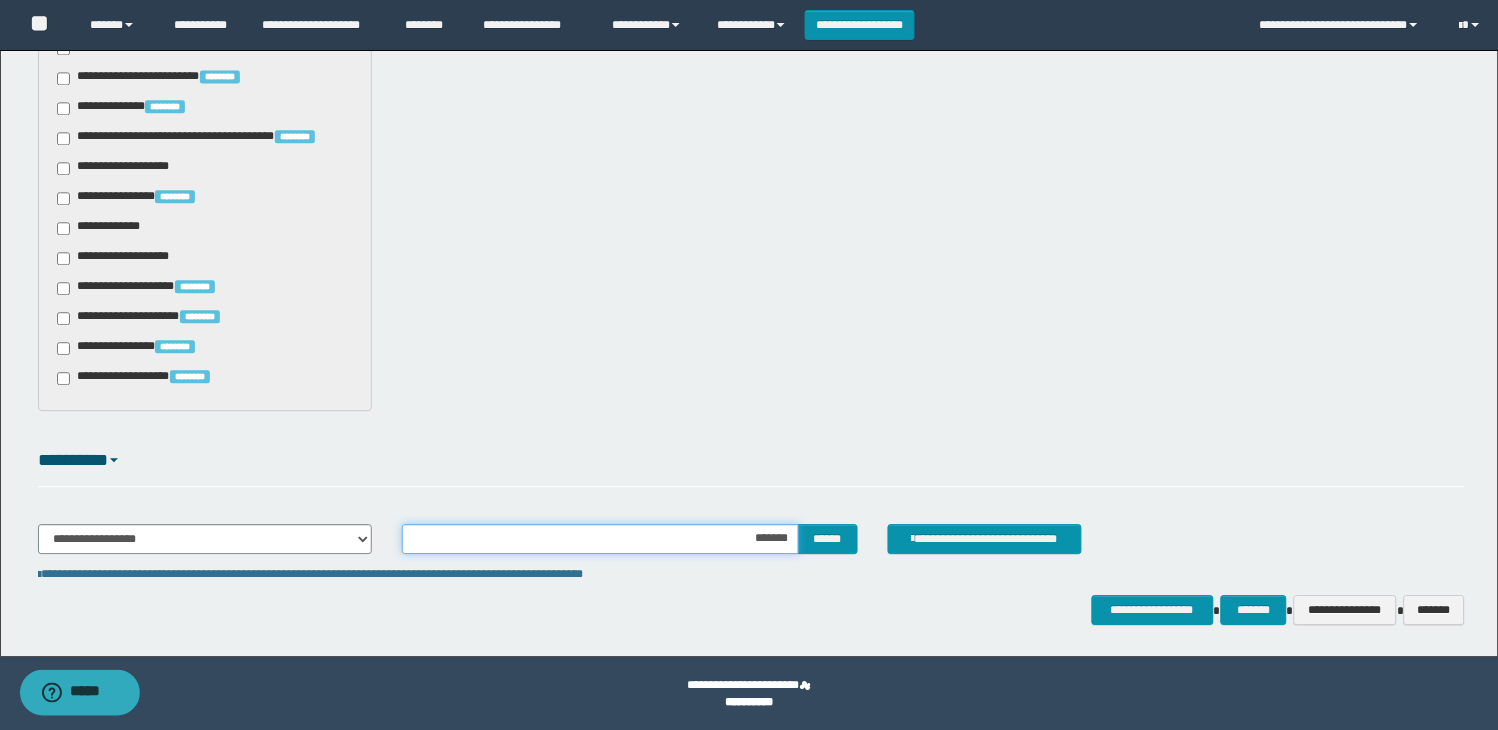 type on "********" 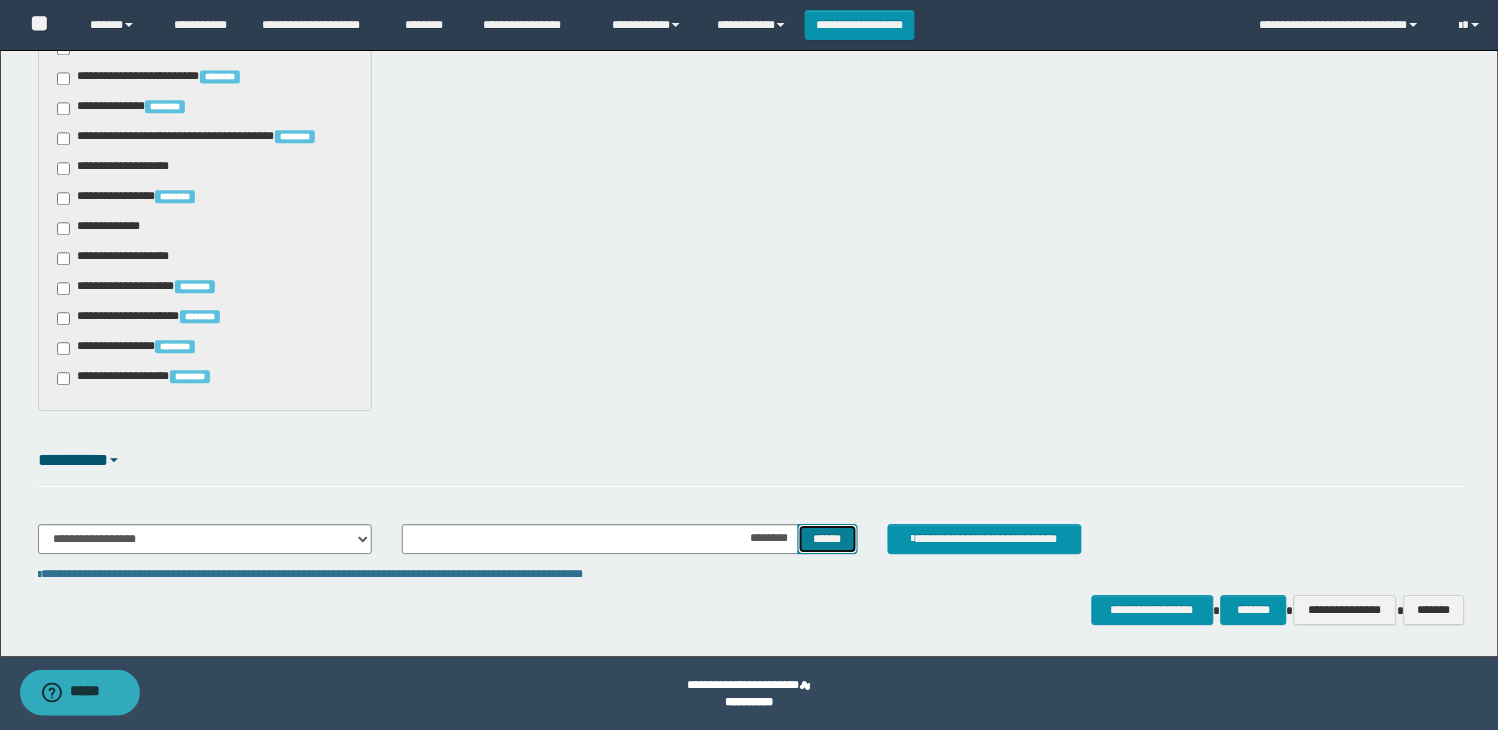 click on "******" at bounding box center (828, 539) 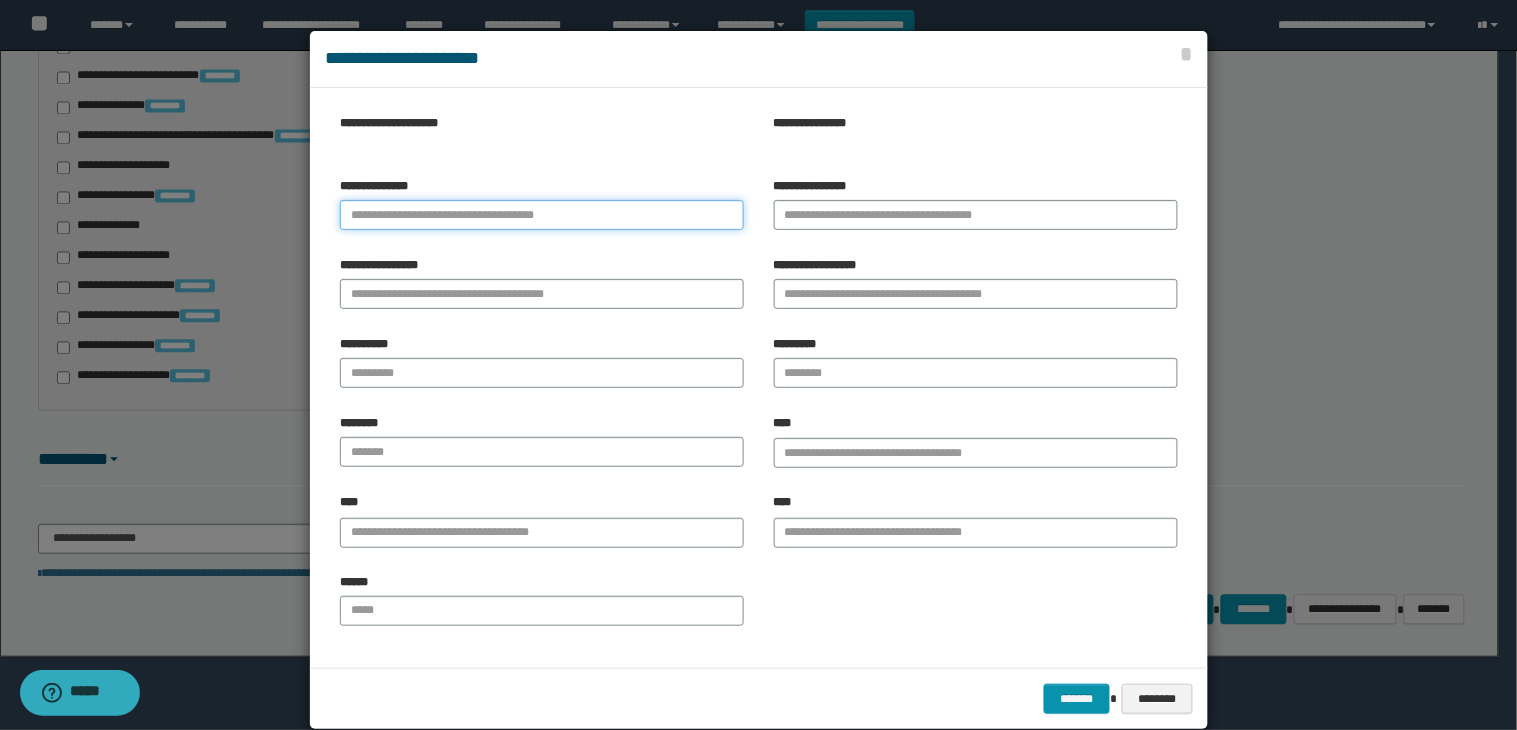 click on "**********" at bounding box center (542, 215) 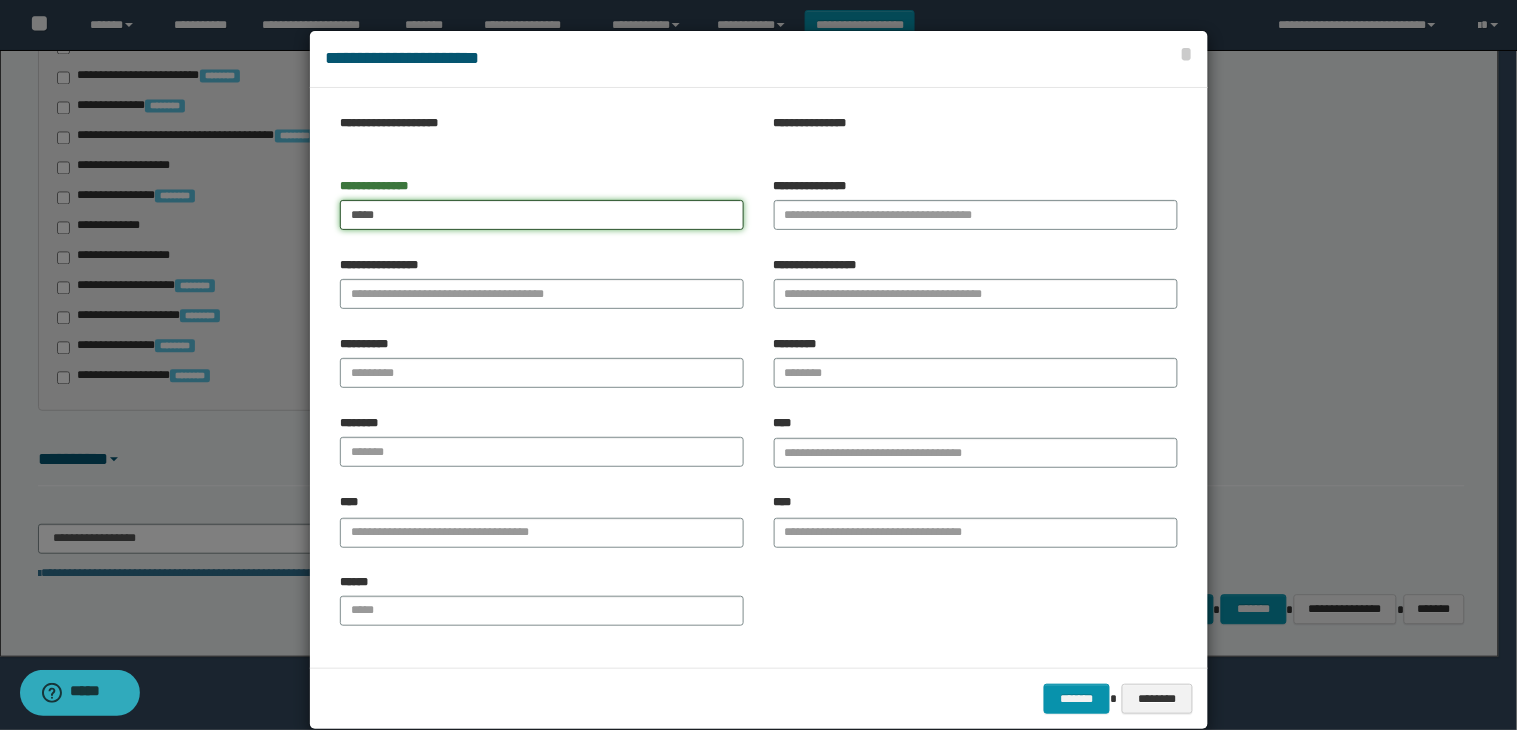 type on "*****" 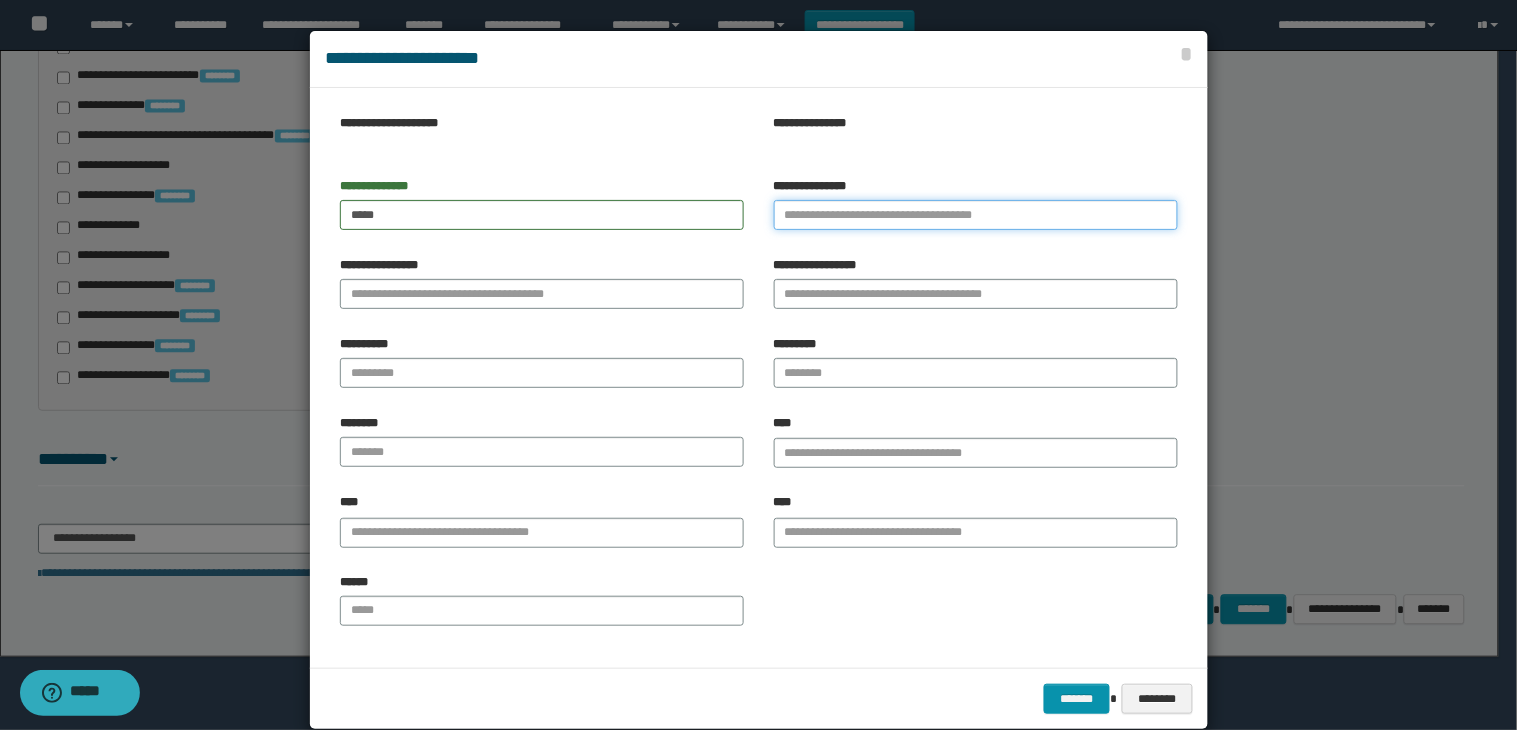 click on "**********" at bounding box center (976, 215) 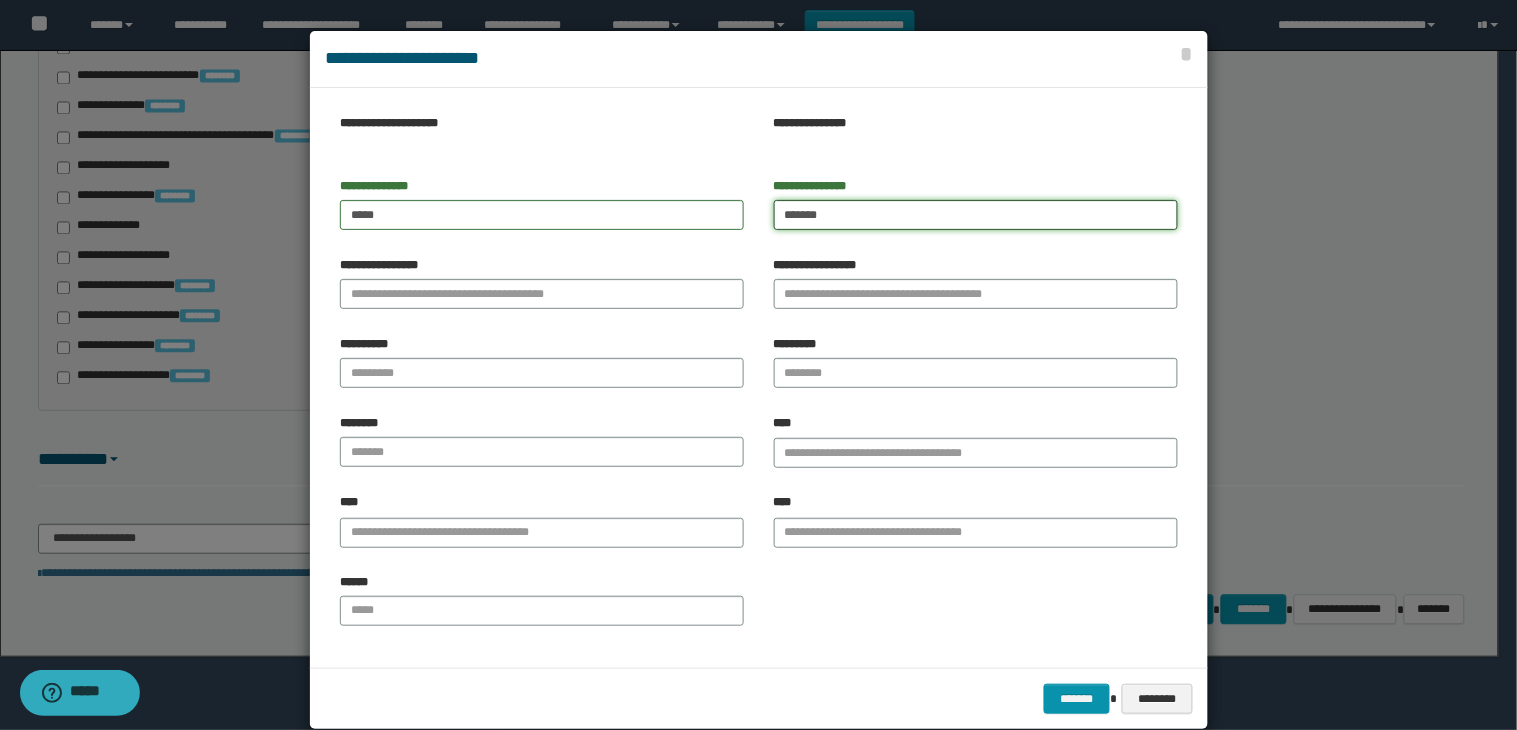 type on "*******" 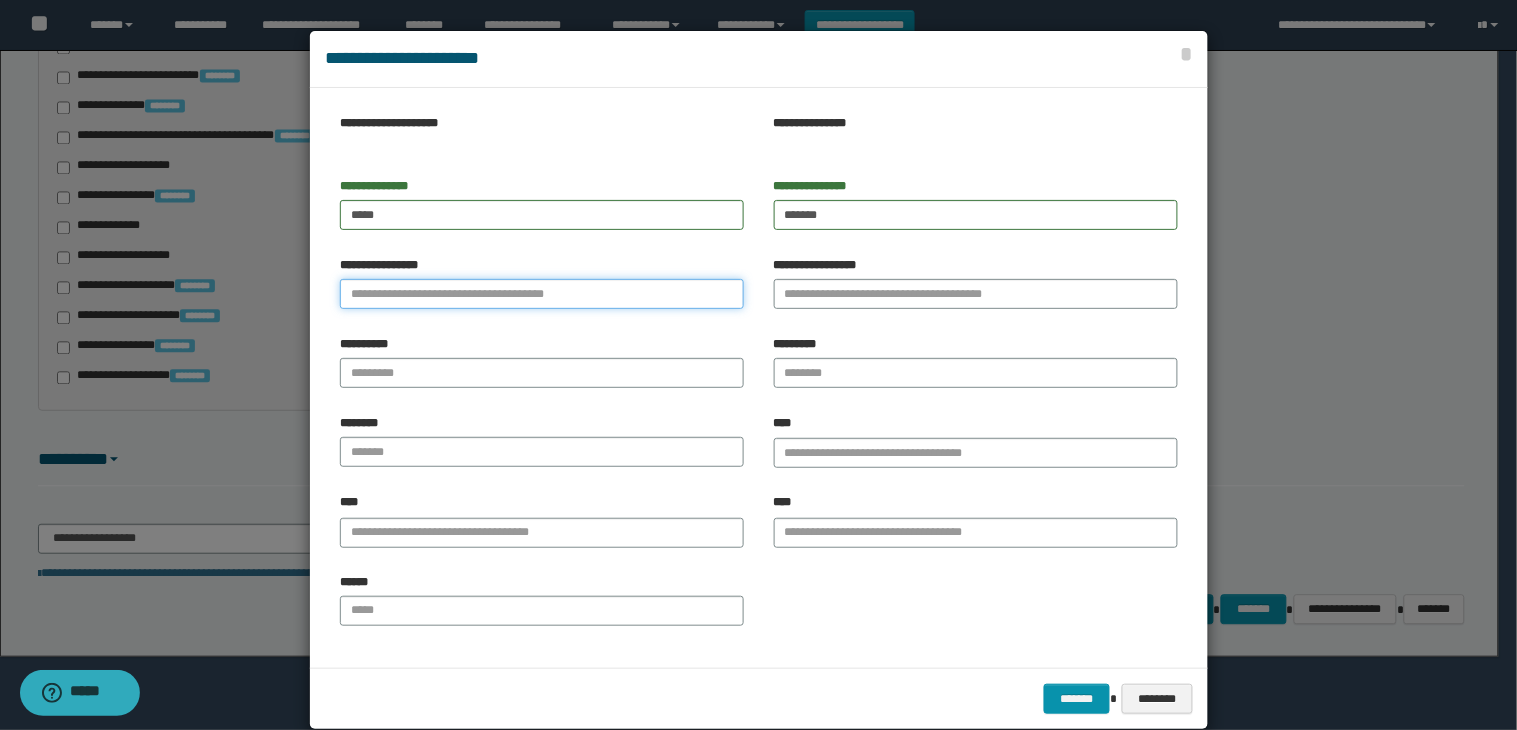 click on "**********" at bounding box center (542, 294) 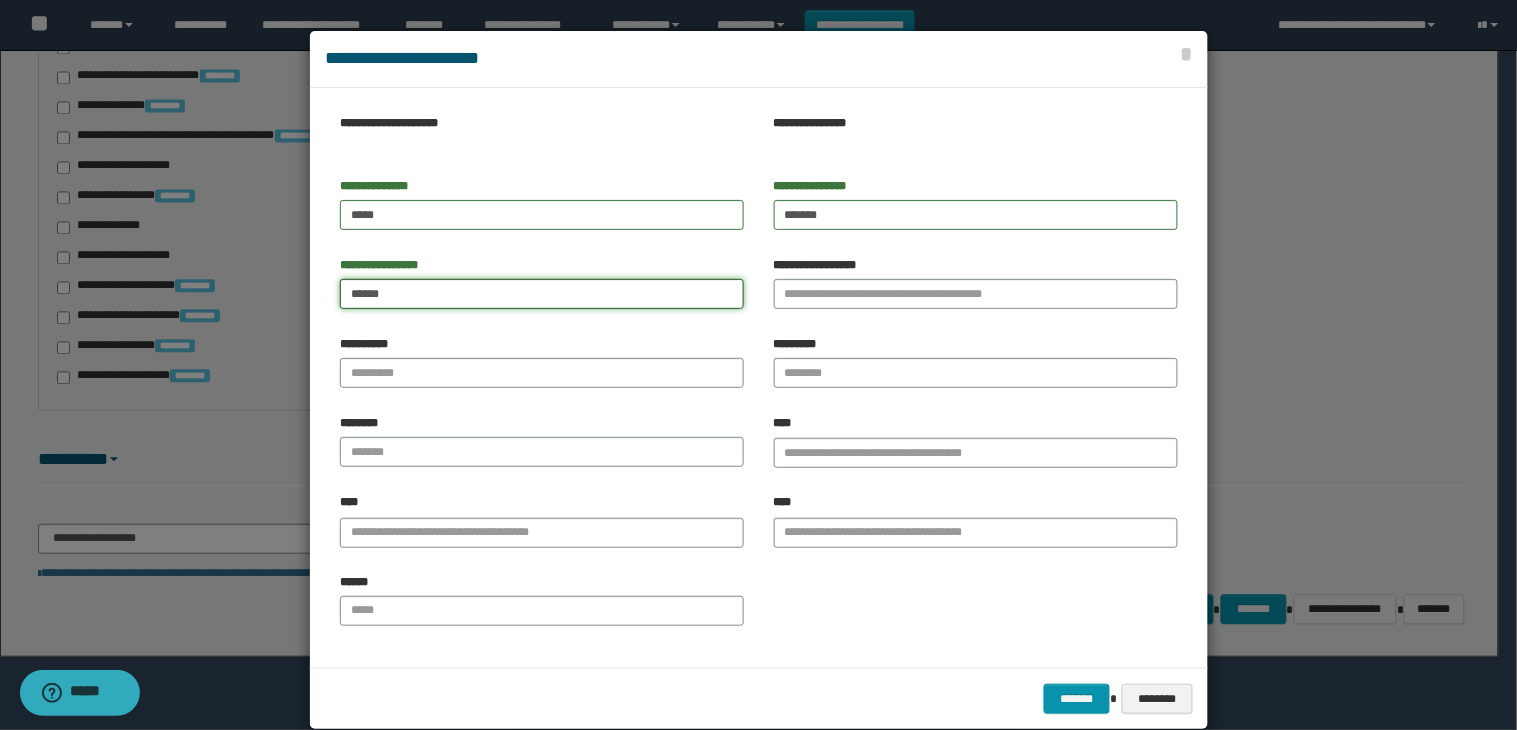 type on "******" 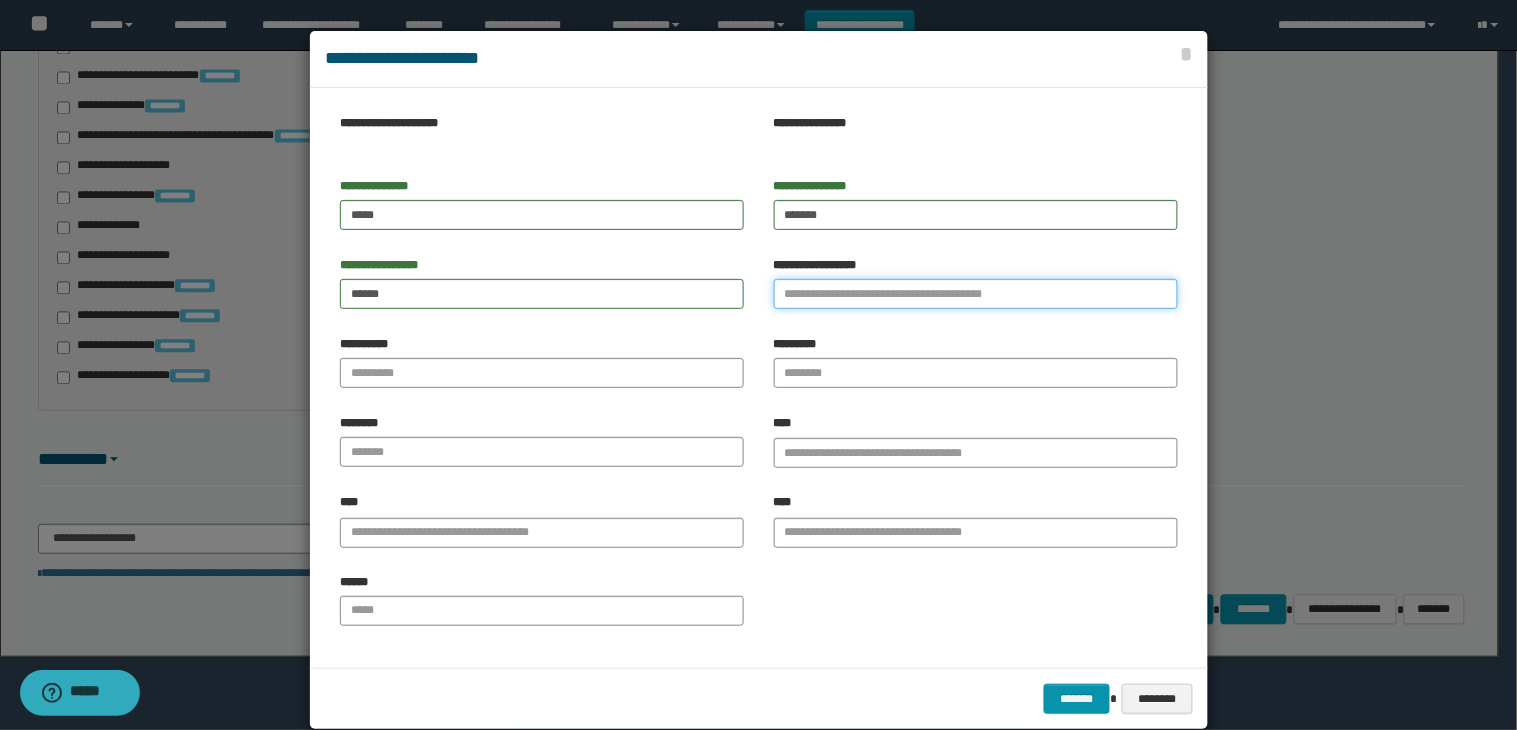 click on "**********" at bounding box center (976, 294) 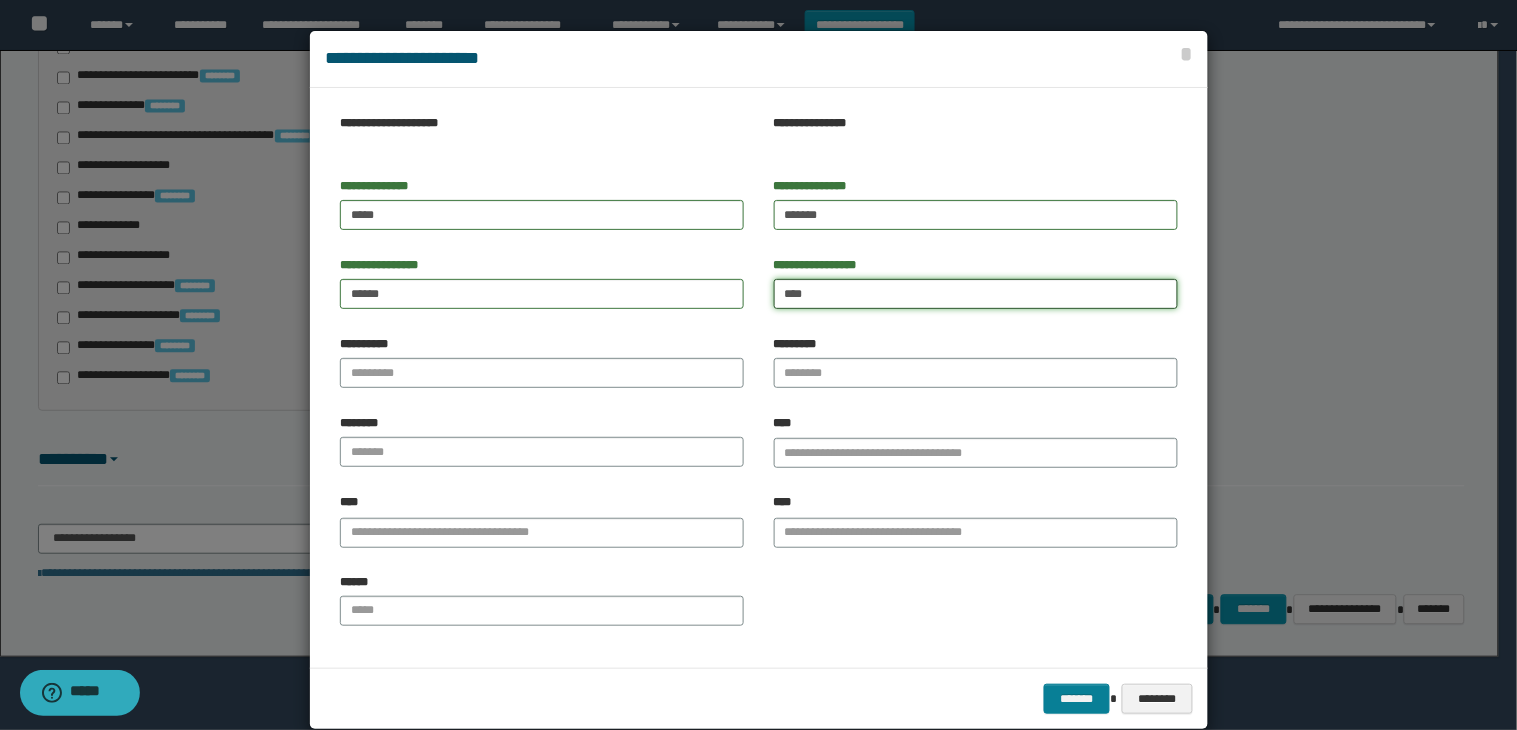 type on "****" 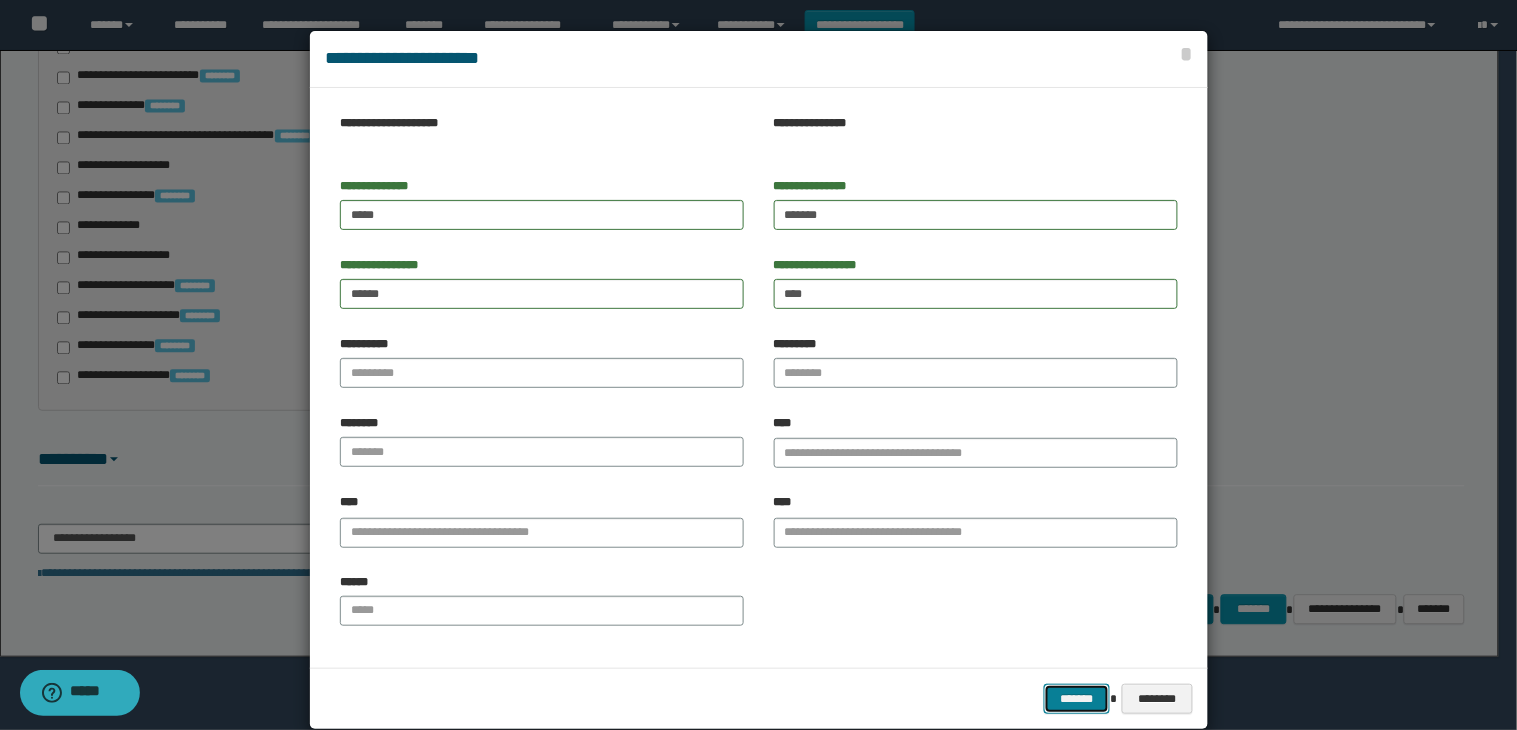 click on "*******" at bounding box center [1077, 699] 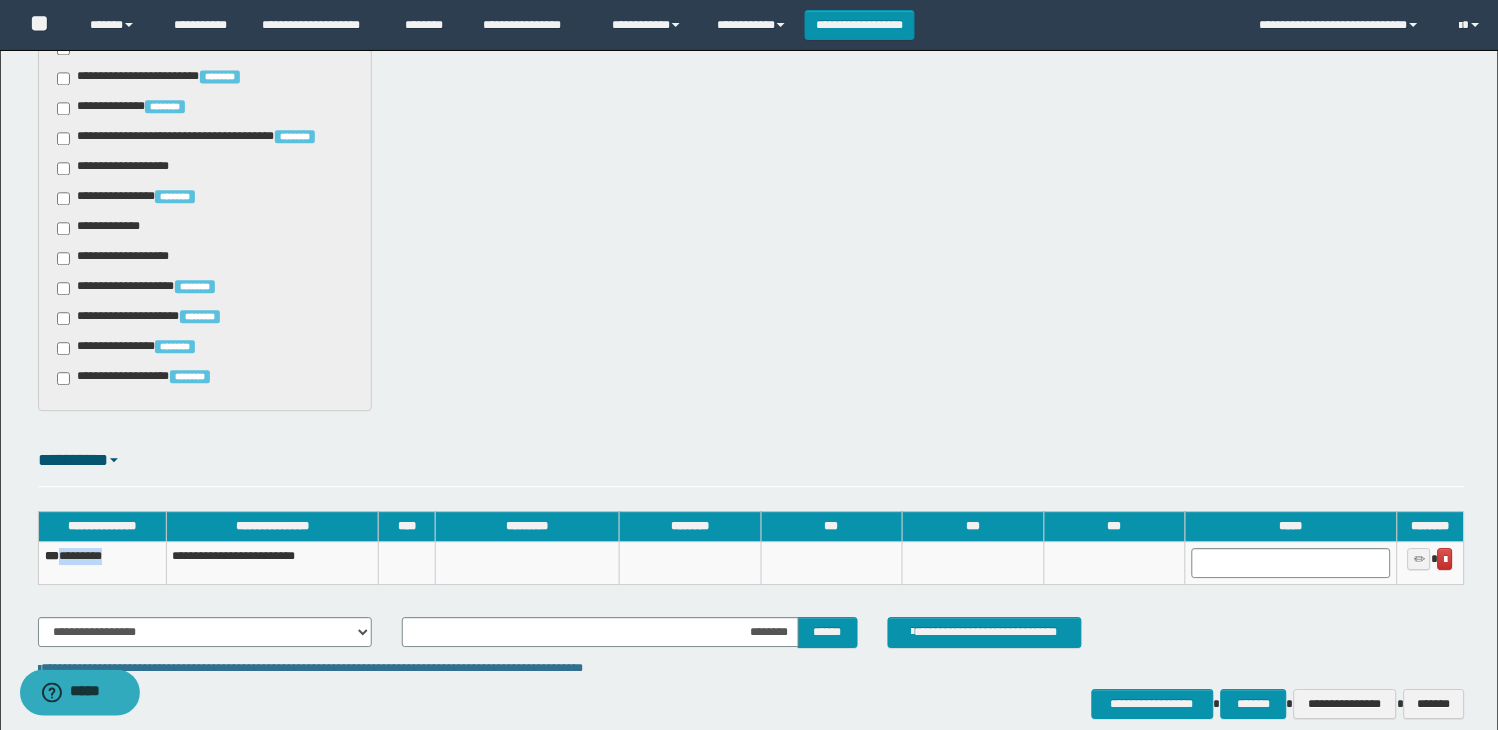 drag, startPoint x: 140, startPoint y: 557, endPoint x: 65, endPoint y: 557, distance: 75 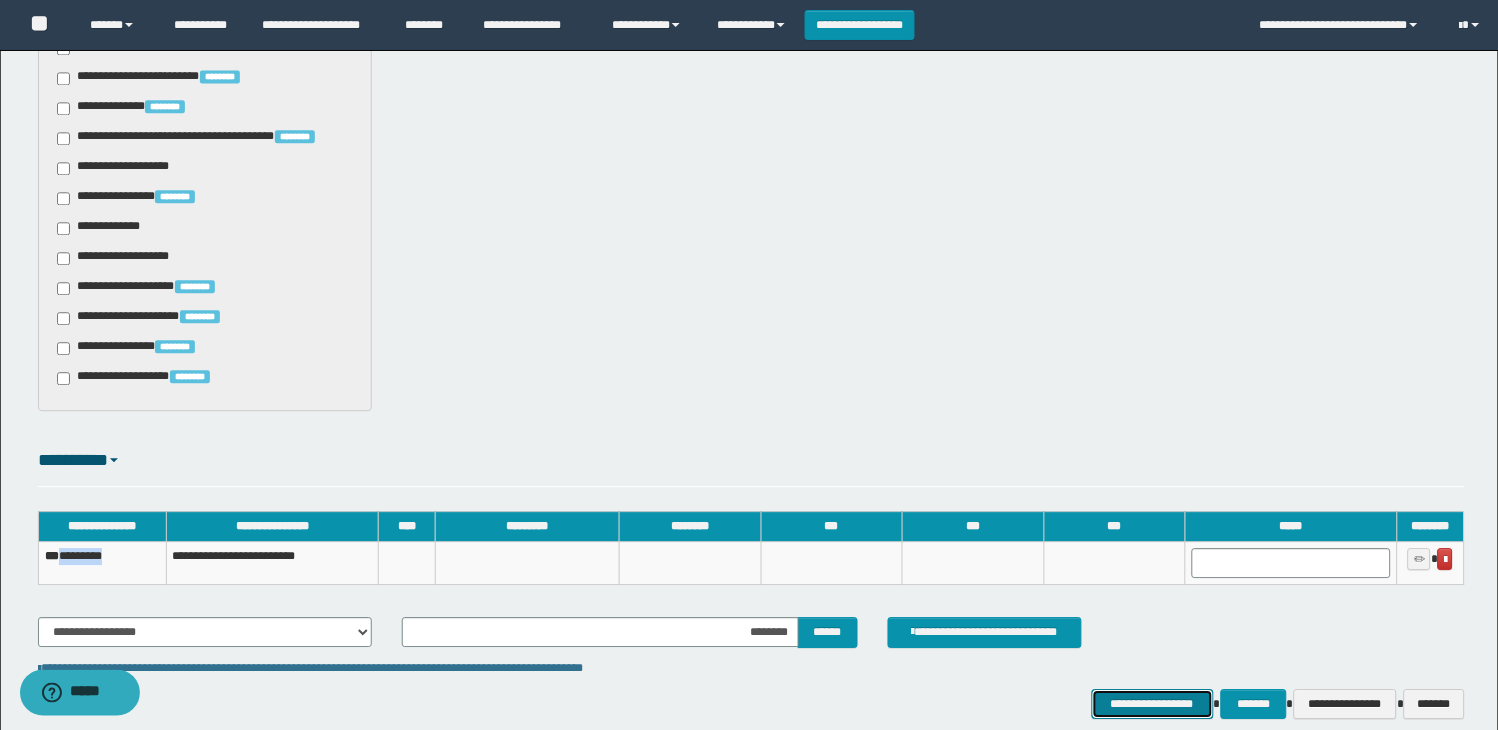drag, startPoint x: 1192, startPoint y: 701, endPoint x: 947, endPoint y: 571, distance: 277.35358 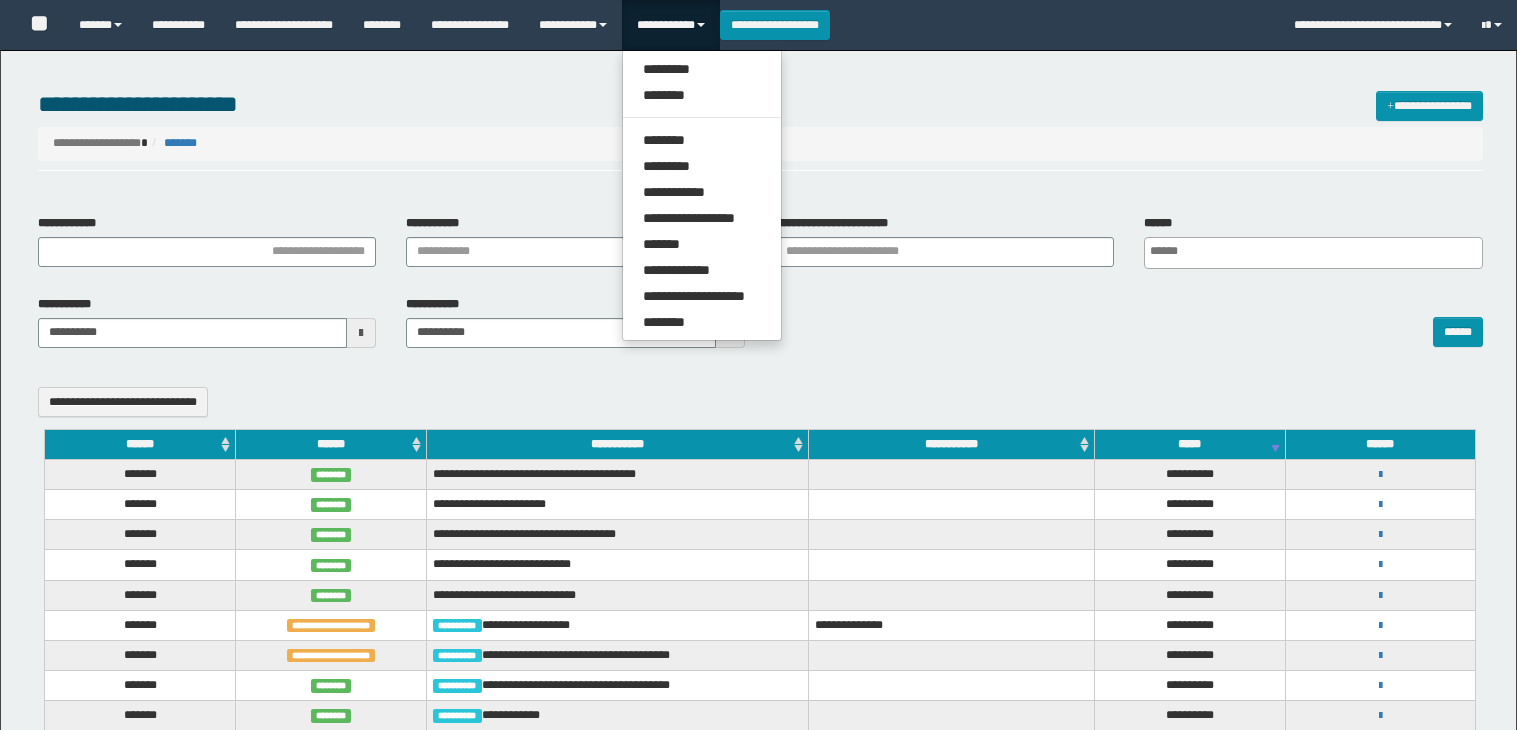 select 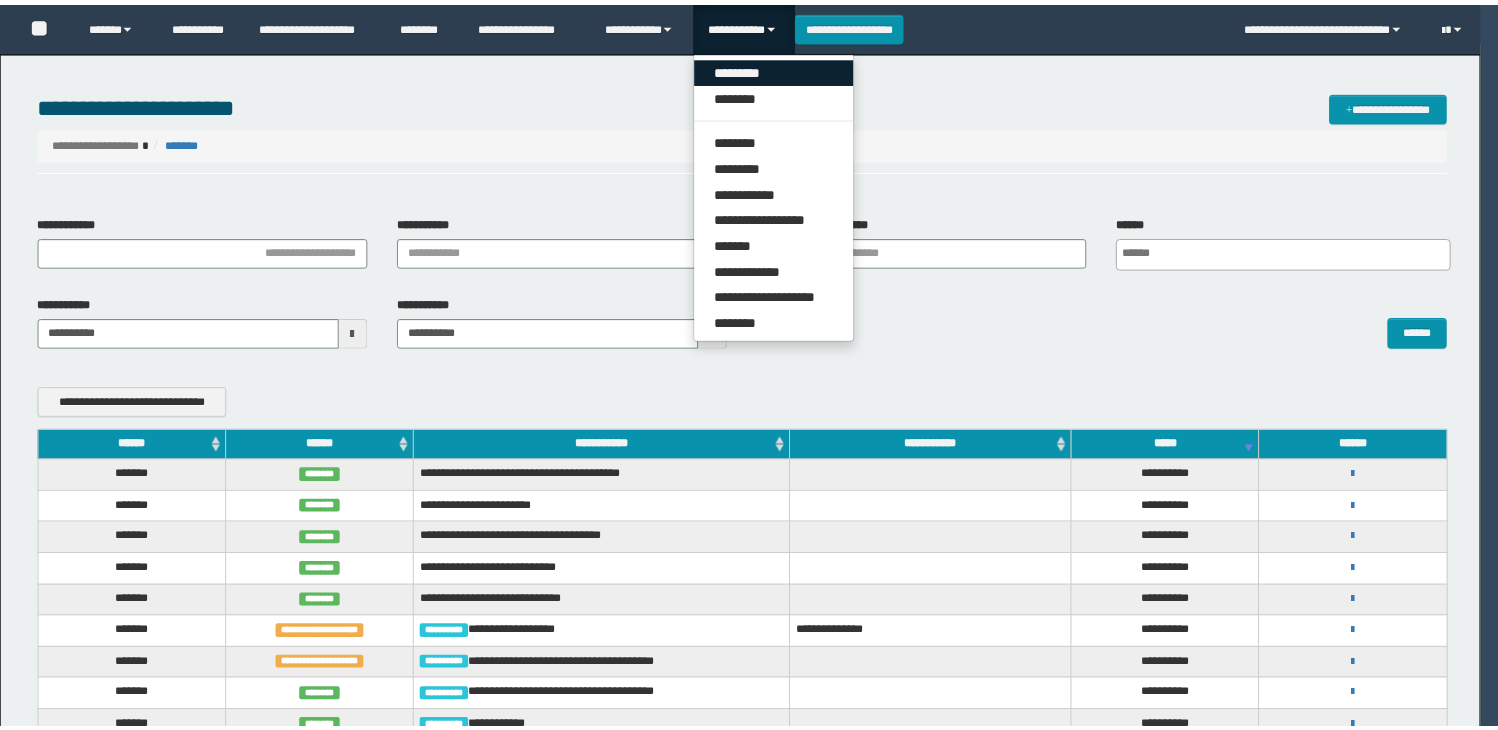 scroll, scrollTop: 0, scrollLeft: 0, axis: both 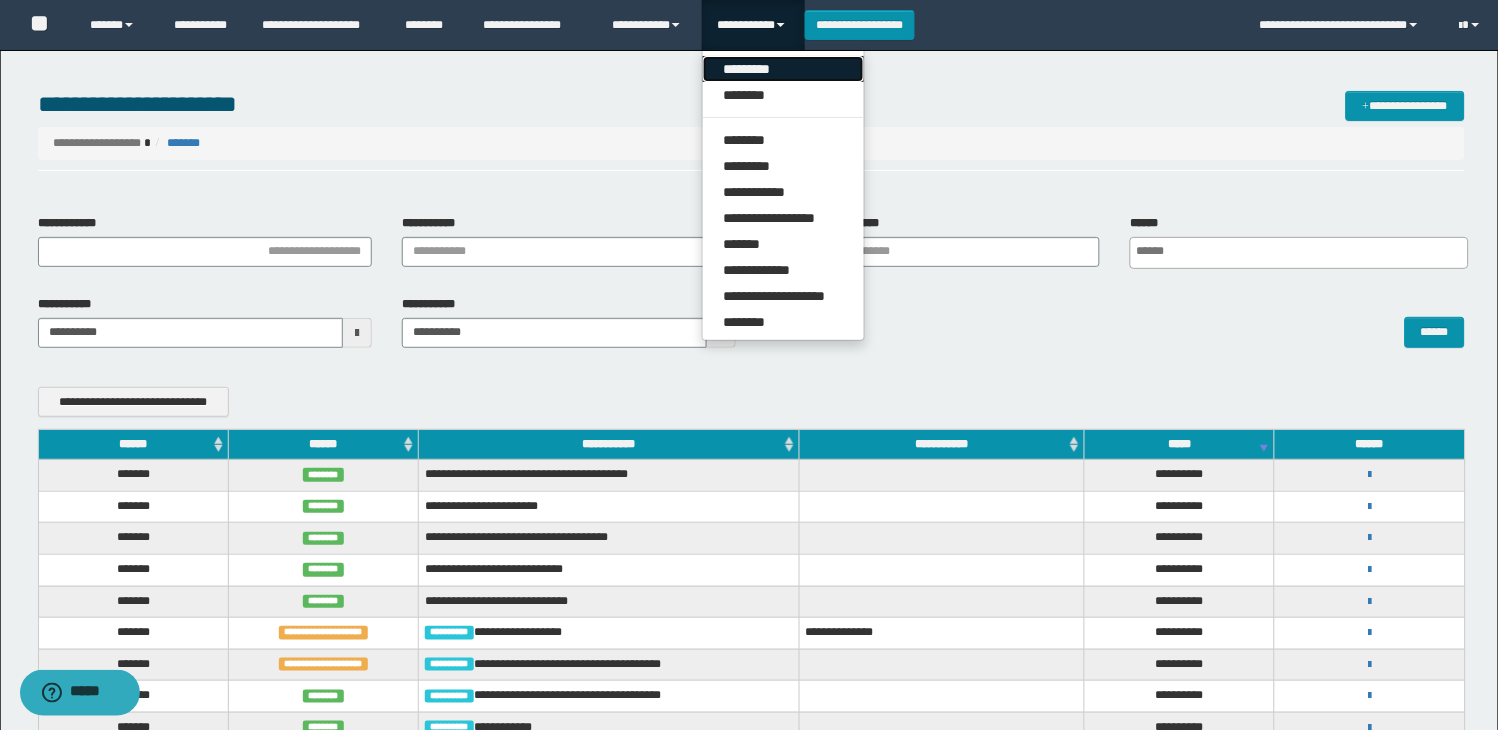 click on "*********" at bounding box center [783, 69] 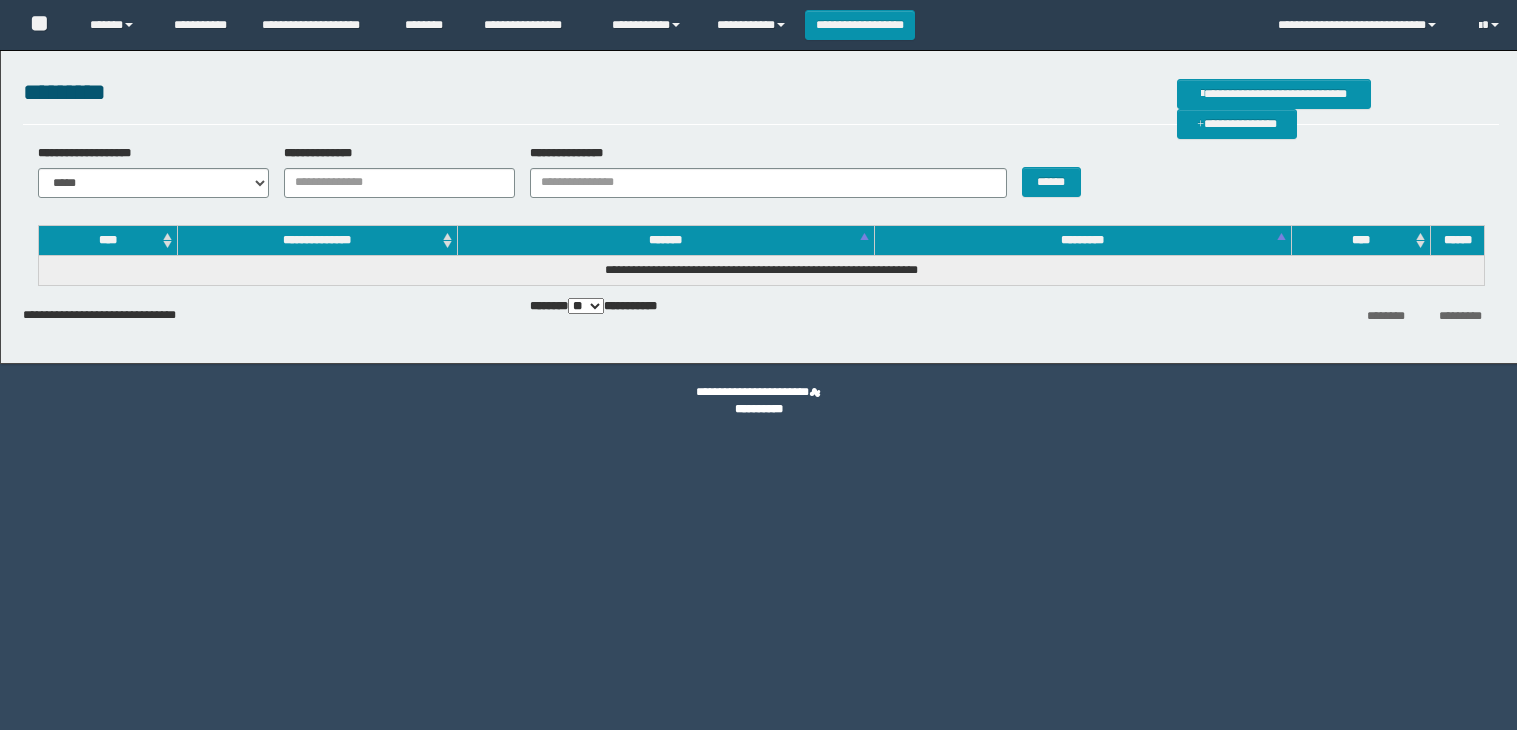 scroll, scrollTop: 0, scrollLeft: 0, axis: both 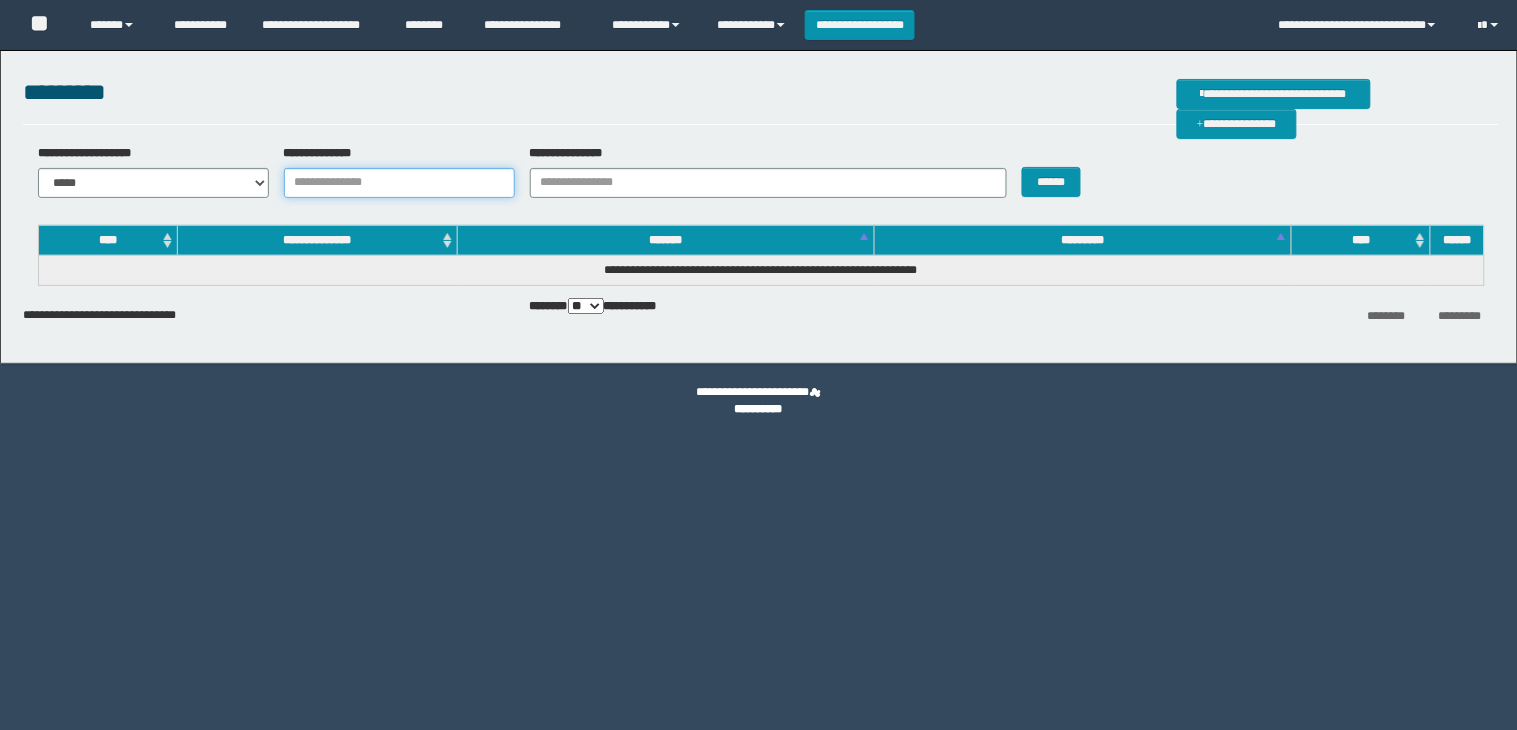 click on "**********" at bounding box center (399, 183) 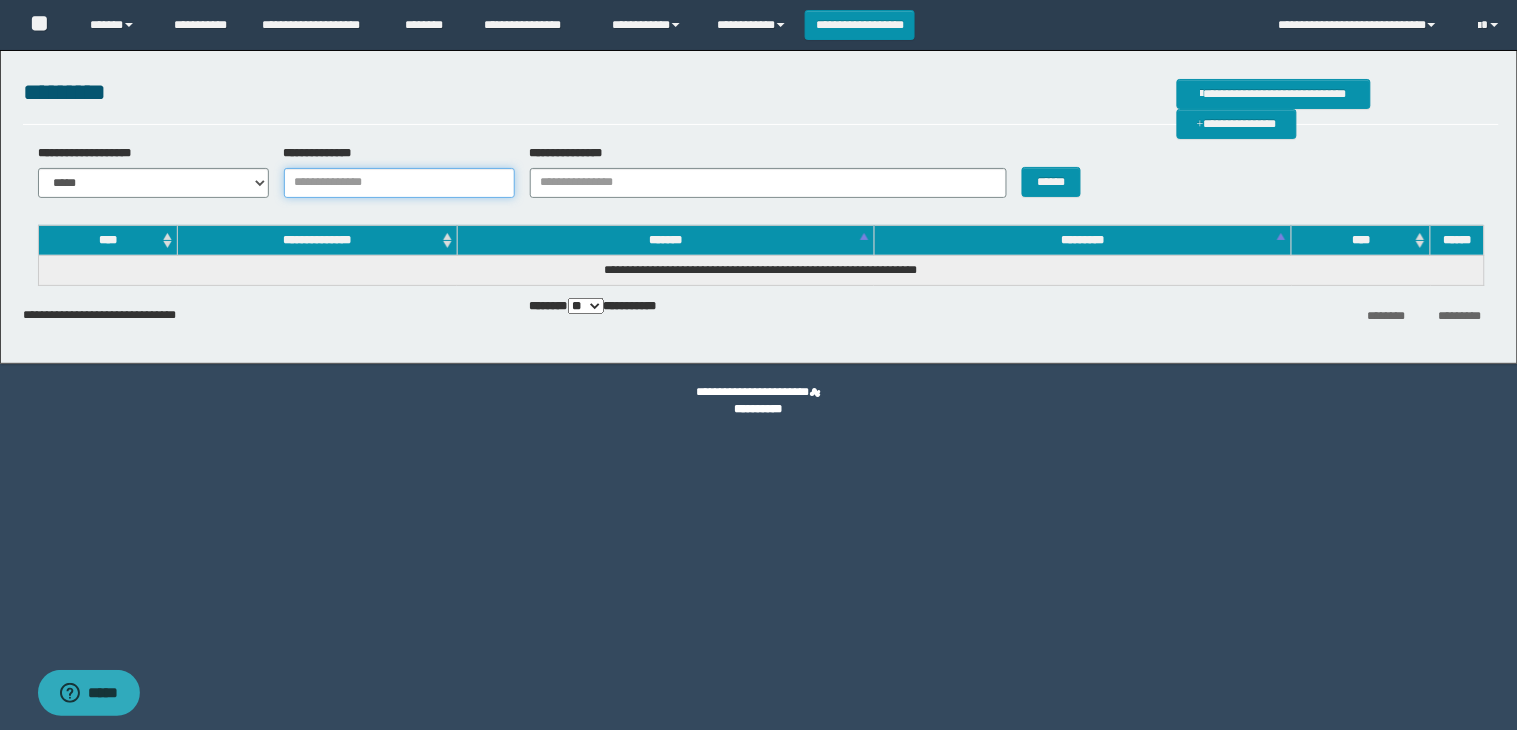 scroll, scrollTop: 0, scrollLeft: 0, axis: both 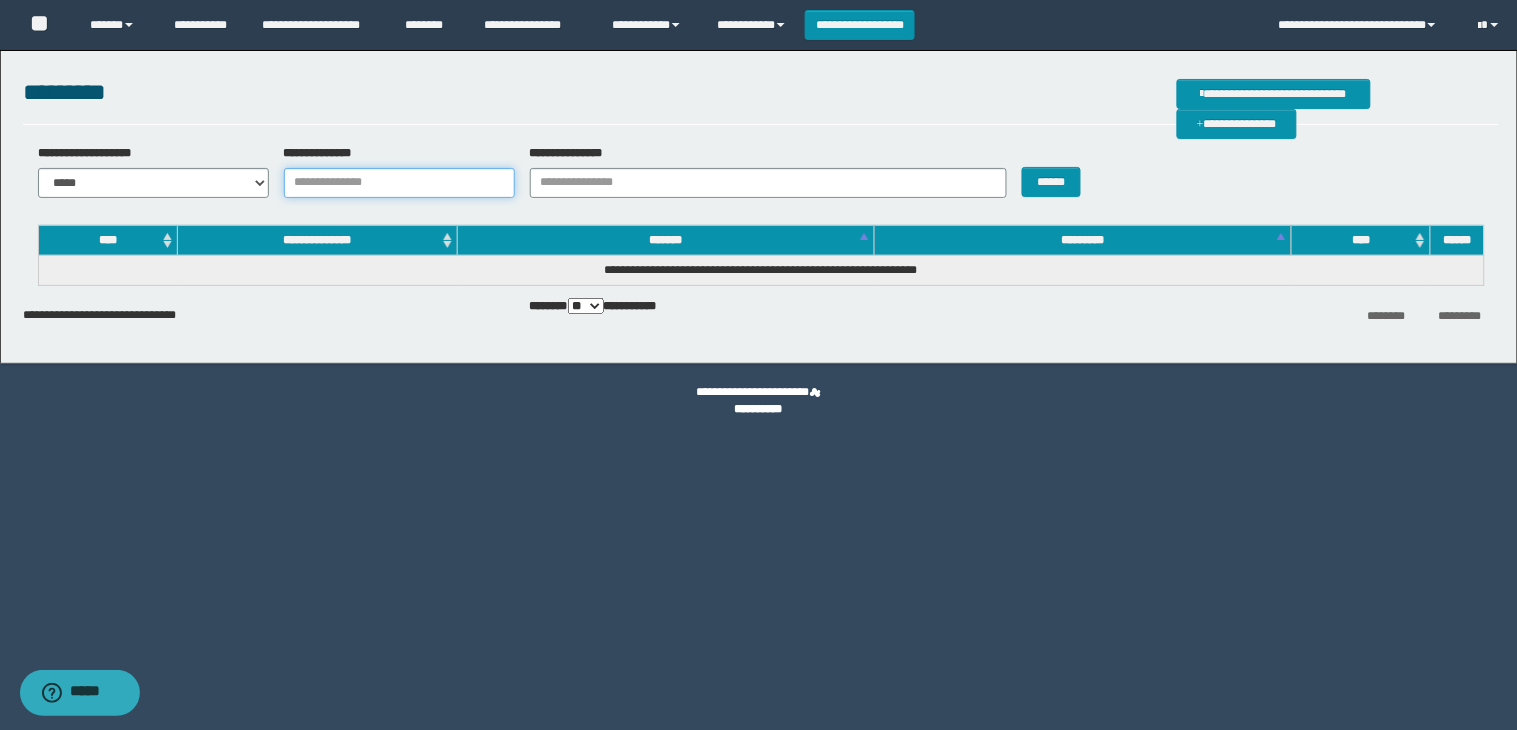paste on "********" 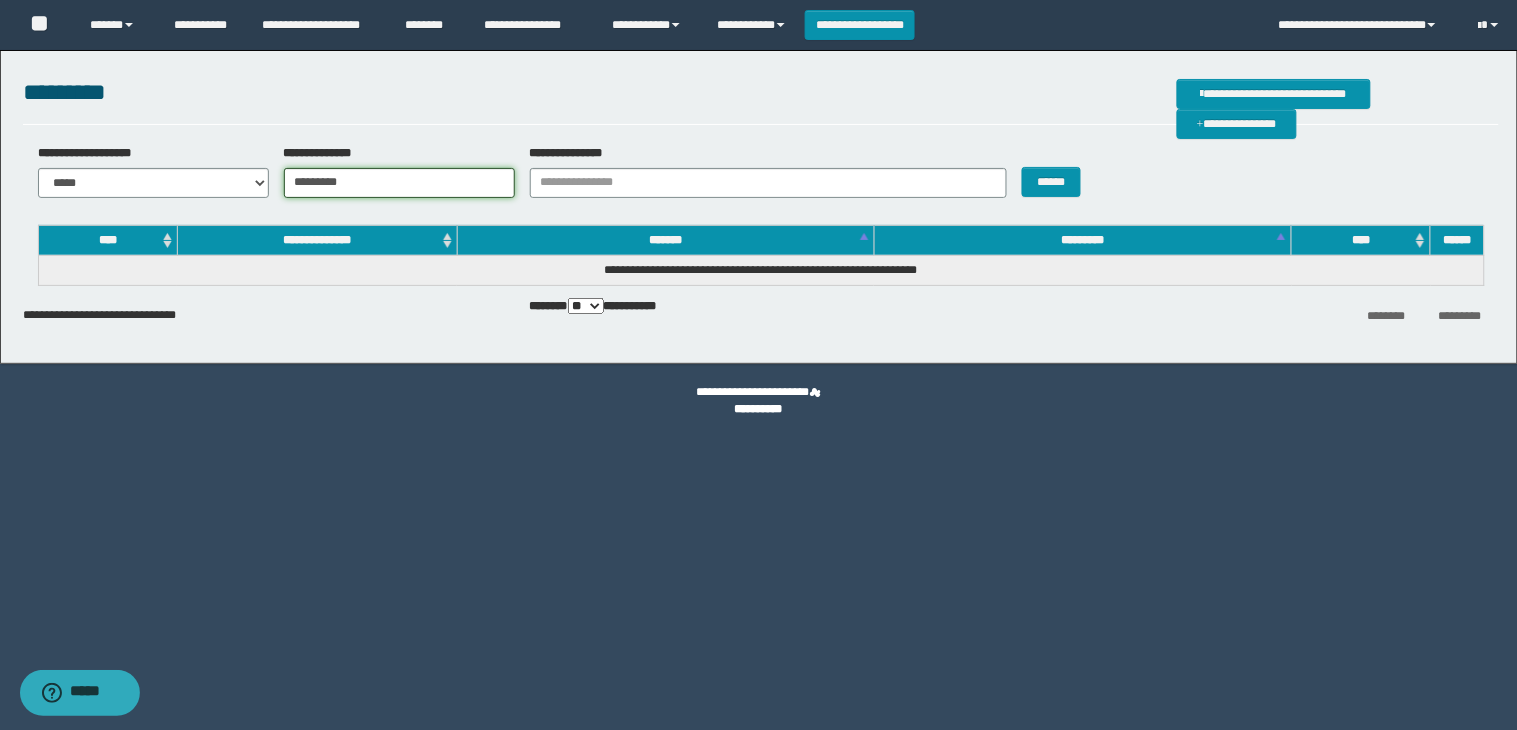 click on "********" at bounding box center (399, 183) 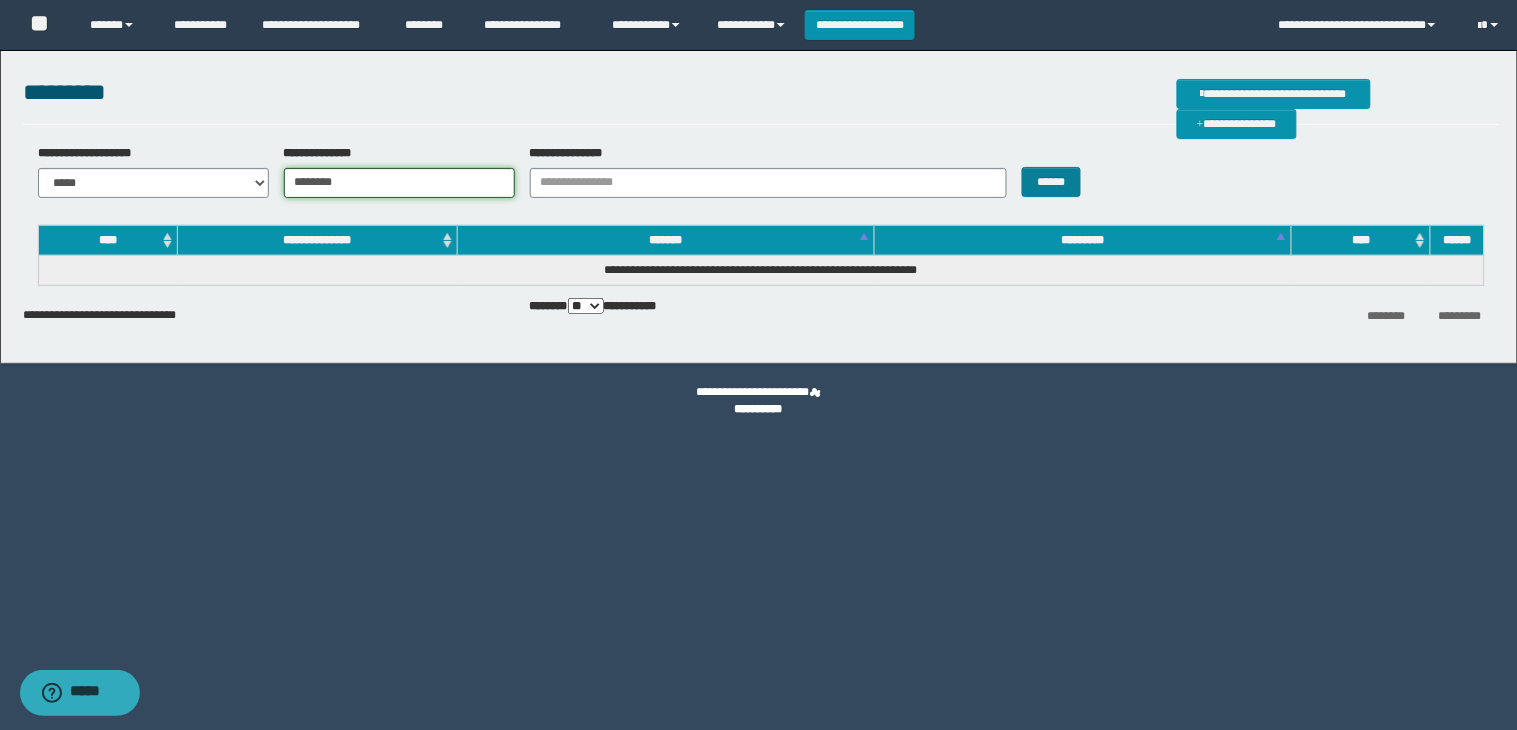 type on "********" 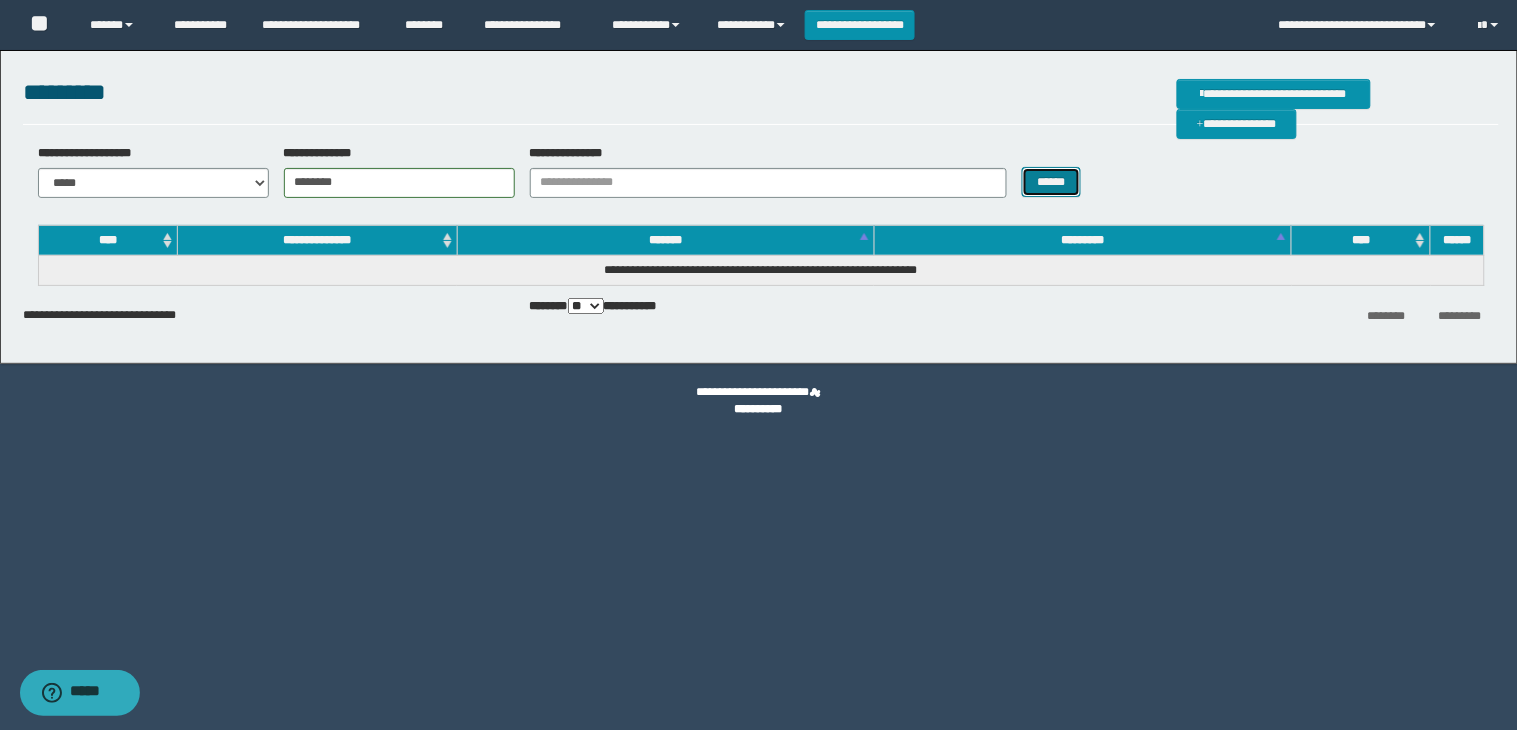 click on "******" at bounding box center (1052, 182) 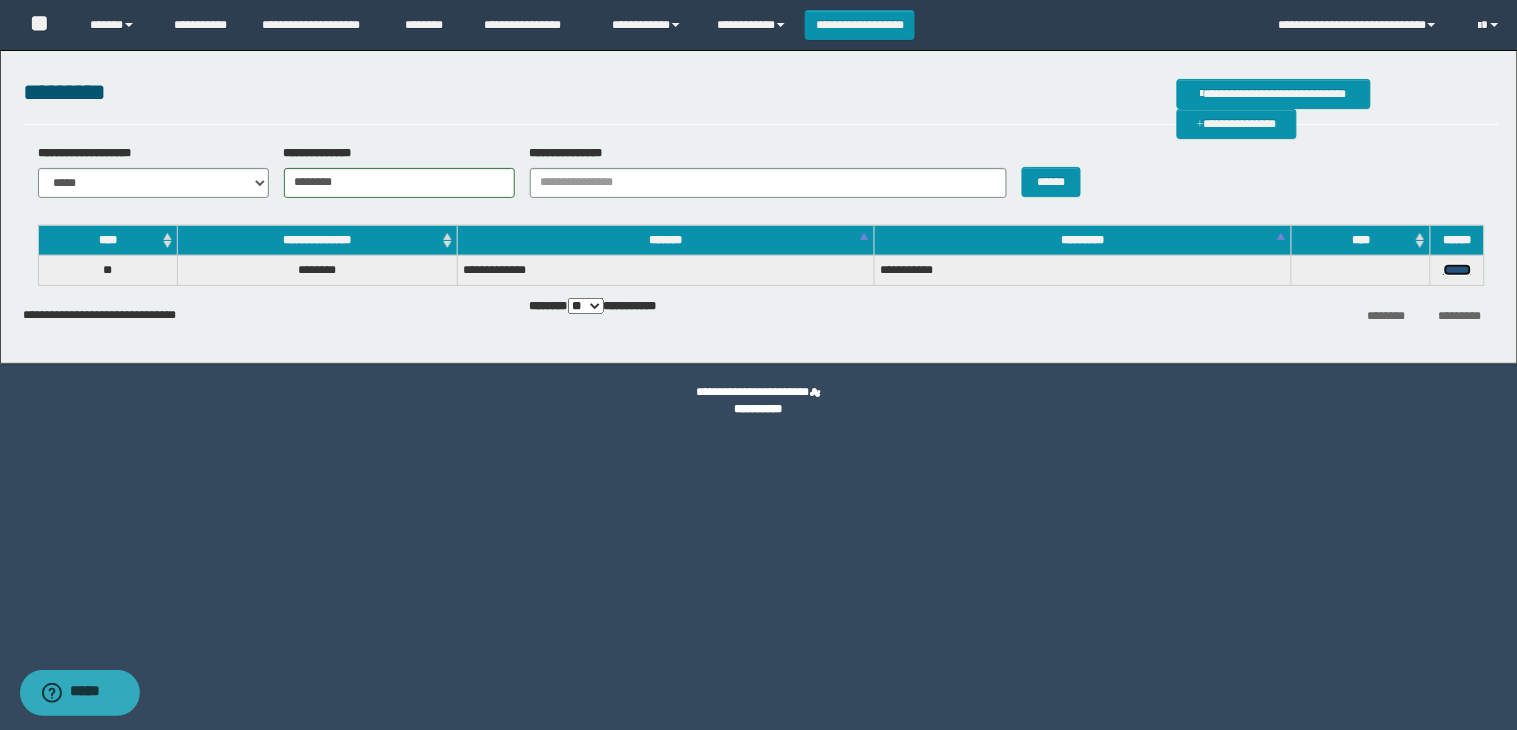 click on "******" at bounding box center [1458, 270] 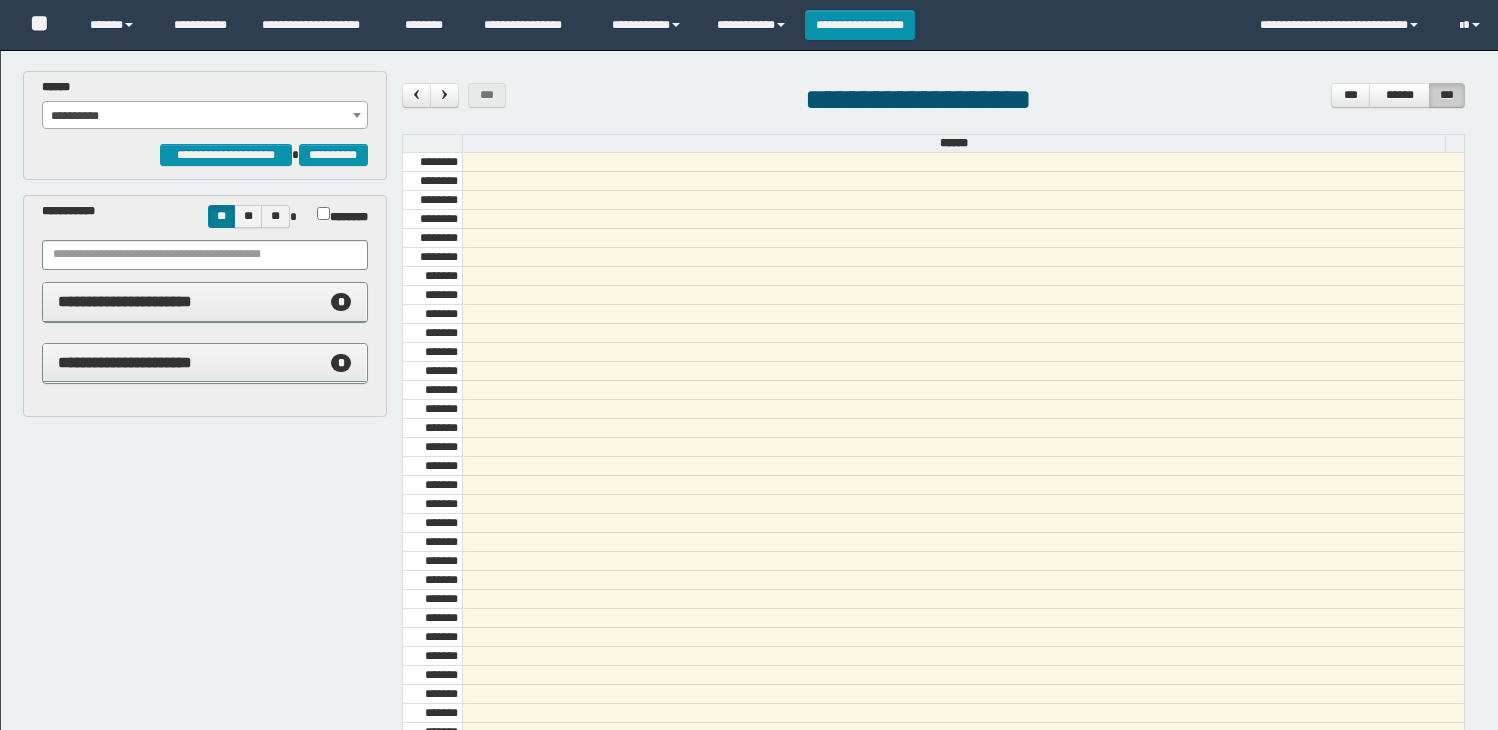 scroll, scrollTop: 0, scrollLeft: 0, axis: both 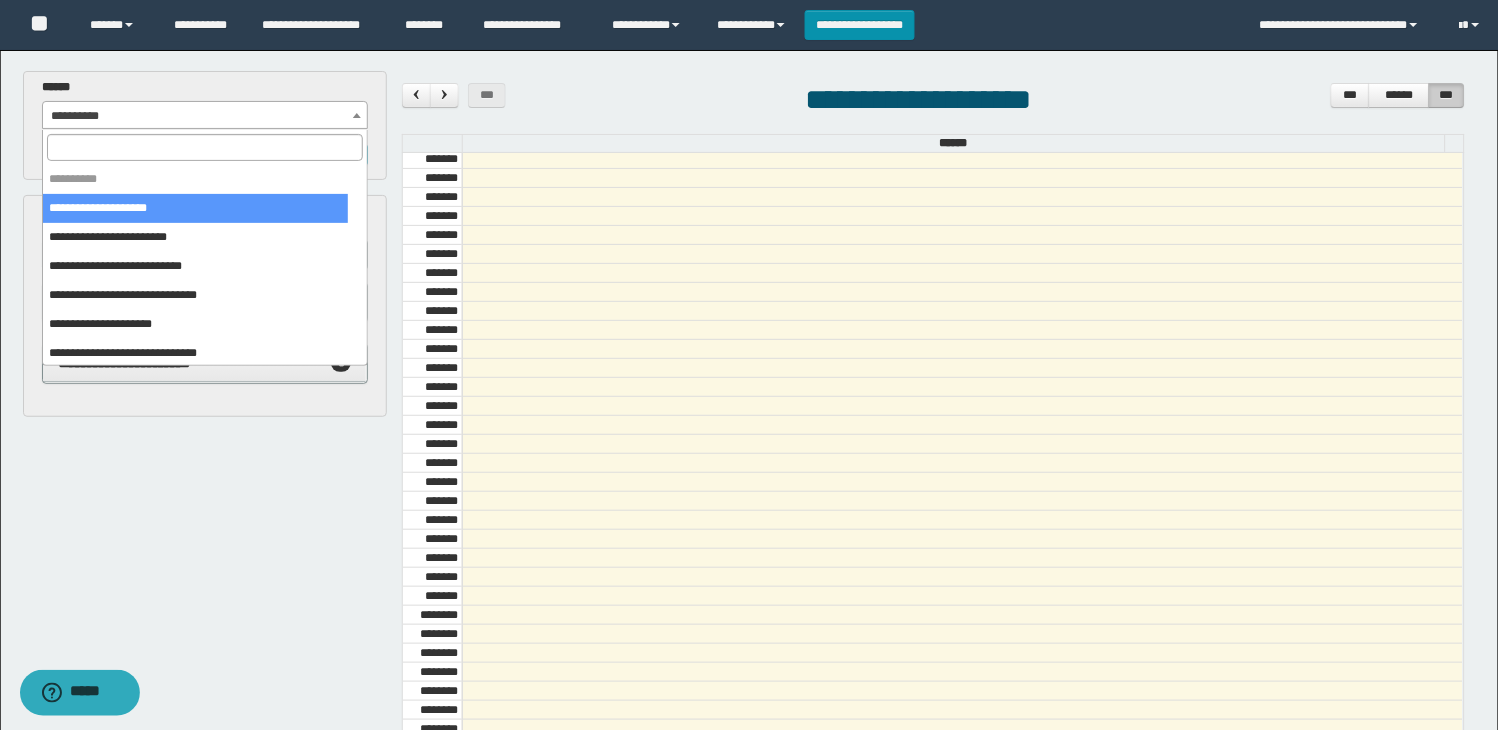 click on "**********" at bounding box center [205, 116] 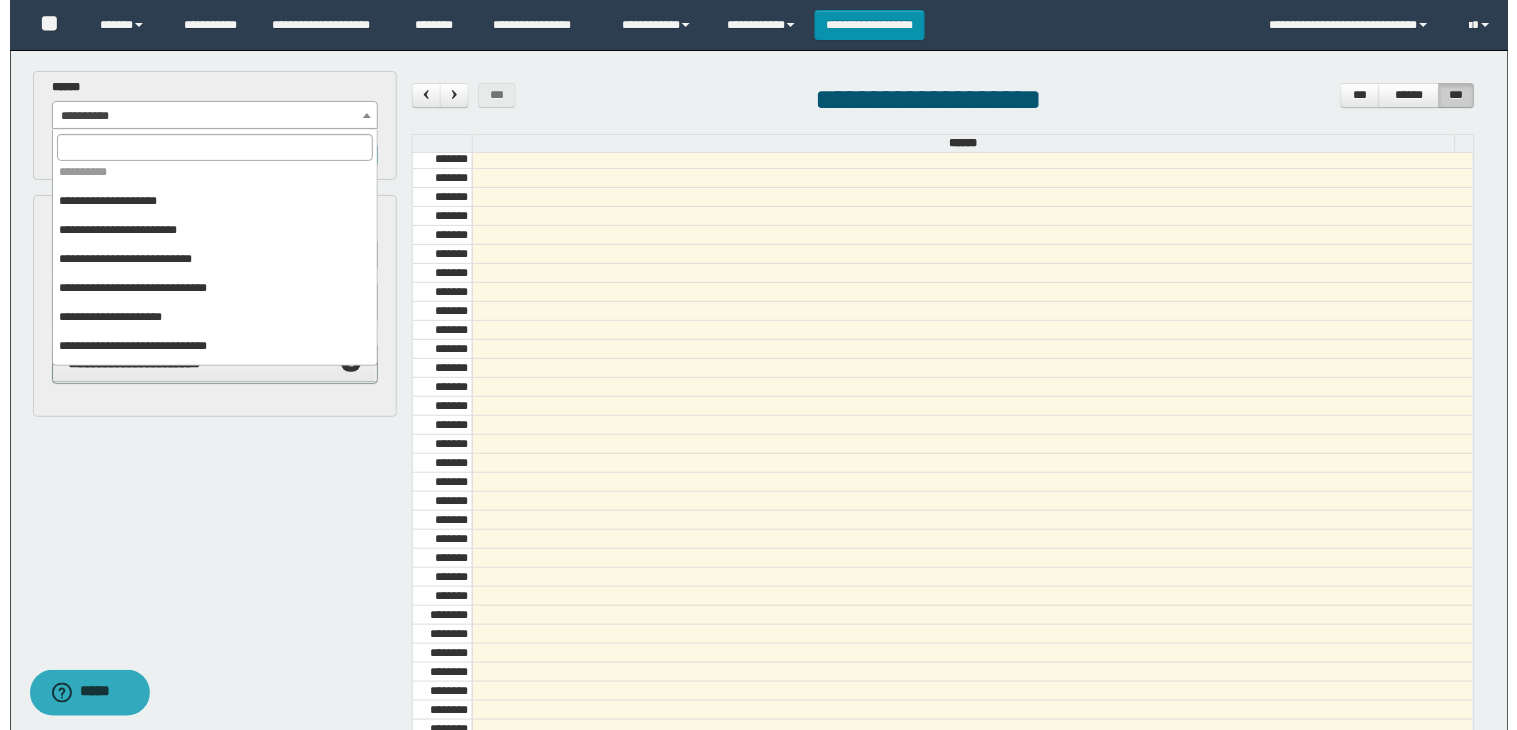 scroll, scrollTop: 0, scrollLeft: 0, axis: both 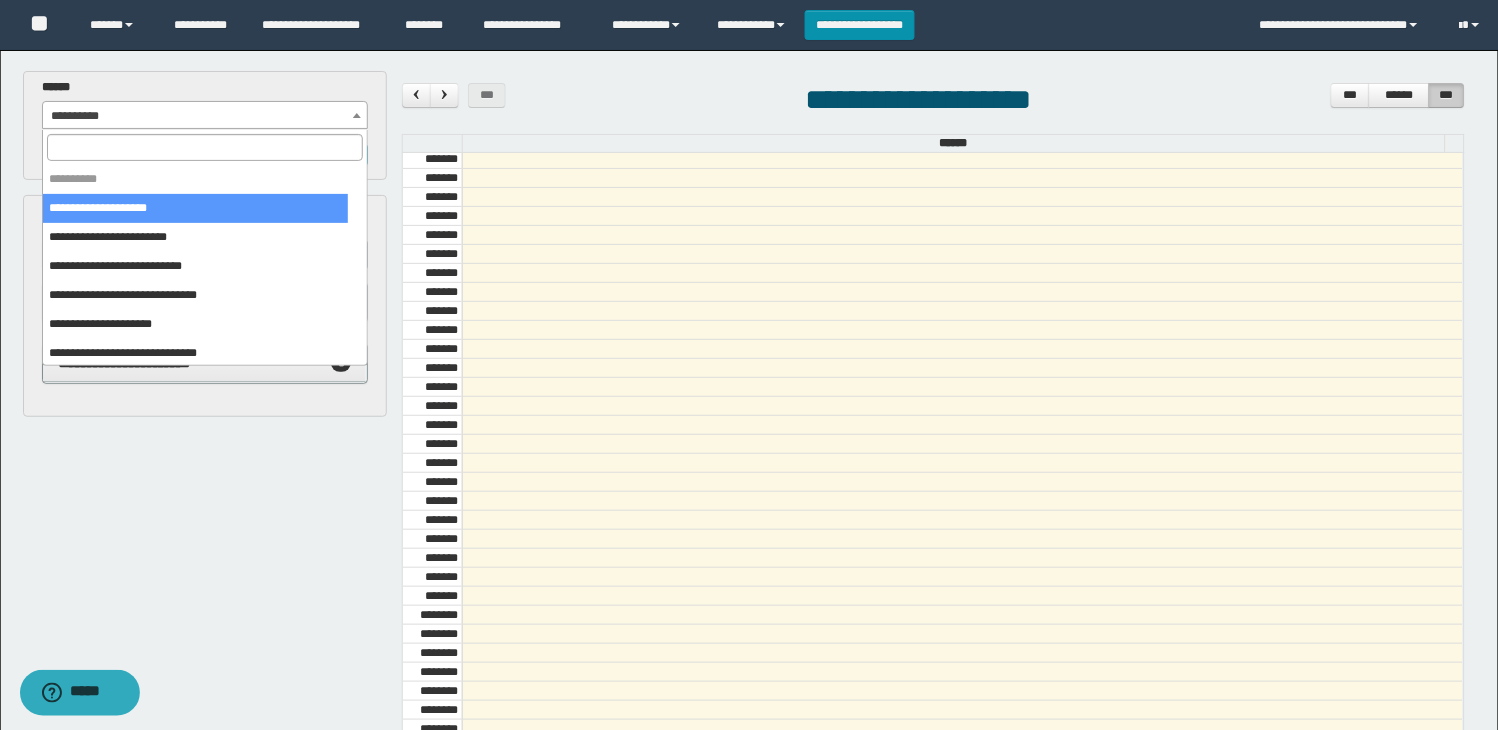 drag, startPoint x: 146, startPoint y: 207, endPoint x: 151, endPoint y: 218, distance: 12.083046 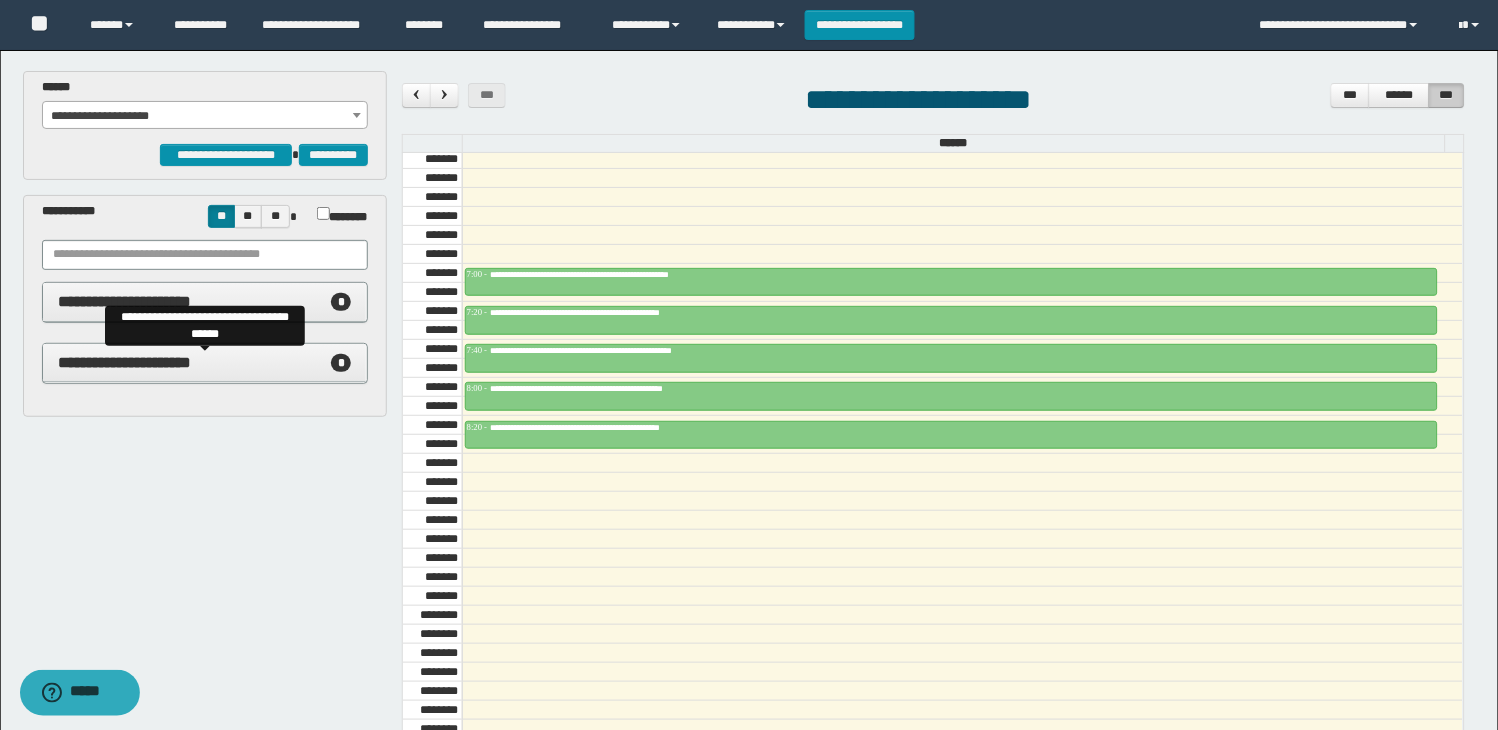 drag, startPoint x: 203, startPoint y: 362, endPoint x: 321, endPoint y: 364, distance: 118.016945 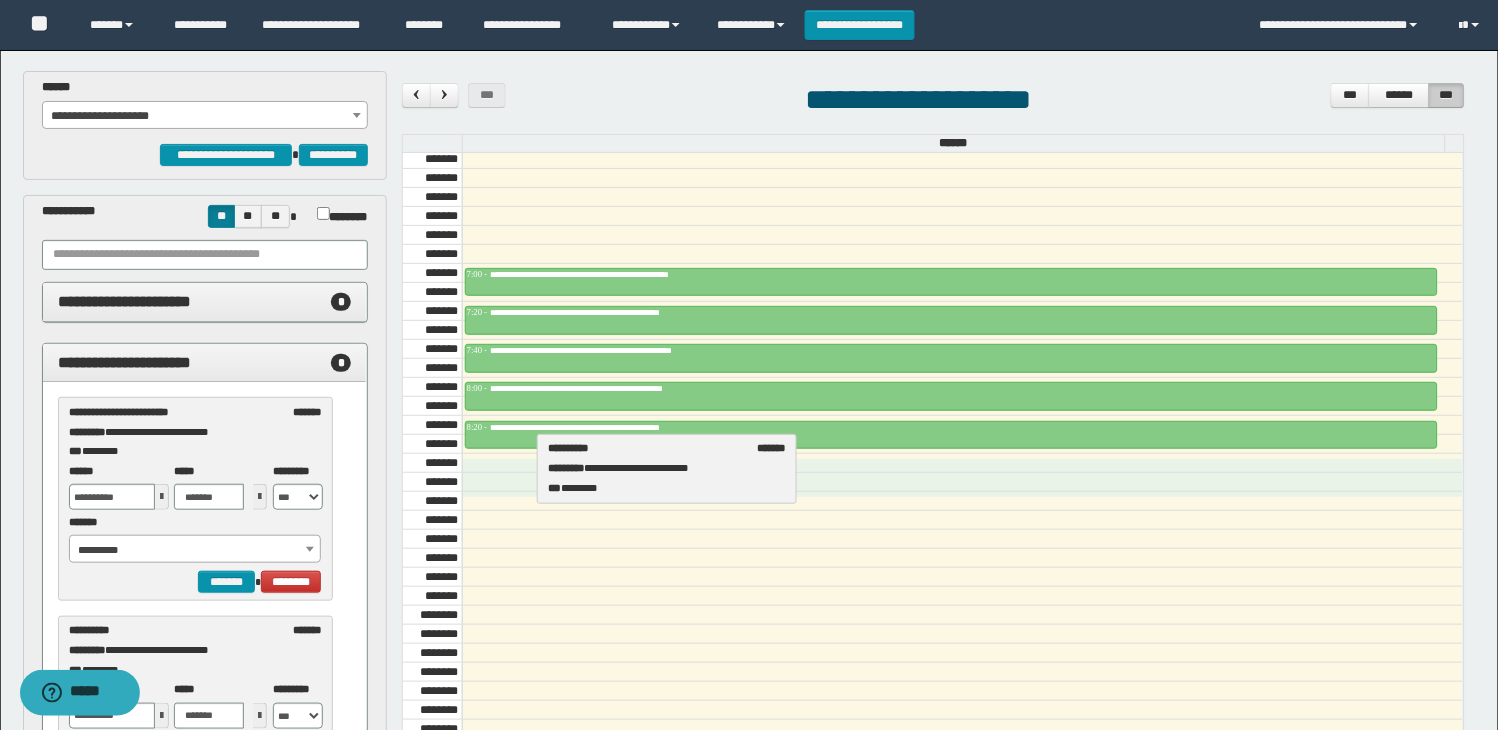 drag, startPoint x: 167, startPoint y: 652, endPoint x: 646, endPoint y: 468, distance: 513.12476 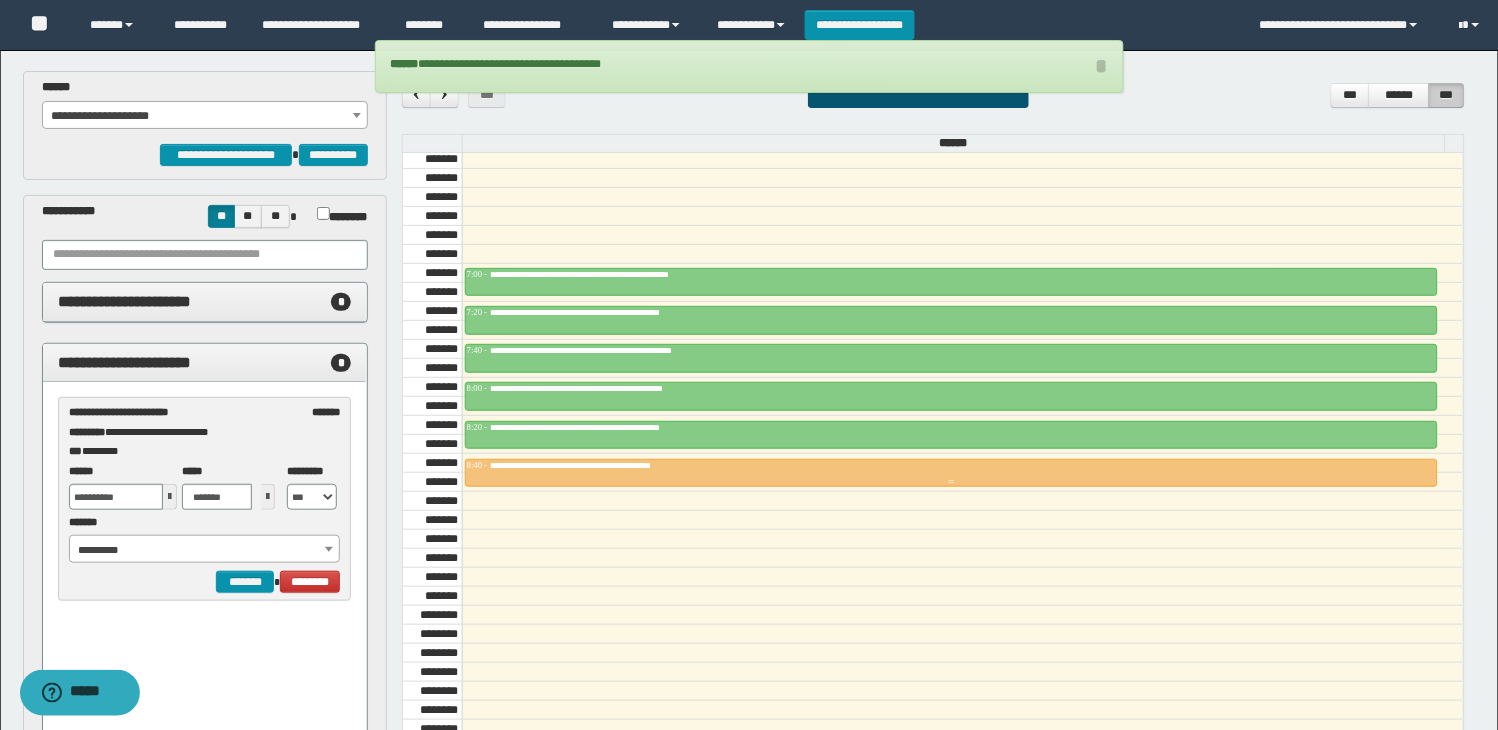 click on "**********" at bounding box center [952, 466] 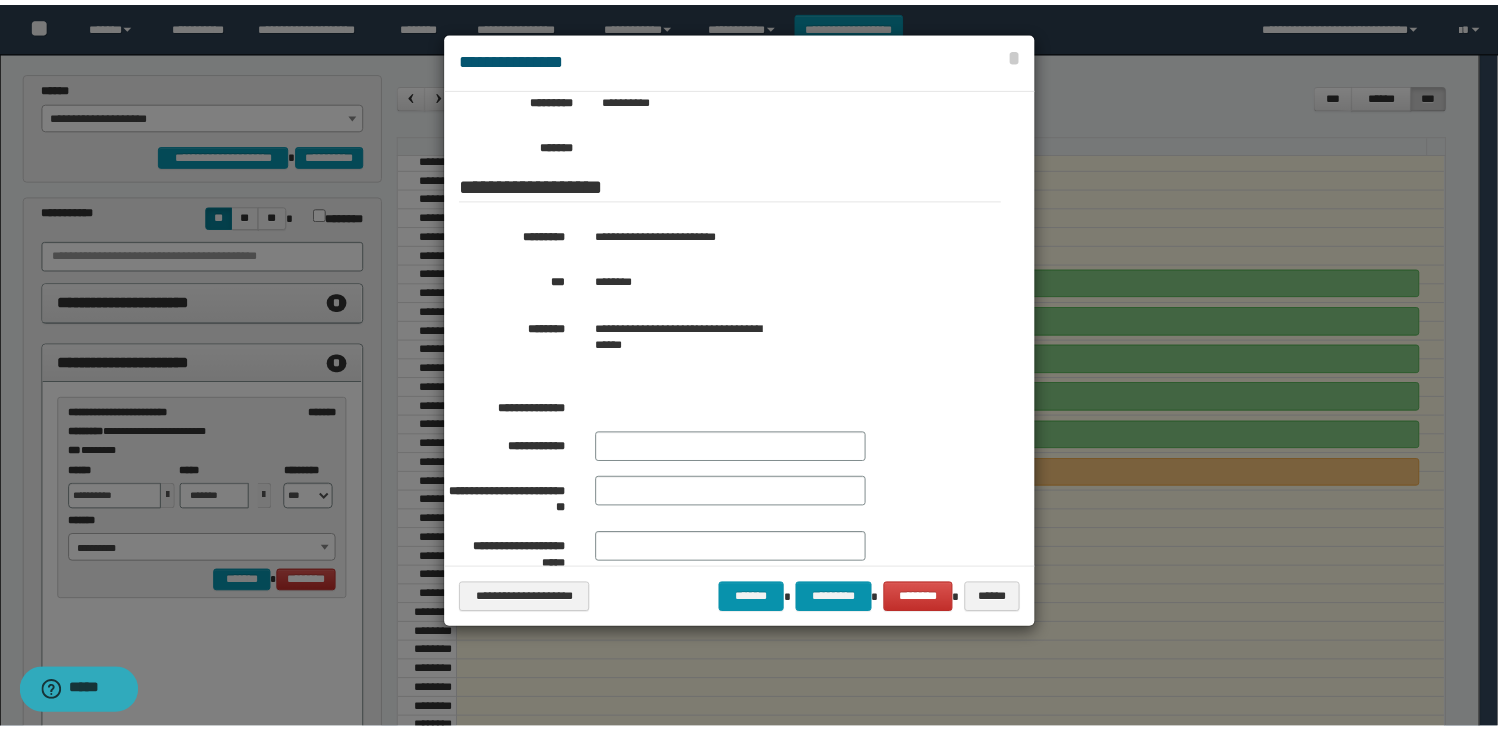 scroll, scrollTop: 333, scrollLeft: 0, axis: vertical 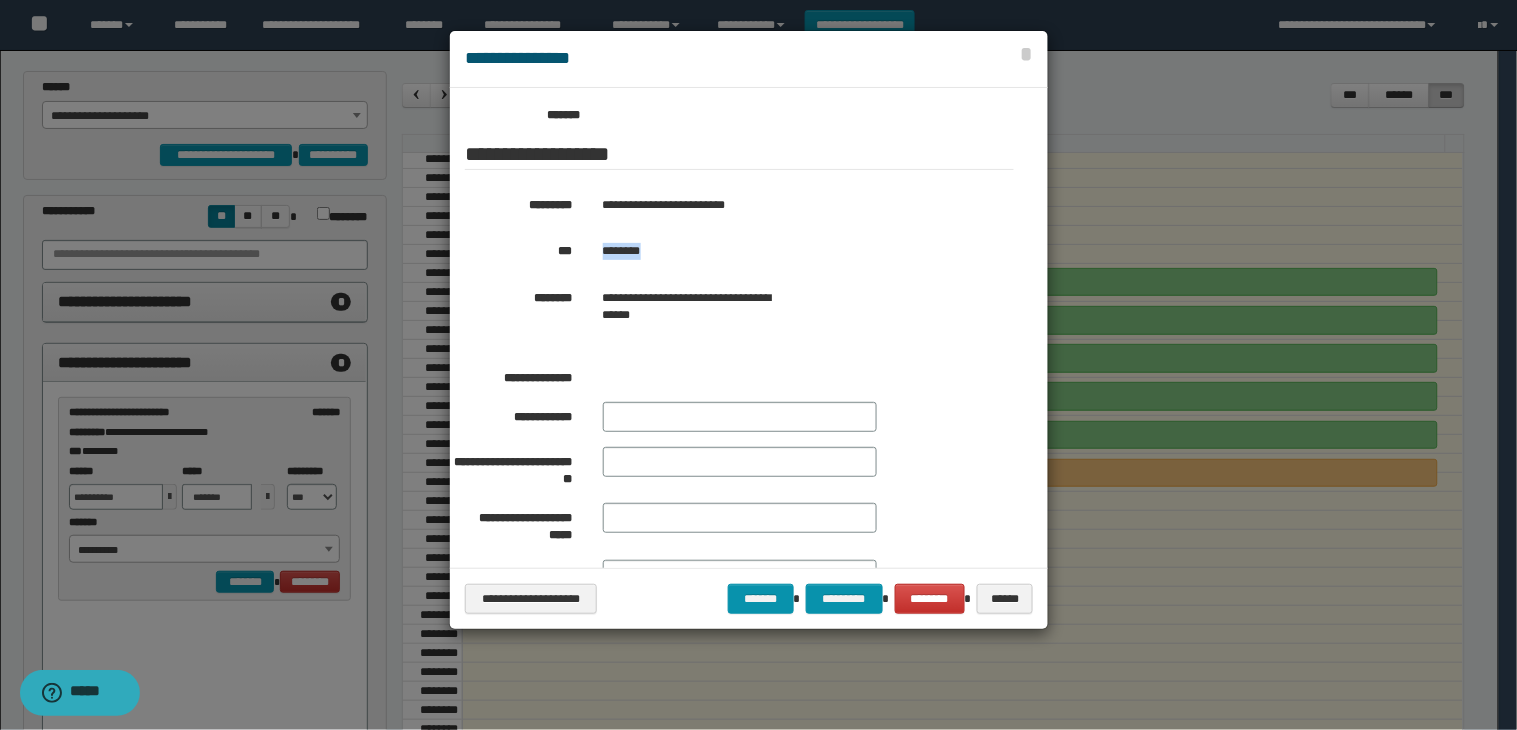 drag, startPoint x: 663, startPoint y: 253, endPoint x: 592, endPoint y: 257, distance: 71.11259 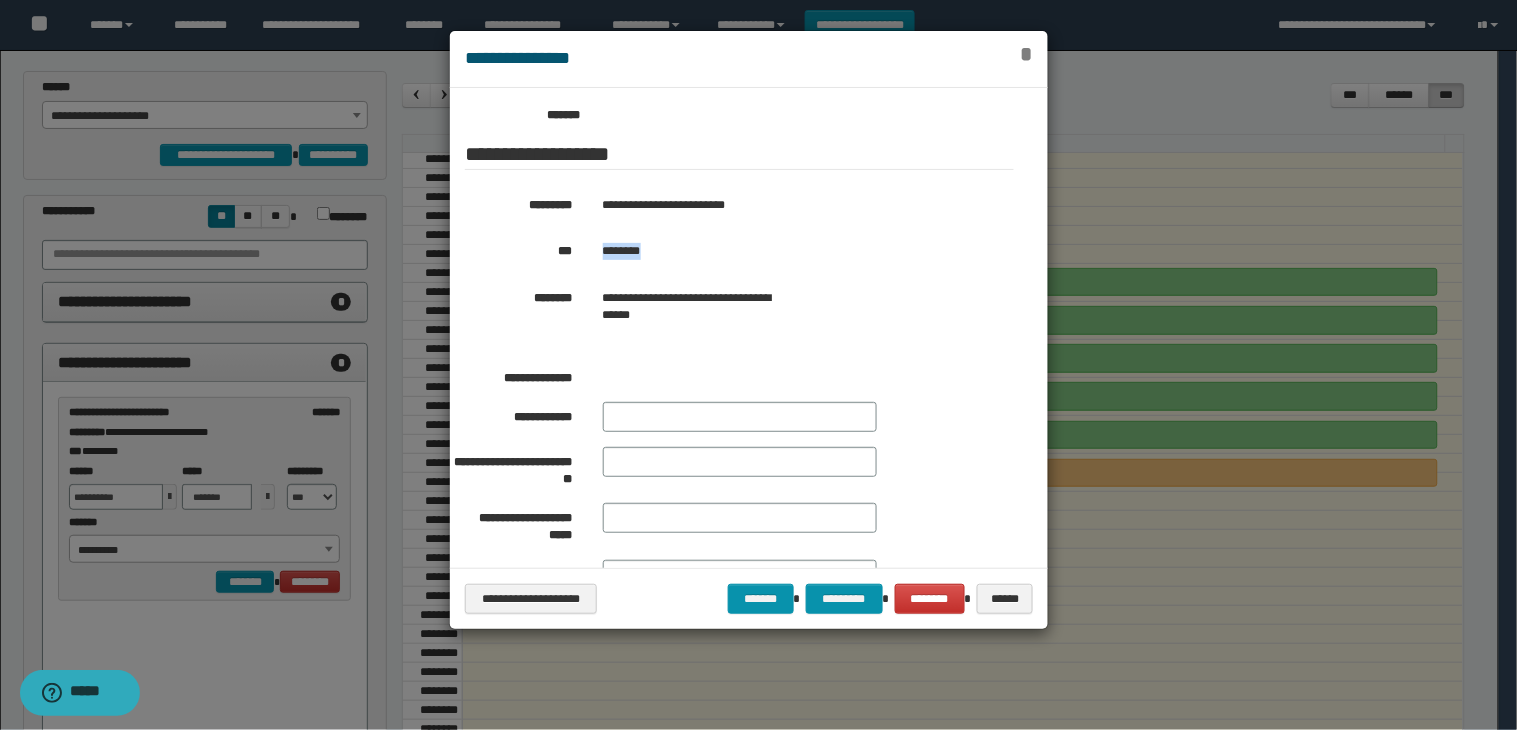 click on "*" at bounding box center [1027, 54] 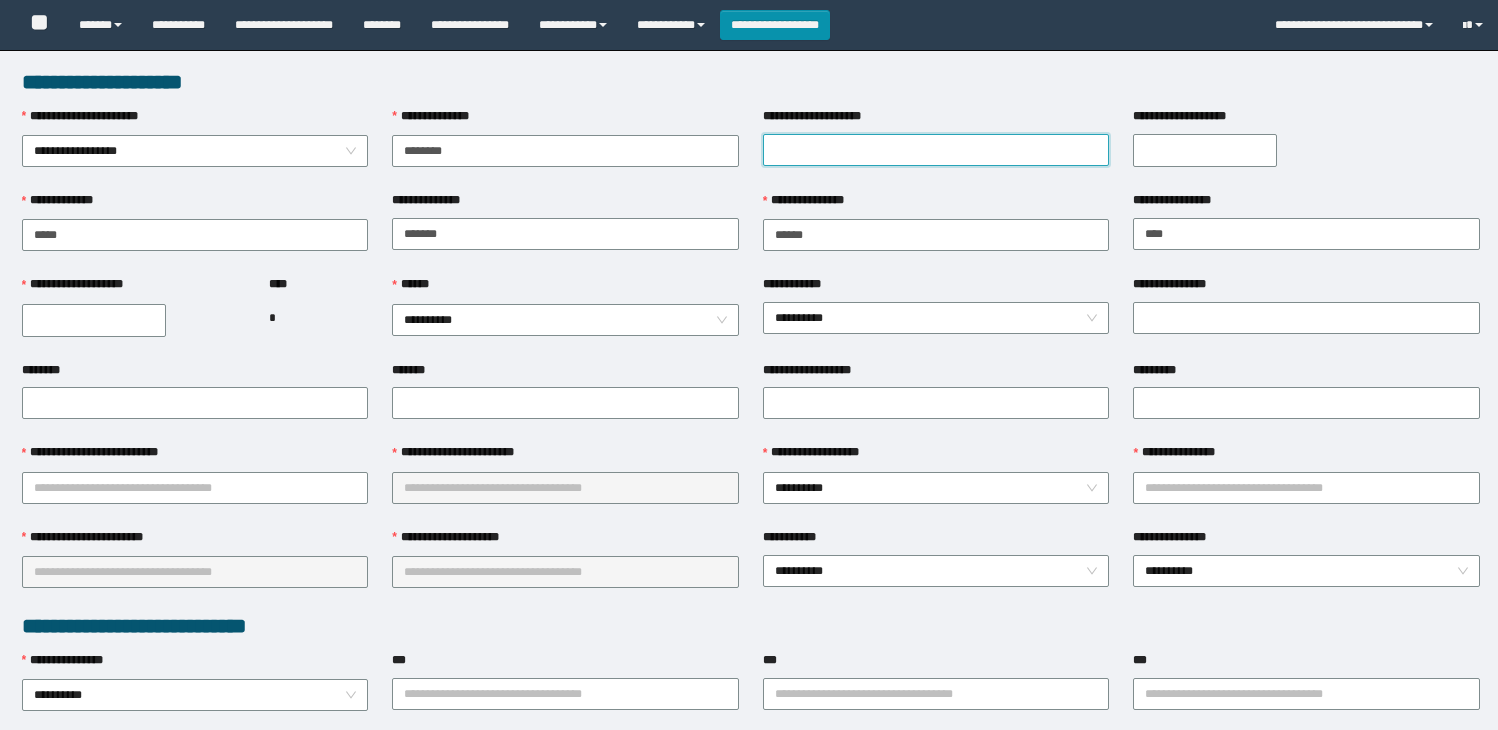 click on "**********" at bounding box center (936, 150) 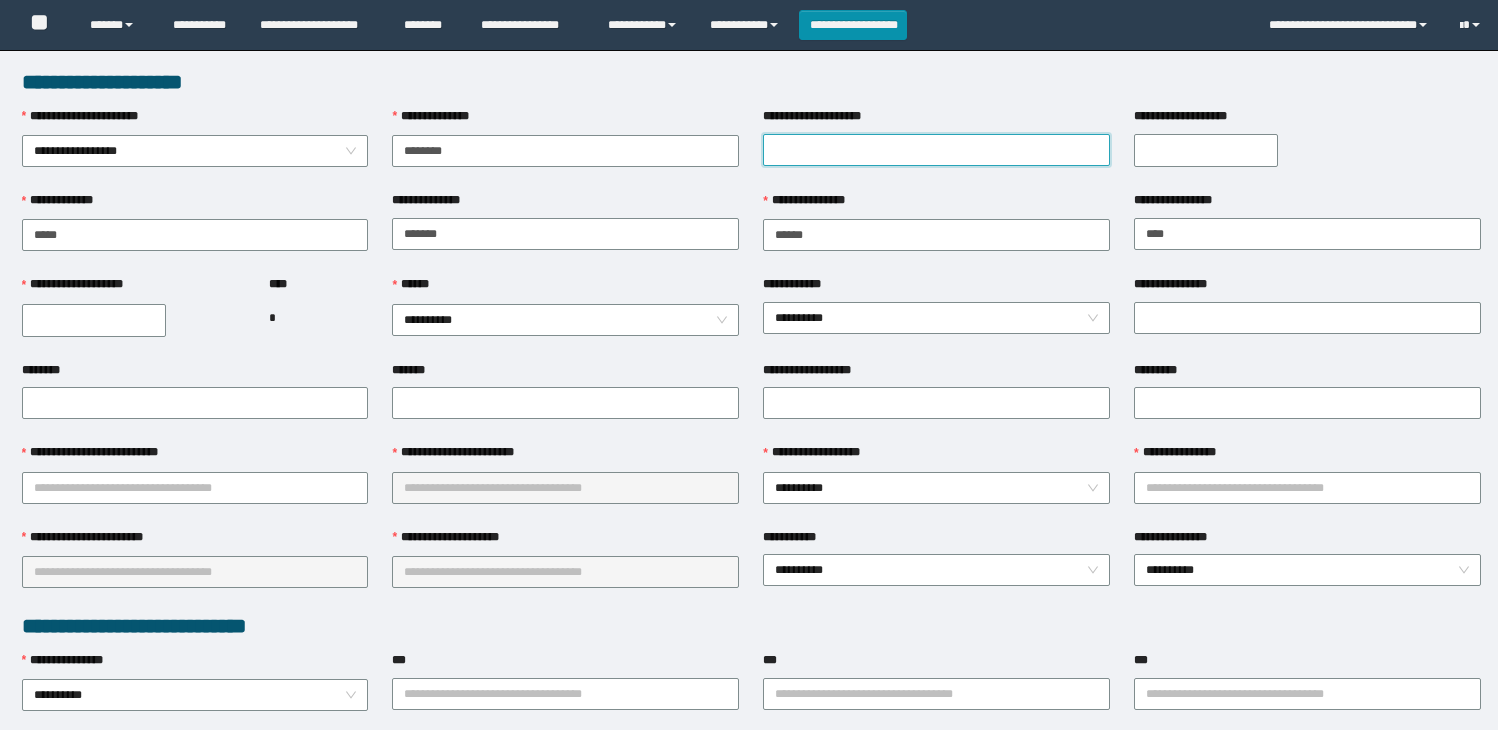scroll, scrollTop: 0, scrollLeft: 0, axis: both 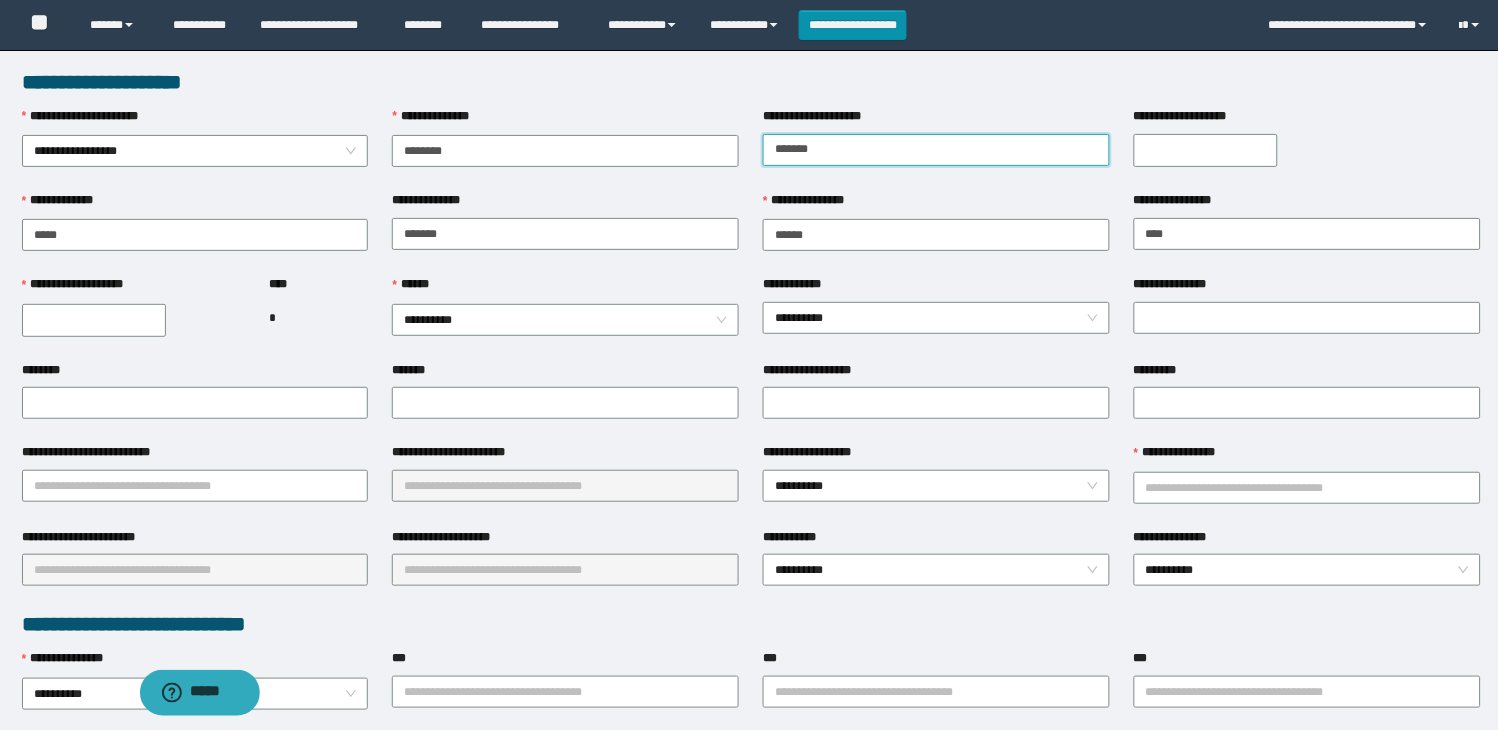 type on "******" 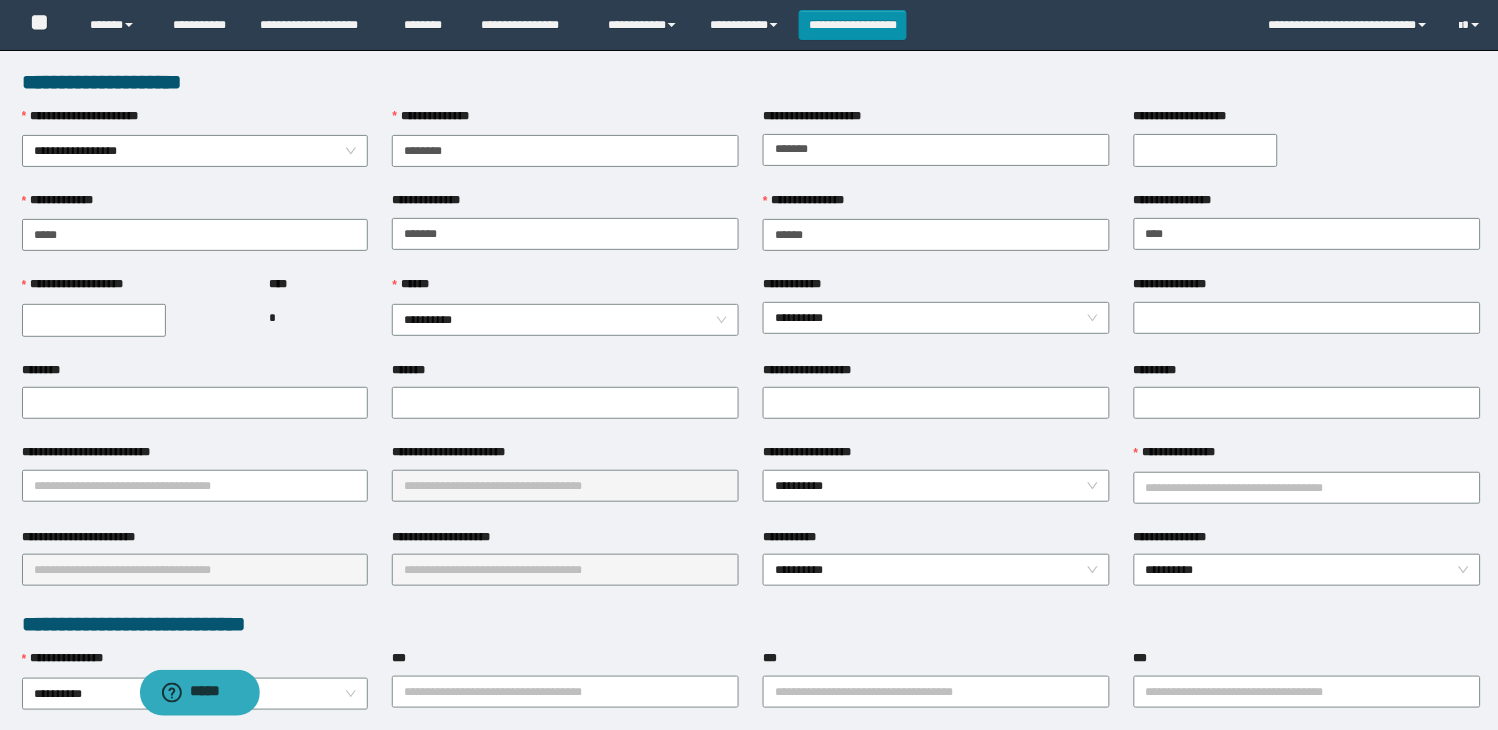 click on "**********" at bounding box center [1206, 150] 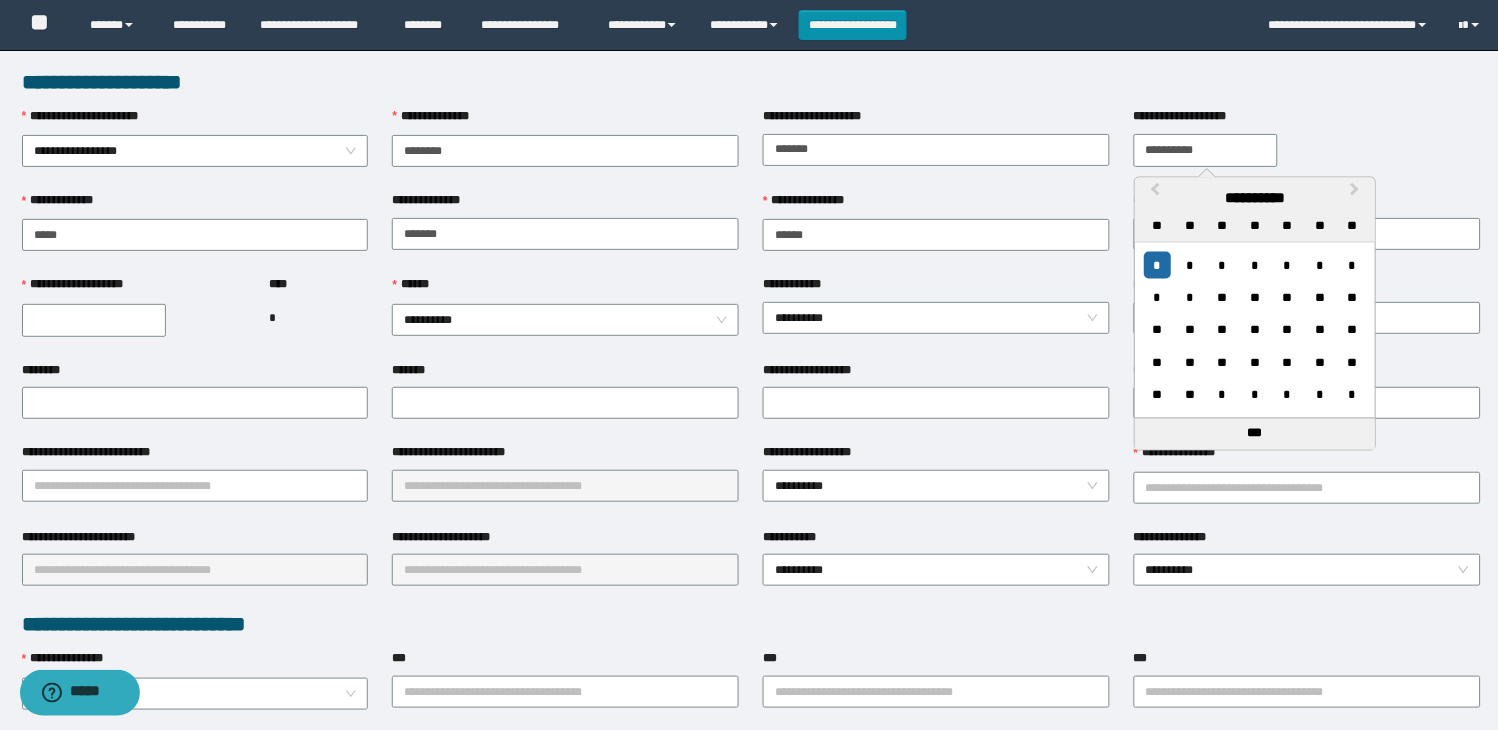 type on "**********" 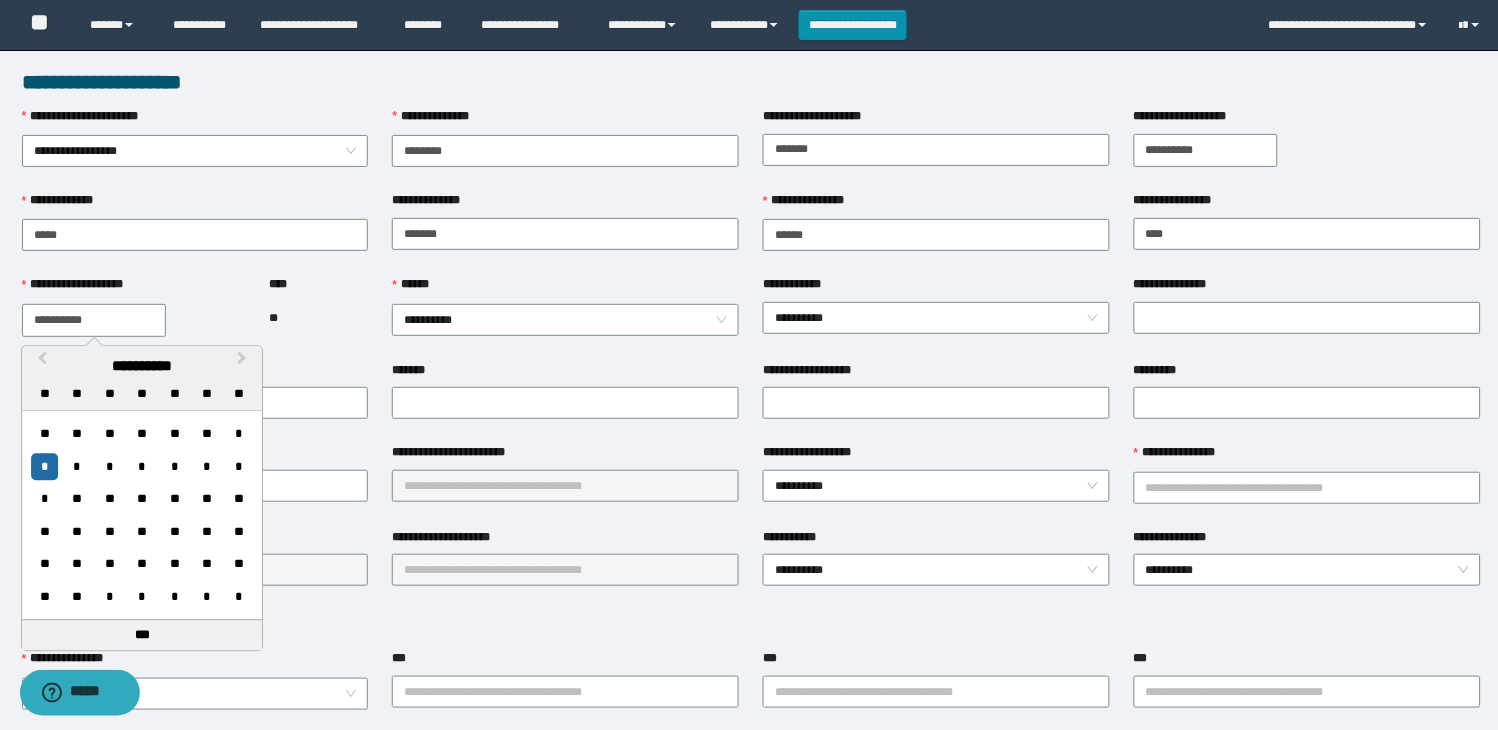 type on "**********" 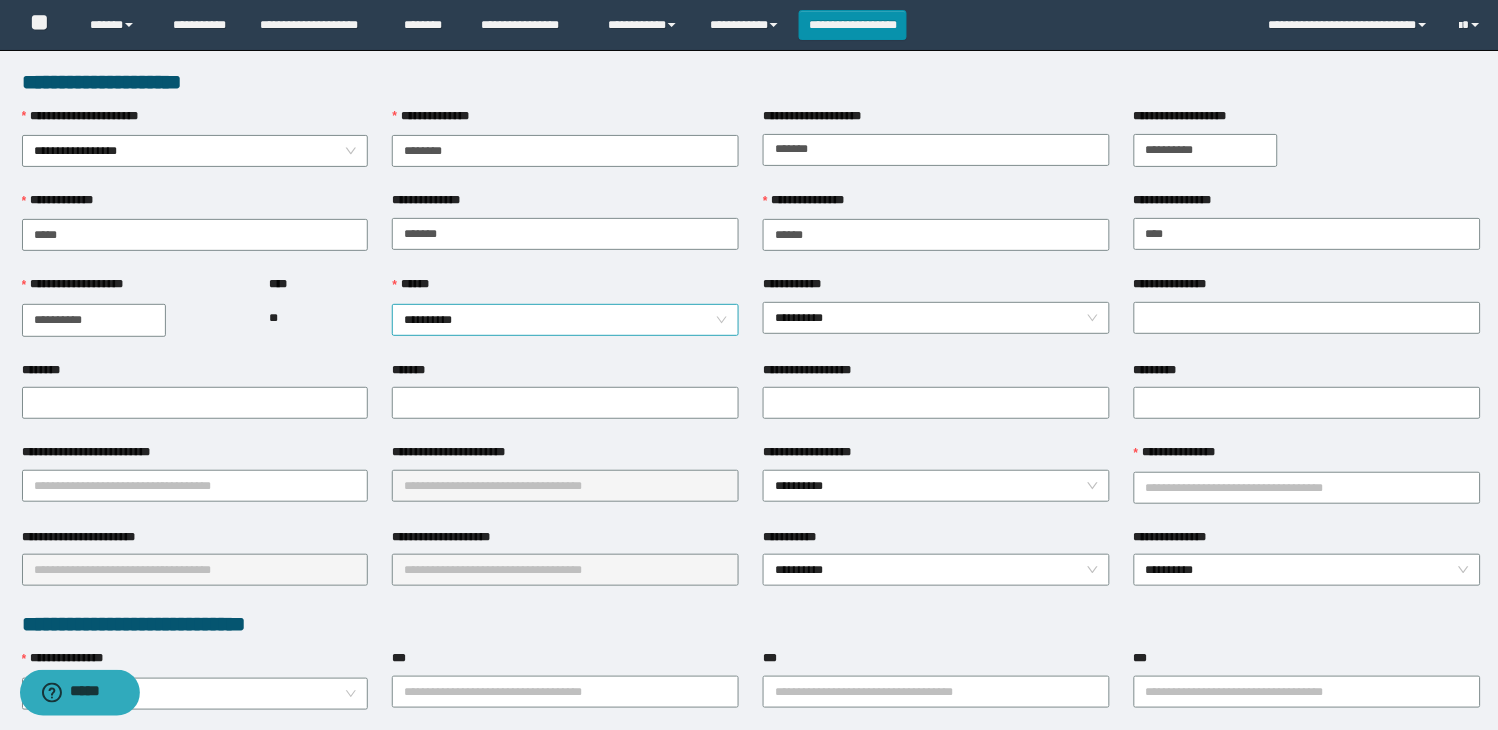 drag, startPoint x: 306, startPoint y: 345, endPoint x: 430, endPoint y: 318, distance: 126.90548 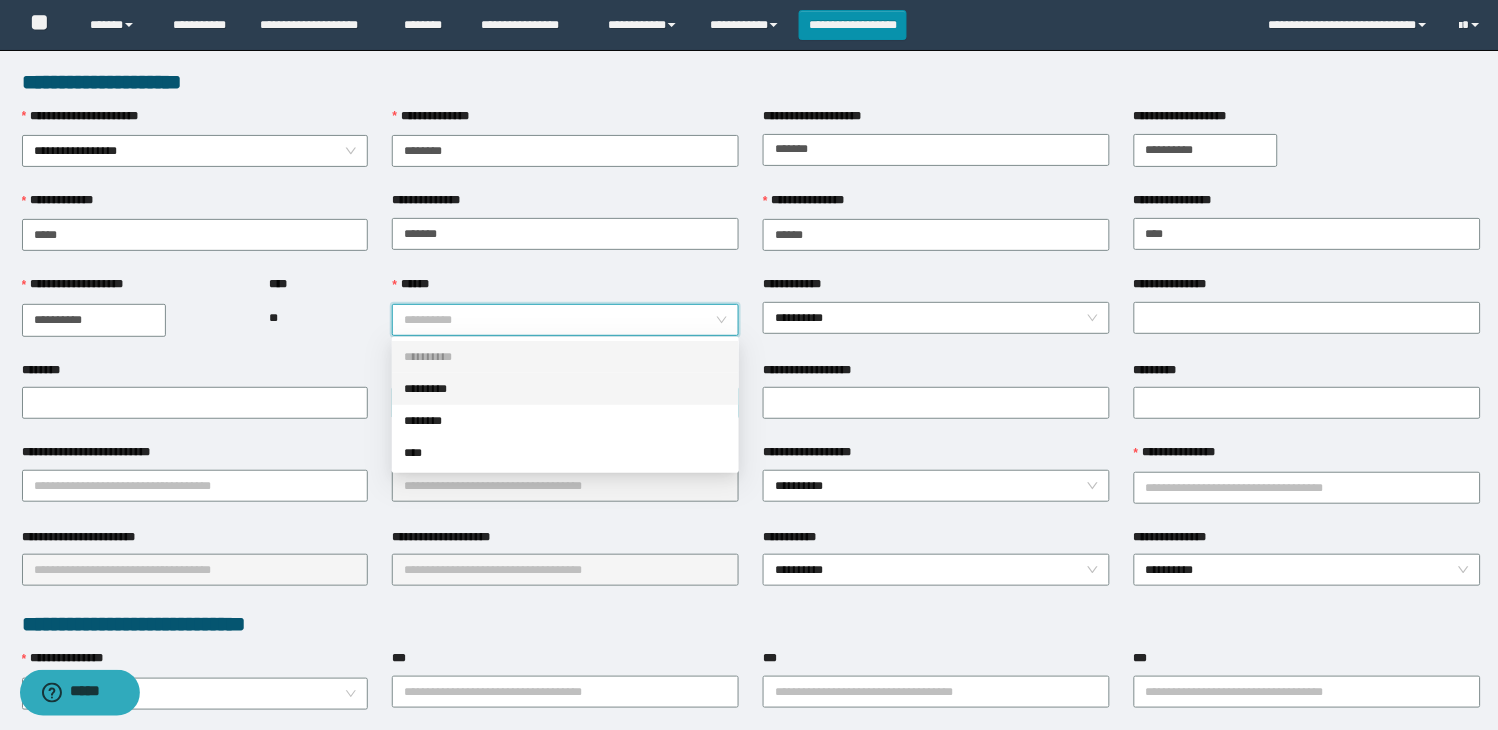click on "*********" at bounding box center [565, 389] 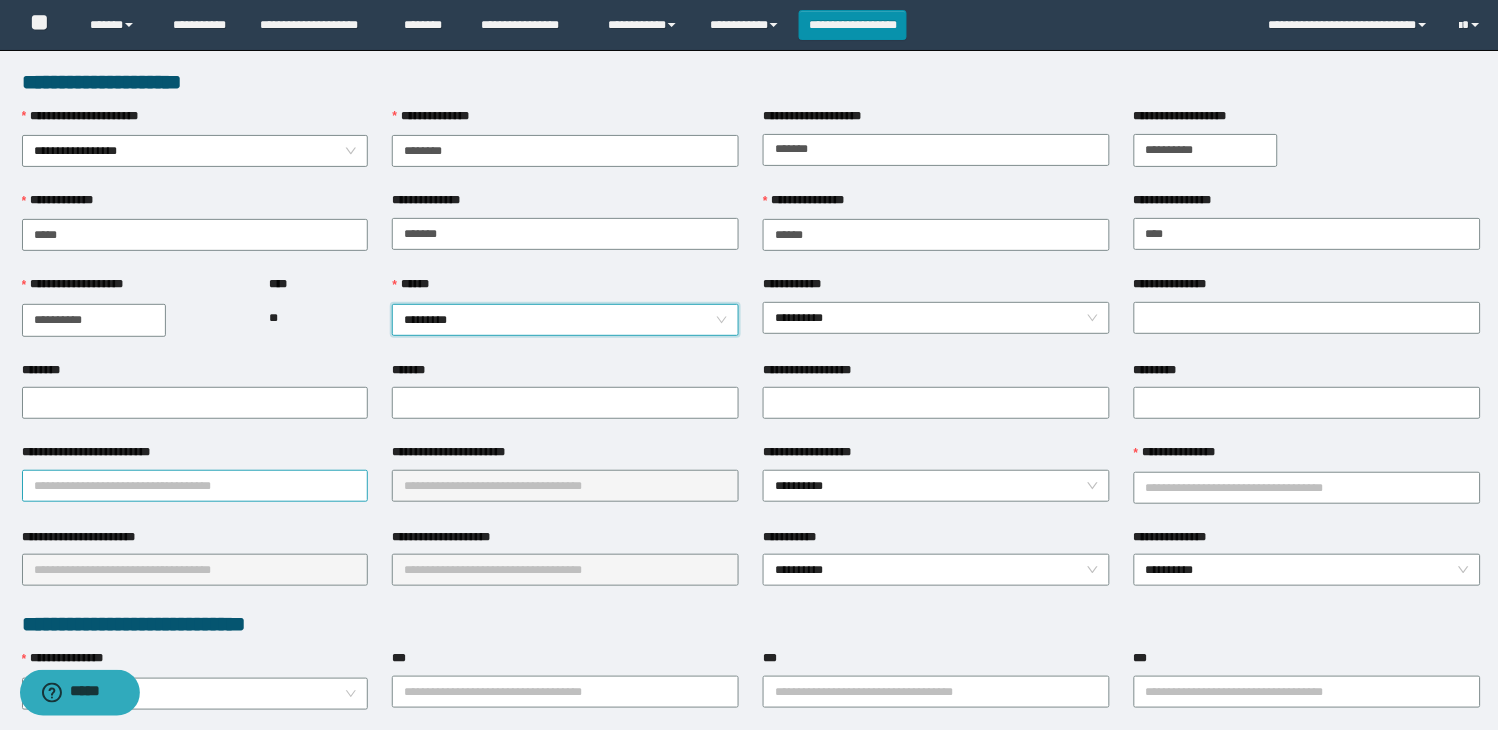 click on "**********" at bounding box center [195, 486] 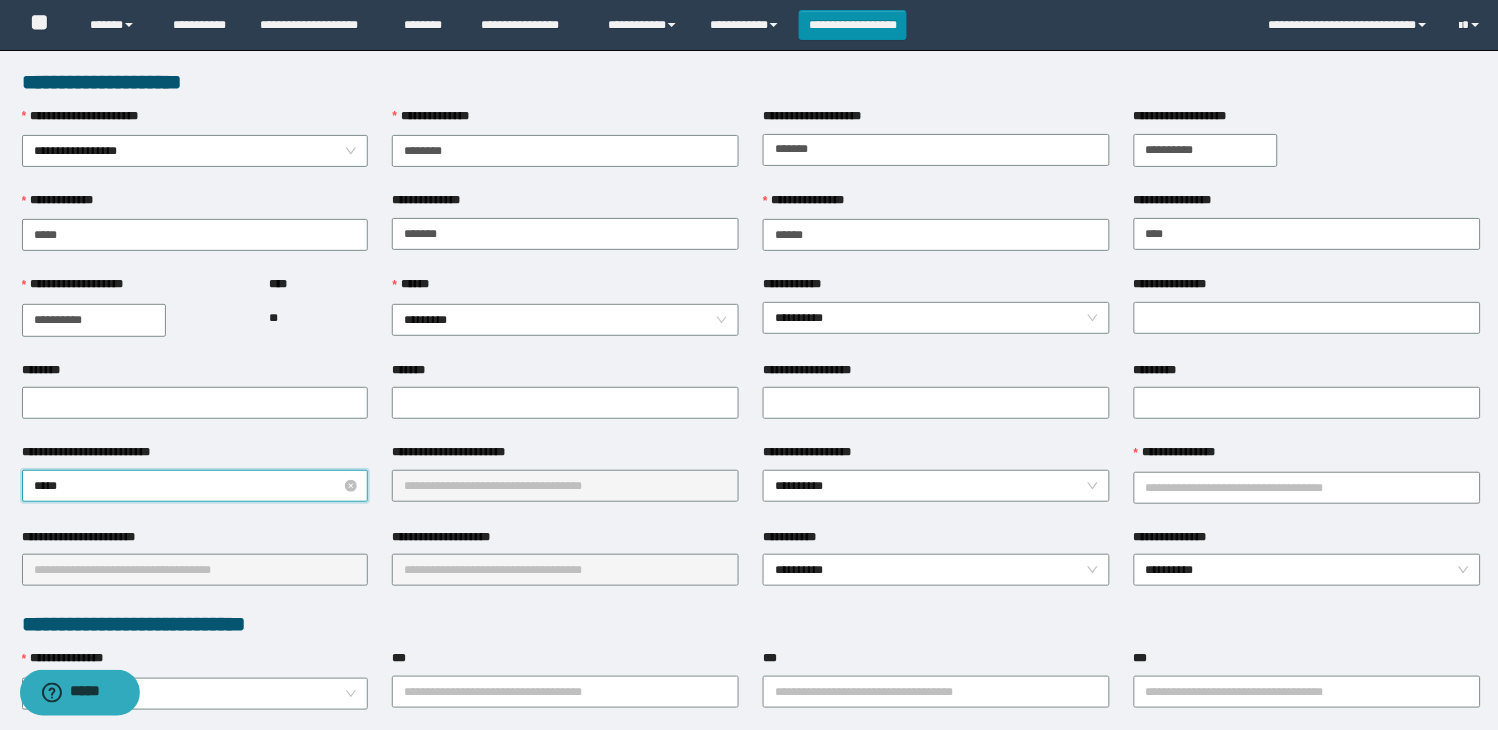 type on "******" 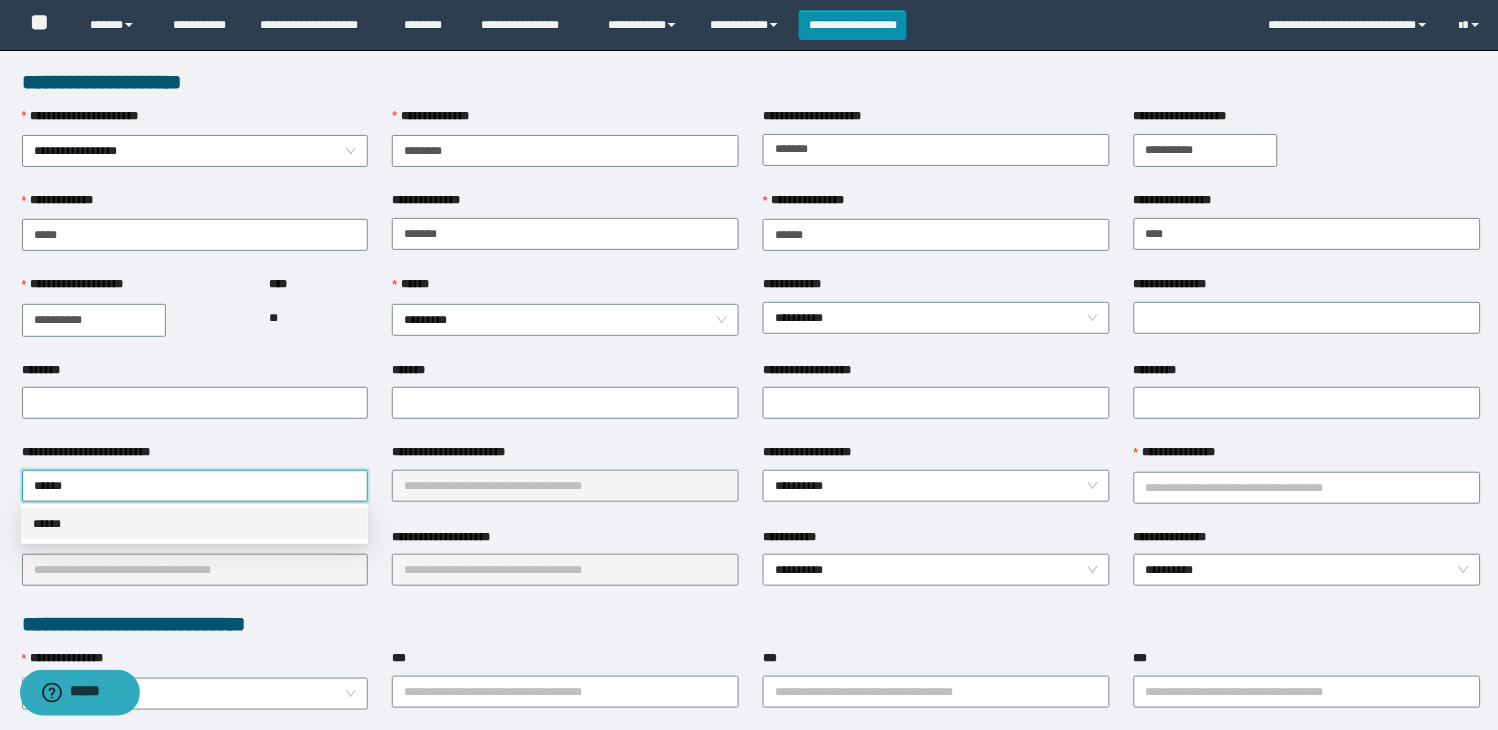 drag, startPoint x: 146, startPoint y: 527, endPoint x: 738, endPoint y: 504, distance: 592.4466 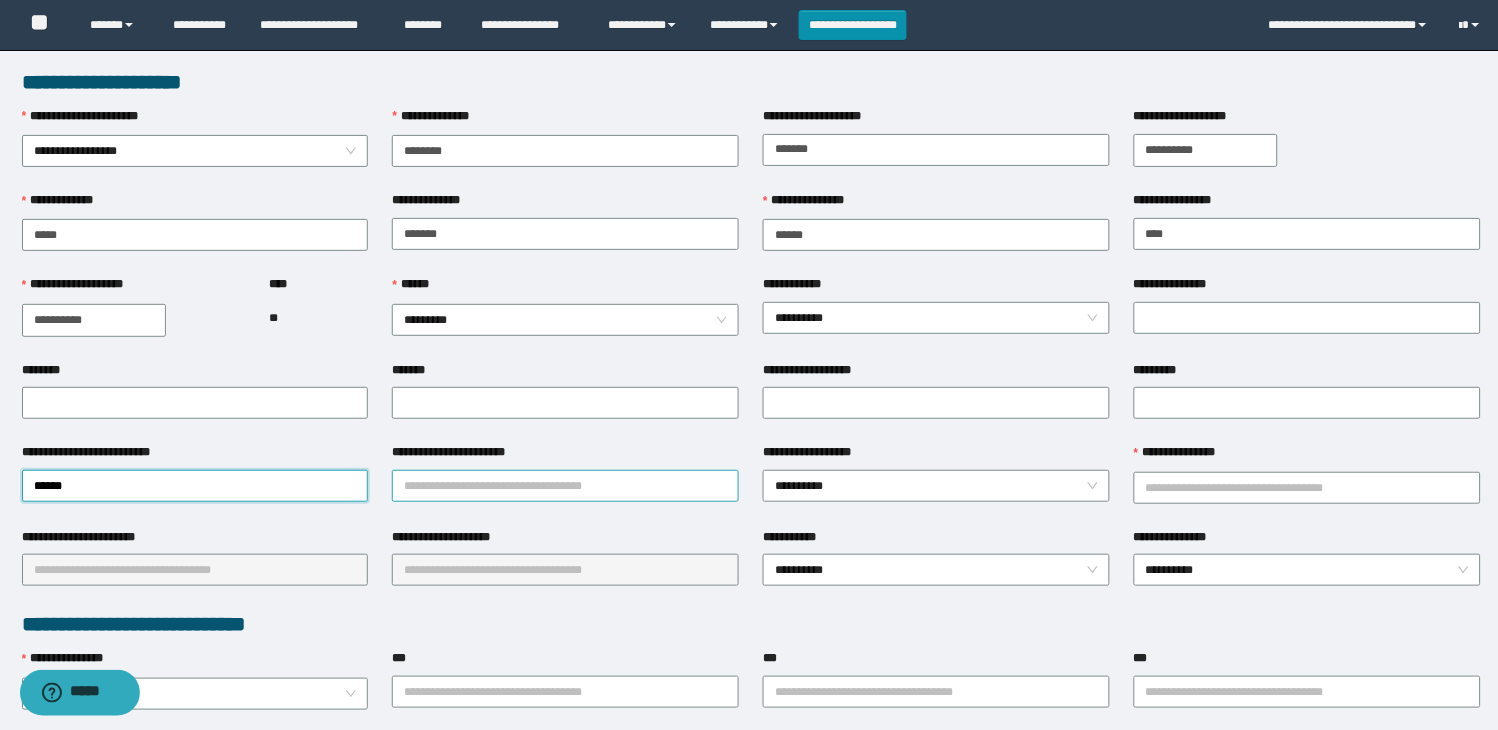 click on "**********" at bounding box center [565, 486] 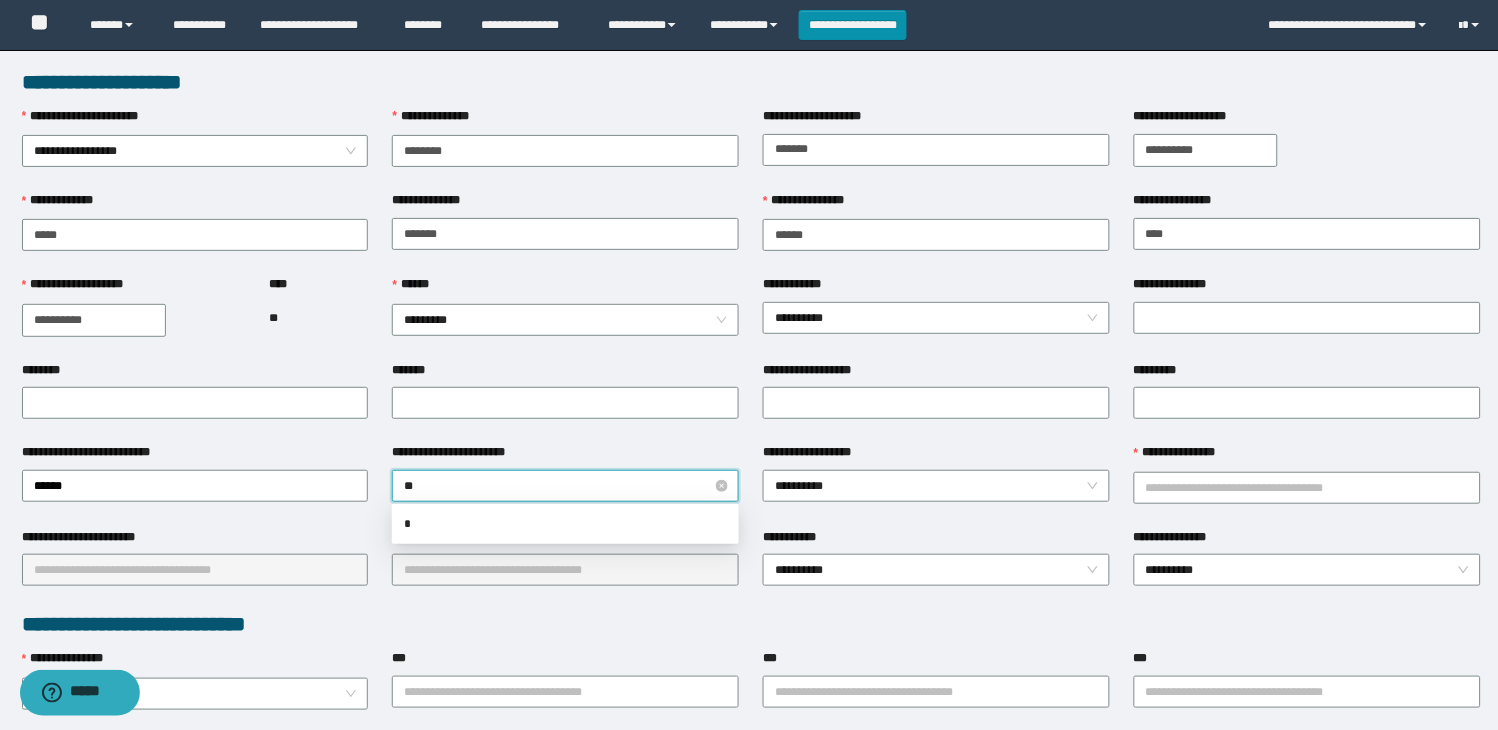 type on "***" 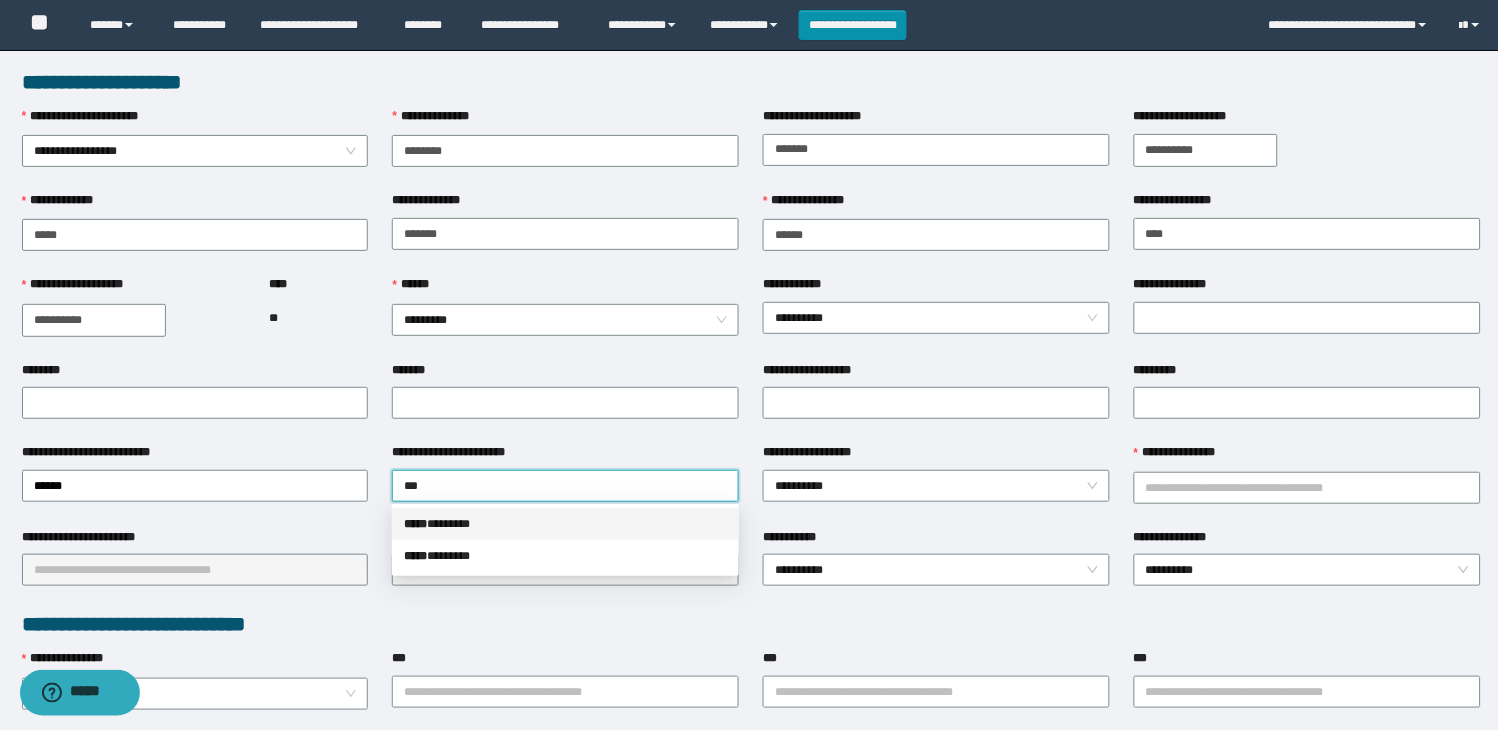drag, startPoint x: 484, startPoint y: 528, endPoint x: 623, endPoint y: 517, distance: 139.43457 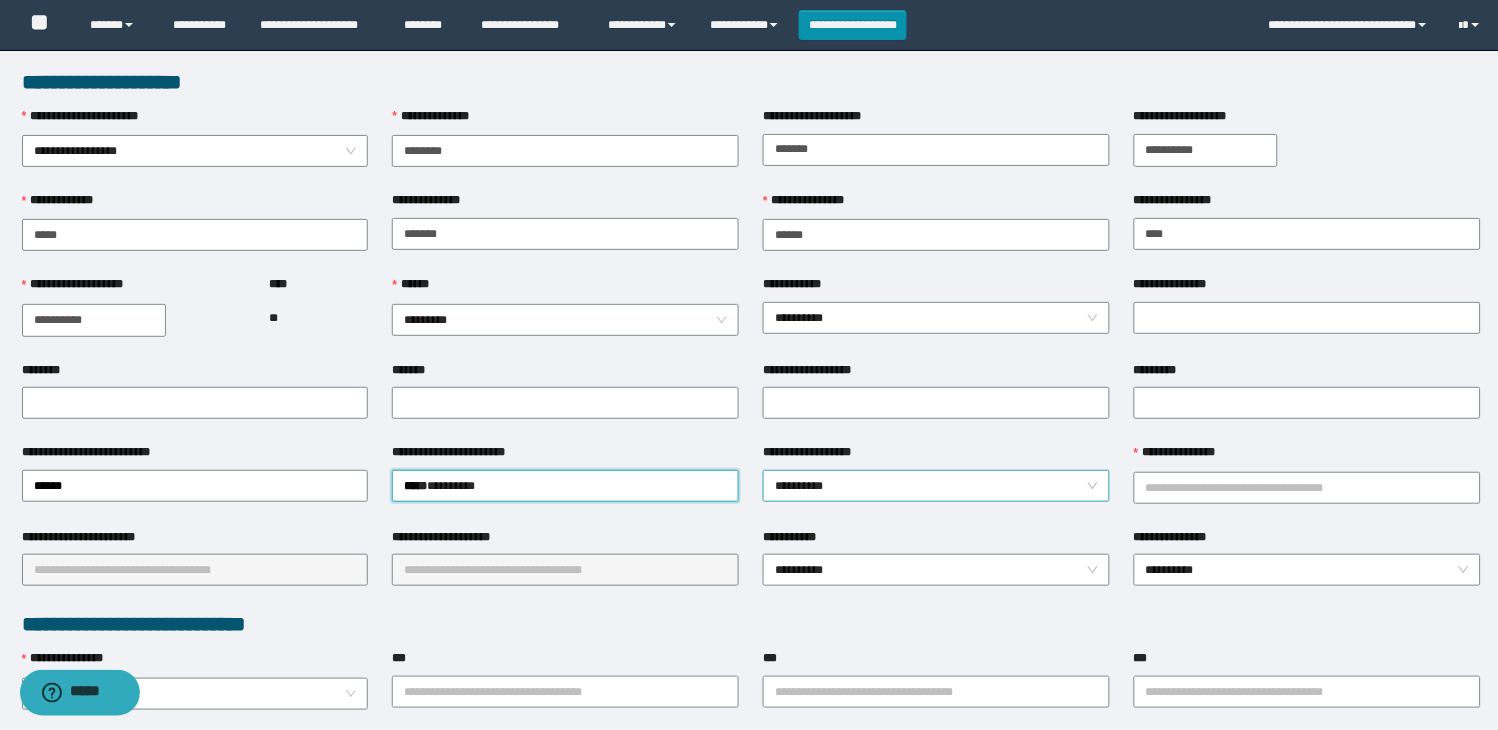 click on "**********" at bounding box center [936, 486] 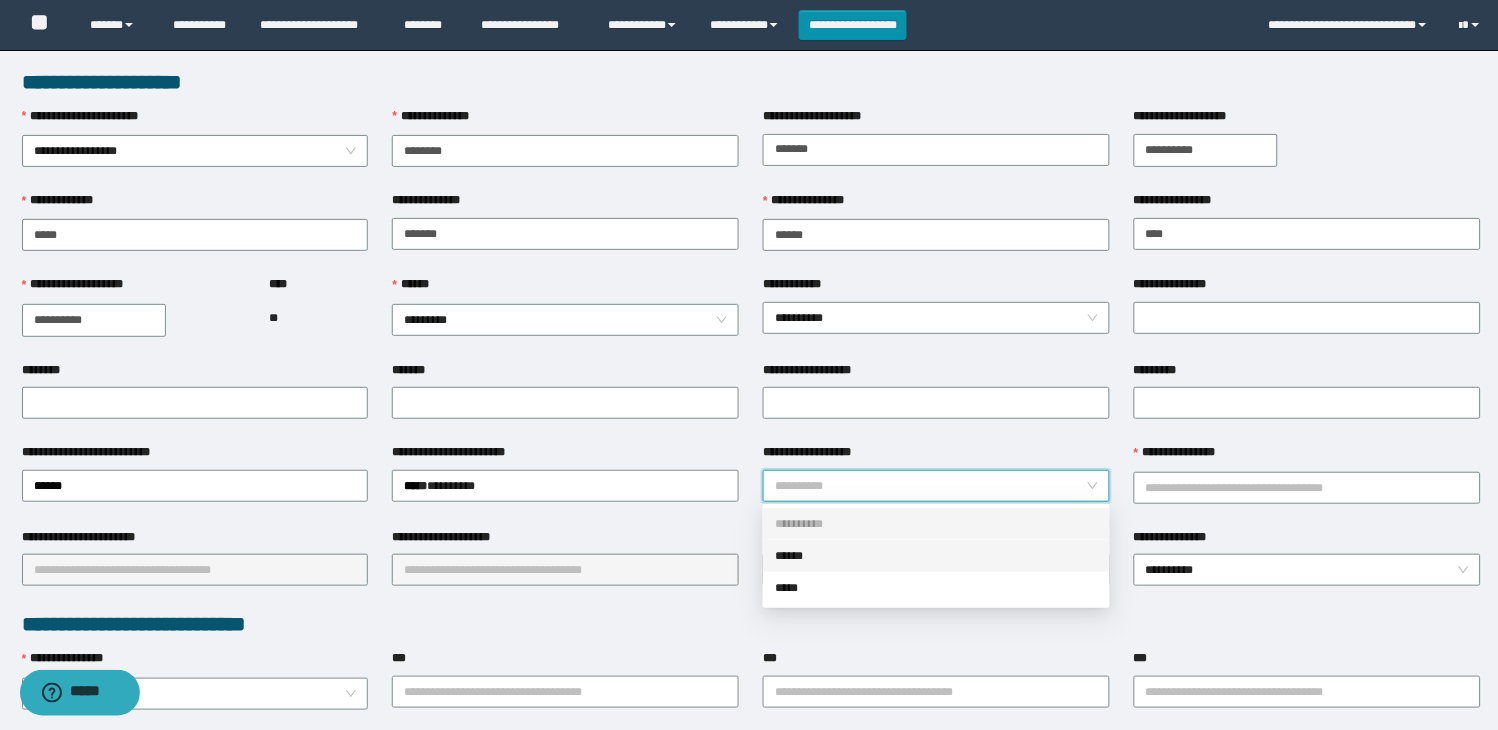 drag, startPoint x: 843, startPoint y: 558, endPoint x: 1125, endPoint y: 502, distance: 287.50653 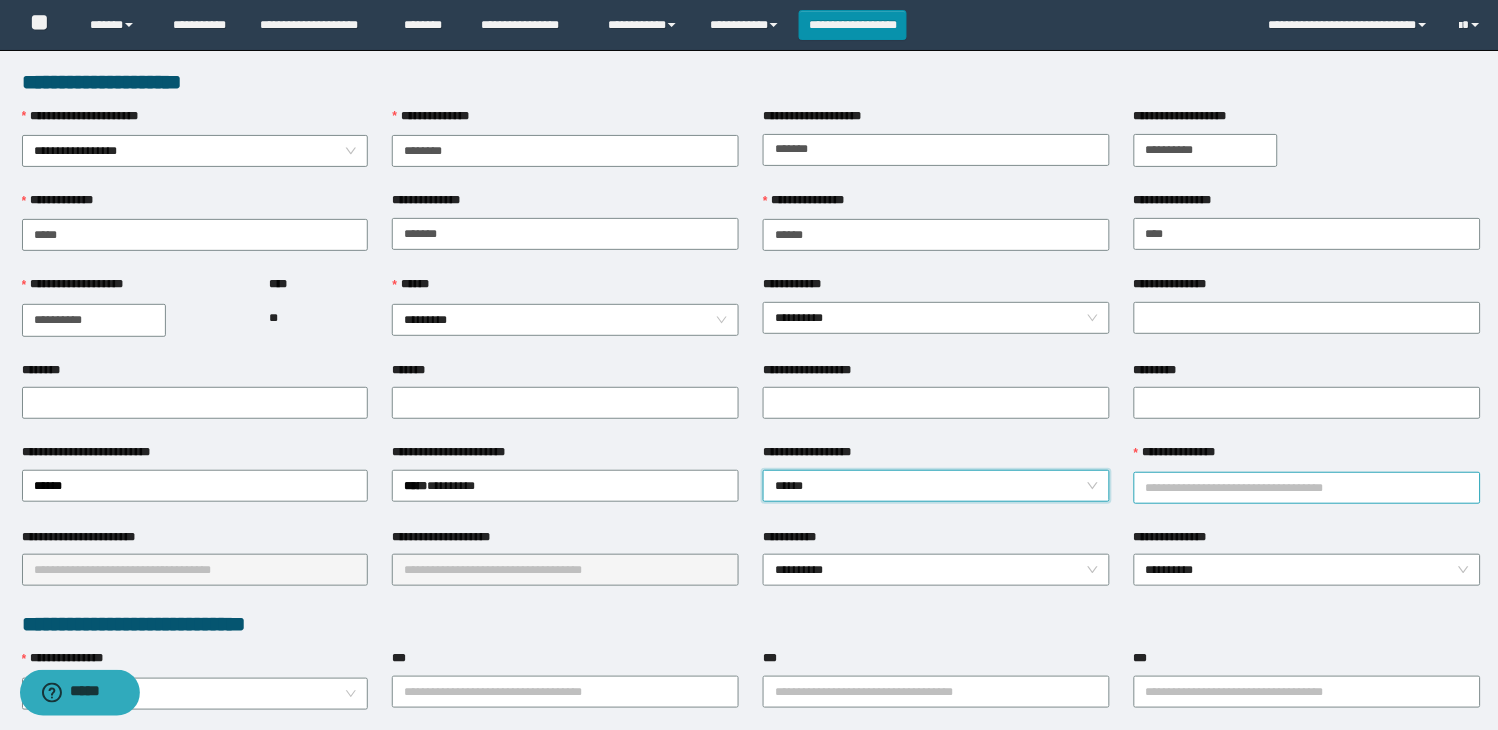 click on "**********" at bounding box center (1307, 488) 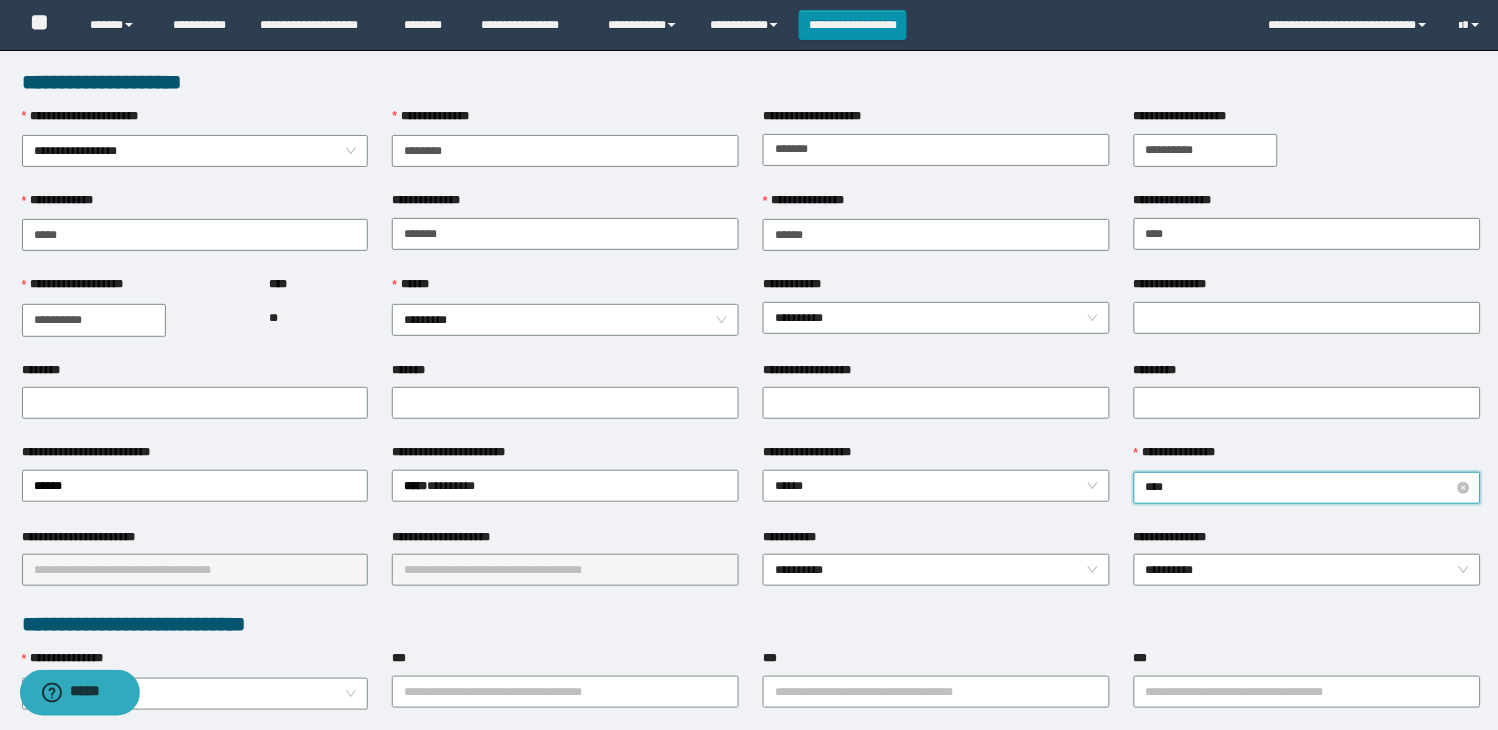 type on "*****" 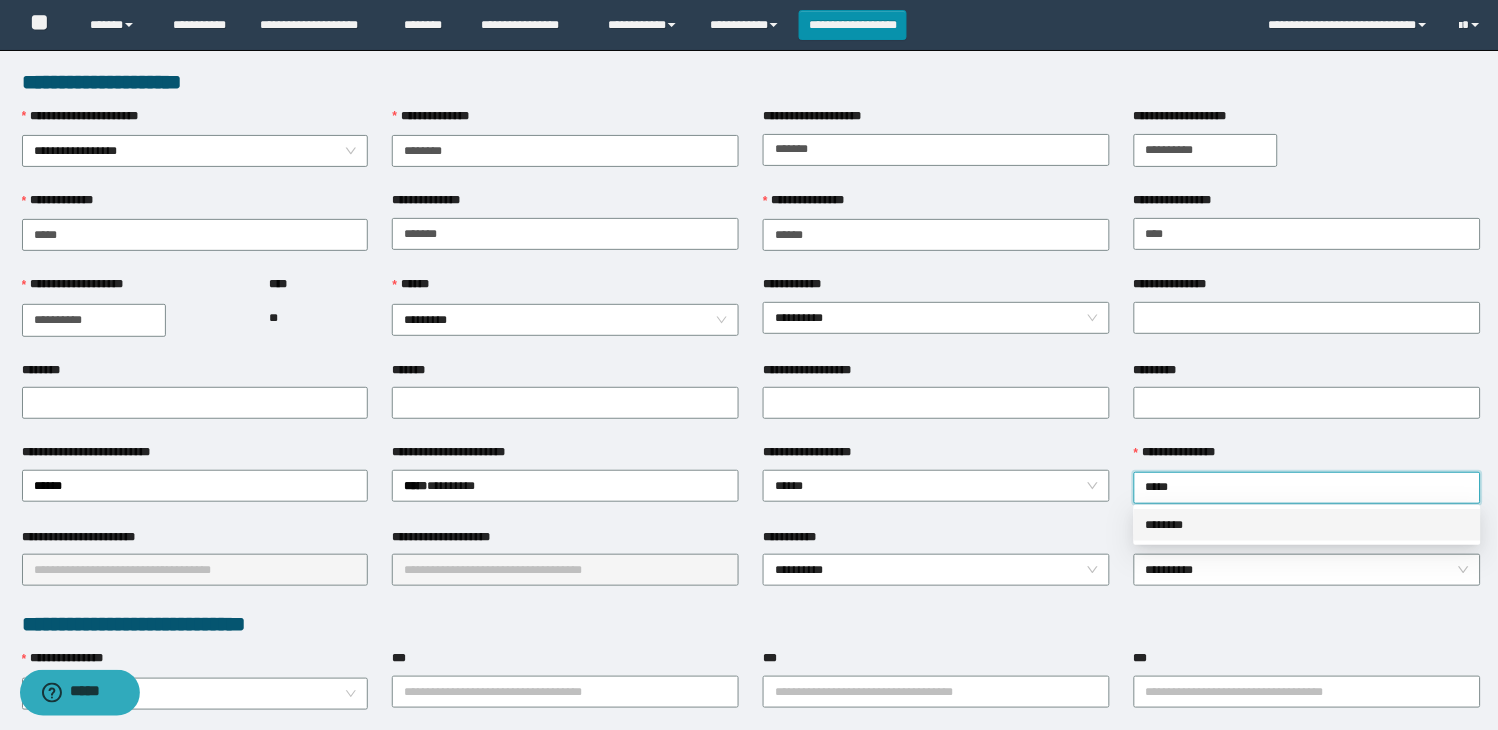drag, startPoint x: 1244, startPoint y: 516, endPoint x: 201, endPoint y: 638, distance: 1050.111 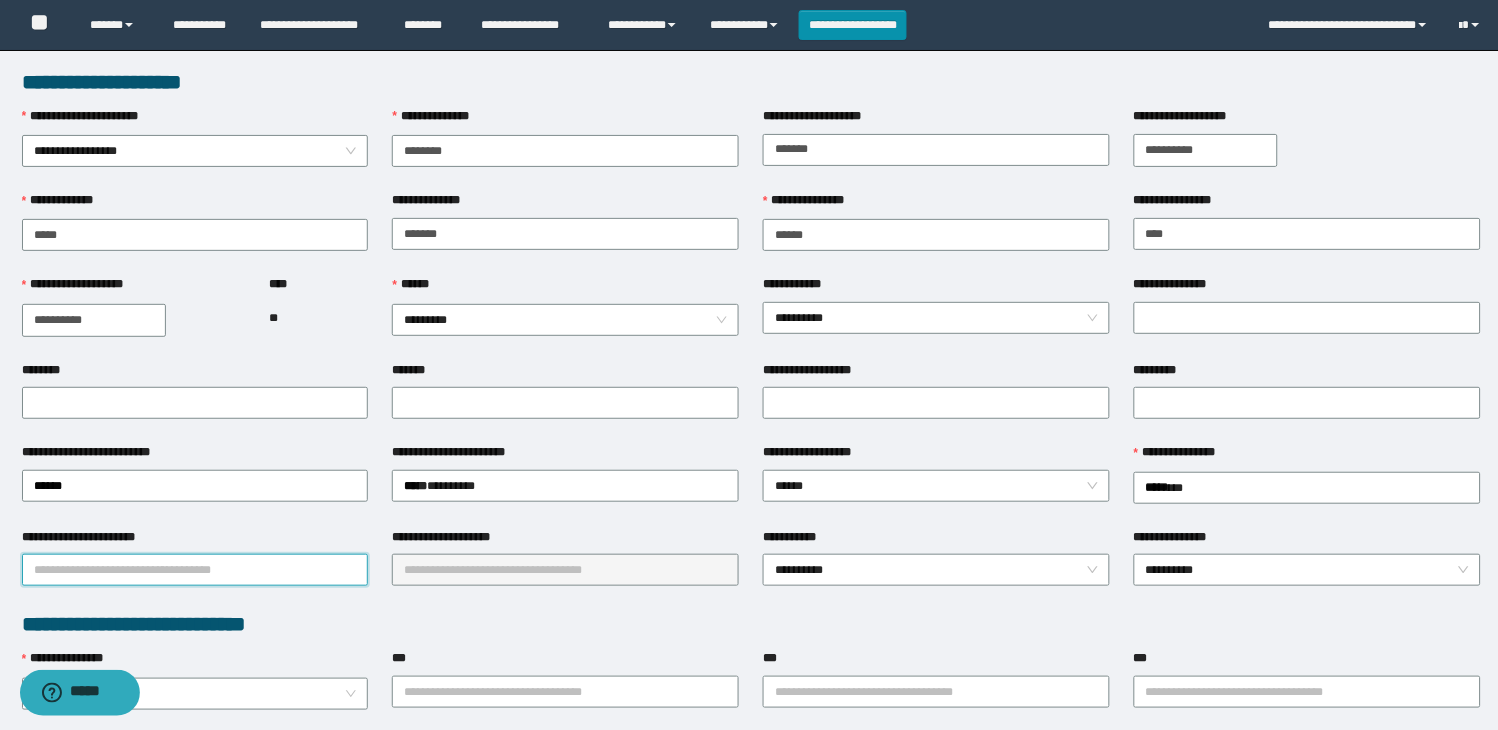 click on "**********" at bounding box center [195, 570] 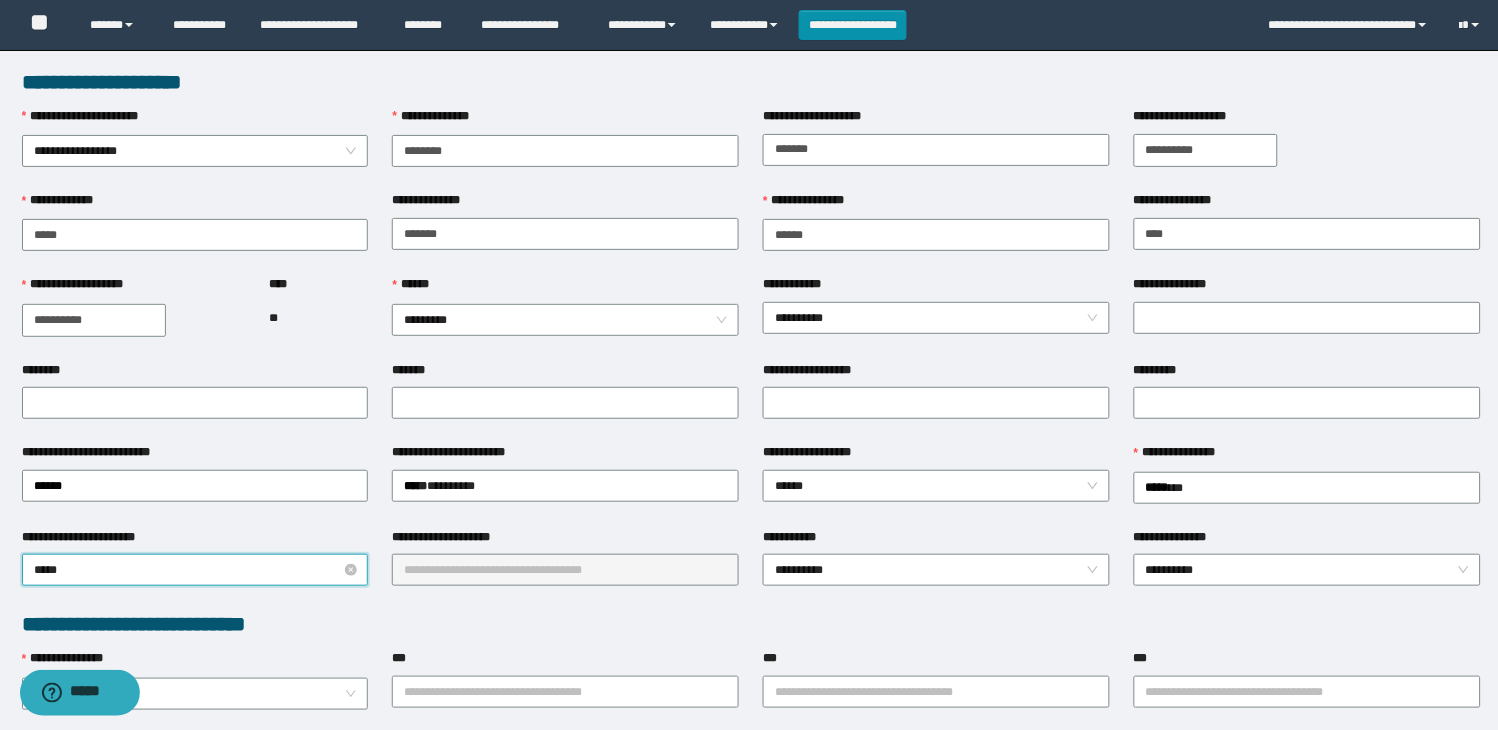 type on "******" 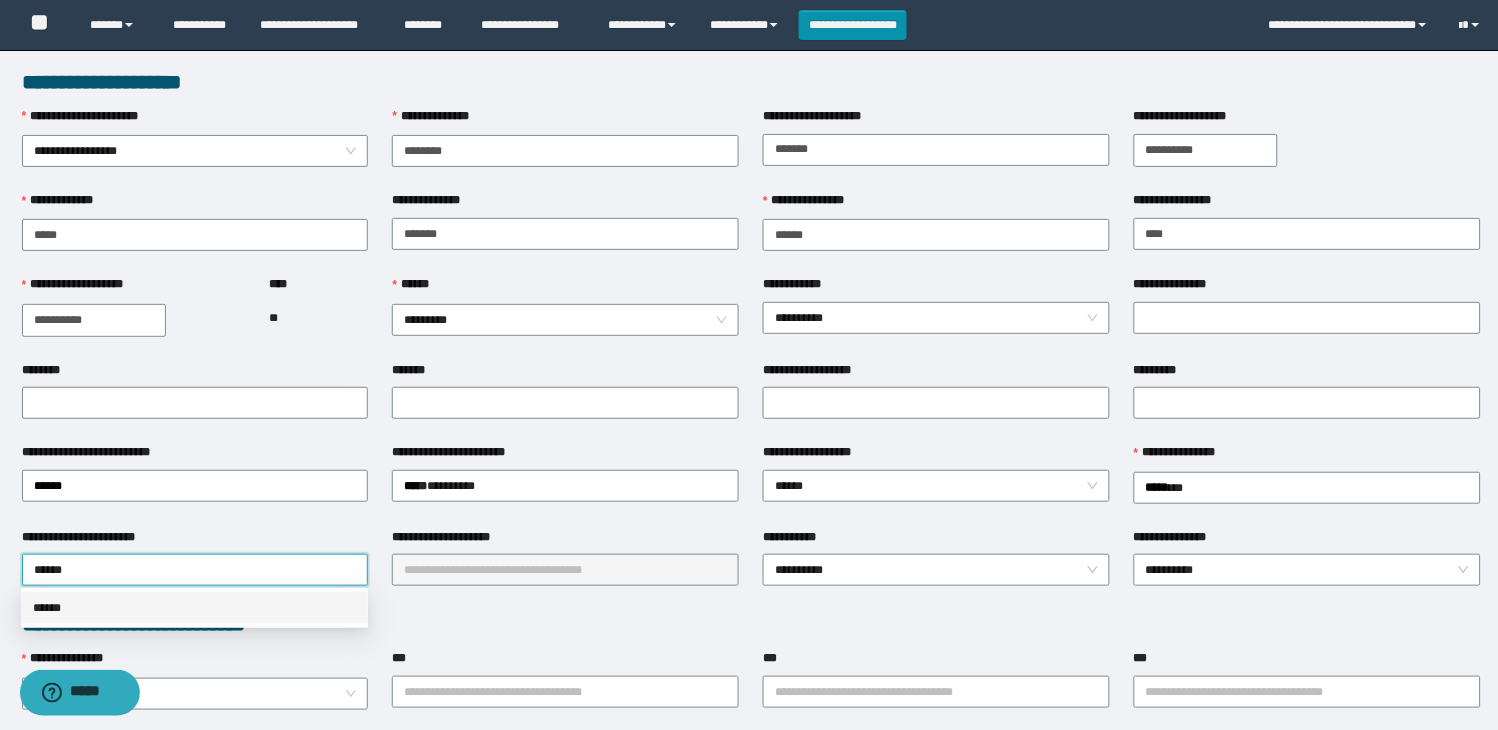 drag, startPoint x: 200, startPoint y: 602, endPoint x: 722, endPoint y: 586, distance: 522.2452 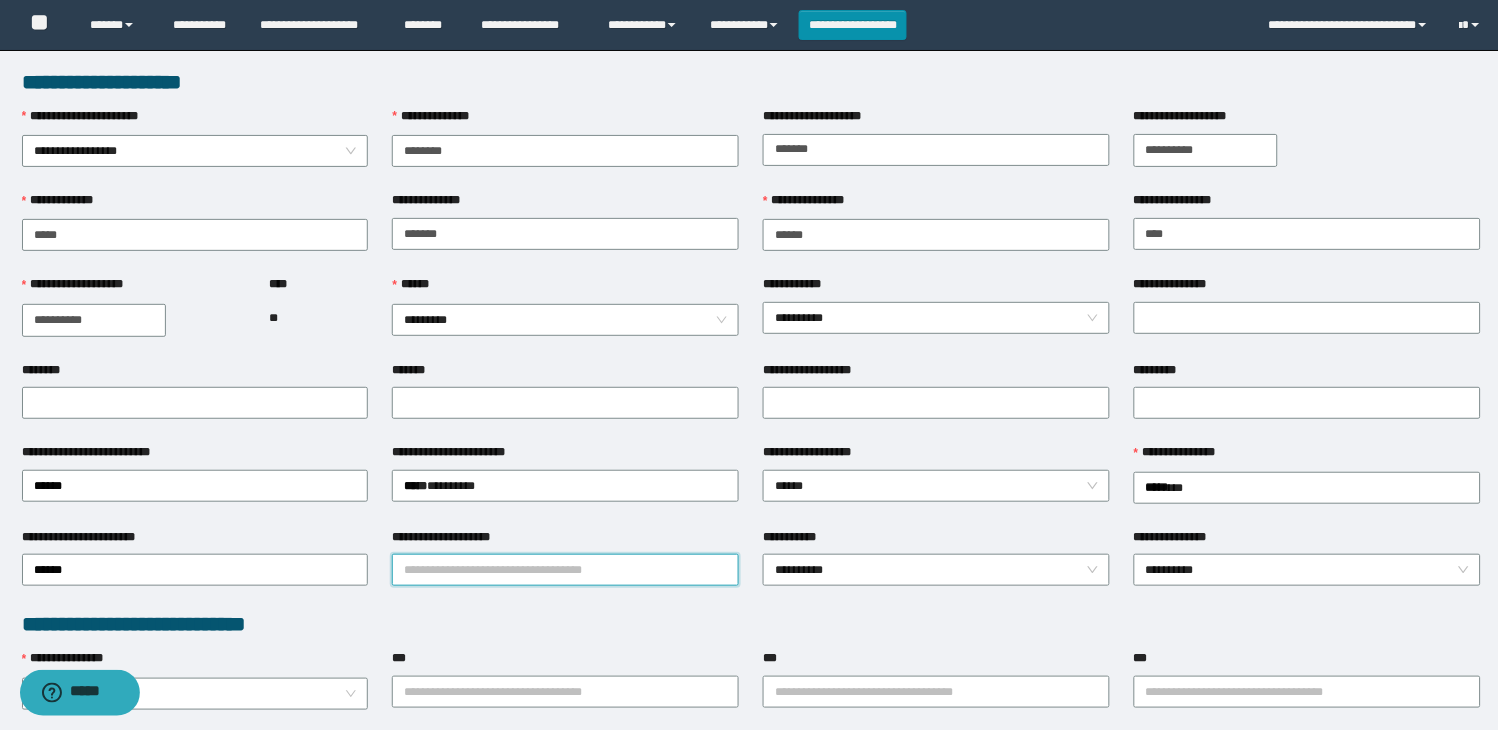 click on "**********" at bounding box center (565, 570) 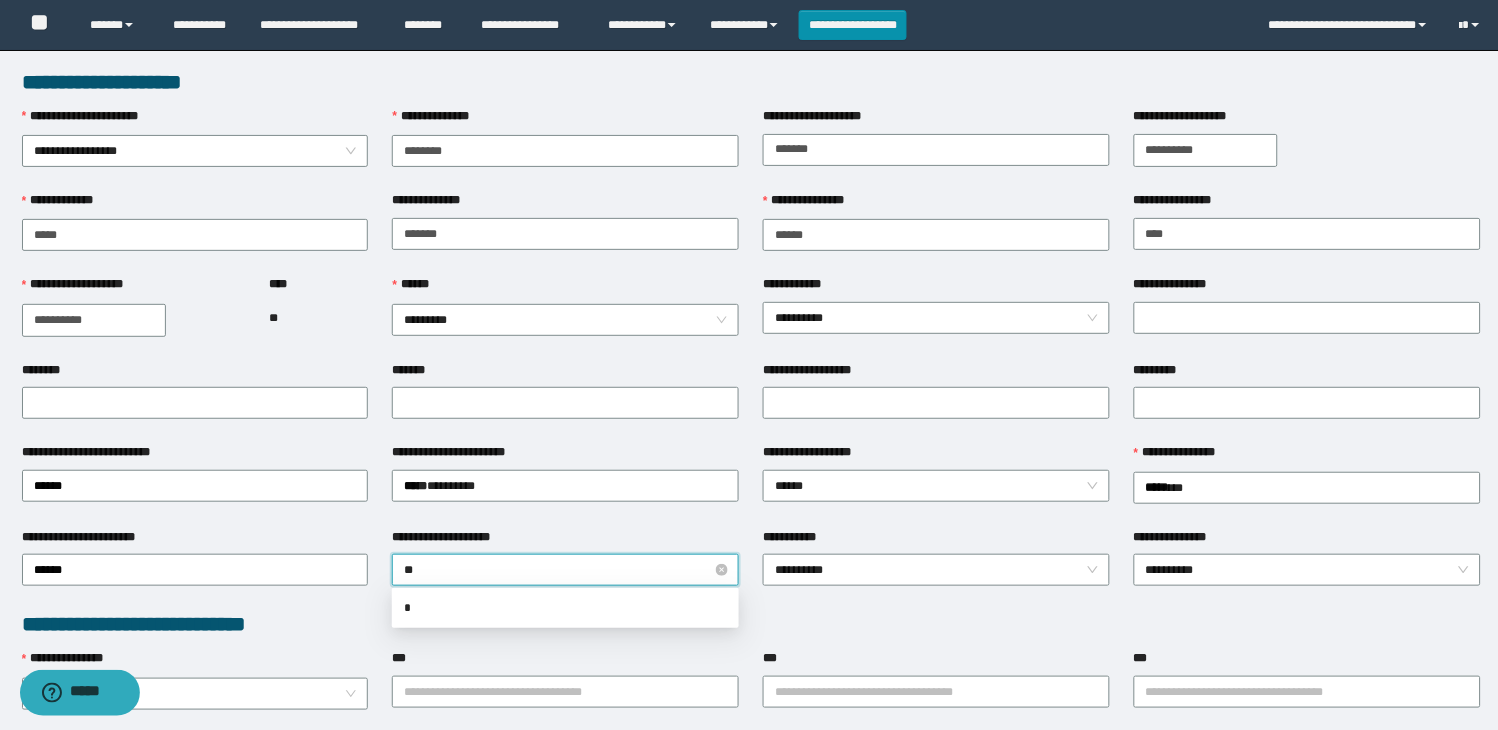 type on "***" 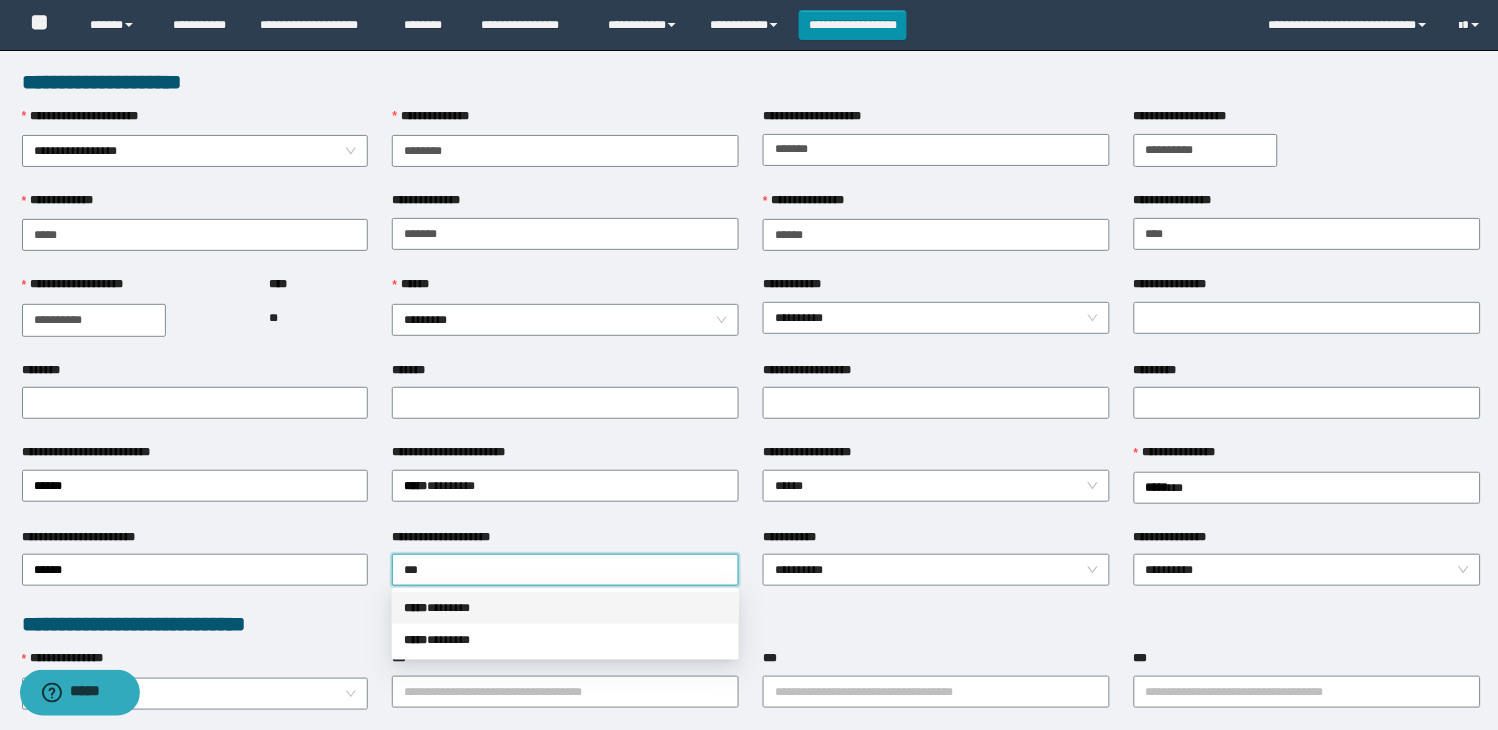 click on "***** * ******" at bounding box center (565, 608) 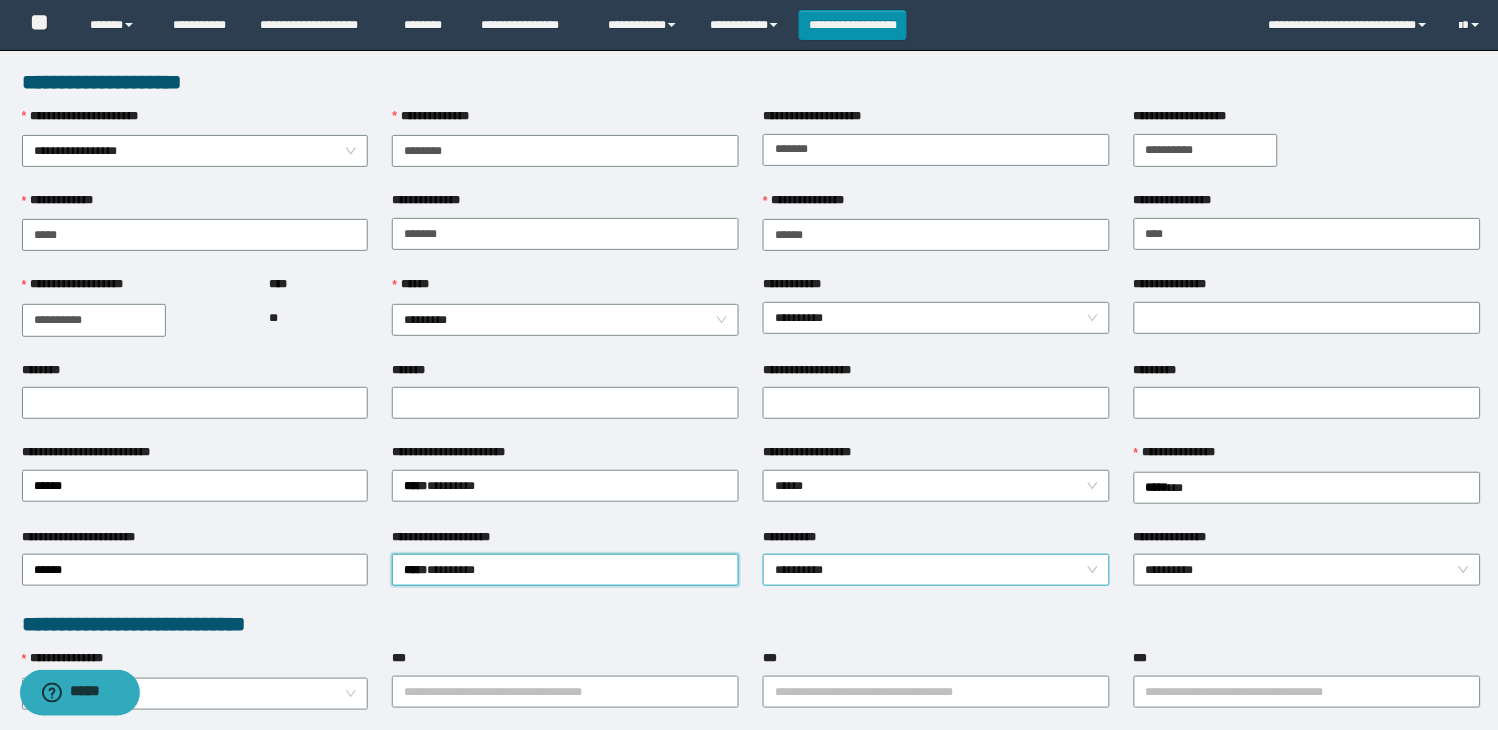 click on "**********" at bounding box center [936, 570] 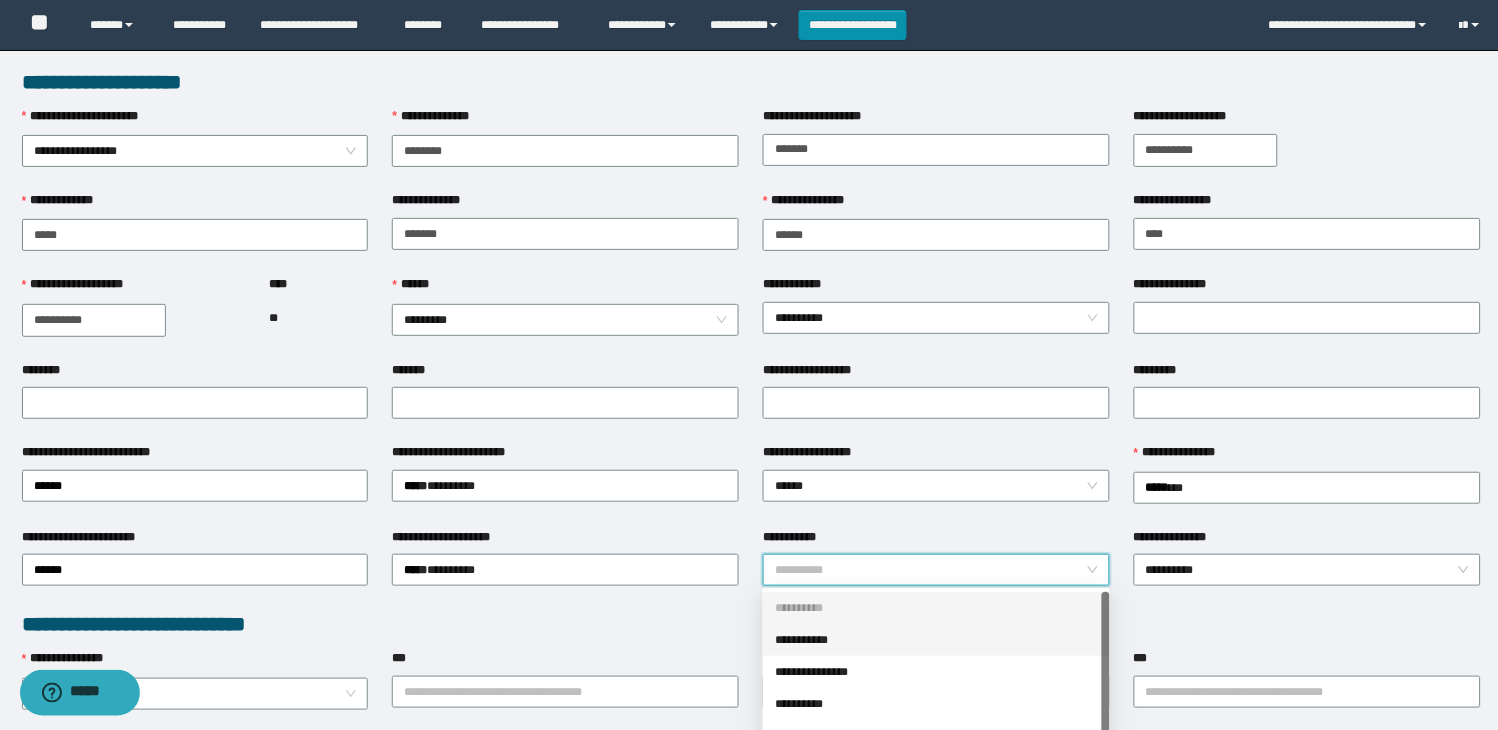 drag, startPoint x: 815, startPoint y: 627, endPoint x: 775, endPoint y: 627, distance: 40 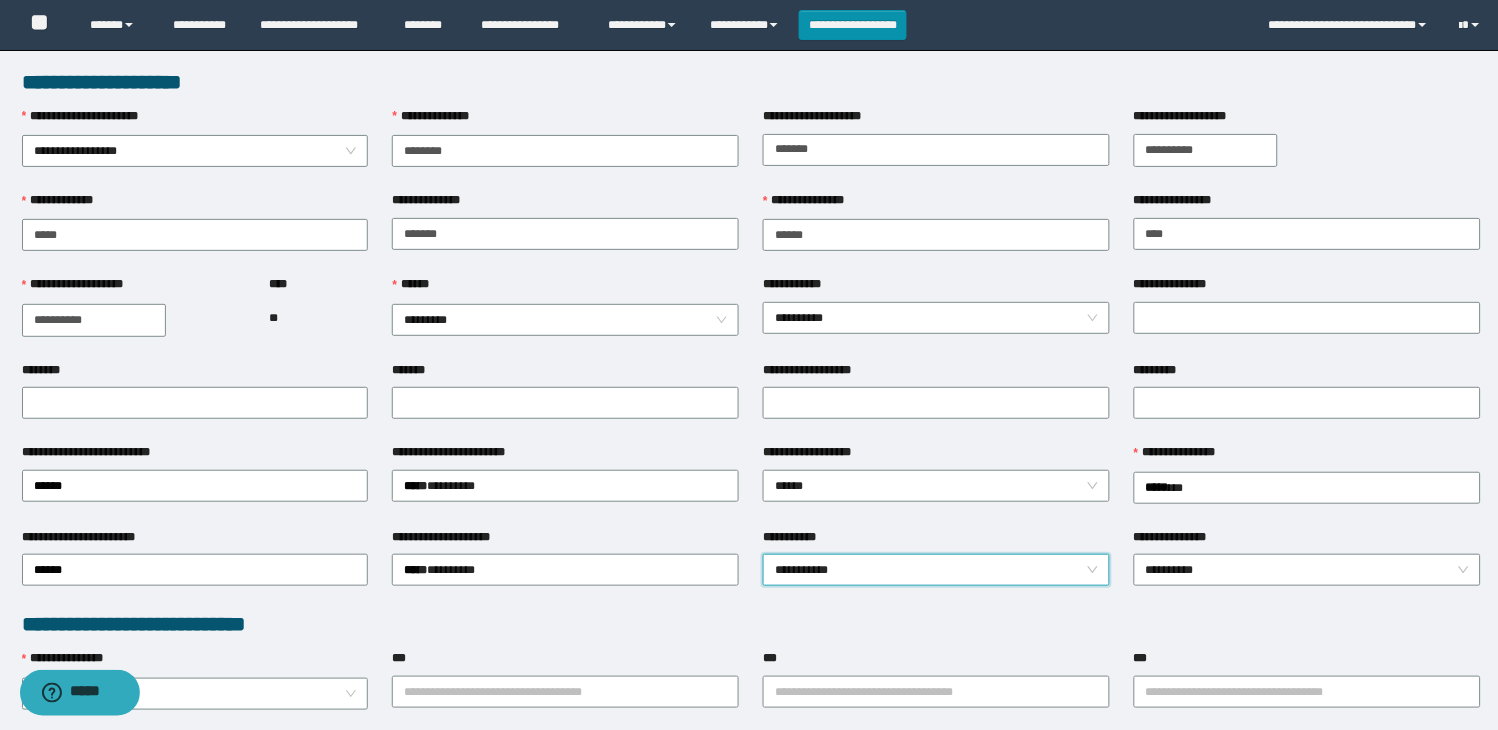 click on "**********" at bounding box center (936, 570) 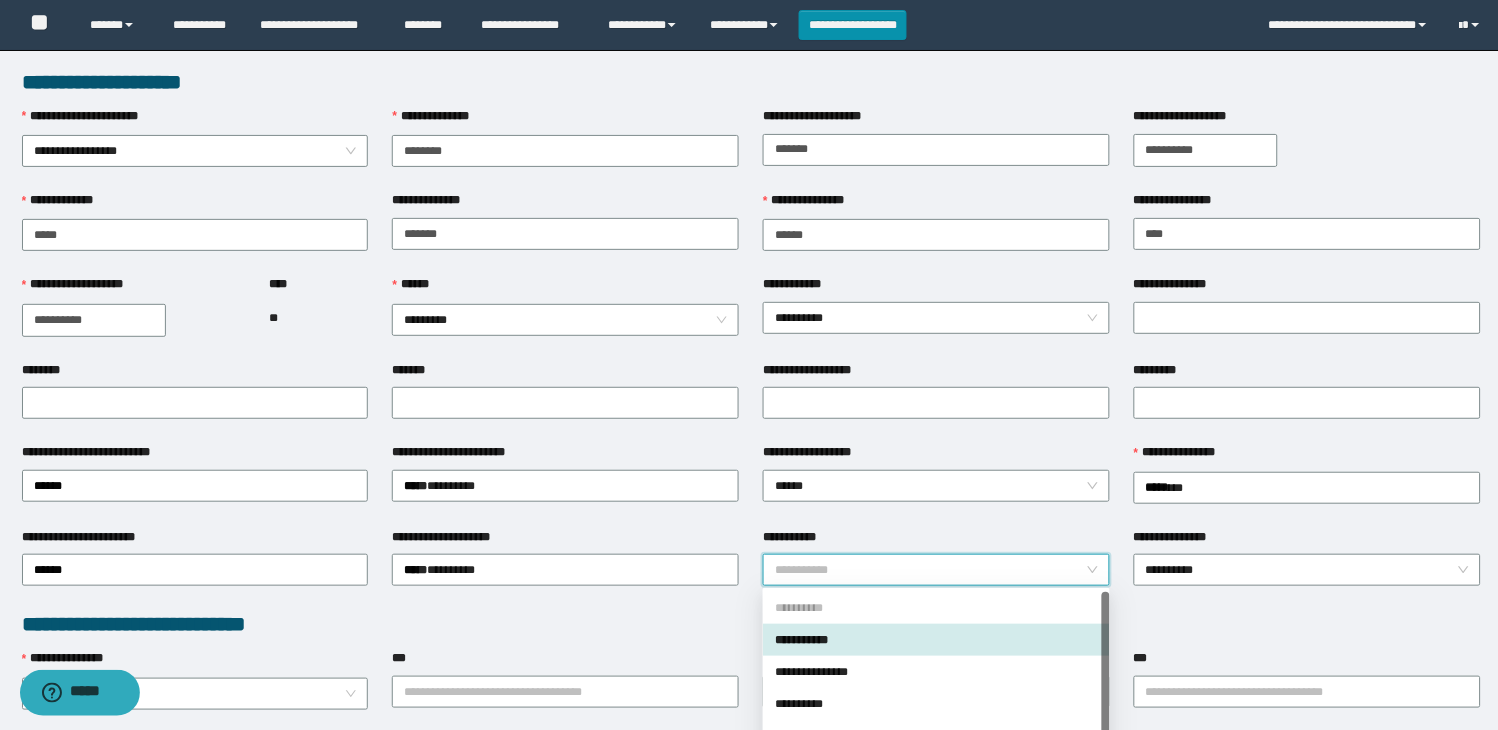 click on "**********" at bounding box center (936, 608) 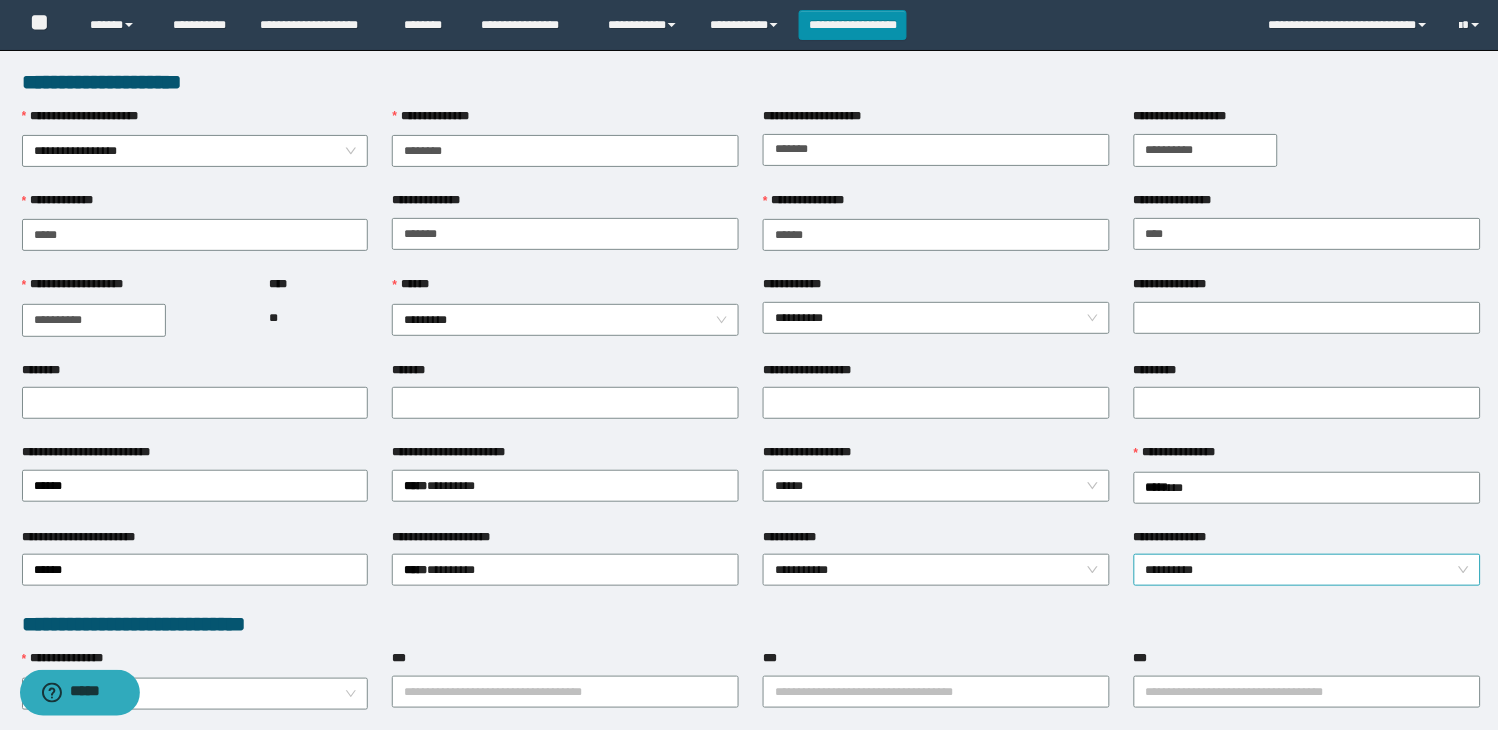 click on "**********" at bounding box center (1307, 570) 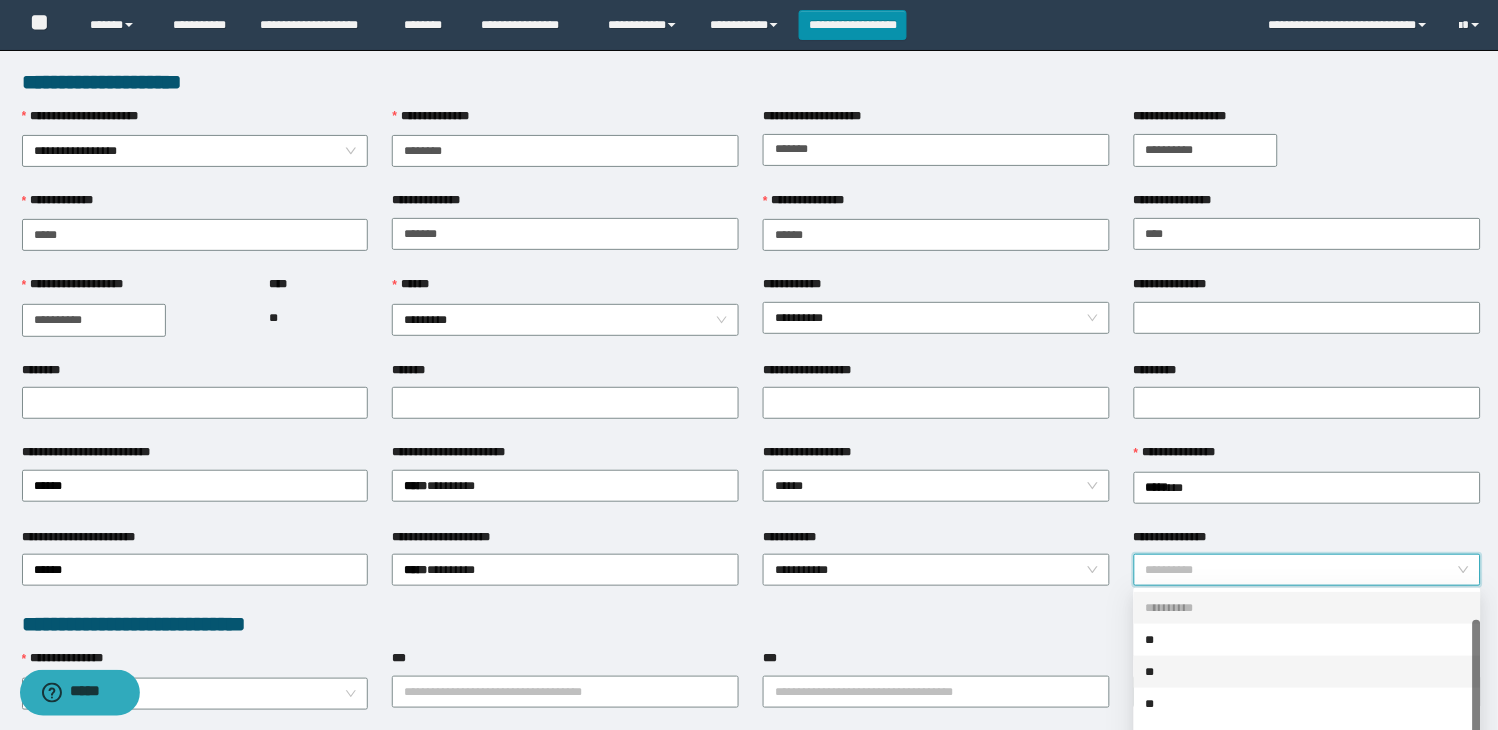scroll, scrollTop: 31, scrollLeft: 0, axis: vertical 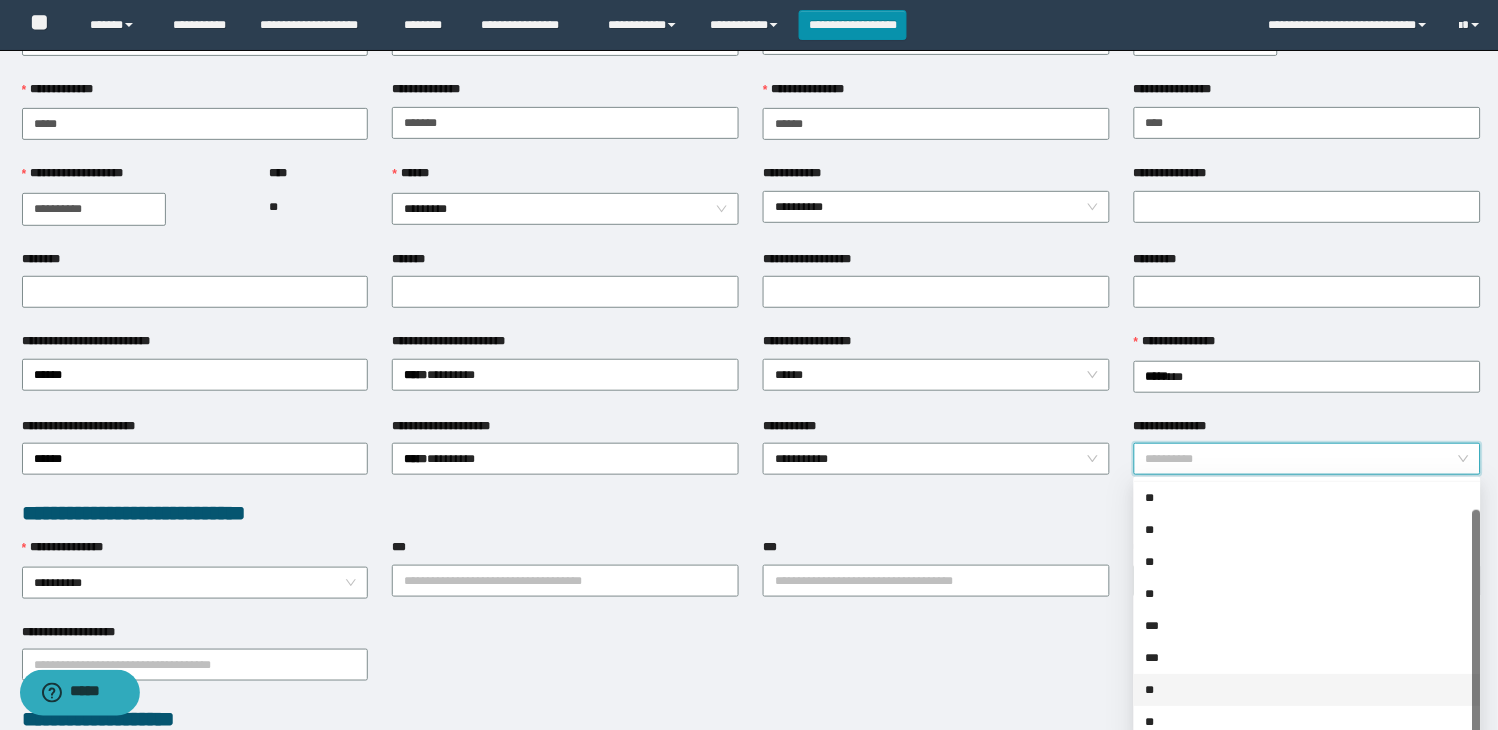 click on "**" at bounding box center (1307, 690) 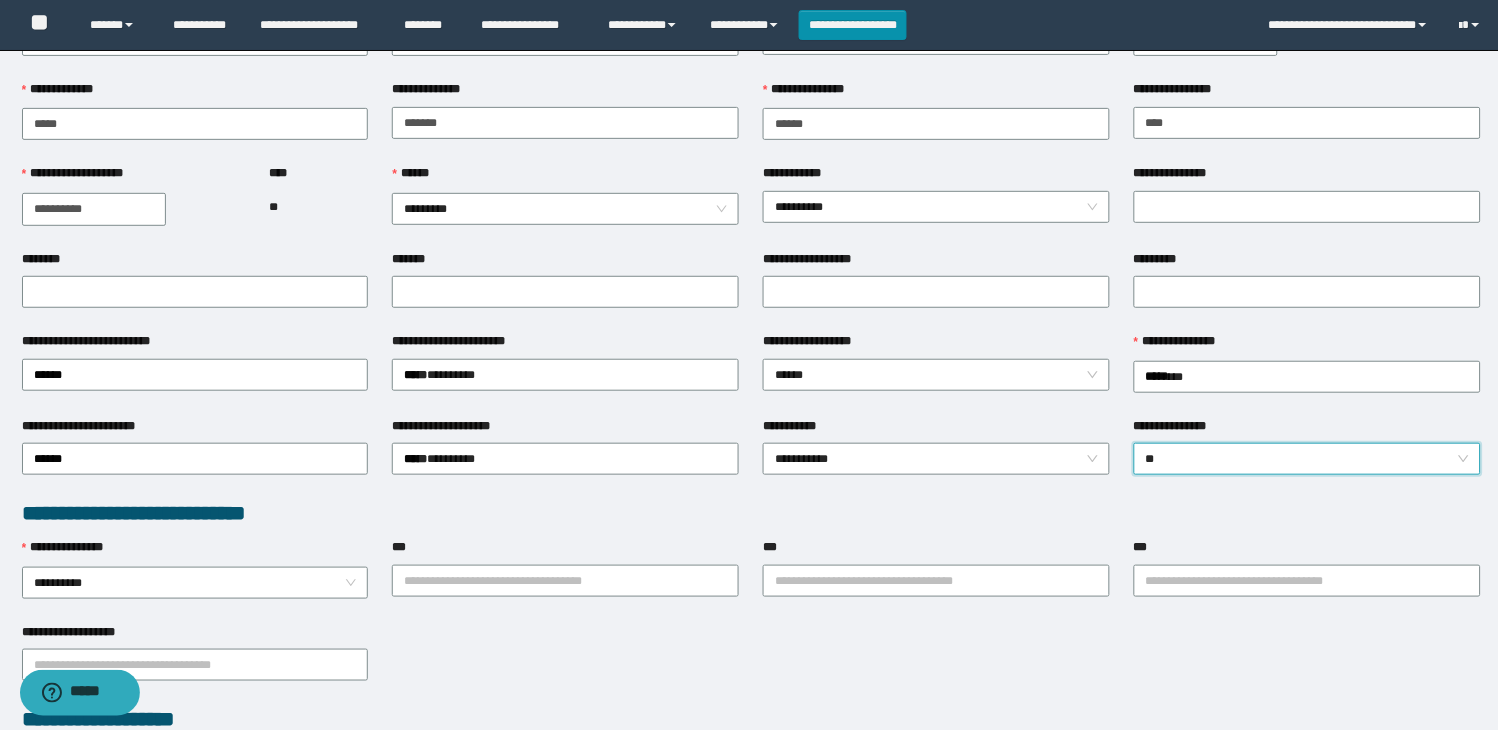 click on "**********" at bounding box center [751, 664] 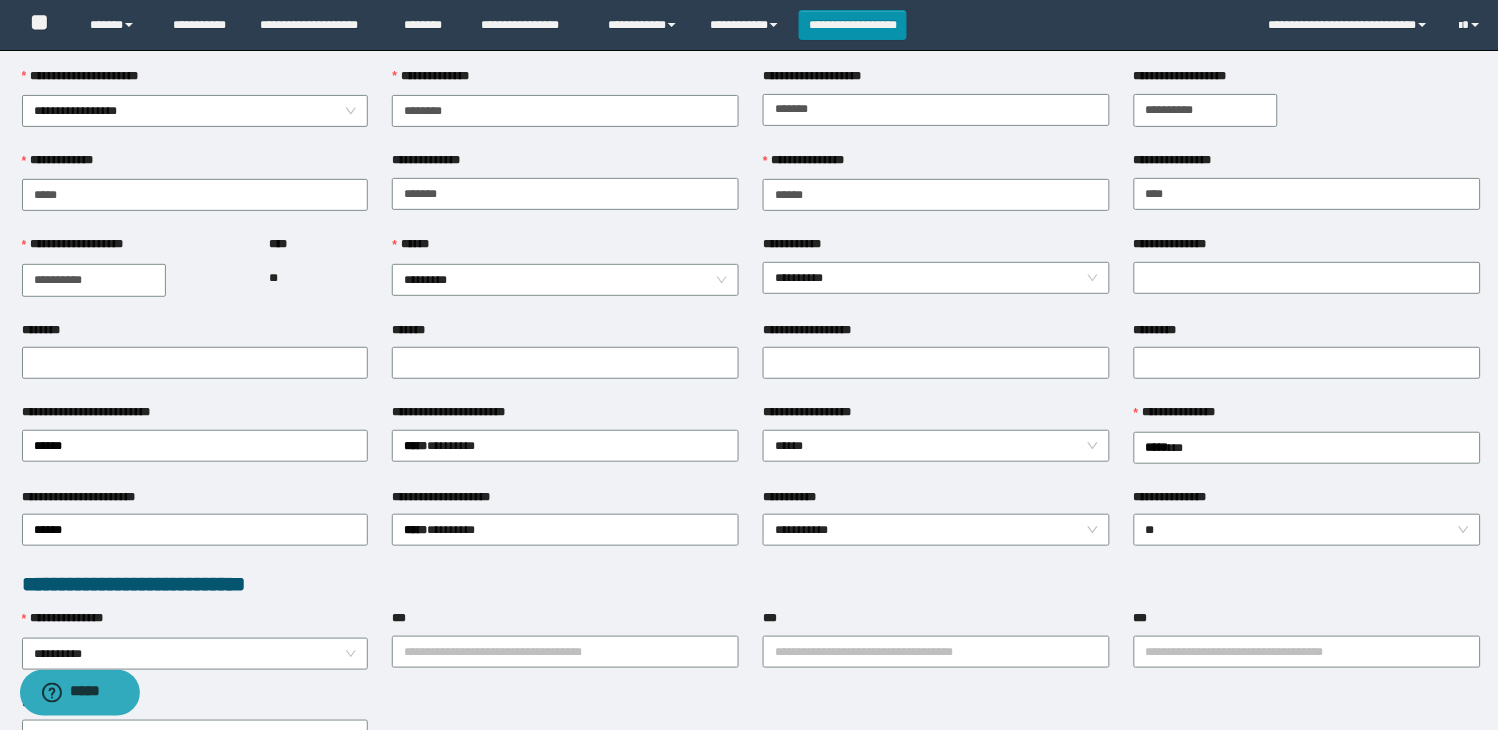 scroll, scrollTop: 0, scrollLeft: 0, axis: both 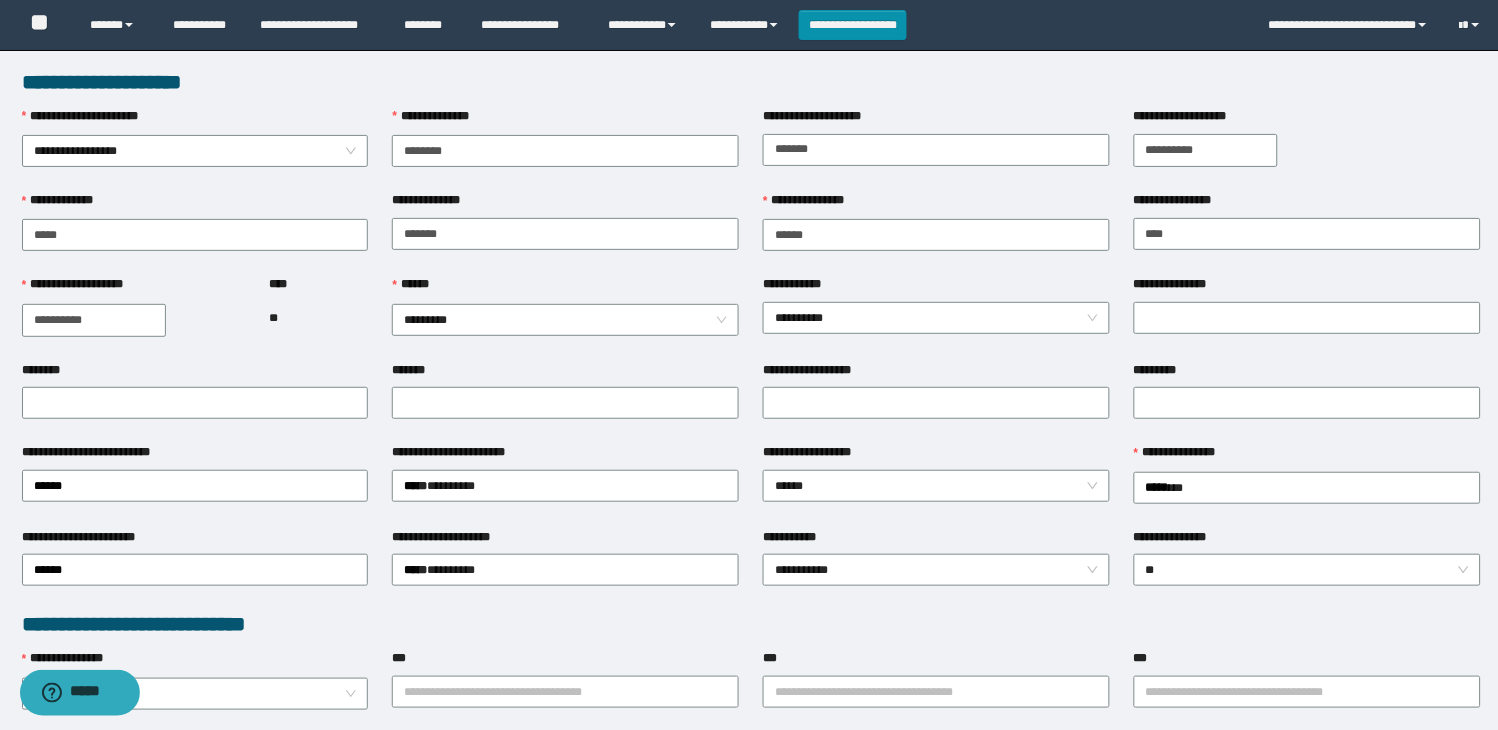 click on "**********" at bounding box center (936, 317) 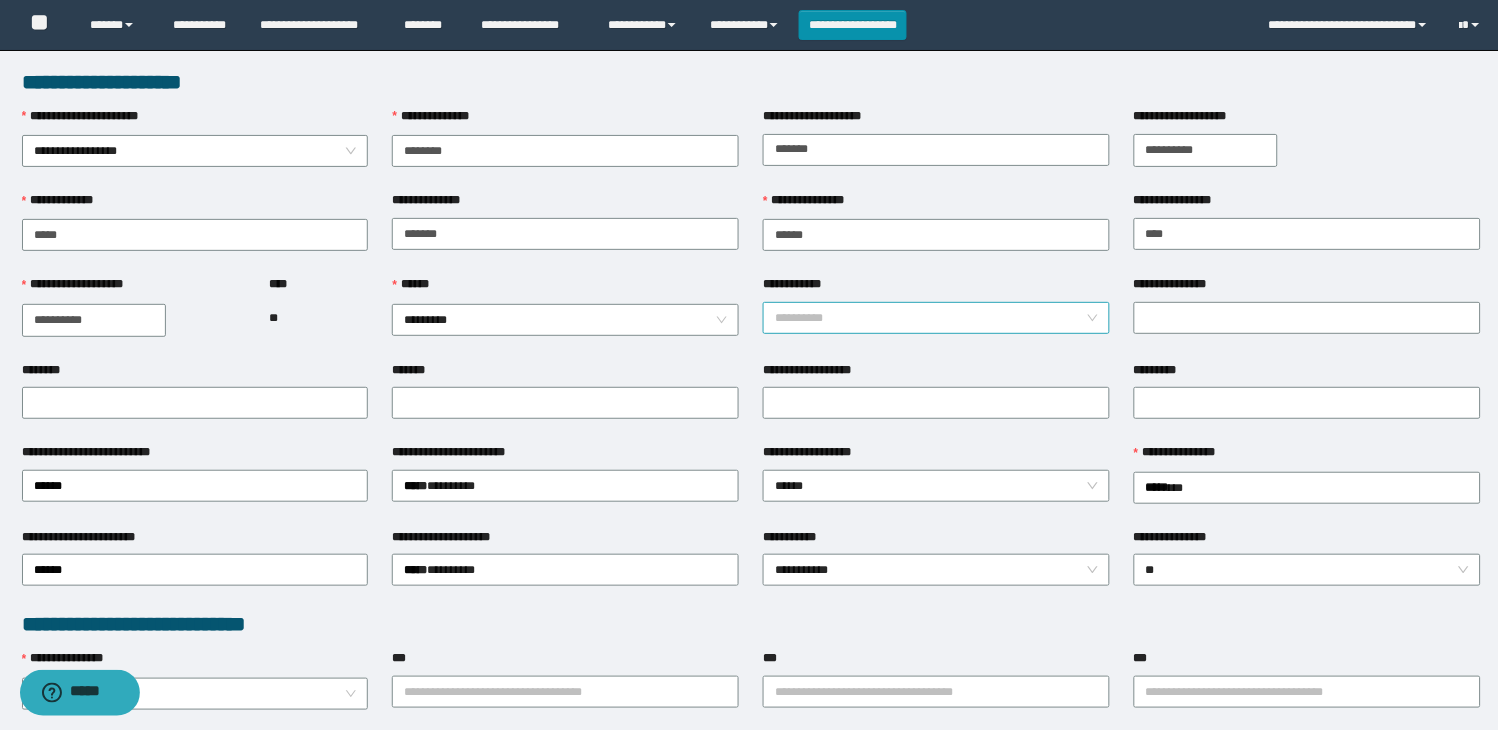 click on "**********" at bounding box center [936, 318] 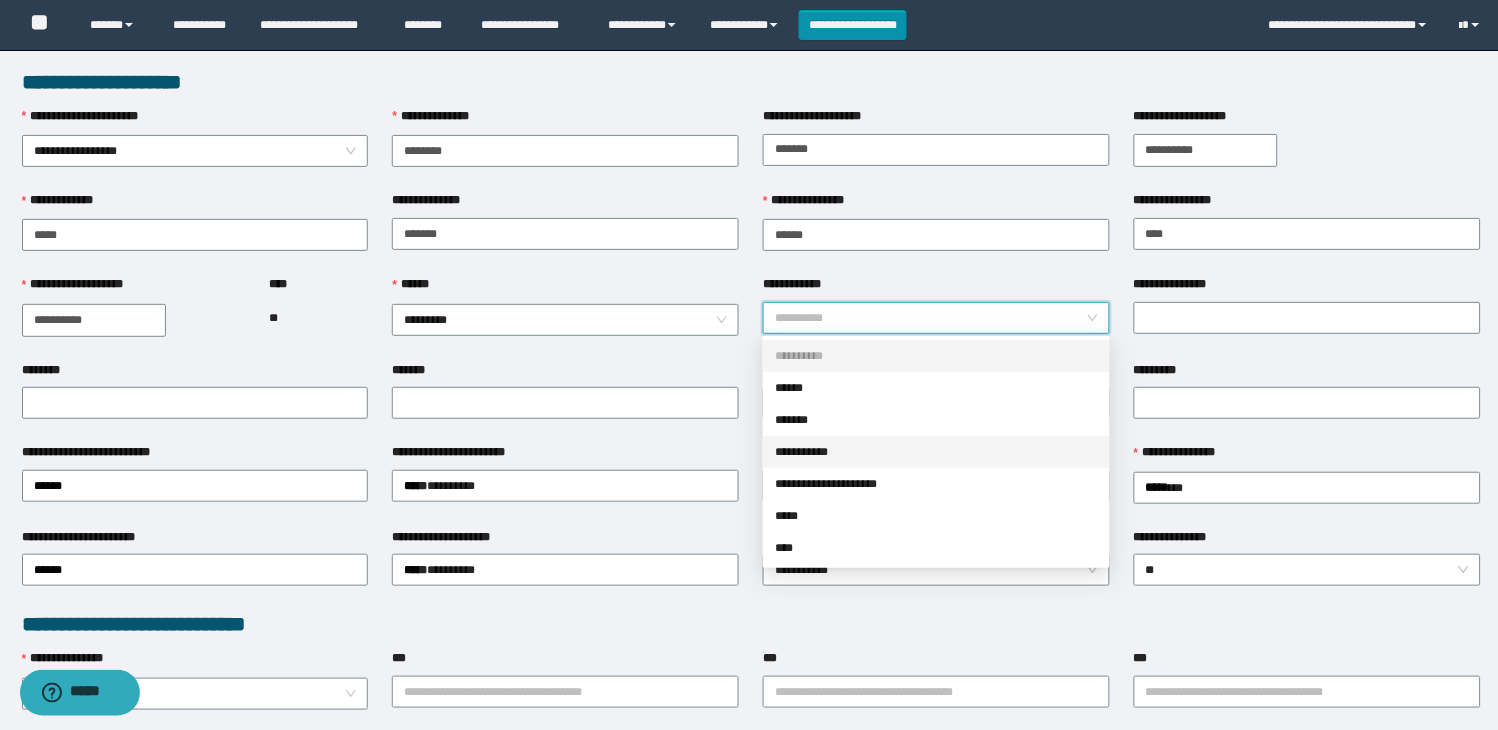 click on "**********" at bounding box center (936, 452) 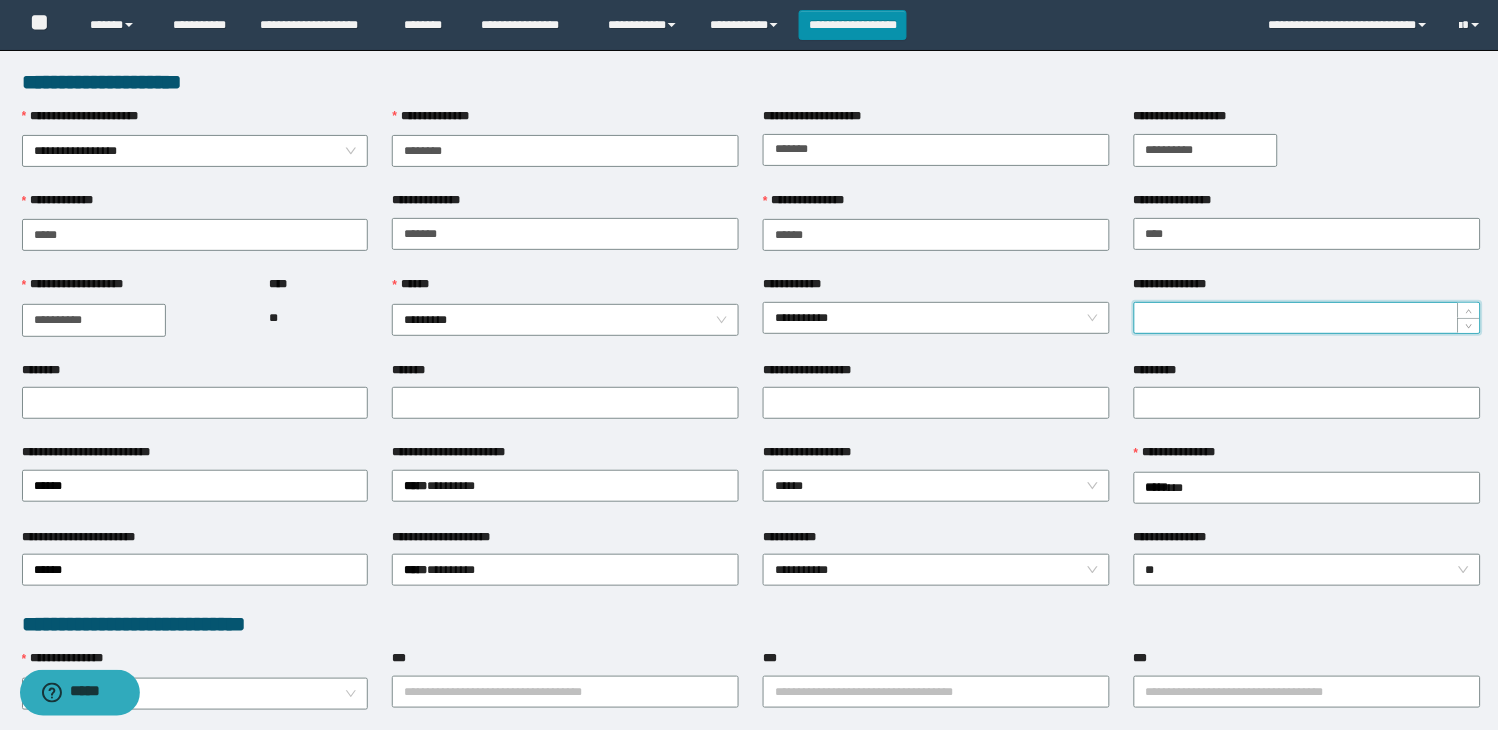 click on "**********" at bounding box center [1307, 318] 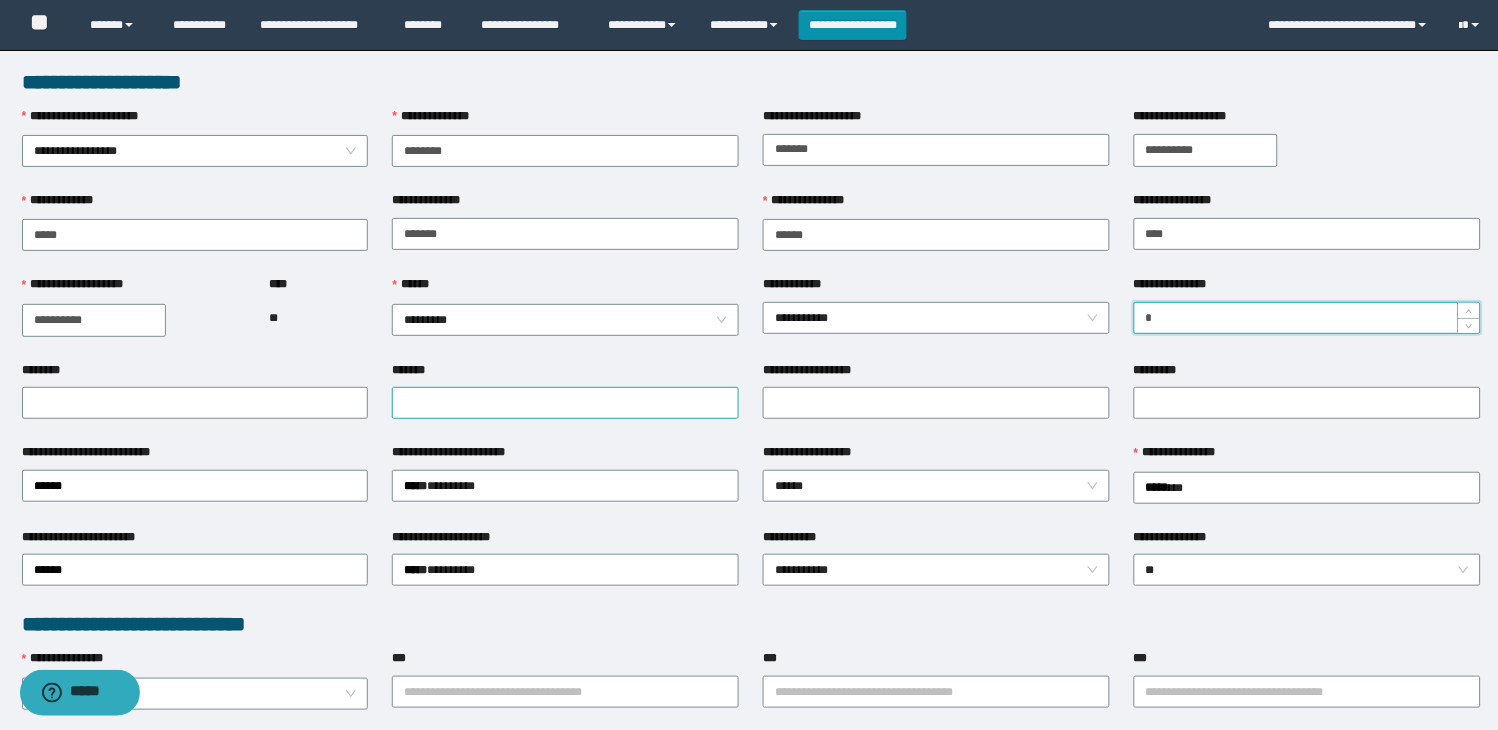 type on "*" 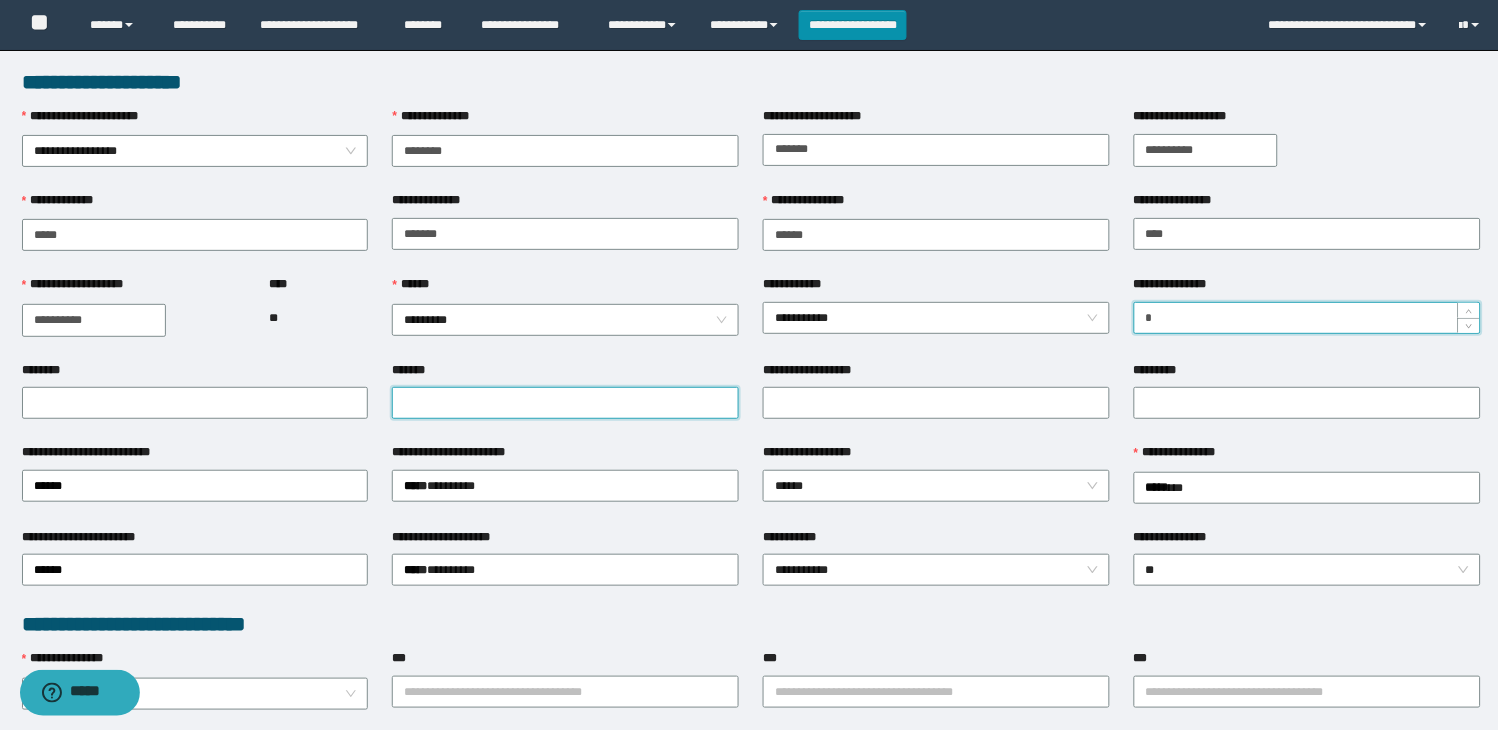 click on "*******" at bounding box center (565, 403) 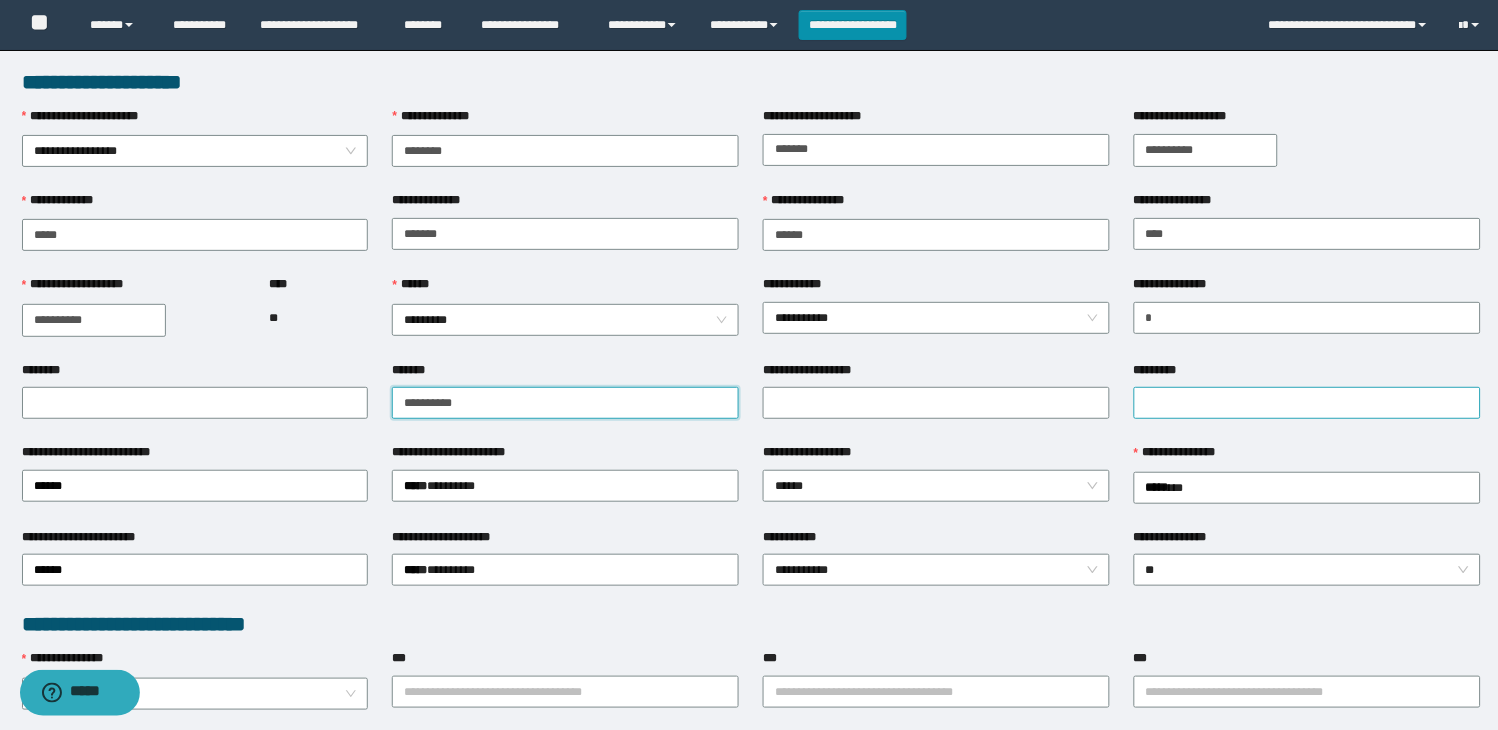 type on "**********" 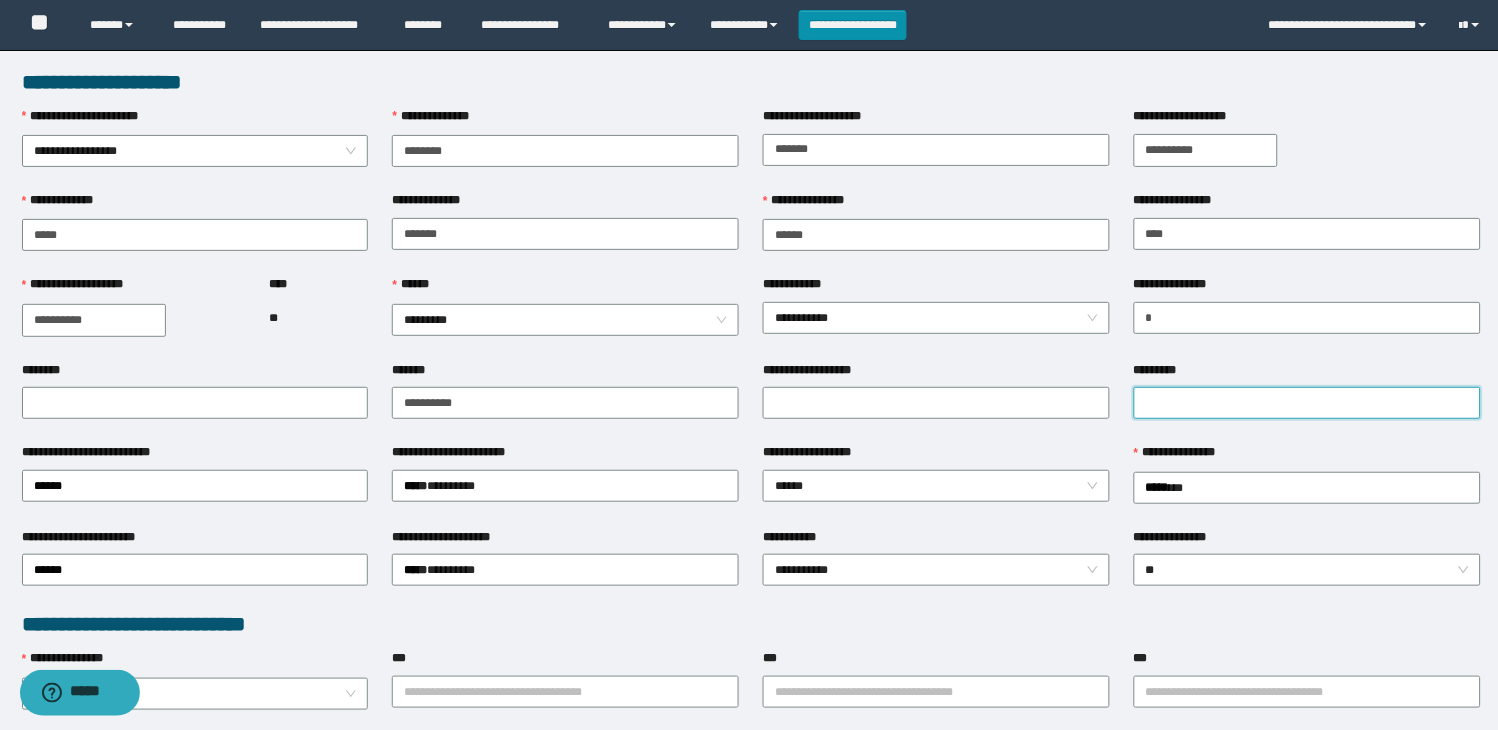 click on "*********" at bounding box center (1307, 403) 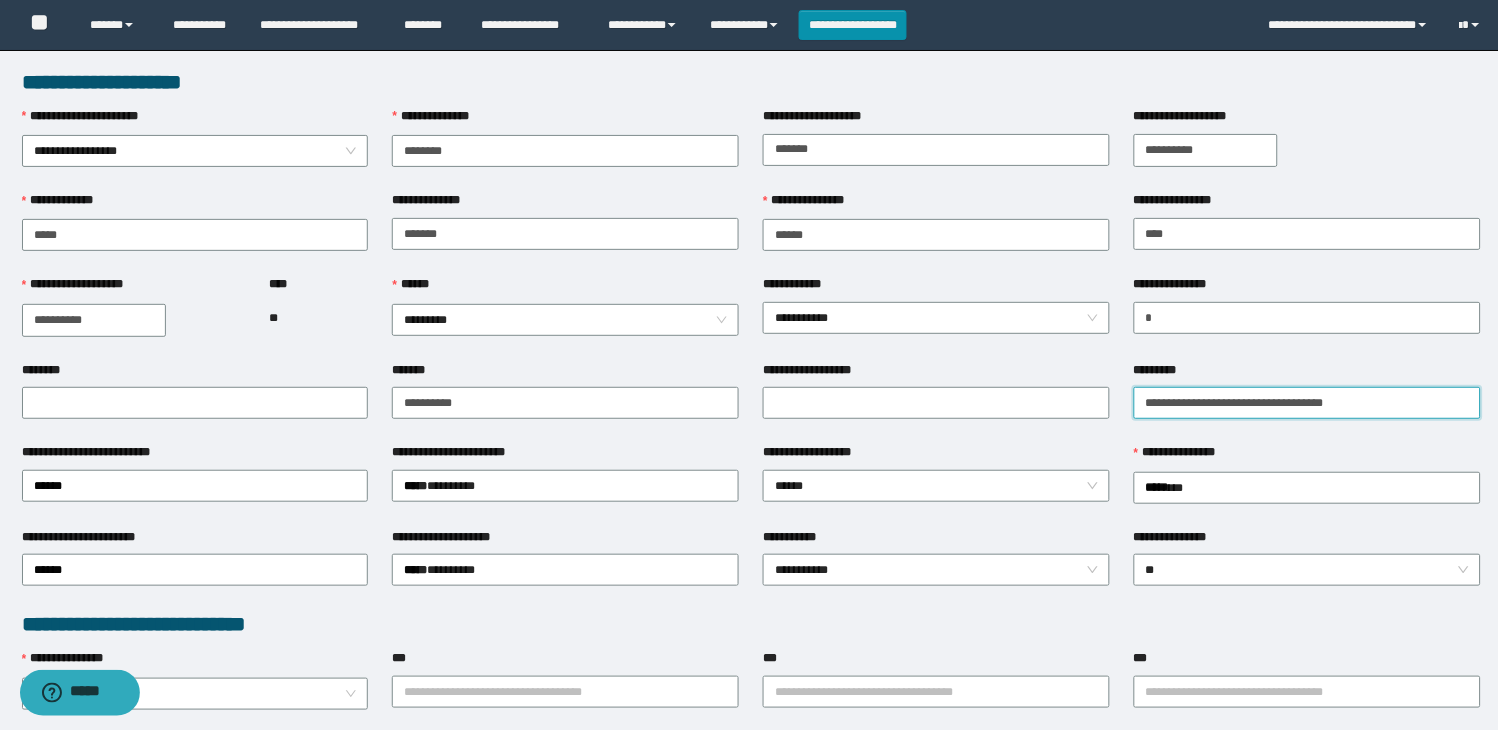 type on "**********" 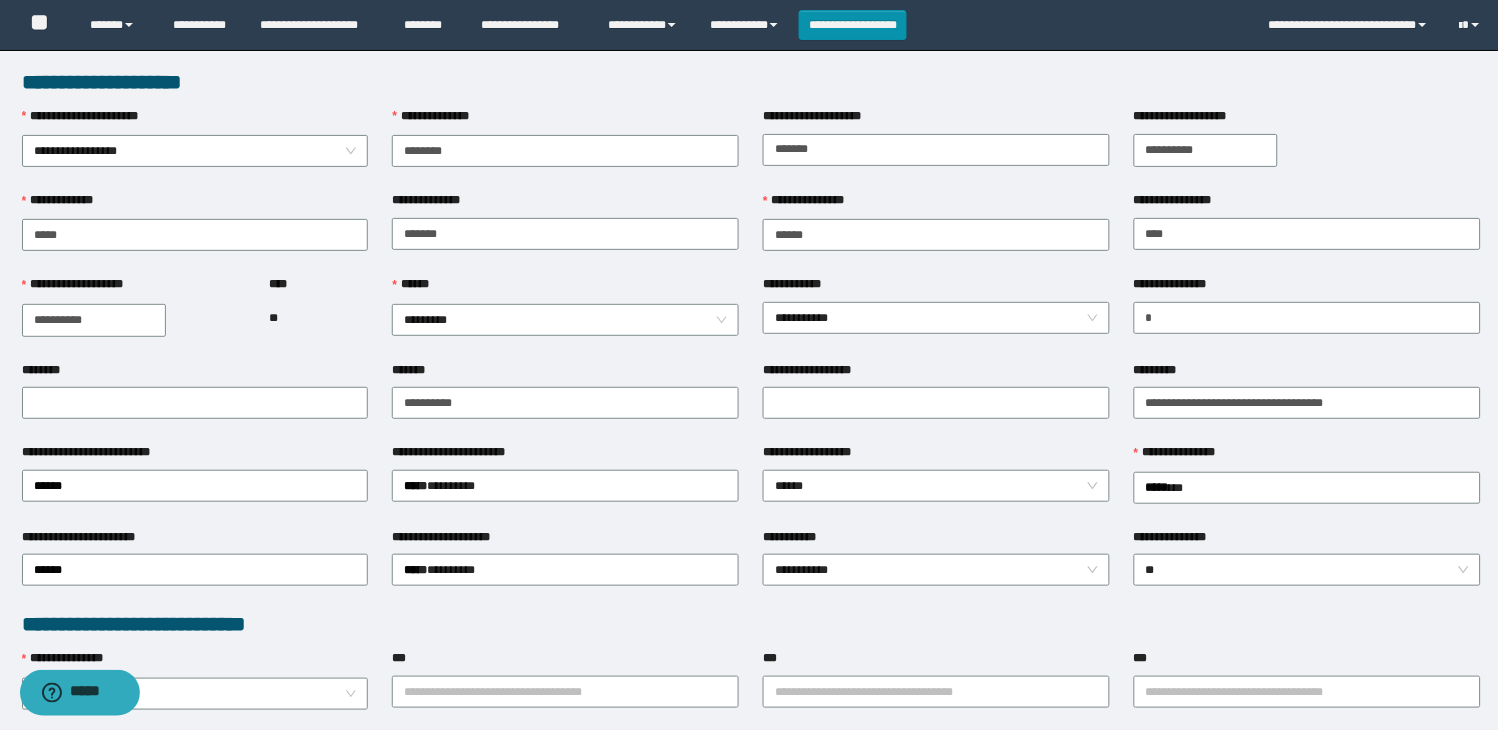 drag, startPoint x: 900, startPoint y: 633, endPoint x: 752, endPoint y: 616, distance: 148.97314 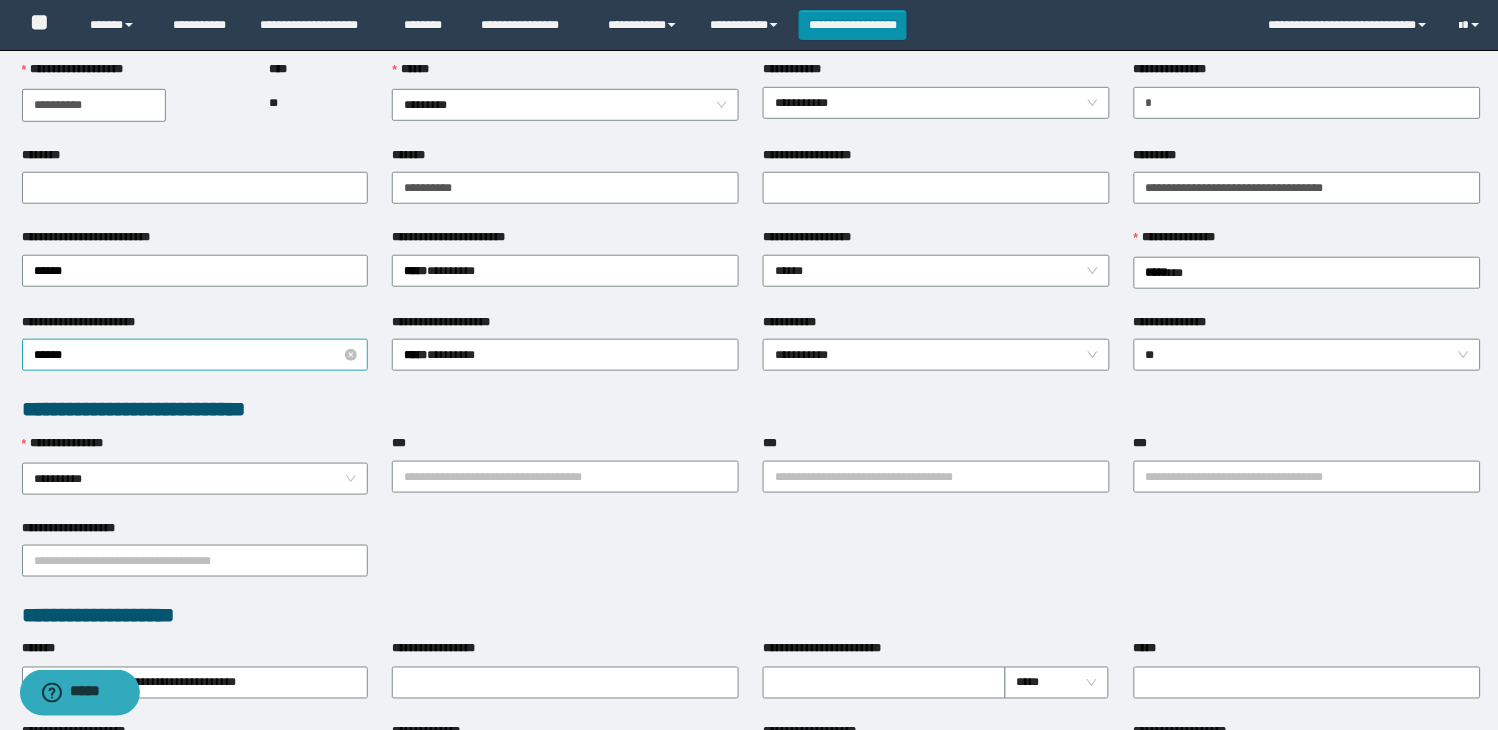 scroll, scrollTop: 222, scrollLeft: 0, axis: vertical 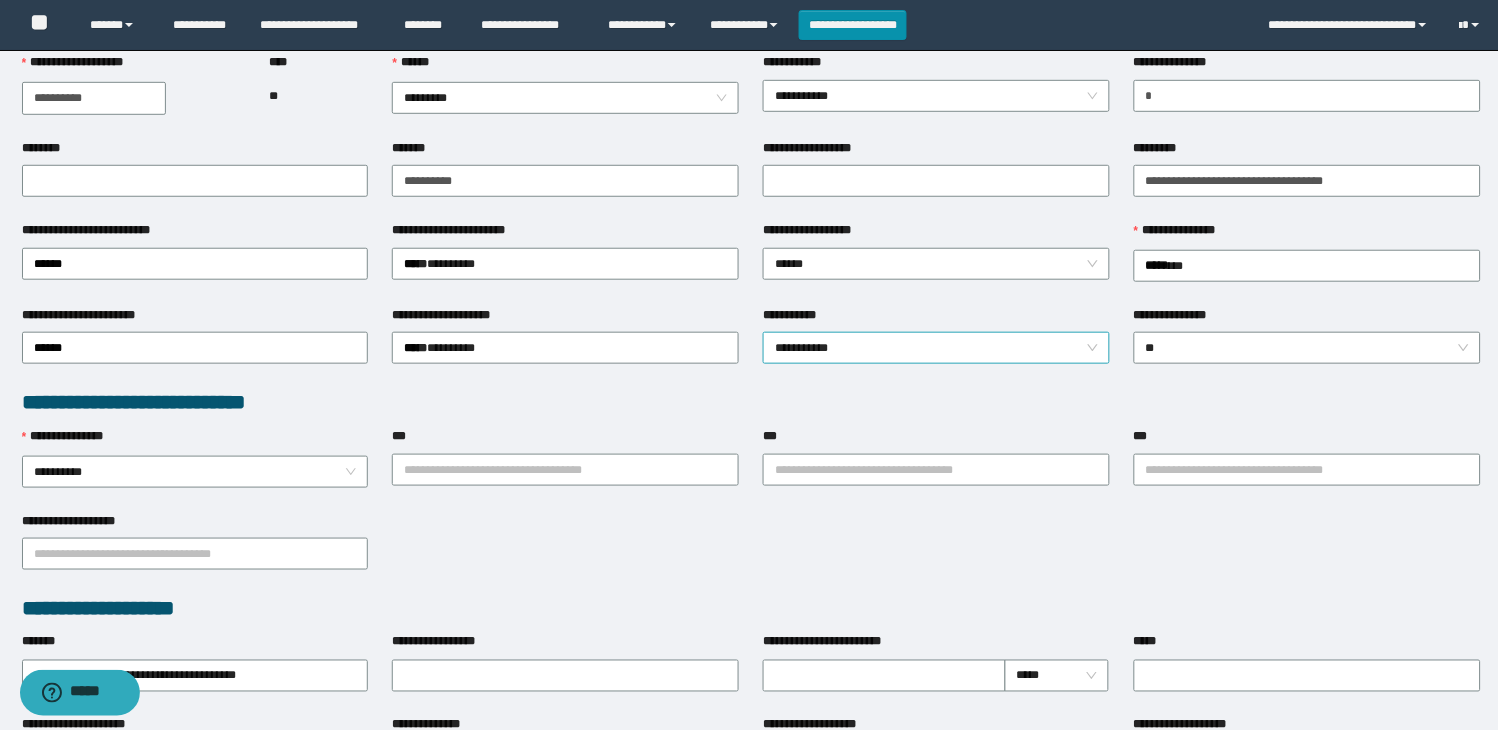 click on "**********" at bounding box center (936, 348) 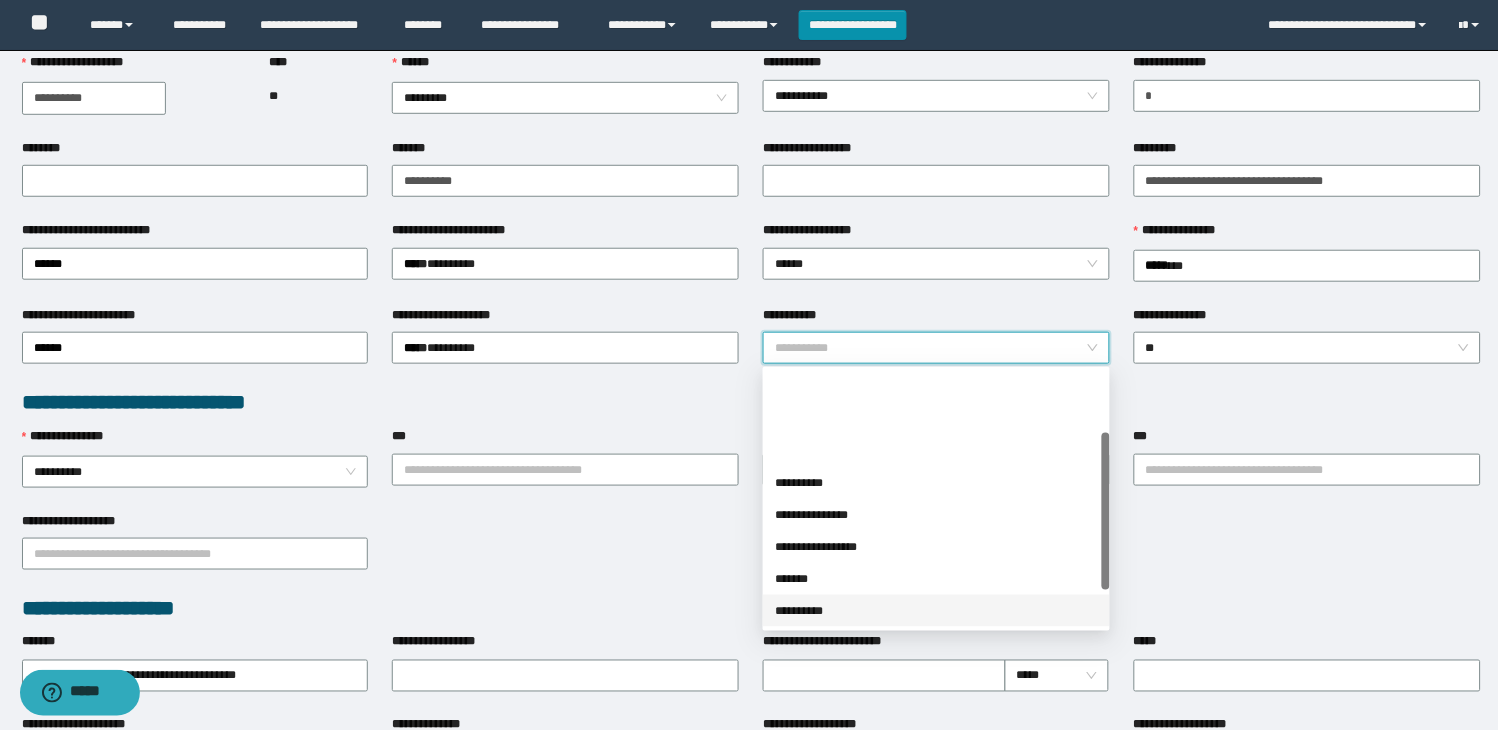 scroll, scrollTop: 100, scrollLeft: 0, axis: vertical 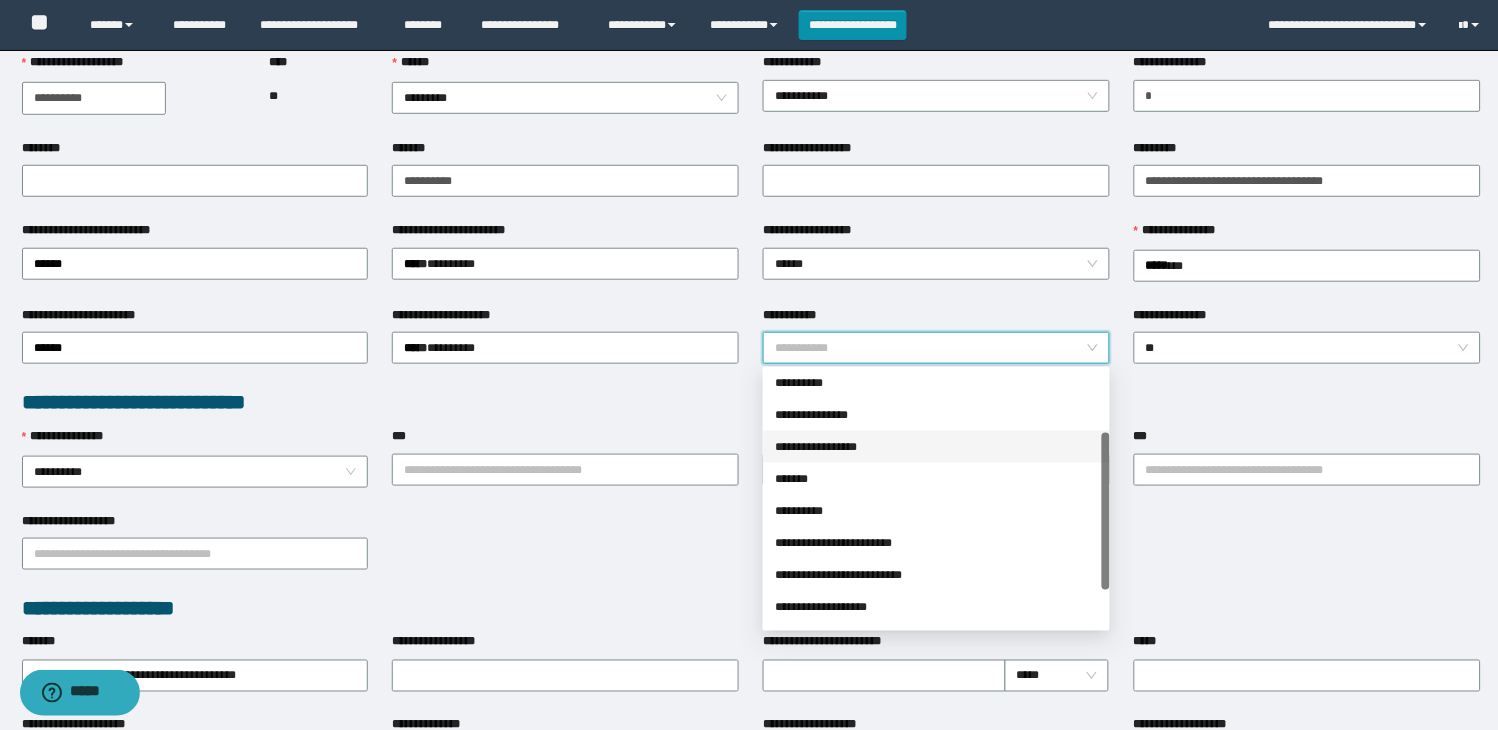 click on "**********" at bounding box center [936, 447] 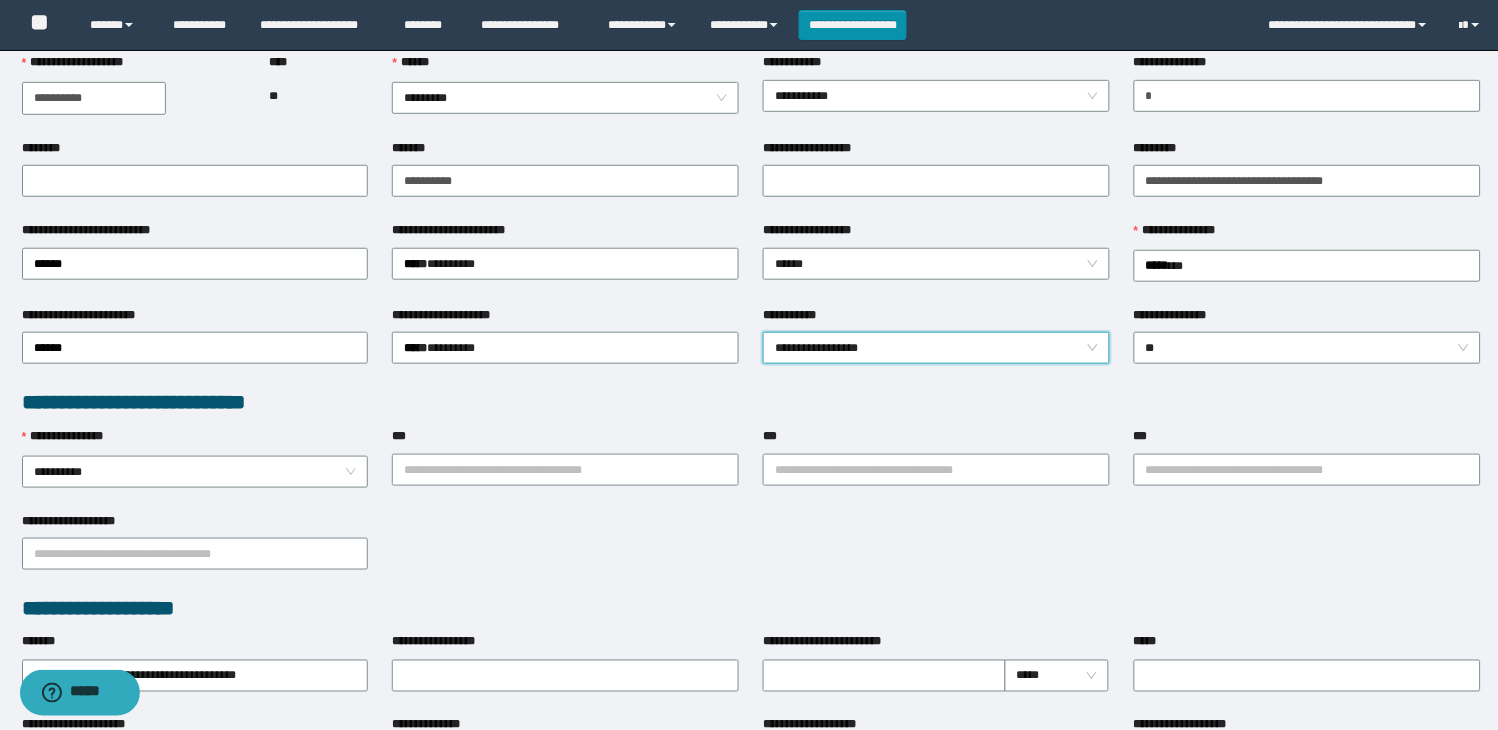 click on "**********" at bounding box center (751, 553) 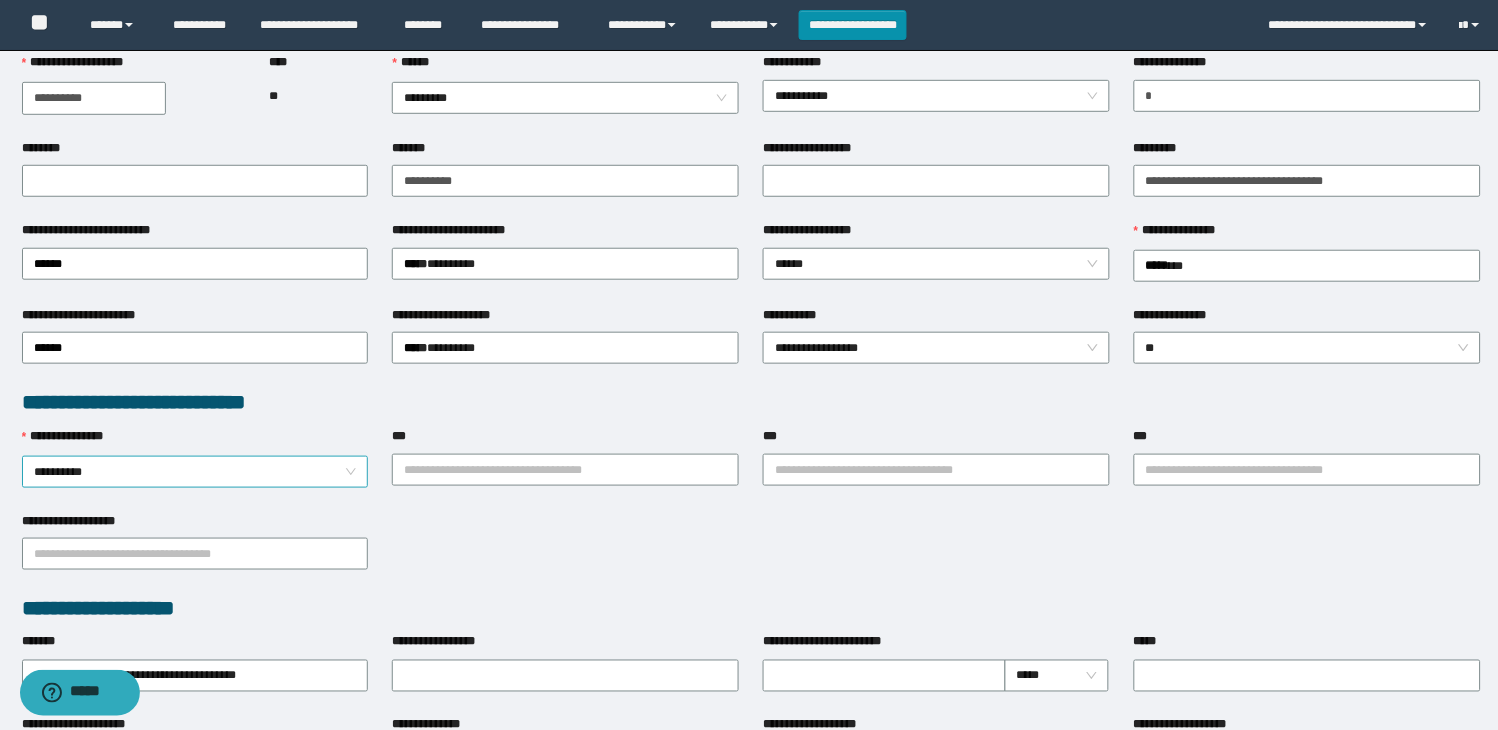 click on "**********" at bounding box center [195, 472] 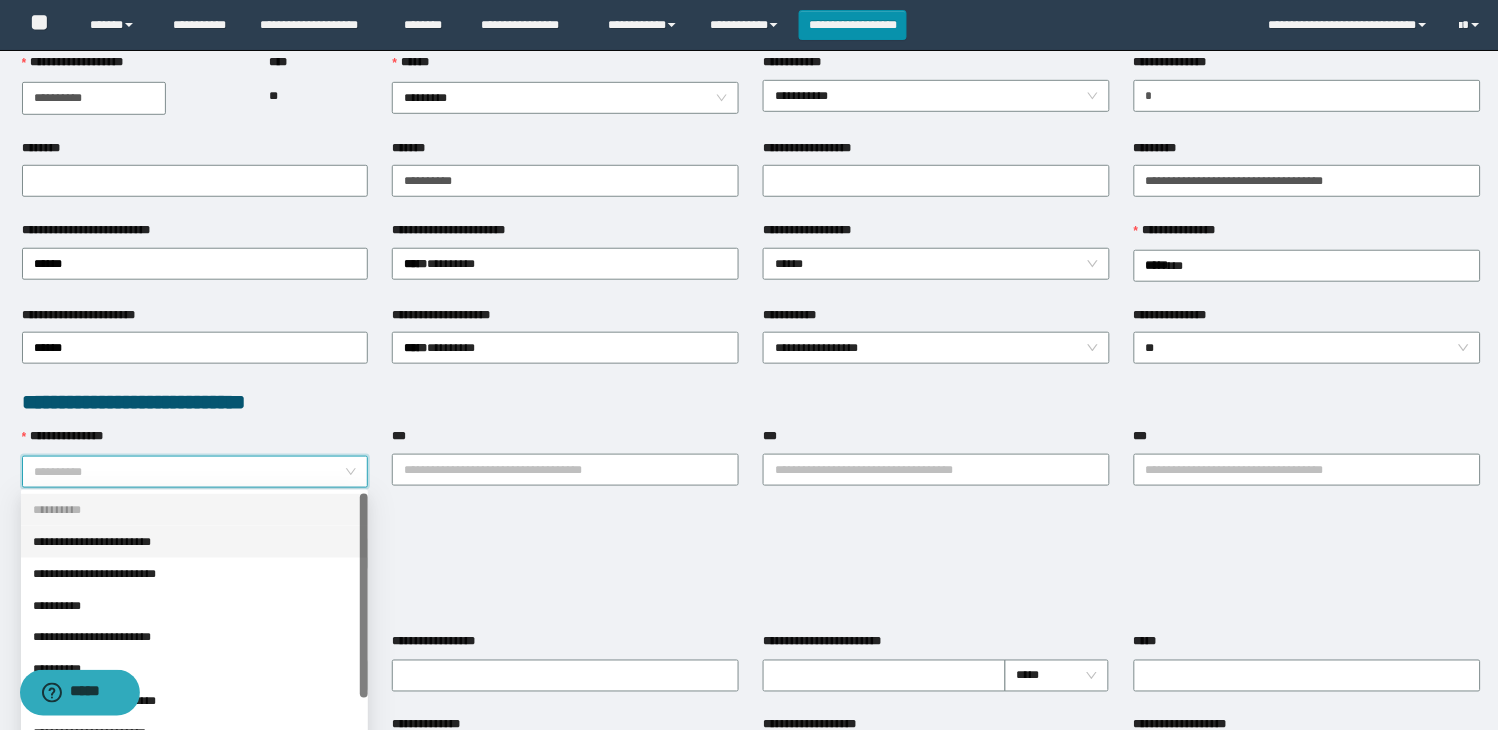 drag, startPoint x: 196, startPoint y: 542, endPoint x: 244, endPoint y: 527, distance: 50.289165 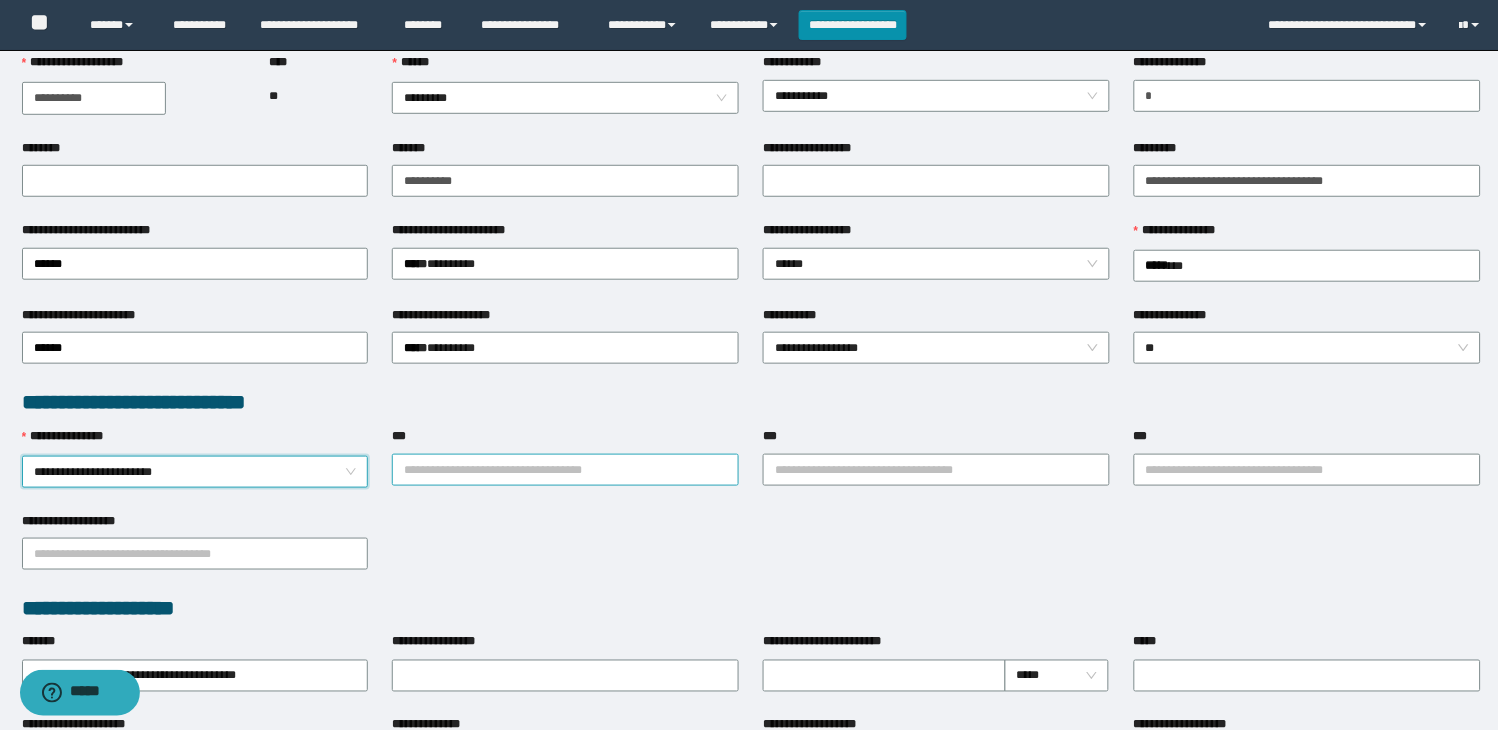 click on "***" at bounding box center [565, 470] 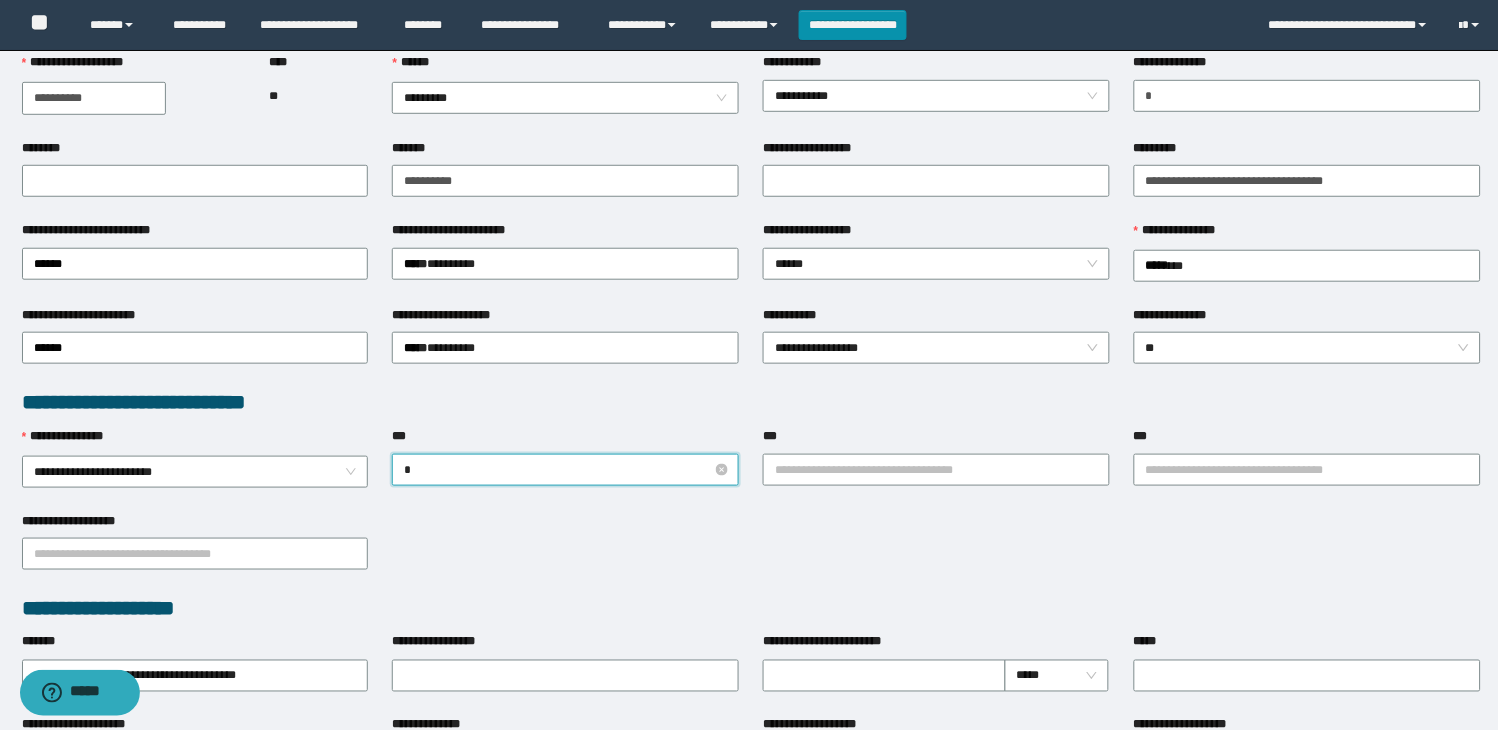 type on "**" 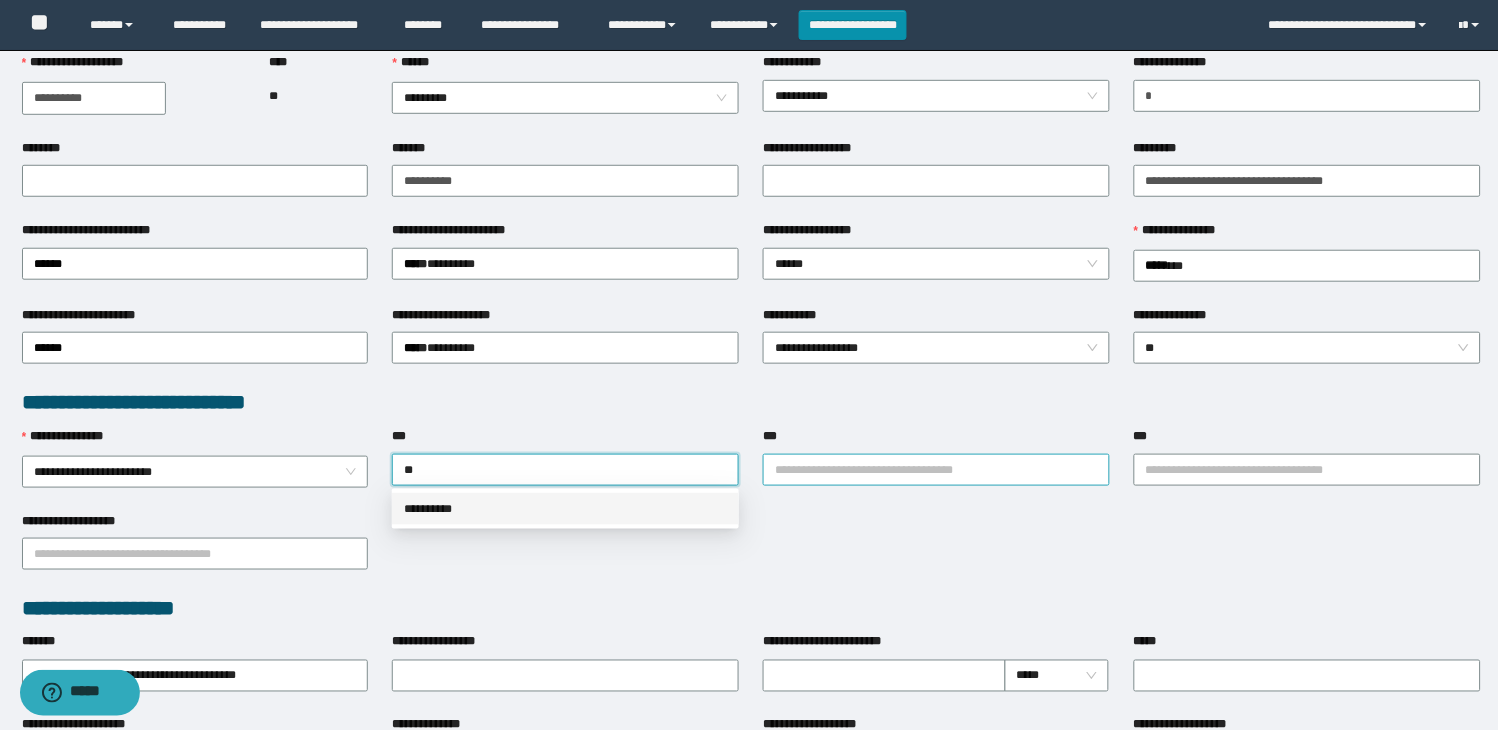 drag, startPoint x: 561, startPoint y: 515, endPoint x: 894, endPoint y: 456, distance: 338.18634 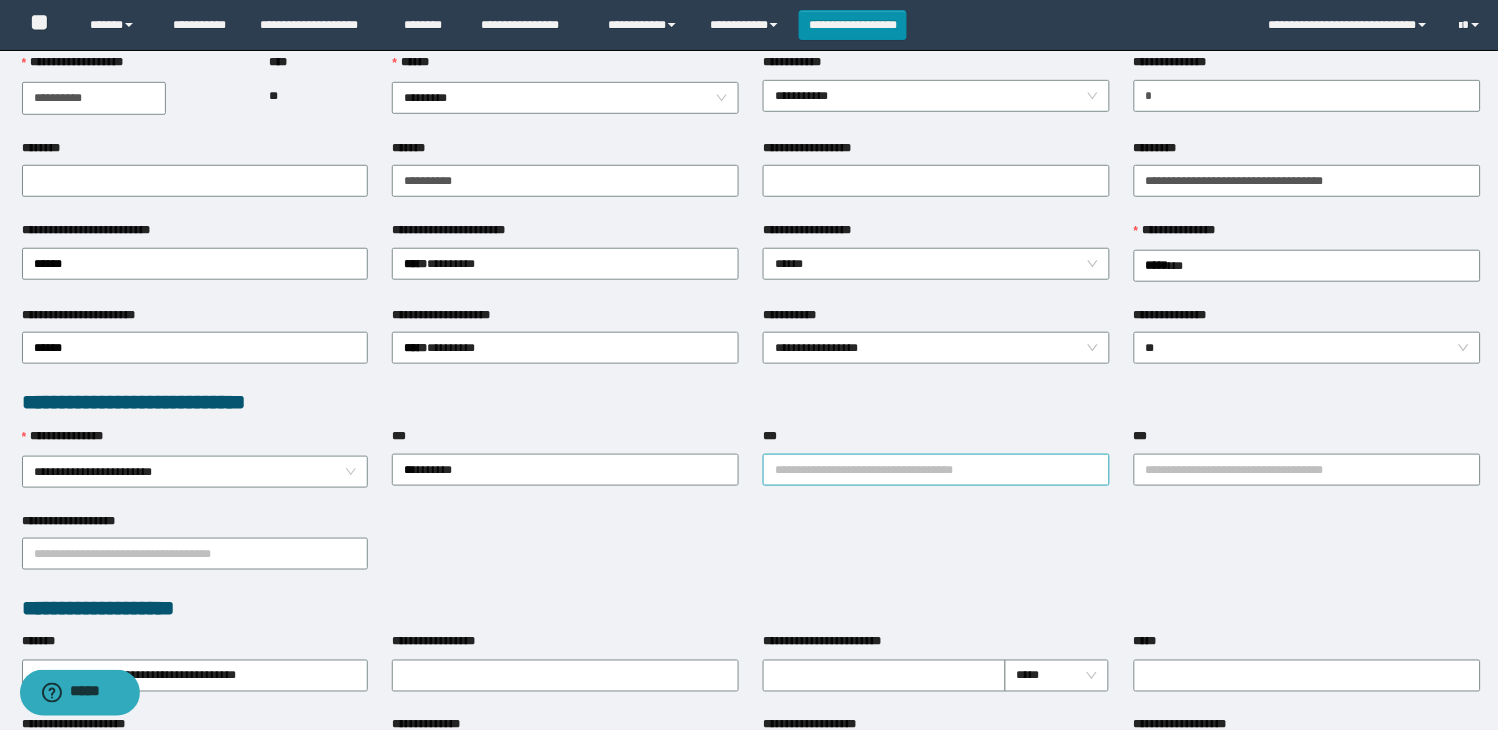 click on "***" at bounding box center [936, 470] 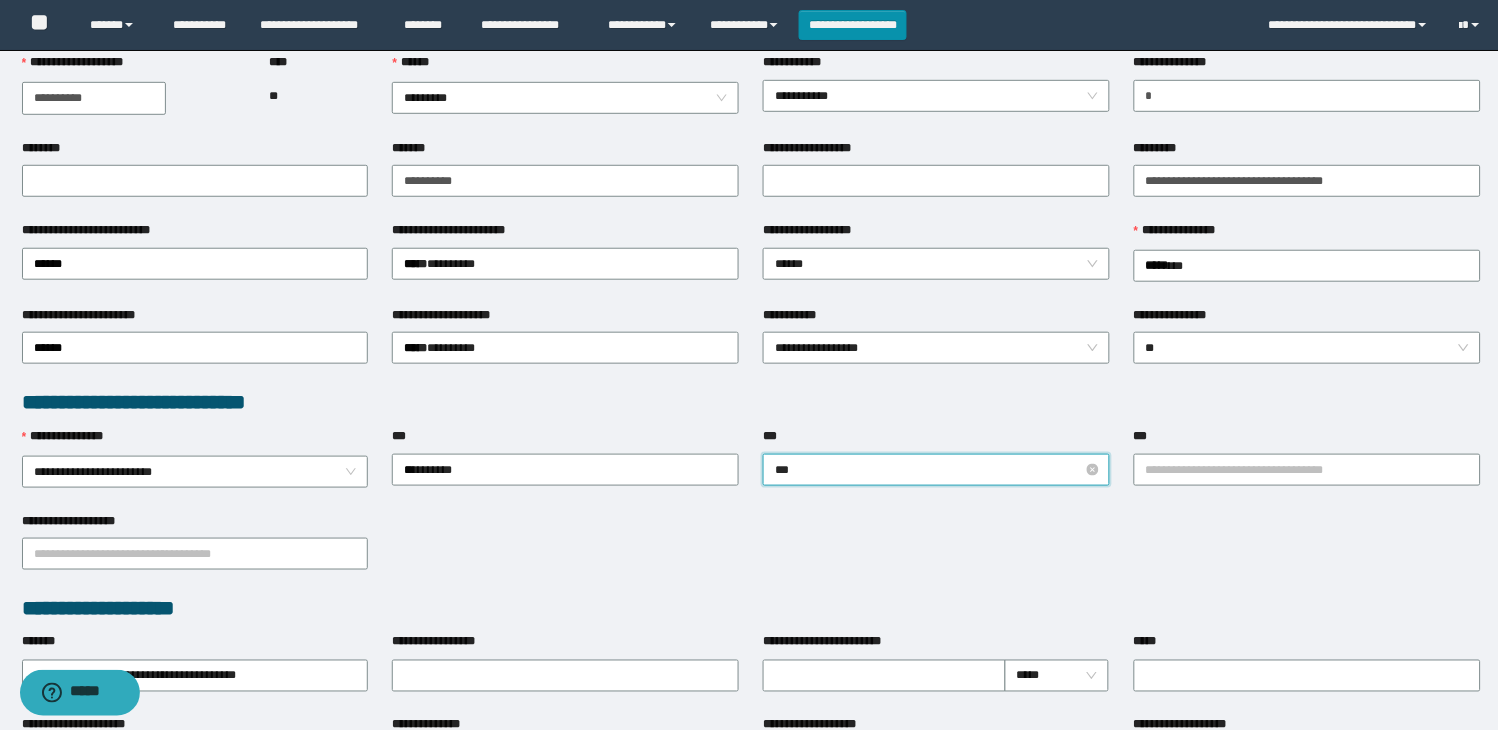 type on "****" 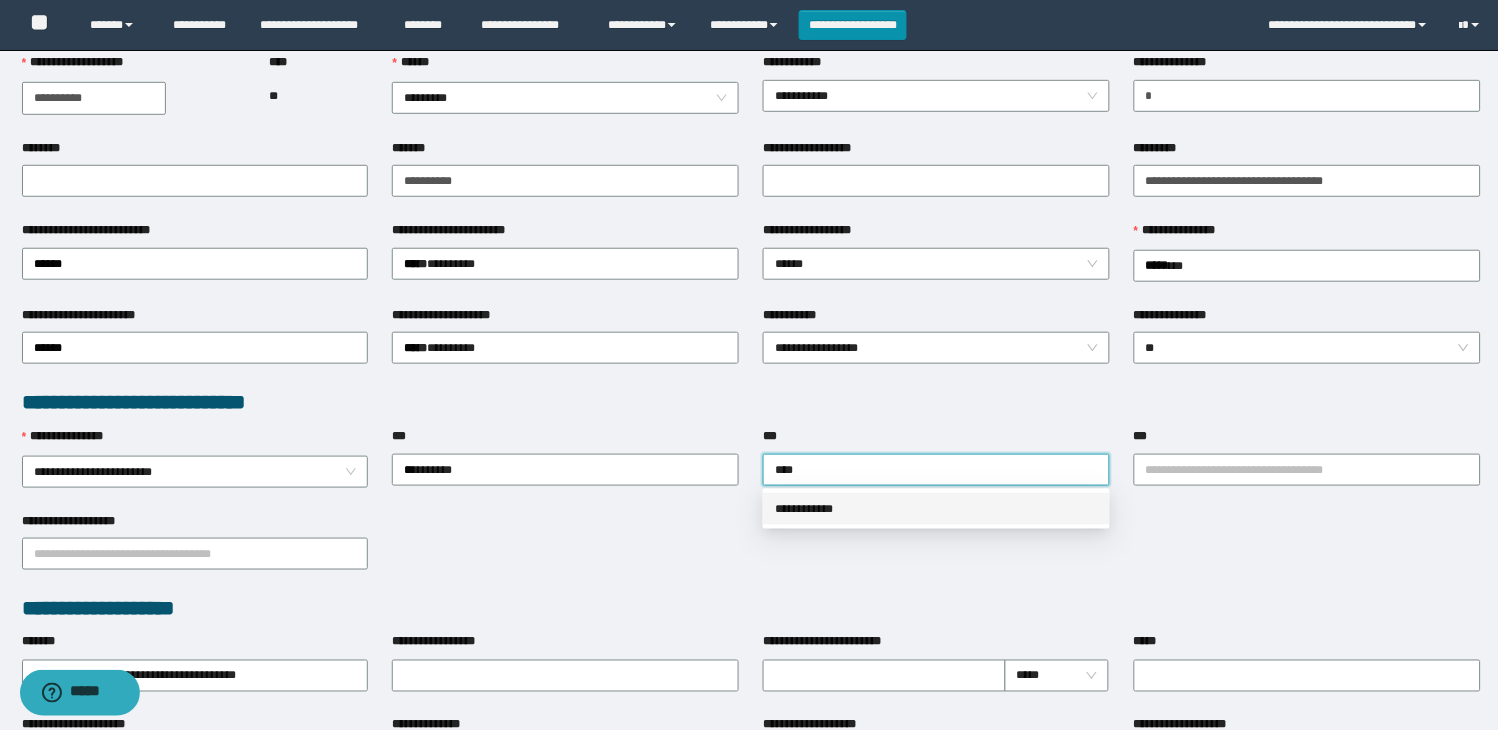 click on "**********" at bounding box center [936, 509] 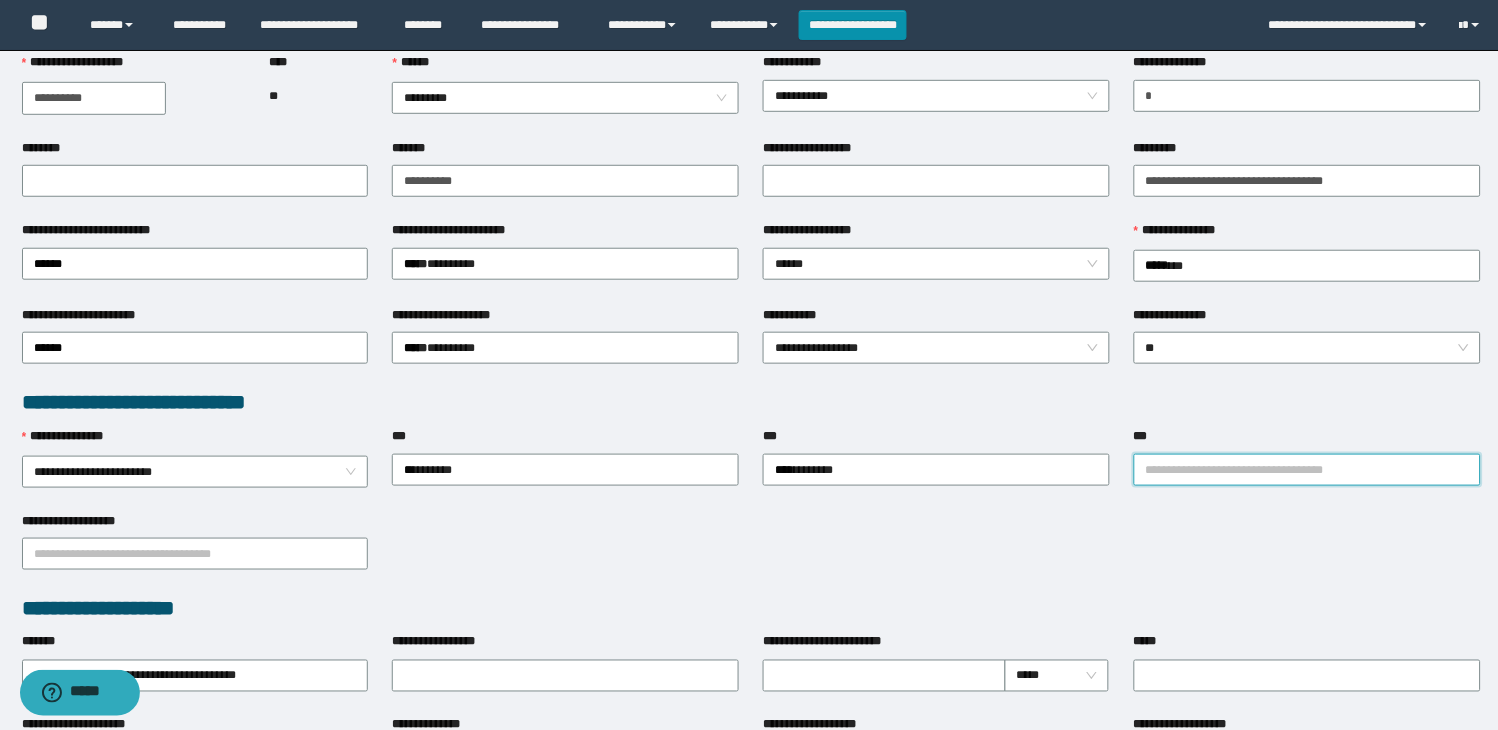 click on "***" at bounding box center (1307, 470) 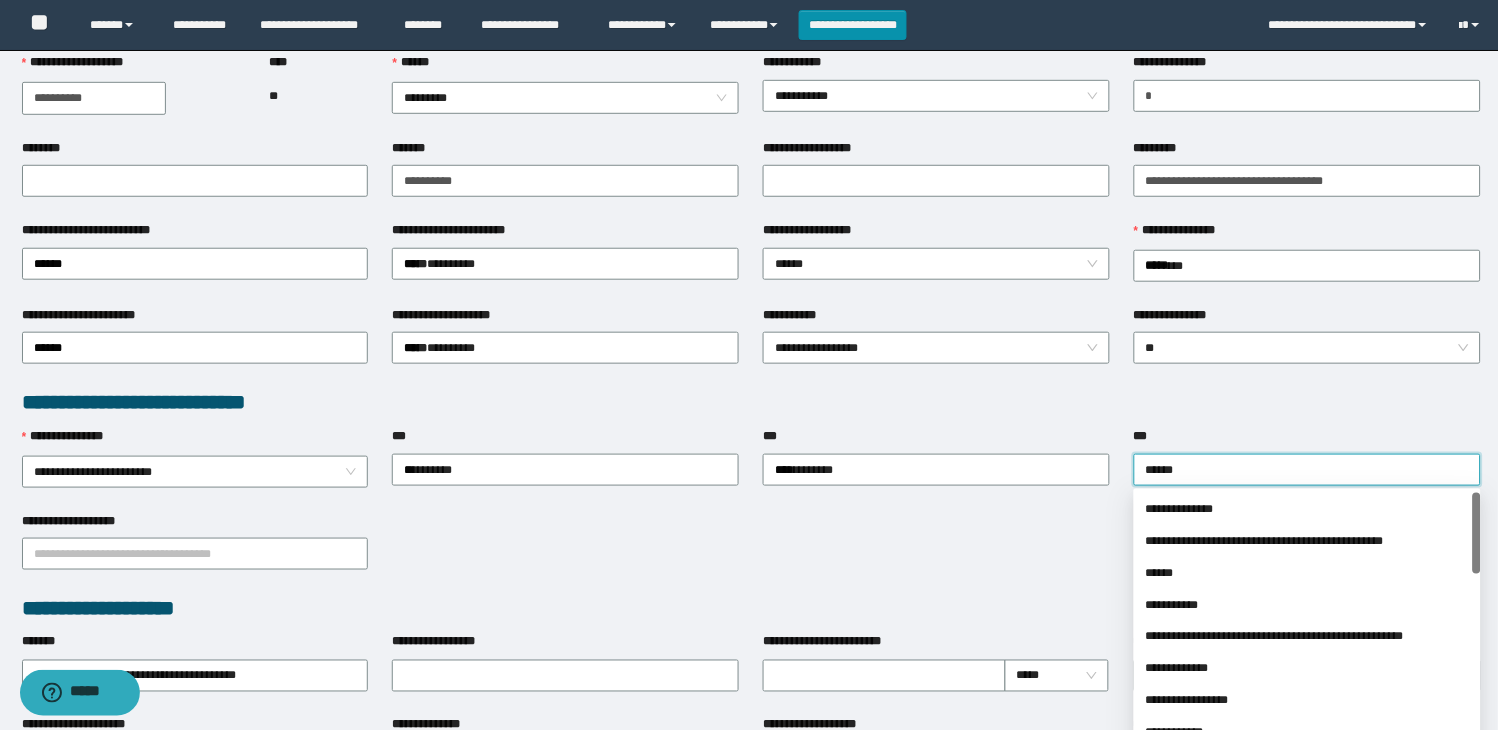 type on "*******" 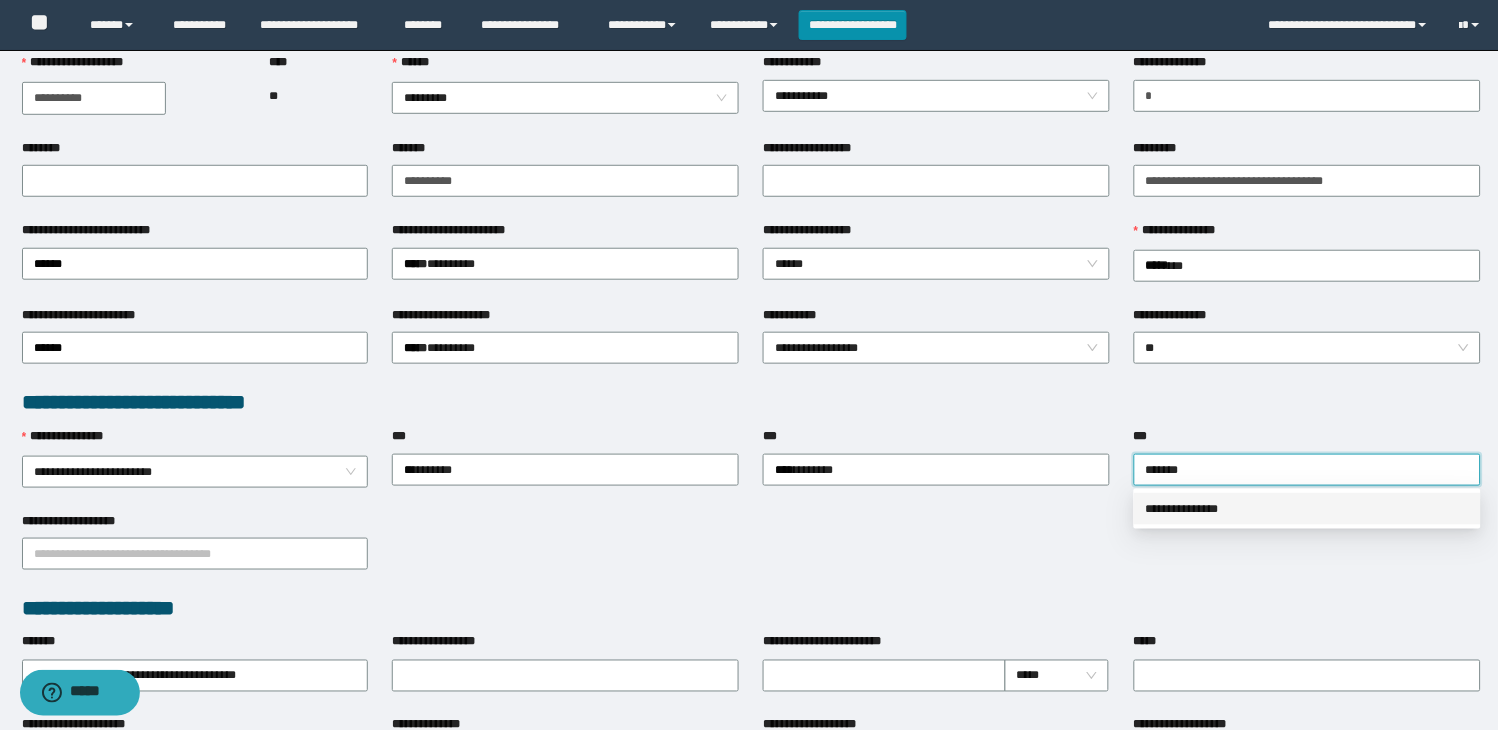 click on "**********" at bounding box center [1307, 509] 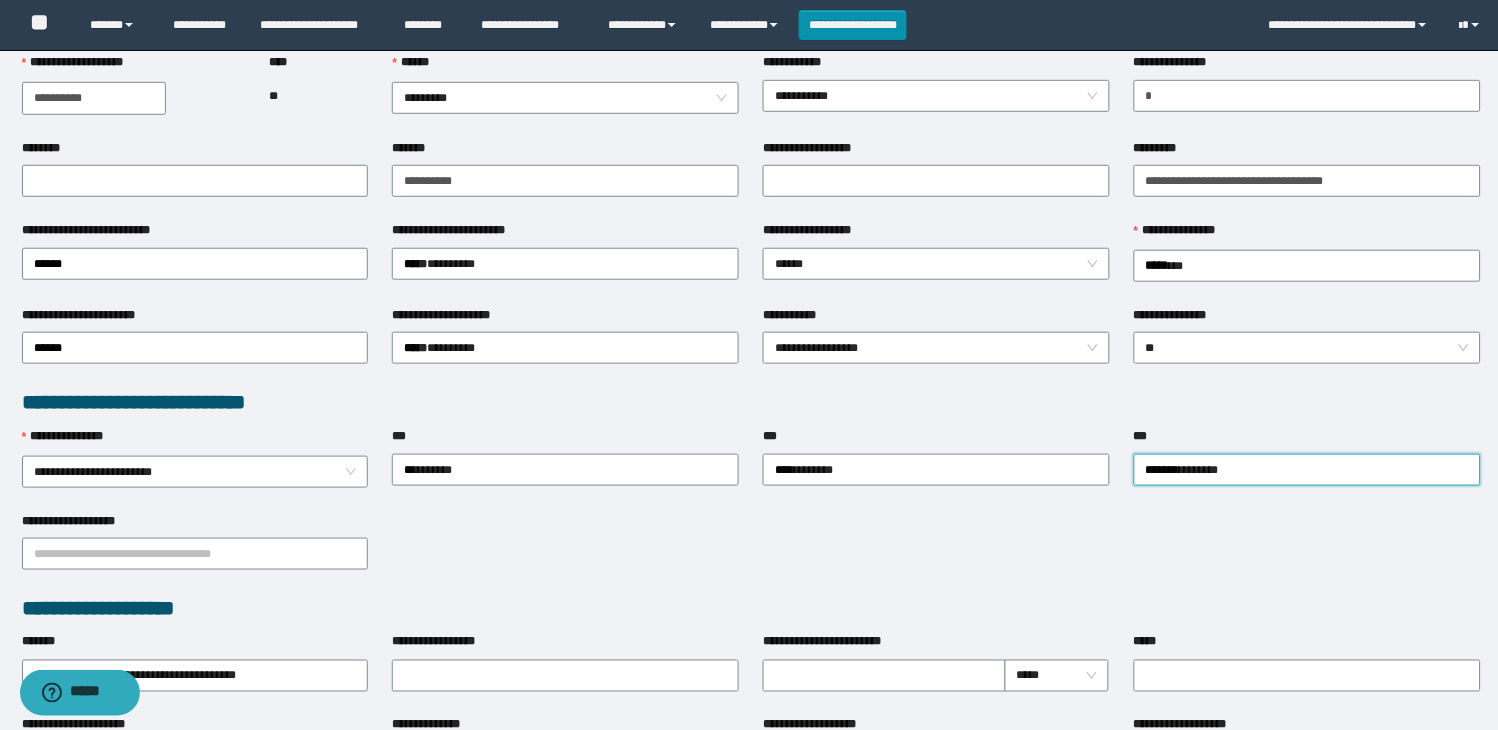 click on "**********" at bounding box center [751, 553] 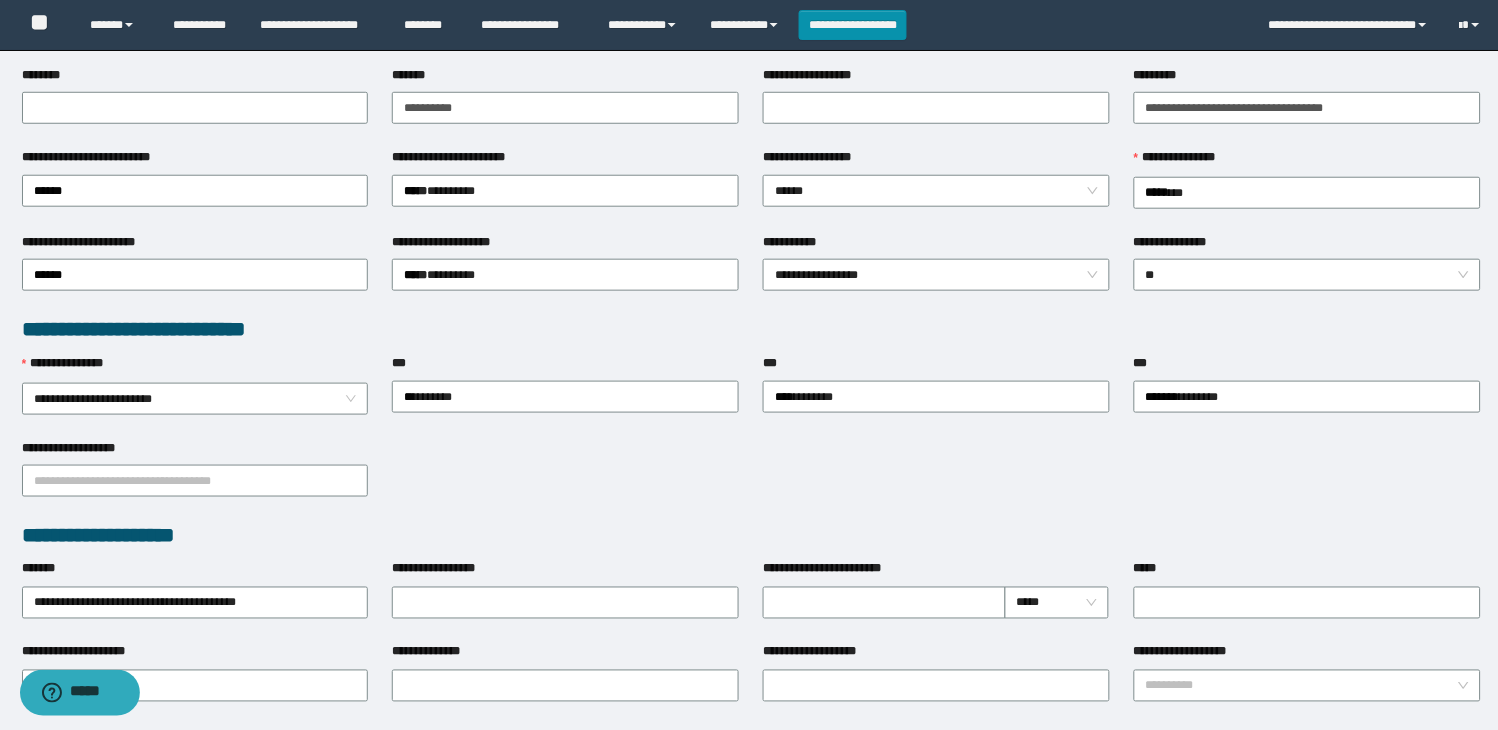 scroll, scrollTop: 555, scrollLeft: 0, axis: vertical 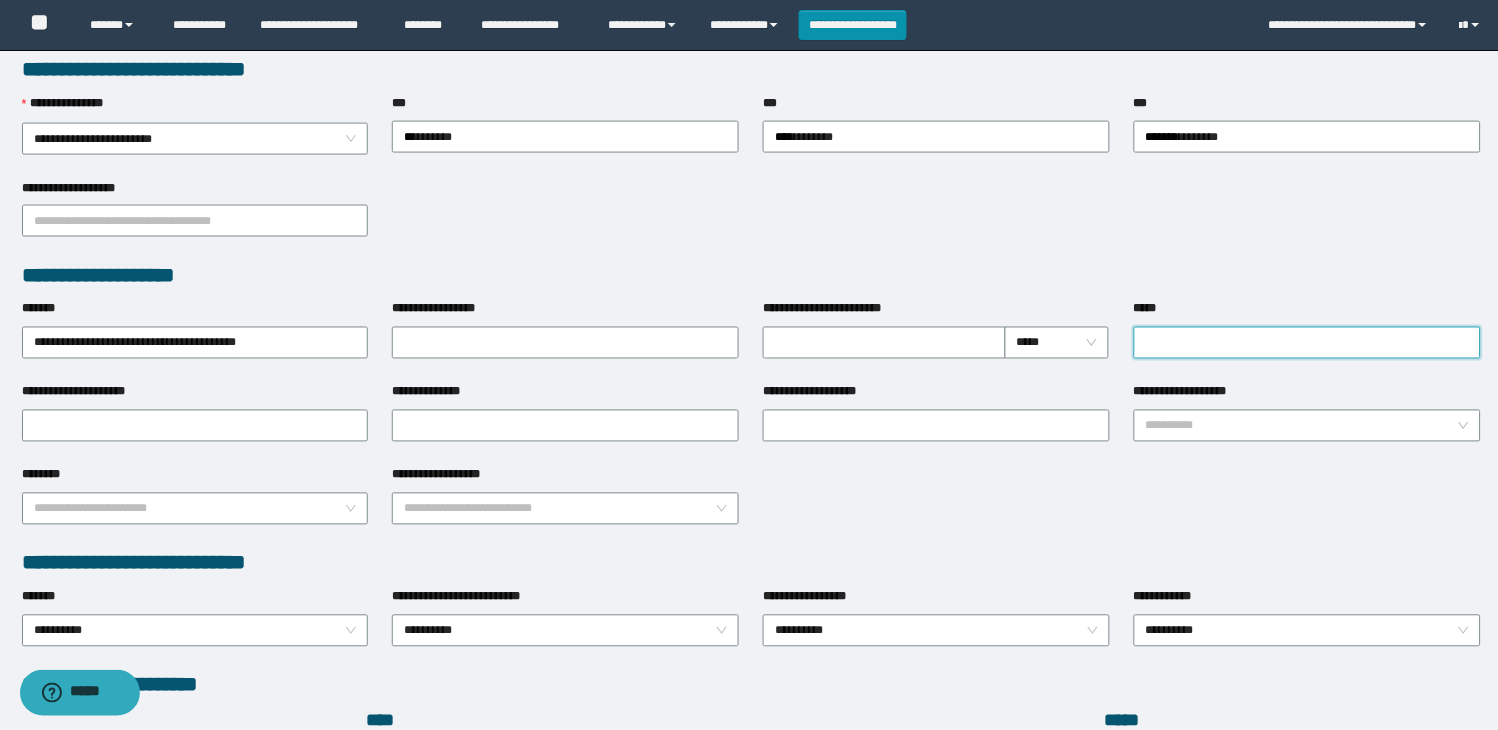 click on "*****" at bounding box center (1307, 343) 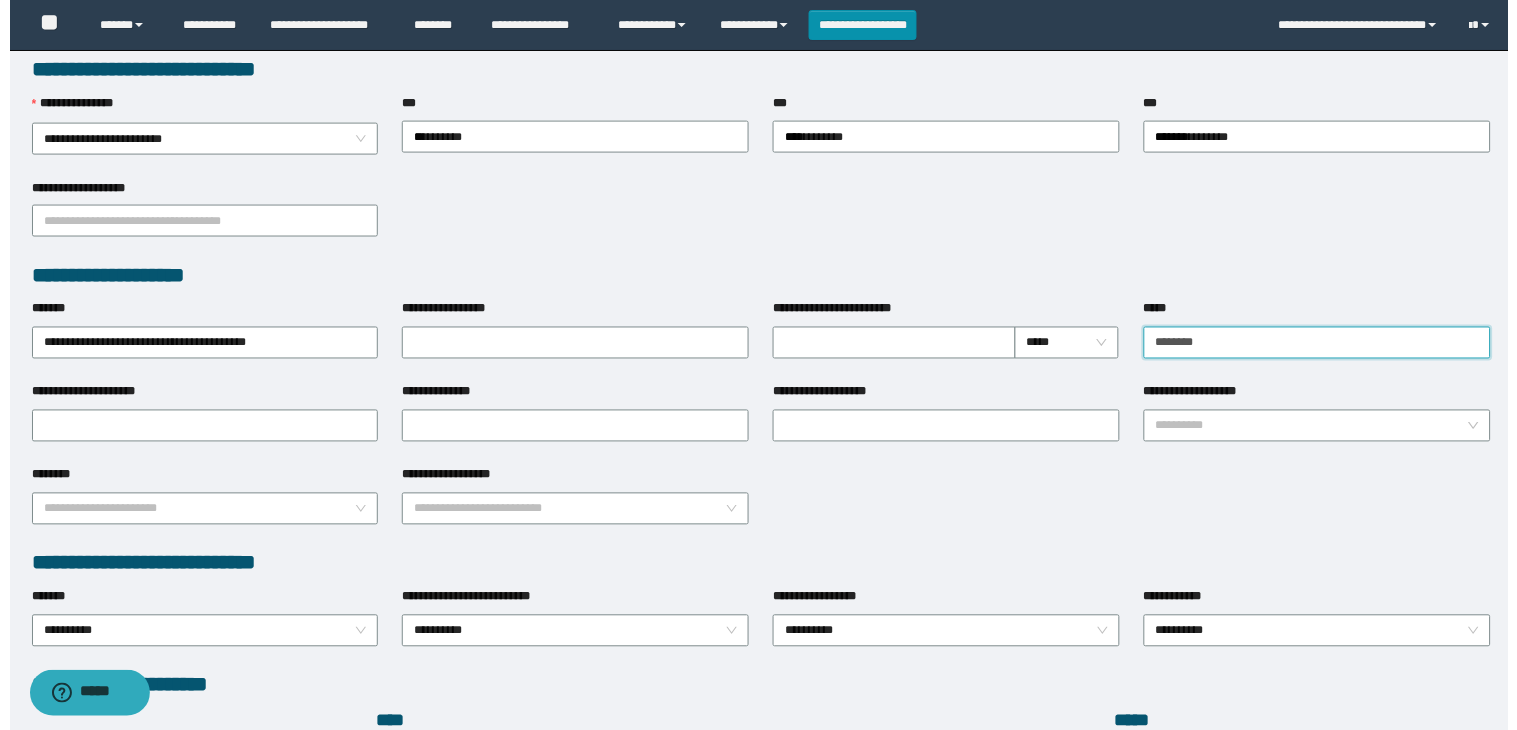 scroll, scrollTop: 1010, scrollLeft: 0, axis: vertical 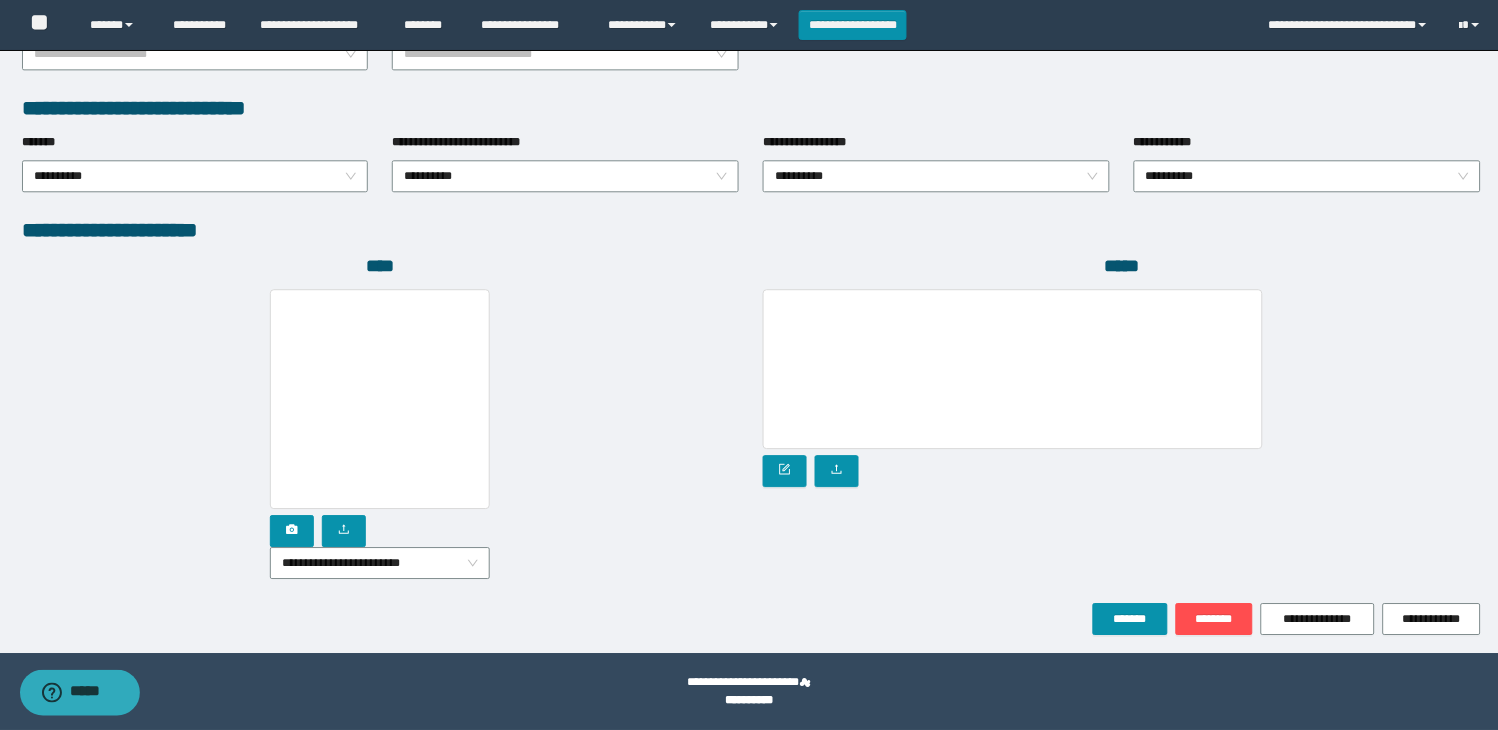 drag, startPoint x: 393, startPoint y: 565, endPoint x: 393, endPoint y: 585, distance: 20 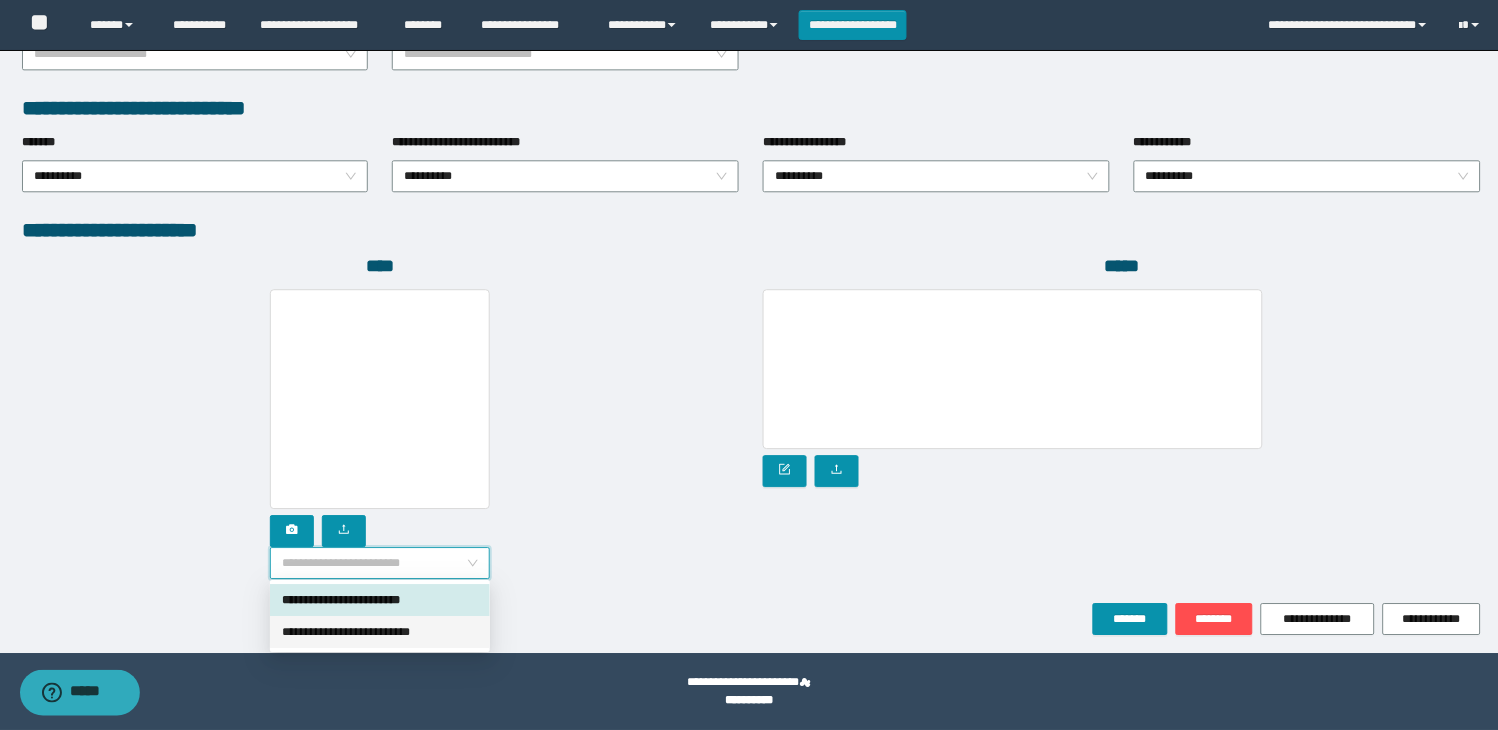 click on "**********" at bounding box center [380, 632] 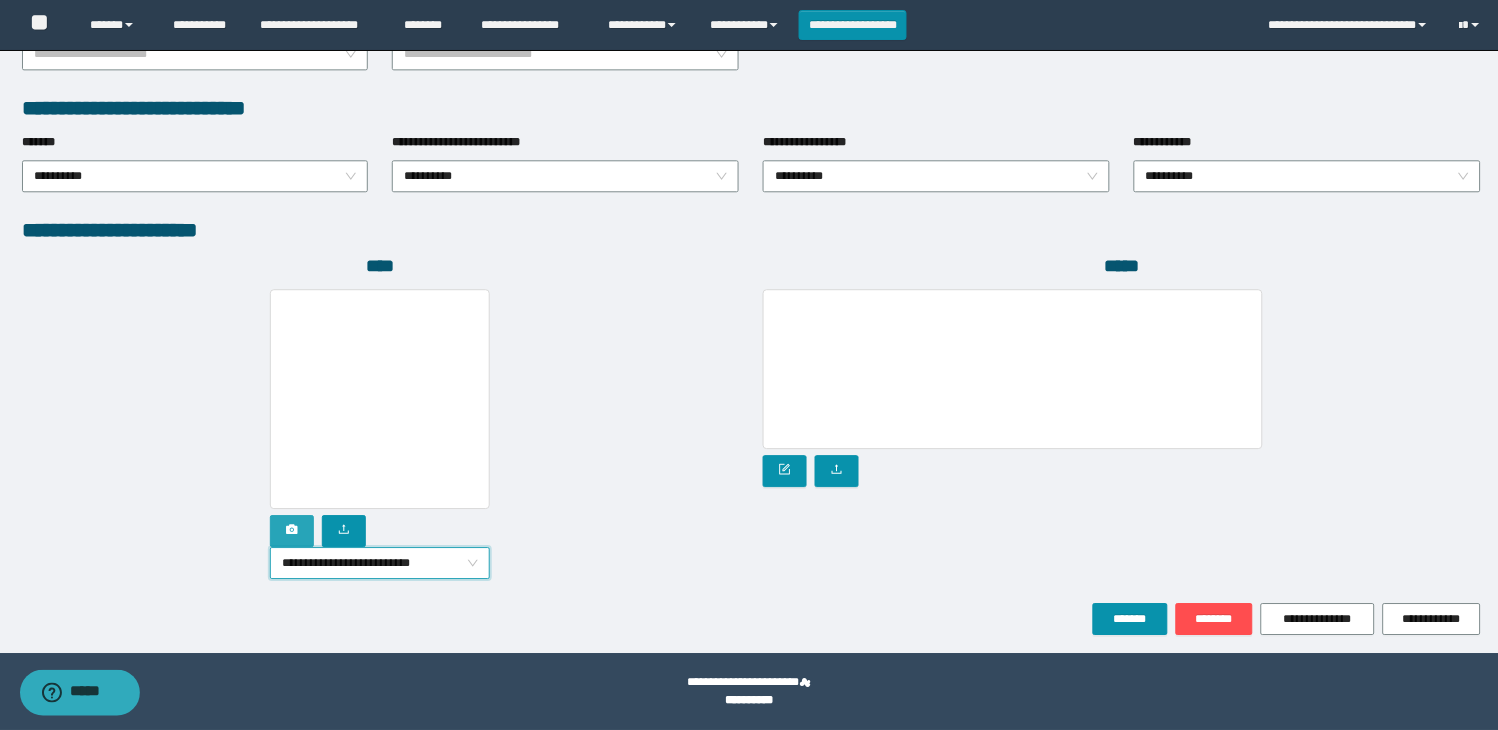 click 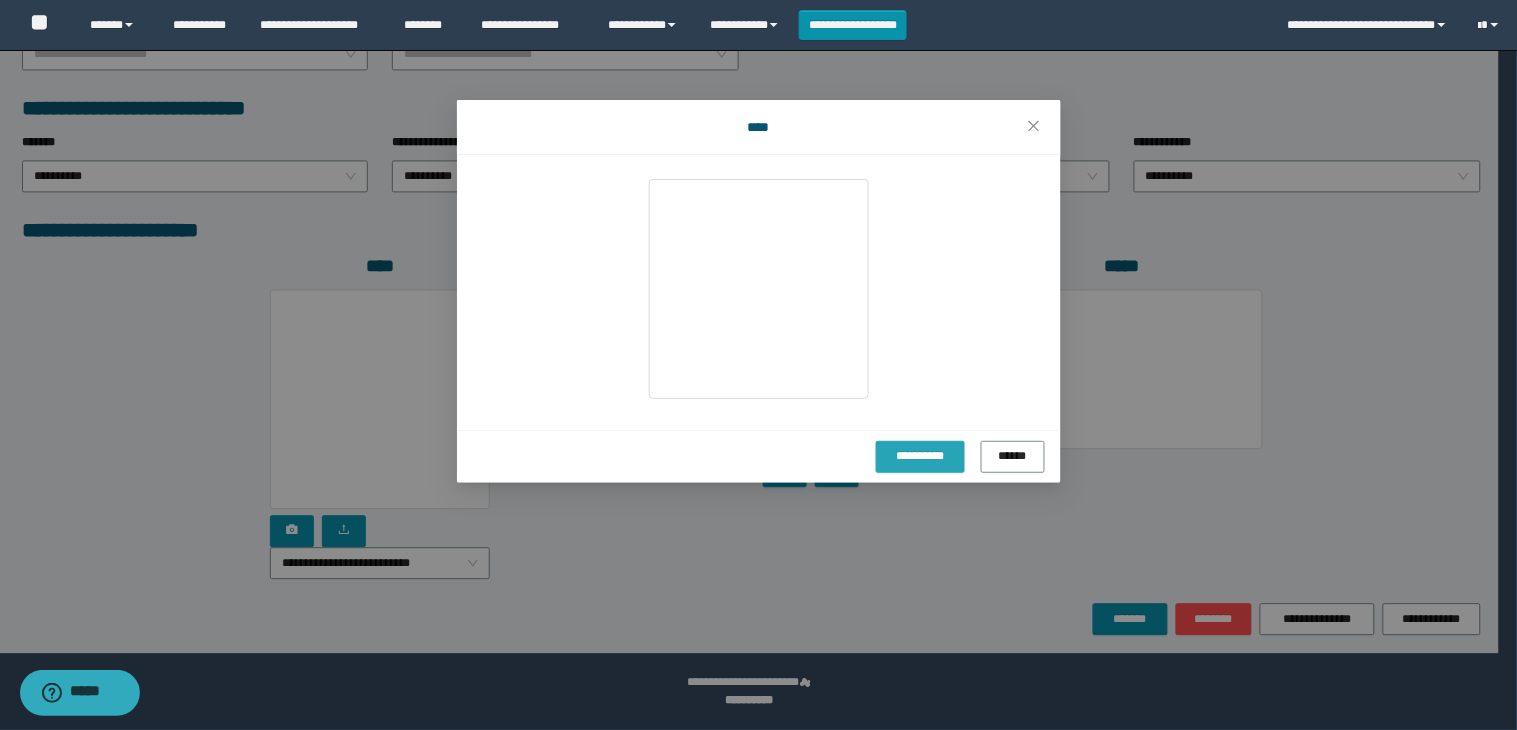 click on "**********" at bounding box center [920, 457] 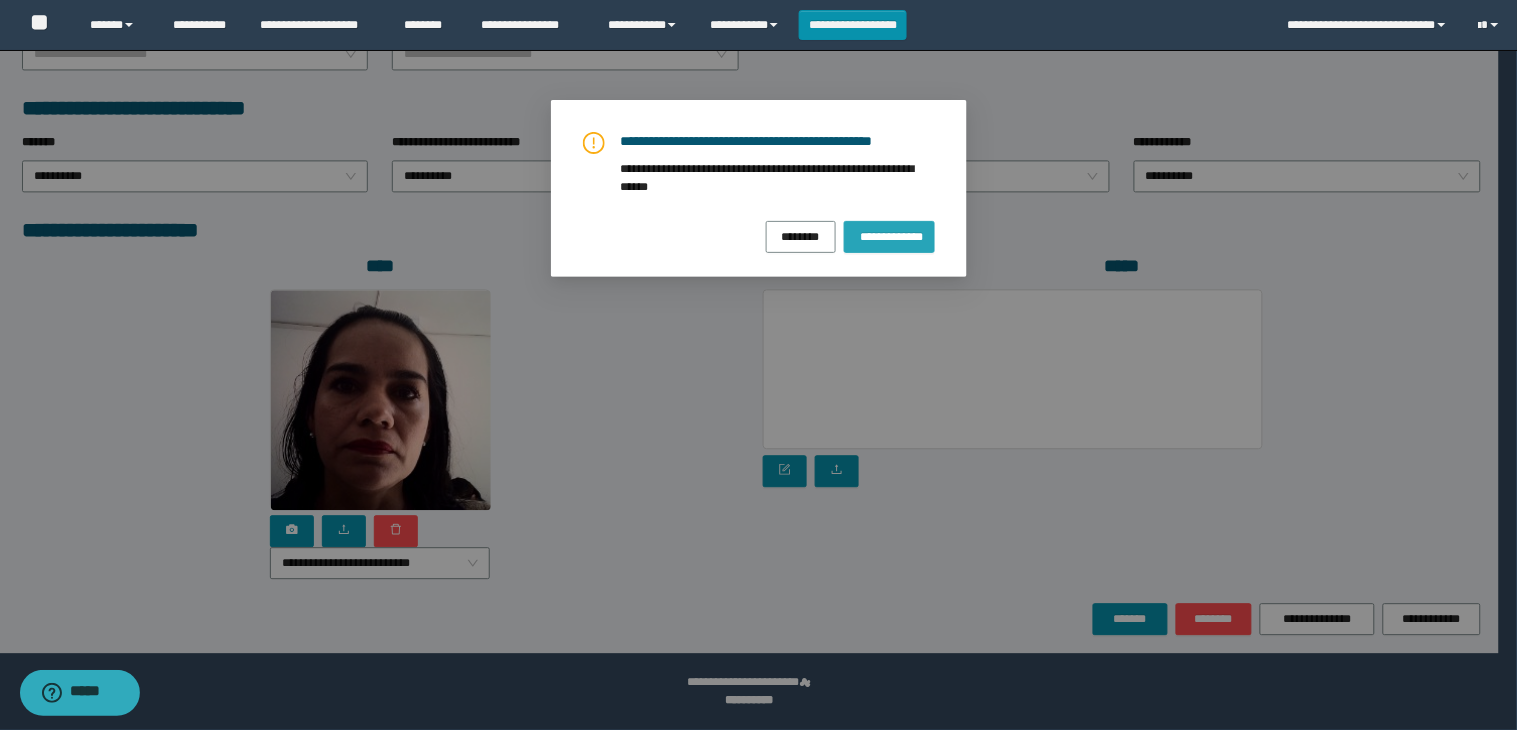 click on "**********" at bounding box center [889, 236] 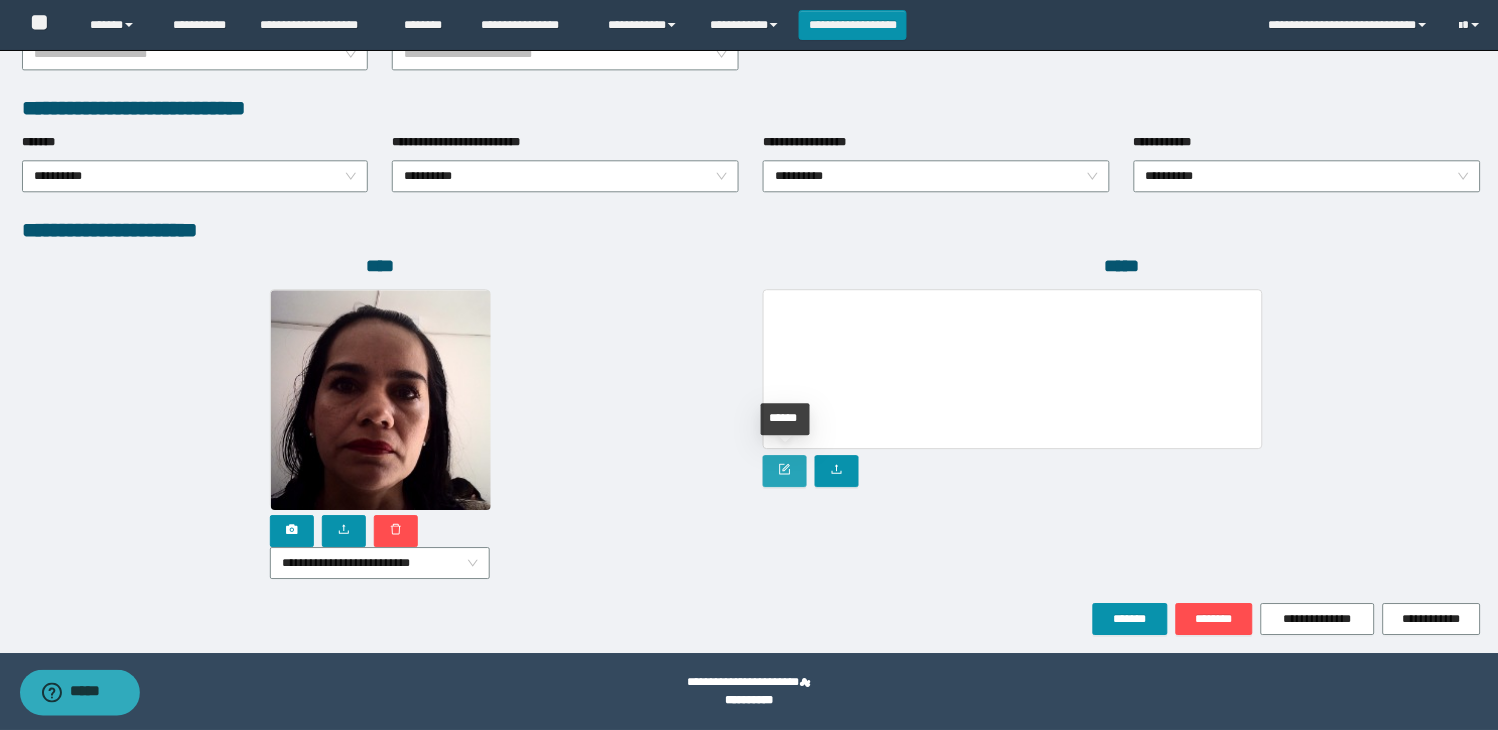 click at bounding box center [785, 471] 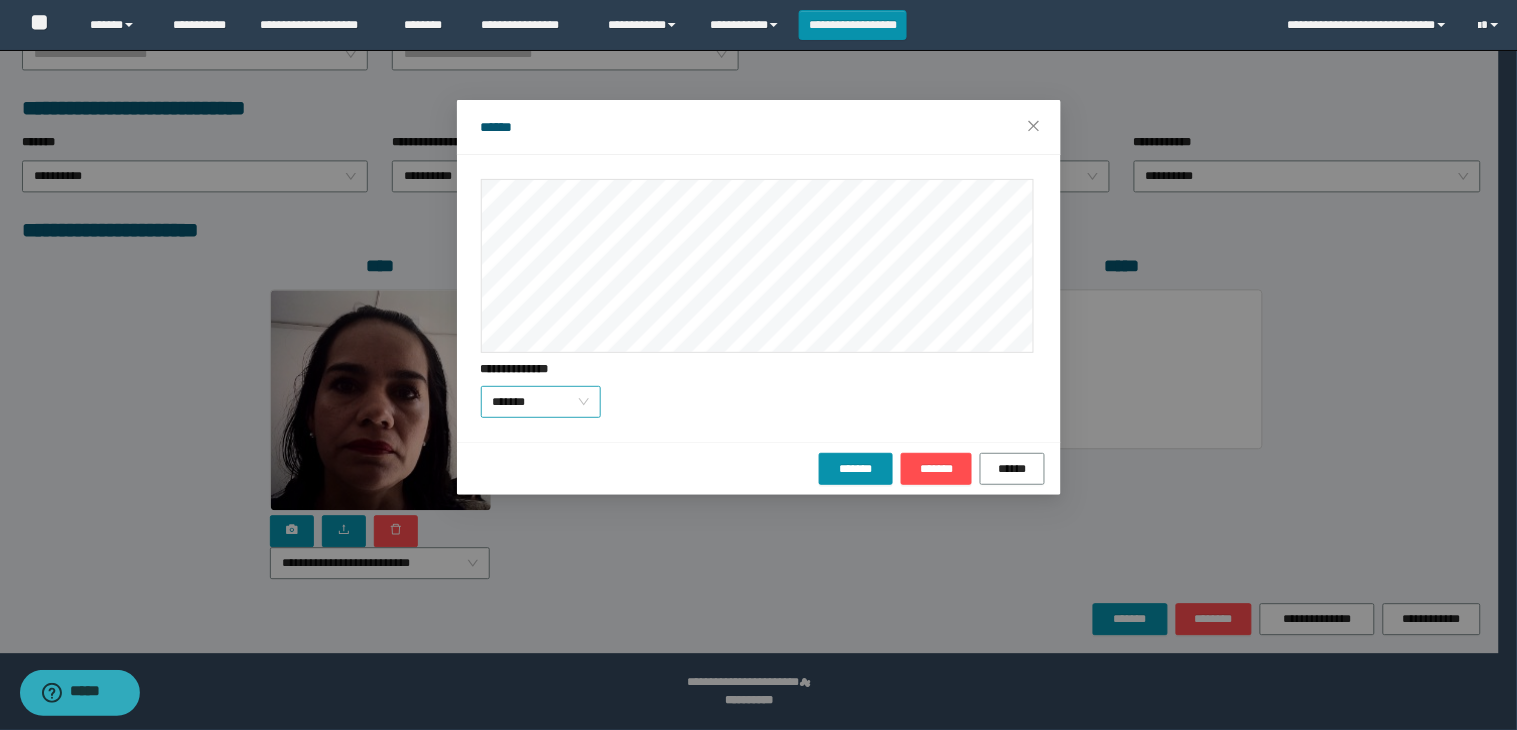 click on "*******" at bounding box center (541, 402) 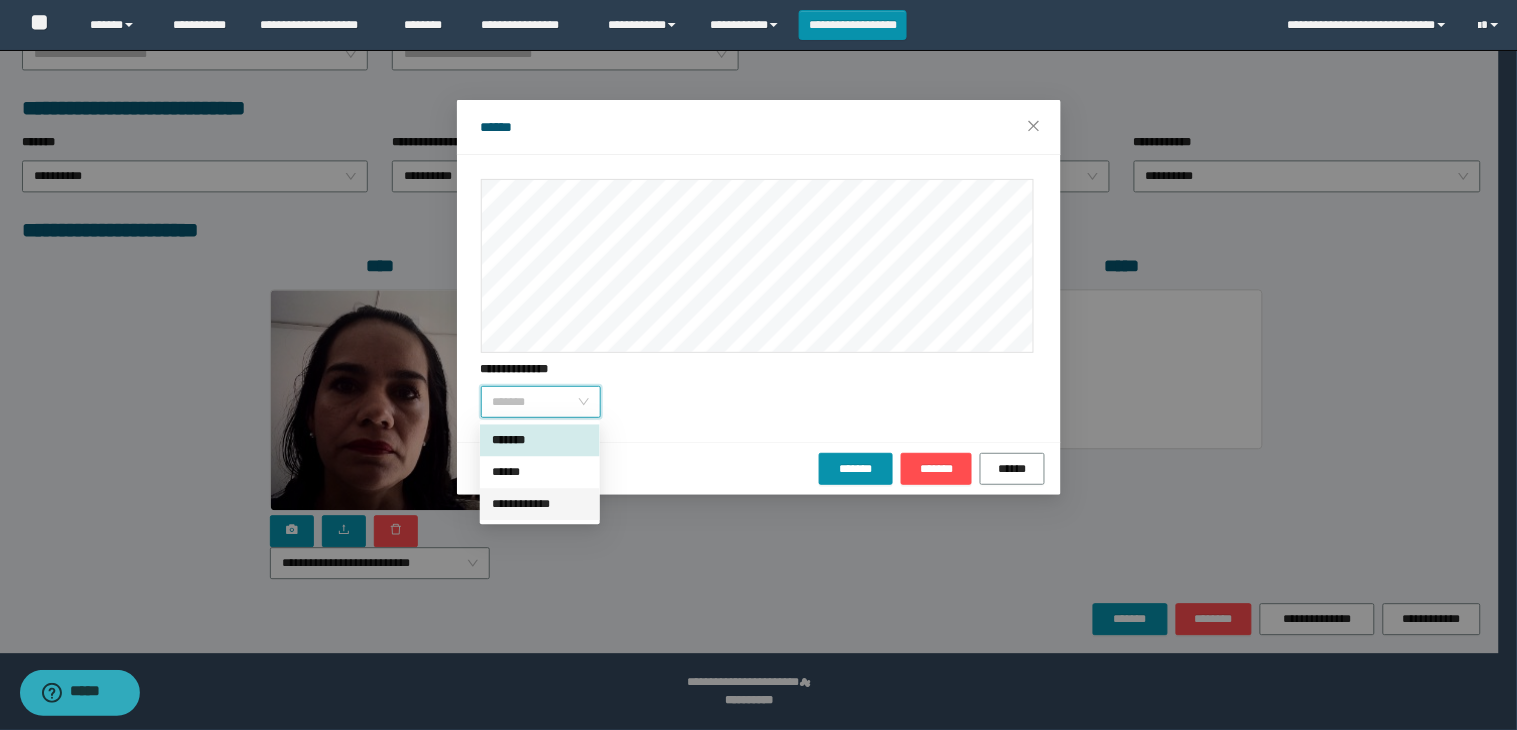 click on "**********" at bounding box center [540, 504] 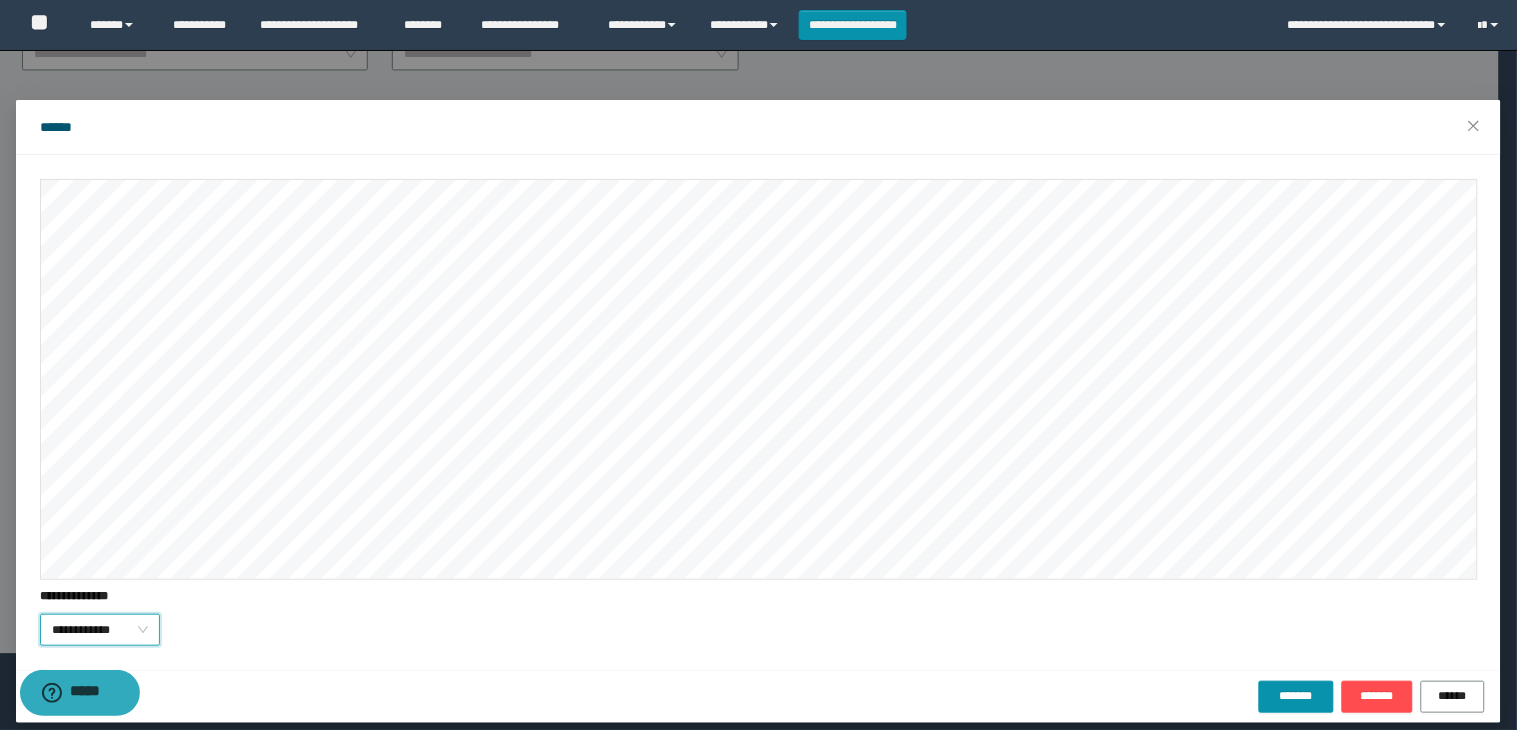 scroll, scrollTop: 15, scrollLeft: 0, axis: vertical 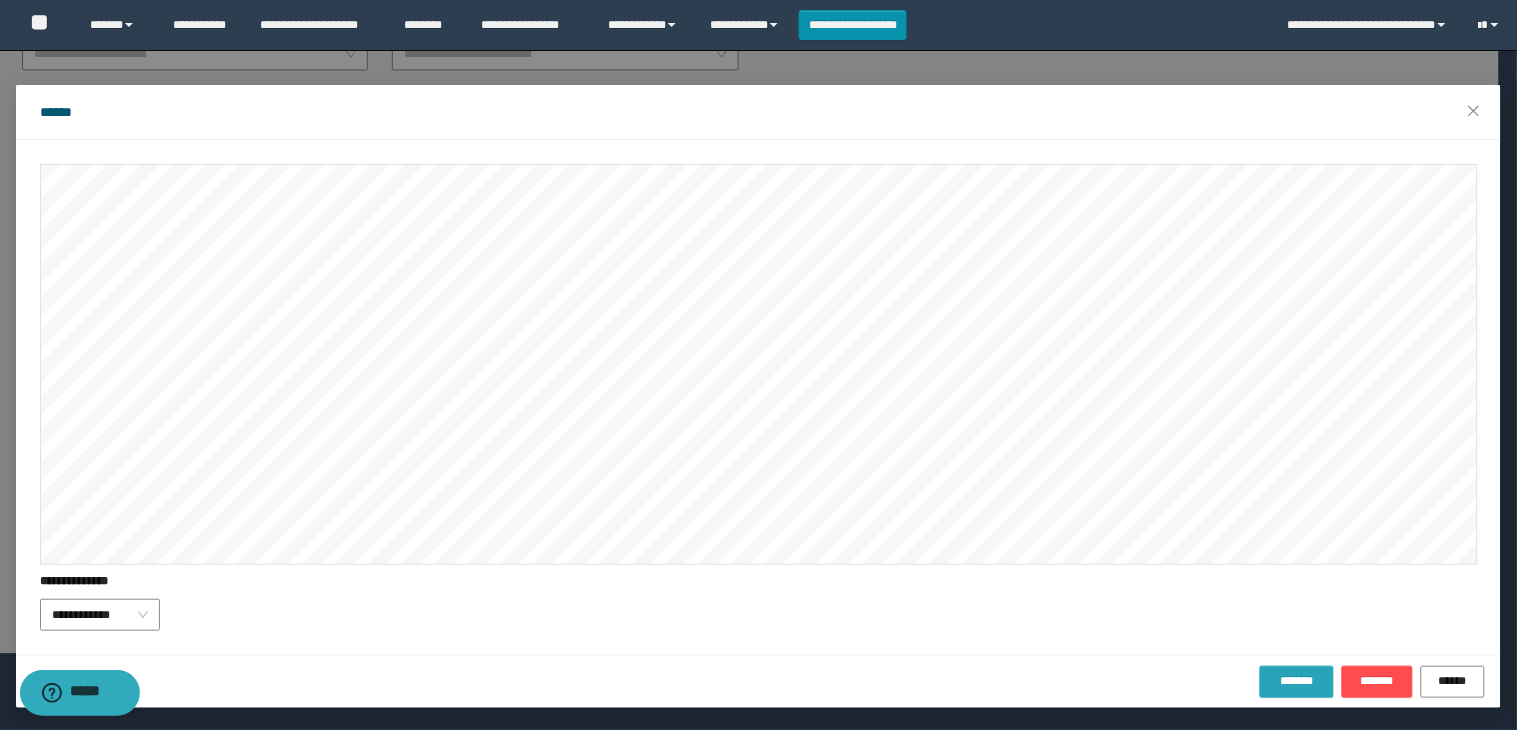 drag, startPoint x: 595, startPoint y: 571, endPoint x: 1293, endPoint y: 667, distance: 704.5708 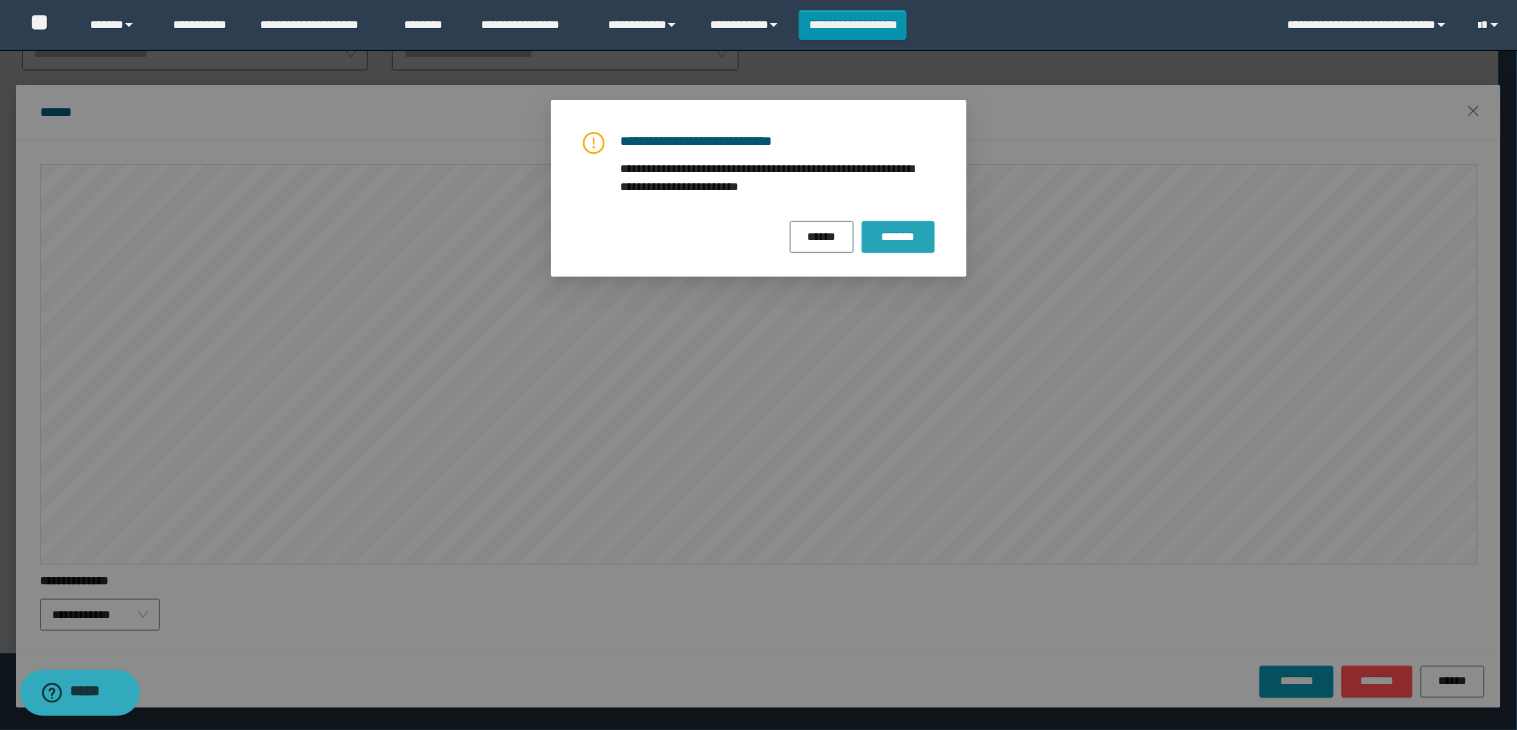 drag, startPoint x: 910, startPoint y: 236, endPoint x: 937, endPoint y: 260, distance: 36.124783 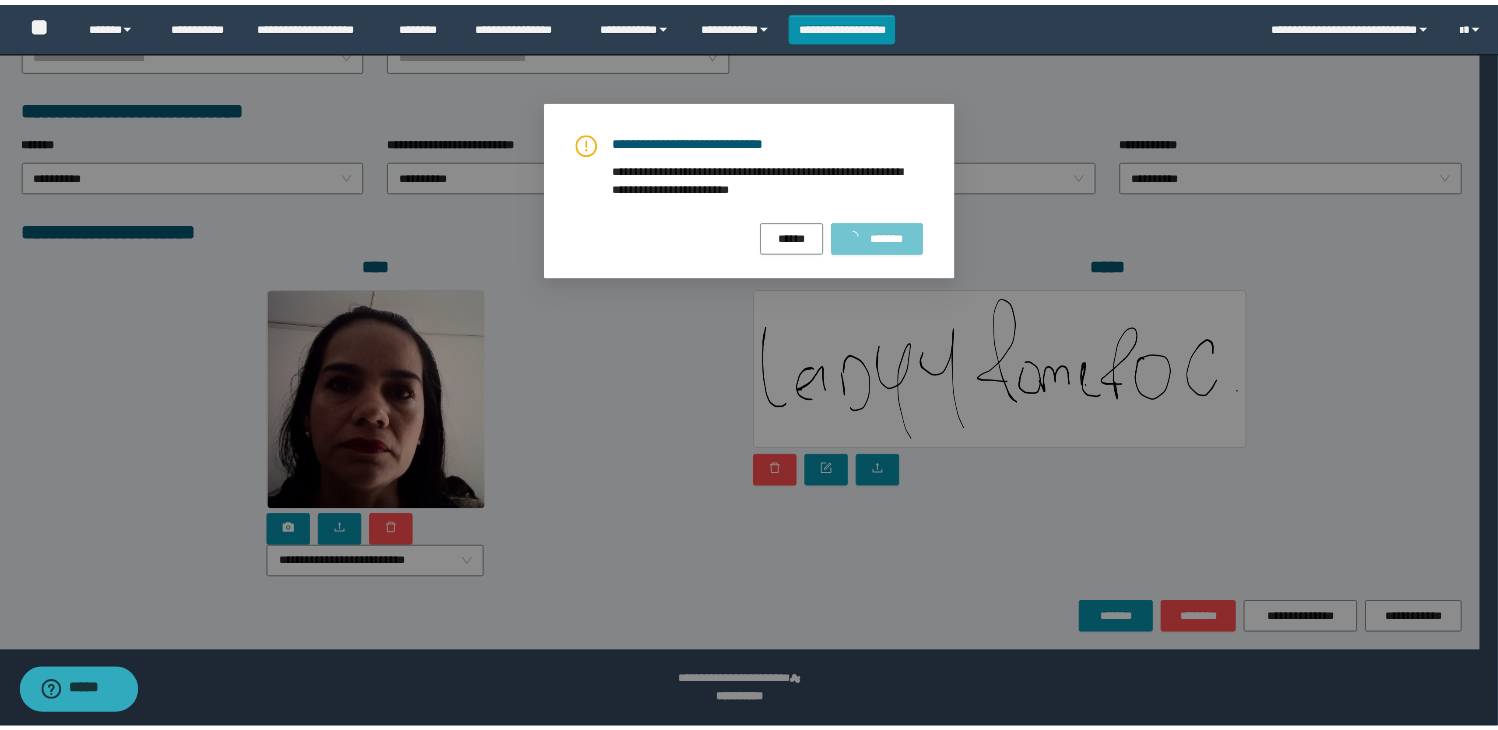scroll, scrollTop: 0, scrollLeft: 0, axis: both 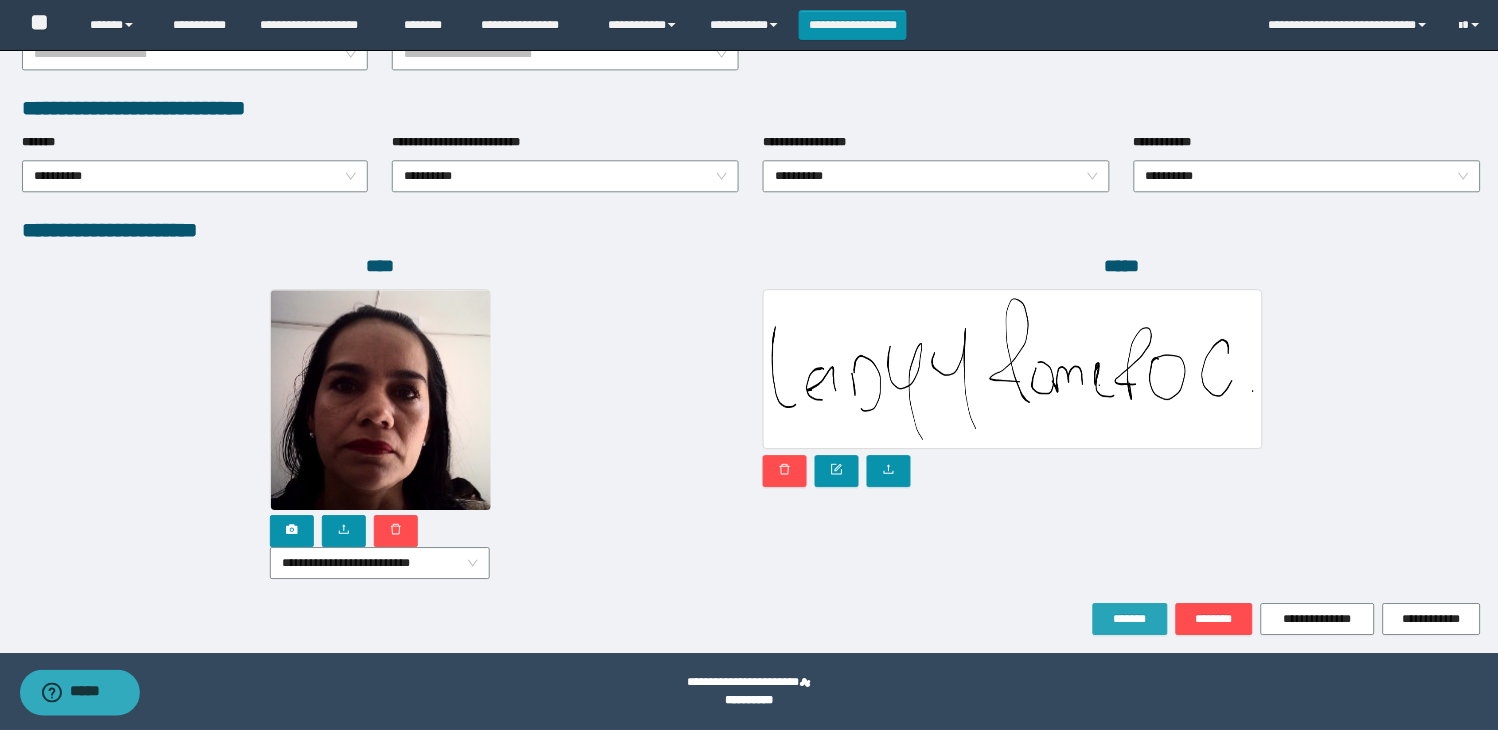 click on "*******" at bounding box center (1130, 619) 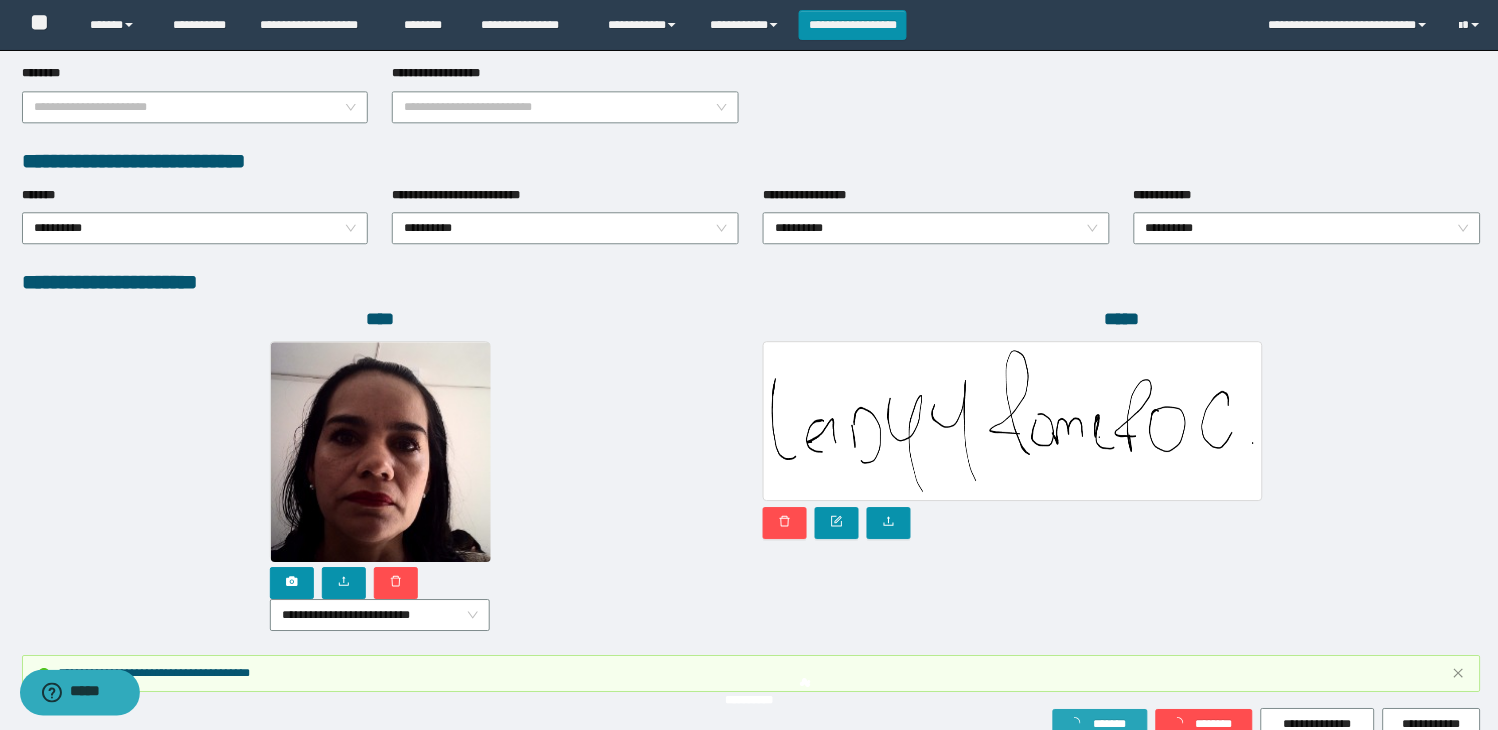 scroll, scrollTop: 1063, scrollLeft: 0, axis: vertical 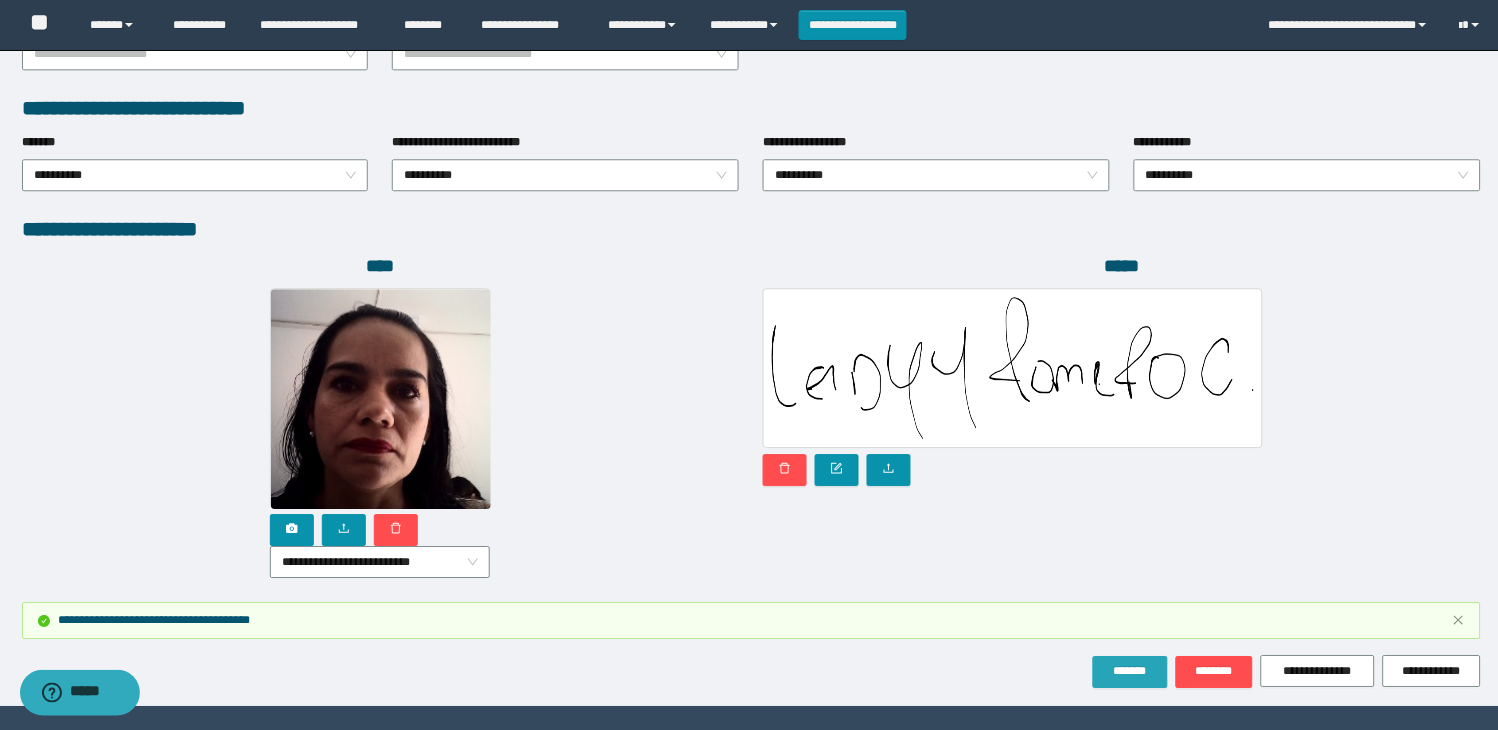click on "*******" at bounding box center (1130, 671) 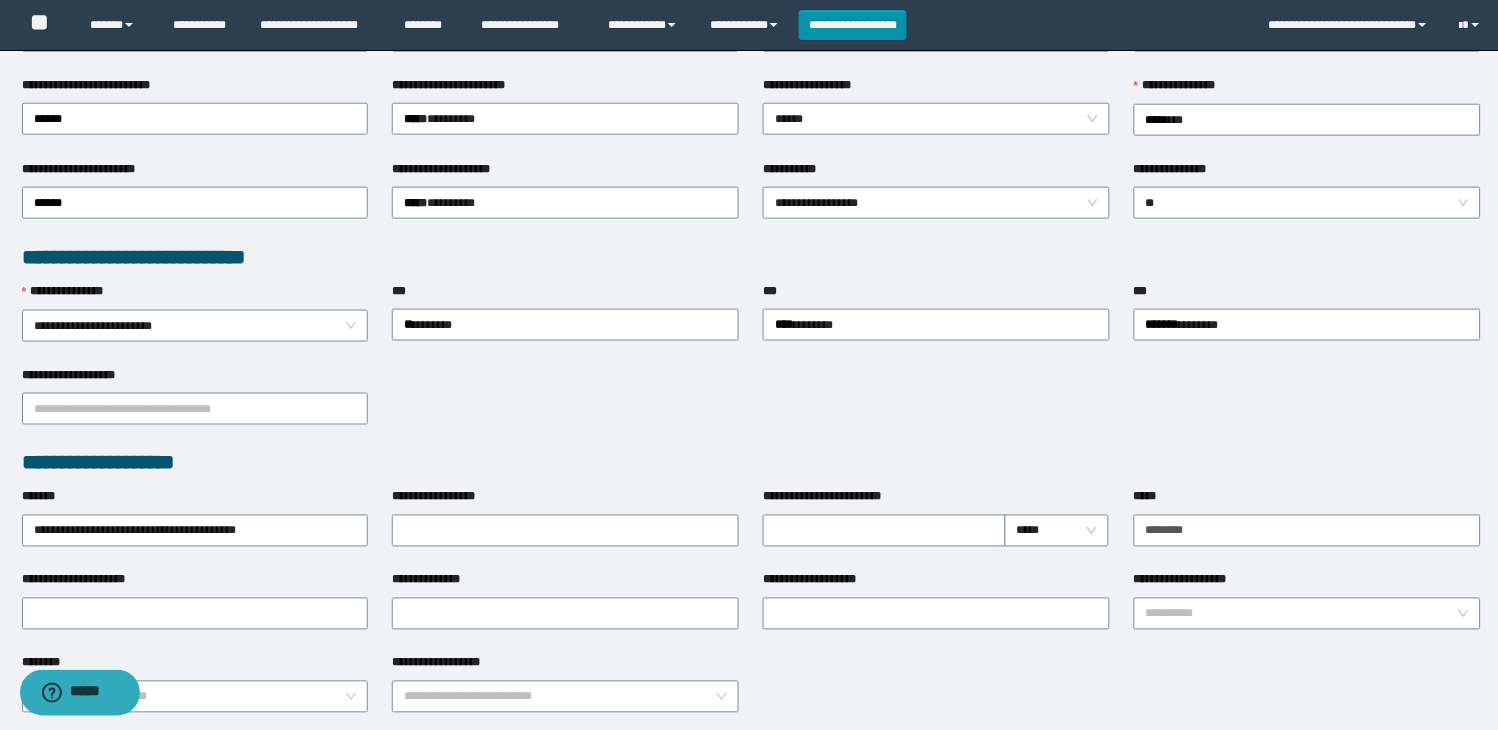 scroll, scrollTop: 0, scrollLeft: 0, axis: both 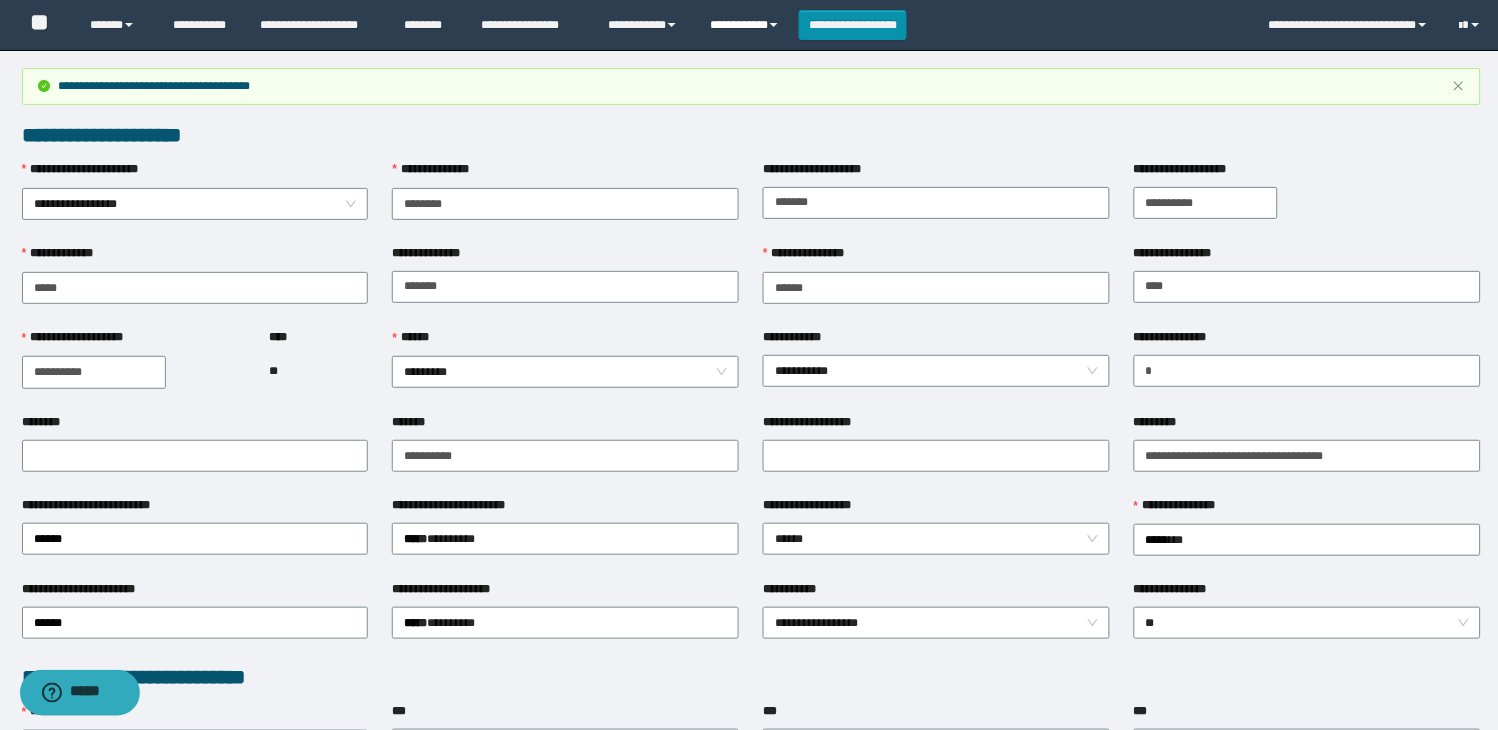 click on "**********" at bounding box center (746, 25) 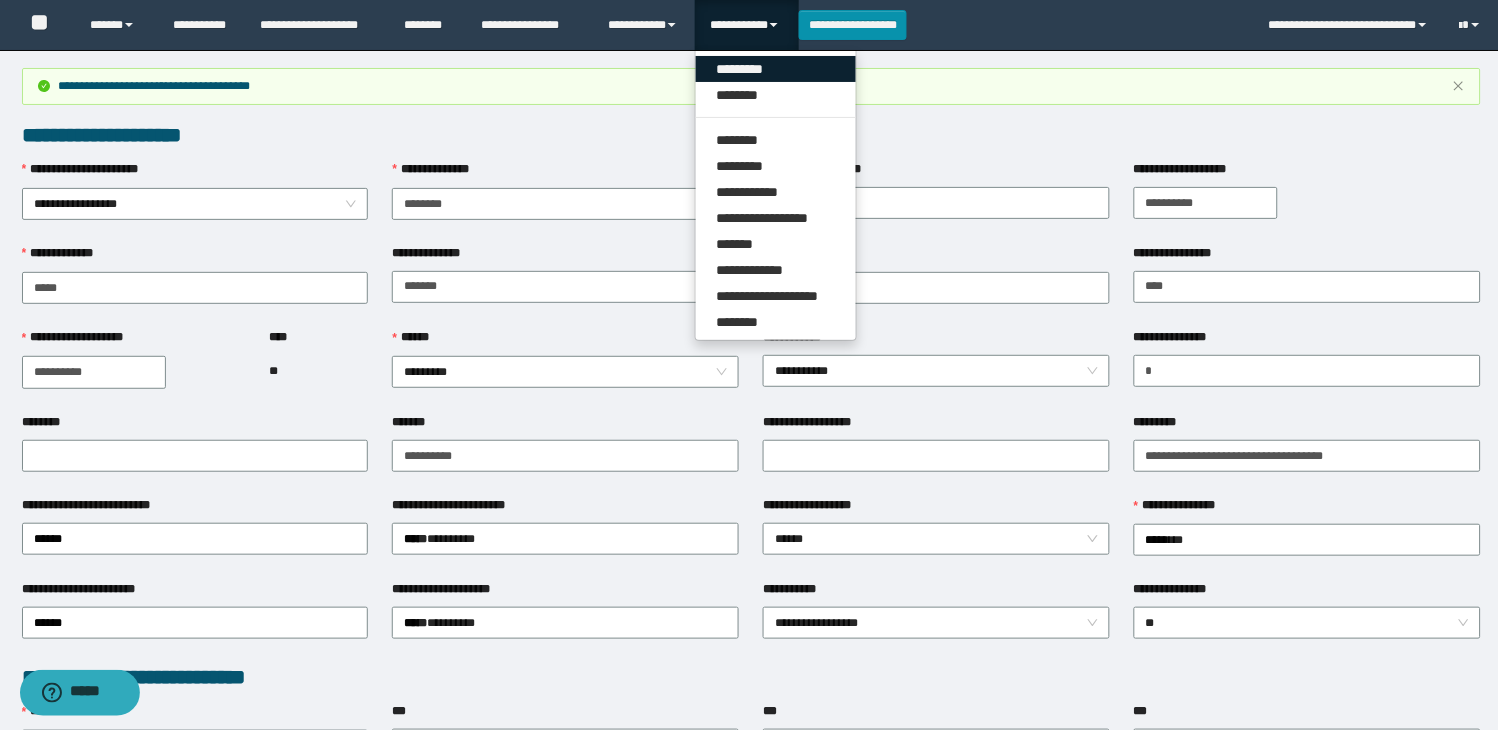 click on "*********" at bounding box center [776, 69] 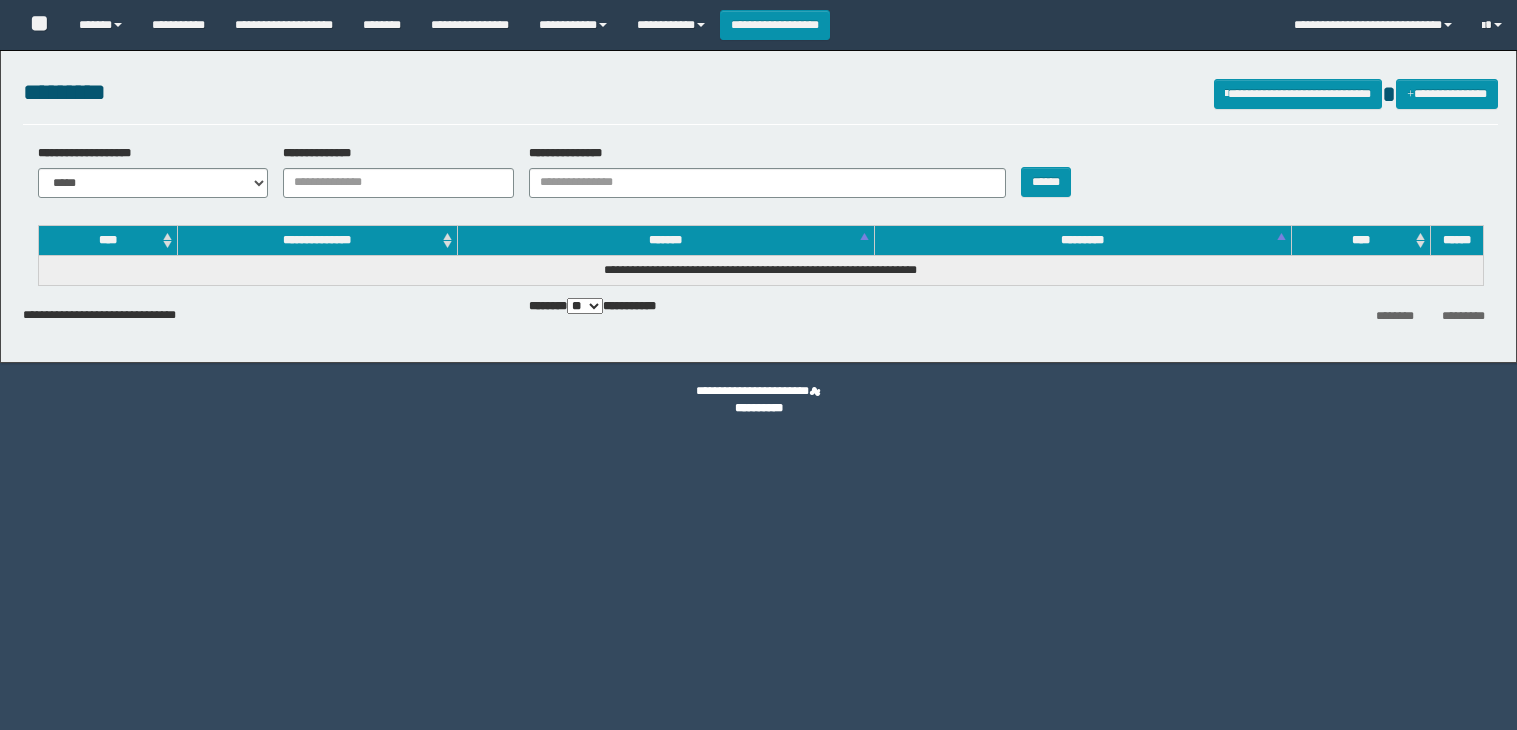 scroll, scrollTop: 0, scrollLeft: 0, axis: both 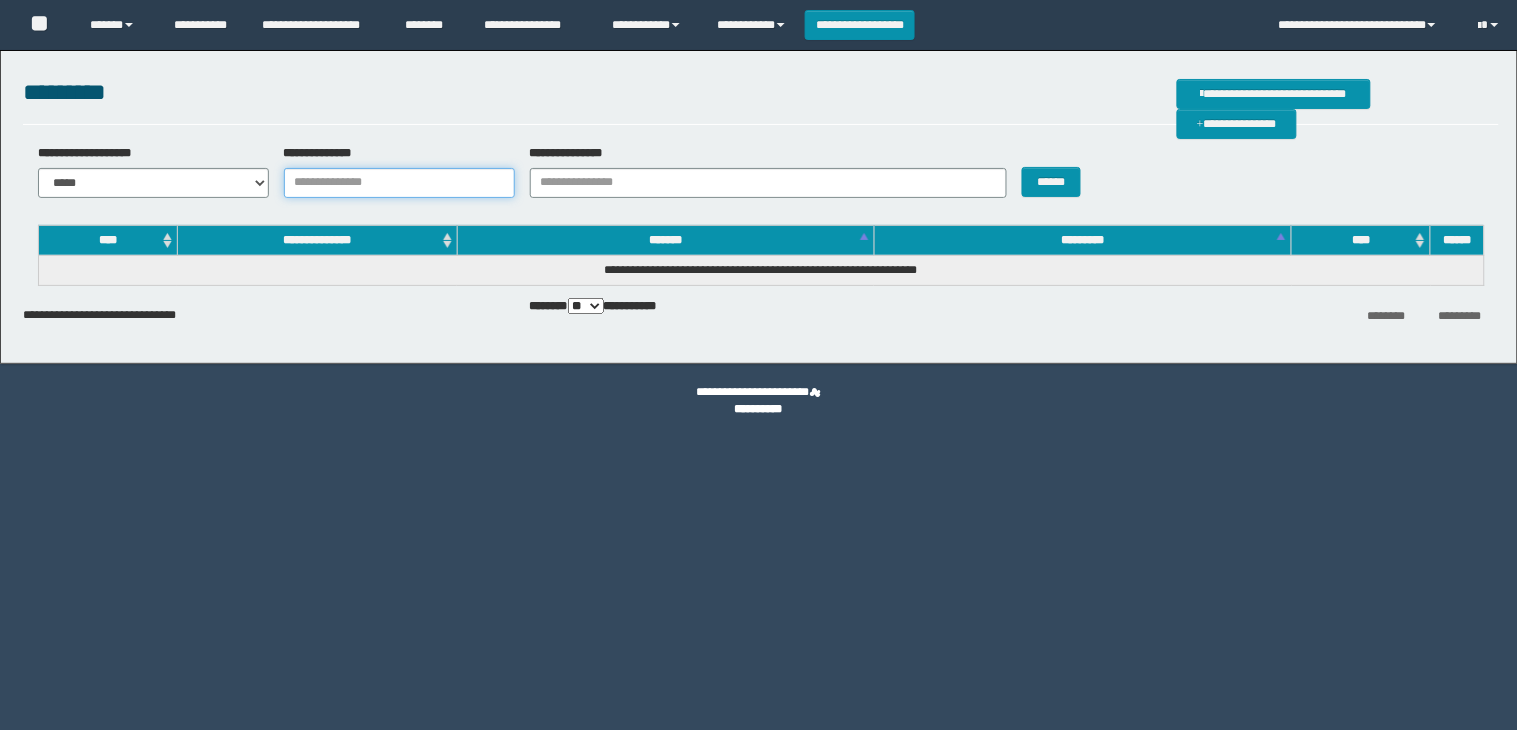 click on "**********" at bounding box center (399, 183) 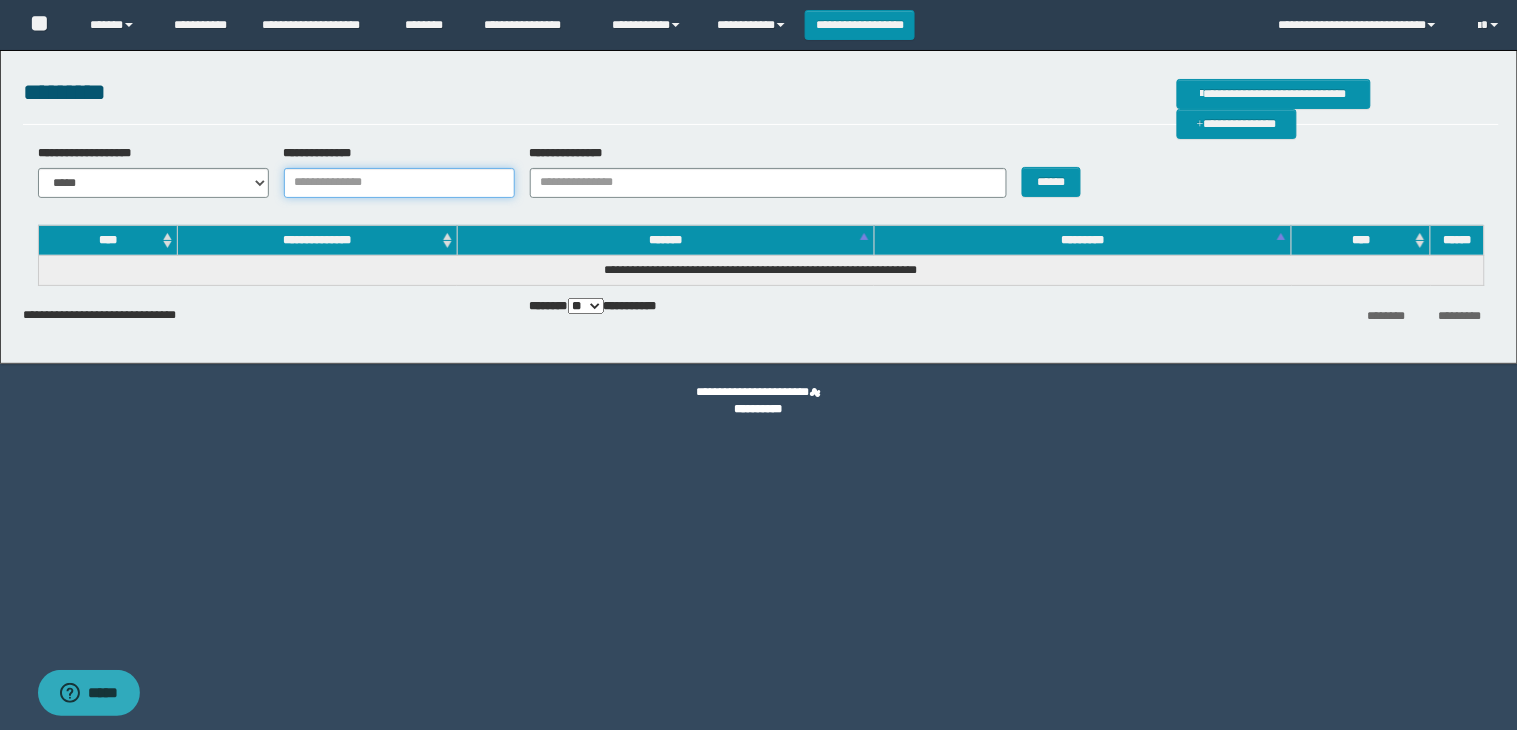 scroll, scrollTop: 0, scrollLeft: 0, axis: both 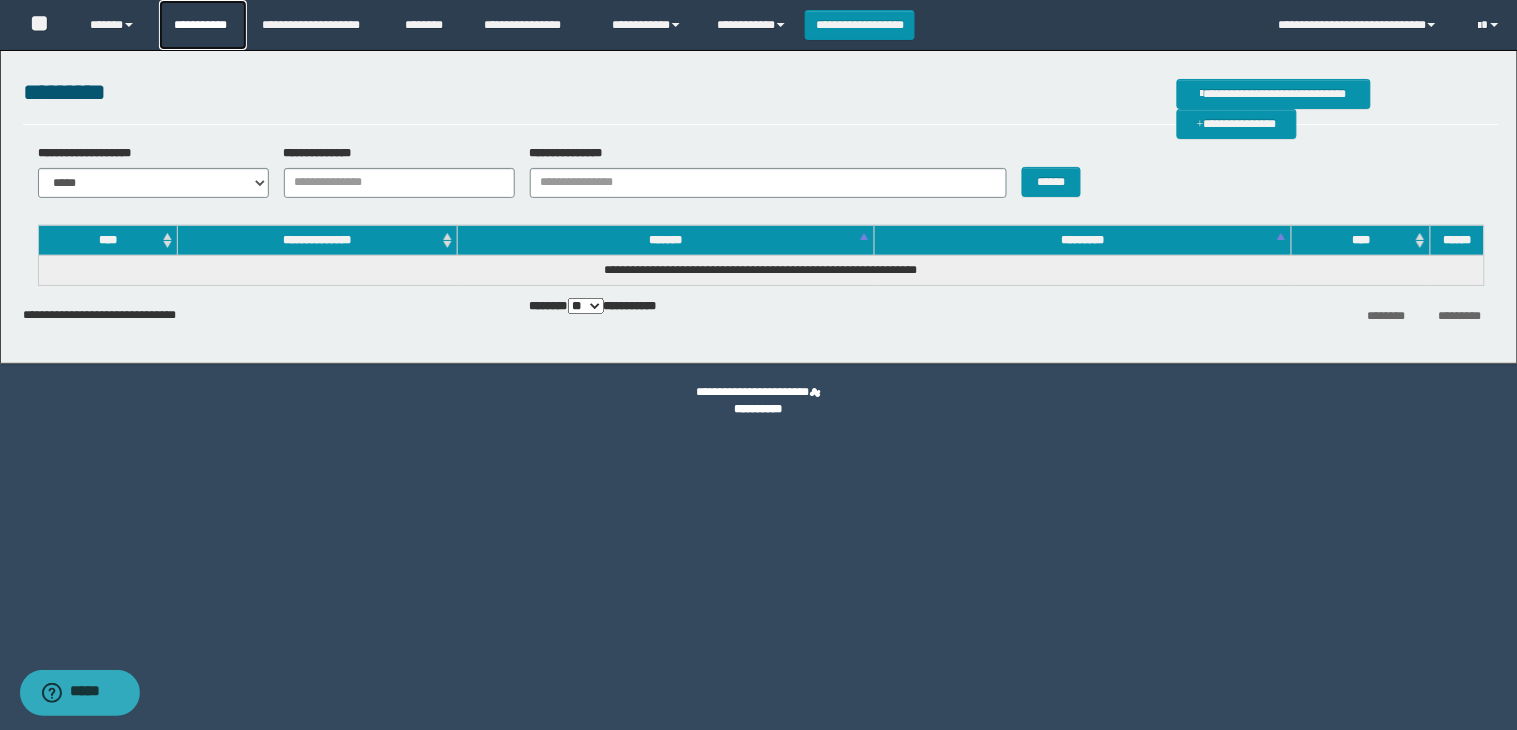 click on "**********" at bounding box center (203, 25) 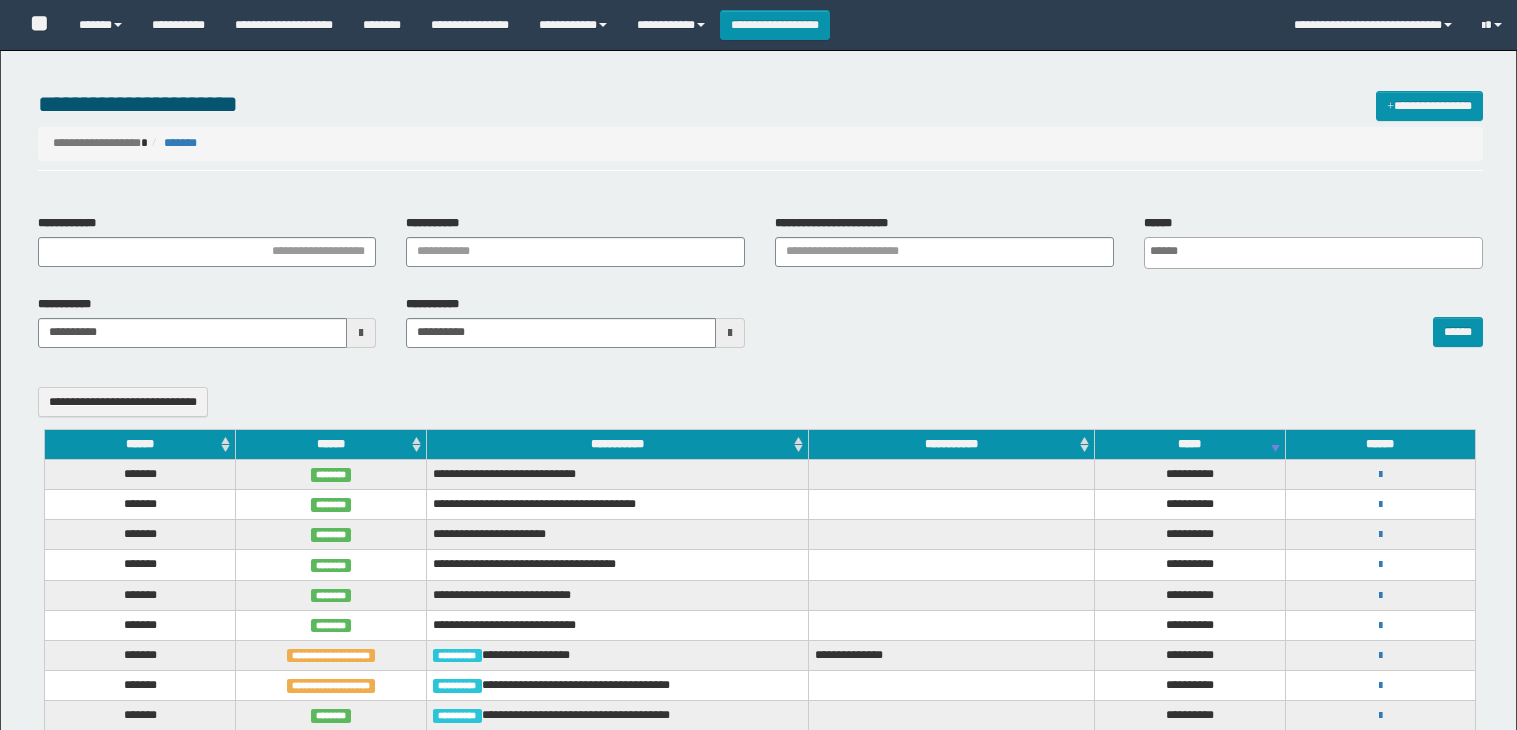 select 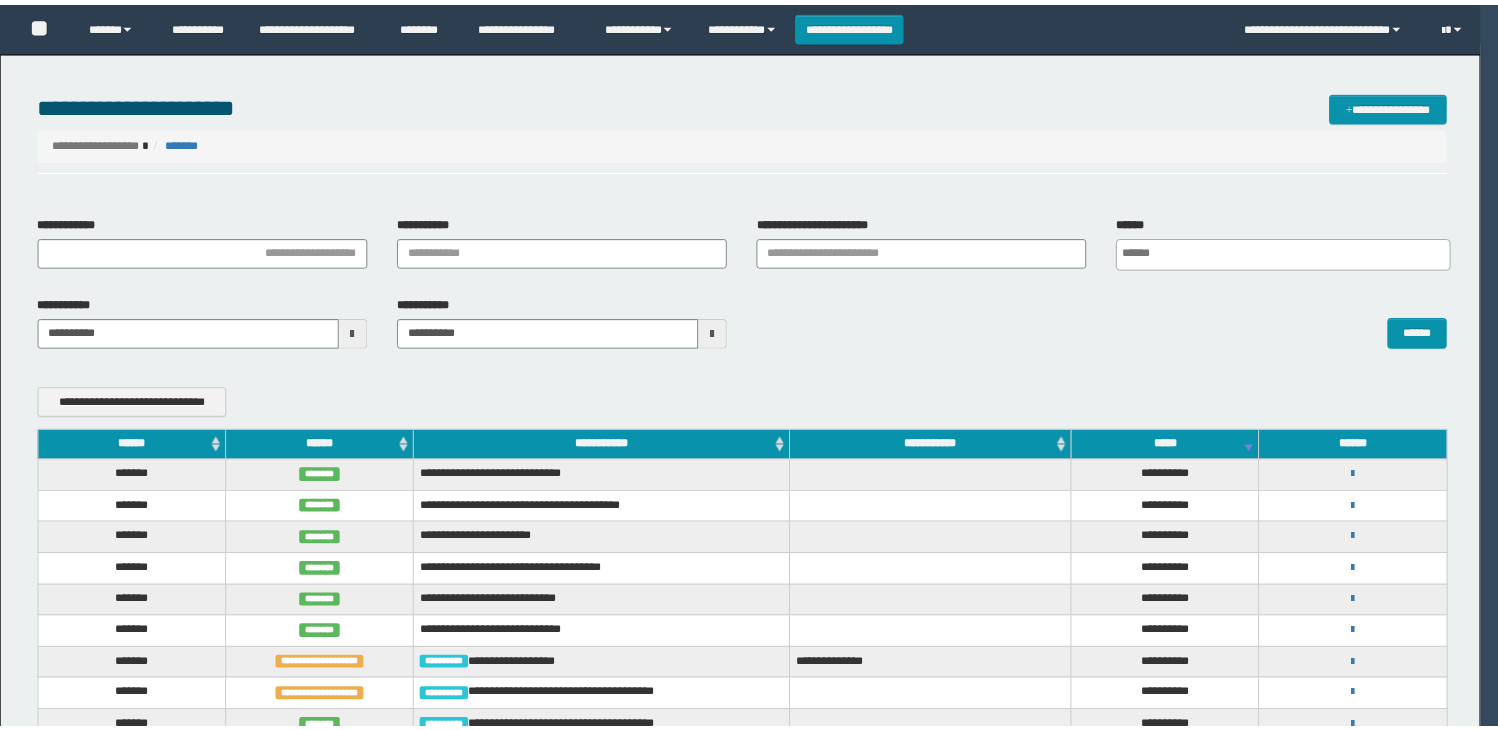 scroll, scrollTop: 0, scrollLeft: 0, axis: both 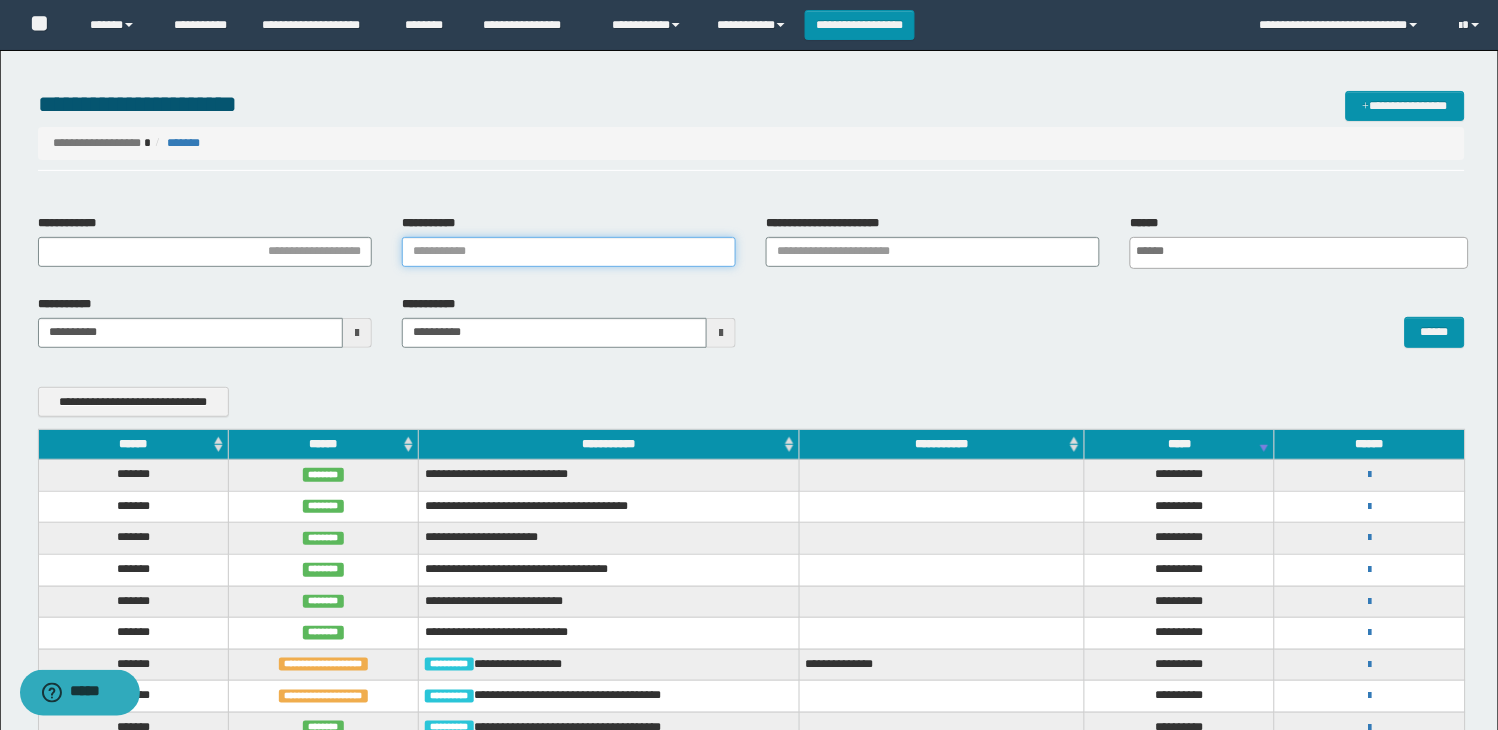 click on "**********" at bounding box center (569, 252) 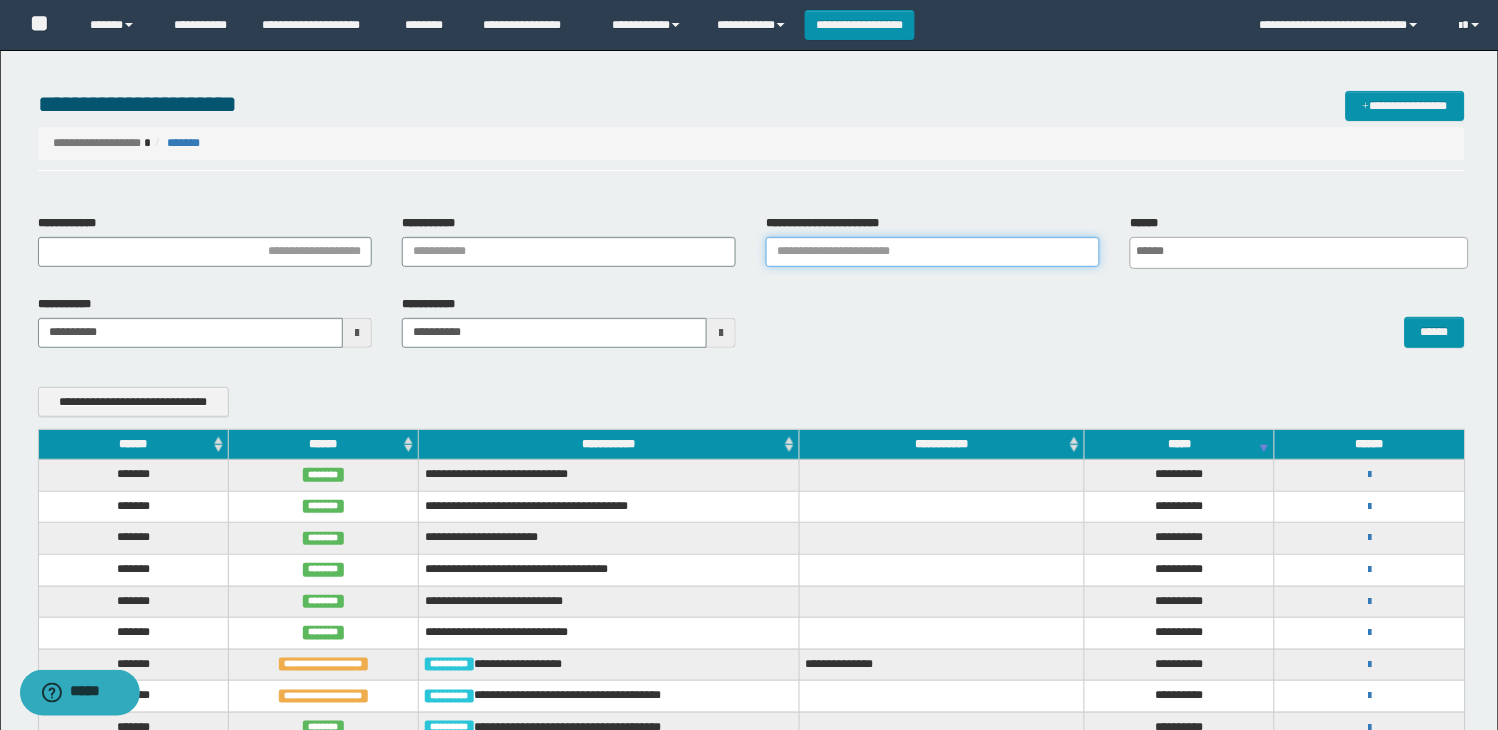 click on "**********" at bounding box center [933, 252] 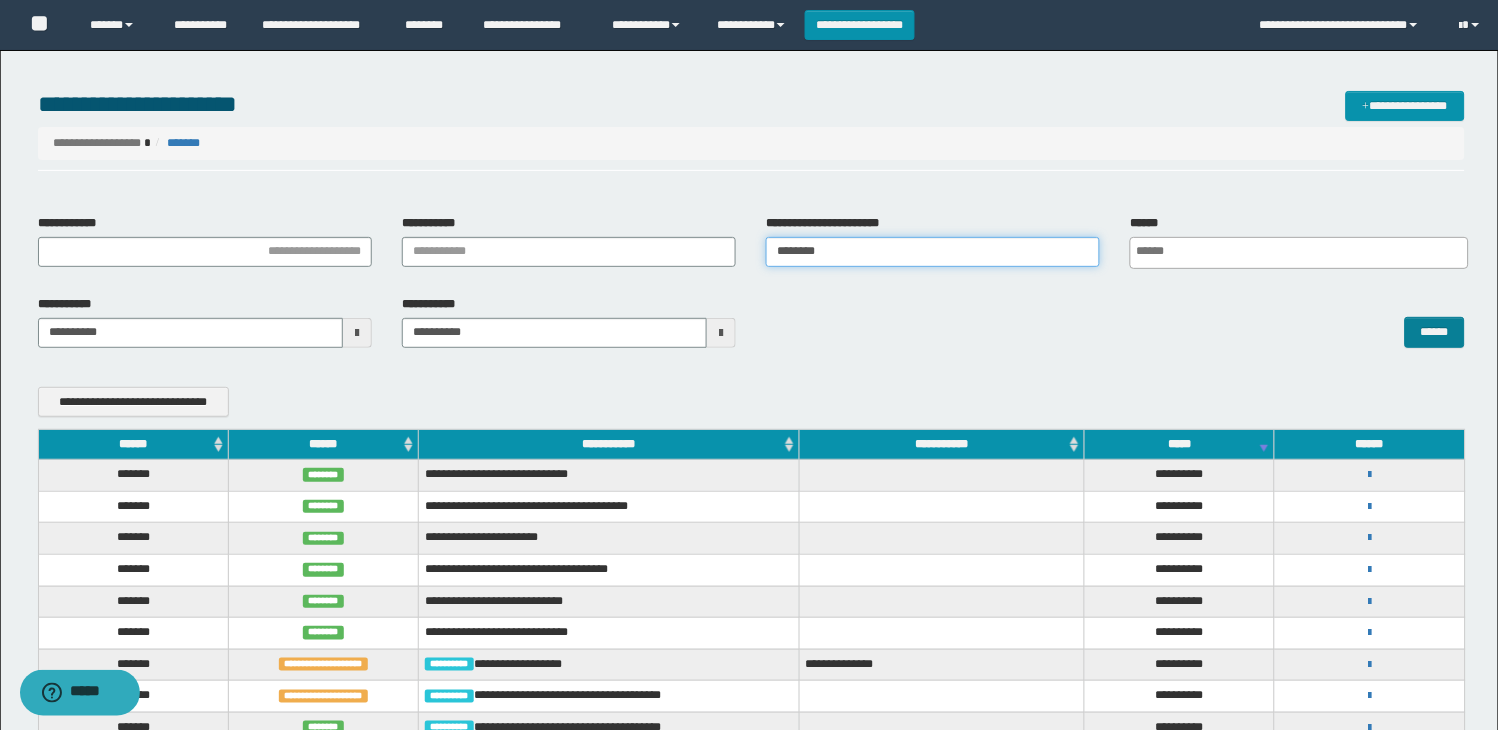 type on "********" 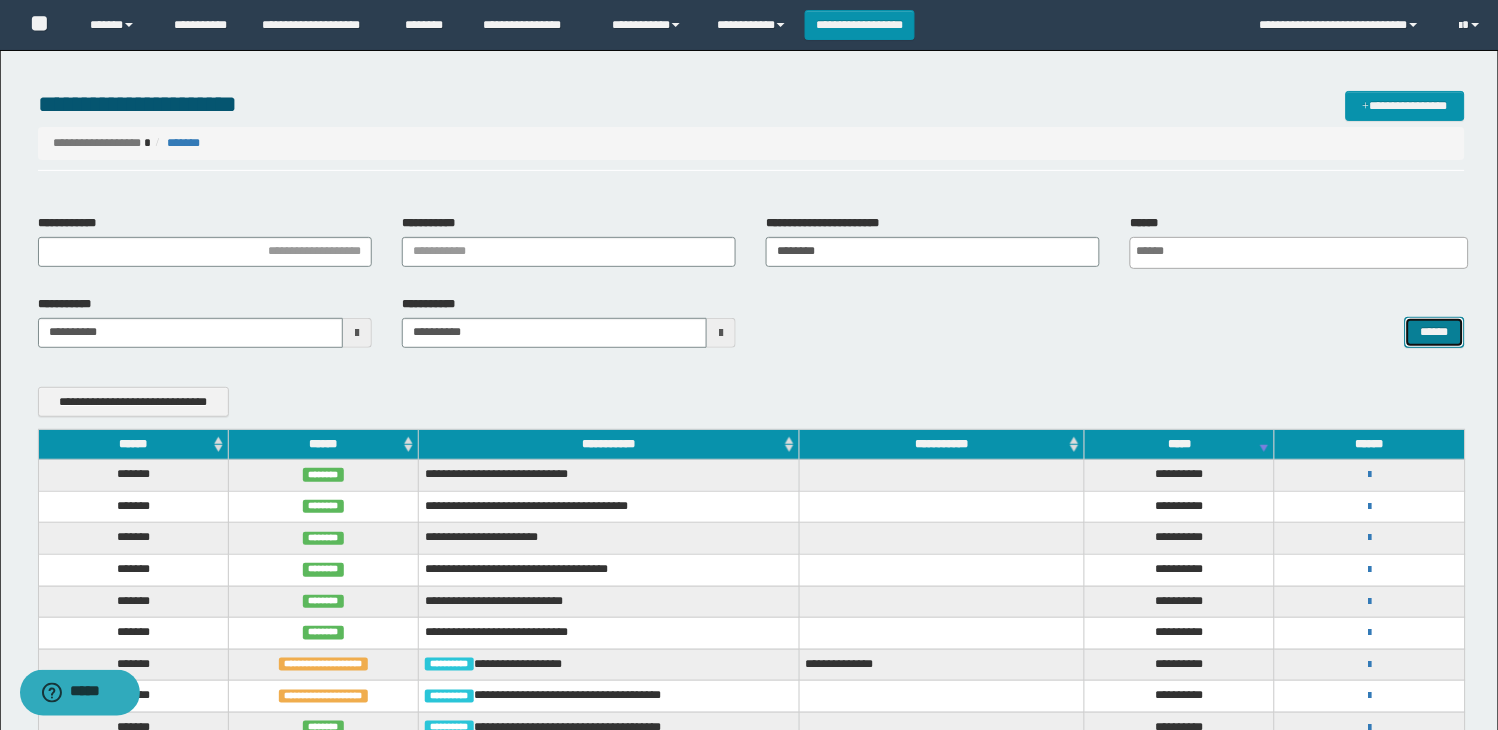 click on "******" at bounding box center [1435, 332] 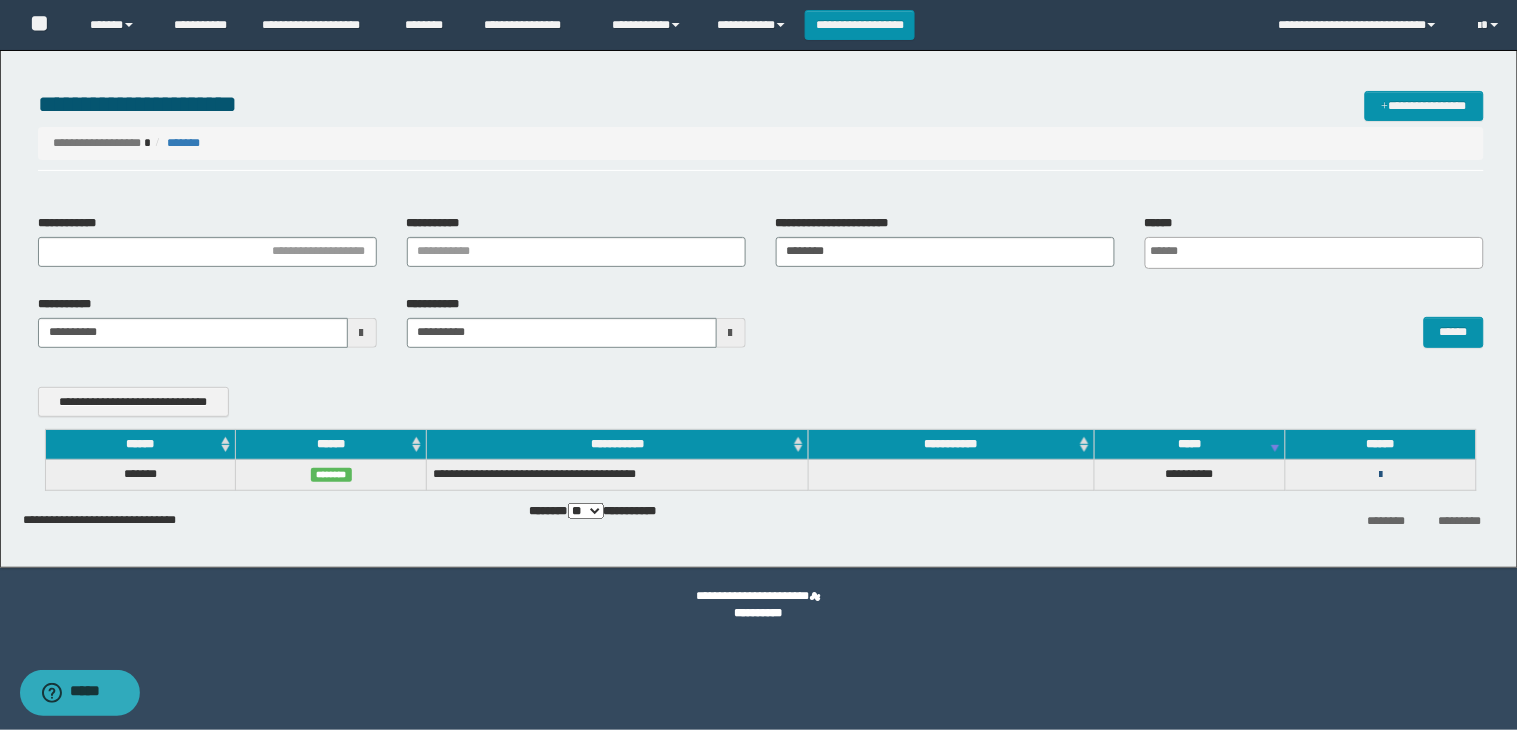 click at bounding box center (1380, 475) 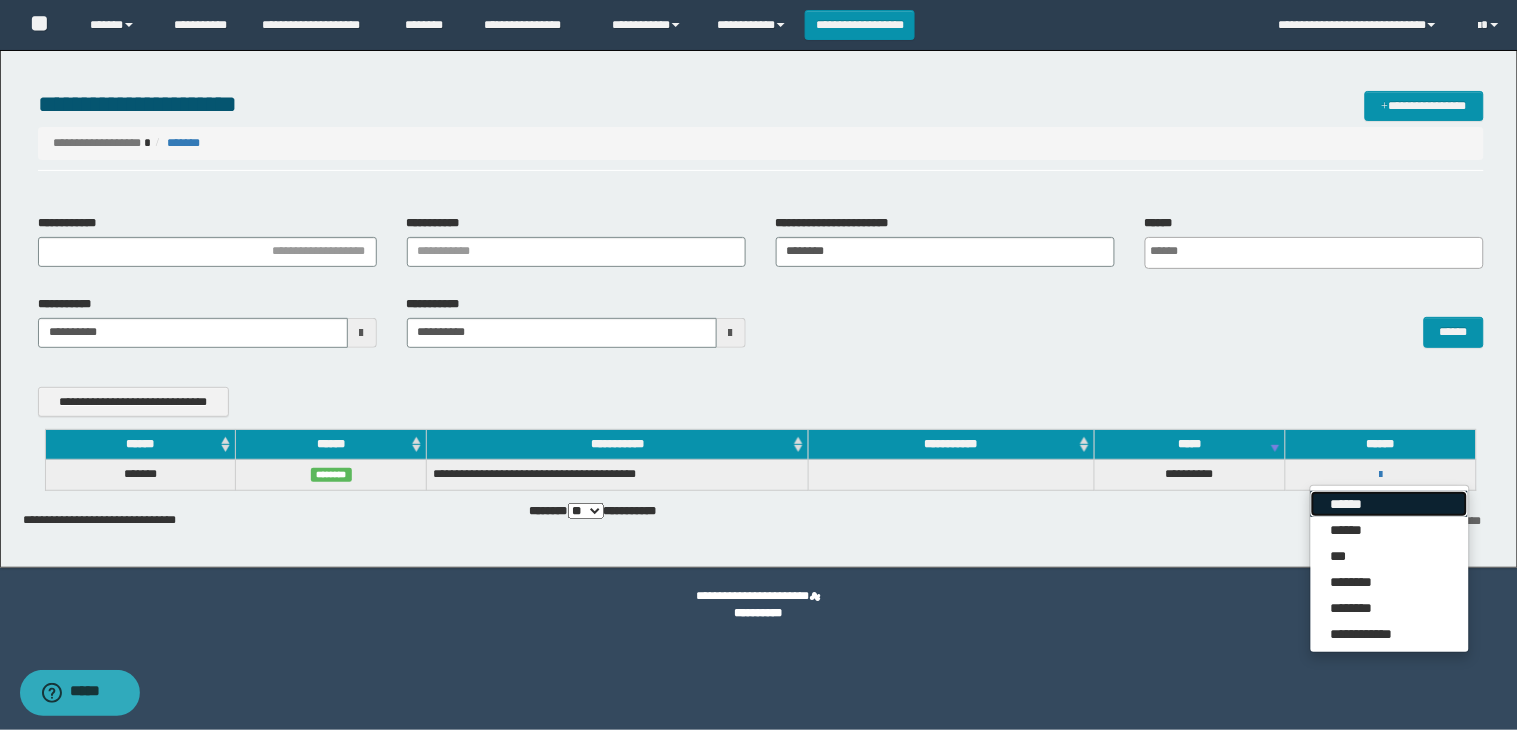 click on "******" at bounding box center [1390, 504] 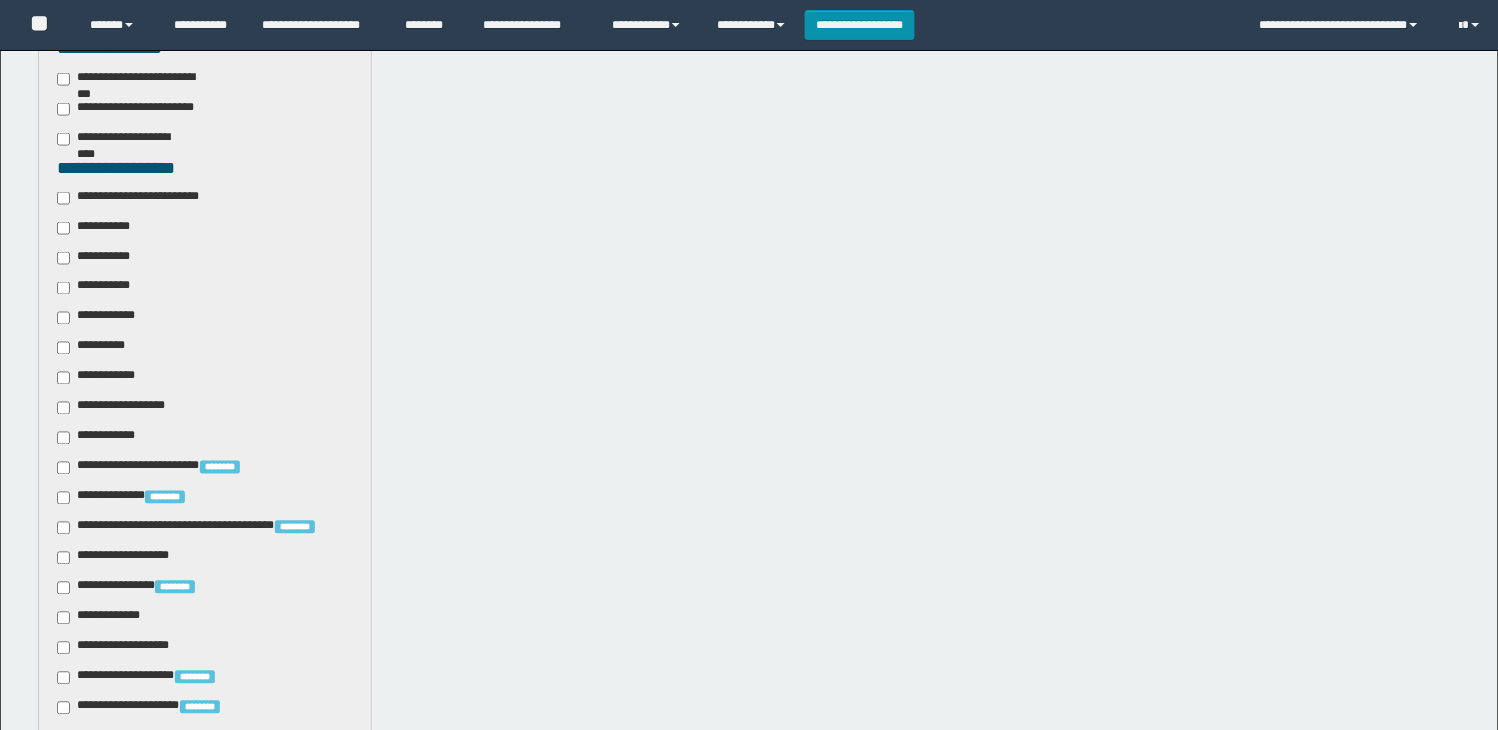 scroll, scrollTop: 555, scrollLeft: 0, axis: vertical 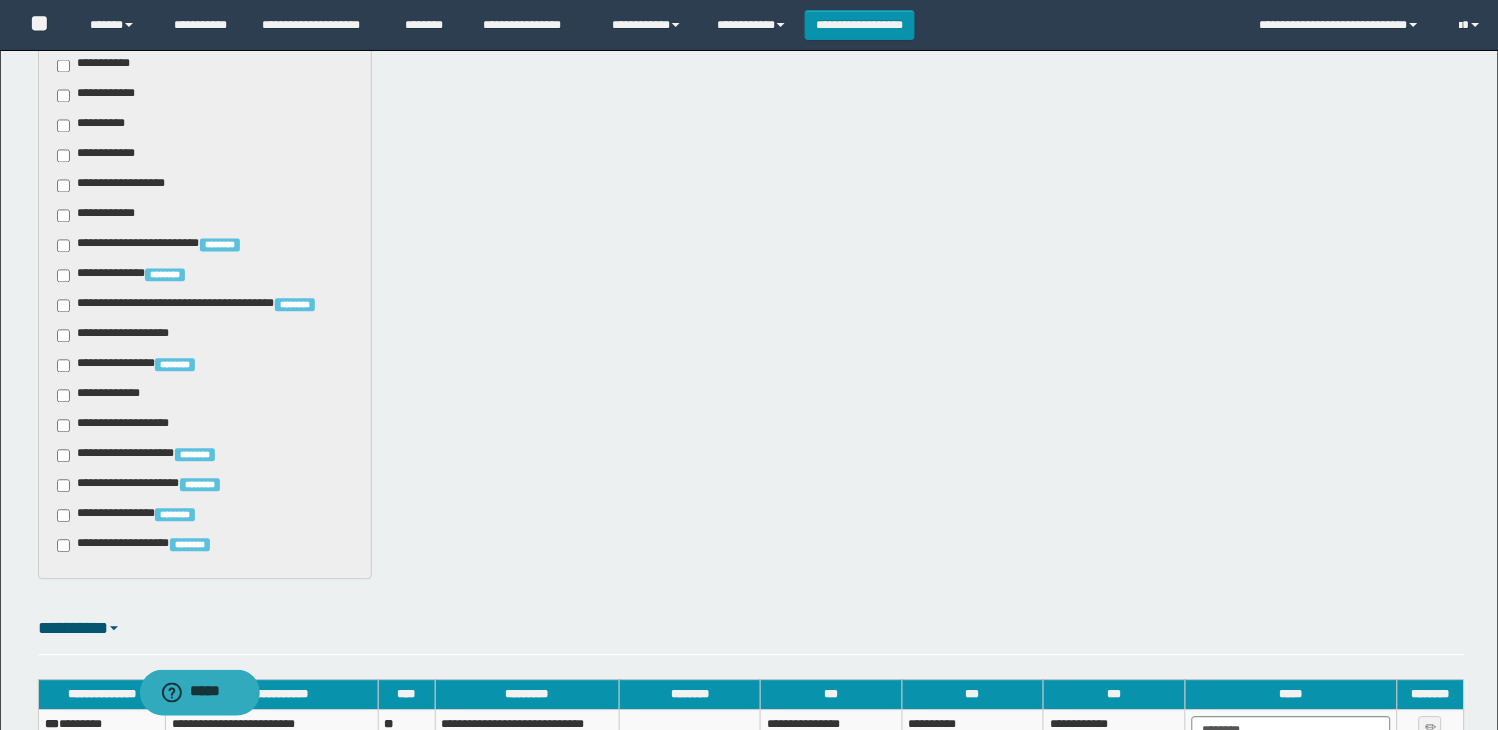 click on "**********" at bounding box center [205, 261] 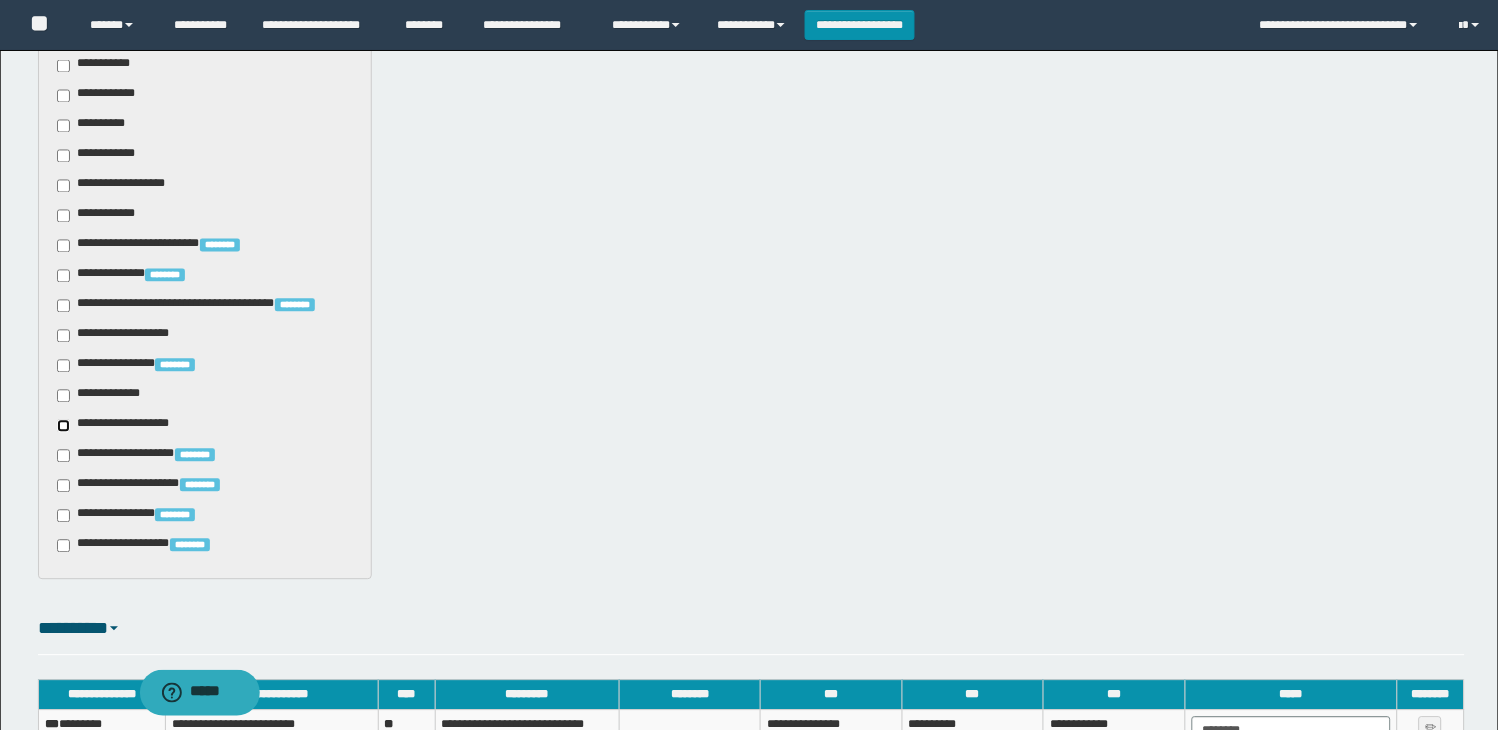 scroll, scrollTop: 973, scrollLeft: 0, axis: vertical 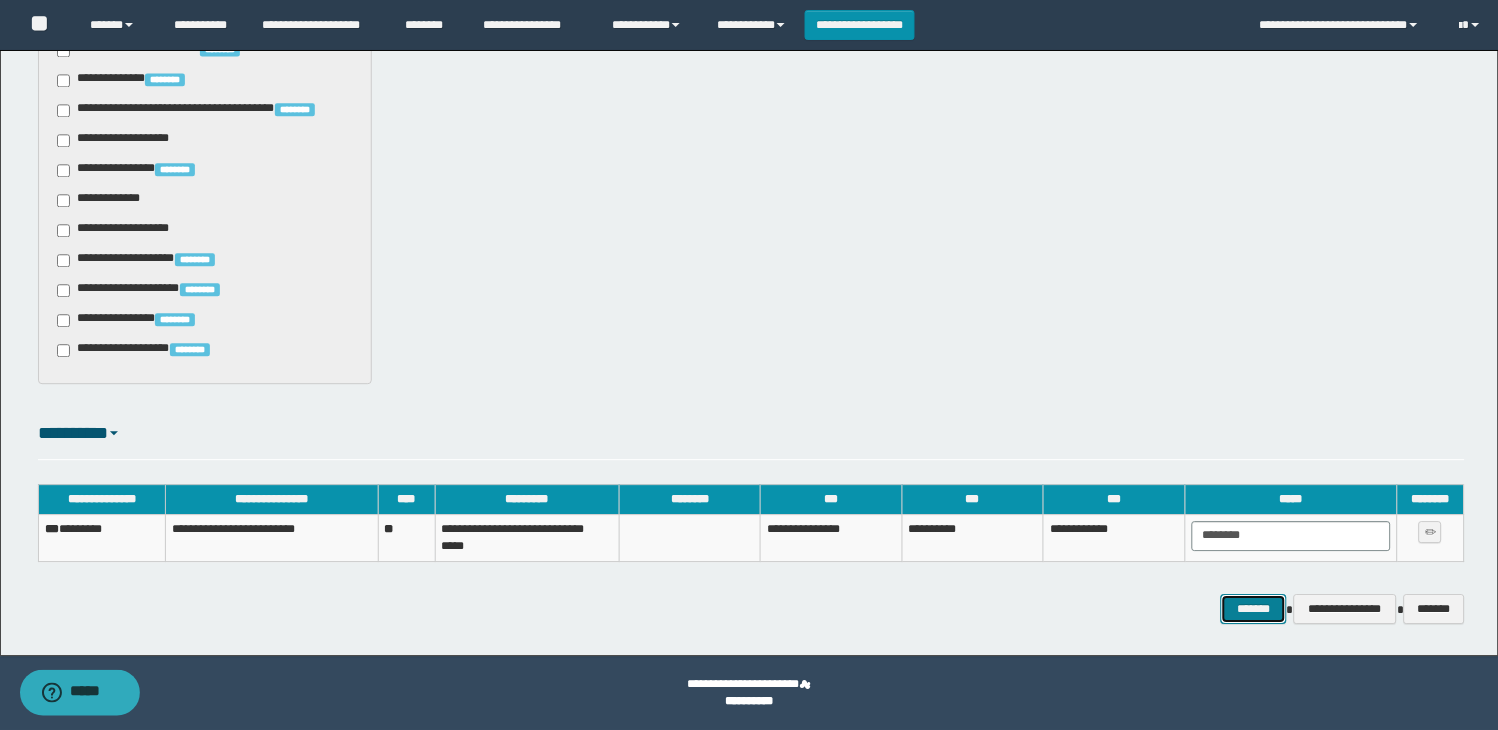 click on "*******" at bounding box center (1254, 609) 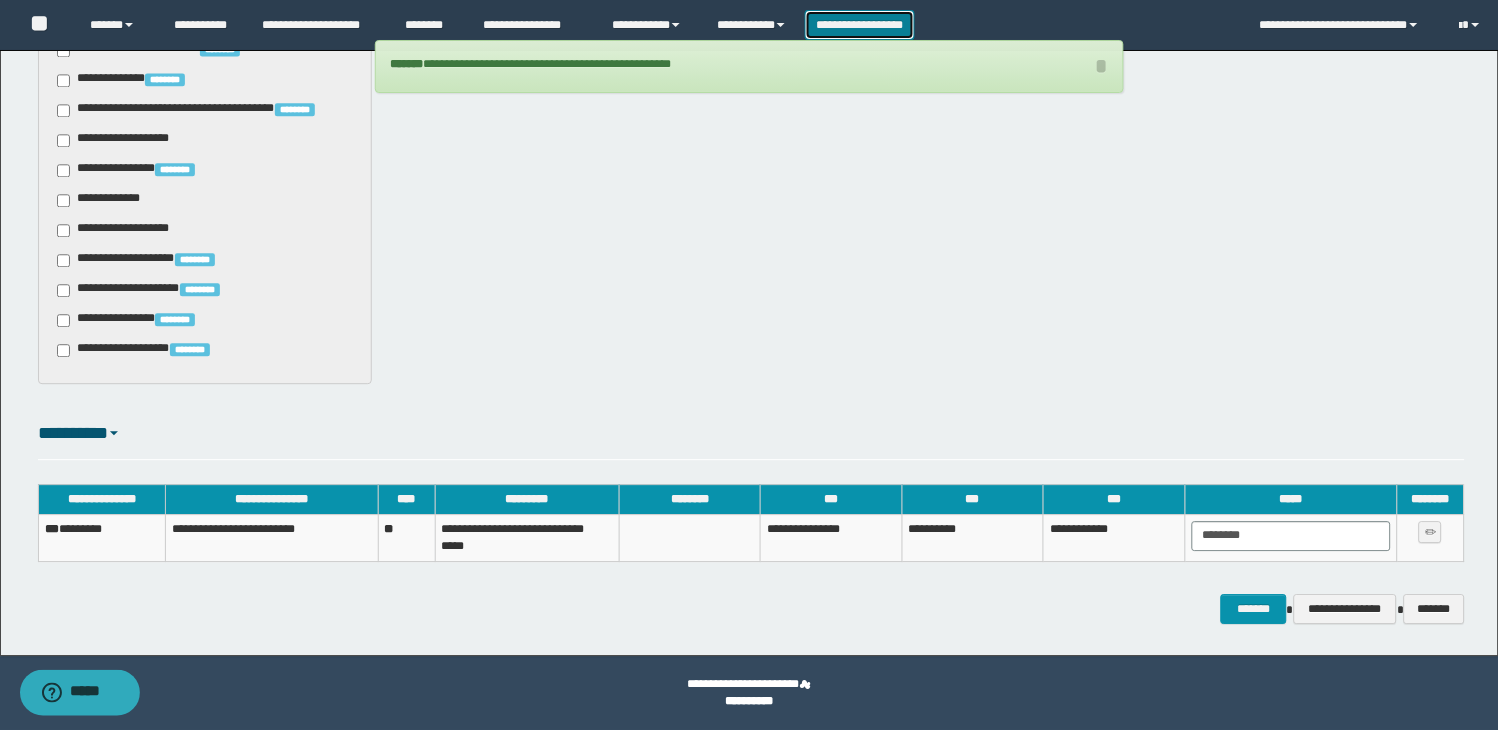 click on "**********" at bounding box center [860, 25] 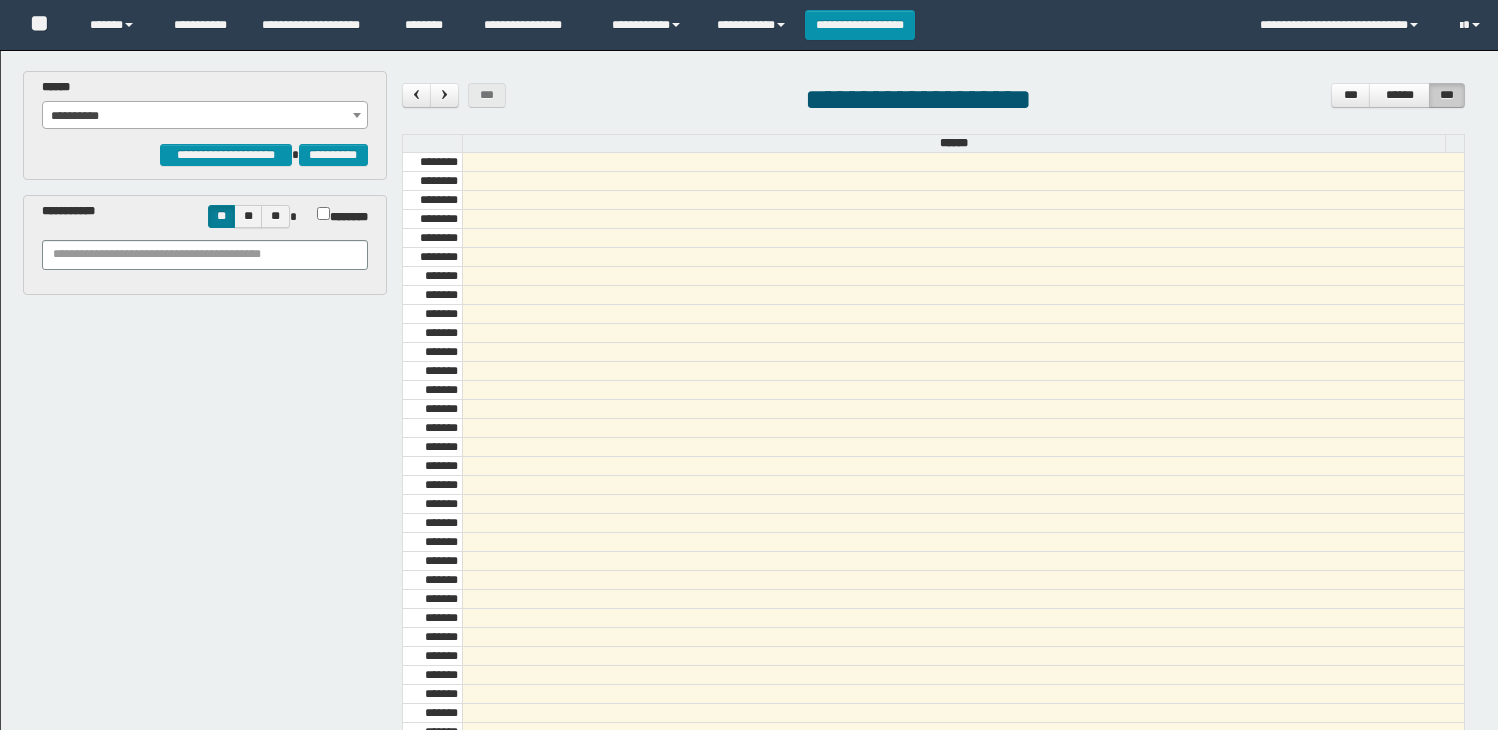 click on "**********" at bounding box center [205, 116] 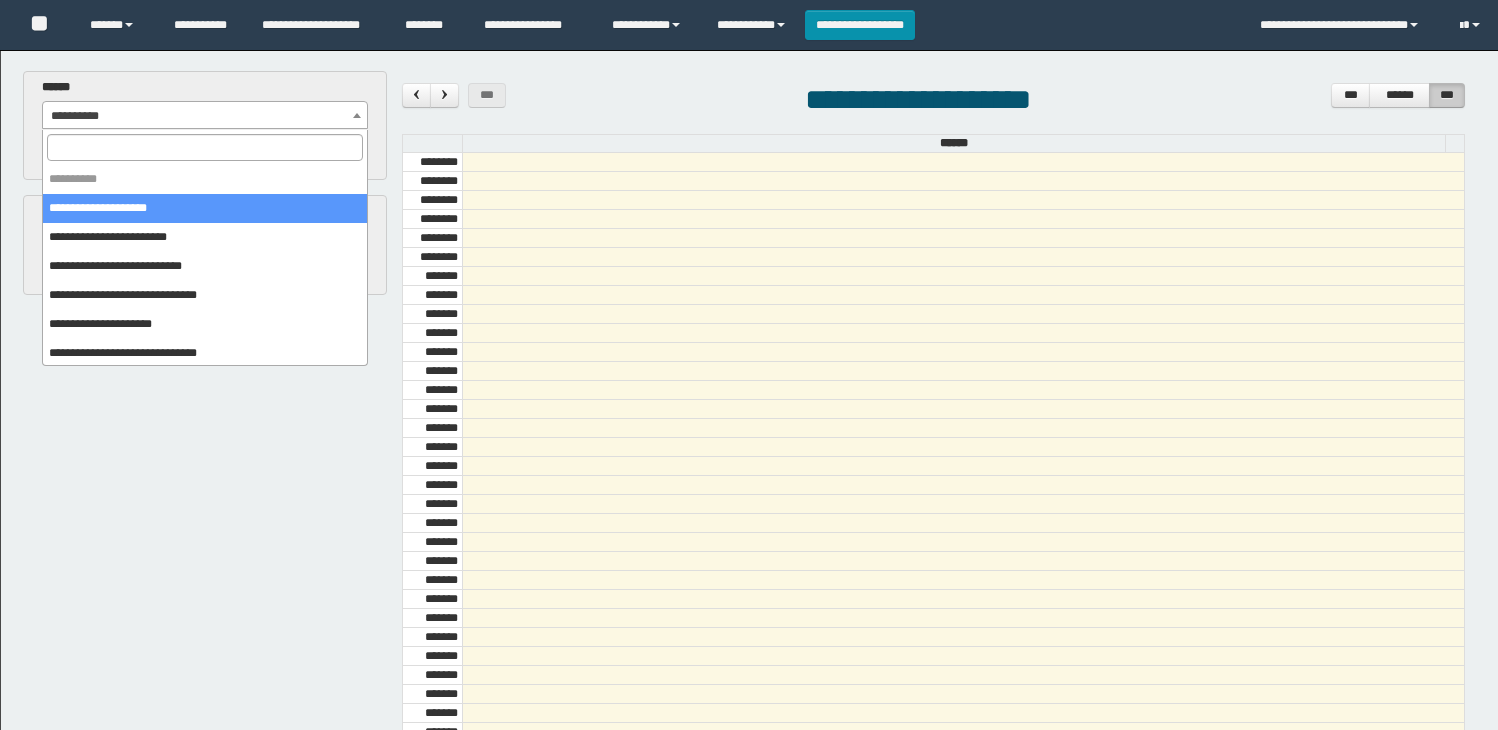 scroll, scrollTop: 0, scrollLeft: 0, axis: both 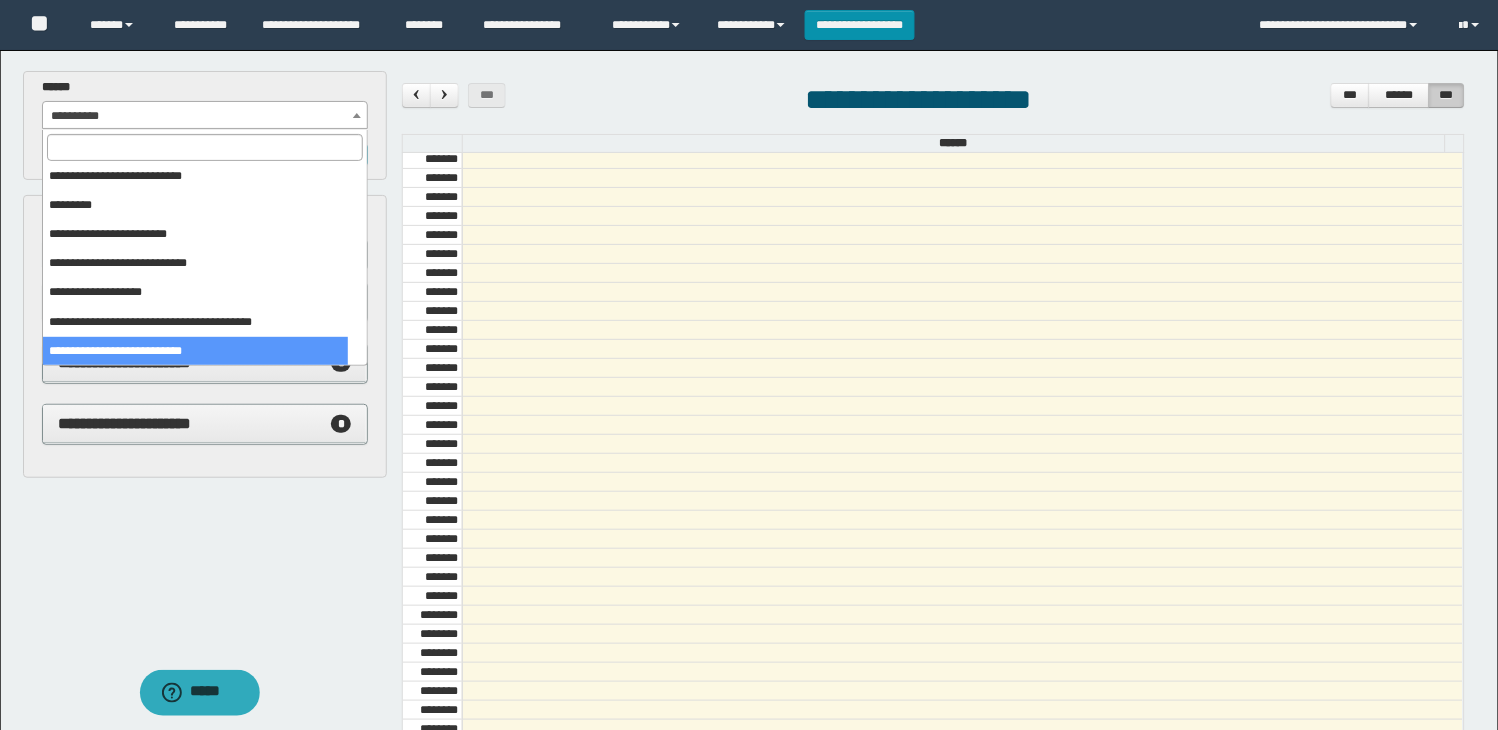 select on "******" 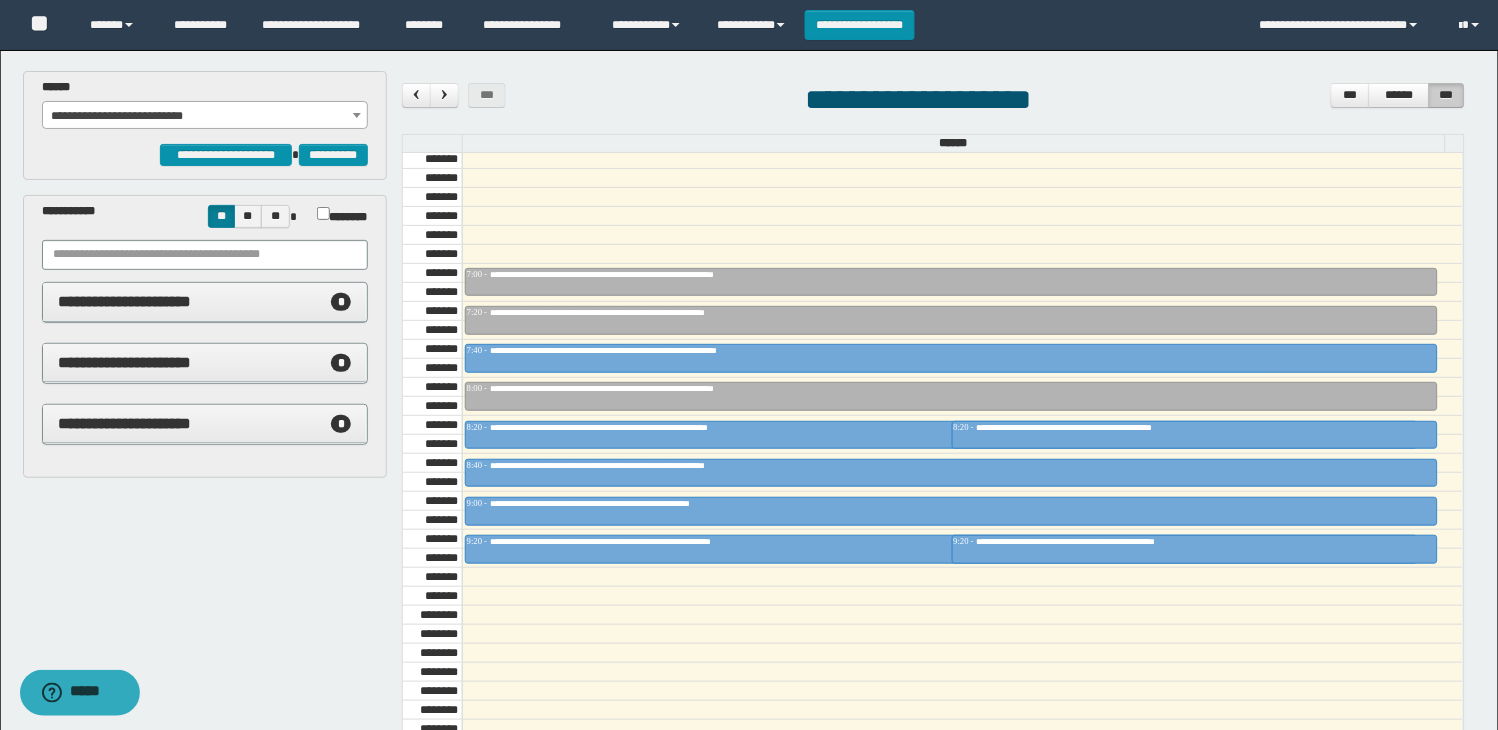 click on "**********" at bounding box center (205, 424) 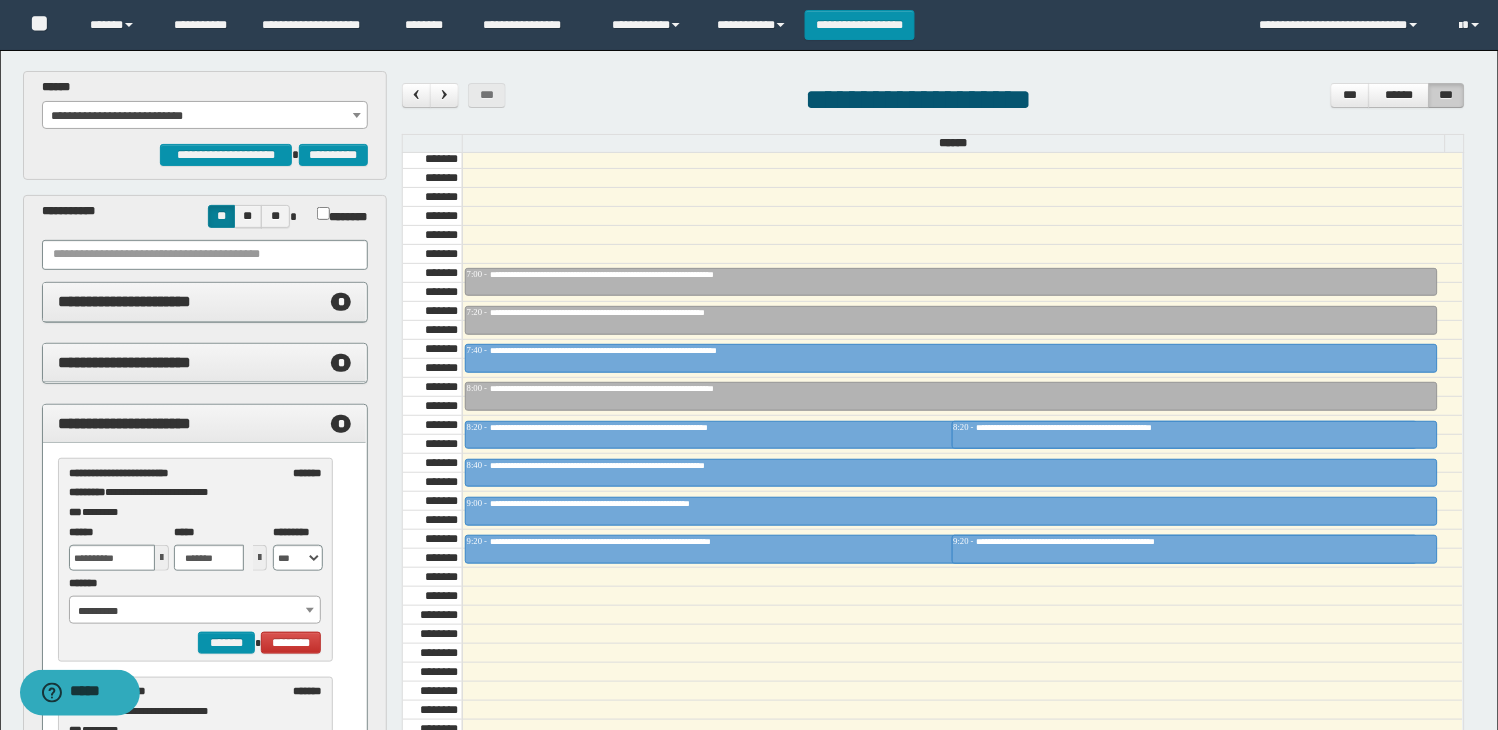 click on "**********" at bounding box center [205, 116] 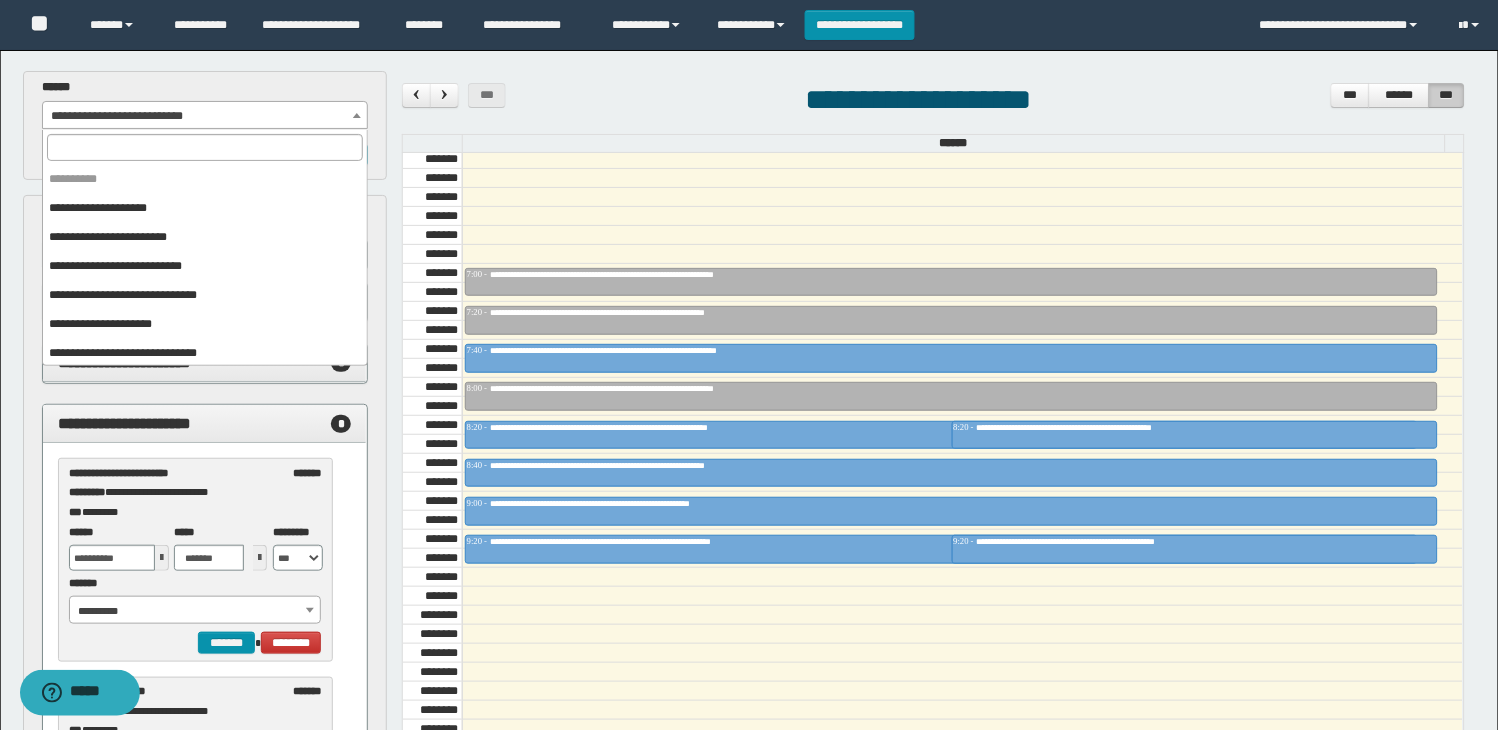 scroll, scrollTop: 353, scrollLeft: 0, axis: vertical 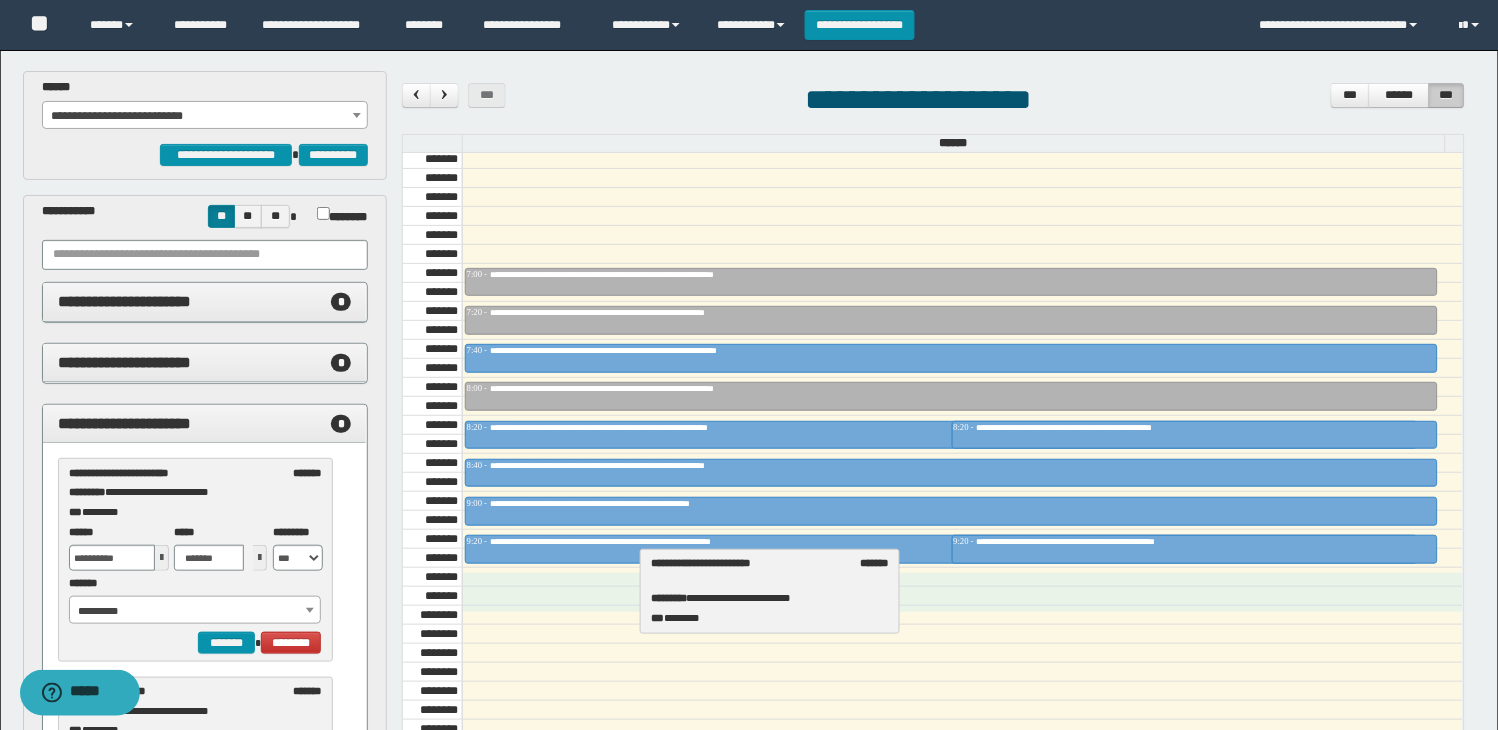 drag, startPoint x: 153, startPoint y: 486, endPoint x: 734, endPoint y: 576, distance: 587.92944 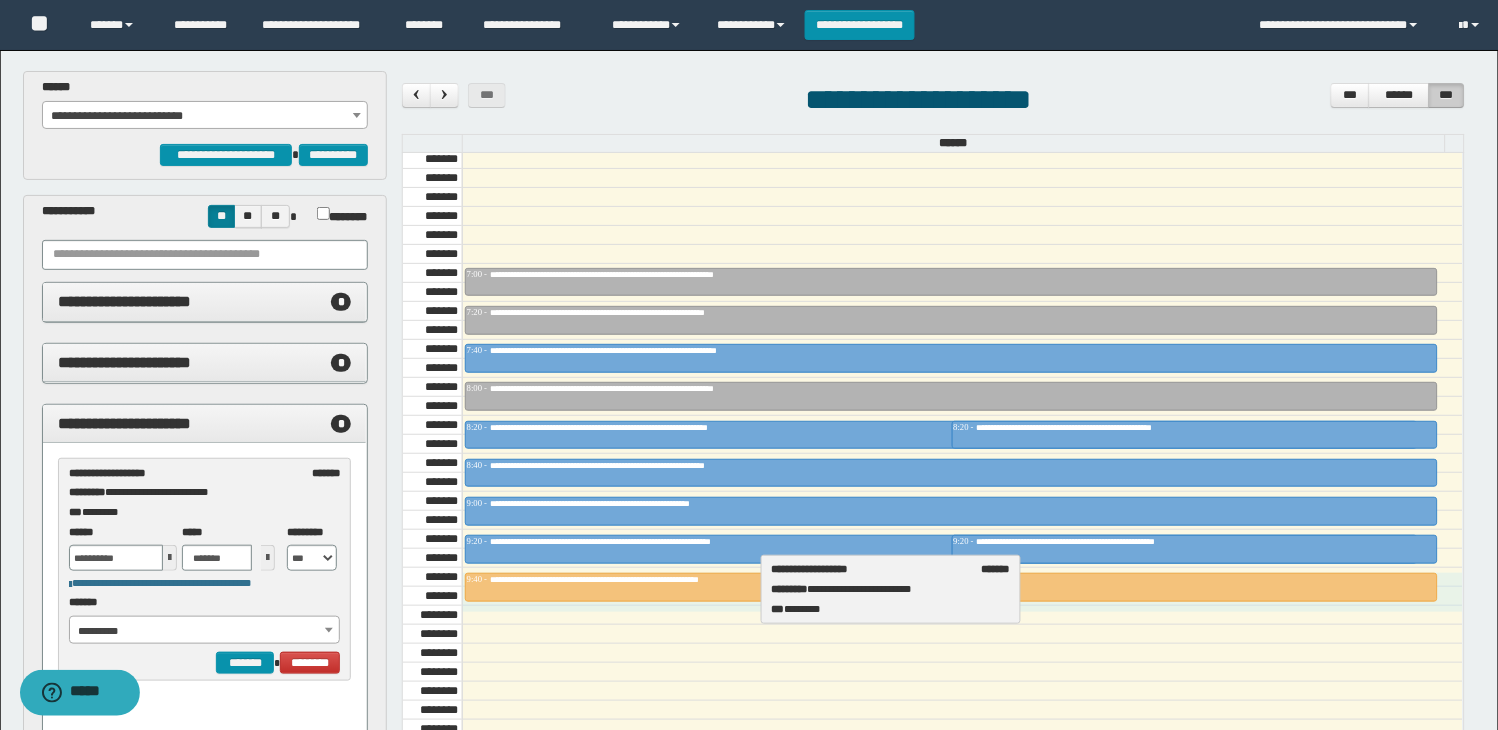 drag, startPoint x: 173, startPoint y: 486, endPoint x: 876, endPoint y: 582, distance: 709.5245 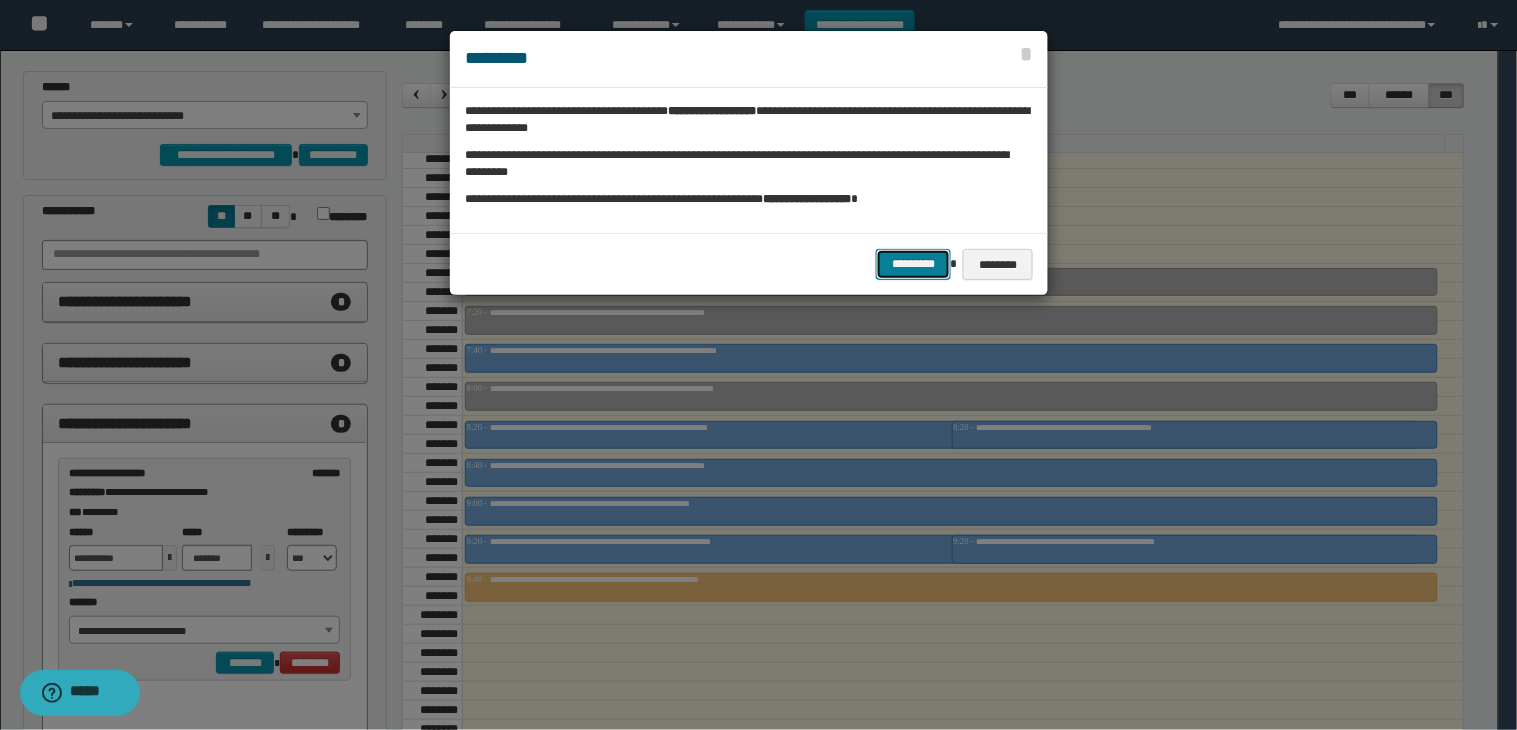 drag, startPoint x: 882, startPoint y: 271, endPoint x: 1007, endPoint y: 361, distance: 154.02922 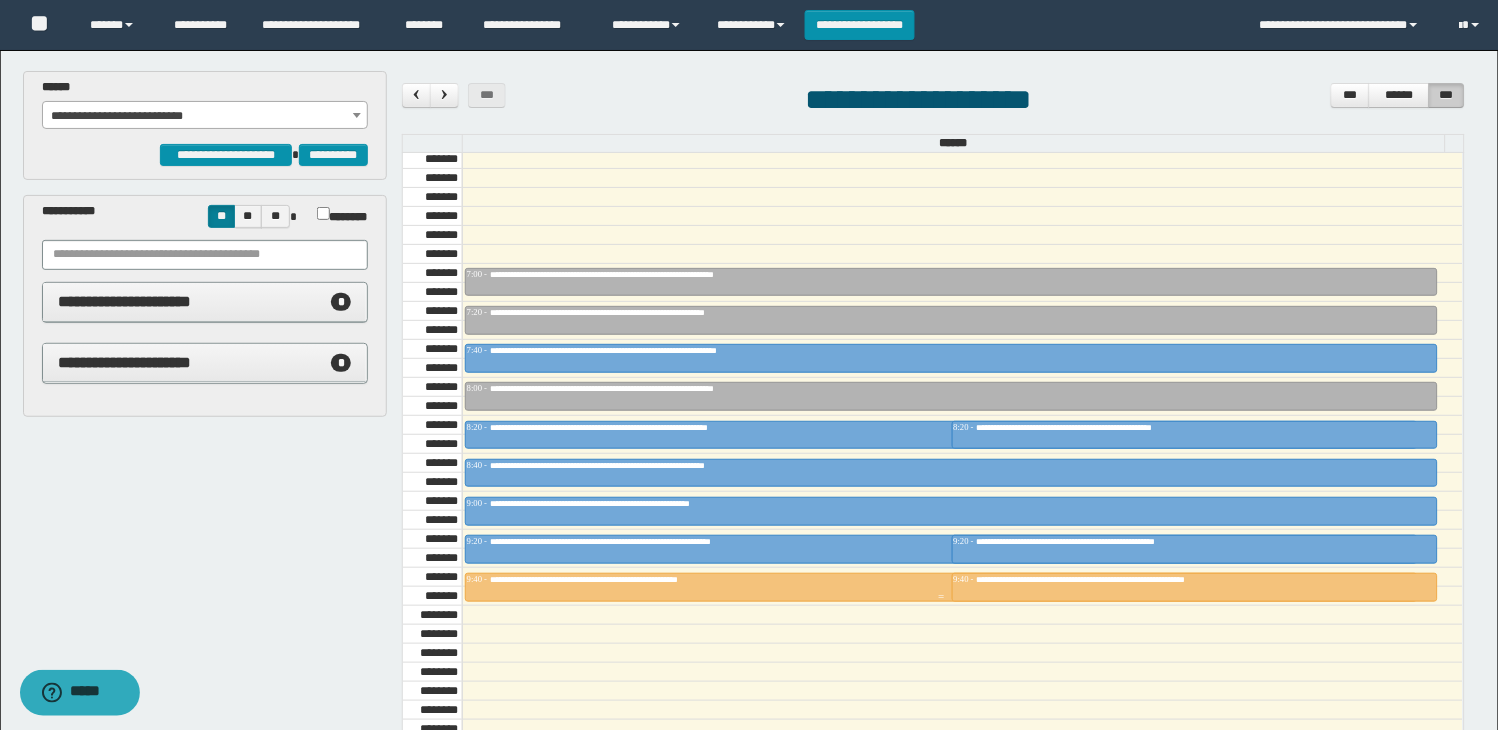 click at bounding box center (942, 587) 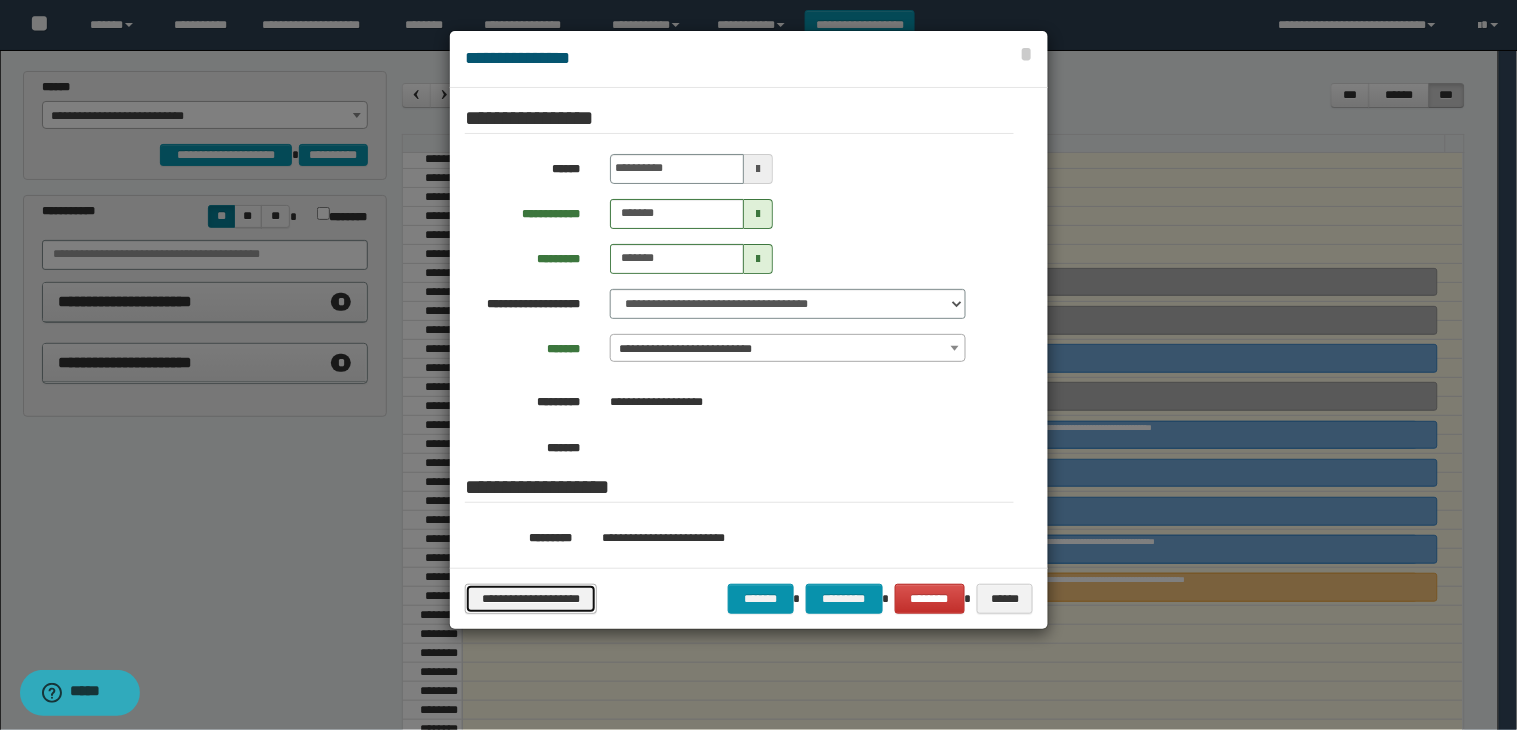click on "**********" at bounding box center [530, 599] 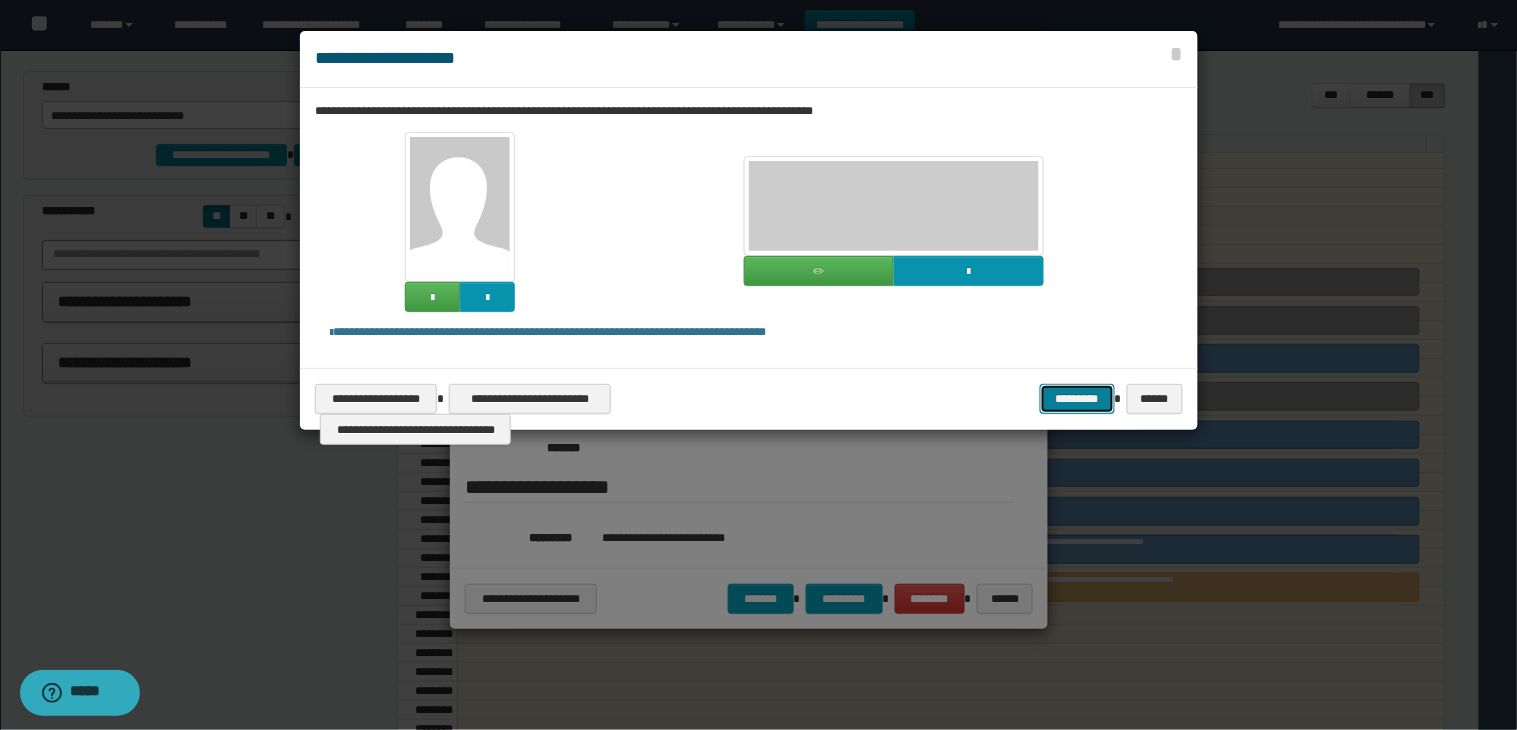 click on "*********" at bounding box center (1077, 399) 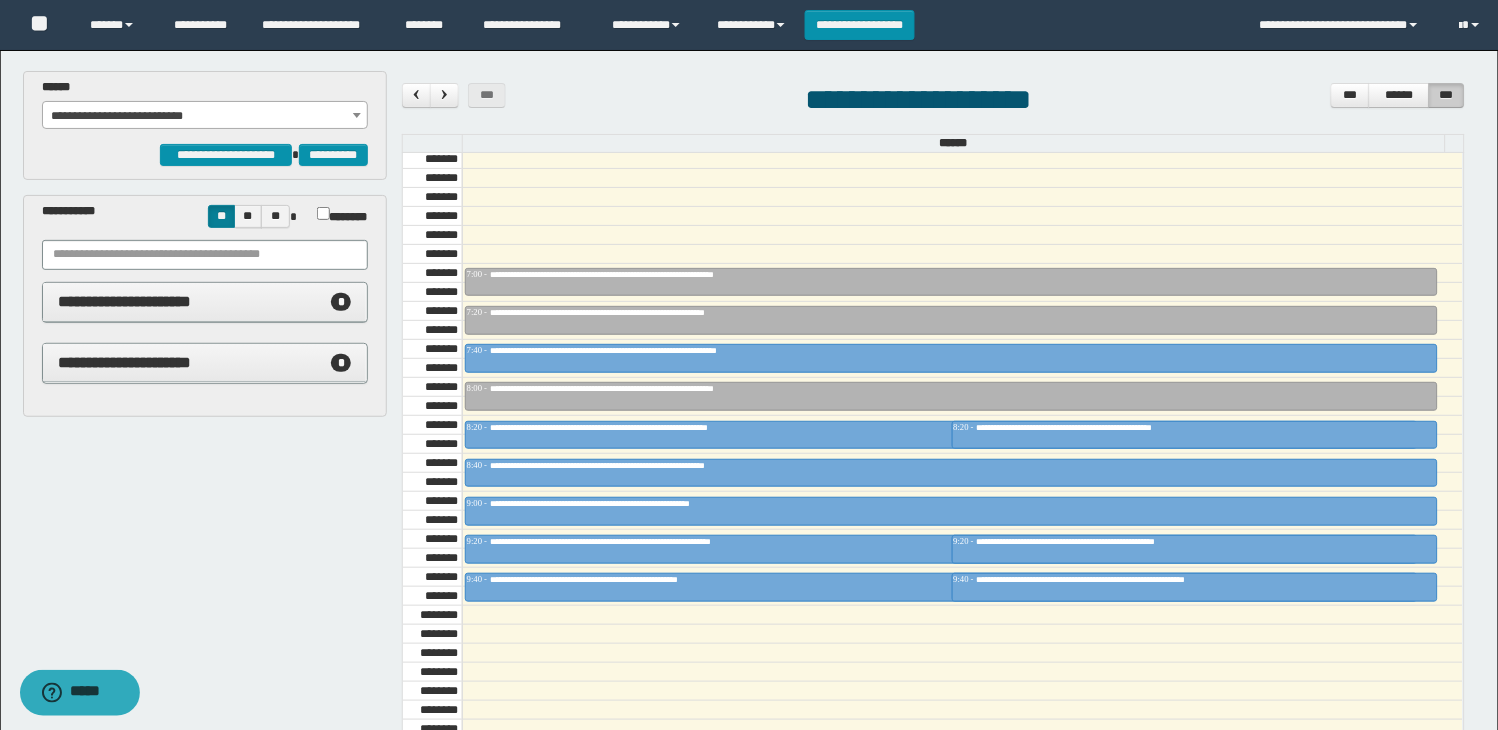 drag, startPoint x: 965, startPoint y: 623, endPoint x: 637, endPoint y: 512, distance: 346.273 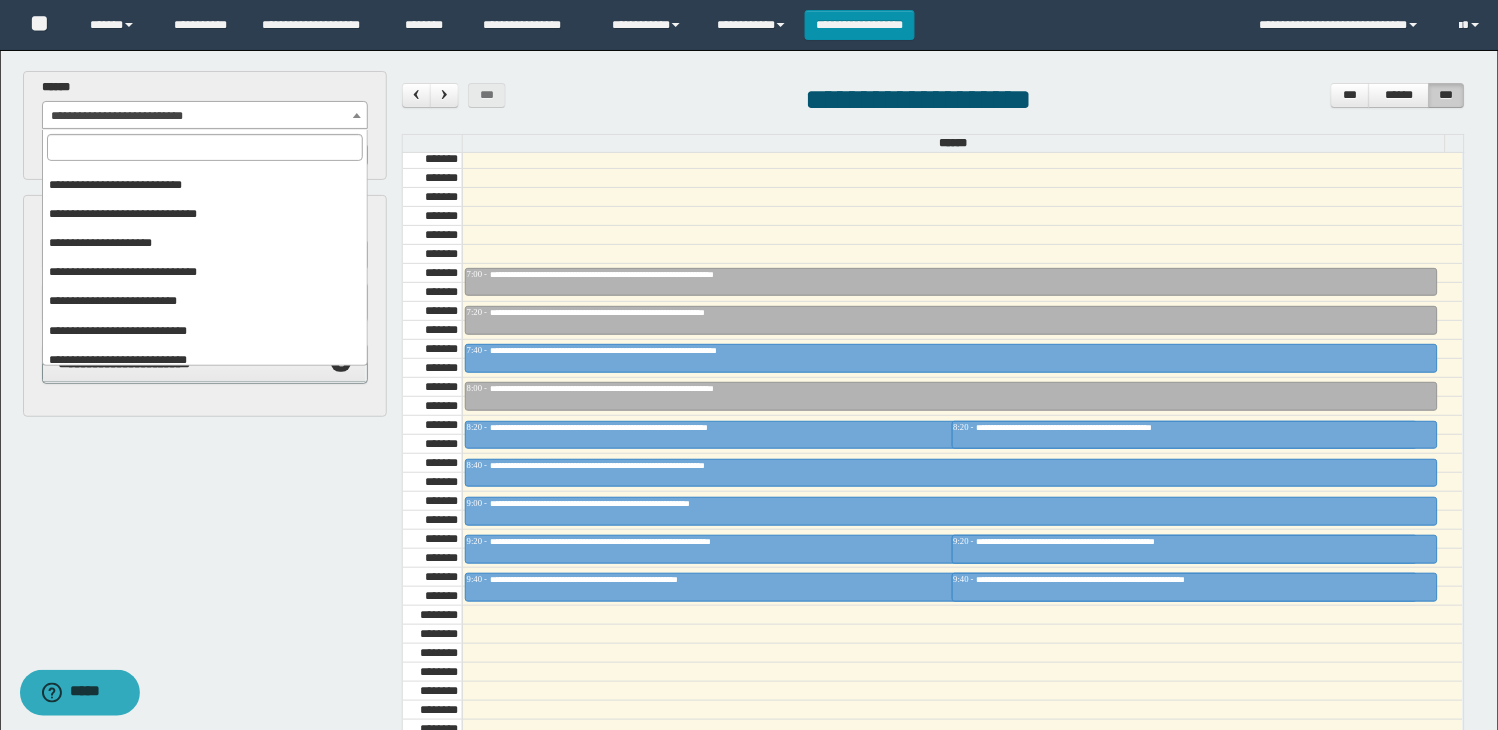 scroll, scrollTop: 0, scrollLeft: 0, axis: both 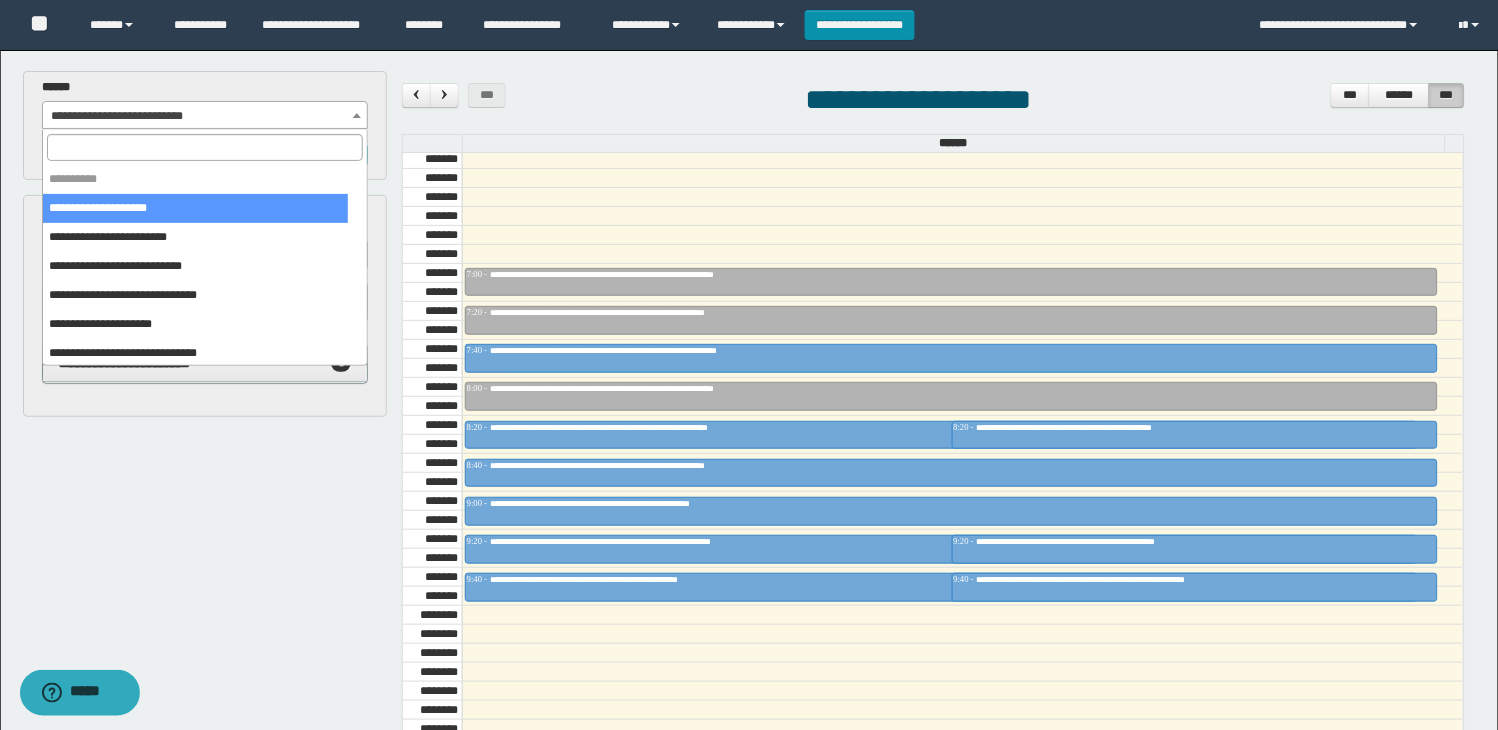 select on "******" 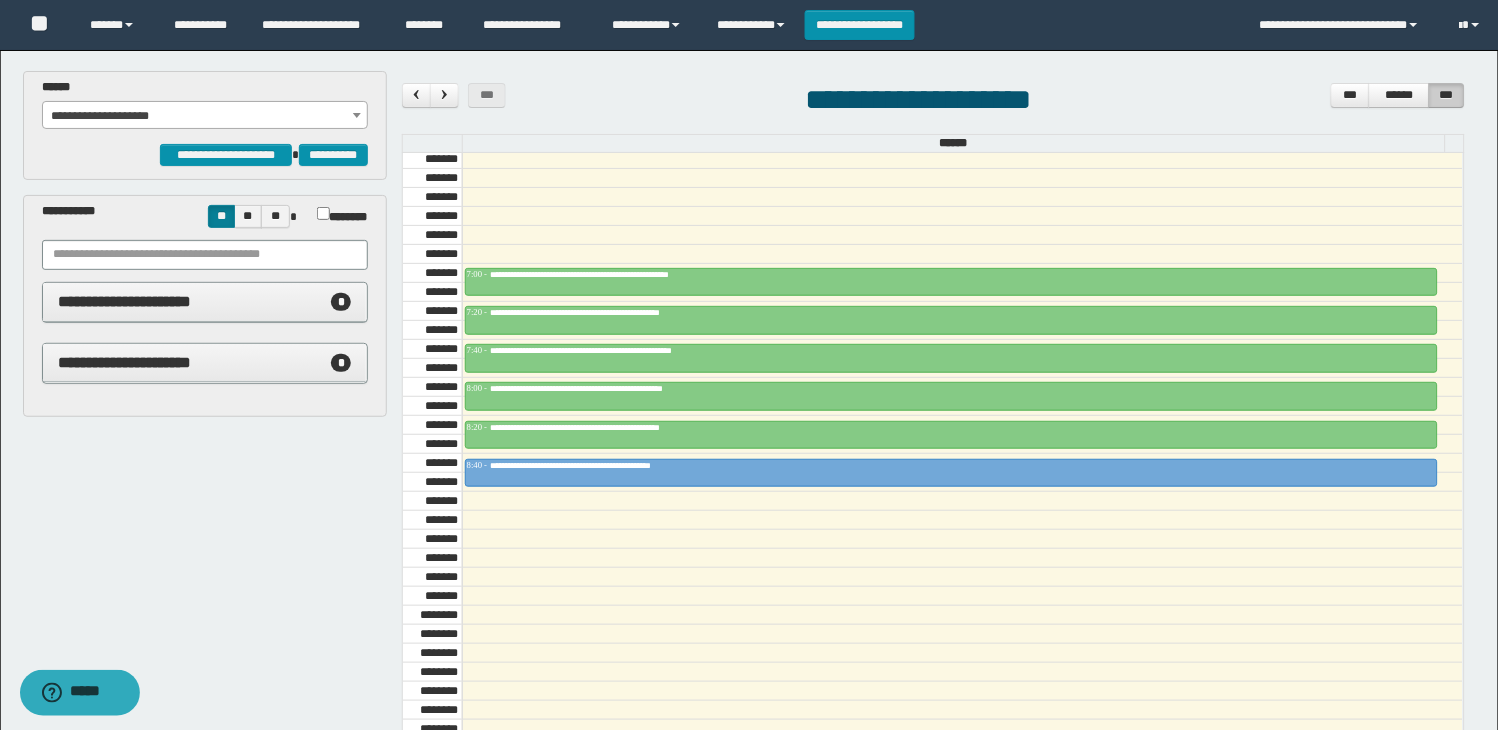 click at bounding box center (962, 539) 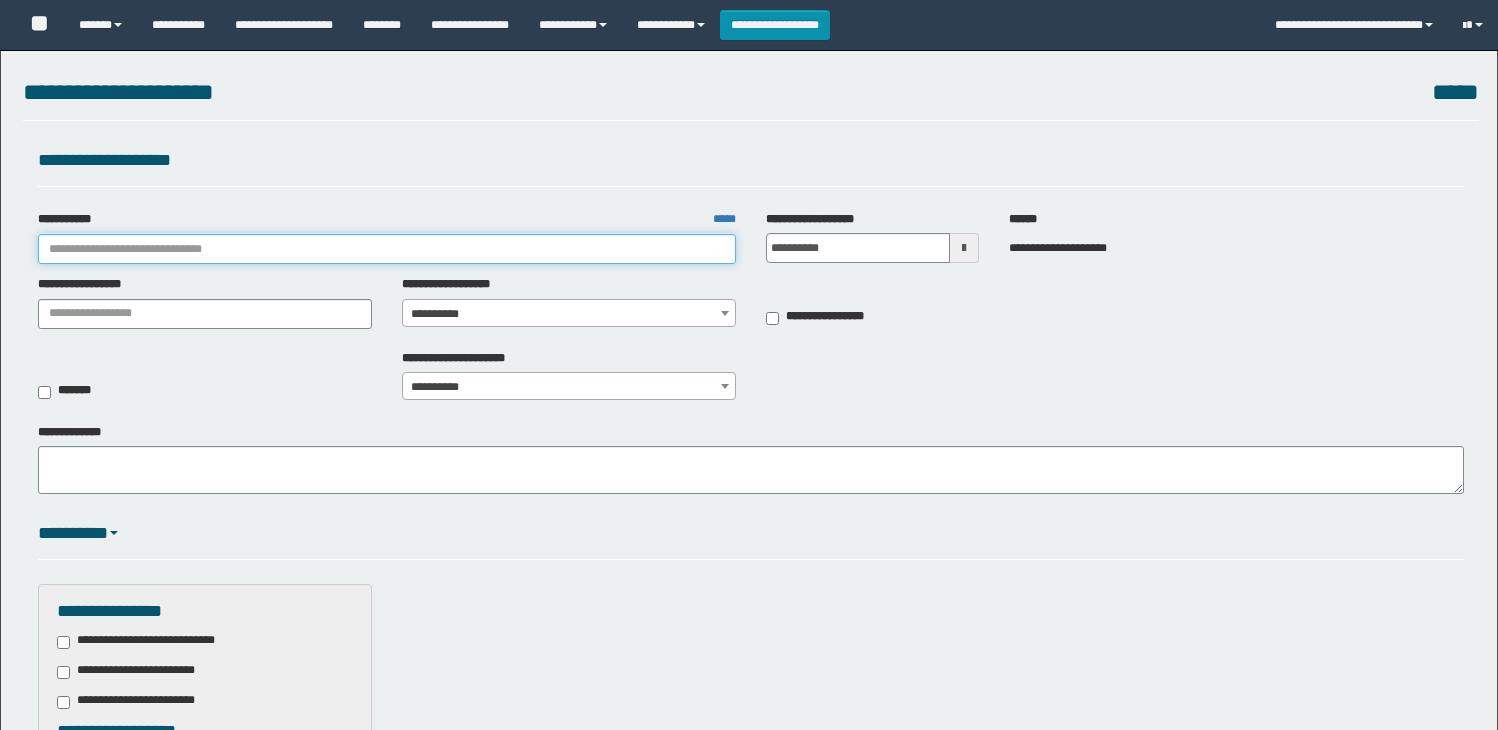 drag, startPoint x: 0, startPoint y: 0, endPoint x: 291, endPoint y: 256, distance: 387.57837 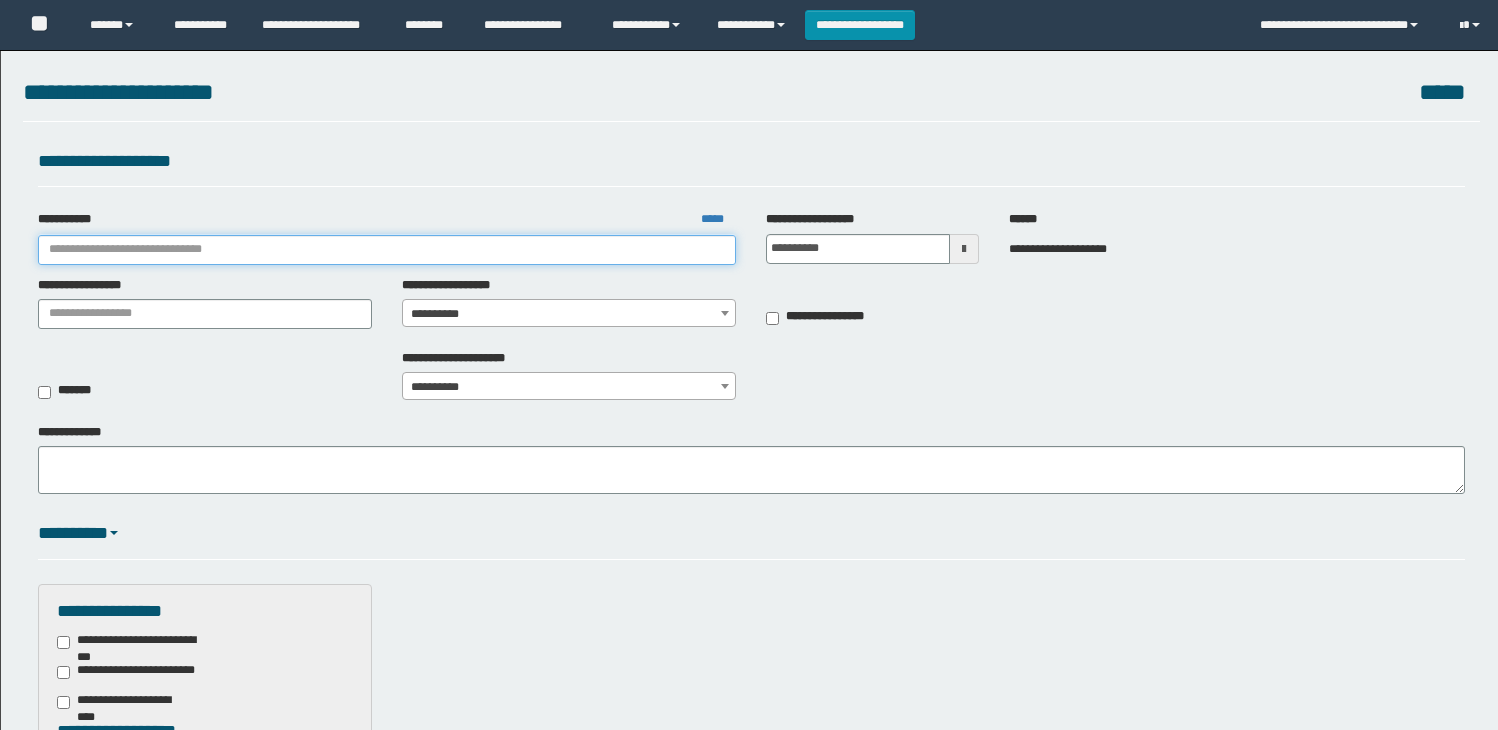 scroll, scrollTop: 0, scrollLeft: 0, axis: both 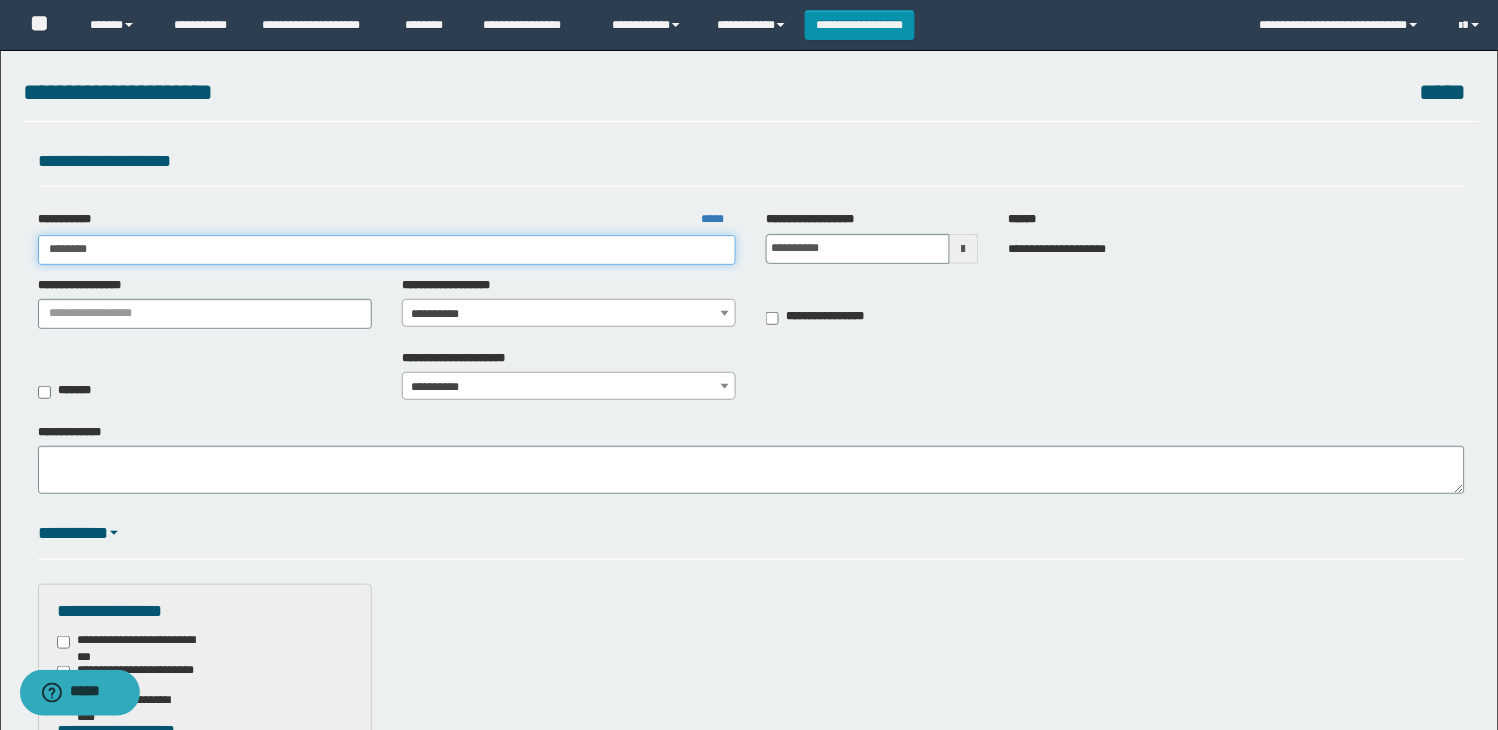 type on "*********" 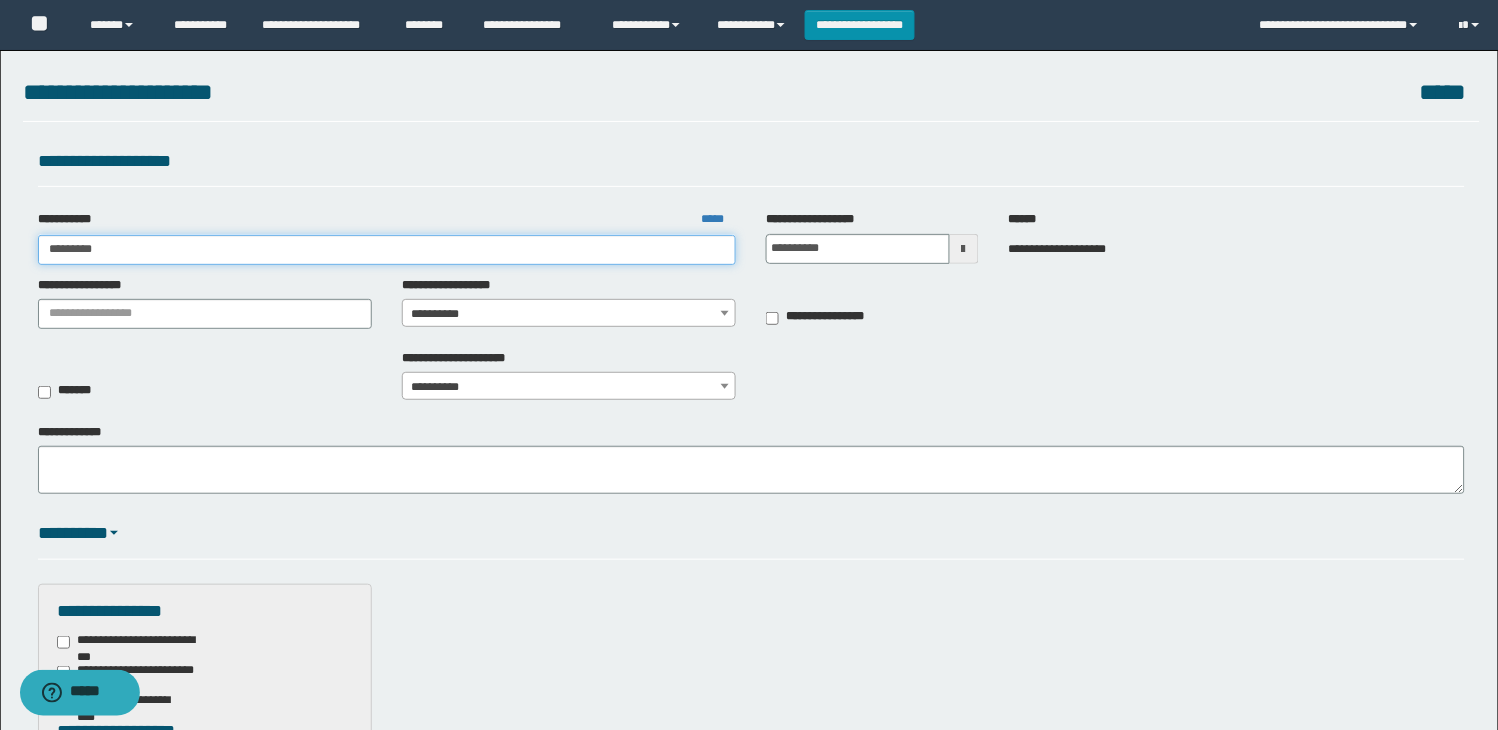 type on "*********" 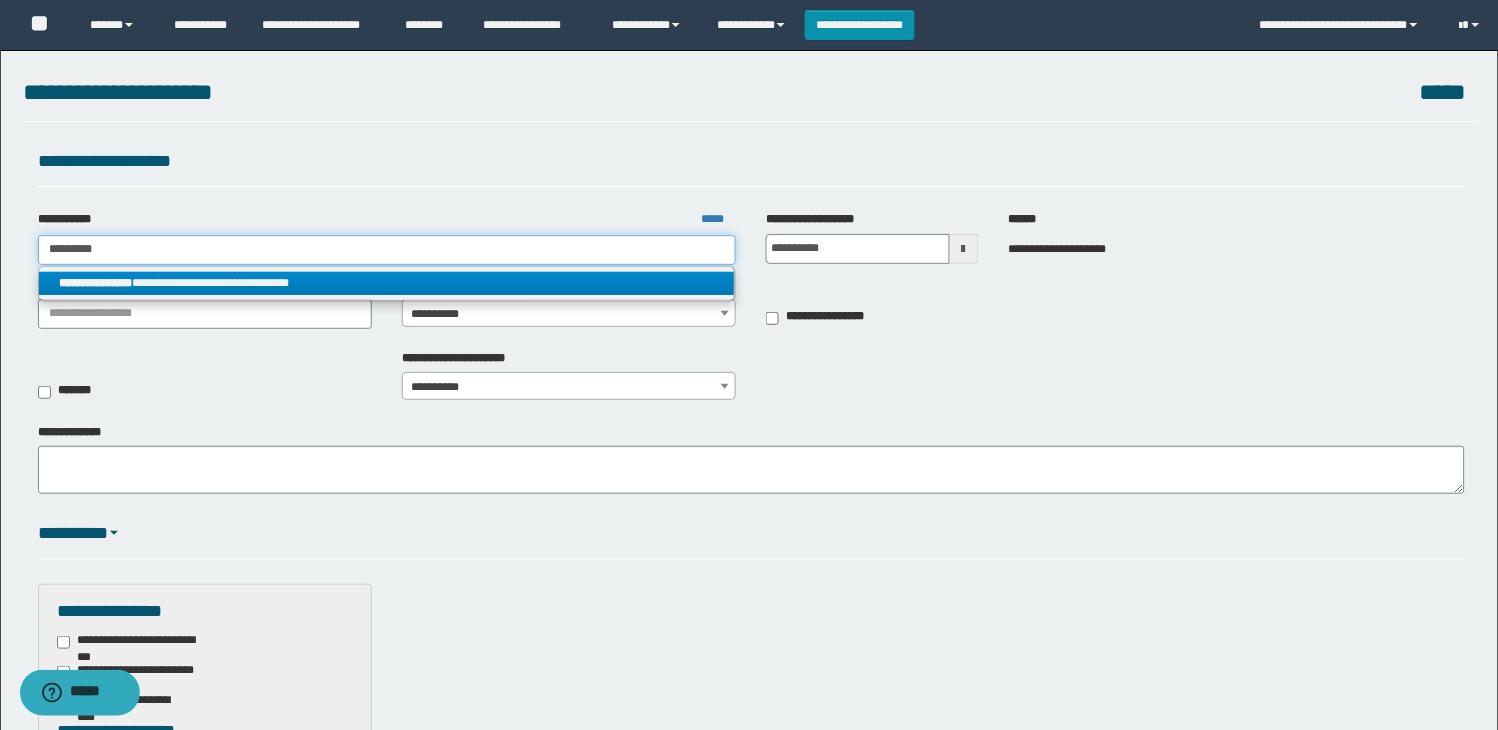 type on "*********" 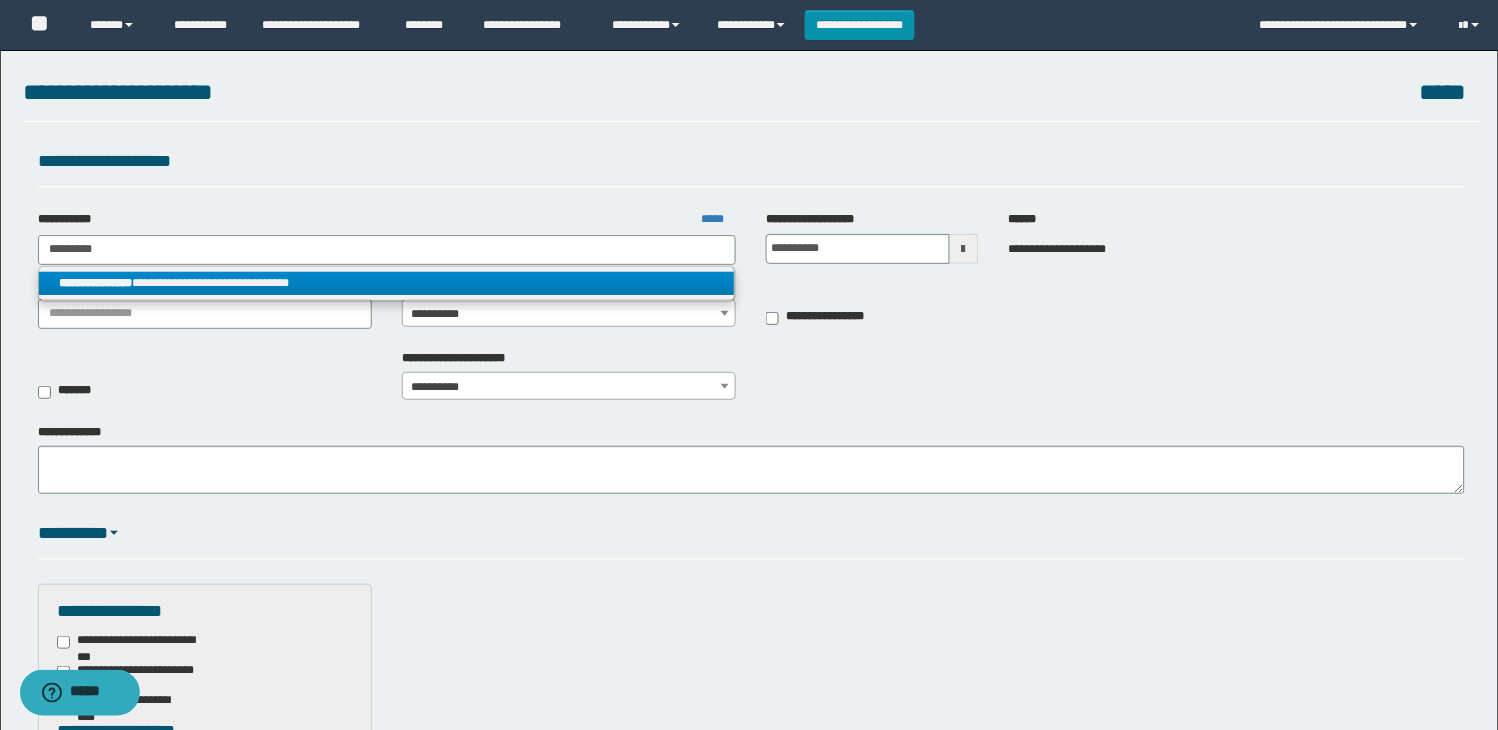 click on "**********" at bounding box center [387, 283] 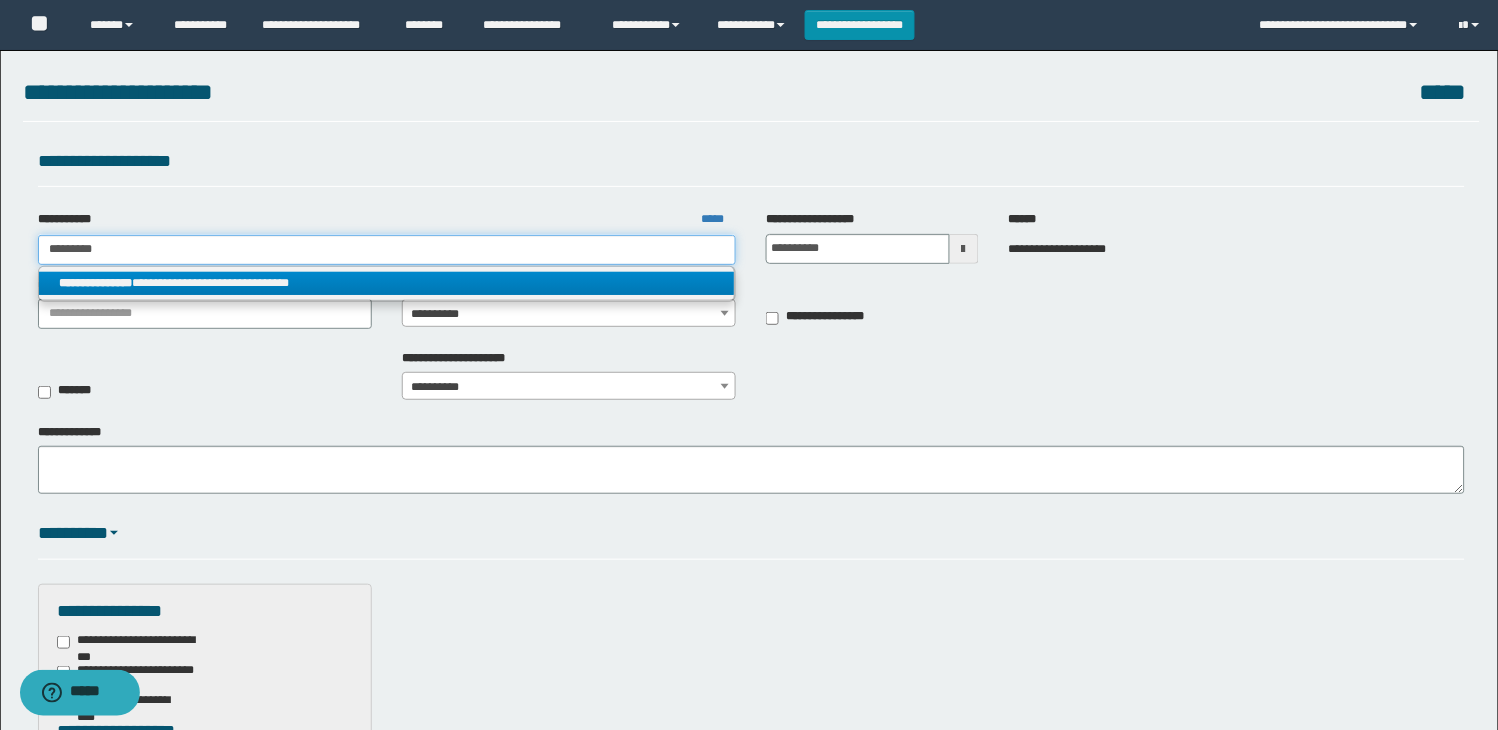 type 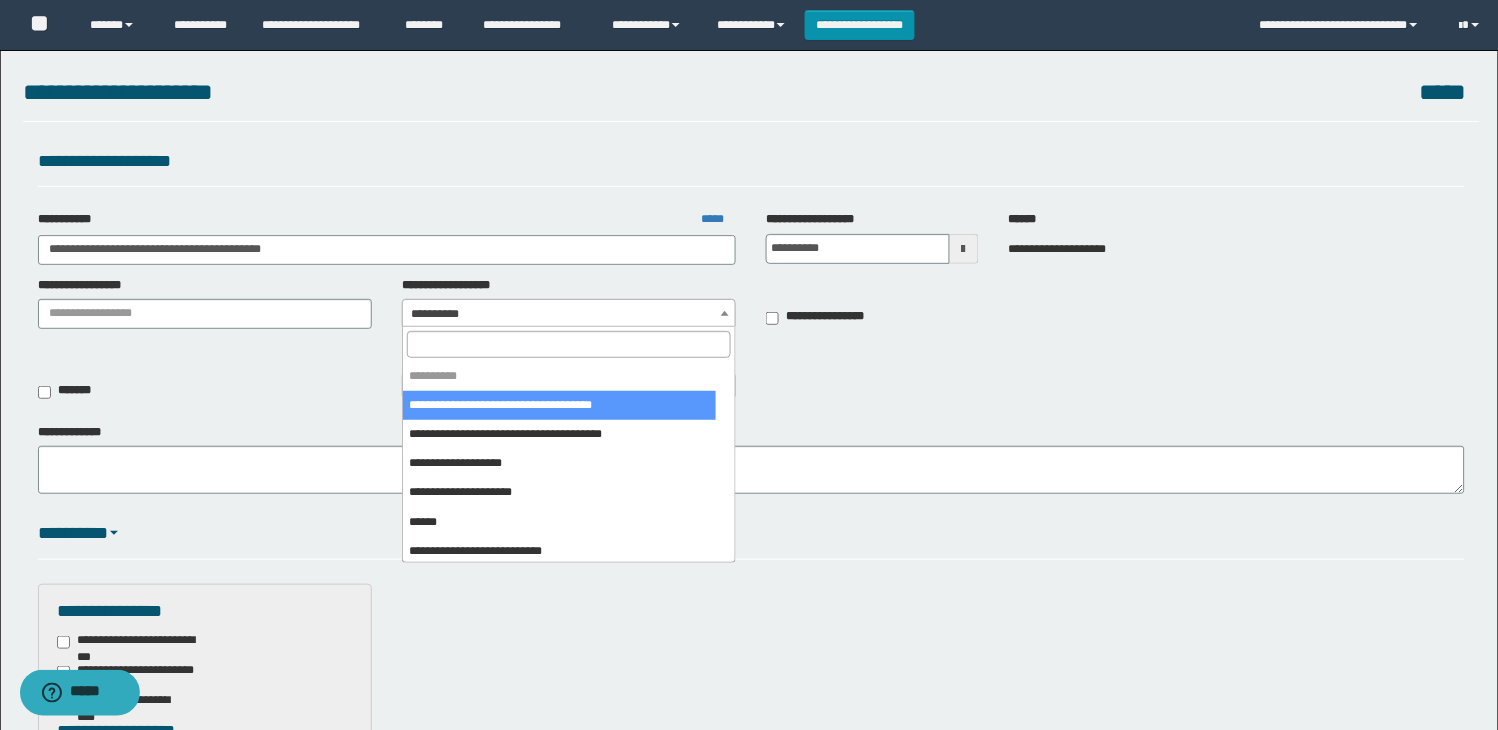 click on "**********" at bounding box center [569, 314] 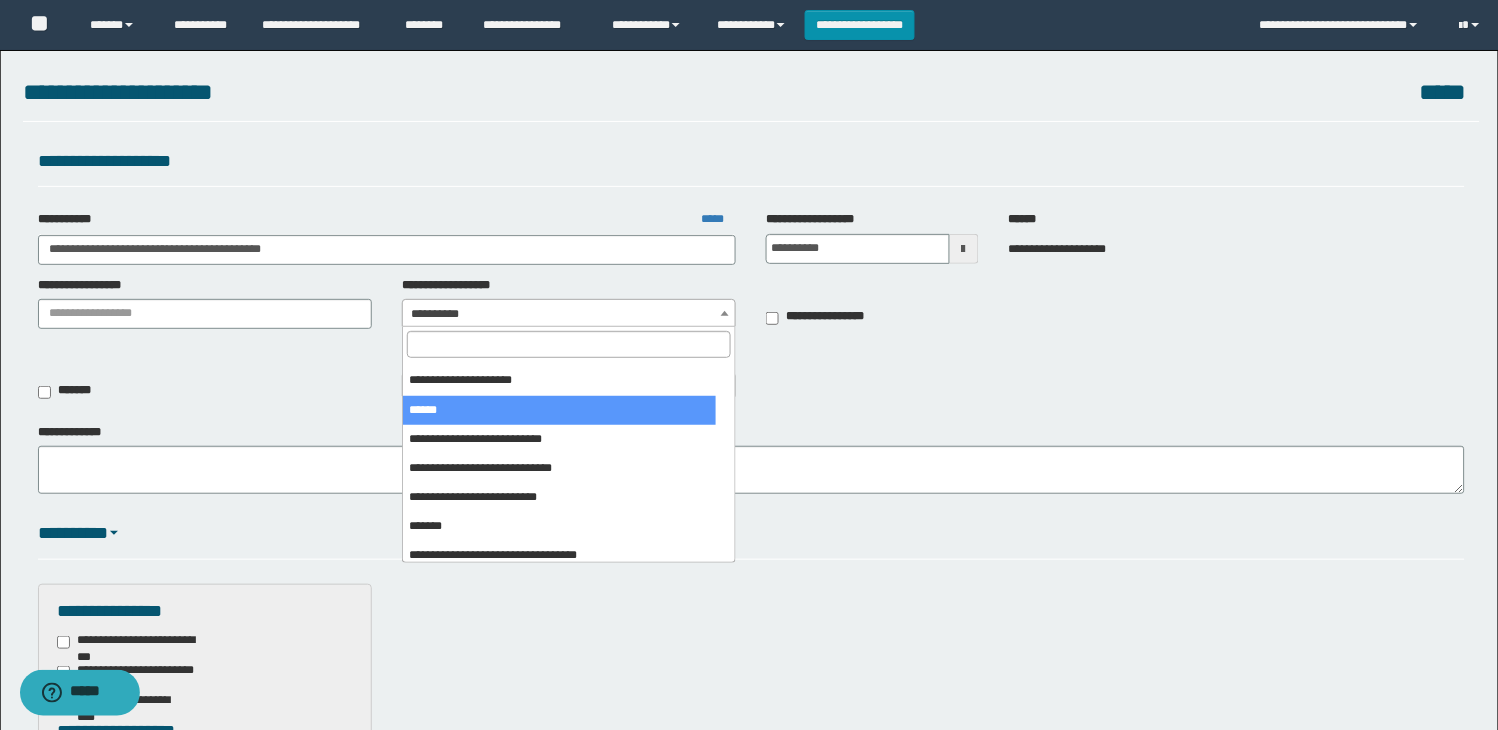 scroll, scrollTop: 333, scrollLeft: 0, axis: vertical 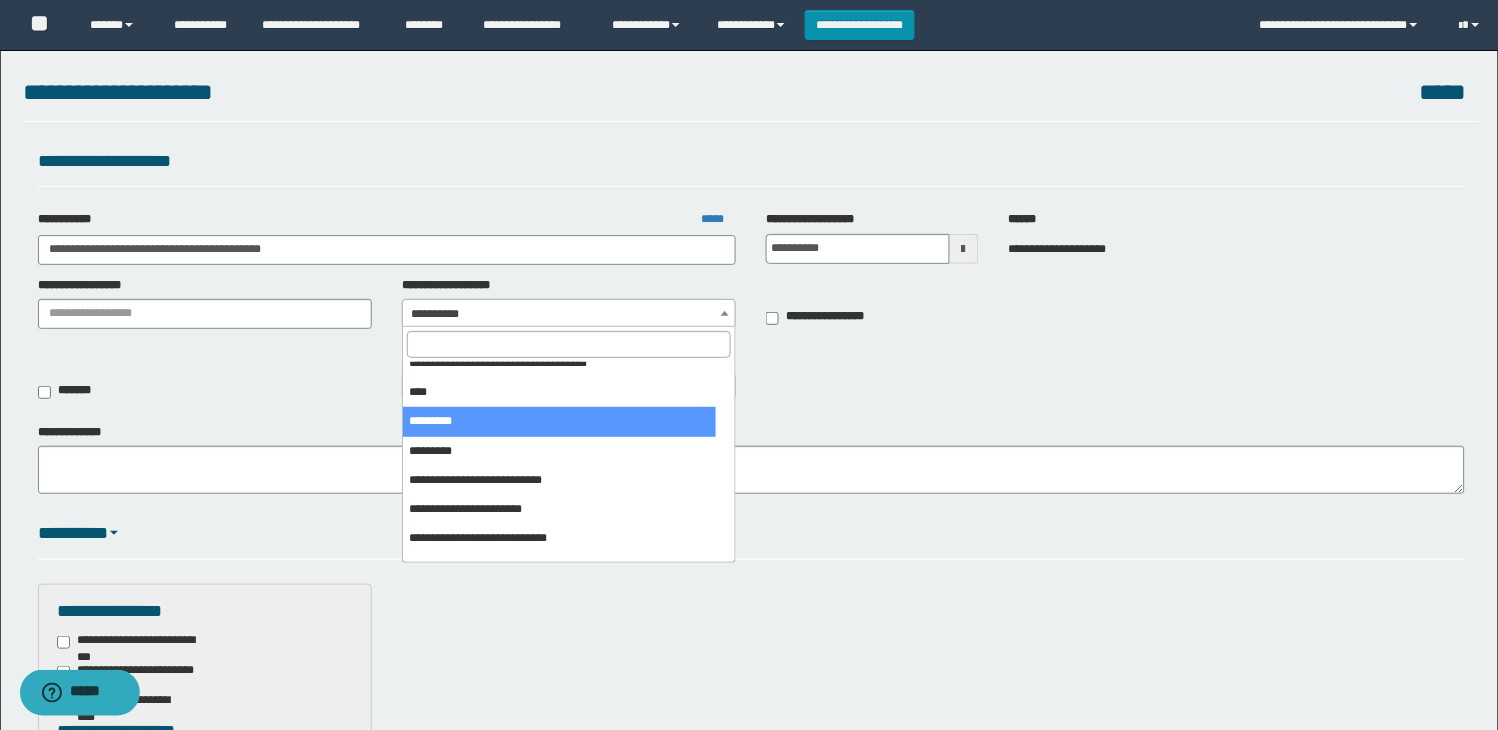select on "***" 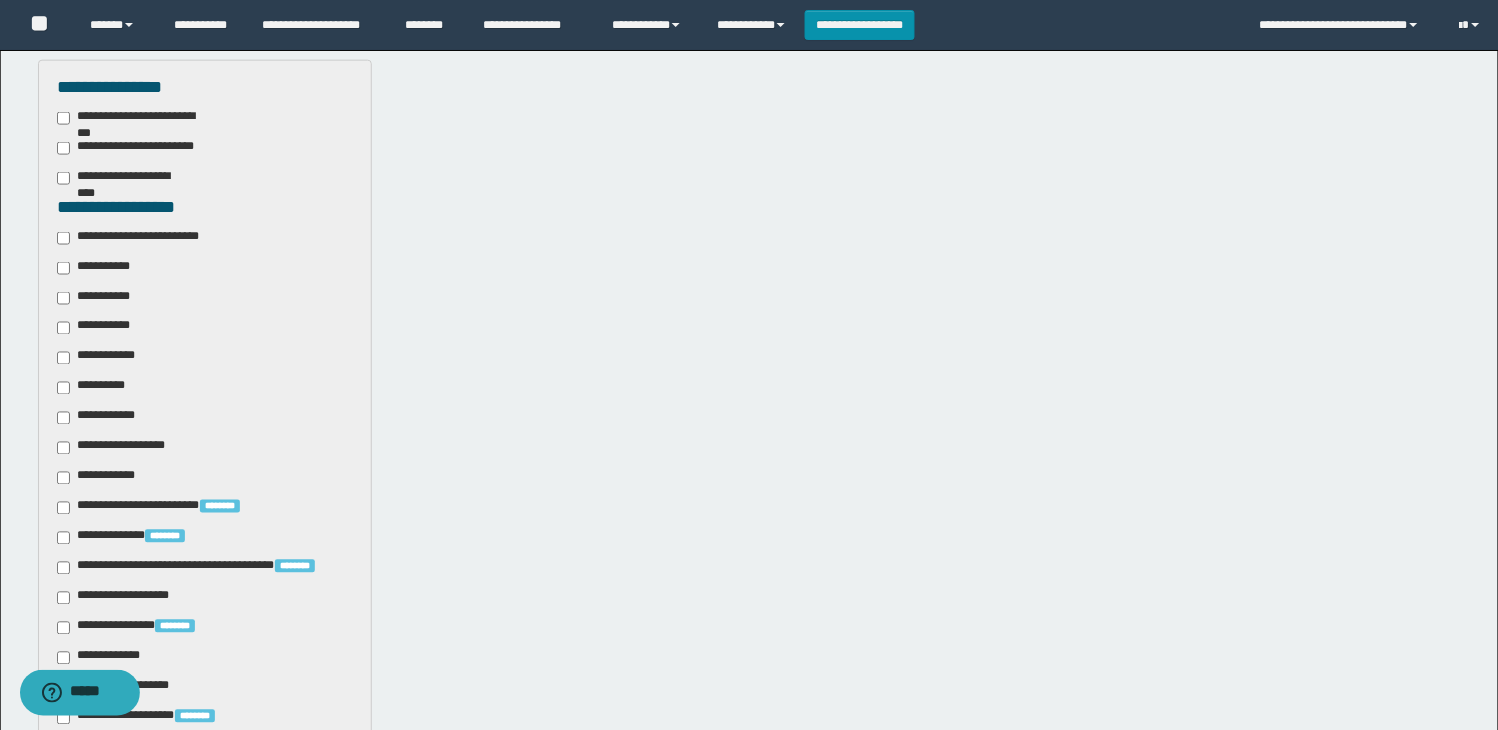 scroll, scrollTop: 555, scrollLeft: 0, axis: vertical 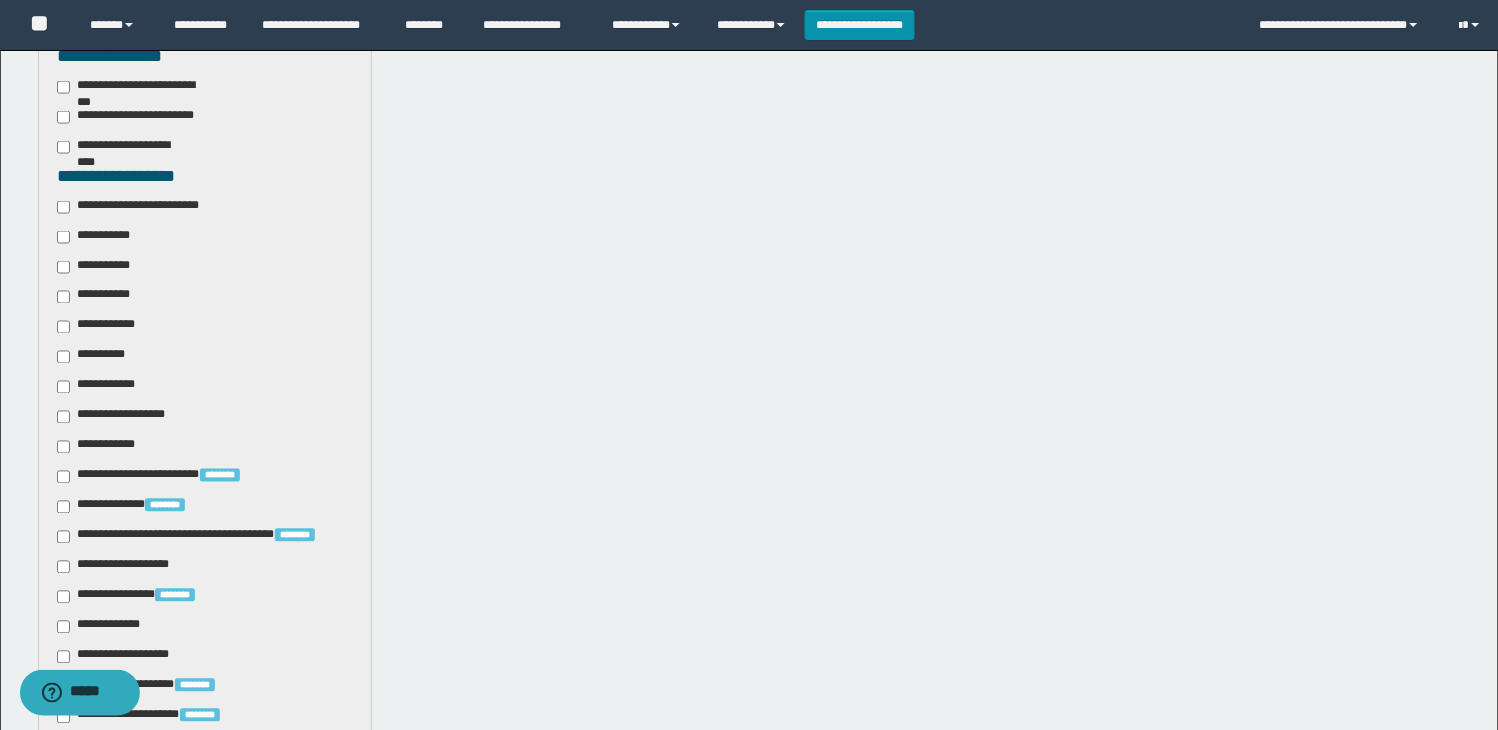 click on "**********" at bounding box center [205, 419] 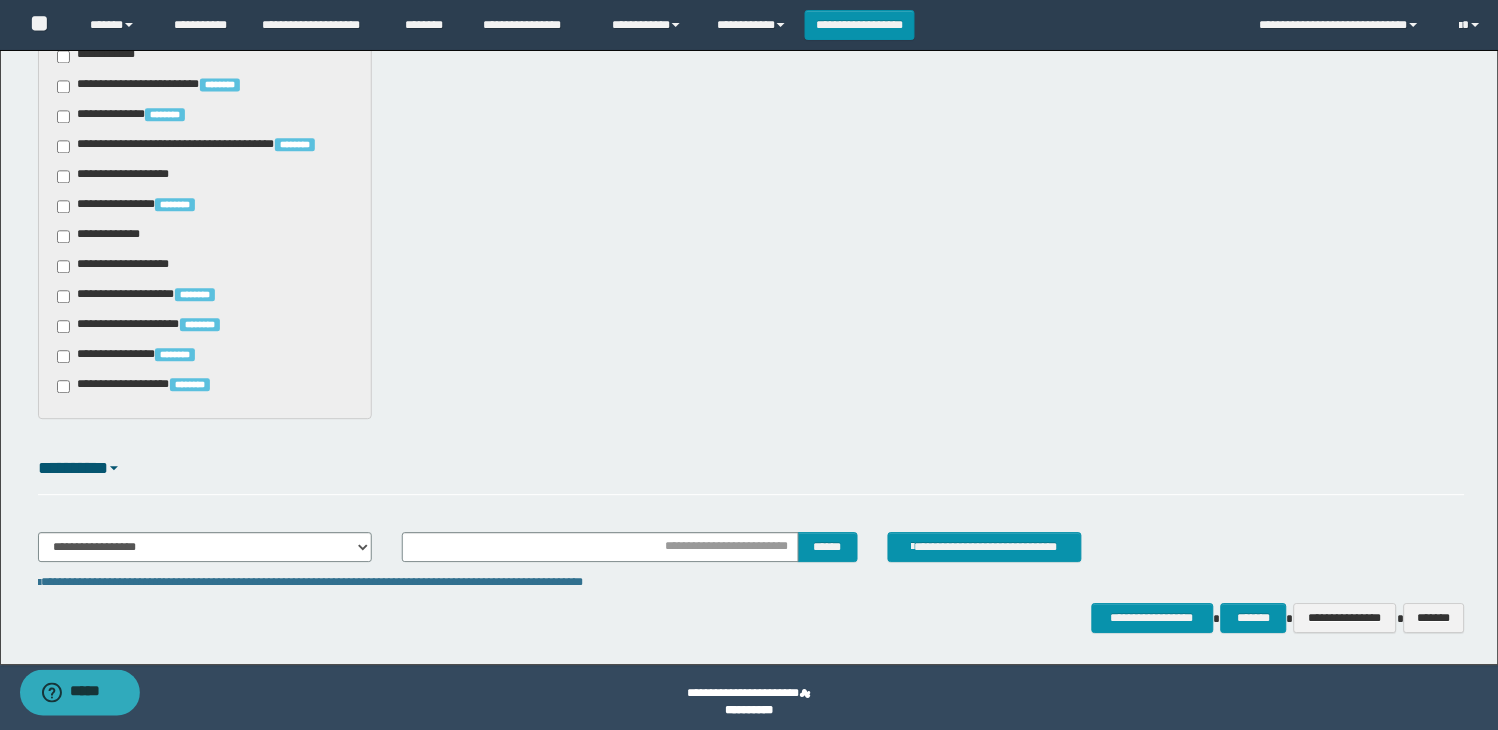 scroll, scrollTop: 954, scrollLeft: 0, axis: vertical 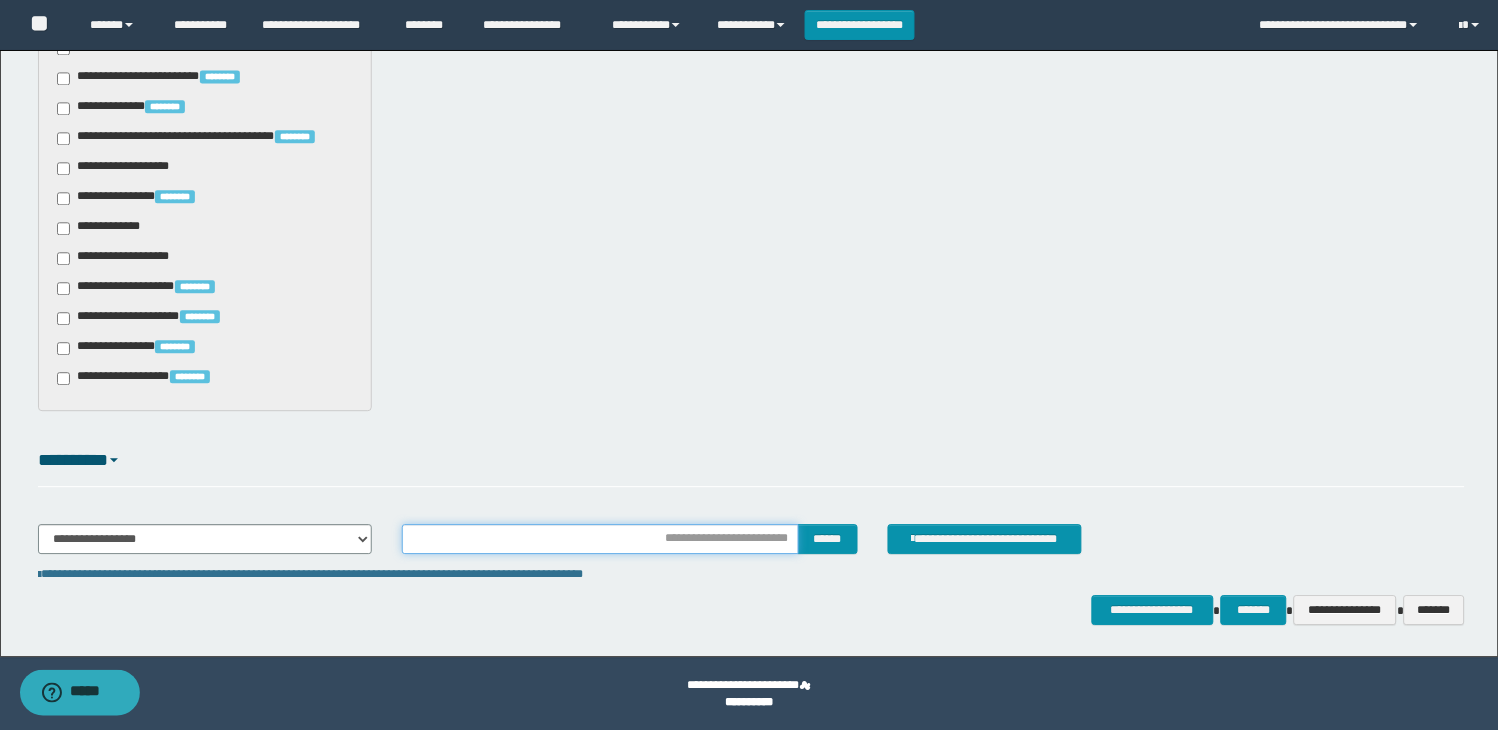 click at bounding box center [600, 539] 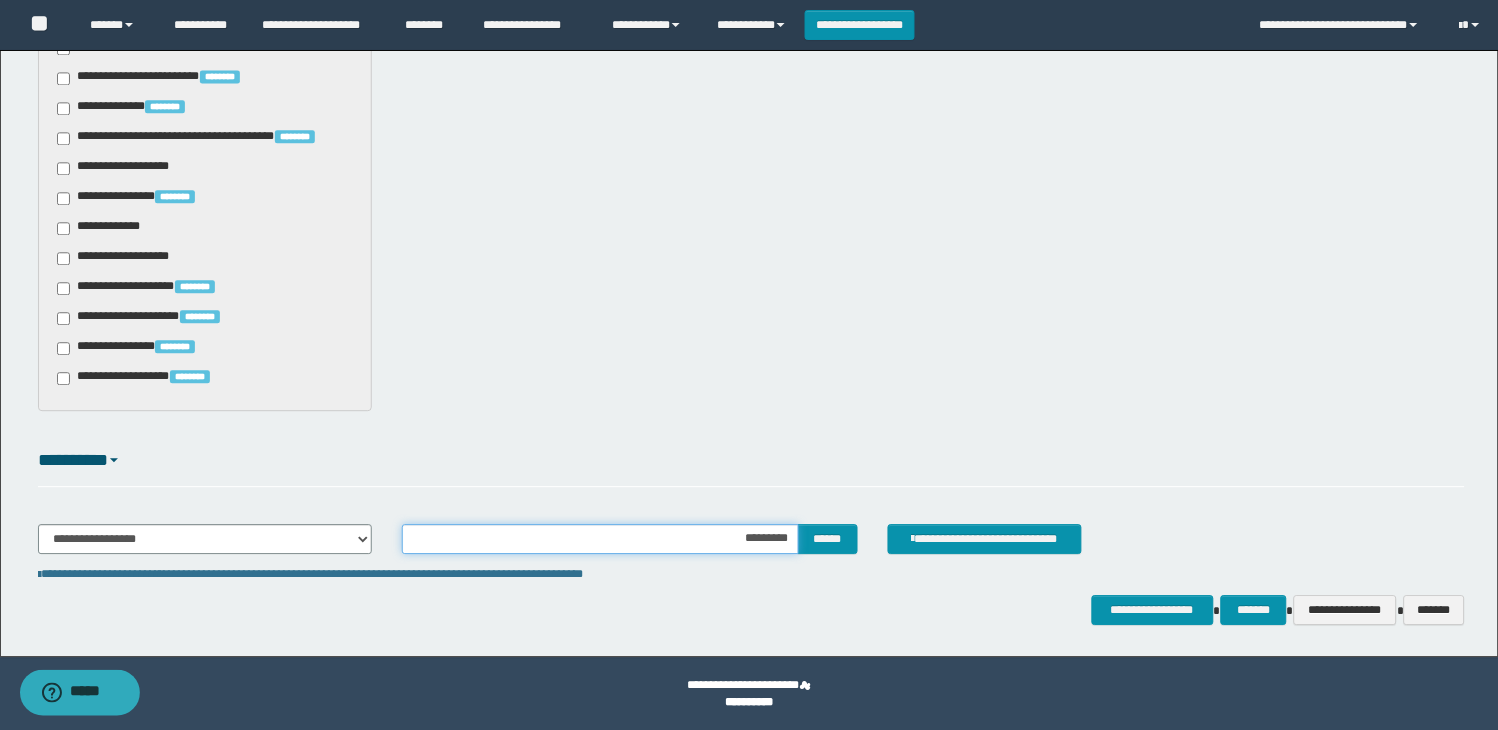 type on "**********" 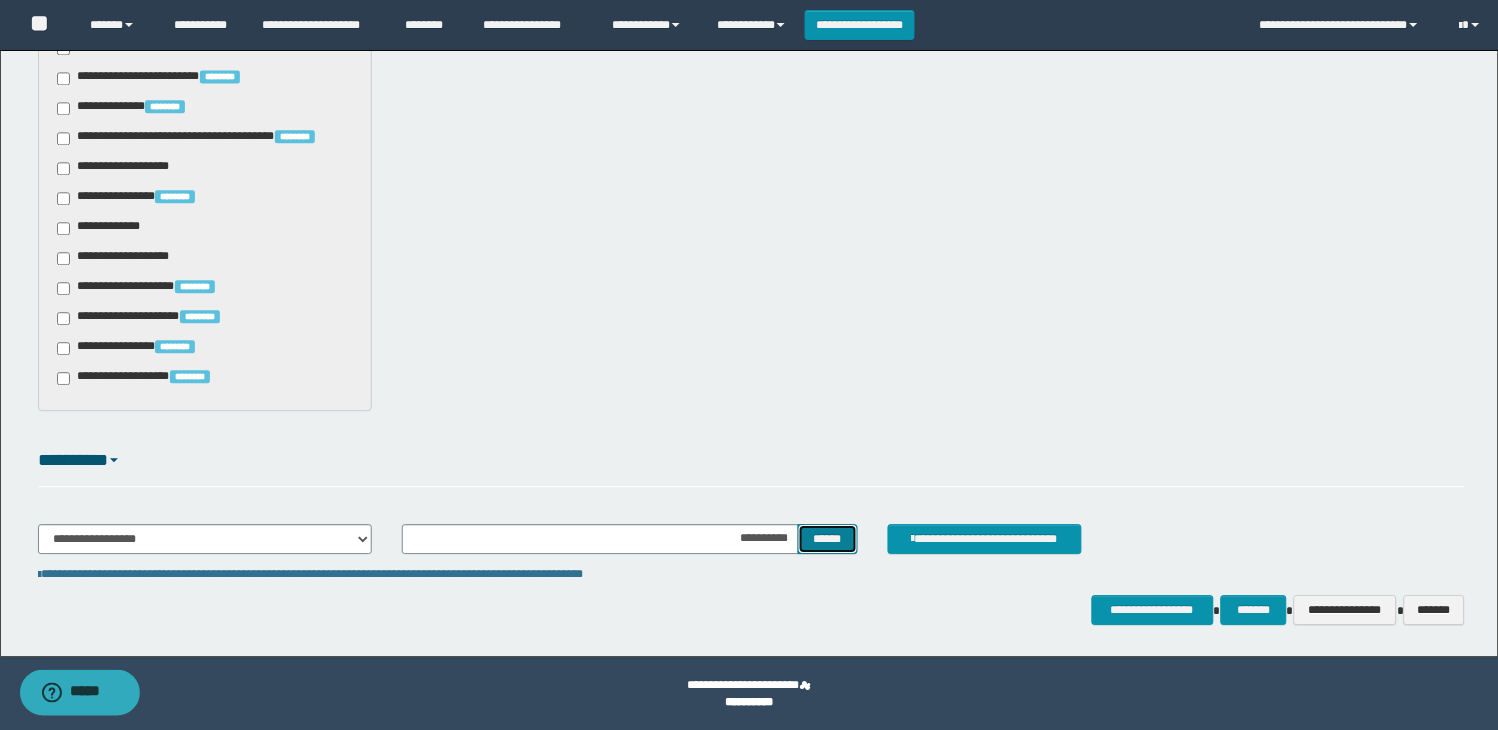 click on "******" at bounding box center (828, 539) 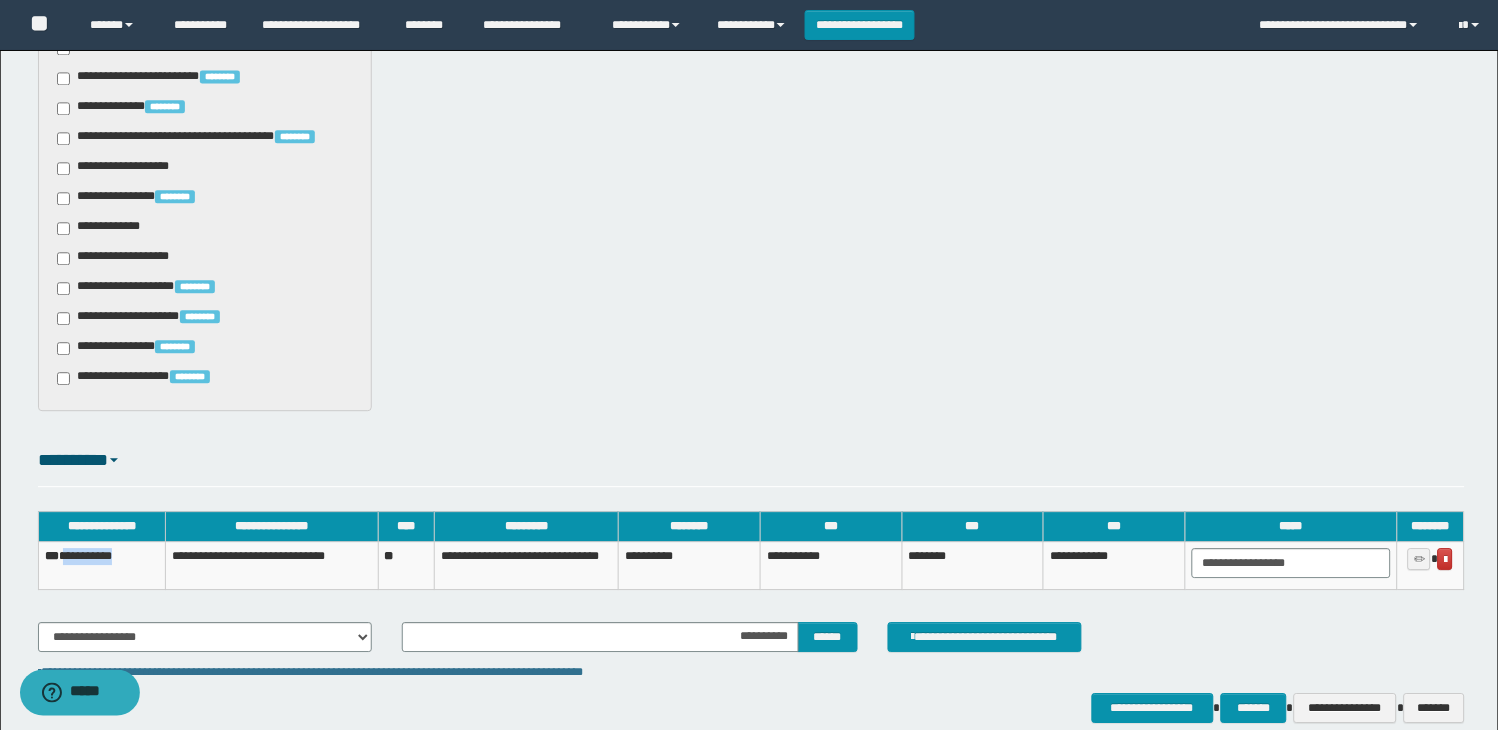 drag, startPoint x: 135, startPoint y: 555, endPoint x: 72, endPoint y: 555, distance: 63 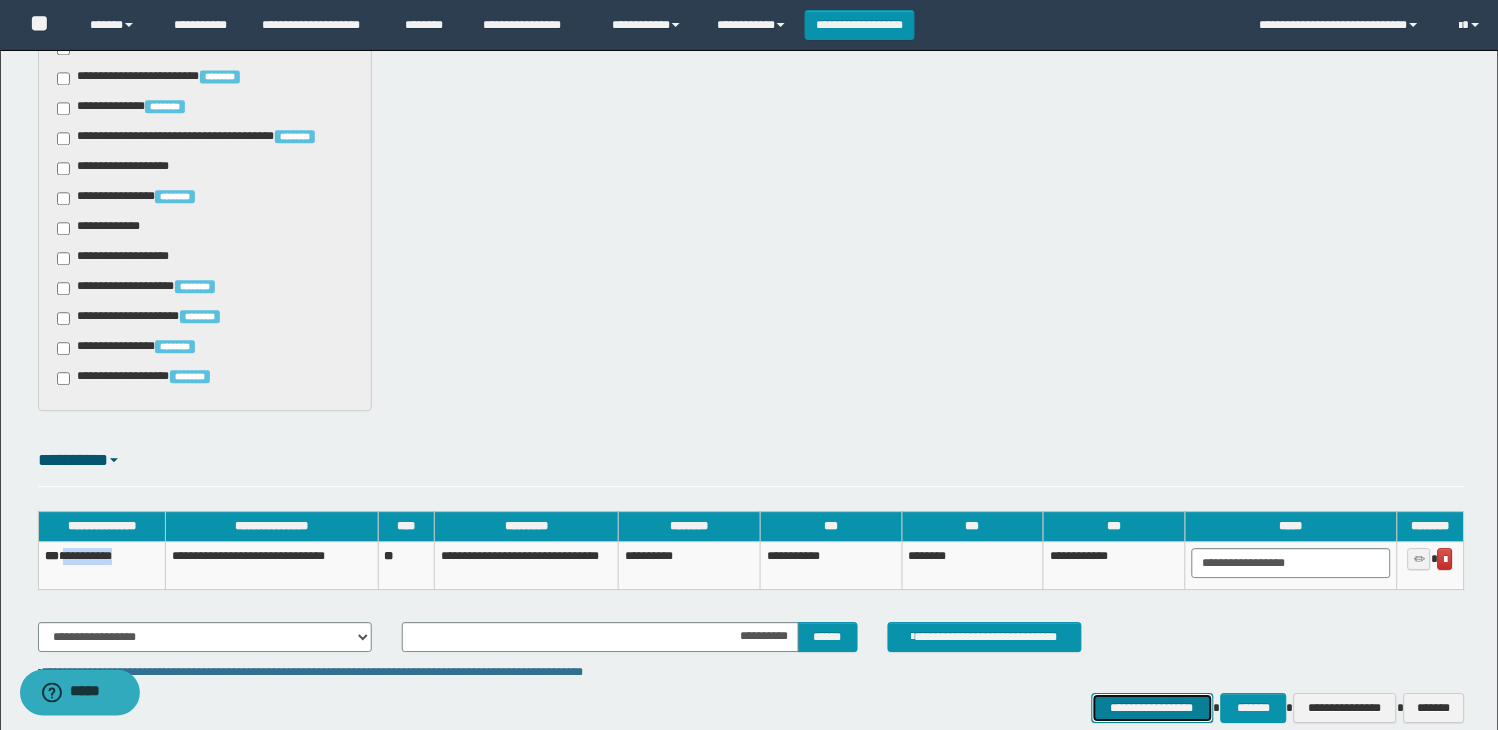 click on "**********" at bounding box center [1153, 708] 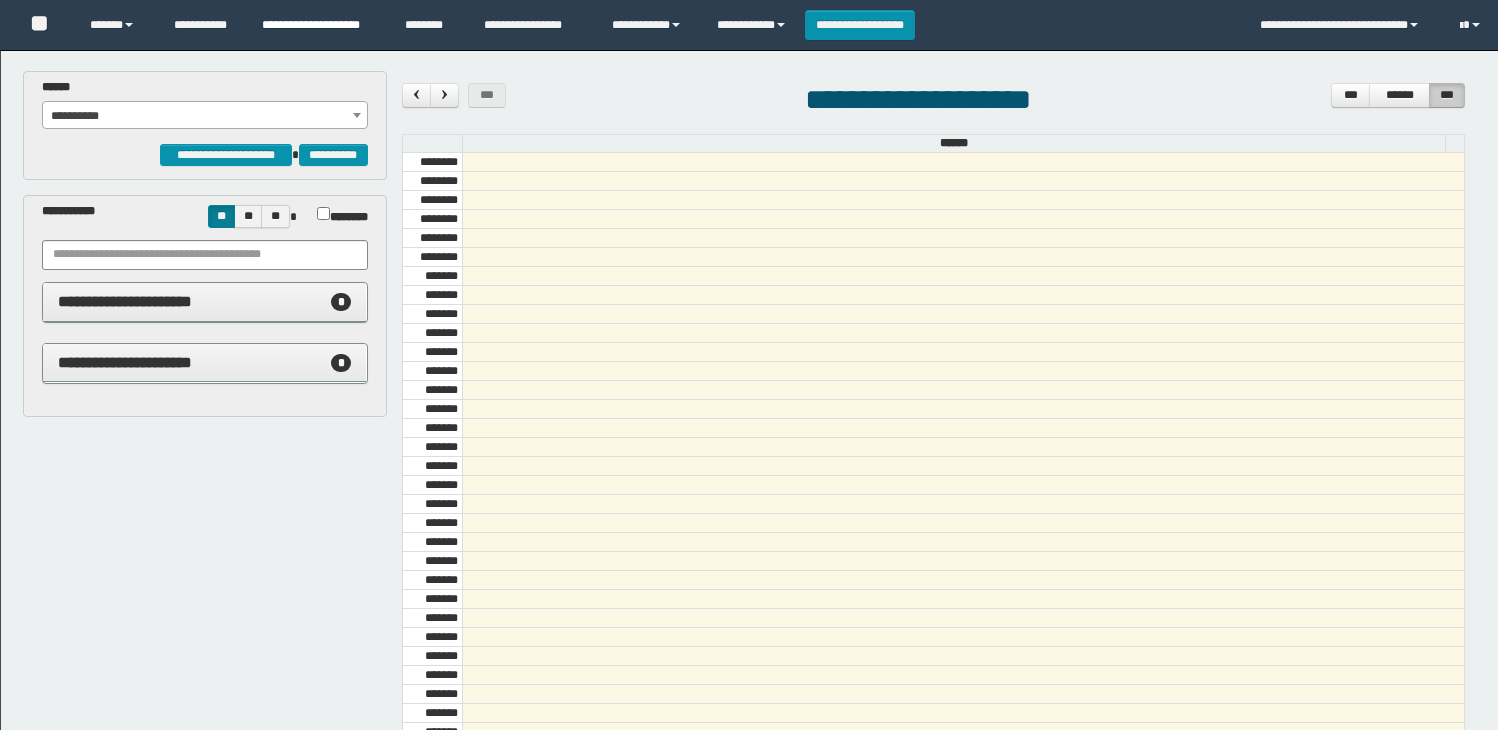scroll, scrollTop: 0, scrollLeft: 0, axis: both 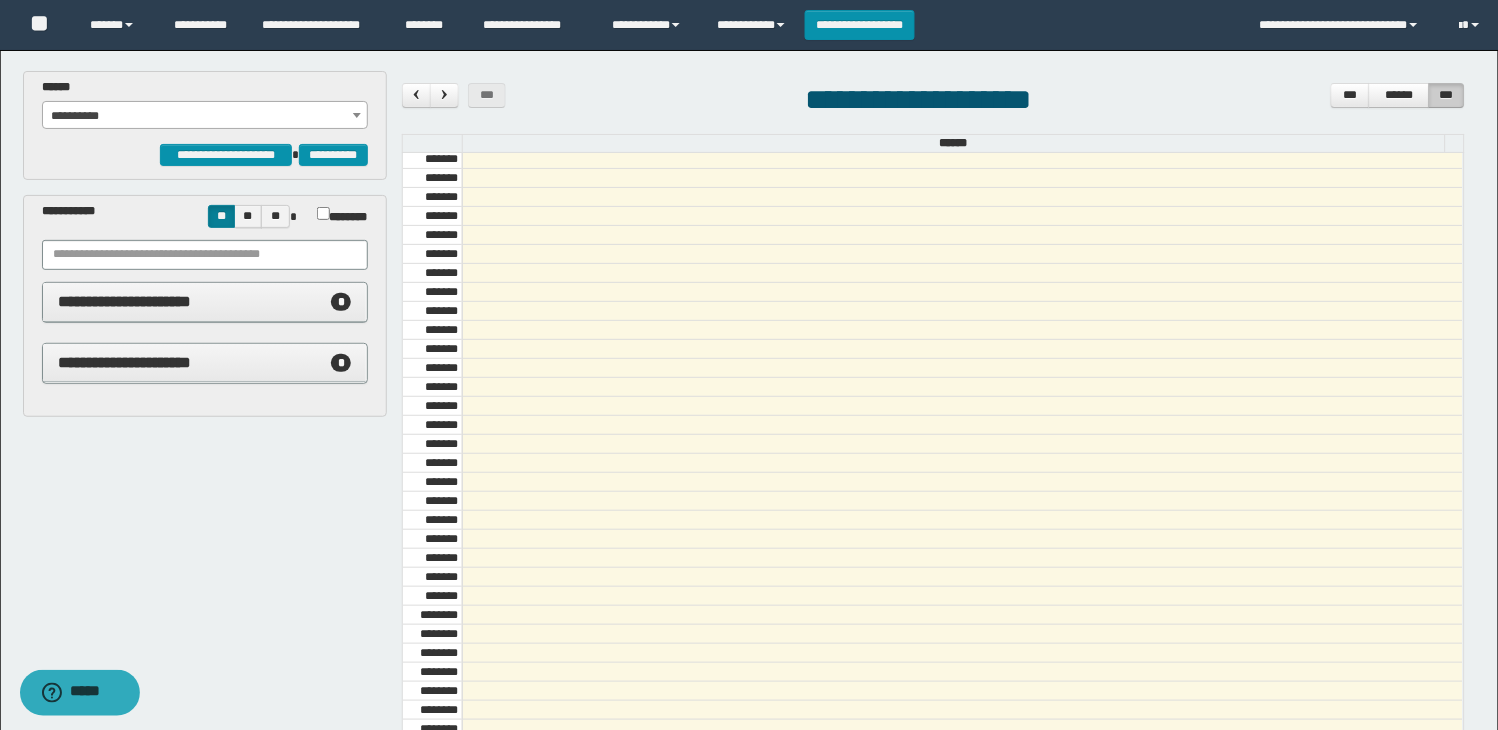 click on "**********" at bounding box center (205, 116) 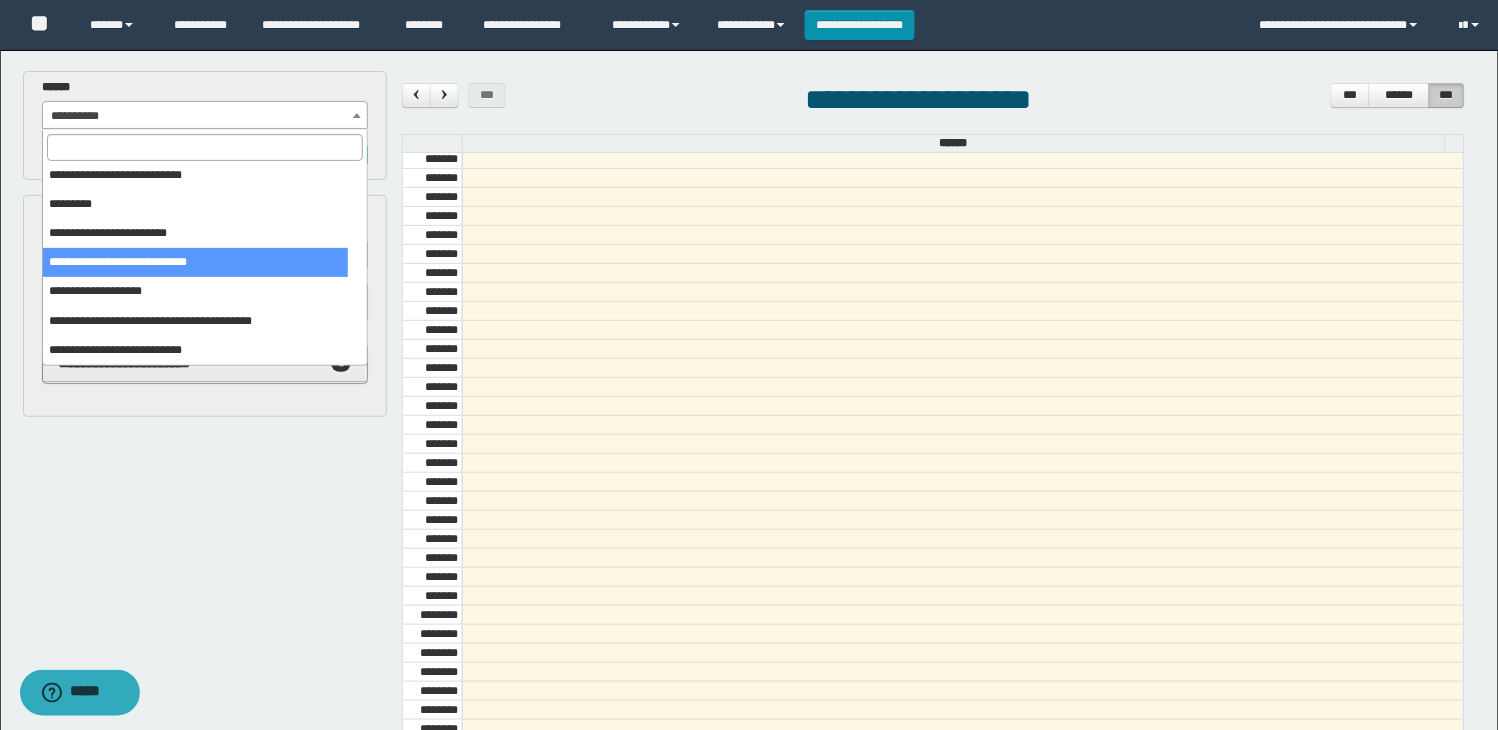 scroll, scrollTop: 352, scrollLeft: 0, axis: vertical 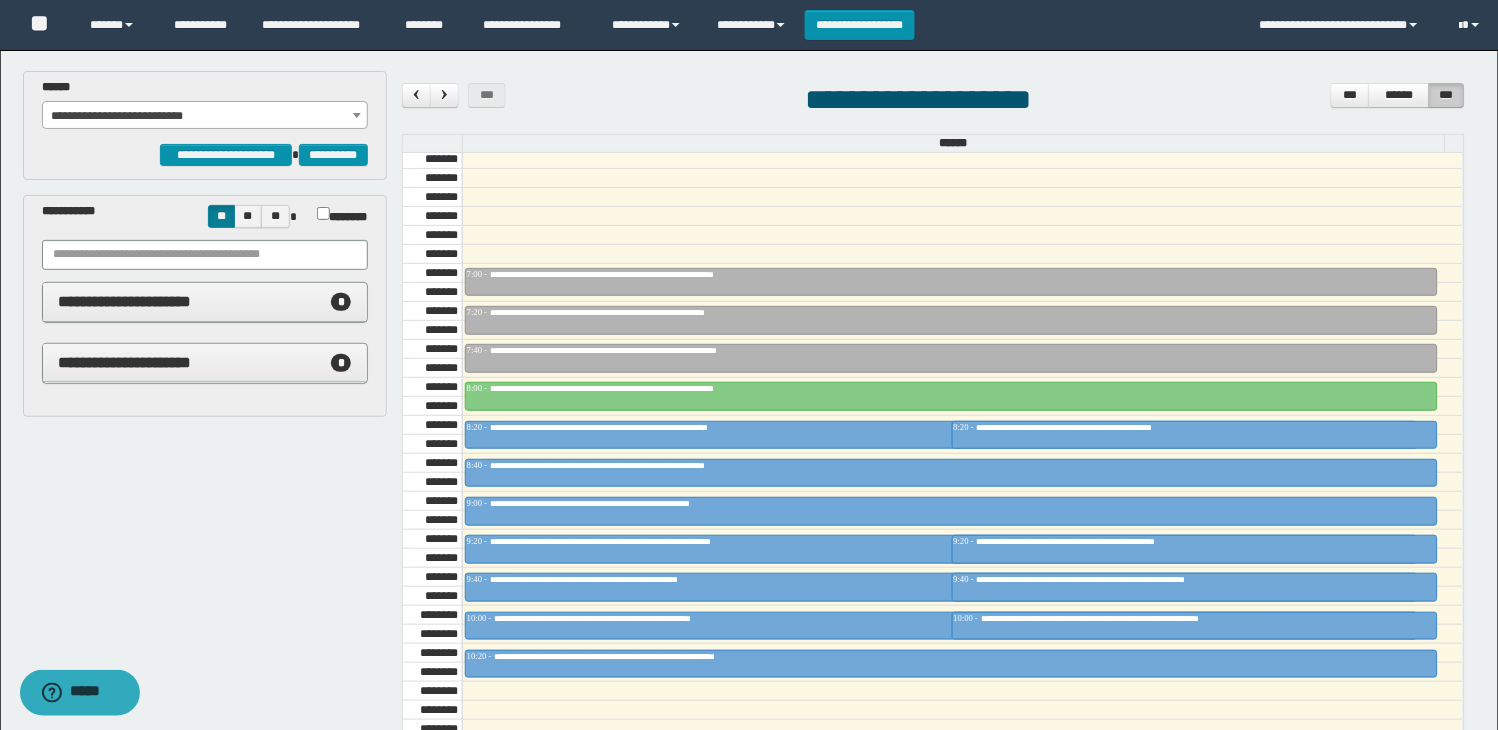 click on "**********" at bounding box center [205, 116] 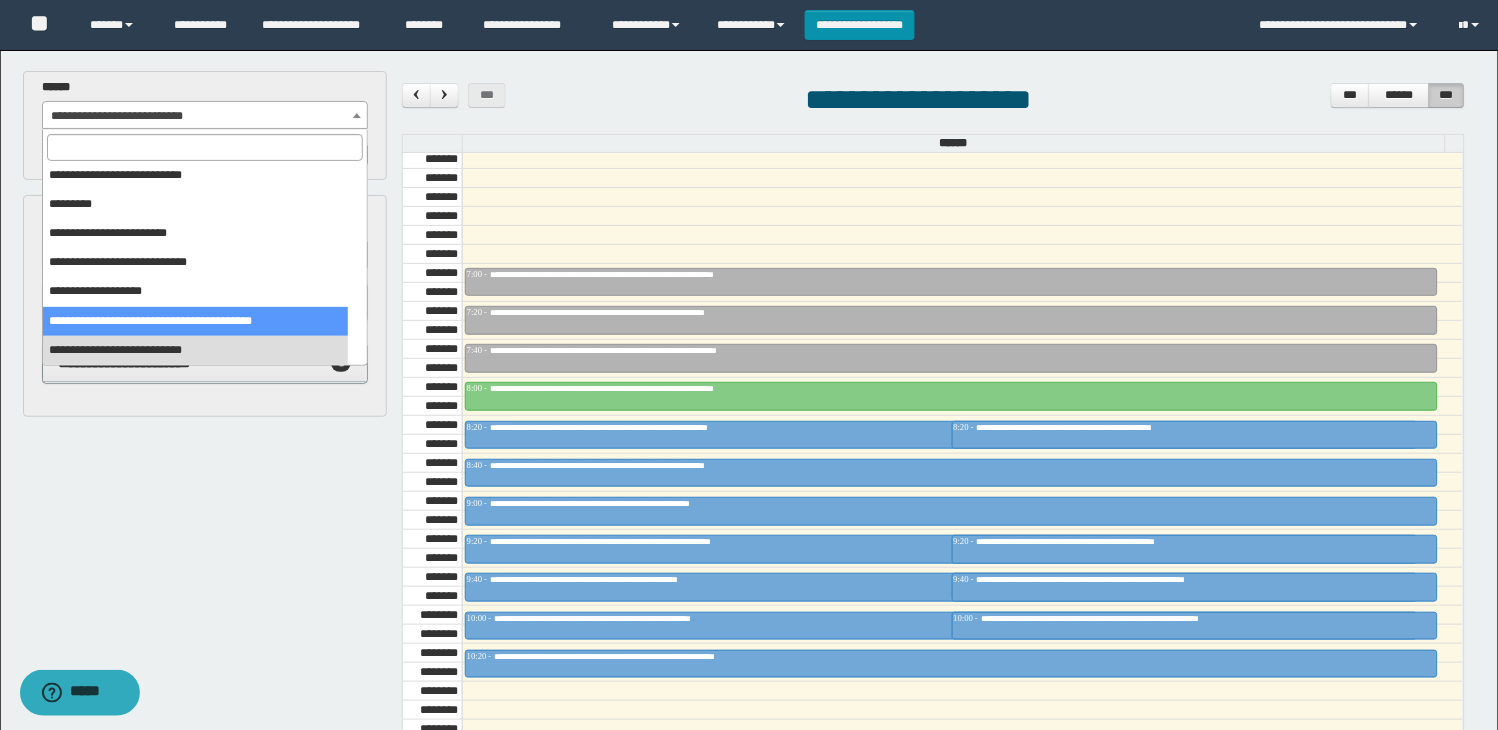 scroll, scrollTop: 352, scrollLeft: 0, axis: vertical 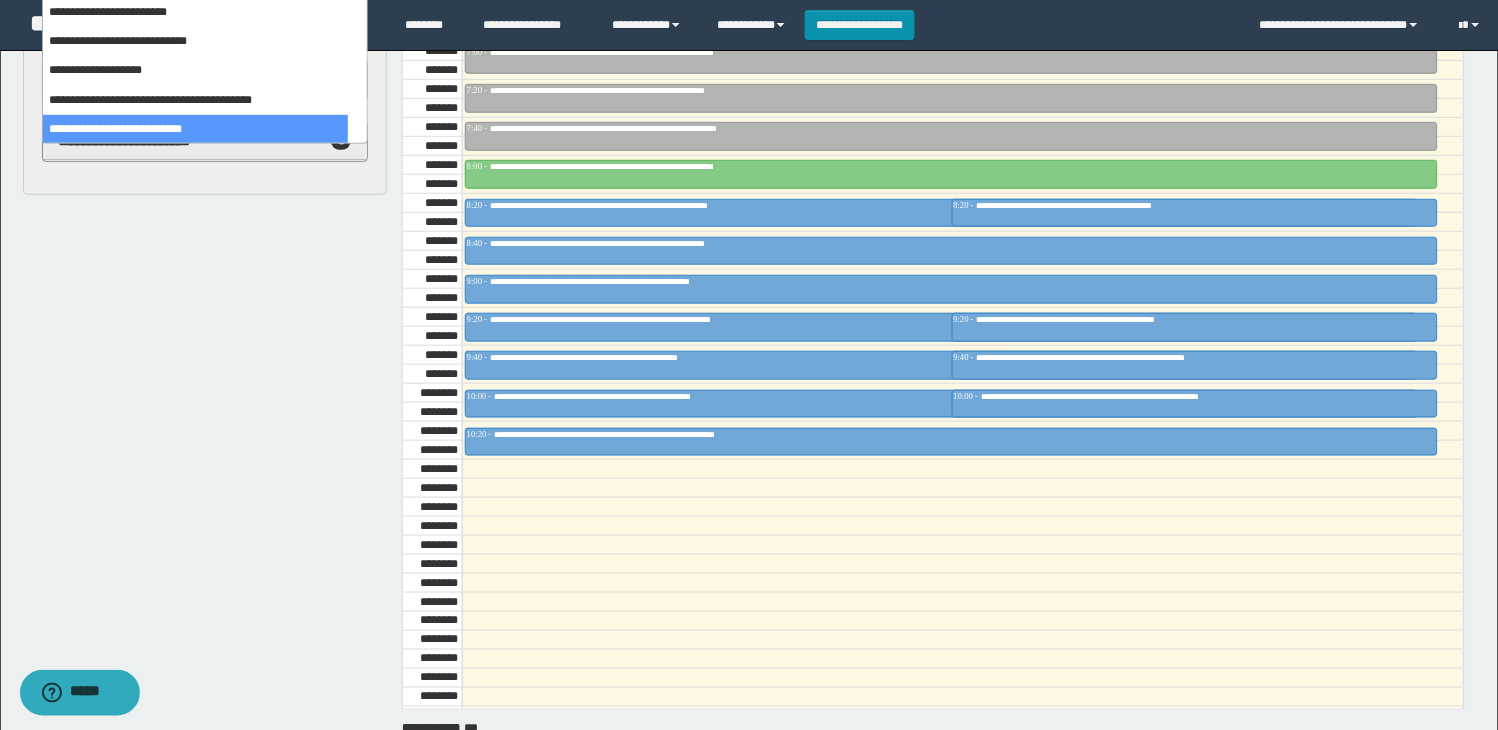 click on "**********" at bounding box center [751, 302] 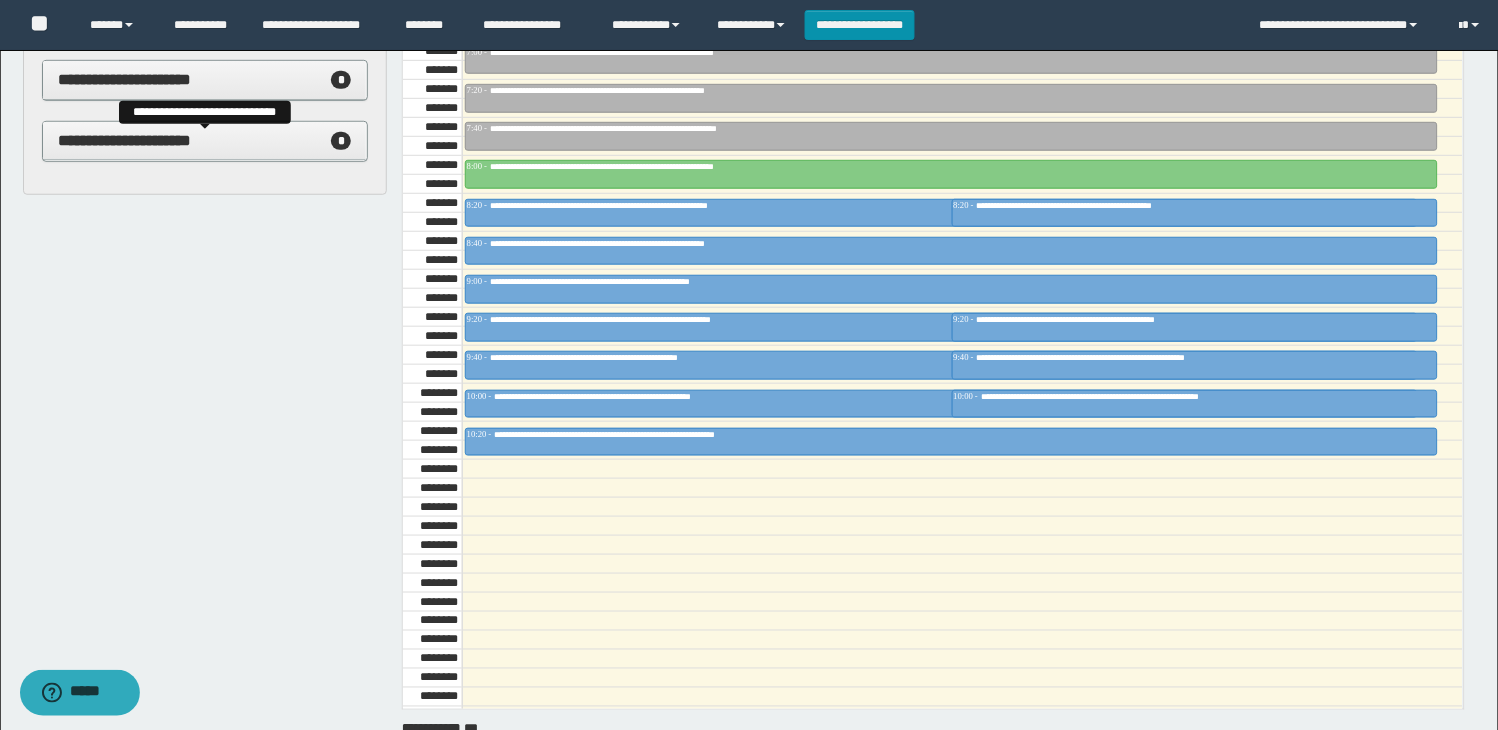 click on "**********" at bounding box center [205, 141] 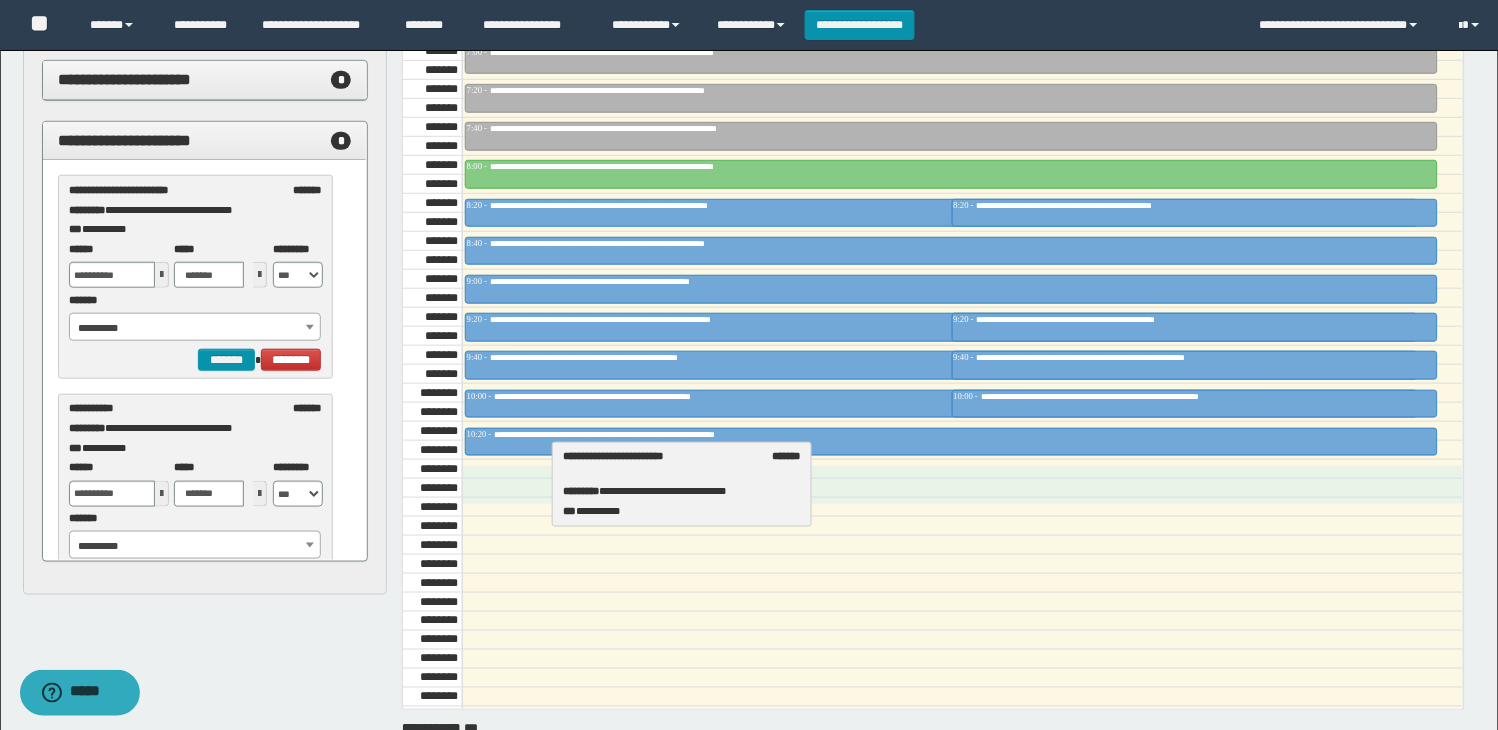 drag, startPoint x: 148, startPoint y: 207, endPoint x: 642, endPoint y: 475, distance: 562.0142 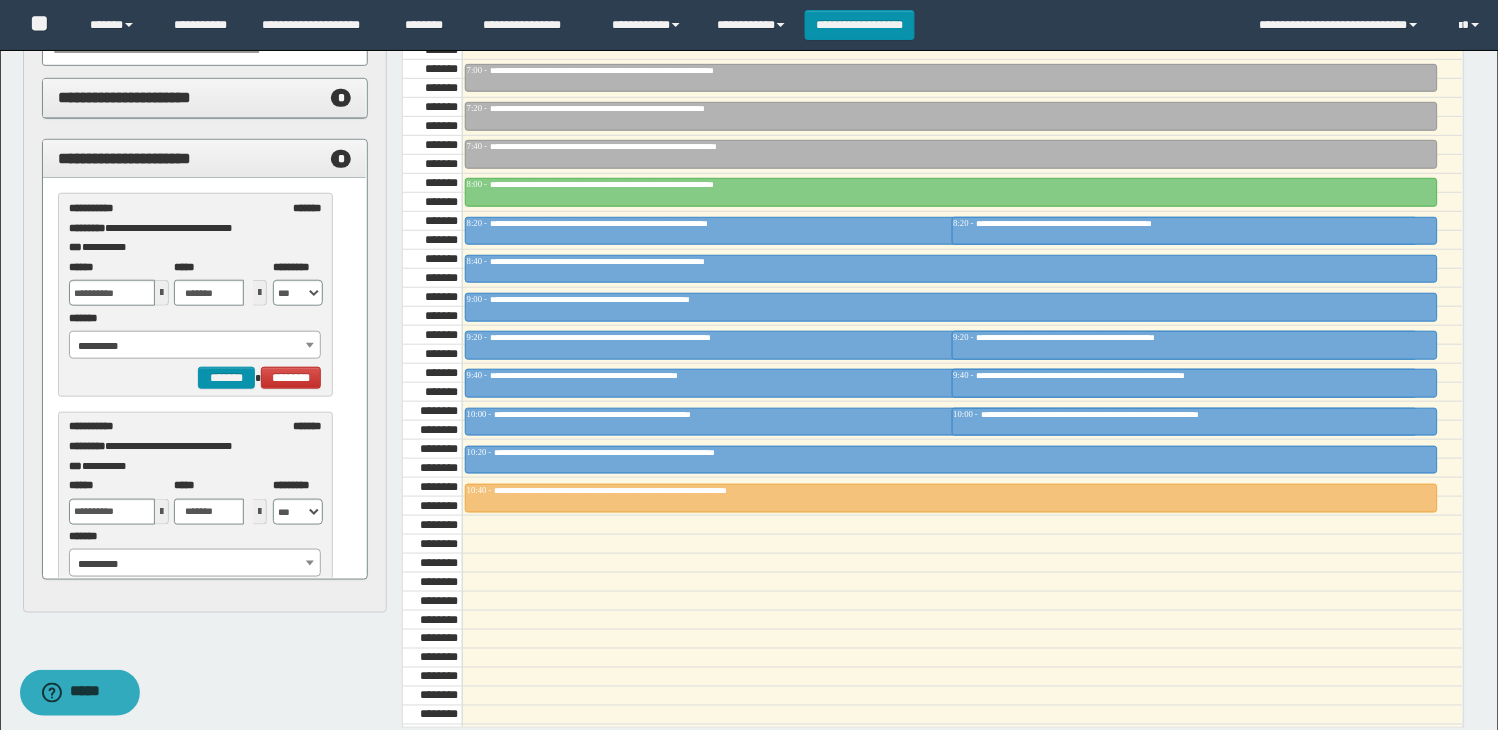 scroll, scrollTop: 0, scrollLeft: 0, axis: both 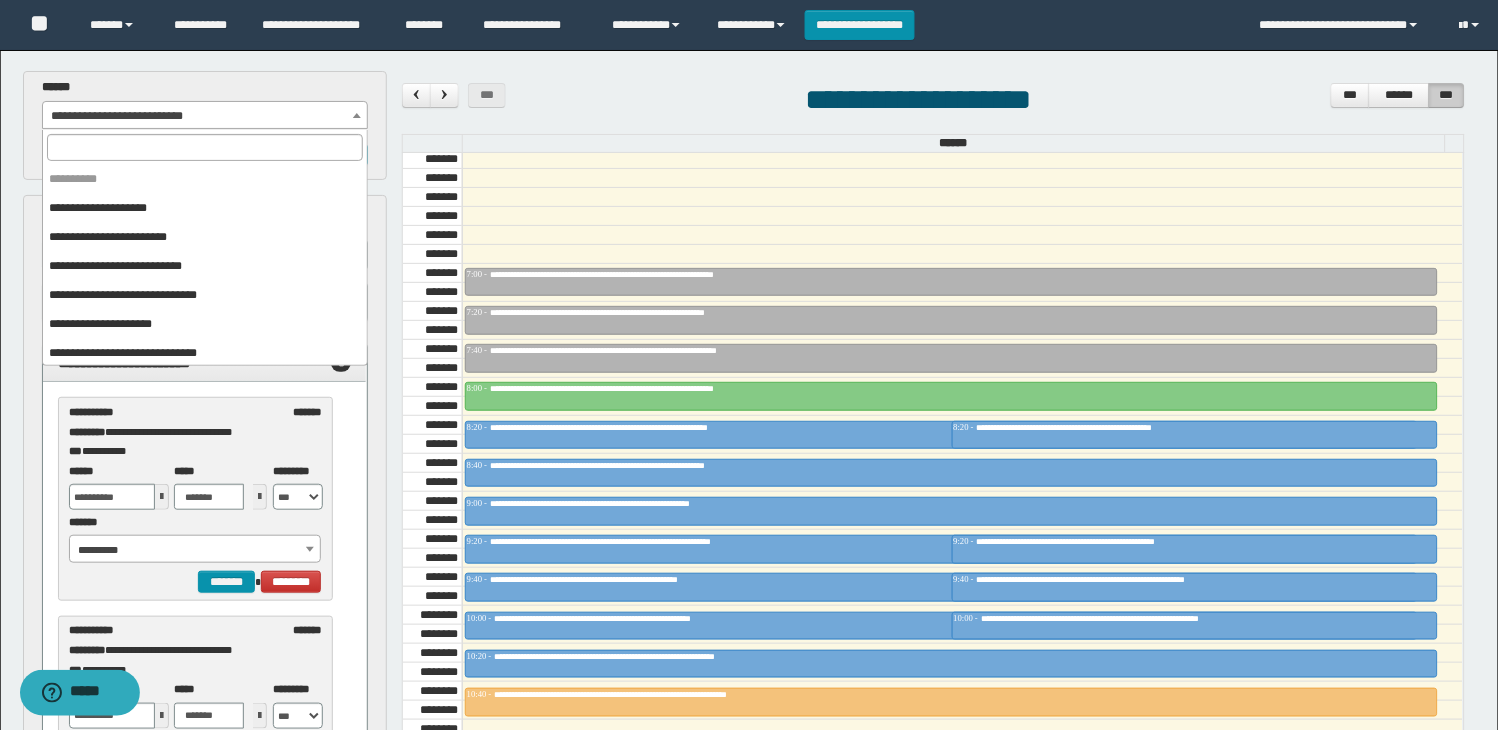 click on "**********" at bounding box center [205, 116] 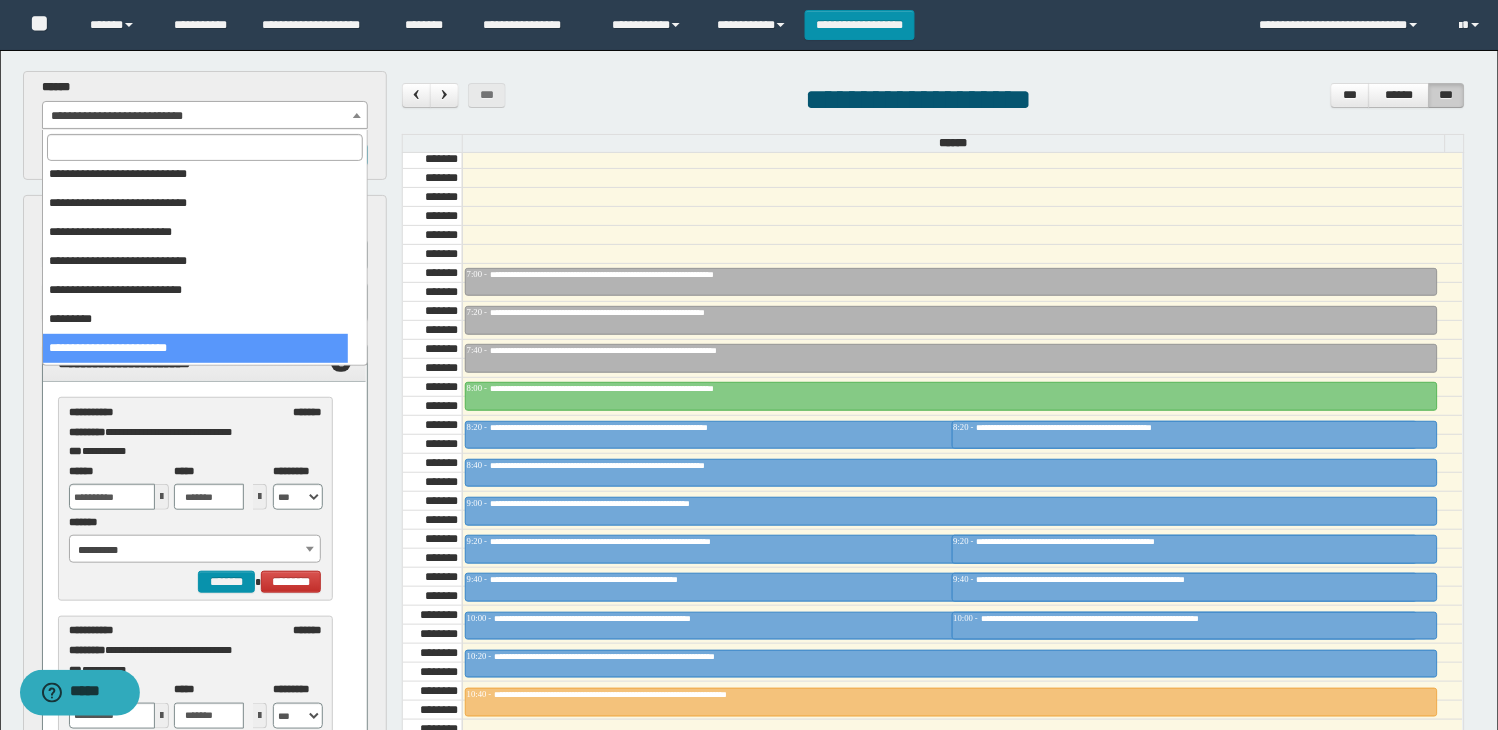 scroll, scrollTop: 0, scrollLeft: 0, axis: both 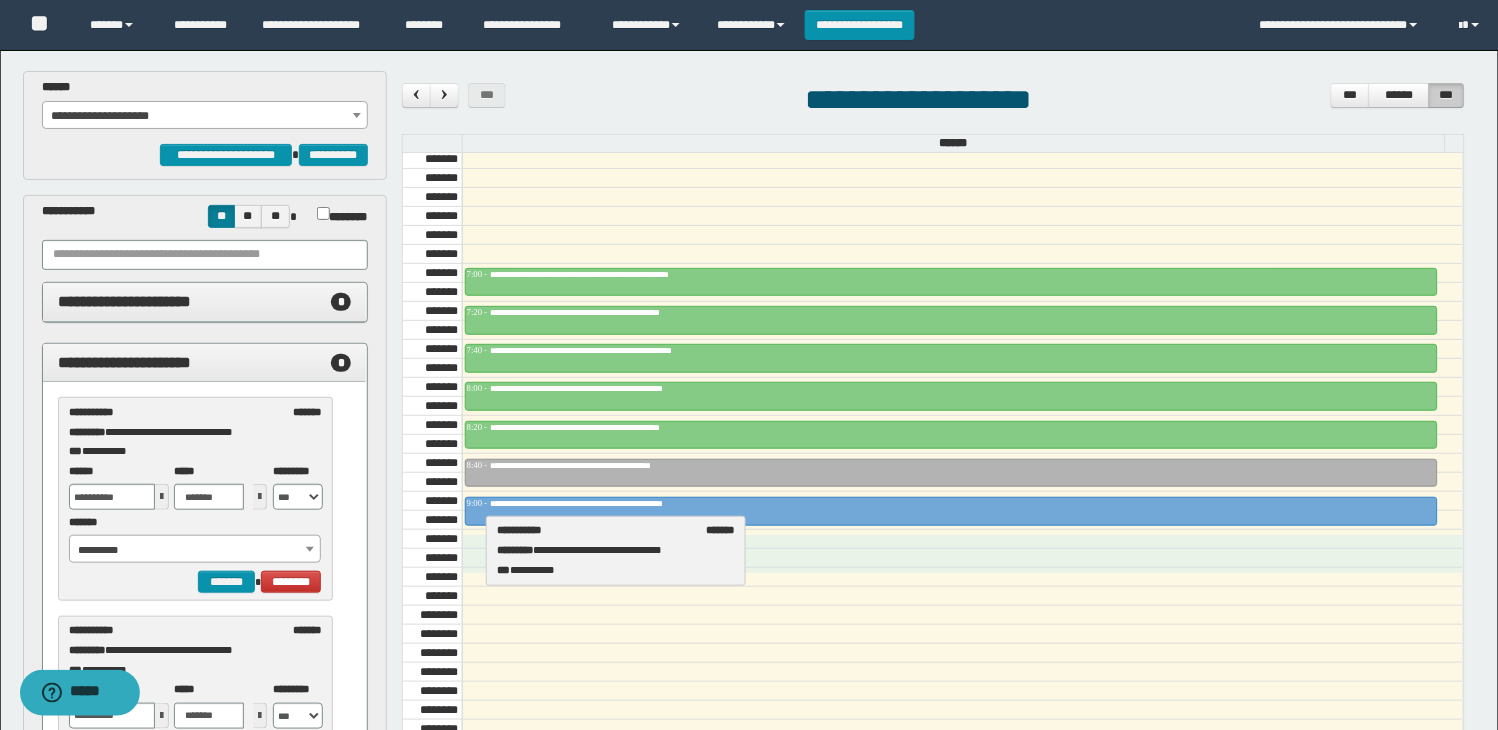 drag, startPoint x: 165, startPoint y: 644, endPoint x: 592, endPoint y: 544, distance: 438.5533 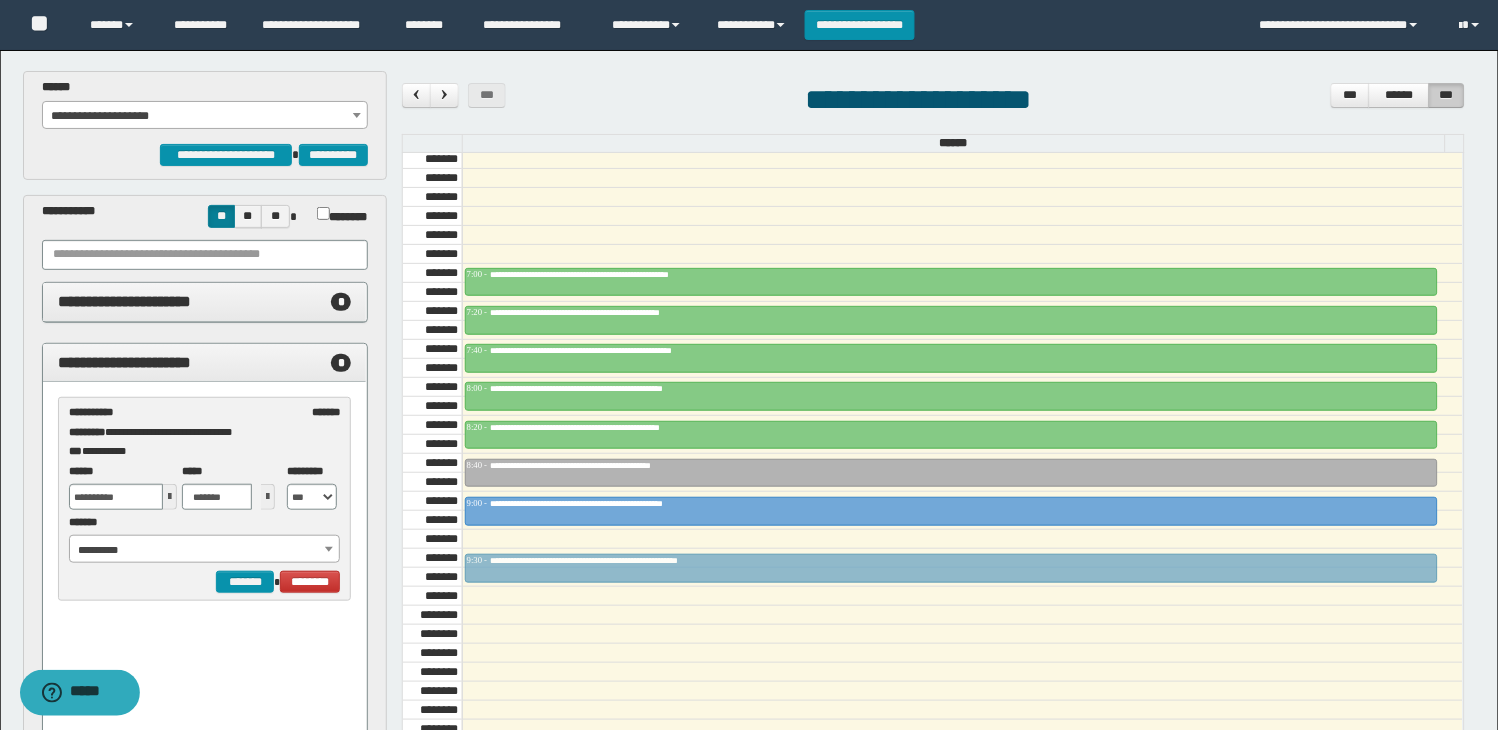 drag, startPoint x: 516, startPoint y: 547, endPoint x: 523, endPoint y: 557, distance: 12.206555 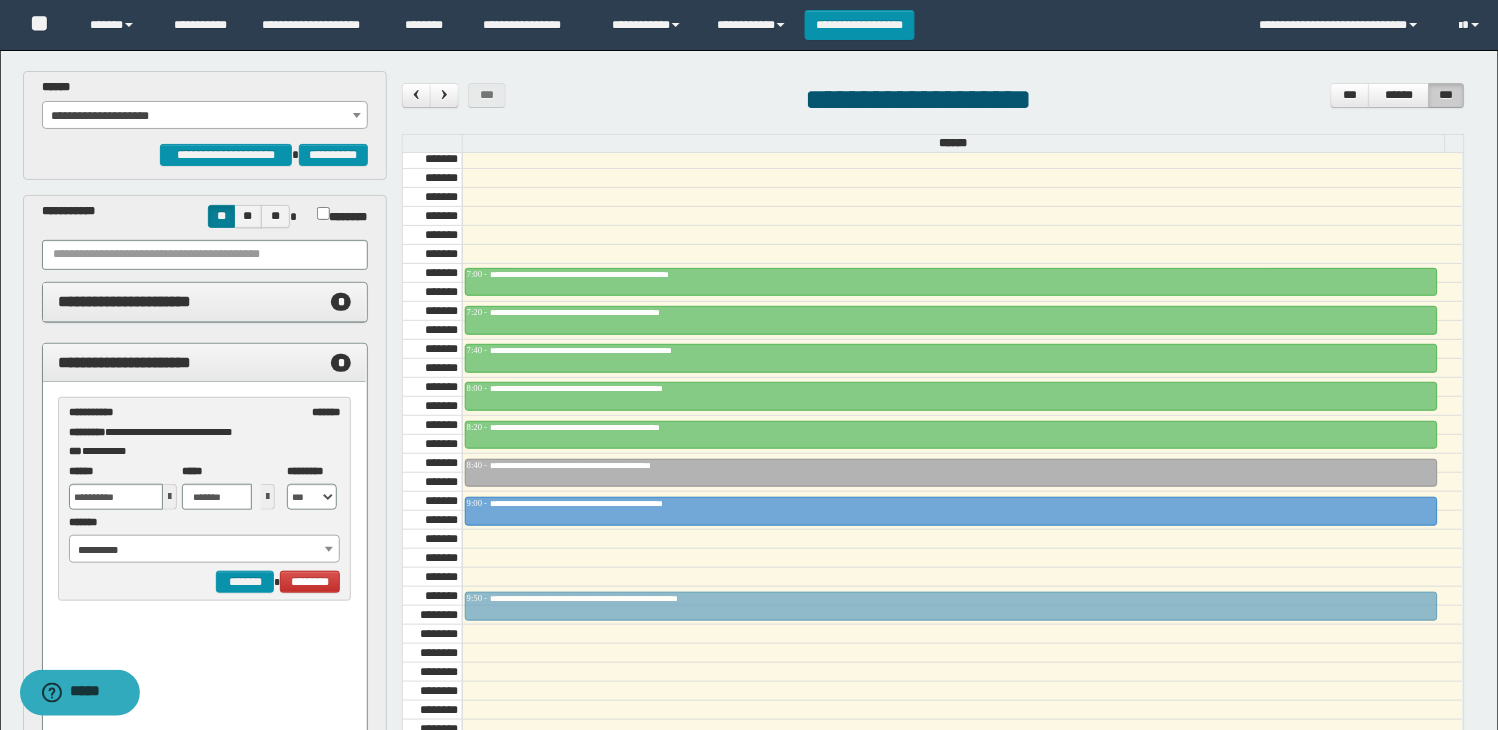 drag, startPoint x: 523, startPoint y: 557, endPoint x: 510, endPoint y: 597, distance: 42.059483 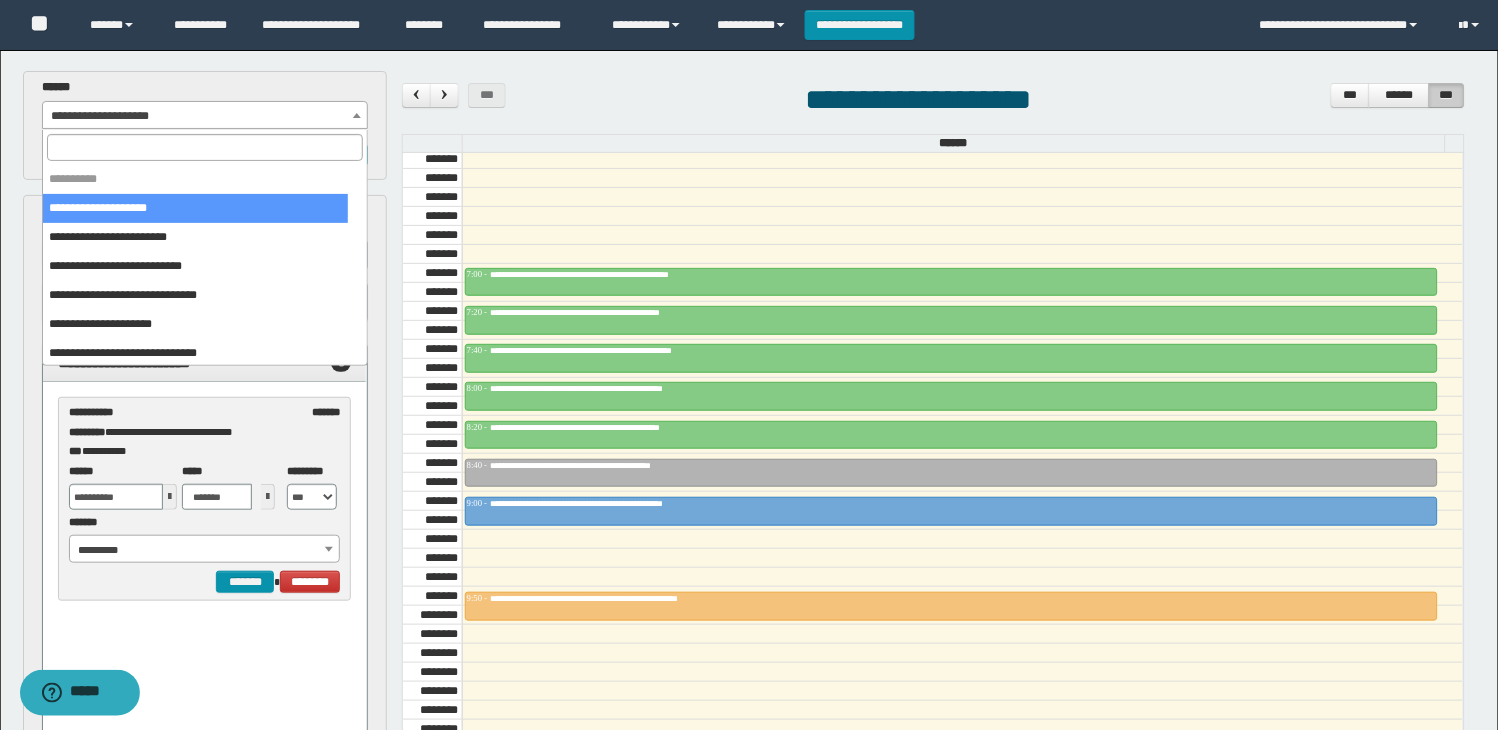 click on "**********" at bounding box center (205, 116) 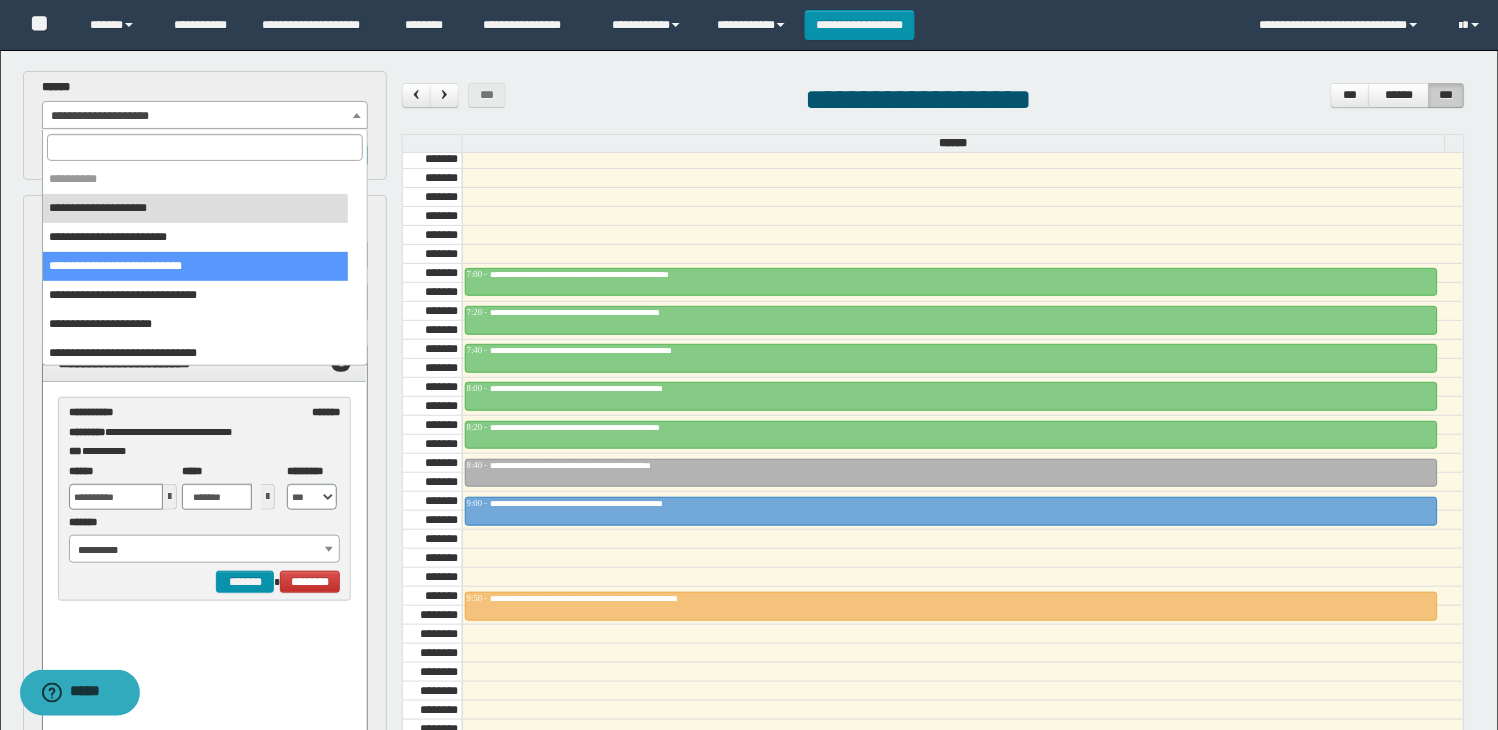 scroll, scrollTop: 111, scrollLeft: 0, axis: vertical 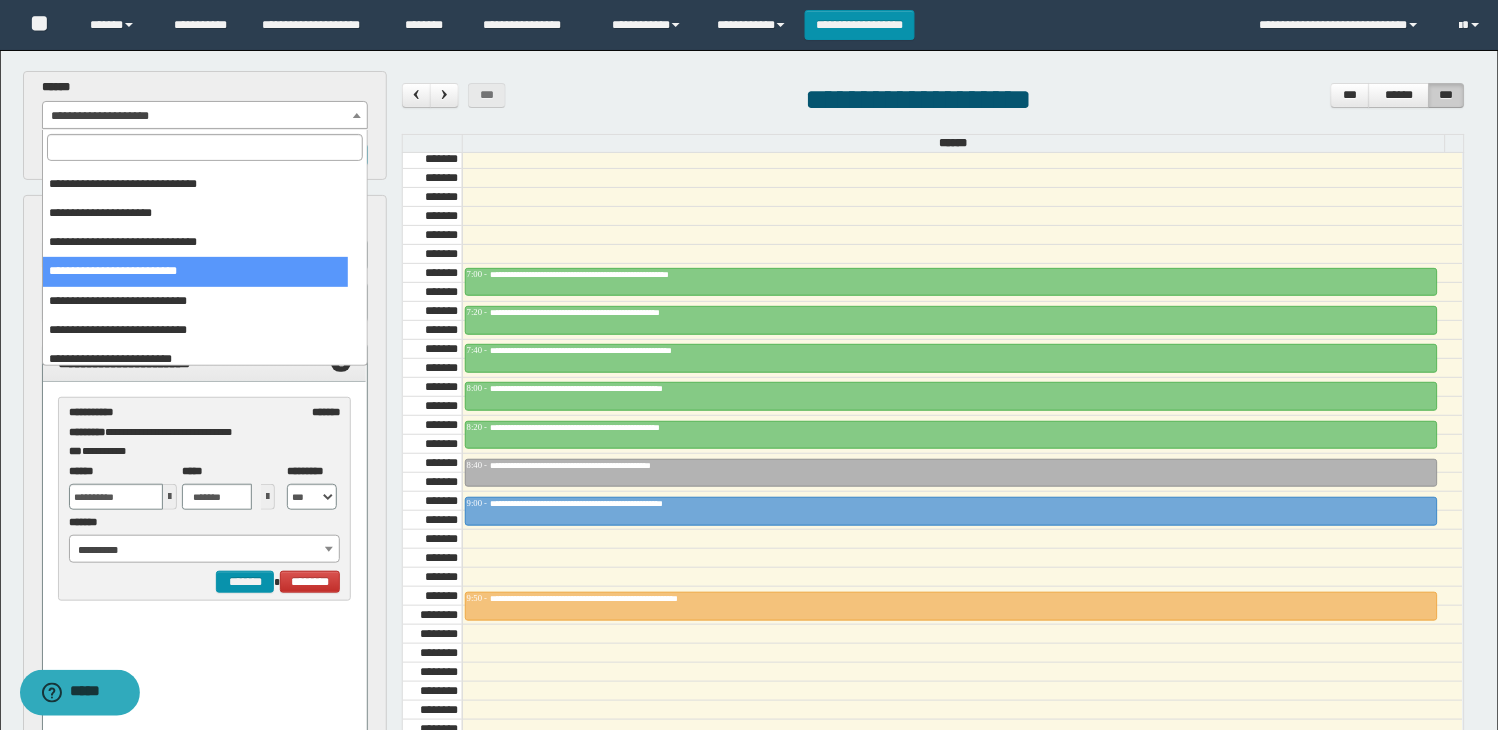 select on "******" 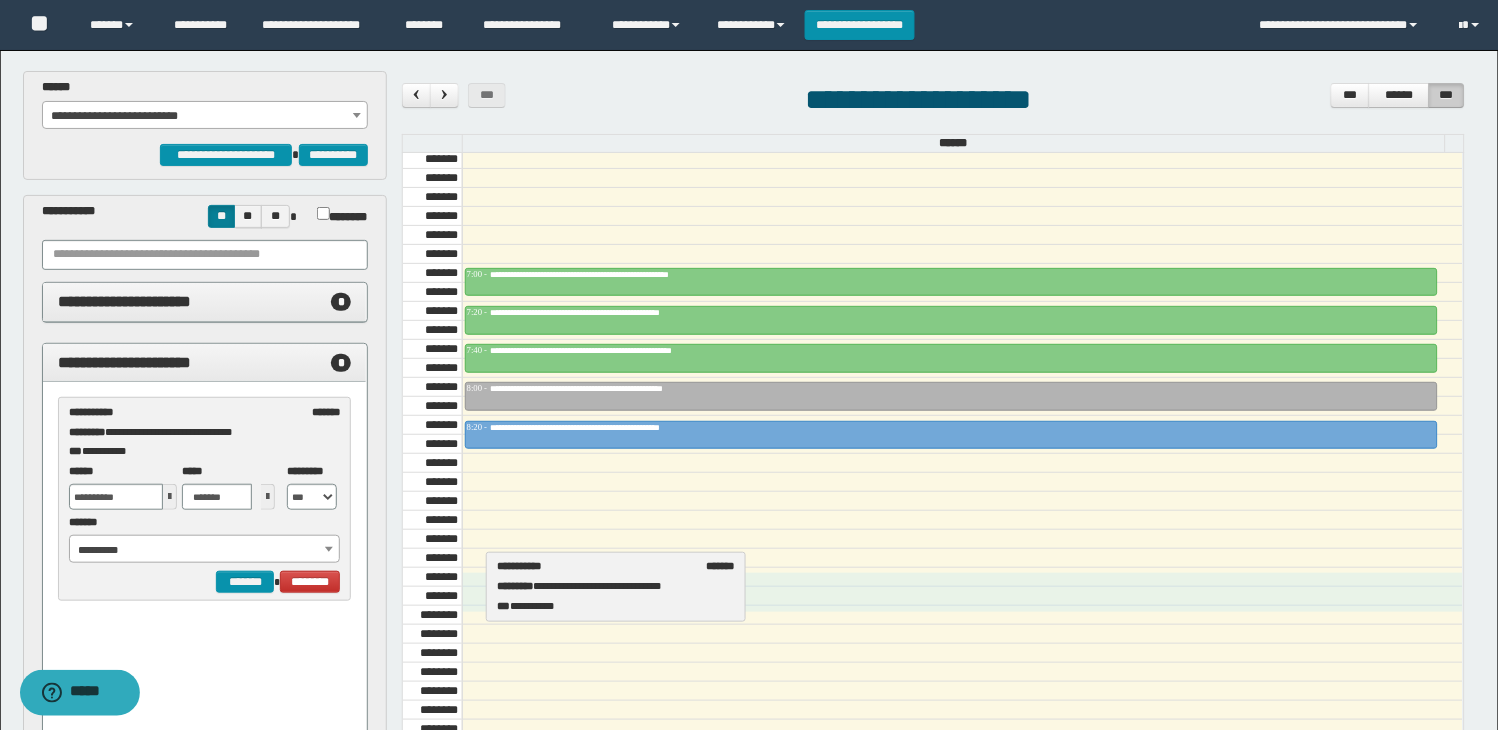 drag, startPoint x: 186, startPoint y: 428, endPoint x: 614, endPoint y: 582, distance: 454.8626 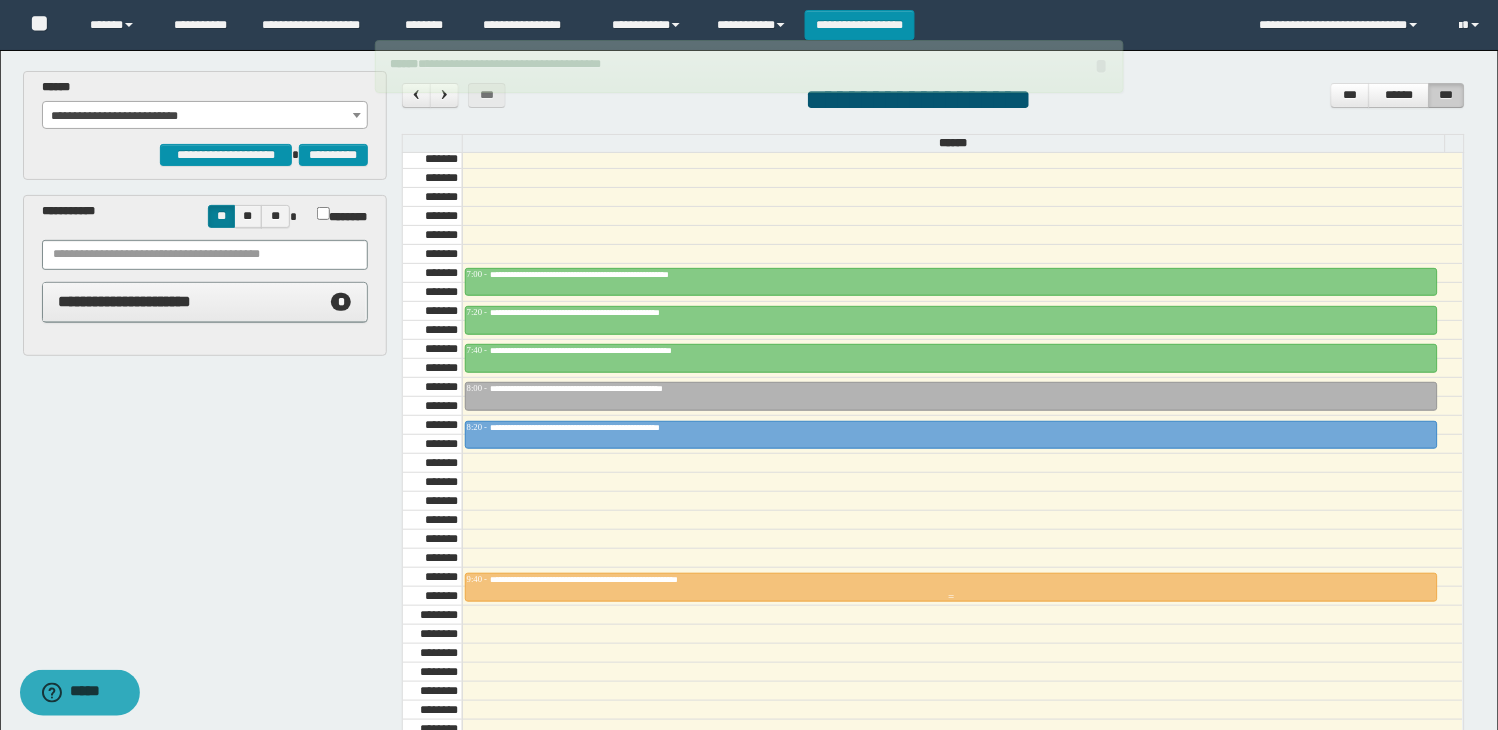 click at bounding box center [952, 587] 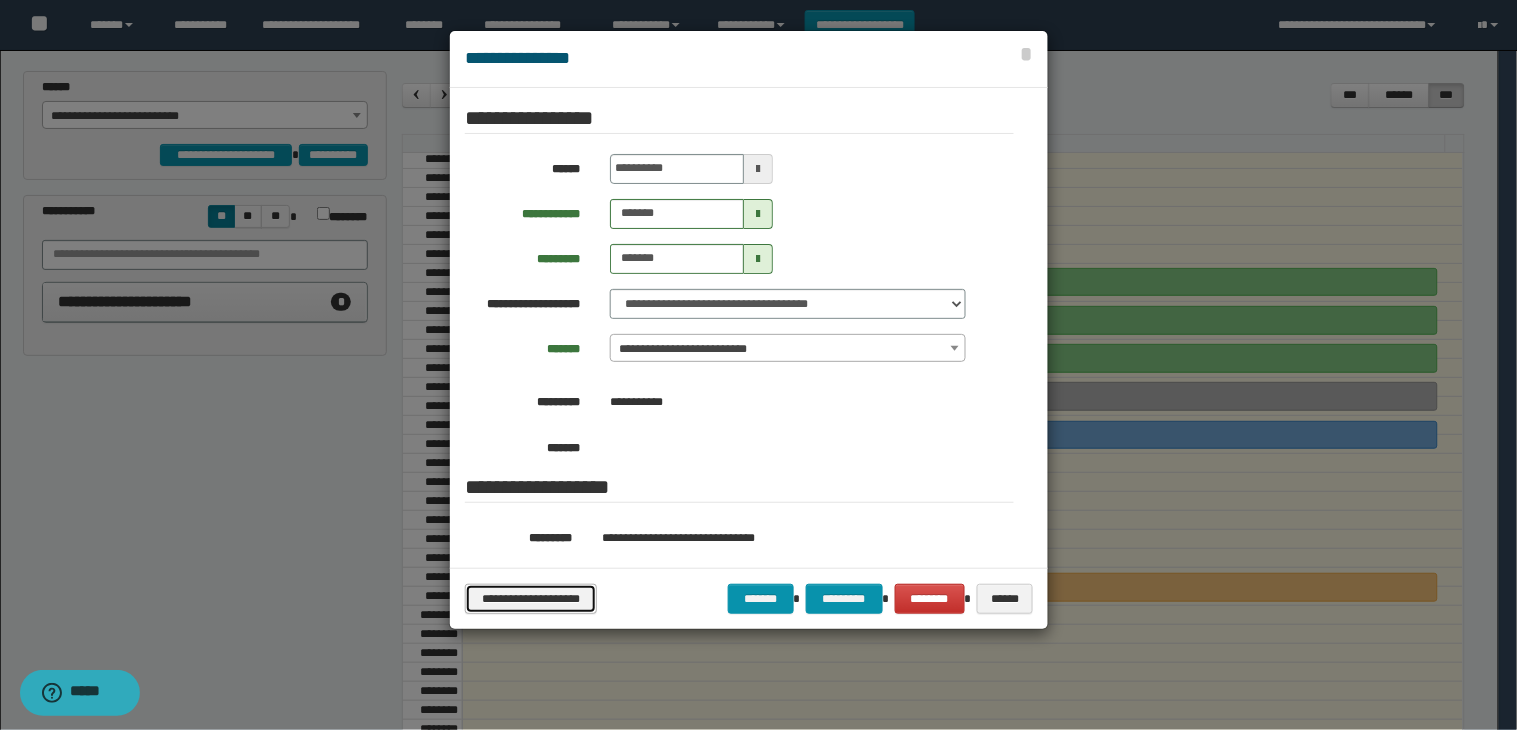 click on "**********" at bounding box center (530, 599) 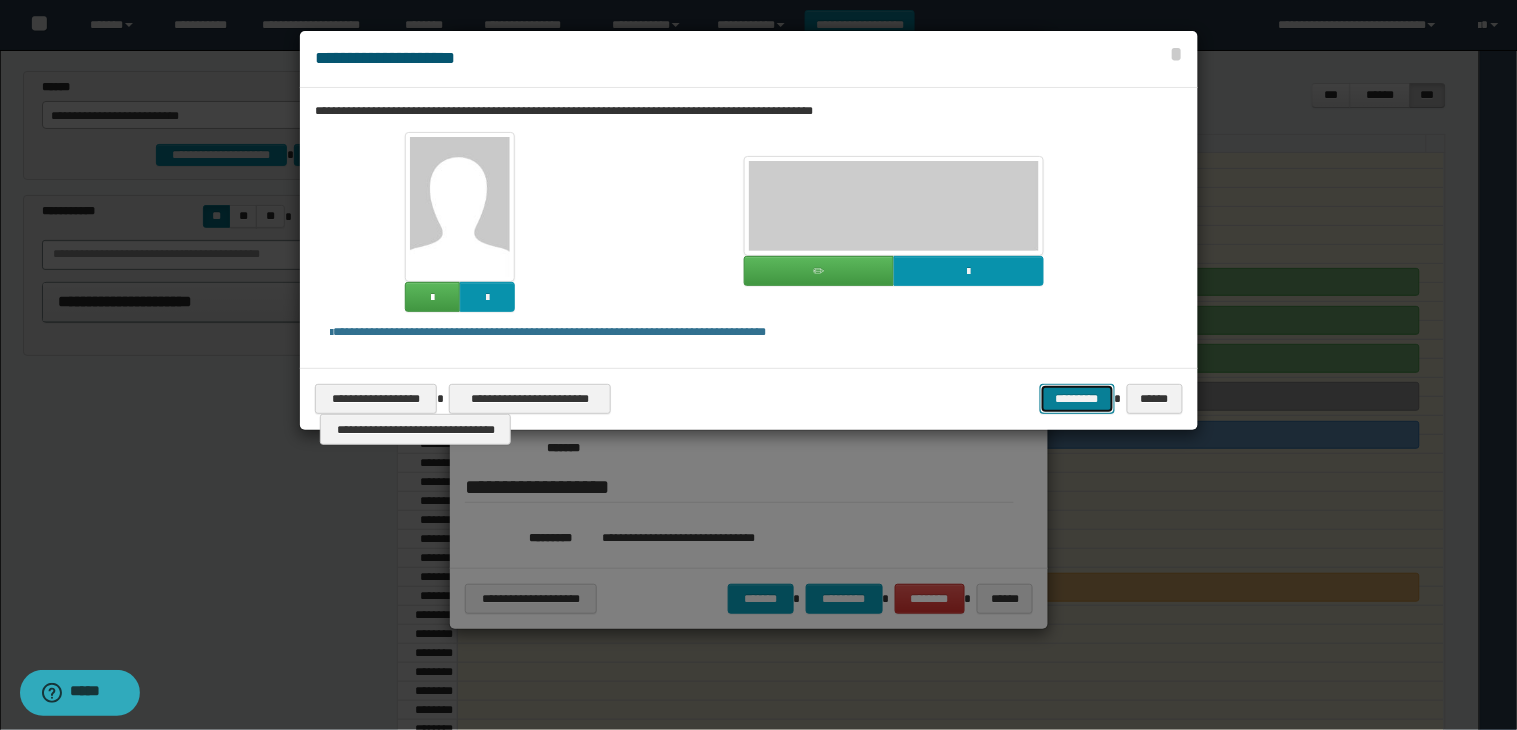 click on "*********" at bounding box center (1077, 399) 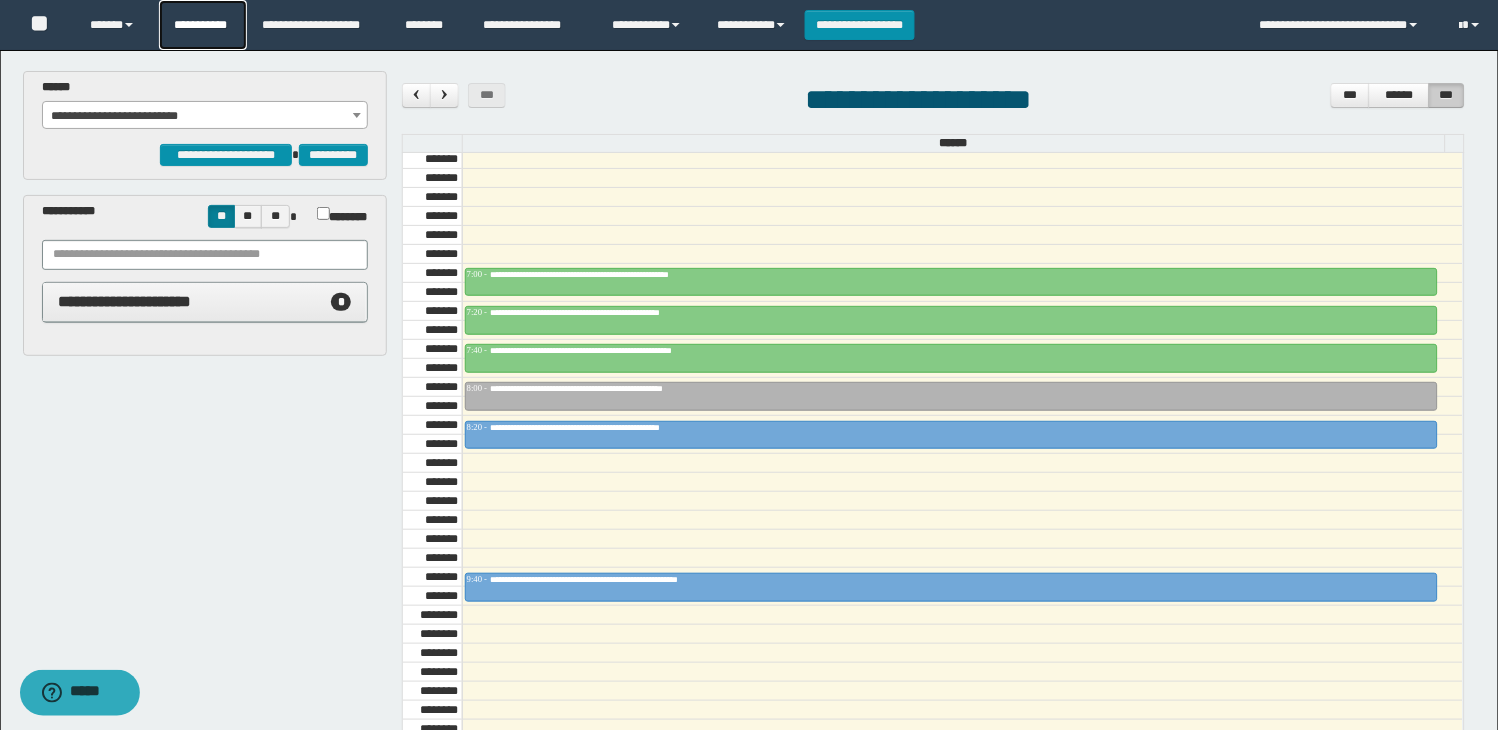 click on "**********" at bounding box center [203, 25] 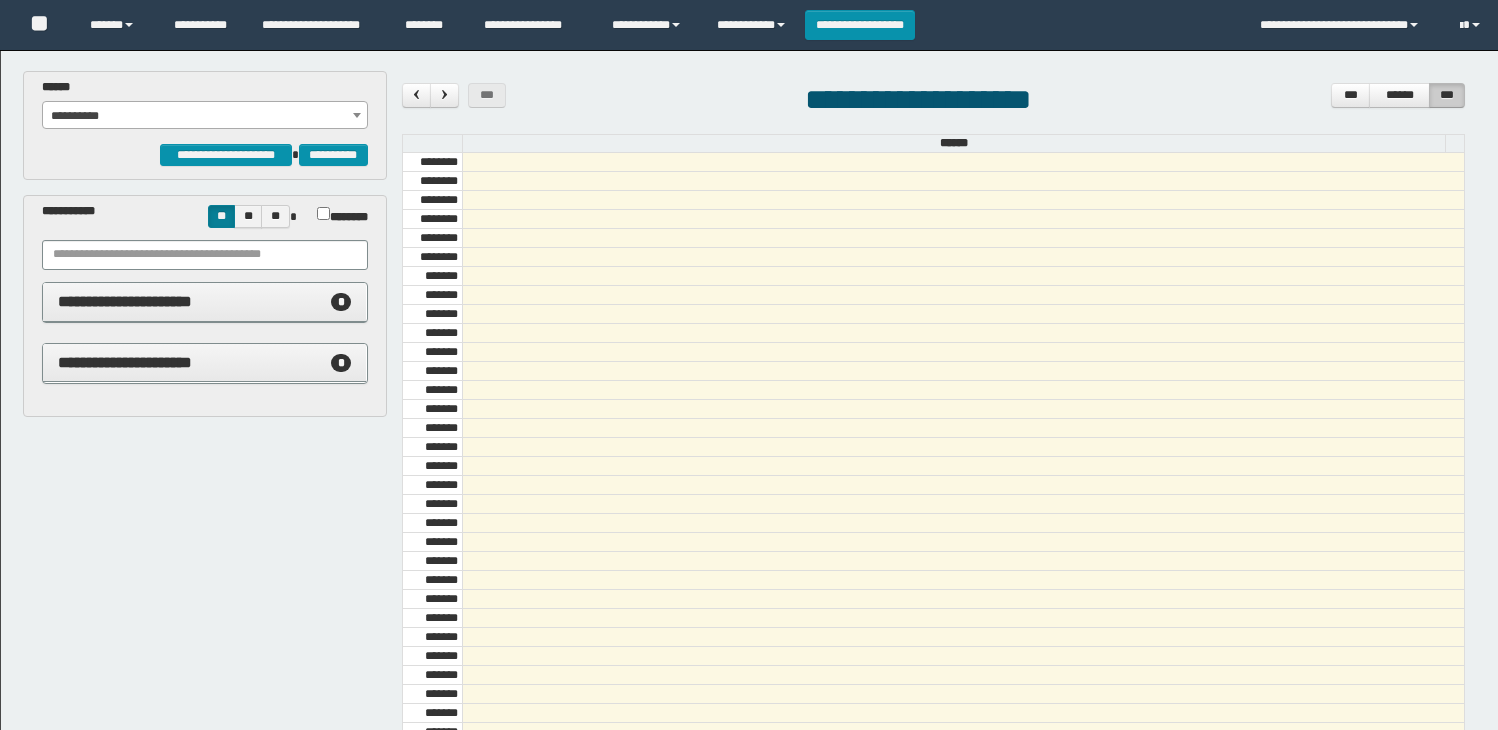 scroll, scrollTop: 0, scrollLeft: 0, axis: both 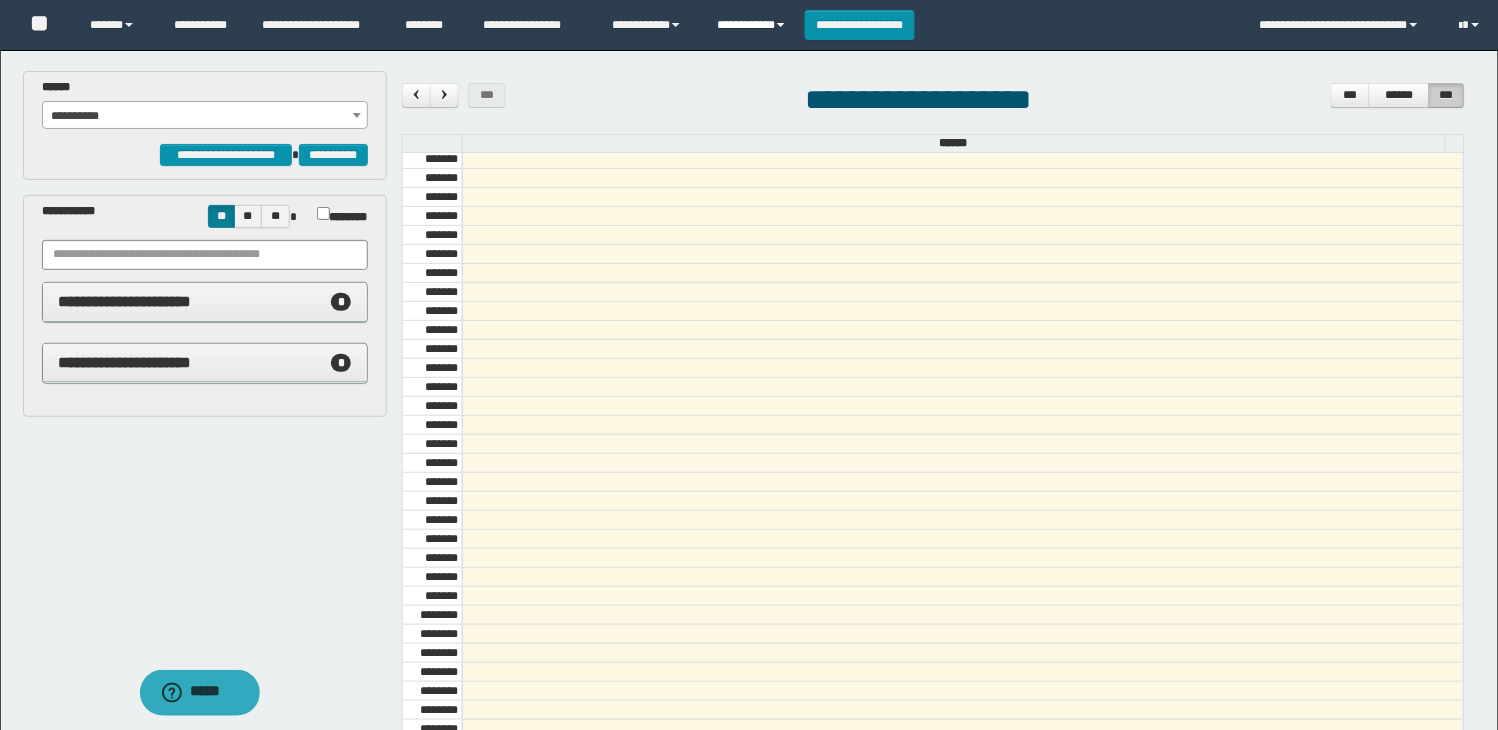 click on "**********" at bounding box center (753, 25) 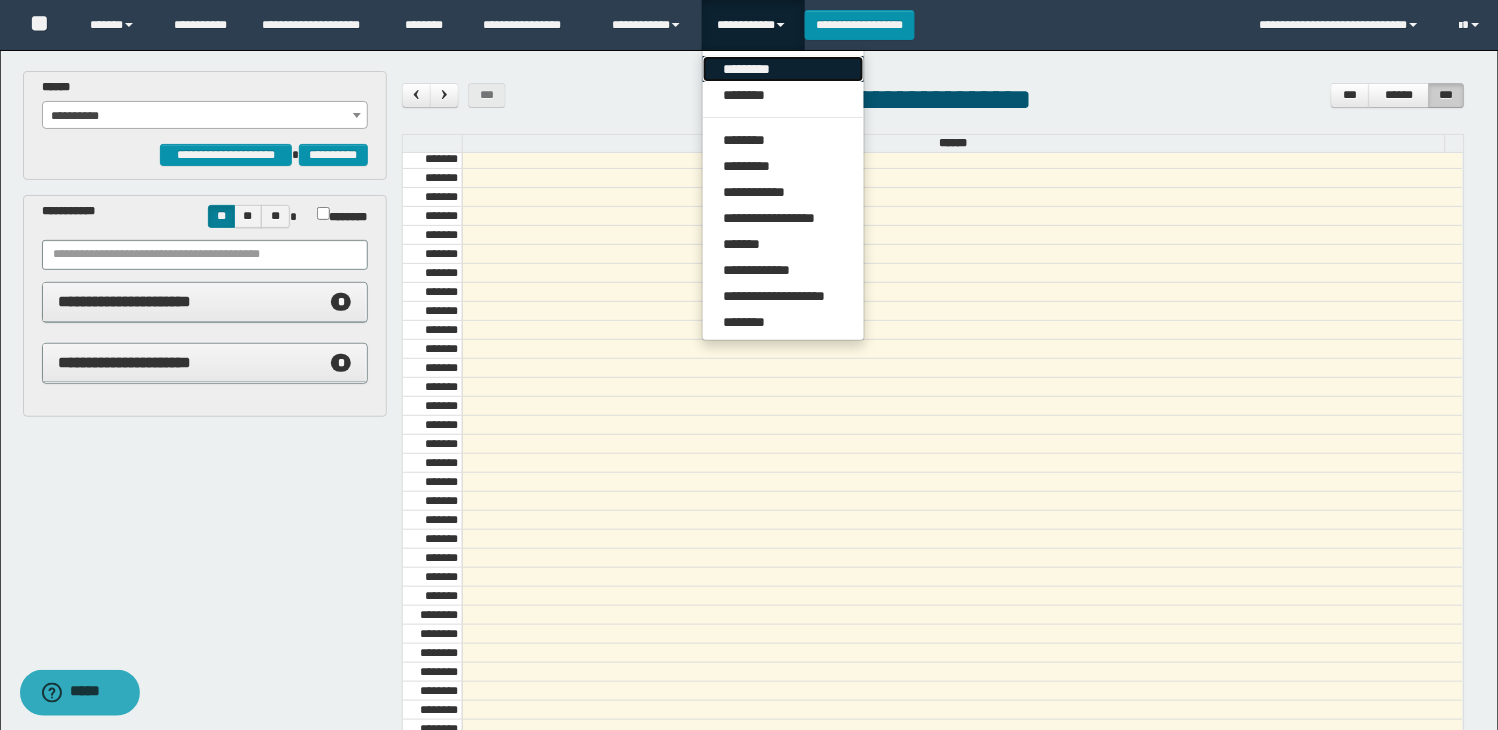 click on "*********" at bounding box center (783, 69) 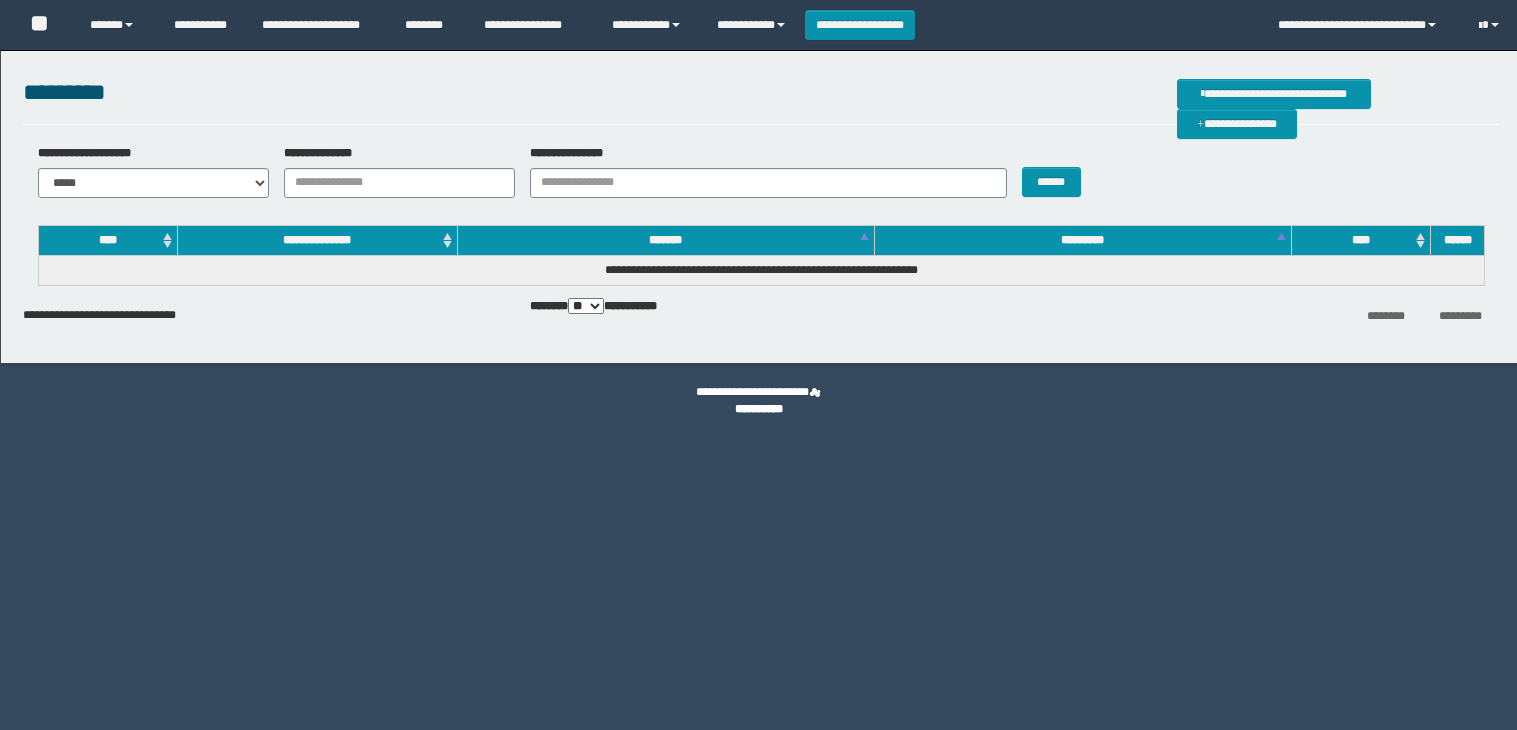 scroll, scrollTop: 0, scrollLeft: 0, axis: both 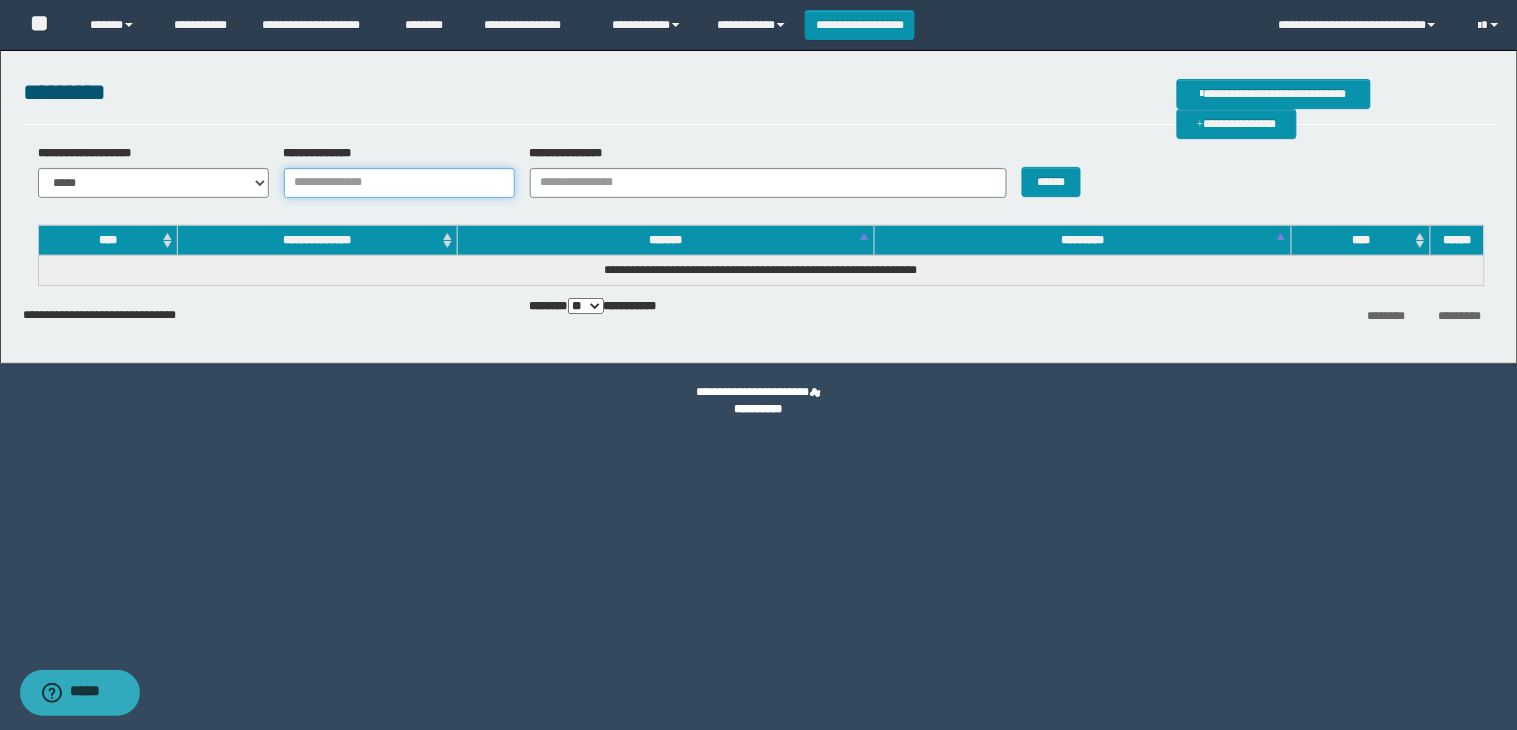 click on "**********" at bounding box center [399, 183] 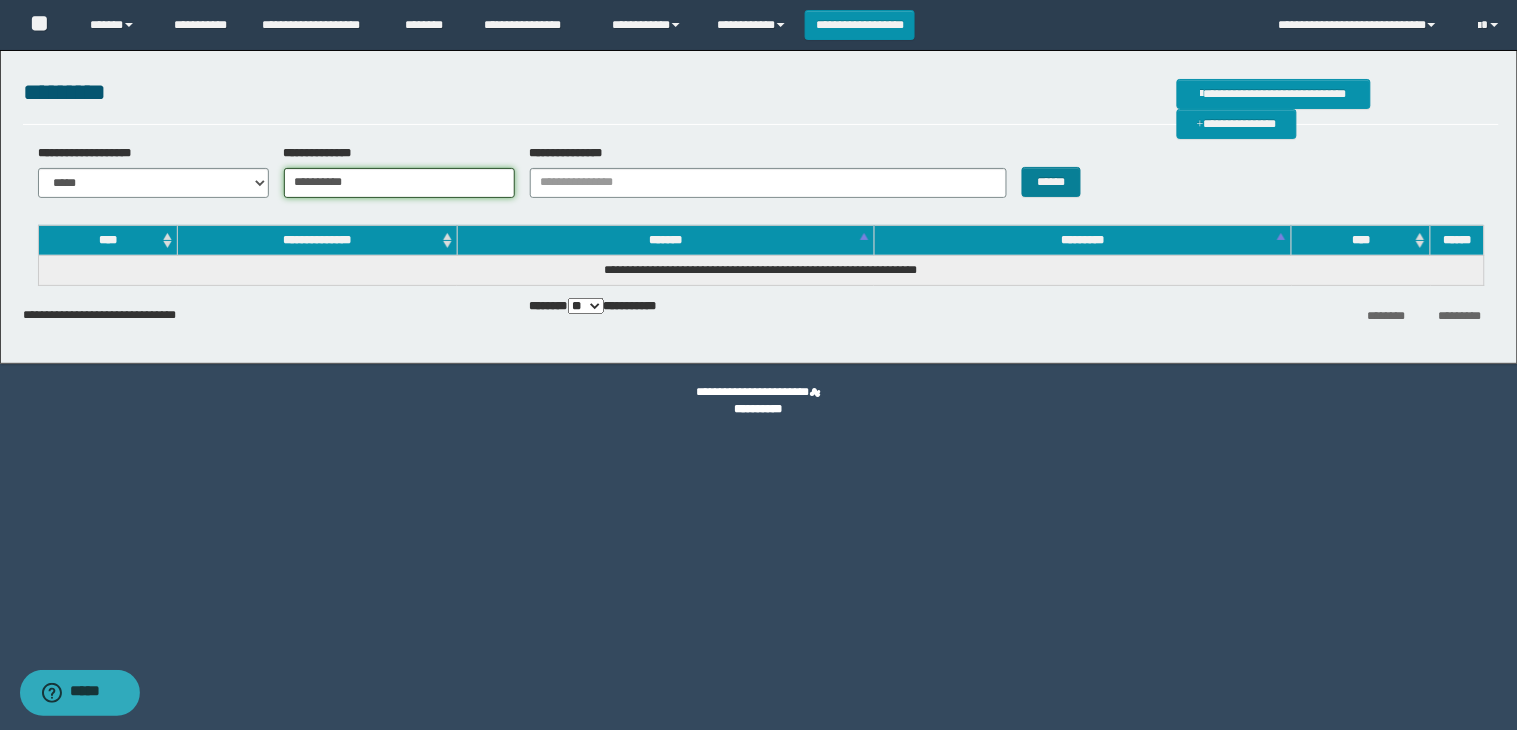 type on "**********" 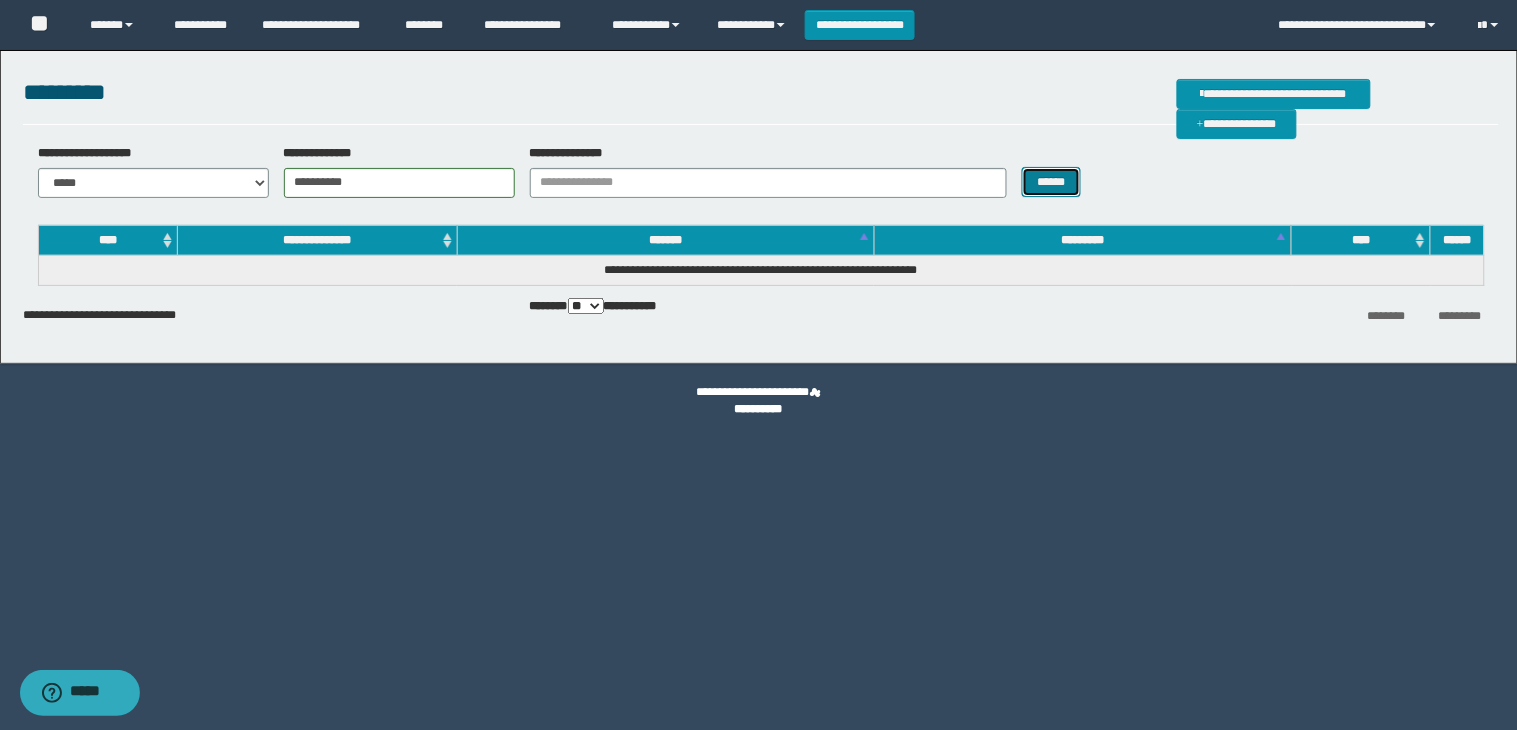 click on "******" at bounding box center [1052, 182] 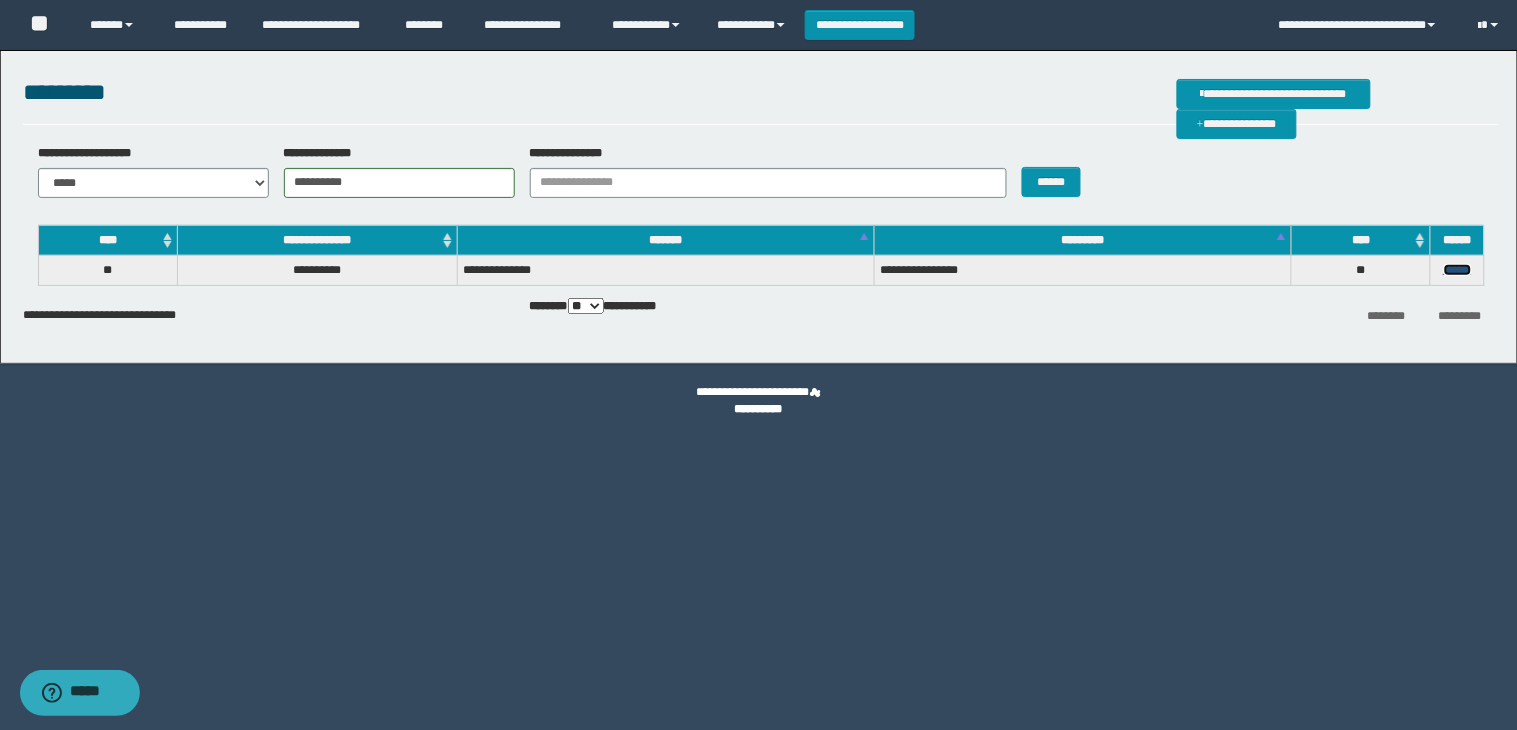 click on "******" at bounding box center [1458, 270] 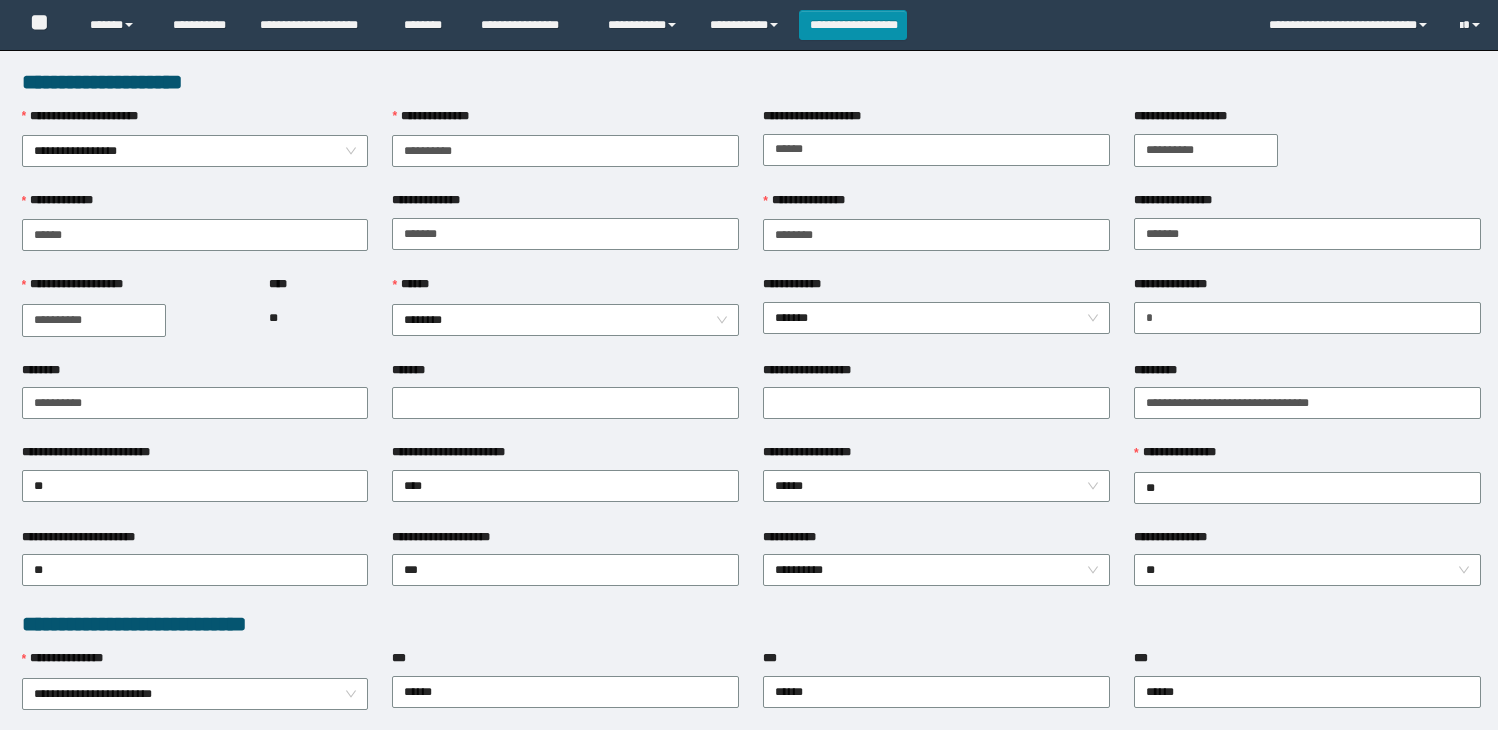 scroll, scrollTop: 0, scrollLeft: 0, axis: both 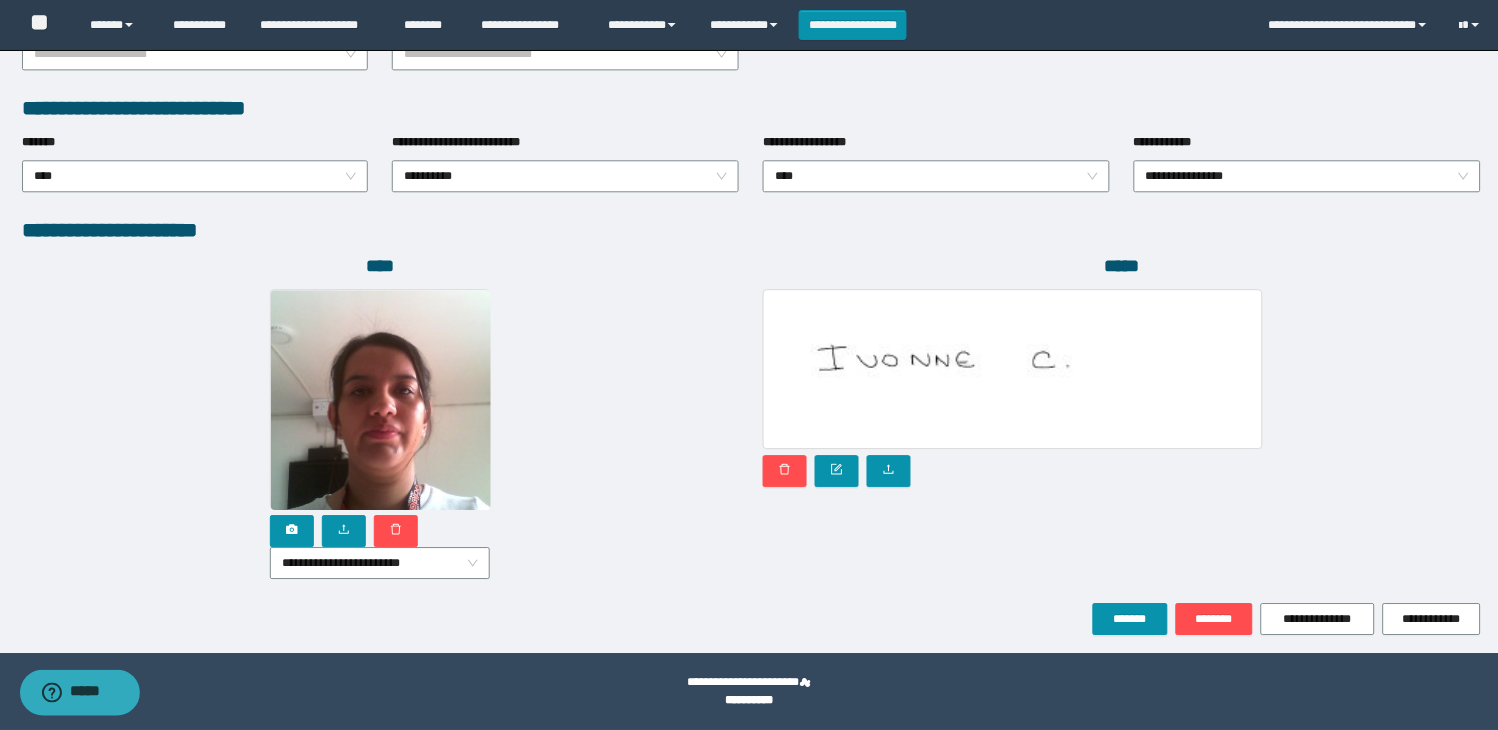 click on "**********" at bounding box center (380, 563) 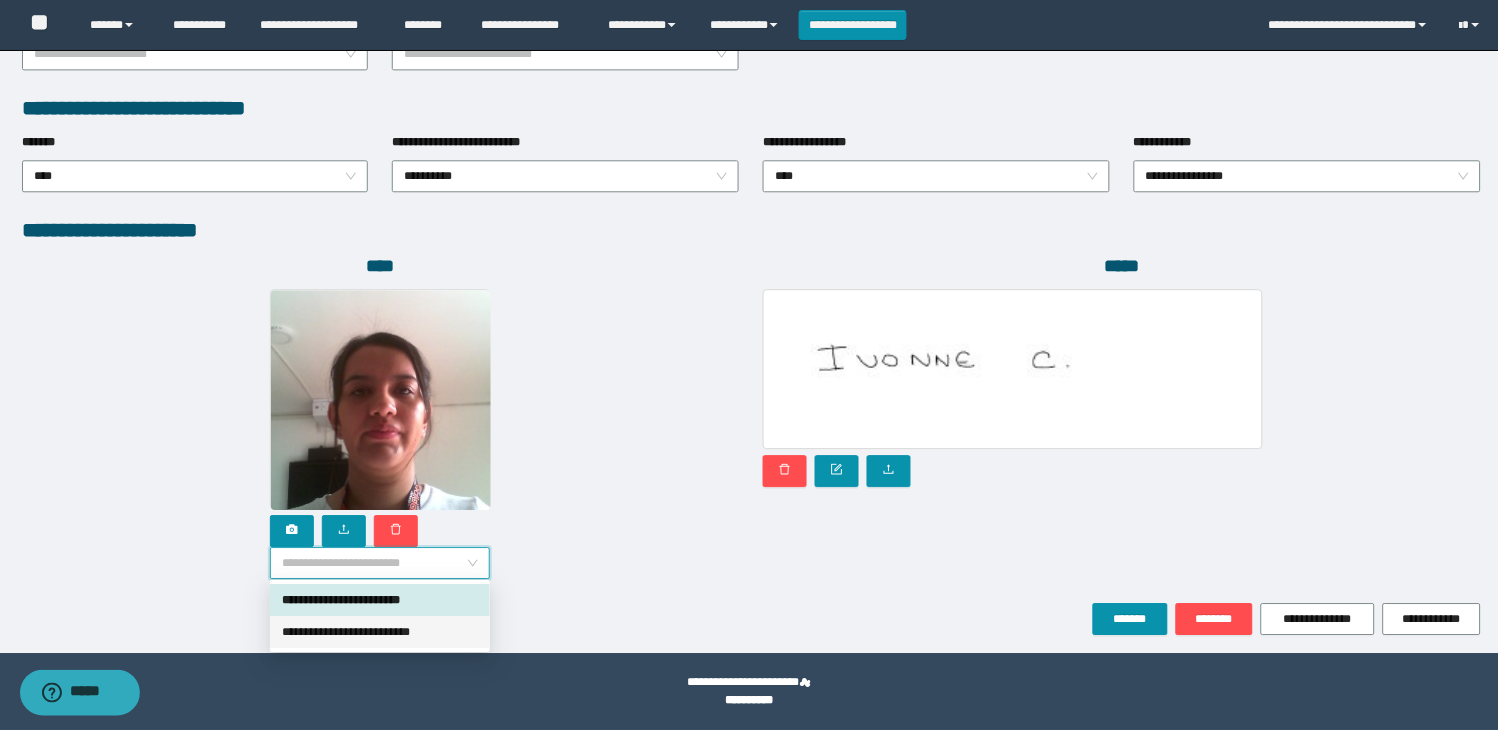 click on "**********" at bounding box center (380, 632) 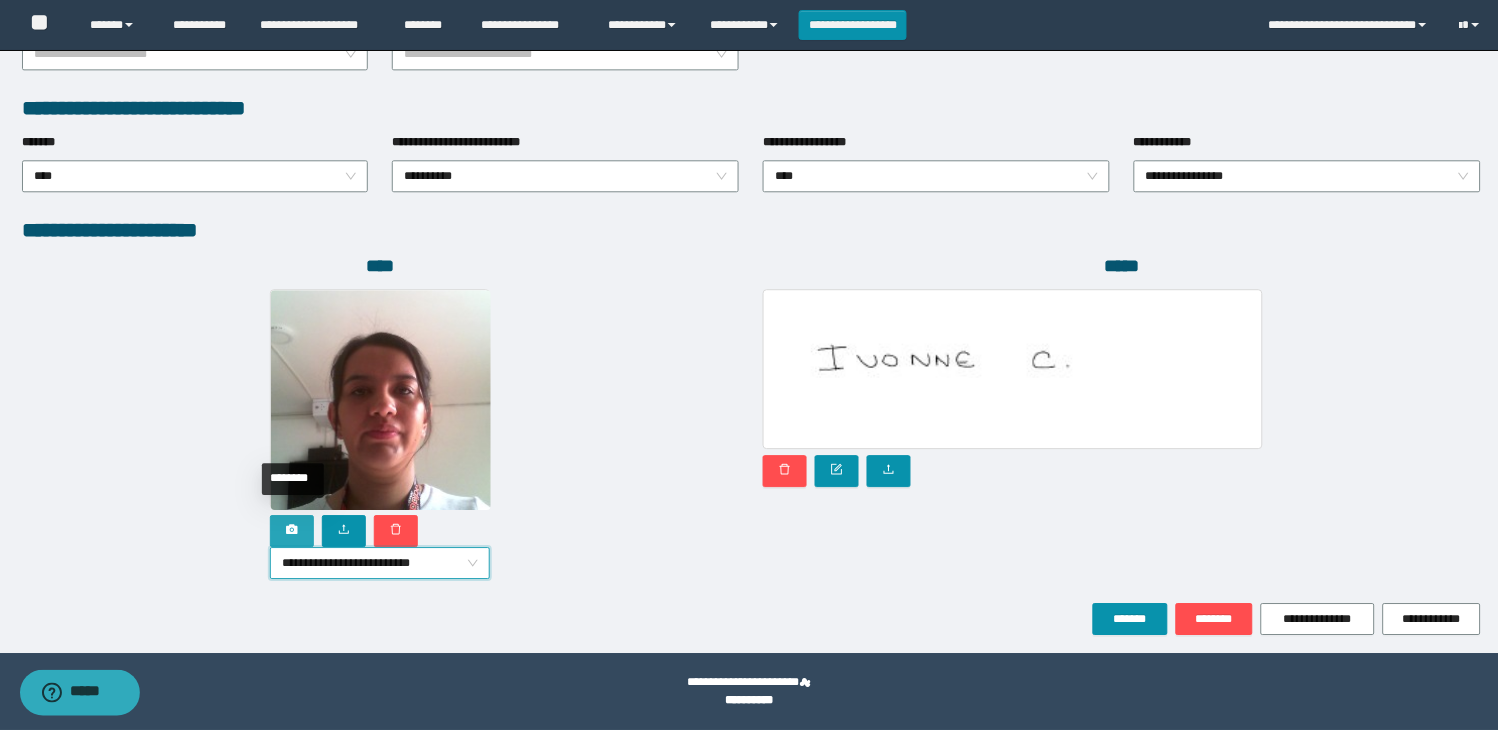 click at bounding box center [292, 531] 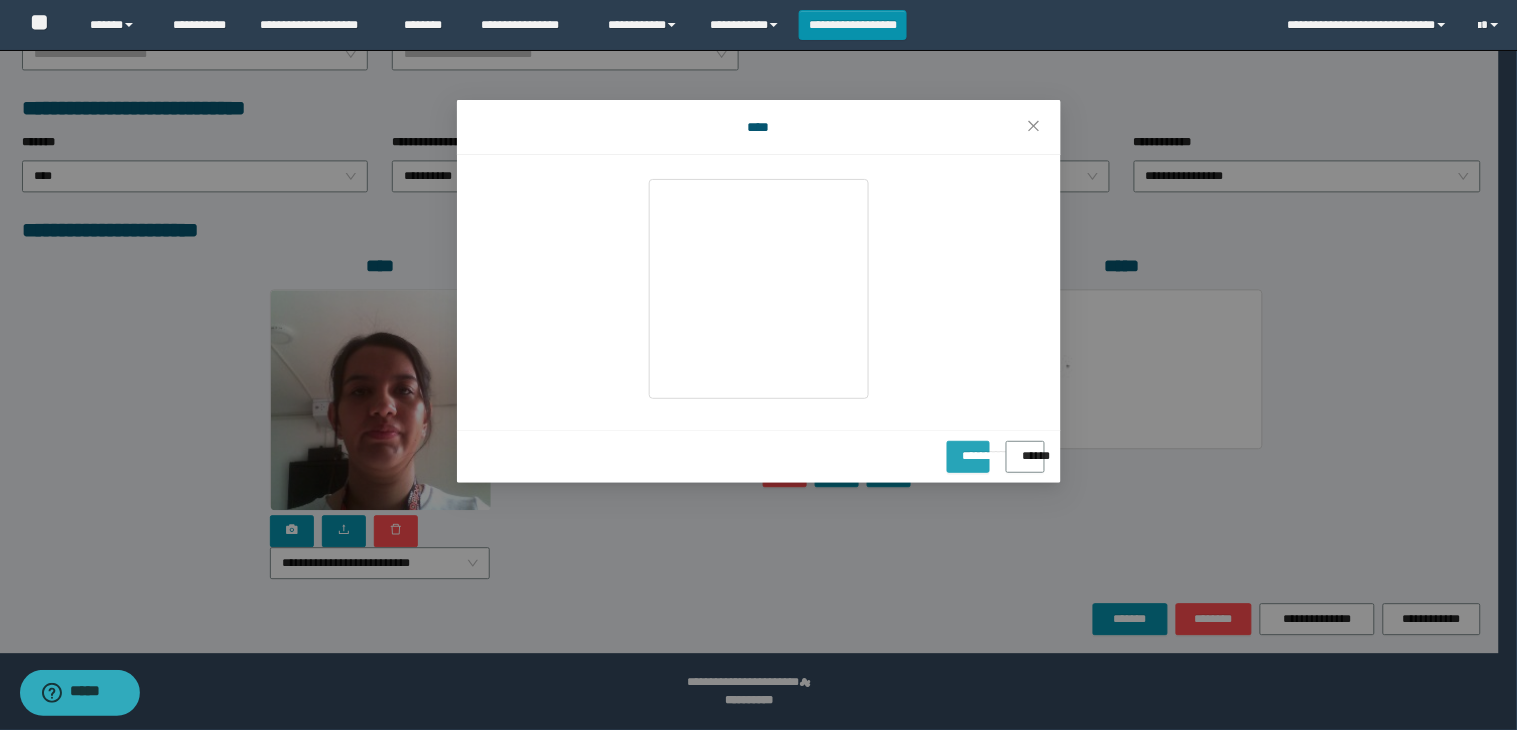 drag, startPoint x: 903, startPoint y: 463, endPoint x: 915, endPoint y: 476, distance: 17.691807 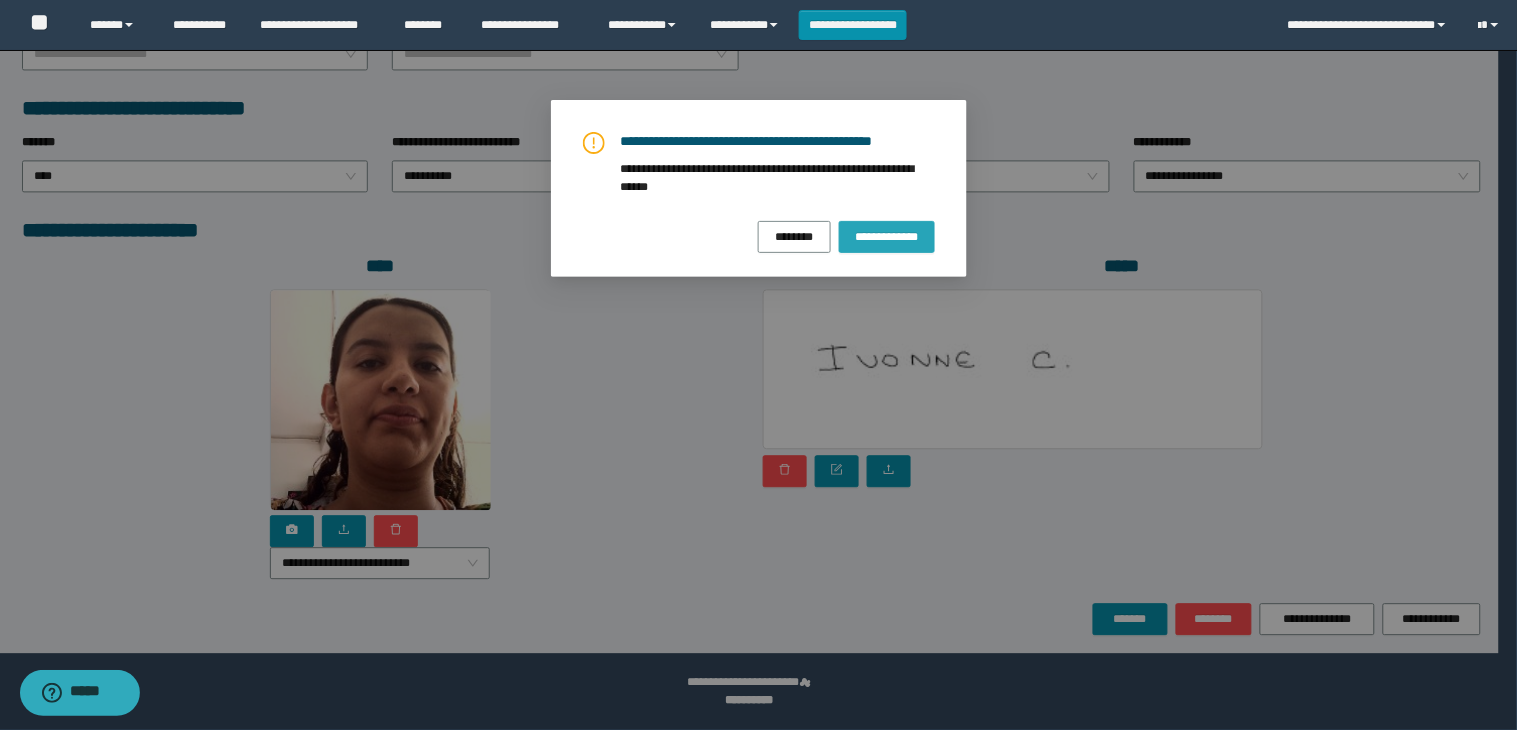 click on "**********" at bounding box center (886, 236) 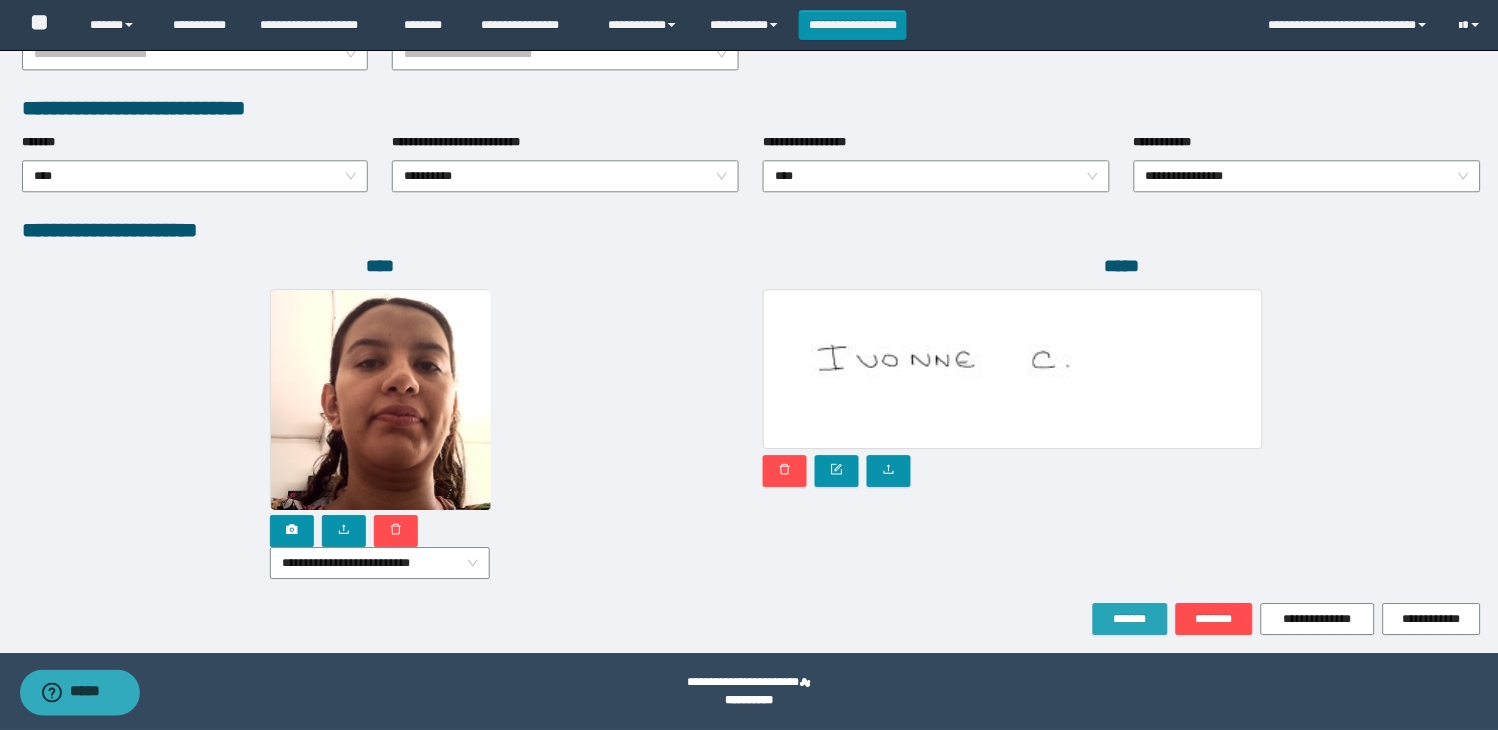 click on "*******" at bounding box center (1130, 619) 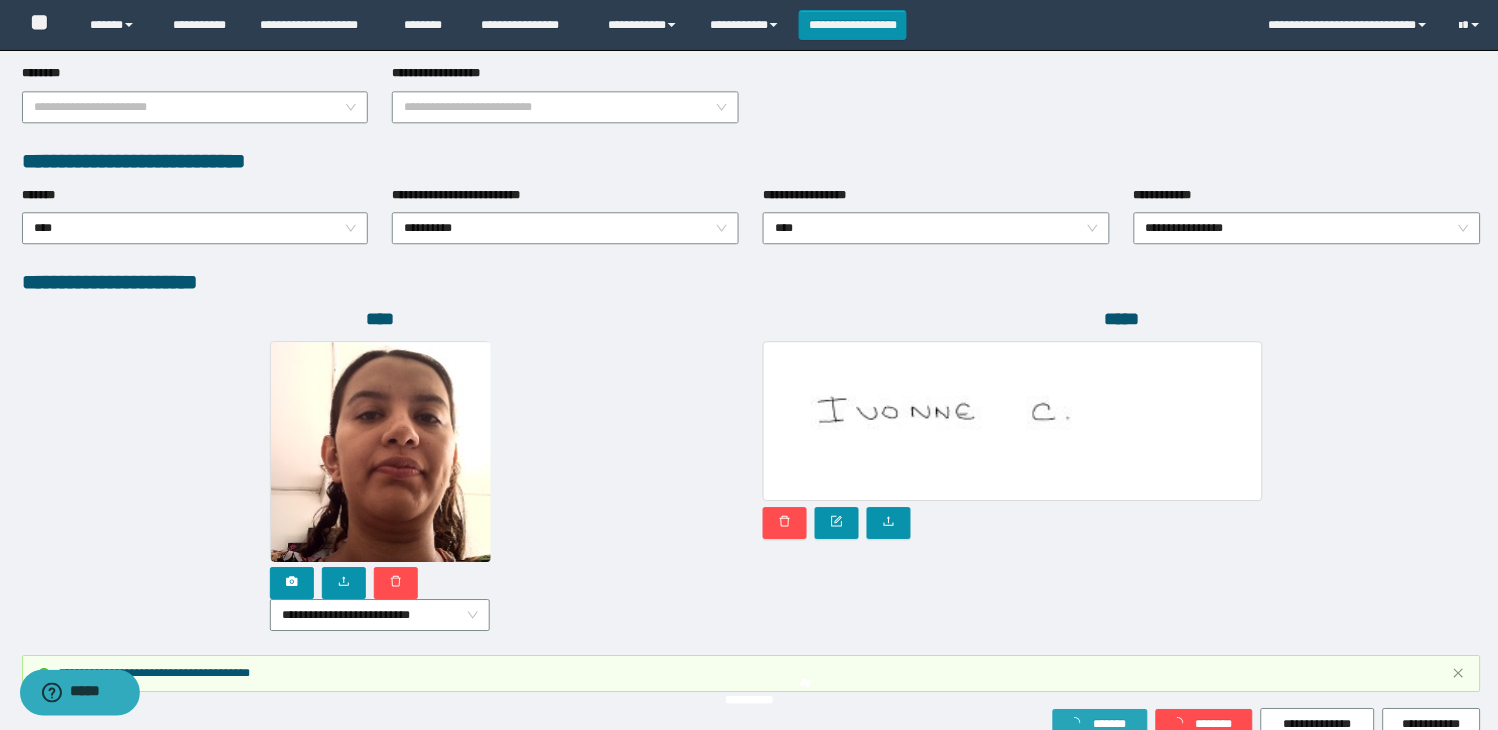 scroll, scrollTop: 1063, scrollLeft: 0, axis: vertical 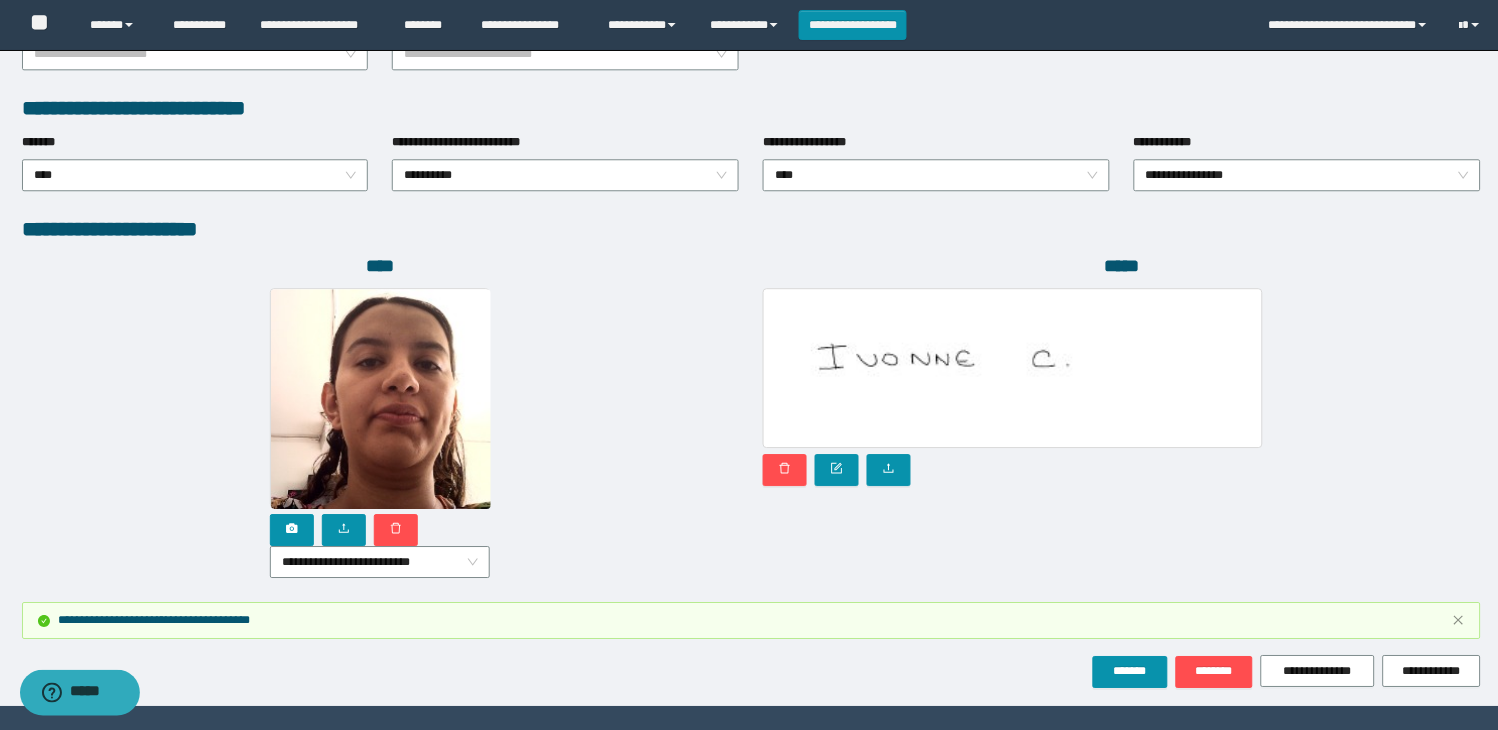 click on "**********" at bounding box center [381, 433] 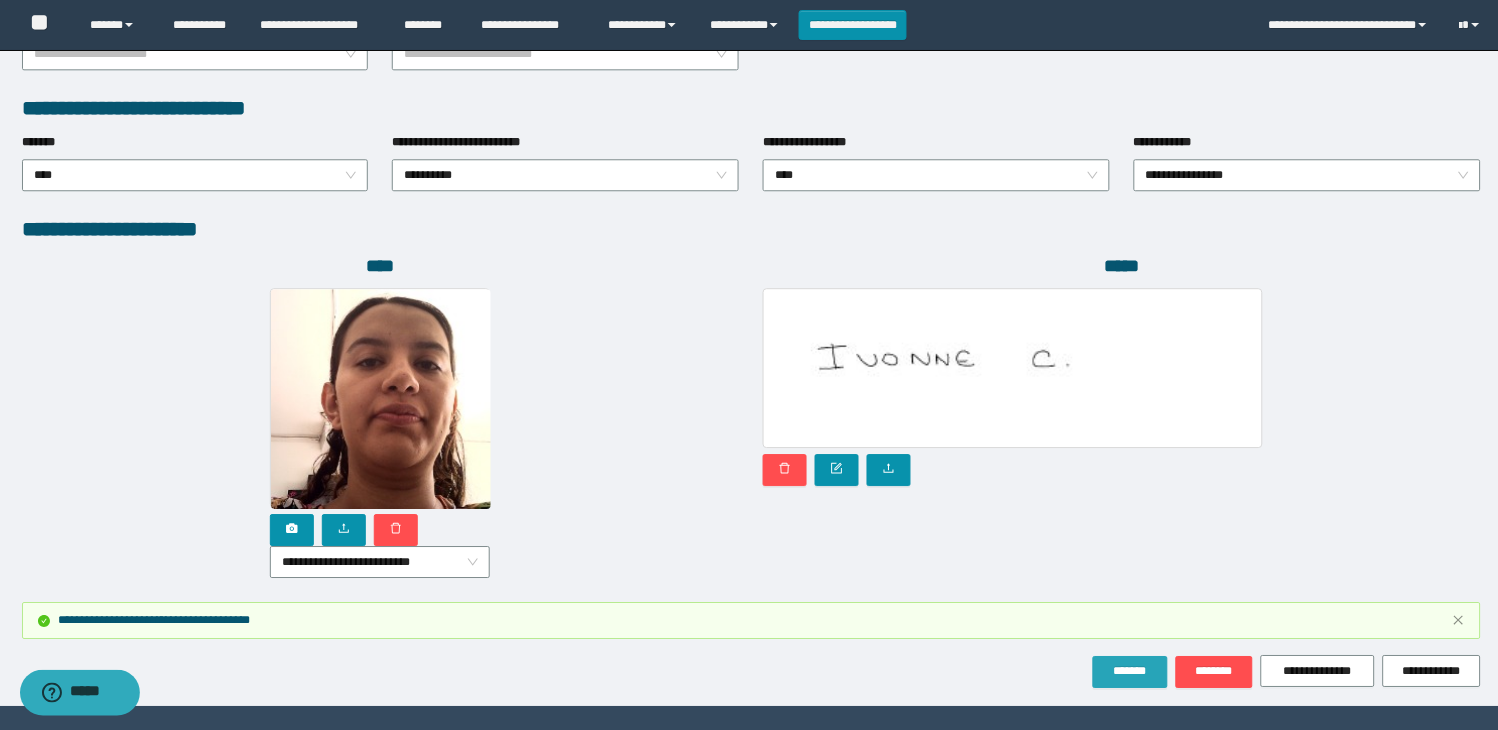 click on "*******" at bounding box center (1130, 671) 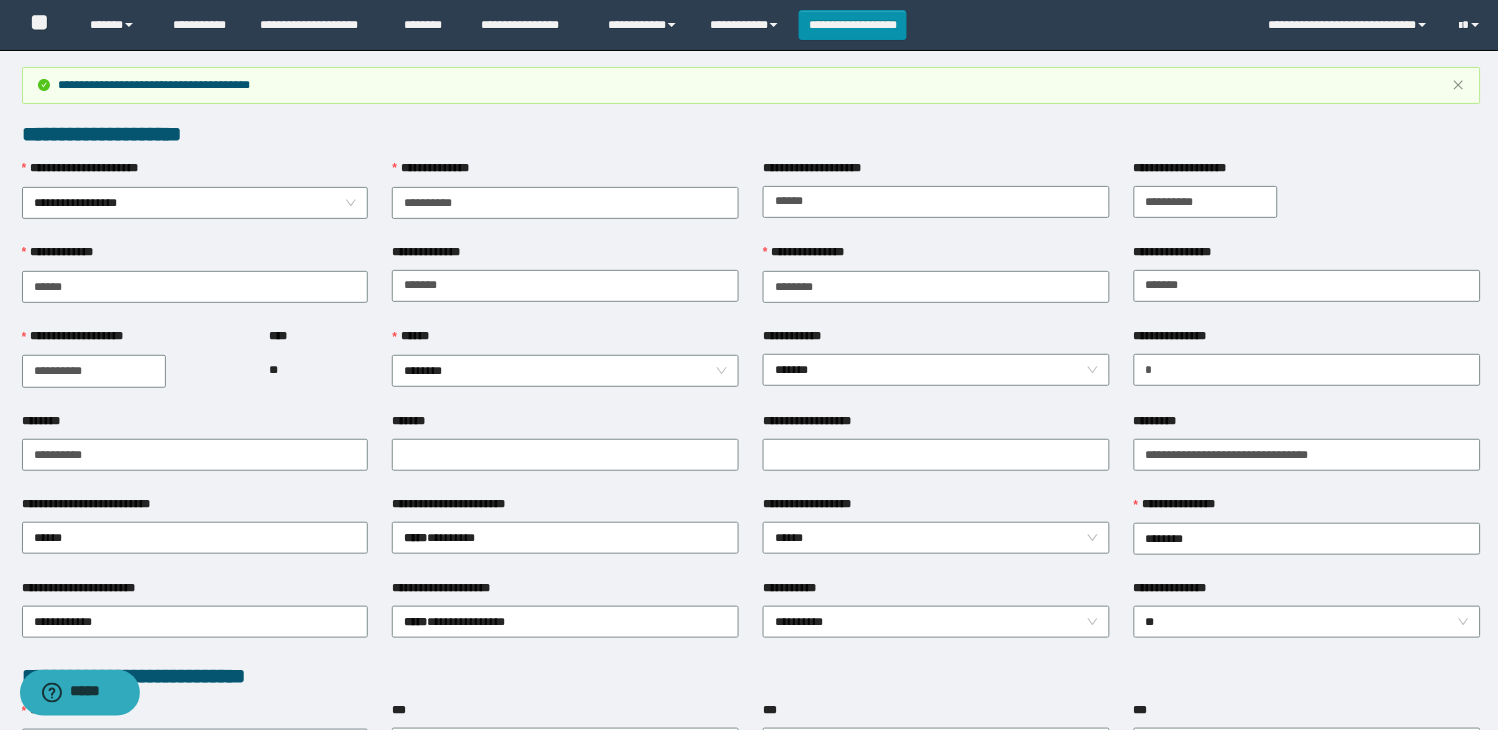 scroll, scrollTop: 0, scrollLeft: 0, axis: both 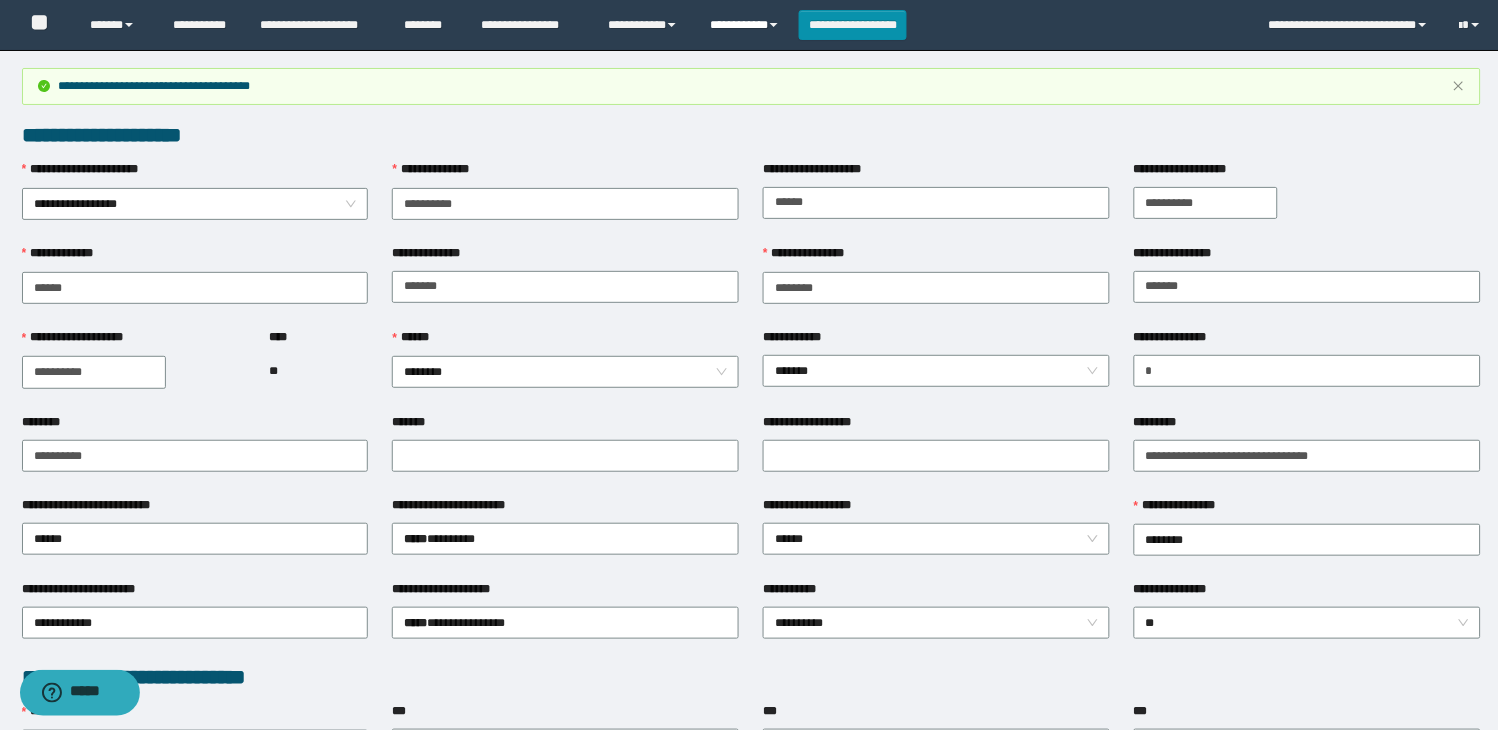 click on "**********" at bounding box center [746, 25] 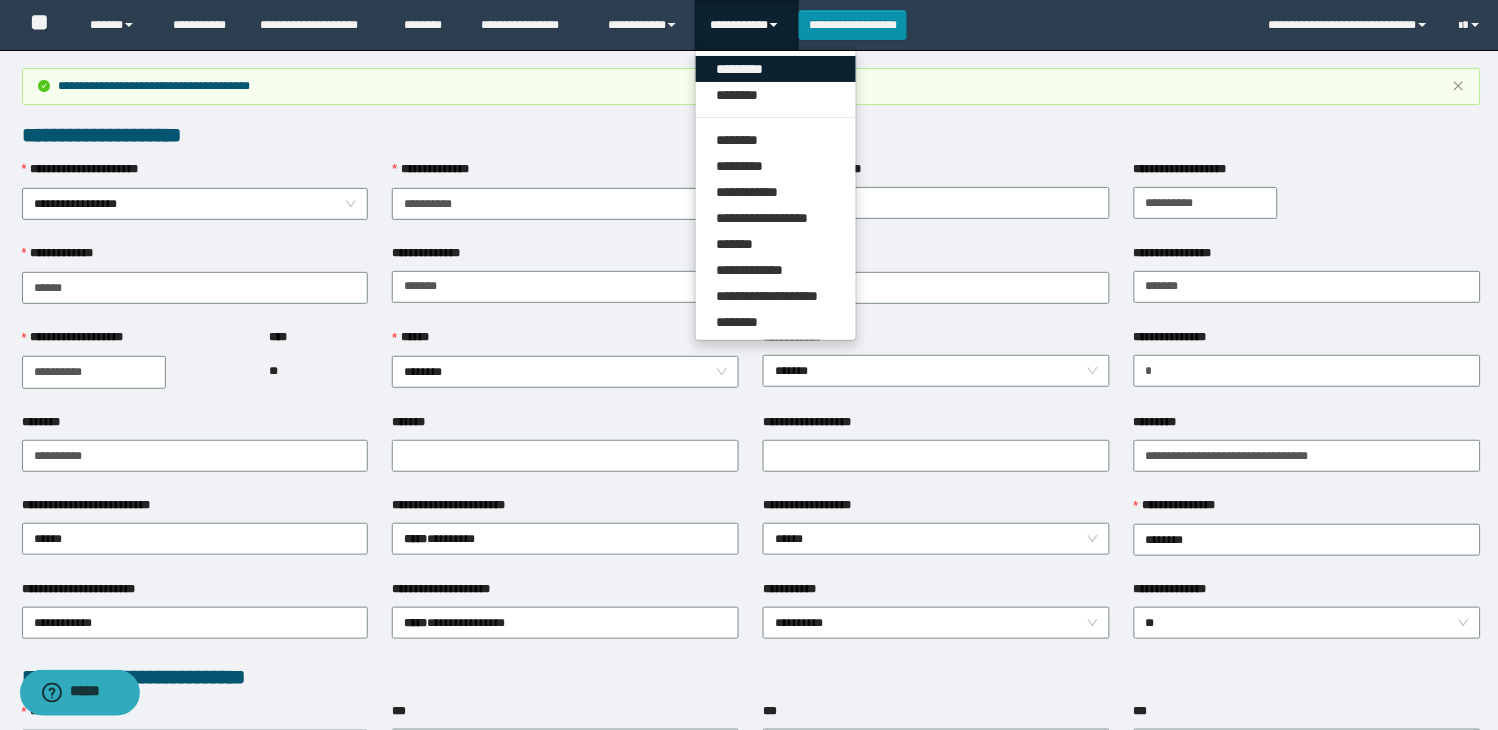 click on "*********" at bounding box center (776, 69) 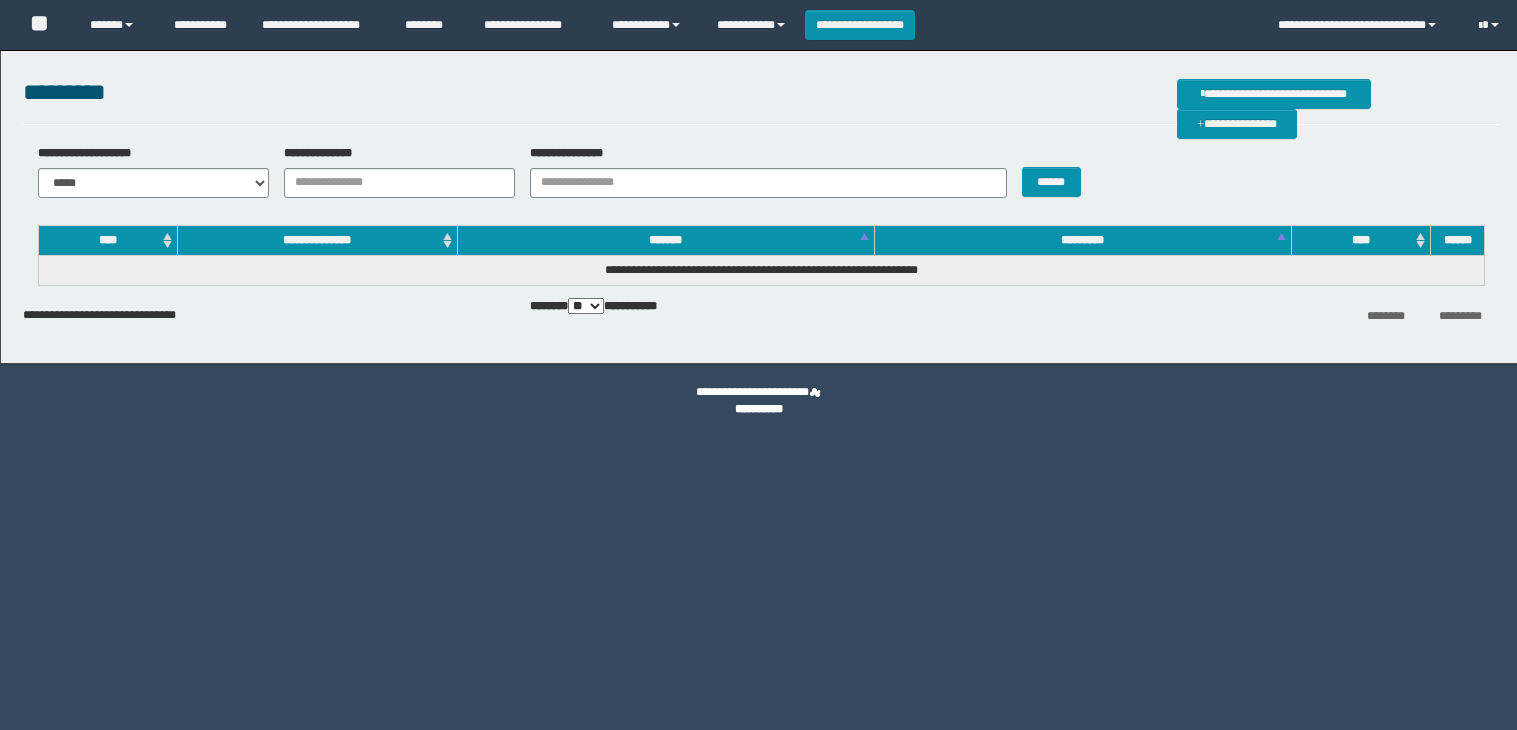 scroll, scrollTop: 0, scrollLeft: 0, axis: both 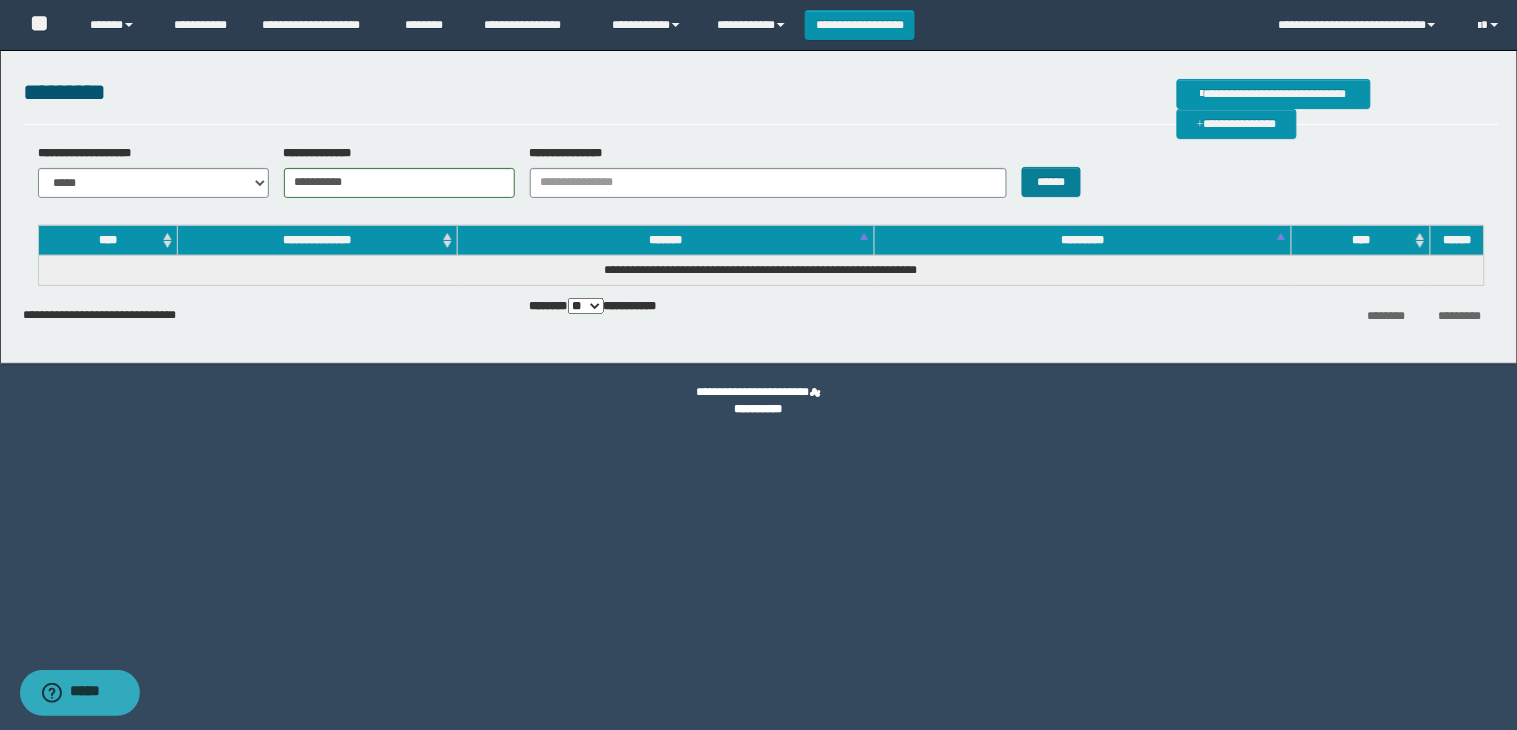 type on "**********" 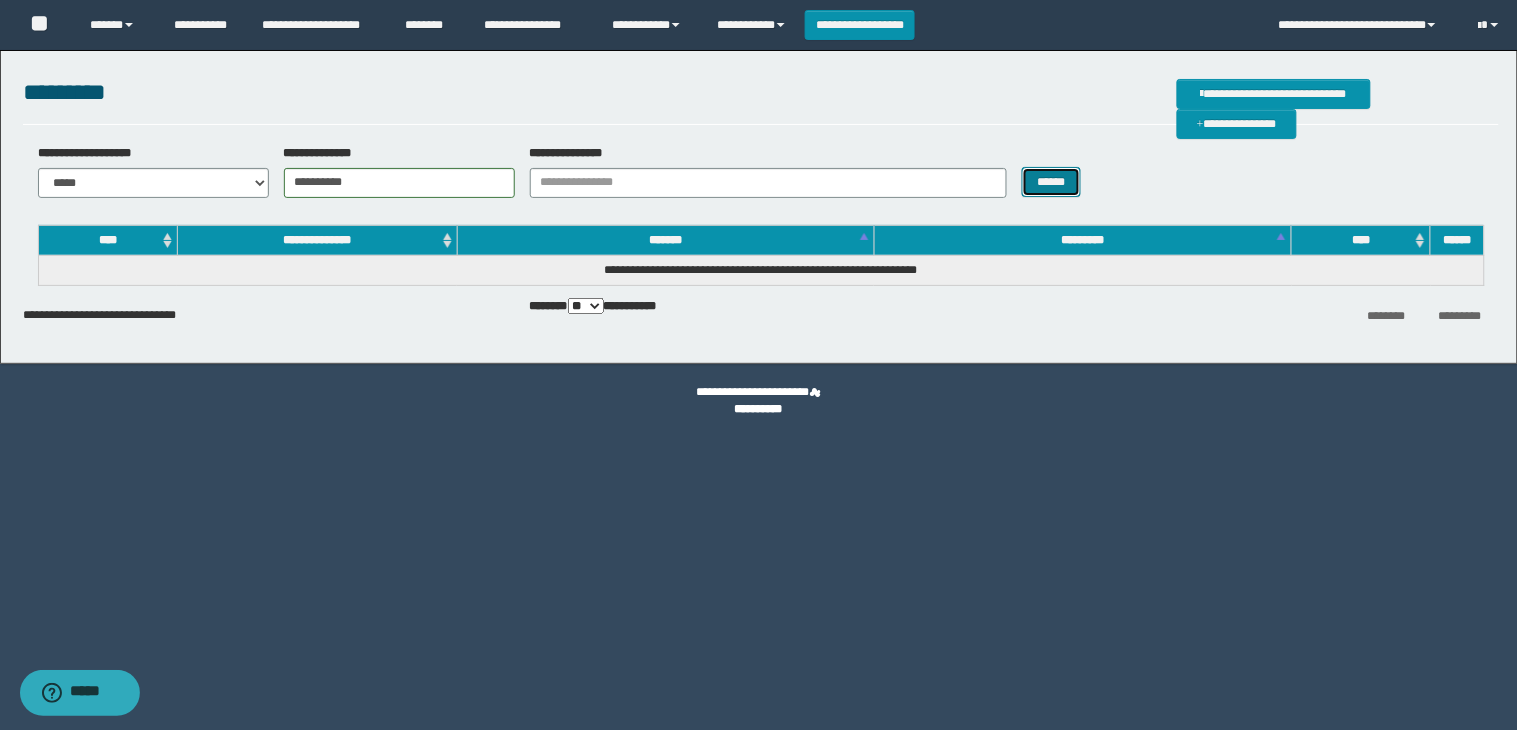 click on "******" at bounding box center (1052, 182) 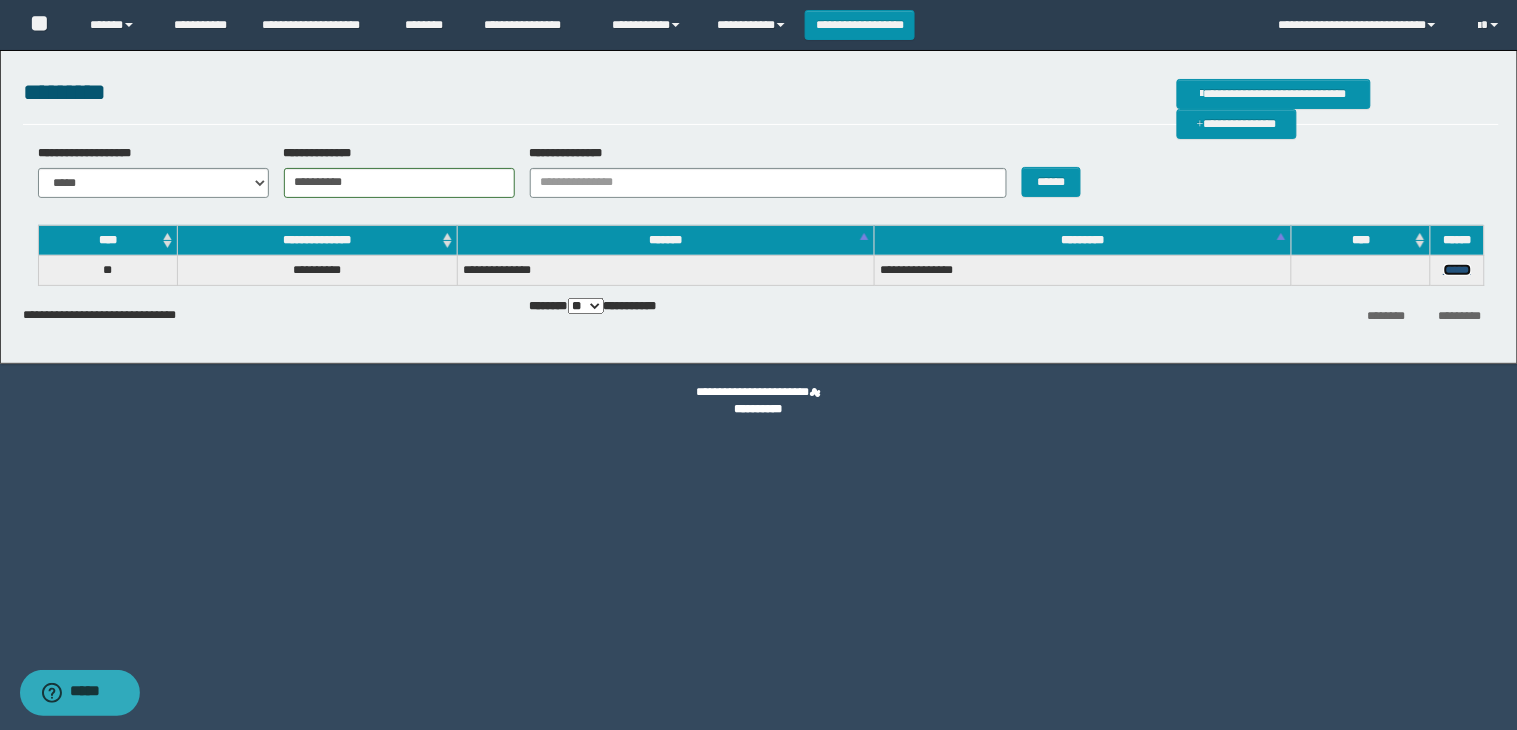 click on "******" at bounding box center [1458, 270] 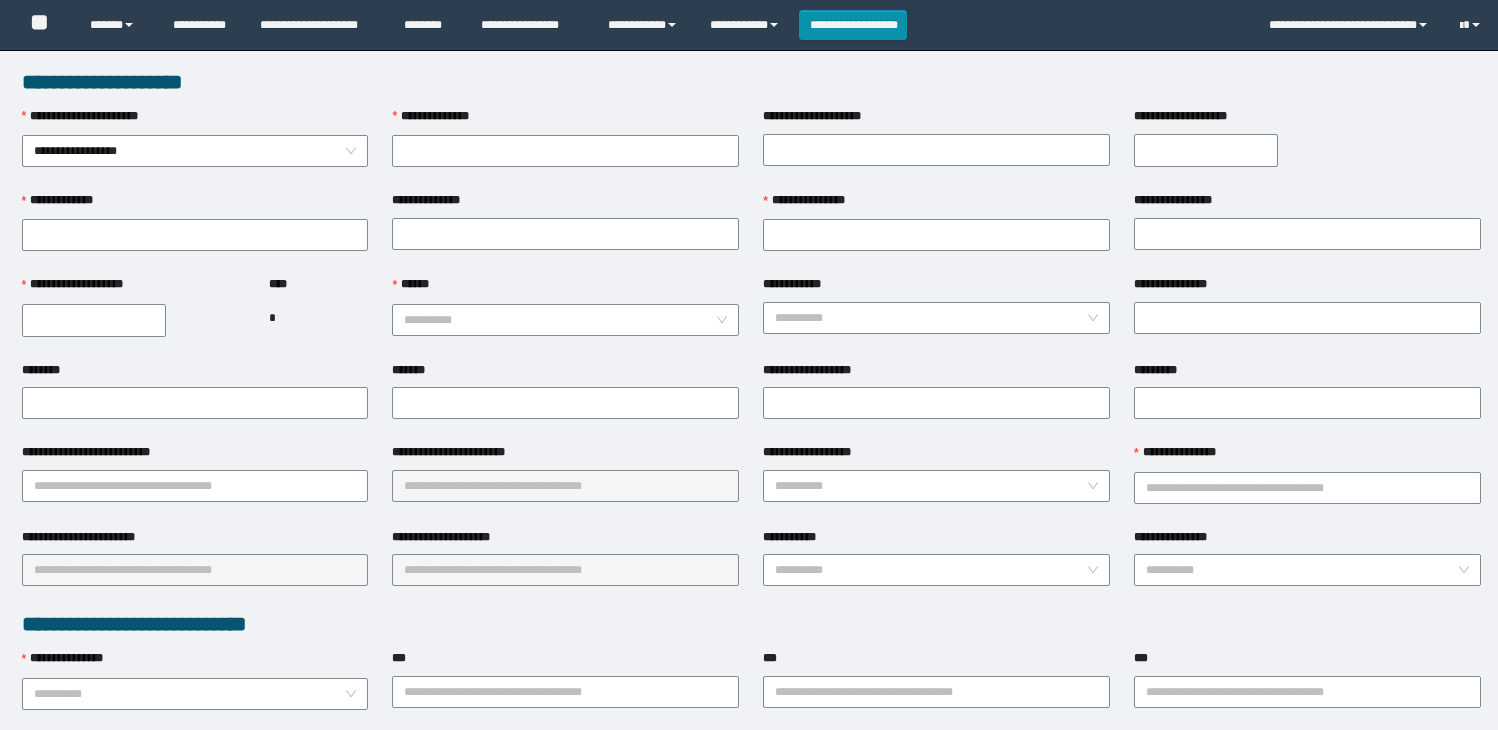 scroll, scrollTop: 0, scrollLeft: 0, axis: both 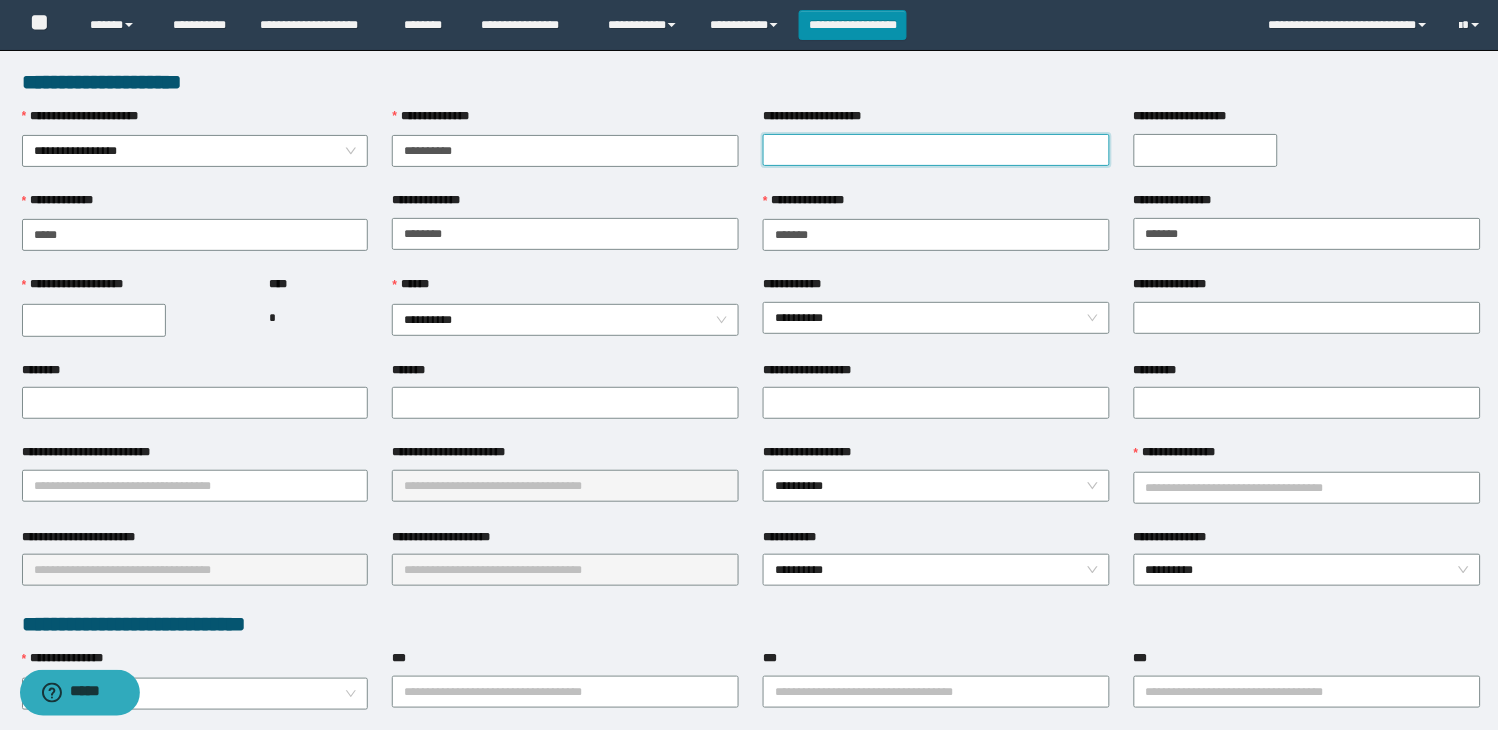 click on "**********" at bounding box center [936, 150] 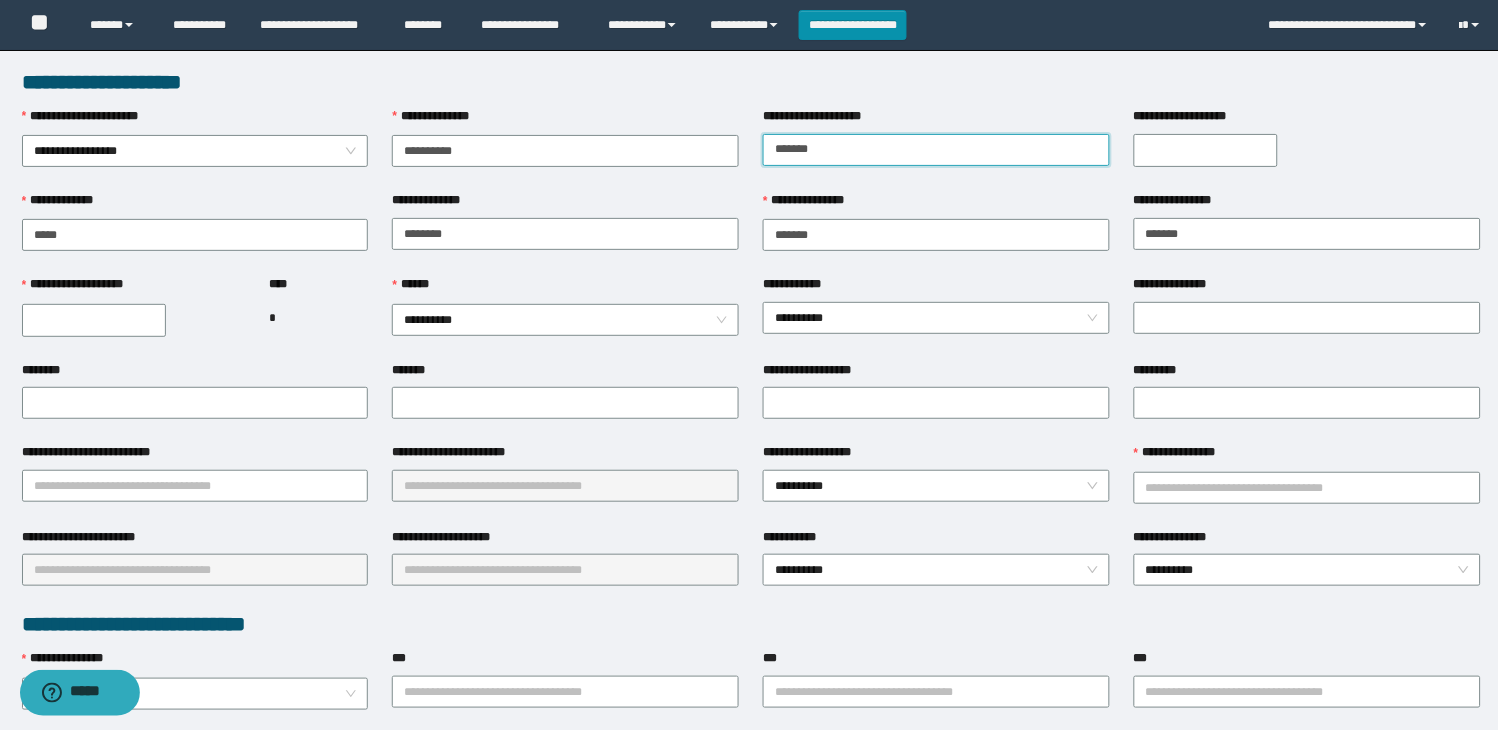 type on "*******" 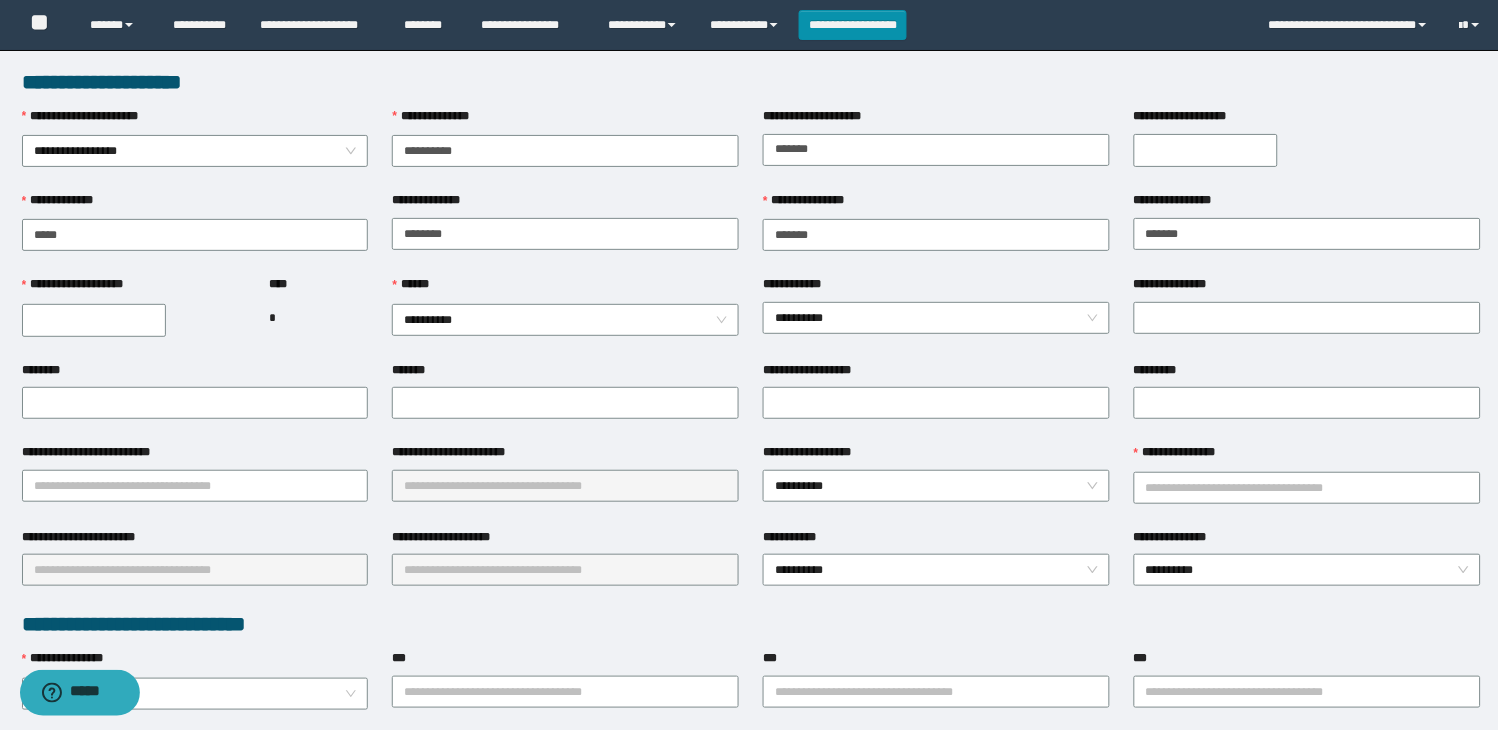 click on "**********" at bounding box center [1206, 150] 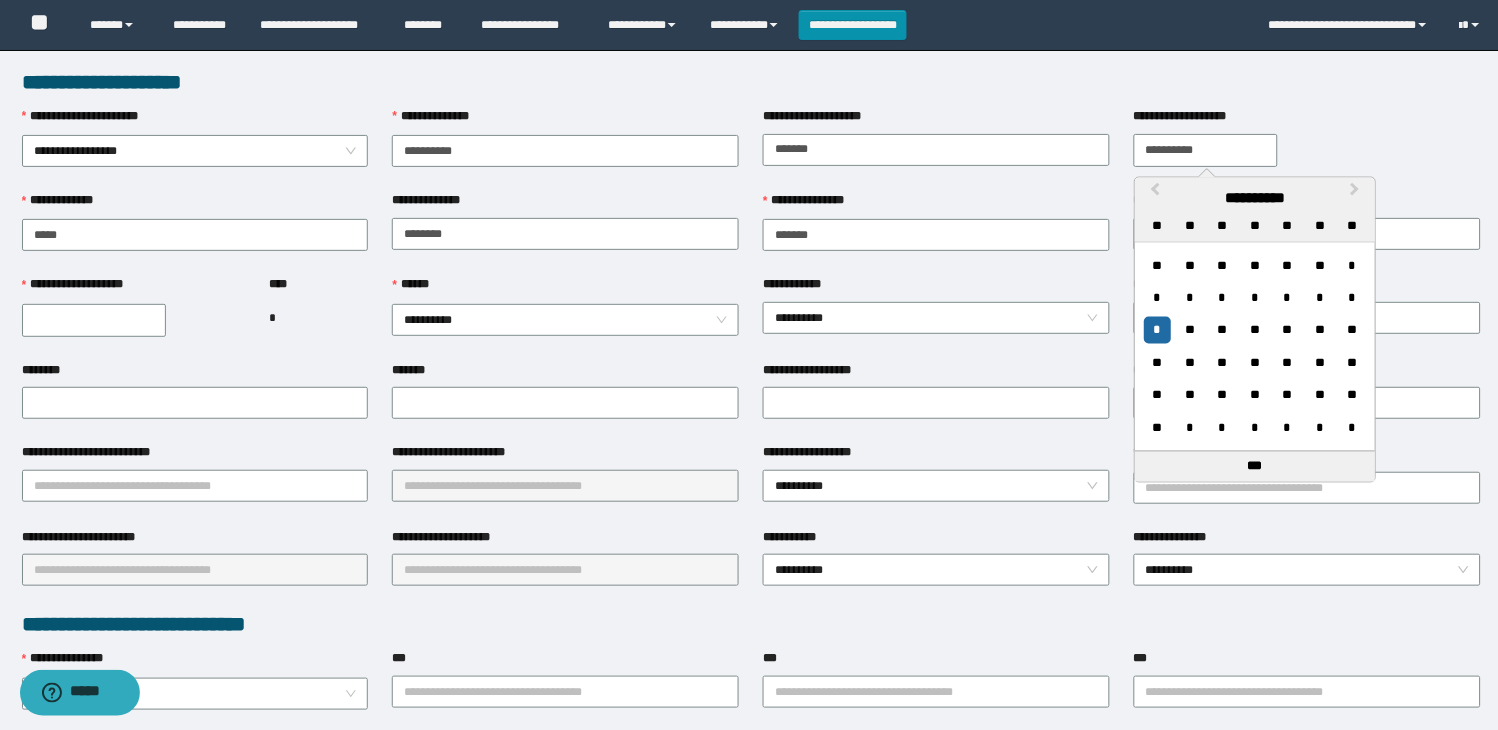 type on "**********" 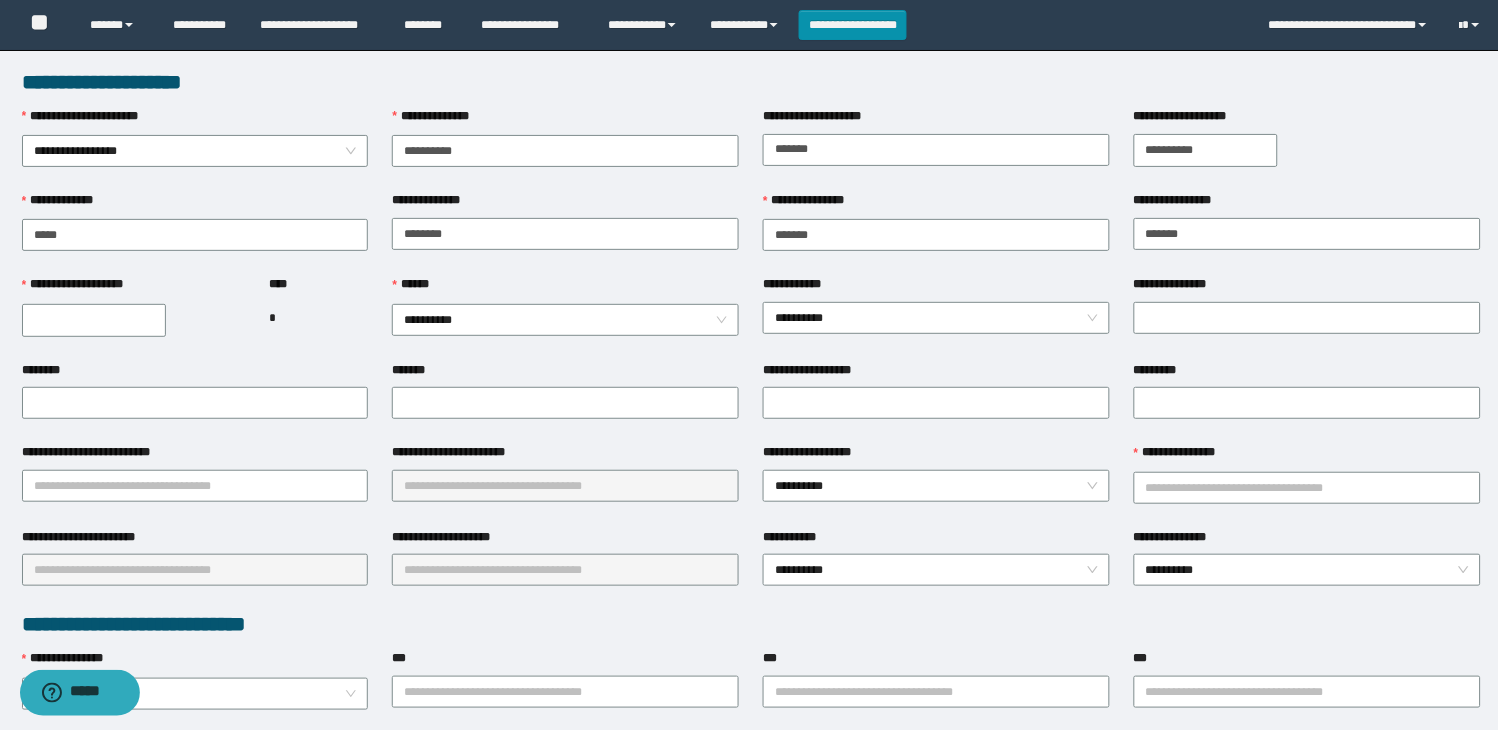 click on "**********" at bounding box center (1307, 120) 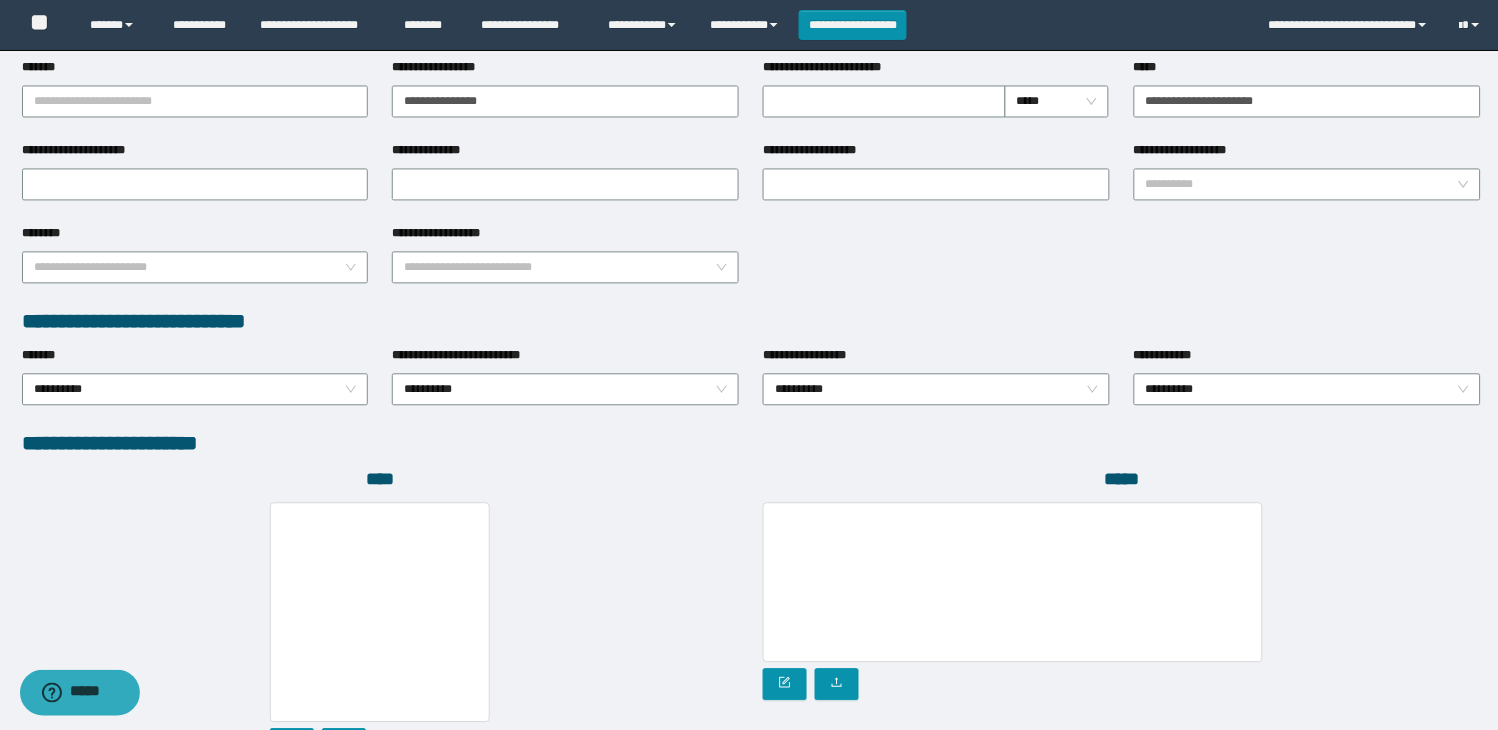 scroll, scrollTop: 1010, scrollLeft: 0, axis: vertical 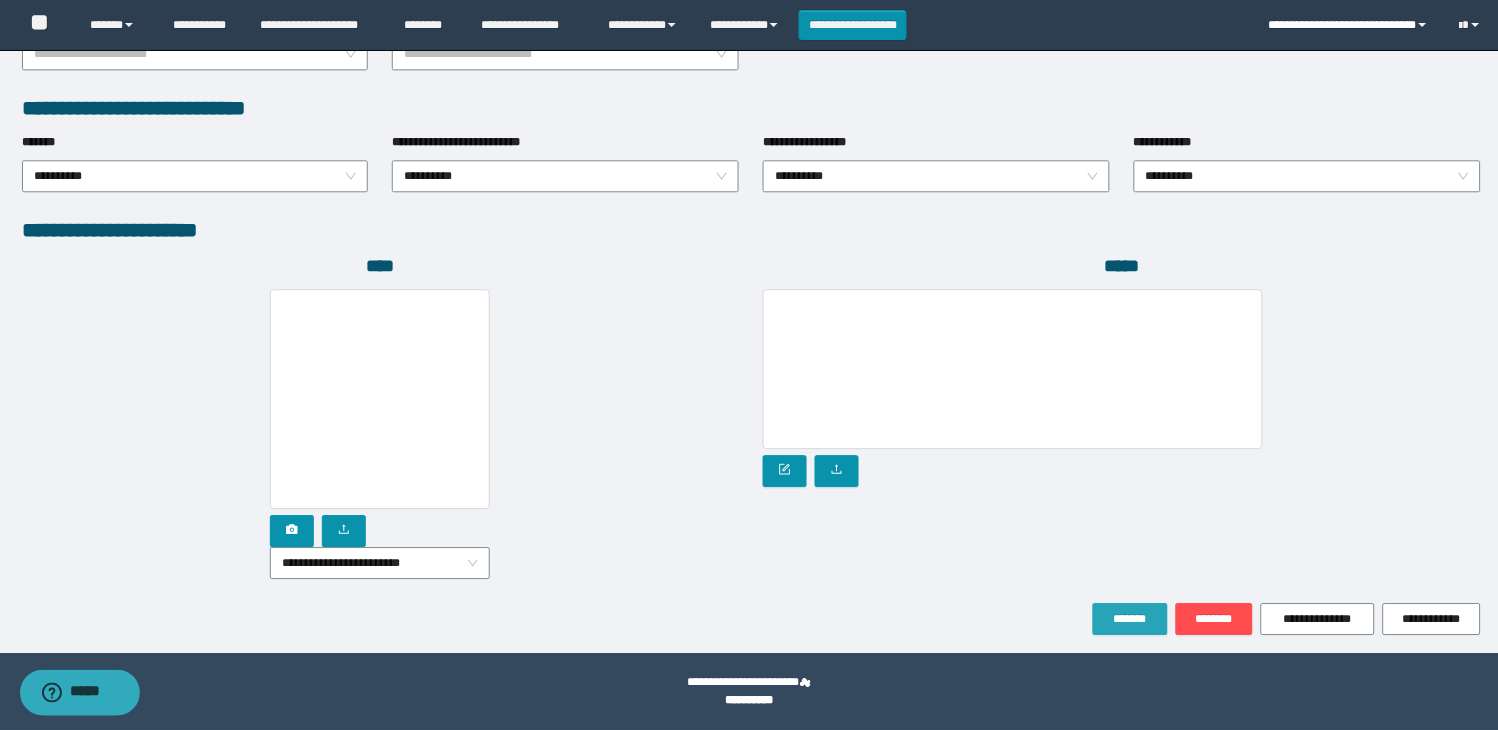 drag, startPoint x: 1105, startPoint y: 610, endPoint x: 1370, endPoint y: 2, distance: 663.2413 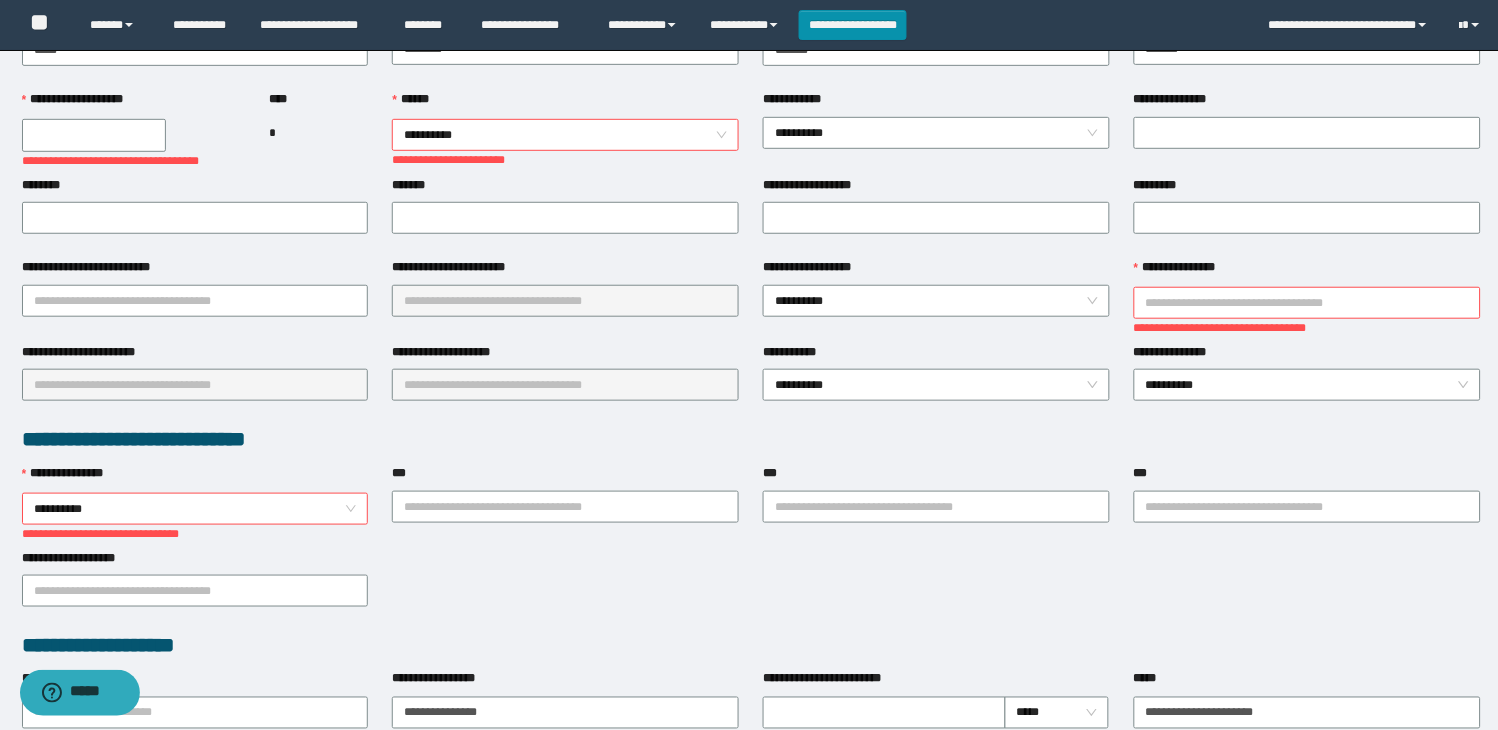 scroll, scrollTop: 0, scrollLeft: 0, axis: both 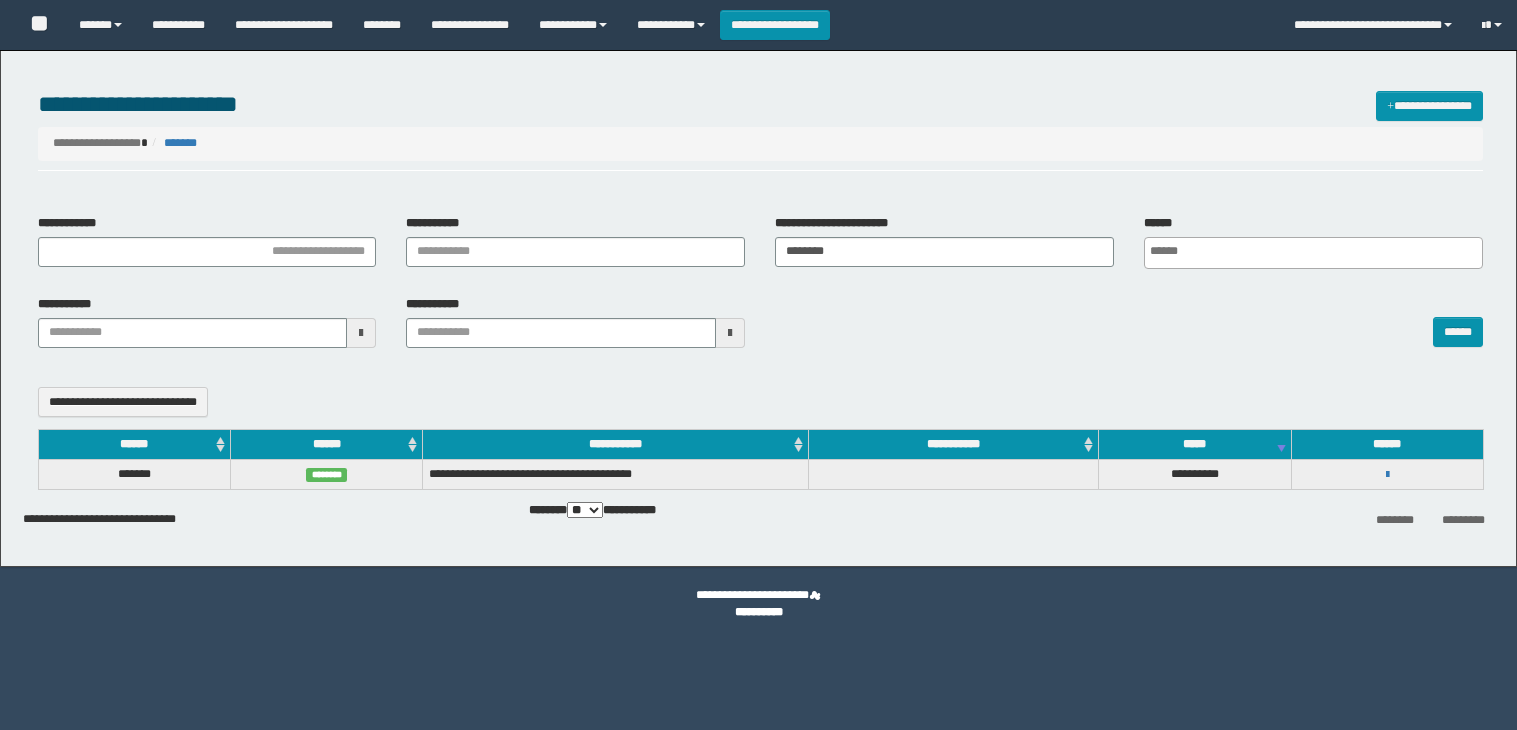 select 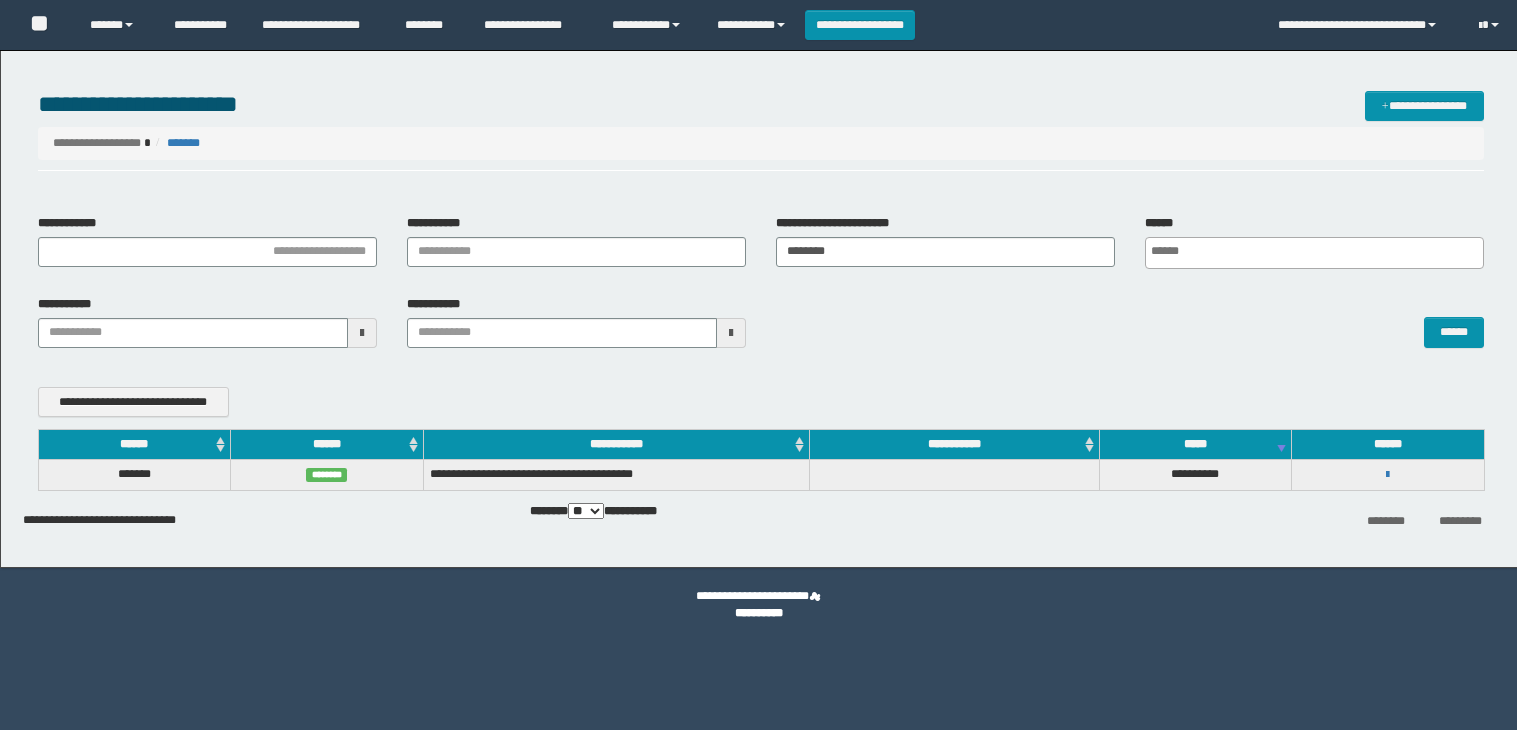 scroll, scrollTop: 0, scrollLeft: 0, axis: both 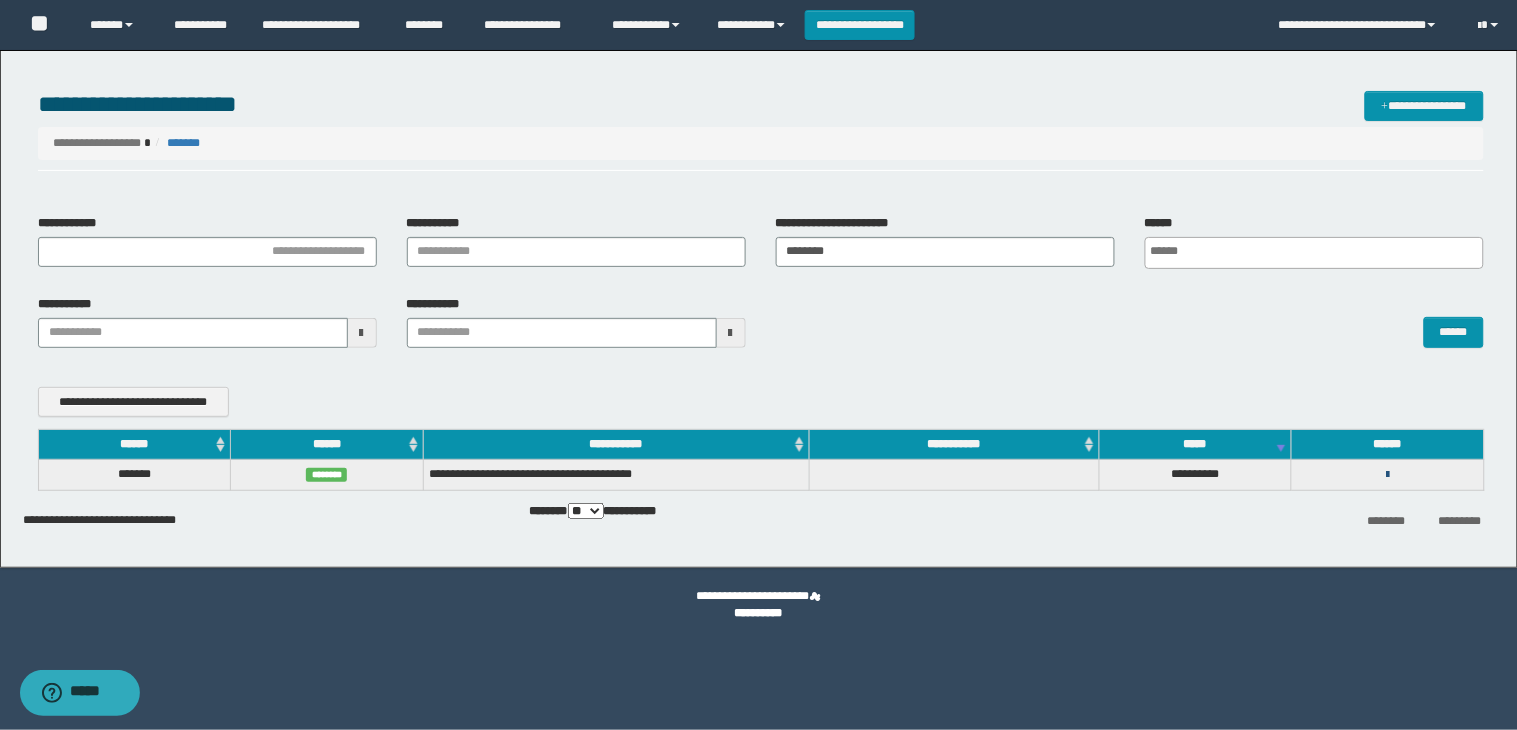 click at bounding box center [1387, 475] 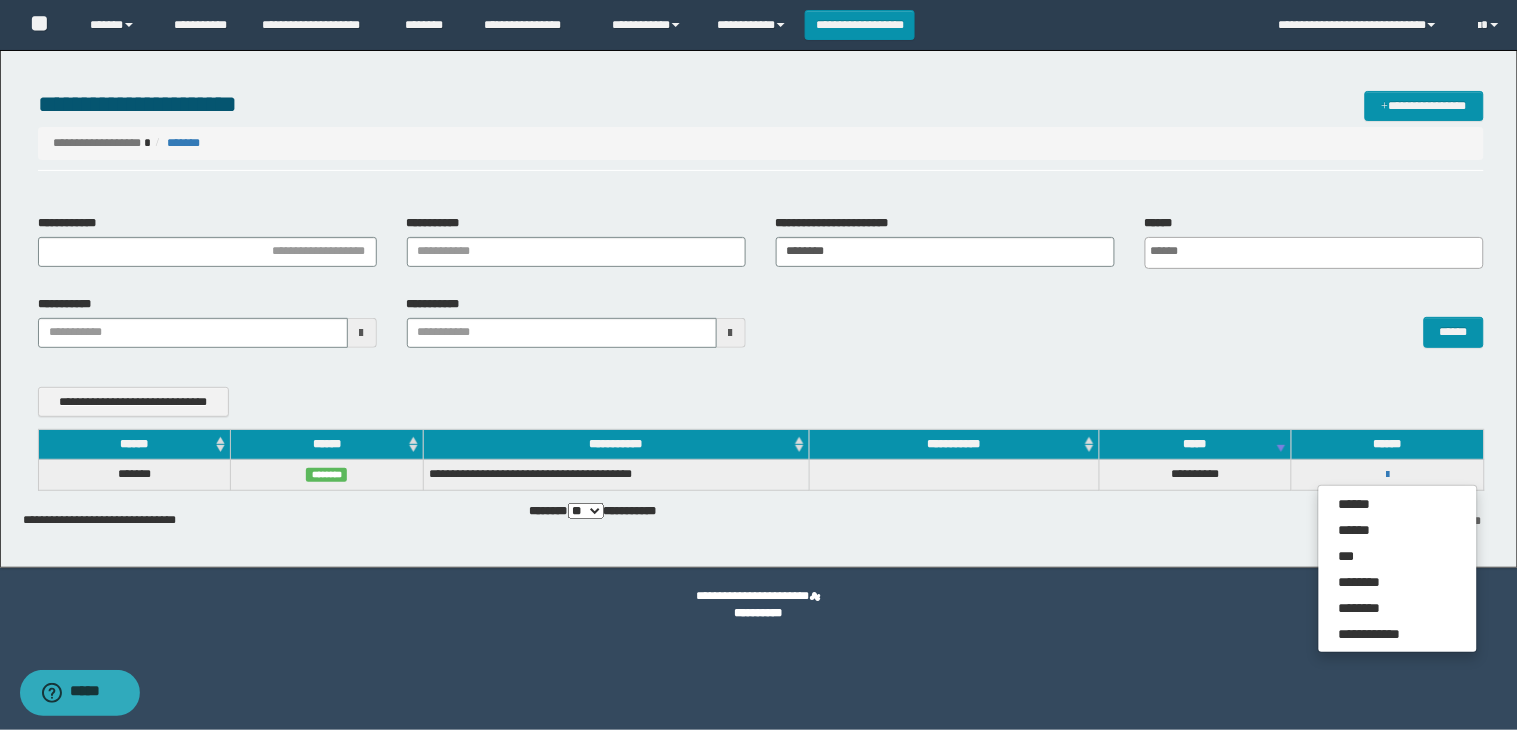 click on "**********" at bounding box center [761, 402] 